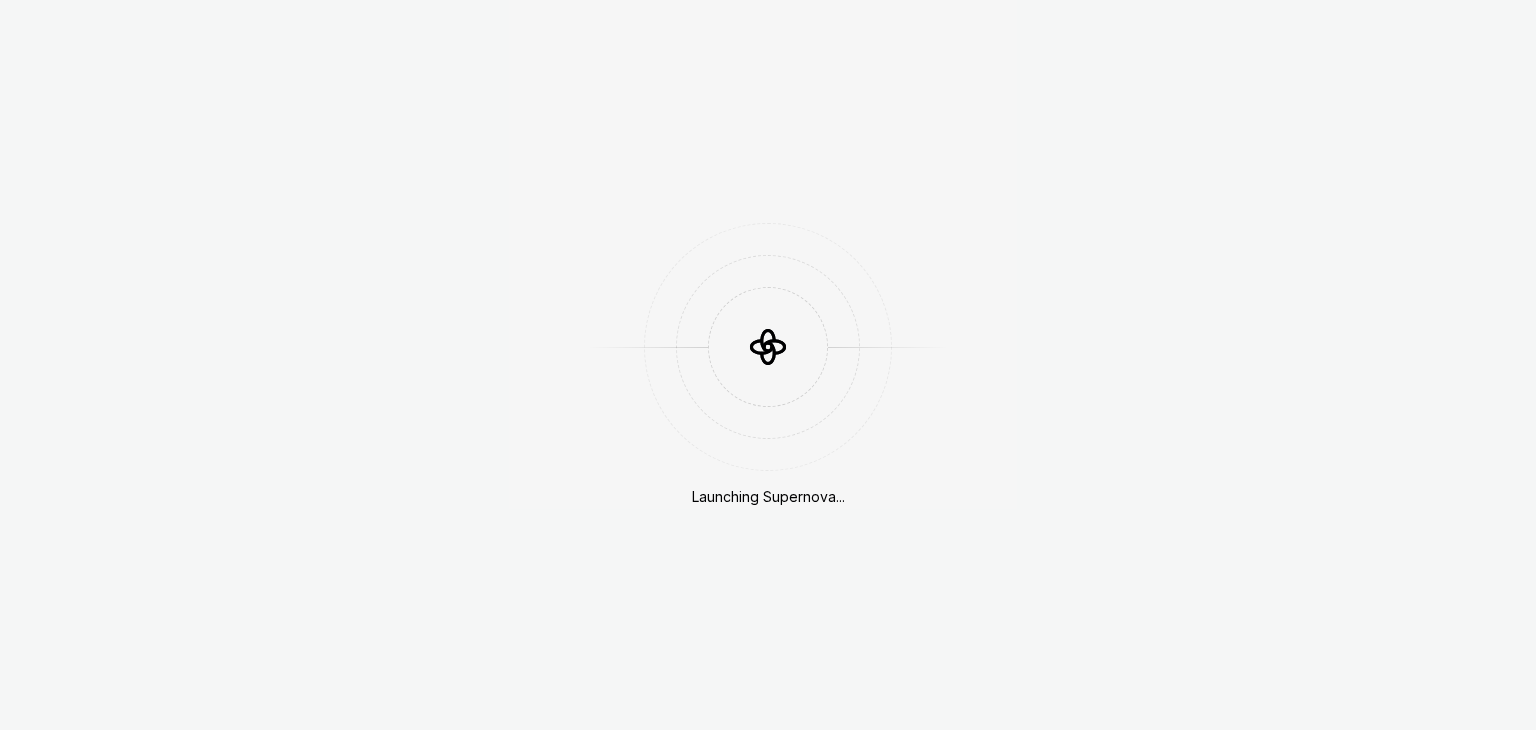 scroll, scrollTop: 0, scrollLeft: 0, axis: both 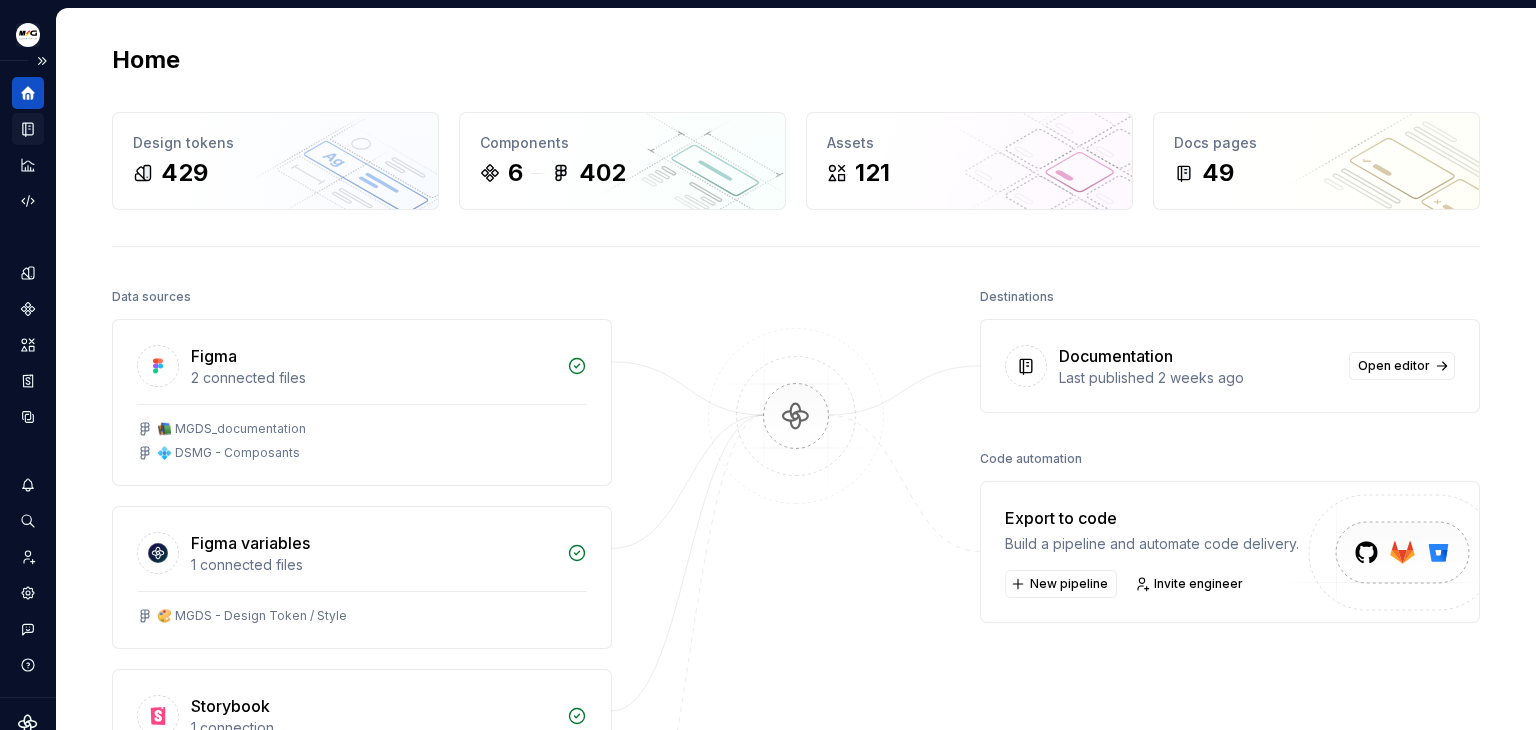 click at bounding box center [28, 129] 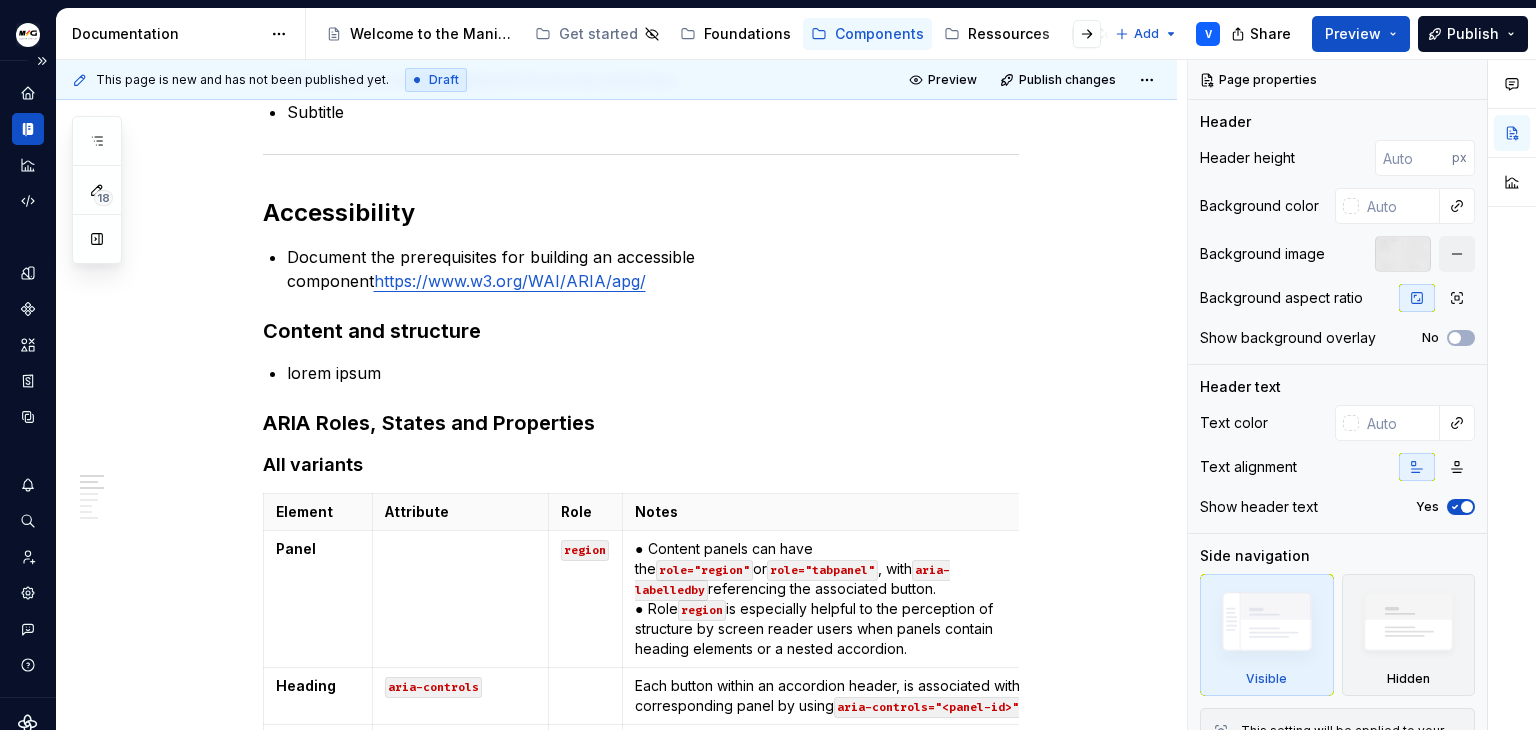 scroll, scrollTop: 0, scrollLeft: 0, axis: both 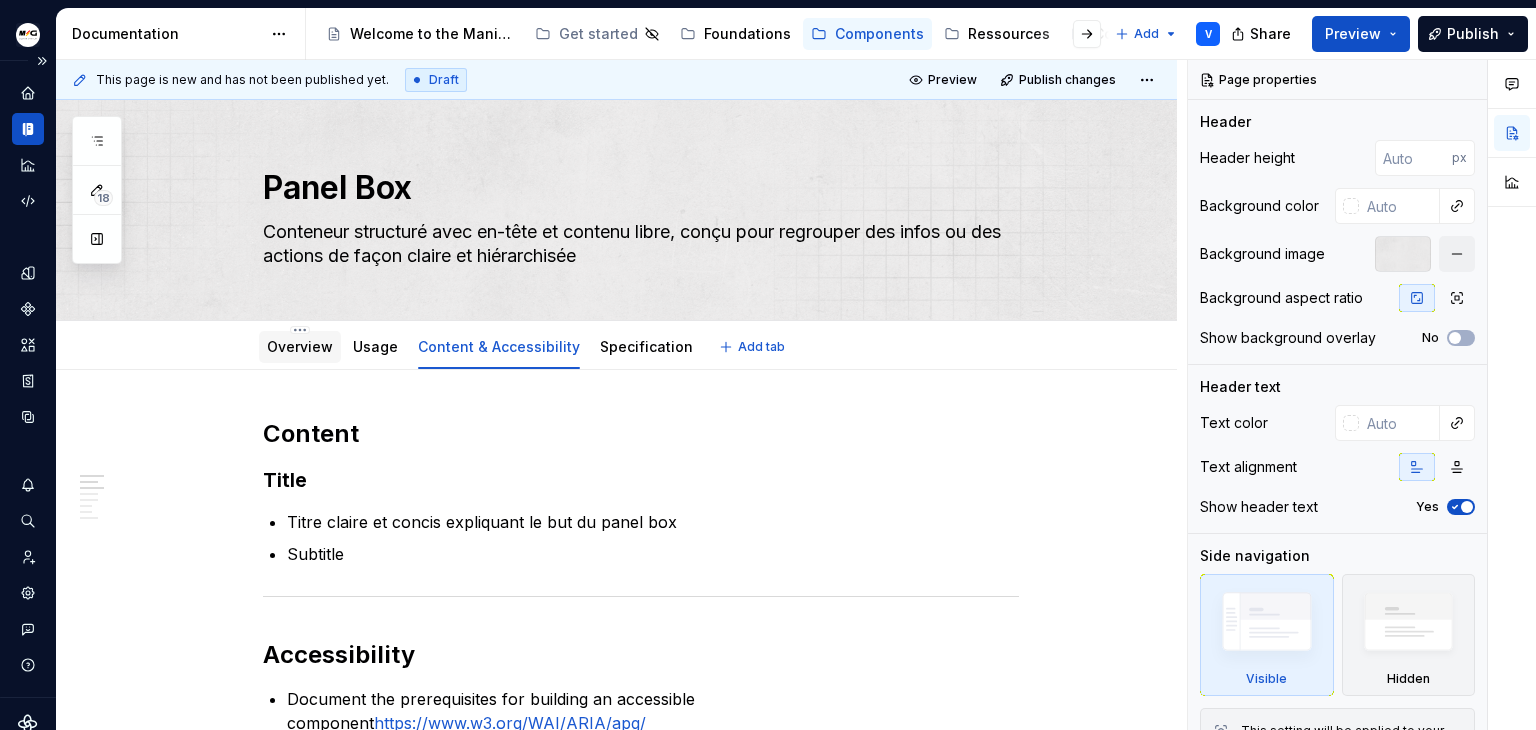 click on "Overview" at bounding box center [300, 346] 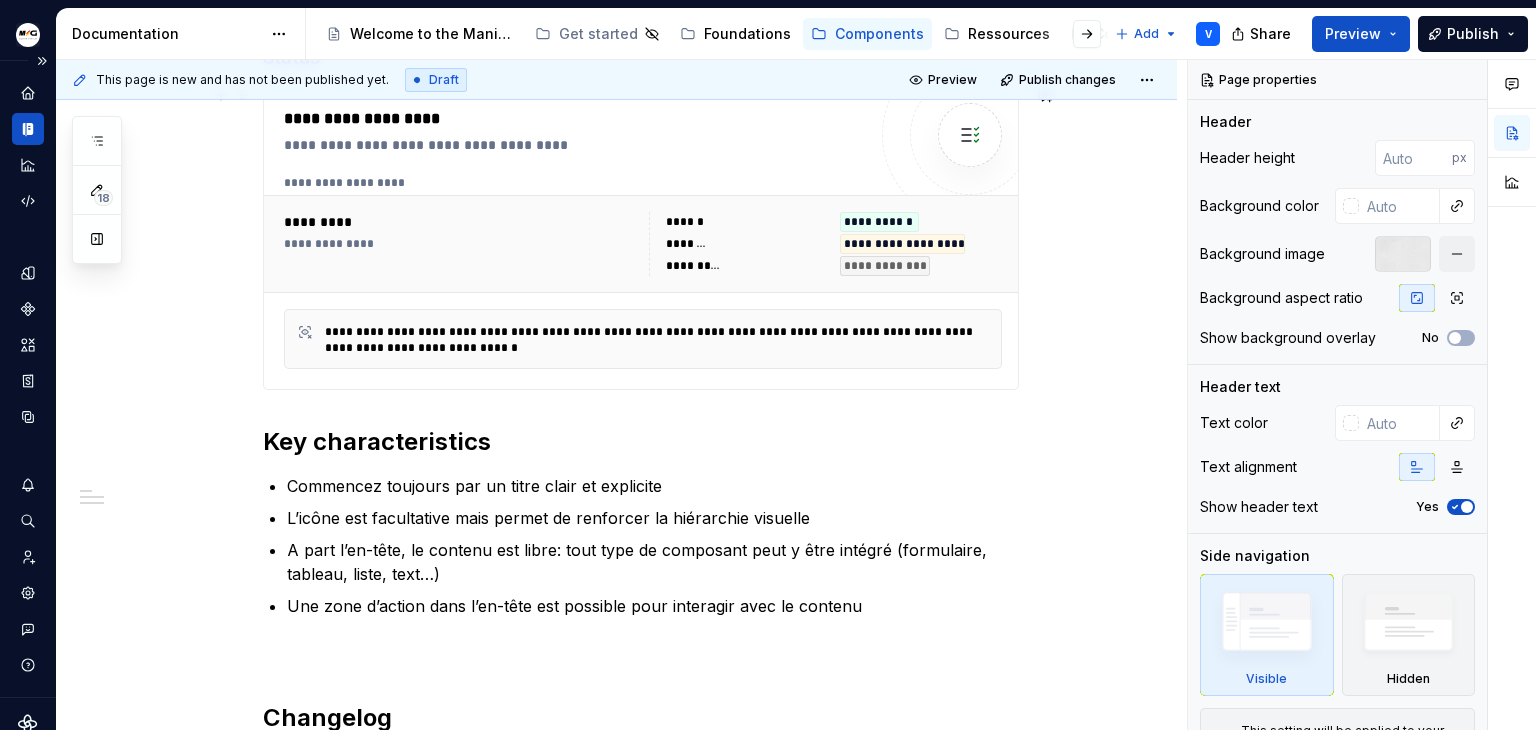 scroll, scrollTop: 600, scrollLeft: 0, axis: vertical 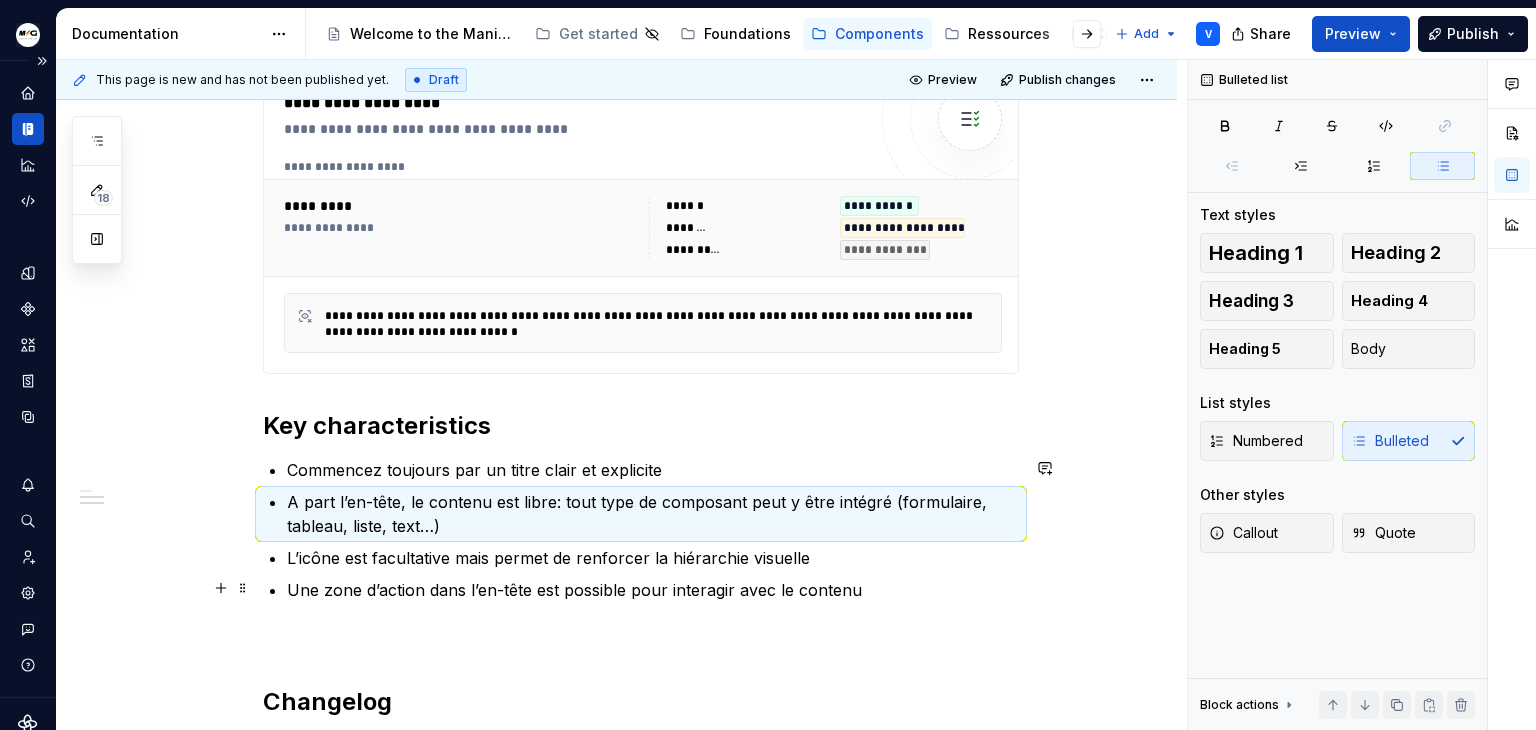 click on "Une zone d’action dans l’en-tête est possible pour interagir avec le contenu" at bounding box center [653, 614] 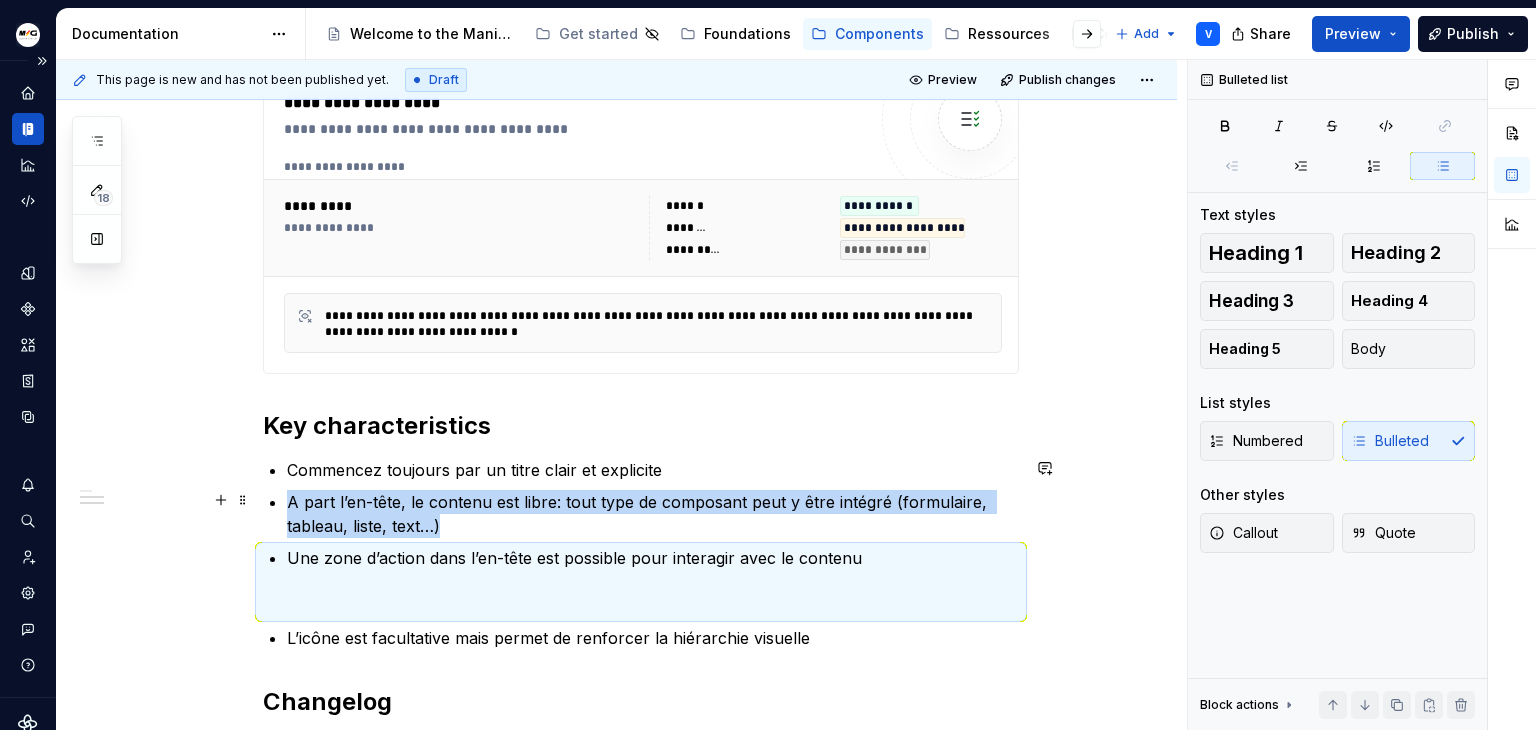 scroll, scrollTop: 700, scrollLeft: 0, axis: vertical 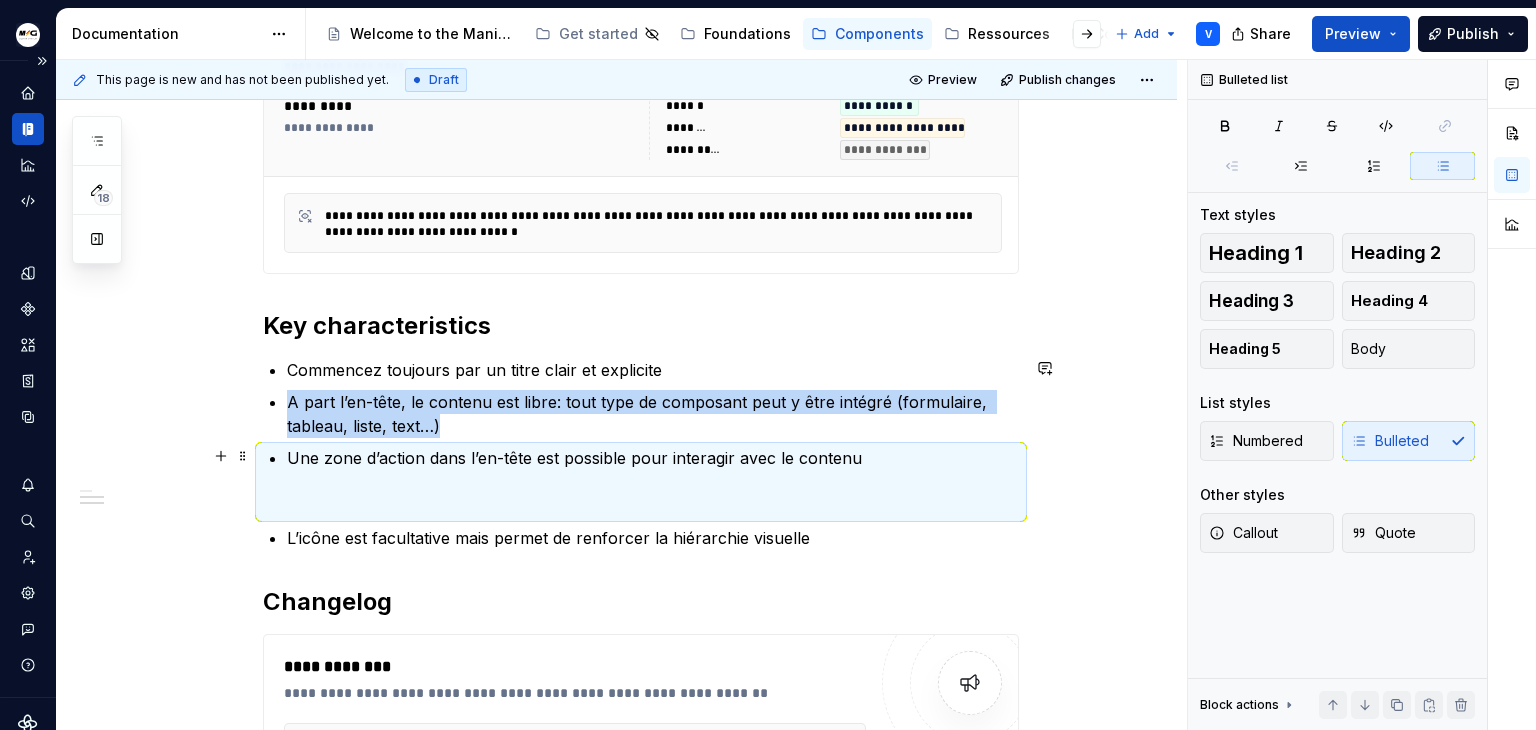 click on "Une zone d’action dans l’en-tête est possible pour interagir avec le contenu" at bounding box center (653, 482) 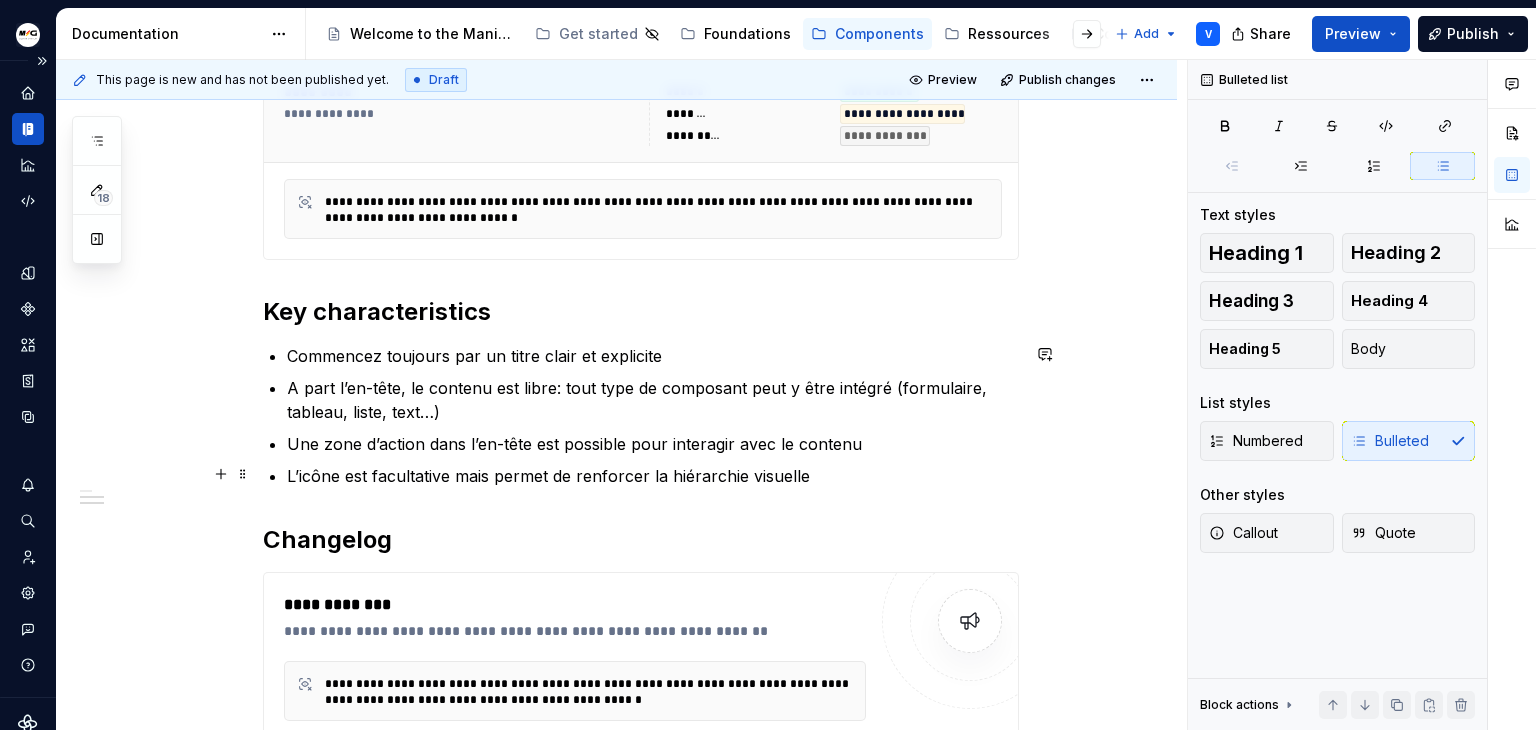 click on "L’icône est facultative mais permet de renforcer la hiérarchie visuelle" at bounding box center (653, 476) 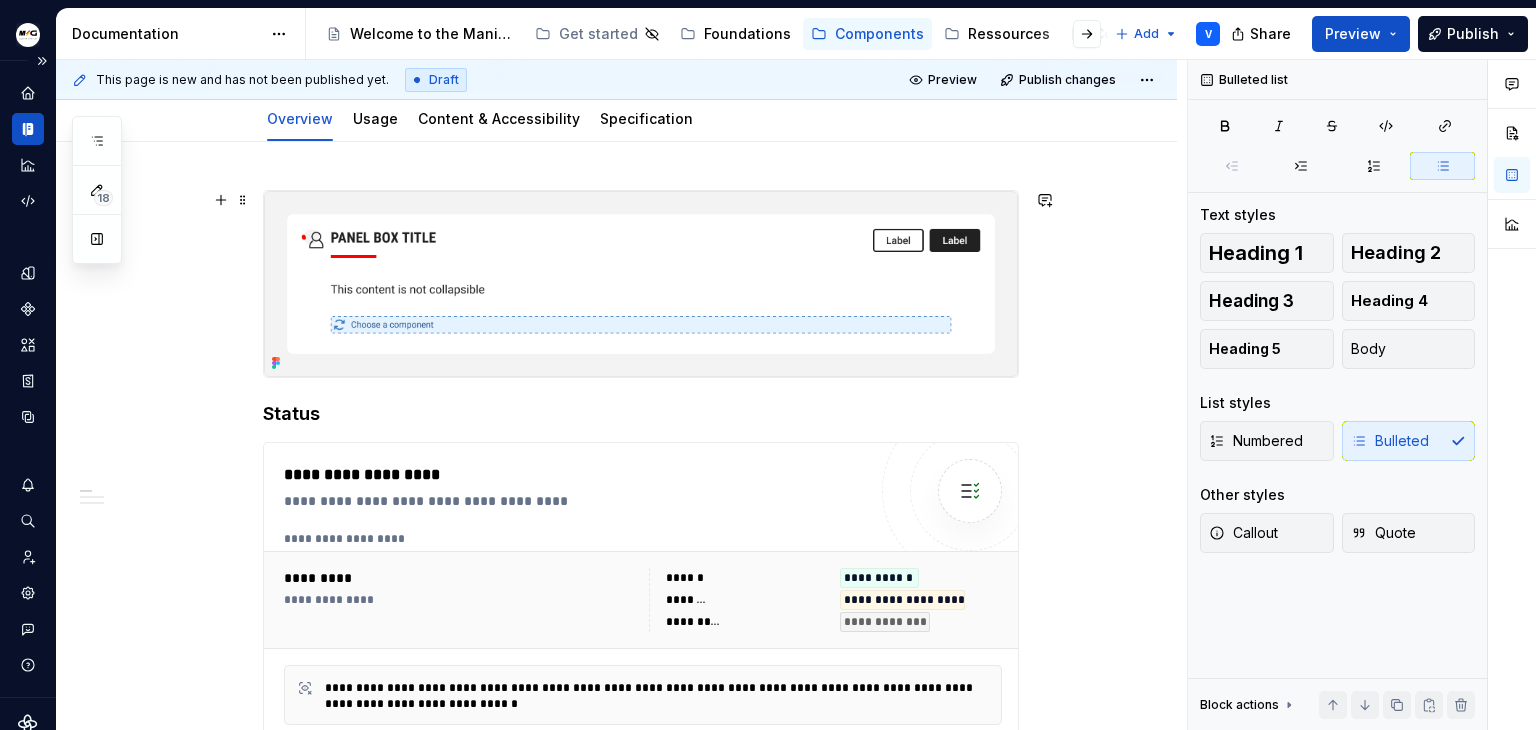 scroll, scrollTop: 0, scrollLeft: 0, axis: both 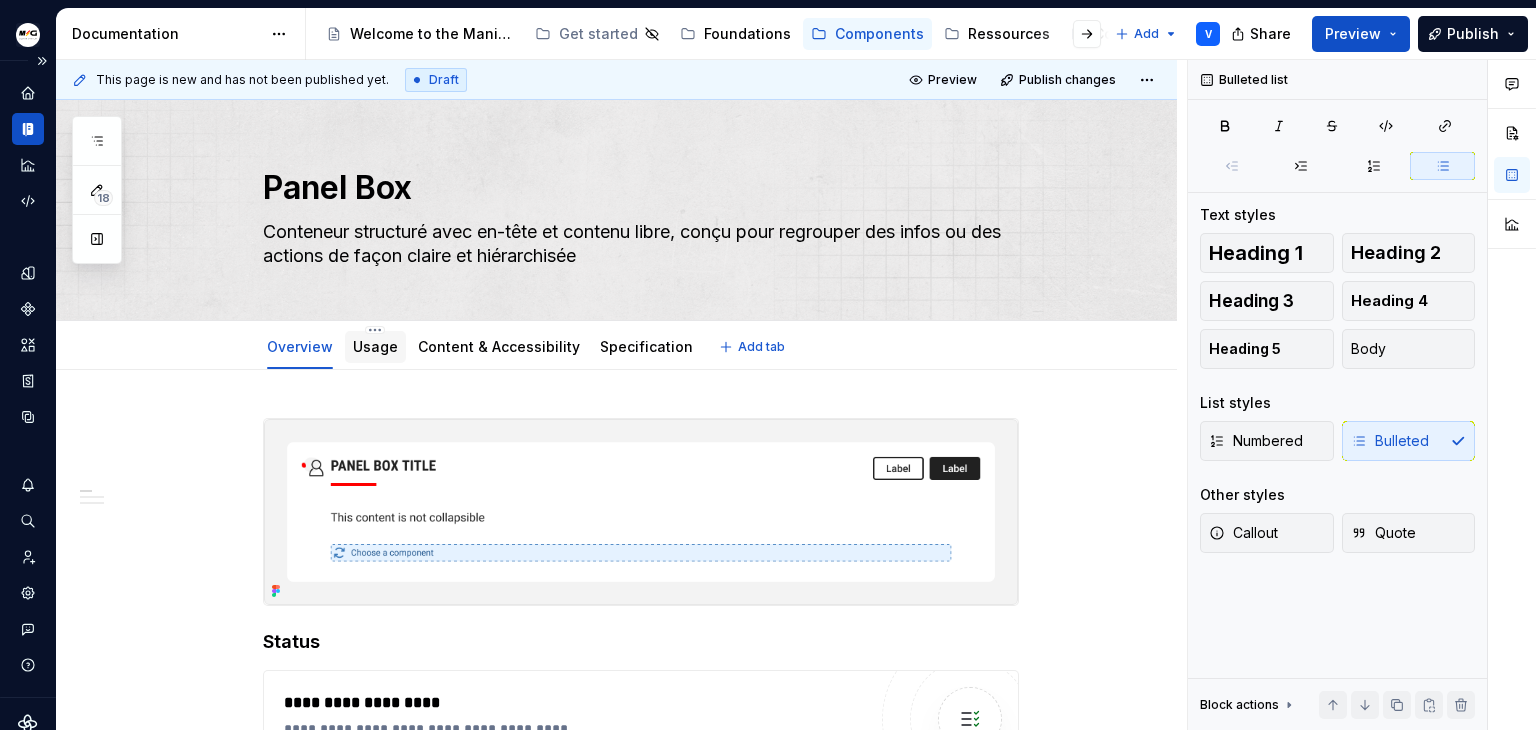 click on "Usage" at bounding box center (375, 346) 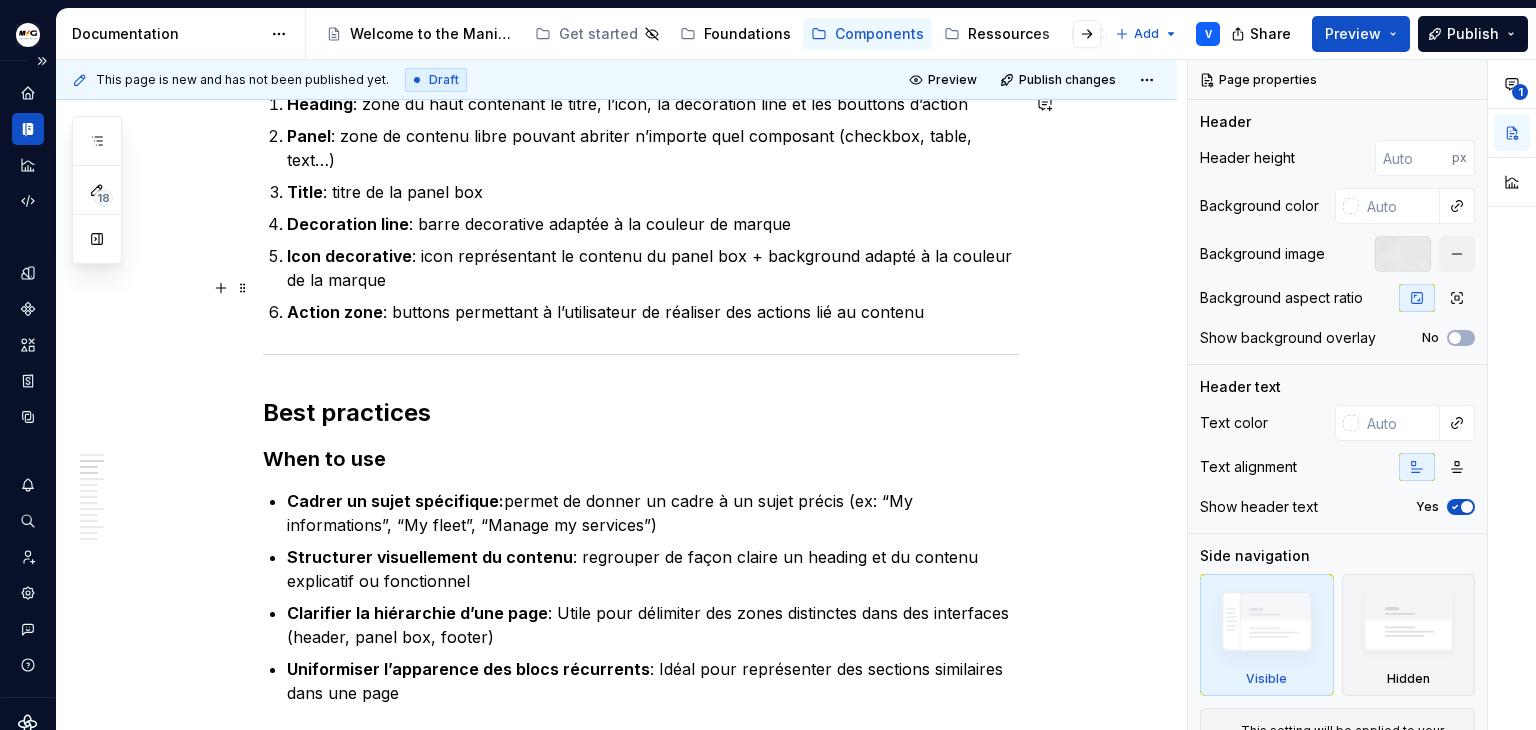 scroll, scrollTop: 800, scrollLeft: 0, axis: vertical 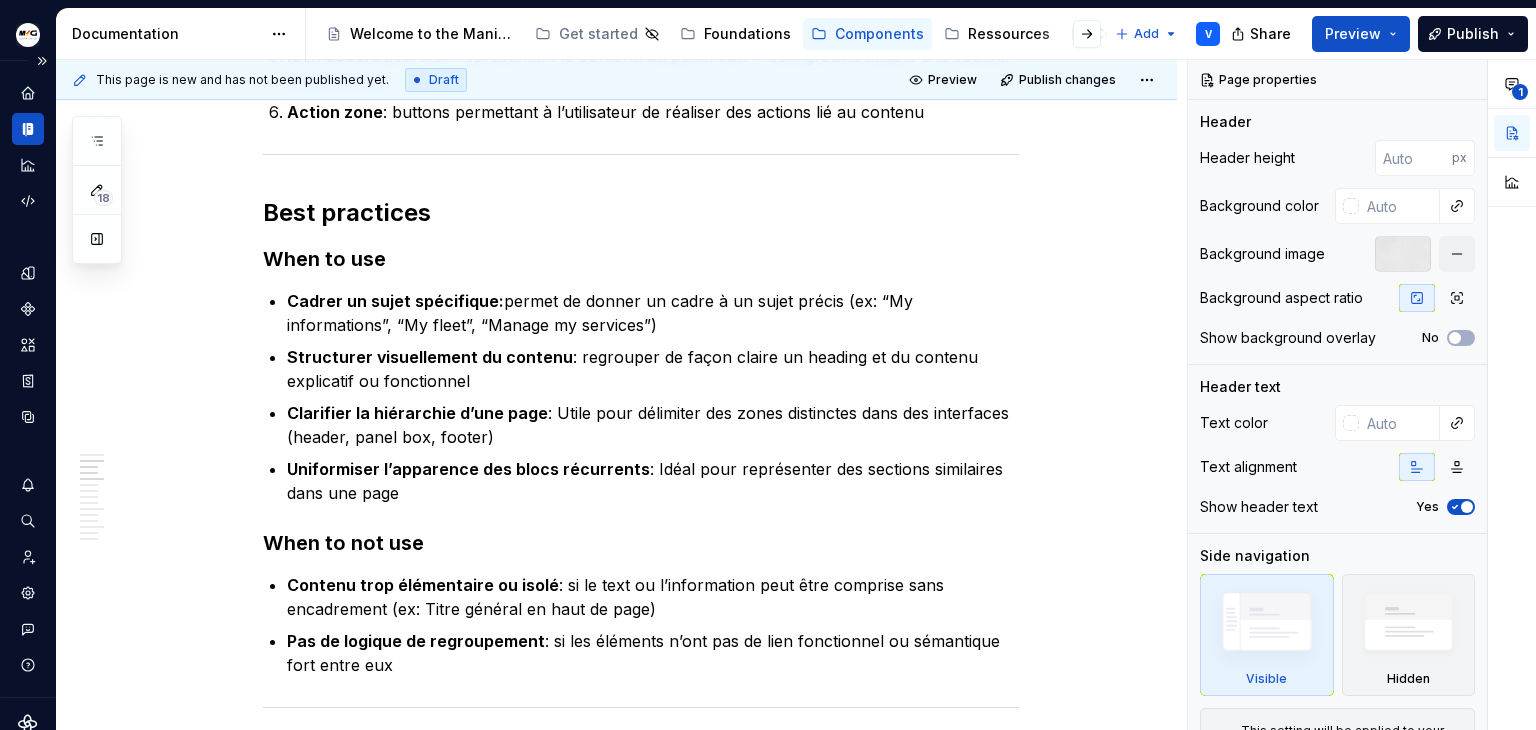 type on "*" 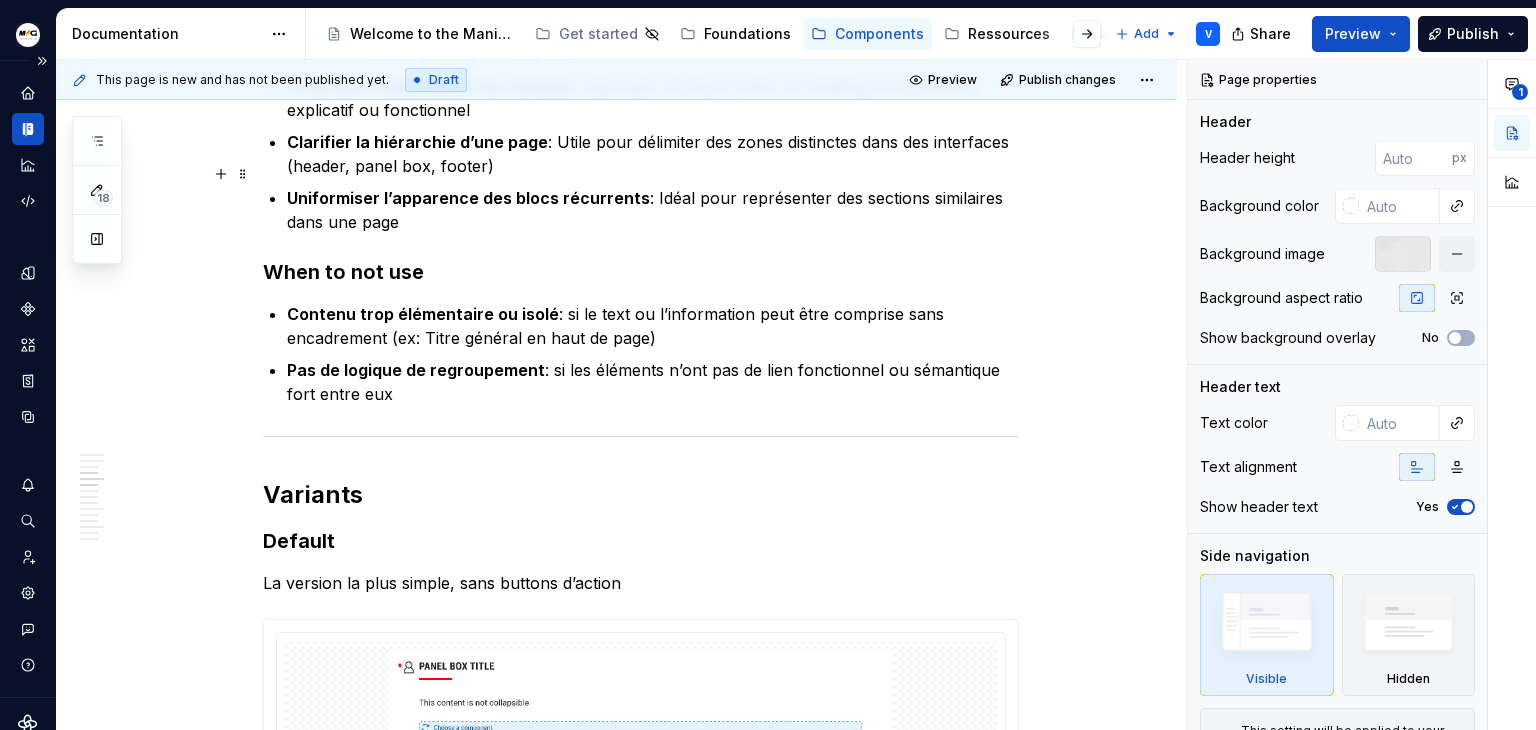 scroll, scrollTop: 1100, scrollLeft: 0, axis: vertical 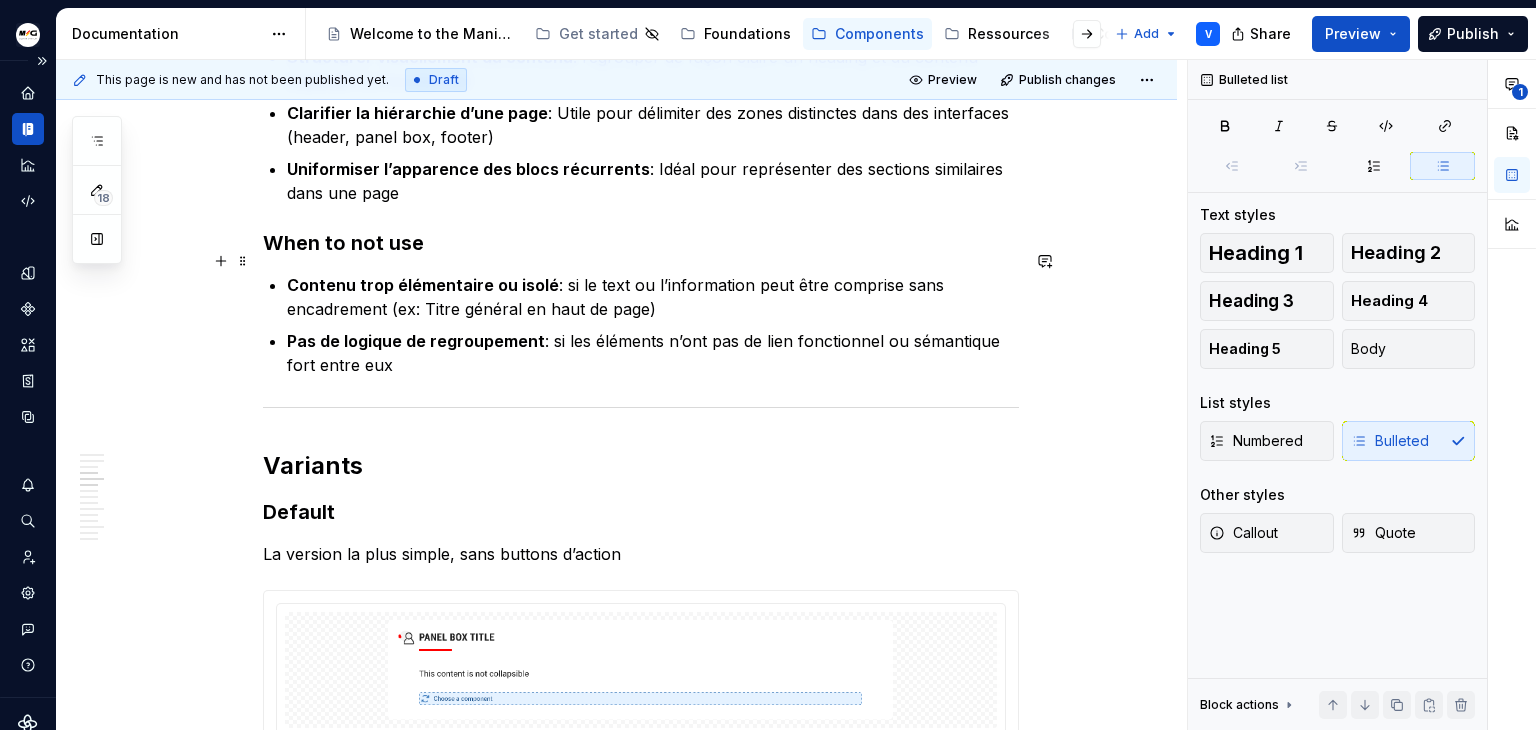 click on "Contenu trop élémentaire ou isolé  : si le text ou l’information peut être comprise sans encadrement (ex: Titre général en haut de page)" at bounding box center [653, 297] 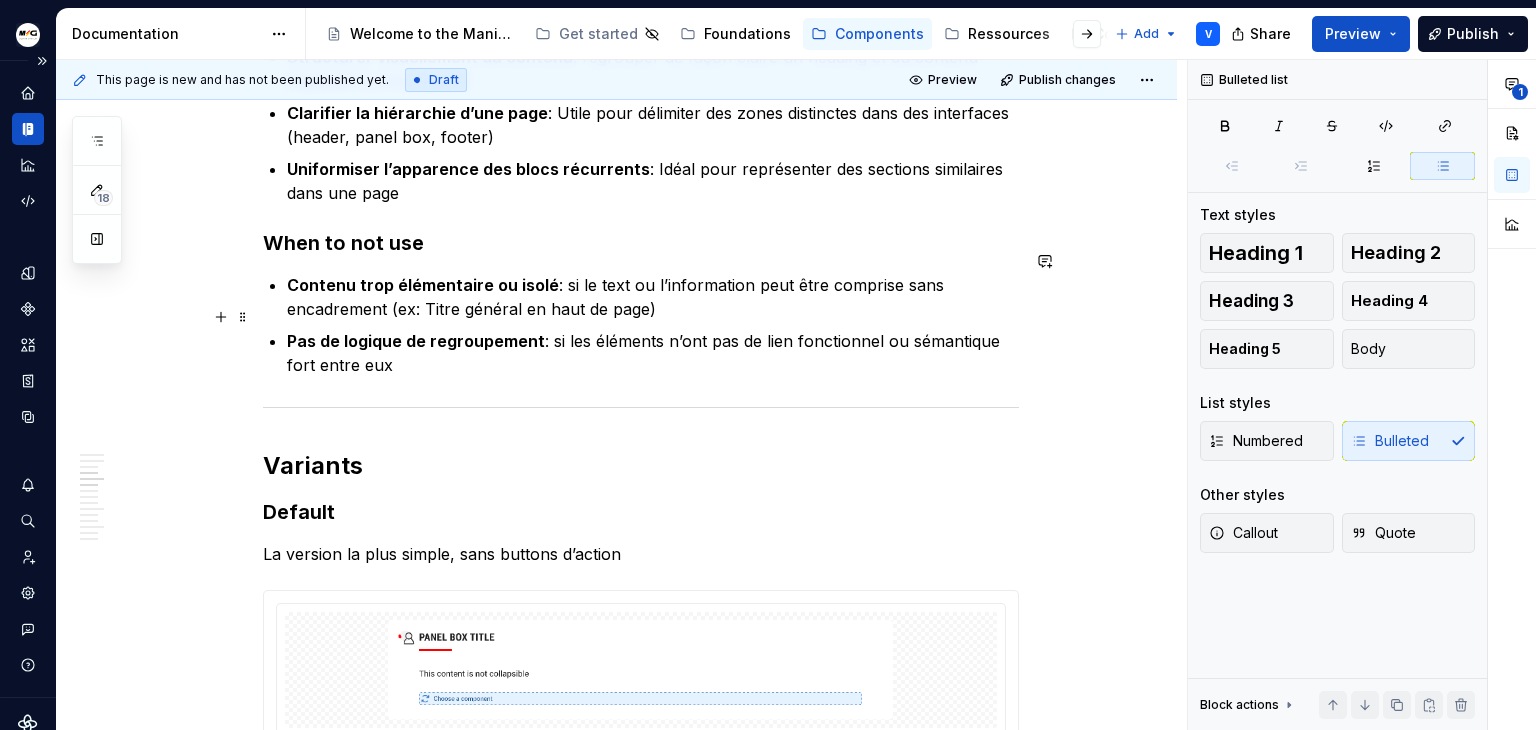 type 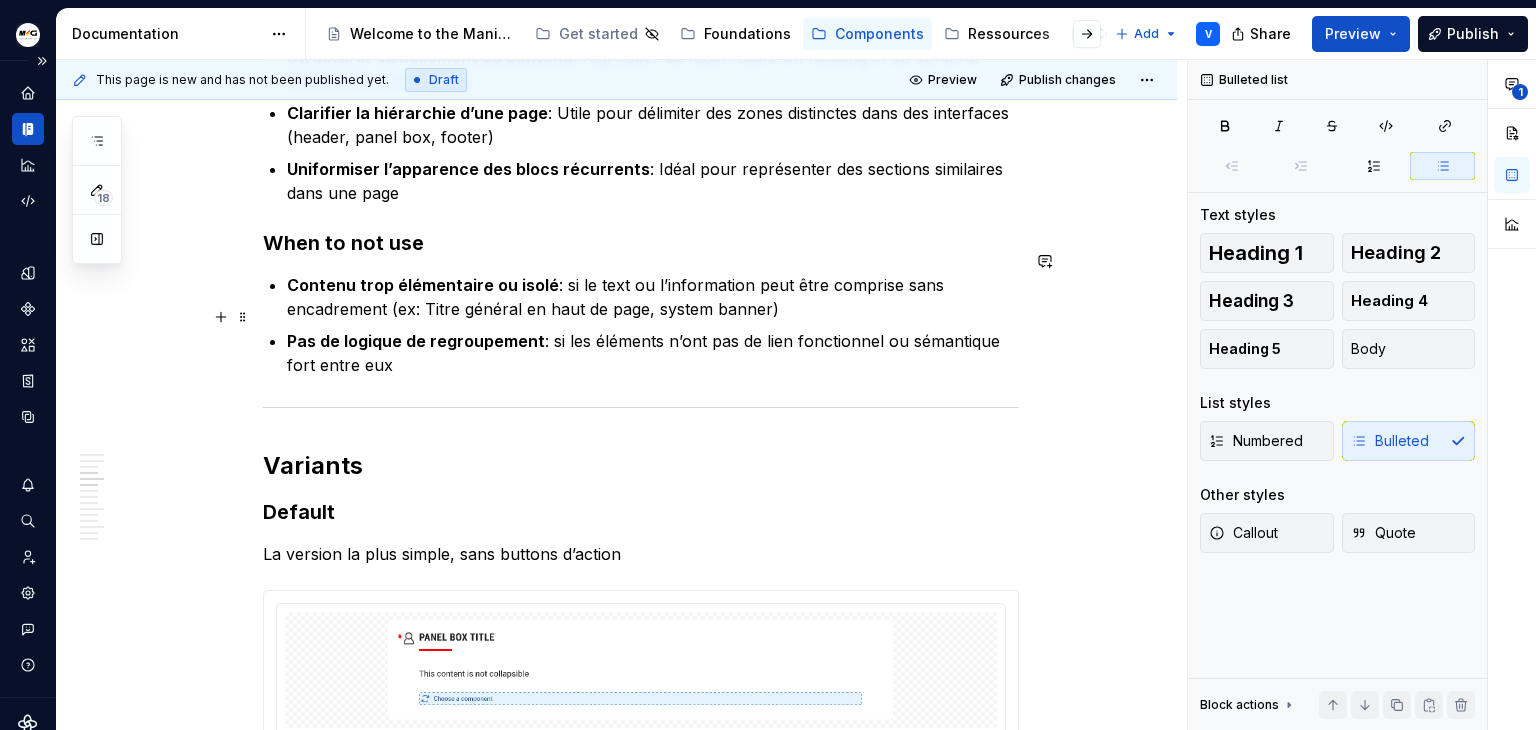 click on "Contenu trop élémentaire ou isolé  : si le text ou l’information peut être comprise sans encadrement (ex: Titre général en haut de page, system banner)" at bounding box center [653, 297] 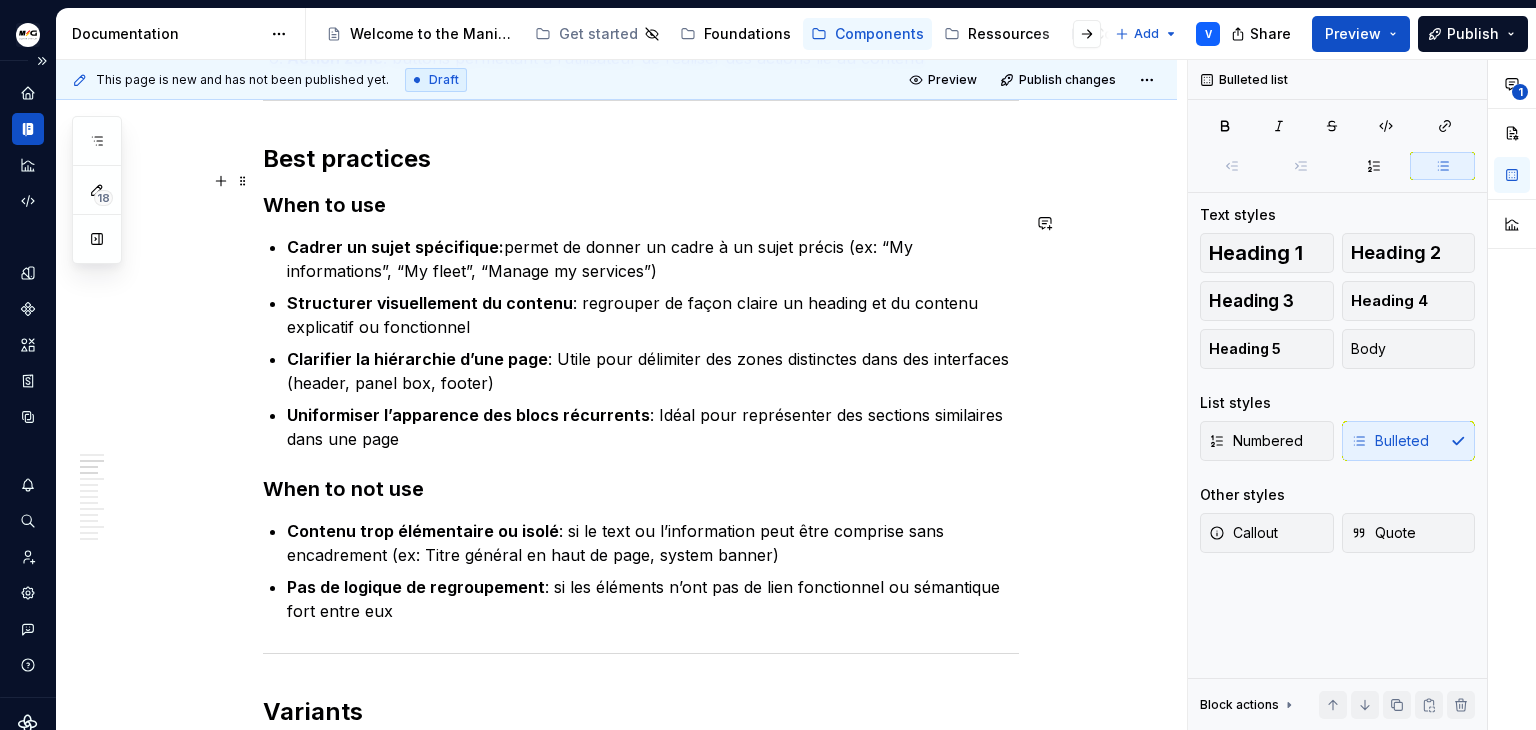 scroll, scrollTop: 0, scrollLeft: 0, axis: both 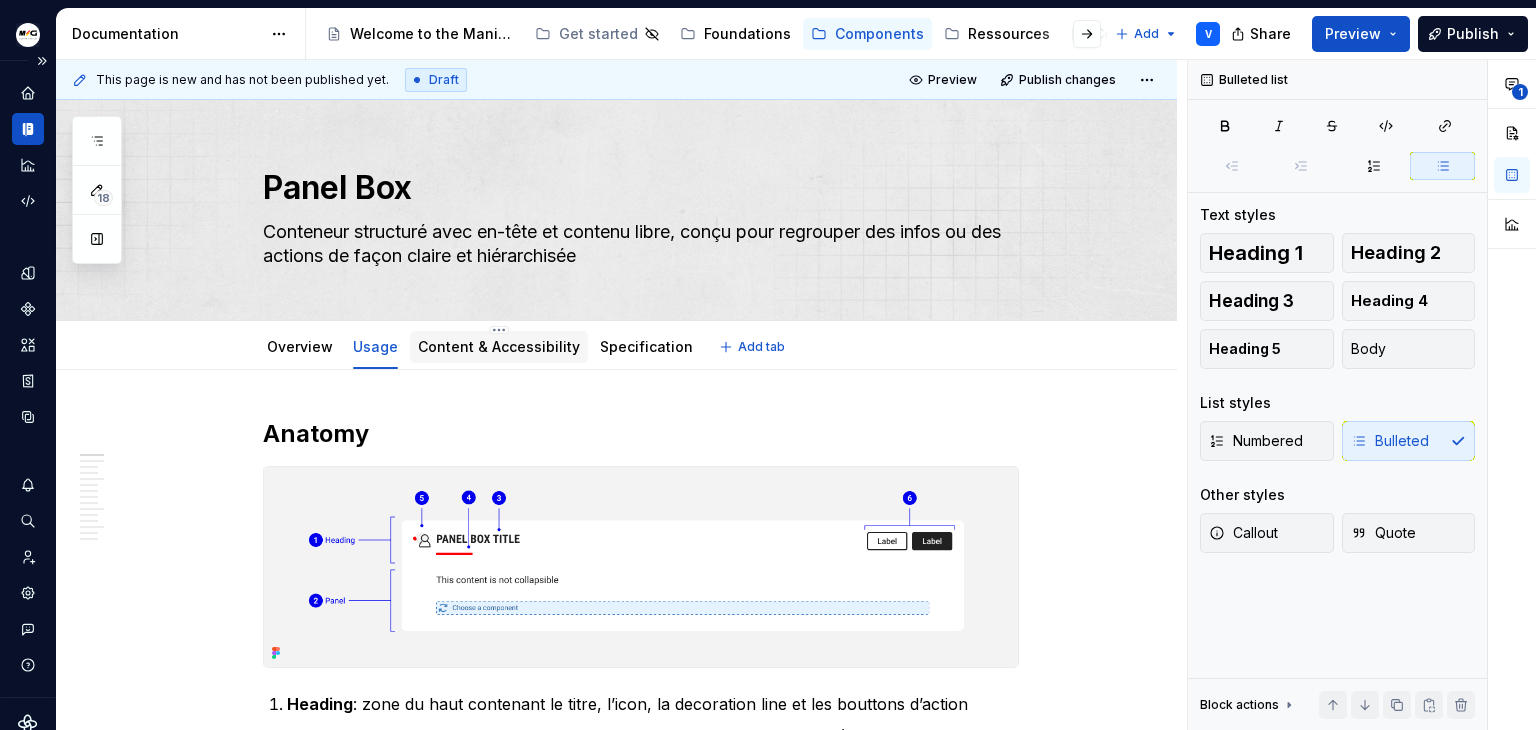 click on "Content & Accessibility" at bounding box center [499, 346] 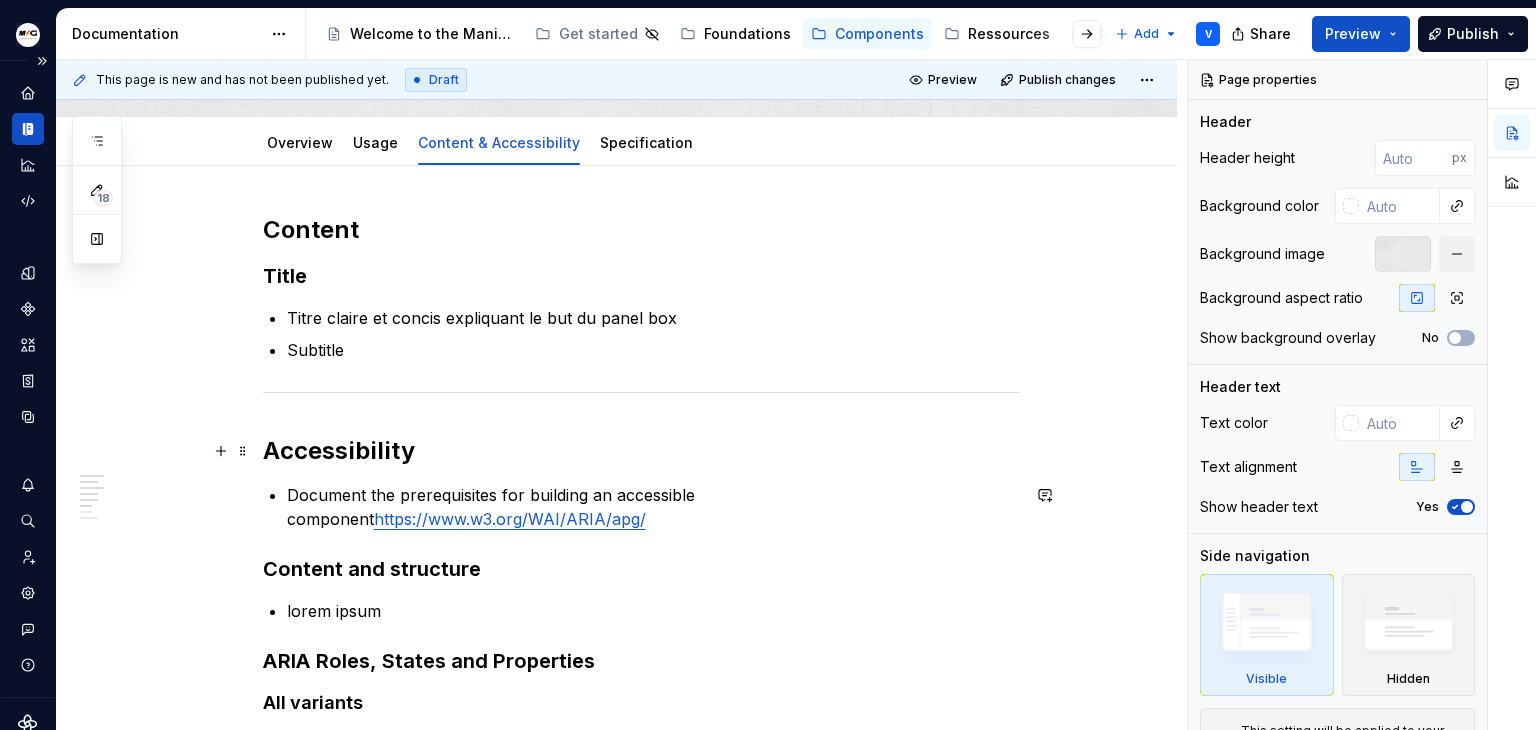 scroll, scrollTop: 104, scrollLeft: 0, axis: vertical 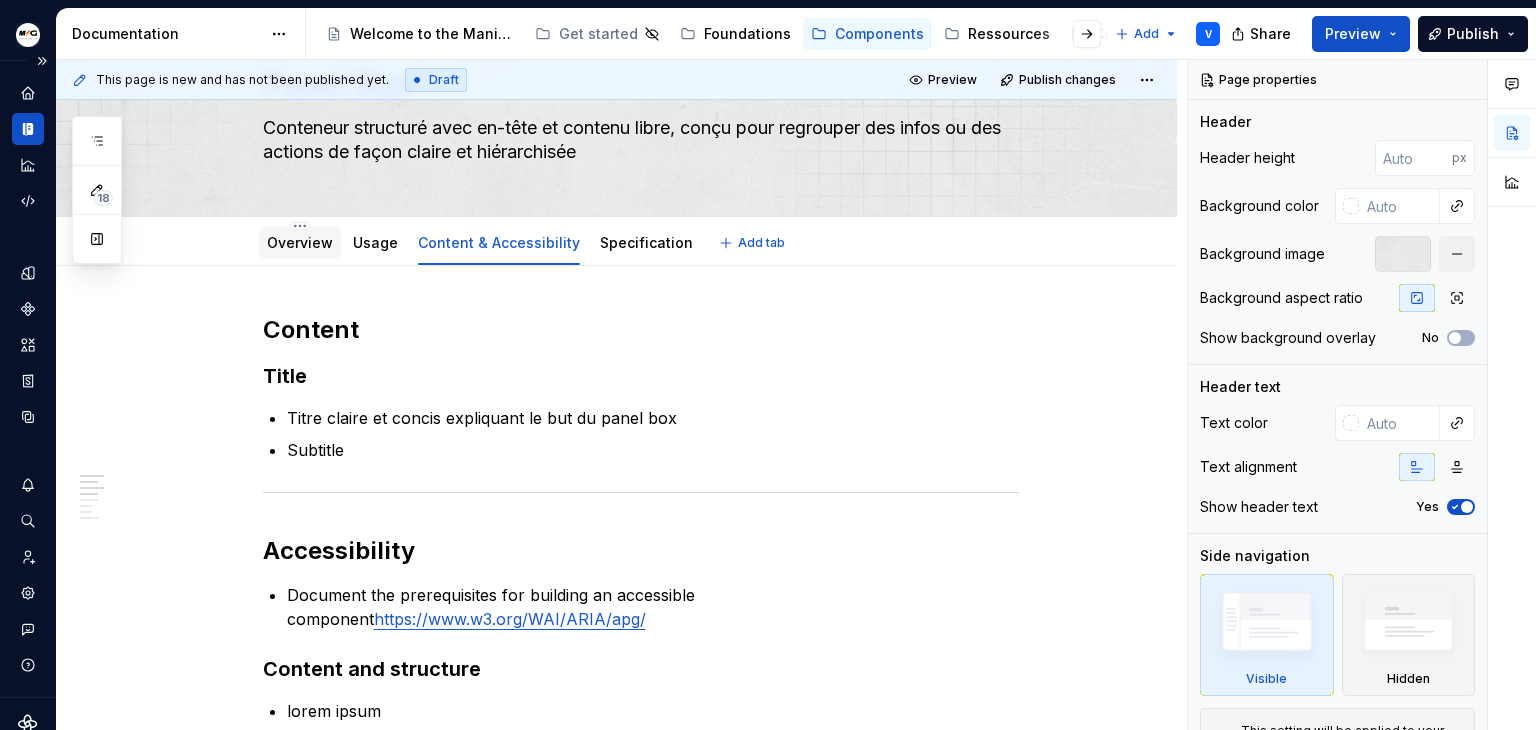 click on "Overview" at bounding box center [300, 242] 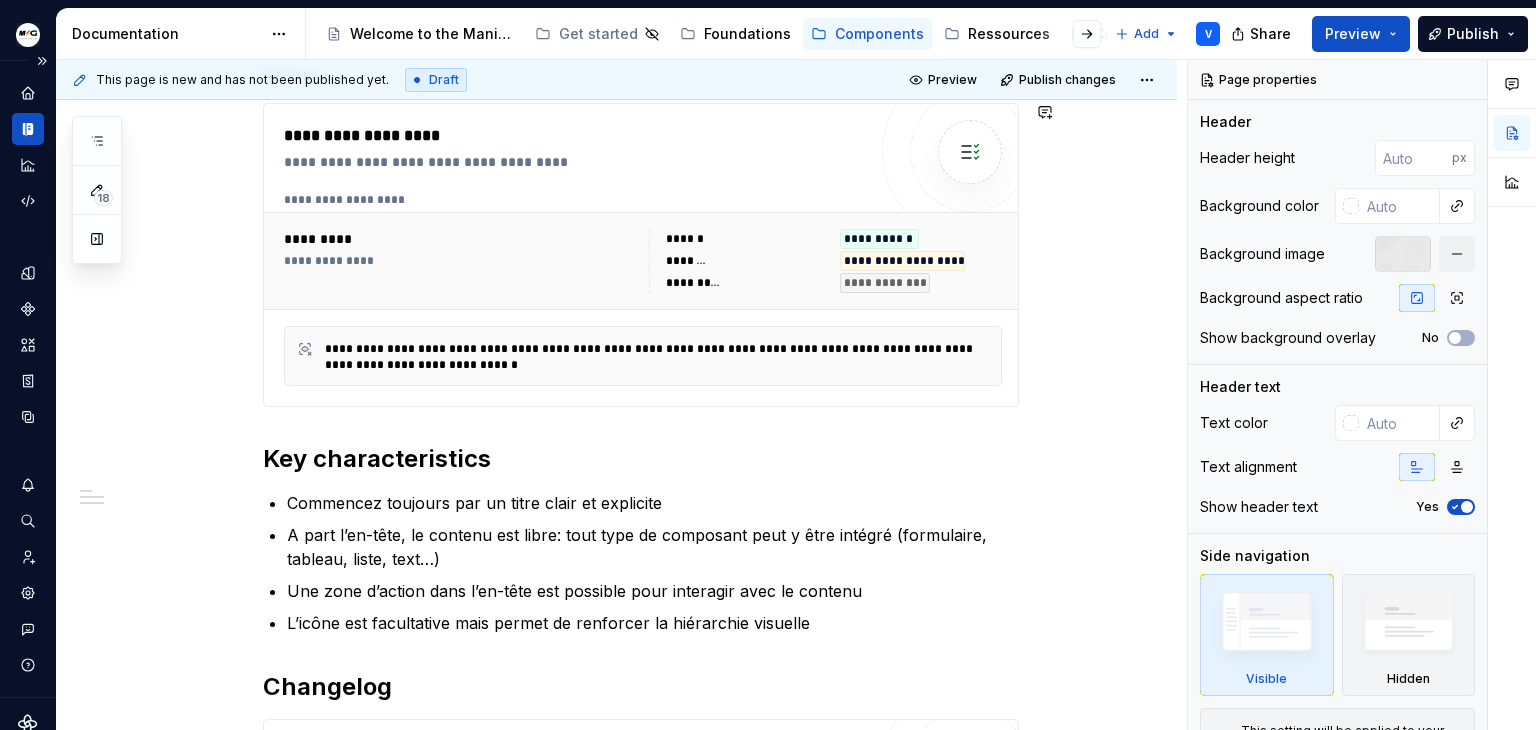 scroll, scrollTop: 0, scrollLeft: 0, axis: both 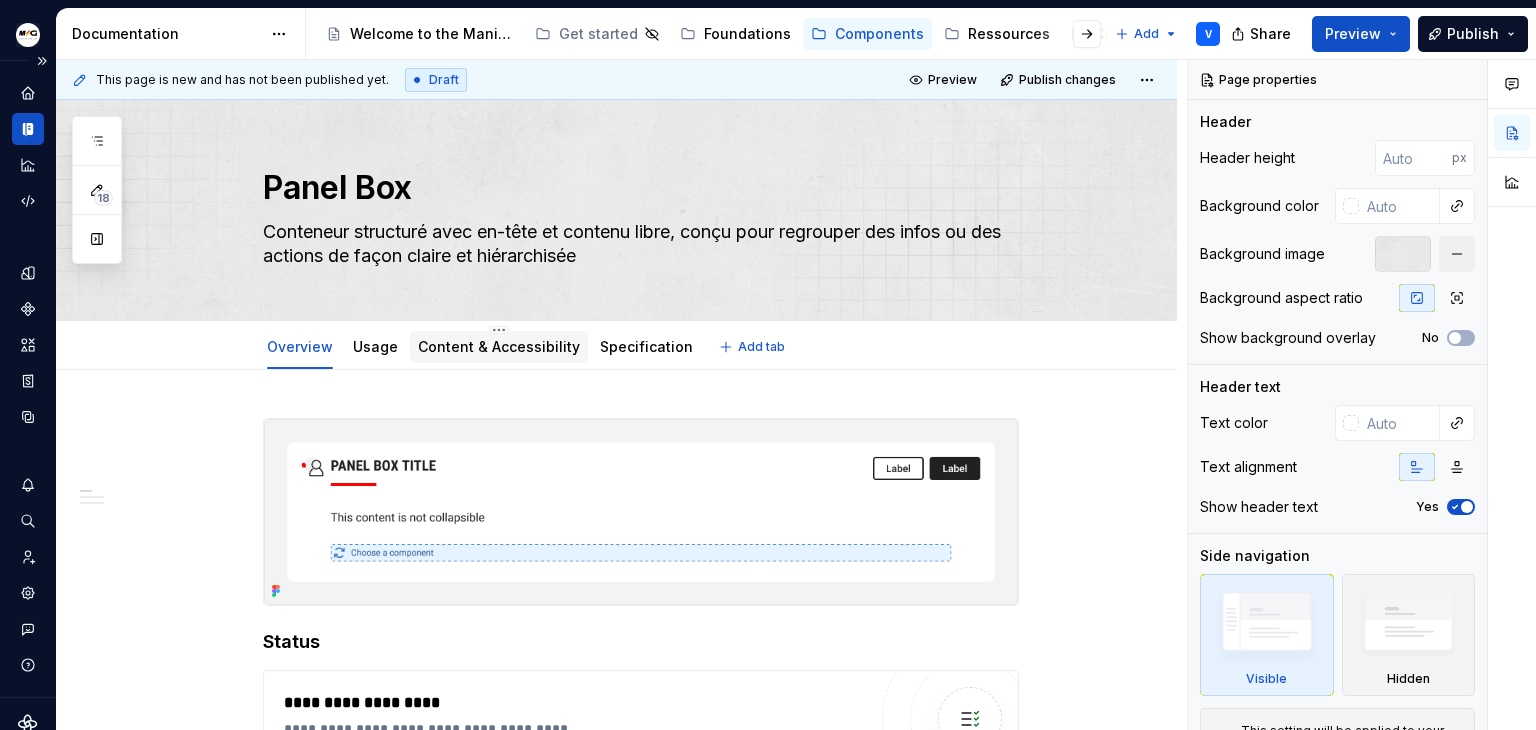click on "Content & Accessibility" at bounding box center [499, 346] 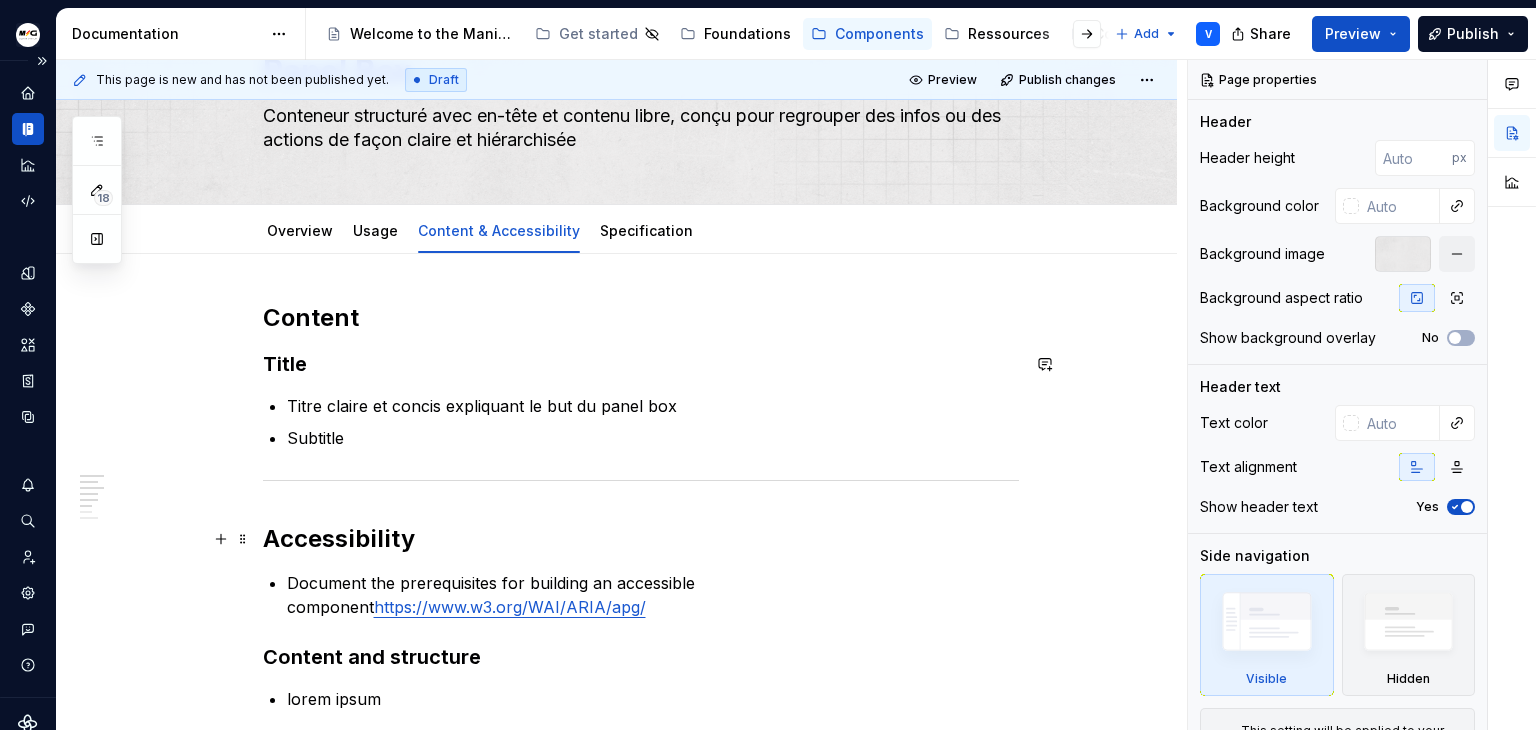 scroll, scrollTop: 200, scrollLeft: 0, axis: vertical 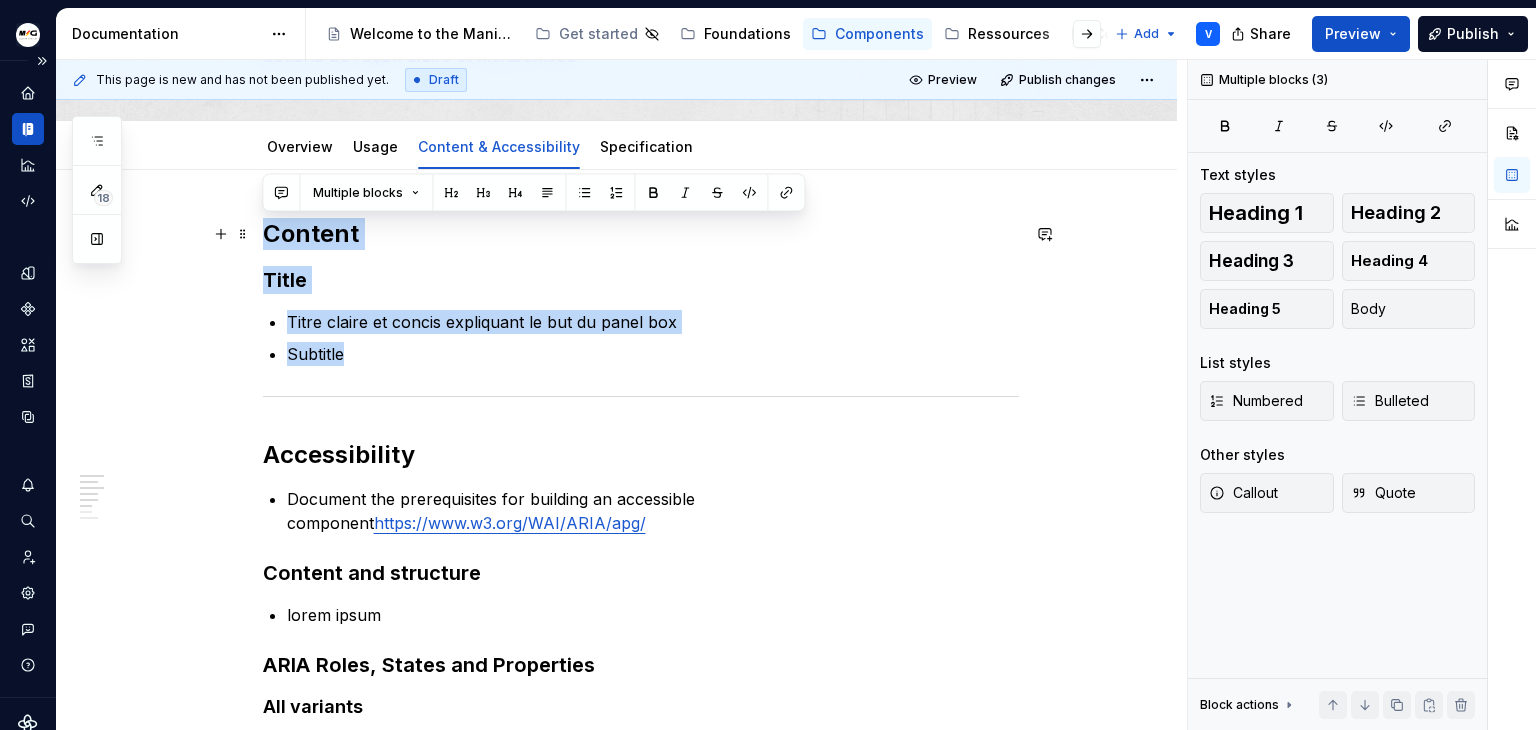 drag, startPoint x: 401, startPoint y: 349, endPoint x: 250, endPoint y: 233, distance: 190.4127 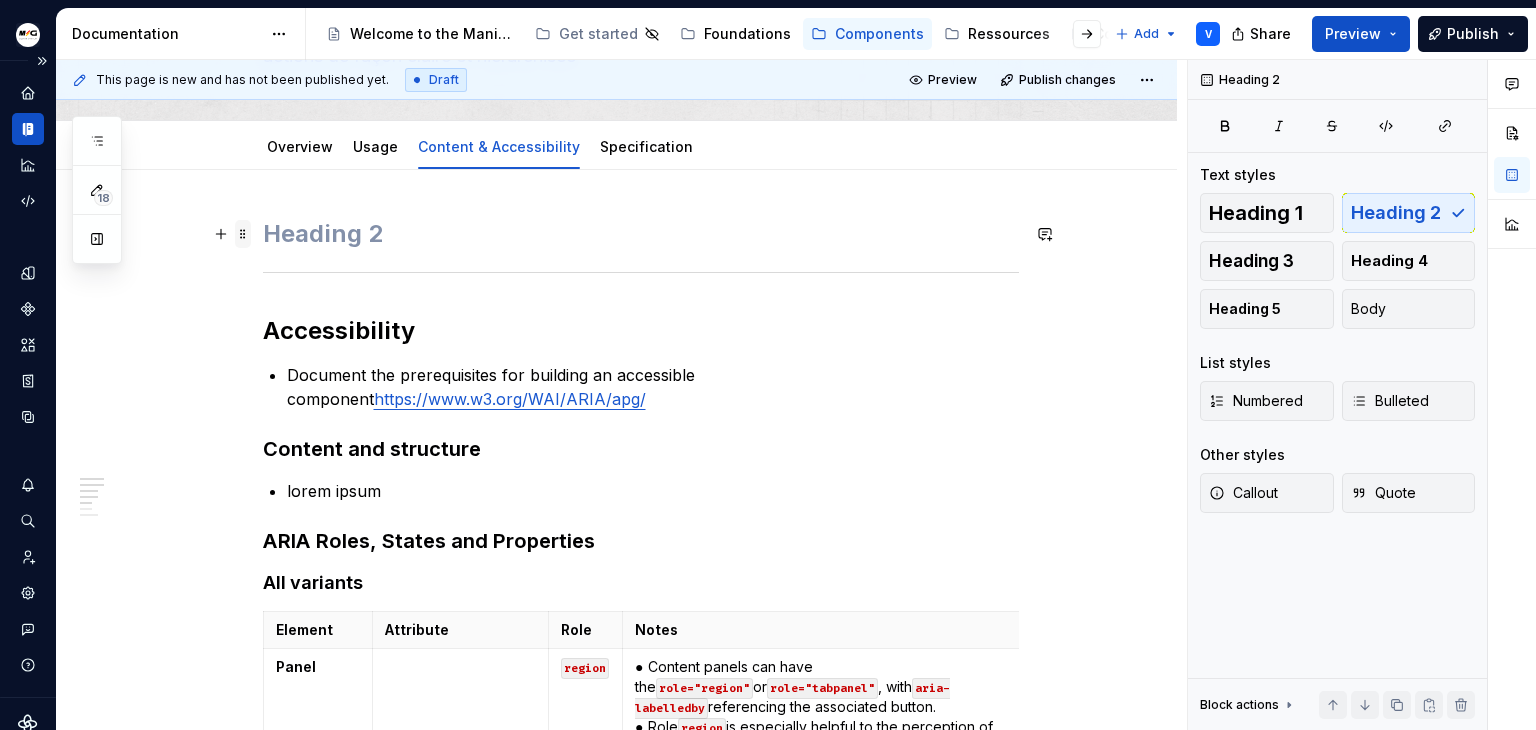 click at bounding box center (243, 234) 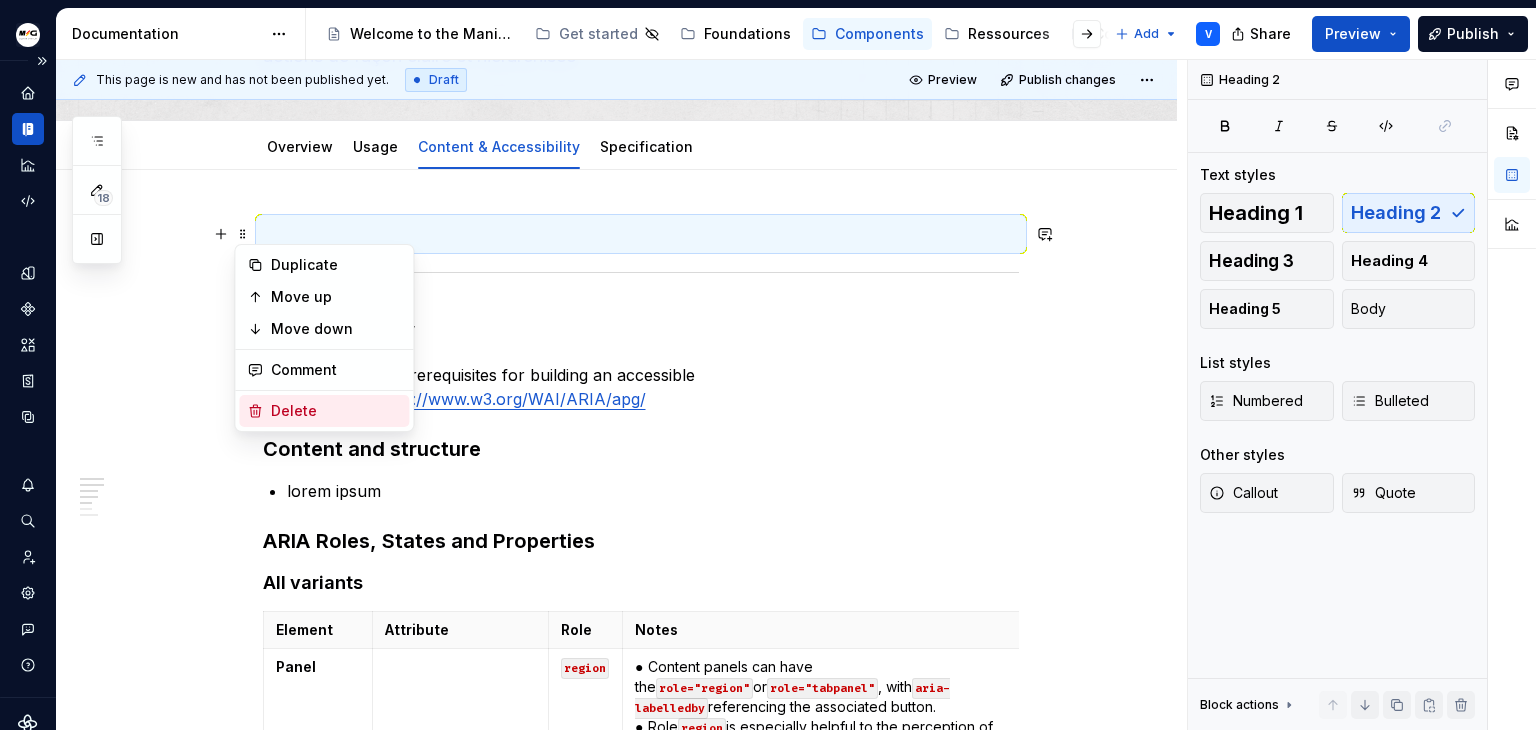 drag, startPoint x: 276, startPoint y: 398, endPoint x: 276, endPoint y: 387, distance: 11 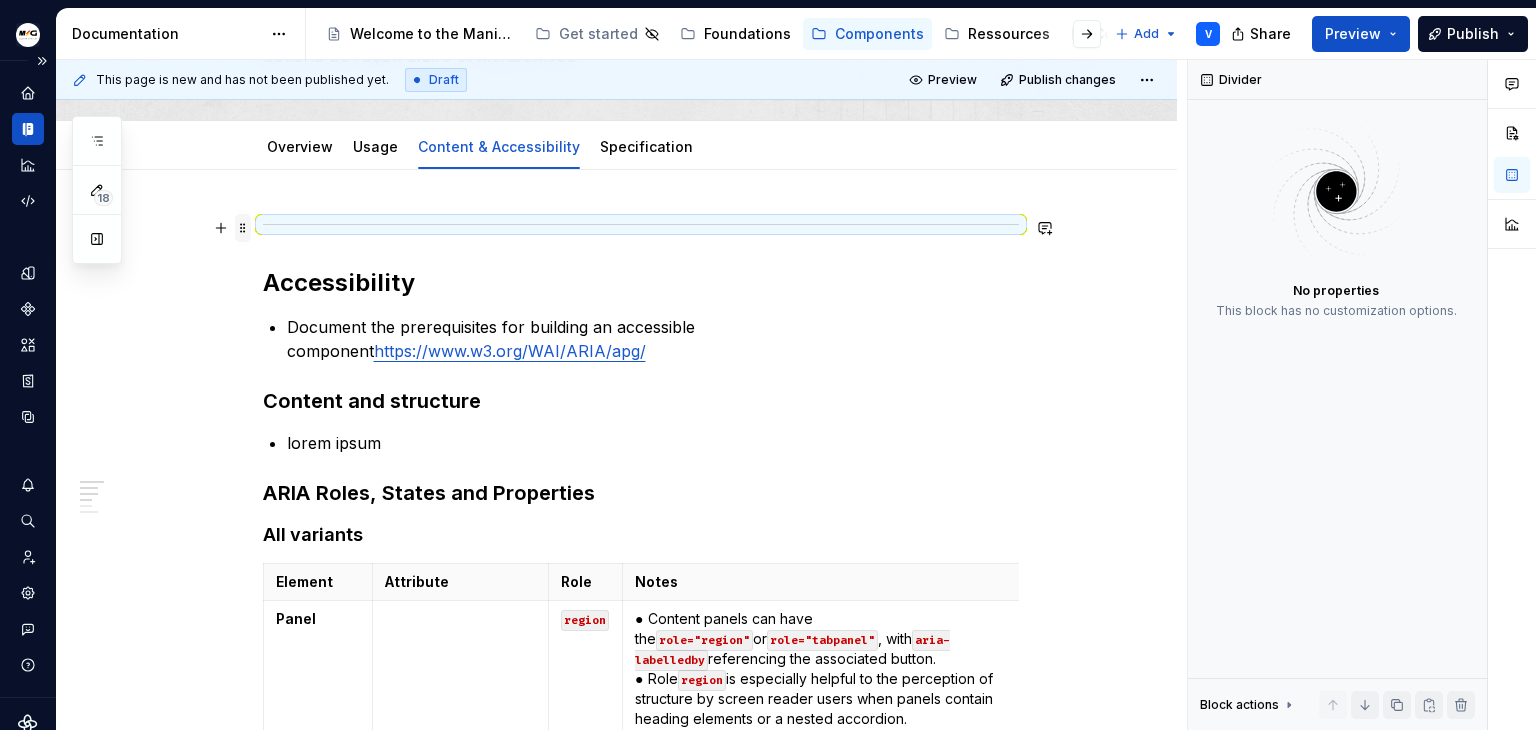 click at bounding box center (243, 228) 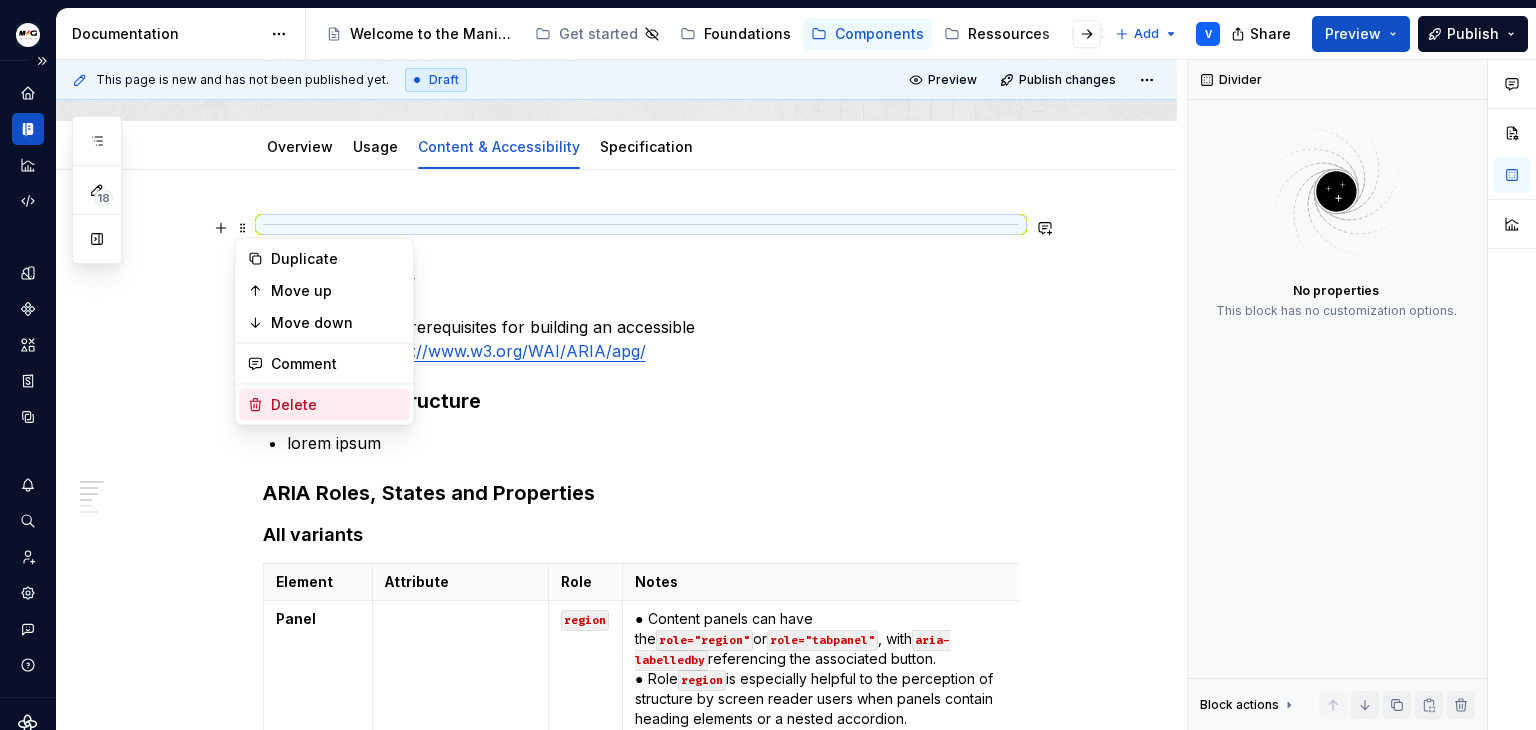 click on "Delete" at bounding box center [336, 405] 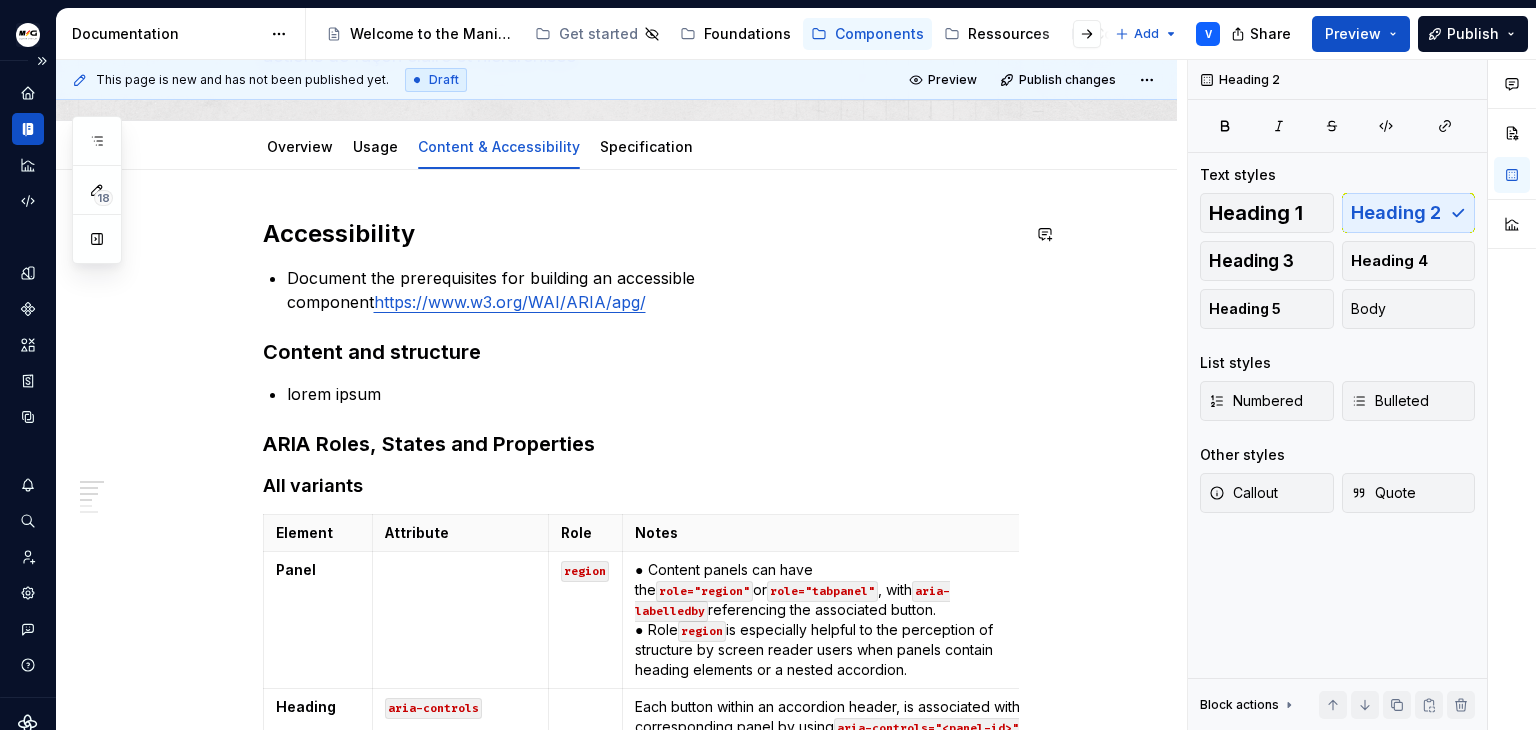 click on "Accessibility Document the prerequisites for building an accessible component  https://www.w3.org/WAI/ARIA/apg/ Content and structure lorem ipsum ARIA Roles, States and Properties All variants Element Attribute Role Notes Panel  region ● Content panels can have the  role="region"  or  role="tabpanel" , with  aria-labelledby  referencing the associated button. ● Role  region  is especially helpful to the perception of structure by screen reader users when panels contain heading elements or a nested accordion. Heading aria-controls Each button within an accordion header, is associated with its corresponding panel by using  aria-controls="<panel-id>" Heading aria-labelledby The ID of the accordion header should be referenced in the  aria-labelledby  attribute of the corresponding panel, Button aria-labelledby Button/dropdown aria-haspopup="menu" aria-haspopup="false" Heading button The title of each accordion header is contained in an element with   role="button"   Variant Collapsible Element Attribute Role" at bounding box center (616, 1162) 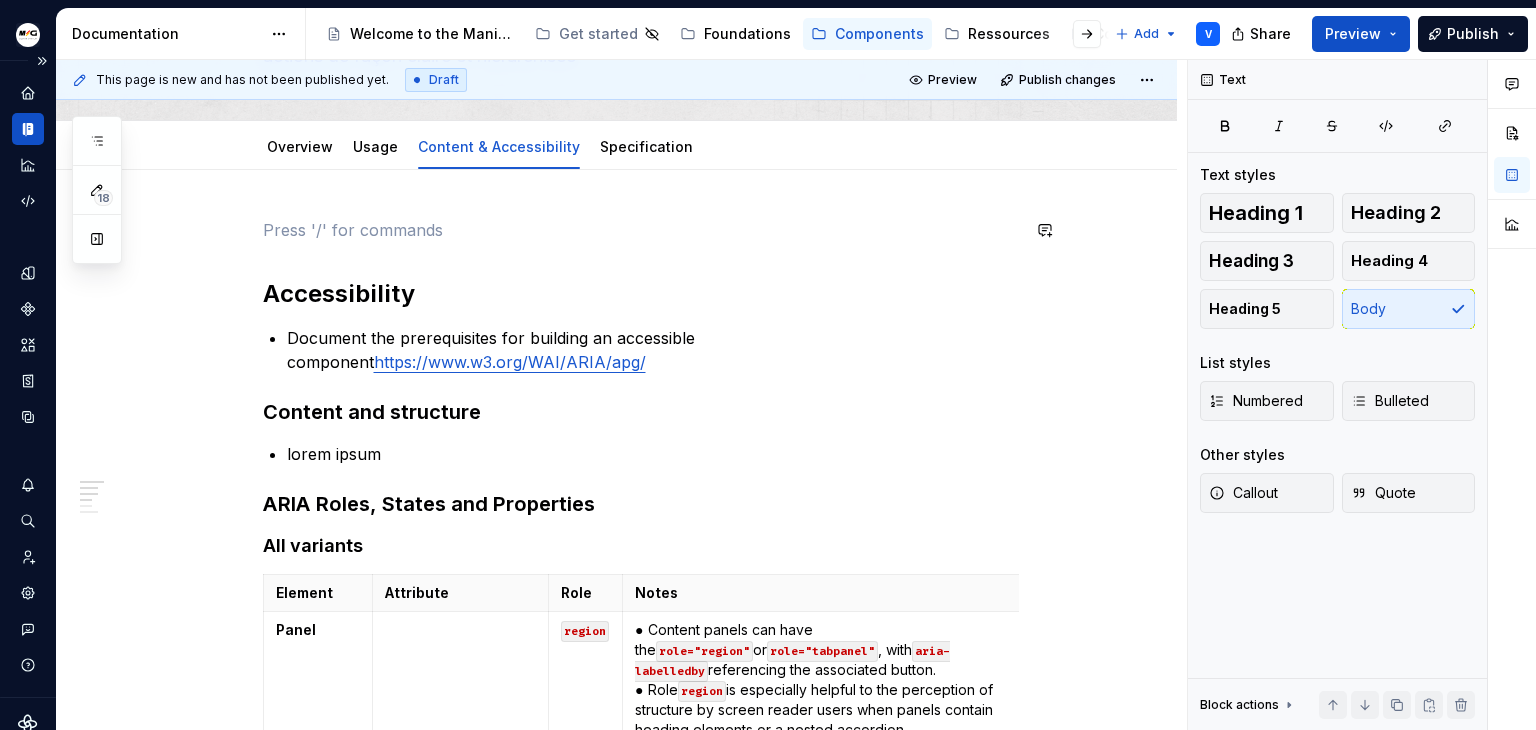 click on "Accessibility Document the prerequisites for building an accessible component  https://www.w3.org/WAI/ARIA/apg/ Content and structure lorem ipsum ARIA Roles, States and Properties All variants Element Attribute Role Notes Panel  region ● Content panels can have the  role="region"  or  role="tabpanel" , with  aria-labelledby  referencing the associated button. ● Role  region  is especially helpful to the perception of structure by screen reader users when panels contain heading elements or a nested accordion. Heading aria-controls Each button within an accordion header, is associated with its corresponding panel by using  aria-controls="<panel-id>" Heading aria-labelledby The ID of the accordion header should be referenced in the  aria-labelledby  attribute of the corresponding panel, Button aria-labelledby Button/dropdown aria-haspopup="menu" aria-haspopup="false" Heading button The title of each accordion header is contained in an element with   role="button"   Variant Collapsible Element Attribute Role" at bounding box center [641, 1094] 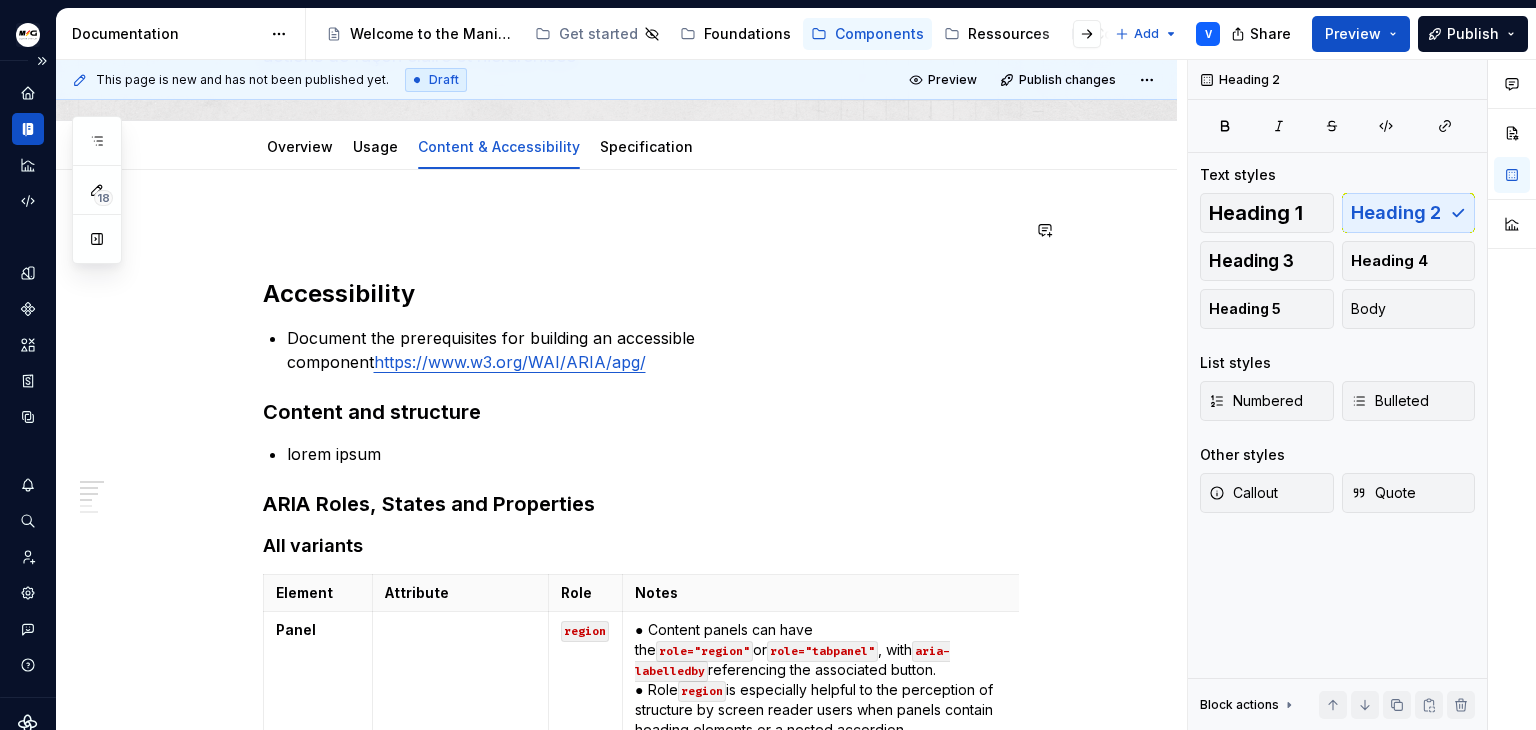 click on "Accessibility Document the prerequisites for building an accessible component  https://www.w3.org/WAI/ARIA/apg/ Content and structure lorem ipsum ARIA Roles, States and Properties All variants Element Attribute Role Notes Panel  region ● Content panels can have the  role="region"  or  role="tabpanel" , with  aria-labelledby  referencing the associated button. ● Role  region  is especially helpful to the perception of structure by screen reader users when panels contain heading elements or a nested accordion. Heading aria-controls Each button within an accordion header, is associated with its corresponding panel by using  aria-controls="<panel-id>" Heading aria-labelledby The ID of the accordion header should be referenced in the  aria-labelledby  attribute of the corresponding panel, Button aria-labelledby Button/dropdown aria-haspopup="menu" aria-haspopup="false" Heading button The title of each accordion header is contained in an element with   role="button"   Variant Collapsible Element Attribute Role" at bounding box center [641, 1094] 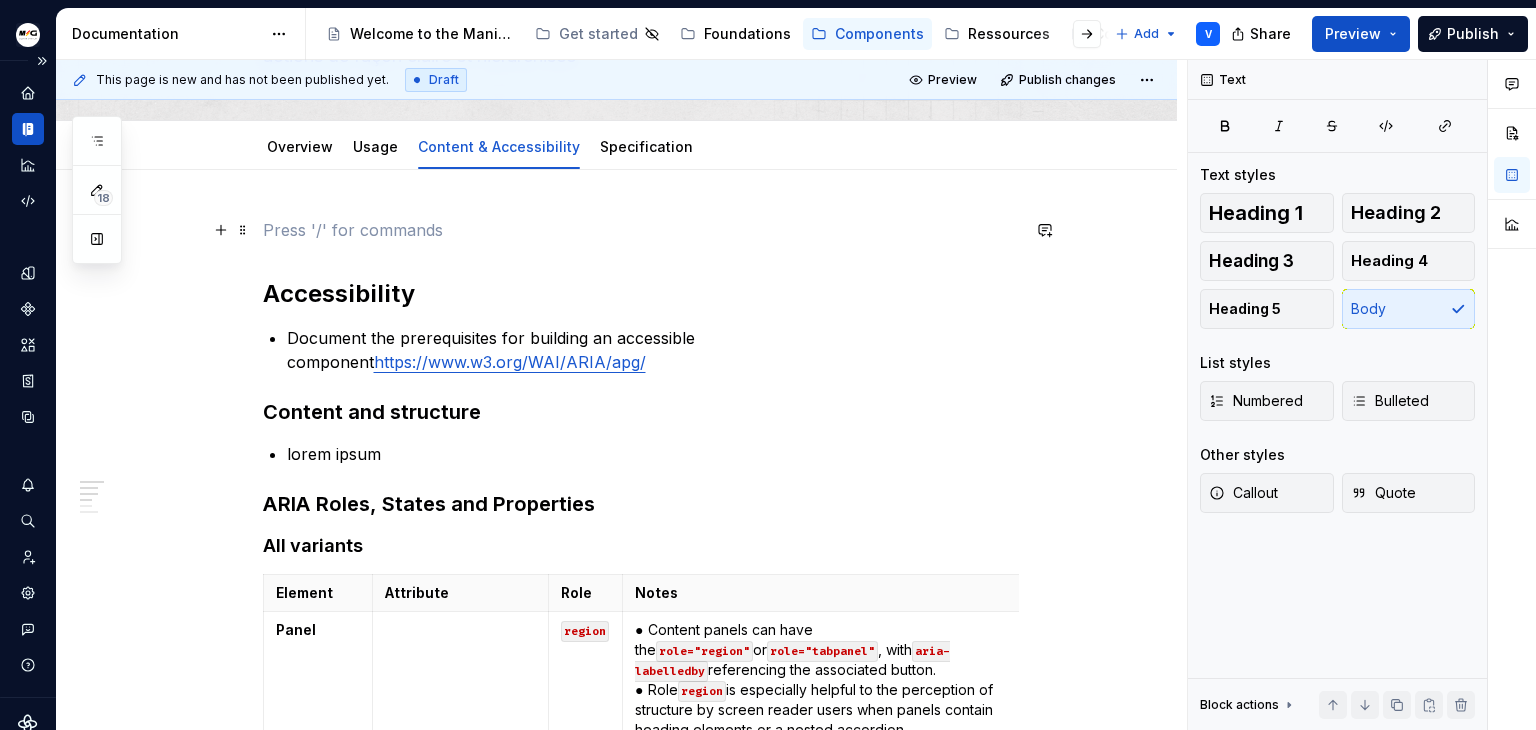 click at bounding box center [641, 230] 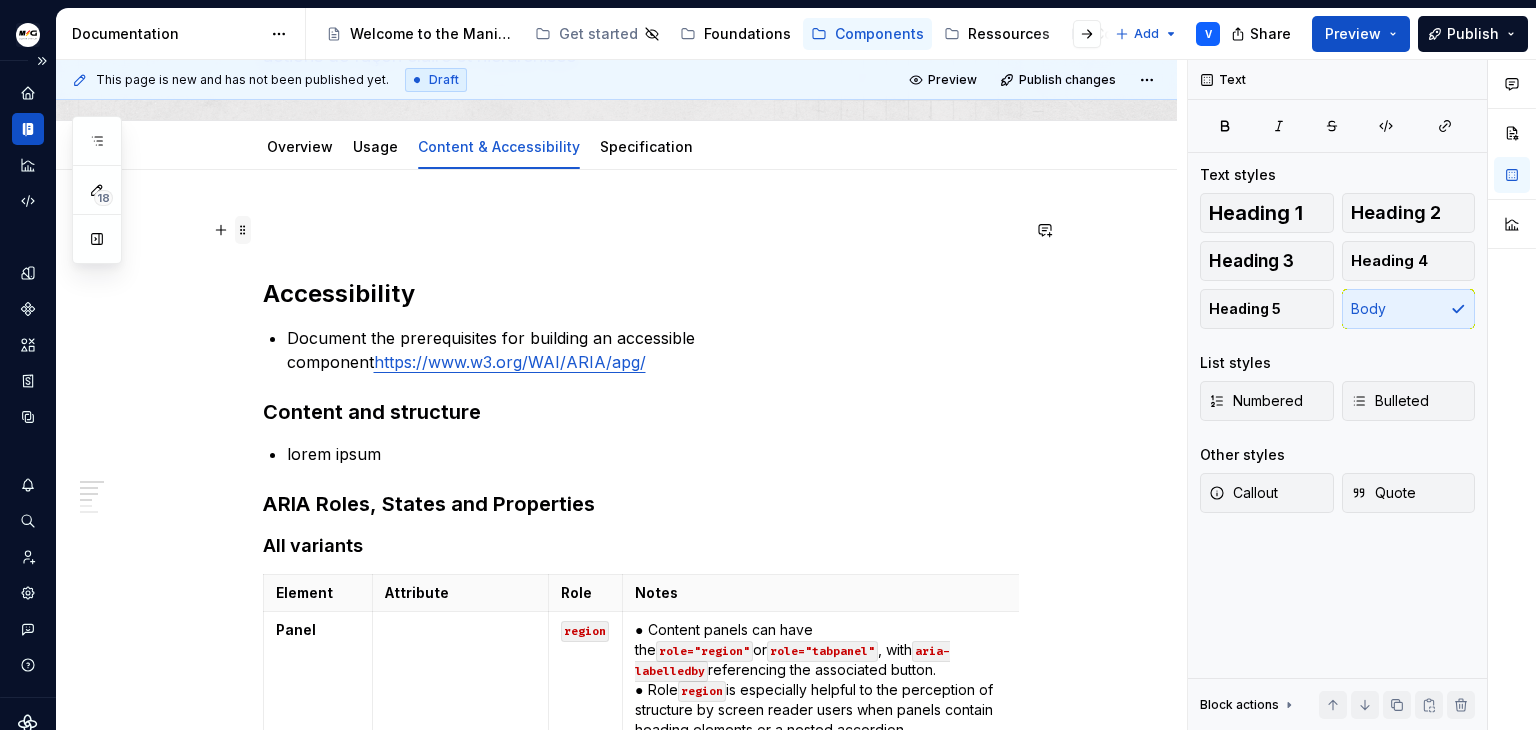 click at bounding box center (243, 230) 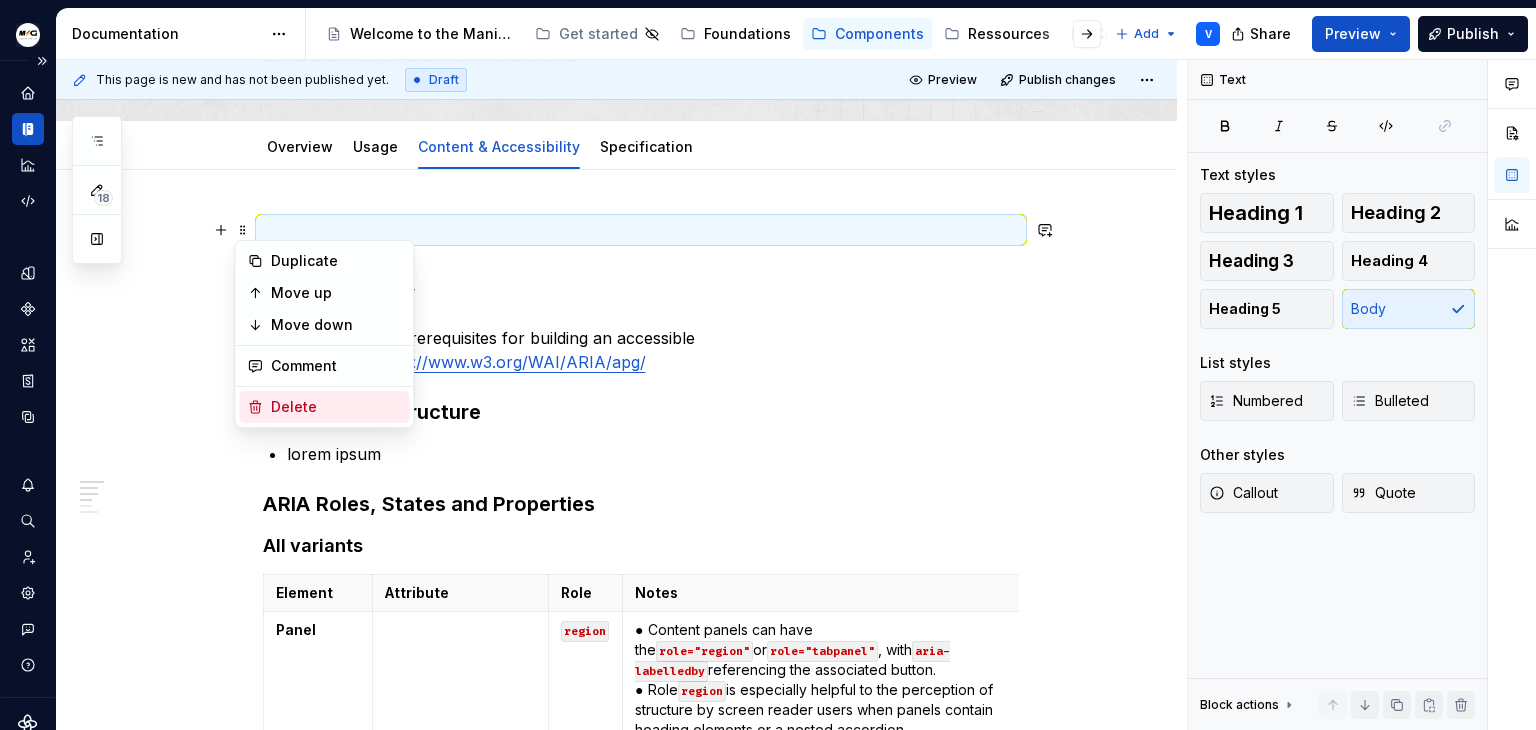 click on "Delete" at bounding box center (324, 407) 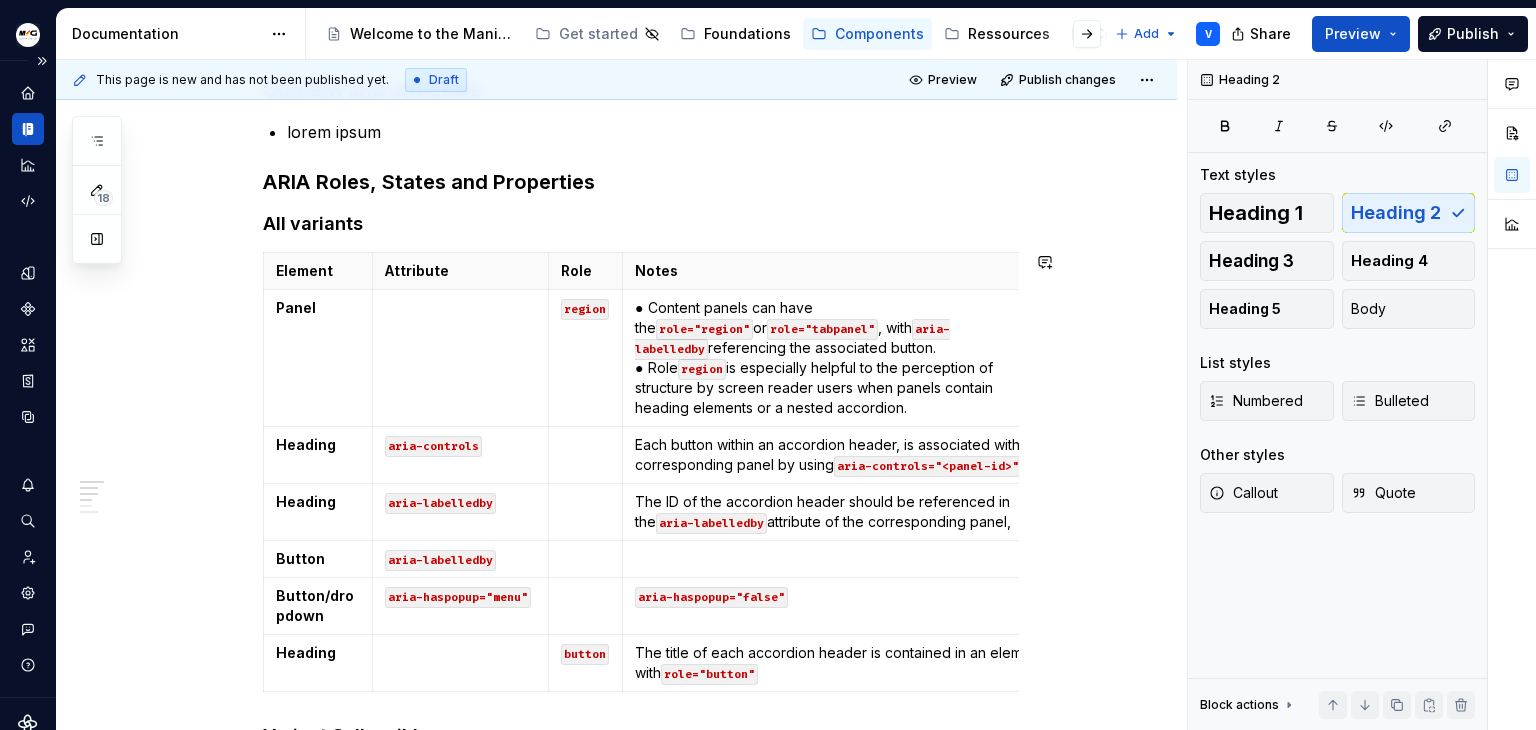 scroll, scrollTop: 0, scrollLeft: 0, axis: both 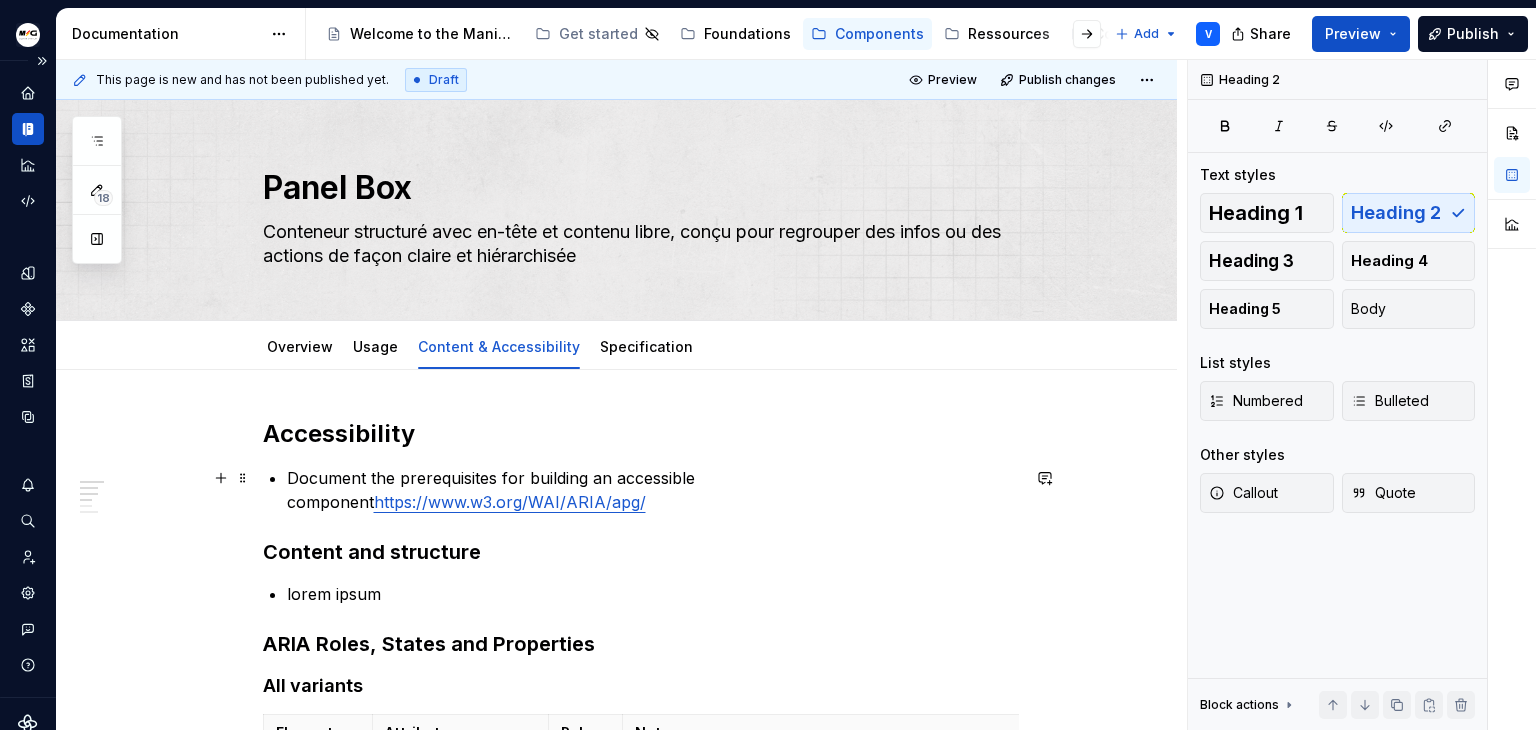 click on "https://www.w3.org/WAI/ARIA/apg/" at bounding box center (510, 502) 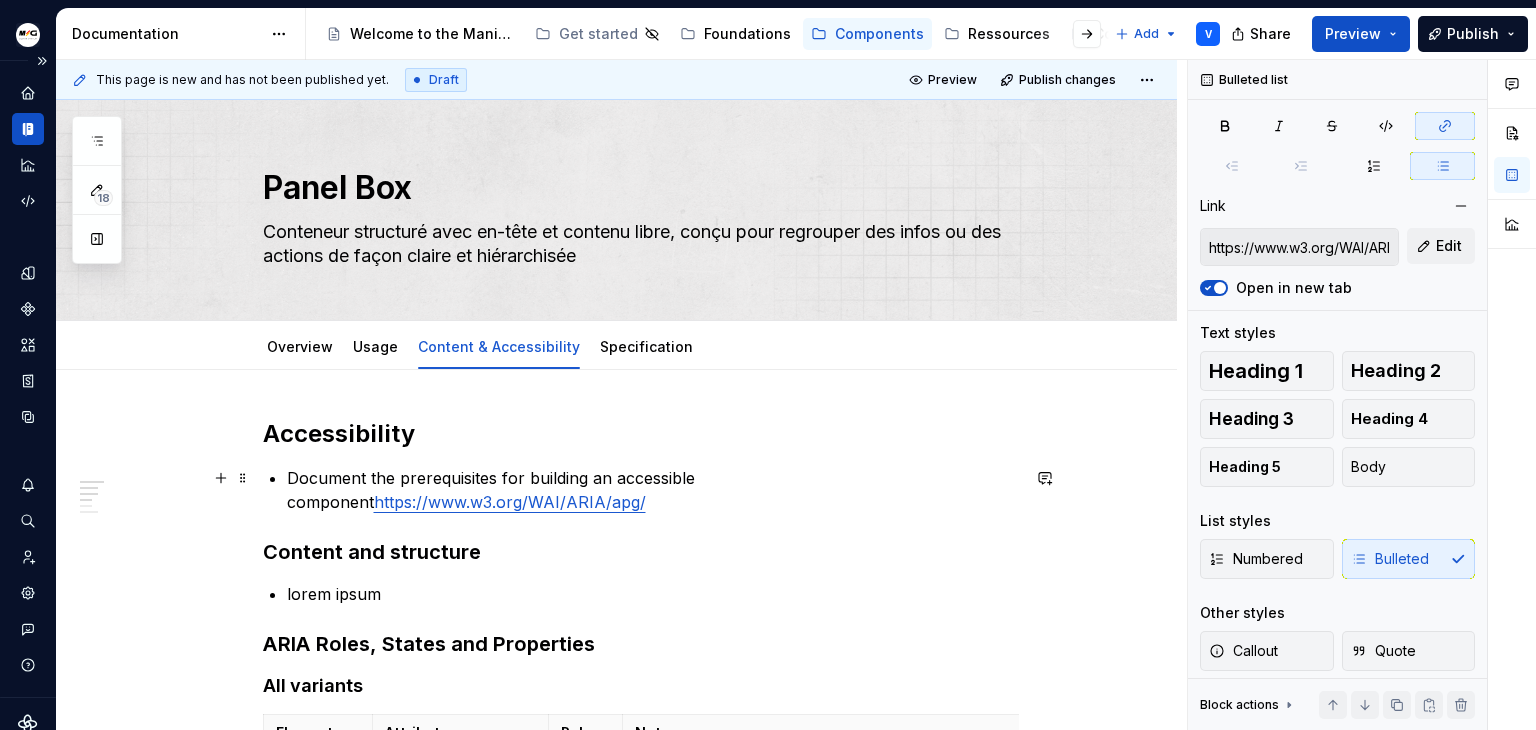 click on "Document the prerequisites for building an accessible component  https://www.w3.org/WAI/ARIA/apg/" at bounding box center [653, 490] 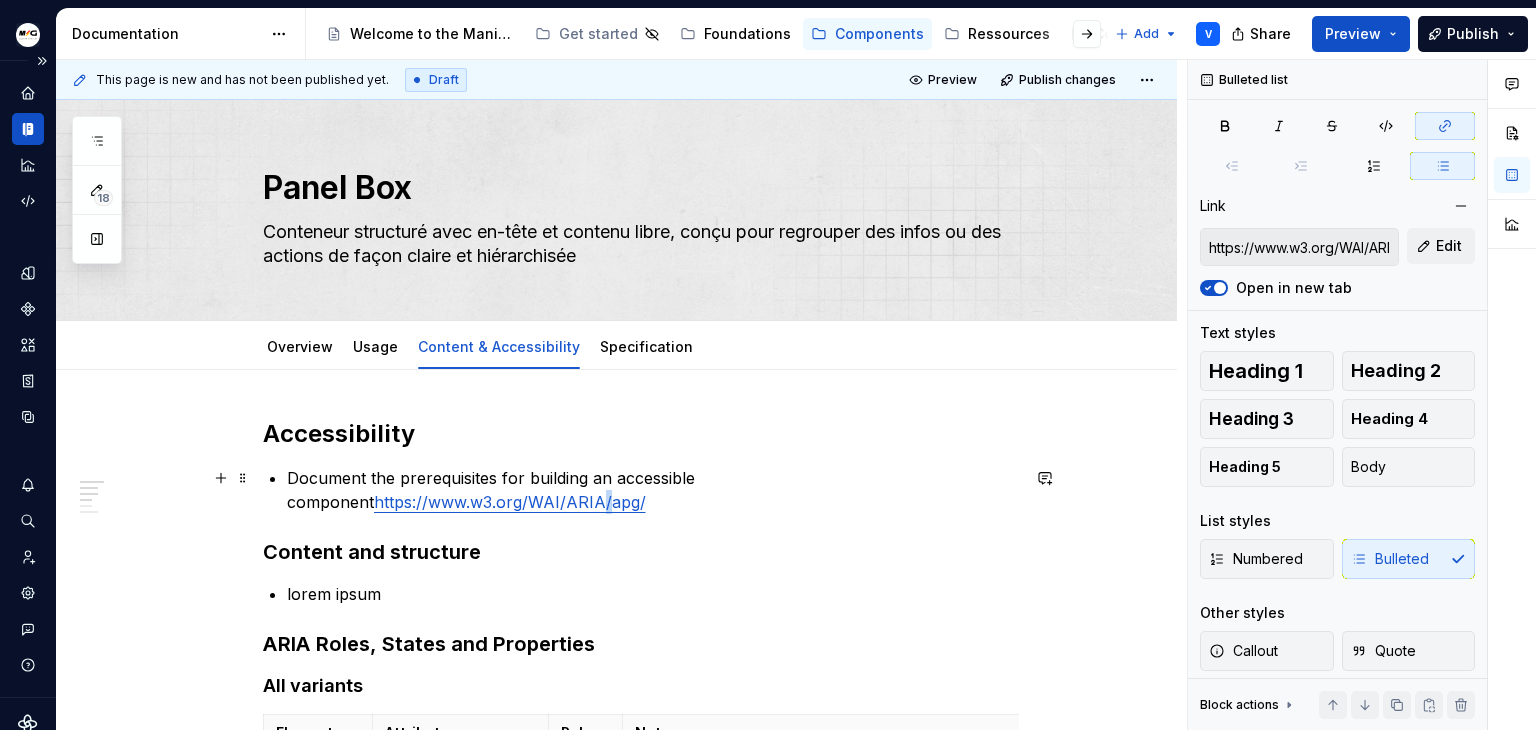 click on "Document the prerequisites for building an accessible component  https://www.w3.org/WAI/ARIA/apg/" at bounding box center (653, 490) 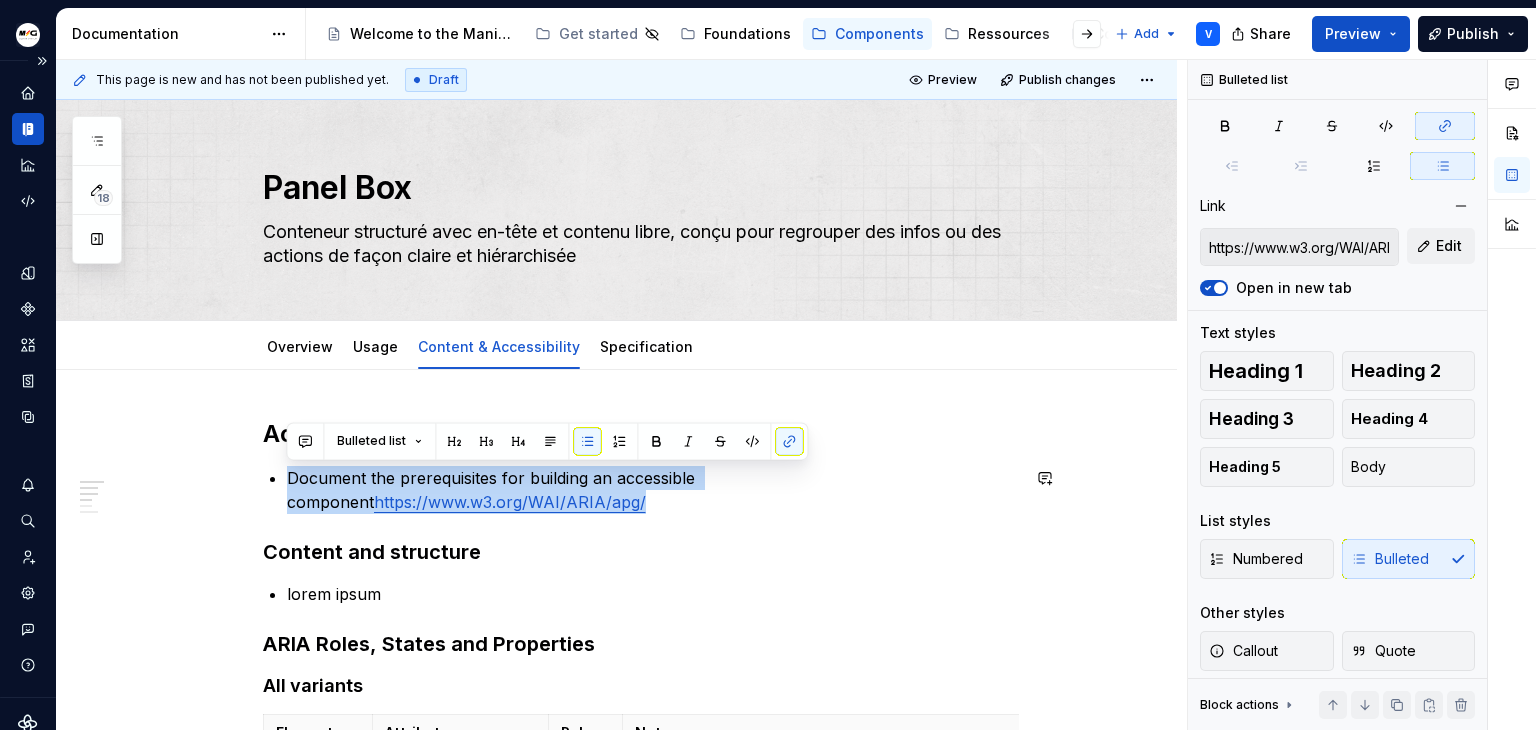click on "Accessibility Document the prerequisites for building an accessible component  https://www.w3.org/WAI/ARIA/apg/ Content and structure lorem ipsum ARIA Roles, States and Properties All variants Element Attribute Role Notes Panel  region ● Content panels can have the  role="region"  or  role="tabpanel" , with  aria-labelledby  referencing the associated button. ● Role  region  is especially helpful to the perception of structure by screen reader users when panels contain heading elements or a nested accordion. Heading aria-controls Each button within an accordion header, is associated with its corresponding panel by using  aria-controls="<panel-id>" Heading aria-labelledby The ID of the accordion header should be referenced in the  aria-labelledby  attribute of the corresponding panel, Button aria-labelledby Button/dropdown aria-haspopup="menu" aria-haspopup="false" Heading button The title of each accordion header is contained in an element with   role="button"   Variant Collapsible Element Attribute Role" at bounding box center (641, 1264) 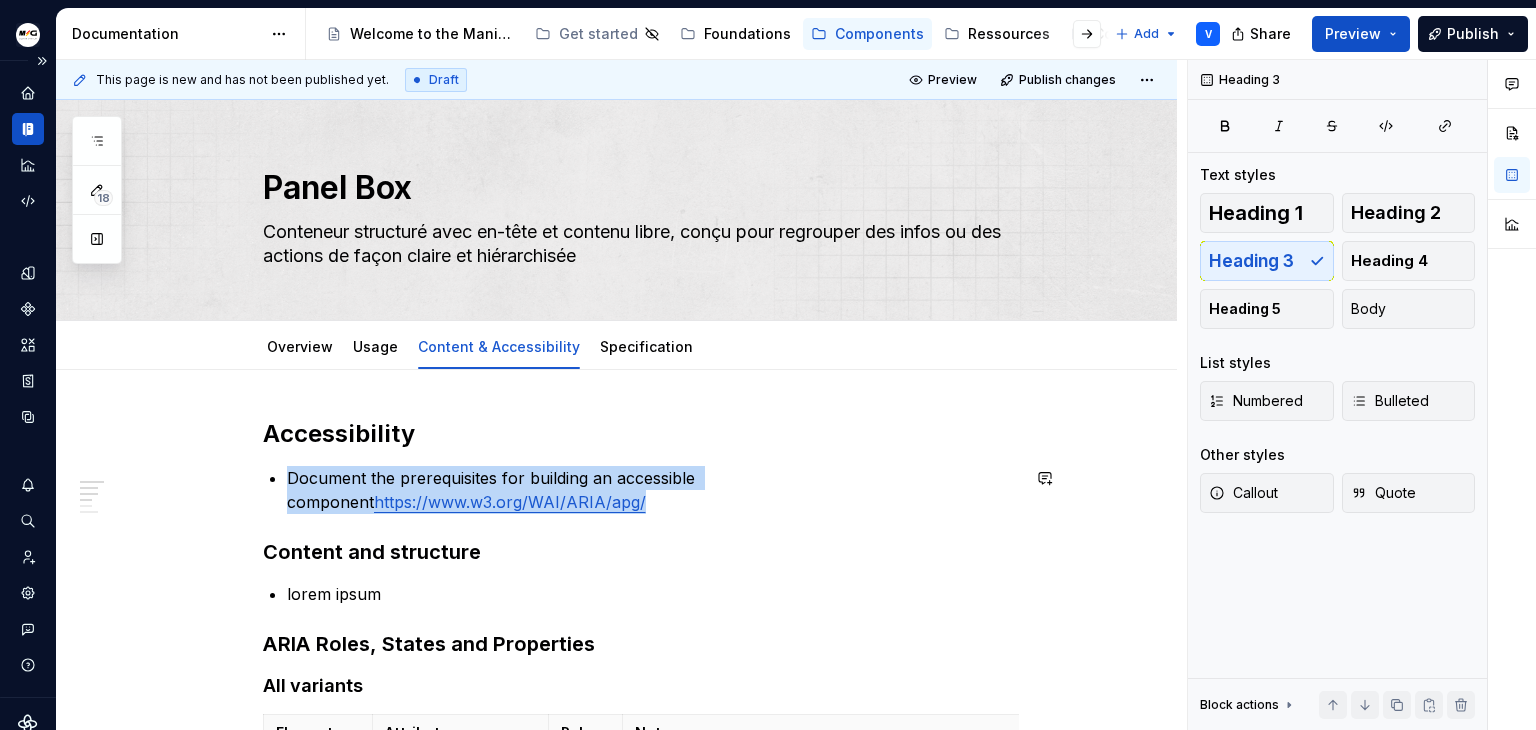 click on "Accessibility Document the prerequisites for building an accessible component  https://www.w3.org/WAI/ARIA/apg/ Content and structure lorem ipsum ARIA Roles, States and Properties All variants Element Attribute Role Notes Panel  region ● Content panels can have the  role="region"  or  role="tabpanel" , with  aria-labelledby  referencing the associated button. ● Role  region  is especially helpful to the perception of structure by screen reader users when panels contain heading elements or a nested accordion. Heading aria-controls Each button within an accordion header, is associated with its corresponding panel by using  aria-controls="<panel-id>" Heading aria-labelledby The ID of the accordion header should be referenced in the  aria-labelledby  attribute of the corresponding panel, Button aria-labelledby Button/dropdown aria-haspopup="menu" aria-haspopup="false" Heading button The title of each accordion header is contained in an element with   role="button"   Variant Collapsible Element Attribute Role" at bounding box center [641, 1264] 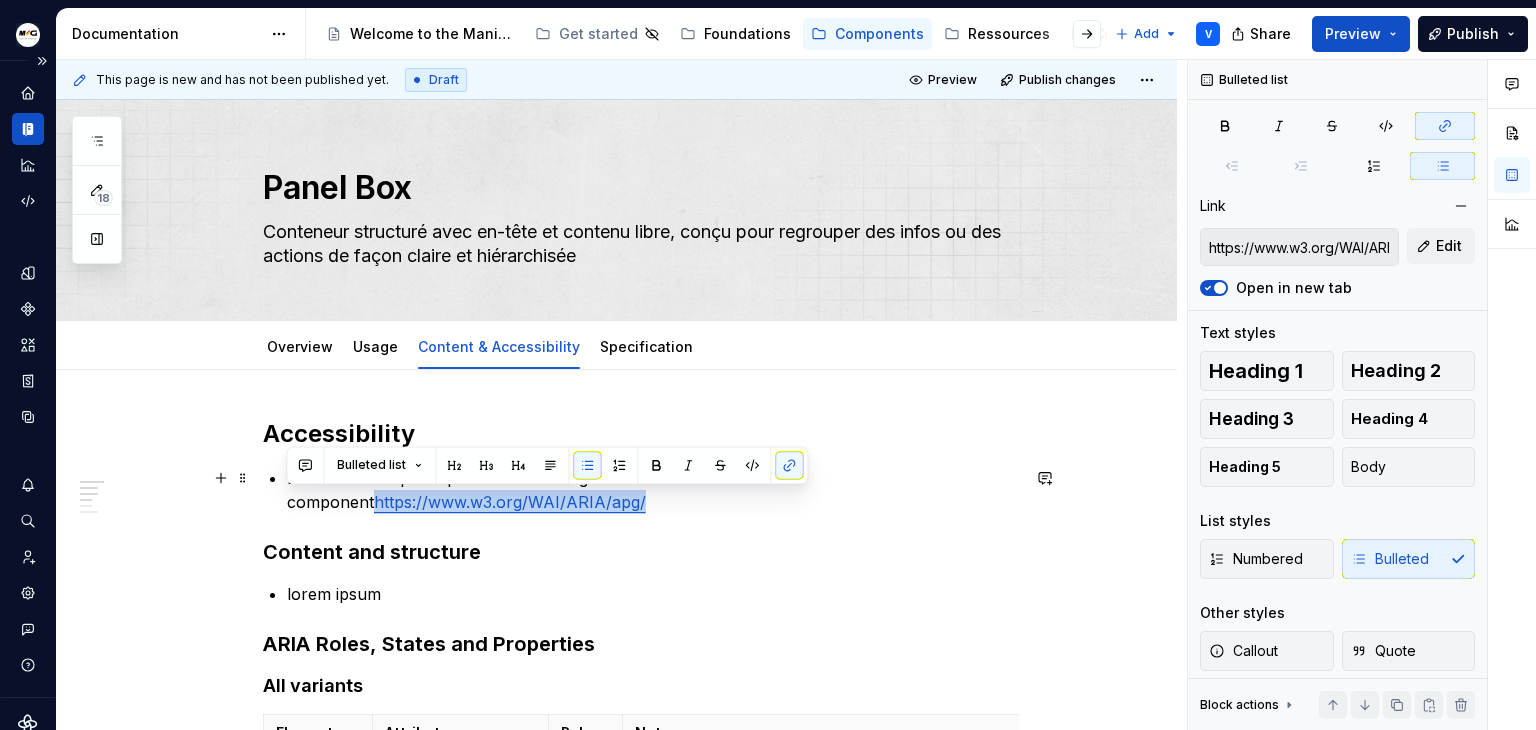 drag, startPoint x: 556, startPoint y: 501, endPoint x: 284, endPoint y: 509, distance: 272.1176 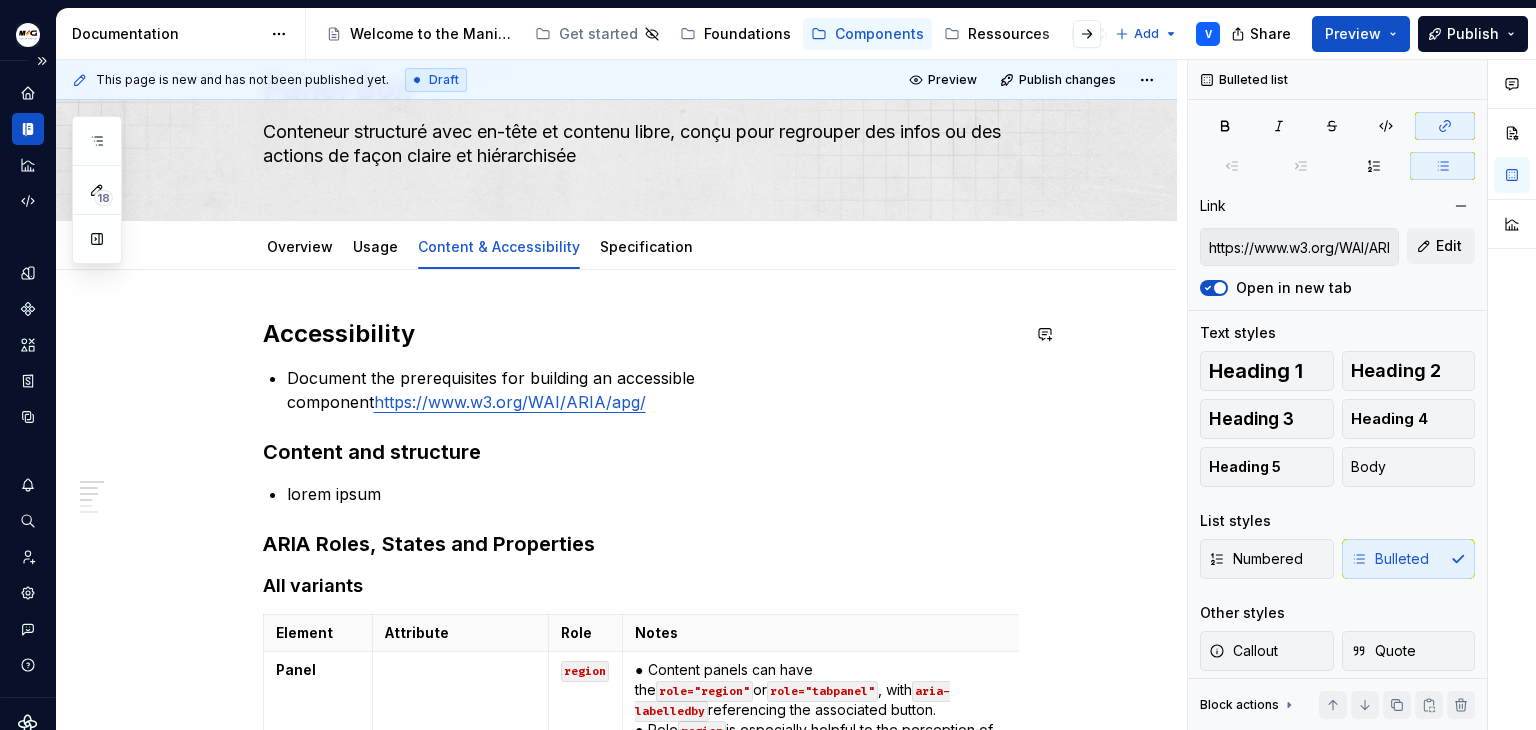 scroll, scrollTop: 200, scrollLeft: 0, axis: vertical 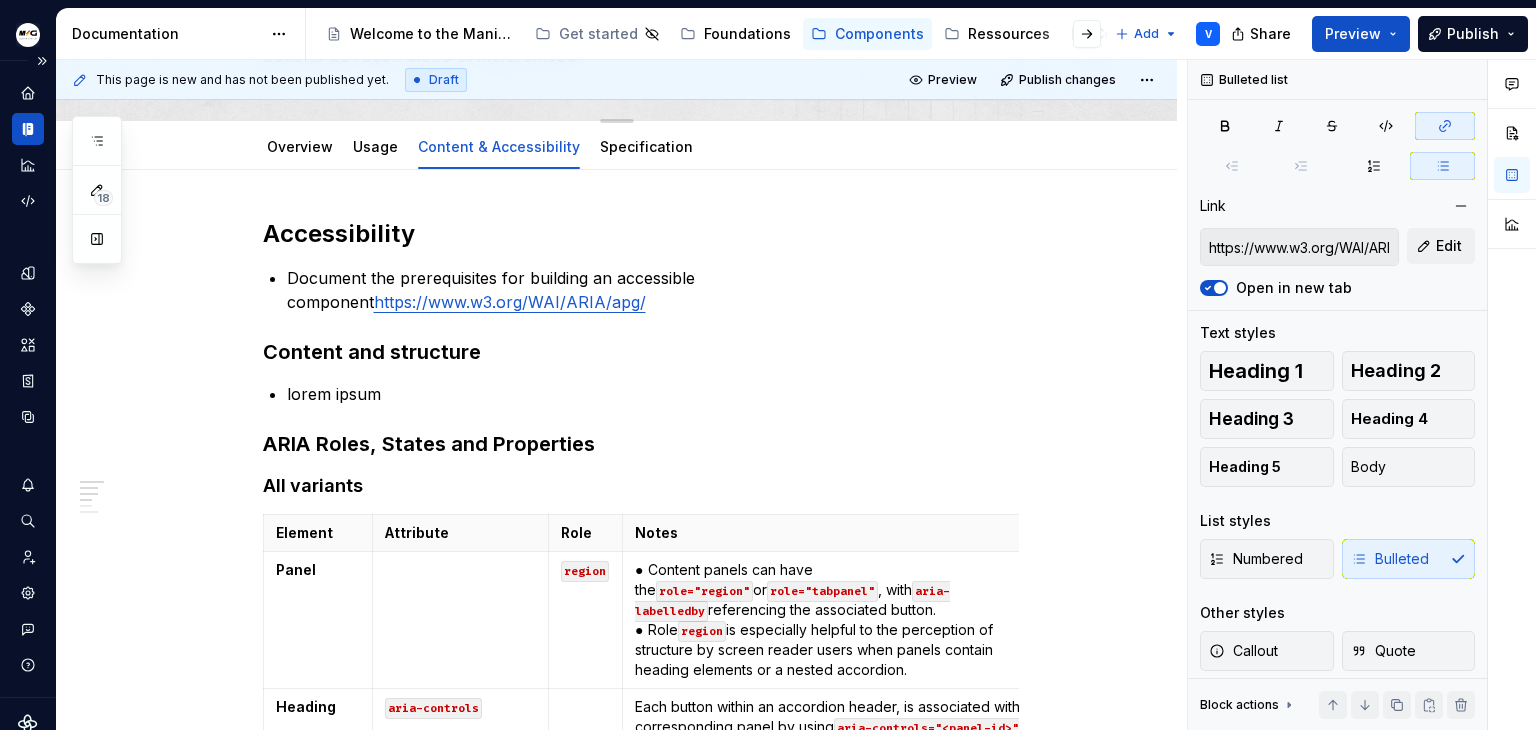 type on "*" 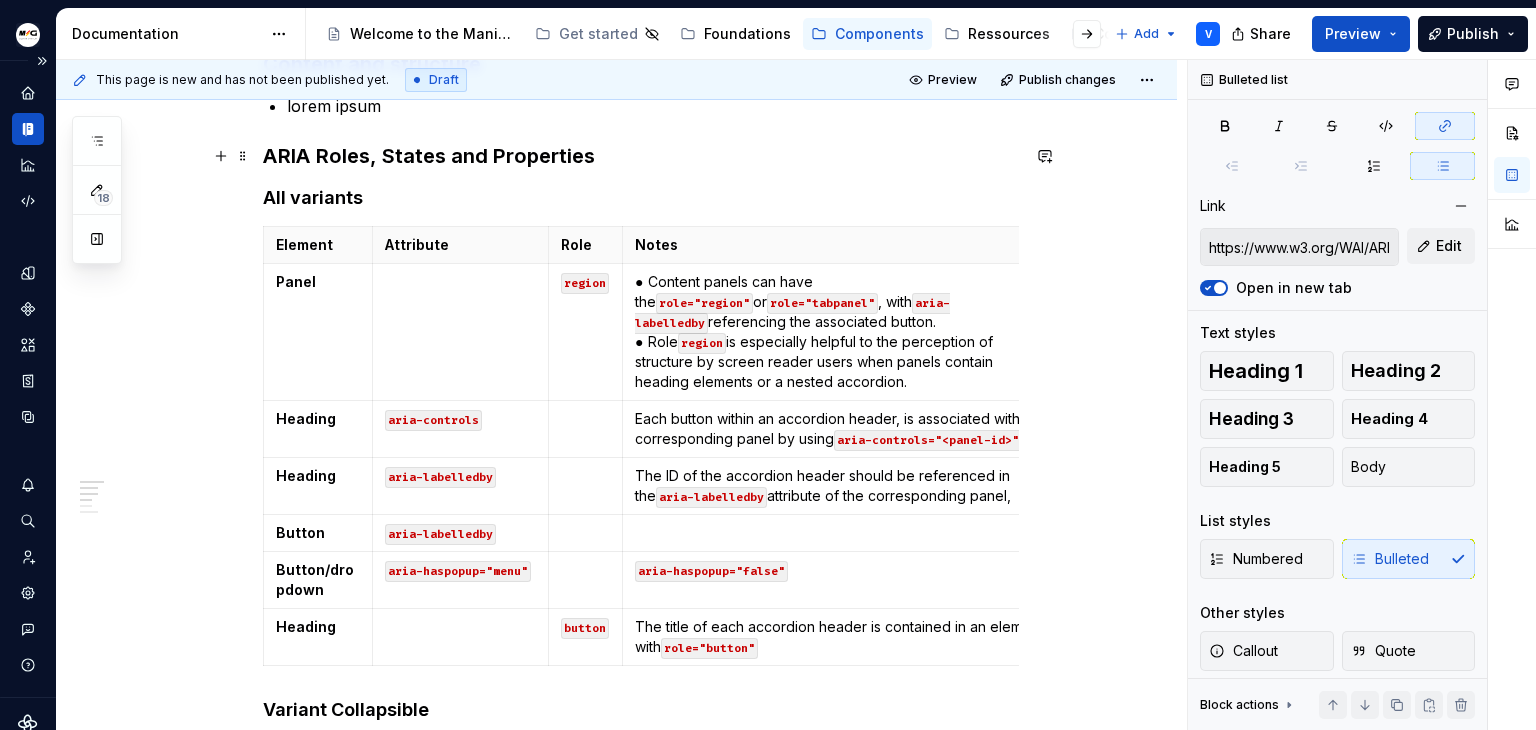 scroll, scrollTop: 500, scrollLeft: 0, axis: vertical 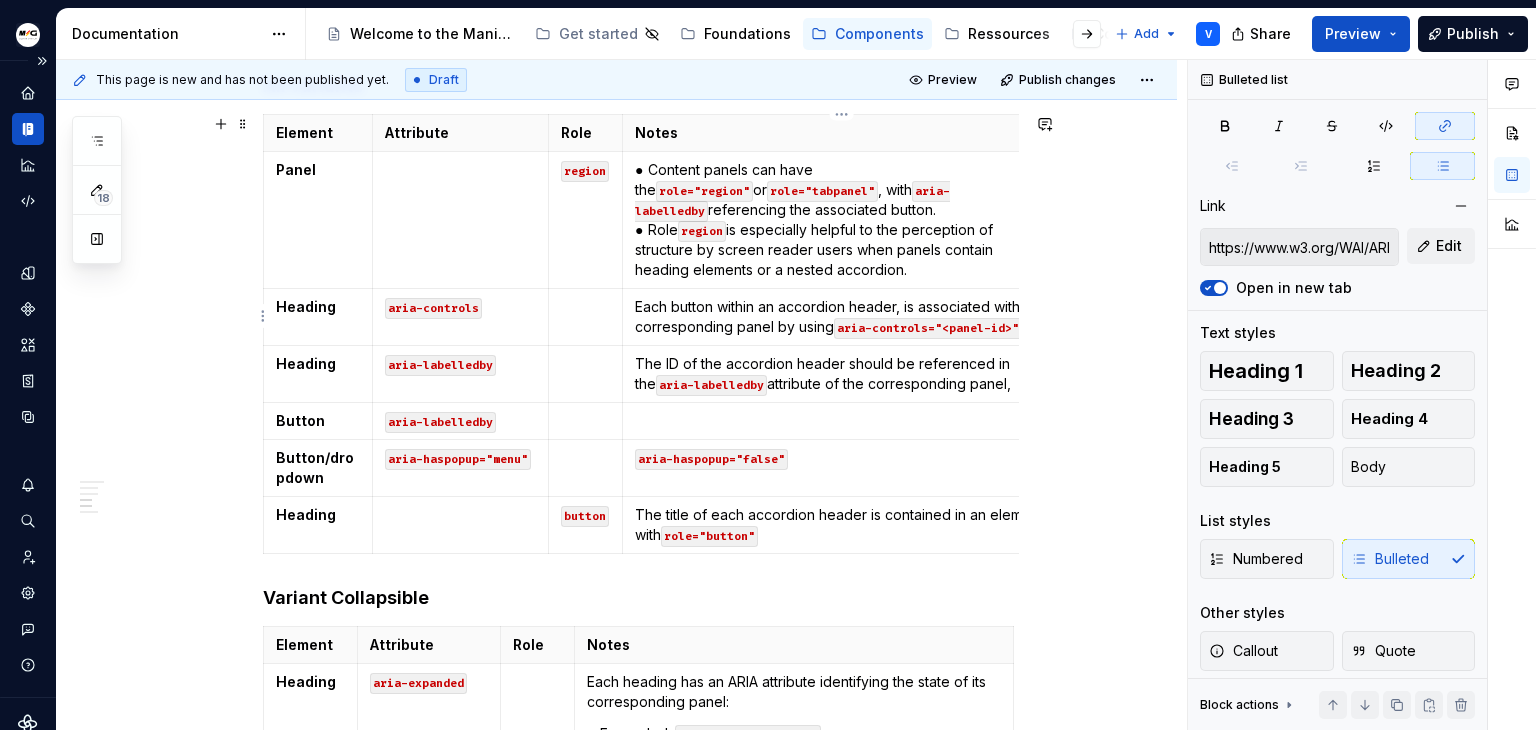 click on "Each button within an accordion header, is associated with its corresponding panel by using  aria-controls="<panel-id>"" at bounding box center [841, 317] 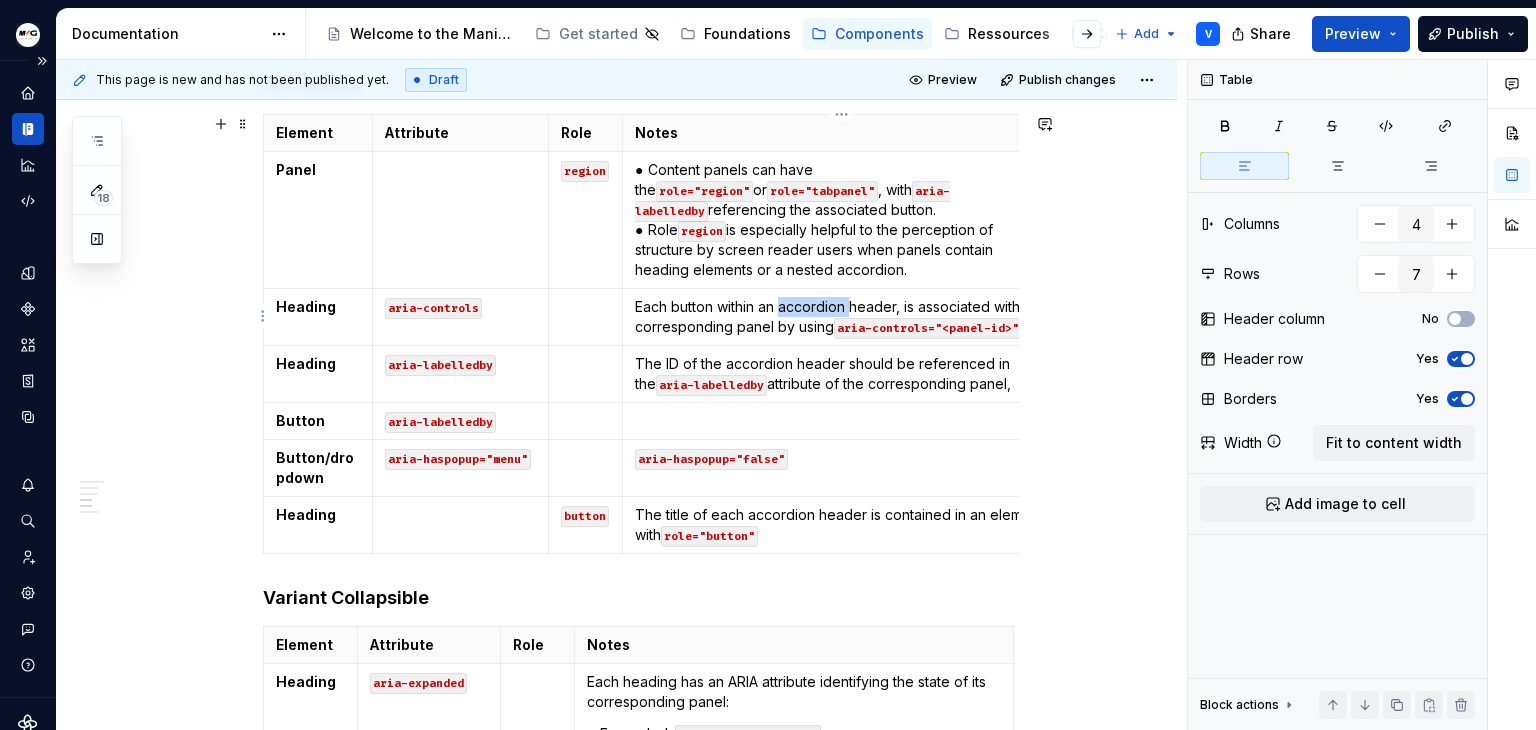 click on "Each button within an accordion header, is associated with its corresponding panel by using  aria-controls="<panel-id>"" at bounding box center [841, 317] 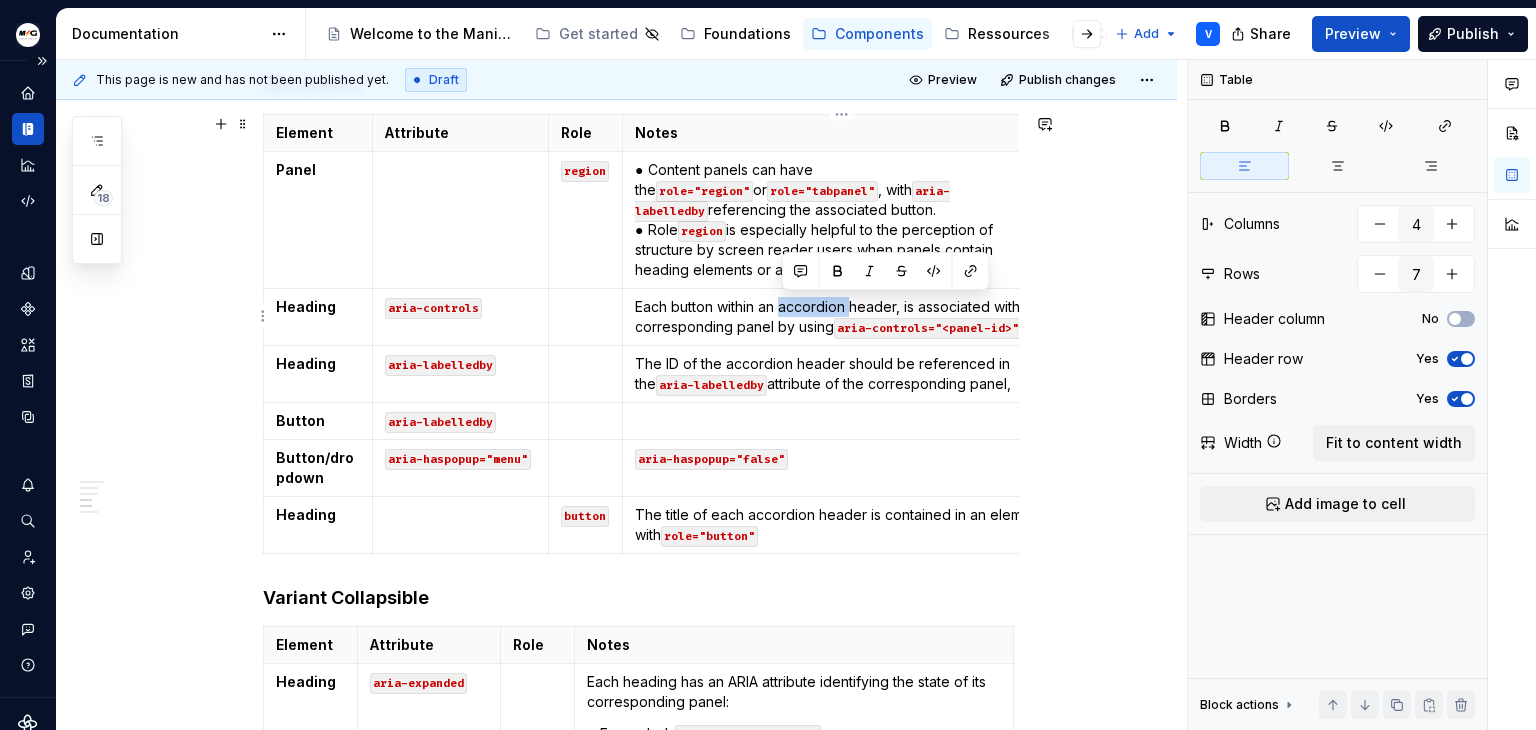 type 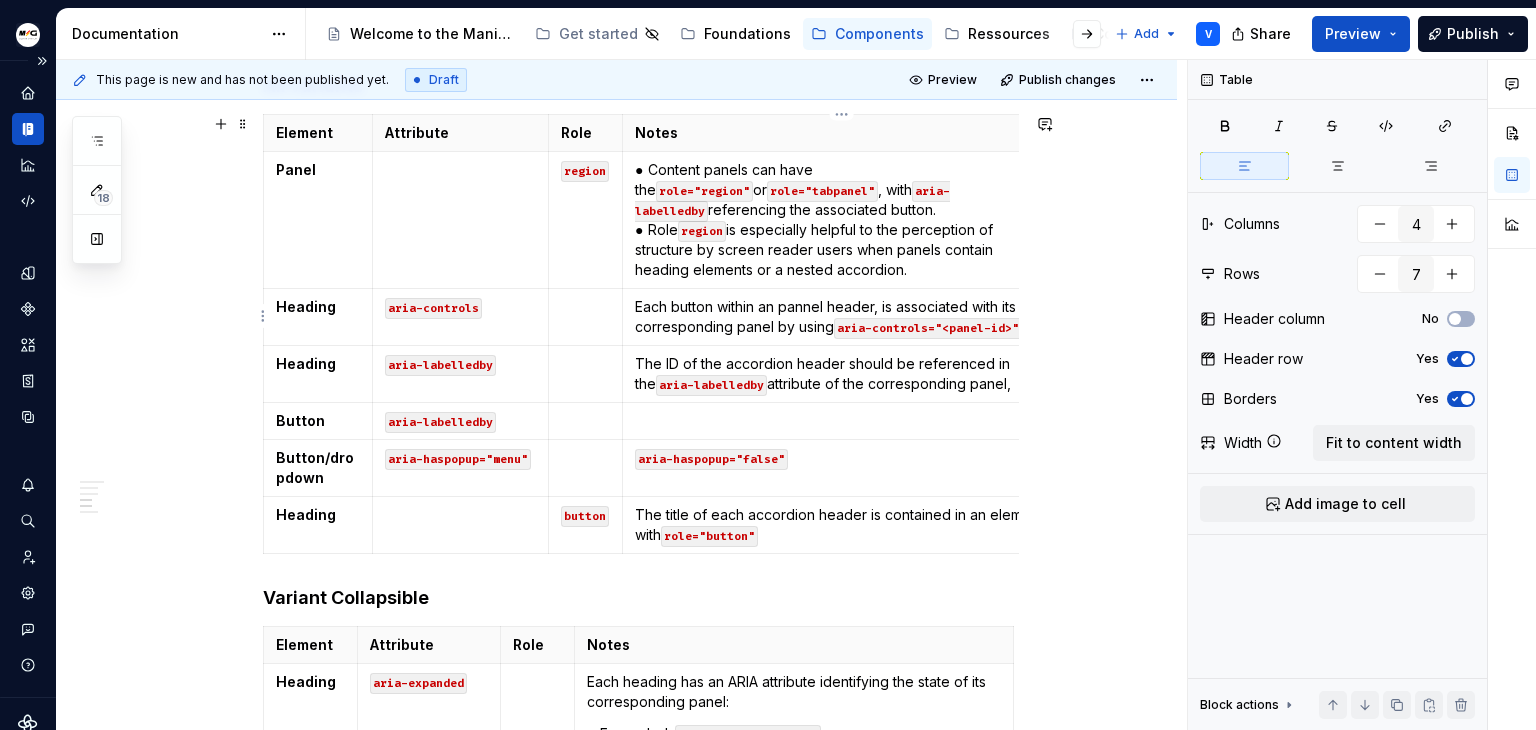 click on "Each button within an pannel header, is associated with its corresponding panel by using  aria-controls="<panel-id>"" at bounding box center (841, 317) 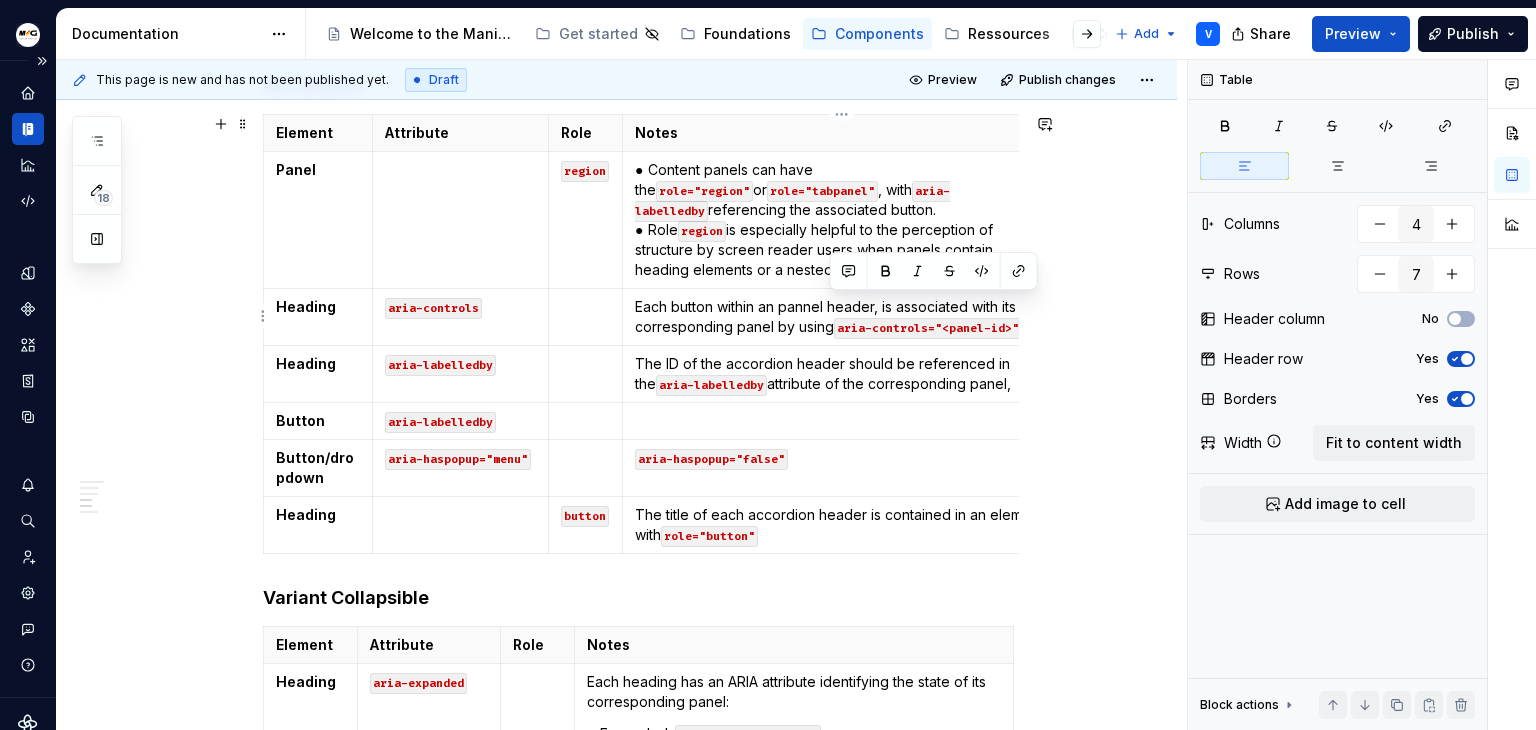 click on "Each button within an pannel header, is associated with its corresponding panel by using  aria-controls="<panel-id>"" at bounding box center (841, 317) 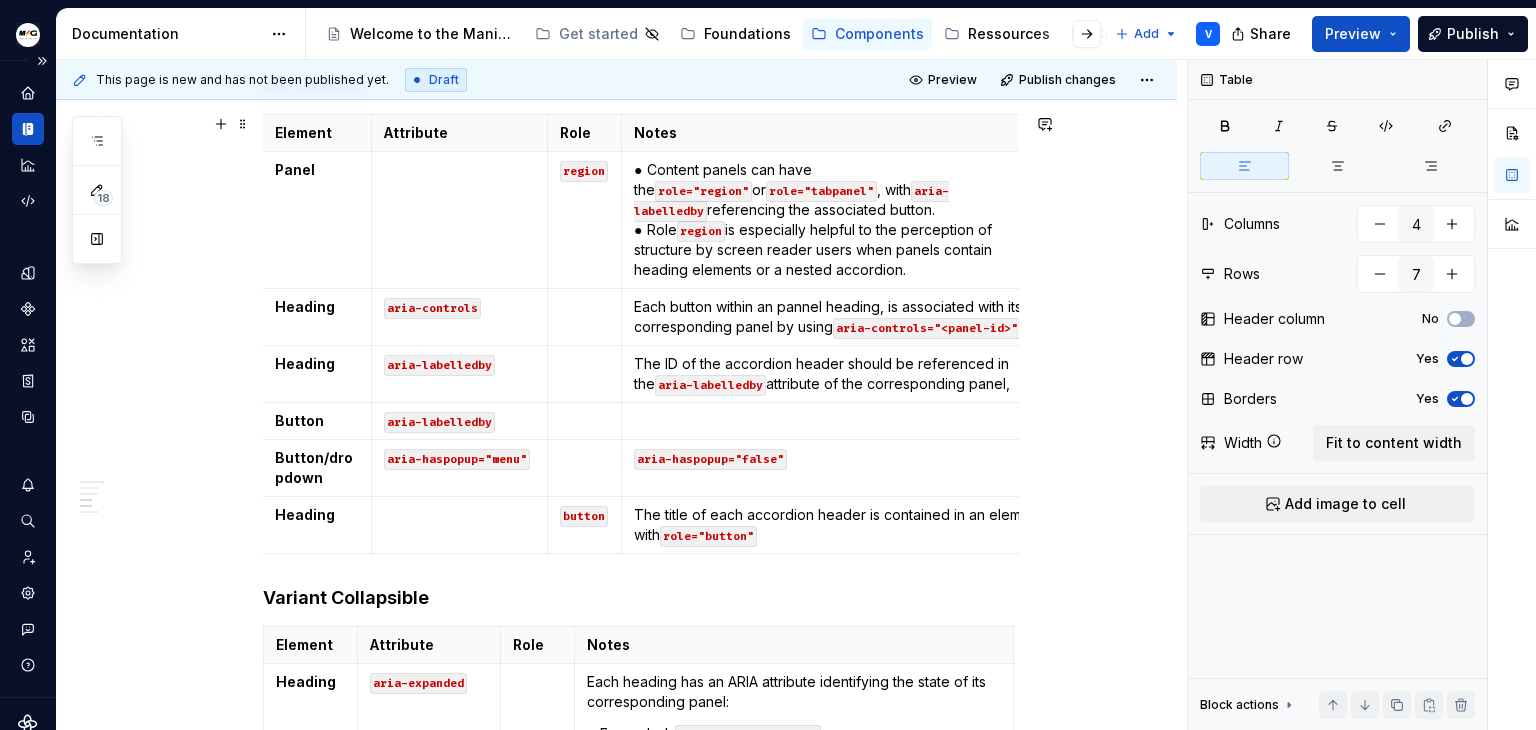 scroll, scrollTop: 0, scrollLeft: 0, axis: both 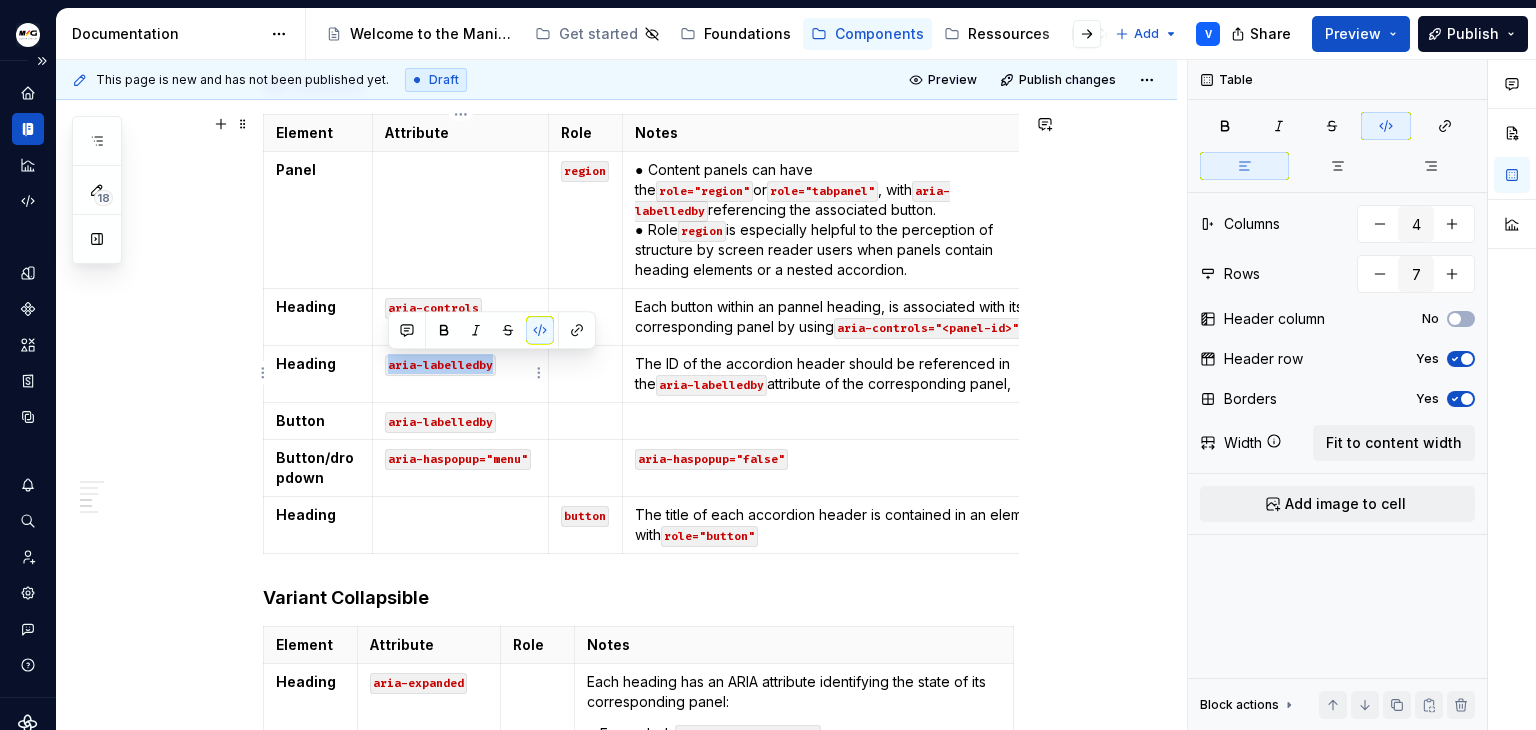 drag, startPoint x: 388, startPoint y: 362, endPoint x: 495, endPoint y: 362, distance: 107 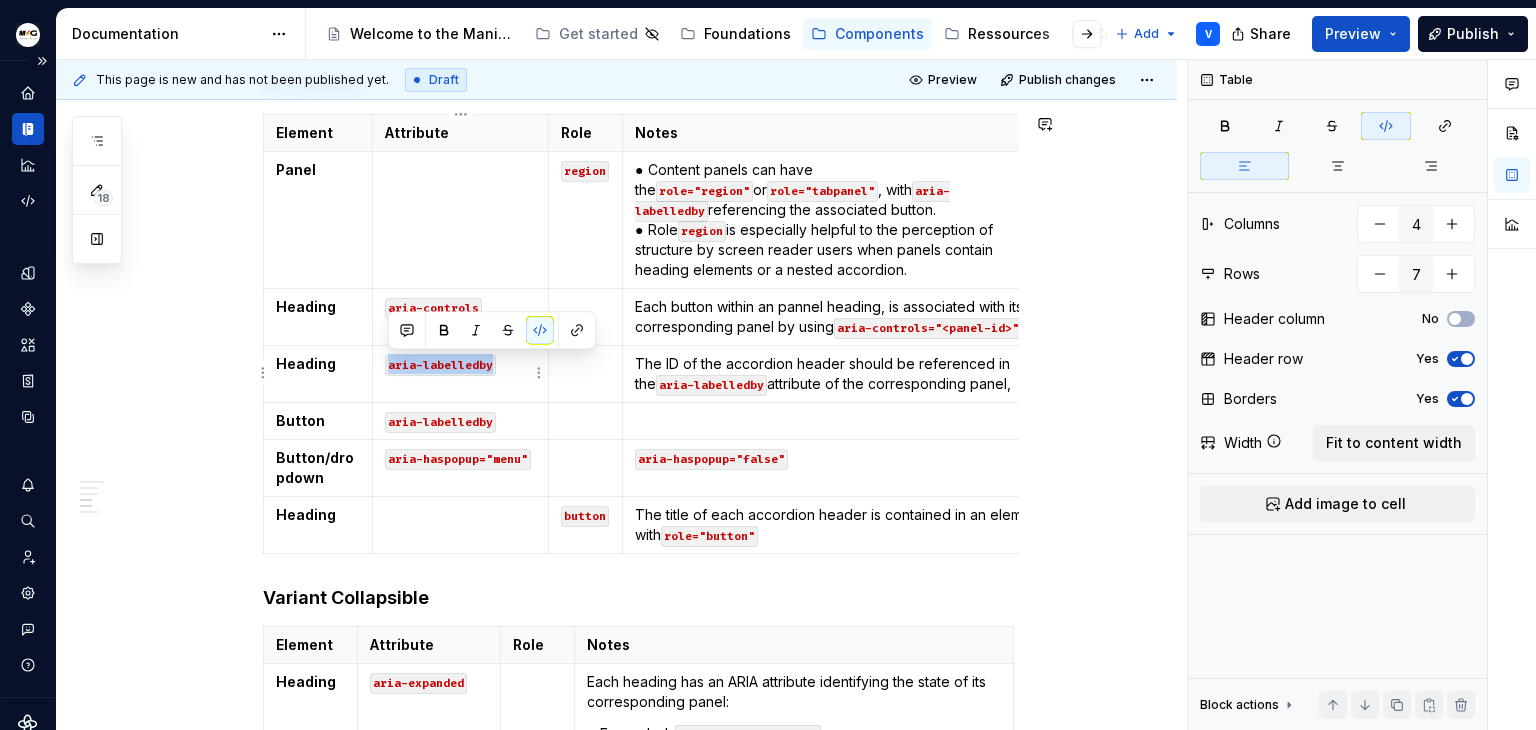 copy on "aria-labelledby" 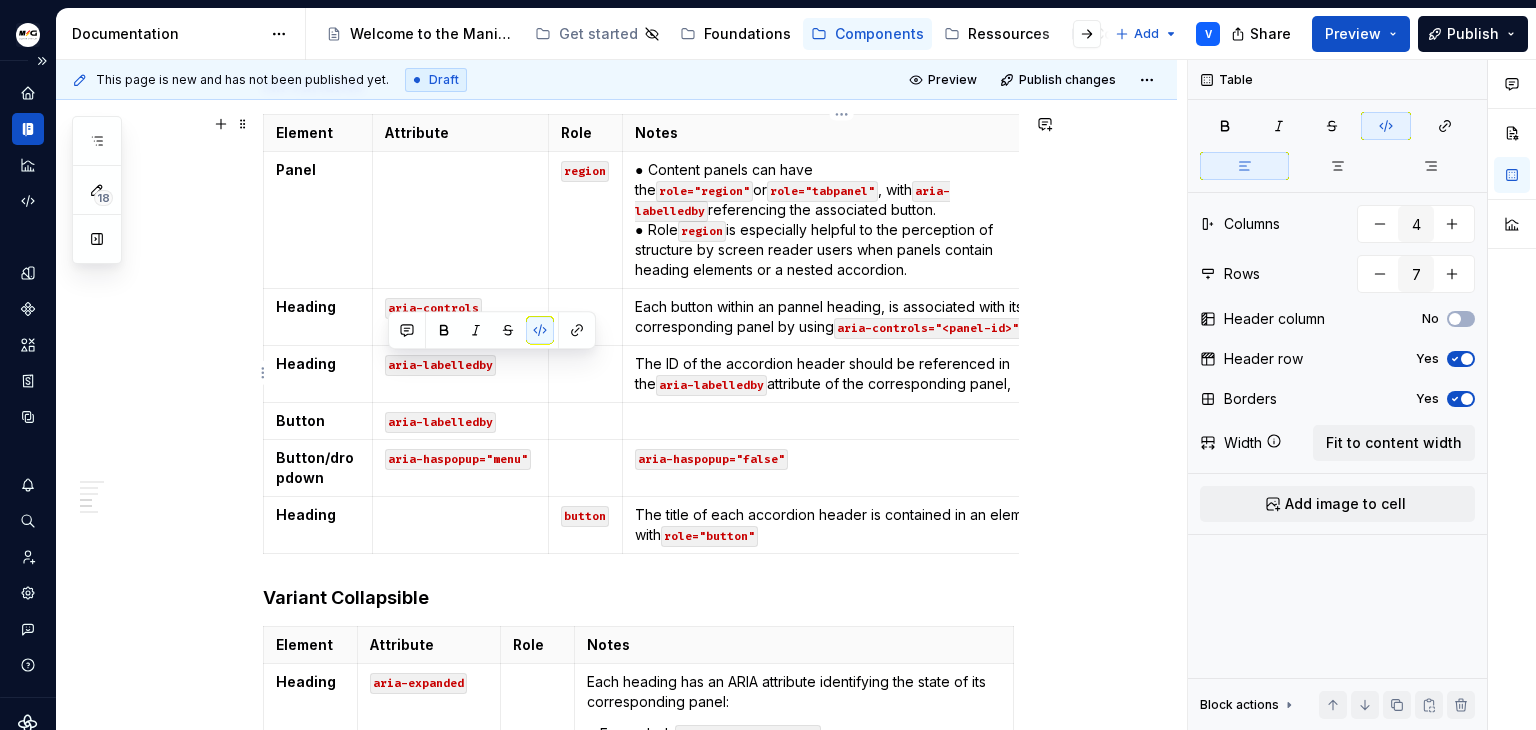 click on "The ID of the accordion header should be referenced in the  aria-labelledby  attribute of the corresponding panel," at bounding box center (841, 374) 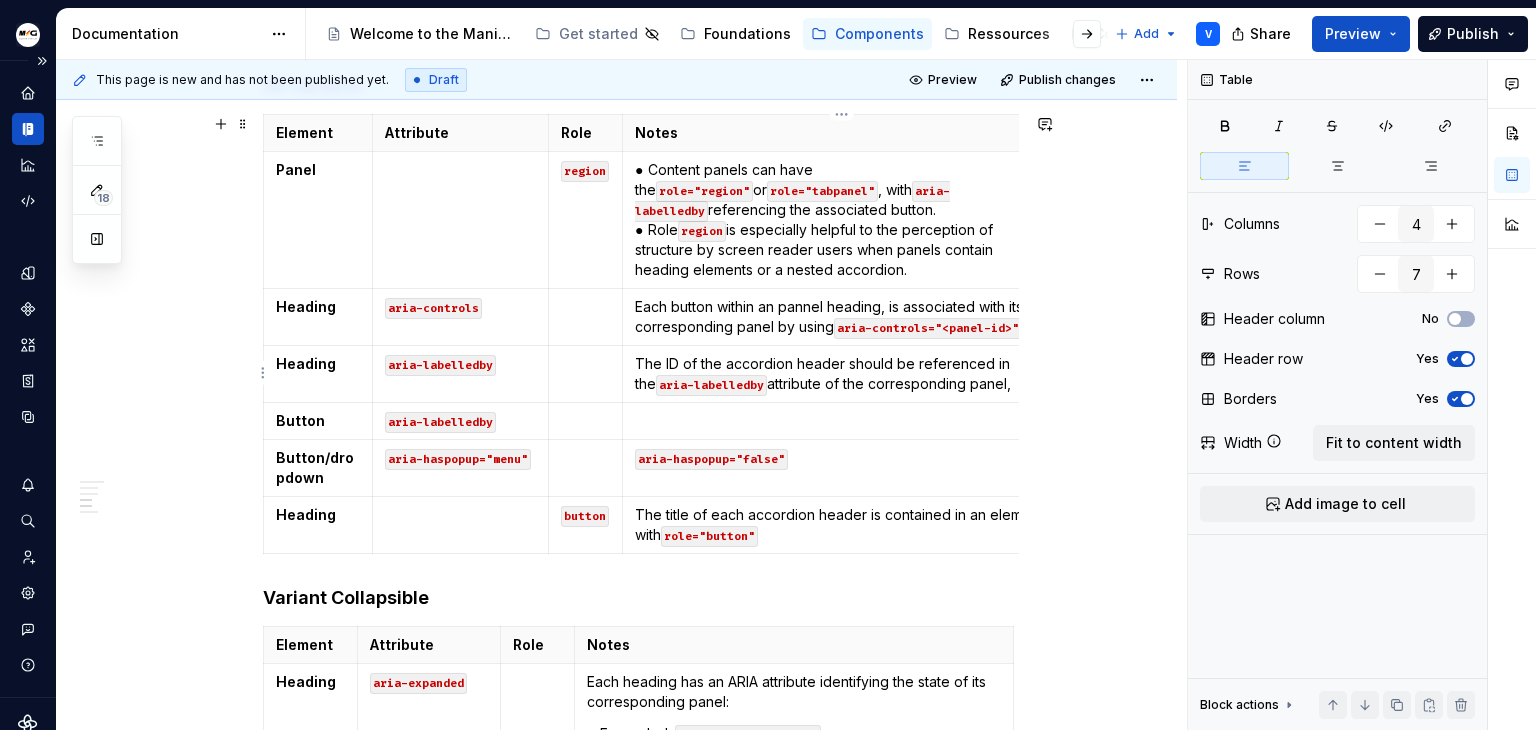 click on "The ID of the accordion header should be referenced in the  aria-labelledby  attribute of the corresponding panel," at bounding box center [841, 374] 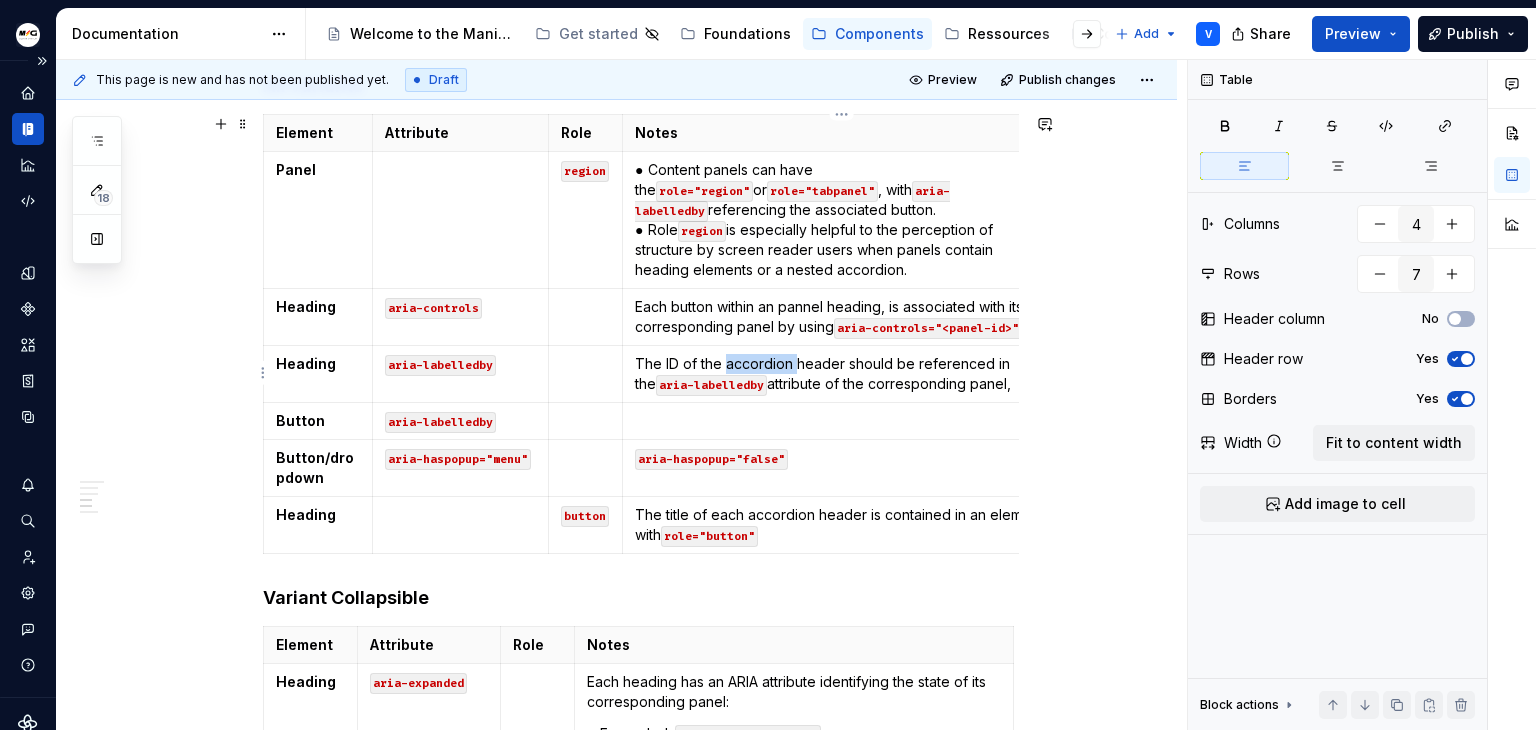 click on "The ID of the accordion header should be referenced in the  aria-labelledby  attribute of the corresponding panel," at bounding box center (841, 374) 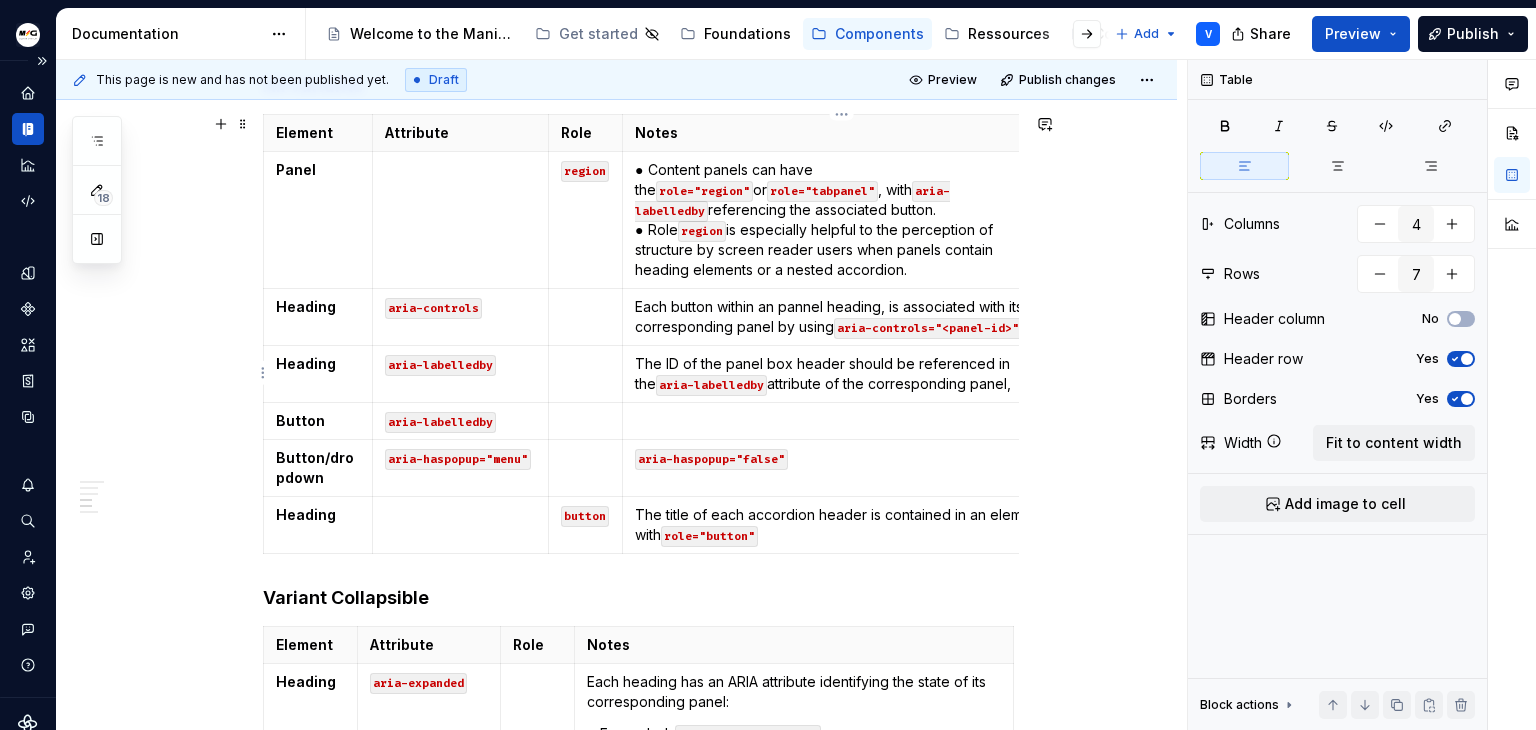 click on "The ID of the panel box header should be referenced in the  aria-labelledby  attribute of the corresponding panel," at bounding box center [841, 374] 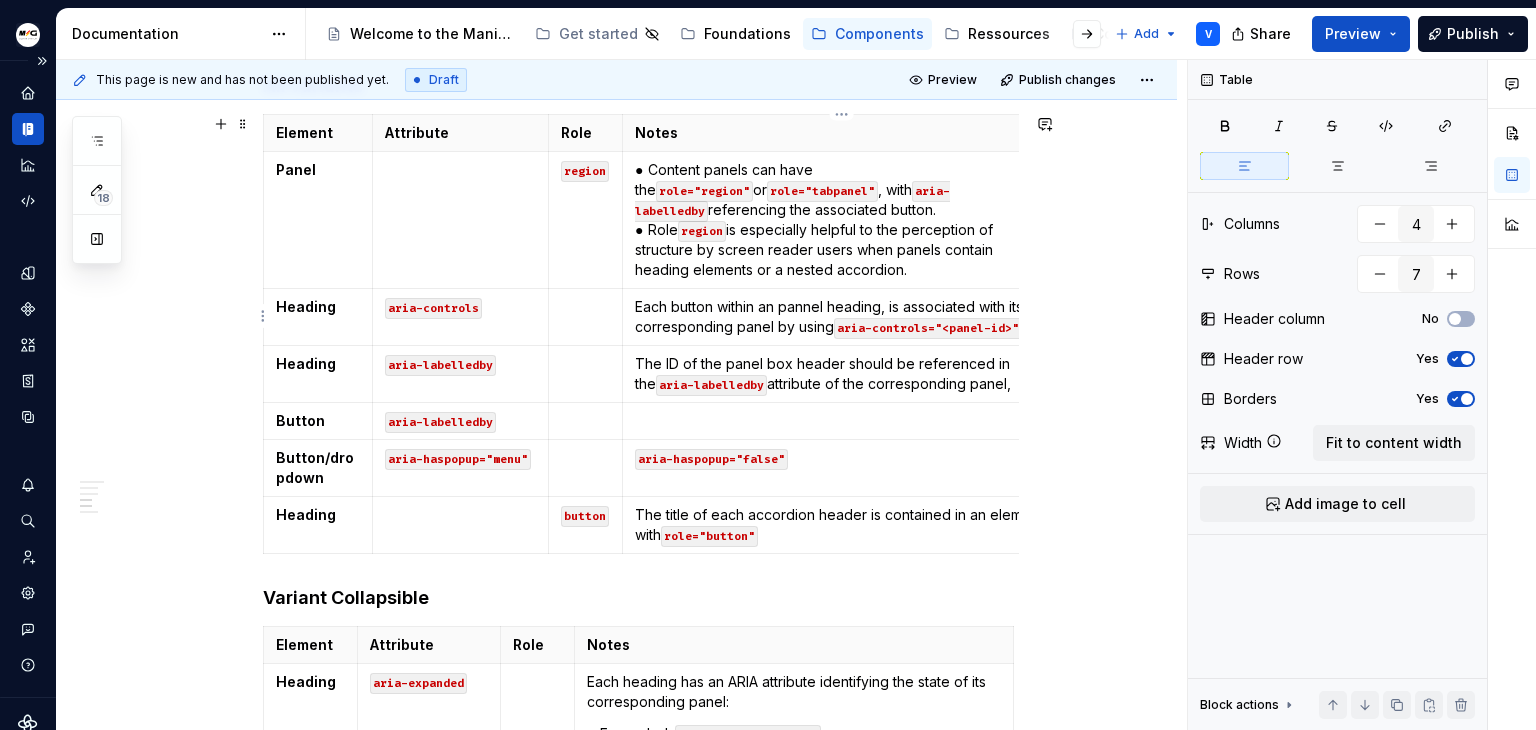 click on "Each button within an pannel heading, is associated with its corresponding panel by using  aria-controls="<panel-id>"" at bounding box center (841, 317) 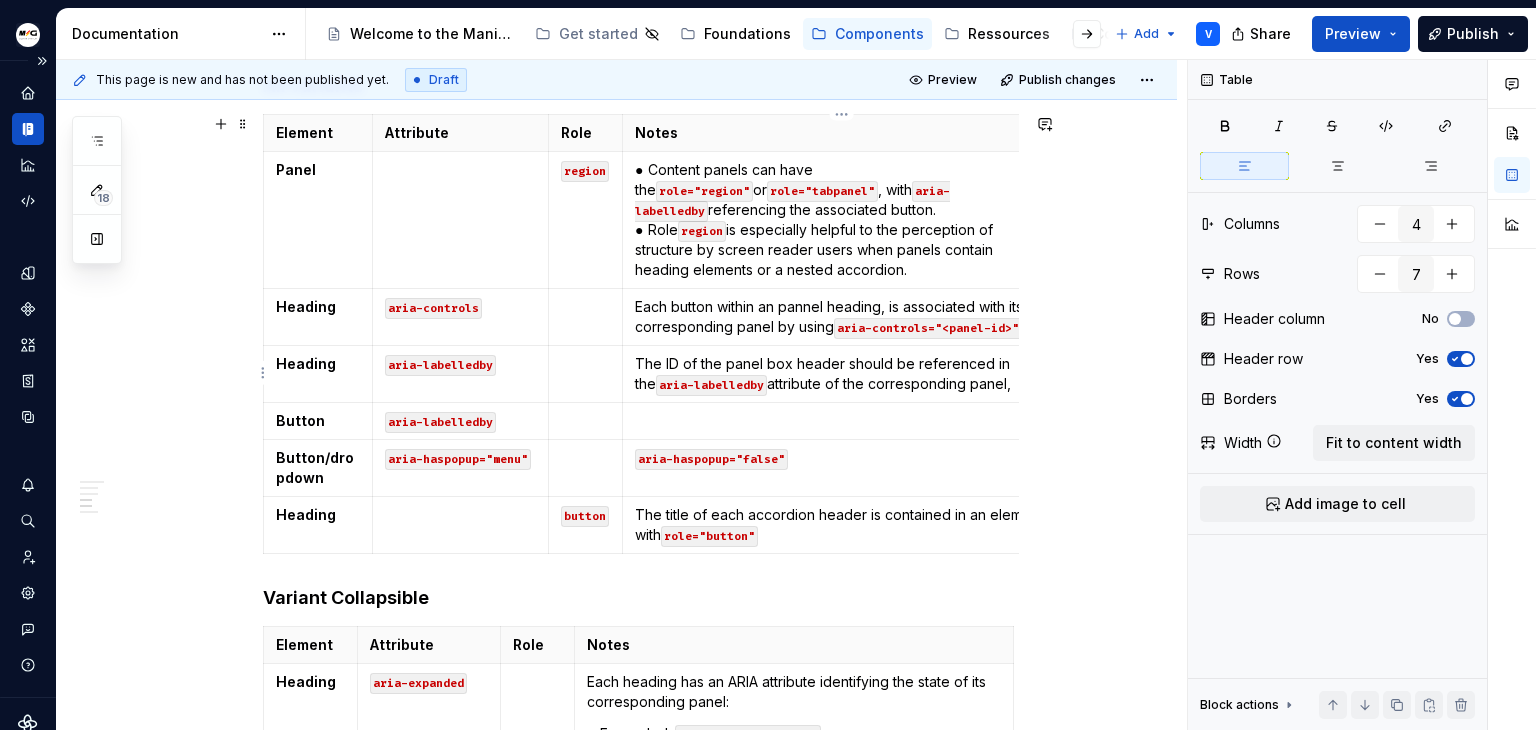 click on "The ID of the panel box header should be referenced in the  aria-labelledby  attribute of the corresponding panel," at bounding box center [841, 374] 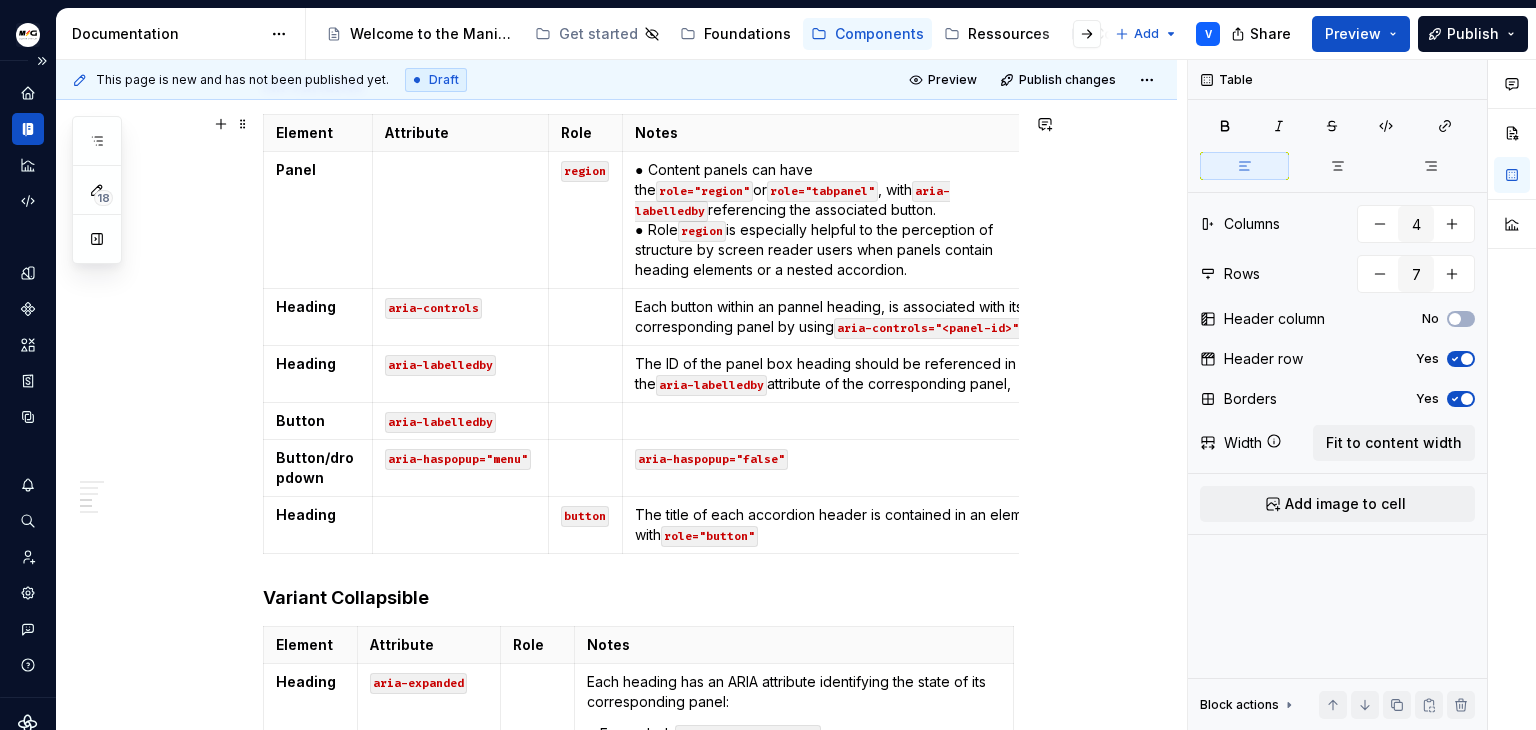 scroll, scrollTop: 0, scrollLeft: 43, axis: horizontal 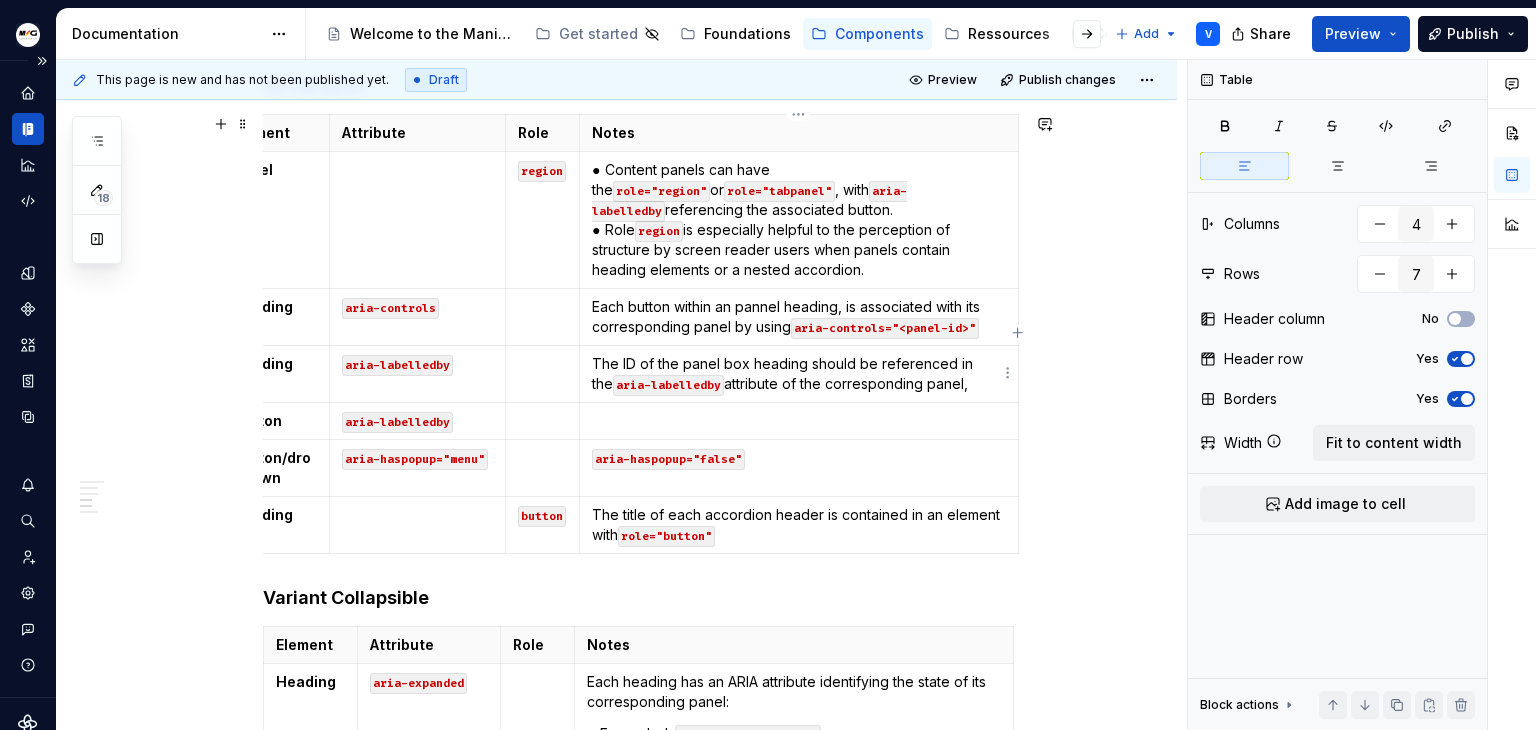 click on "The ID of the panel box heading should be referenced in the  aria-labelledby  attribute of the corresponding panel," at bounding box center (798, 374) 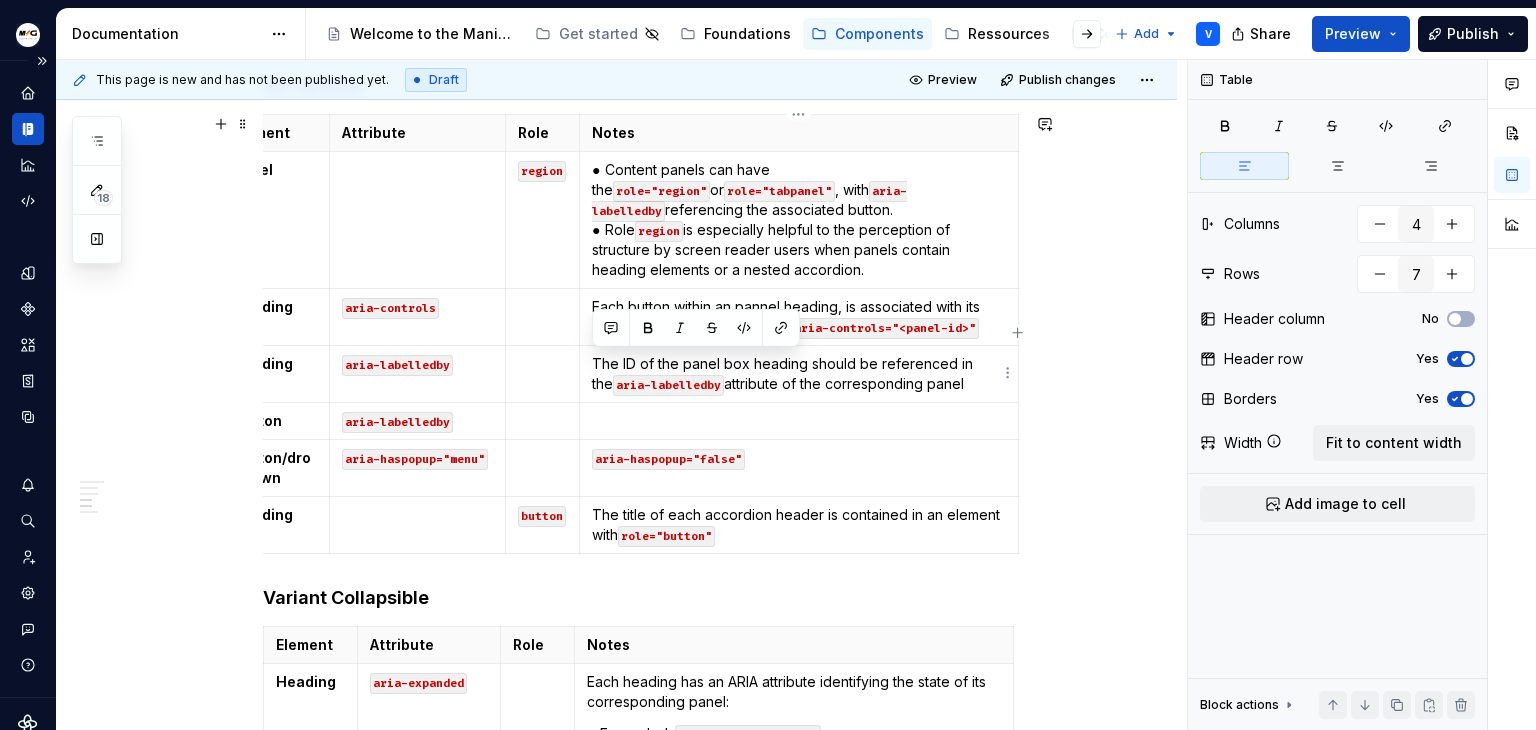drag, startPoint x: 947, startPoint y: 381, endPoint x: 590, endPoint y: 353, distance: 358.09634 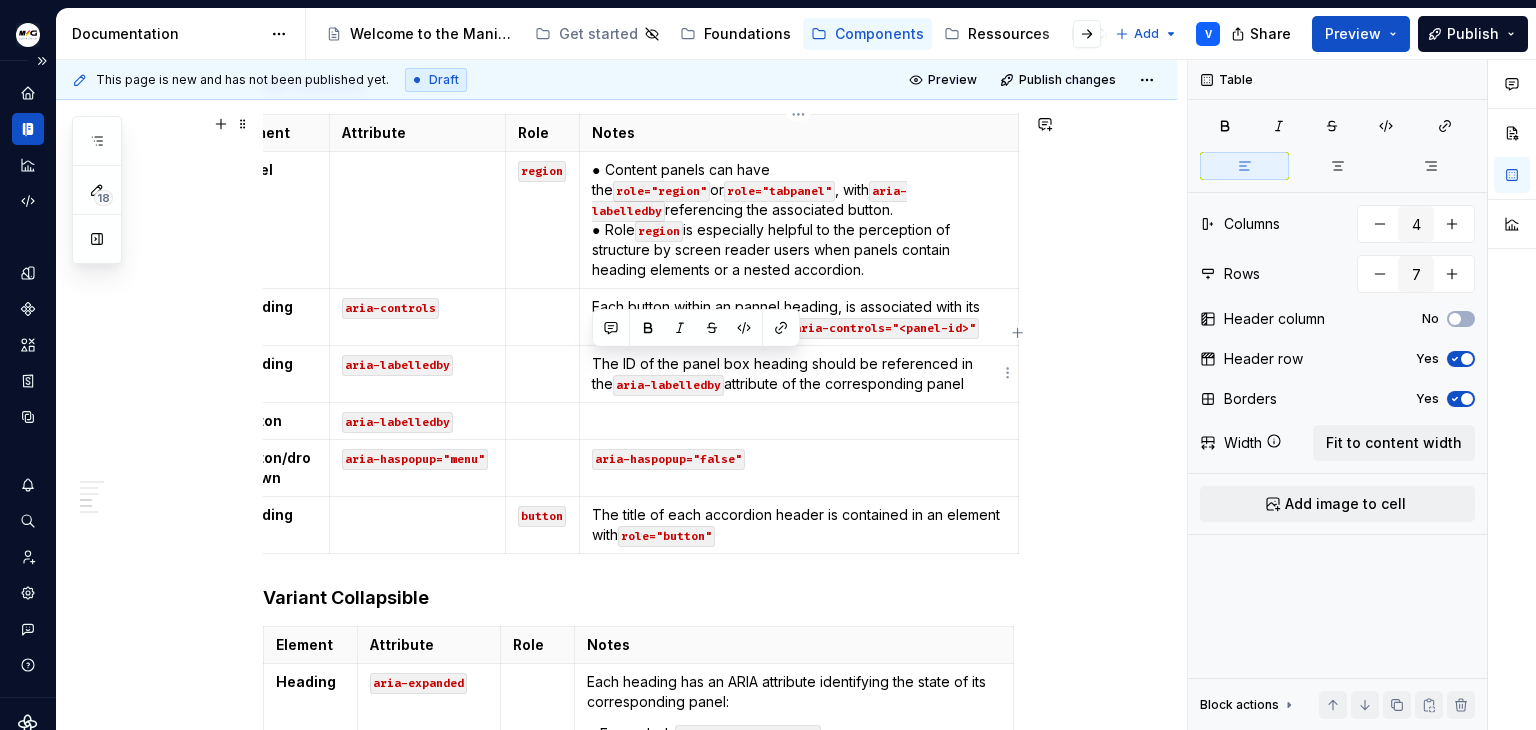 click on "The ID of the panel box heading should be referenced in the  aria-labelledby  attribute of the corresponding panel" at bounding box center [799, 374] 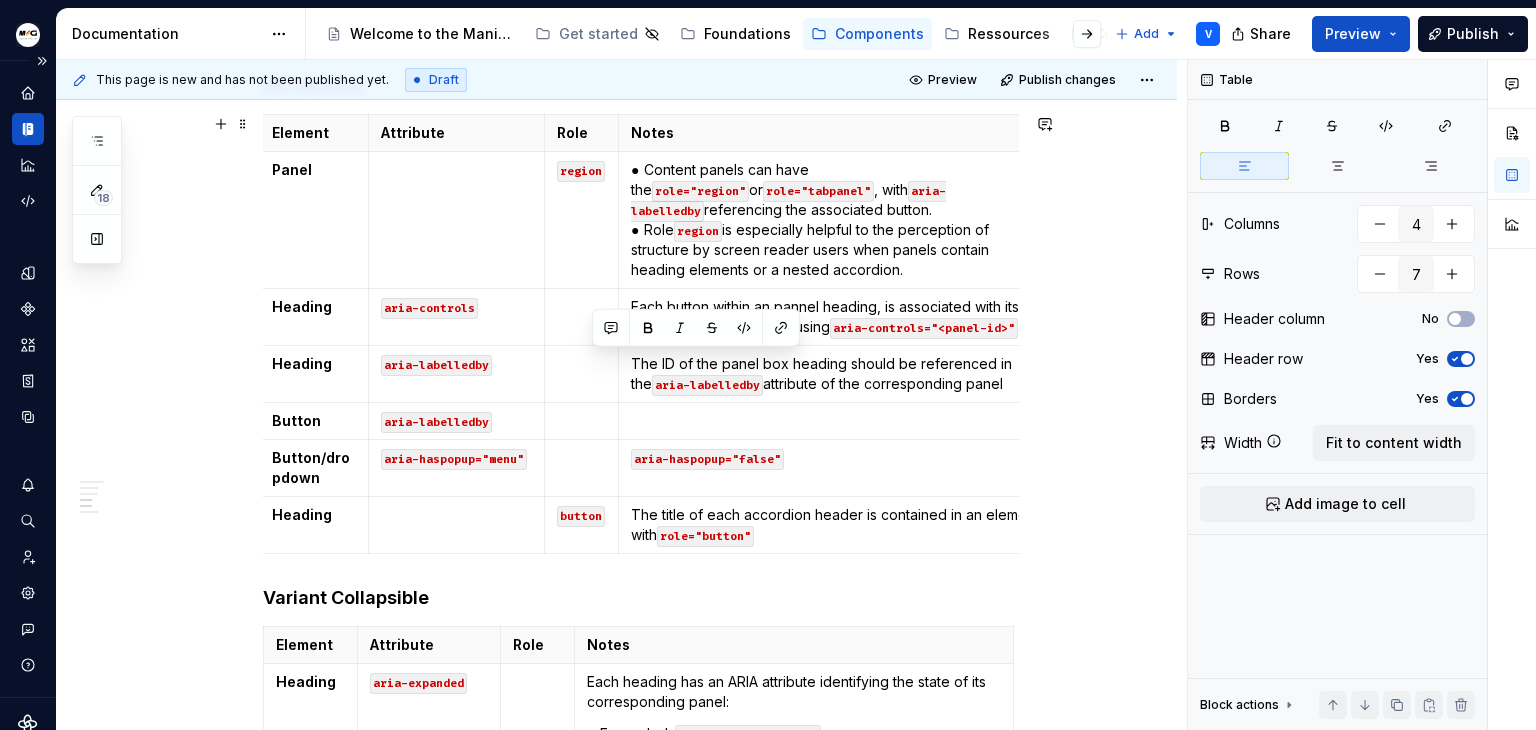 scroll, scrollTop: 0, scrollLeft: 0, axis: both 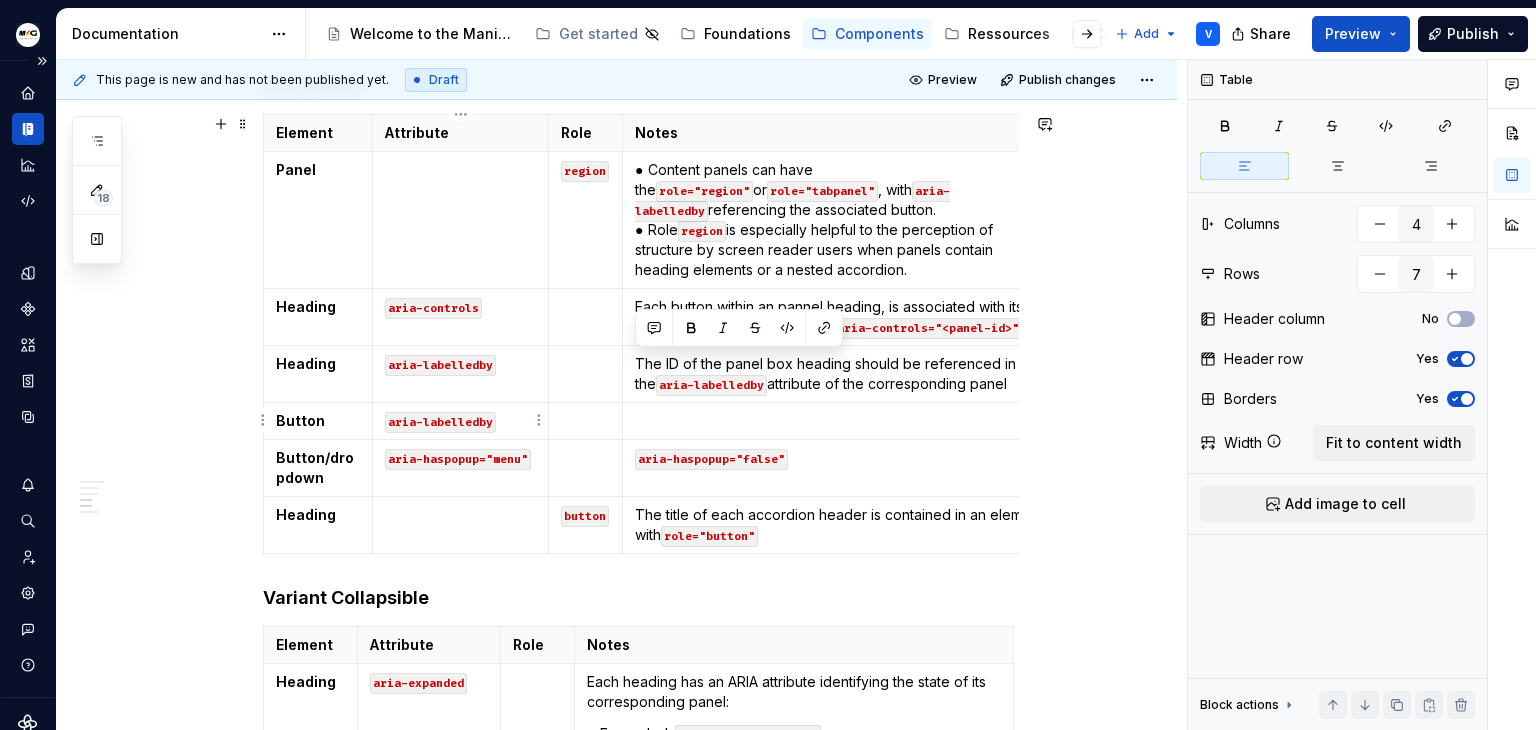 click on "aria-labelledby" at bounding box center (460, 421) 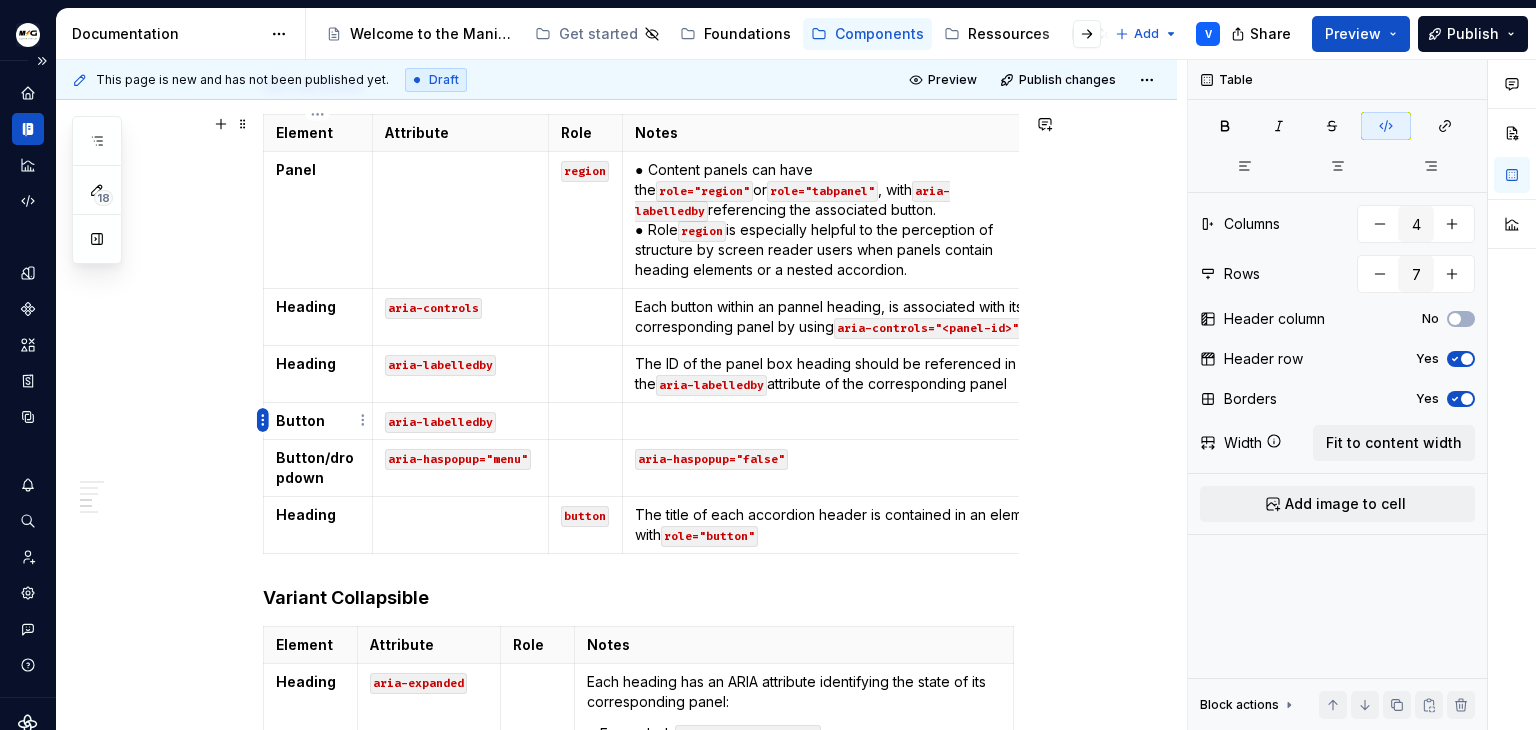 click on "Manitou Gehl Design System V Design system data Documentation
Accessibility guide for tree Page tree.
Navigate the tree with the arrow keys. Common tree hotkeys apply. Further keybindings are available:
enter to execute primary action on focused item
f2 to start renaming the focused item
escape to abort renaming an item
control+d to start dragging selected items
Welcome to the Manitou and Gehl Design System Get started Foundations Components Ressources Contact us Add V Share Preview Publish 18 Pages Add
Accessibility guide for tree Page tree.
Navigate the tree with the arrow keys. Common tree hotkeys apply. Further keybindings are available:
enter to execute primary action on focused item
f2 to start renaming the focused item
escape to abort renaming an item
control+d to start dragging selected items
ComponentTemplate (to duplicate) Overview Usage Specification Usage" at bounding box center (768, 365) 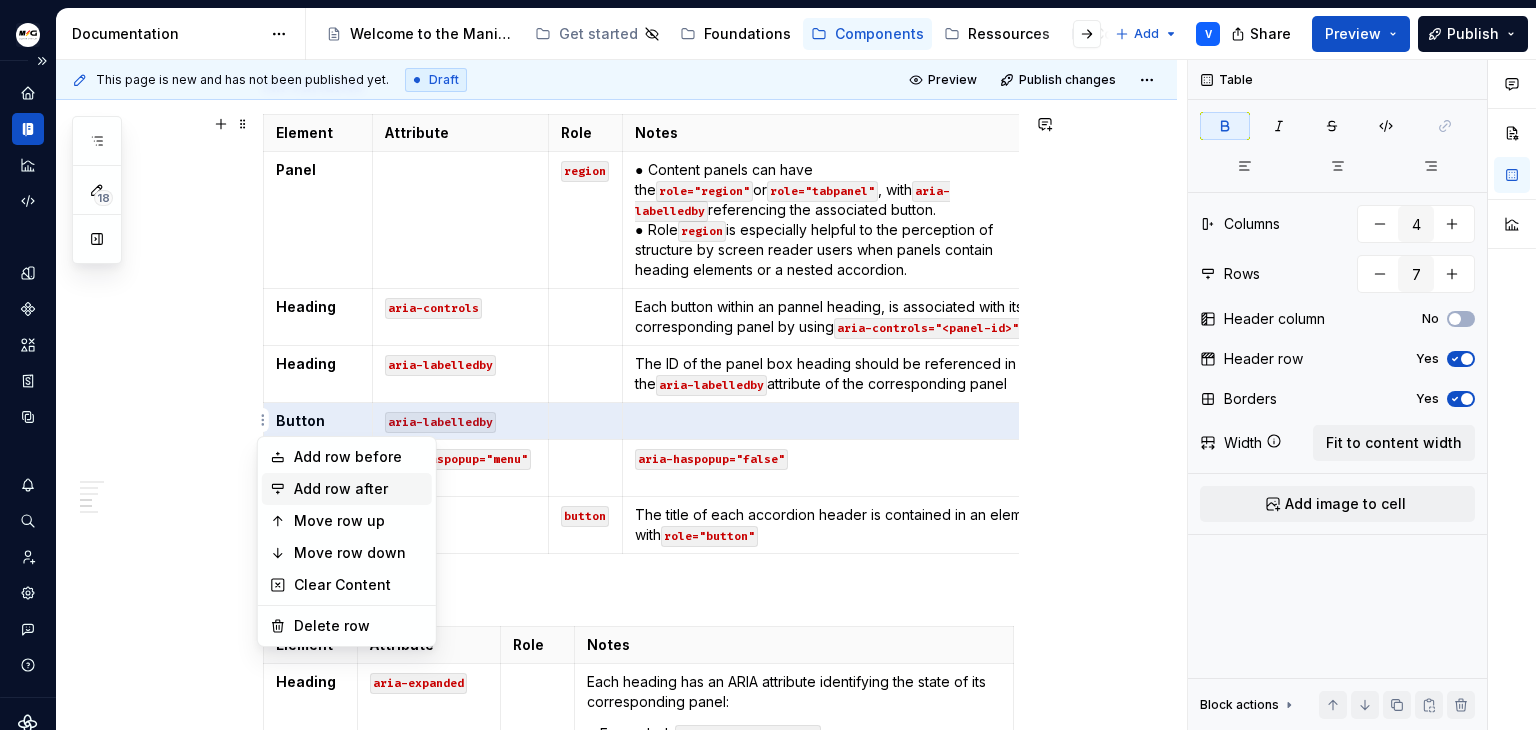click on "Add row after" at bounding box center [359, 489] 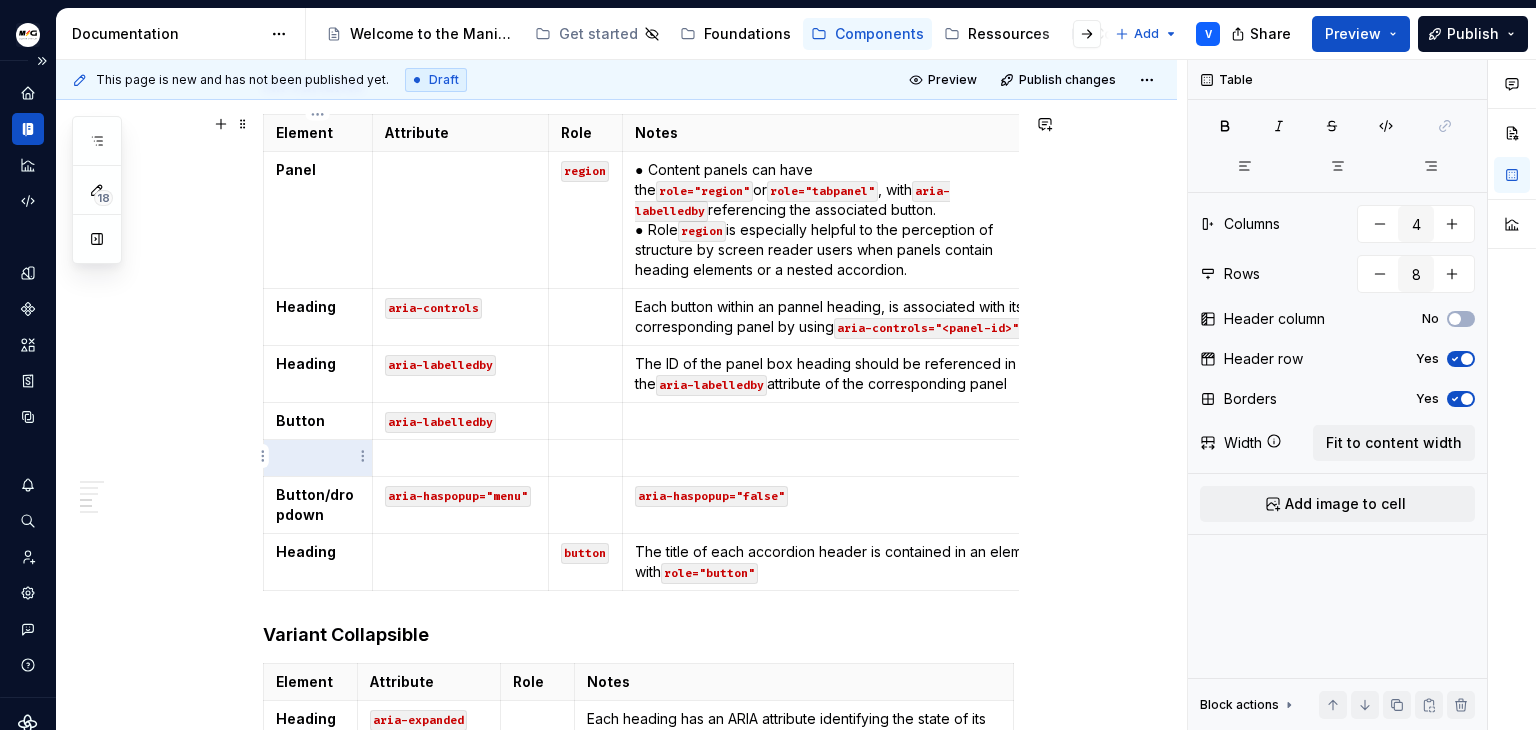 click at bounding box center [318, 458] 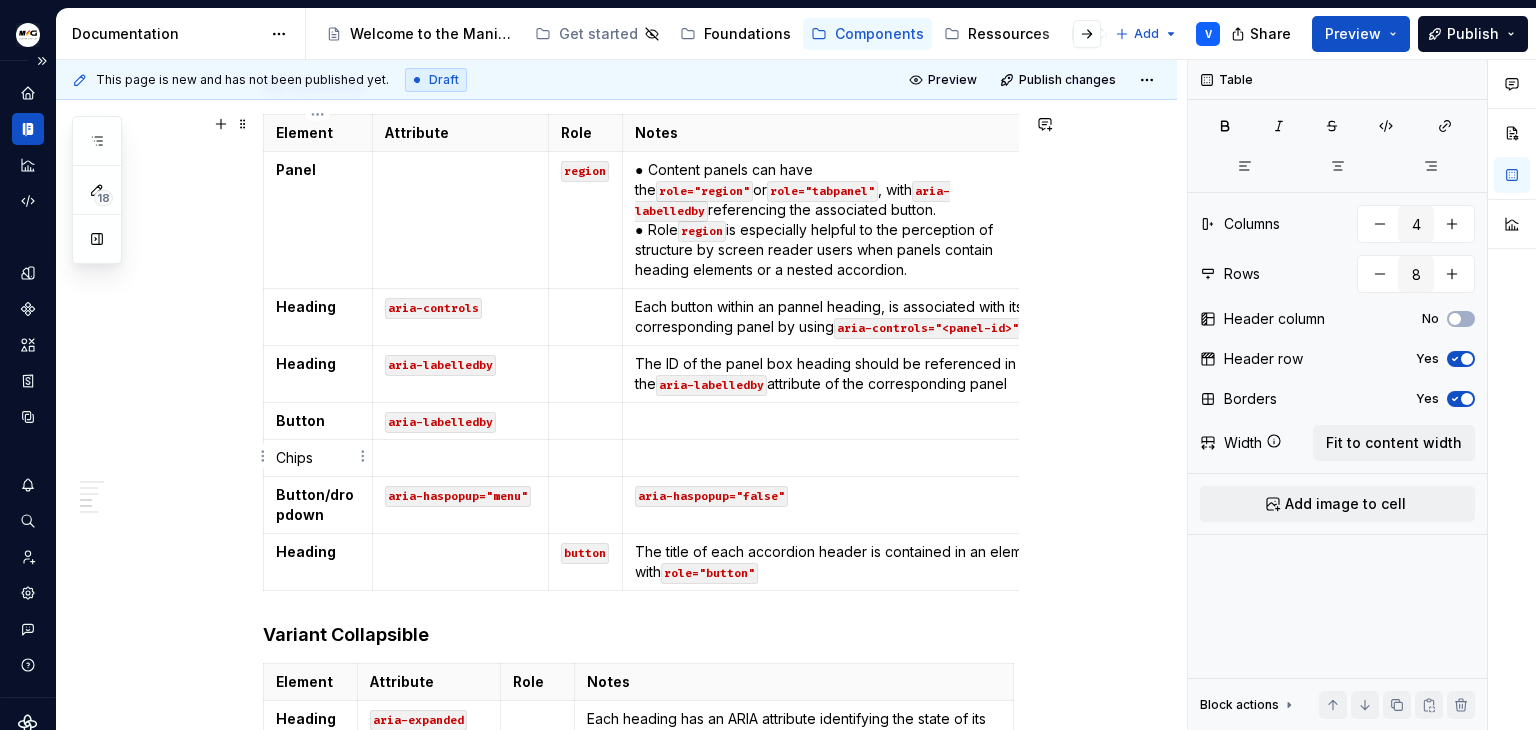 click on "Chips" at bounding box center [318, 458] 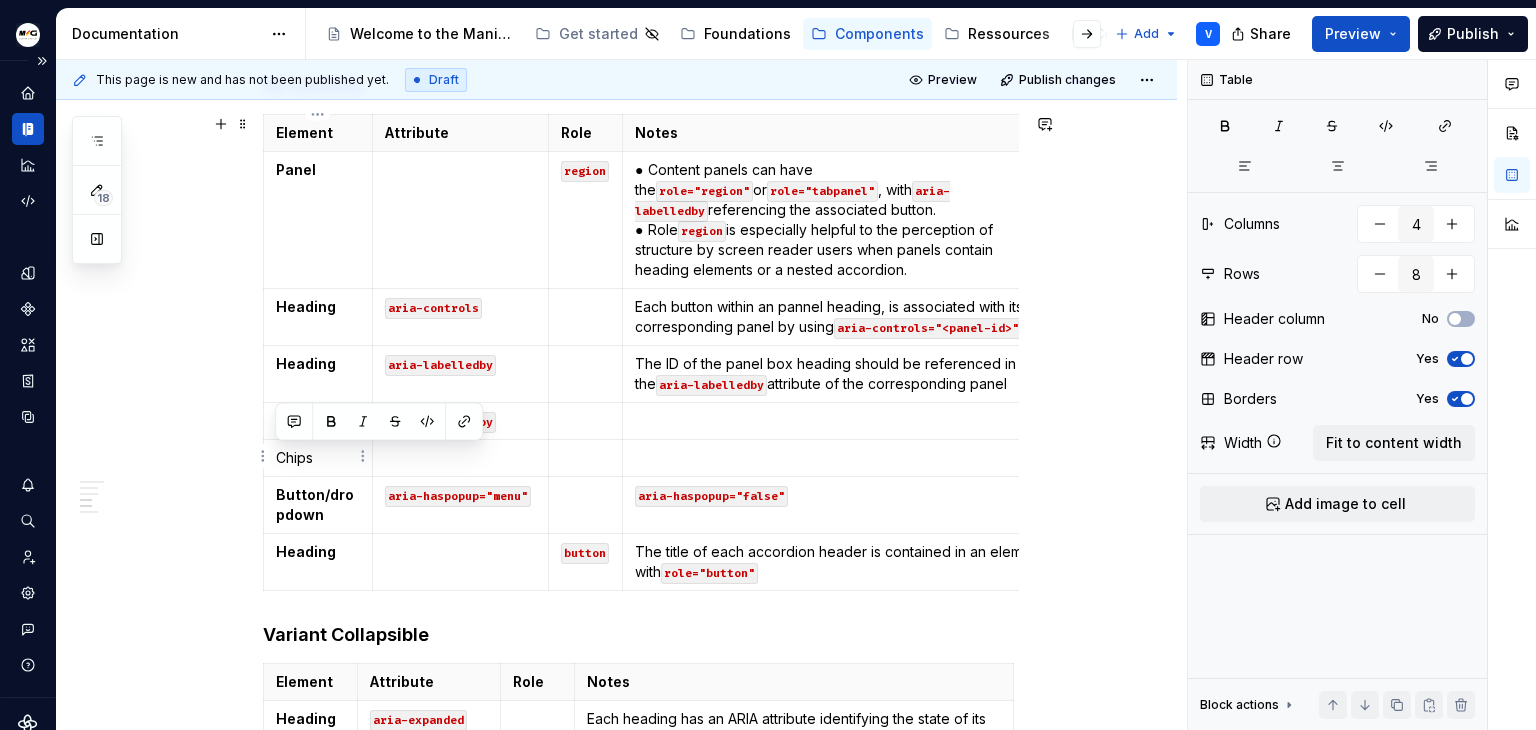 click on "Chips" at bounding box center (318, 458) 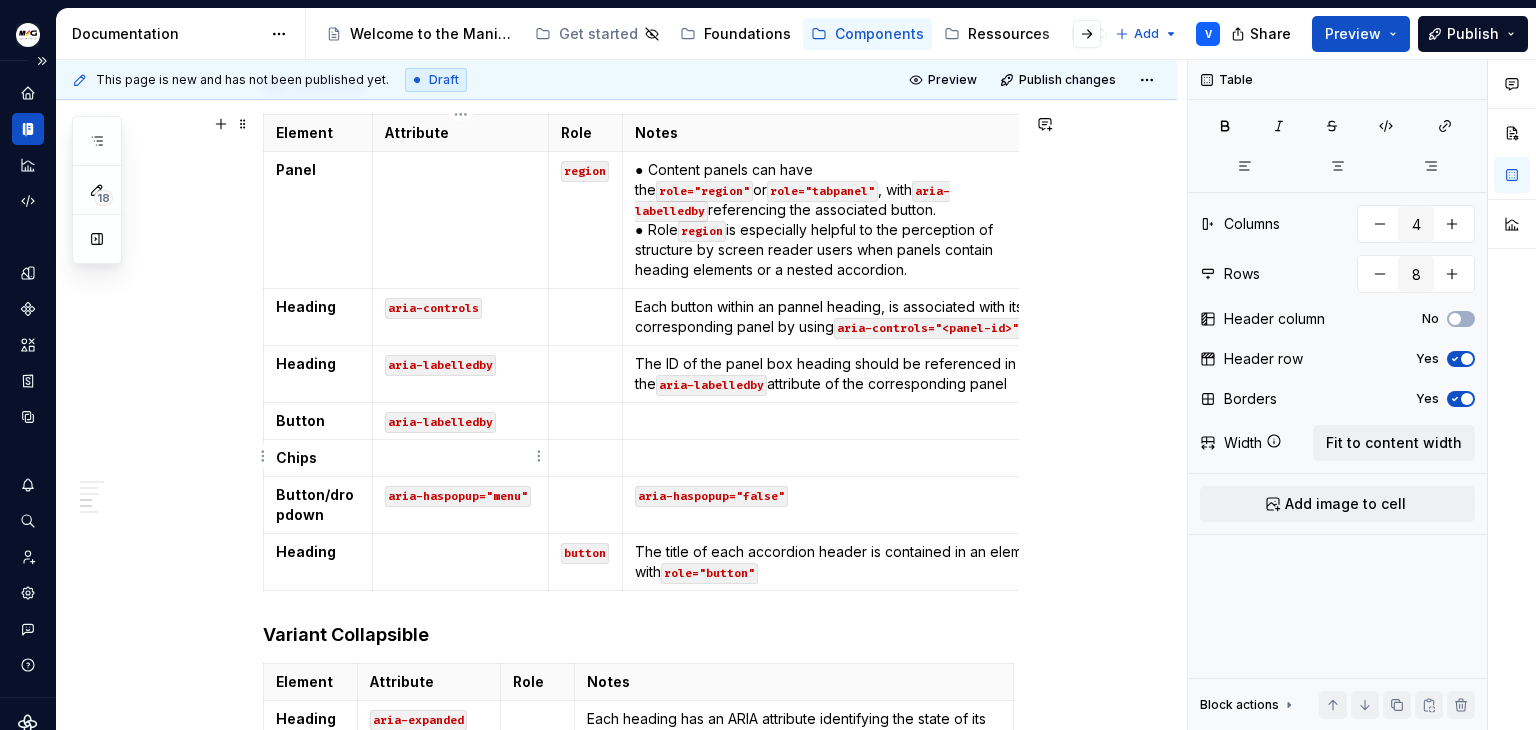 click at bounding box center (460, 458) 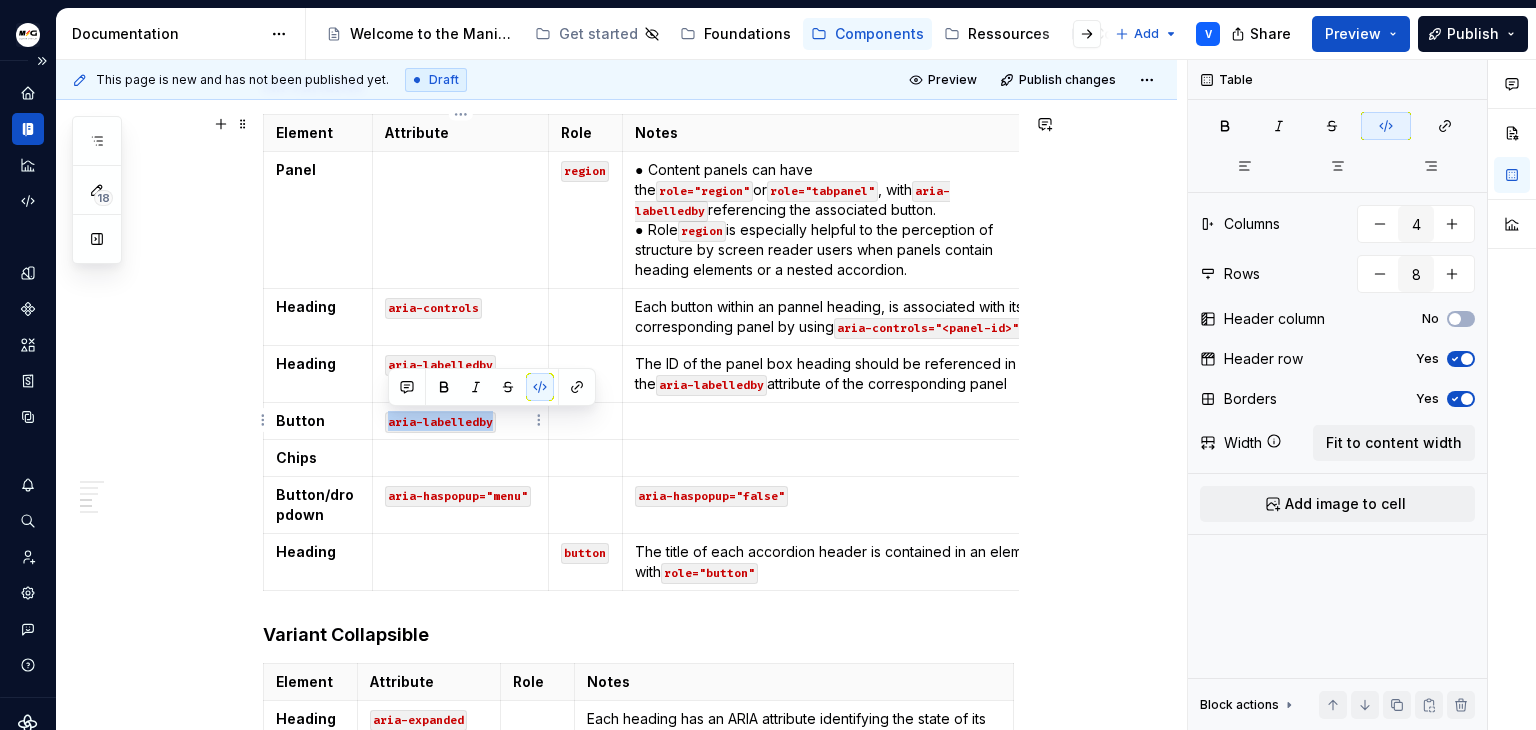 drag, startPoint x: 504, startPoint y: 427, endPoint x: 383, endPoint y: 423, distance: 121.0661 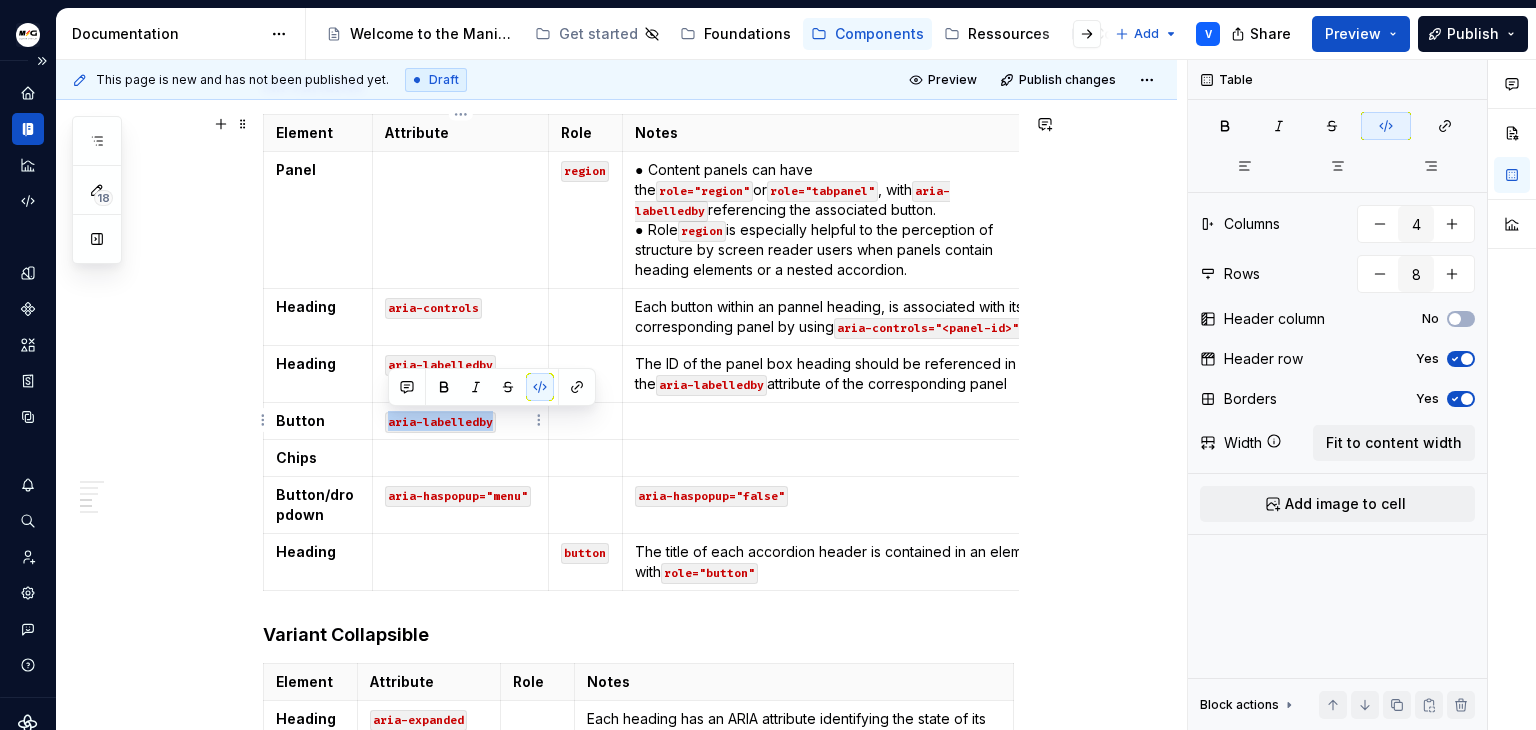 click on "aria-labelledby" at bounding box center [461, 421] 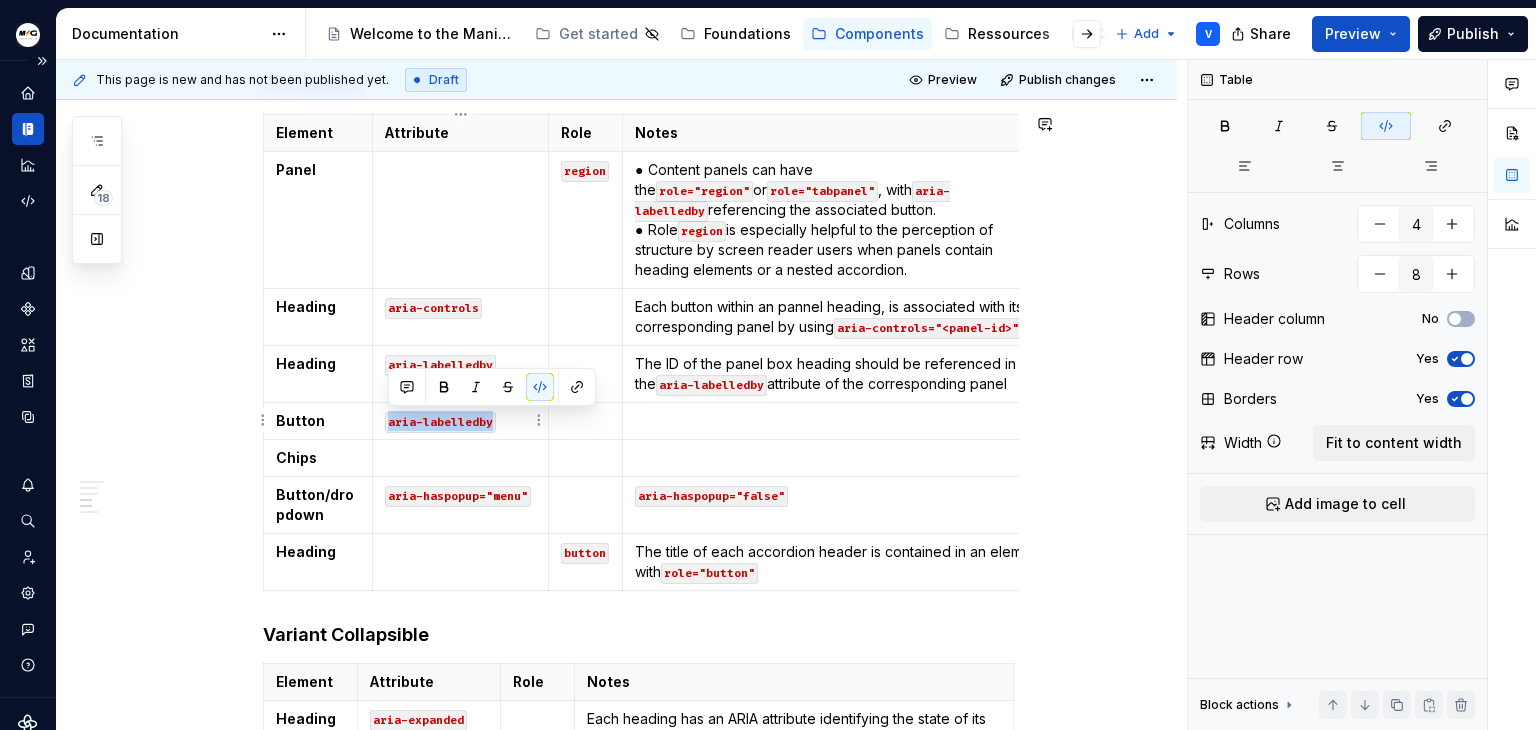 copy on "aria-labelledby" 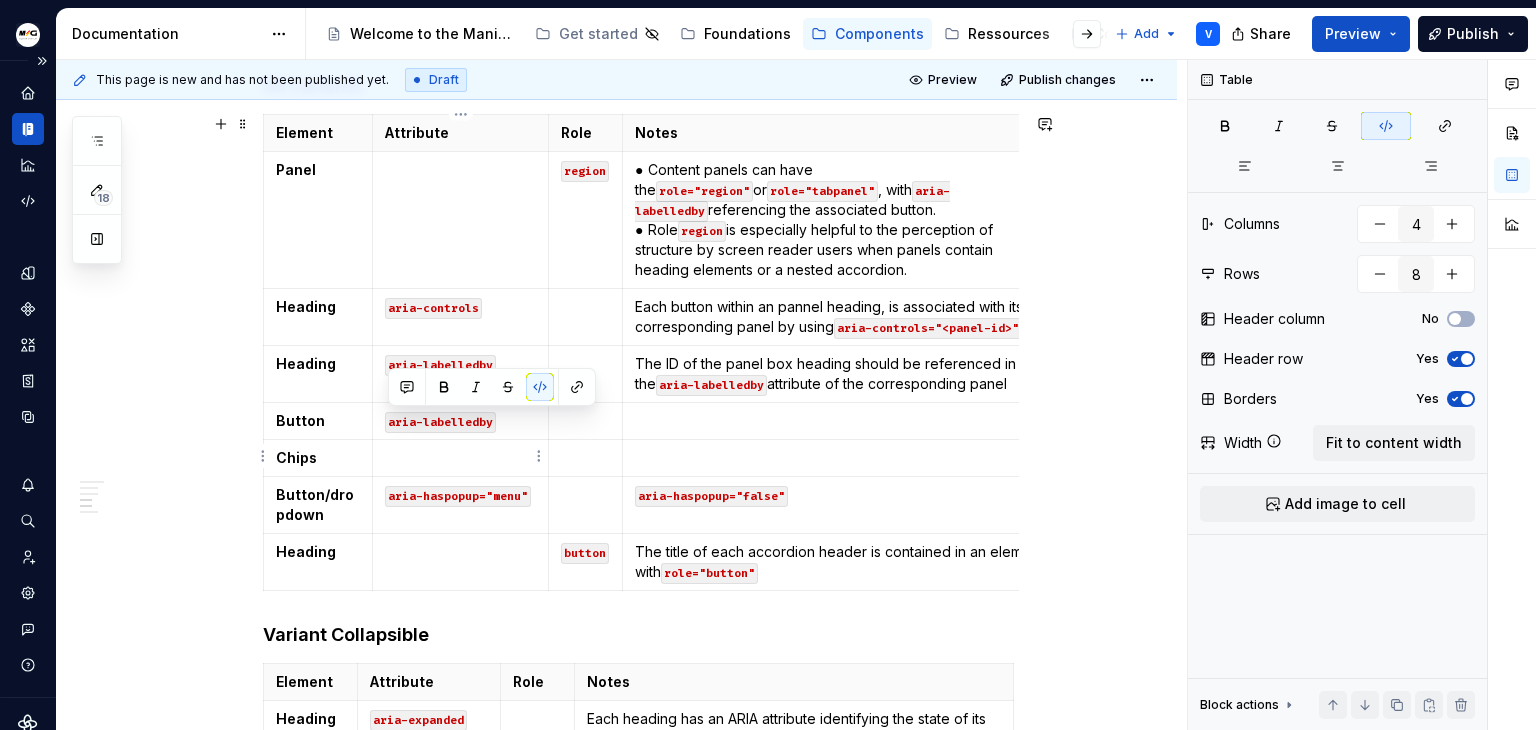 click at bounding box center (460, 458) 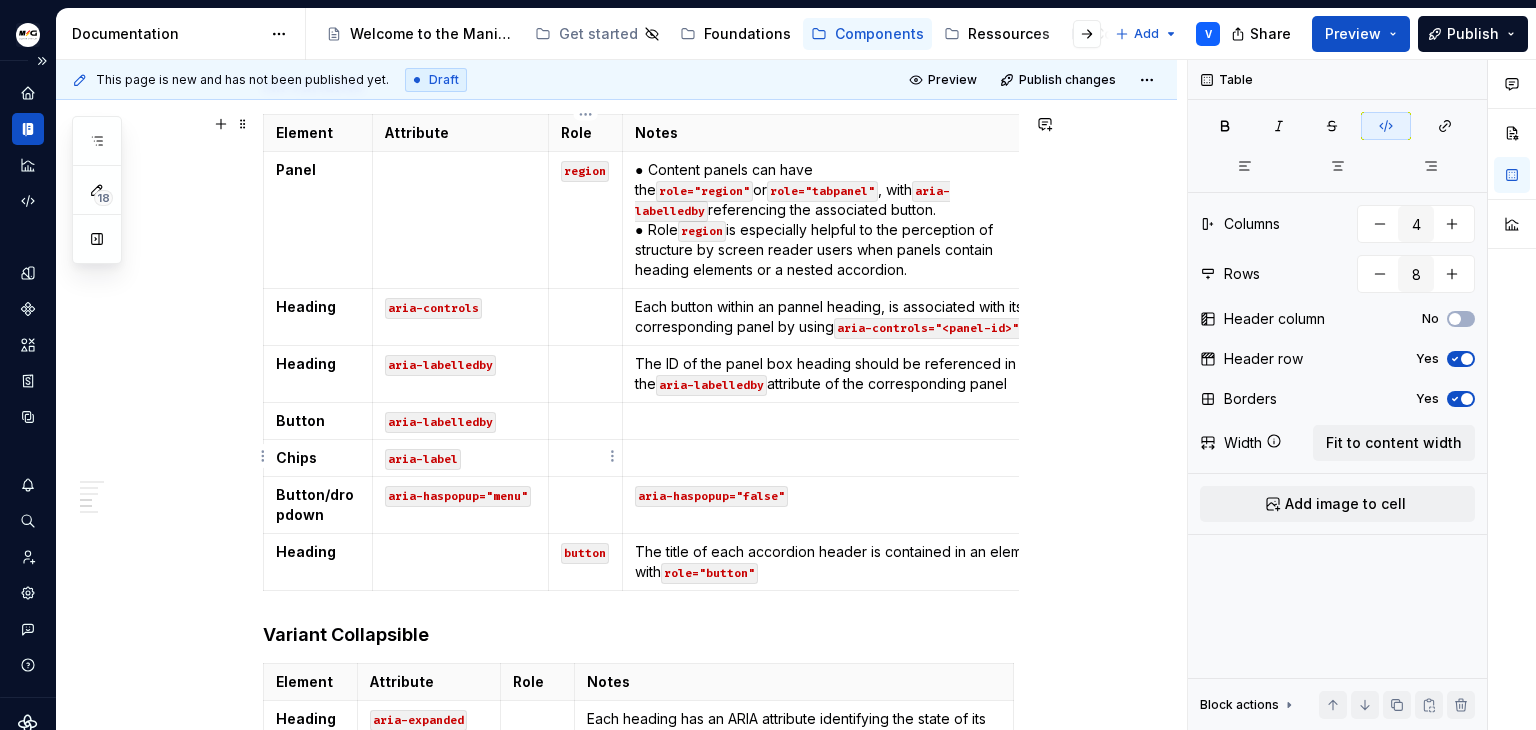 click at bounding box center [585, 458] 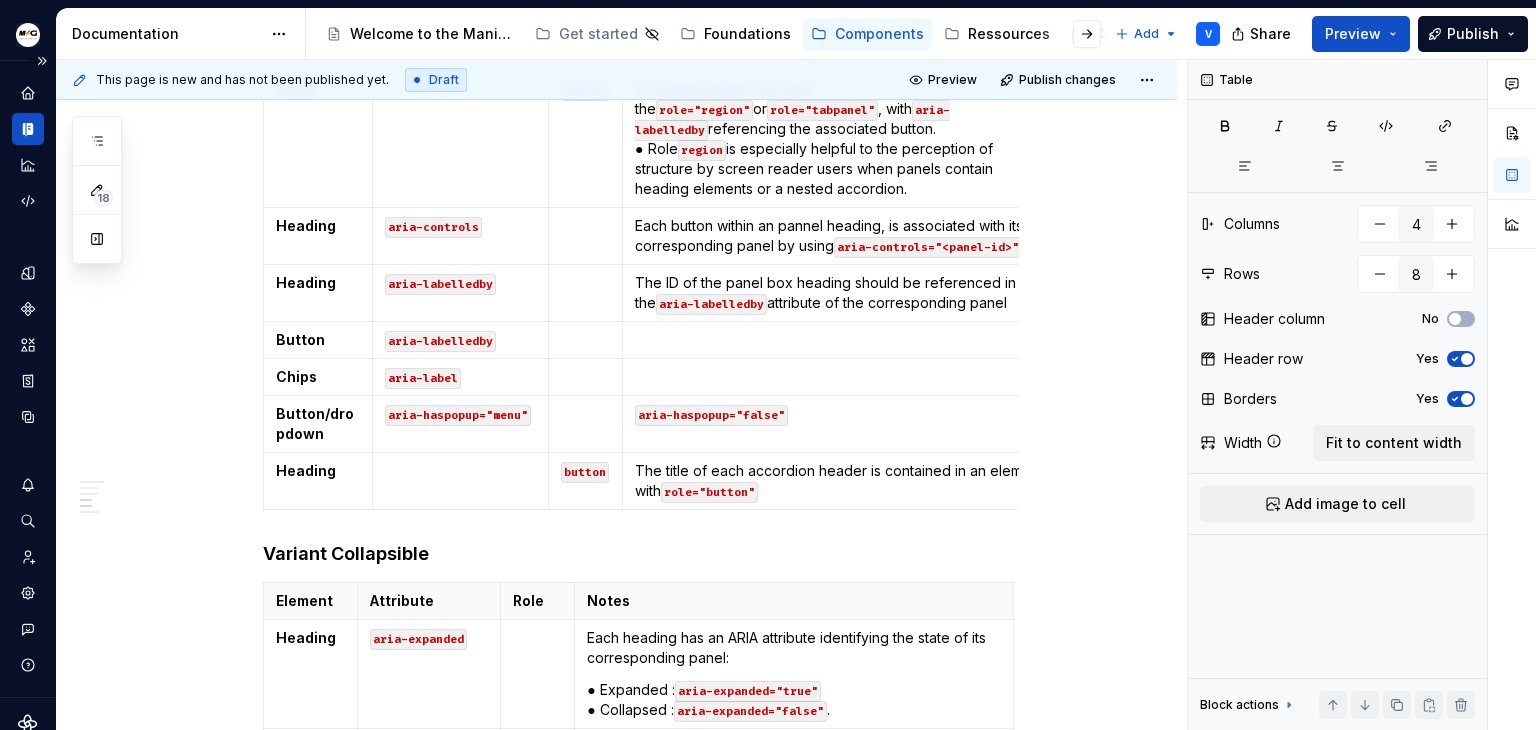scroll, scrollTop: 600, scrollLeft: 0, axis: vertical 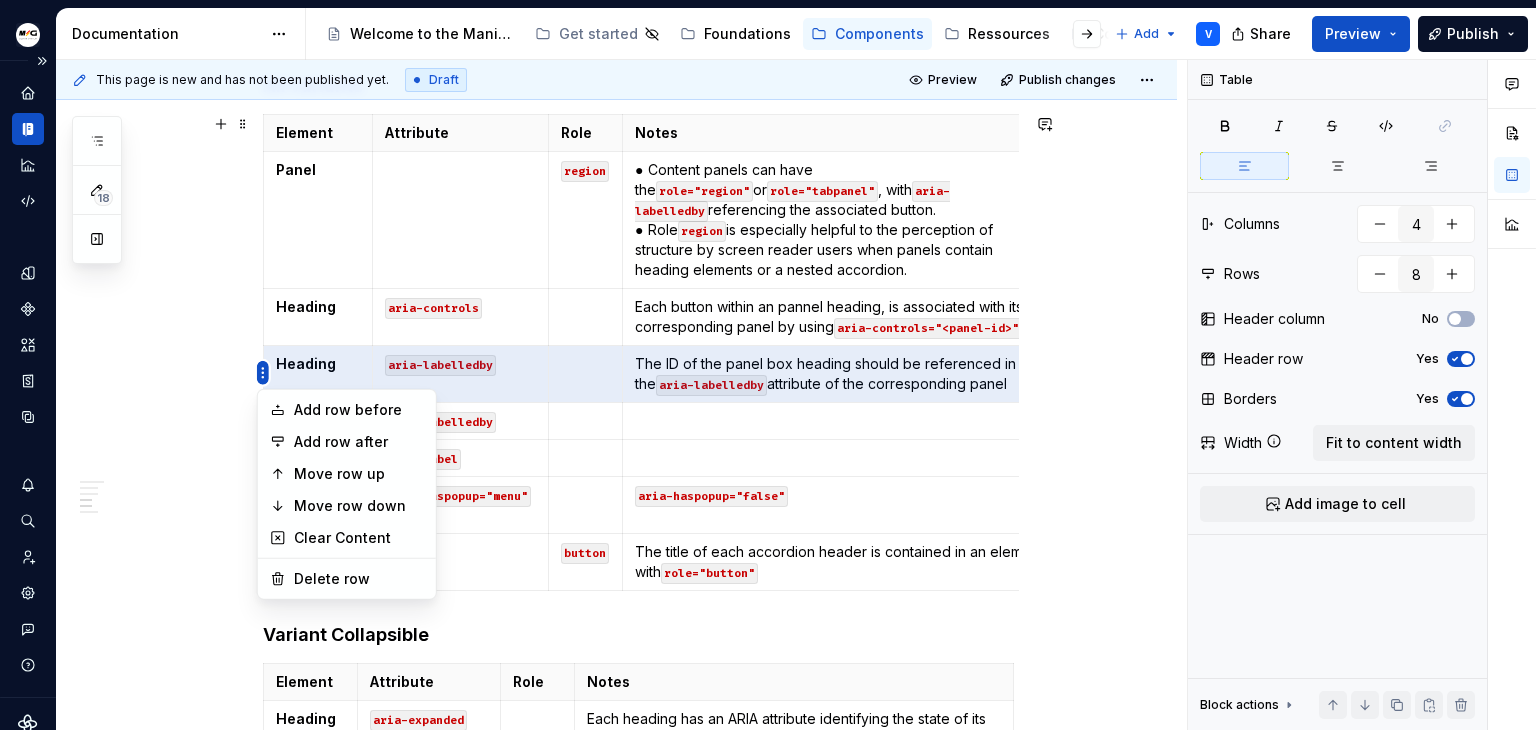 click on "Manitou Gehl Design System V Design system data Documentation
Accessibility guide for tree Page tree.
Navigate the tree with the arrow keys. Common tree hotkeys apply. Further keybindings are available:
enter to execute primary action on focused item
f2 to start renaming the focused item
escape to abort renaming an item
control+d to start dragging selected items
Welcome to the Manitou and Gehl Design System Get started Foundations Components Ressources Contact us Add V Share Preview Publish 18 Pages Add
Accessibility guide for tree Page tree.
Navigate the tree with the arrow keys. Common tree hotkeys apply. Further keybindings are available:
enter to execute primary action on focused item
f2 to start renaming the focused item
escape to abort renaming an item
control+d to start dragging selected items
ComponentTemplate (to duplicate) Overview Usage Specification Usage" at bounding box center (768, 365) 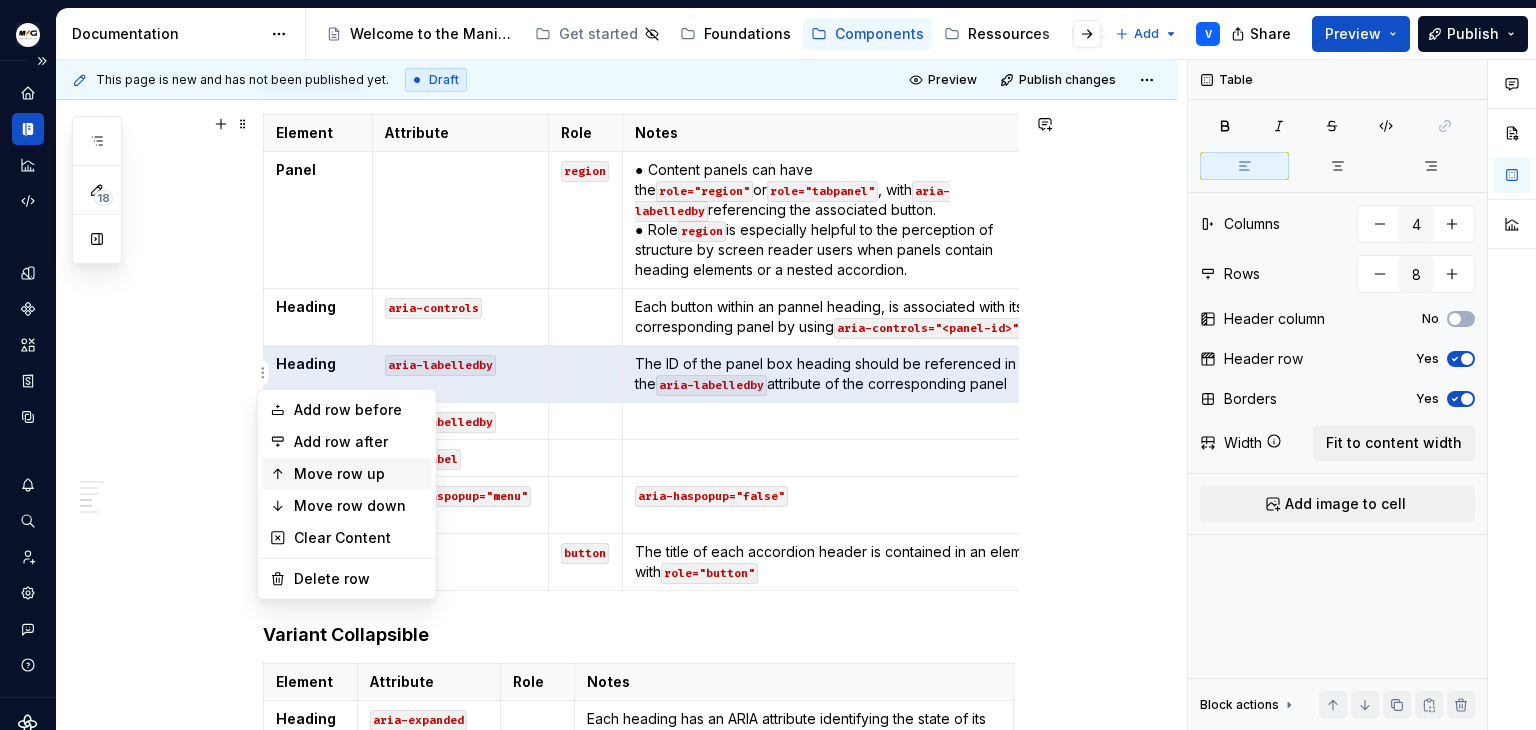 click on "Move row up" at bounding box center [359, 474] 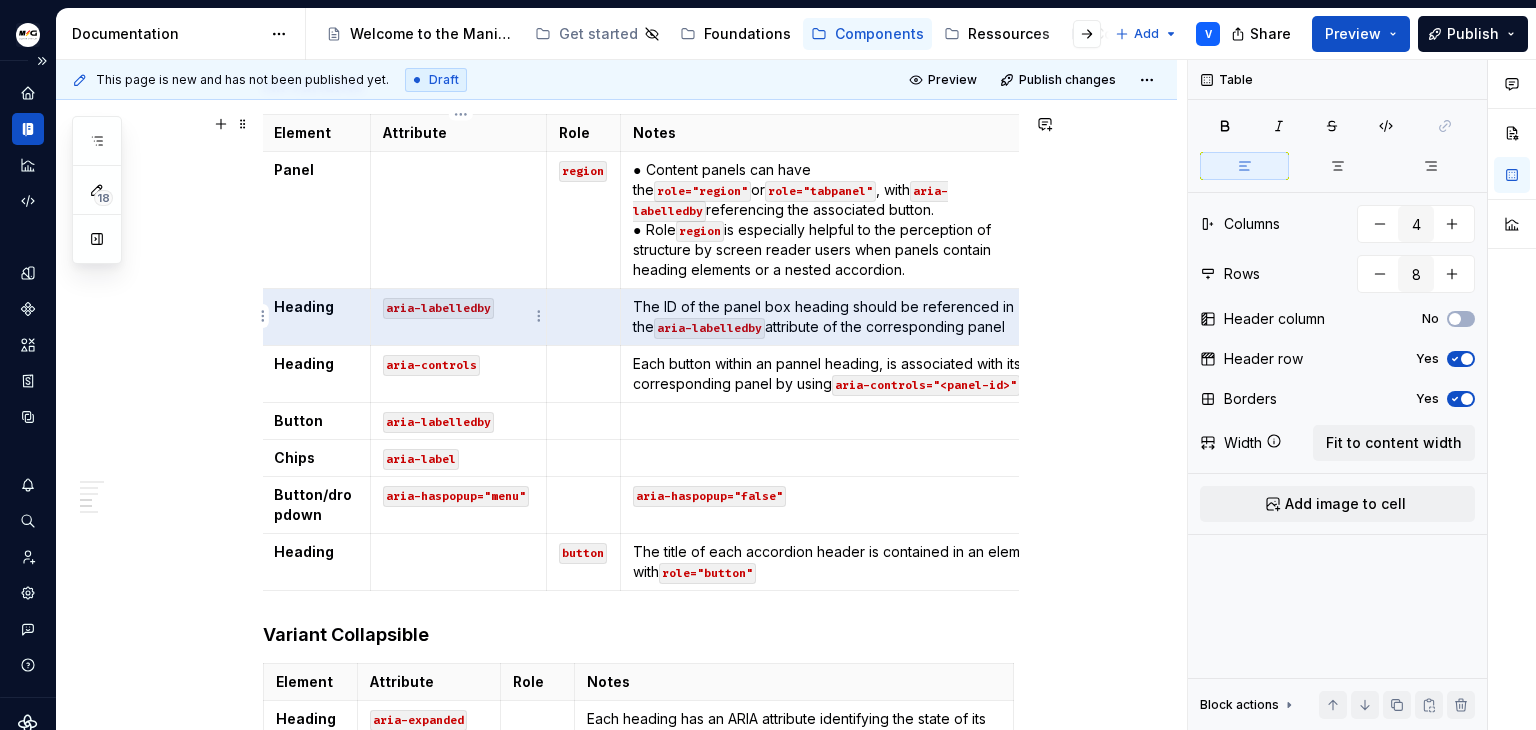 scroll, scrollTop: 0, scrollLeft: 0, axis: both 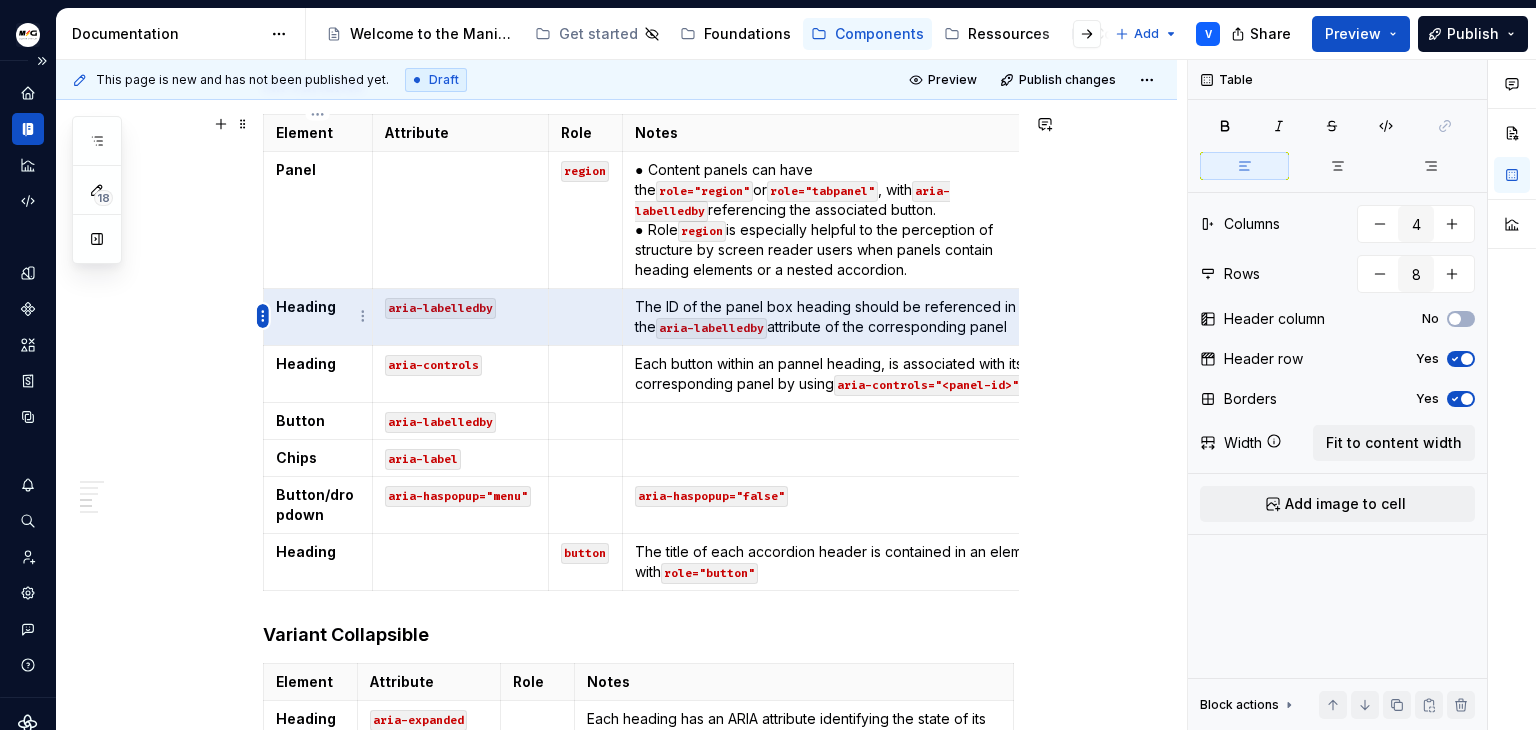 click on "Manitou Gehl Design System V Design system data Documentation
Accessibility guide for tree Page tree.
Navigate the tree with the arrow keys. Common tree hotkeys apply. Further keybindings are available:
enter to execute primary action on focused item
f2 to start renaming the focused item
escape to abort renaming an item
control+d to start dragging selected items
Welcome to the Manitou and Gehl Design System Get started Foundations Components Ressources Contact us Add V Share Preview Publish 18 Pages Add
Accessibility guide for tree Page tree.
Navigate the tree with the arrow keys. Common tree hotkeys apply. Further keybindings are available:
enter to execute primary action on focused item
f2 to start renaming the focused item
escape to abort renaming an item
control+d to start dragging selected items
ComponentTemplate (to duplicate) Overview Usage Specification Usage" at bounding box center (768, 365) 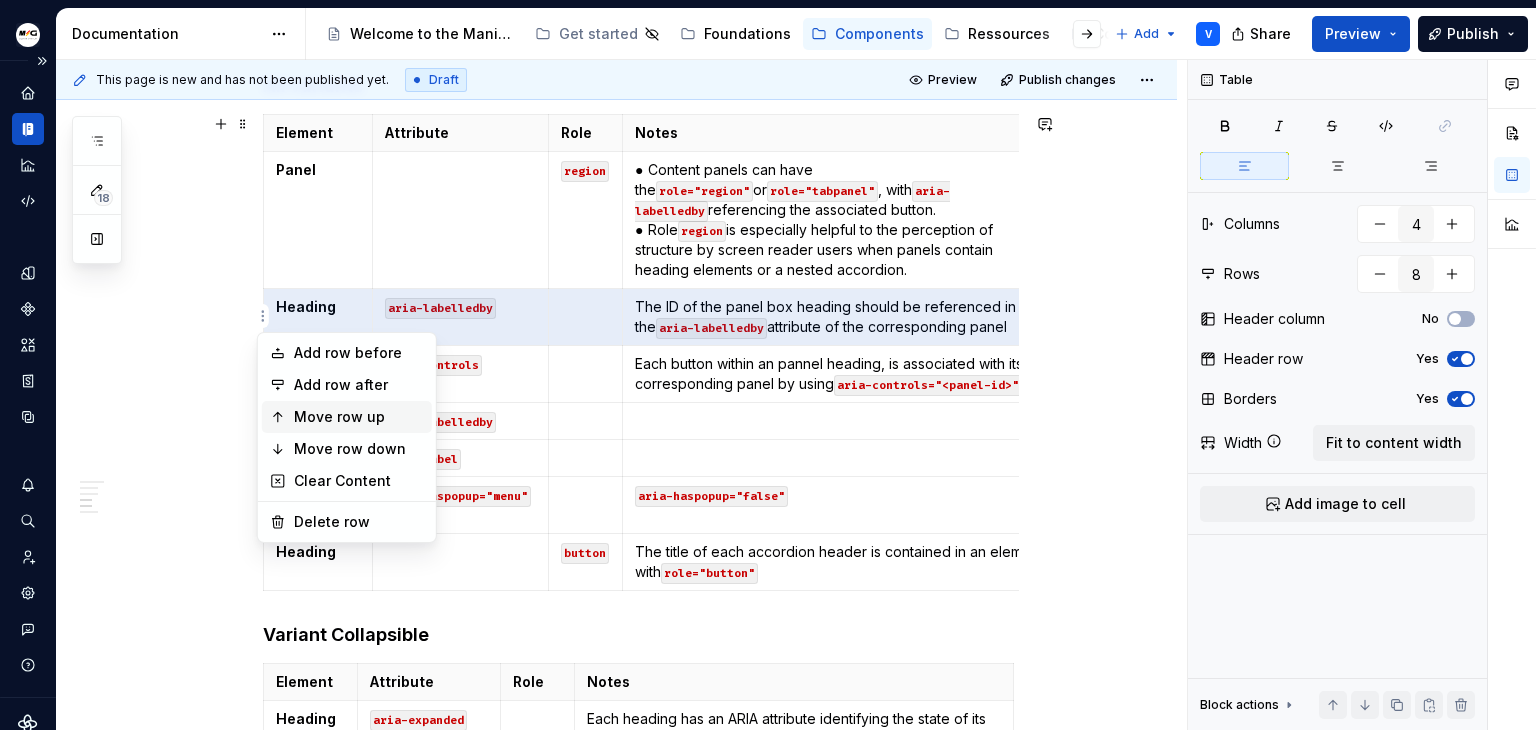 click on "Move row up" at bounding box center [359, 417] 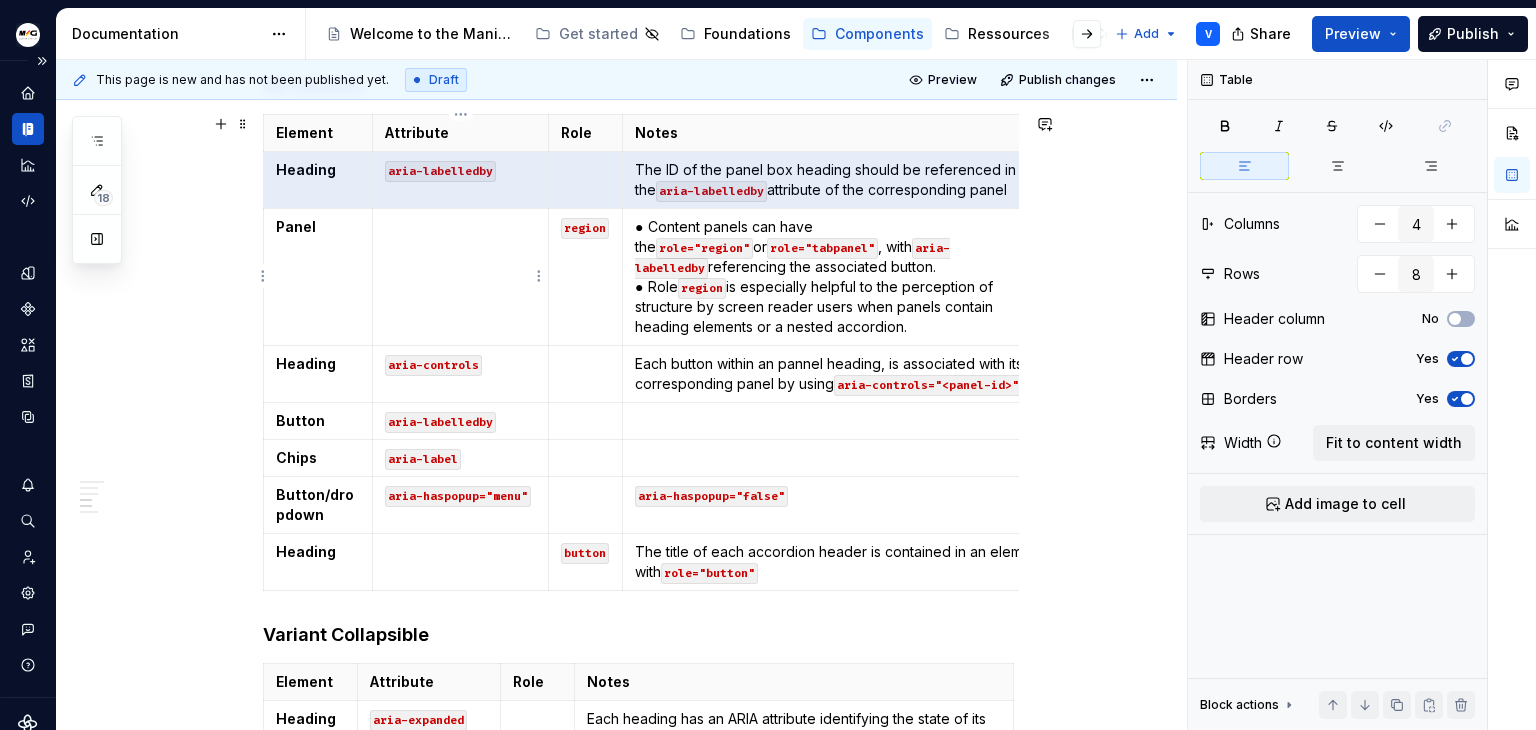 scroll, scrollTop: 0, scrollLeft: 0, axis: both 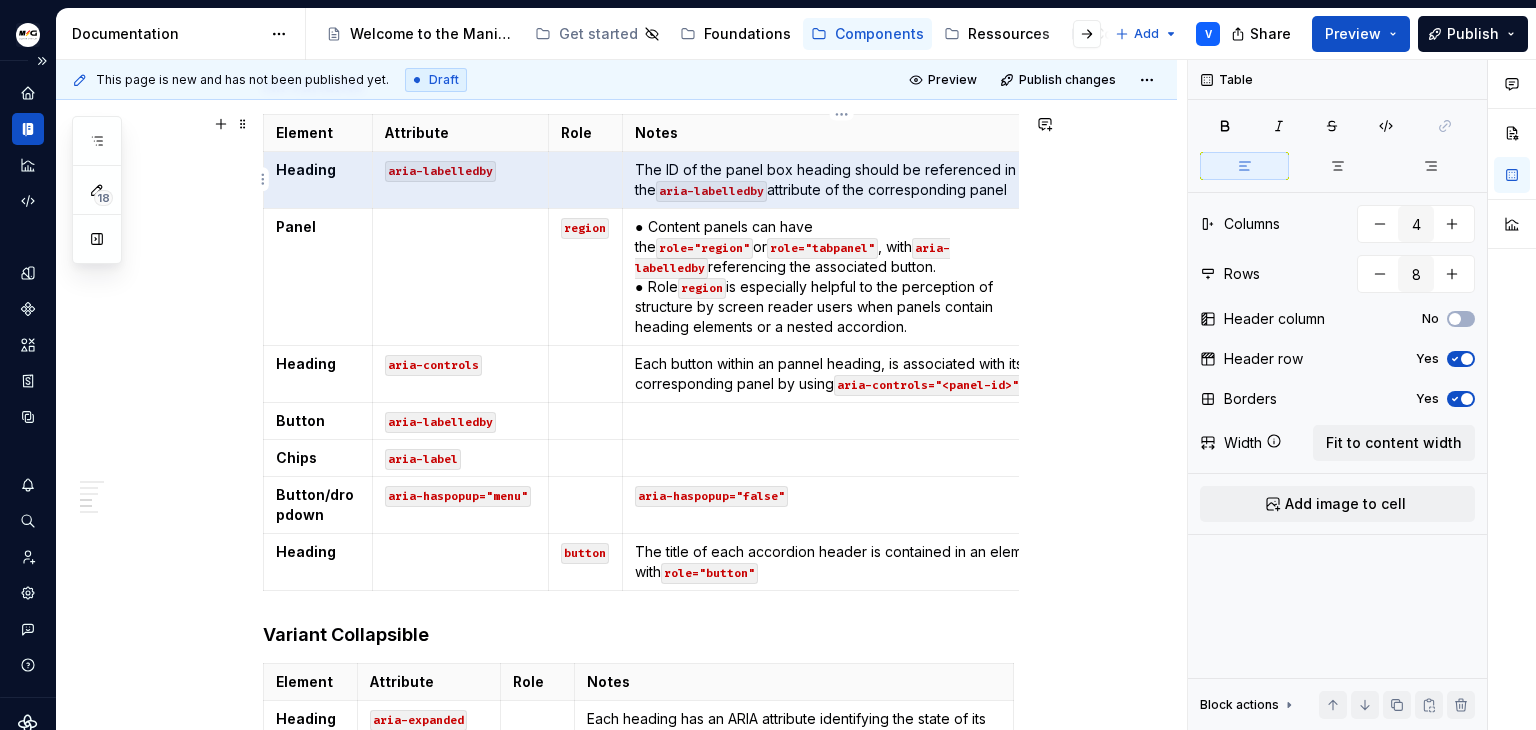 click on "aria-labelledby" at bounding box center [711, 191] 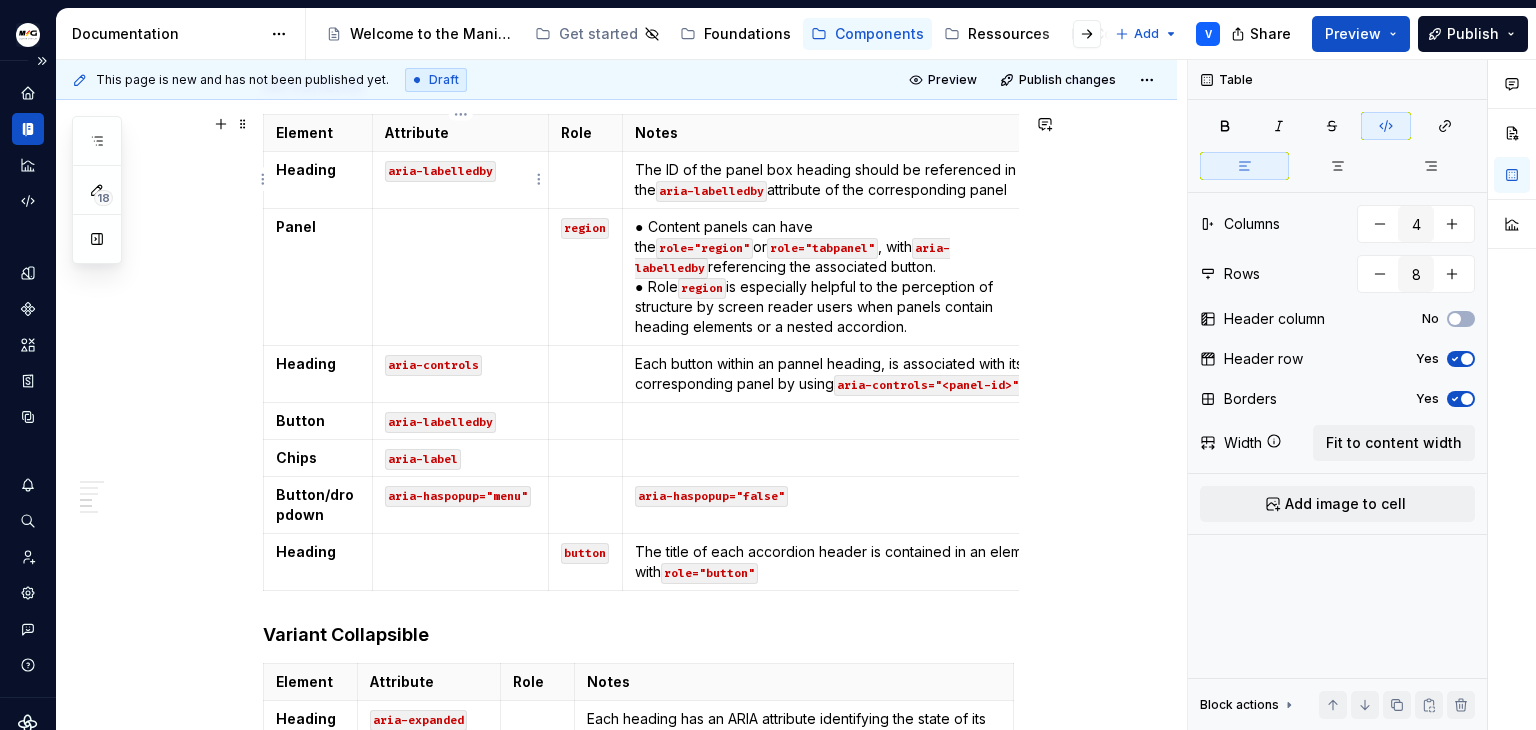 click on "aria-labelledby" at bounding box center [460, 170] 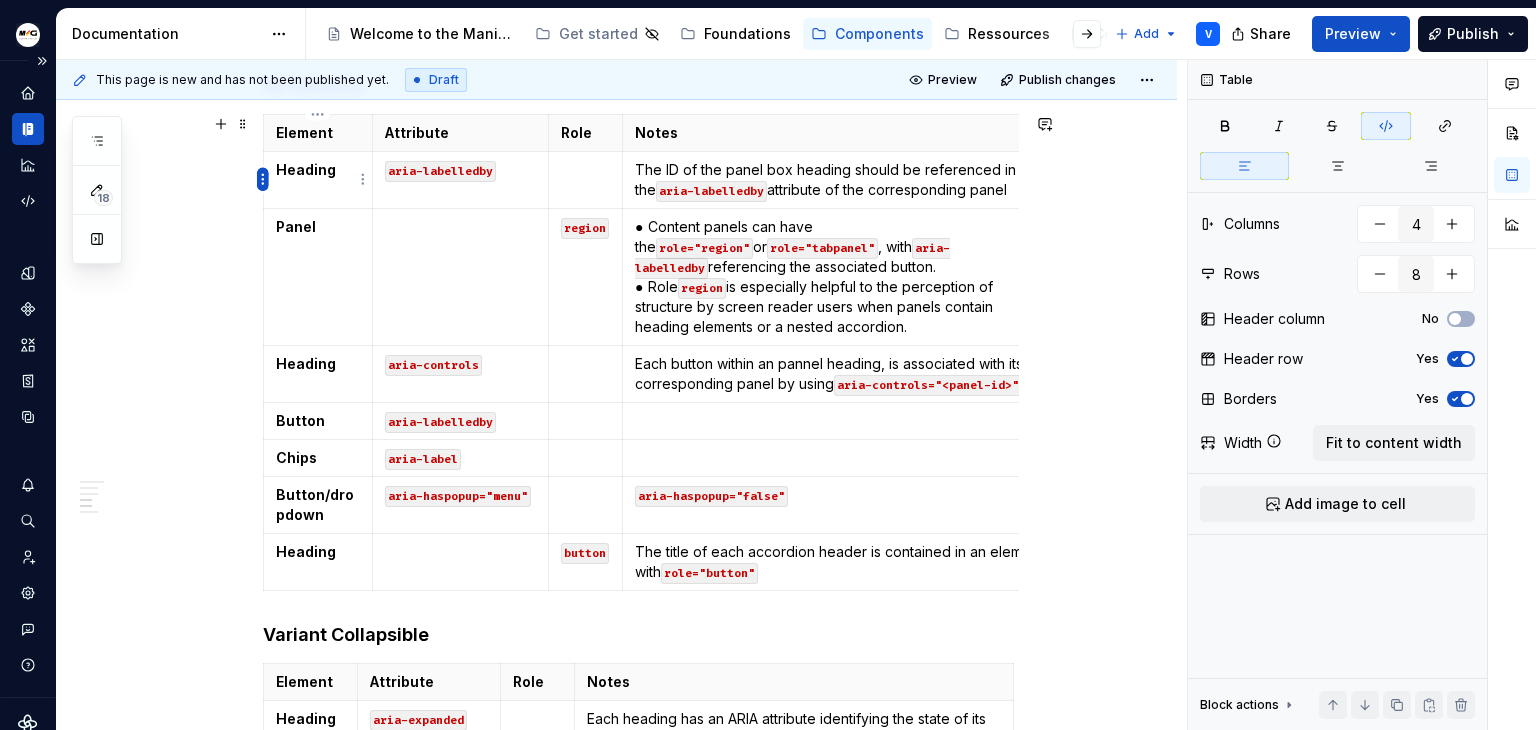click on "Manitou Gehl Design System V Design system data Documentation
Accessibility guide for tree Page tree.
Navigate the tree with the arrow keys. Common tree hotkeys apply. Further keybindings are available:
enter to execute primary action on focused item
f2 to start renaming the focused item
escape to abort renaming an item
control+d to start dragging selected items
Welcome to the Manitou and Gehl Design System Get started Foundations Components Ressources Contact us Add V Share Preview Publish 18 Pages Add
Accessibility guide for tree Page tree.
Navigate the tree with the arrow keys. Common tree hotkeys apply. Further keybindings are available:
enter to execute primary action on focused item
f2 to start renaming the focused item
escape to abort renaming an item
control+d to start dragging selected items
ComponentTemplate (to duplicate) Overview Usage Specification Usage" at bounding box center [768, 365] 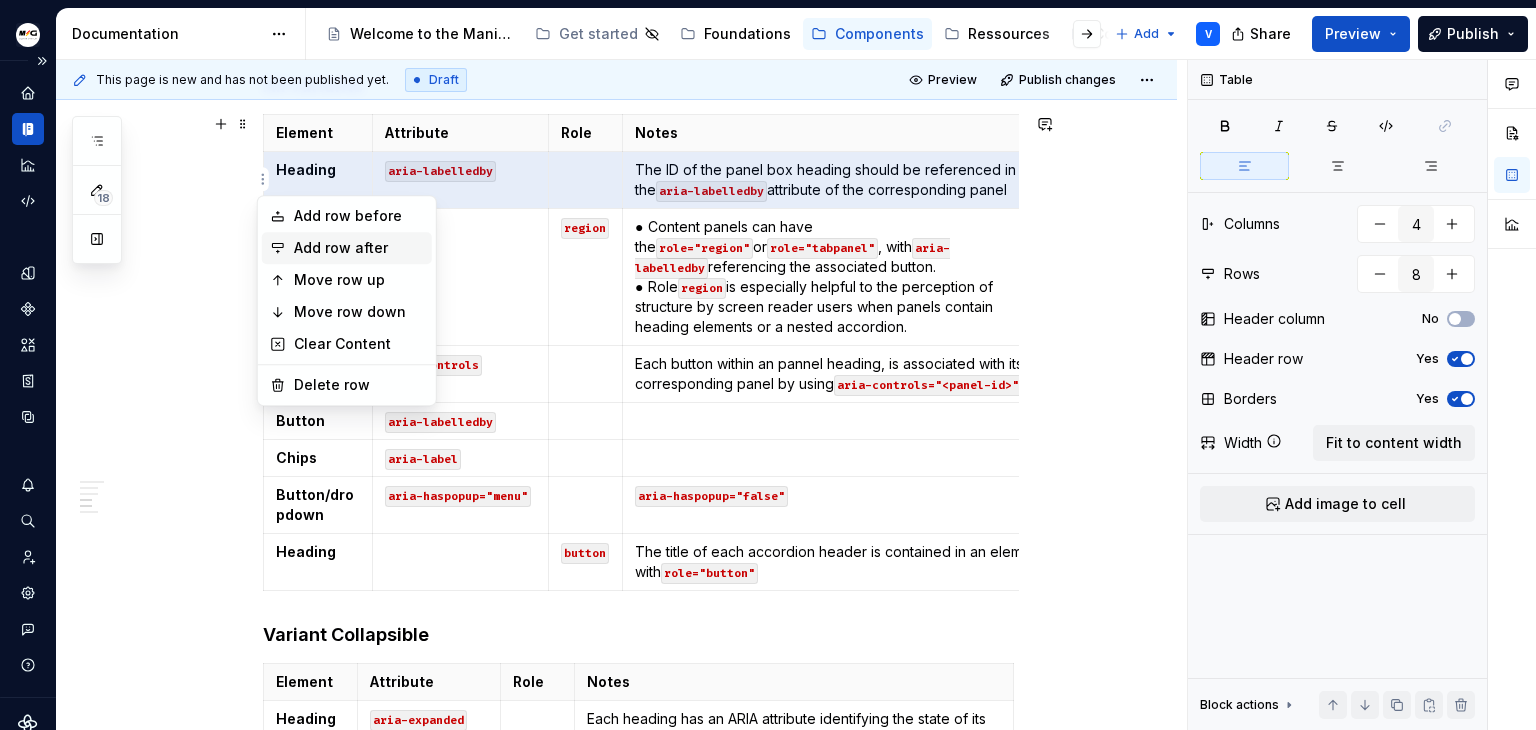 click on "Add row after" at bounding box center (359, 248) 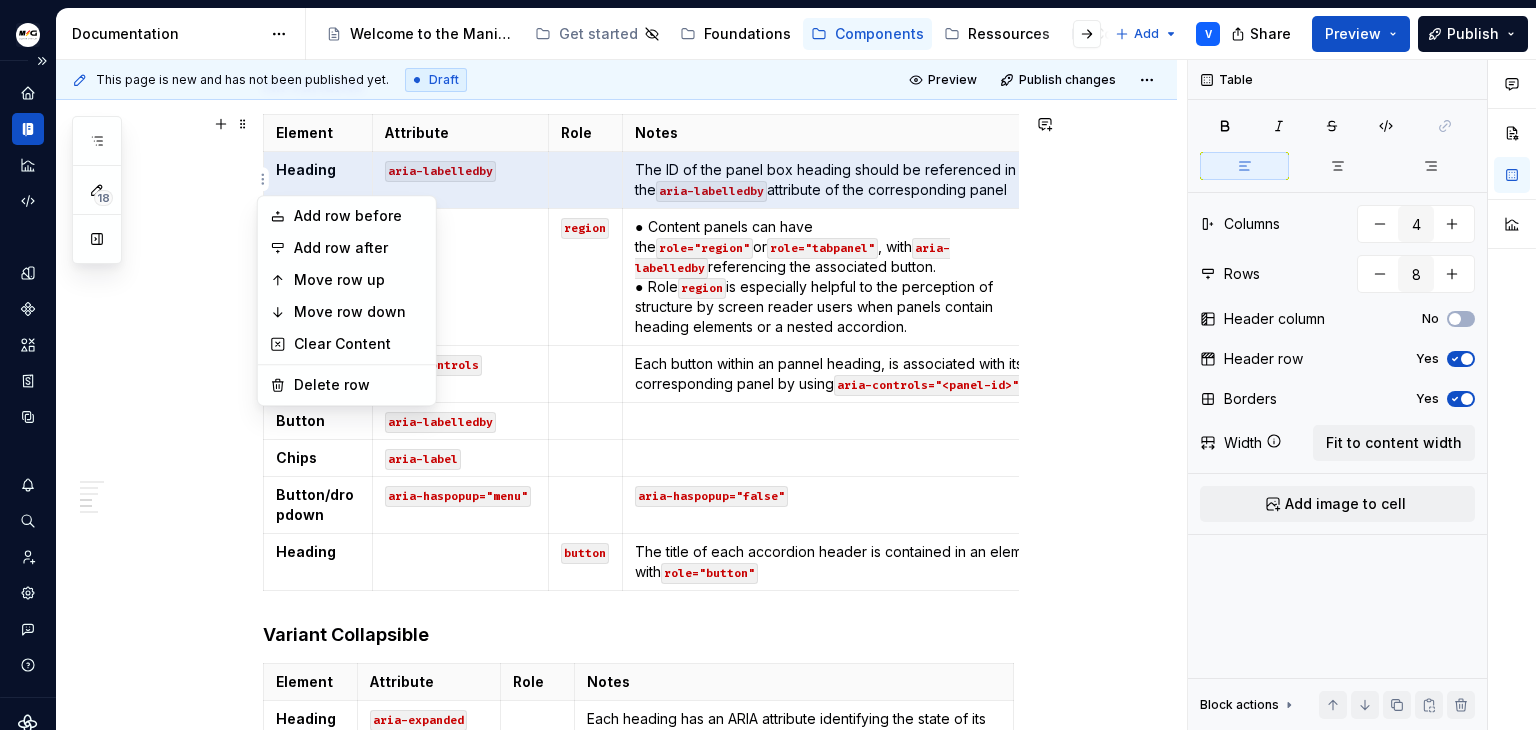 type on "9" 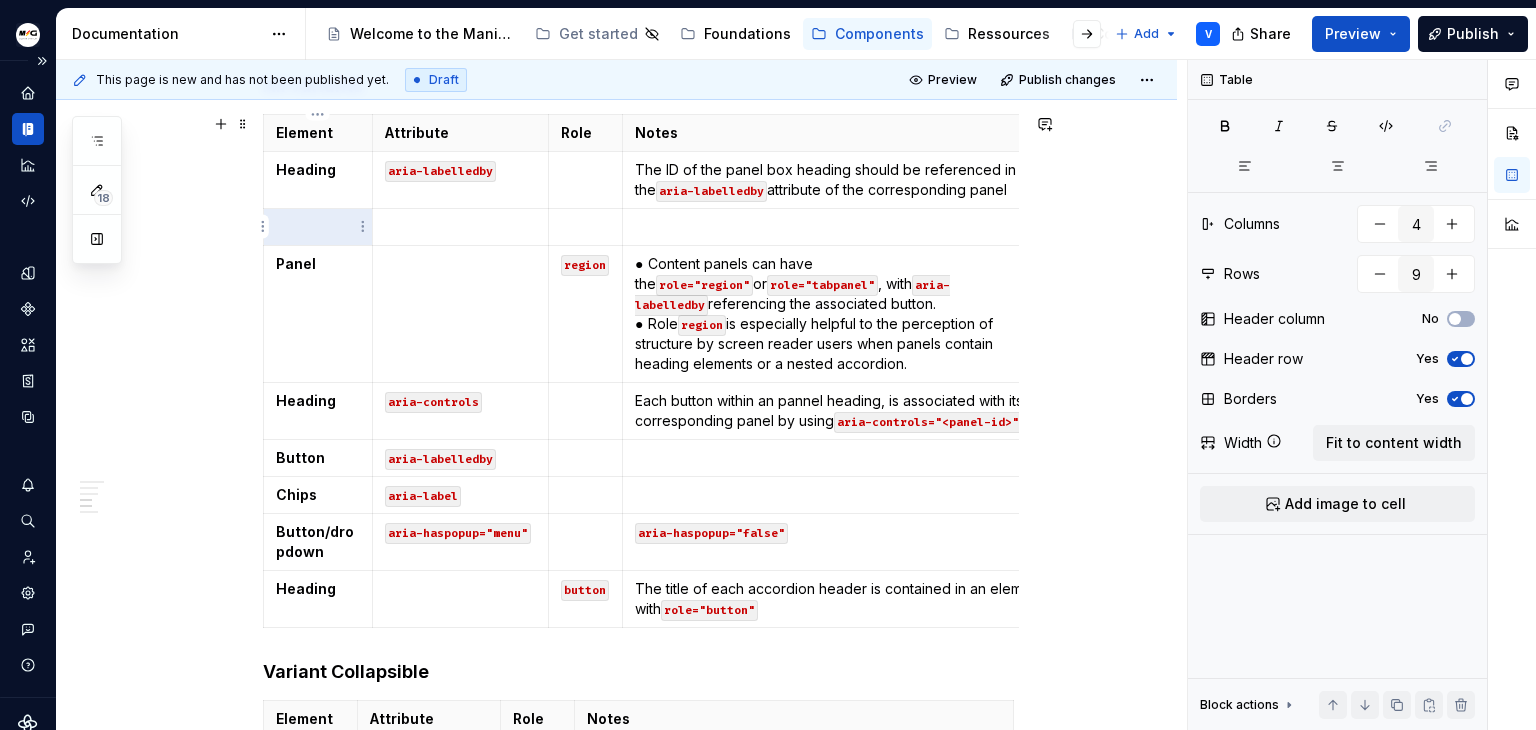 click at bounding box center [318, 227] 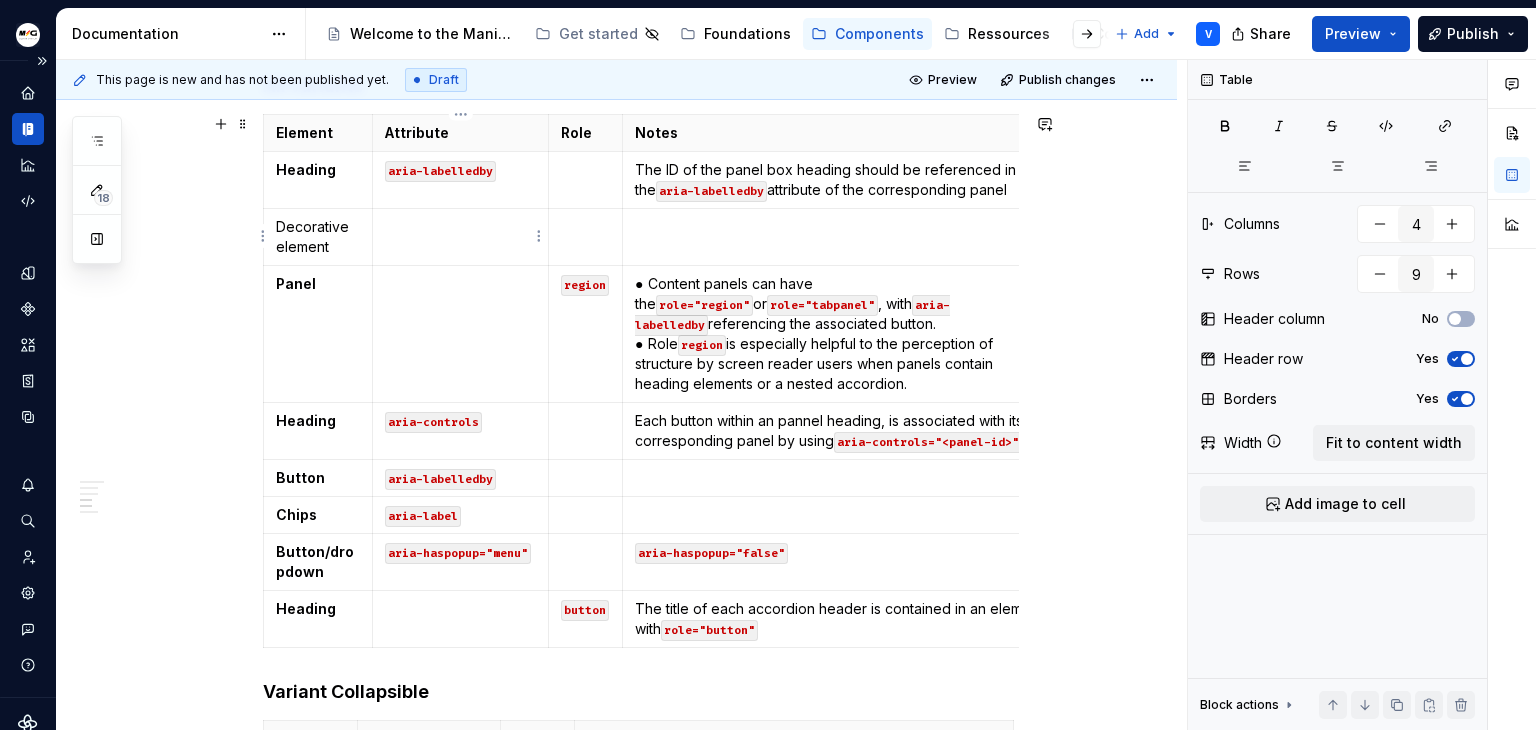 click at bounding box center (460, 227) 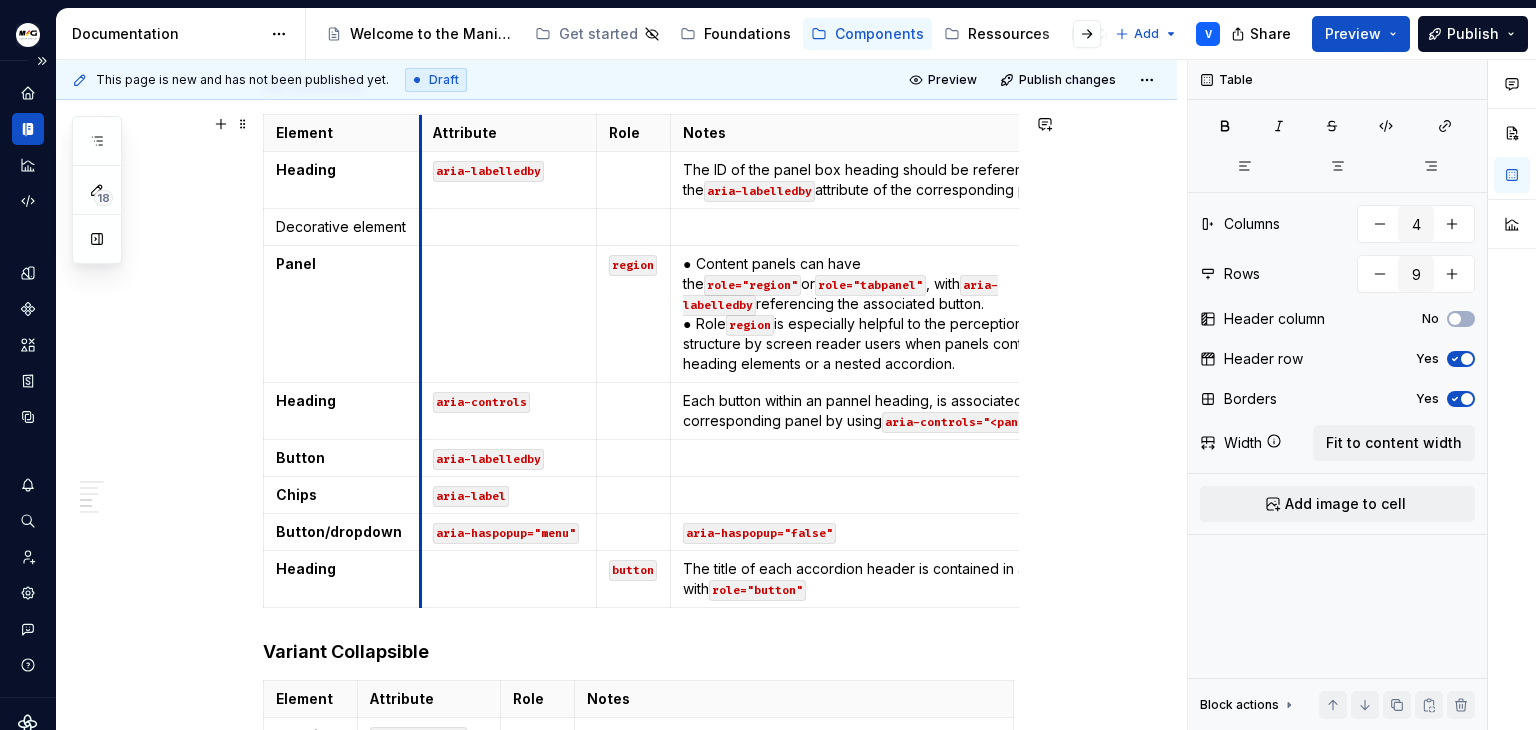 drag, startPoint x: 372, startPoint y: 135, endPoint x: 416, endPoint y: 137, distance: 44.04543 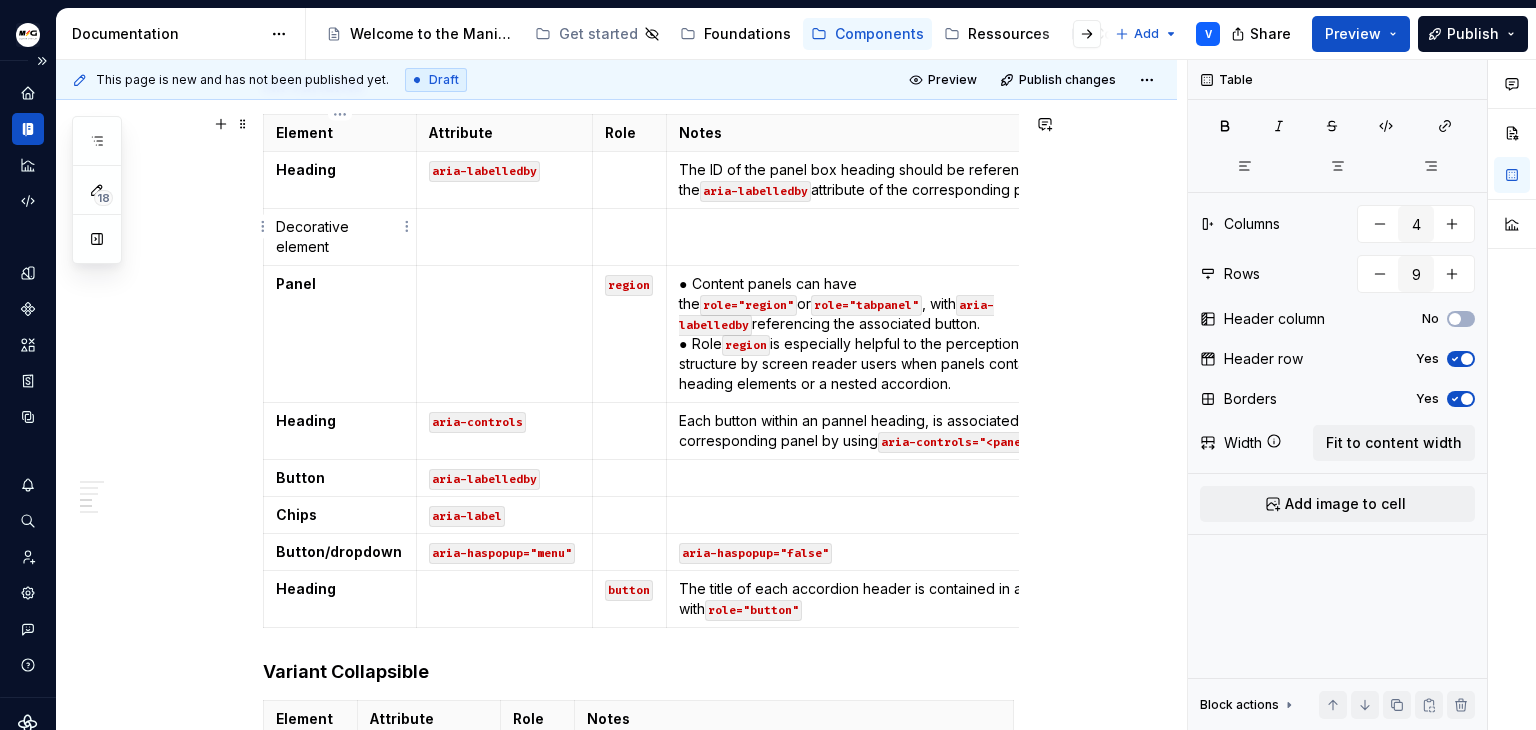 click on "Decorative element" at bounding box center [340, 237] 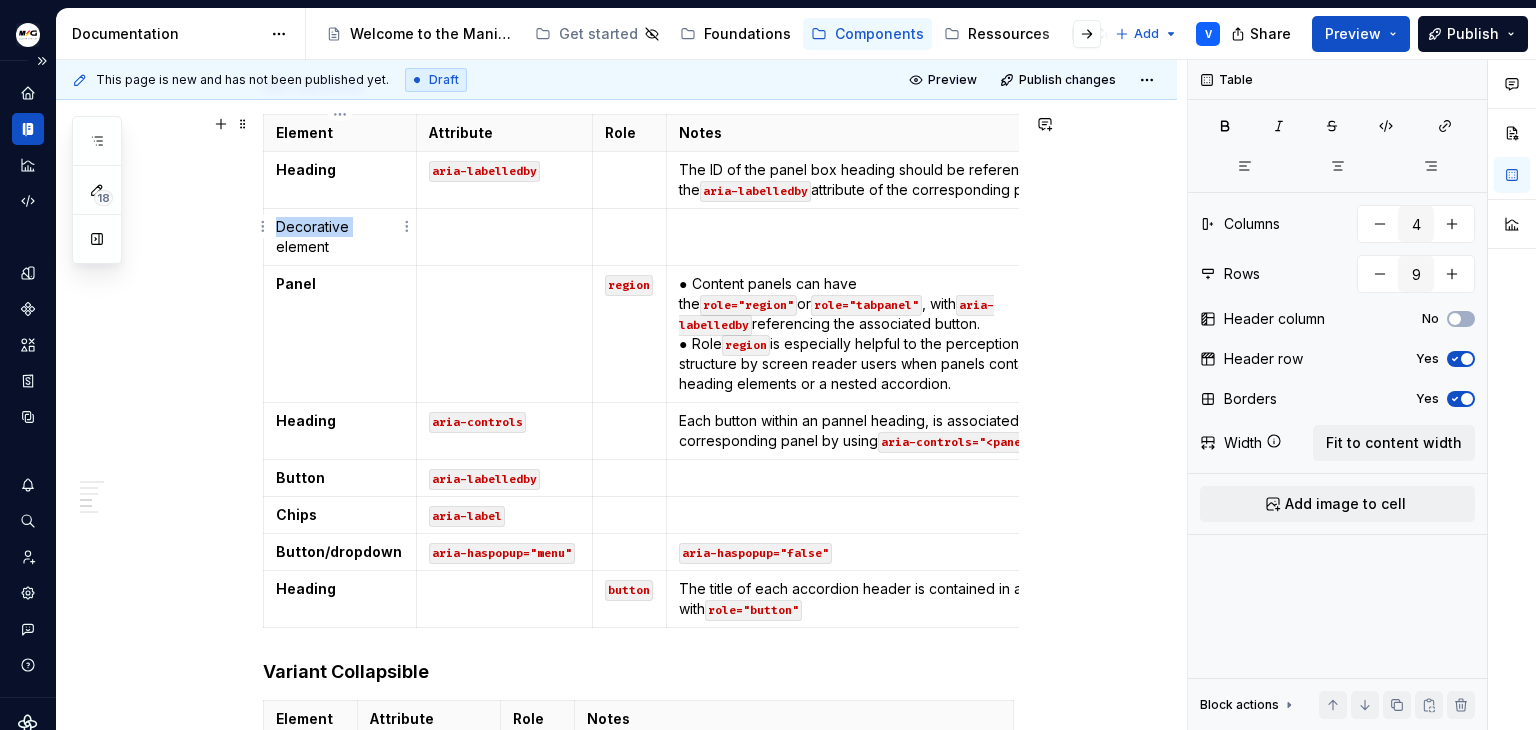 click on "Decorative element" at bounding box center (340, 237) 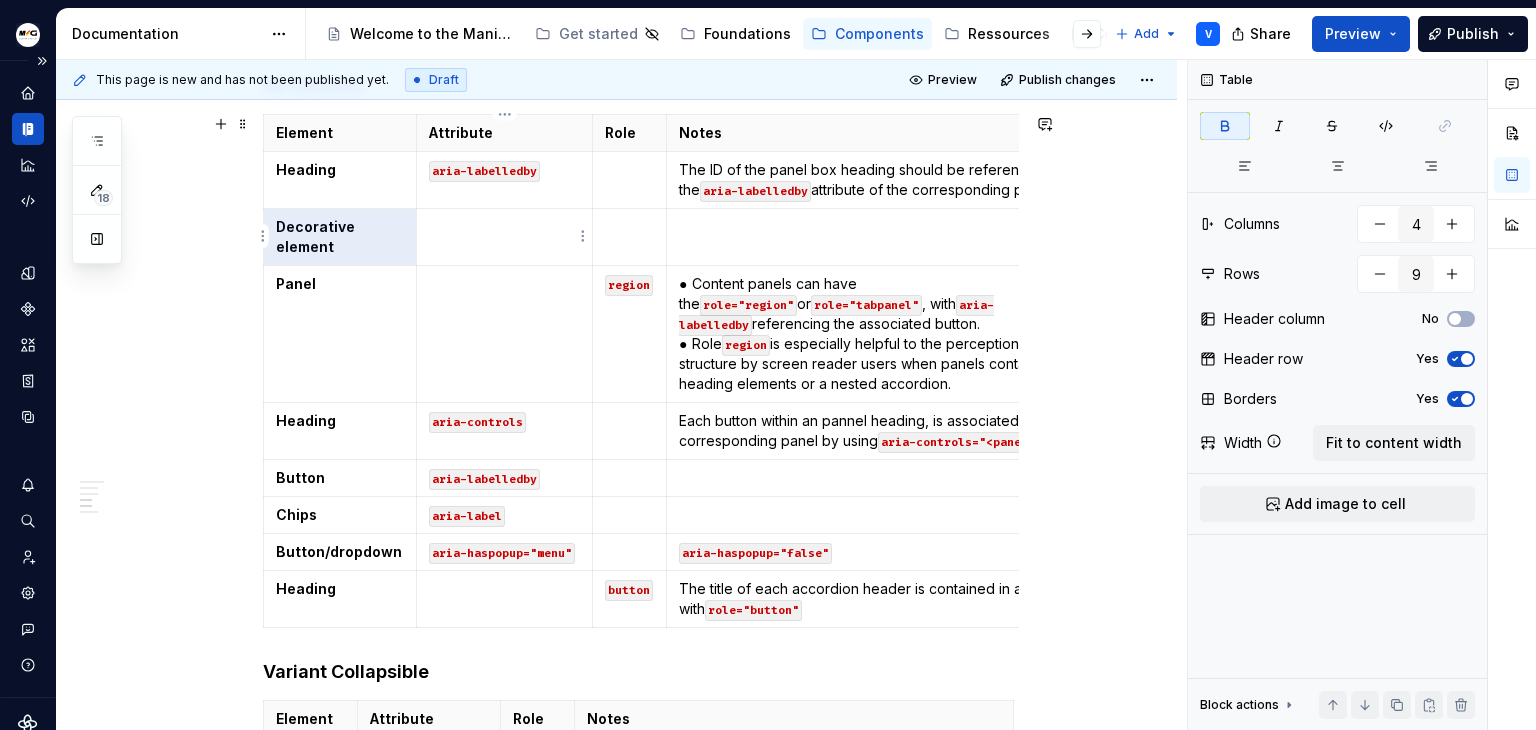 click on "aria-labelledby" at bounding box center (505, 180) 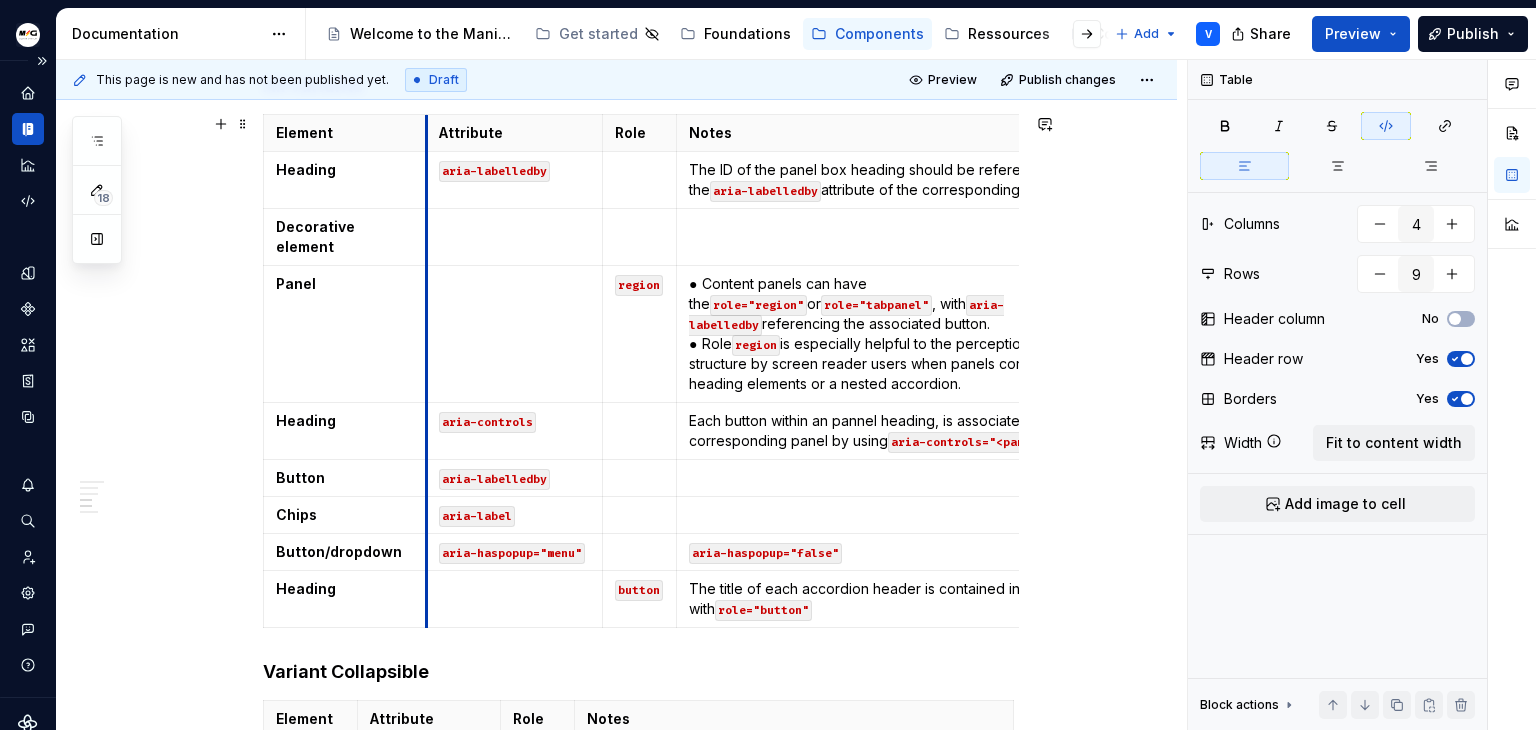 click on "Attribute" at bounding box center [515, 133] 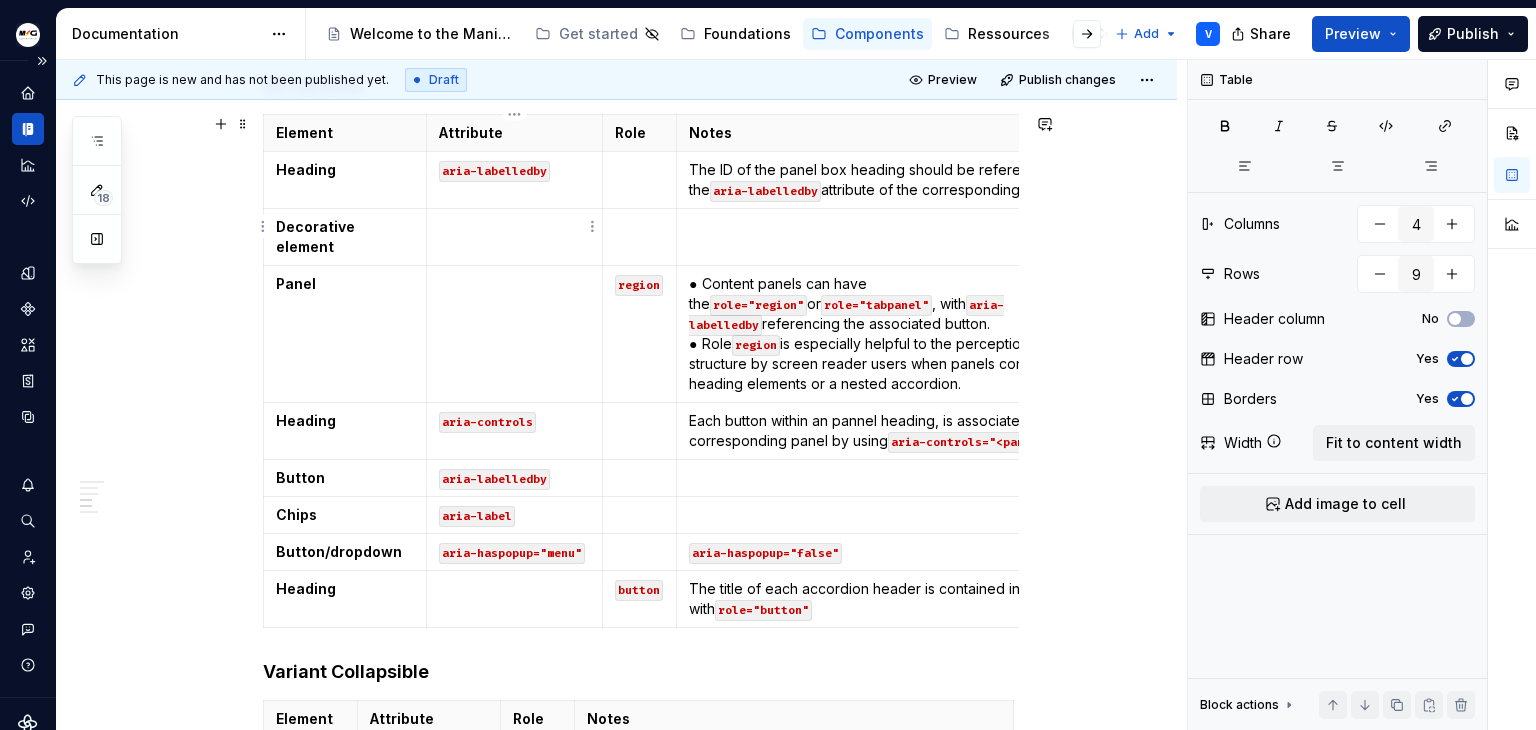 click at bounding box center (514, 227) 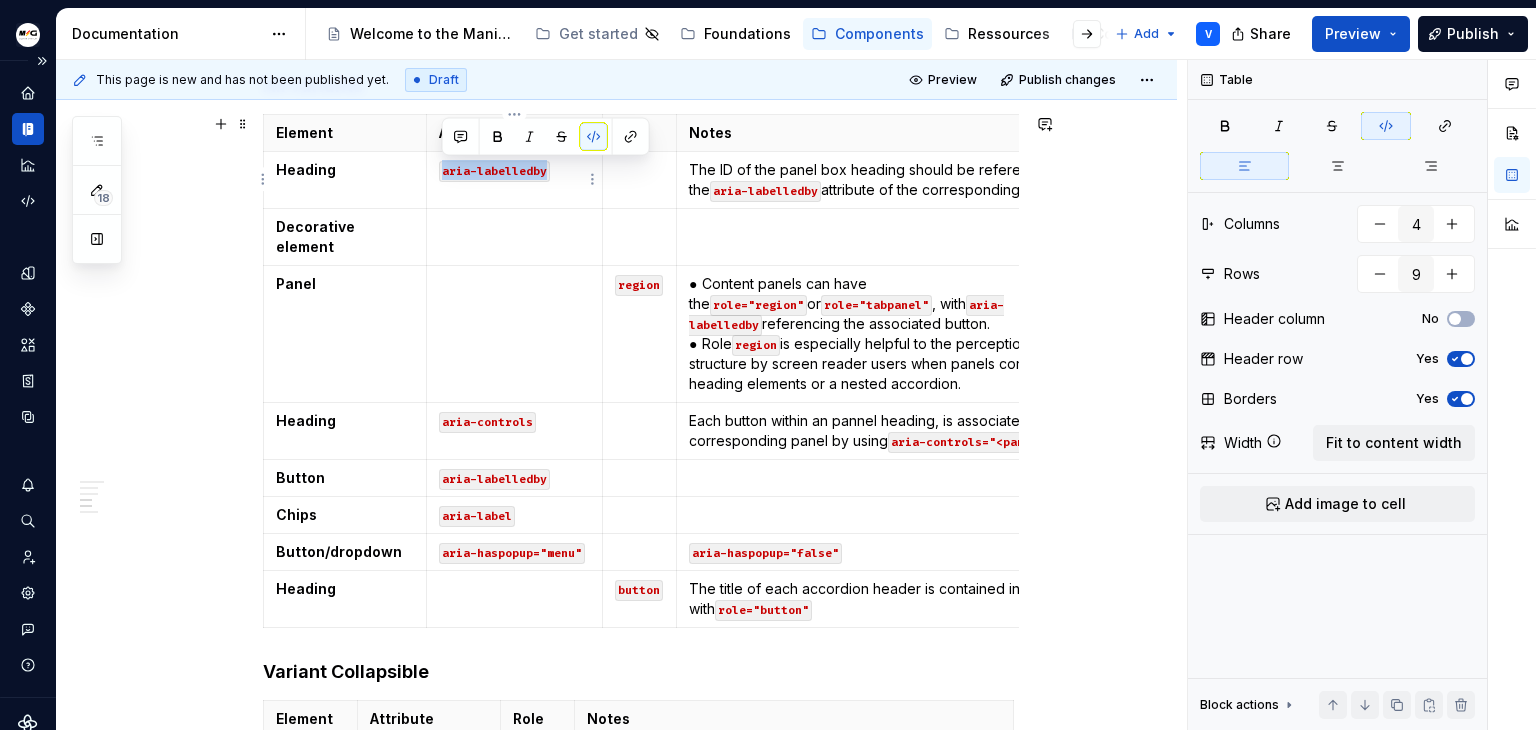 drag, startPoint x: 564, startPoint y: 185, endPoint x: 433, endPoint y: 172, distance: 131.64346 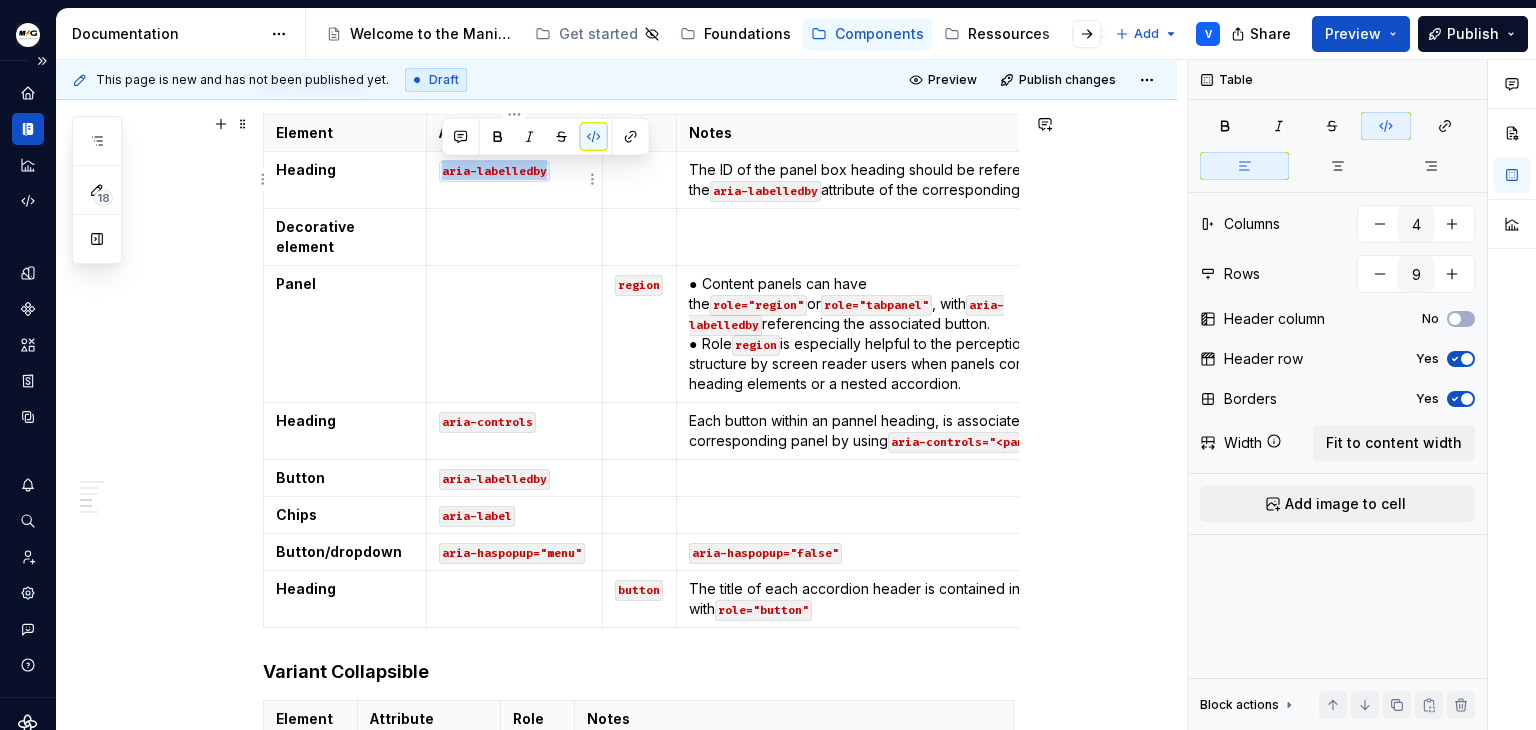 click on "aria-labelledby" at bounding box center [515, 180] 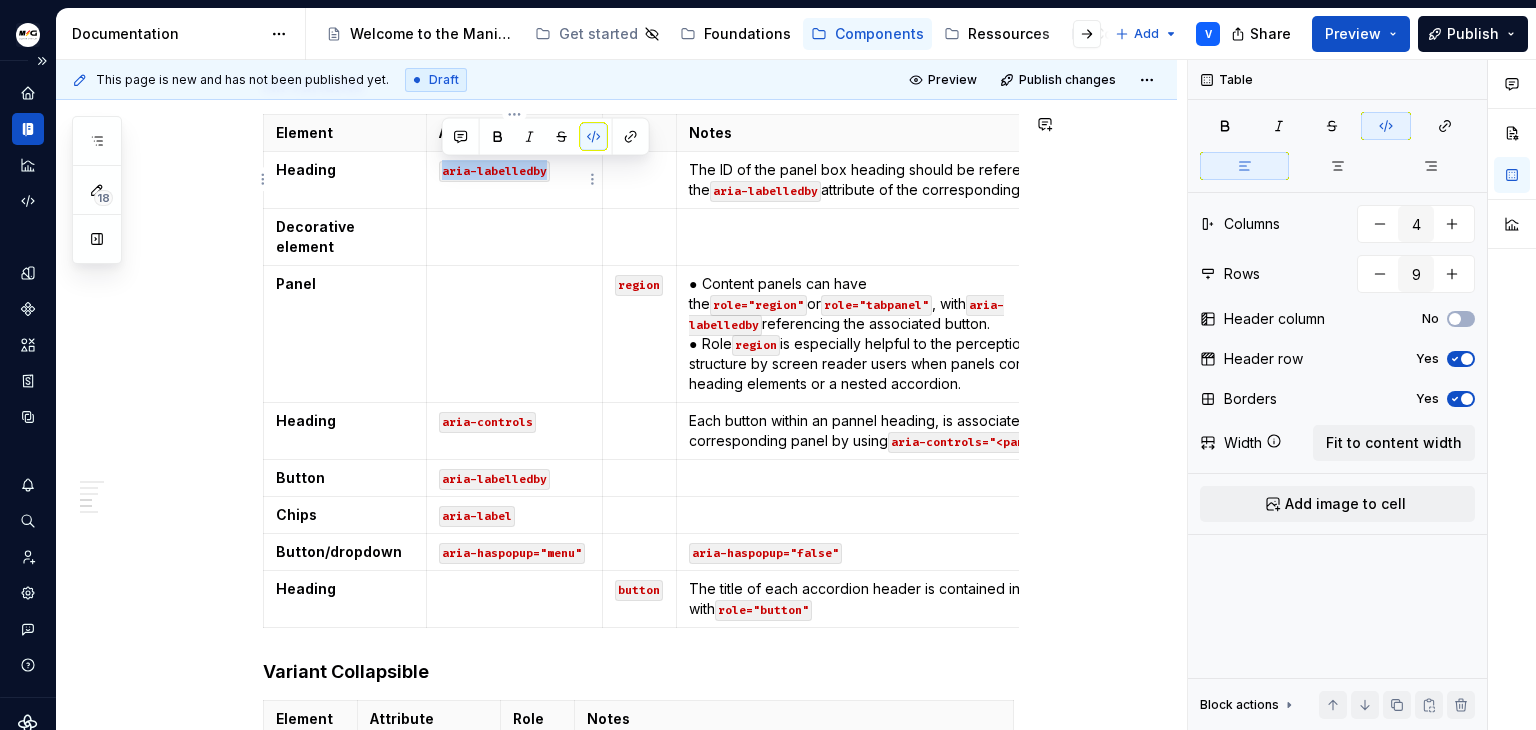 copy on "aria-labelledby" 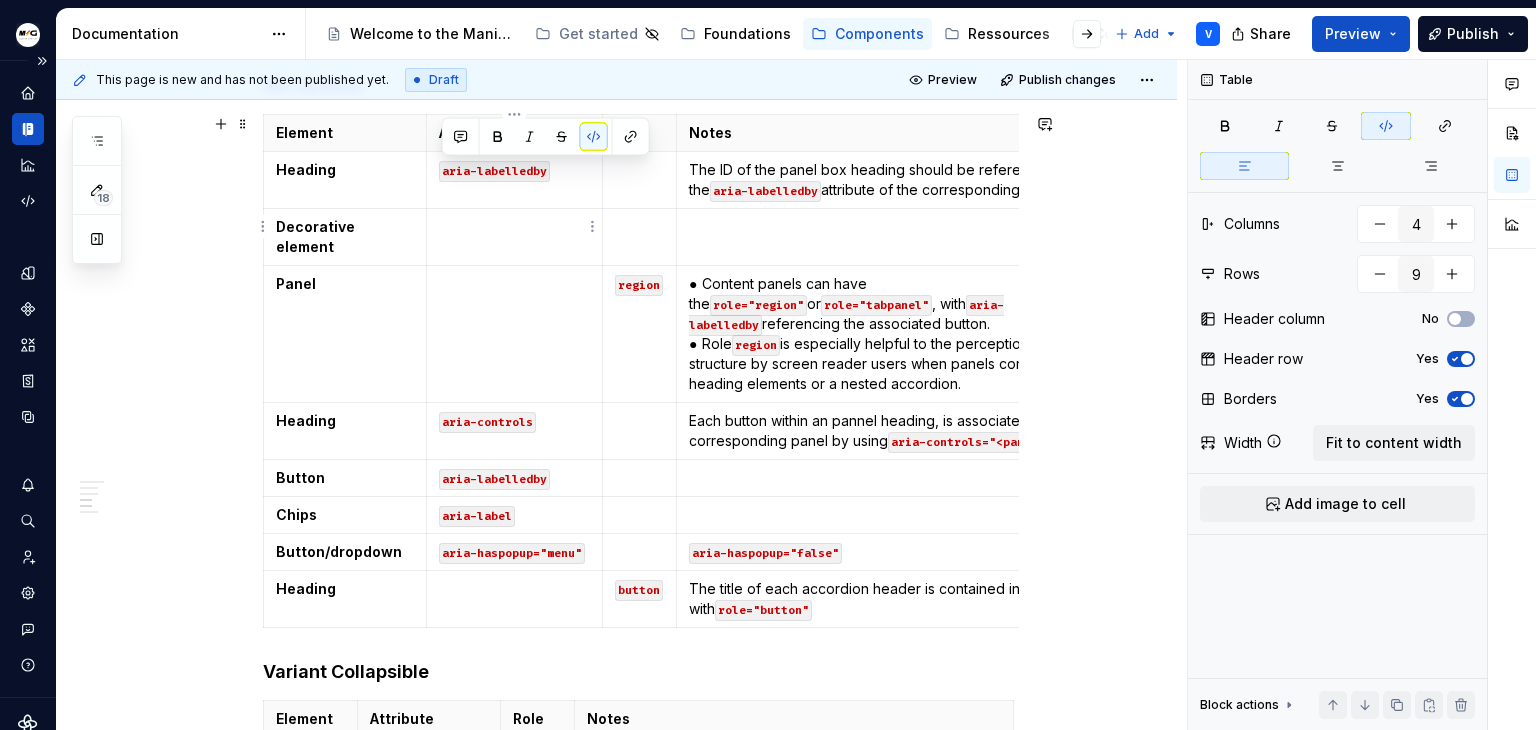 click at bounding box center (514, 227) 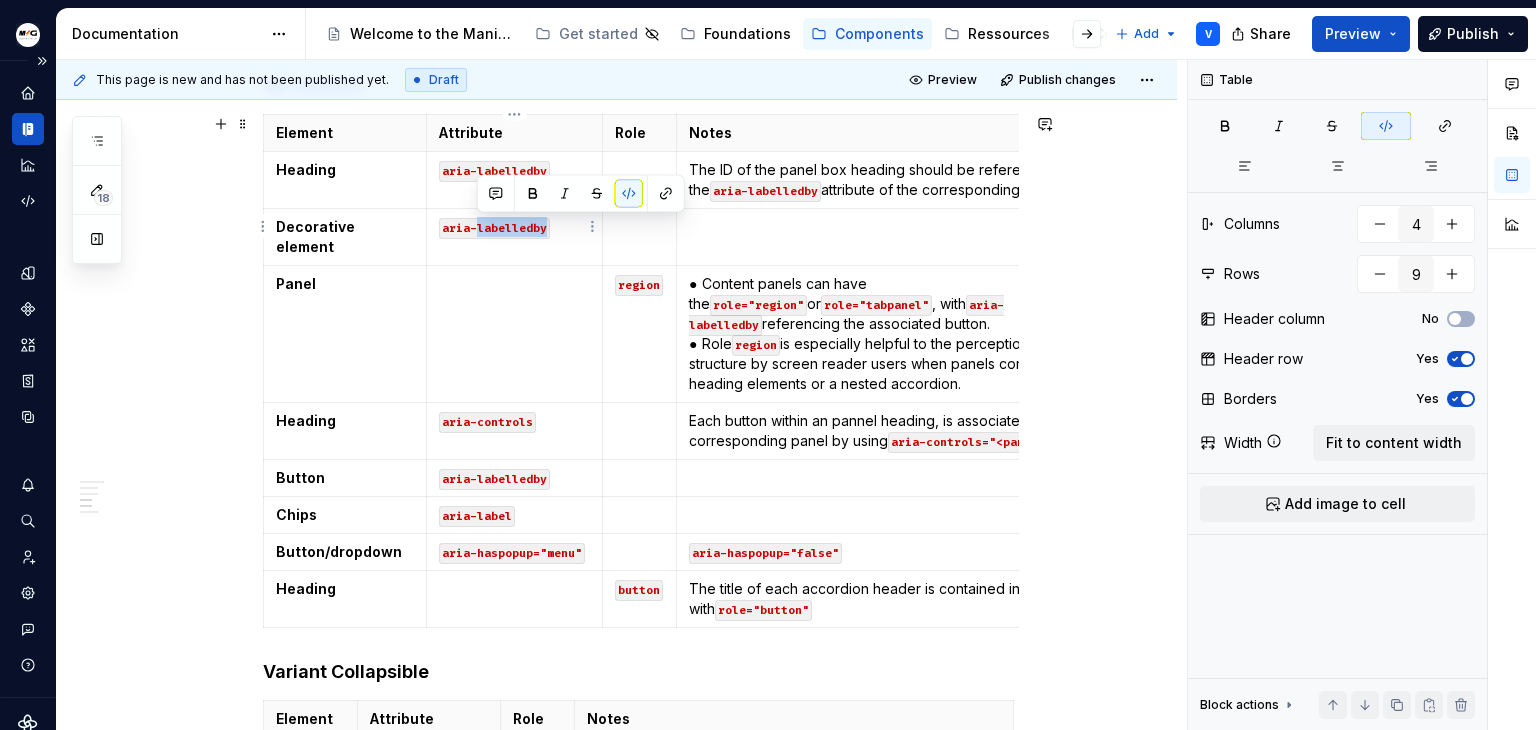 drag, startPoint x: 477, startPoint y: 228, endPoint x: 560, endPoint y: 229, distance: 83.00603 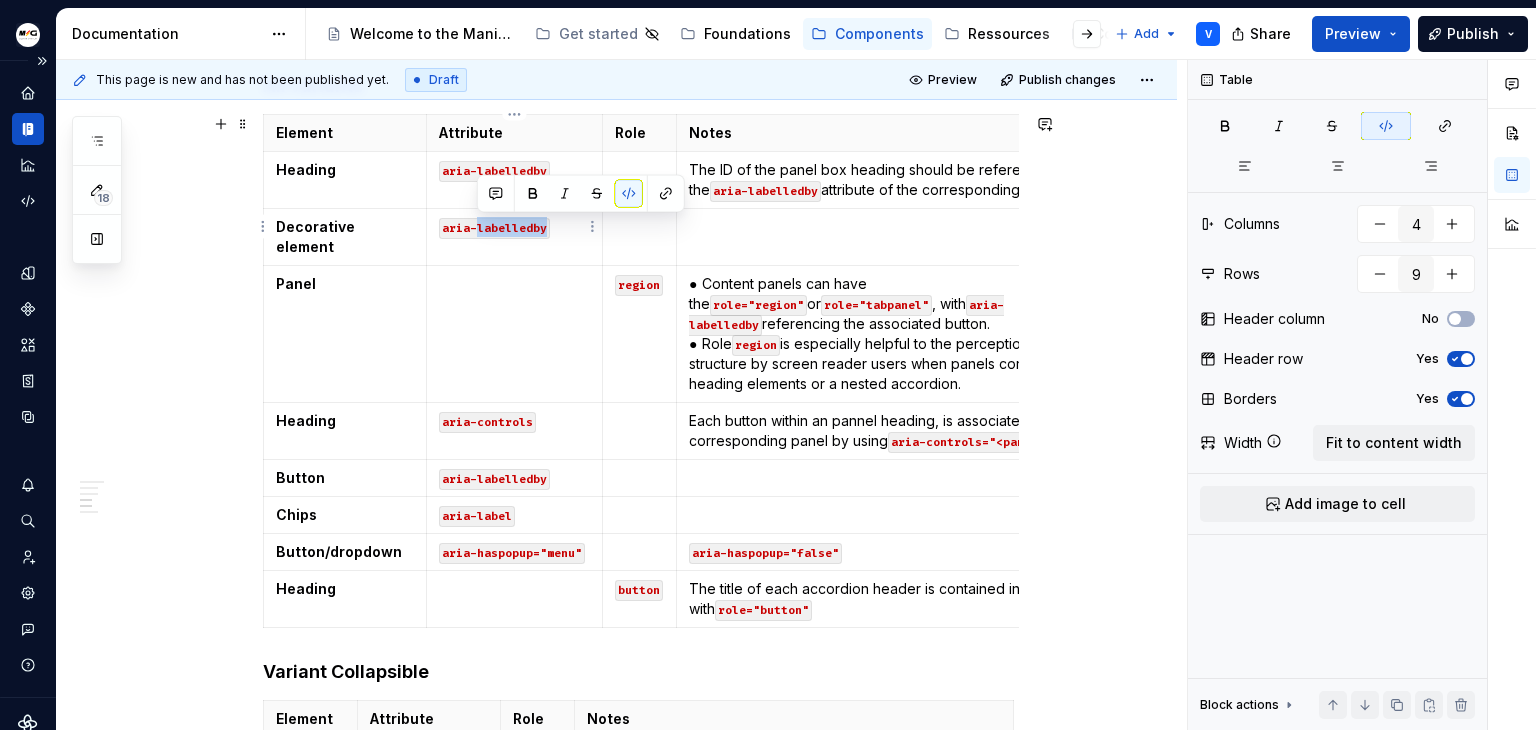 click on "aria-labelledby" at bounding box center (514, 227) 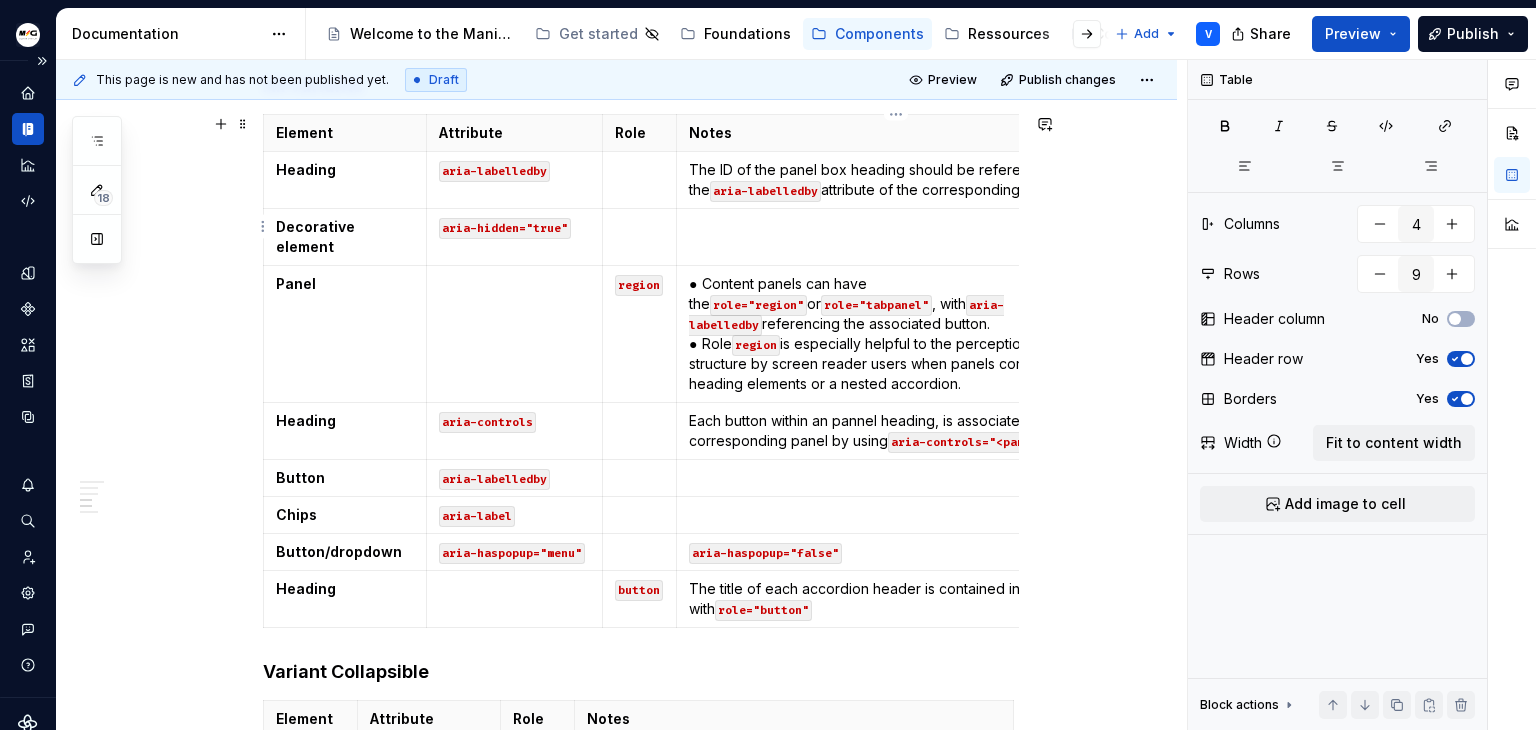 click at bounding box center [895, 227] 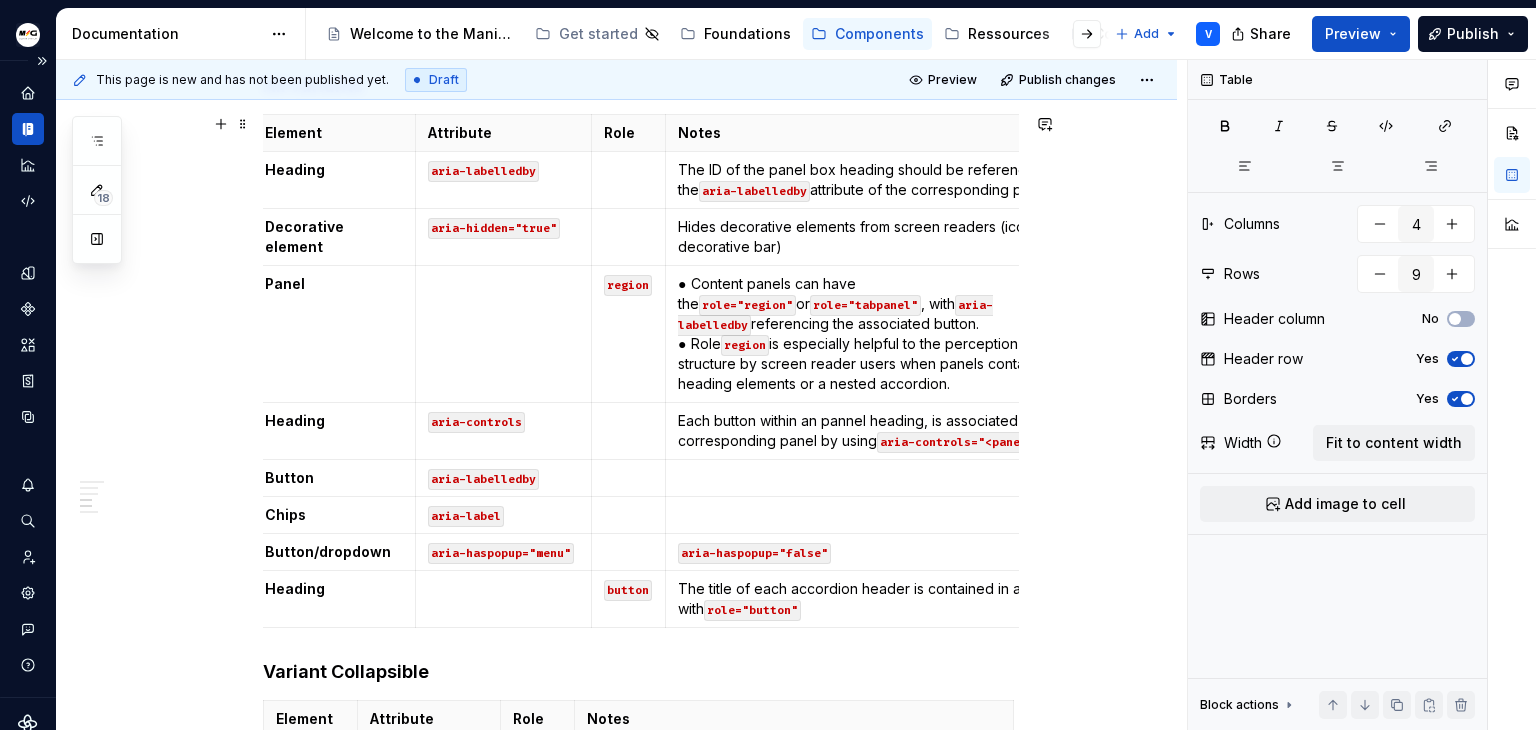 scroll, scrollTop: 0, scrollLeft: 0, axis: both 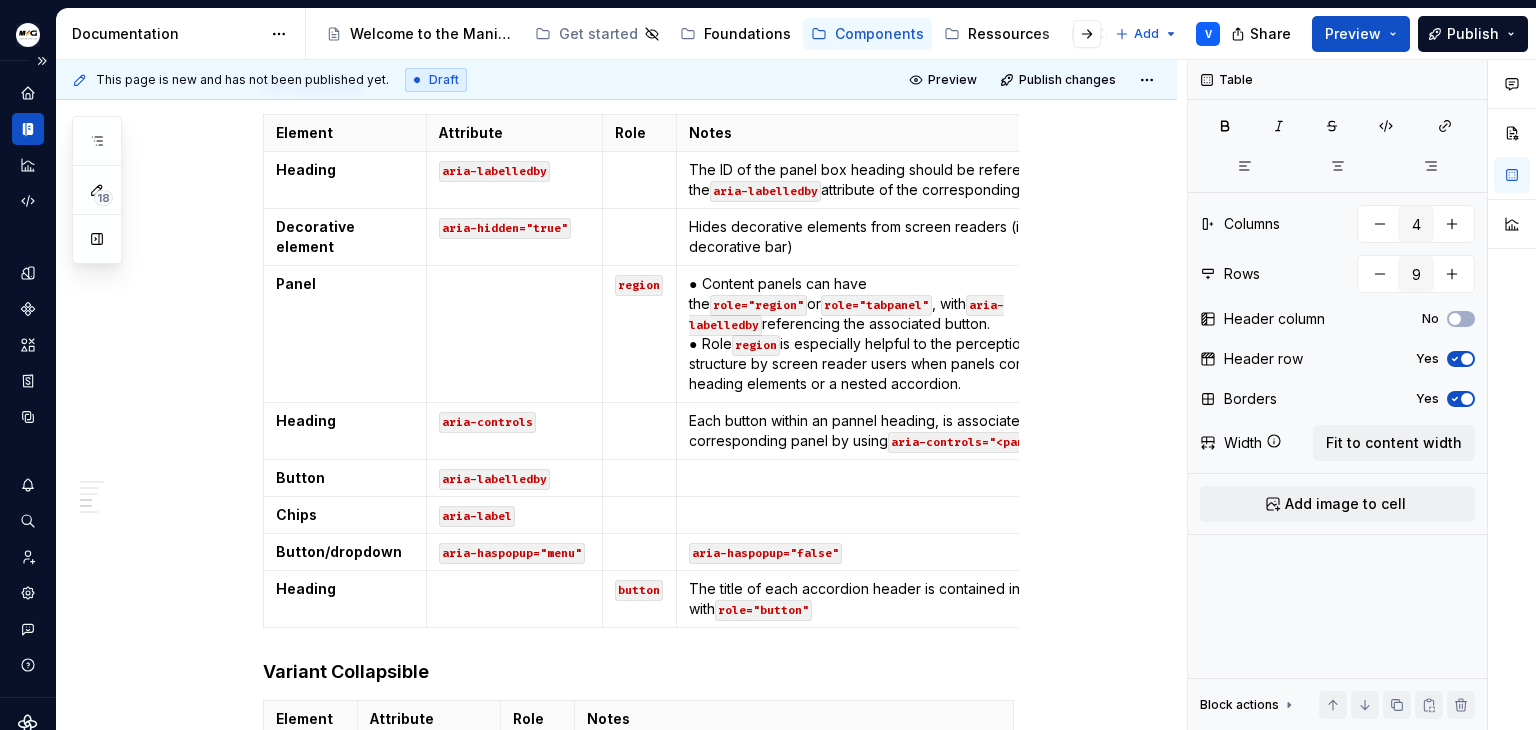 type on "*" 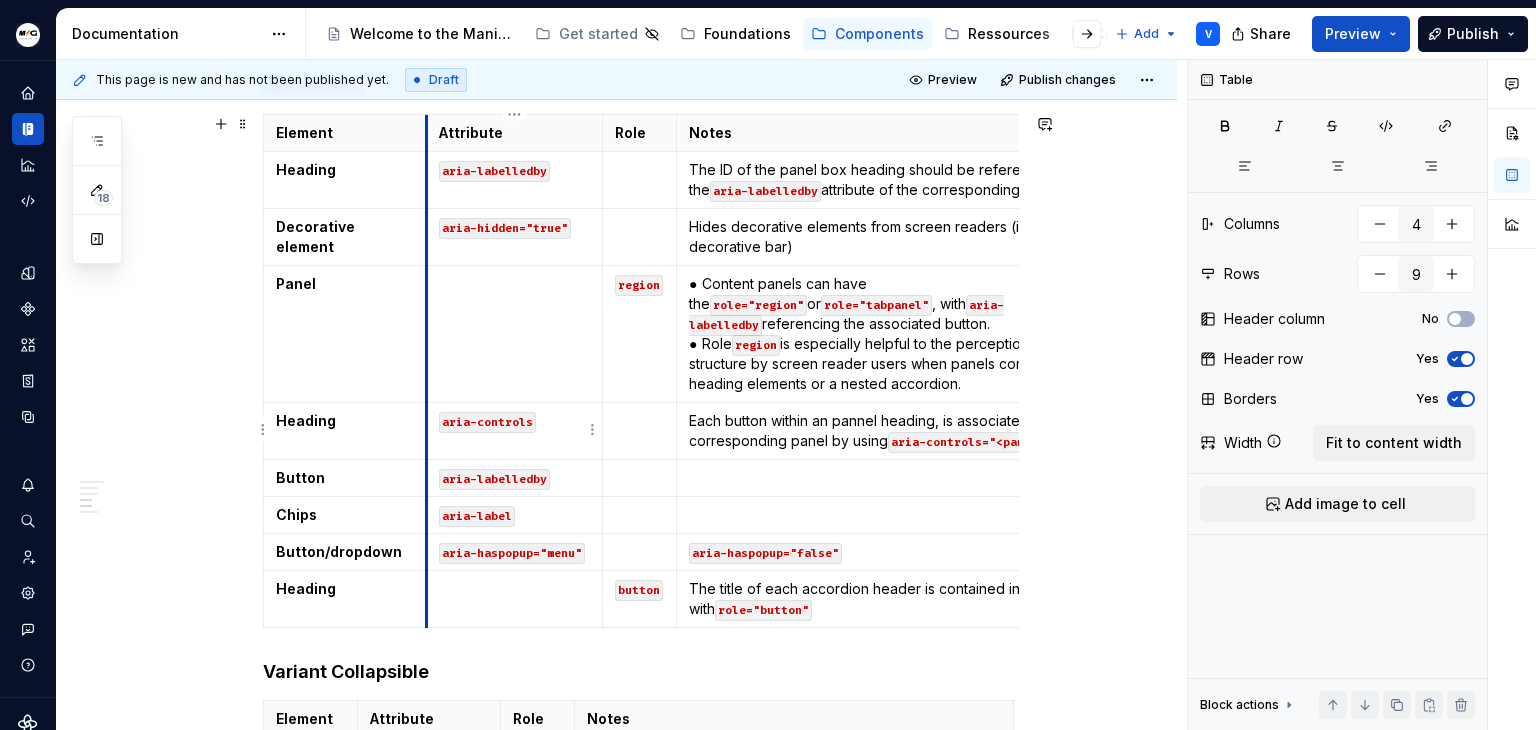 click on "aria-controls" at bounding box center [487, 422] 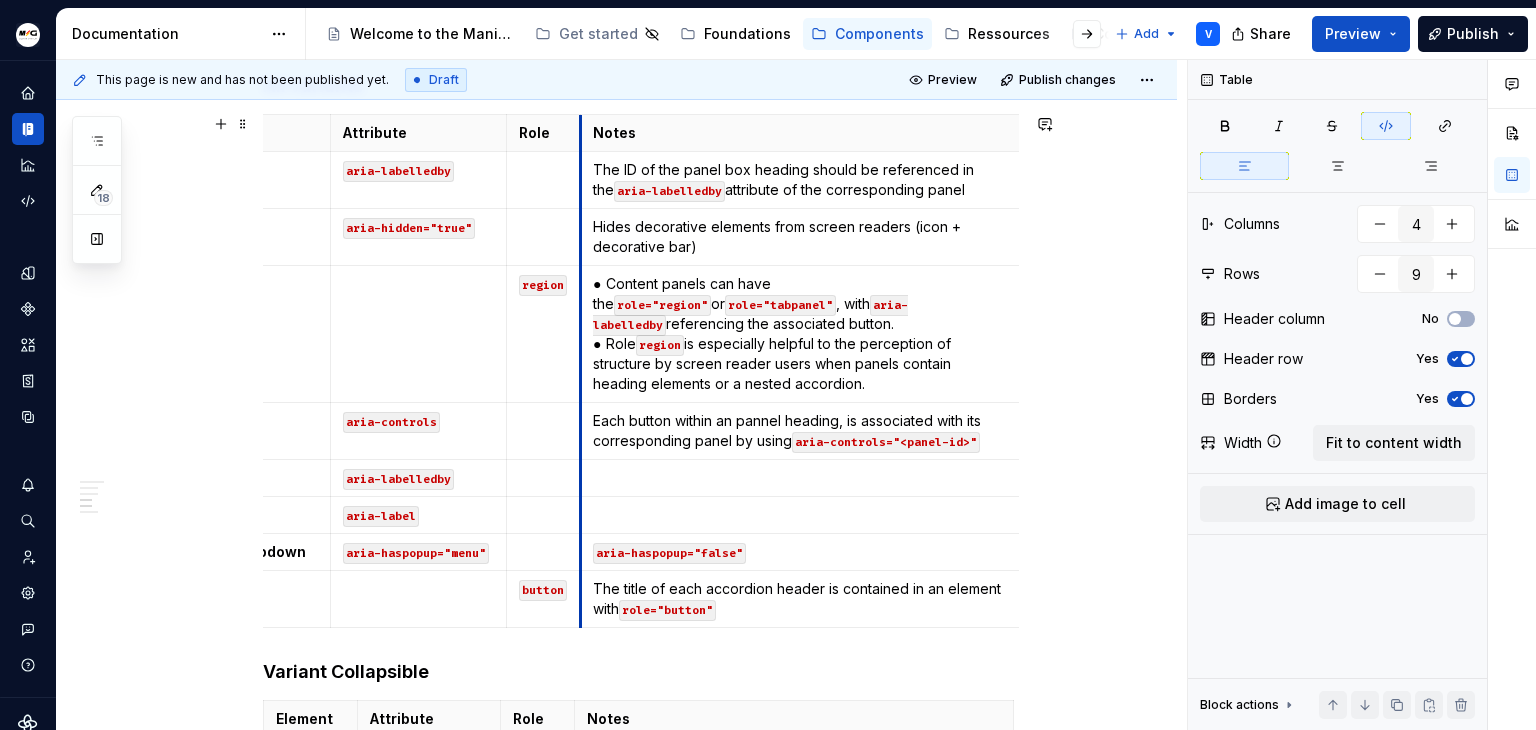 scroll, scrollTop: 0, scrollLeft: 0, axis: both 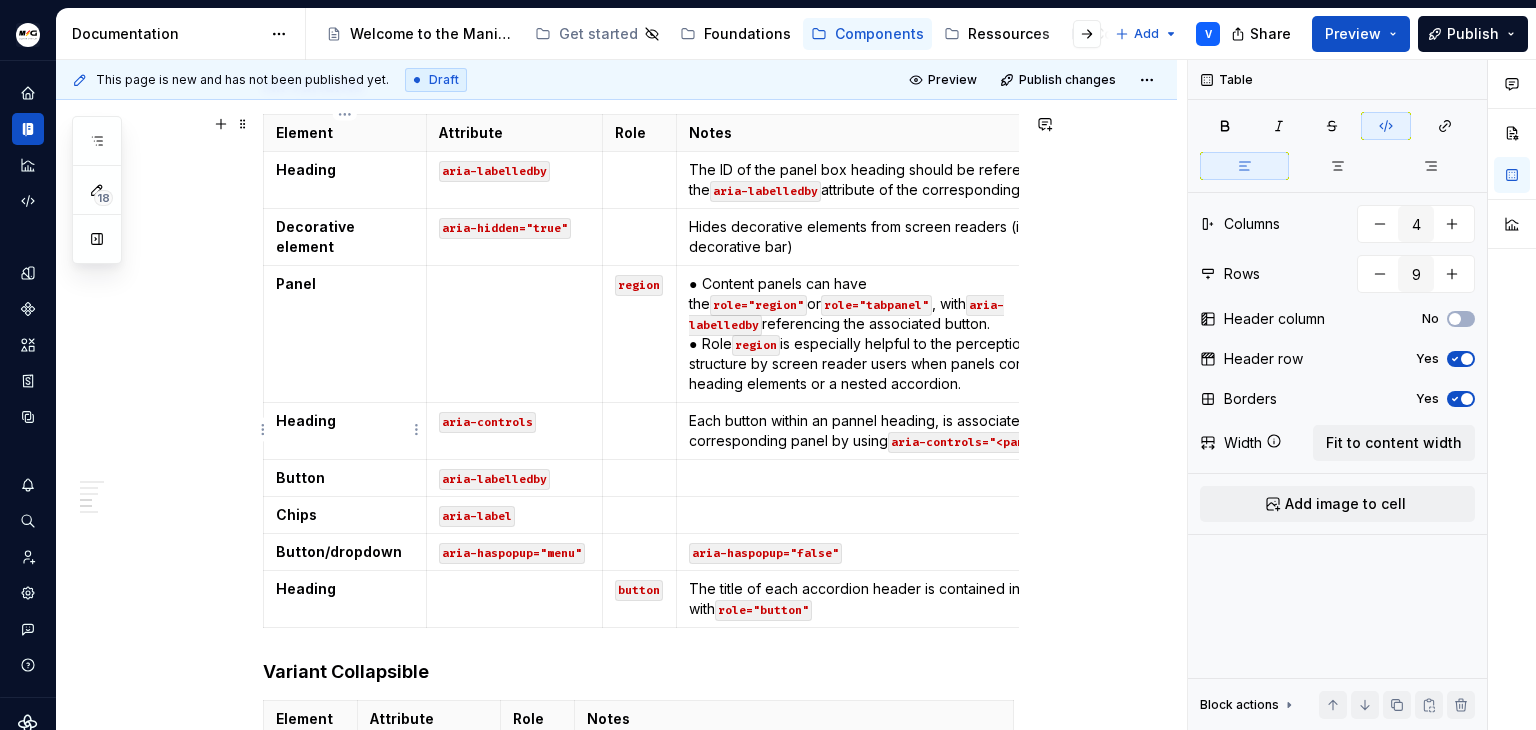 click on "Heading" at bounding box center (306, 420) 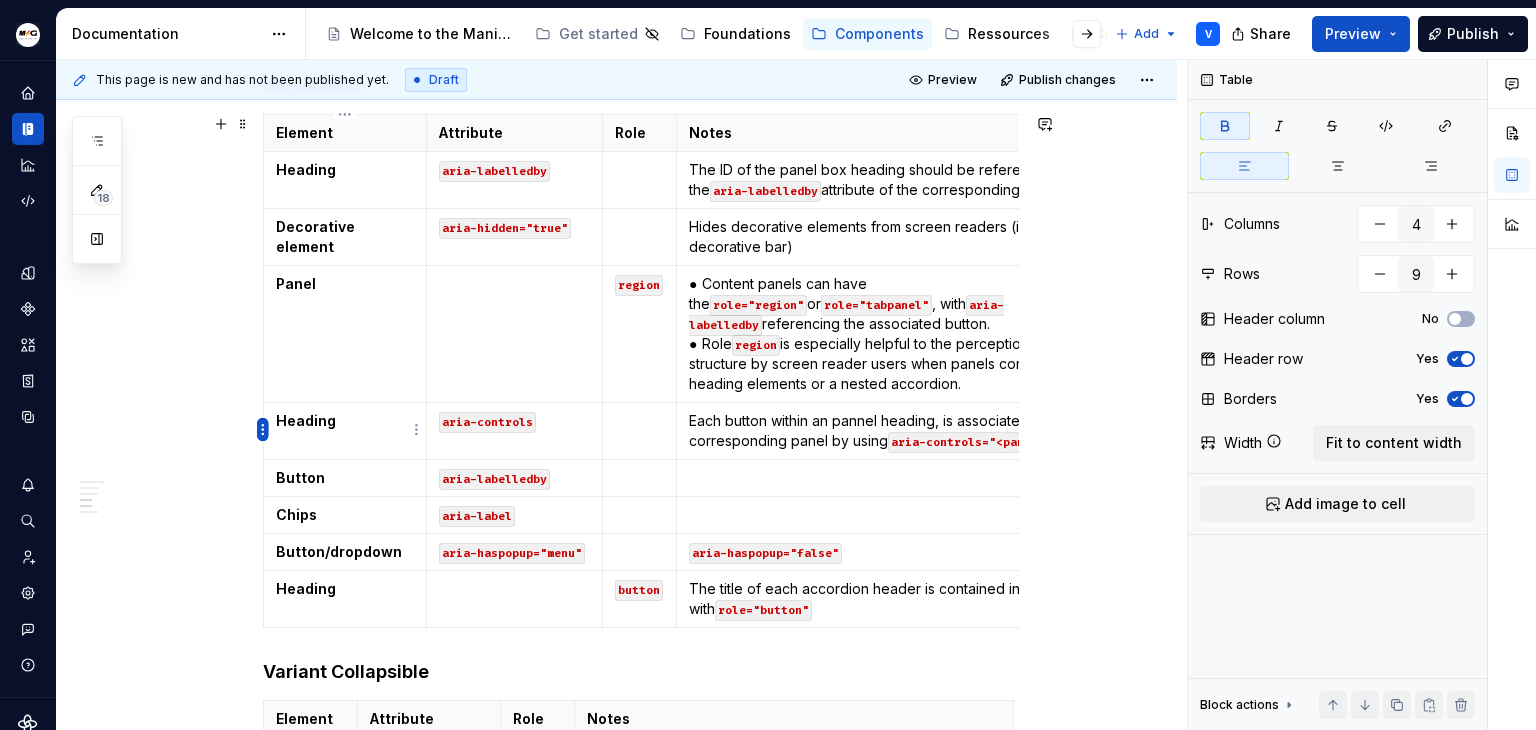 click on "Manitou Gehl Design System V Design system data Documentation
Accessibility guide for tree Page tree.
Navigate the tree with the arrow keys. Common tree hotkeys apply. Further keybindings are available:
enter to execute primary action on focused item
f2 to start renaming the focused item
escape to abort renaming an item
control+d to start dragging selected items
Welcome to the Manitou and Gehl Design System Get started Foundations Components Ressources Contact us Add V Share Preview Publish 18 Pages Add
Accessibility guide for tree Page tree.
Navigate the tree with the arrow keys. Common tree hotkeys apply. Further keybindings are available:
enter to execute primary action on focused item
f2 to start renaming the focused item
escape to abort renaming an item
control+d to start dragging selected items
ComponentTemplate (to duplicate) Overview Usage Specification Usage" at bounding box center [768, 365] 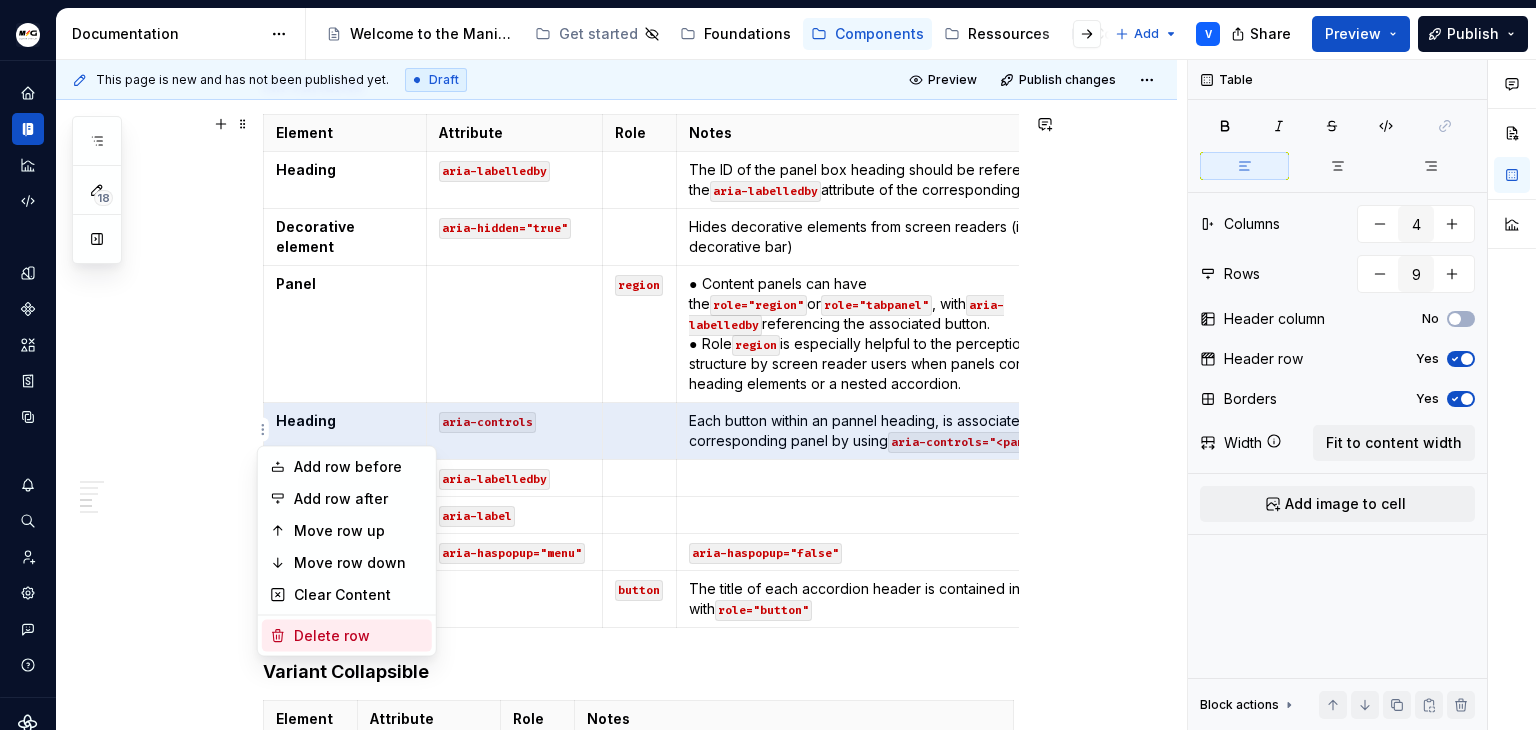 click on "Delete row" at bounding box center [359, 636] 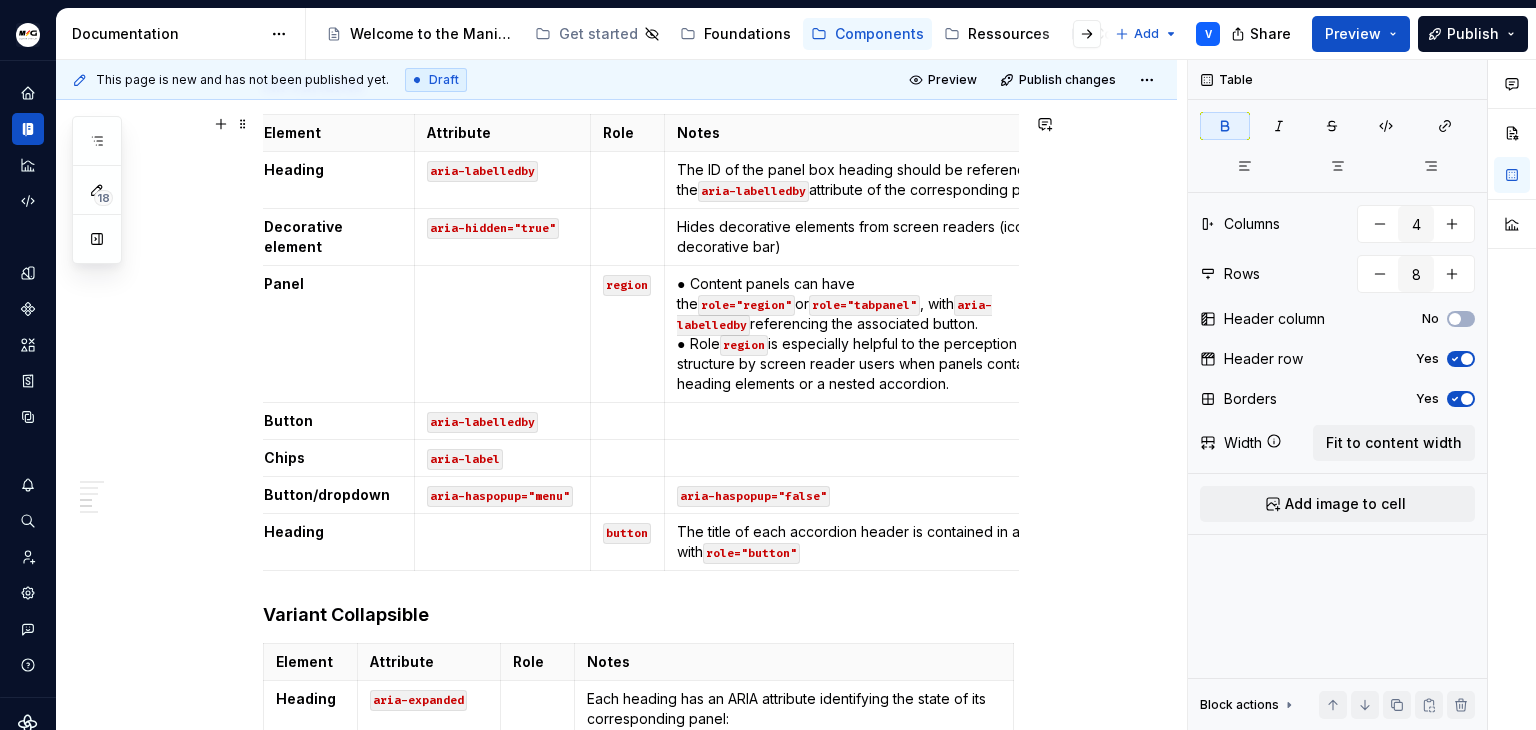 scroll, scrollTop: 0, scrollLeft: 0, axis: both 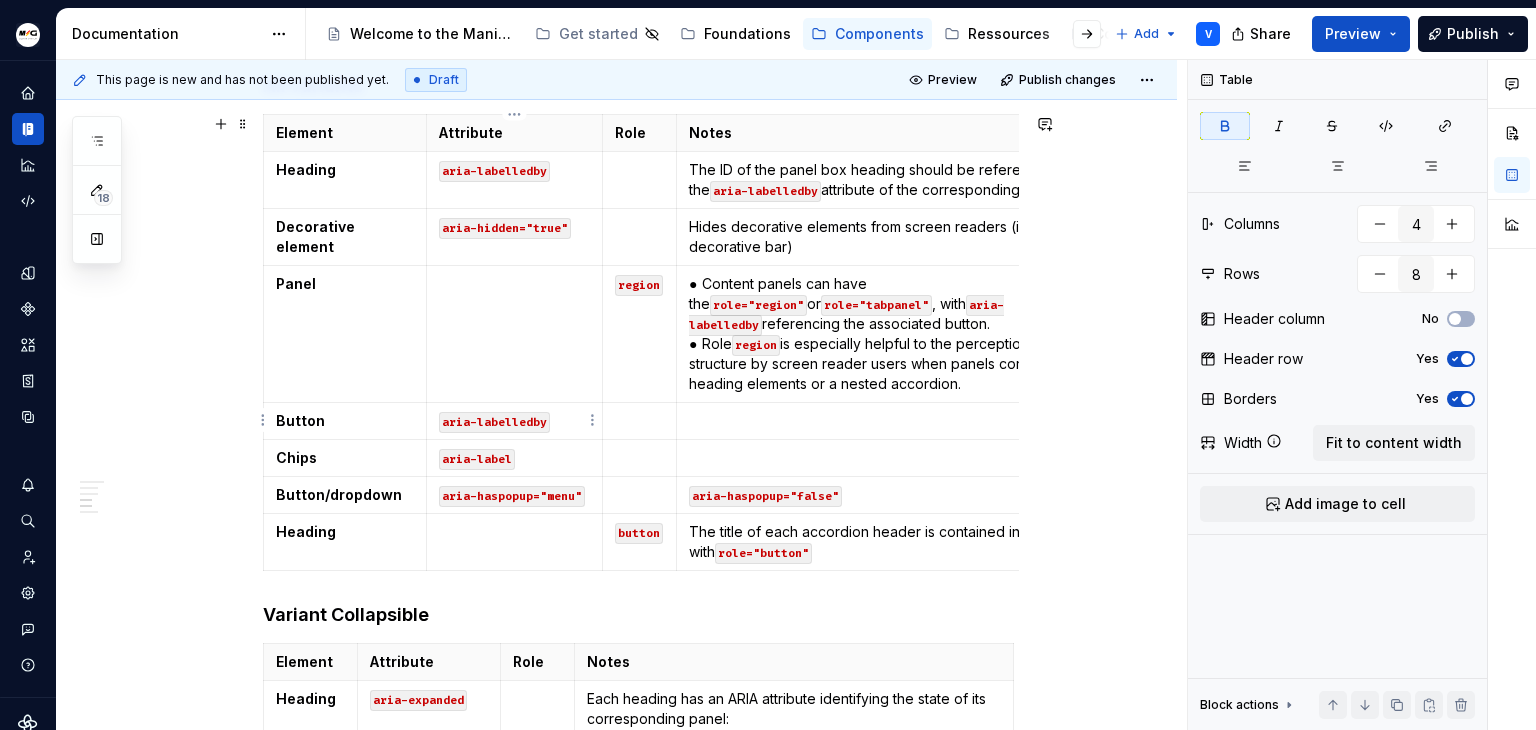 click on "aria-labelledby" at bounding box center (494, 422) 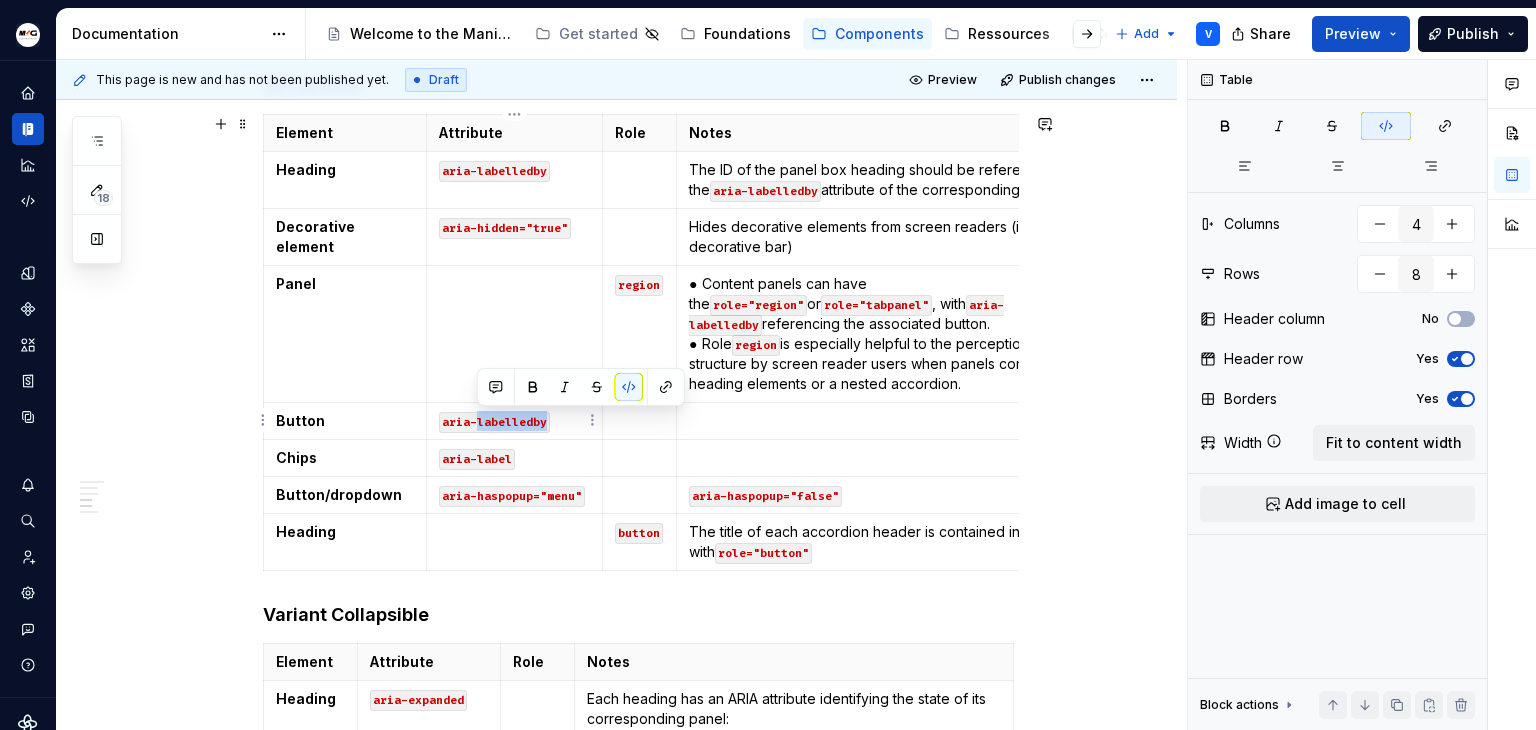 click on "aria-labelledby" at bounding box center [494, 422] 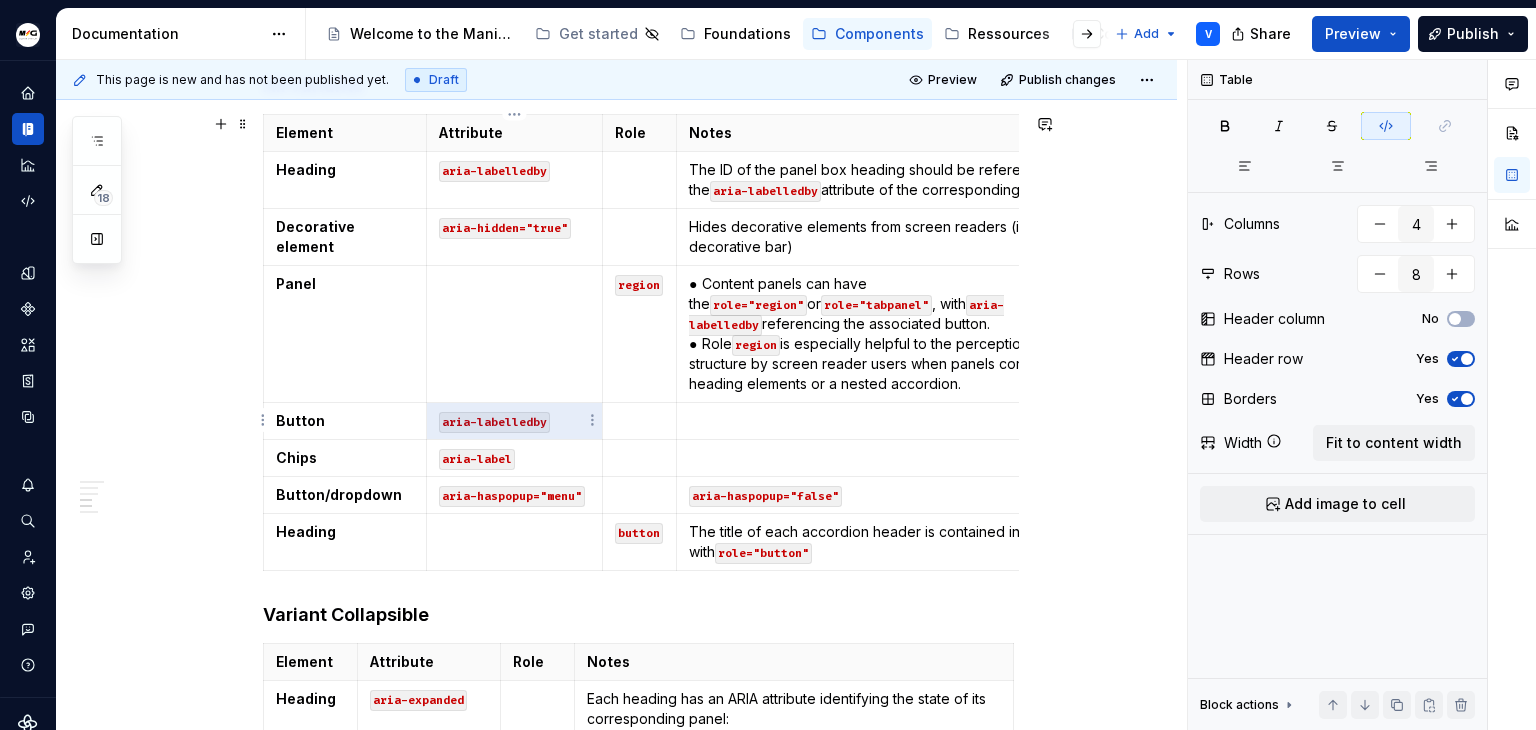 click on "aria-labelledby" at bounding box center (494, 422) 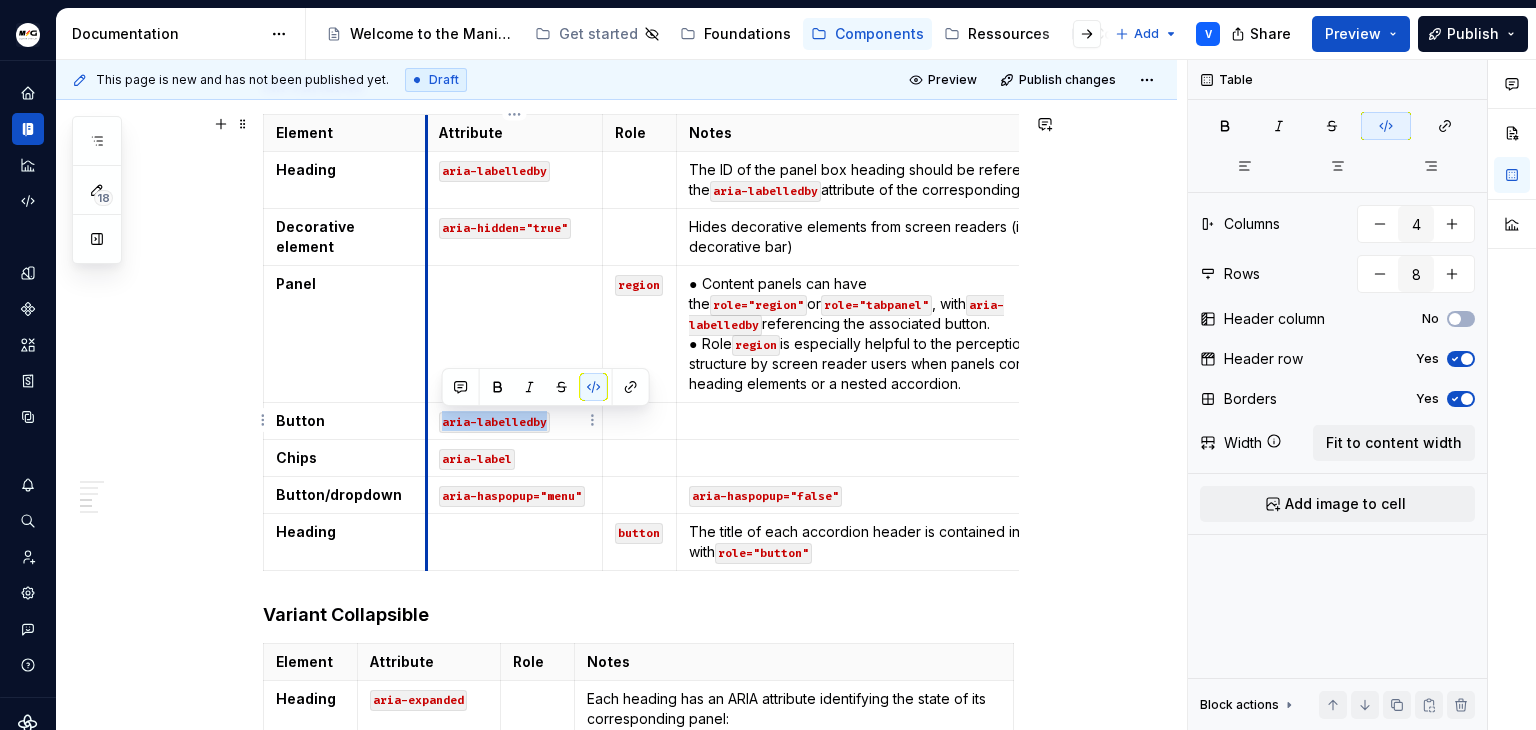 drag, startPoint x: 542, startPoint y: 421, endPoint x: 428, endPoint y: 425, distance: 114.07015 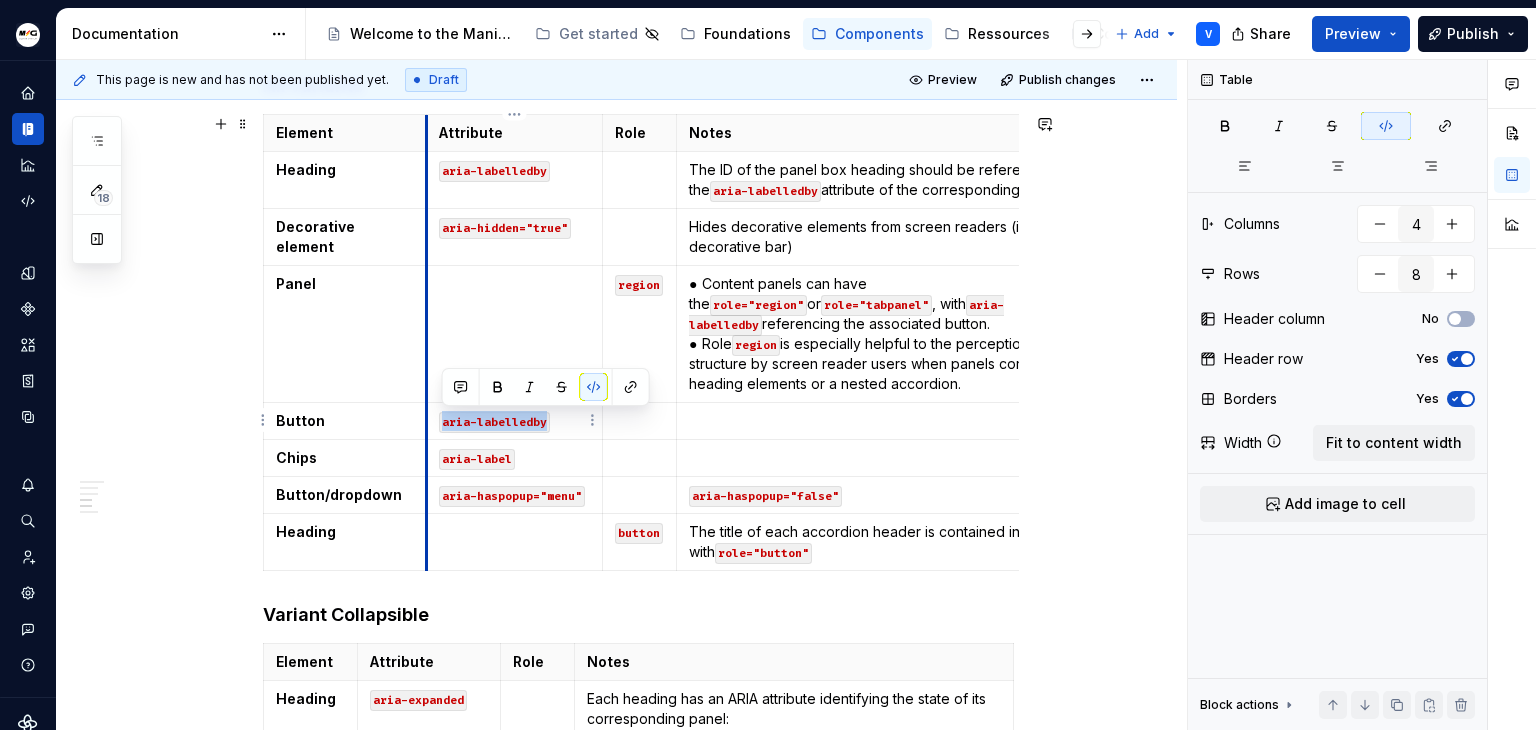 click on "aria-labelledby" at bounding box center (515, 421) 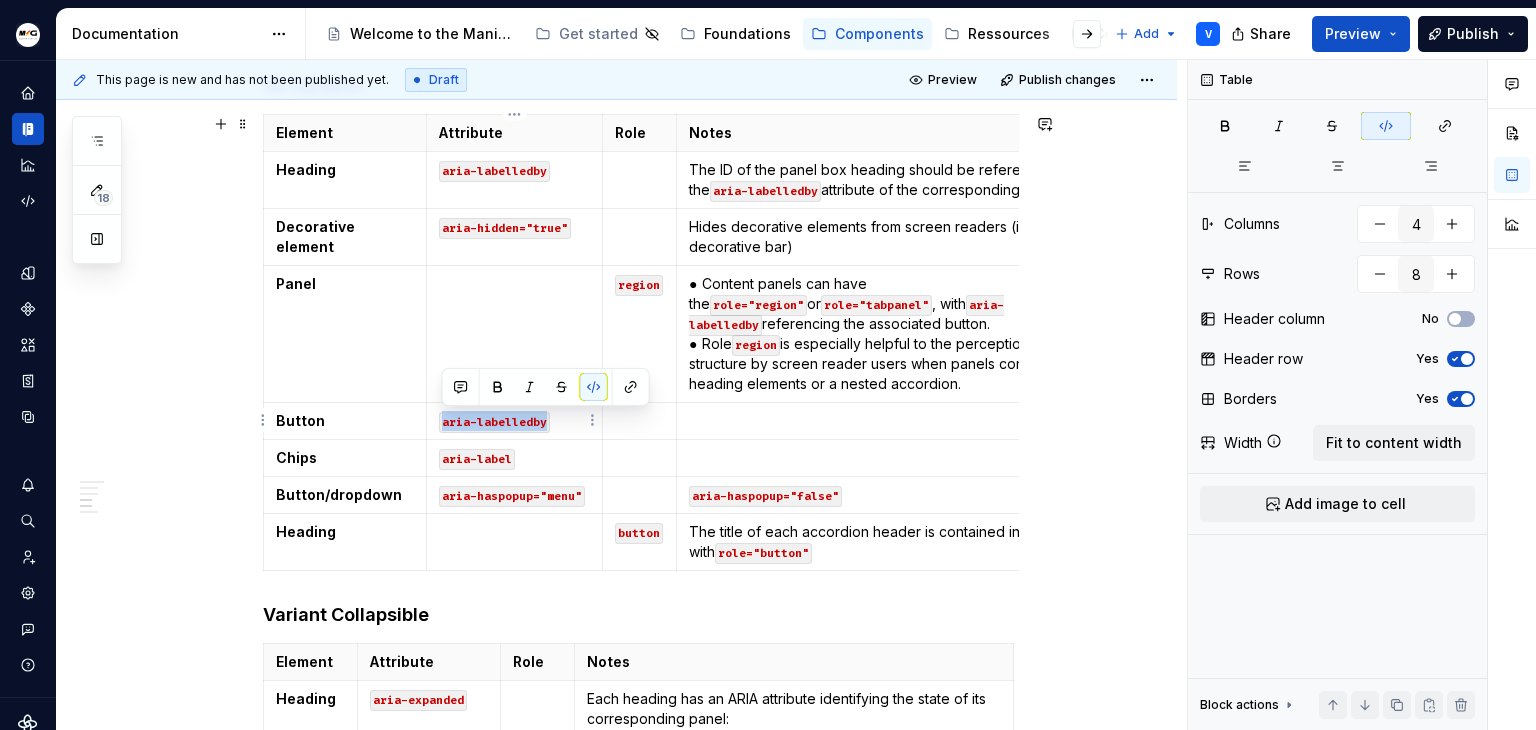 copy on "aria-labelledby" 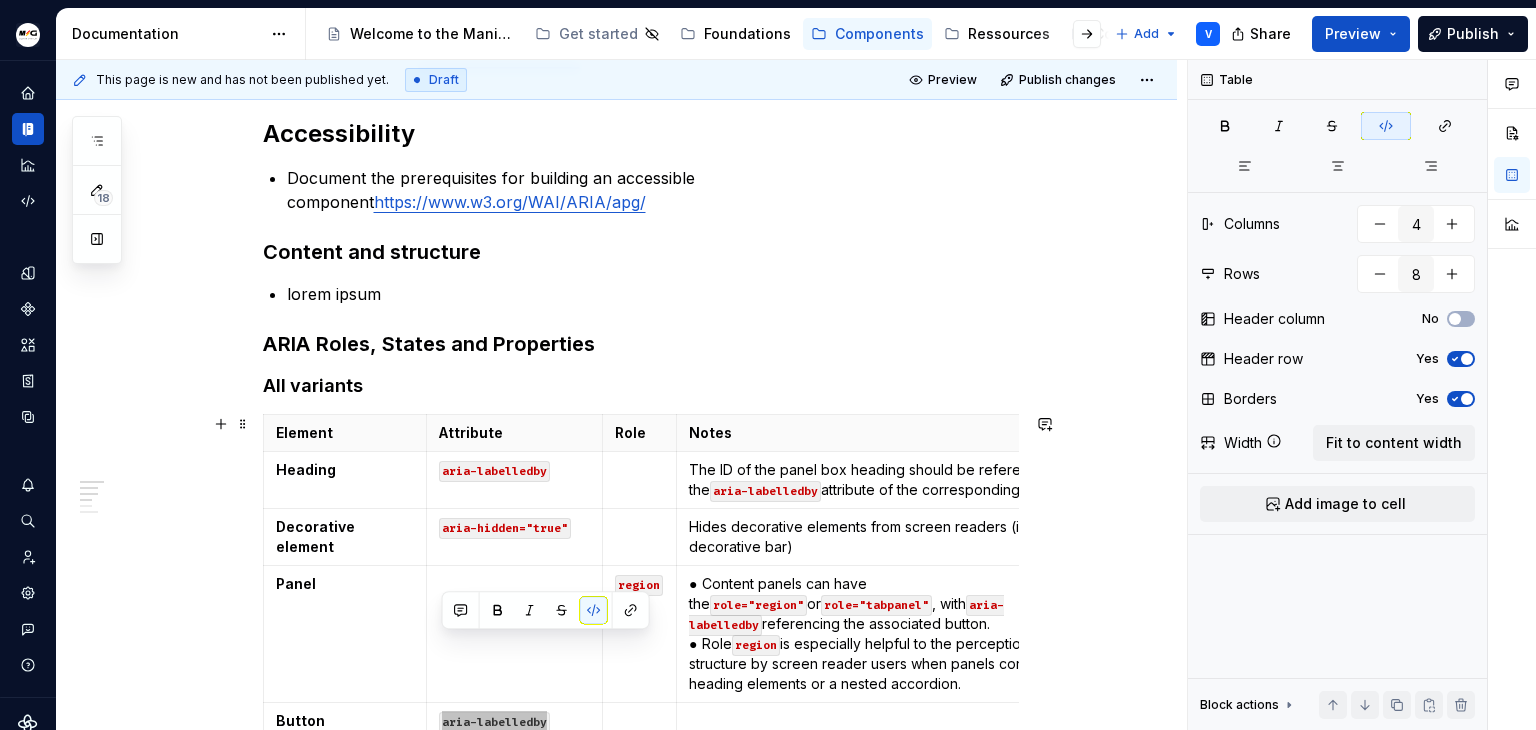 scroll, scrollTop: 500, scrollLeft: 0, axis: vertical 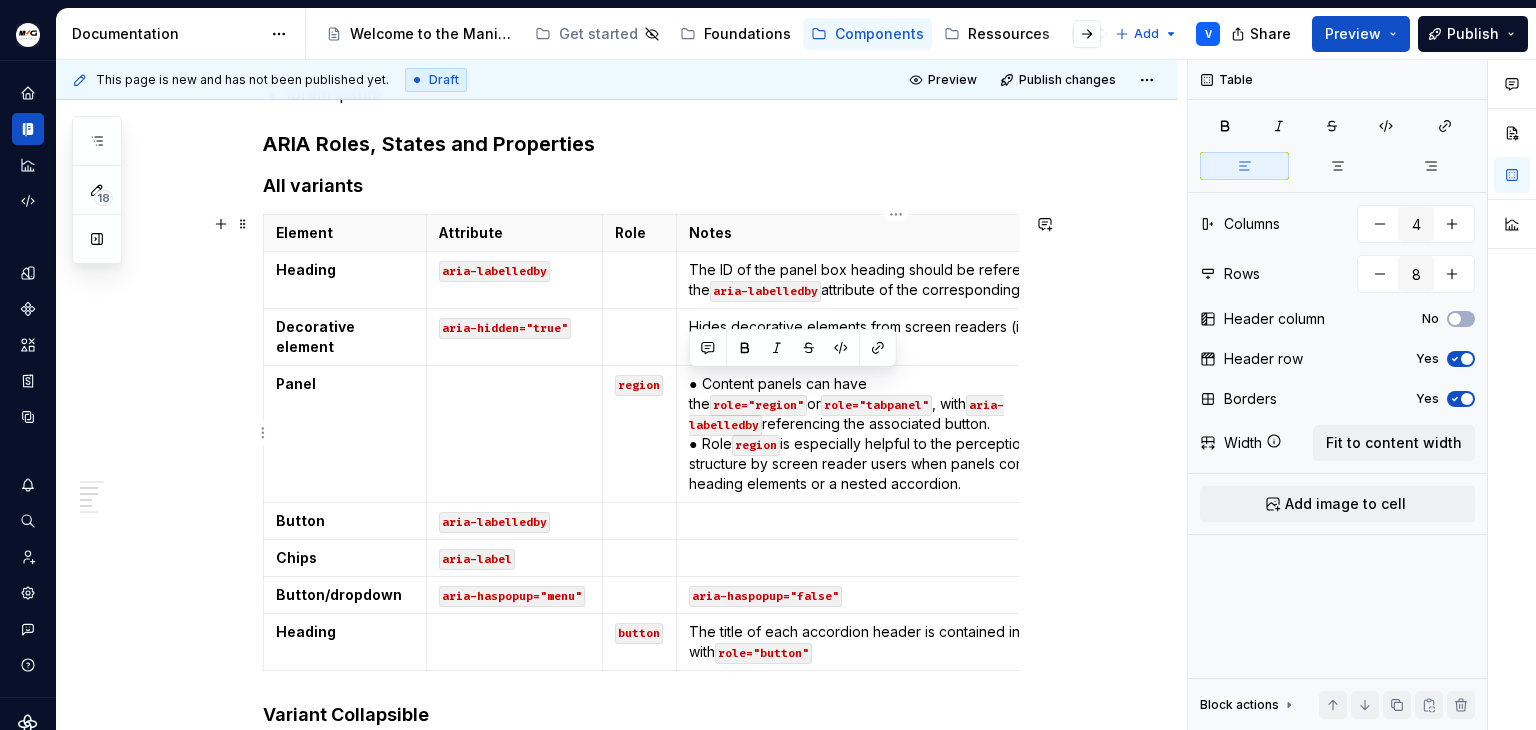 drag, startPoint x: 966, startPoint y: 485, endPoint x: 691, endPoint y: 382, distance: 293.65625 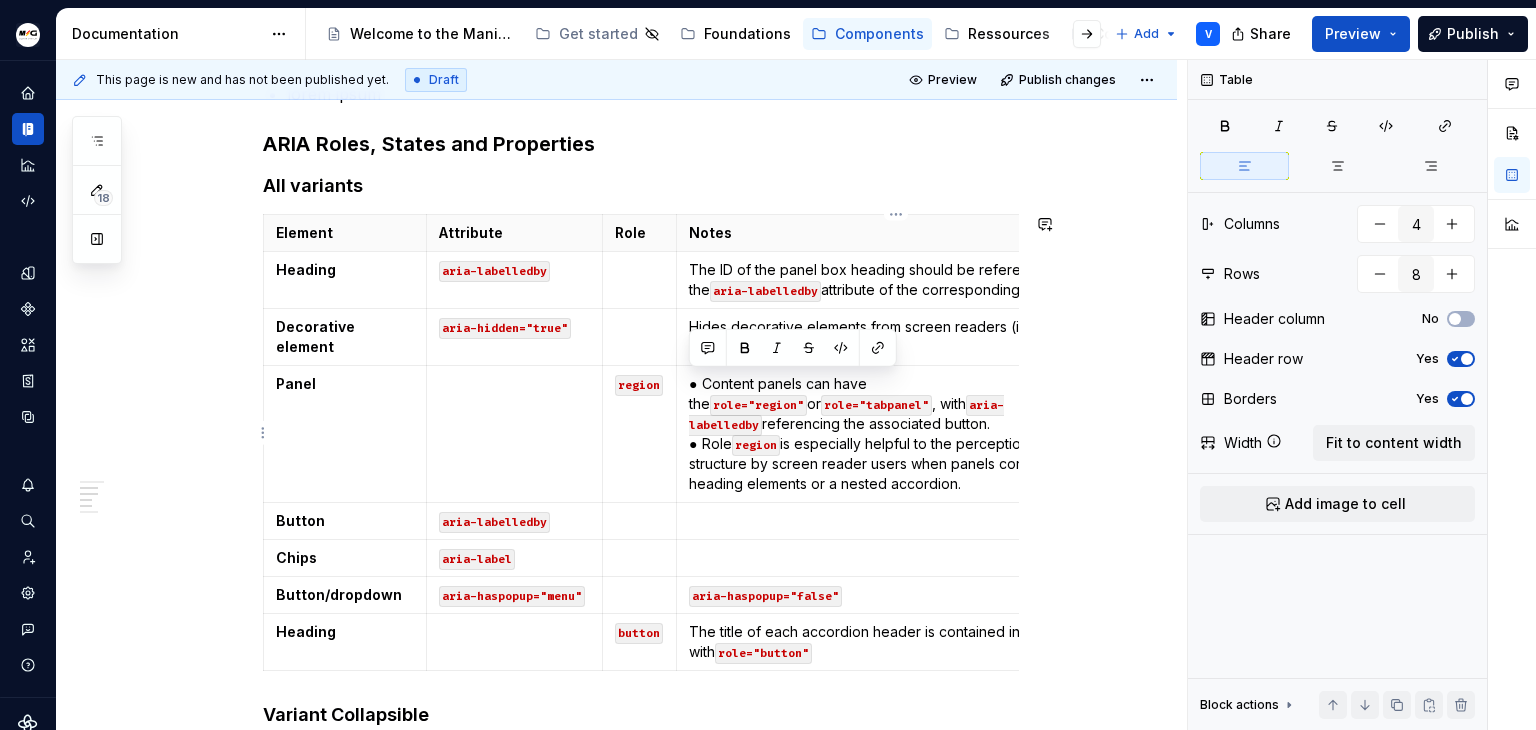 copy on "● Content panels can have the  role="region"  or  role="tabpanel" , with  aria-labelledby  referencing the associated button. ● Role  region  is especially helpful to the perception of structure by screen reader users when panels contain heading elements or a nested accordion." 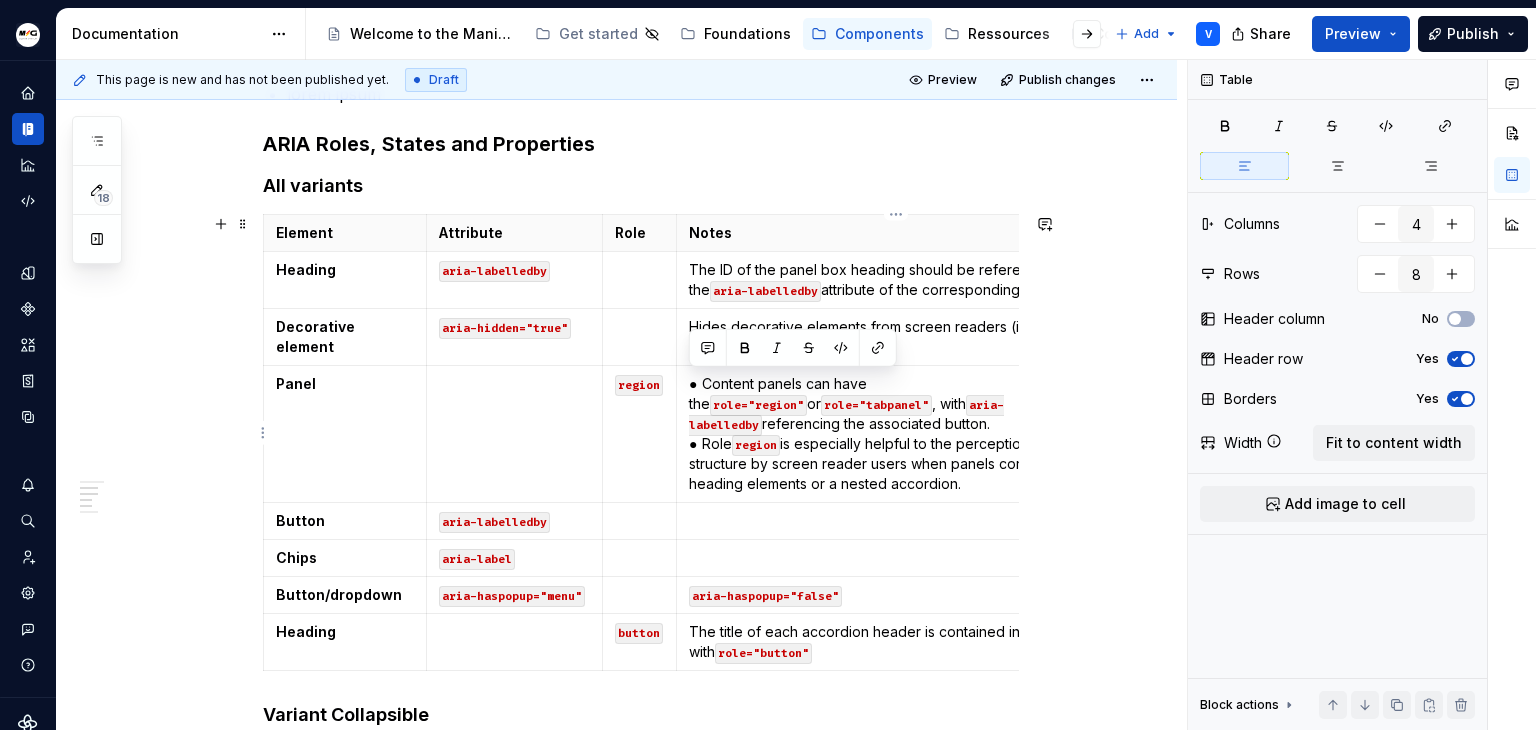 click on "● Content panels can have the  role="region"  or  role="tabpanel" , with  aria-labelledby  referencing the associated button. ● Role  region  is especially helpful to the perception of structure by screen reader users when panels contain heading elements or a nested accordion." at bounding box center (895, 434) 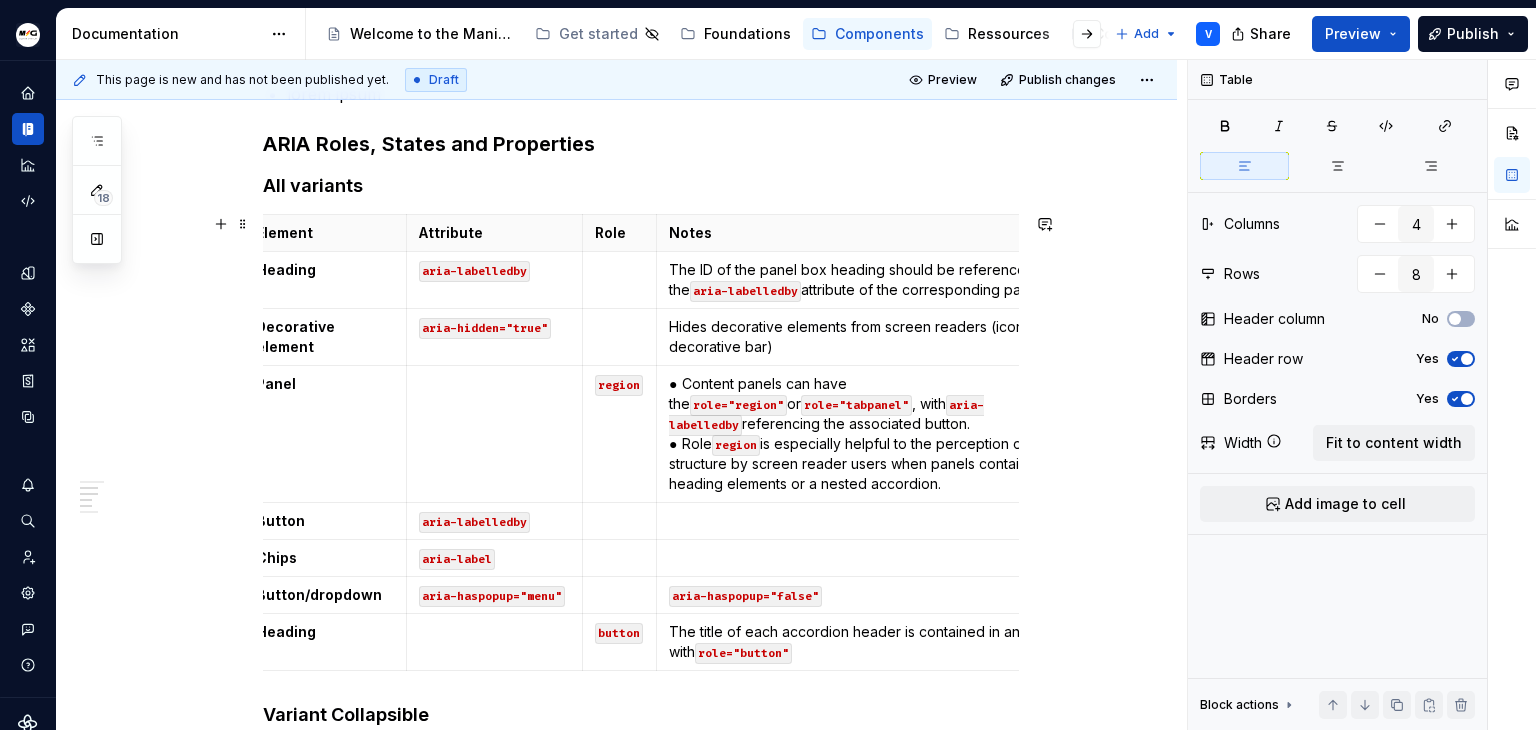 scroll, scrollTop: 0, scrollLeft: 0, axis: both 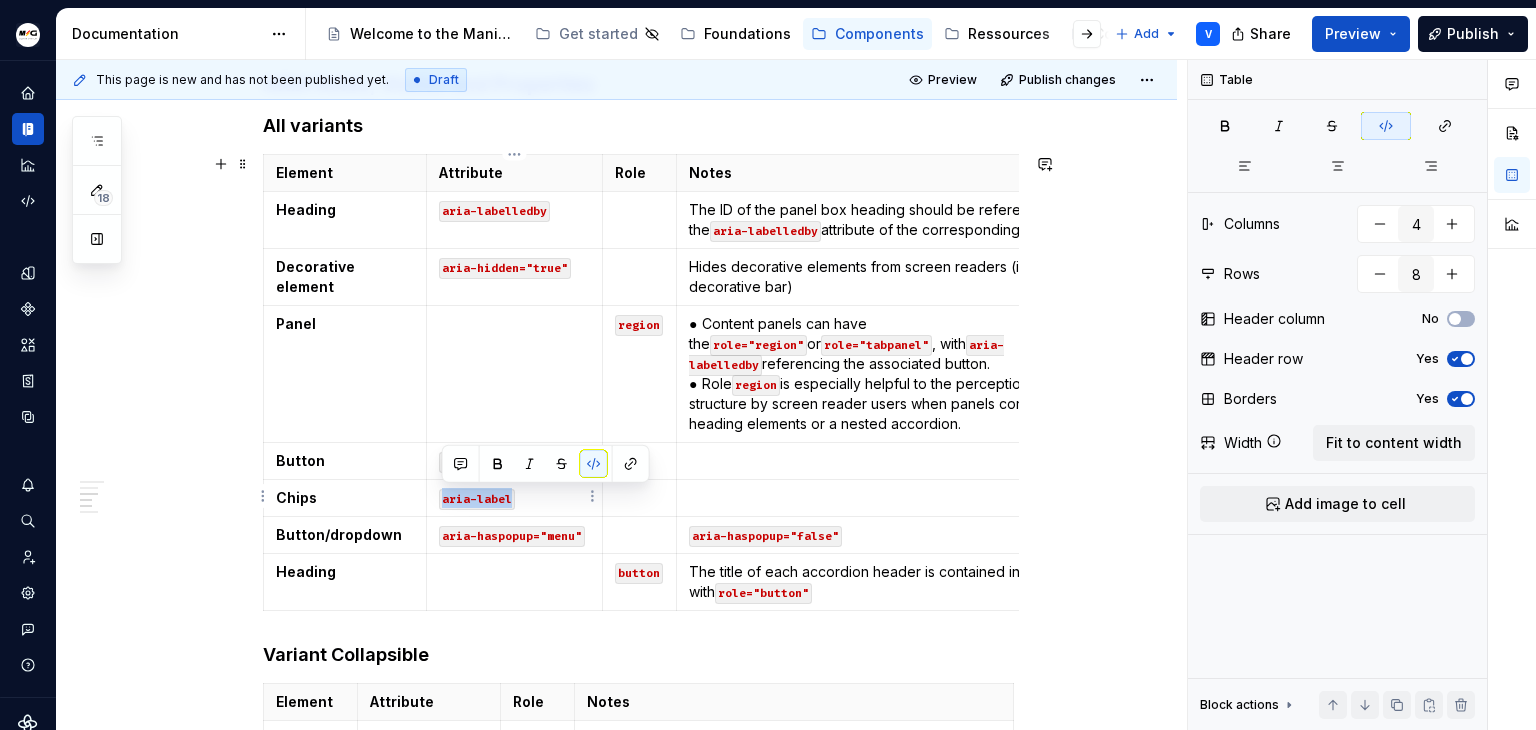 drag, startPoint x: 439, startPoint y: 501, endPoint x: 521, endPoint y: 497, distance: 82.0975 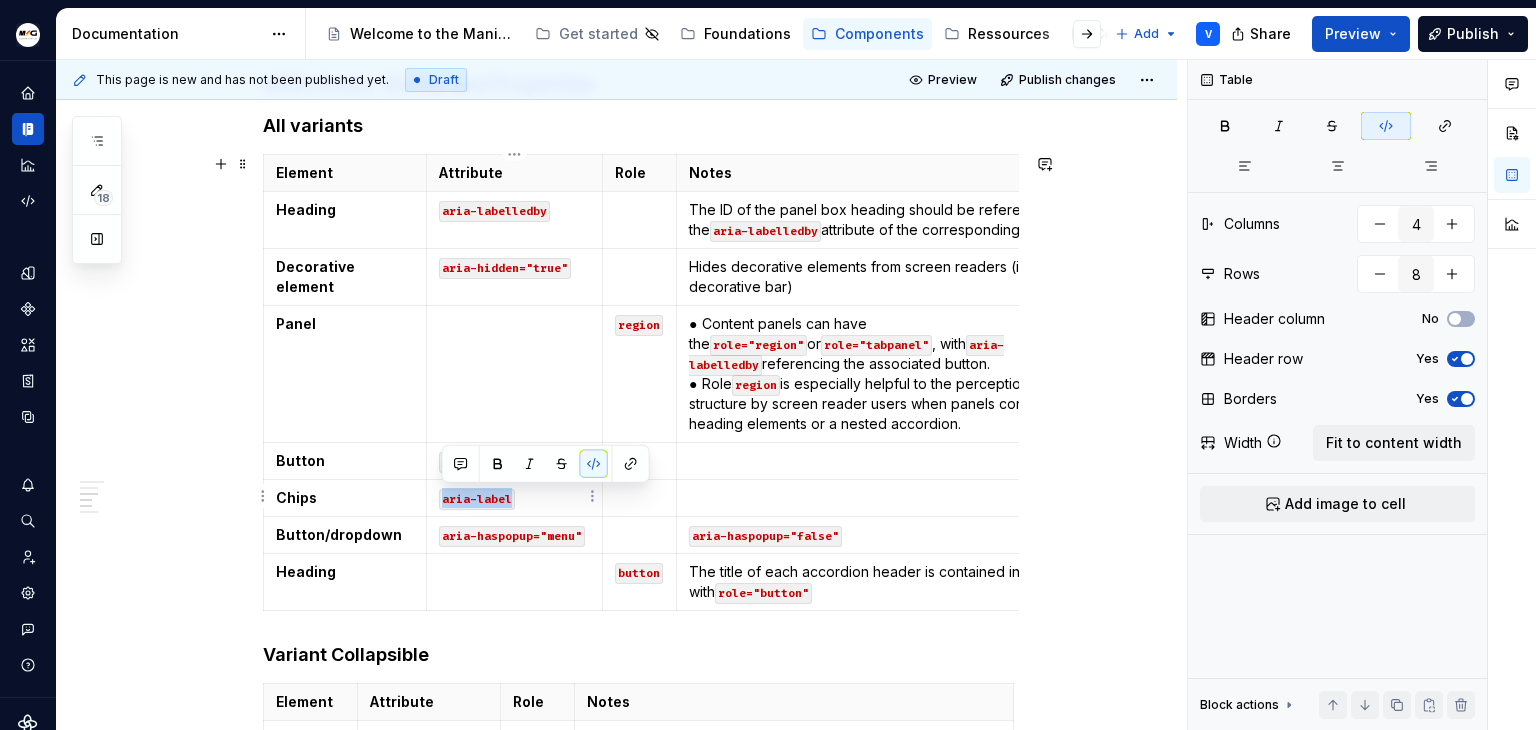 click on "aria-label" at bounding box center (514, 498) 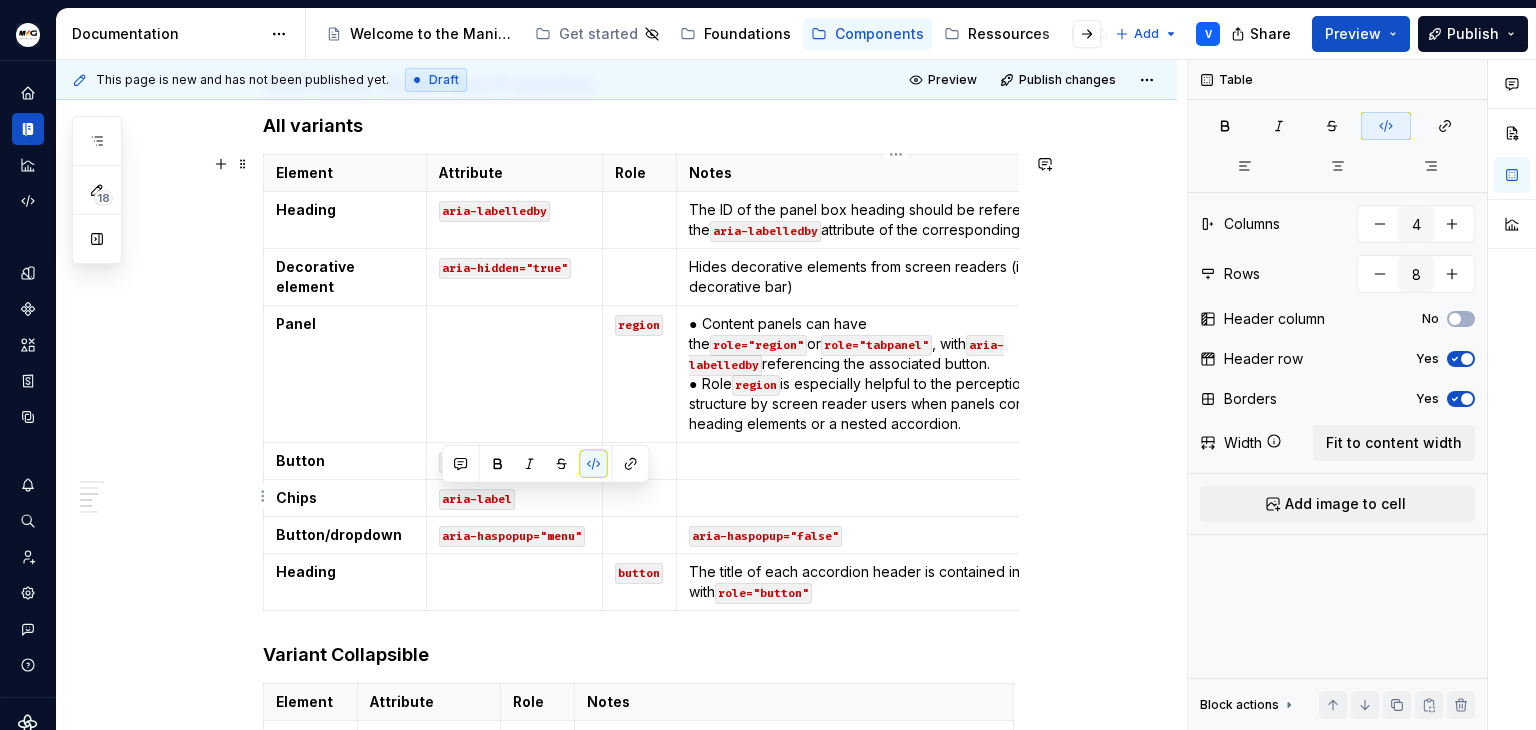 click at bounding box center [895, 498] 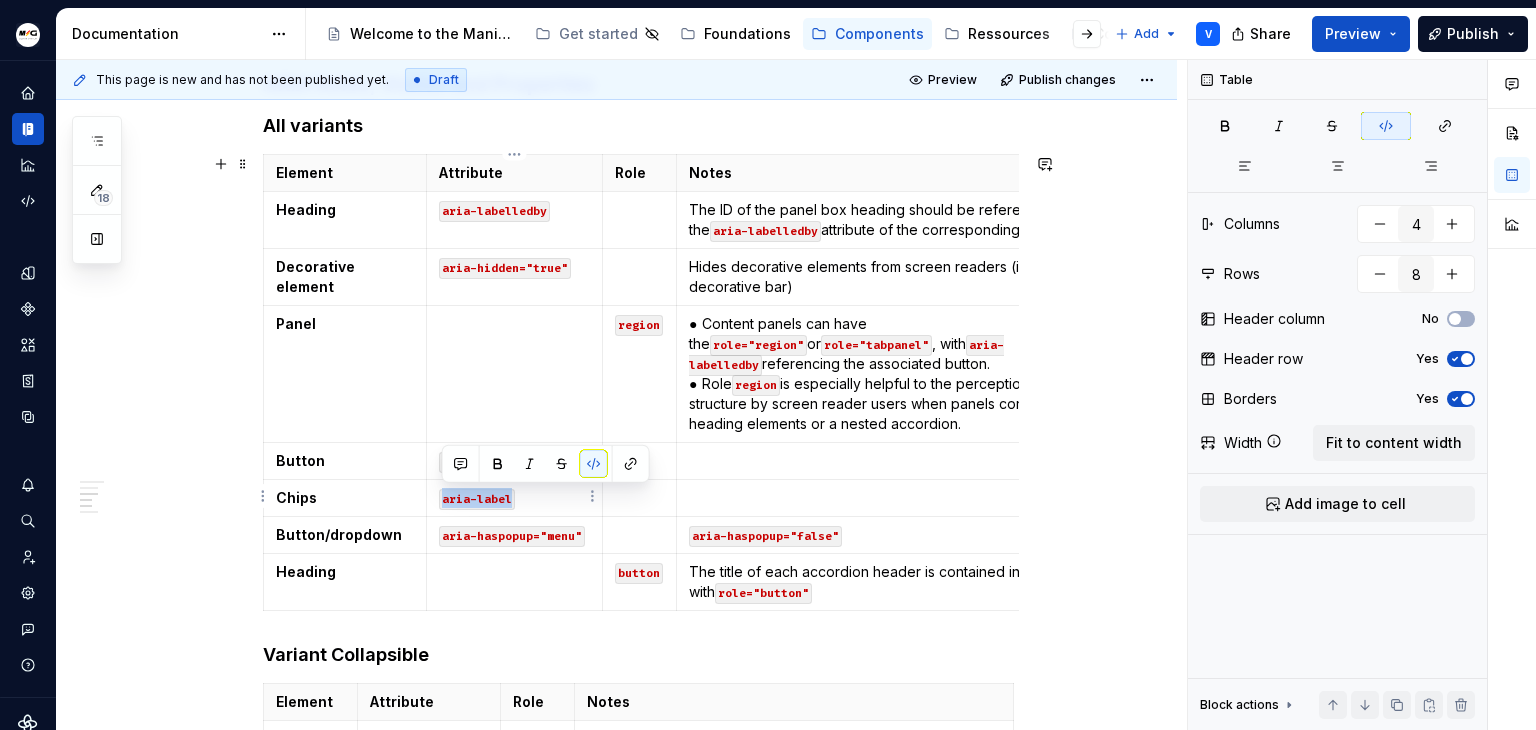 drag, startPoint x: 525, startPoint y: 498, endPoint x: 436, endPoint y: 498, distance: 89 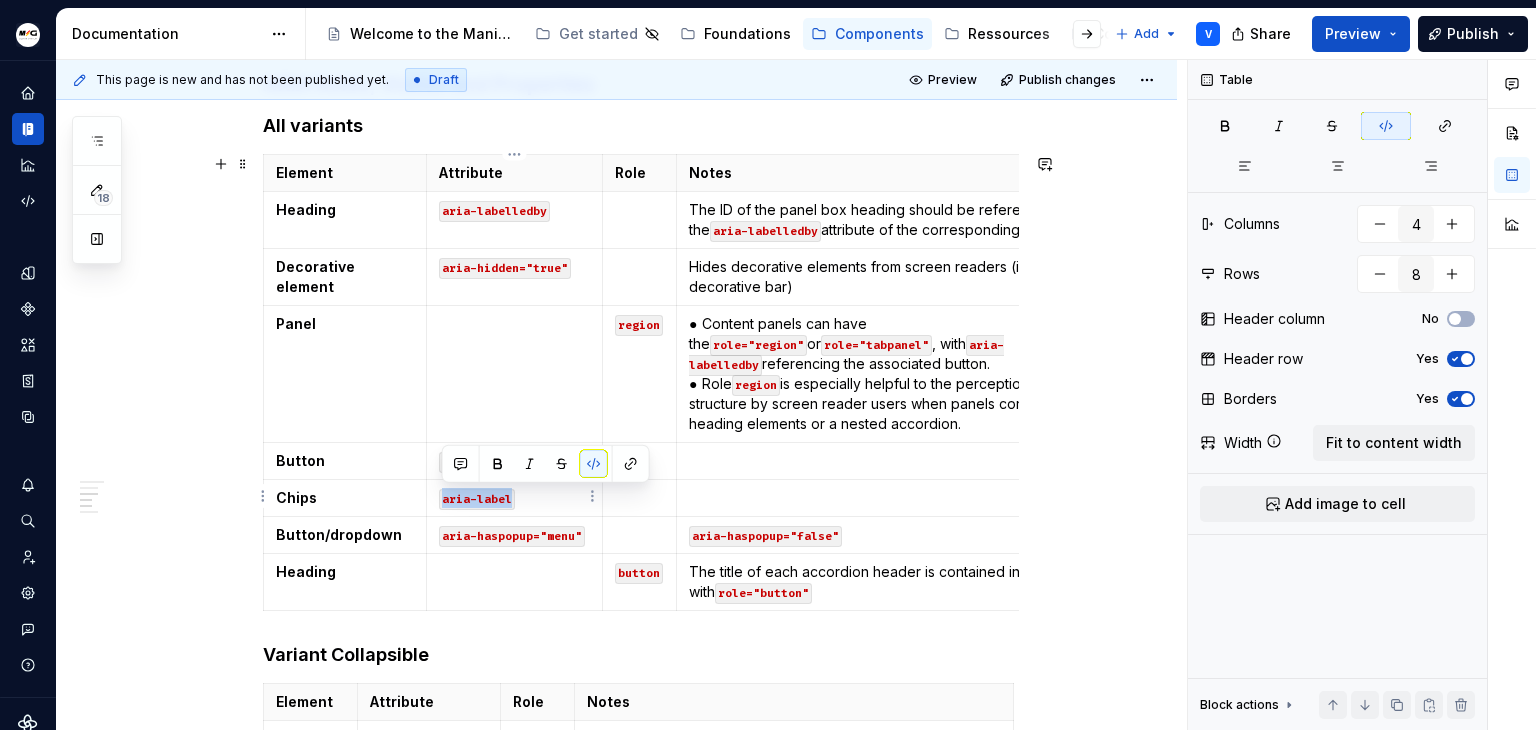 click on "aria-label" at bounding box center (515, 498) 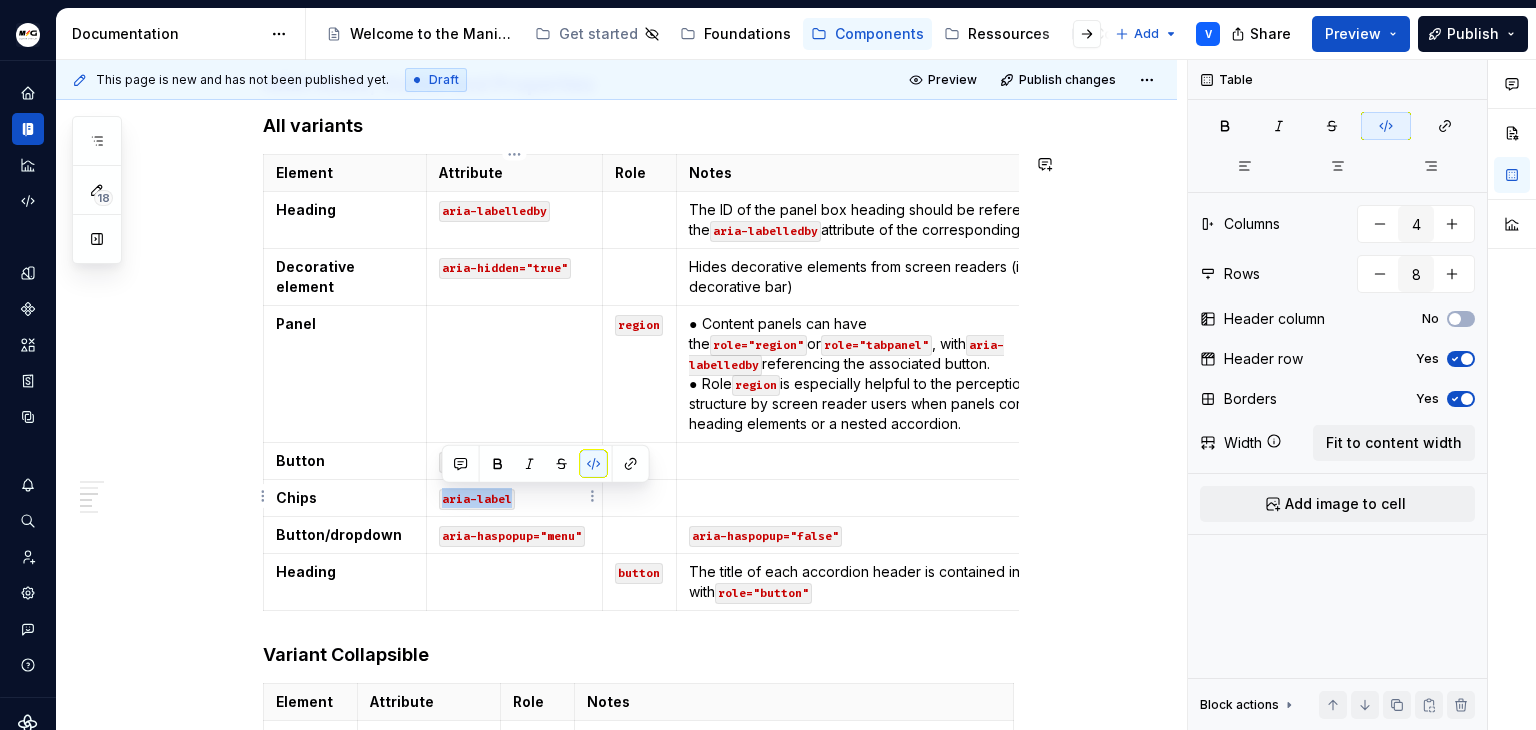 copy on "aria-label" 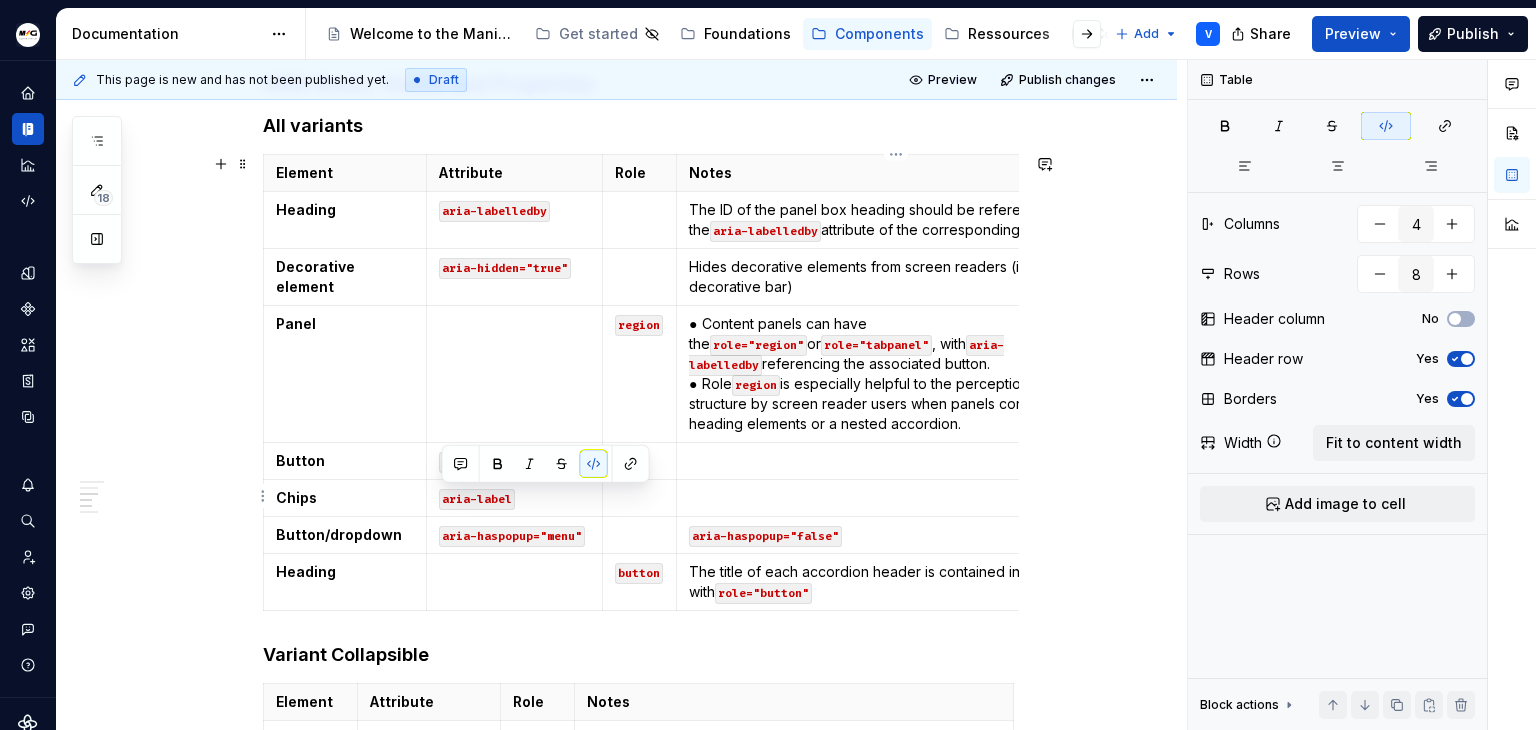 click at bounding box center (895, 498) 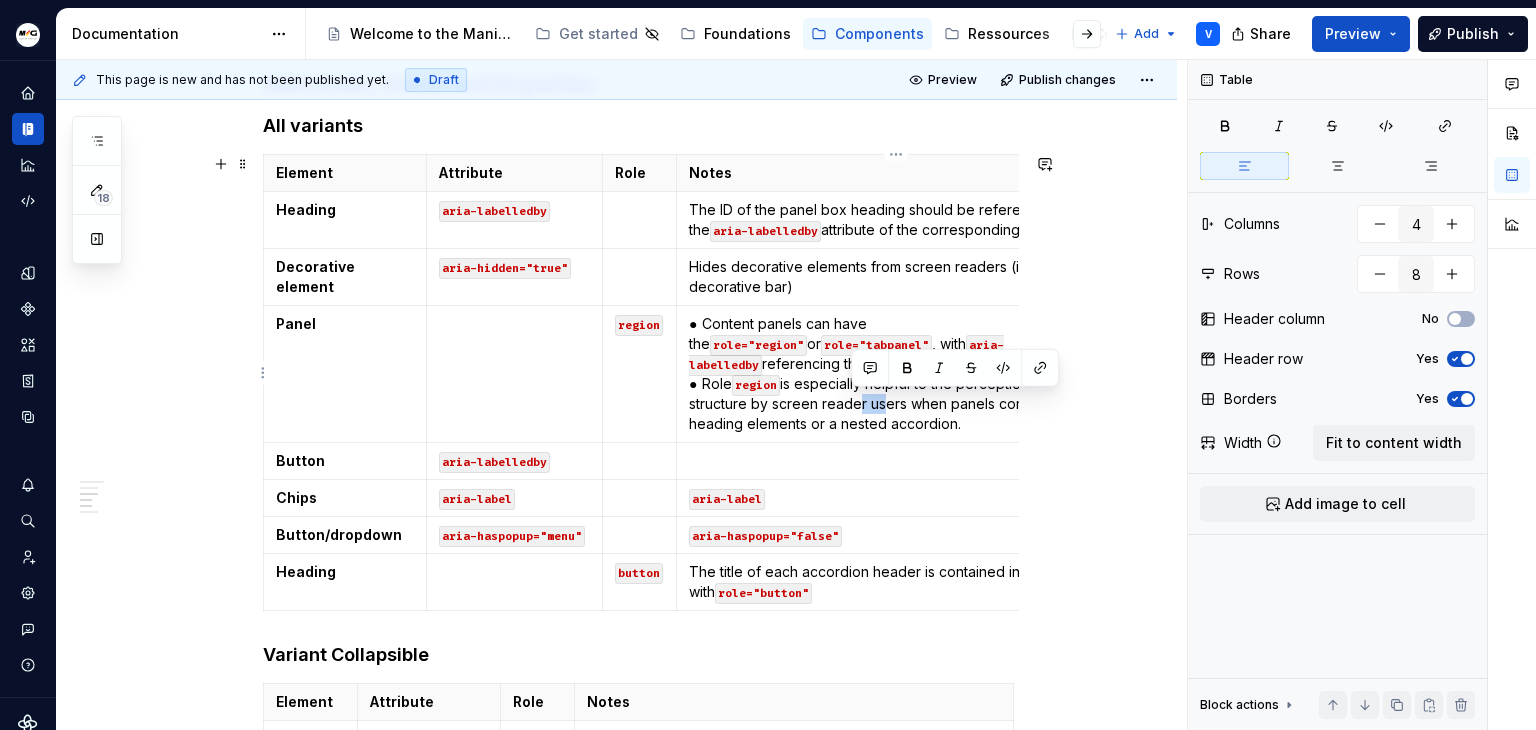 drag, startPoint x: 848, startPoint y: 396, endPoint x: 879, endPoint y: 400, distance: 31.257 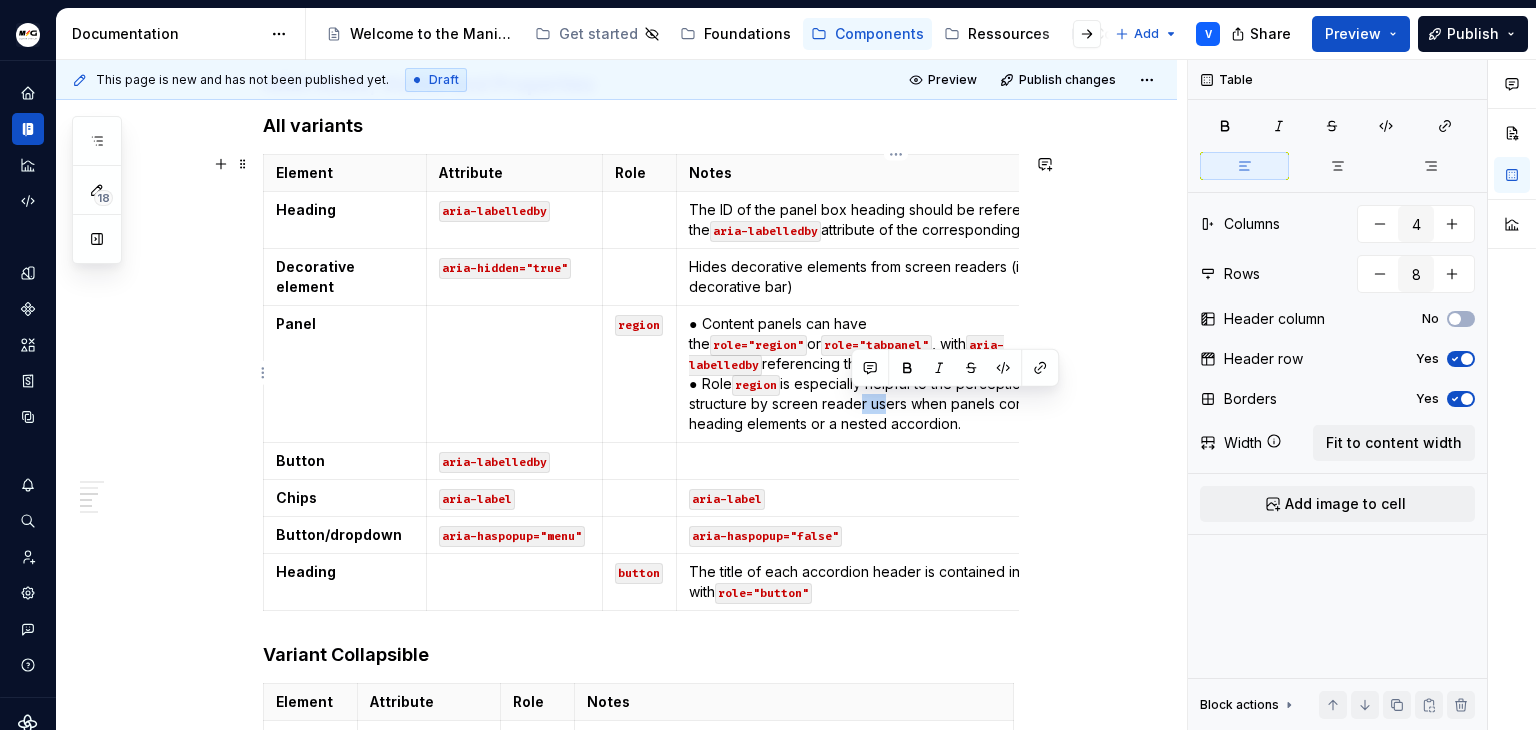 click on "● Content panels can have the  role="region"  or  role="tabpanel" , with  aria-labelledby  referencing the associated button. ● Role  region  is especially helpful to the perception of structure by screen reader users when panels contain heading elements or a nested accordion." at bounding box center [895, 374] 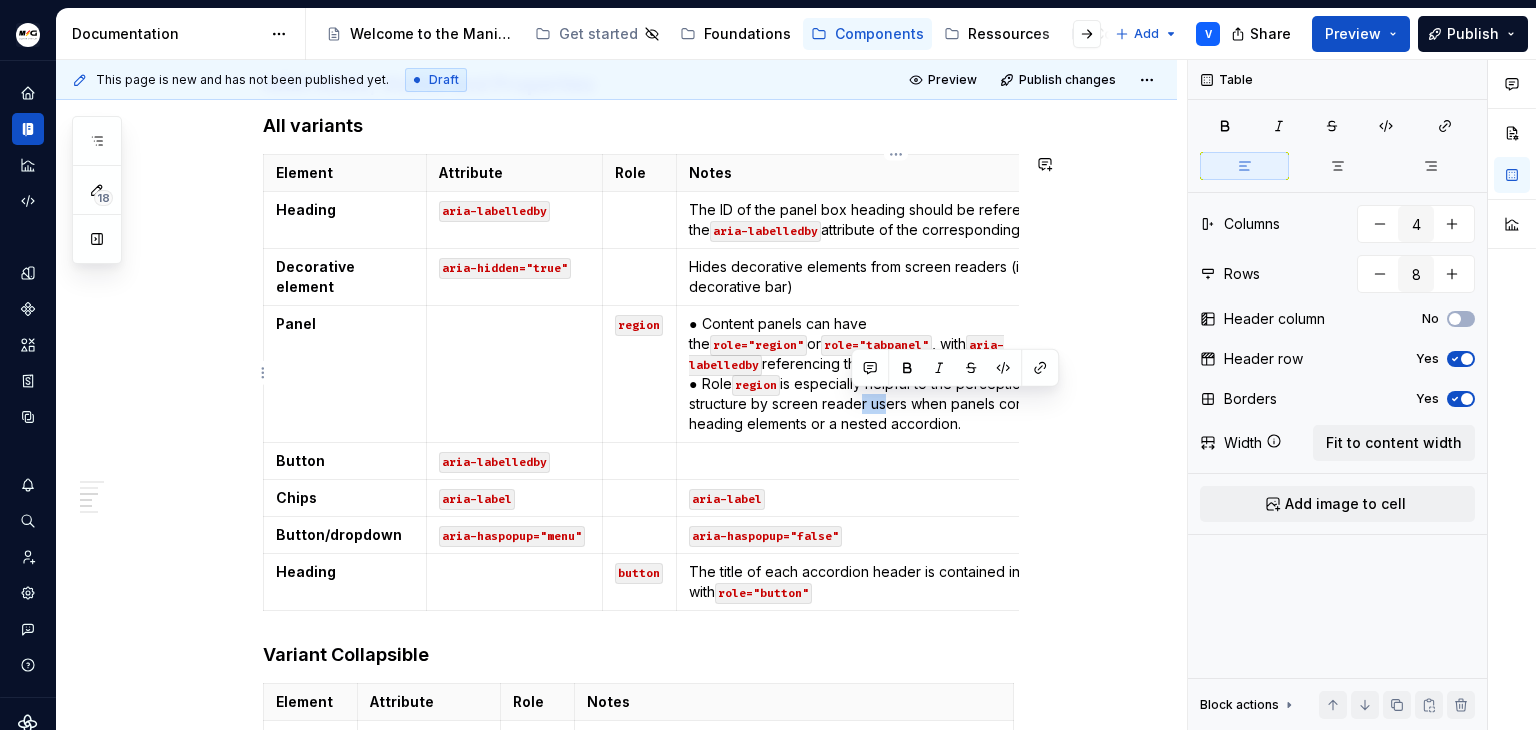 copy on "er u" 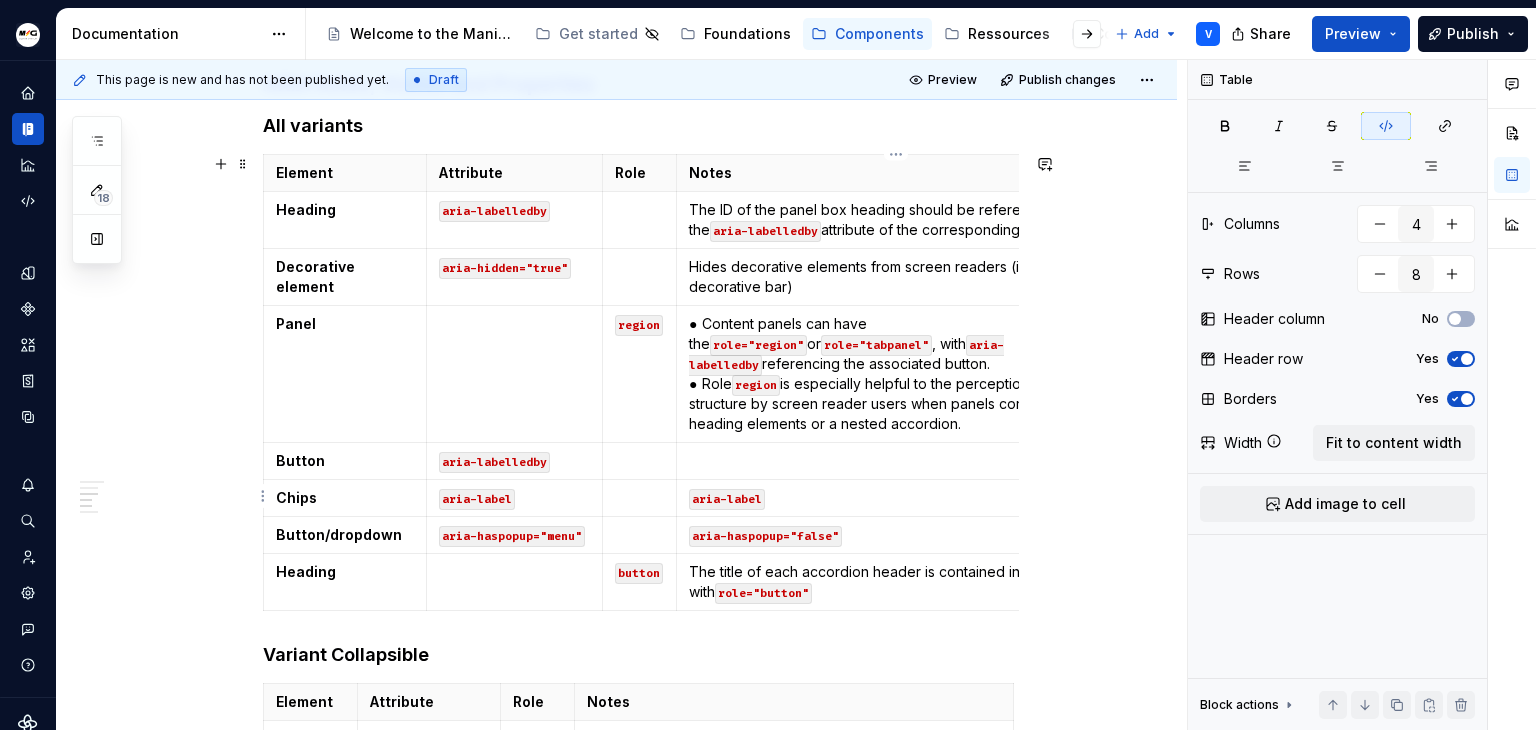 click on "aria-label" at bounding box center [895, 498] 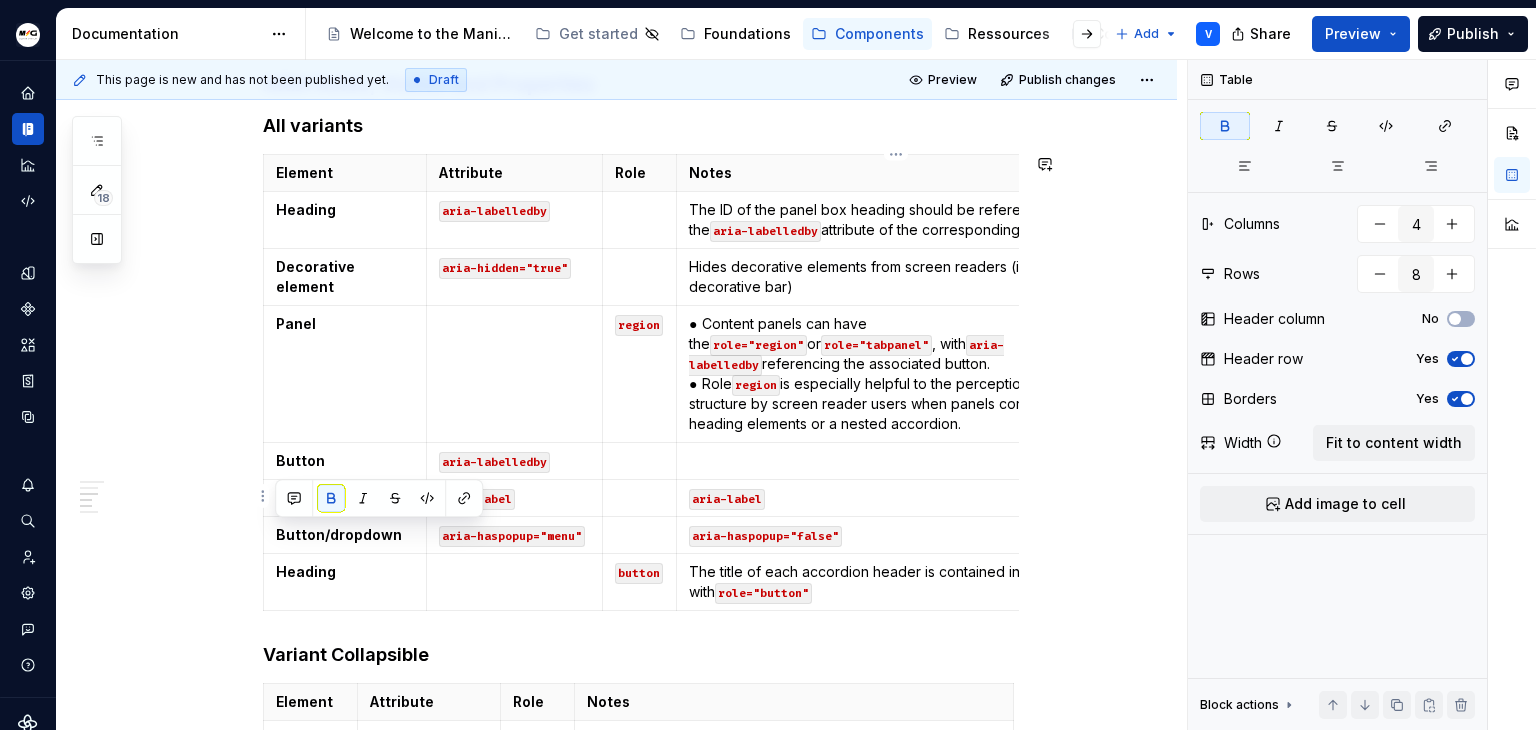 click on "aria-label" at bounding box center [895, 498] 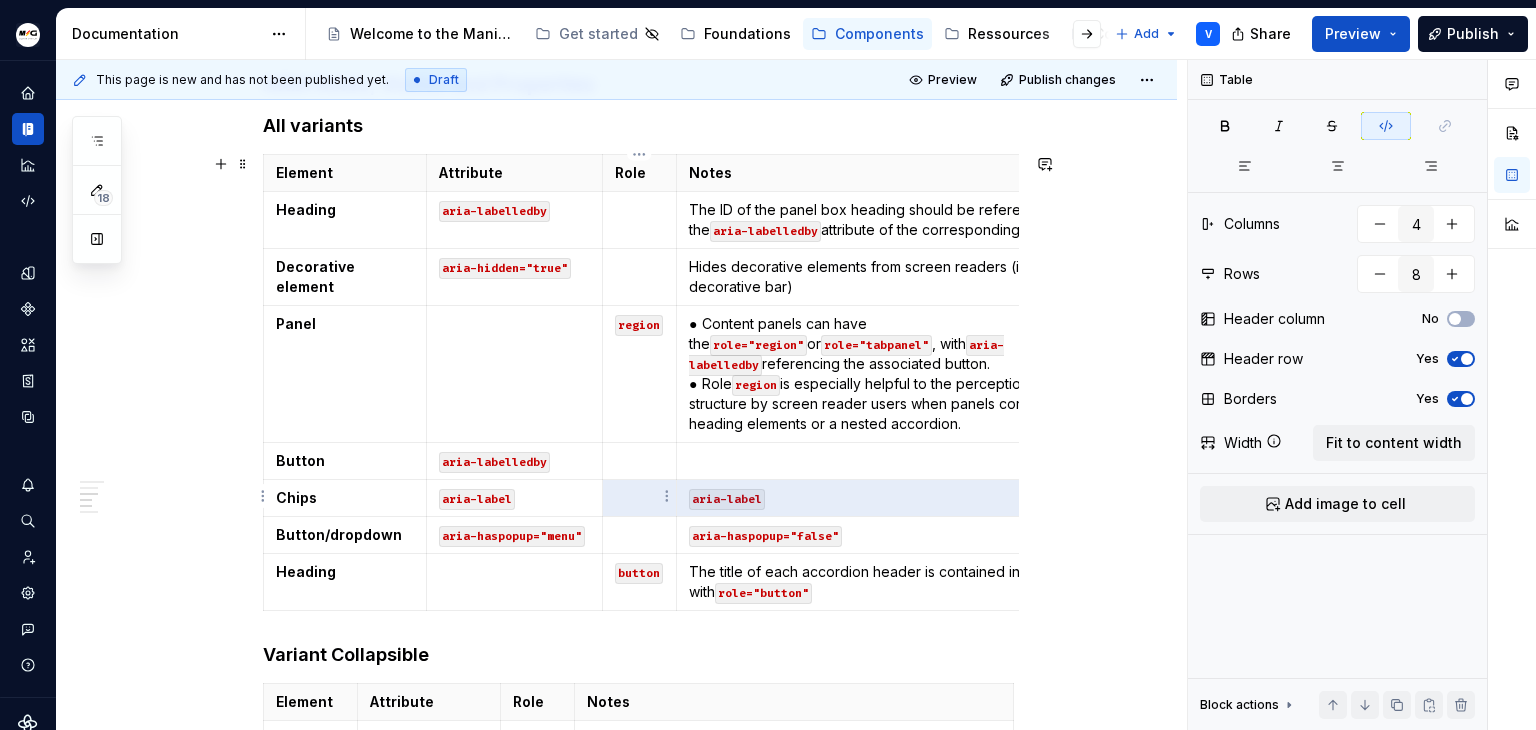 drag, startPoint x: 795, startPoint y: 497, endPoint x: 675, endPoint y: 488, distance: 120.33703 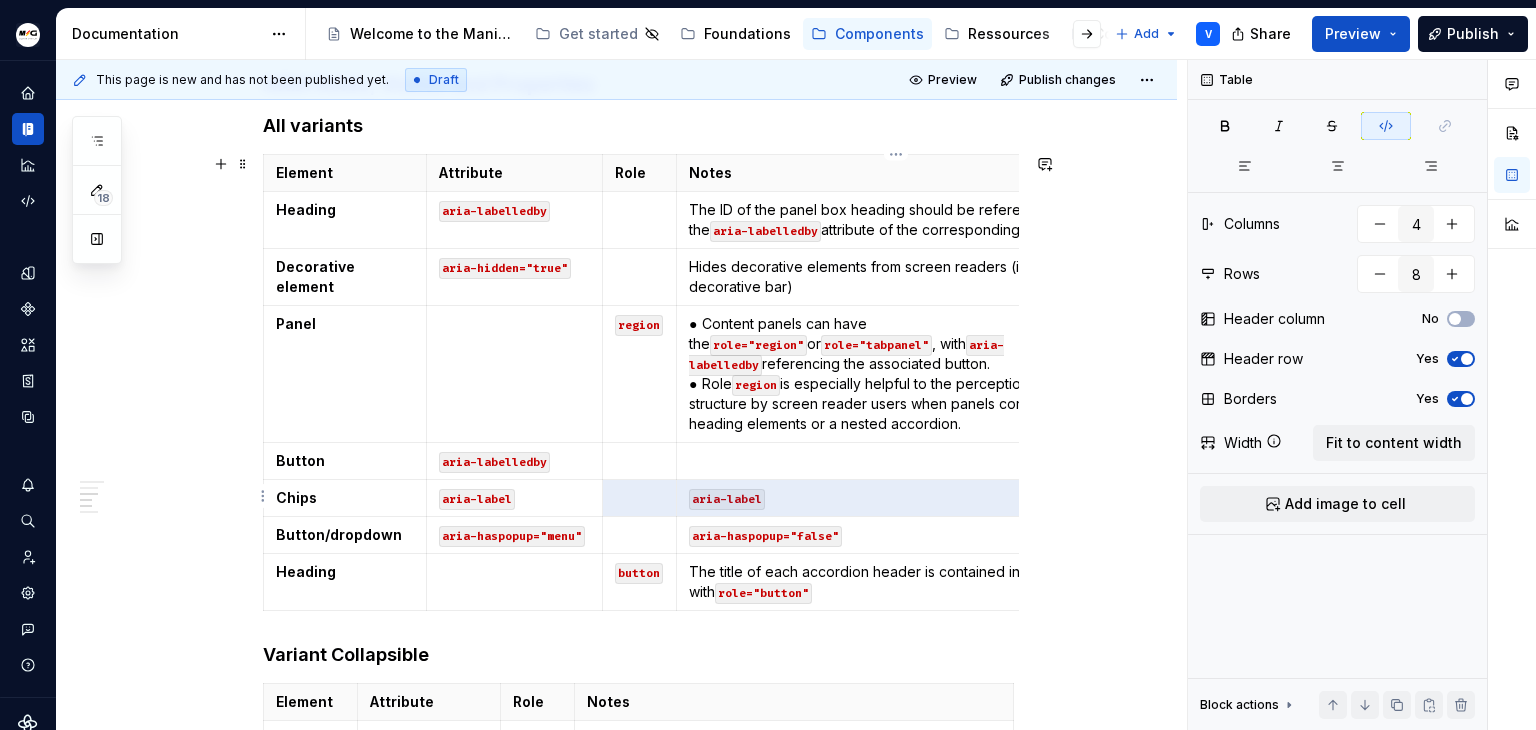 click on "aria-label" at bounding box center (896, 498) 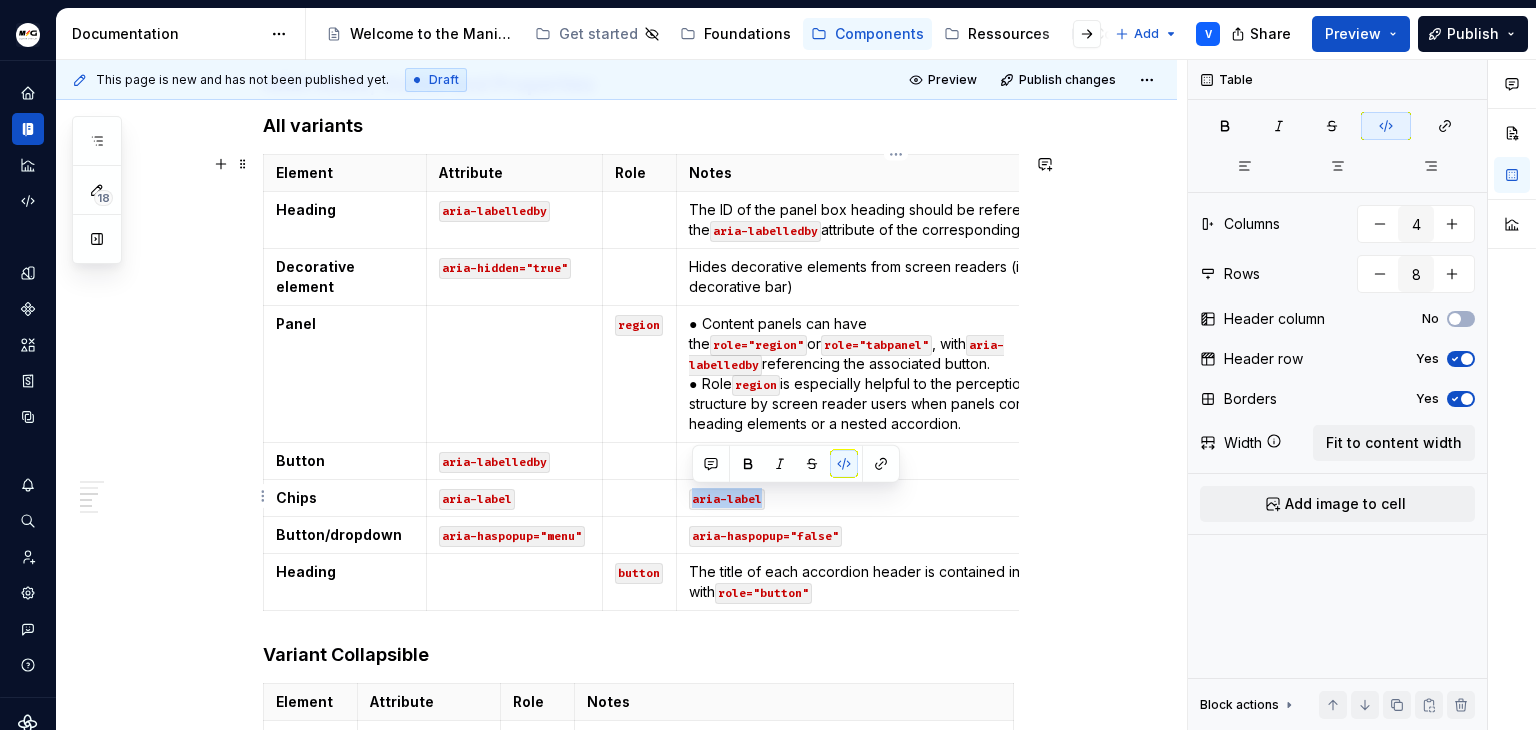 drag, startPoint x: 799, startPoint y: 494, endPoint x: 685, endPoint y: 493, distance: 114.00439 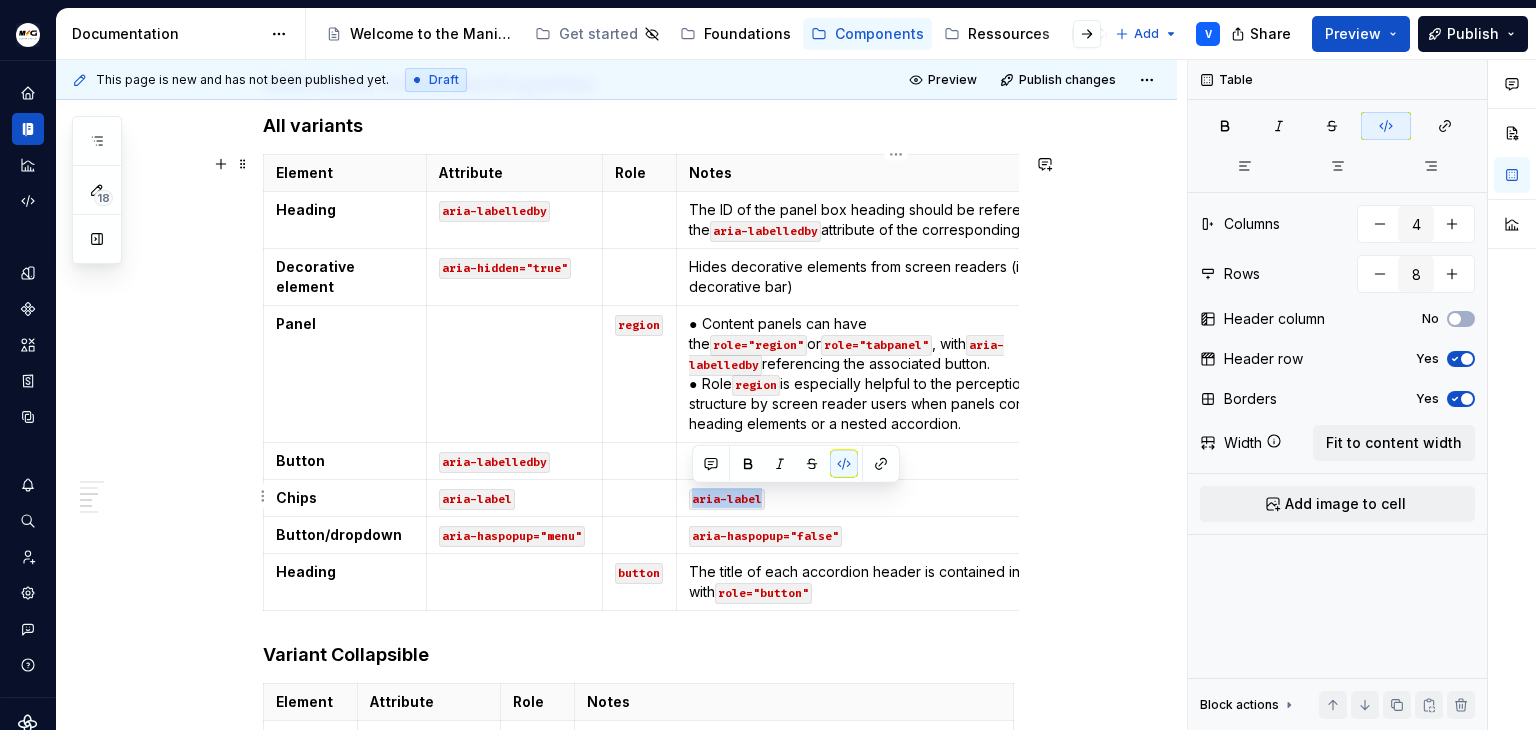 click on "aria-label" at bounding box center (896, 498) 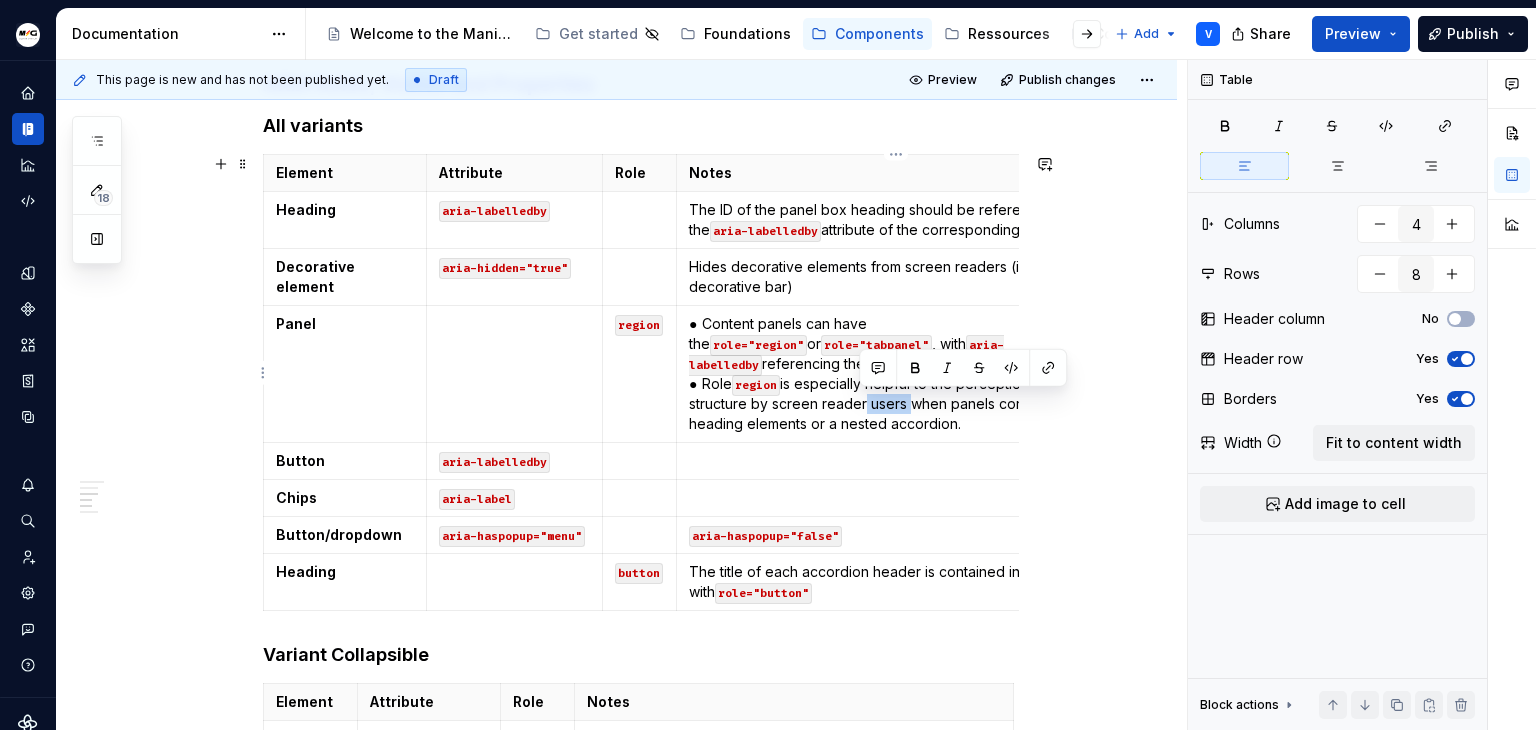 drag, startPoint x: 860, startPoint y: 397, endPoint x: 905, endPoint y: 409, distance: 46.572525 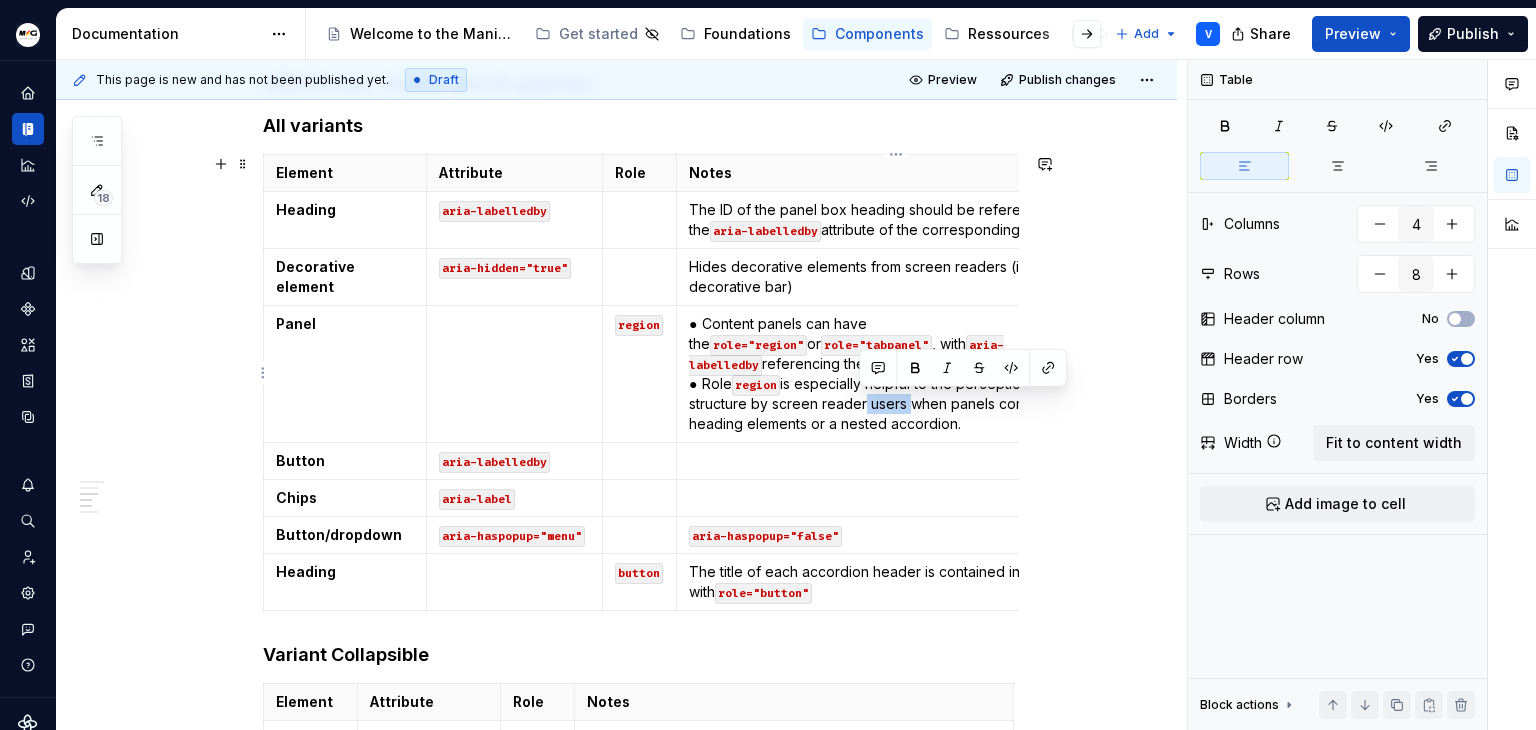 click on "● Content panels can have the  role="region"  or  role="tabpanel" , with  aria-labelledby  referencing the associated button. ● Role  region  is especially helpful to the perception of structure by screen reader users when panels contain heading elements or a nested accordion." at bounding box center [895, 374] 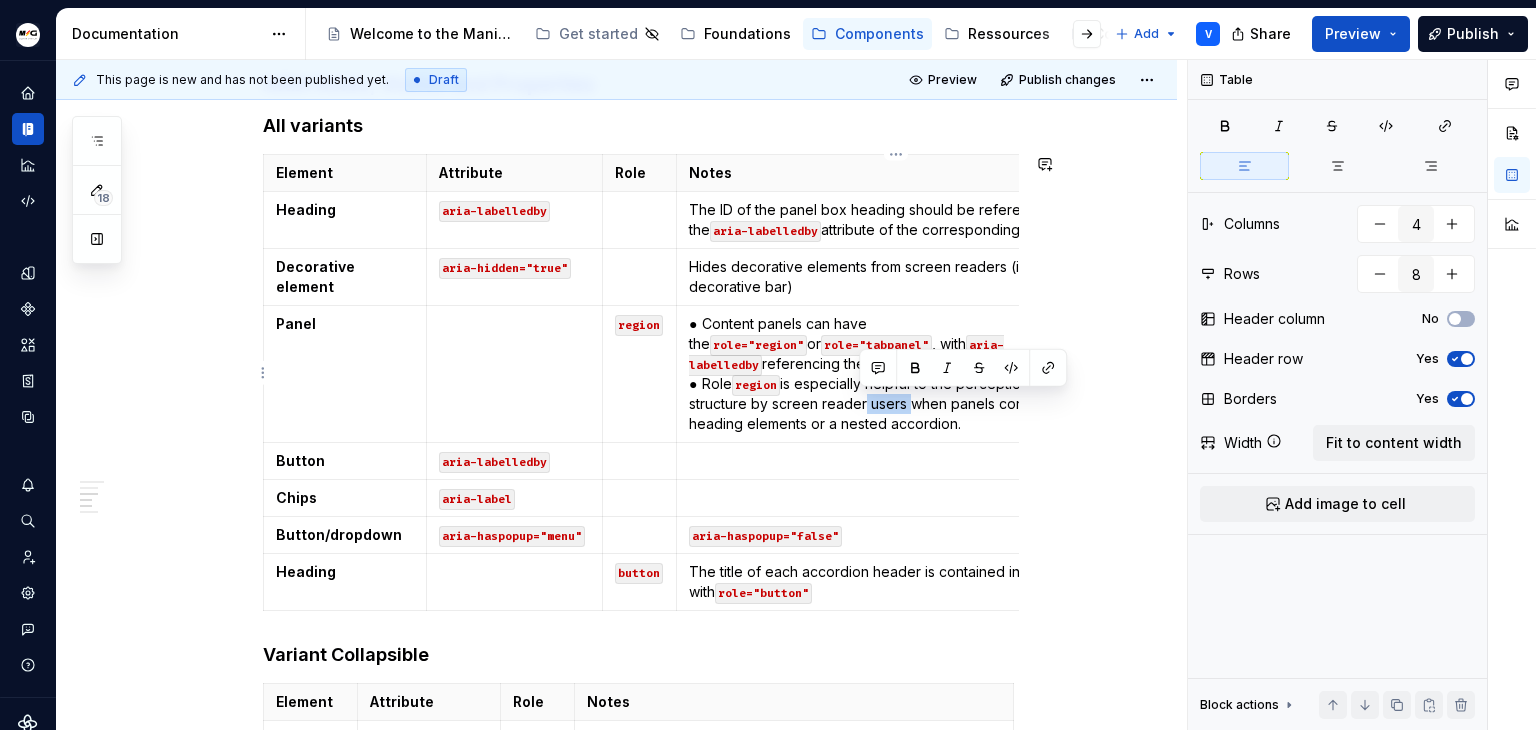 copy on "r users" 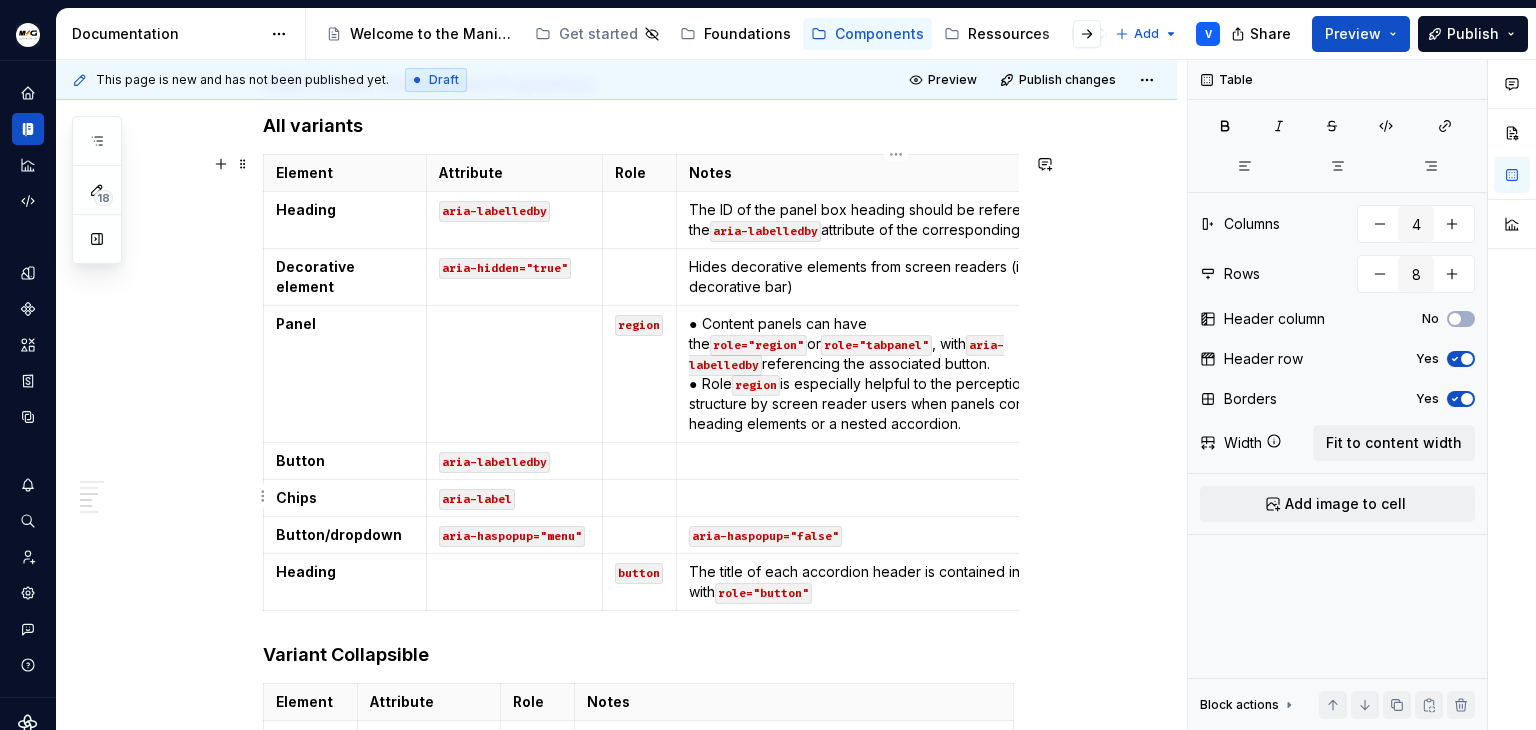 click at bounding box center [895, 498] 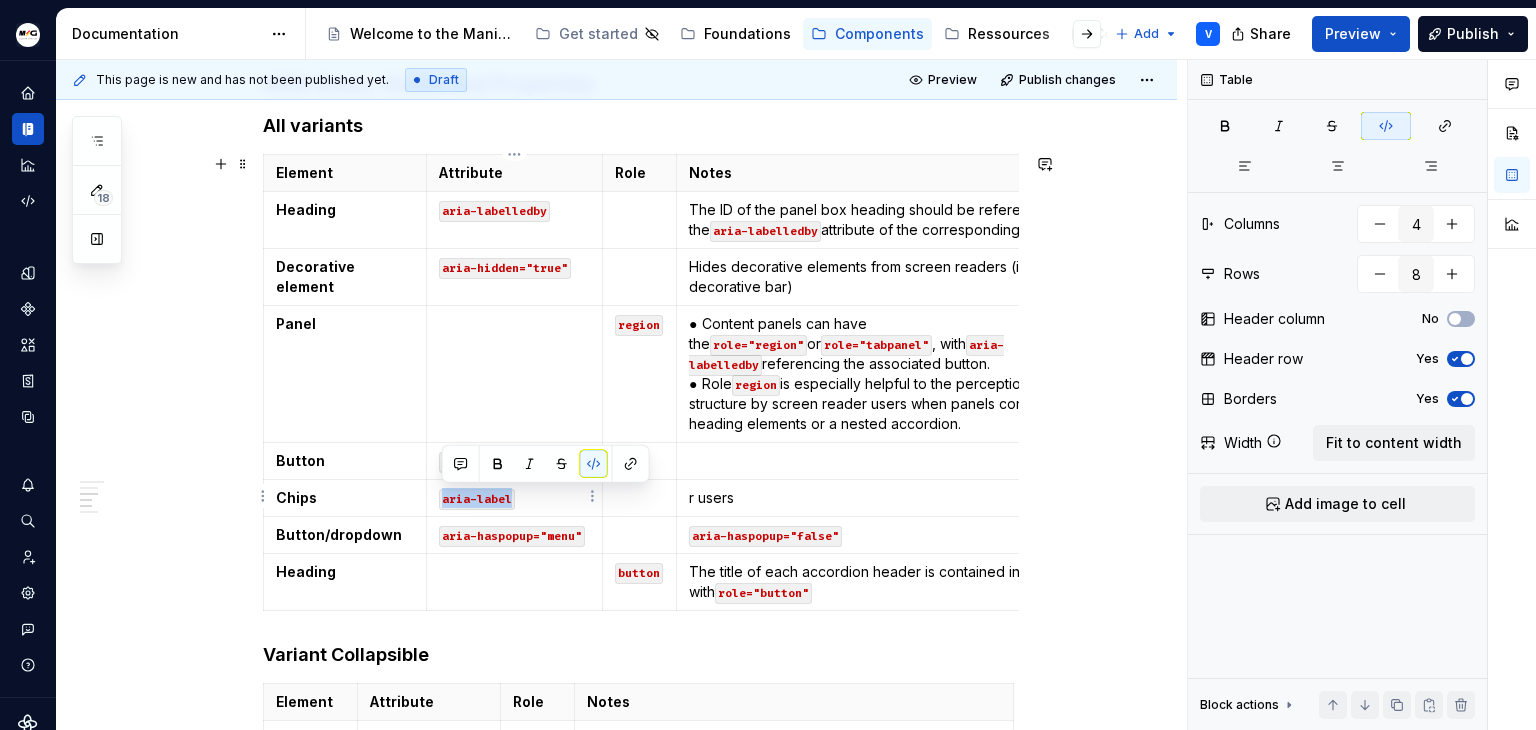 drag, startPoint x: 544, startPoint y: 511, endPoint x: 440, endPoint y: 501, distance: 104.47966 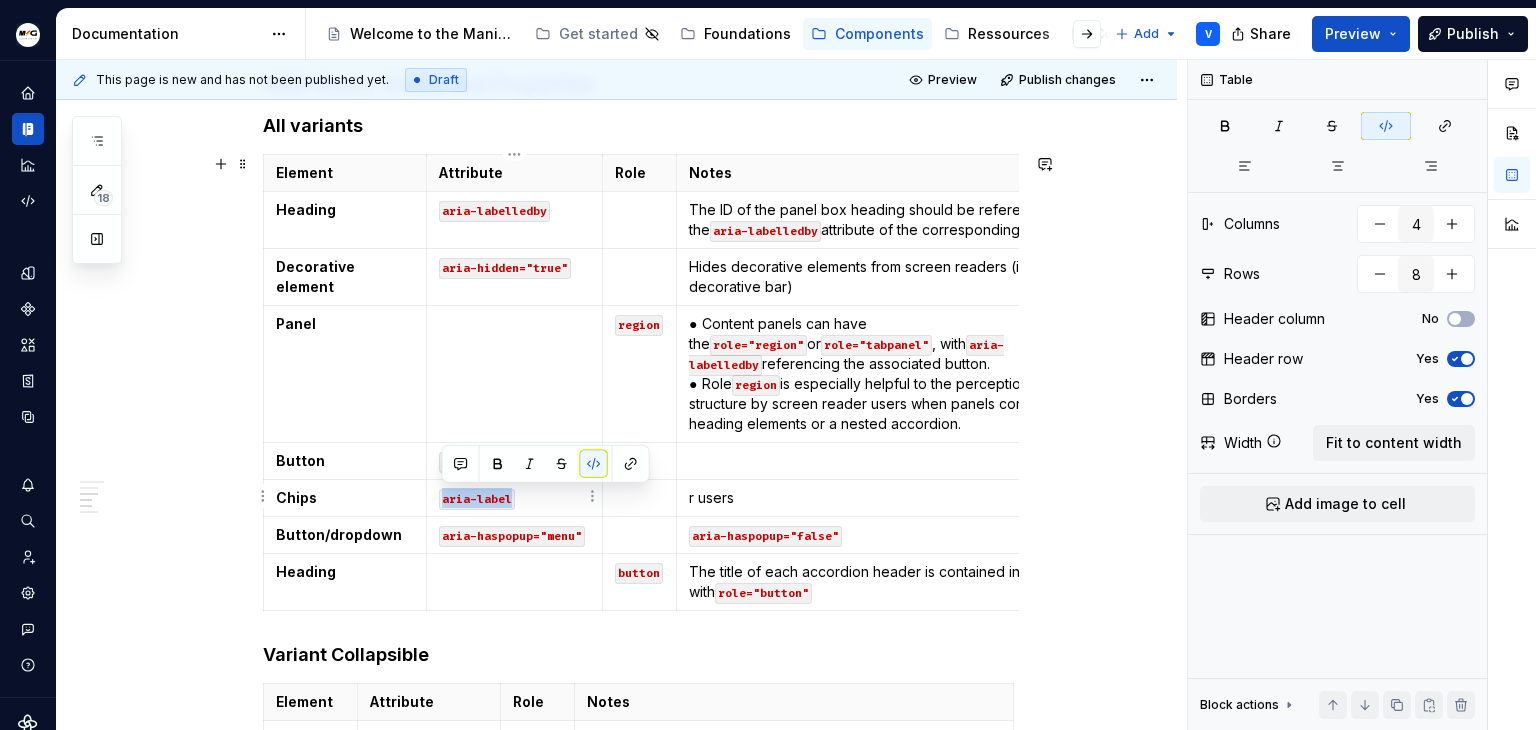 click on "aria-label" at bounding box center (515, 498) 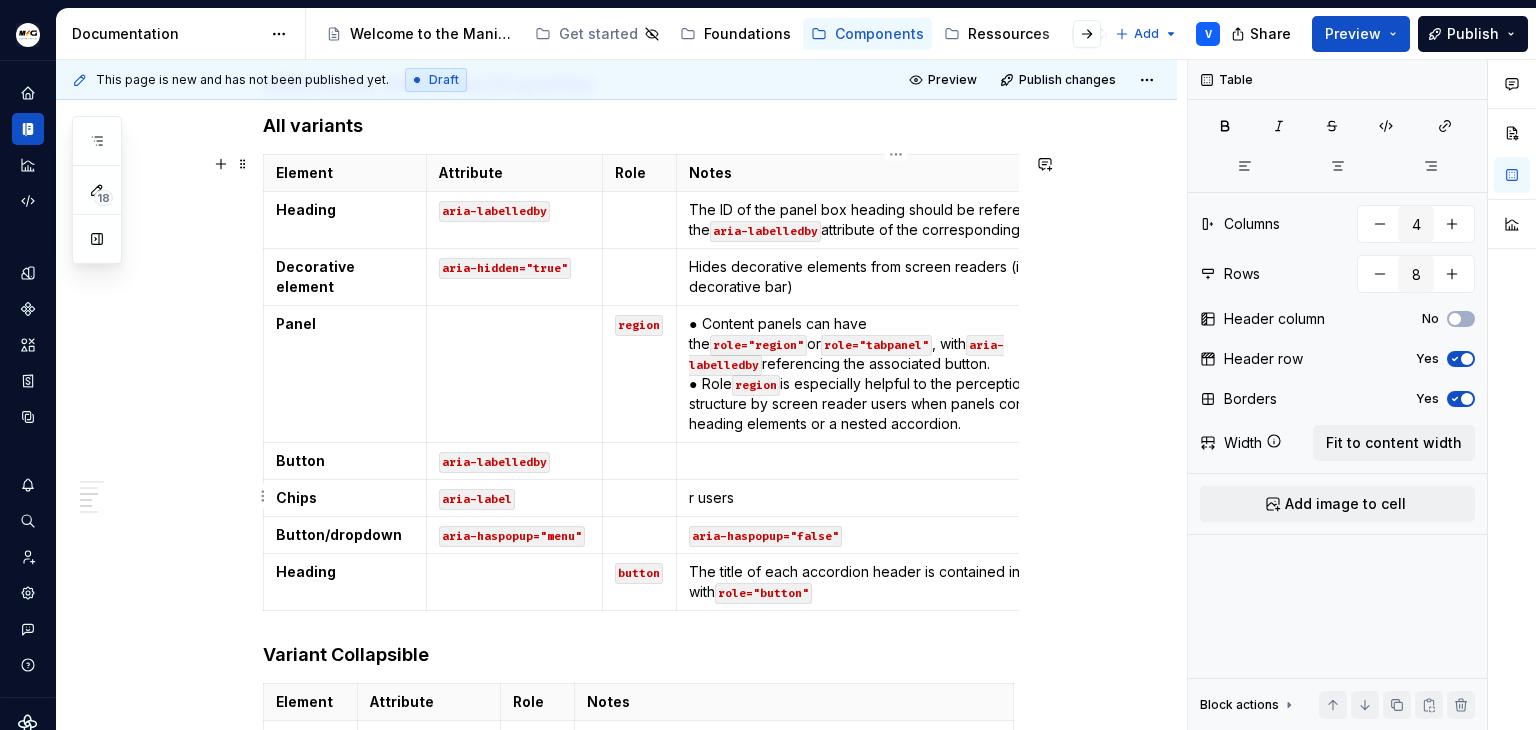 click on "r users" at bounding box center (896, 498) 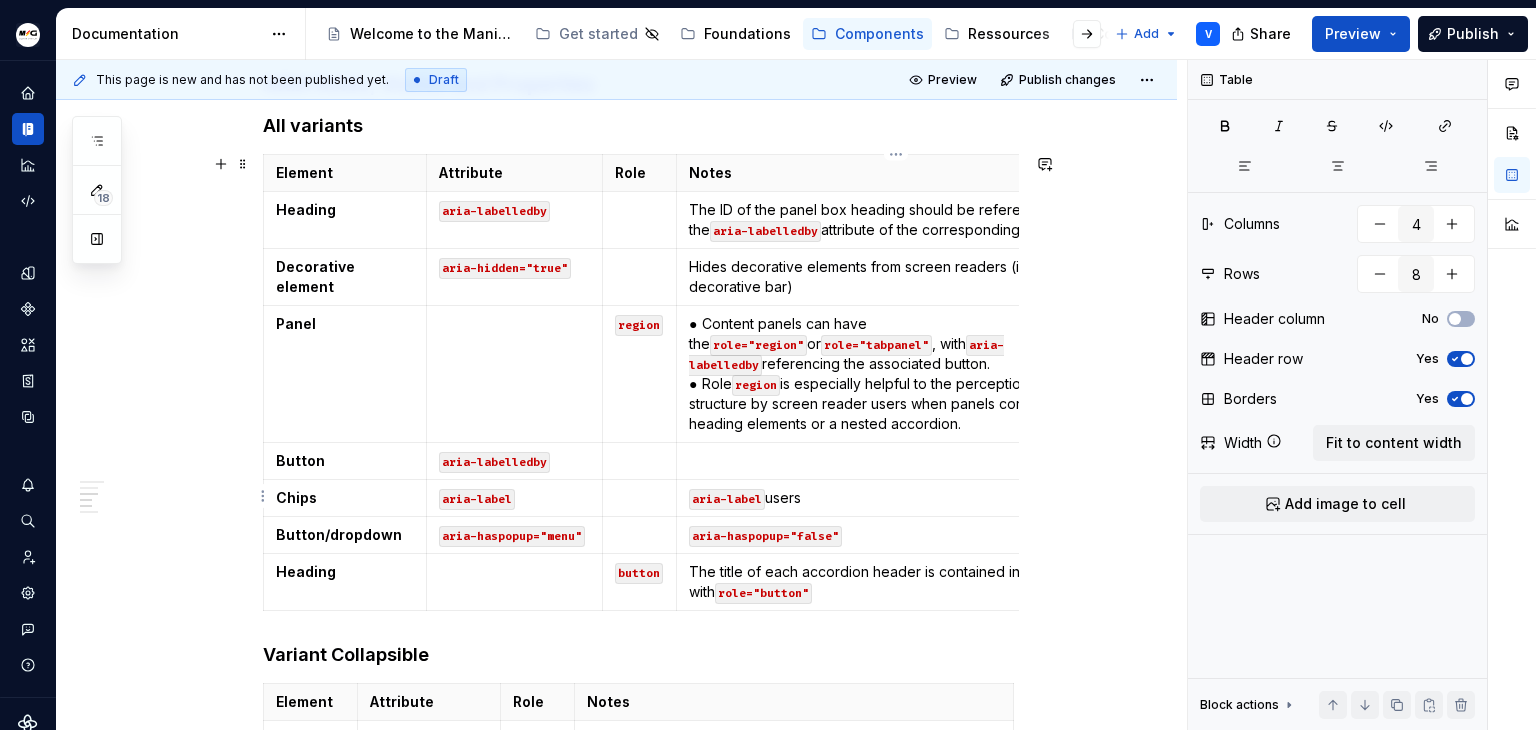 click on "aria-label  users" at bounding box center [895, 498] 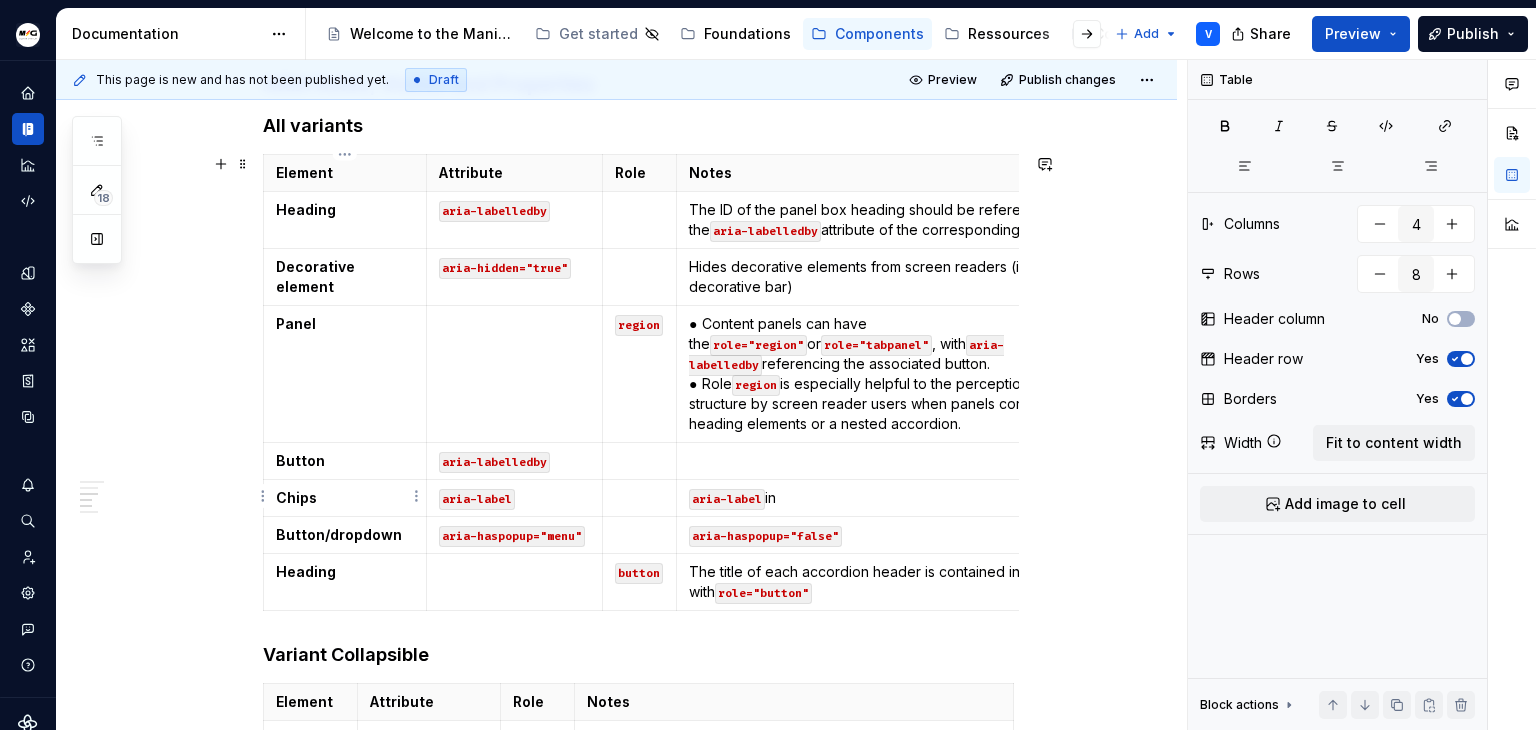 click on "Chips" at bounding box center [345, 498] 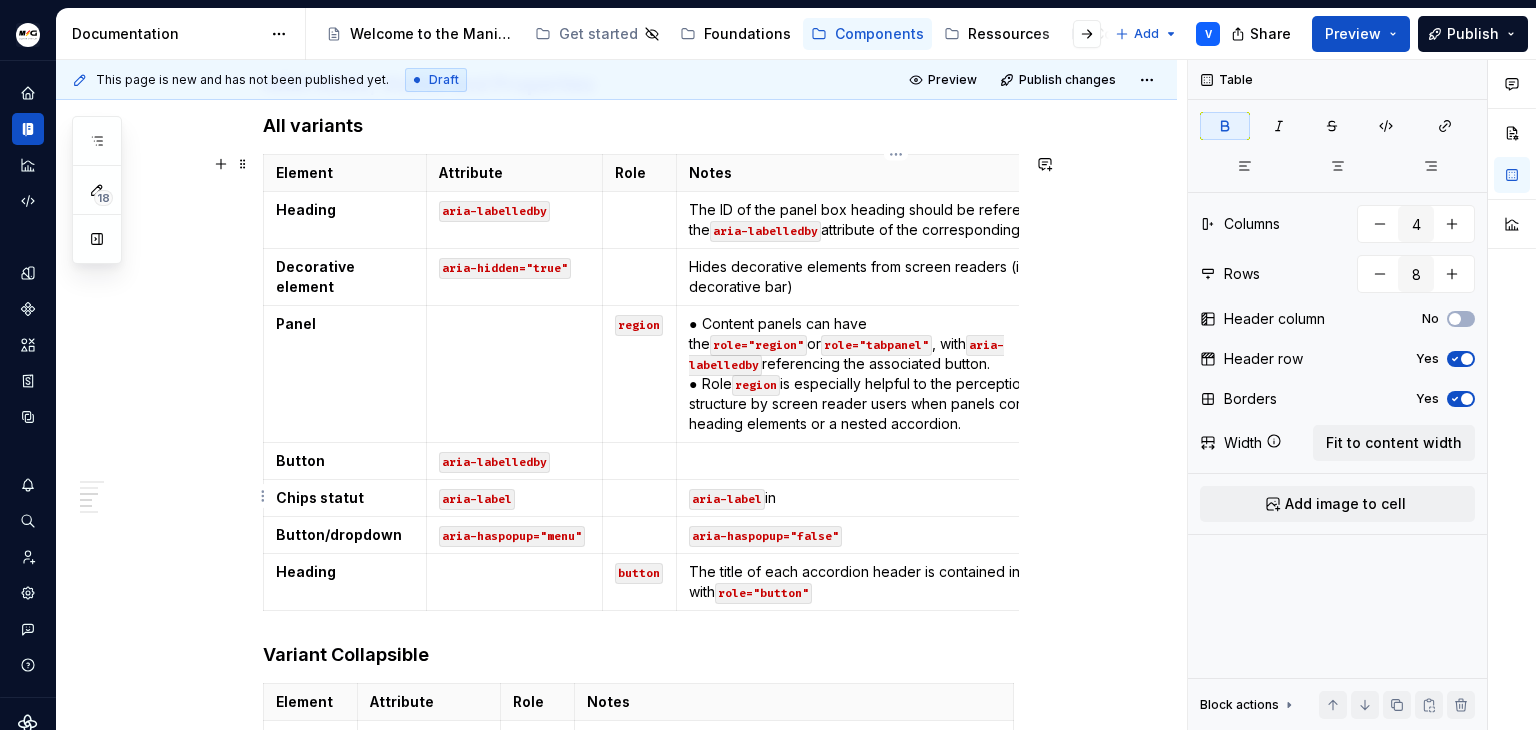 click on "aria-label  in" at bounding box center [895, 498] 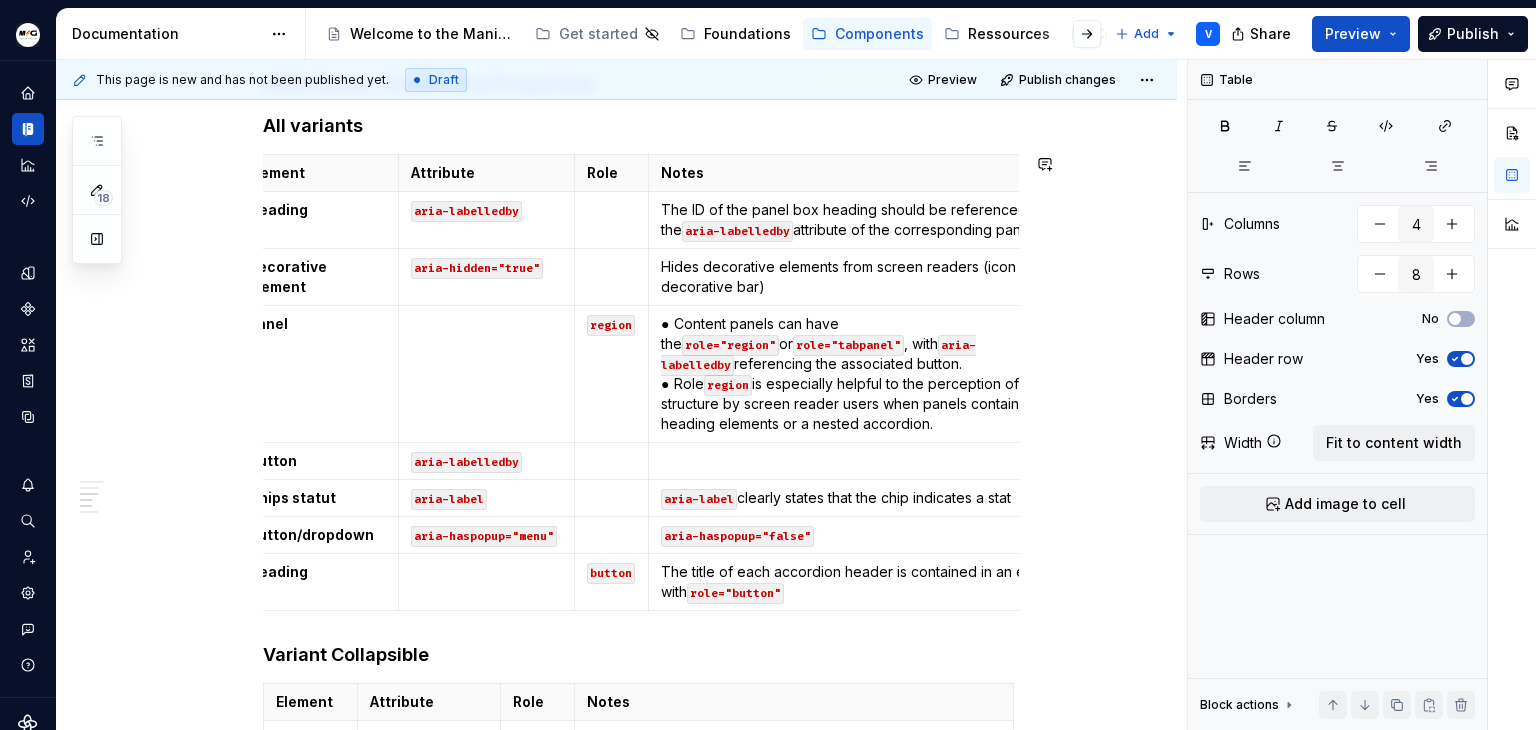 scroll, scrollTop: 0, scrollLeft: 48, axis: horizontal 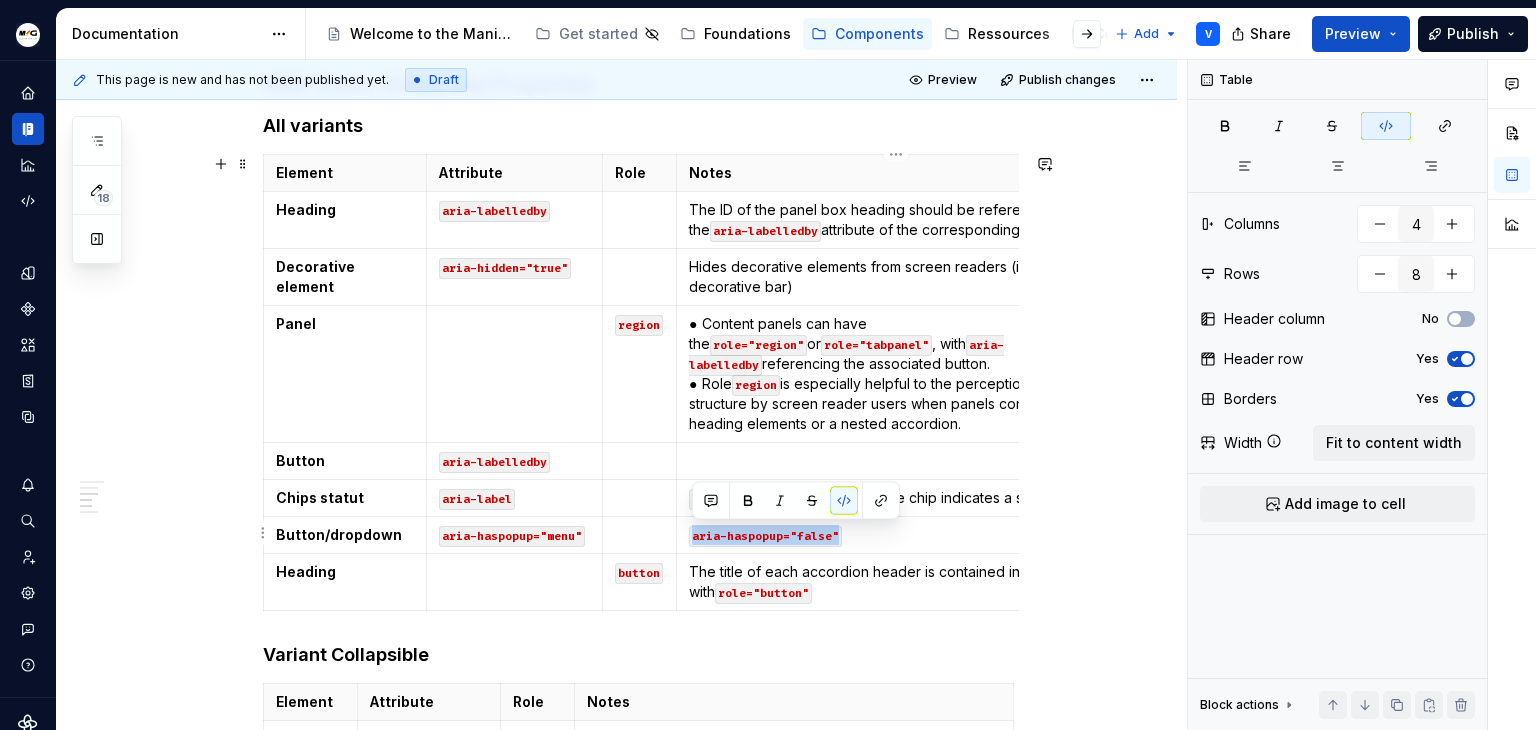 drag, startPoint x: 849, startPoint y: 536, endPoint x: 688, endPoint y: 538, distance: 161.01242 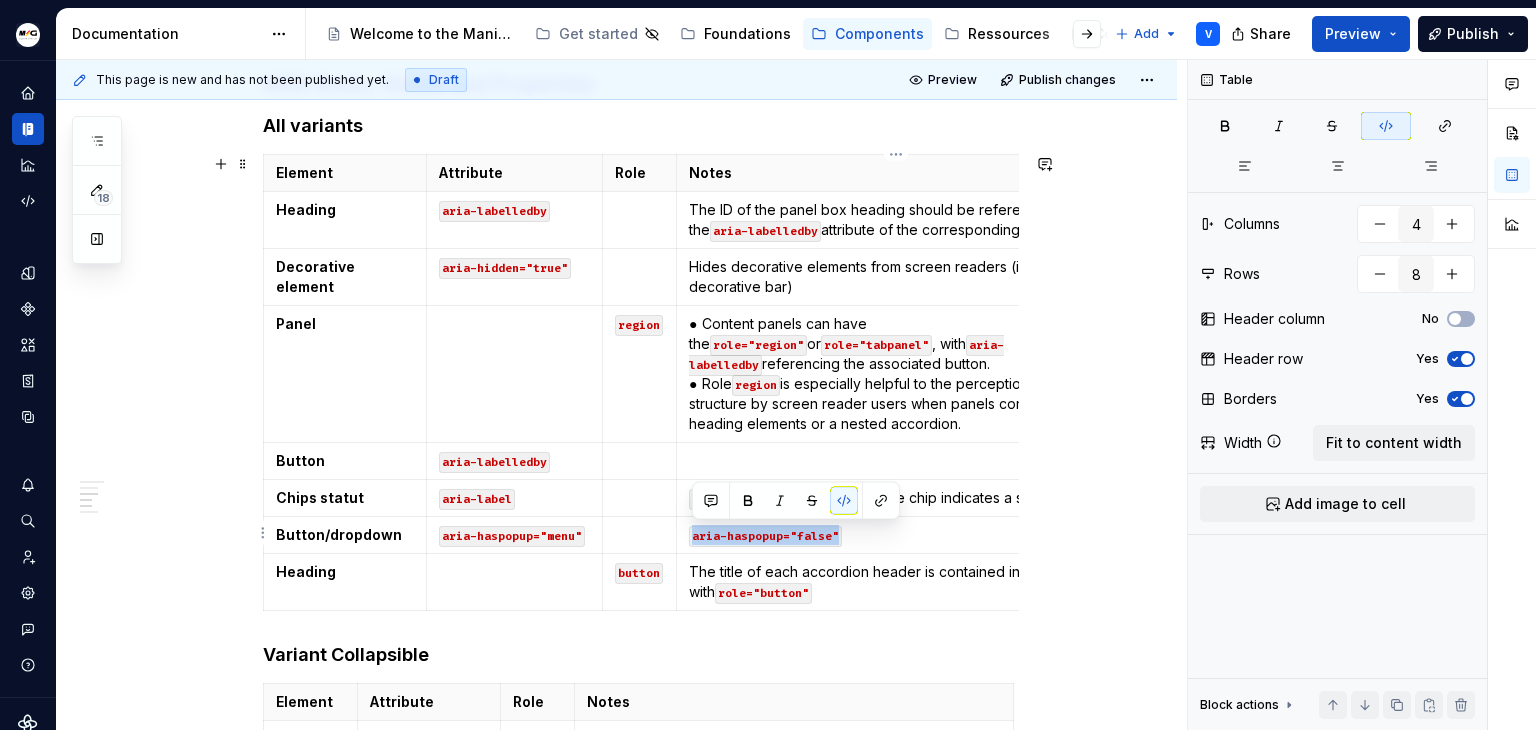 click on "aria-haspopup="false"" at bounding box center (895, 535) 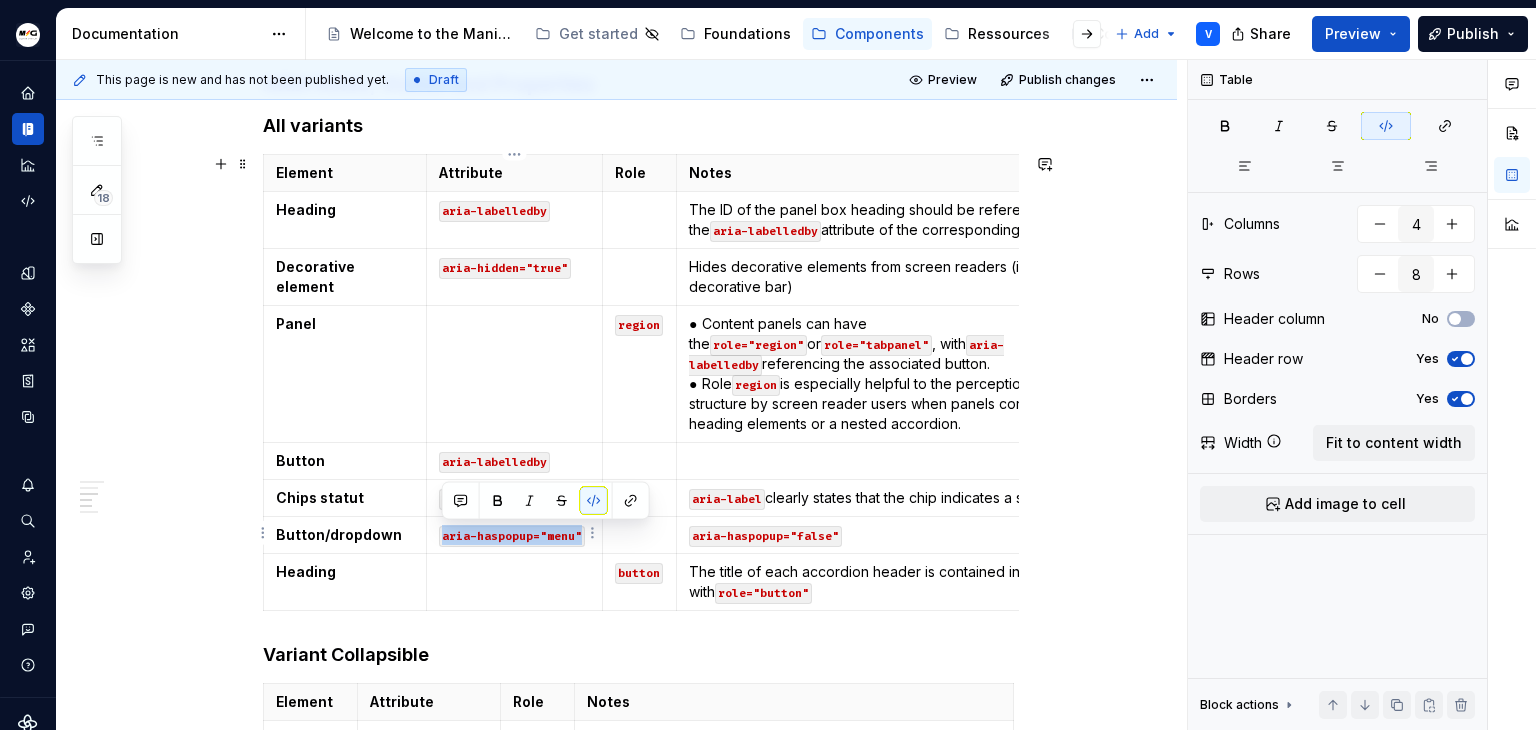 drag, startPoint x: 584, startPoint y: 537, endPoint x: 442, endPoint y: 538, distance: 142.00352 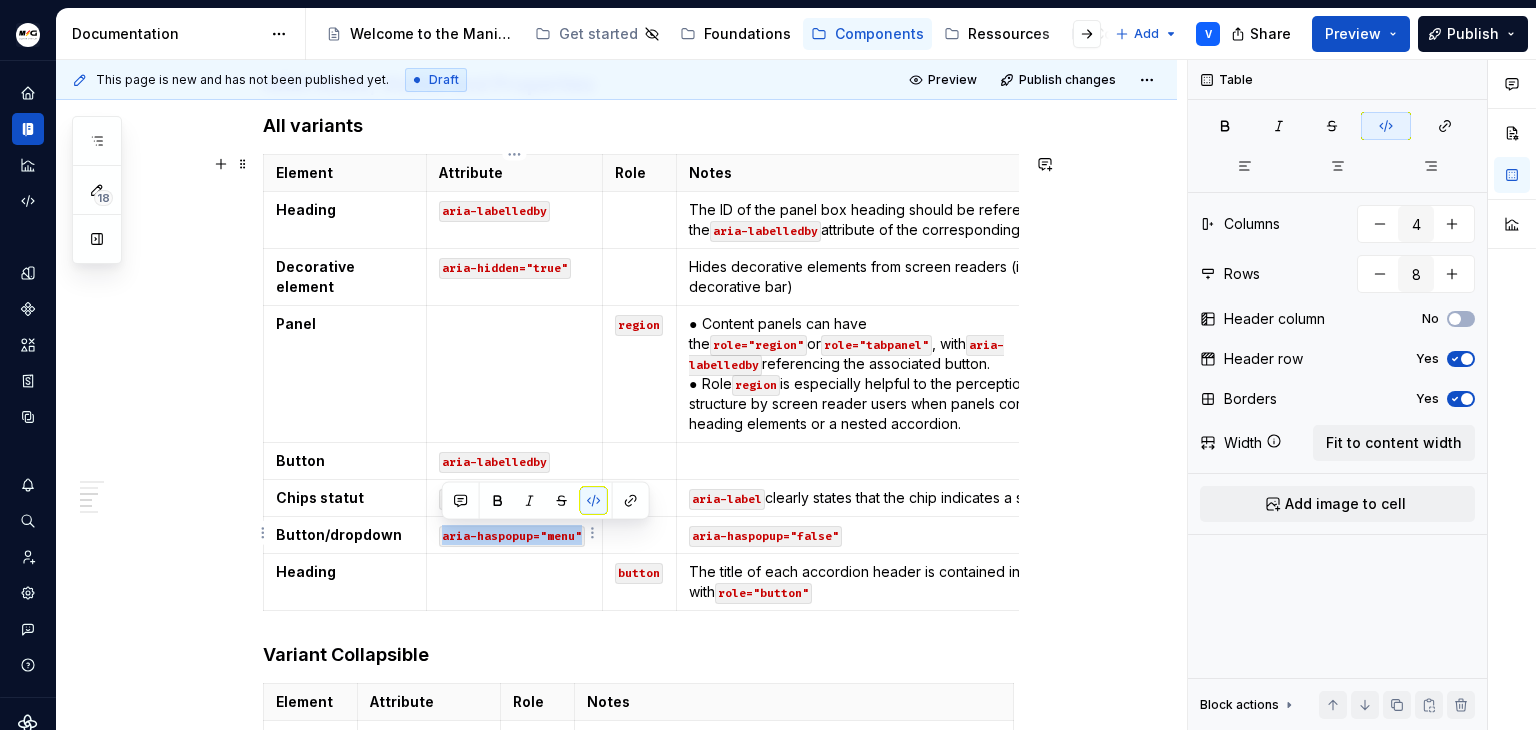 click on "aria-haspopup="menu"" at bounding box center [514, 535] 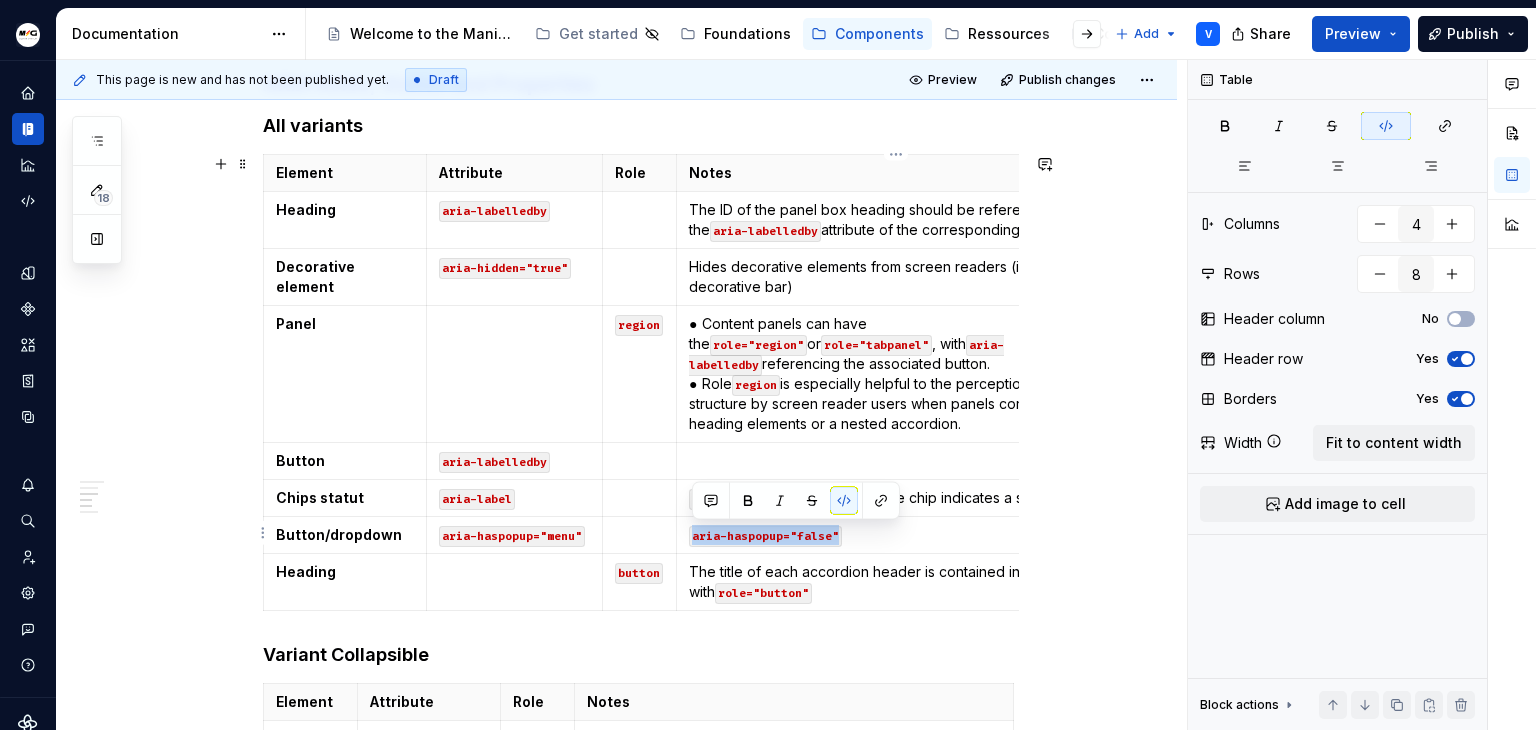 drag, startPoint x: 864, startPoint y: 538, endPoint x: 692, endPoint y: 541, distance: 172.02615 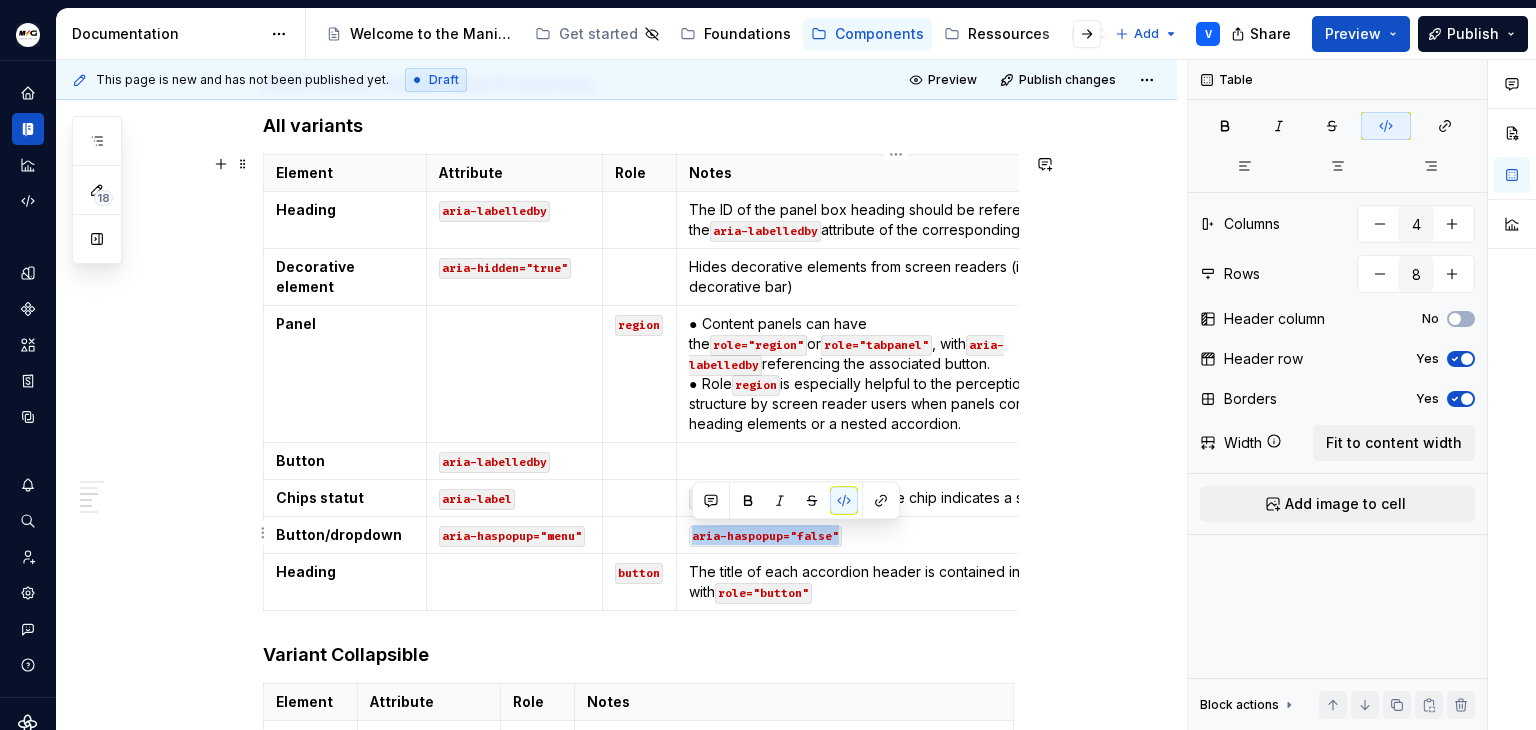 click on "aria-haspopup="false"" at bounding box center [895, 535] 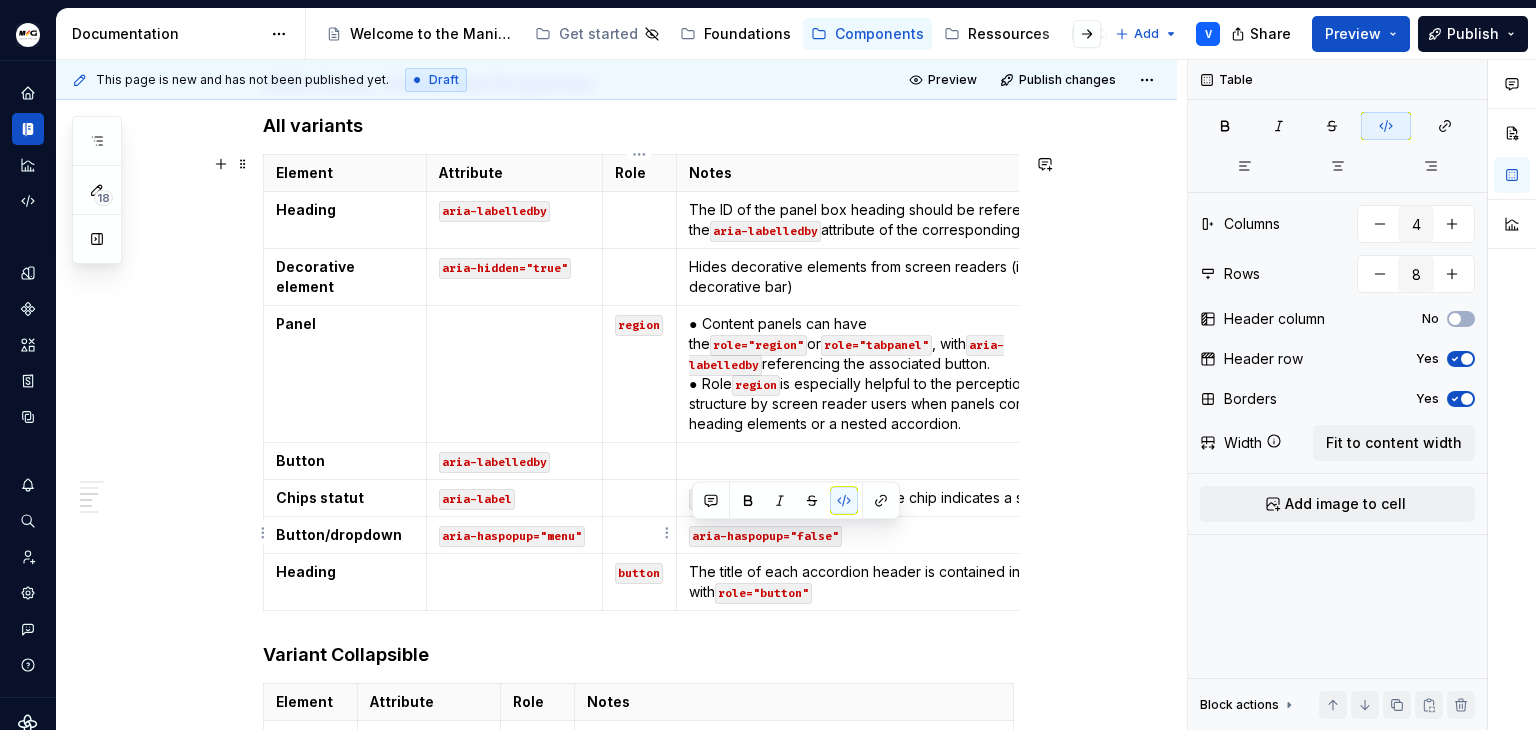 click at bounding box center (639, 535) 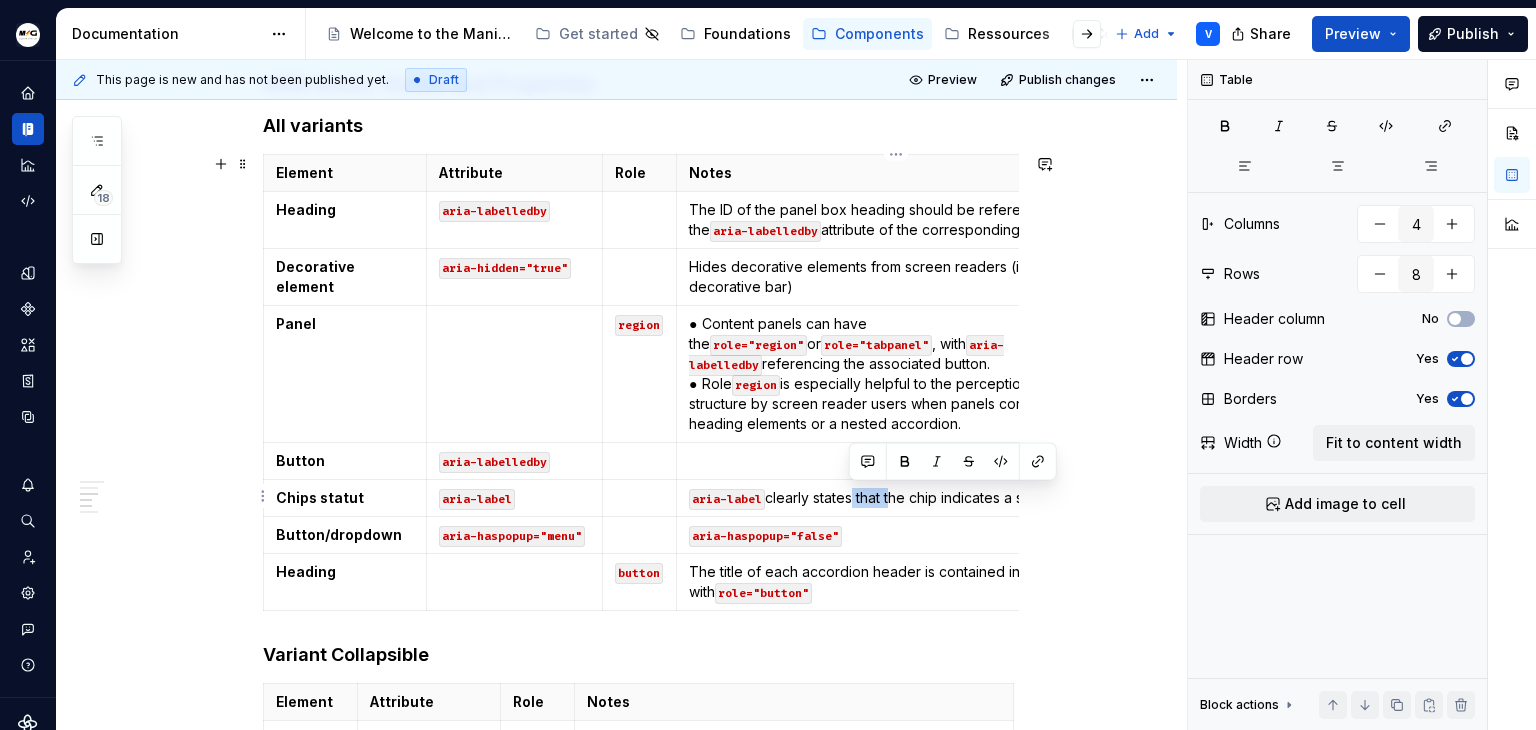 click on "aria-label  clearly states that the chip indicates a status" at bounding box center (895, 498) 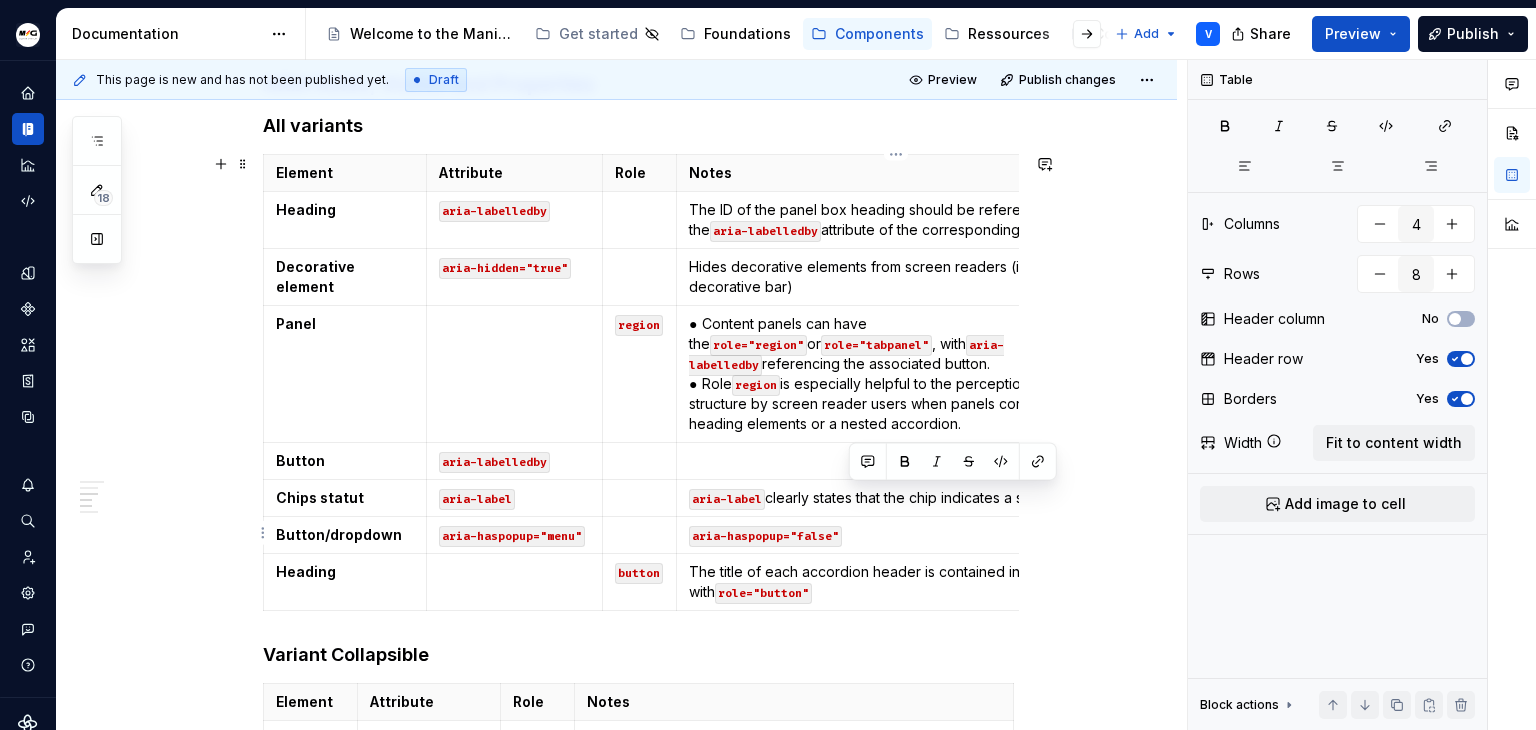 click on "aria-haspopup="false"" at bounding box center [895, 535] 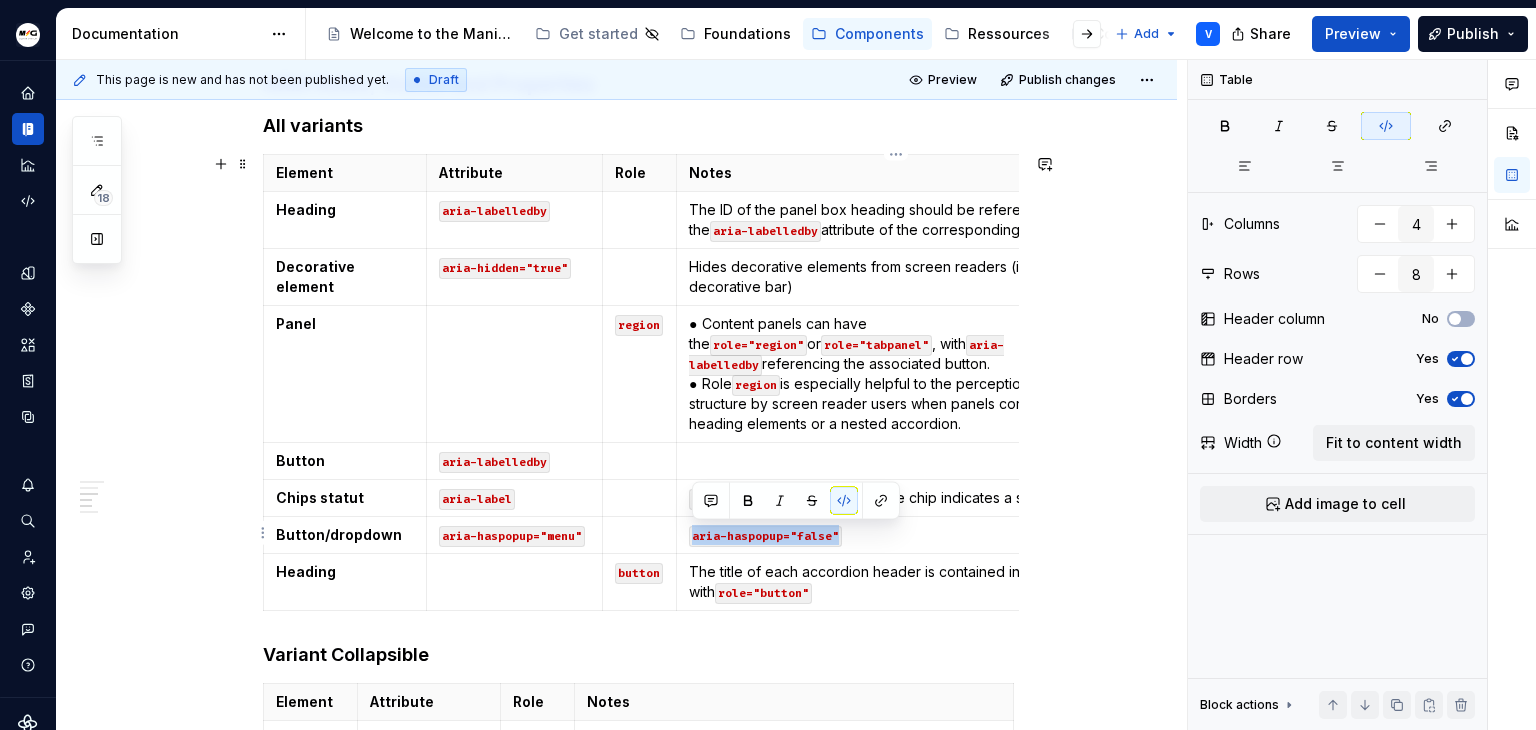 drag, startPoint x: 892, startPoint y: 532, endPoint x: 685, endPoint y: 528, distance: 207.03865 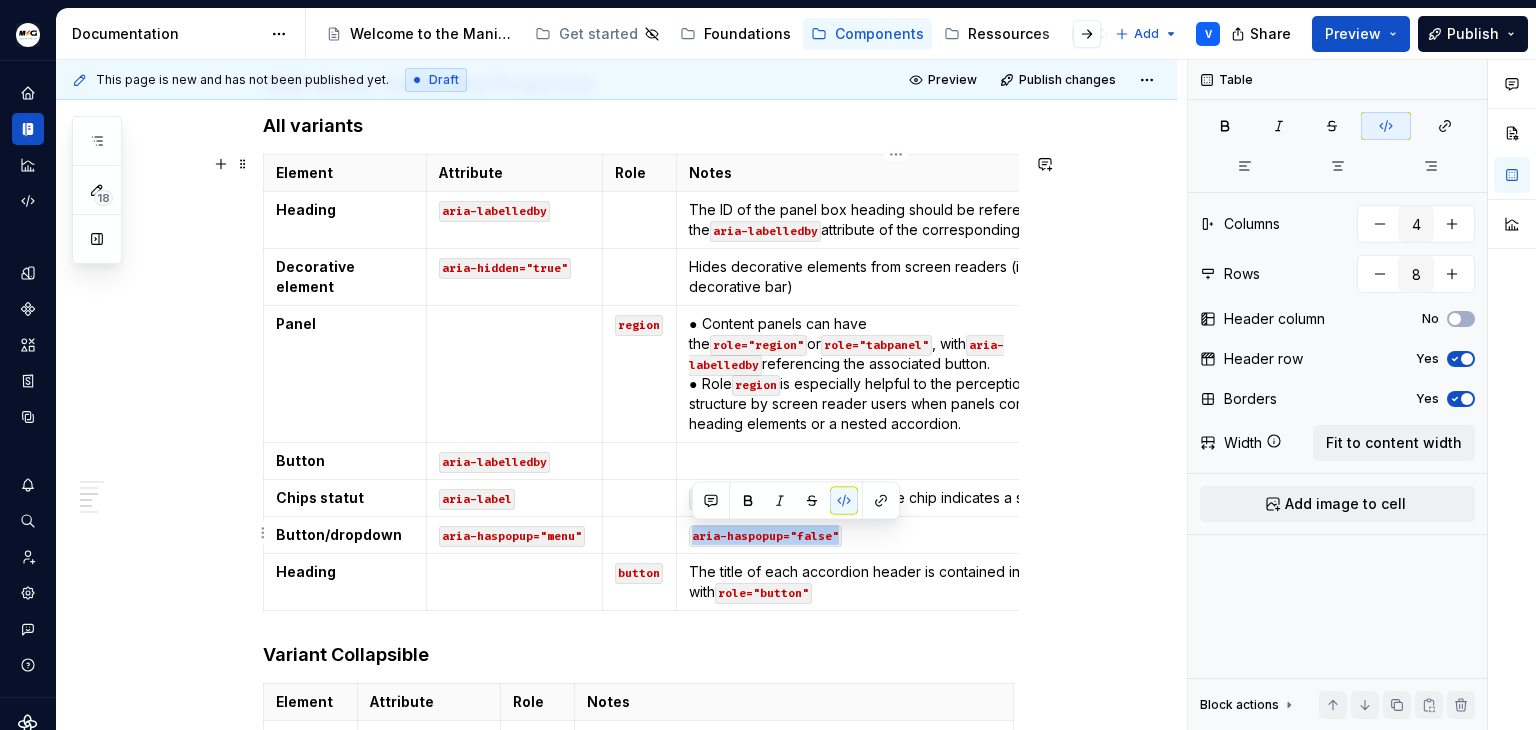 click on "aria-haspopup="false"" at bounding box center (896, 535) 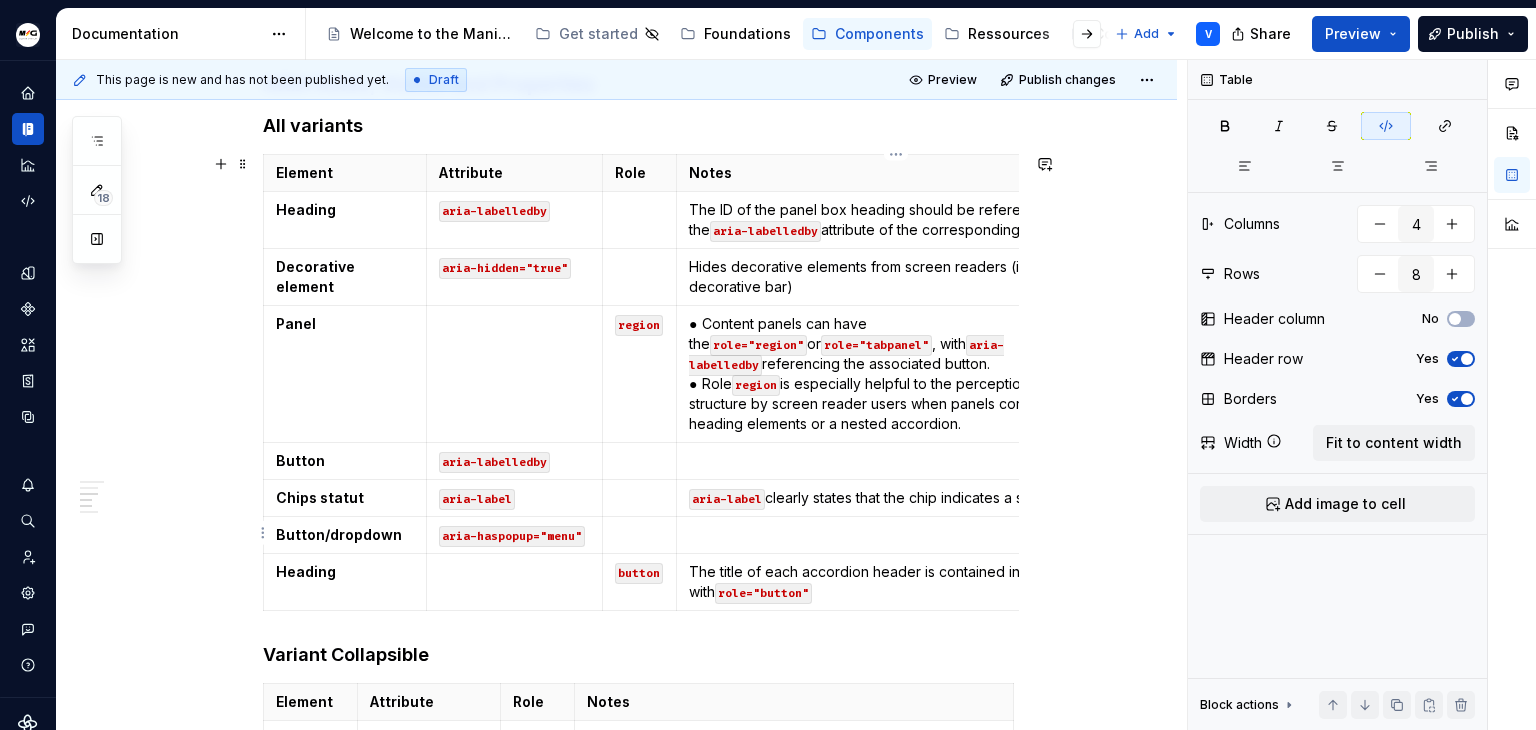 click at bounding box center [896, 535] 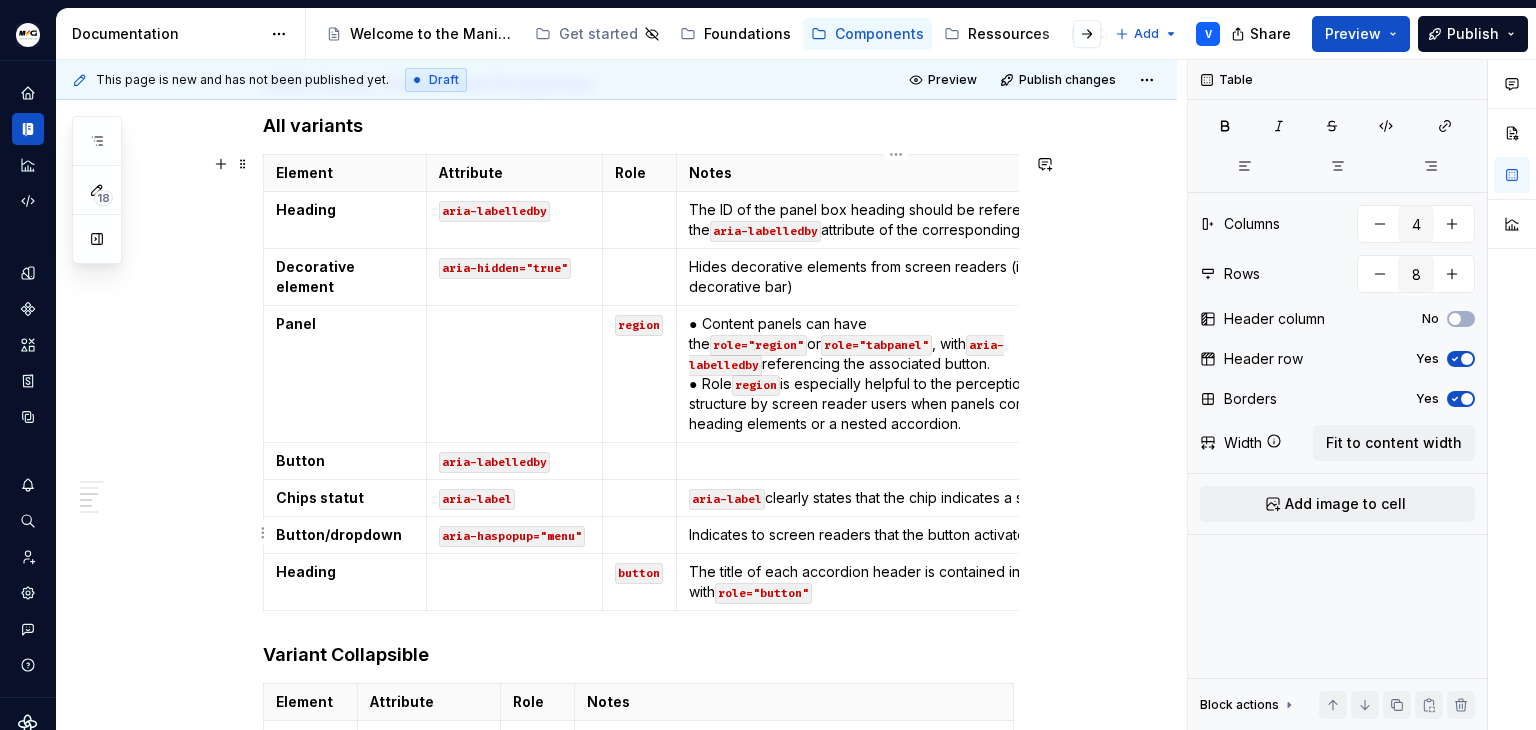 scroll, scrollTop: 0, scrollLeft: 96, axis: horizontal 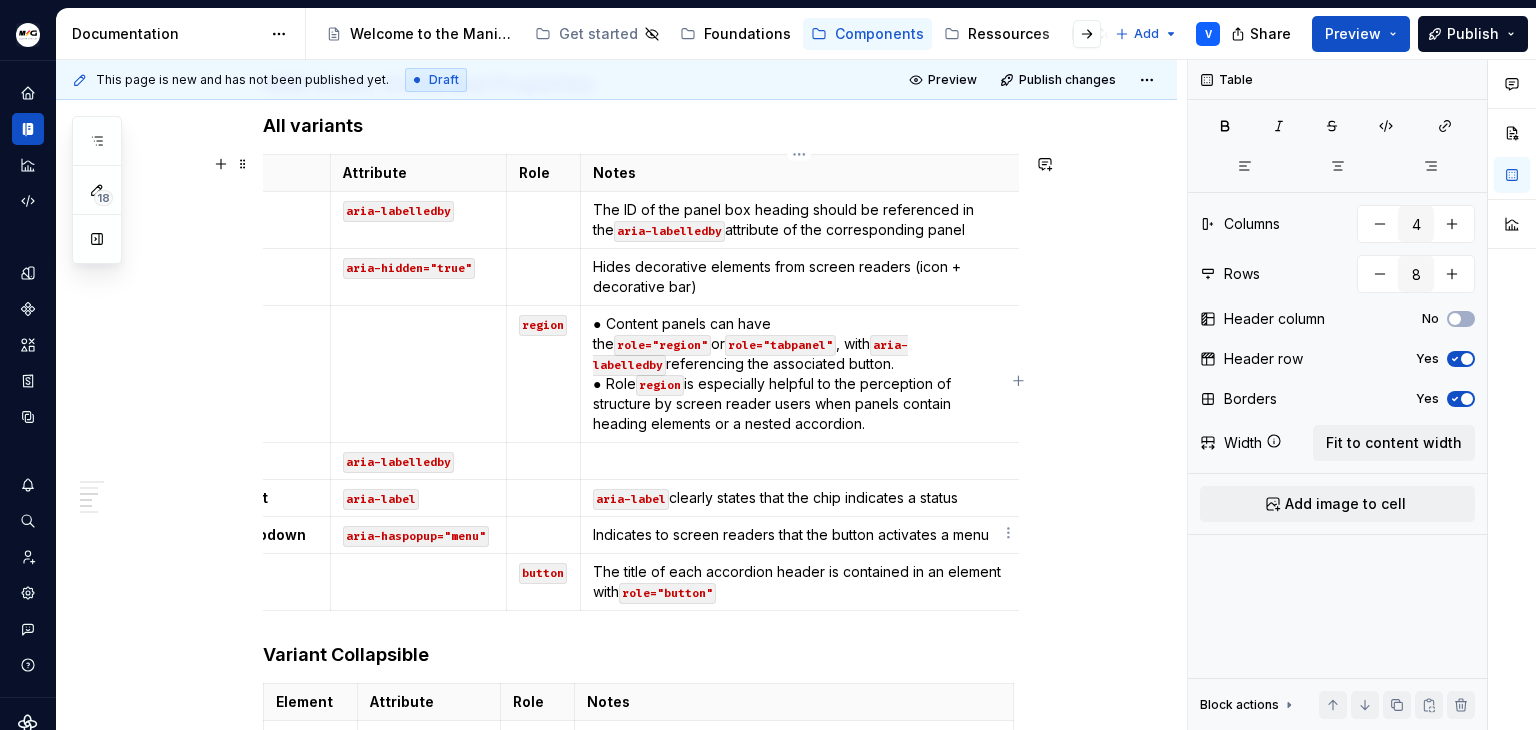 click on "Indicates to screen readers that the button activates a menu" at bounding box center [799, 535] 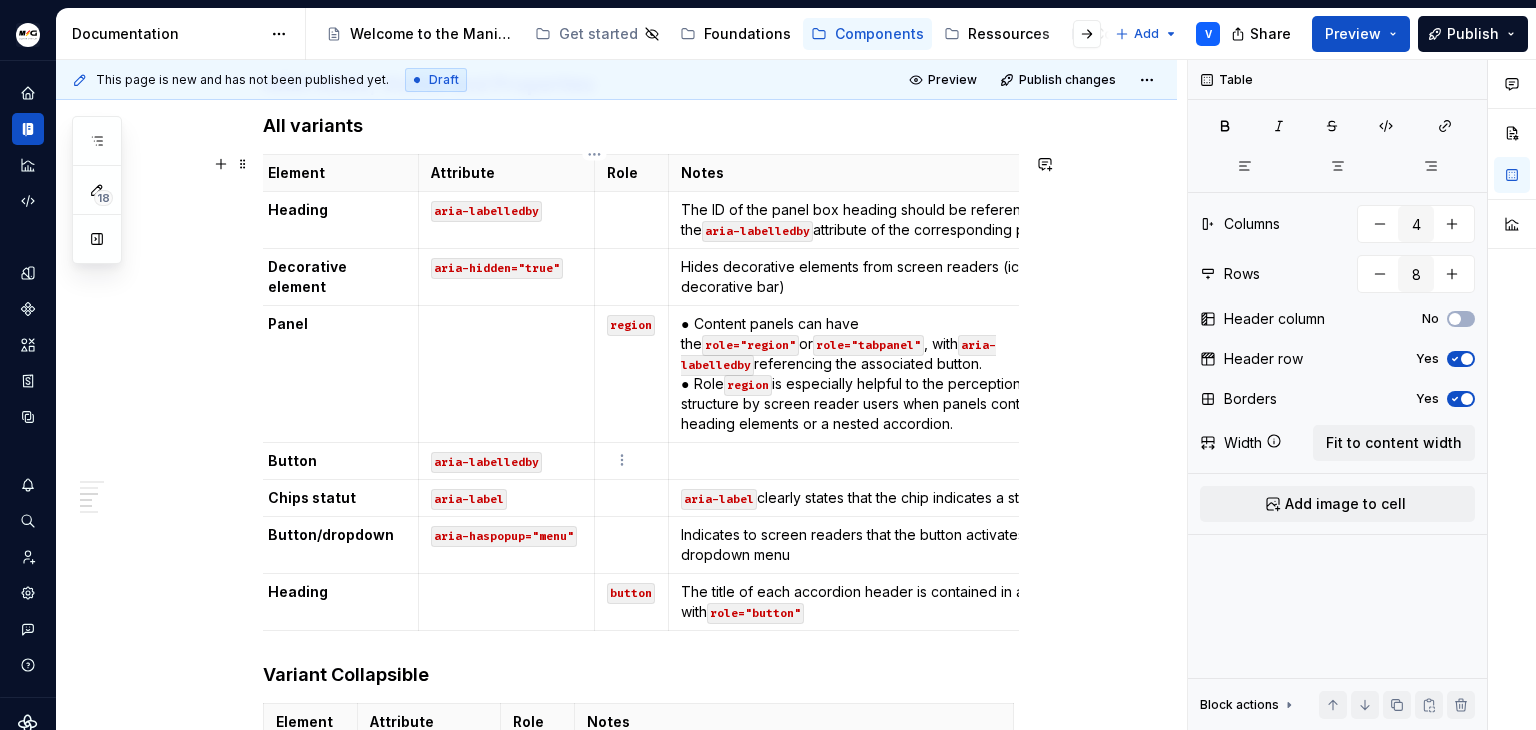 scroll, scrollTop: 0, scrollLeft: 0, axis: both 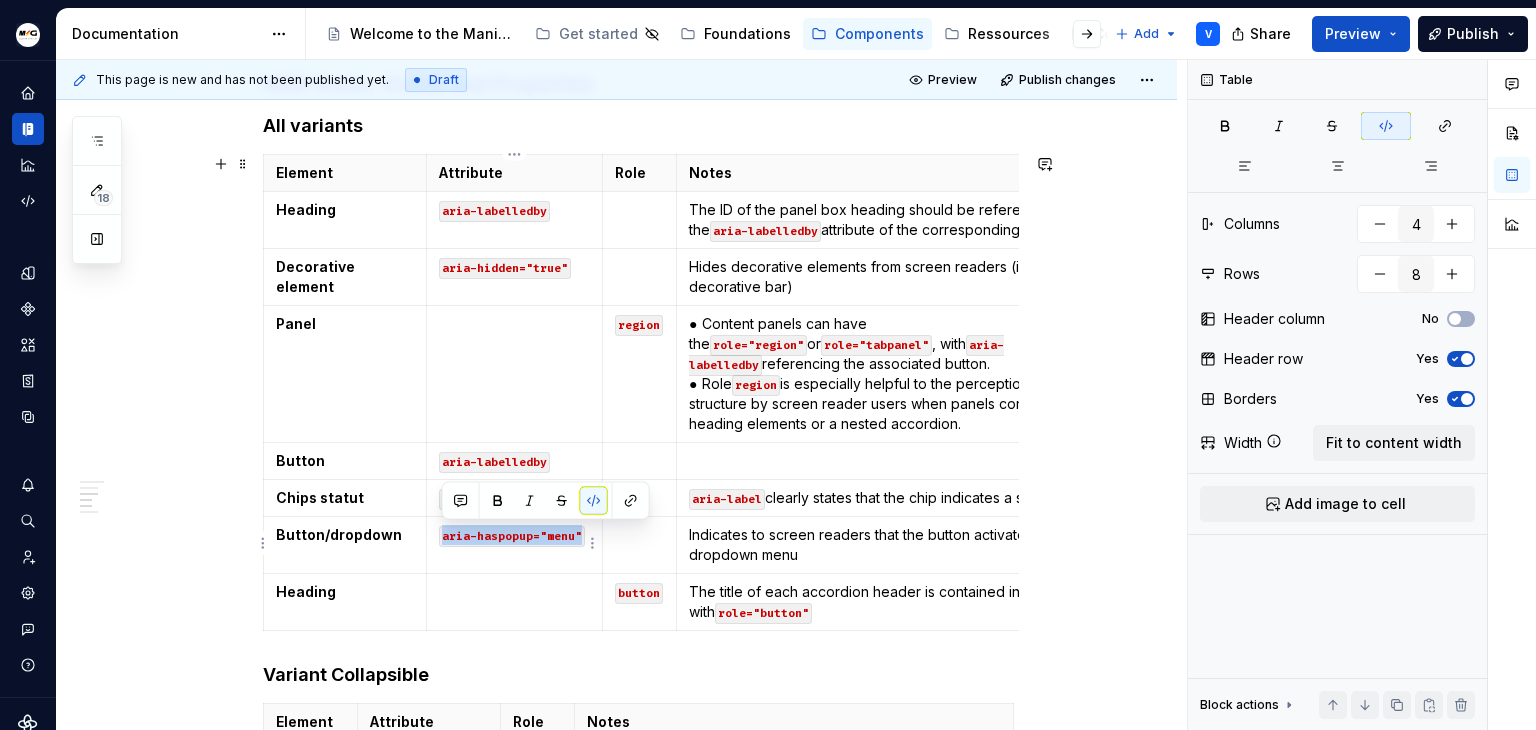 drag, startPoint x: 435, startPoint y: 538, endPoint x: 580, endPoint y: 529, distance: 145.27904 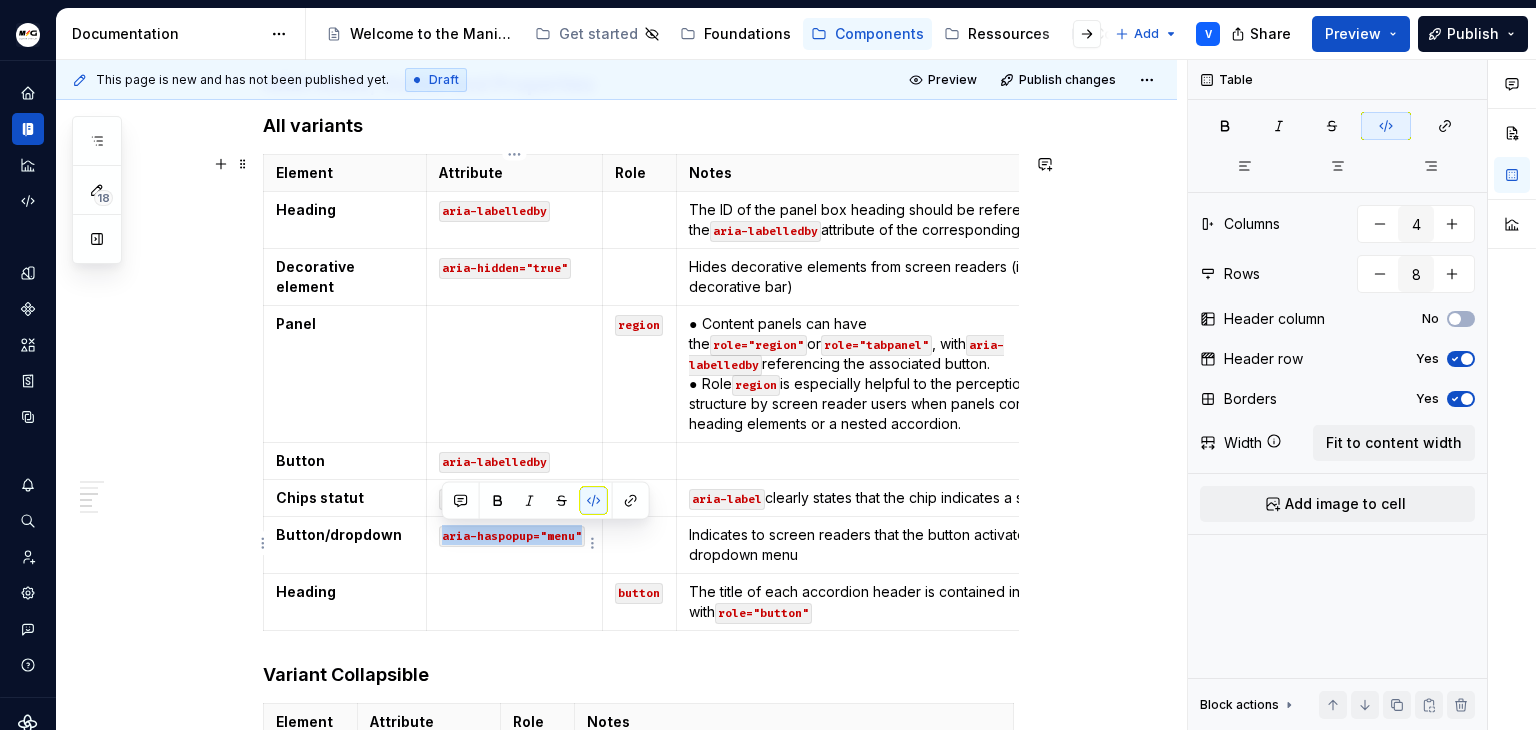 click on "aria-haspopup="menu"" at bounding box center (515, 545) 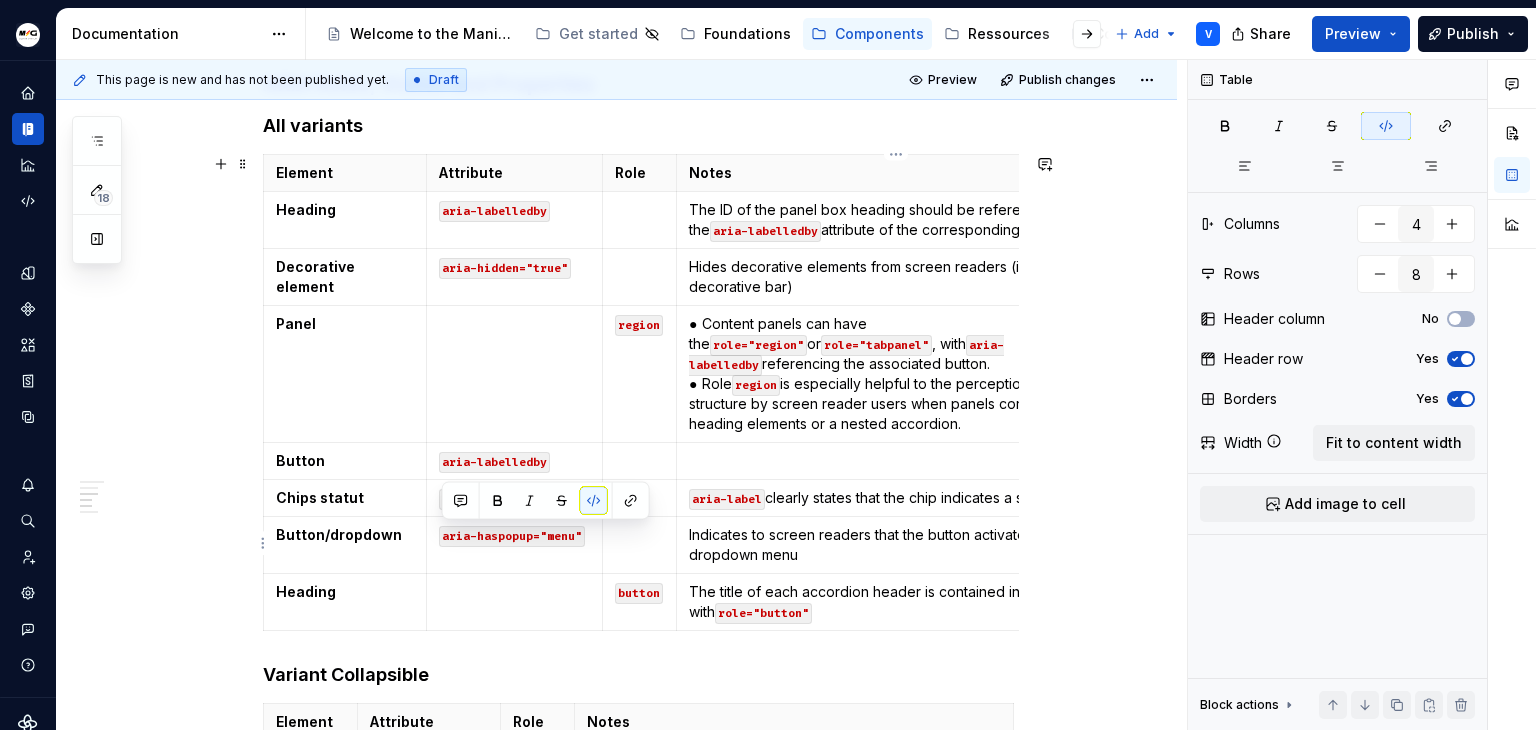click on "Indicates to screen readers that the button activates a dropdown menu" at bounding box center [896, 545] 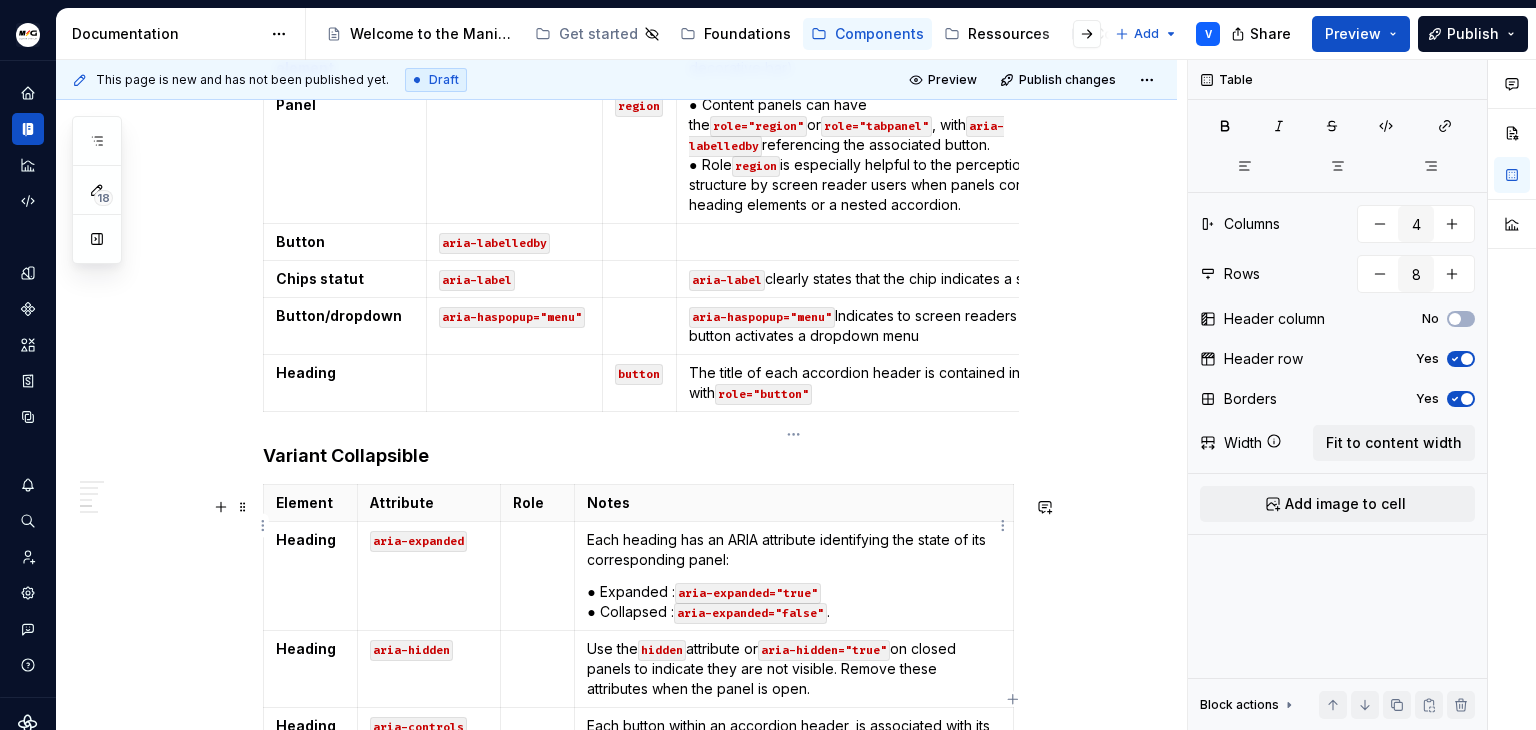 scroll, scrollTop: 560, scrollLeft: 0, axis: vertical 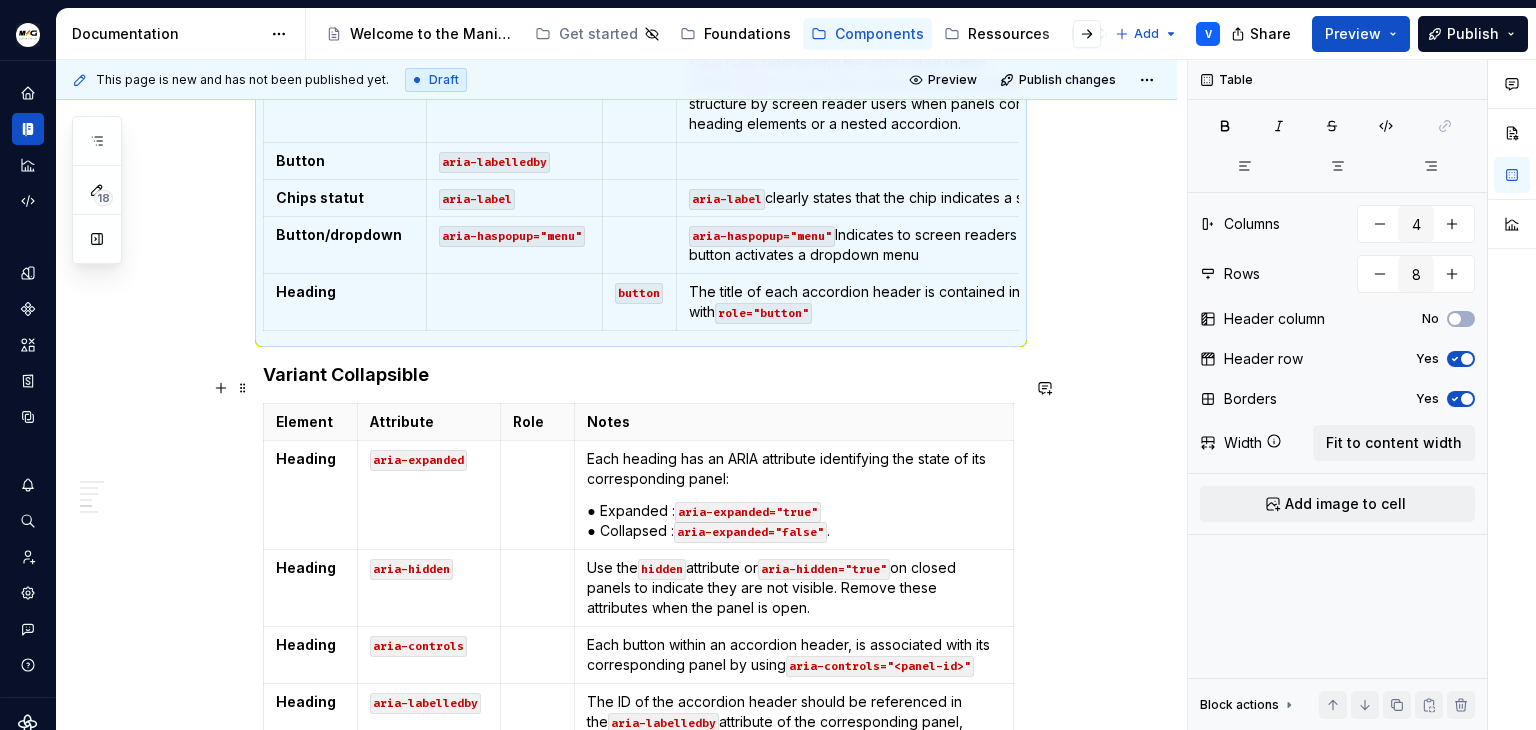 click on "Accessibility Document the prerequisites for building an accessible component  https://www.w3.org/WAI/ARIA/apg/ Content and structure lorem ipsum ARIA Roles, States and Properties All variants Element Attribute Role Notes Heading aria-labelledby The ID of the panel box heading should be referenced in the  aria-labelledby  attribute of the corresponding panel Decorative element aria-hidden="true" Hides decorative elements from screen readers (icon + decorative bar) Panel  region ● Content panels can have the  role="region"  or  role="tabpanel" , with  aria-labelledby  referencing the associated button. ● Role  region  is especially helpful to the perception of structure by screen reader users when panels contain heading elements or a nested accordion. Button aria-labelledby Chips statut aria-label aria-label  clearly states that the chip indicates a status Button/dropdown aria-haspopup="menu" aria-haspopup="menu"  Indicates to screen readers that the button activates a dropdown menu Heading button   Role ." at bounding box center [616, 520] 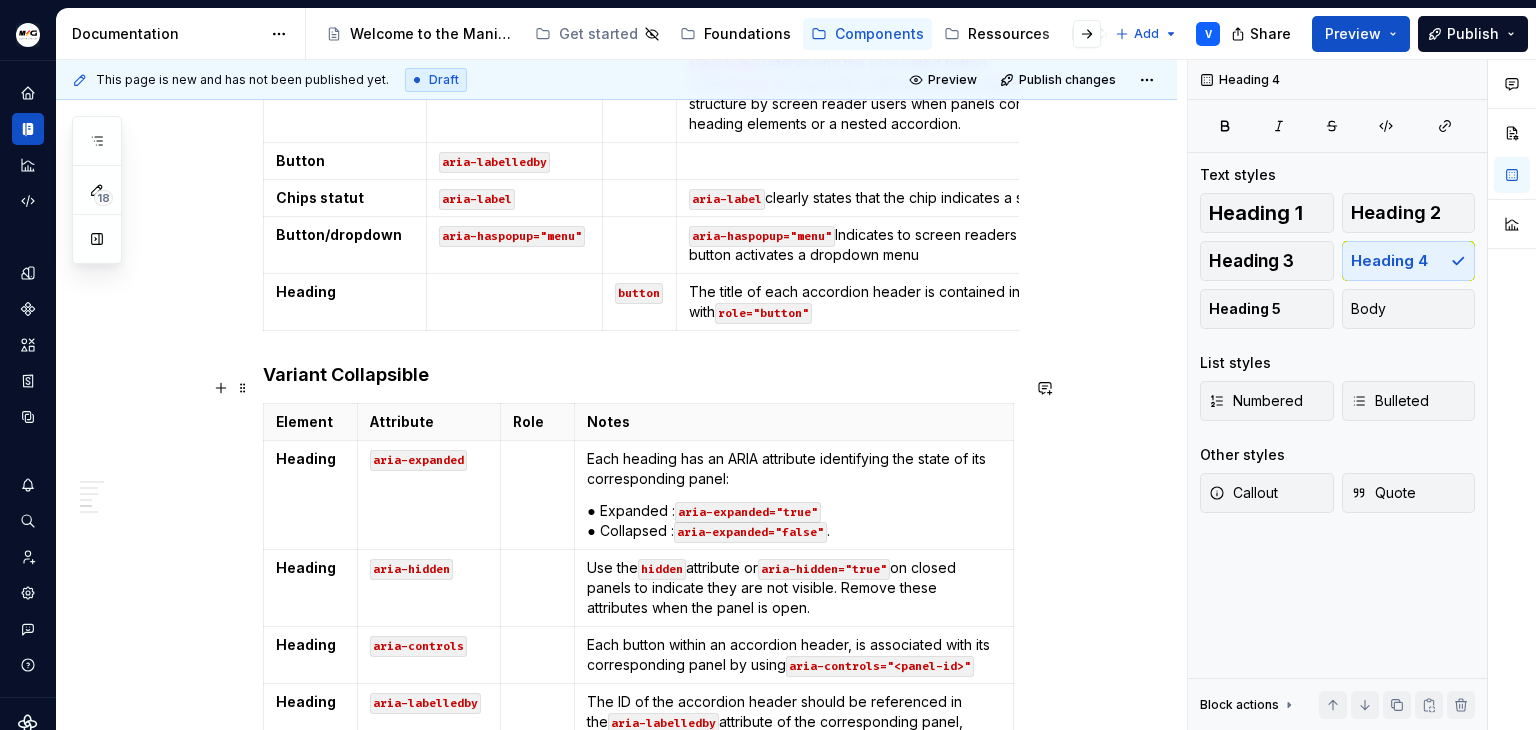 click on "Variant Collapsible" at bounding box center (641, 375) 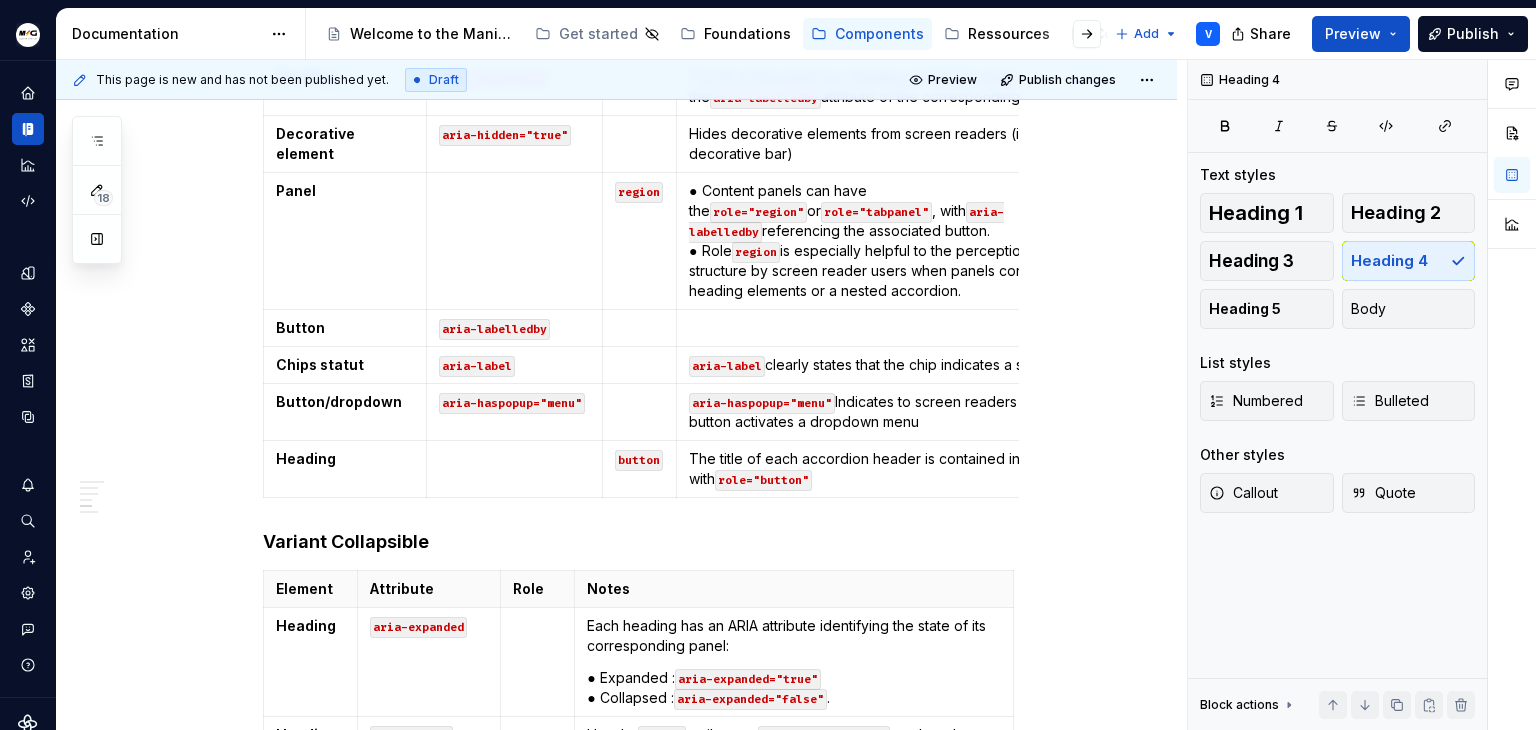 scroll, scrollTop: 560, scrollLeft: 0, axis: vertical 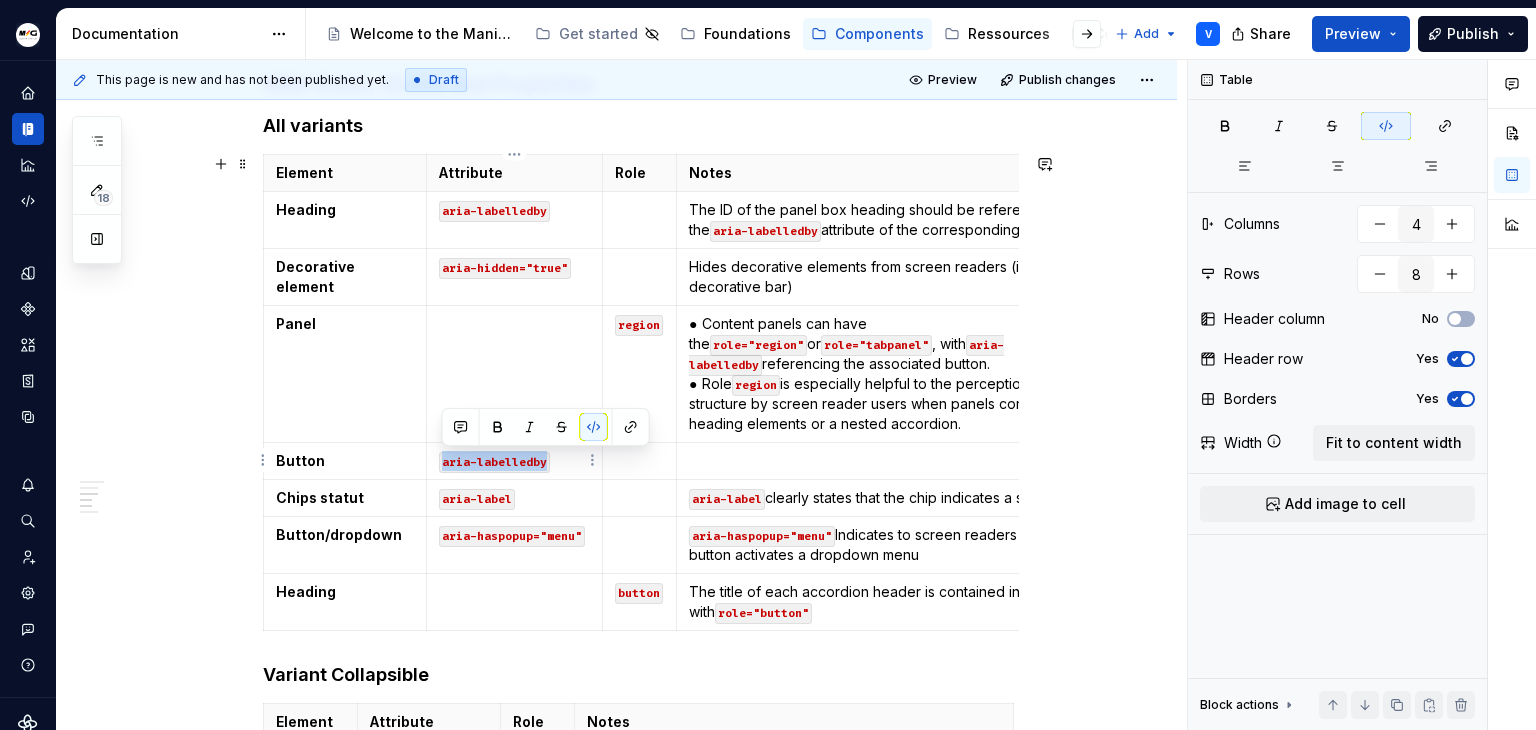 drag, startPoint x: 552, startPoint y: 464, endPoint x: 439, endPoint y: 461, distance: 113.03982 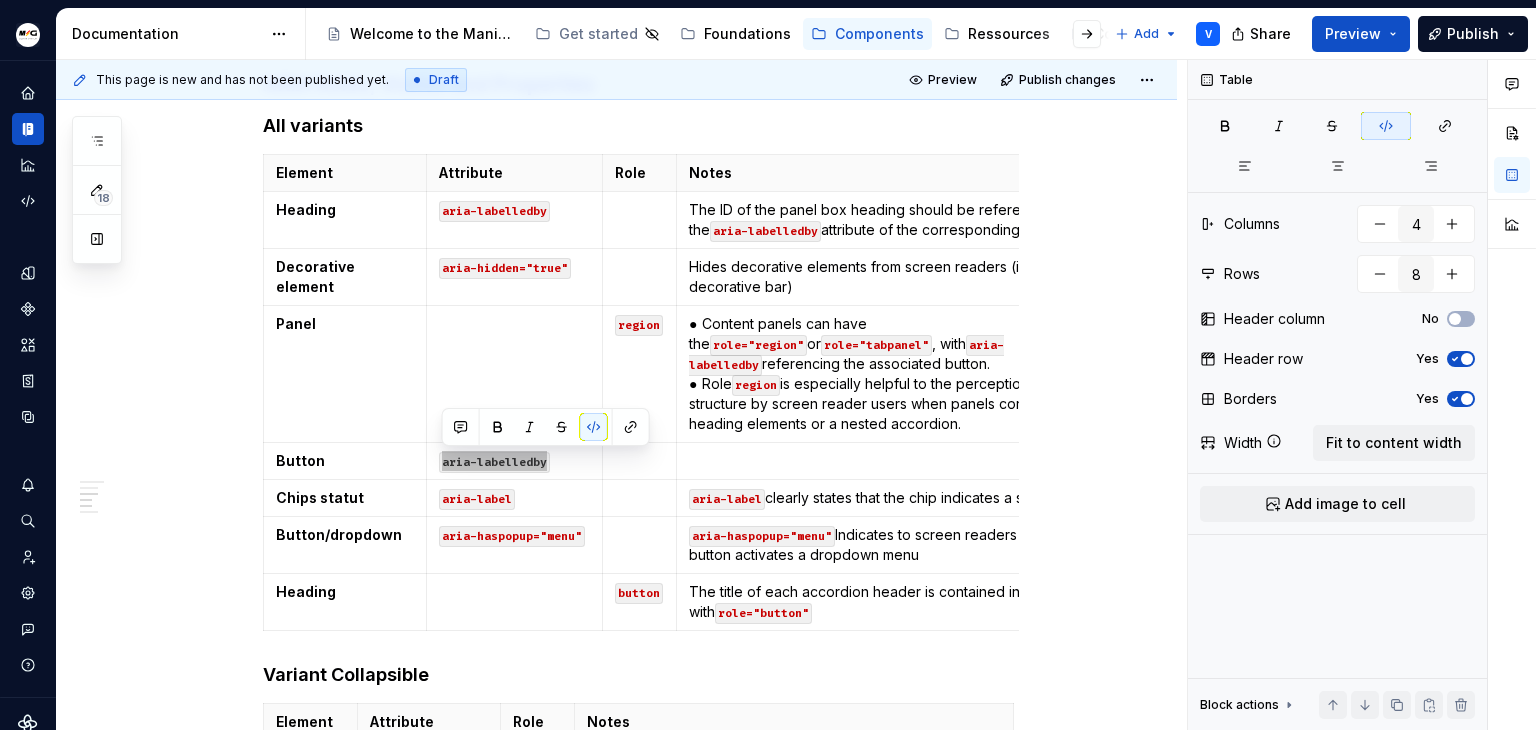 type on "*" 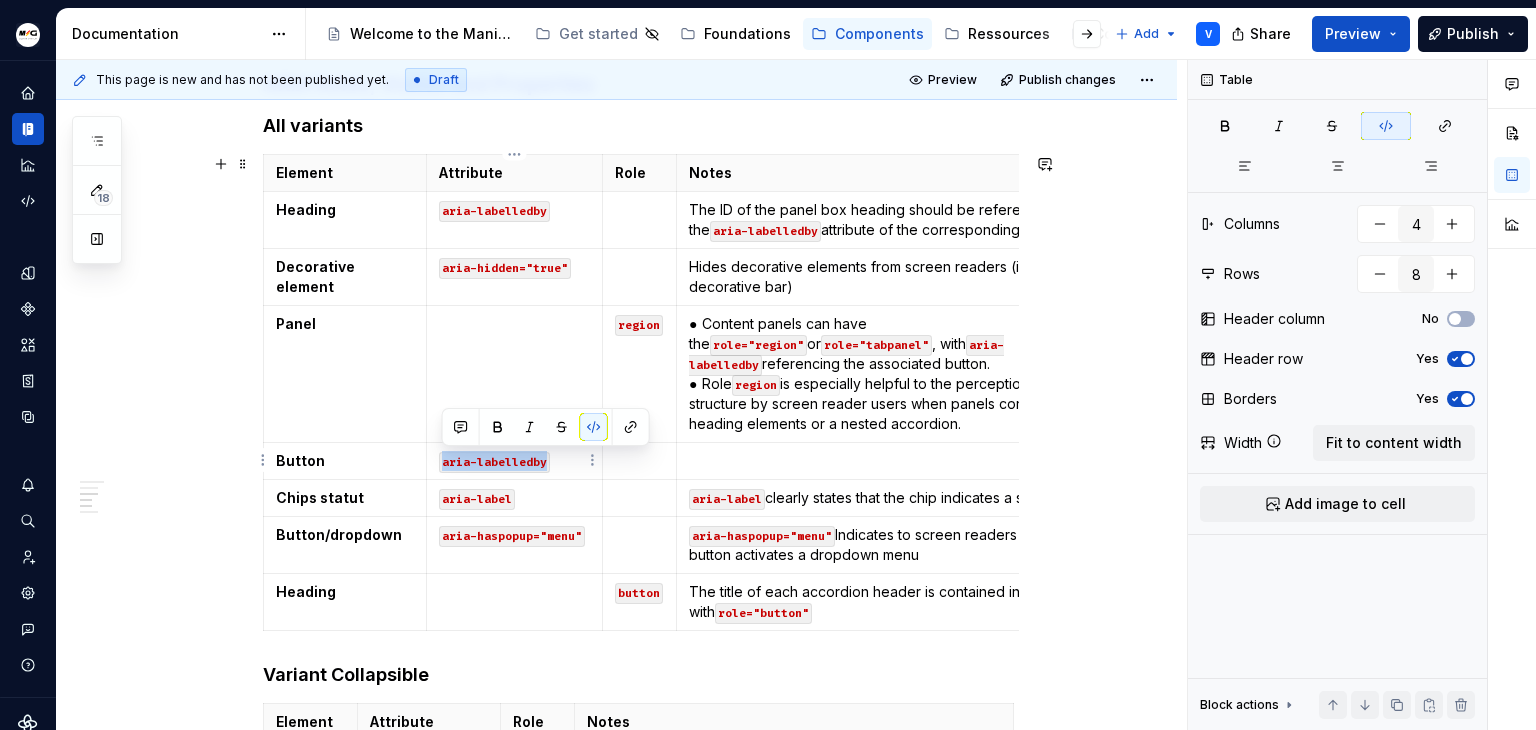 click on "aria-labelledby" at bounding box center [514, 461] 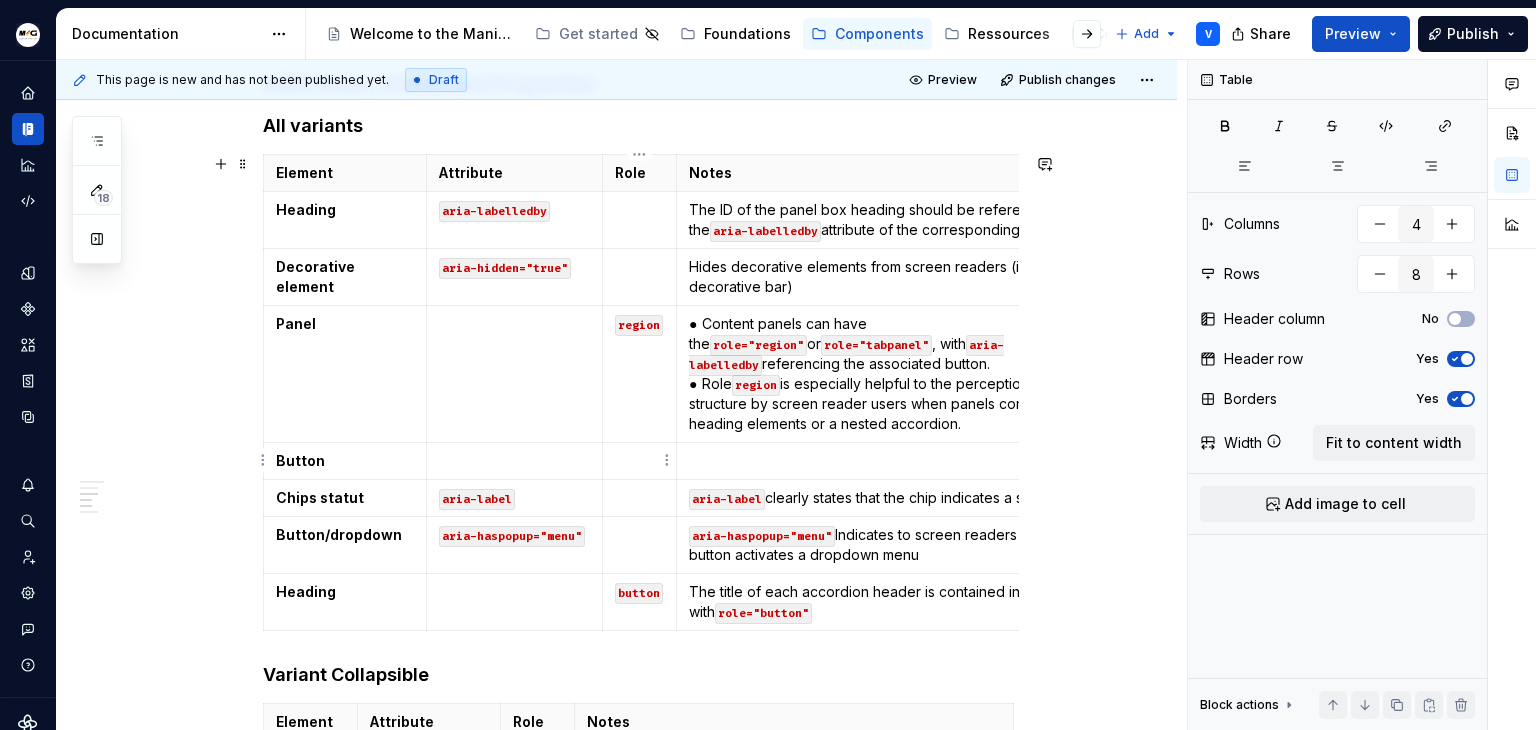 click at bounding box center (639, 461) 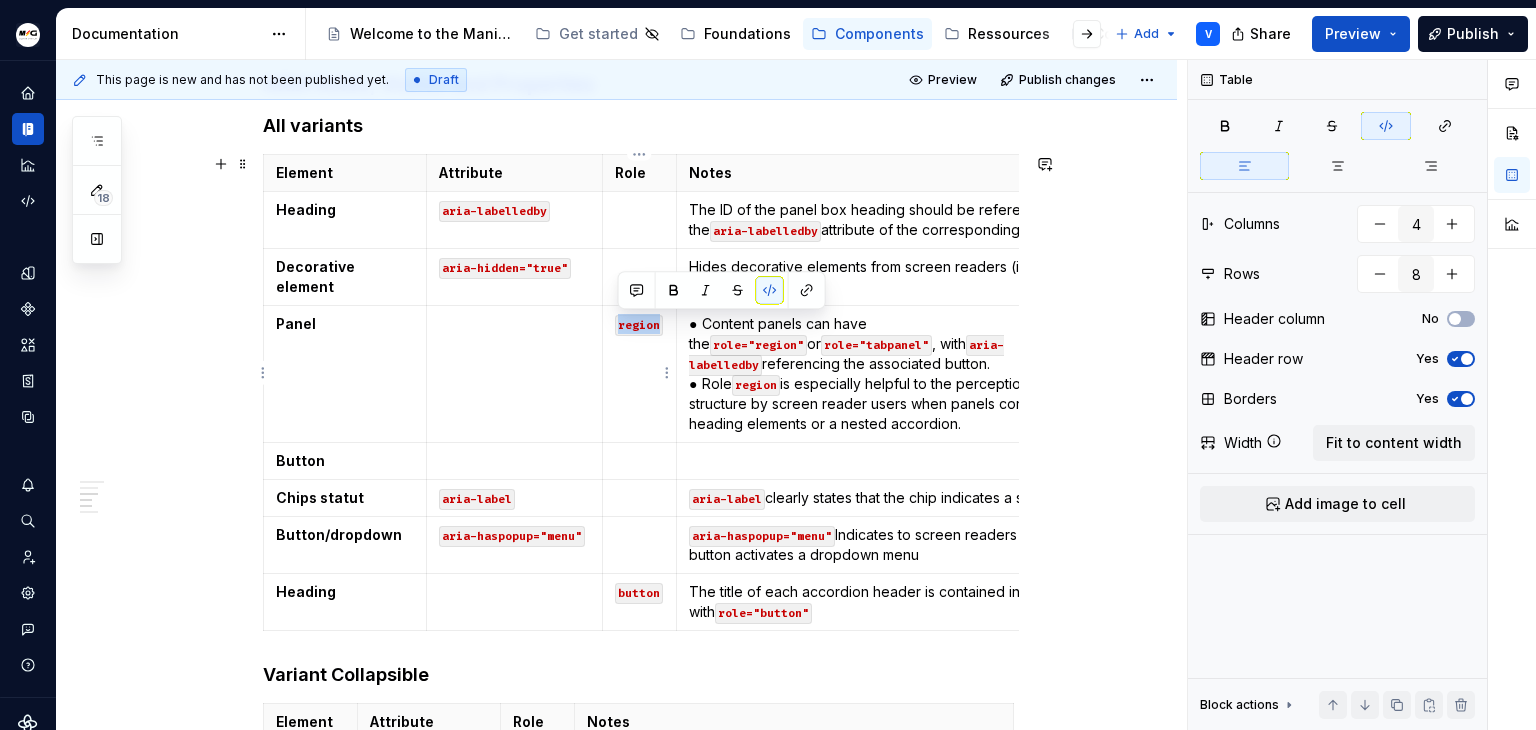 drag, startPoint x: 611, startPoint y: 325, endPoint x: 660, endPoint y: 324, distance: 49.010204 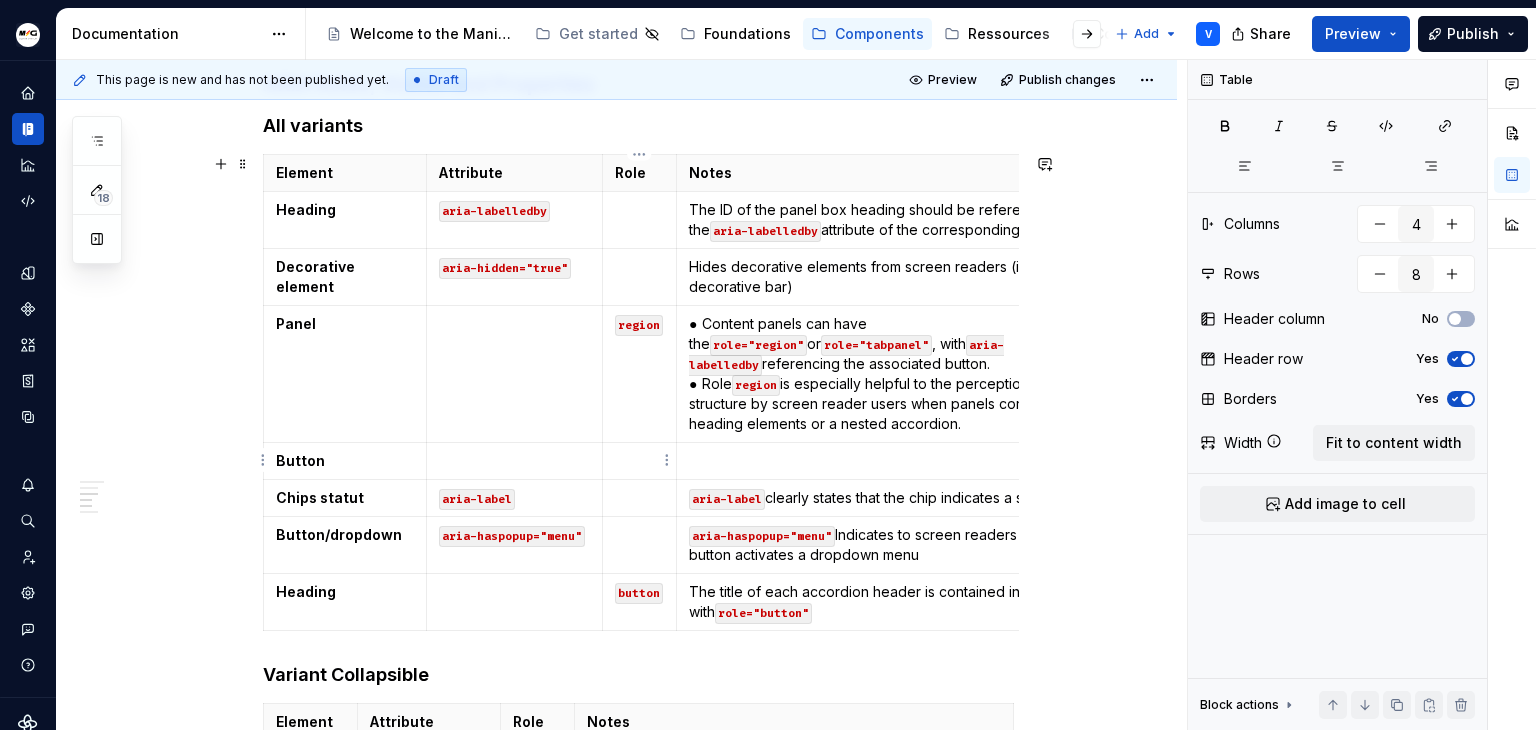 click at bounding box center (640, 461) 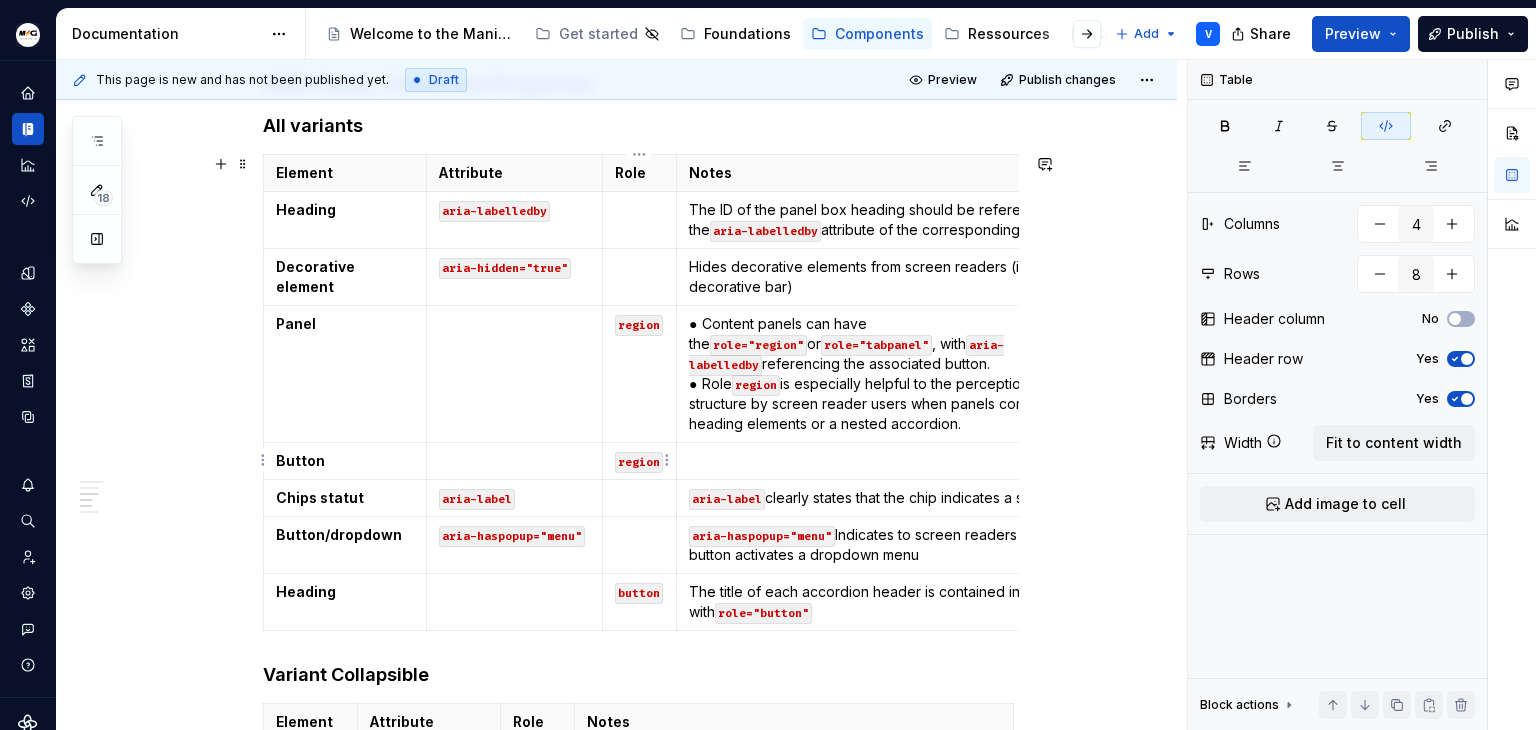 click on "region" at bounding box center [639, 462] 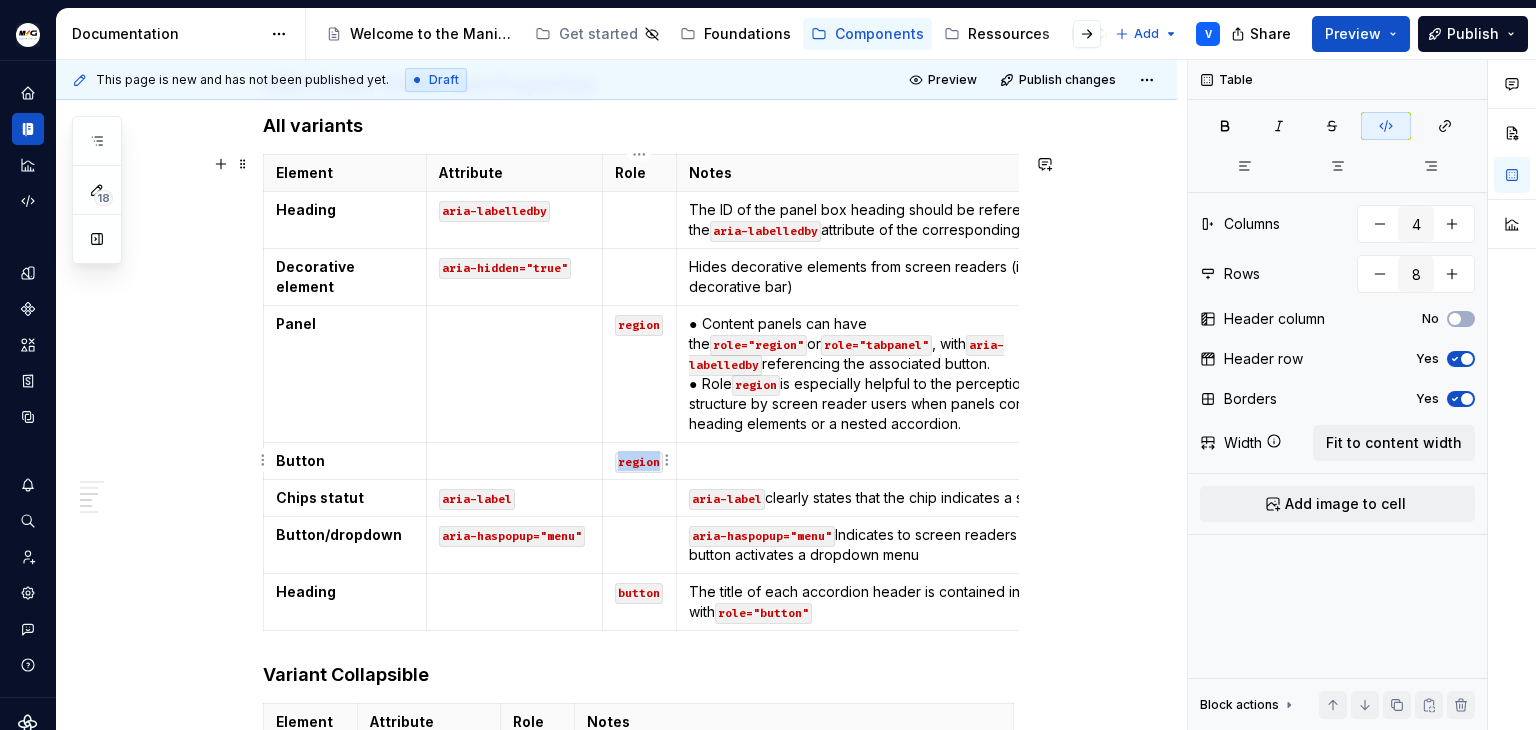 click on "region" at bounding box center [639, 462] 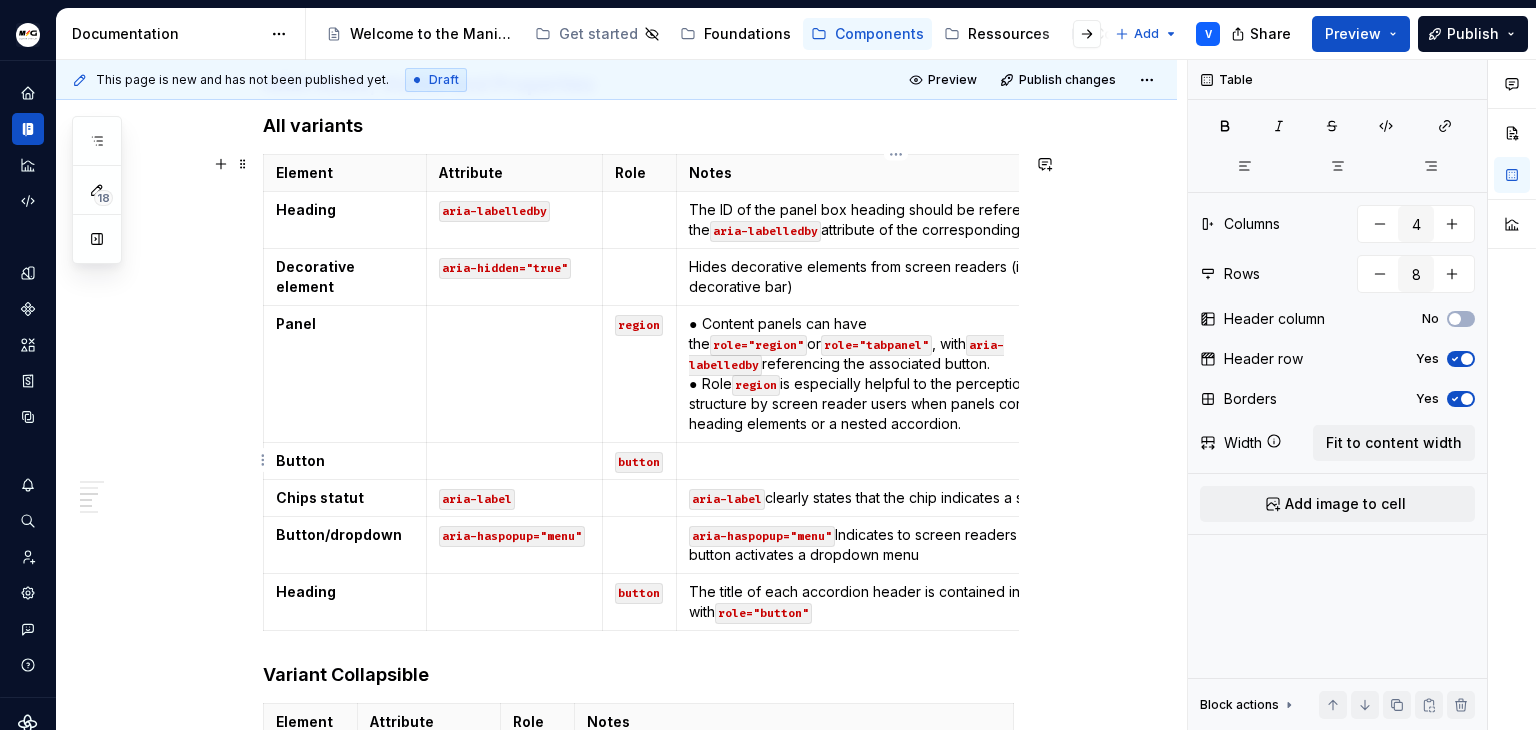 drag, startPoint x: 792, startPoint y: 462, endPoint x: 795, endPoint y: 442, distance: 20.22375 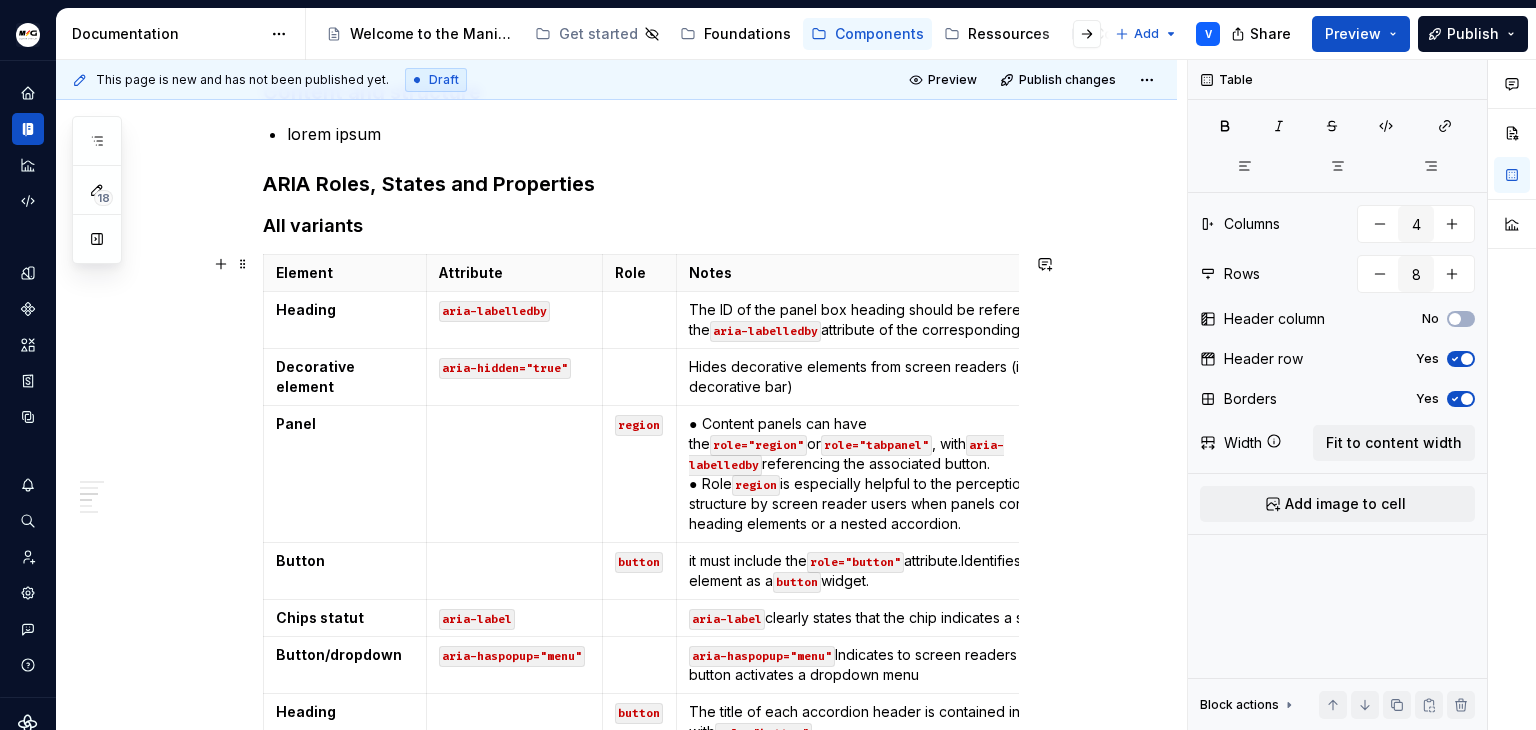 scroll, scrollTop: 560, scrollLeft: 0, axis: vertical 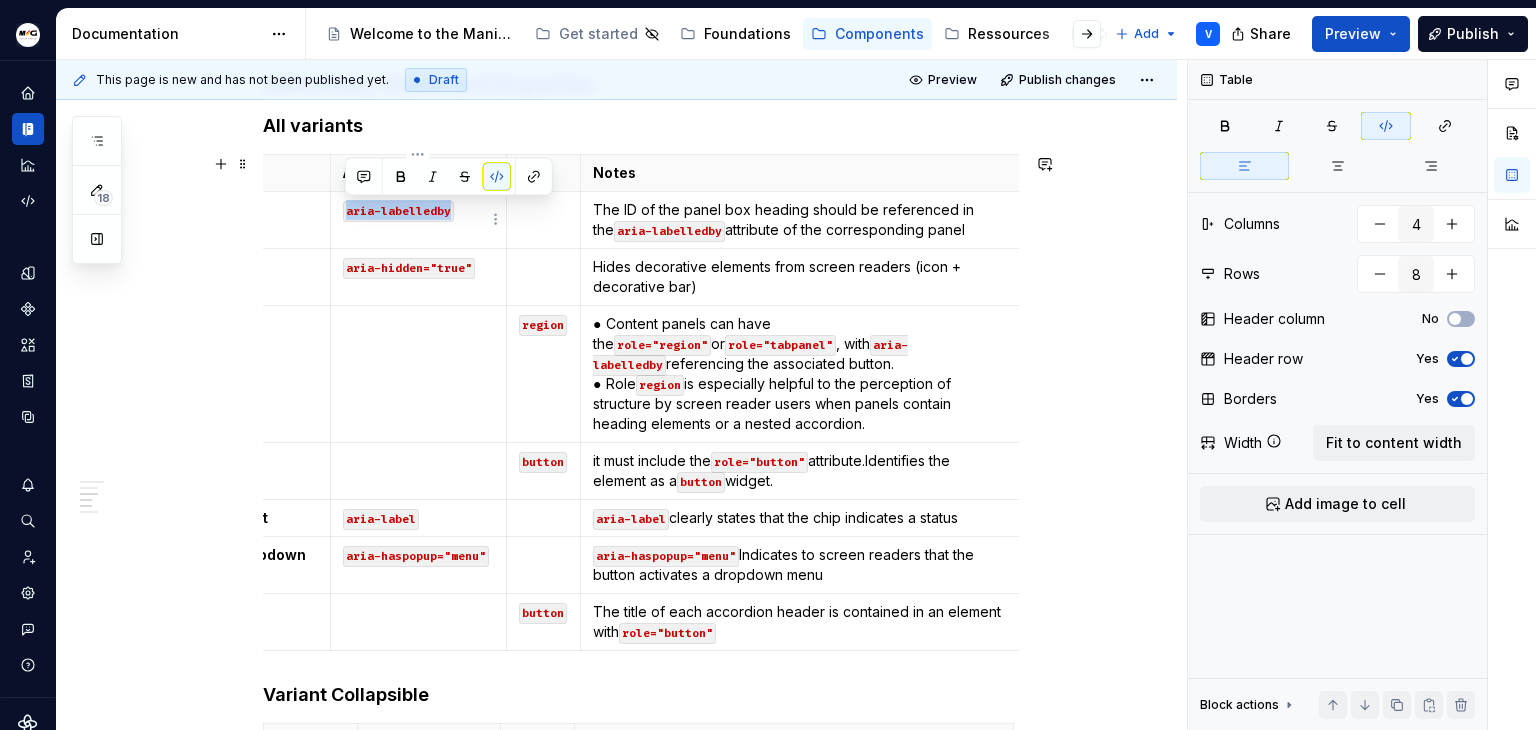 drag, startPoint x: 462, startPoint y: 214, endPoint x: 344, endPoint y: 220, distance: 118.15244 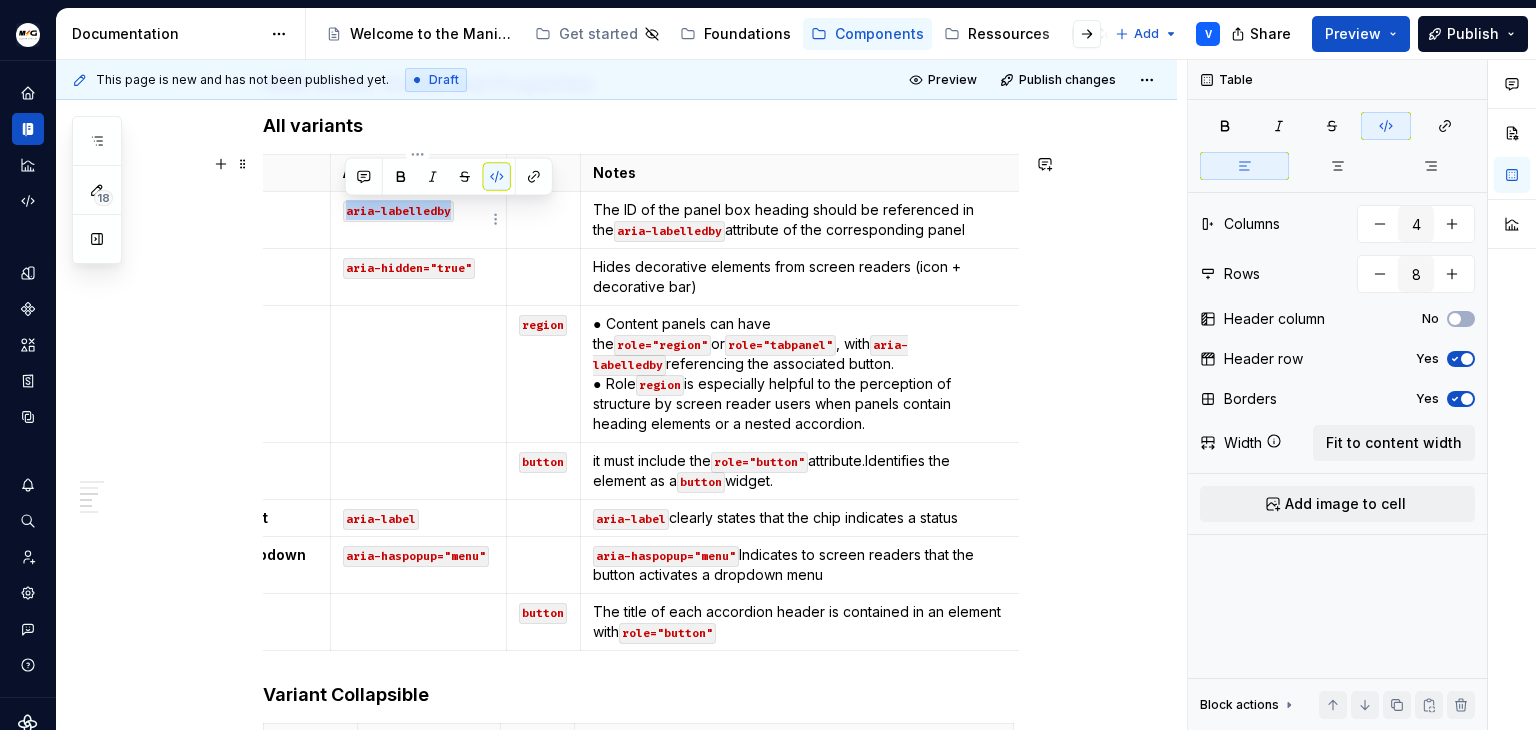click on "aria-labelledby" at bounding box center [418, 210] 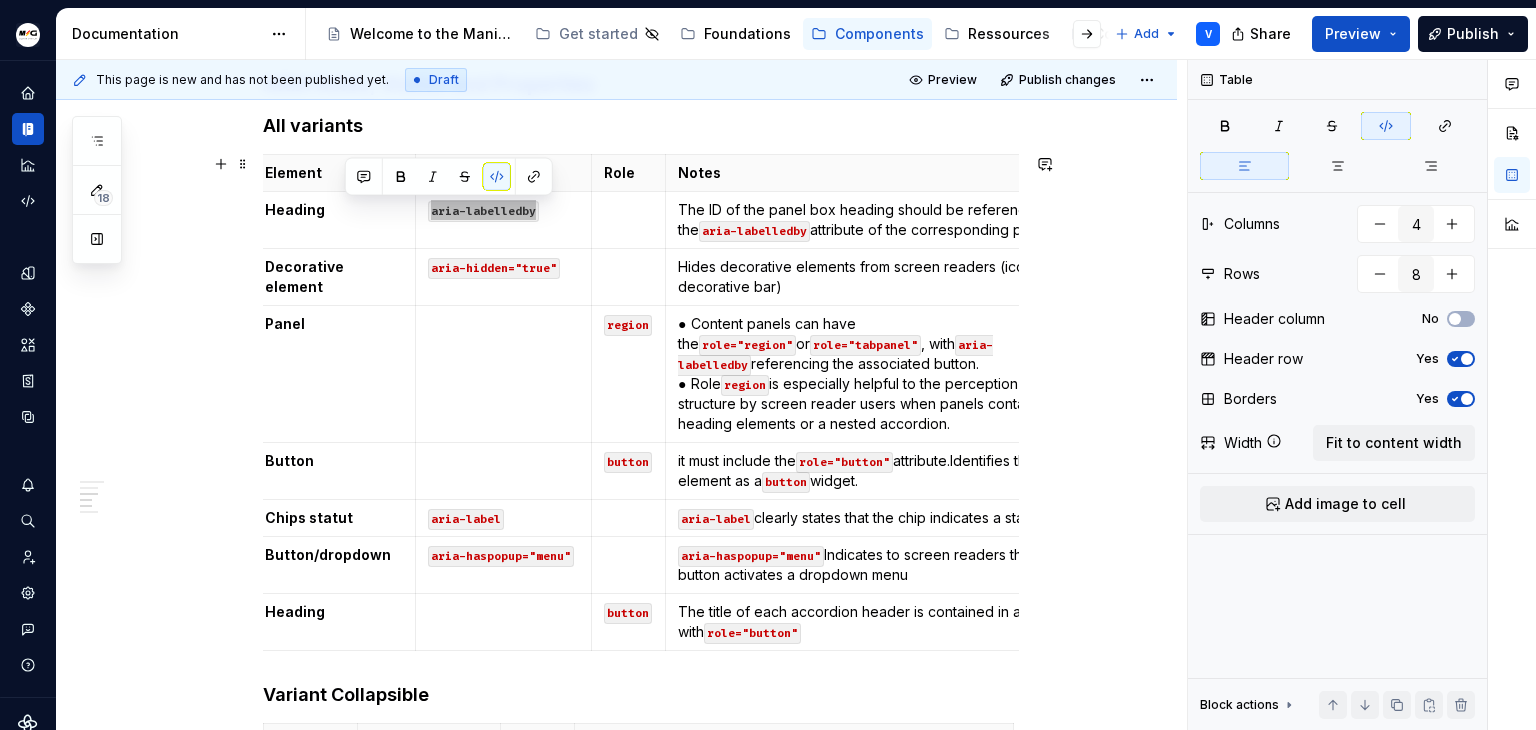 scroll, scrollTop: 0, scrollLeft: 0, axis: both 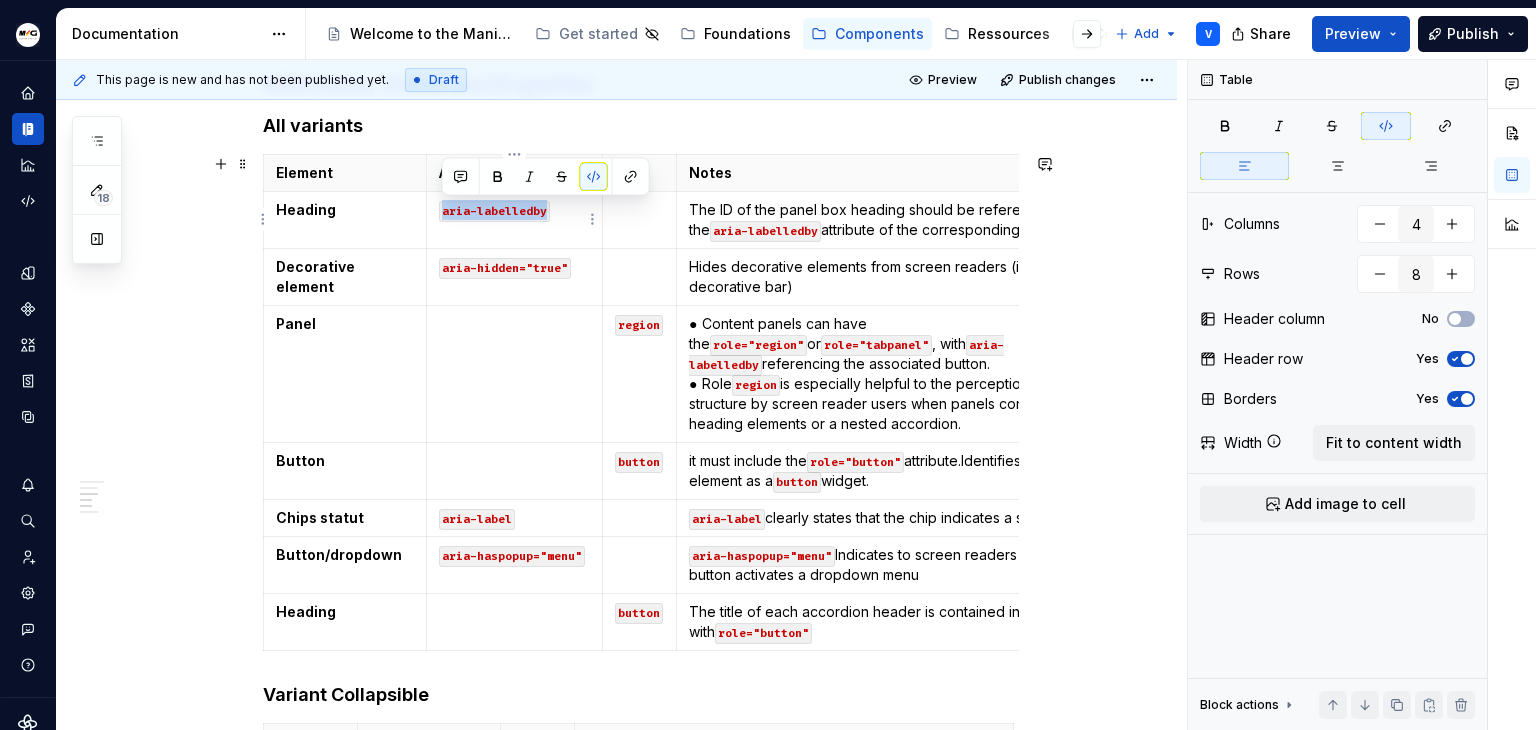 click on "aria-labelledby" at bounding box center [514, 210] 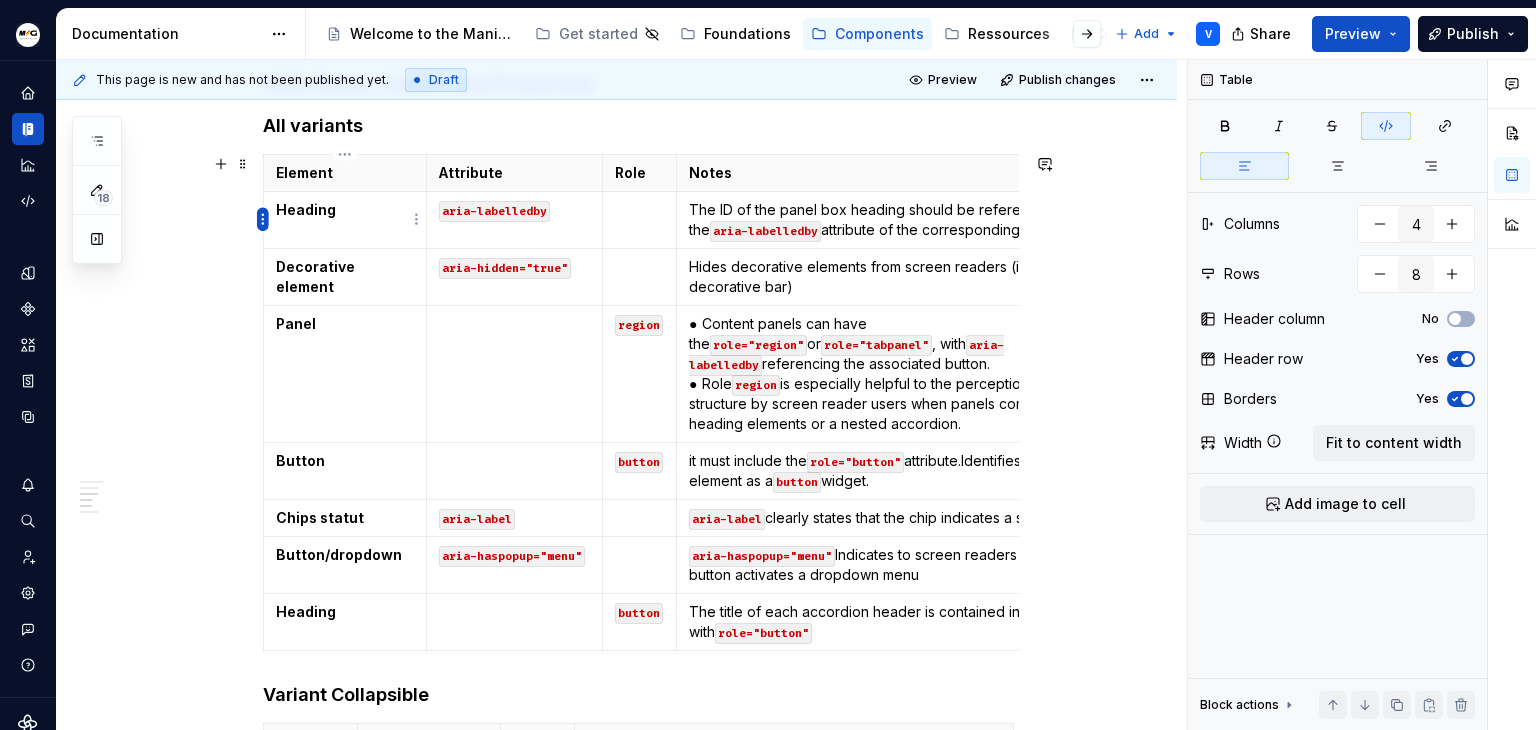 click on "Manitou Gehl Design System V Design system data Documentation
Accessibility guide for tree Page tree.
Navigate the tree with the arrow keys. Common tree hotkeys apply. Further keybindings are available:
enter to execute primary action on focused item
f2 to start renaming the focused item
escape to abort renaming an item
control+d to start dragging selected items
Welcome to the Manitou and Gehl Design System Get started Foundations Components Ressources Contact us Add V Share Preview Publish 18 Pages Add
Accessibility guide for tree Page tree.
Navigate the tree with the arrow keys. Common tree hotkeys apply. Further keybindings are available:
enter to execute primary action on focused item
f2 to start renaming the focused item
escape to abort renaming an item
control+d to start dragging selected items
ComponentTemplate (to duplicate) Overview Usage Specification Usage" at bounding box center (768, 365) 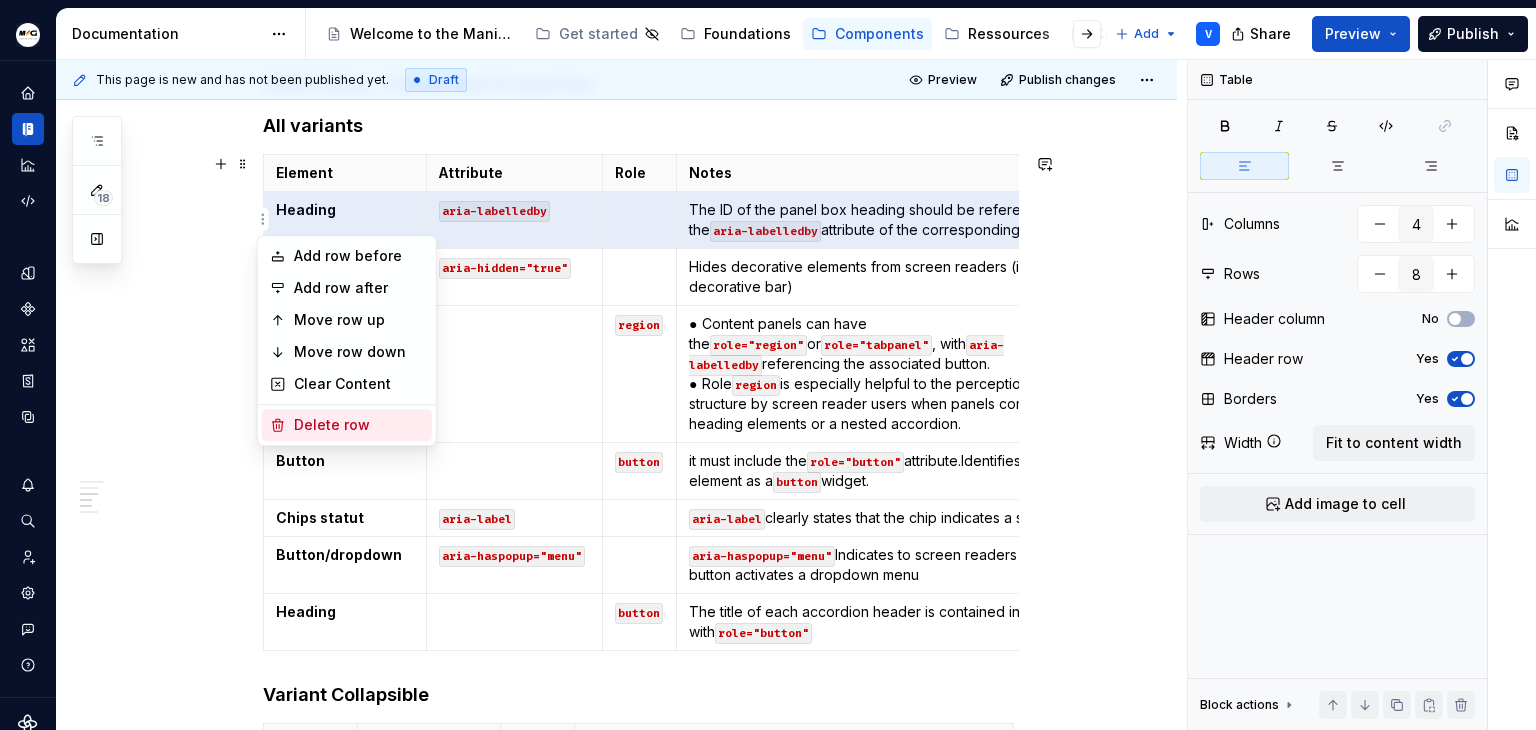 click on "Delete row" at bounding box center [359, 425] 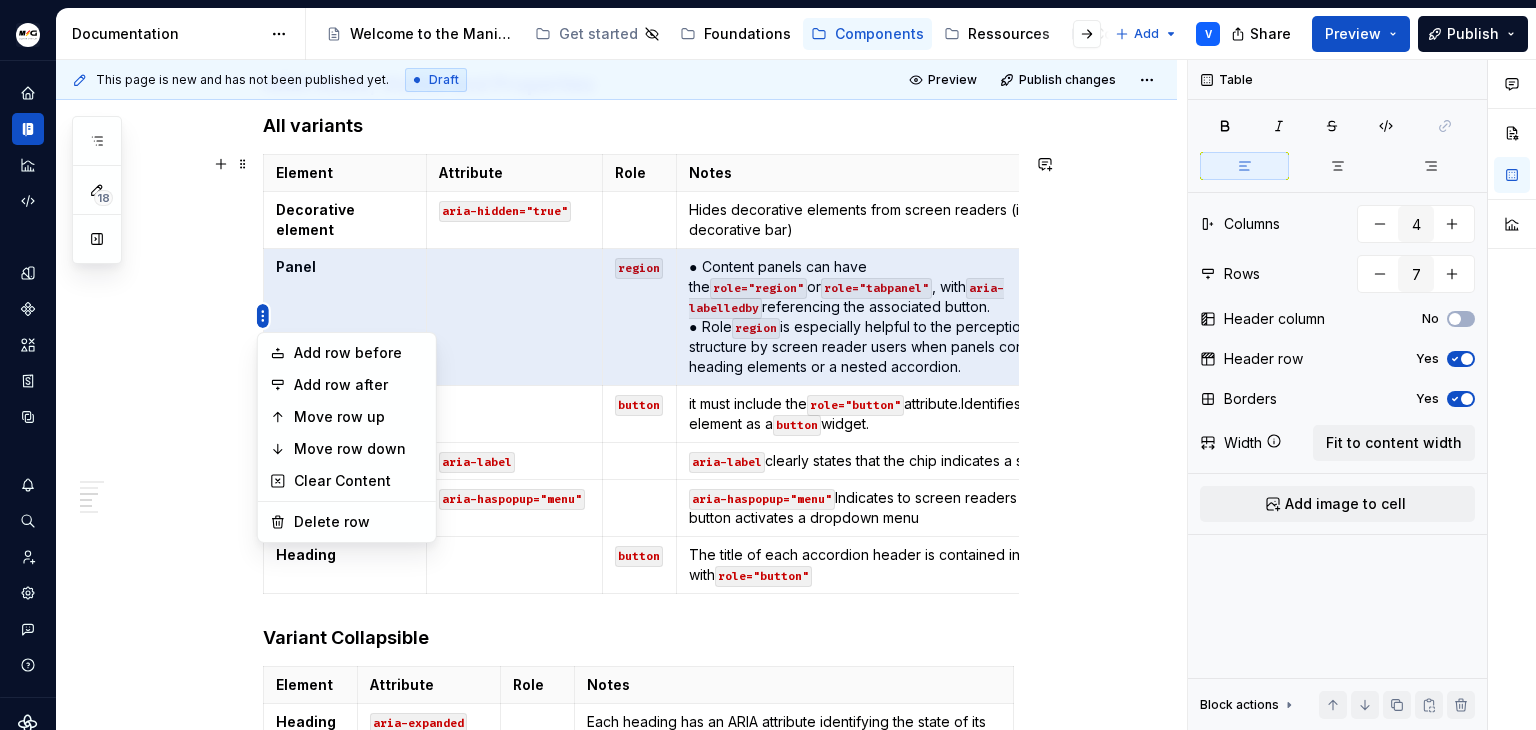click on "Manitou Gehl Design System V Design system data Documentation
Accessibility guide for tree Page tree.
Navigate the tree with the arrow keys. Common tree hotkeys apply. Further keybindings are available:
enter to execute primary action on focused item
f2 to start renaming the focused item
escape to abort renaming an item
control+d to start dragging selected items
Welcome to the Manitou and Gehl Design System Get started Foundations Components Ressources Contact us Add V Share Preview Publish 18 Pages Add
Accessibility guide for tree Page tree.
Navigate the tree with the arrow keys. Common tree hotkeys apply. Further keybindings are available:
enter to execute primary action on focused item
f2 to start renaming the focused item
escape to abort renaming an item
control+d to start dragging selected items
ComponentTemplate (to duplicate) Overview Usage Specification Usage" at bounding box center [768, 365] 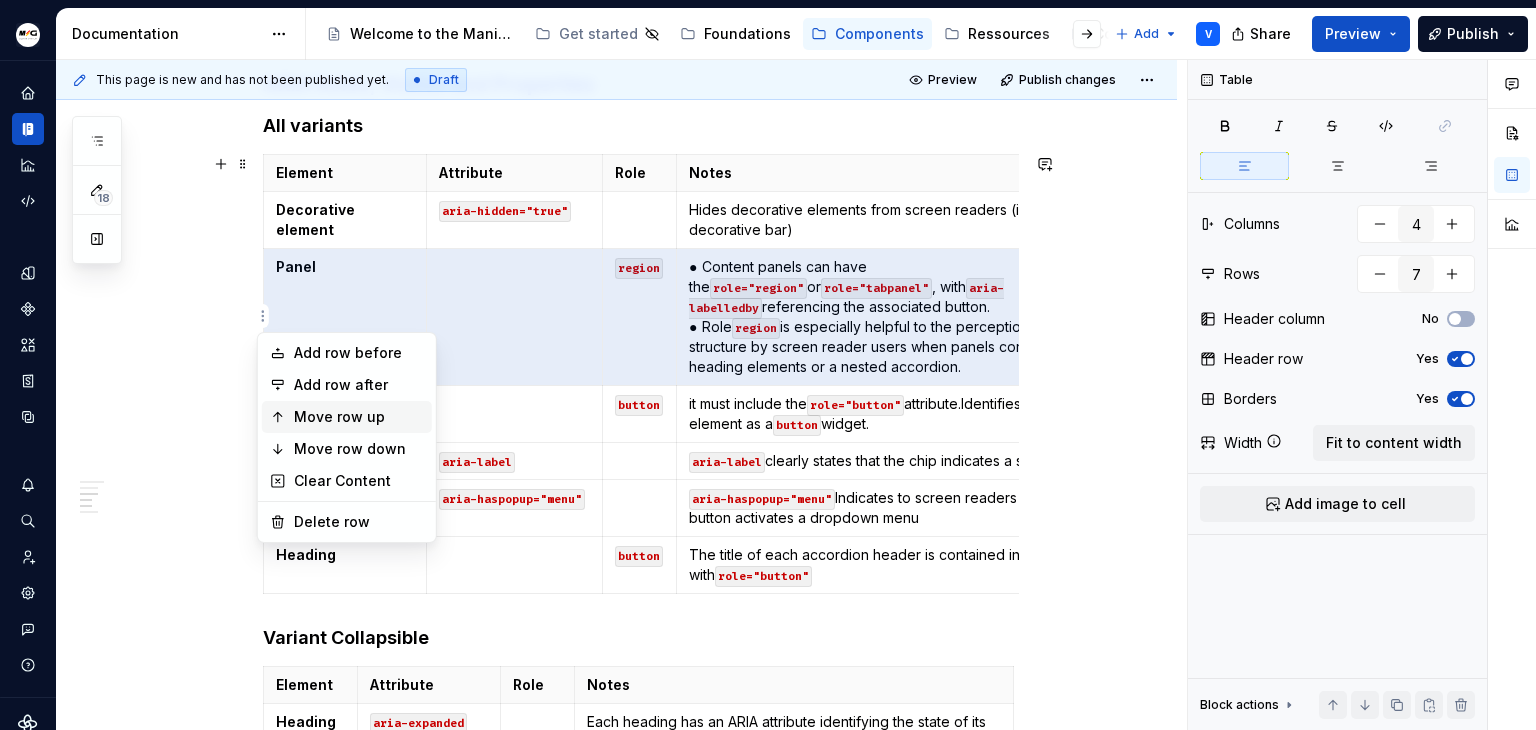 click on "Move row up" at bounding box center [359, 417] 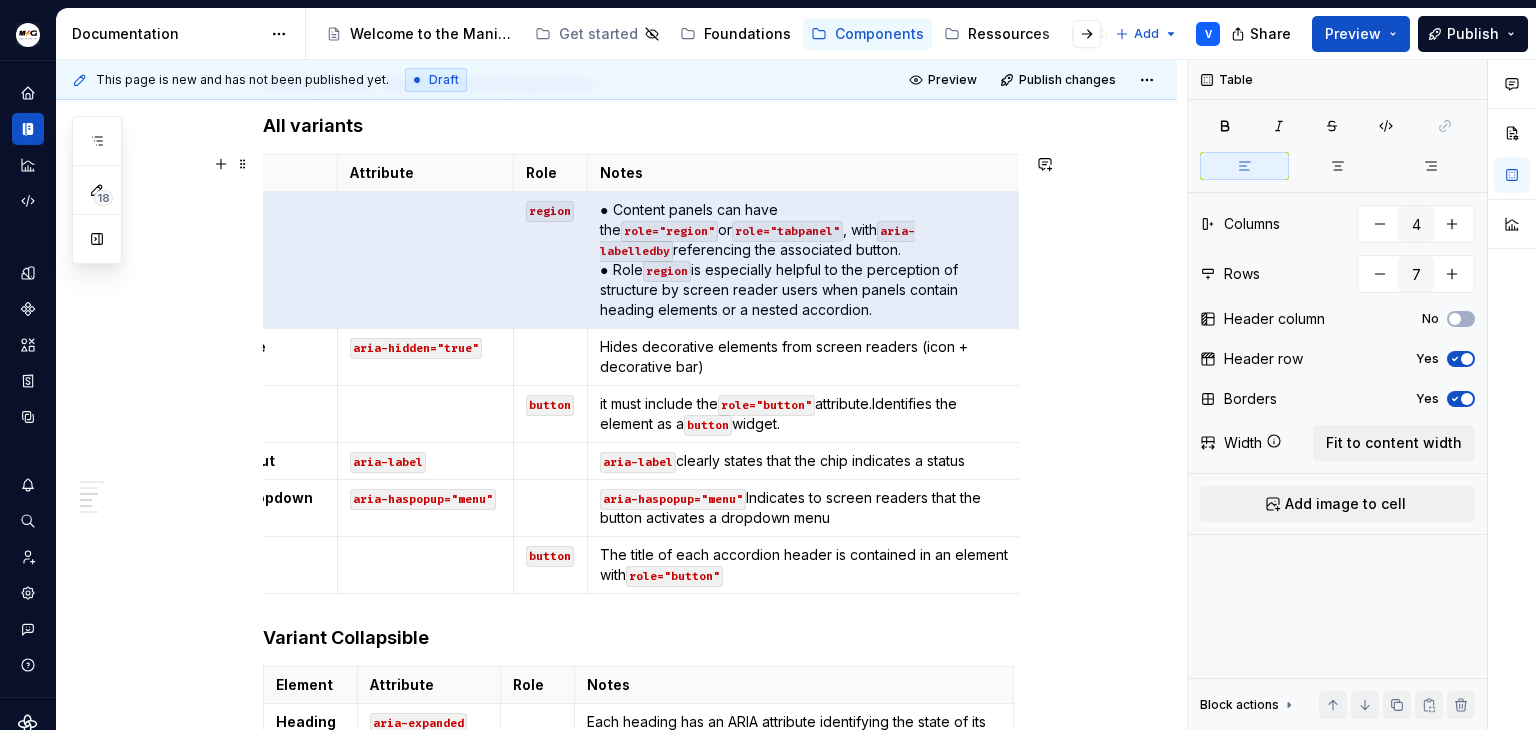 scroll, scrollTop: 0, scrollLeft: 0, axis: both 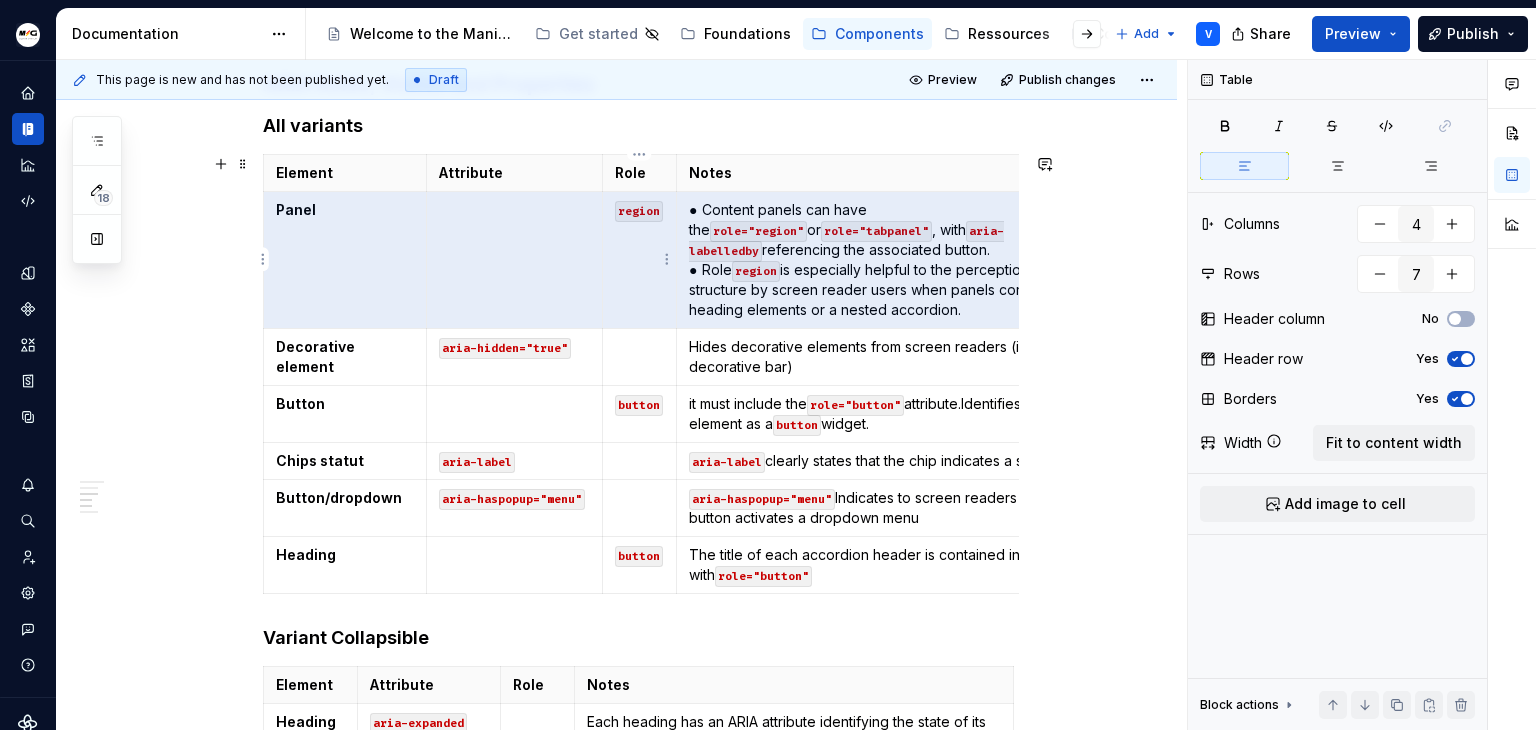 click at bounding box center (515, 260) 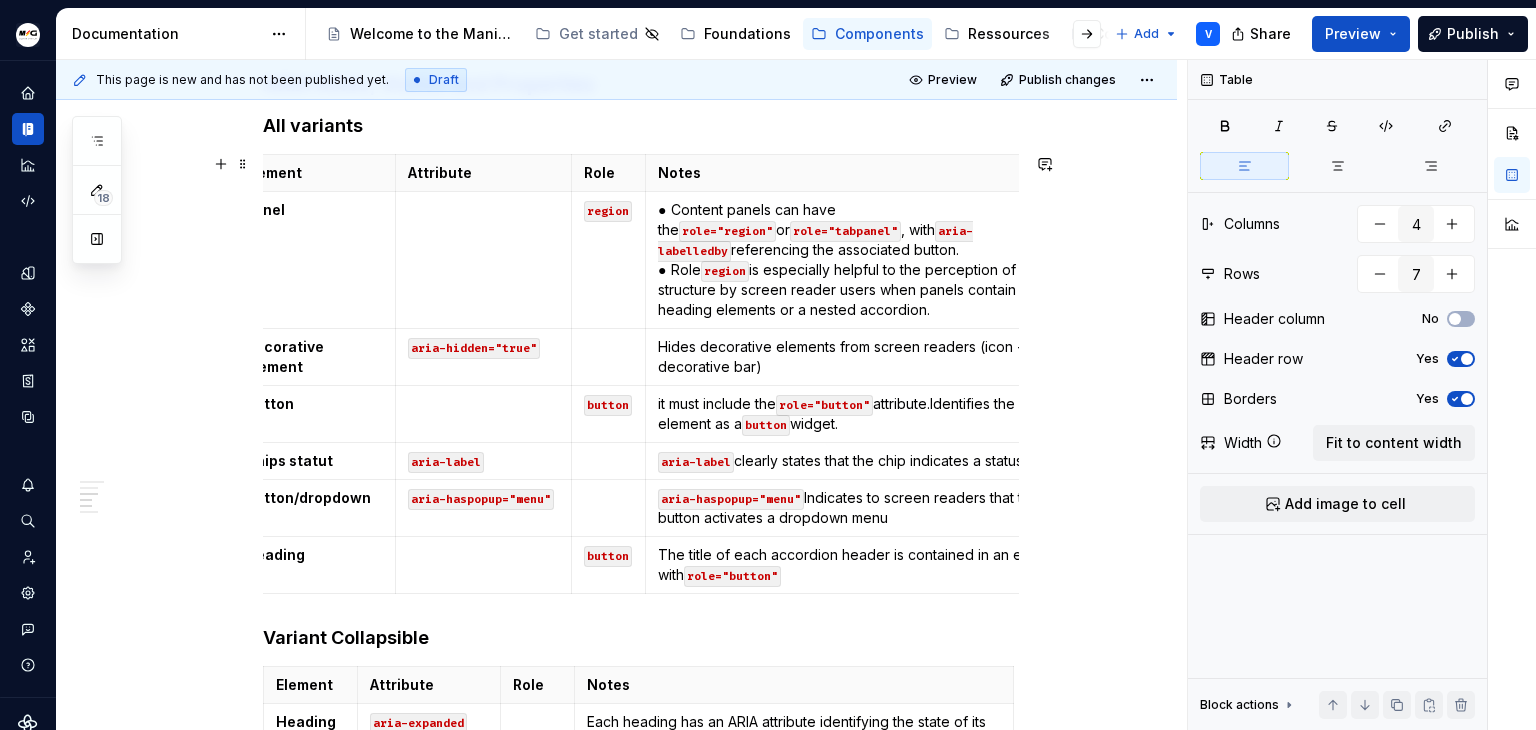 scroll, scrollTop: 0, scrollLeft: 0, axis: both 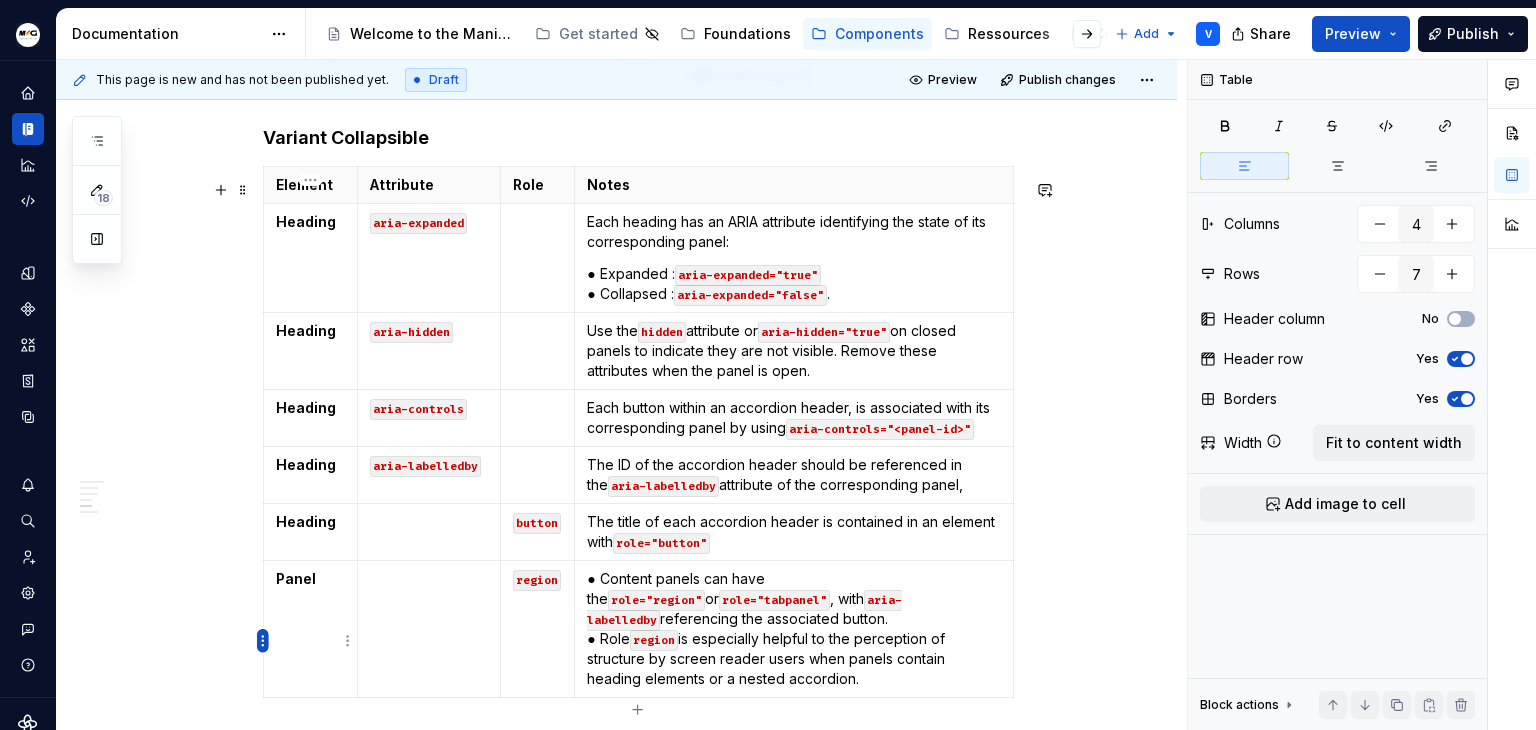 click on "Manitou Gehl Design System V Design system data Documentation
Accessibility guide for tree Page tree.
Navigate the tree with the arrow keys. Common tree hotkeys apply. Further keybindings are available:
enter to execute primary action on focused item
f2 to start renaming the focused item
escape to abort renaming an item
control+d to start dragging selected items
Welcome to the Manitou and Gehl Design System Get started Foundations Components Ressources Contact us Add V Share Preview Publish 18 Pages Add
Accessibility guide for tree Page tree.
Navigate the tree with the arrow keys. Common tree hotkeys apply. Further keybindings are available:
enter to execute primary action on focused item
f2 to start renaming the focused item
escape to abort renaming an item
control+d to start dragging selected items
ComponentTemplate (to duplicate) Overview Usage Specification Usage" at bounding box center (768, 365) 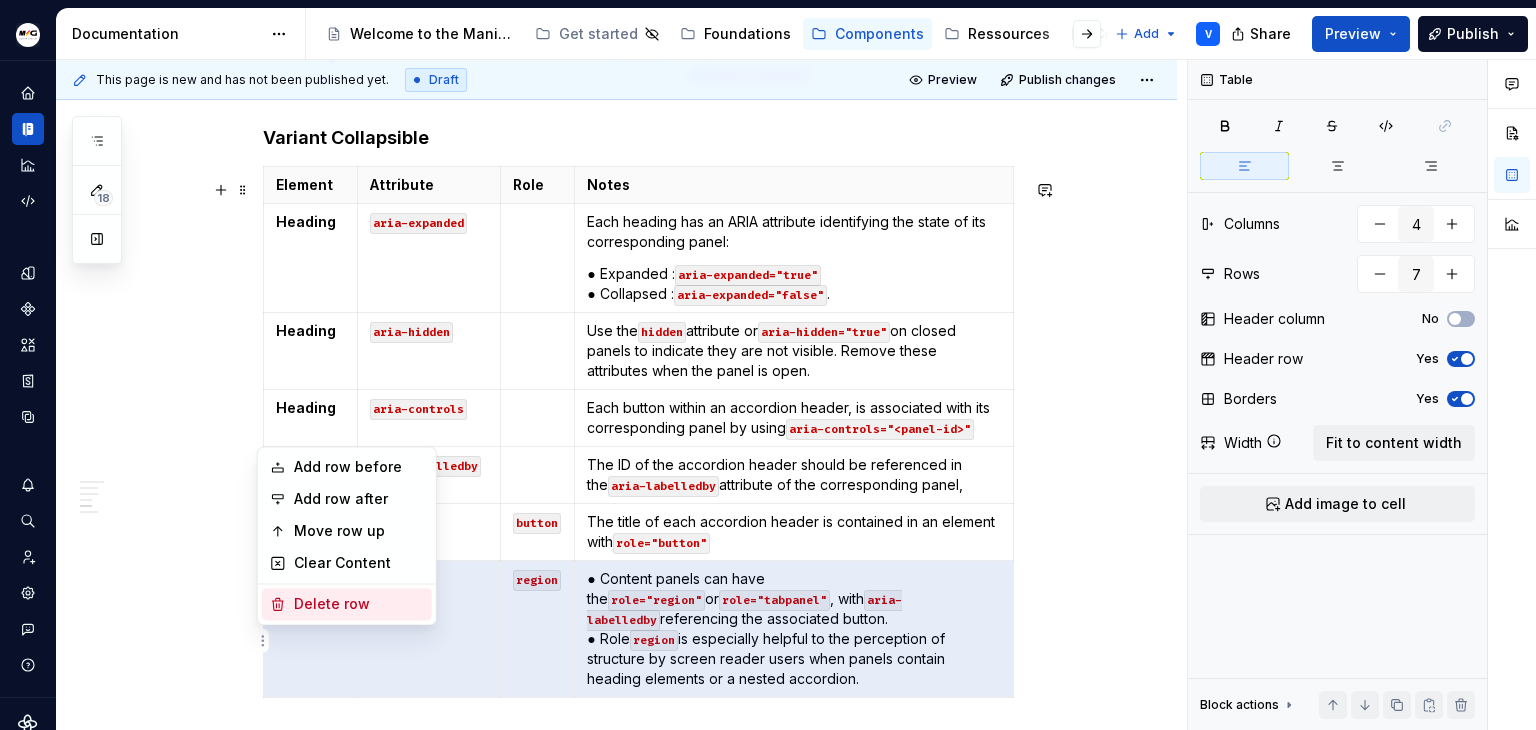 click on "Delete row" at bounding box center [359, 604] 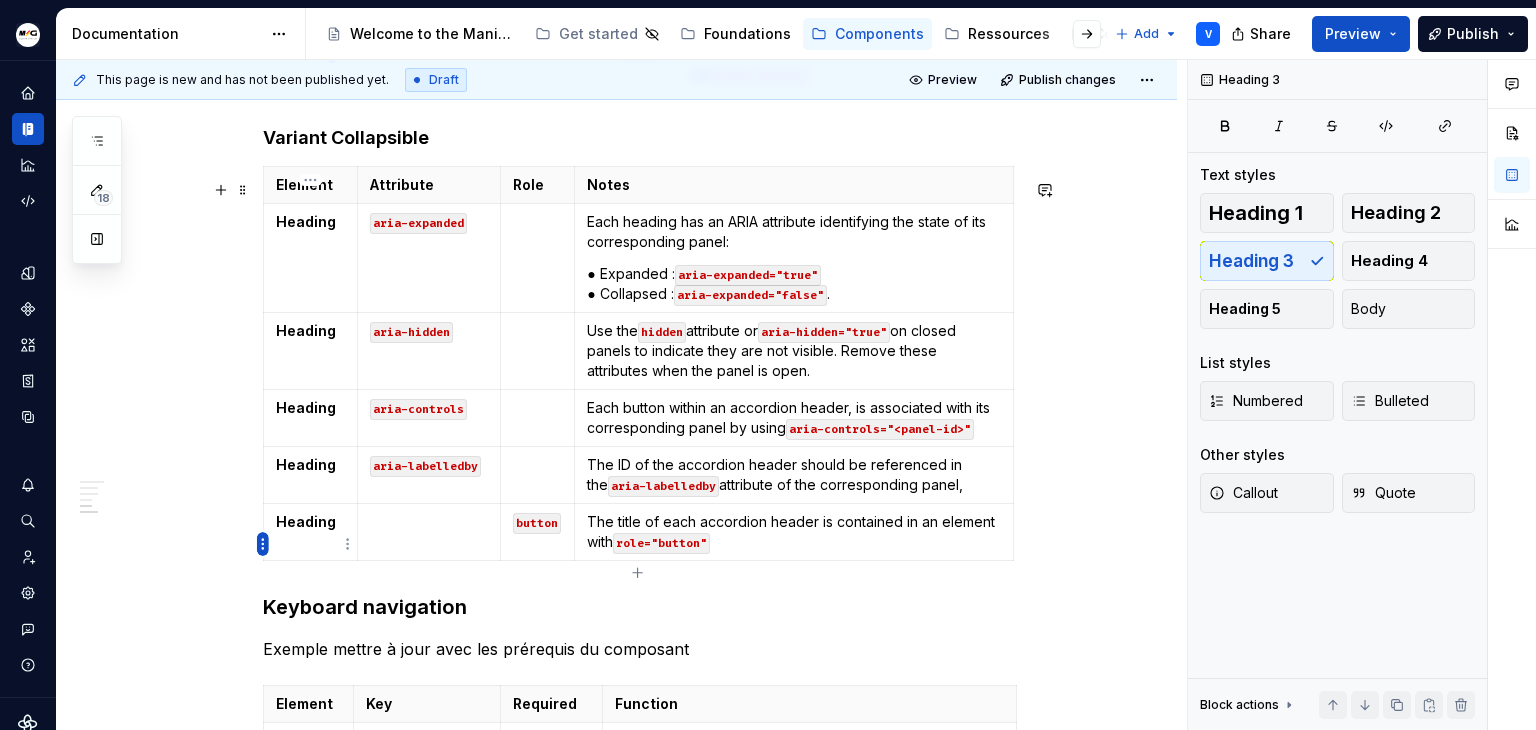 click on "Manitou Gehl Design System V Design system data Documentation
Accessibility guide for tree Page tree.
Navigate the tree with the arrow keys. Common tree hotkeys apply. Further keybindings are available:
enter to execute primary action on focused item
f2 to start renaming the focused item
escape to abort renaming an item
control+d to start dragging selected items
Welcome to the Manitou and Gehl Design System Get started Foundations Components Ressources Contact us Add V Share Preview Publish 18 Pages Add
Accessibility guide for tree Page tree.
Navigate the tree with the arrow keys. Common tree hotkeys apply. Further keybindings are available:
enter to execute primary action on focused item
f2 to start renaming the focused item
escape to abort renaming an item
control+d to start dragging selected items
ComponentTemplate (to duplicate) Overview Usage Specification Usage" at bounding box center [768, 365] 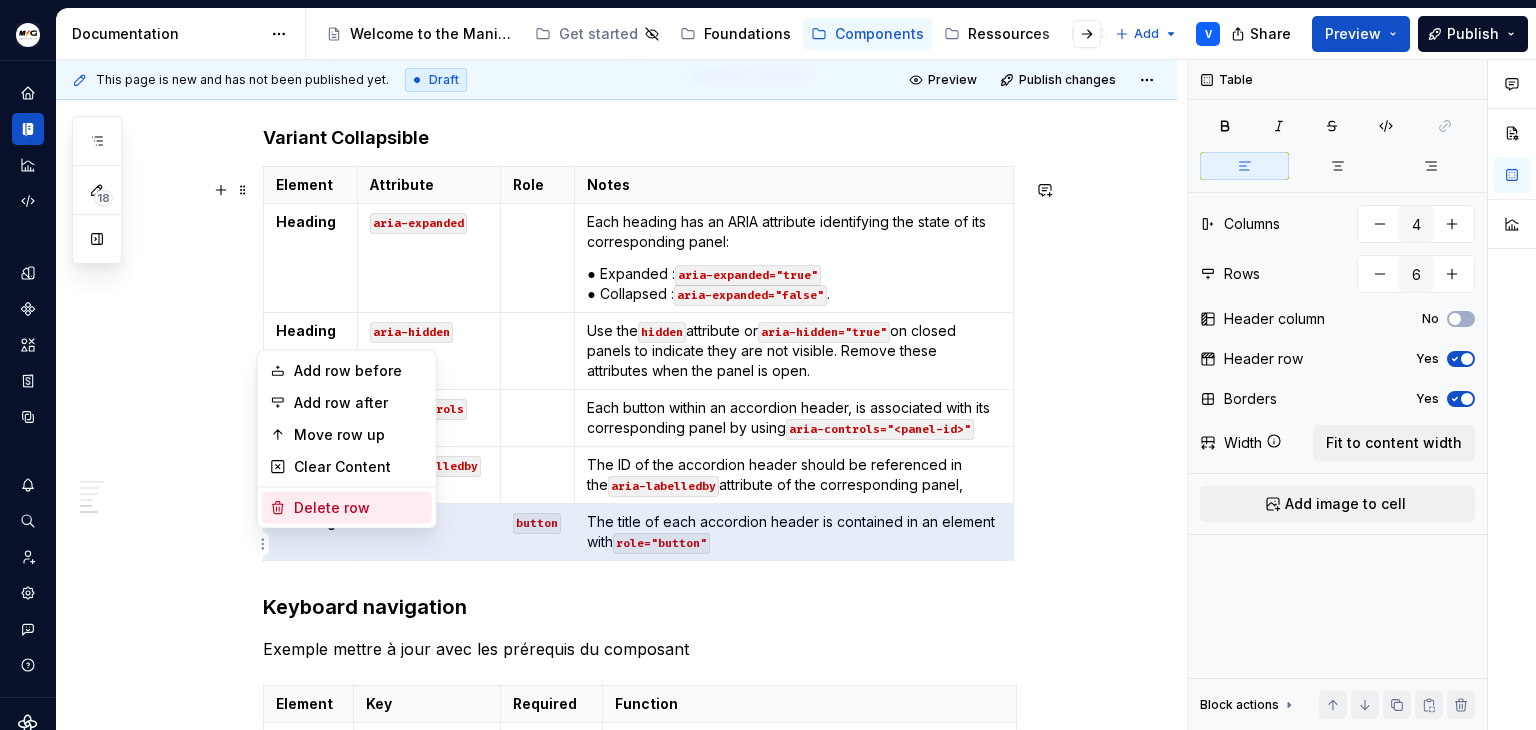 click on "Delete row" at bounding box center (359, 508) 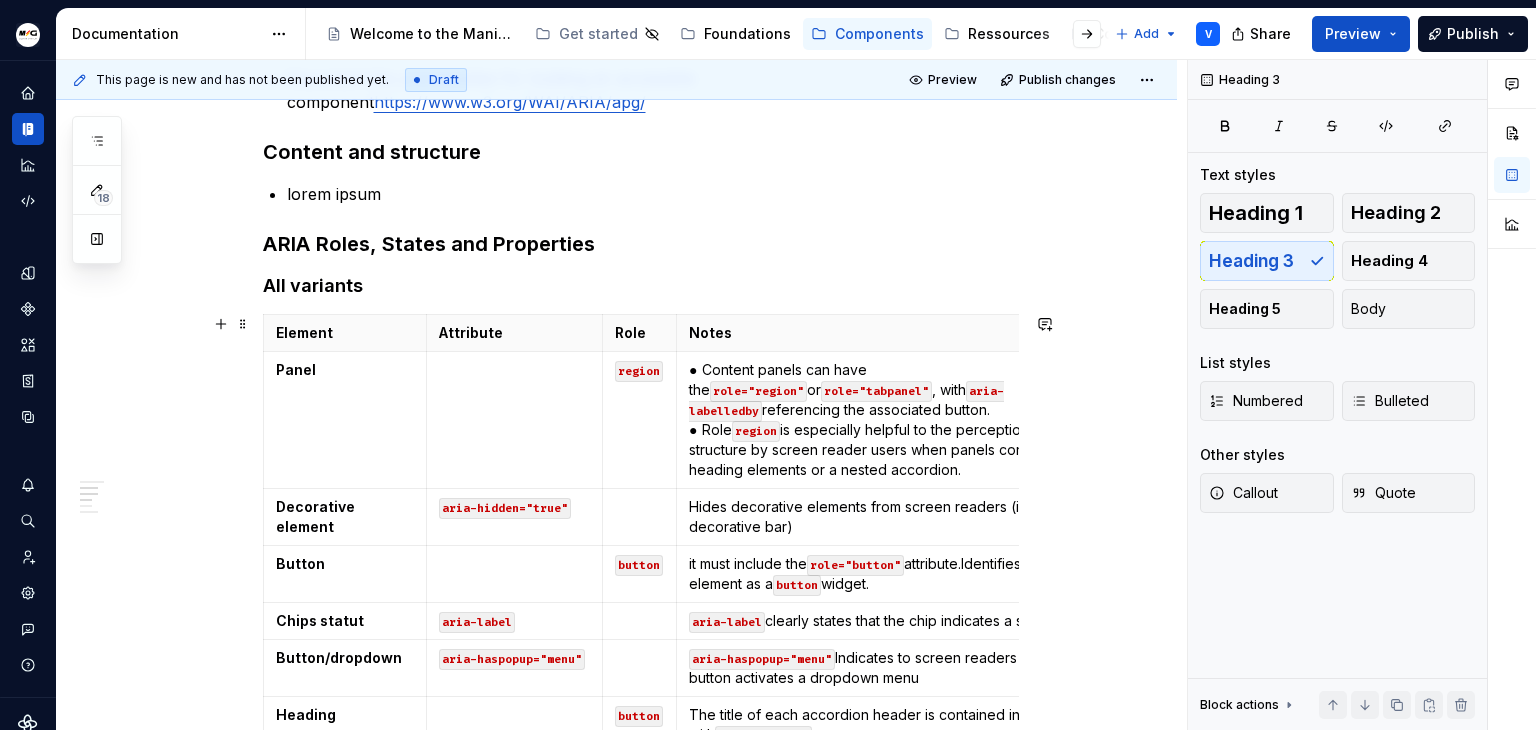 scroll, scrollTop: 500, scrollLeft: 0, axis: vertical 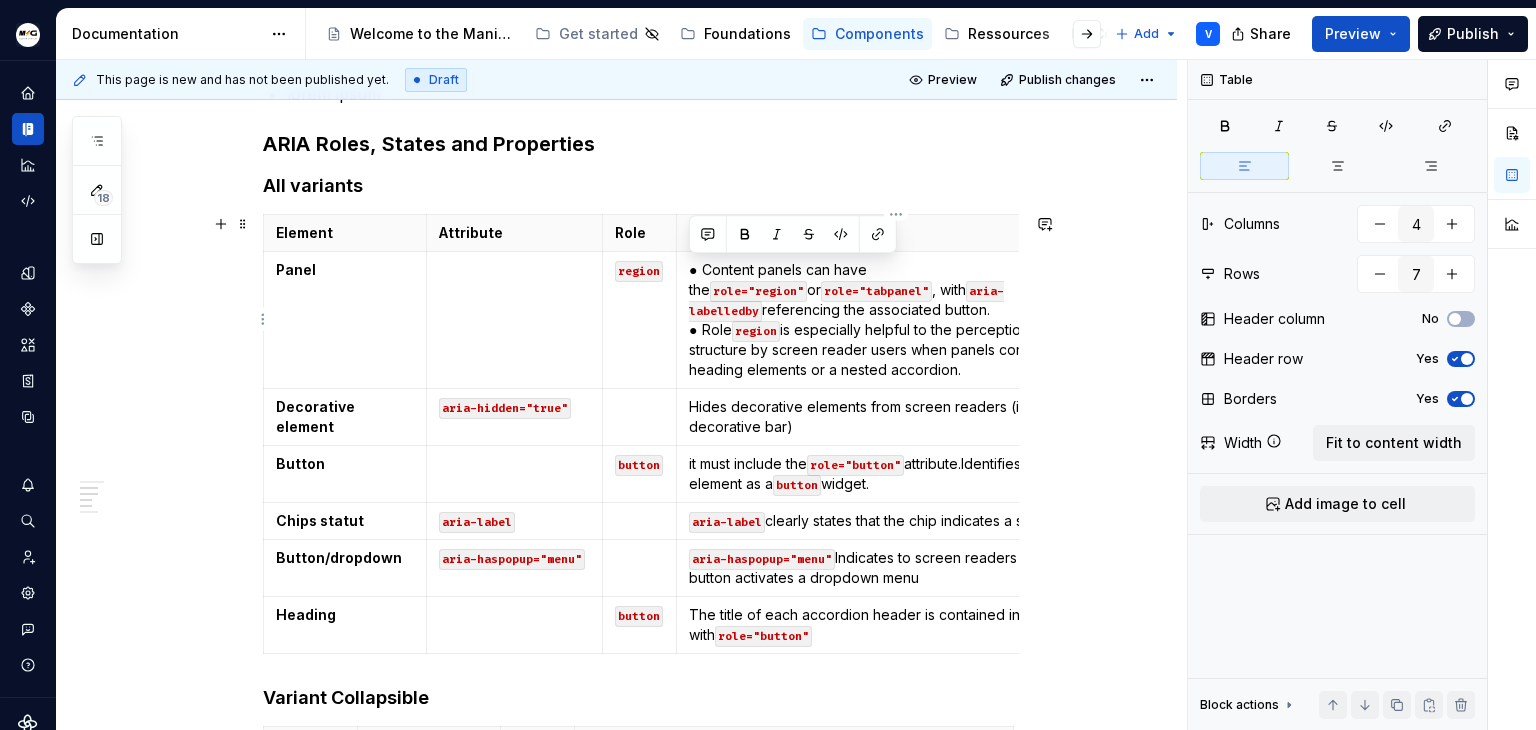 drag, startPoint x: 968, startPoint y: 369, endPoint x: 688, endPoint y: 273, distance: 296 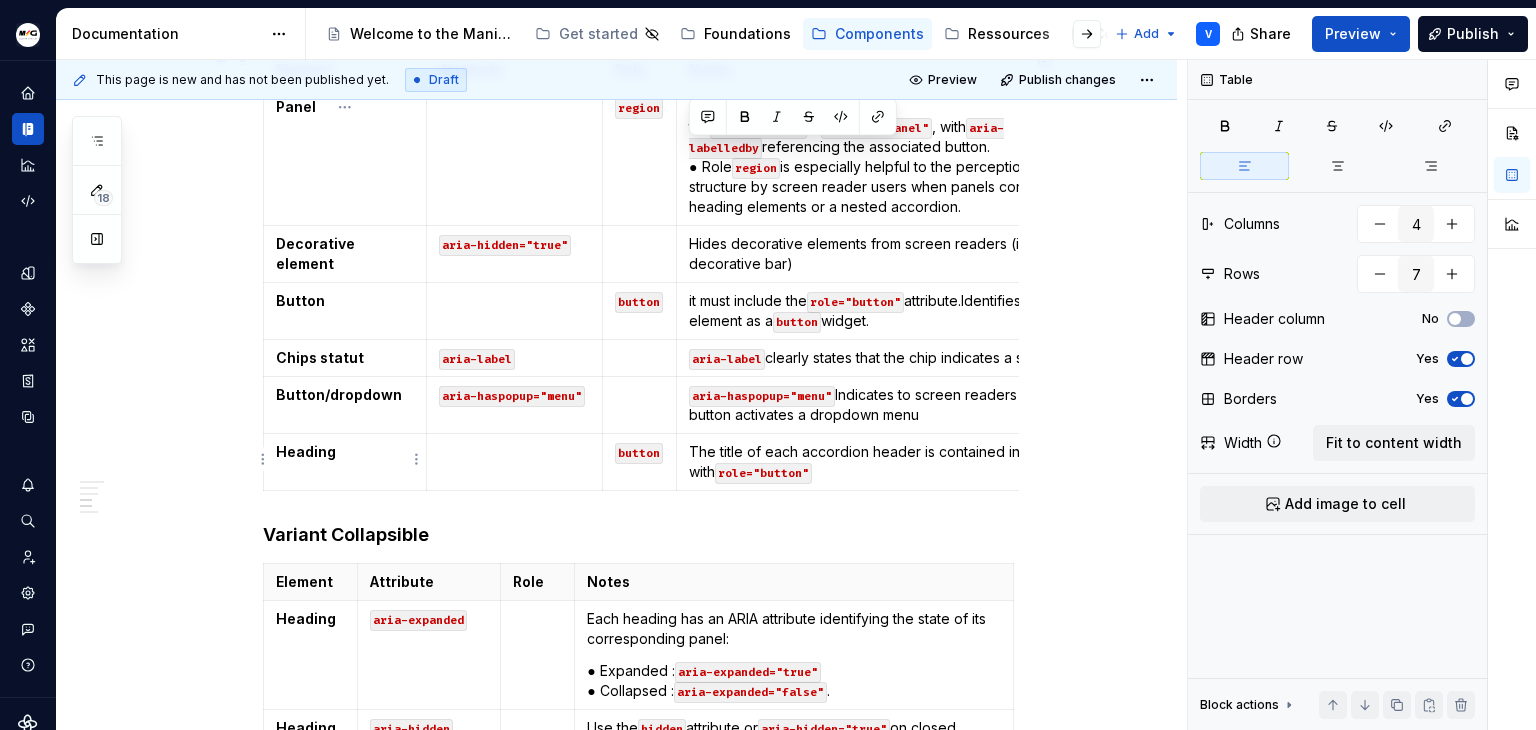 scroll, scrollTop: 700, scrollLeft: 0, axis: vertical 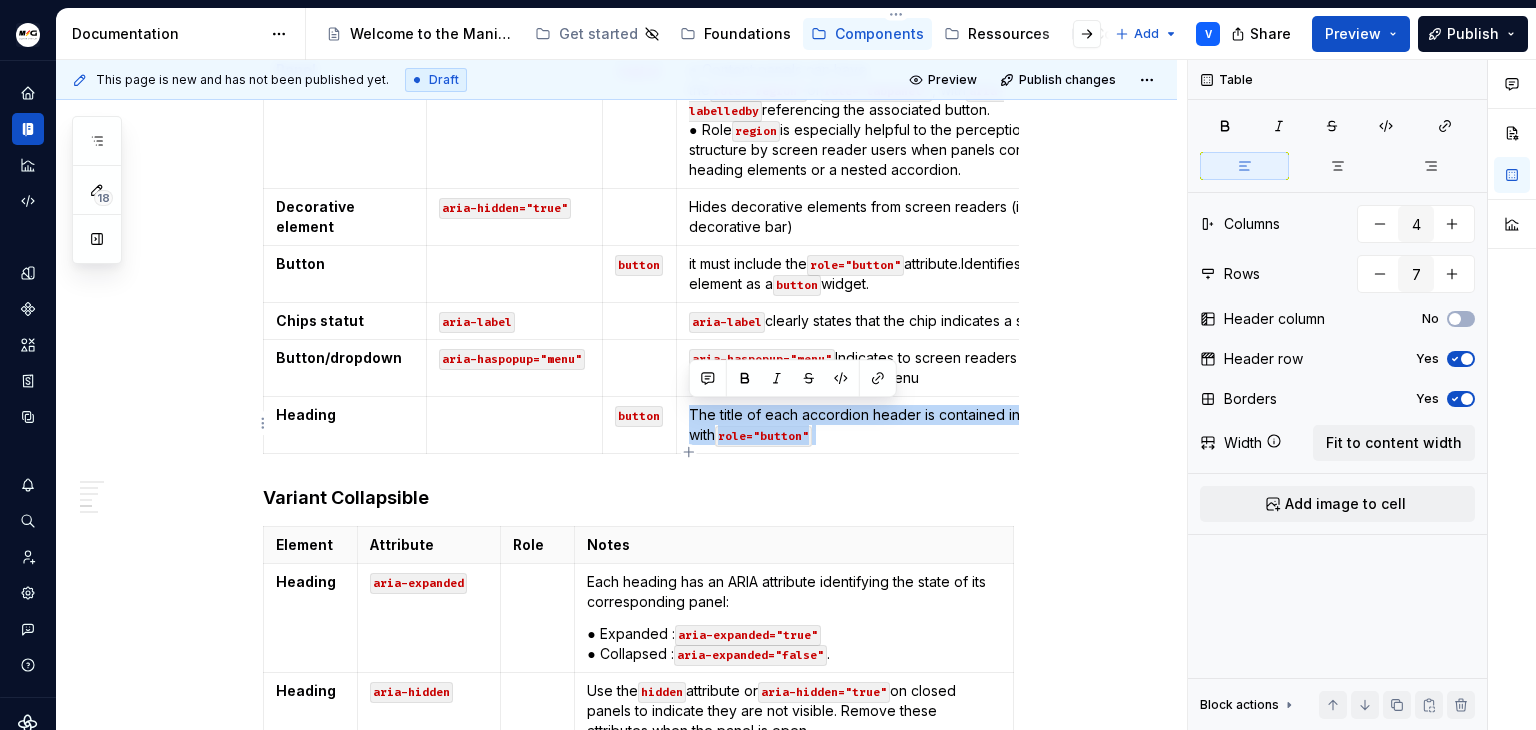 drag, startPoint x: 867, startPoint y: 432, endPoint x: 686, endPoint y: 401, distance: 183.63551 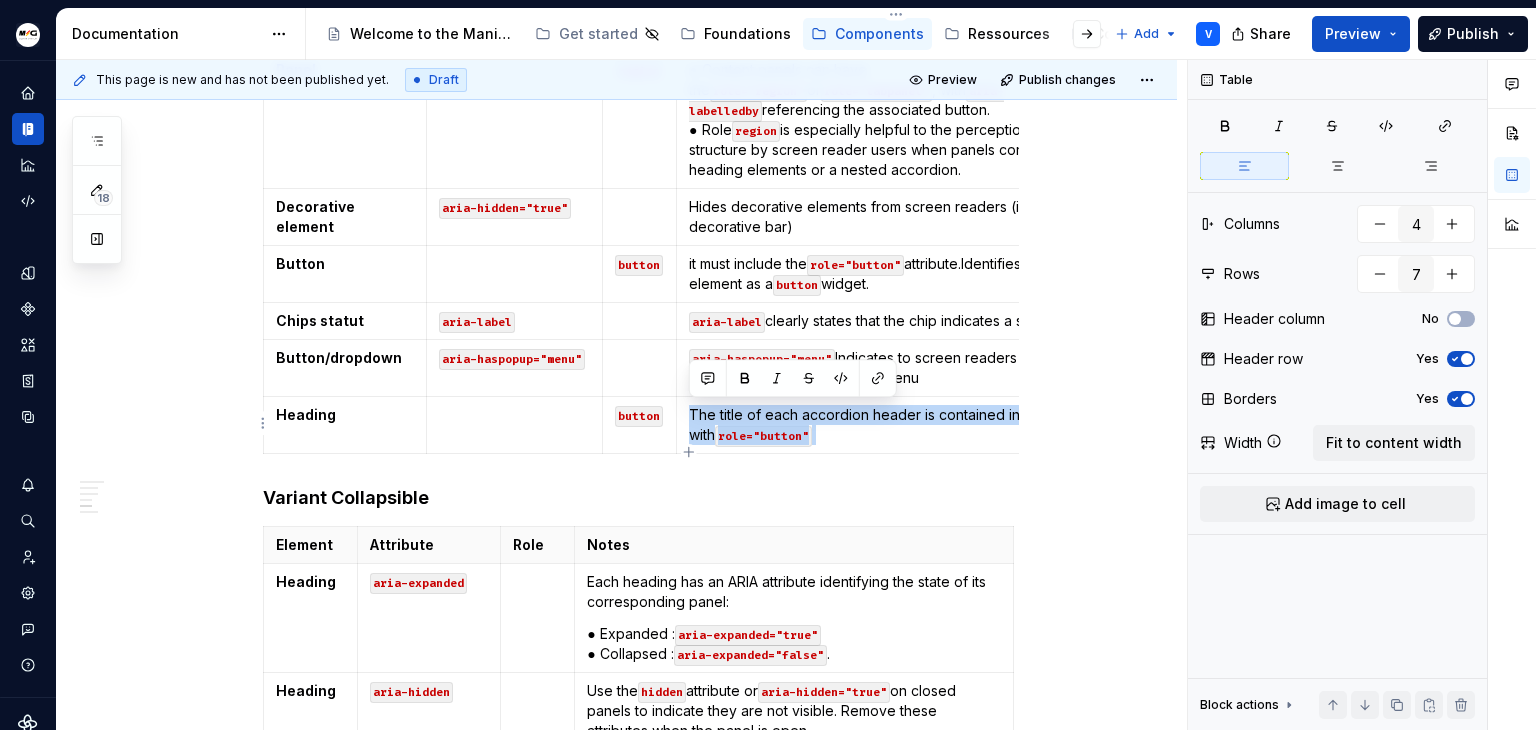 click on "The title of each accordion header is contained in an element with   role="button"" at bounding box center [896, 425] 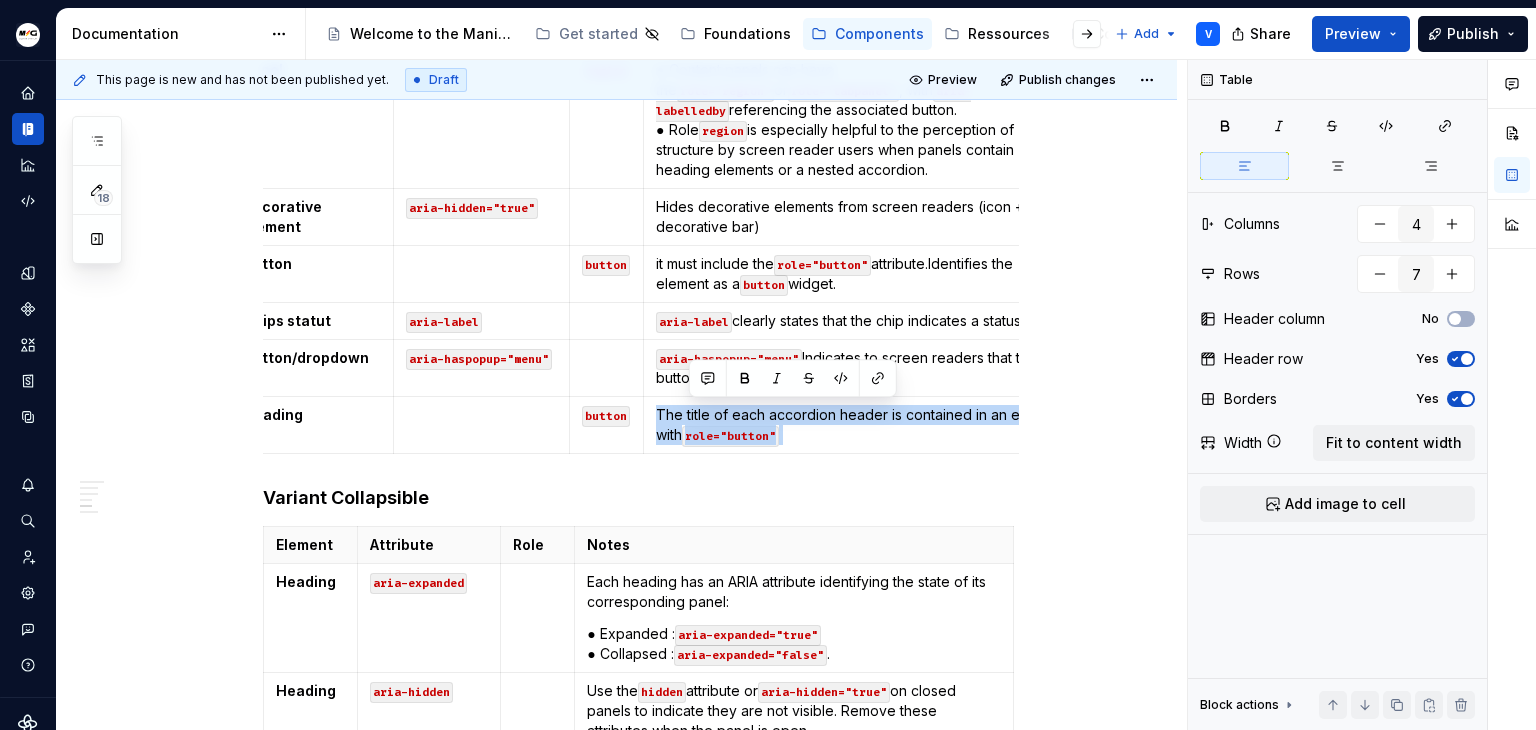 scroll, scrollTop: 0, scrollLeft: 0, axis: both 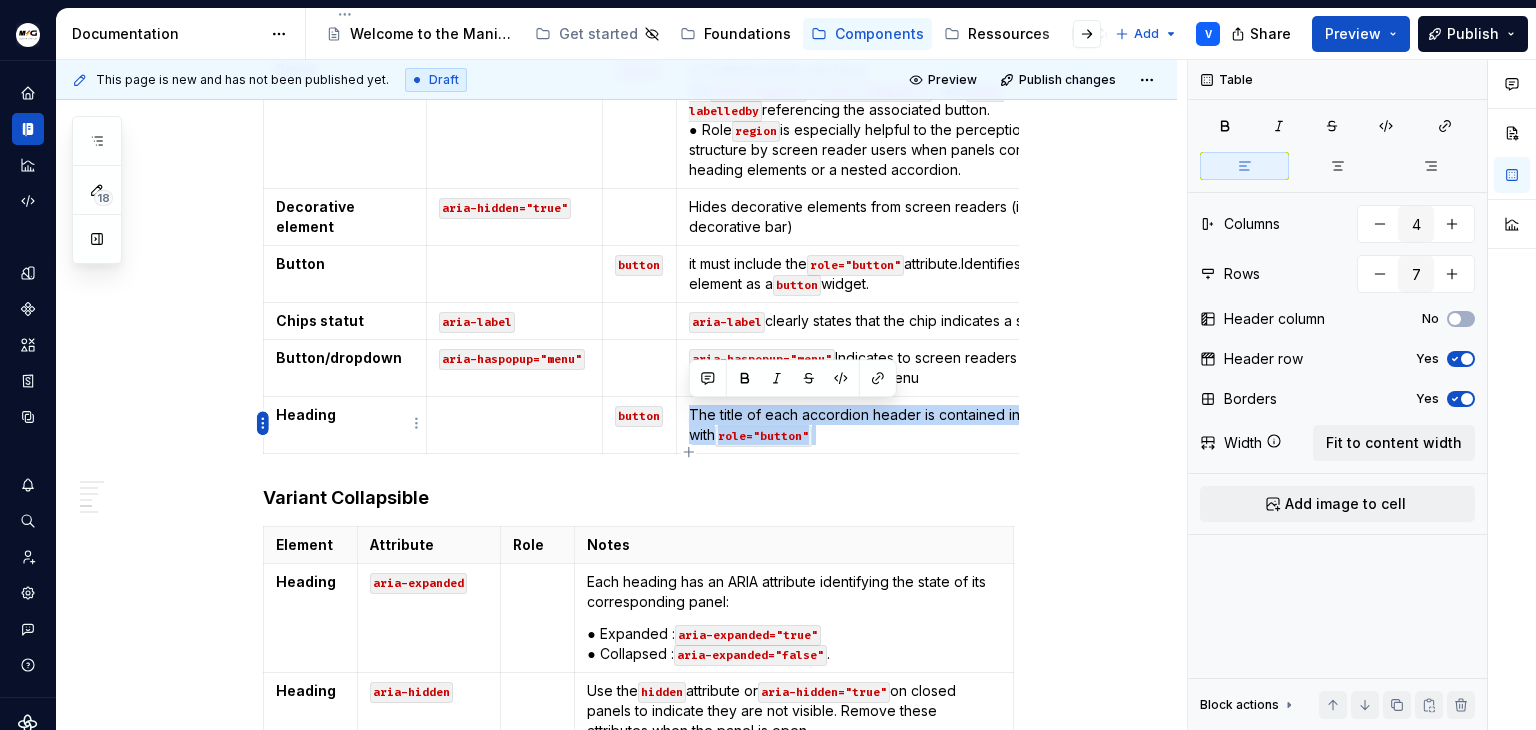 click on "Manitou Gehl Design System V Design system data Documentation
Accessibility guide for tree Page tree.
Navigate the tree with the arrow keys. Common tree hotkeys apply. Further keybindings are available:
enter to execute primary action on focused item
f2 to start renaming the focused item
escape to abort renaming an item
control+d to start dragging selected items
Welcome to the Manitou and Gehl Design System Get started Foundations Components Ressources Contact us Add V Share Preview Publish 18 Pages Add
Accessibility guide for tree Page tree.
Navigate the tree with the arrow keys. Common tree hotkeys apply. Further keybindings are available:
enter to execute primary action on focused item
f2 to start renaming the focused item
escape to abort renaming an item
control+d to start dragging selected items
ComponentTemplate (to duplicate) Overview Usage Specification Usage" at bounding box center [768, 365] 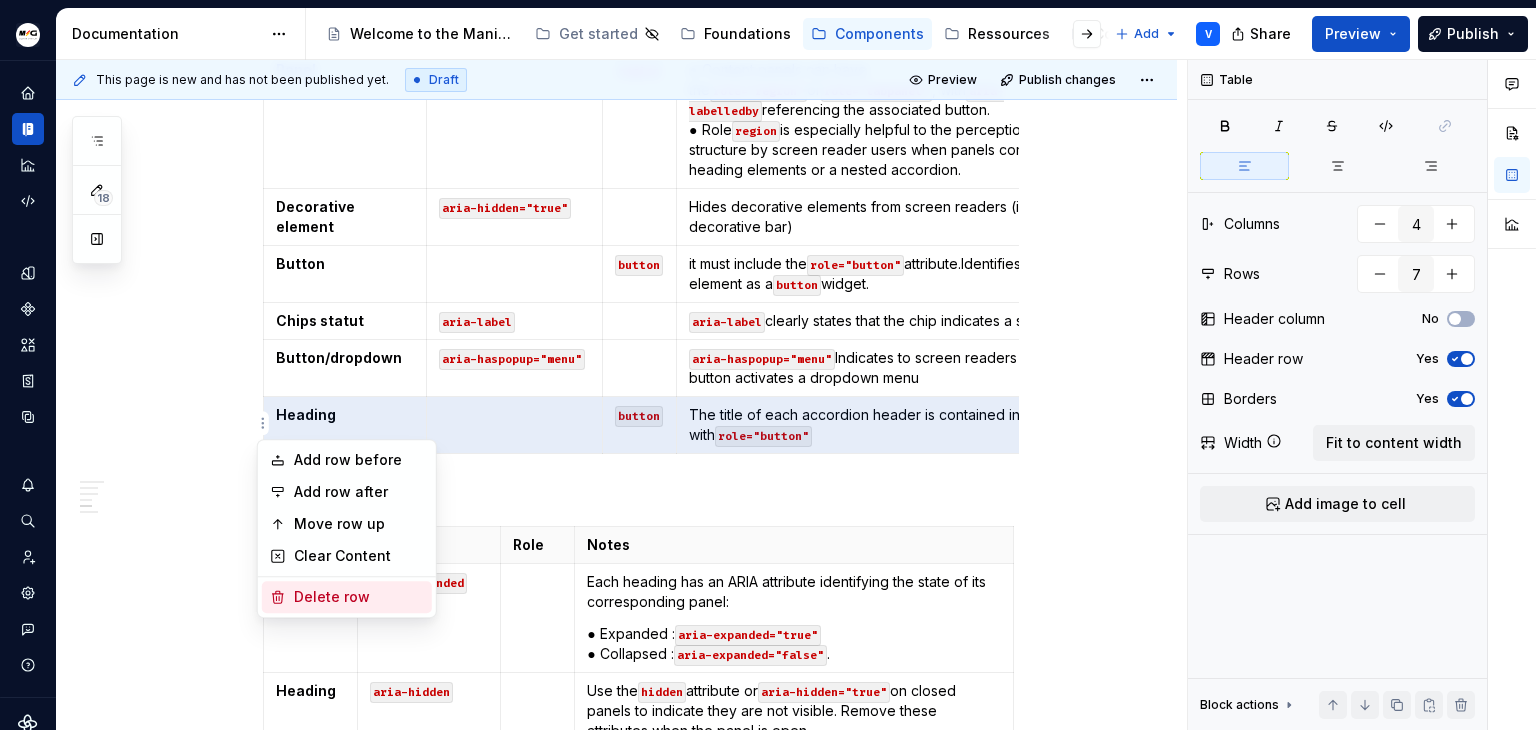 click on "Delete row" at bounding box center (359, 597) 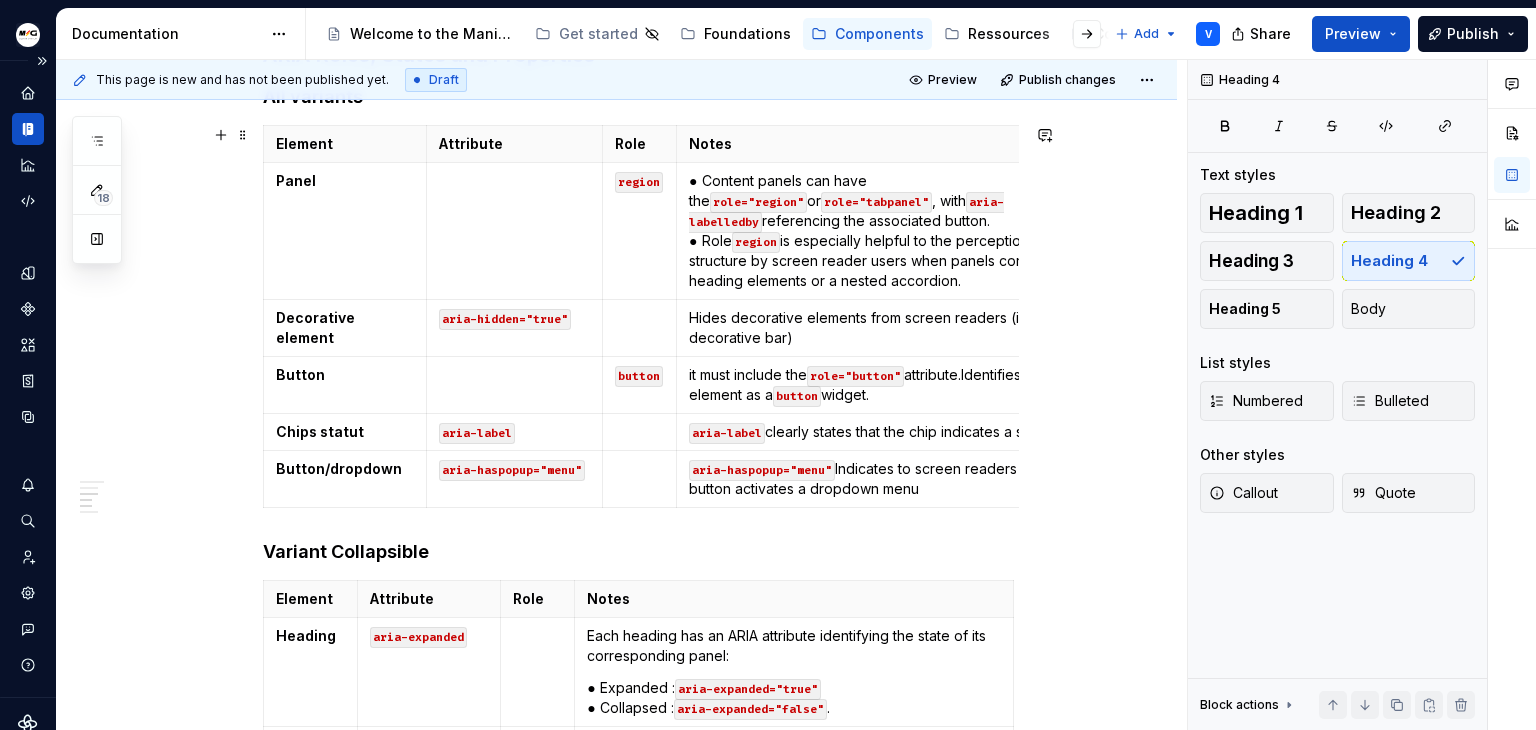 scroll, scrollTop: 600, scrollLeft: 0, axis: vertical 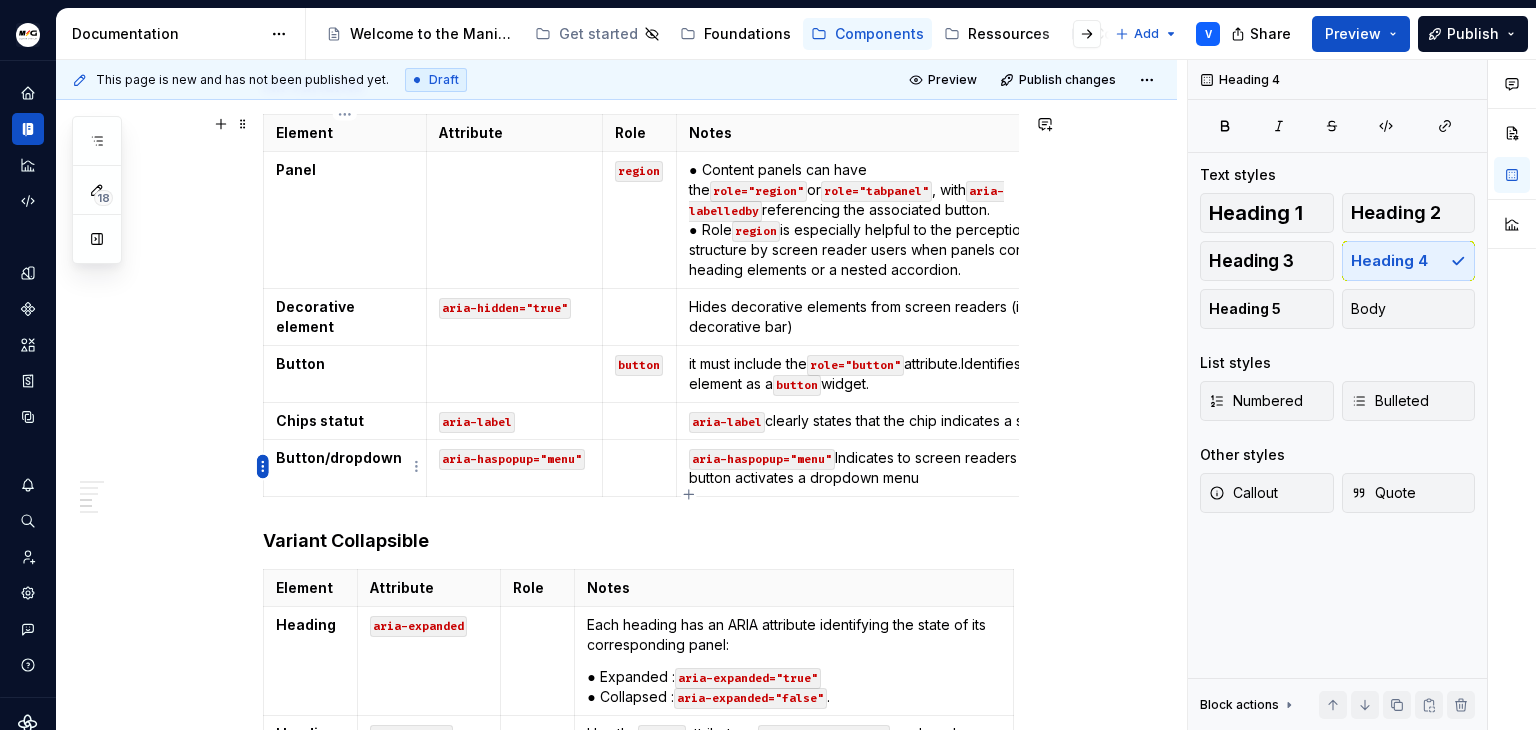 click on "Manitou Gehl Design System V Design system data Documentation
Accessibility guide for tree Page tree.
Navigate the tree with the arrow keys. Common tree hotkeys apply. Further keybindings are available:
enter to execute primary action on focused item
f2 to start renaming the focused item
escape to abort renaming an item
control+d to start dragging selected items
Welcome to the Manitou and Gehl Design System Get started Foundations Components Ressources Contact us Add V Share Preview Publish 18 Pages Add
Accessibility guide for tree Page tree.
Navigate the tree with the arrow keys. Common tree hotkeys apply. Further keybindings are available:
enter to execute primary action on focused item
f2 to start renaming the focused item
escape to abort renaming an item
control+d to start dragging selected items
ComponentTemplate (to duplicate) Overview Usage Specification Usage" at bounding box center (768, 365) 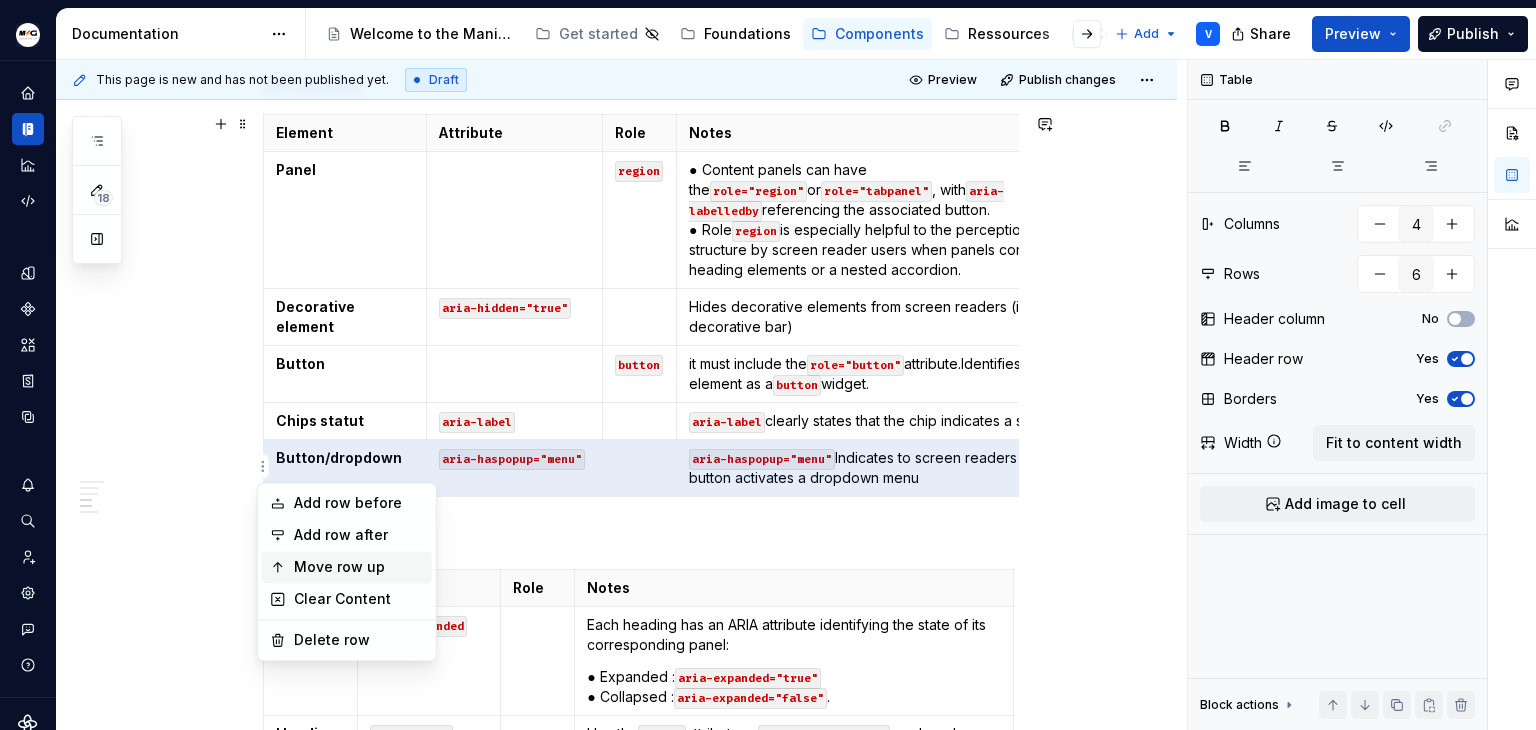 click on "Move row up" at bounding box center (359, 567) 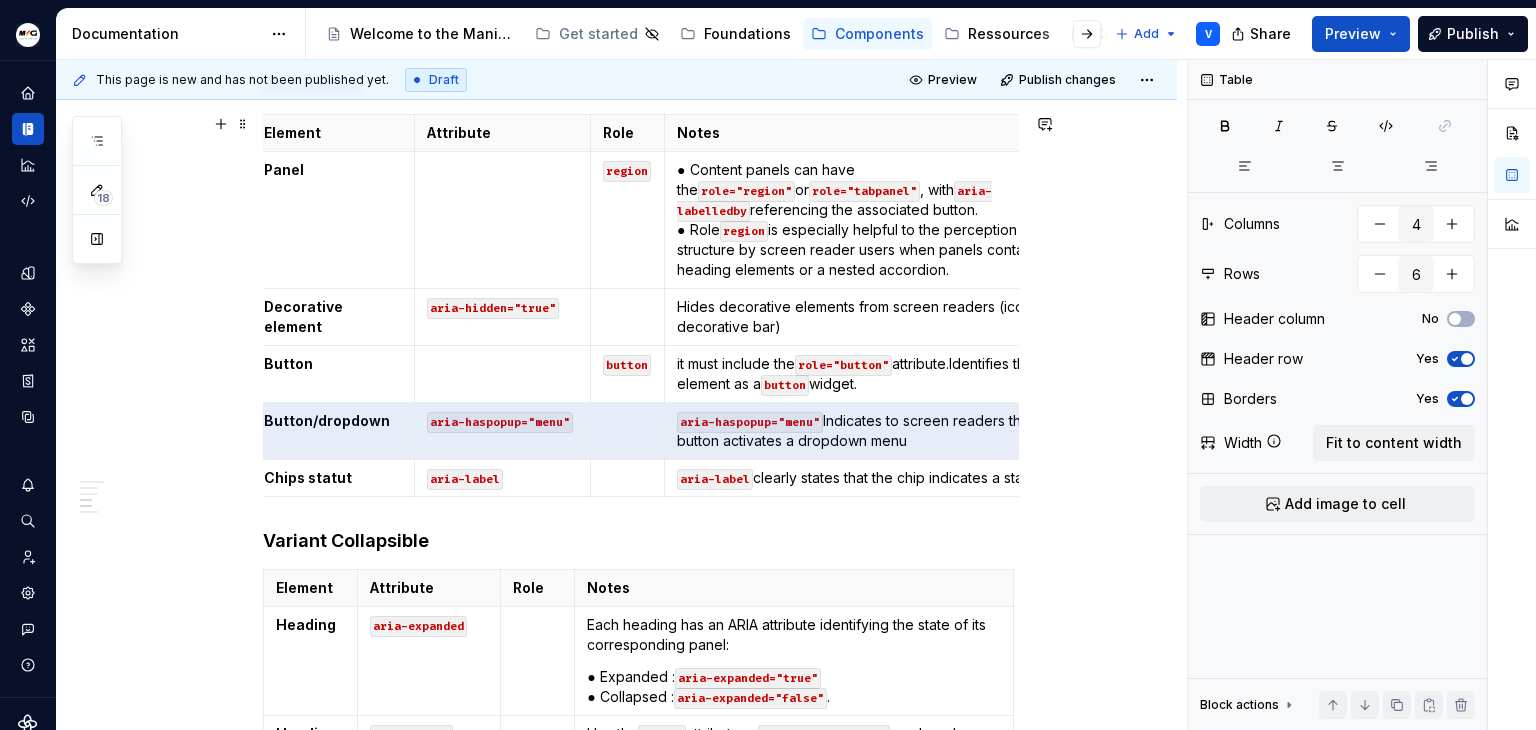 scroll, scrollTop: 0, scrollLeft: 0, axis: both 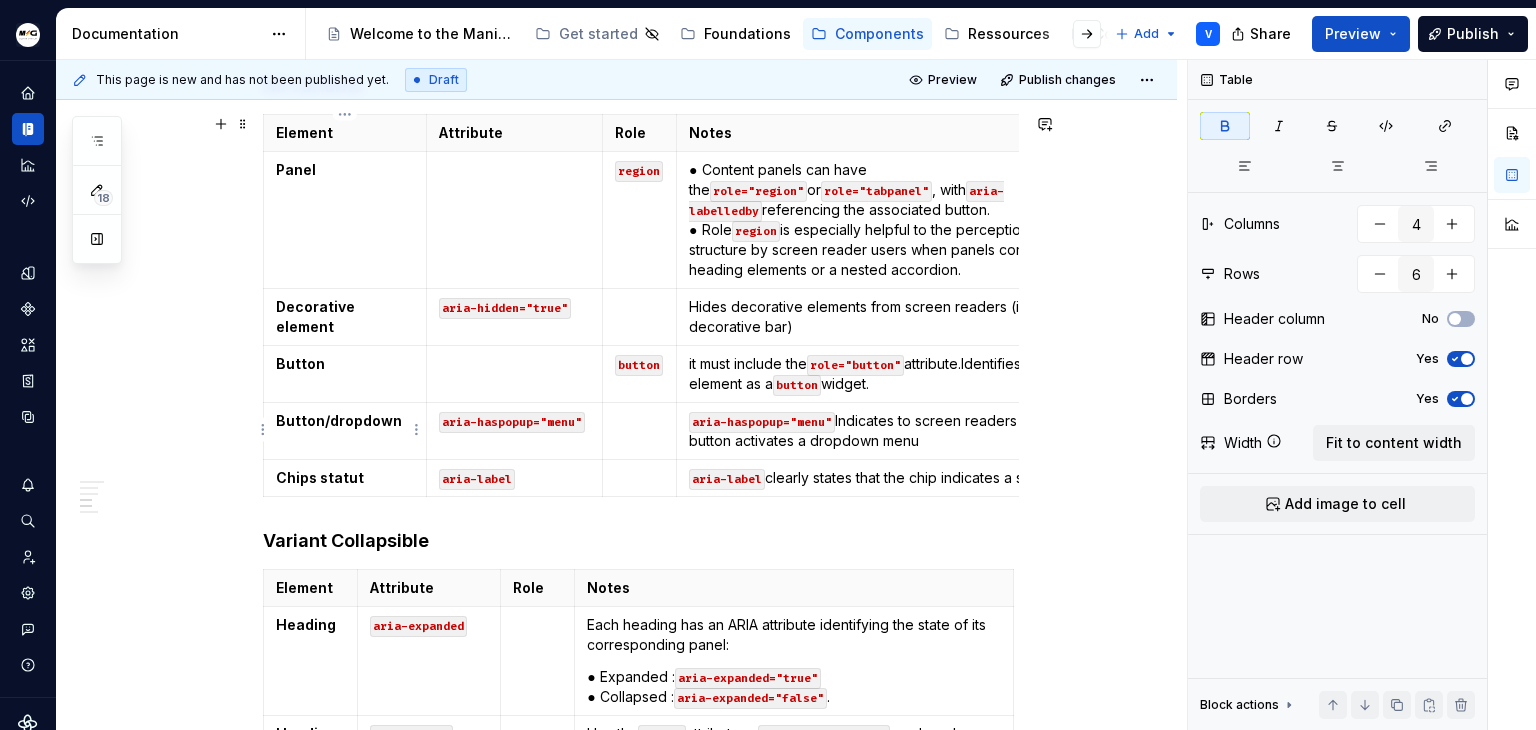 drag, startPoint x: 356, startPoint y: 428, endPoint x: 398, endPoint y: 418, distance: 43.174065 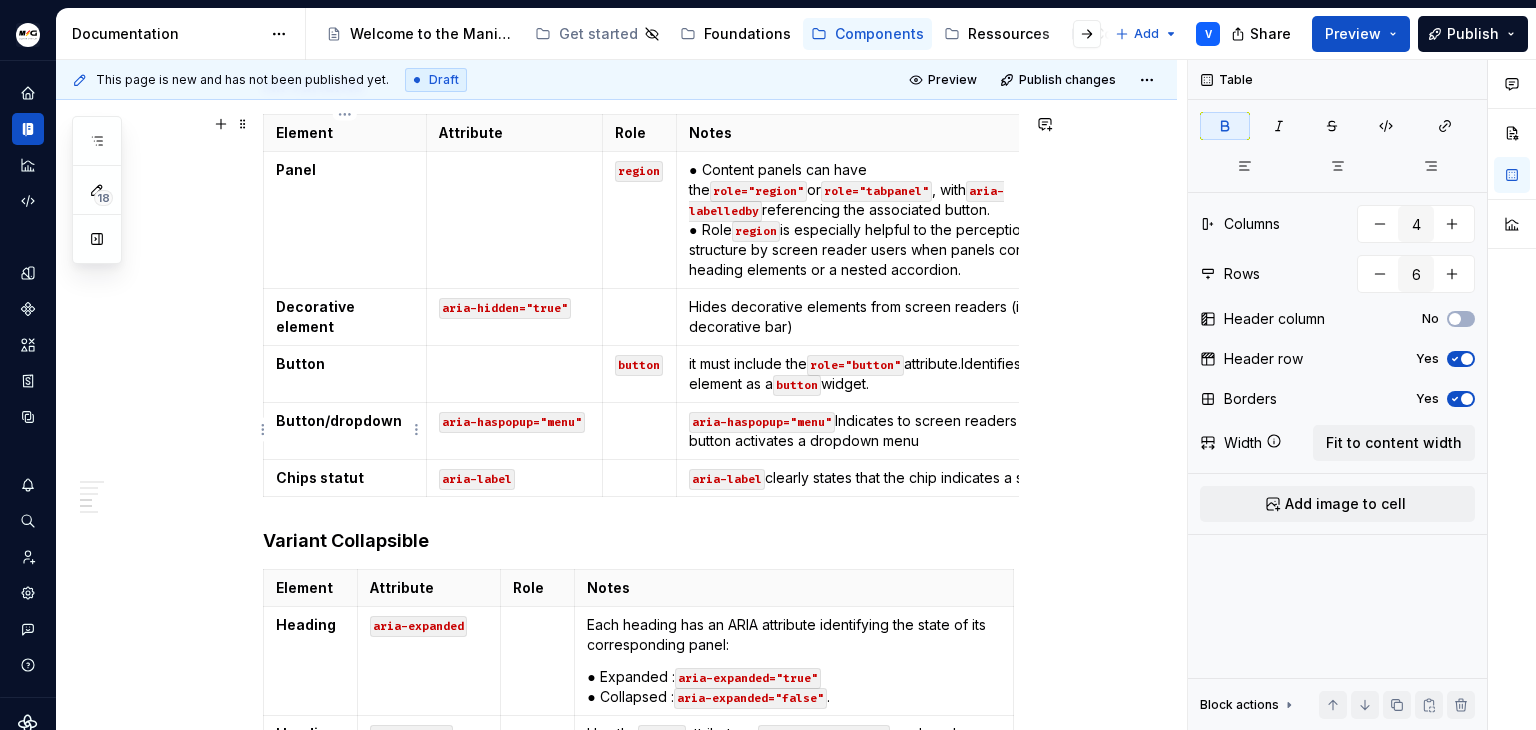 click on "Button/dropdown" at bounding box center (345, 421) 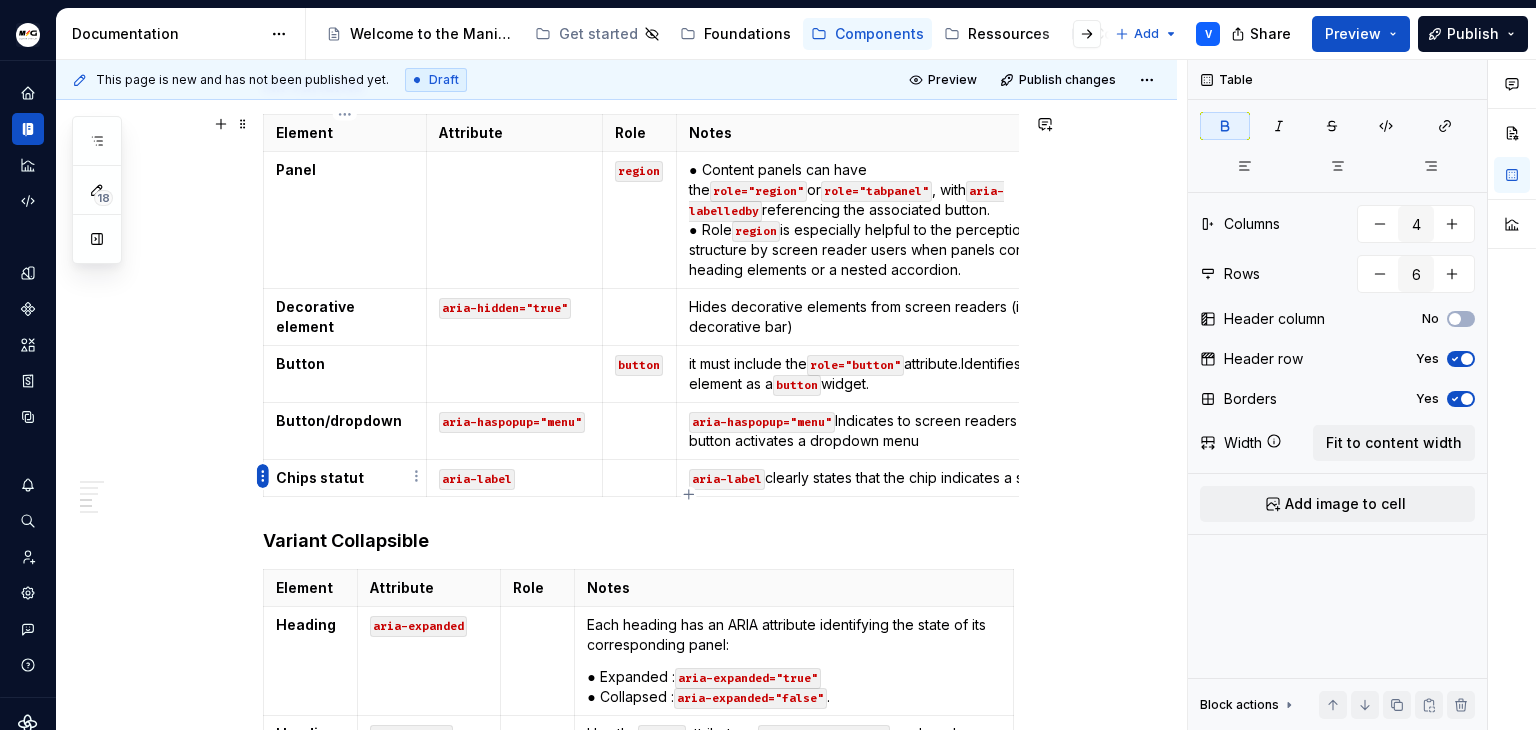 click on "Manitou Gehl Design System V Design system data Documentation
Accessibility guide for tree Page tree.
Navigate the tree with the arrow keys. Common tree hotkeys apply. Further keybindings are available:
enter to execute primary action on focused item
f2 to start renaming the focused item
escape to abort renaming an item
control+d to start dragging selected items
Welcome to the Manitou and Gehl Design System Get started Foundations Components Ressources Contact us Add V Share Preview Publish 18 Pages Add
Accessibility guide for tree Page tree.
Navigate the tree with the arrow keys. Common tree hotkeys apply. Further keybindings are available:
enter to execute primary action on focused item
f2 to start renaming the focused item
escape to abort renaming an item
control+d to start dragging selected items
ComponentTemplate (to duplicate) Overview Usage Specification Usage" at bounding box center (768, 365) 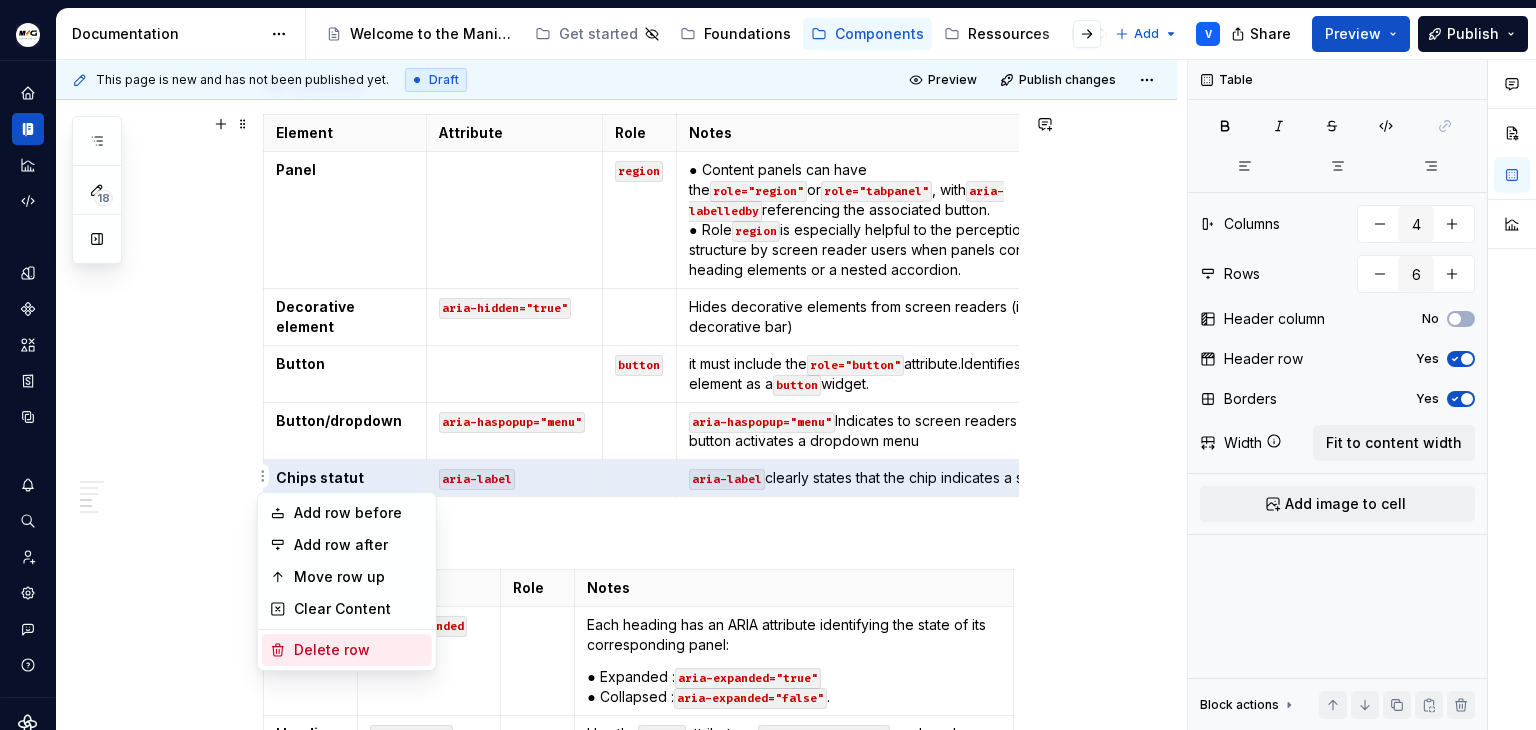 click on "Delete row" at bounding box center [359, 650] 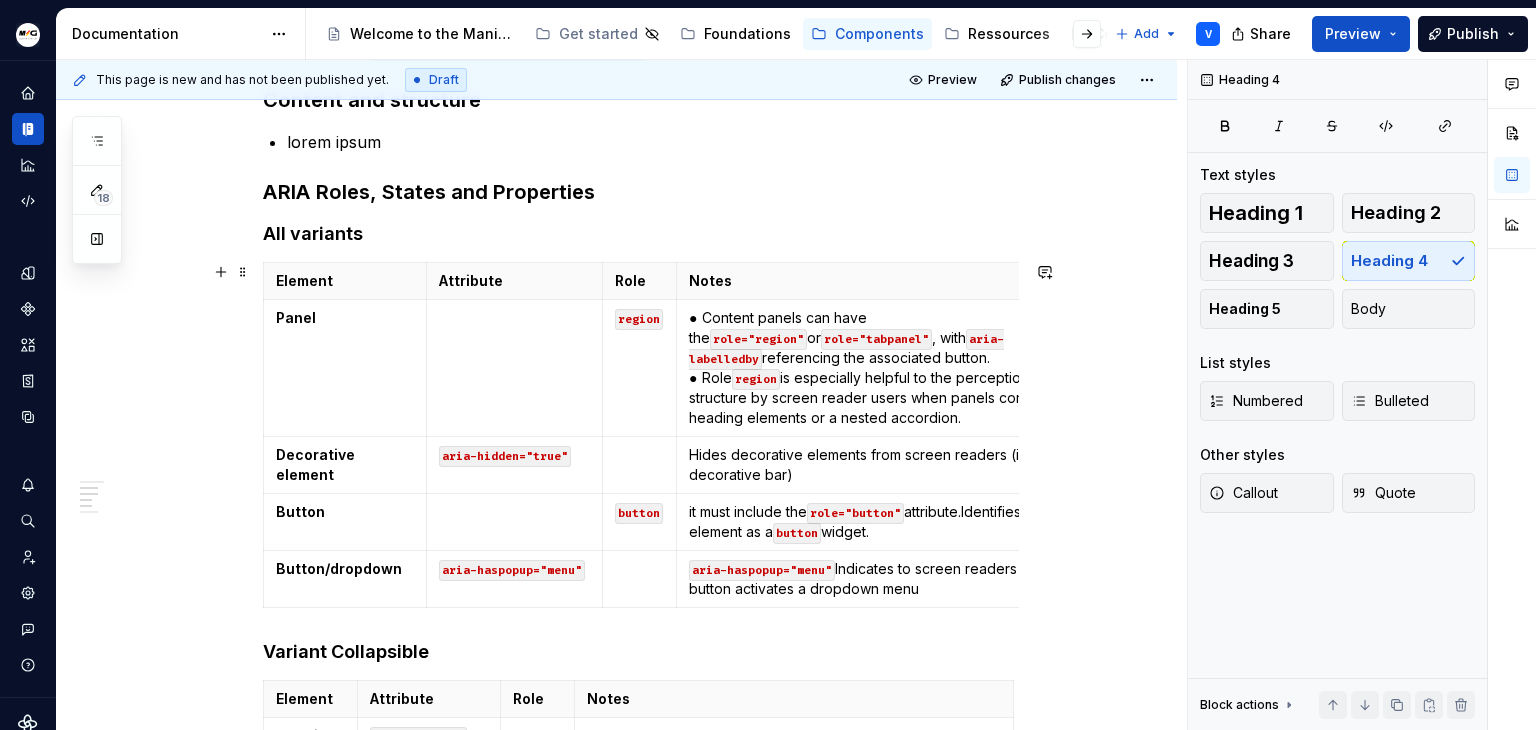 scroll, scrollTop: 500, scrollLeft: 0, axis: vertical 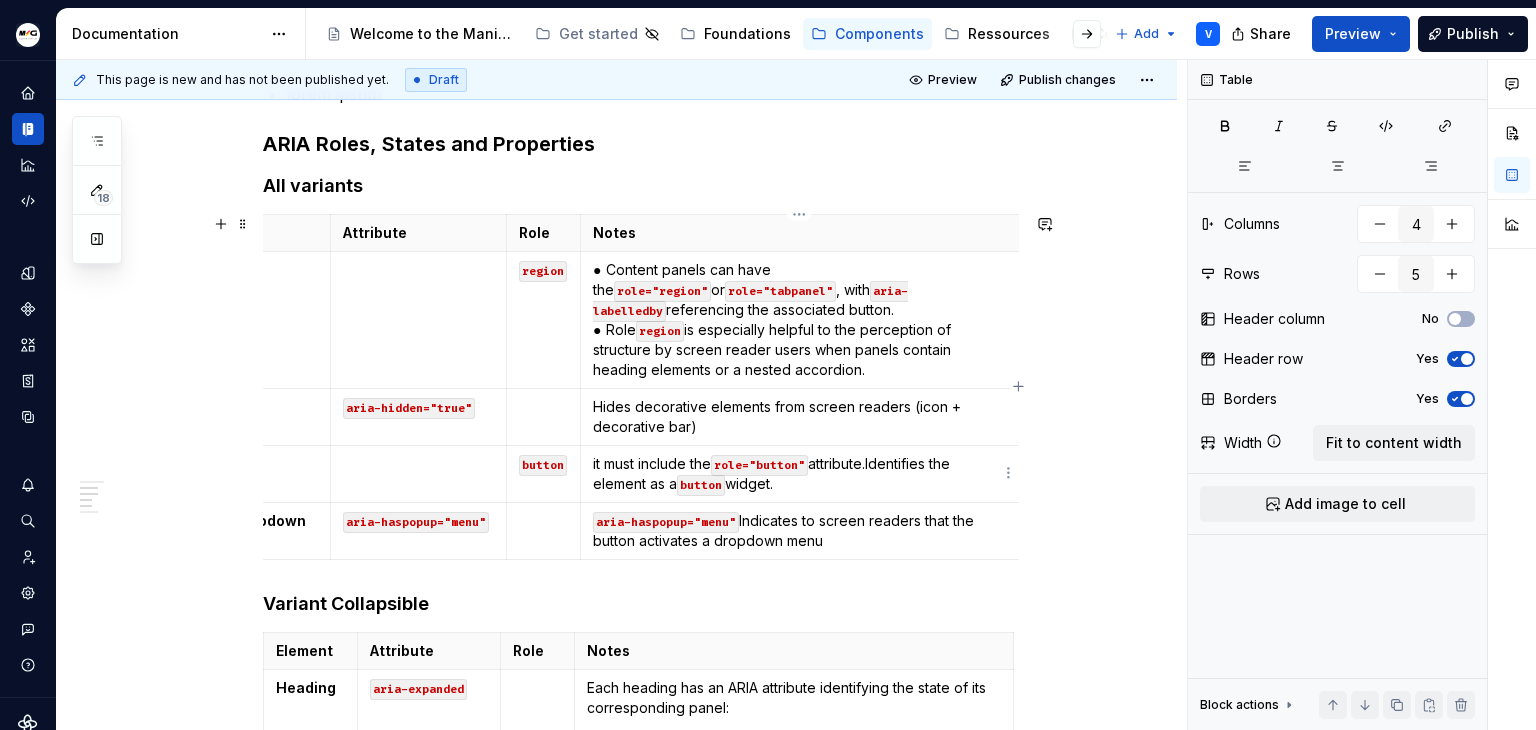 click on "it must include the  role="button"  attribute.Identifies the element as a  button  widget." at bounding box center (799, 474) 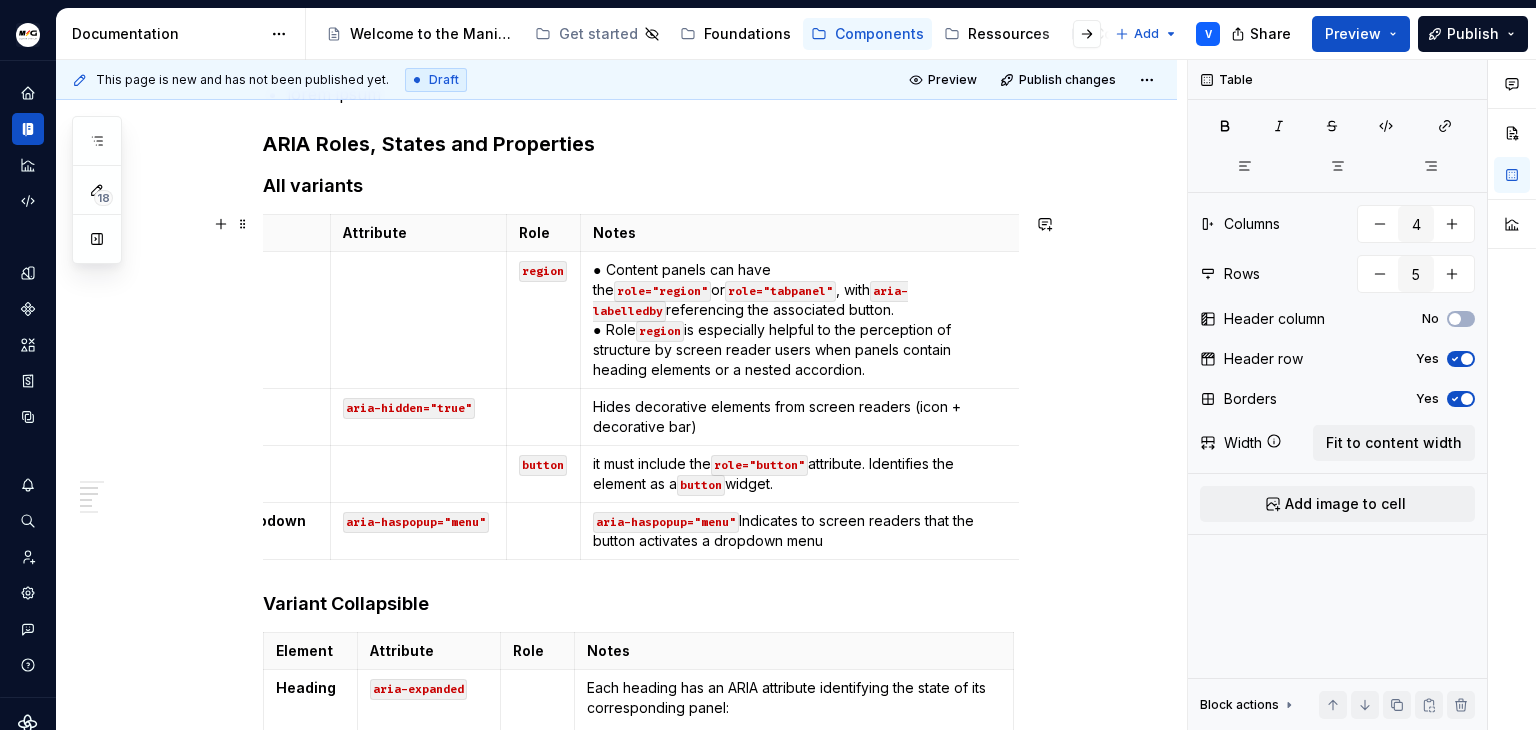 scroll, scrollTop: 0, scrollLeft: 0, axis: both 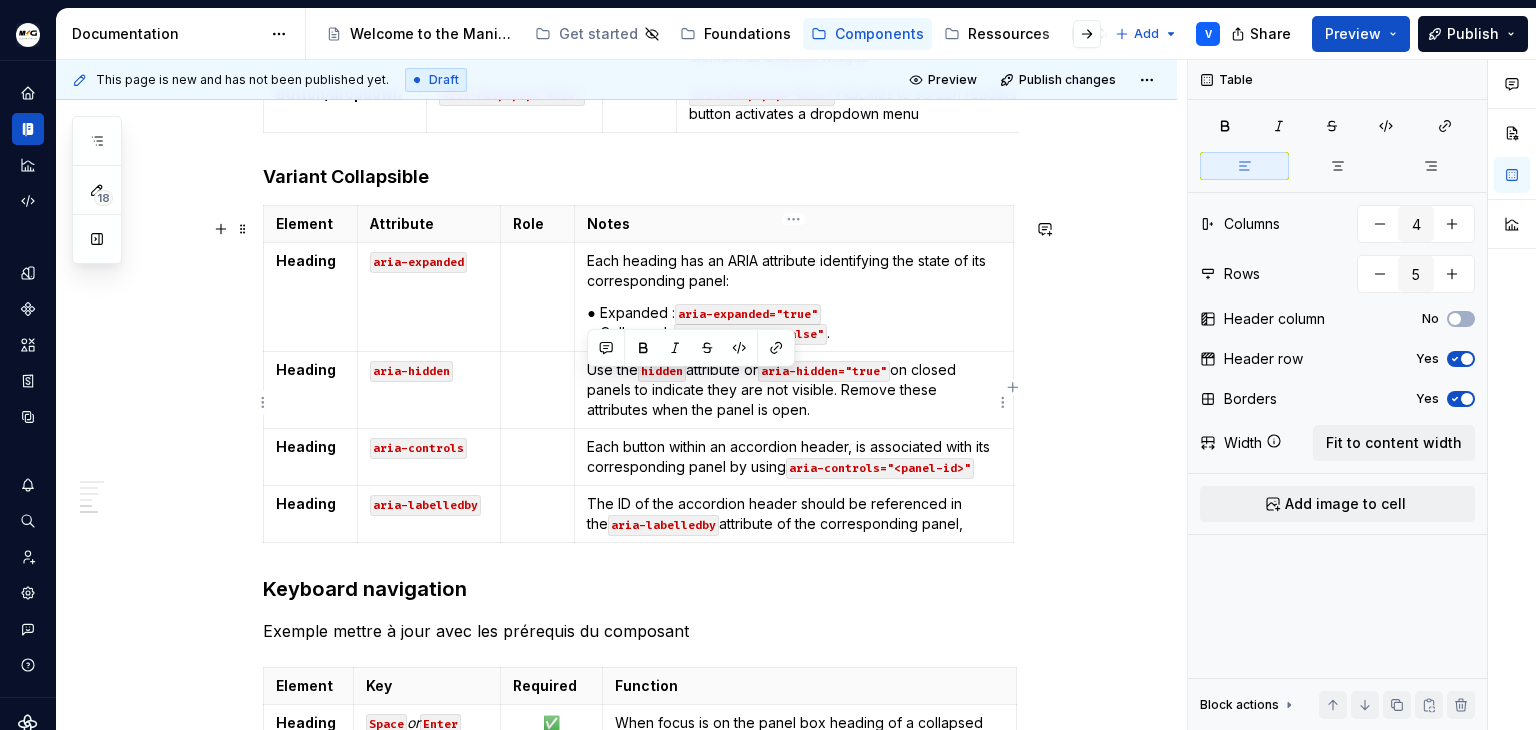 drag, startPoint x: 826, startPoint y: 421, endPoint x: 588, endPoint y: 379, distance: 241.67747 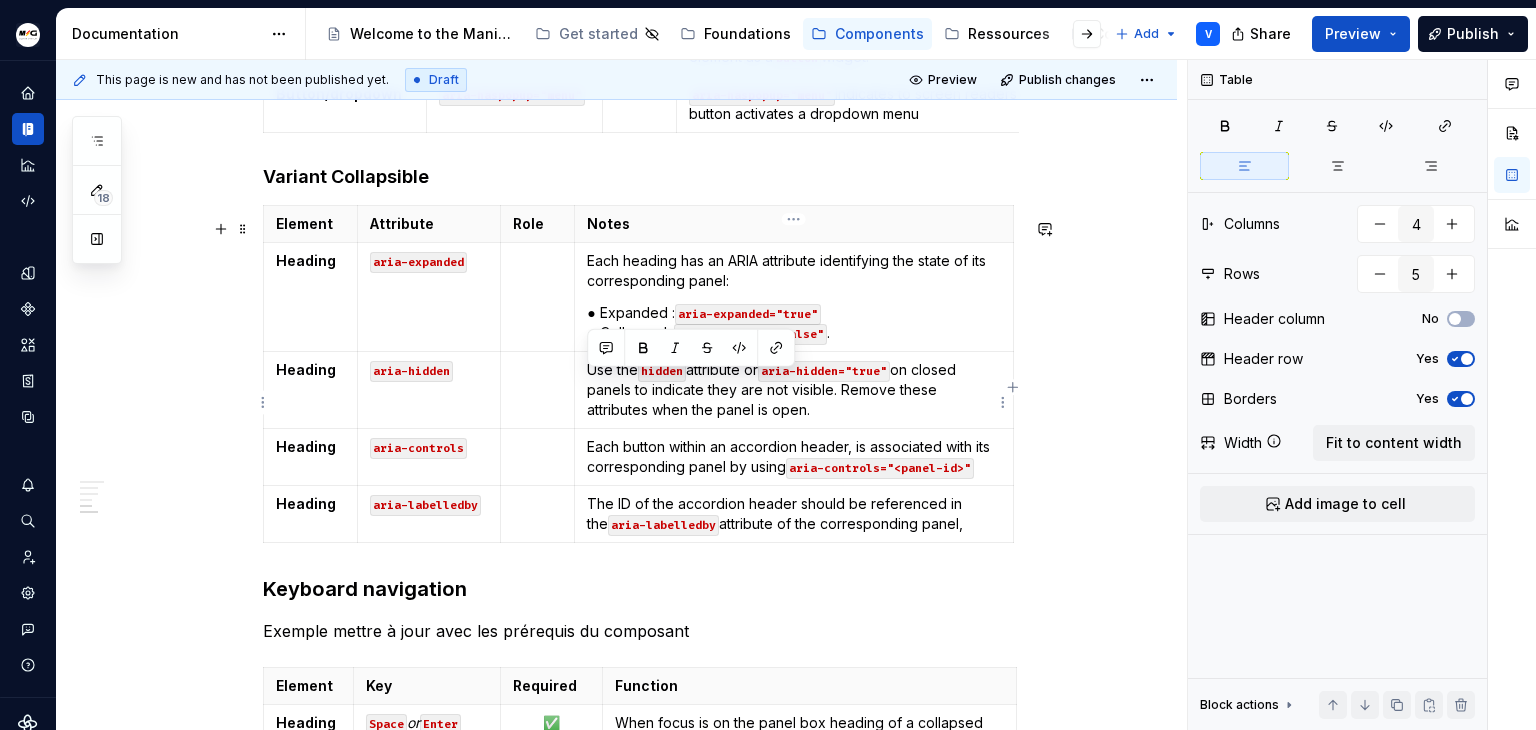 click on "Use the  hidden  attribute or  aria-hidden="true"  on closed panels to indicate they are not visible. Remove these attributes when the panel is open." at bounding box center [793, 390] 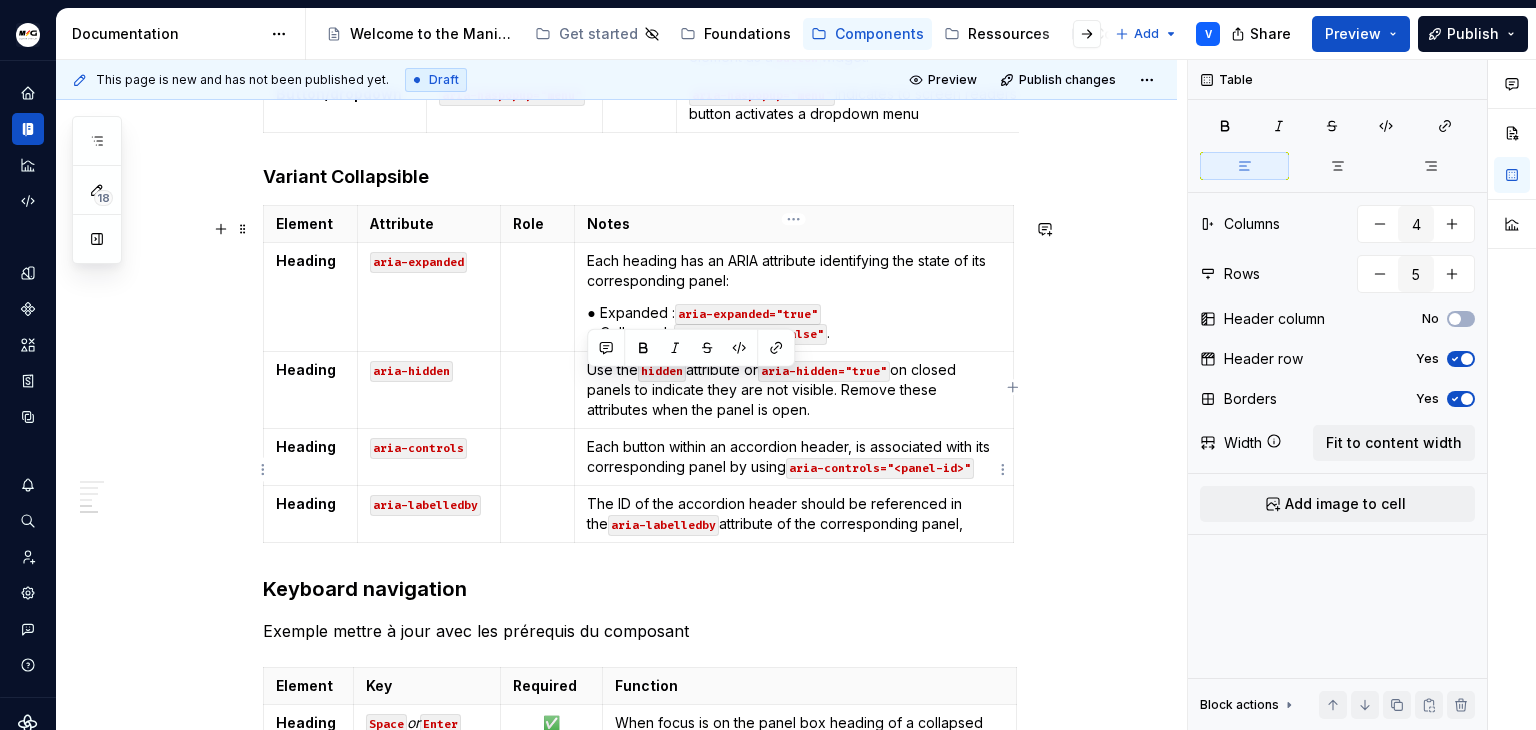 drag, startPoint x: 949, startPoint y: 465, endPoint x: 928, endPoint y: 401, distance: 67.357254 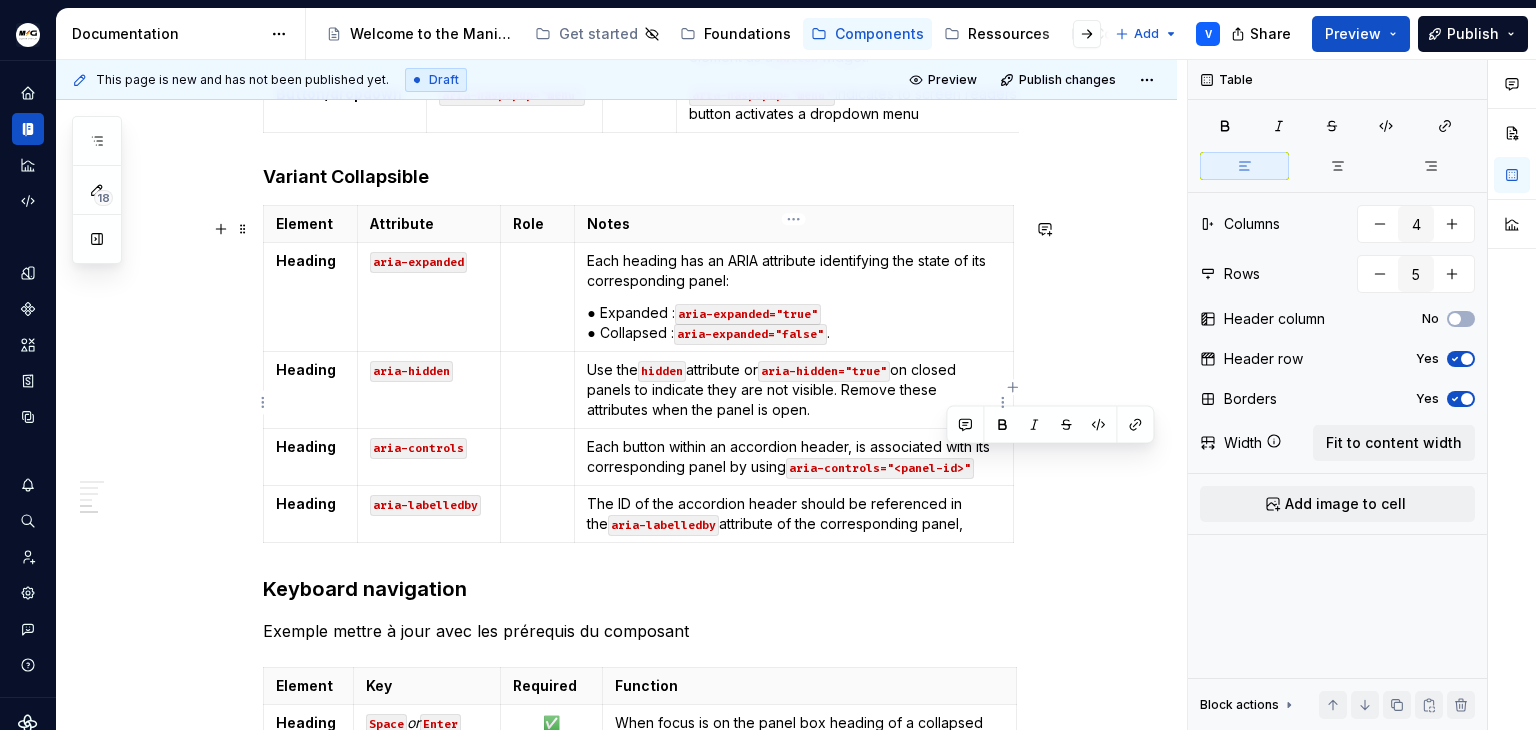 click on "Use the  hidden  attribute or  aria-hidden="true"  on closed panels to indicate they are not visible. Remove these attributes when the panel is open." at bounding box center (793, 390) 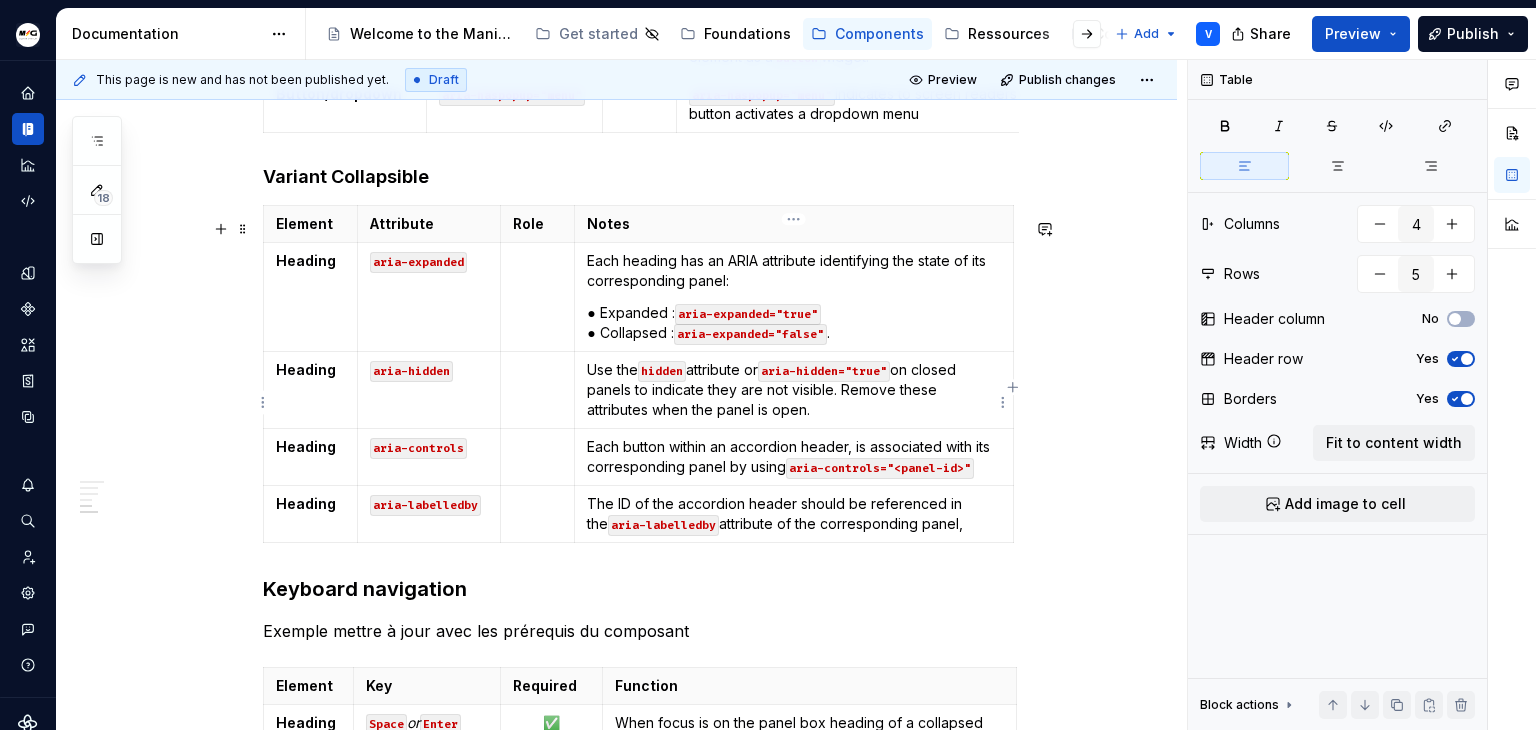 click on "Use the  hidden  attribute or  aria-hidden="true"  on closed panels to indicate they are not visible. Remove these attributes when the panel is open." at bounding box center [793, 390] 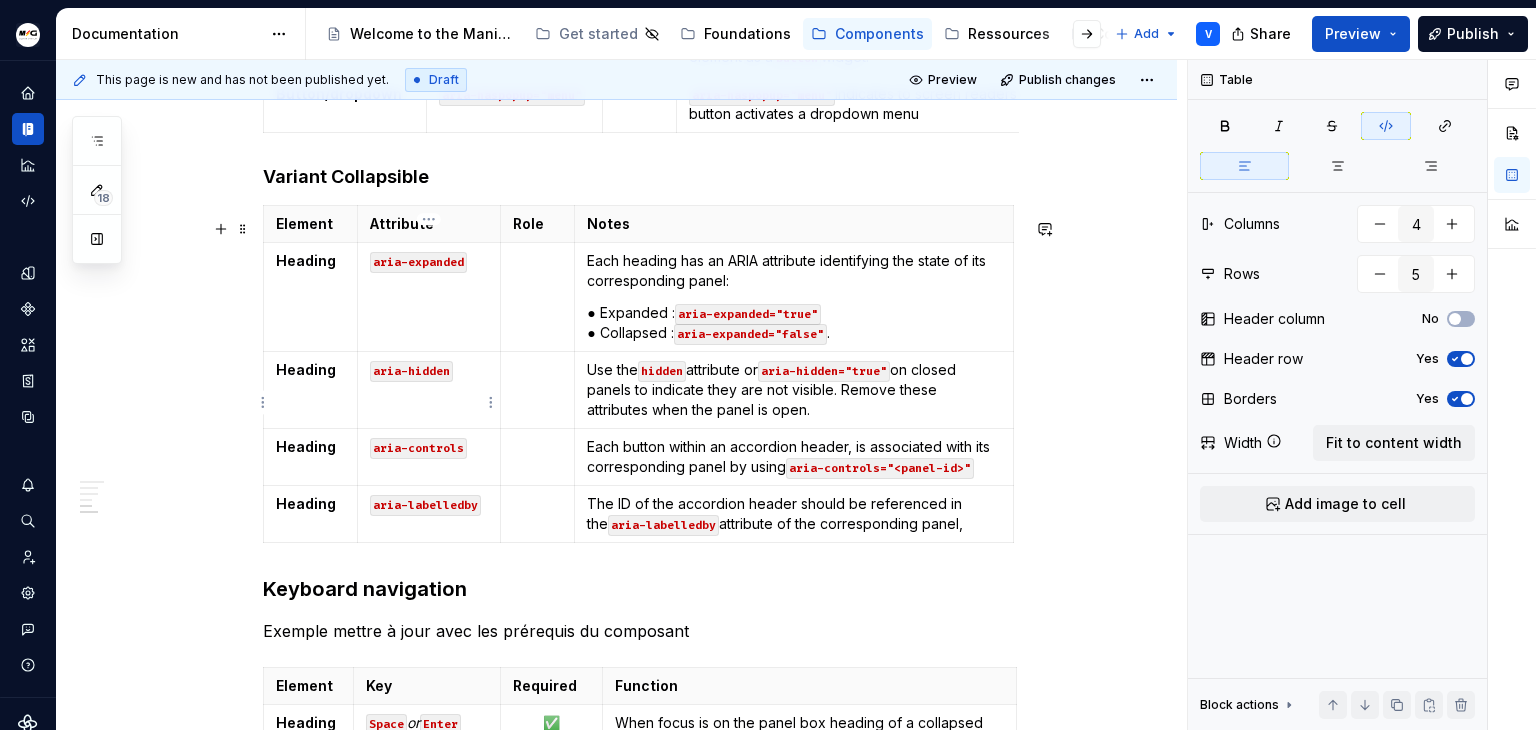 click on "aria-hidden" at bounding box center (411, 371) 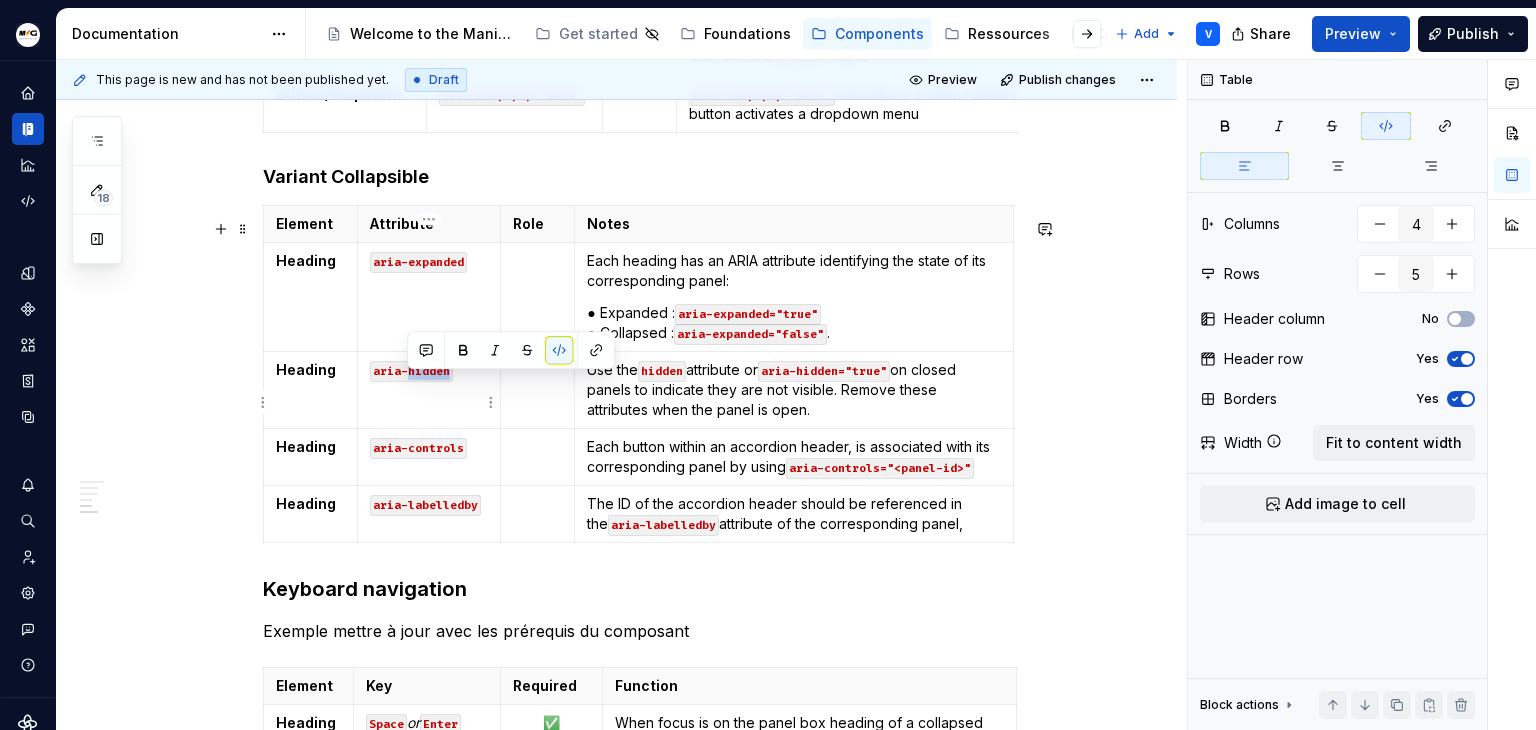 click on "aria-hidden" at bounding box center [411, 371] 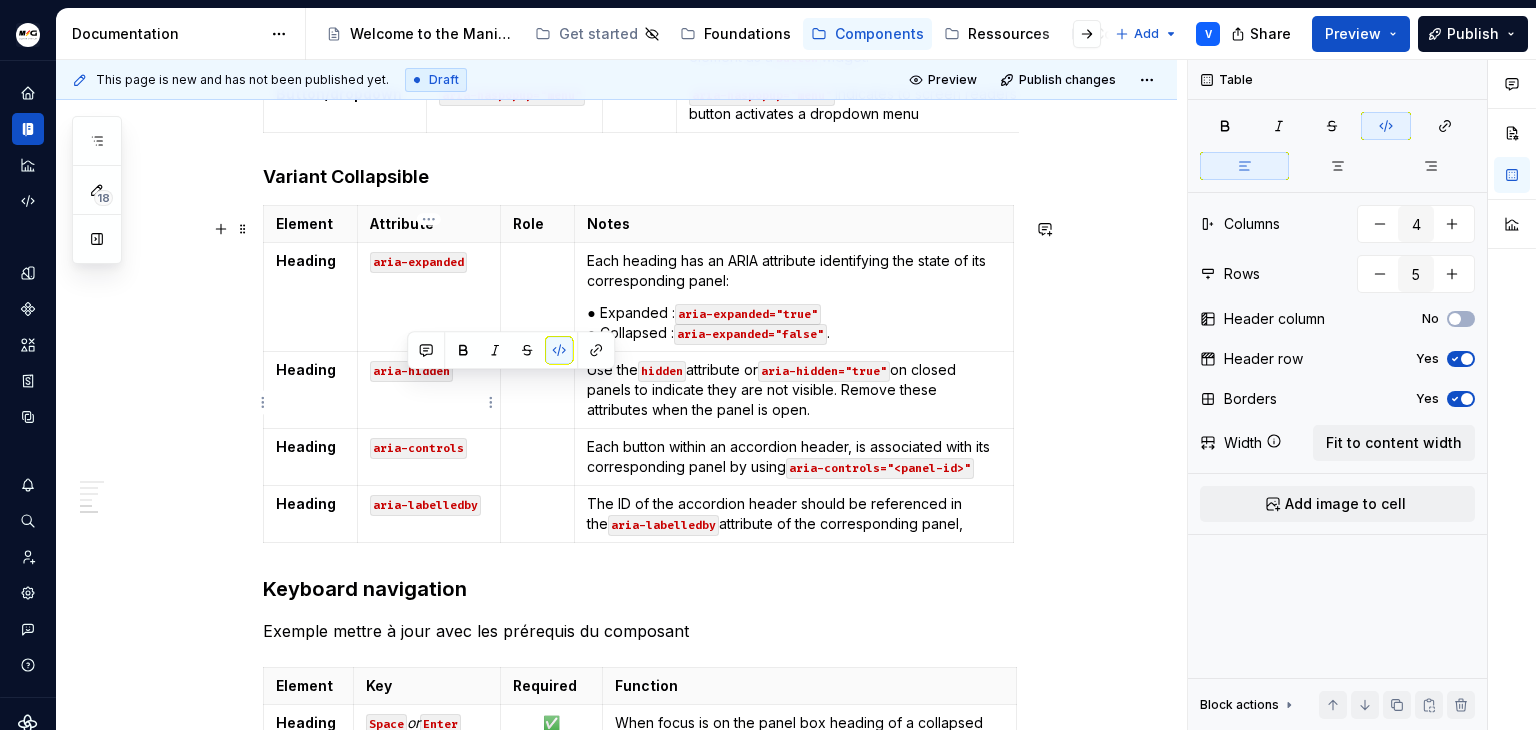 click on "aria-hidden" at bounding box center [411, 371] 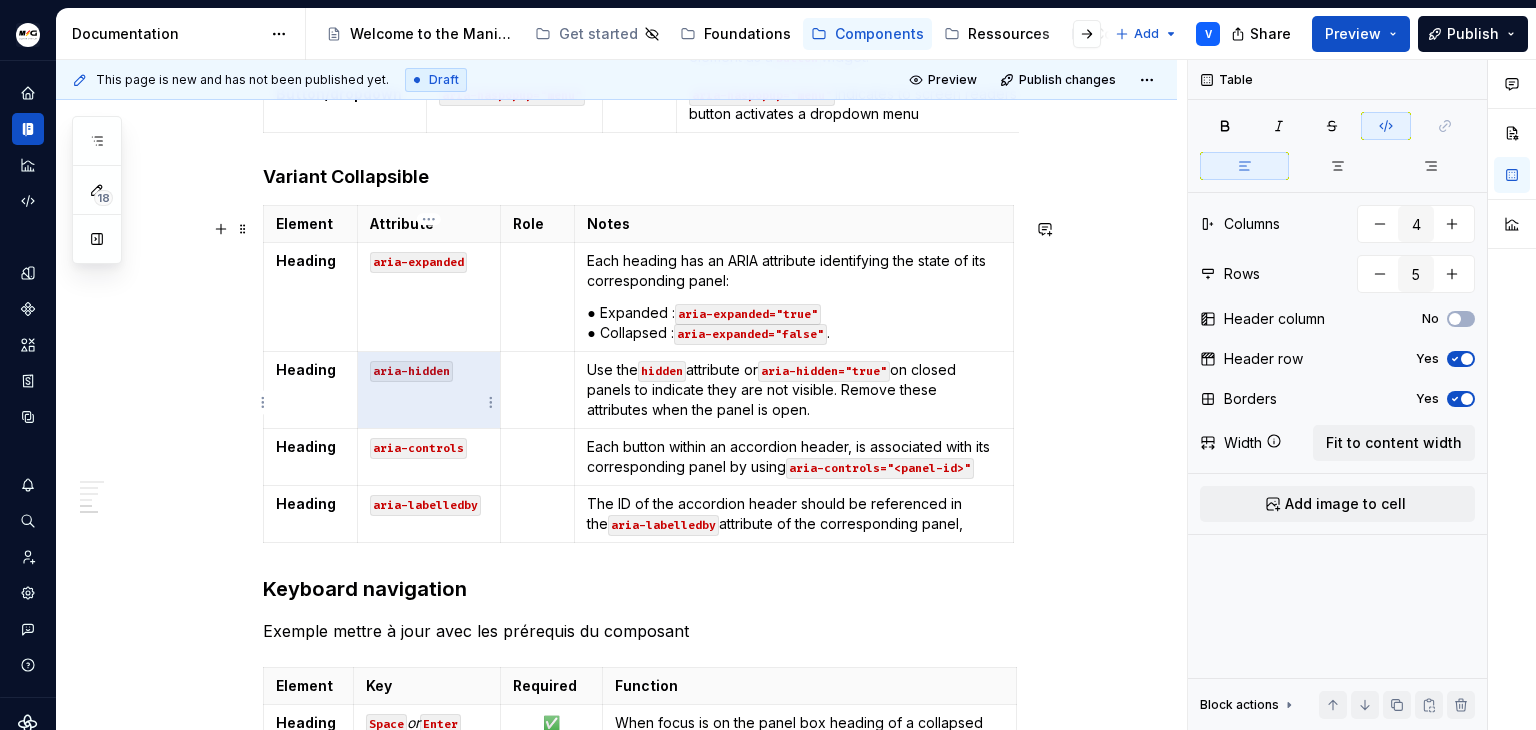 click on "aria-hidden" at bounding box center (411, 371) 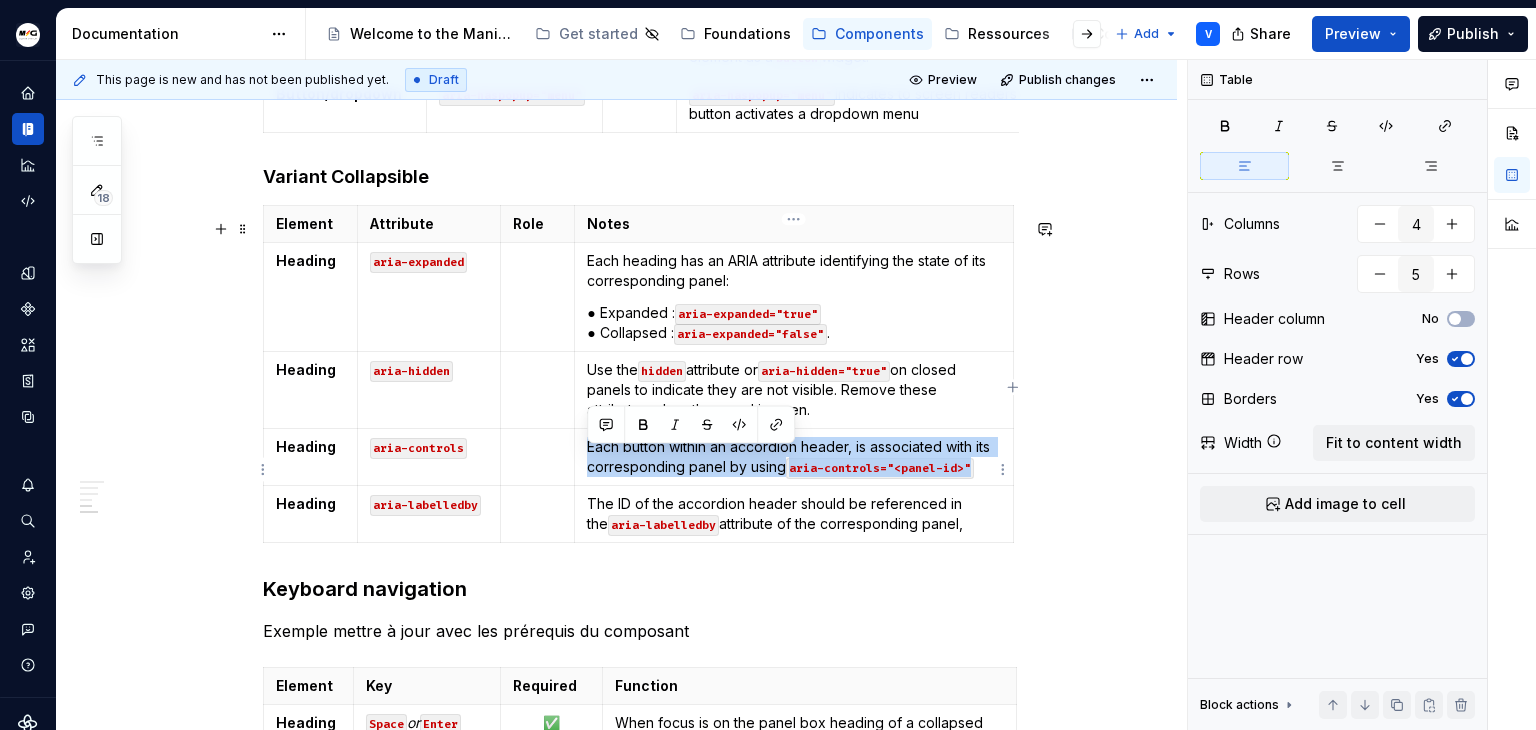 drag, startPoint x: 582, startPoint y: 457, endPoint x: 972, endPoint y: 484, distance: 390.9335 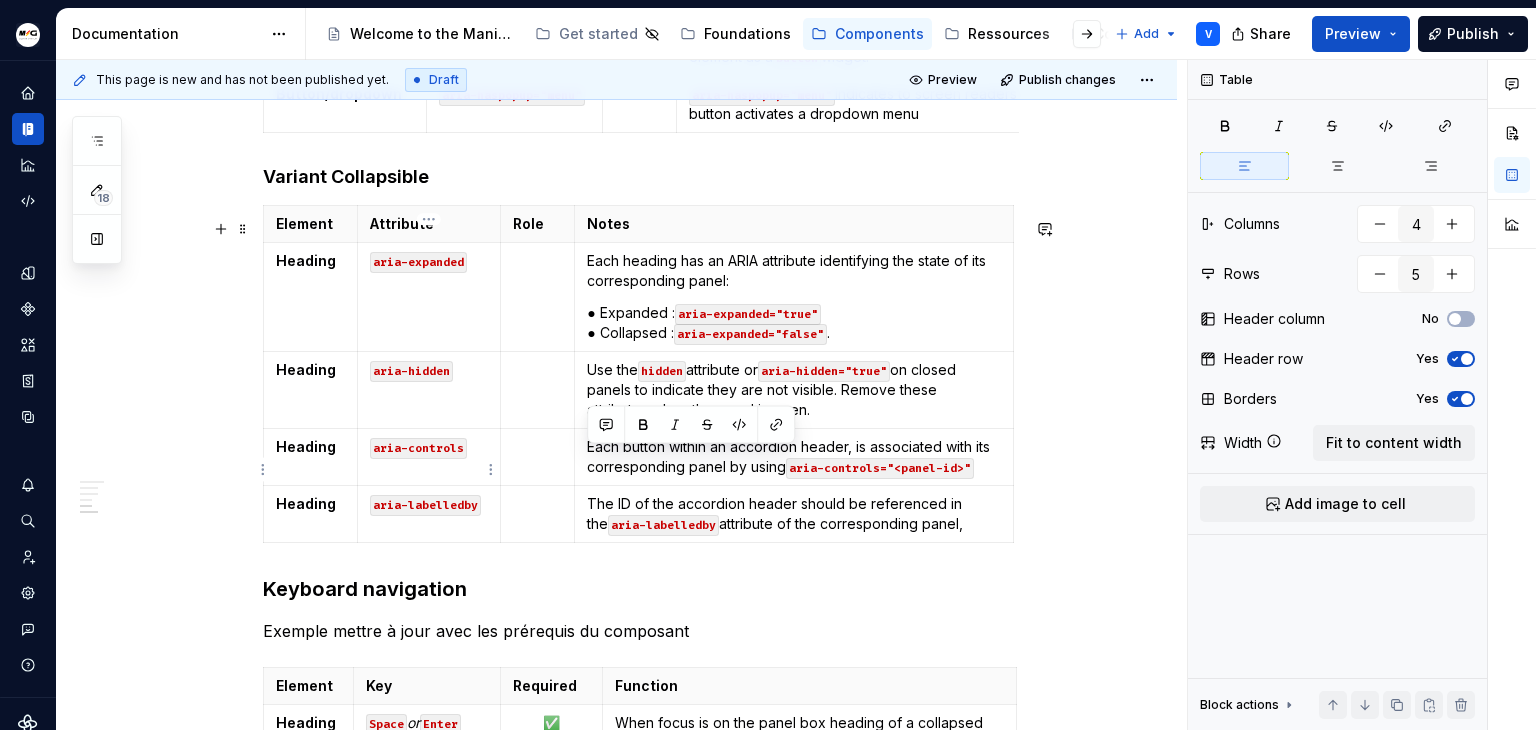 click on "aria-controls" at bounding box center (429, 457) 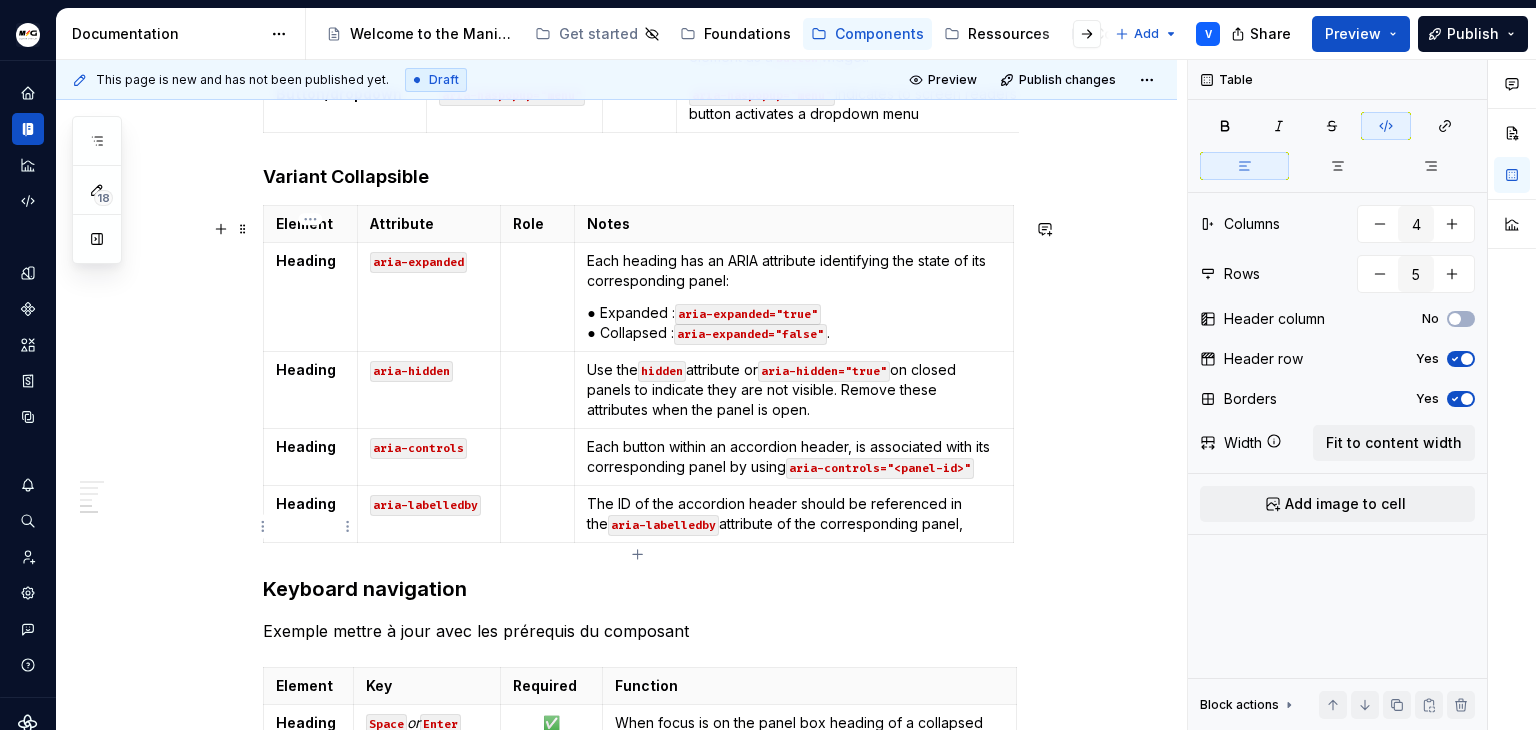 click on "aria-labelledby" at bounding box center [429, 514] 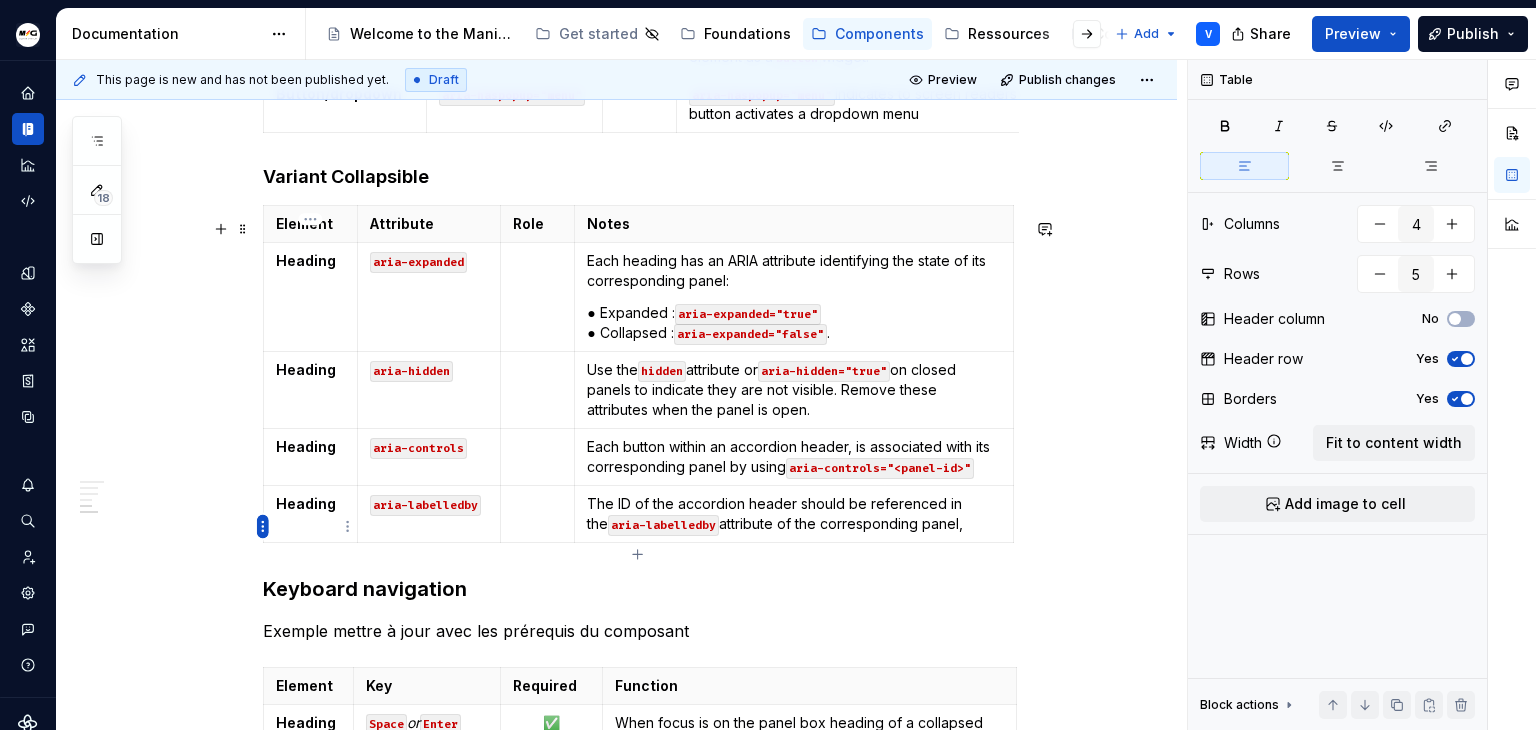 click on "Manitou Gehl Design System V Design system data Documentation
Accessibility guide for tree Page tree.
Navigate the tree with the arrow keys. Common tree hotkeys apply. Further keybindings are available:
enter to execute primary action on focused item
f2 to start renaming the focused item
escape to abort renaming an item
control+d to start dragging selected items
Welcome to the Manitou and Gehl Design System Get started Foundations Components Ressources Contact us Add V Share Preview Publish 18 Pages Add
Accessibility guide for tree Page tree.
Navigate the tree with the arrow keys. Common tree hotkeys apply. Further keybindings are available:
enter to execute primary action on focused item
f2 to start renaming the focused item
escape to abort renaming an item
control+d to start dragging selected items
ComponentTemplate (to duplicate) Overview Usage Specification Usage" at bounding box center [768, 365] 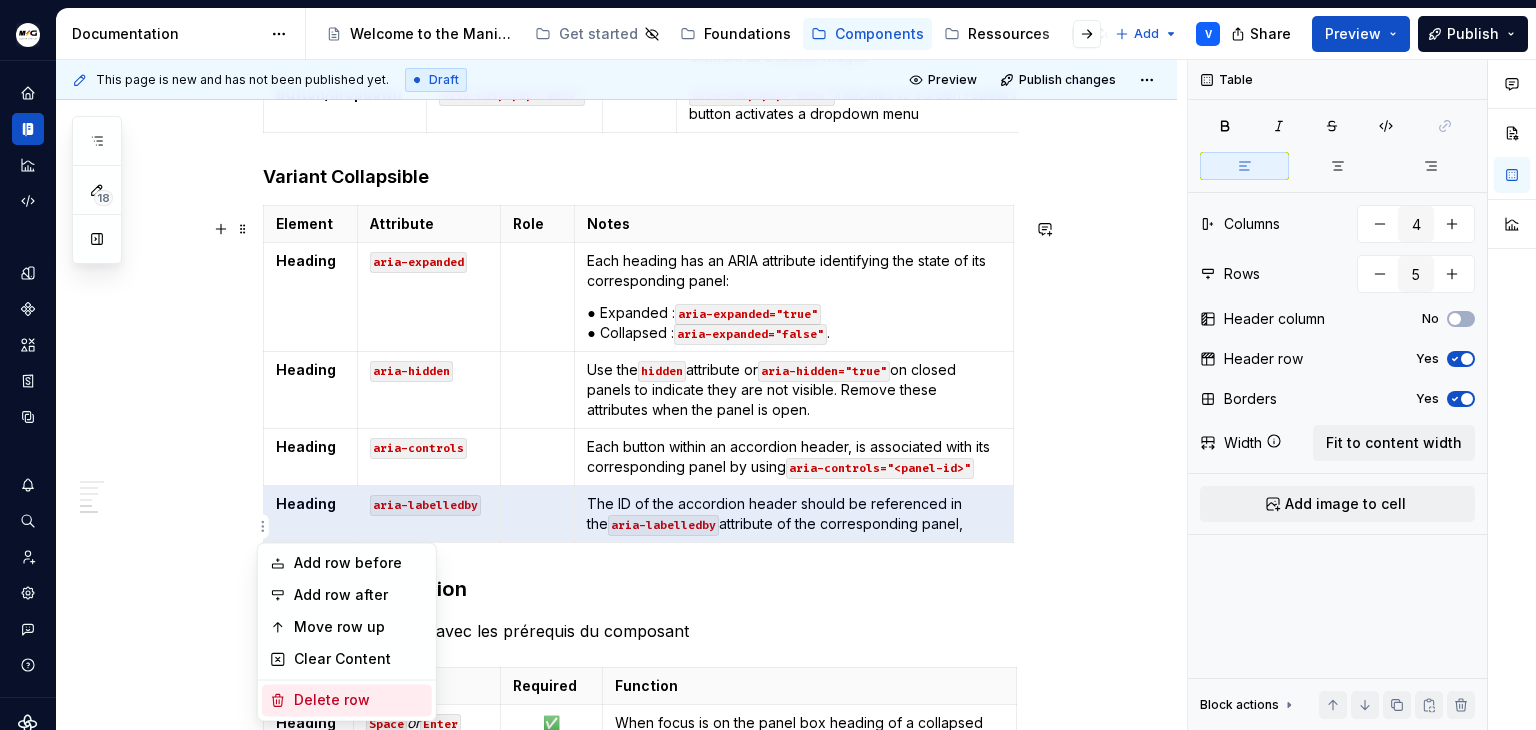click on "Delete row" at bounding box center (359, 700) 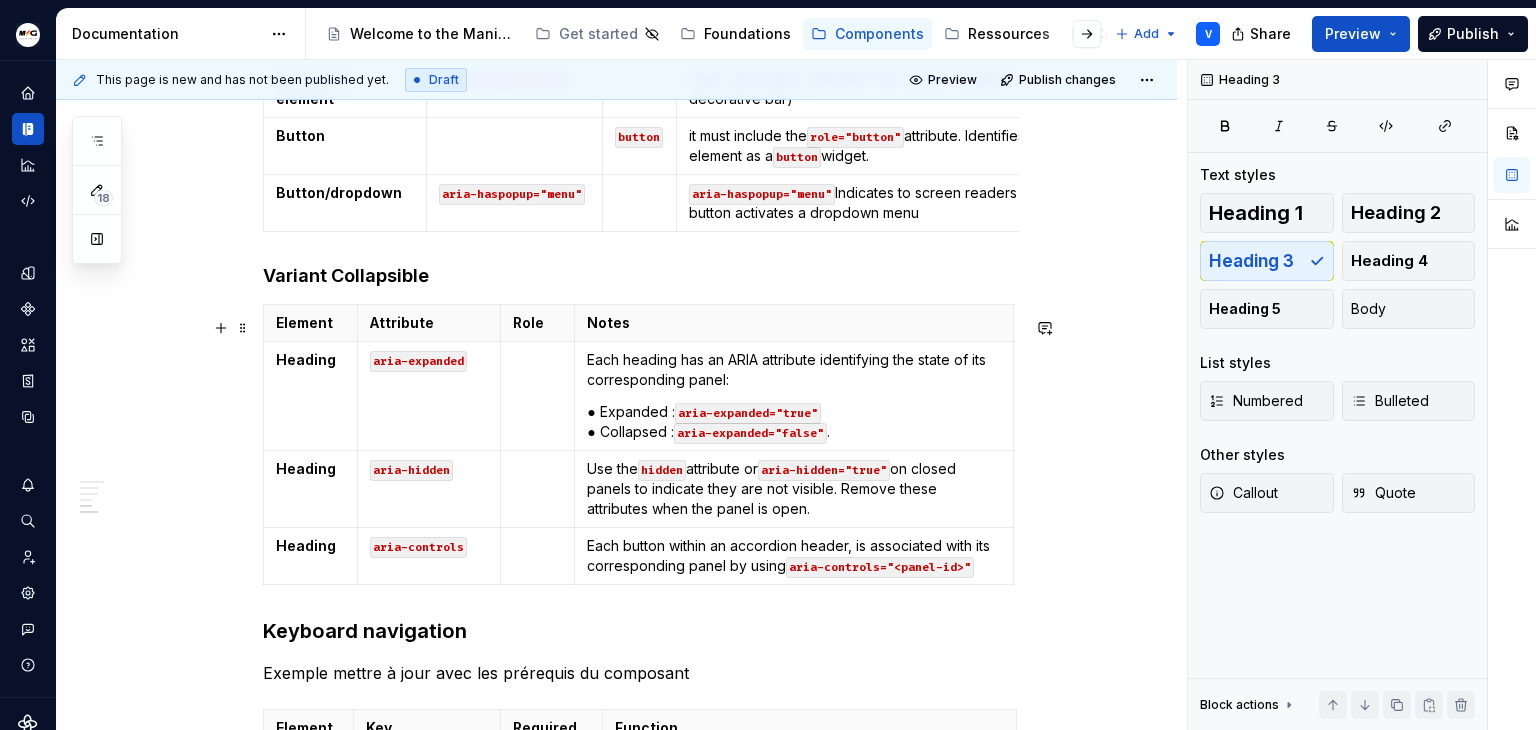 scroll, scrollTop: 800, scrollLeft: 0, axis: vertical 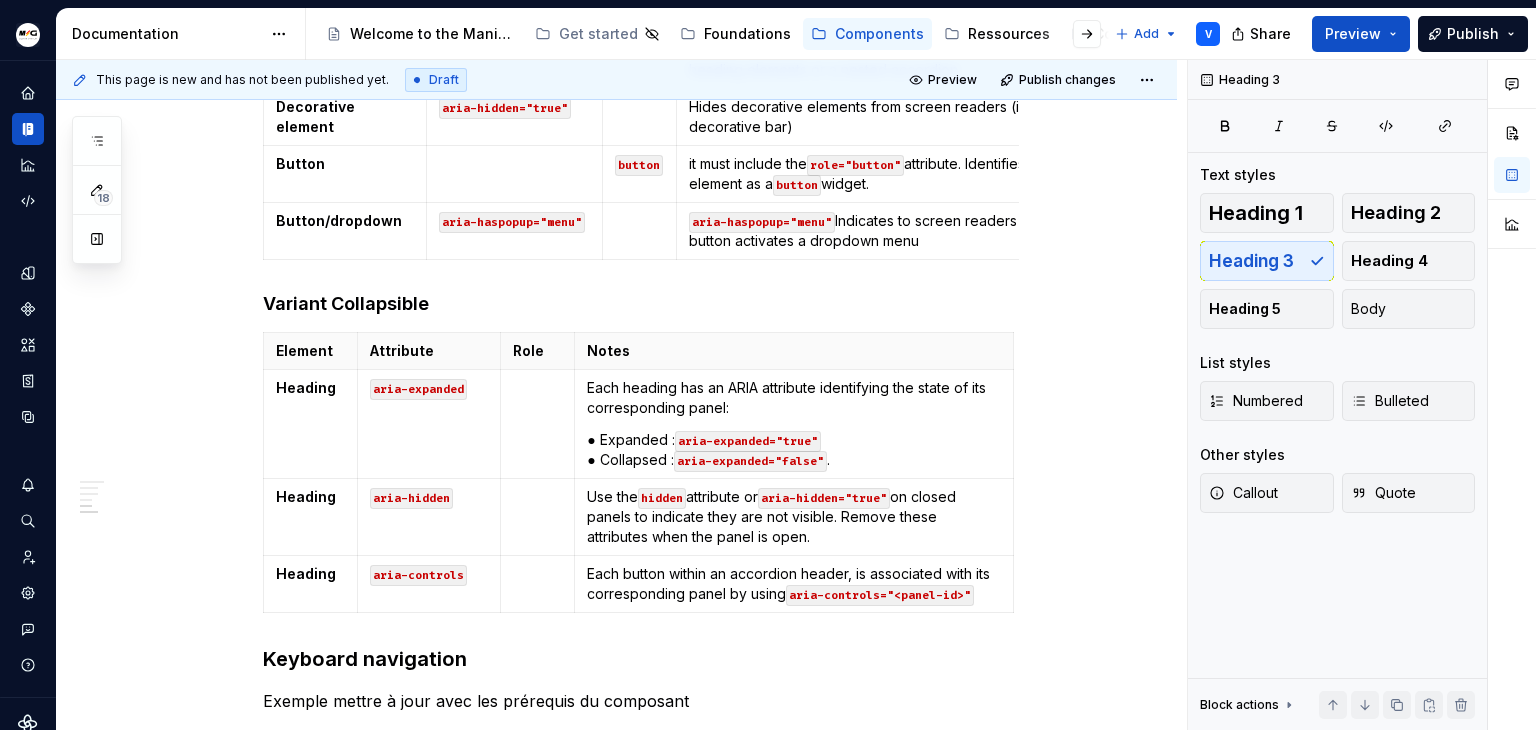 type on "*" 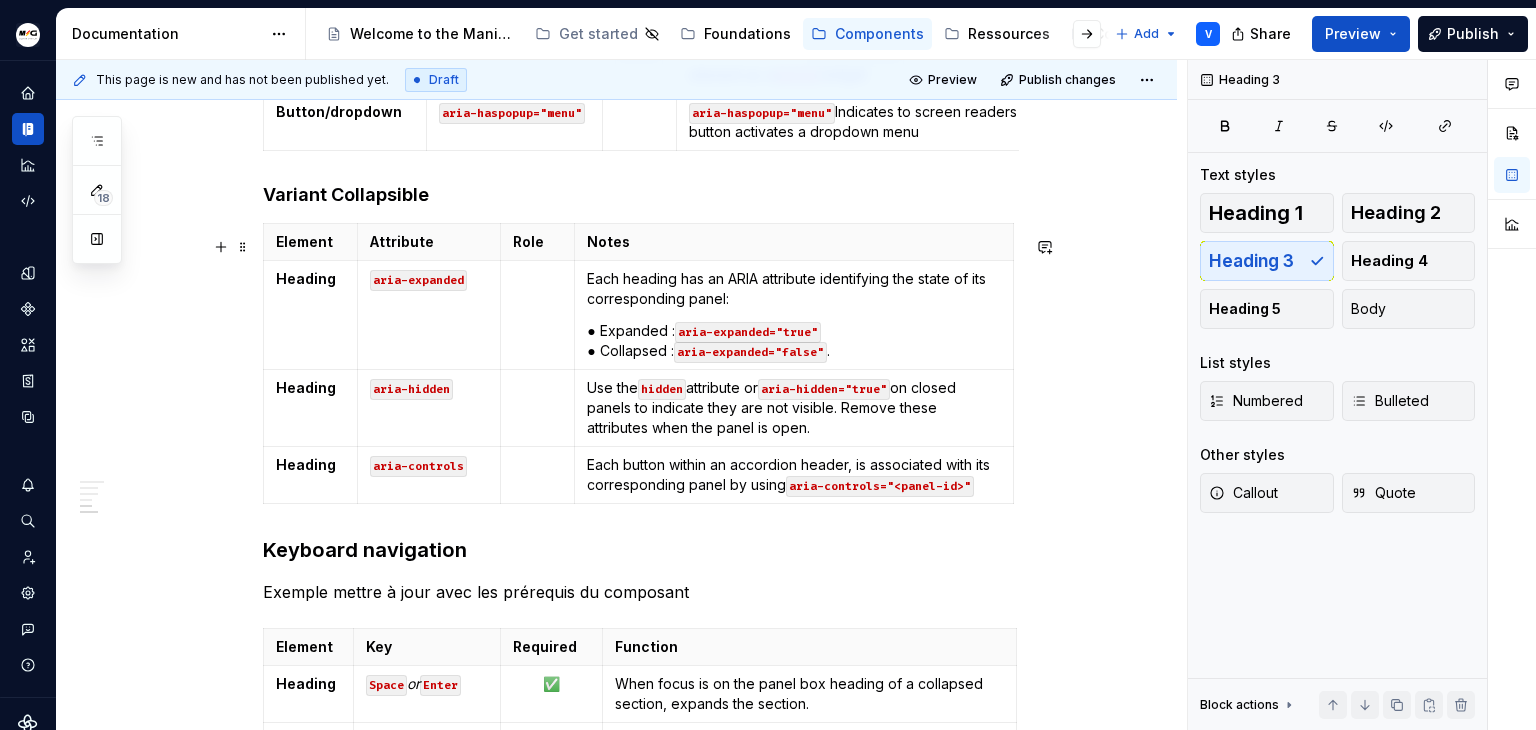 scroll, scrollTop: 1000, scrollLeft: 0, axis: vertical 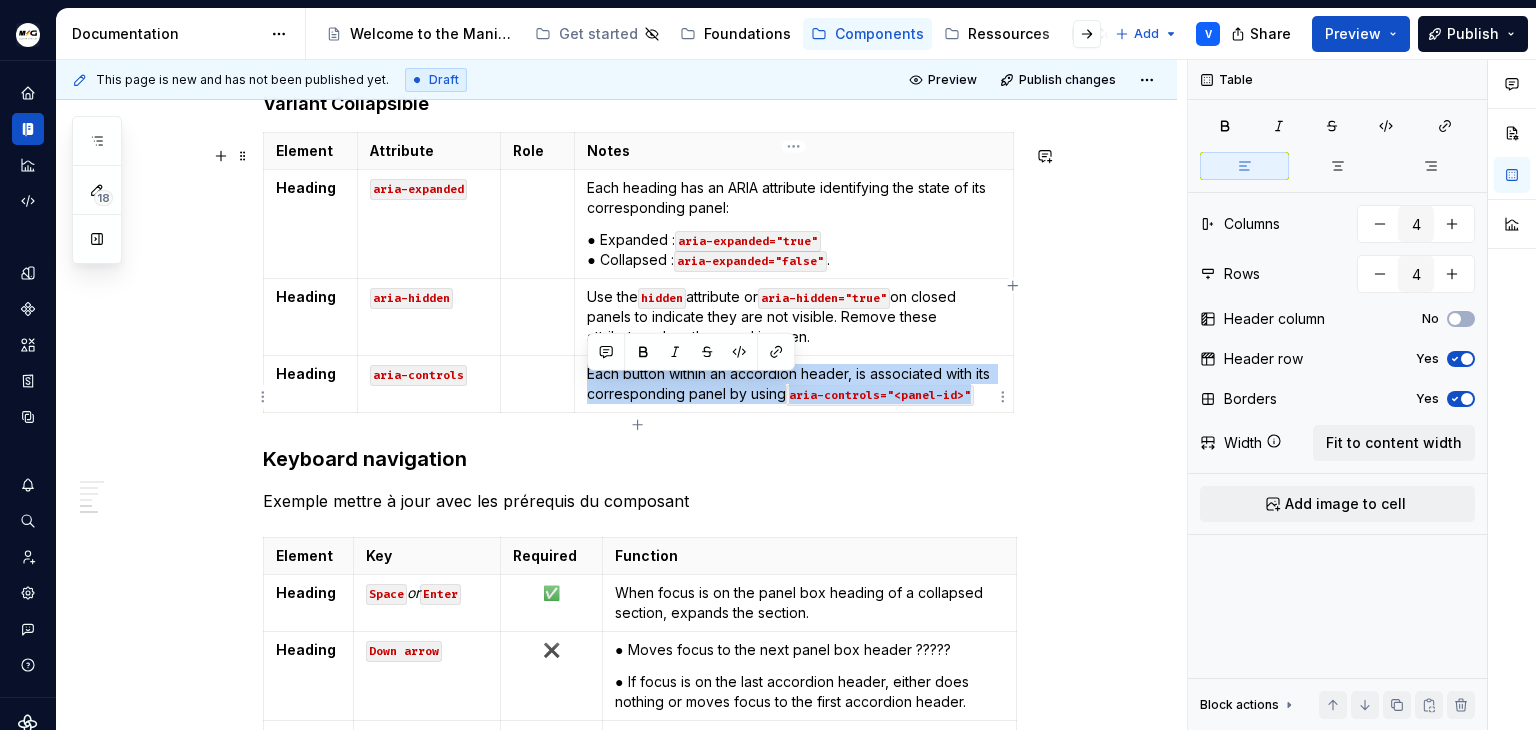 drag, startPoint x: 582, startPoint y: 386, endPoint x: 977, endPoint y: 404, distance: 395.4099 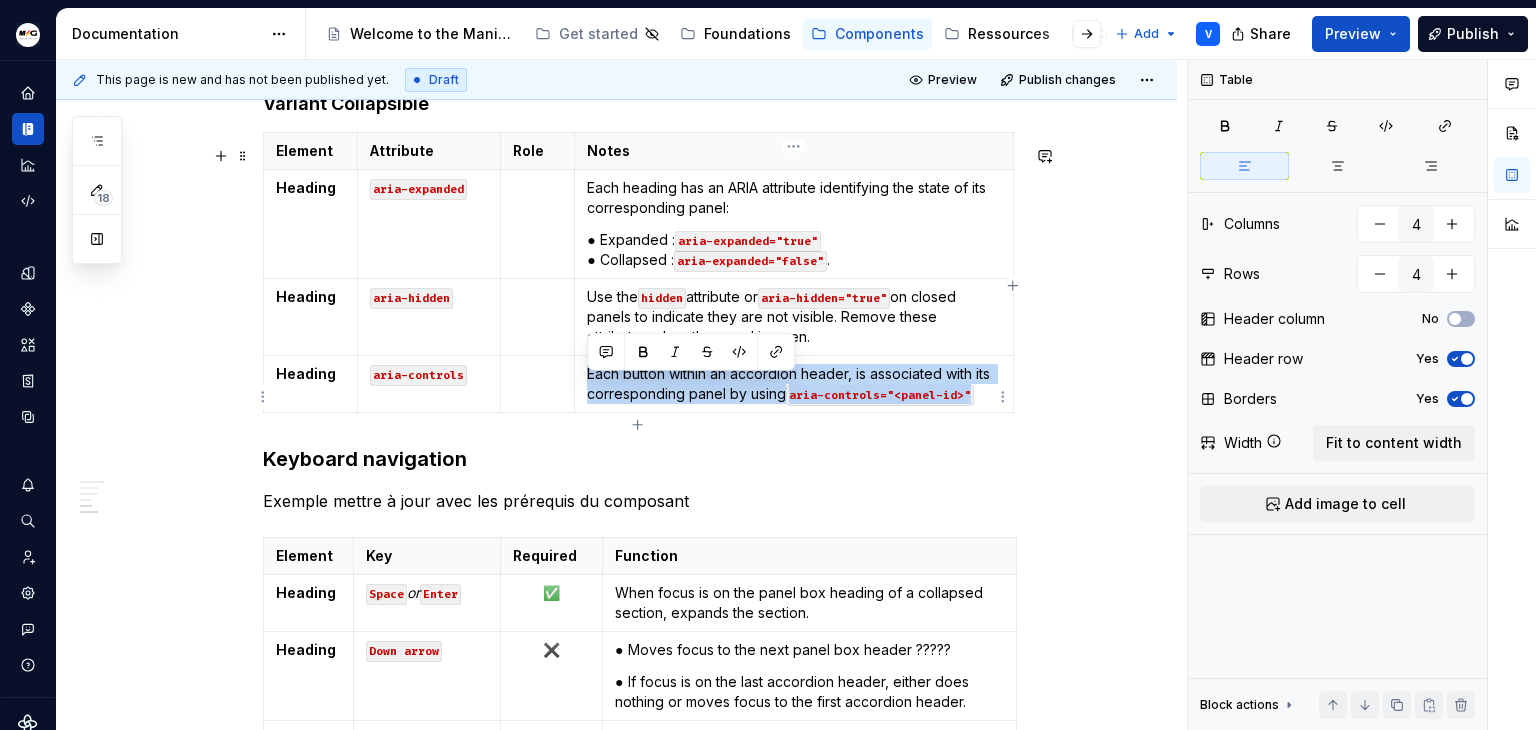 click on "Each button within an accordion header, is associated with its corresponding panel by using  aria-controls="<panel-id>"" at bounding box center (794, 384) 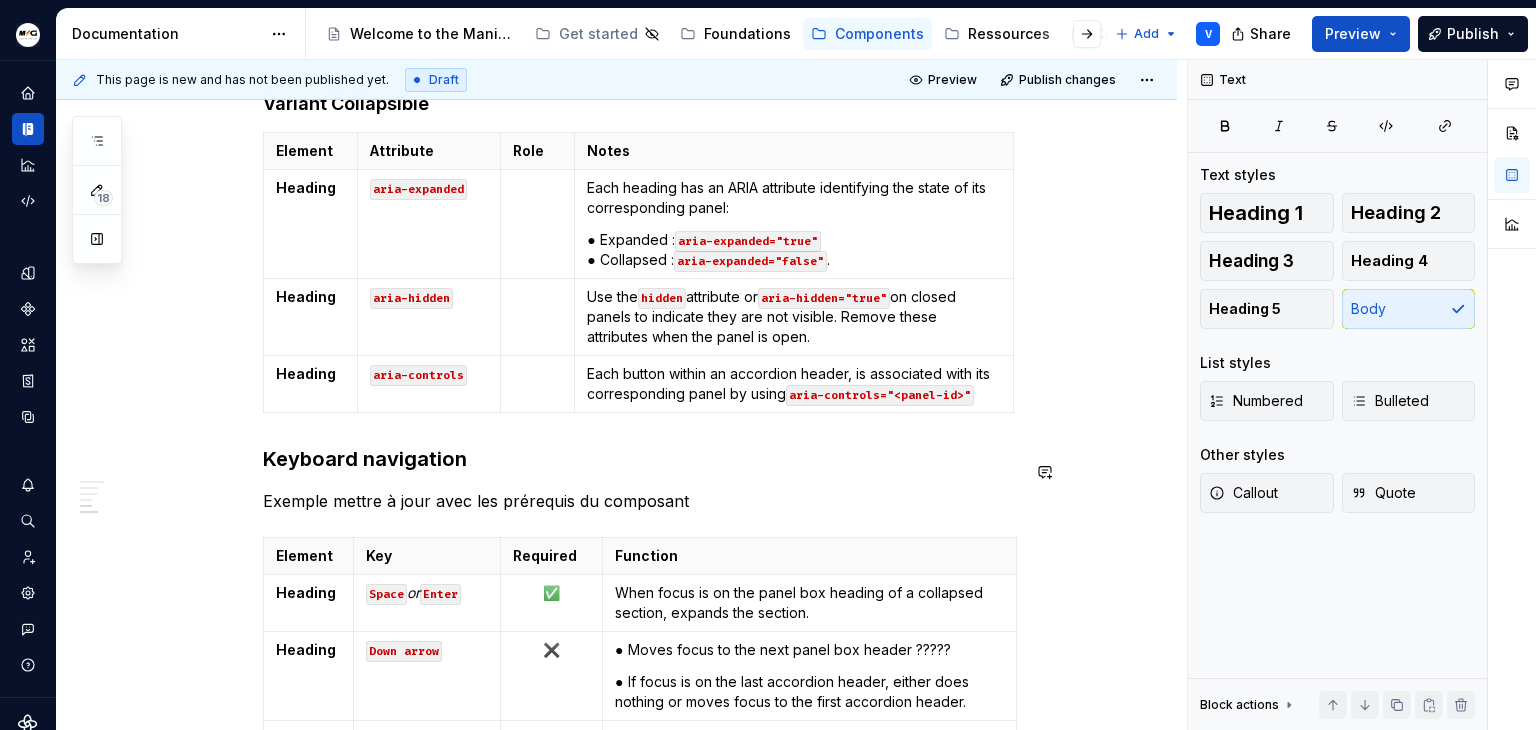 click on "Accessibility Document the prerequisites for building an accessible component  https://www.w3.org/WAI/ARIA/apg/ Content and structure lorem ipsum ARIA Roles, States and Properties All variants Element Attribute Role Notes Panel  region ● Content panels can have the  role="region"  or  role="tabpanel" , with  aria-labelledby  referencing the associated button. ● Role  region  is especially helpful to the perception of structure by screen reader users when panels contain heading elements or a nested accordion. Decorative element aria-hidden="true" Hides decorative elements from screen readers (icon + decorative bar) Button button  it must include the  role="button"  attribute. Identifies the element as a  button  widget. Button/dropdown aria-haspopup="menu" aria-haspopup="menu"  Indicates to screen readers that the button activates a dropdown menu Variant Collapsible Element Attribute Role Notes Heading  aria-expanded Each heading has an ARIA attribute identifying the state of its corresponding panel: . Key" at bounding box center (641, 92) 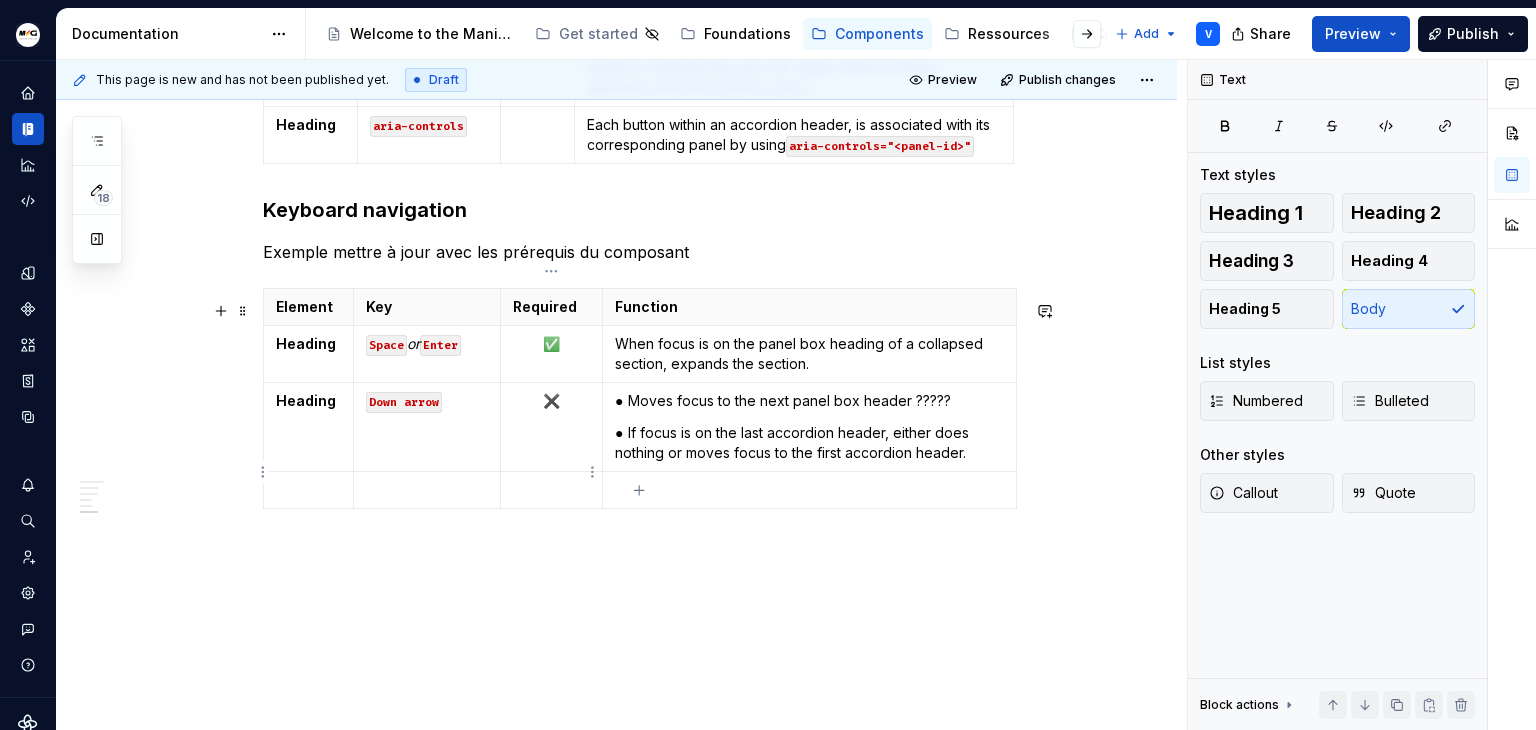 scroll, scrollTop: 1291, scrollLeft: 0, axis: vertical 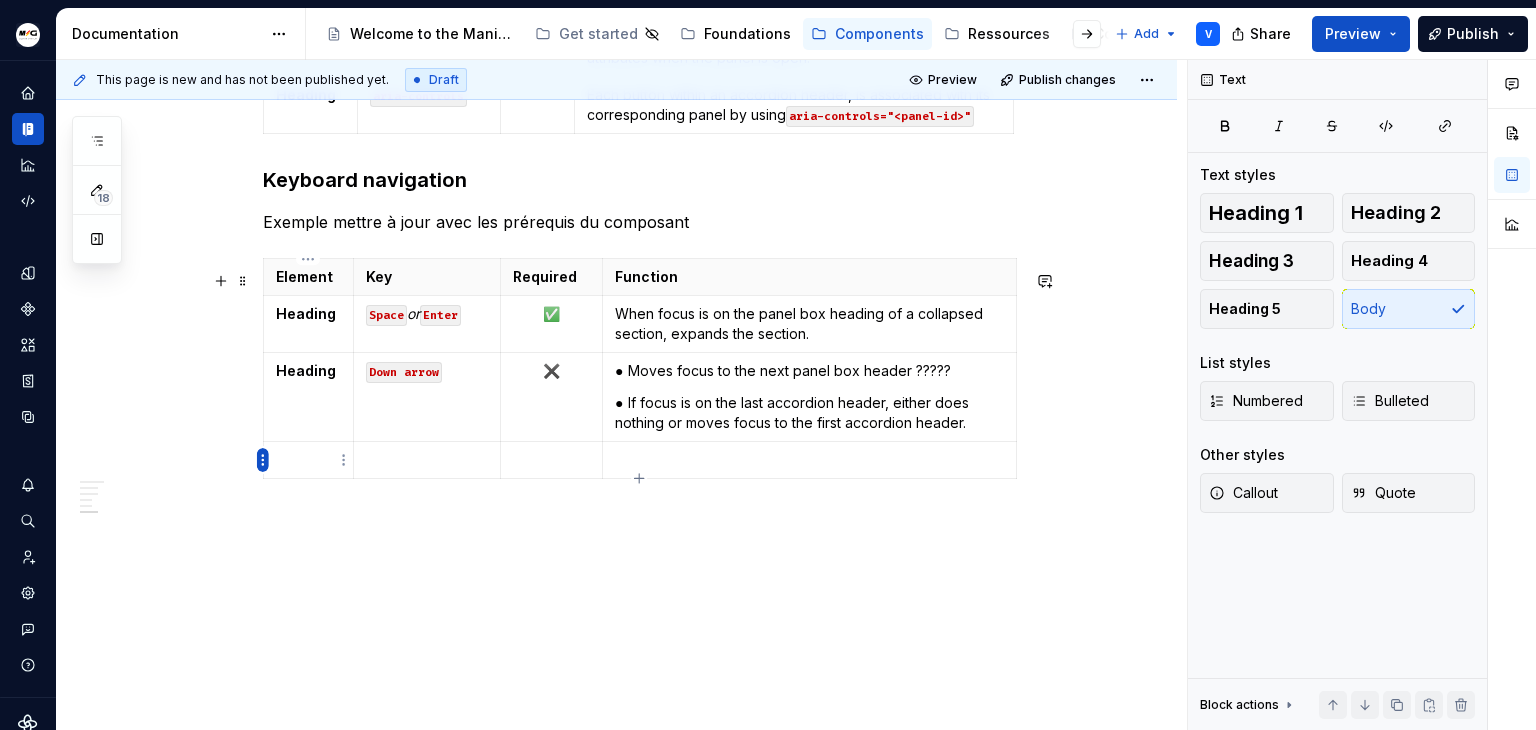 click on "Manitou Gehl Design System V Design system data Documentation
Accessibility guide for tree Page tree.
Navigate the tree with the arrow keys. Common tree hotkeys apply. Further keybindings are available:
enter to execute primary action on focused item
f2 to start renaming the focused item
escape to abort renaming an item
control+d to start dragging selected items
Welcome to the Manitou and Gehl Design System Get started Foundations Components Ressources Contact us Add V Share Preview Publish 18 Pages Add
Accessibility guide for tree Page tree.
Navigate the tree with the arrow keys. Common tree hotkeys apply. Further keybindings are available:
enter to execute primary action on focused item
f2 to start renaming the focused item
escape to abort renaming an item
control+d to start dragging selected items
ComponentTemplate (to duplicate) Overview Usage Specification Usage" at bounding box center [768, 365] 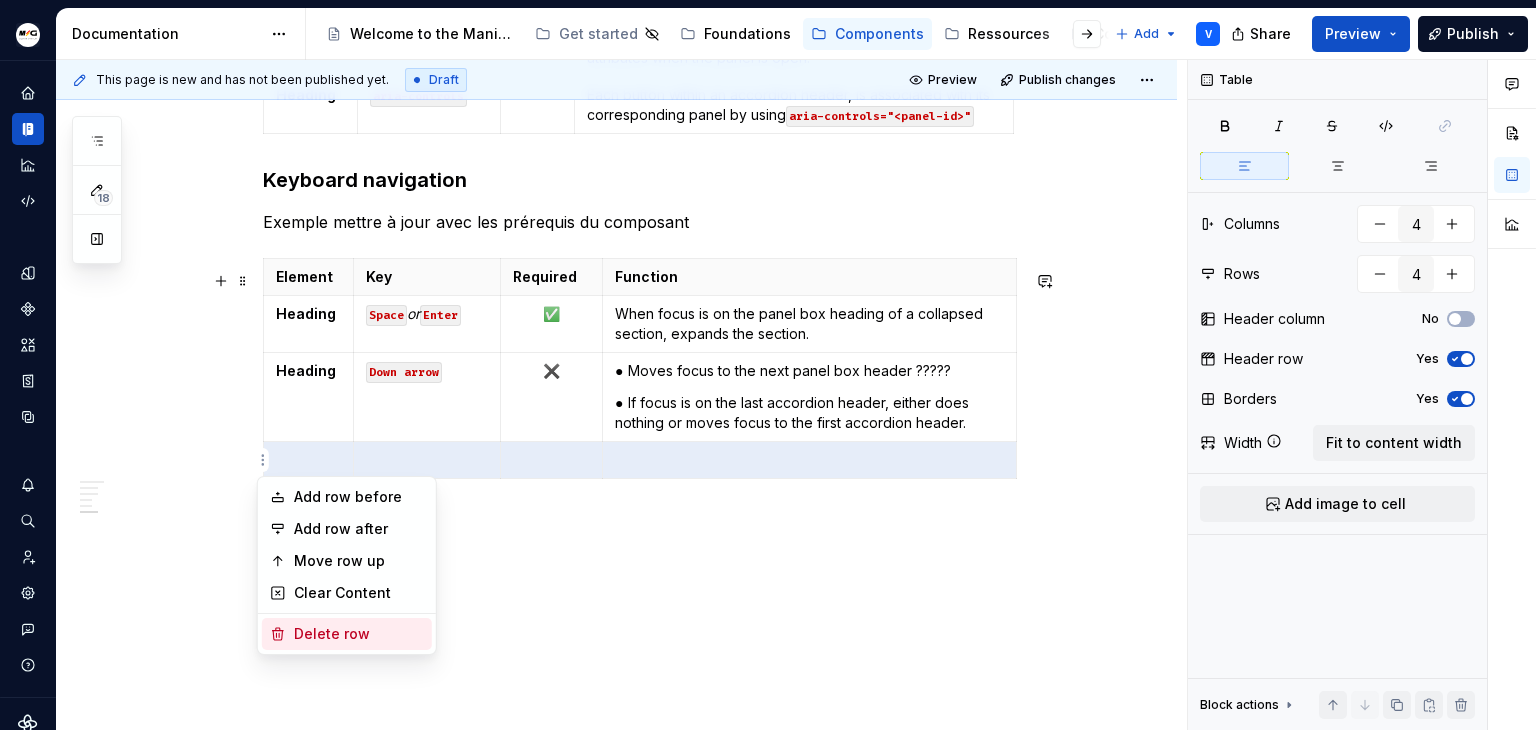 click on "Delete row" at bounding box center (359, 634) 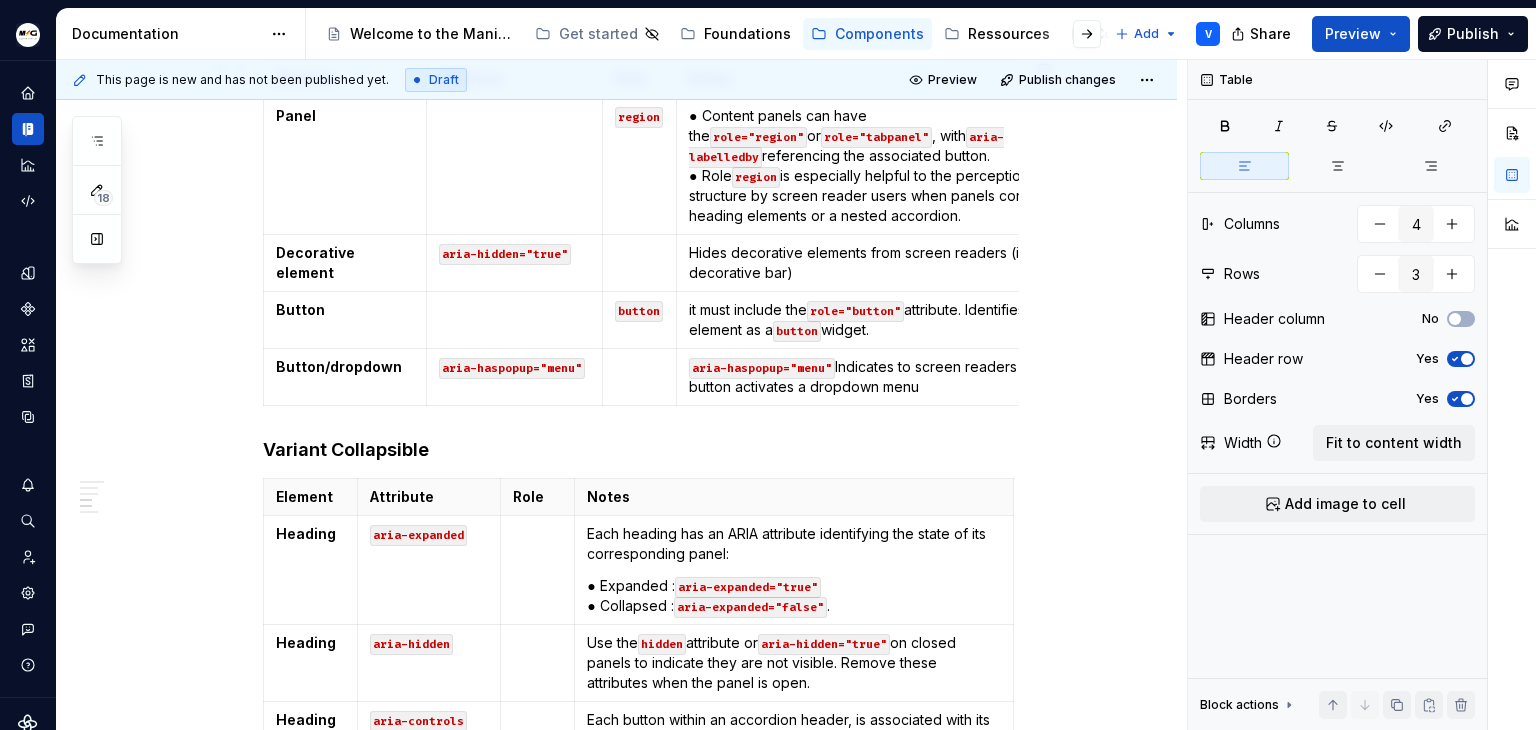 scroll, scrollTop: 554, scrollLeft: 0, axis: vertical 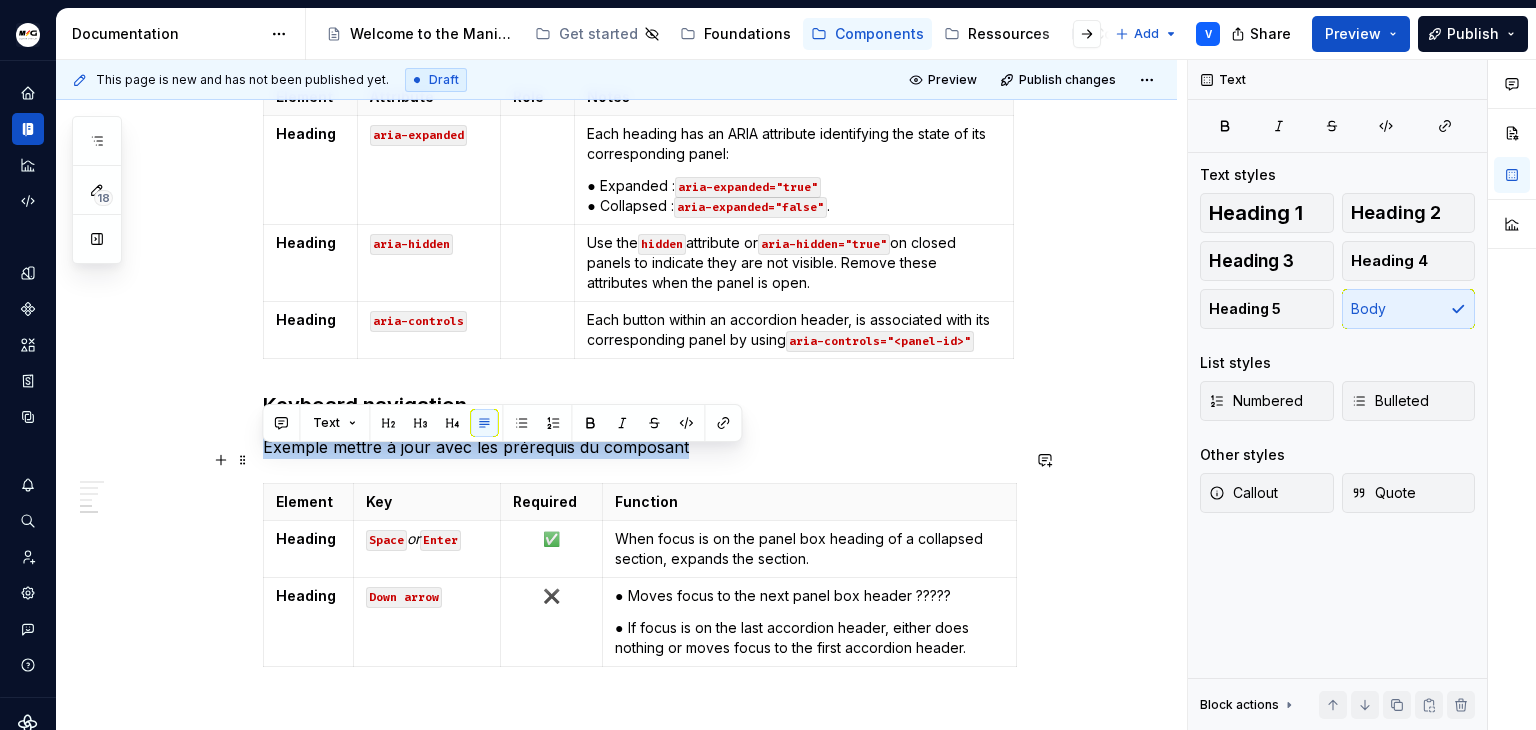 drag, startPoint x: 556, startPoint y: 459, endPoint x: 251, endPoint y: 463, distance: 305.0262 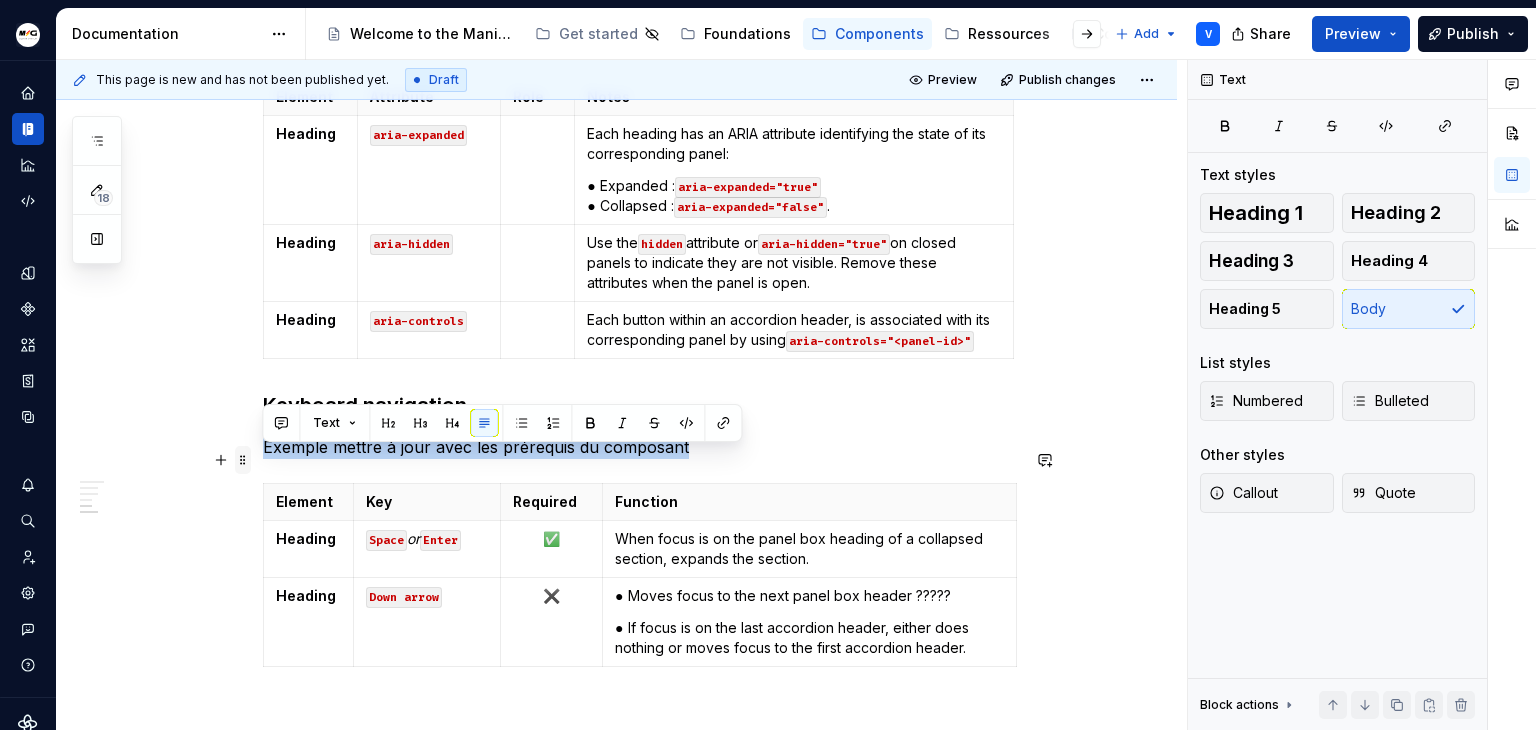 click at bounding box center [243, 460] 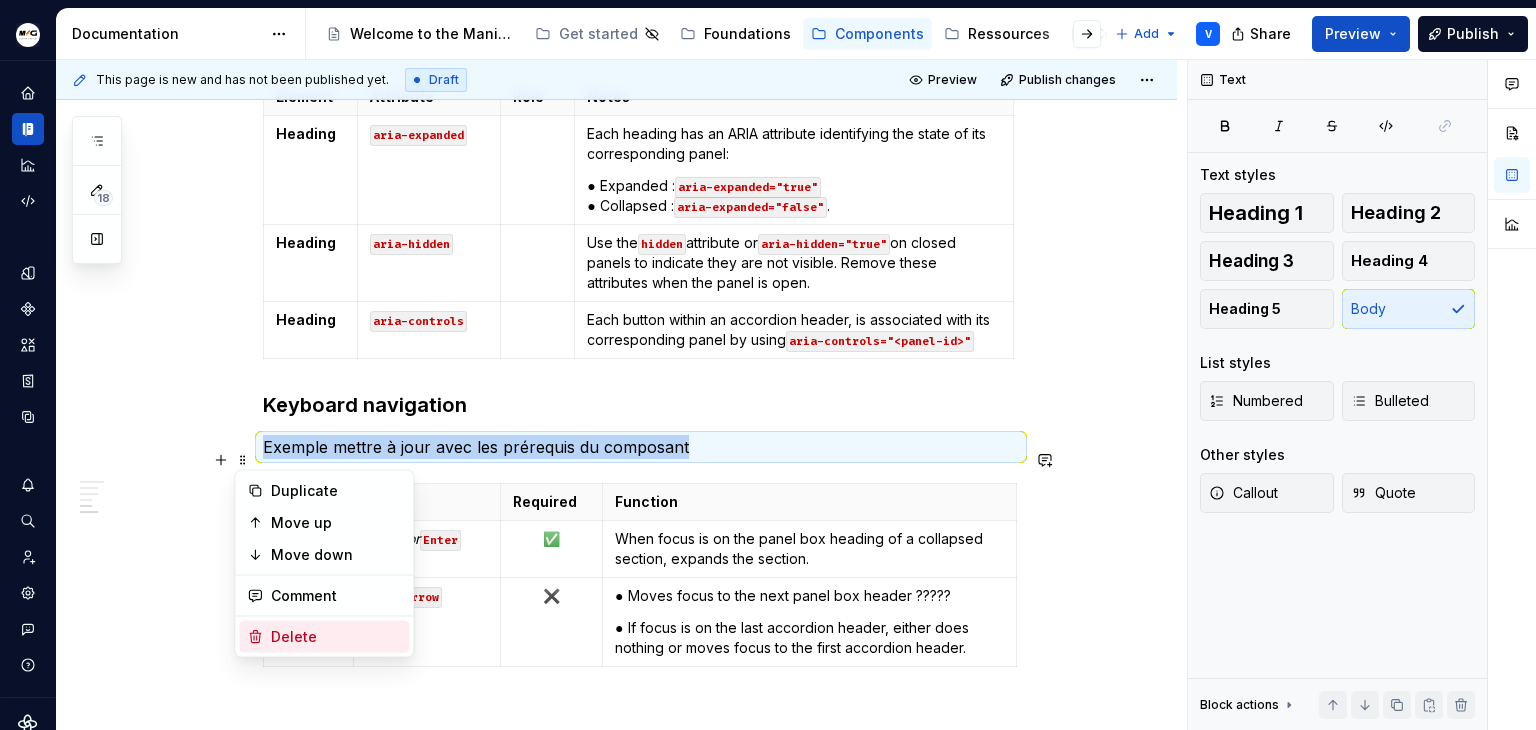 click on "Delete" at bounding box center (336, 637) 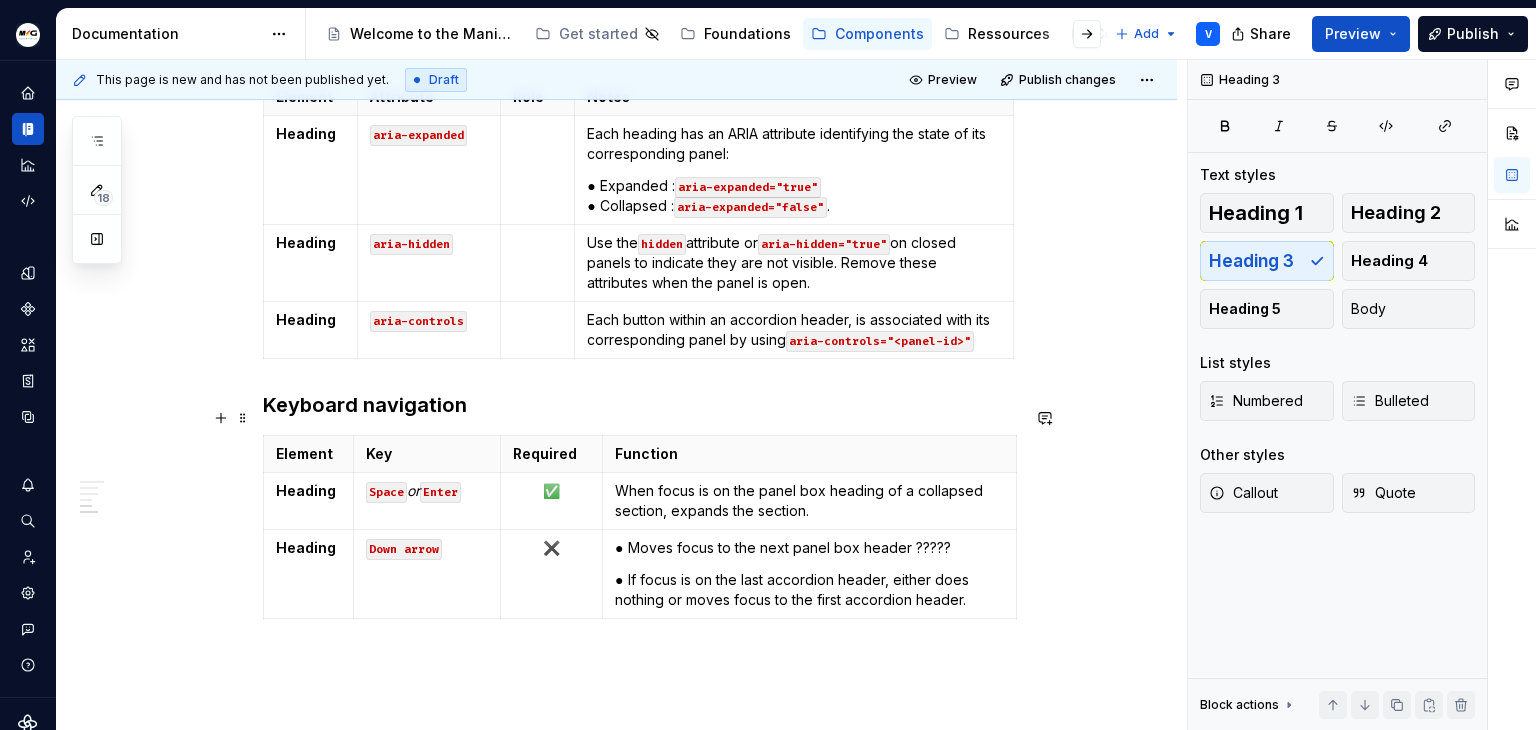 click on "Keyboard navigation" at bounding box center [641, 405] 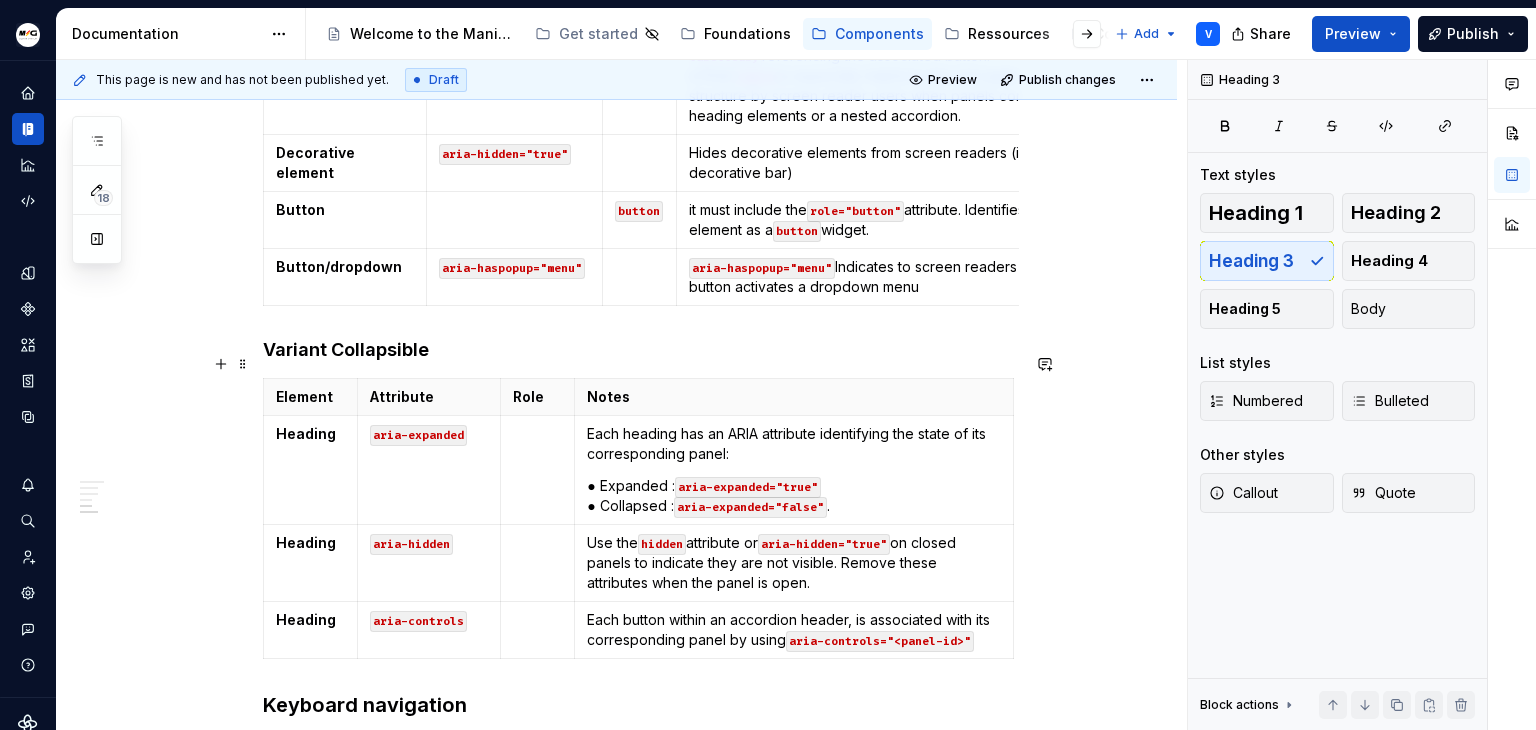 click on "Variant Collapsible" at bounding box center [641, 350] 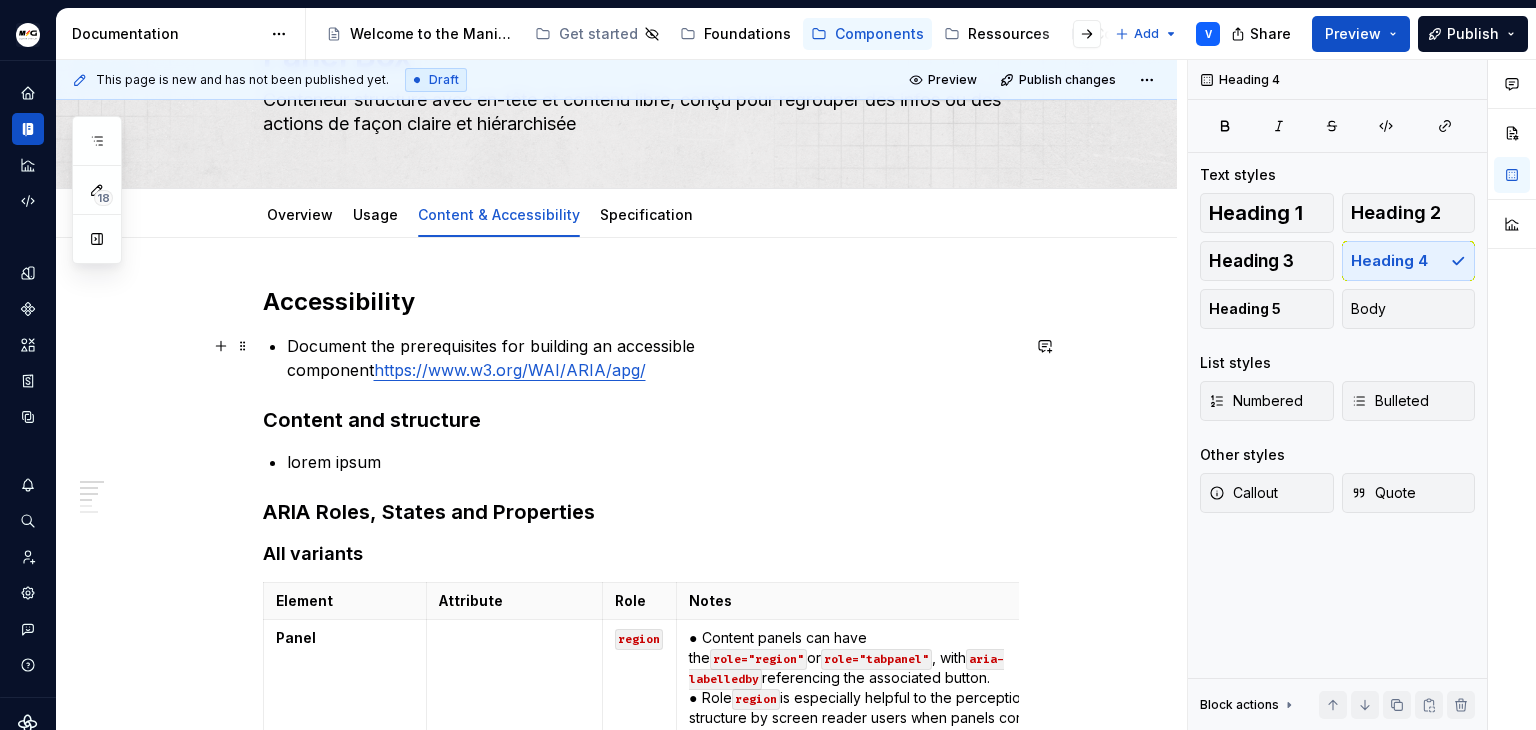 scroll, scrollTop: 154, scrollLeft: 0, axis: vertical 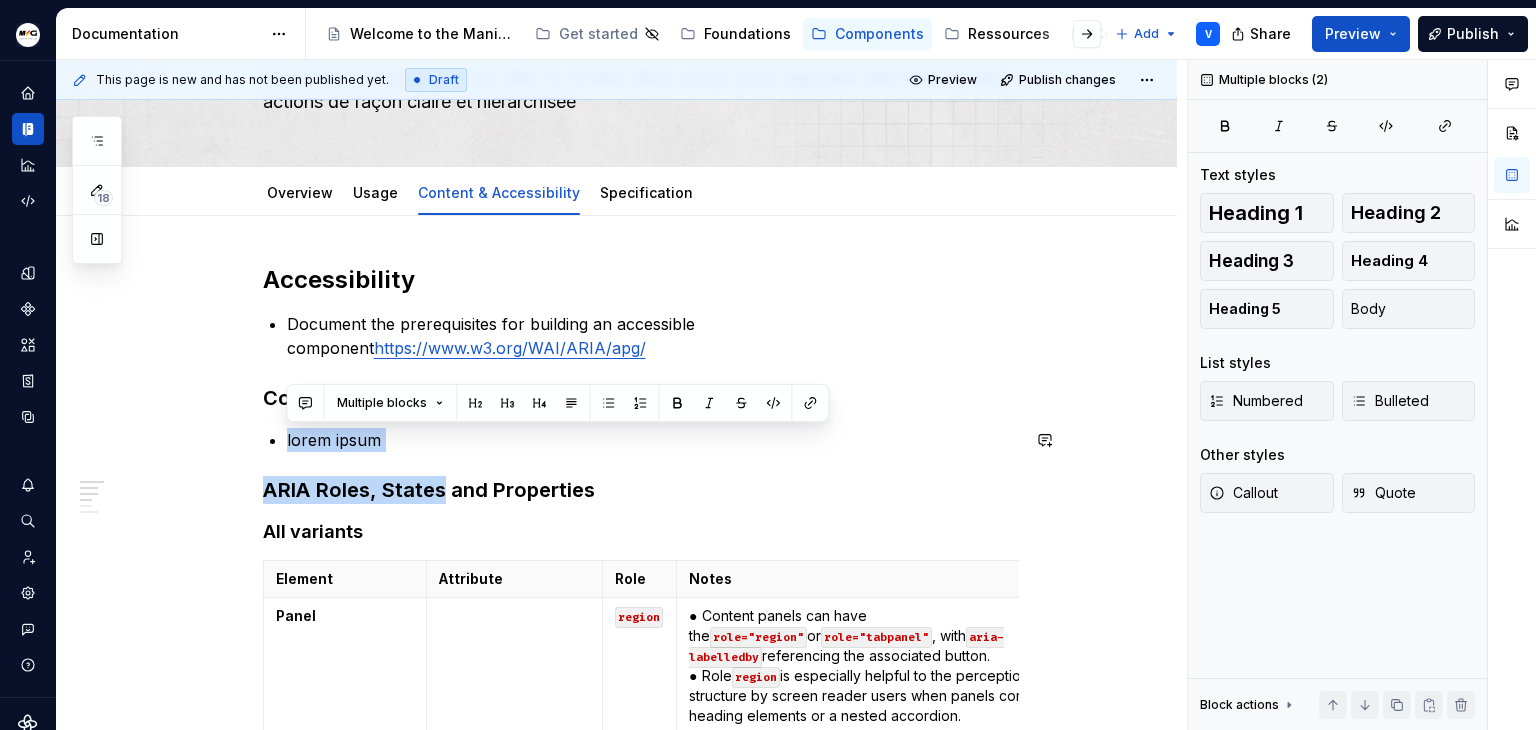 drag, startPoint x: 438, startPoint y: 451, endPoint x: 262, endPoint y: 413, distance: 180.05554 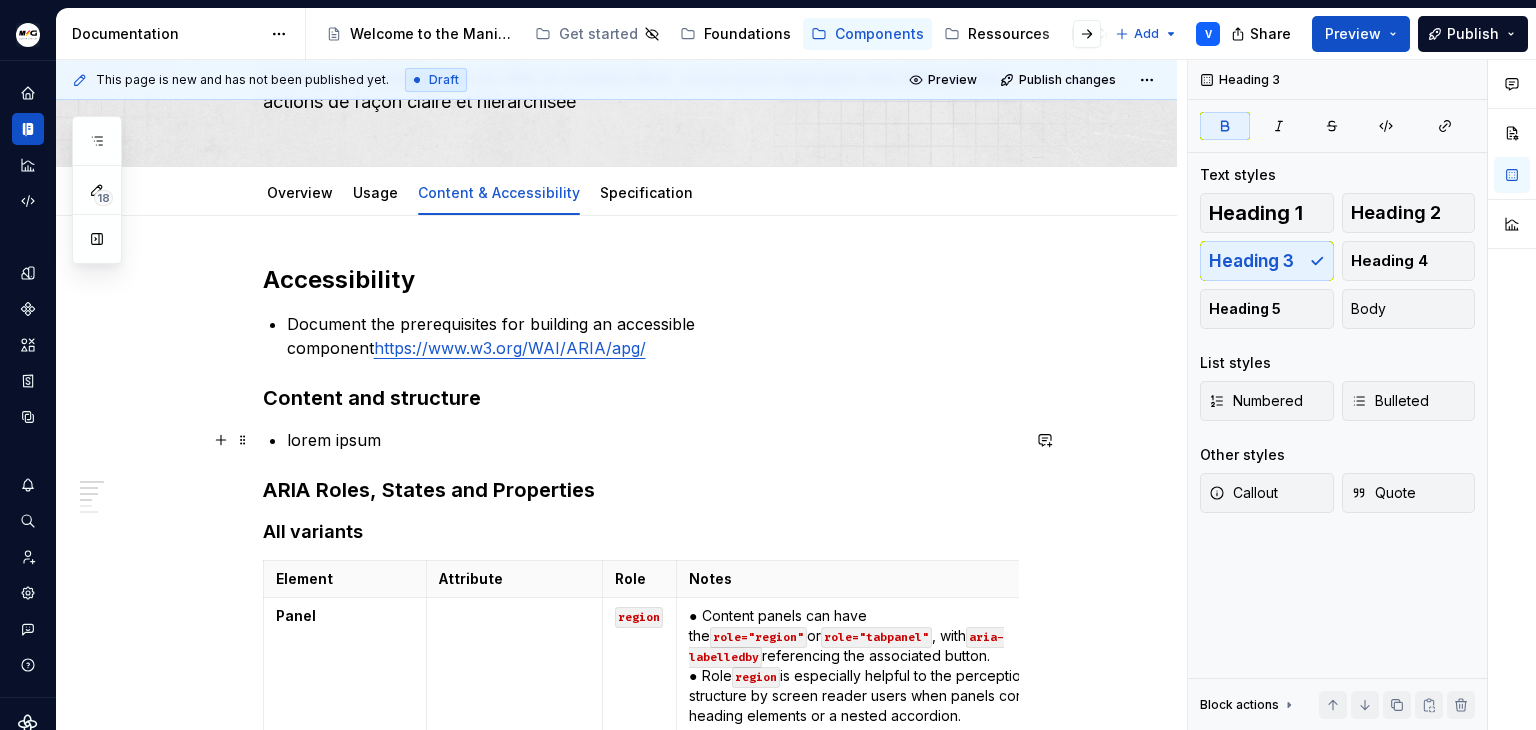 click on "lorem ipsum" at bounding box center (653, 440) 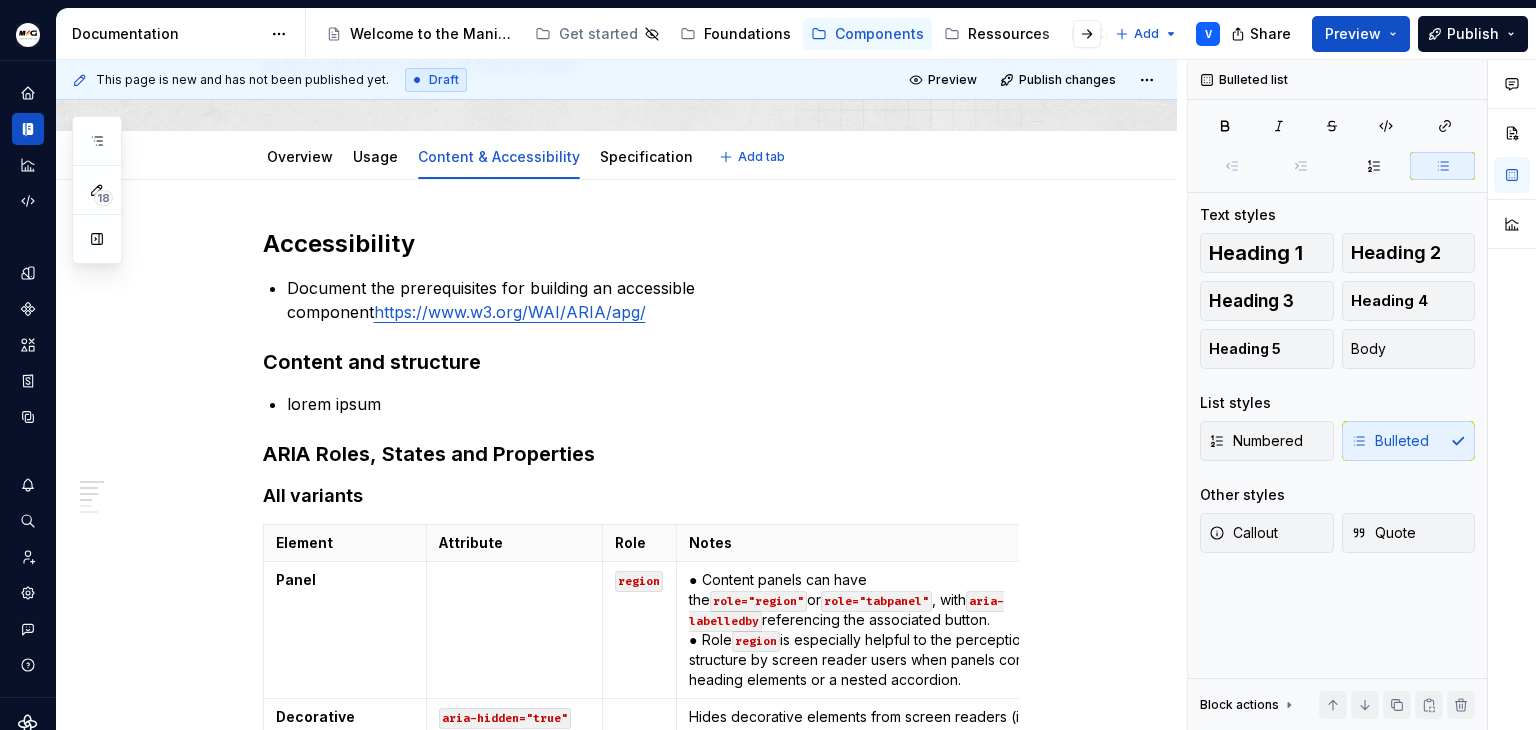 scroll, scrollTop: 200, scrollLeft: 0, axis: vertical 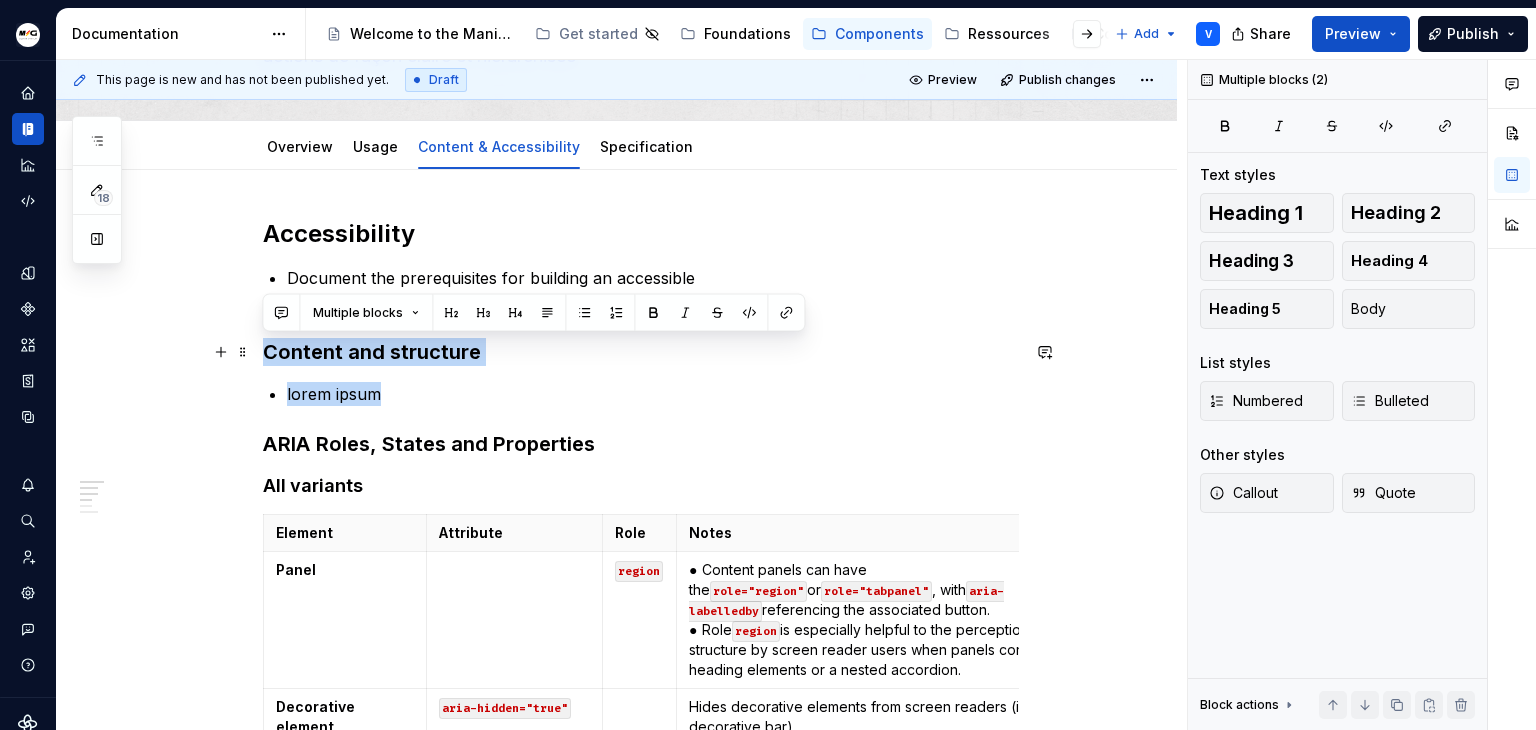 drag, startPoint x: 440, startPoint y: 398, endPoint x: 88, endPoint y: 359, distance: 354.15393 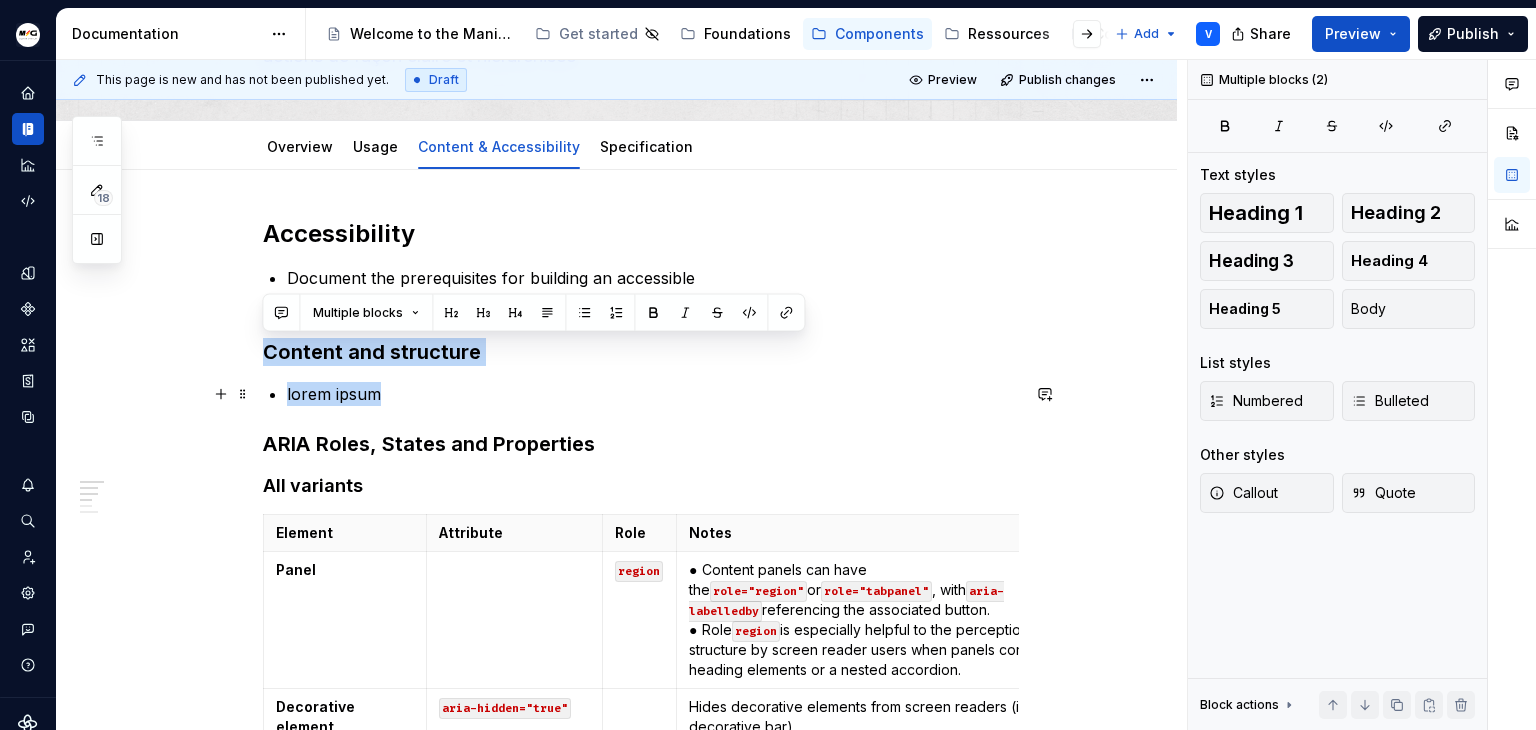 click on "lorem ipsum" at bounding box center [653, 394] 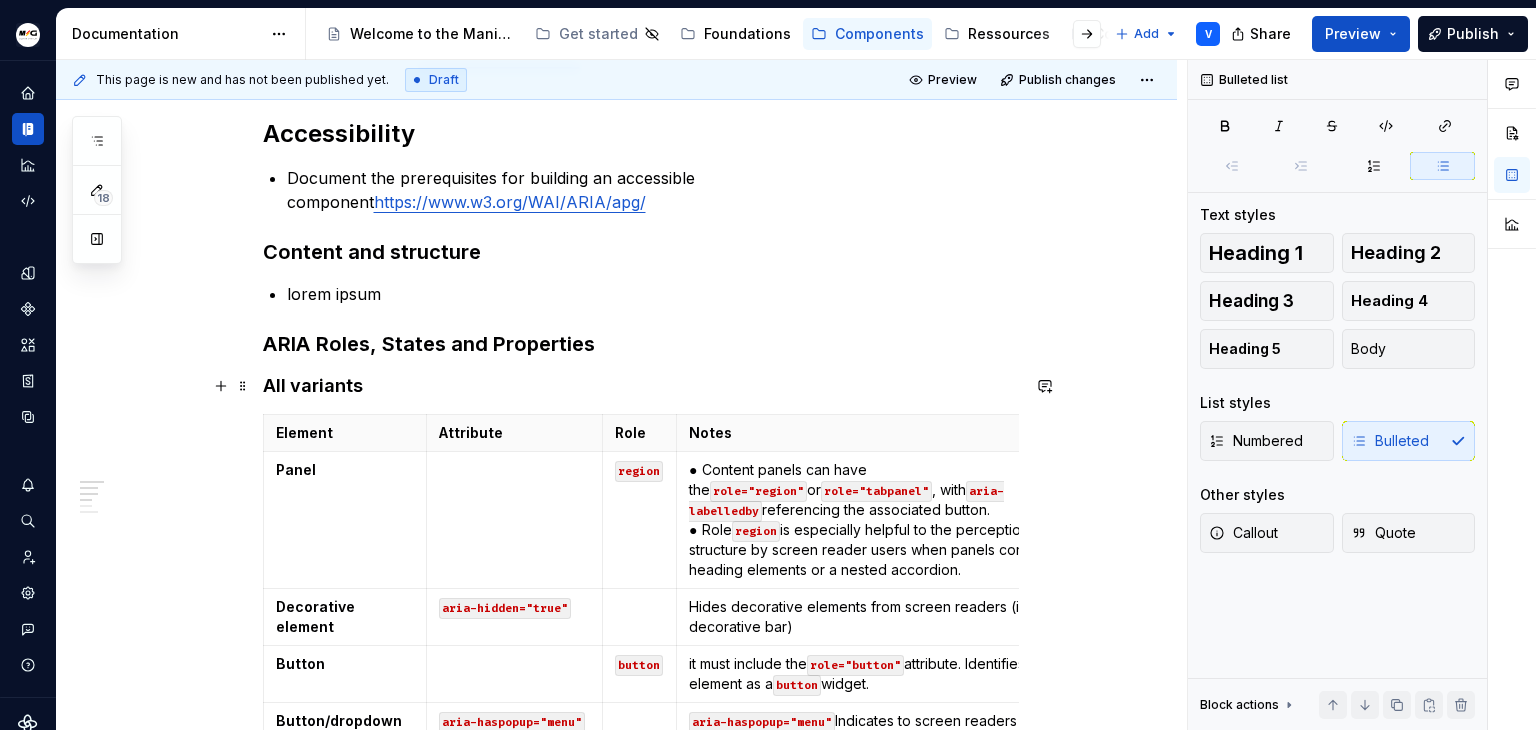 scroll, scrollTop: 500, scrollLeft: 0, axis: vertical 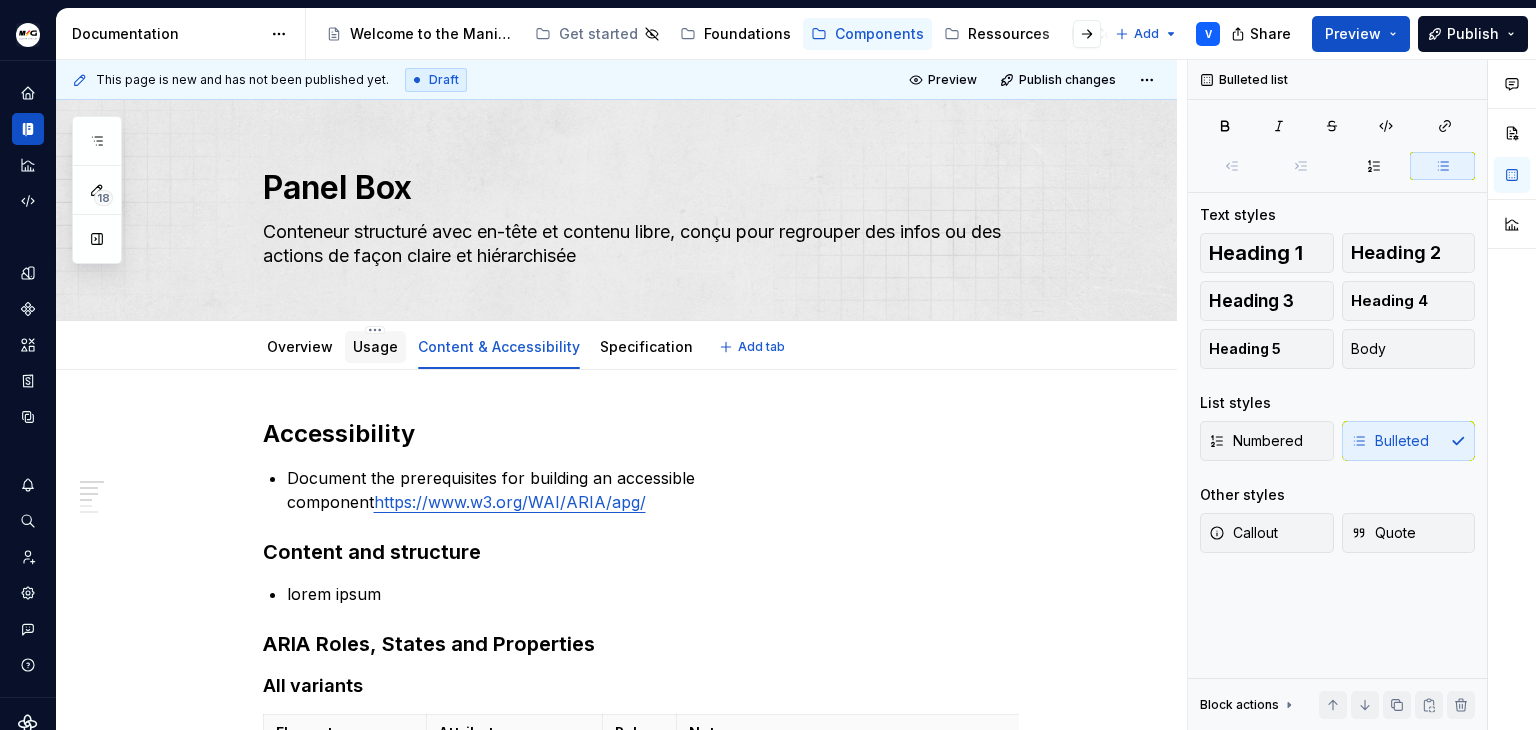 click on "Usage" at bounding box center [375, 347] 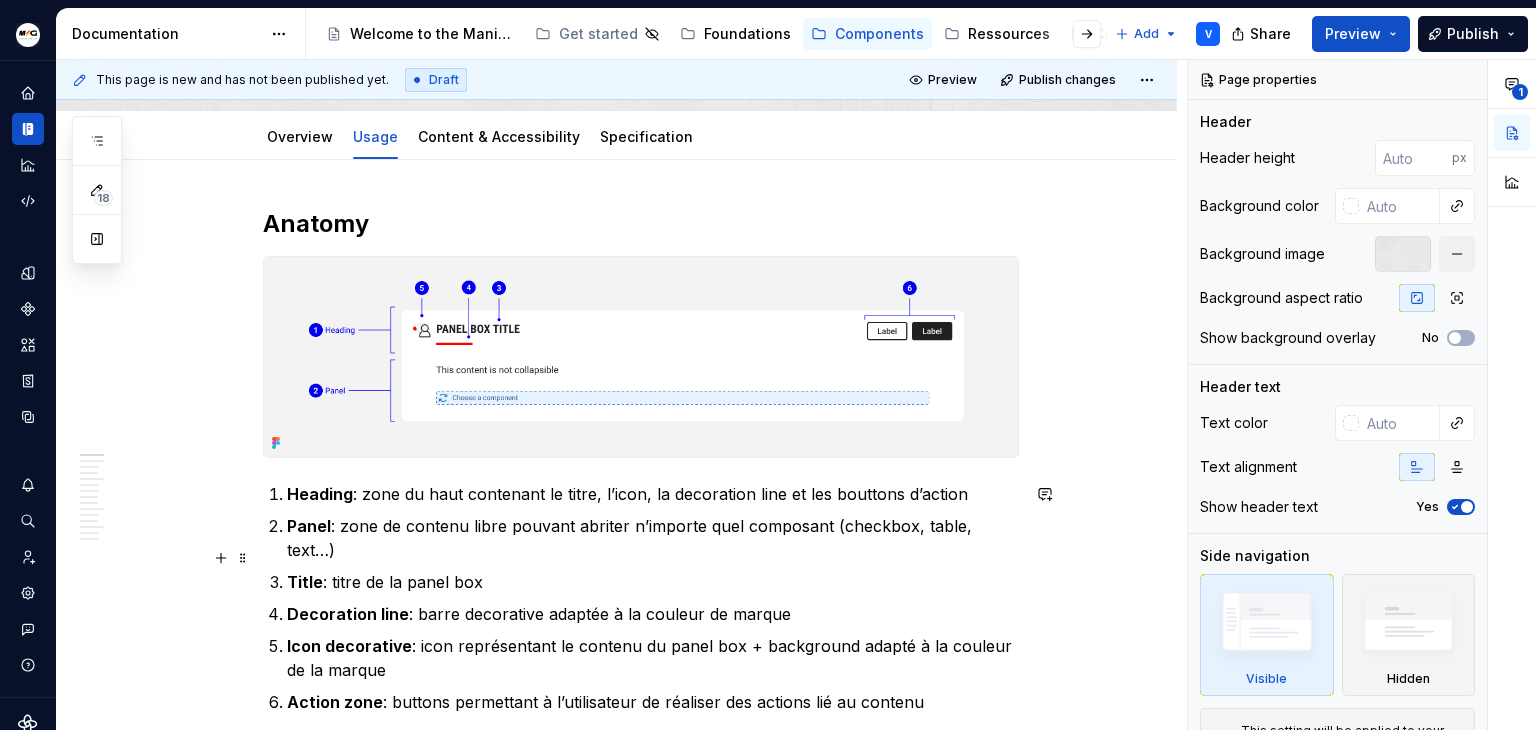 scroll, scrollTop: 145, scrollLeft: 0, axis: vertical 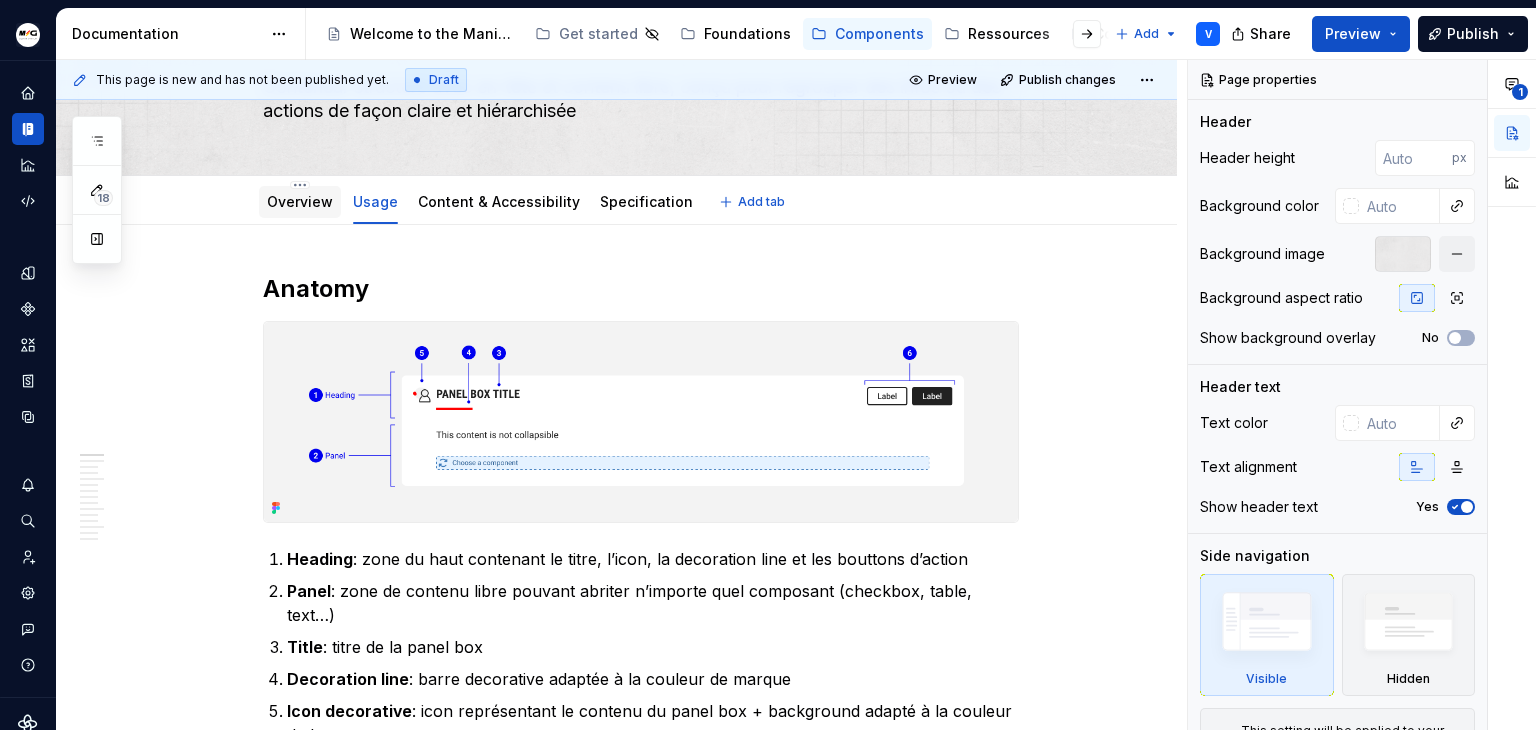 click on "Overview" at bounding box center [300, 202] 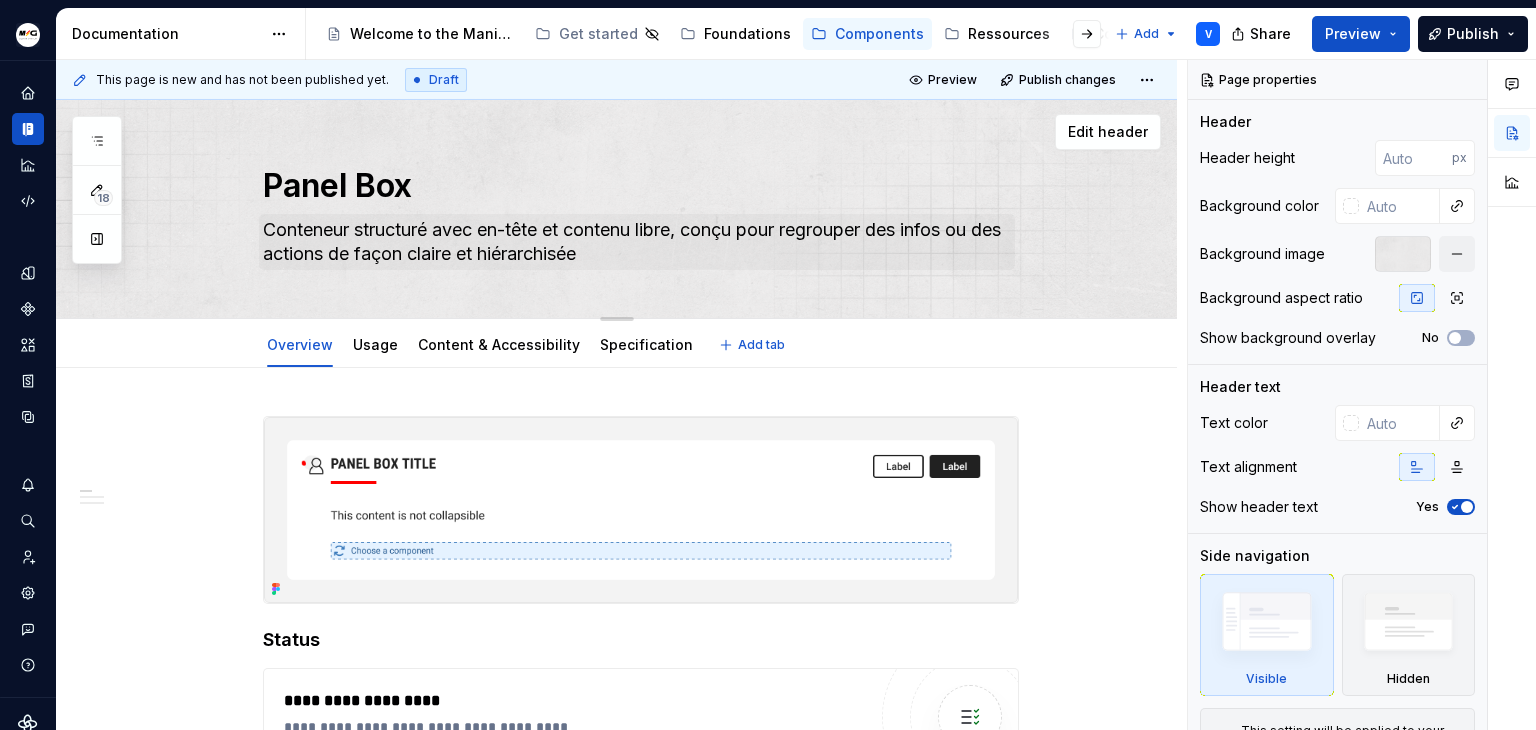 scroll, scrollTop: 0, scrollLeft: 0, axis: both 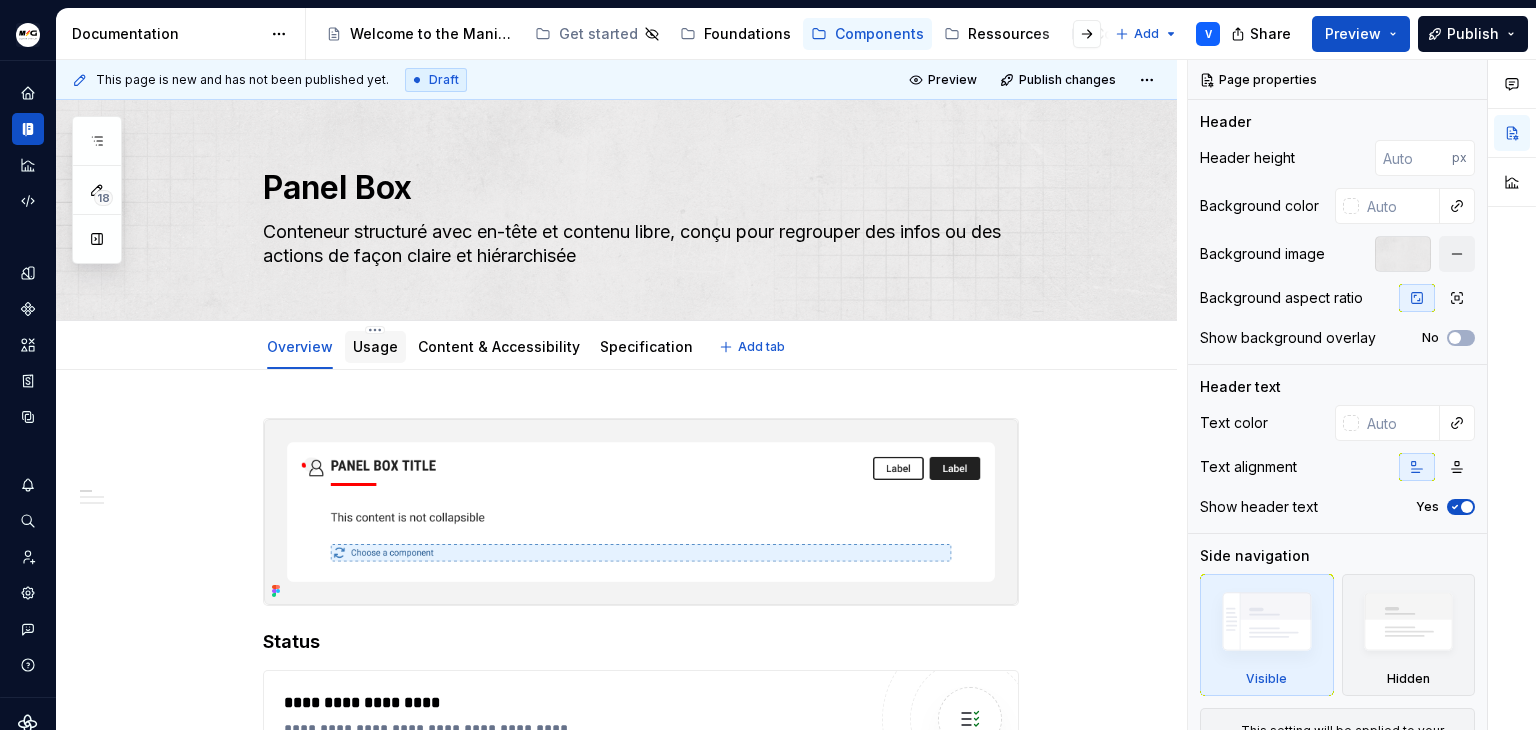 click on "Usage" at bounding box center [375, 346] 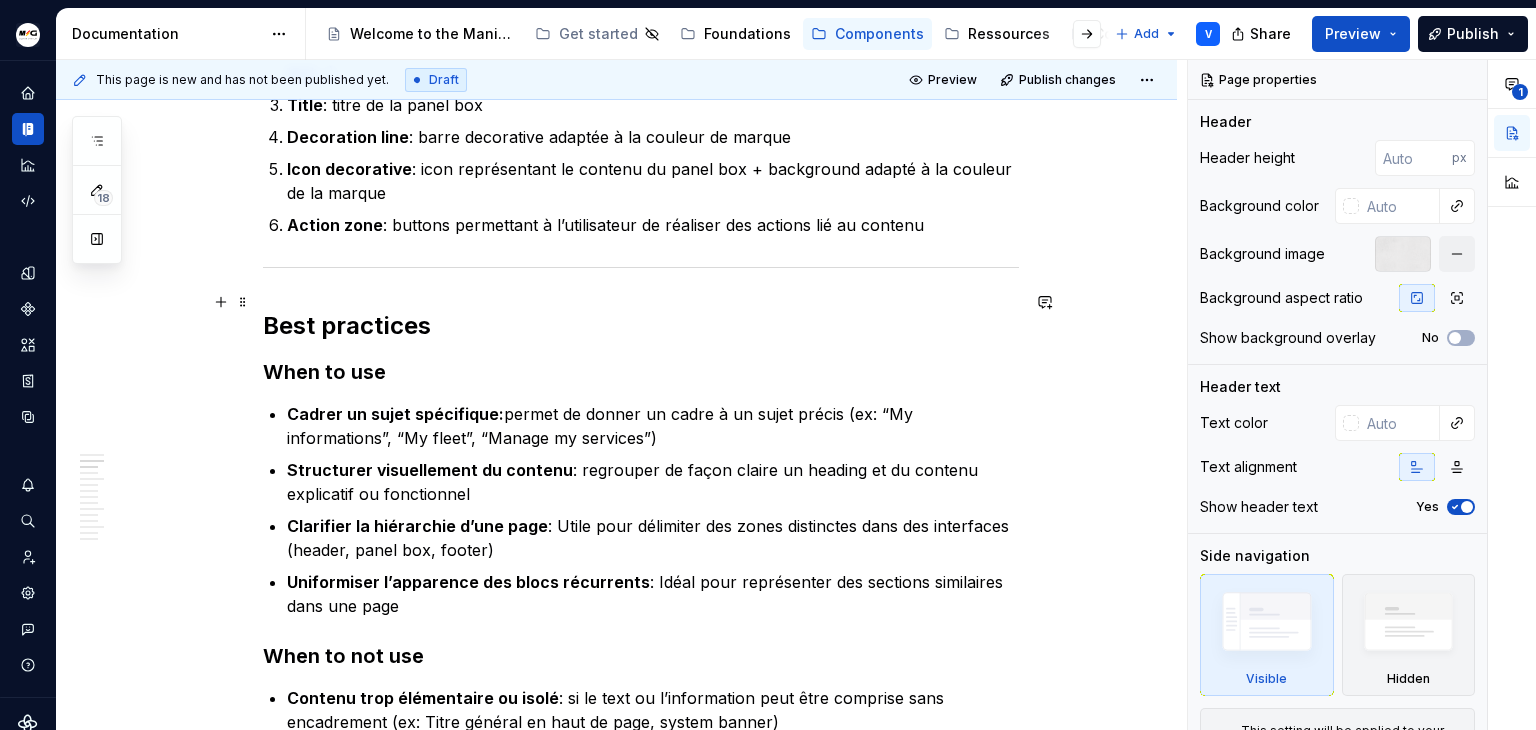 scroll, scrollTop: 100, scrollLeft: 0, axis: vertical 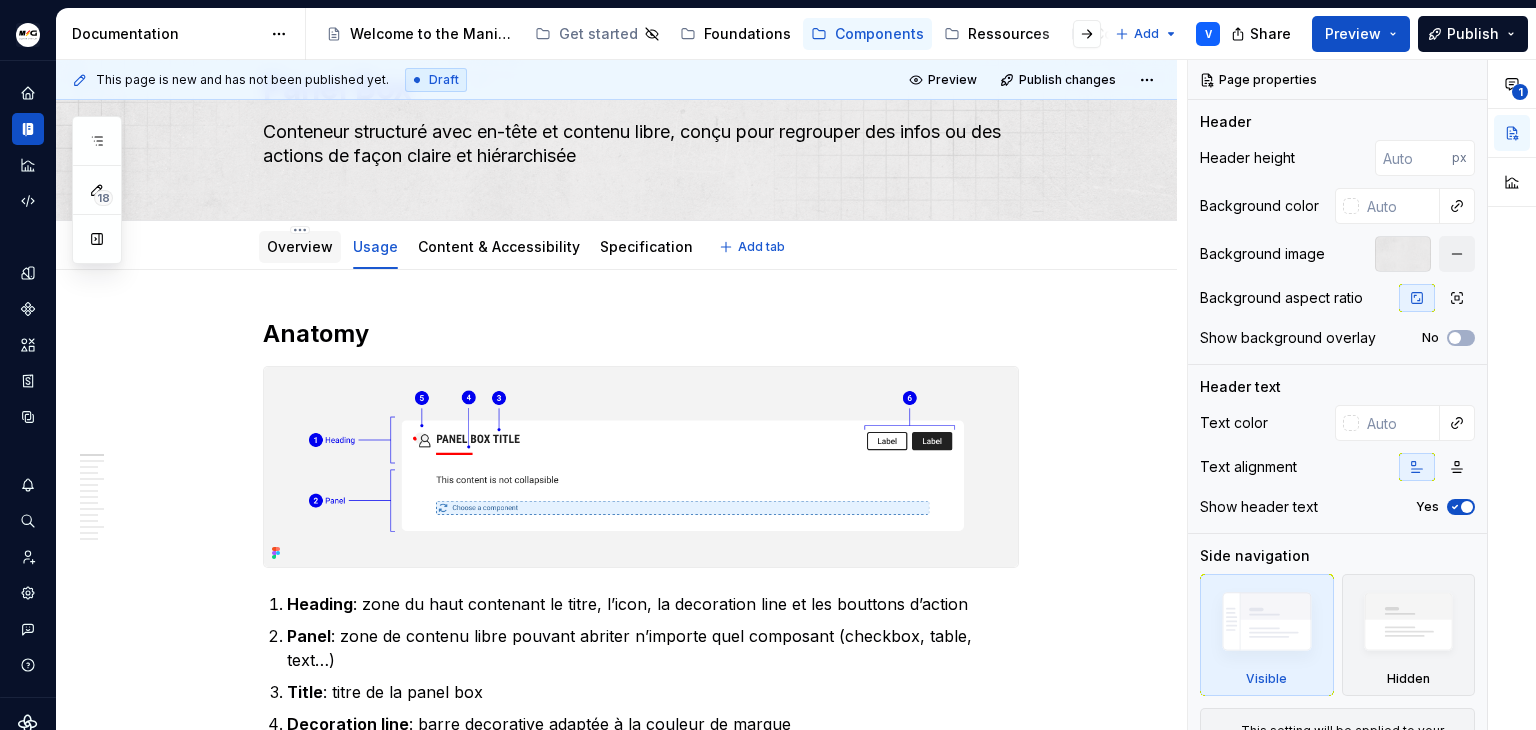 click on "Overview" at bounding box center (300, 246) 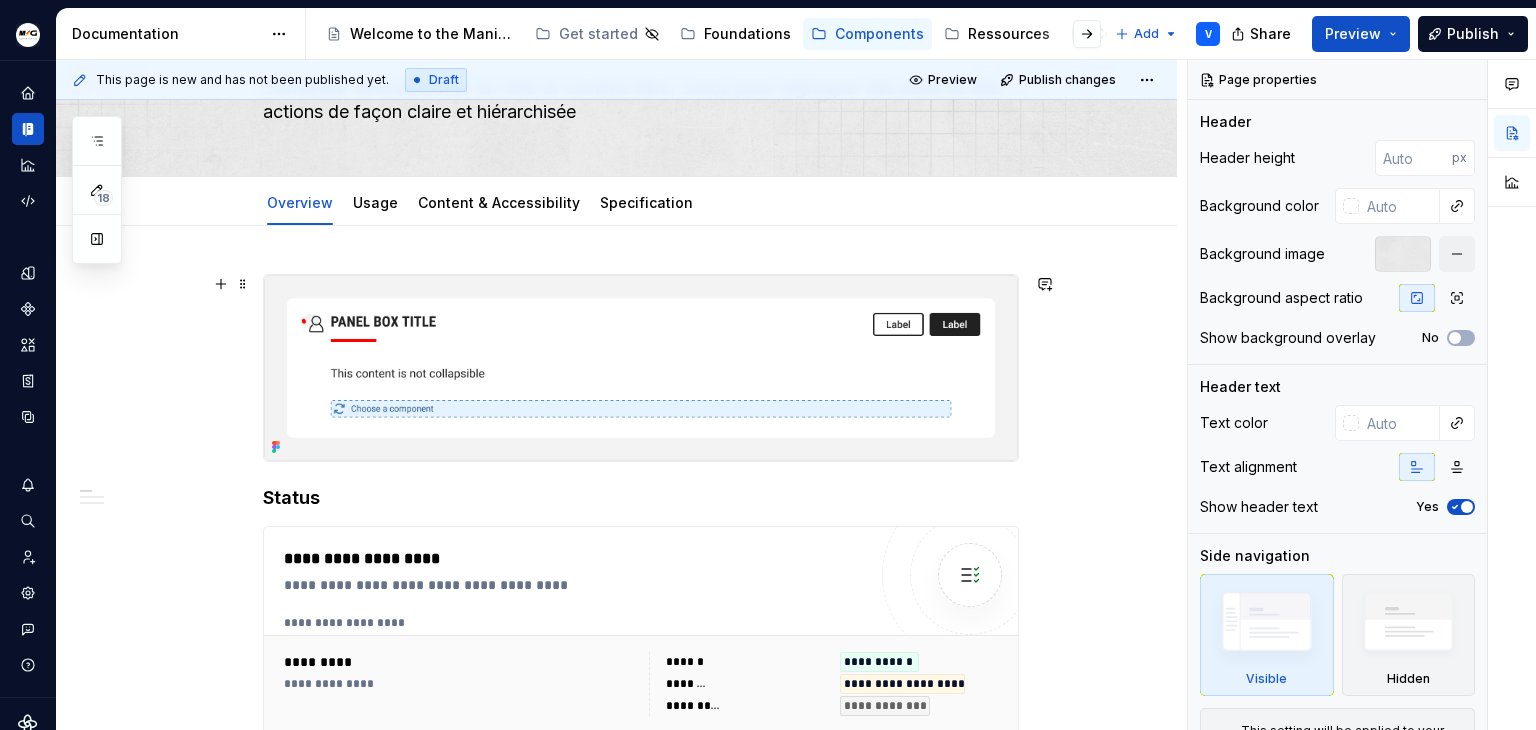 scroll, scrollTop: 0, scrollLeft: 0, axis: both 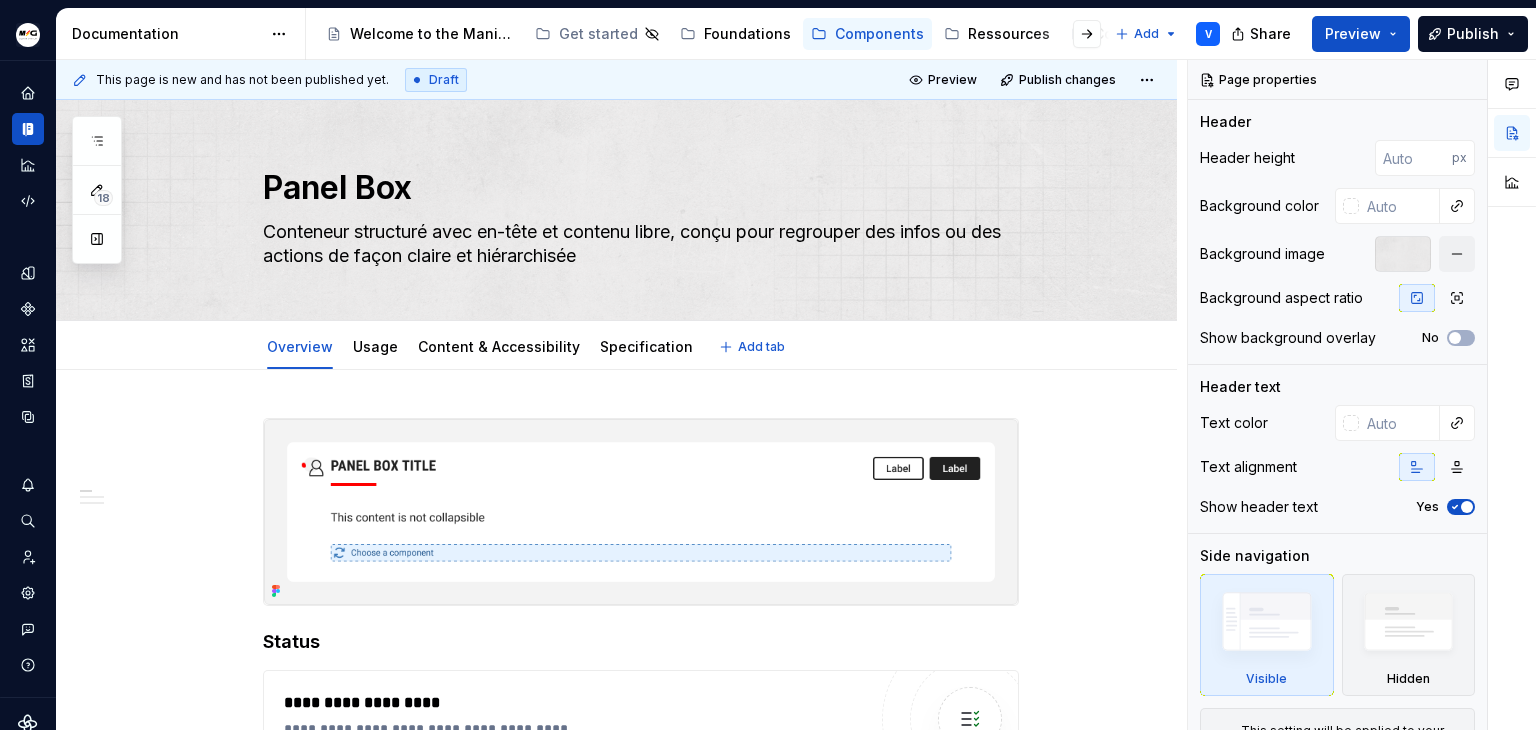 type on "*" 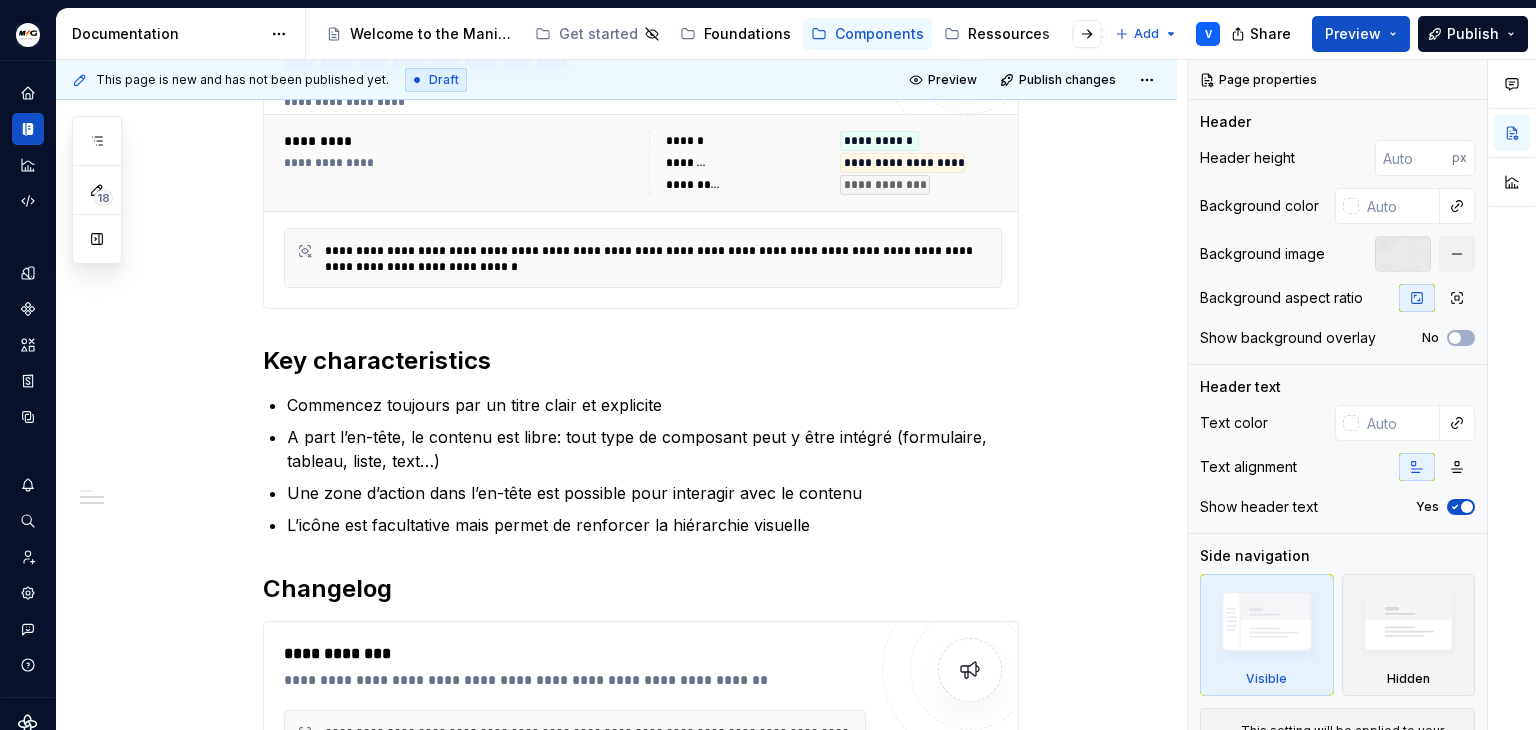 scroll, scrollTop: 700, scrollLeft: 0, axis: vertical 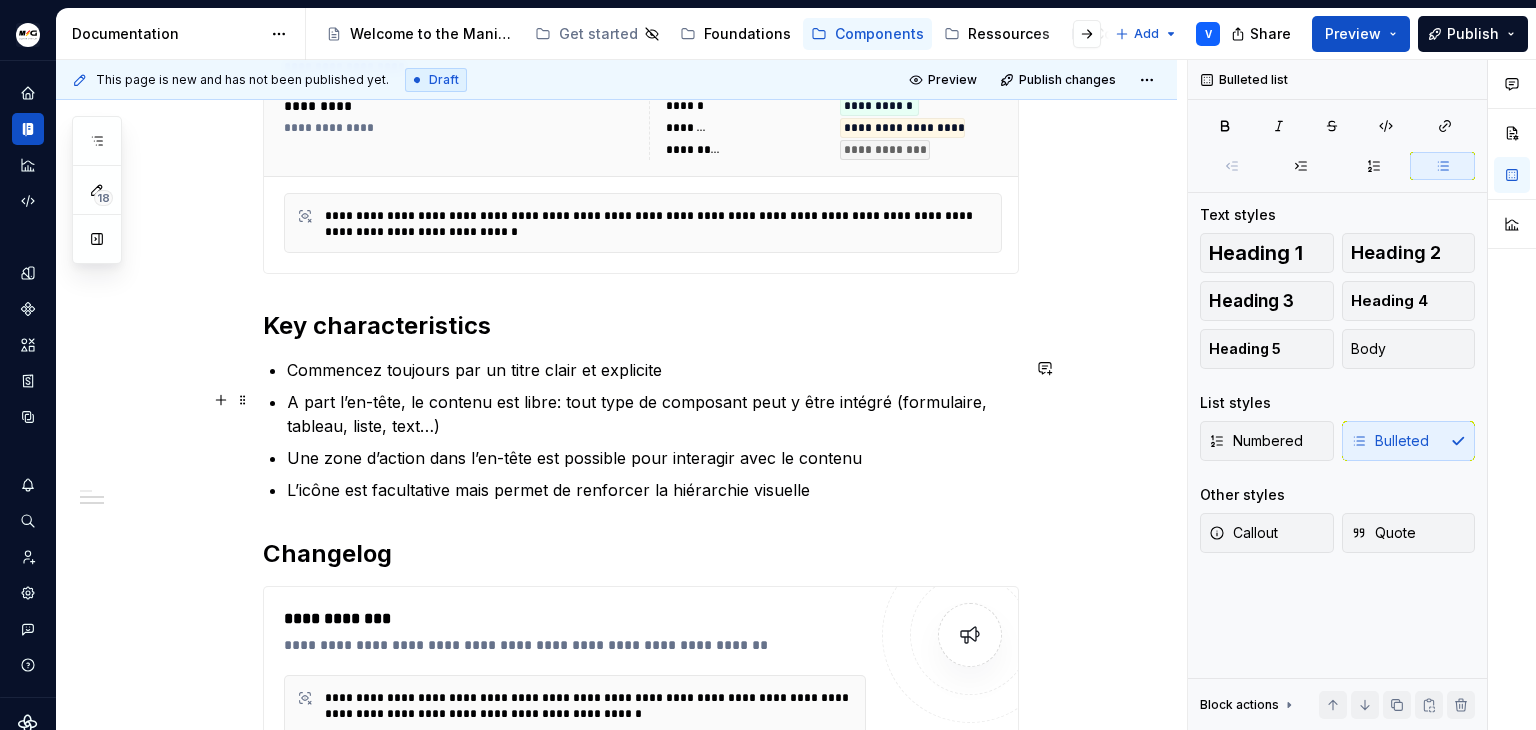 click on "A part l’en-tête, le contenu est libre: tout type de composant peut y être intégré (formulaire, tableau, liste, text…)" at bounding box center (653, 414) 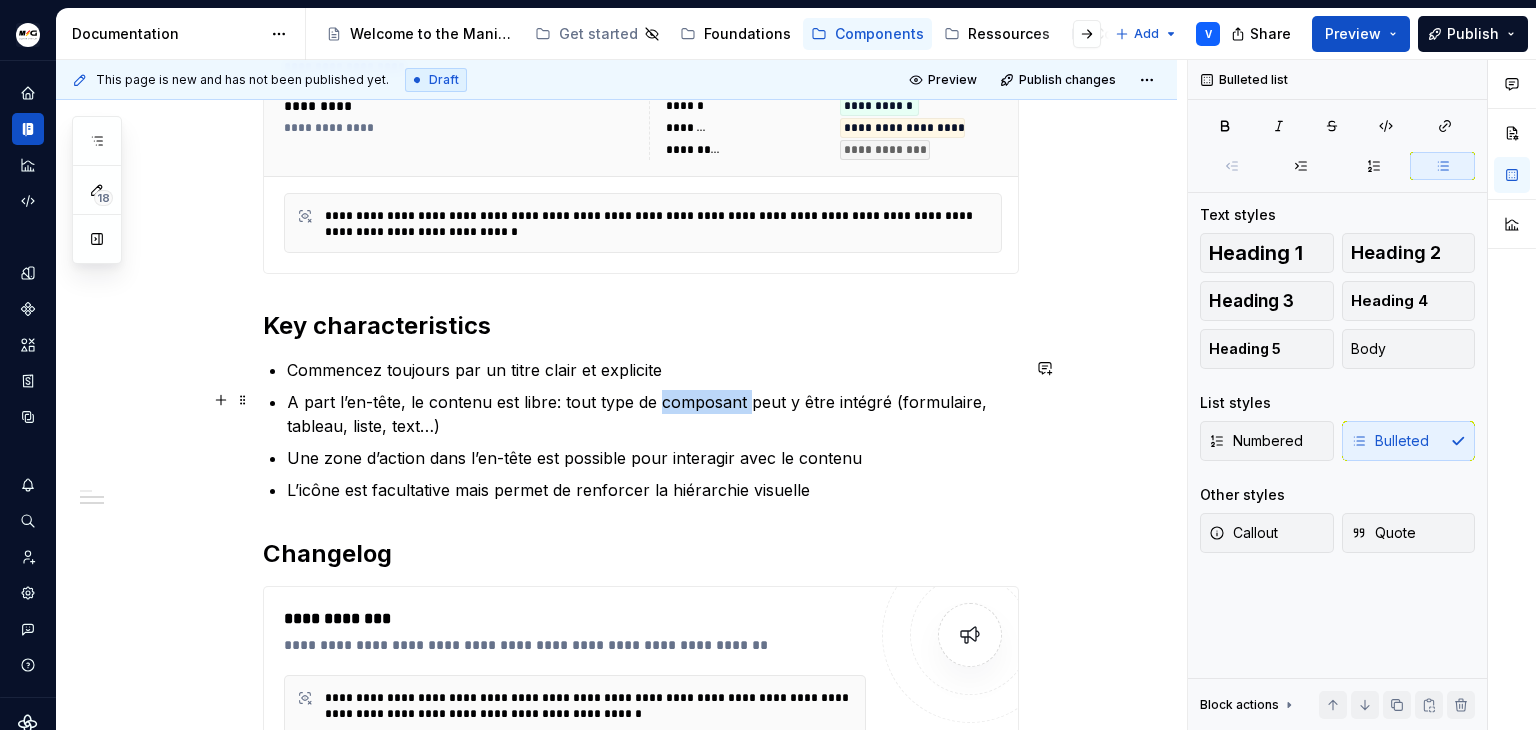 click on "A part l’en-tête, le contenu est libre: tout type de composant peut y être intégré (formulaire, tableau, liste, text…)" at bounding box center [653, 414] 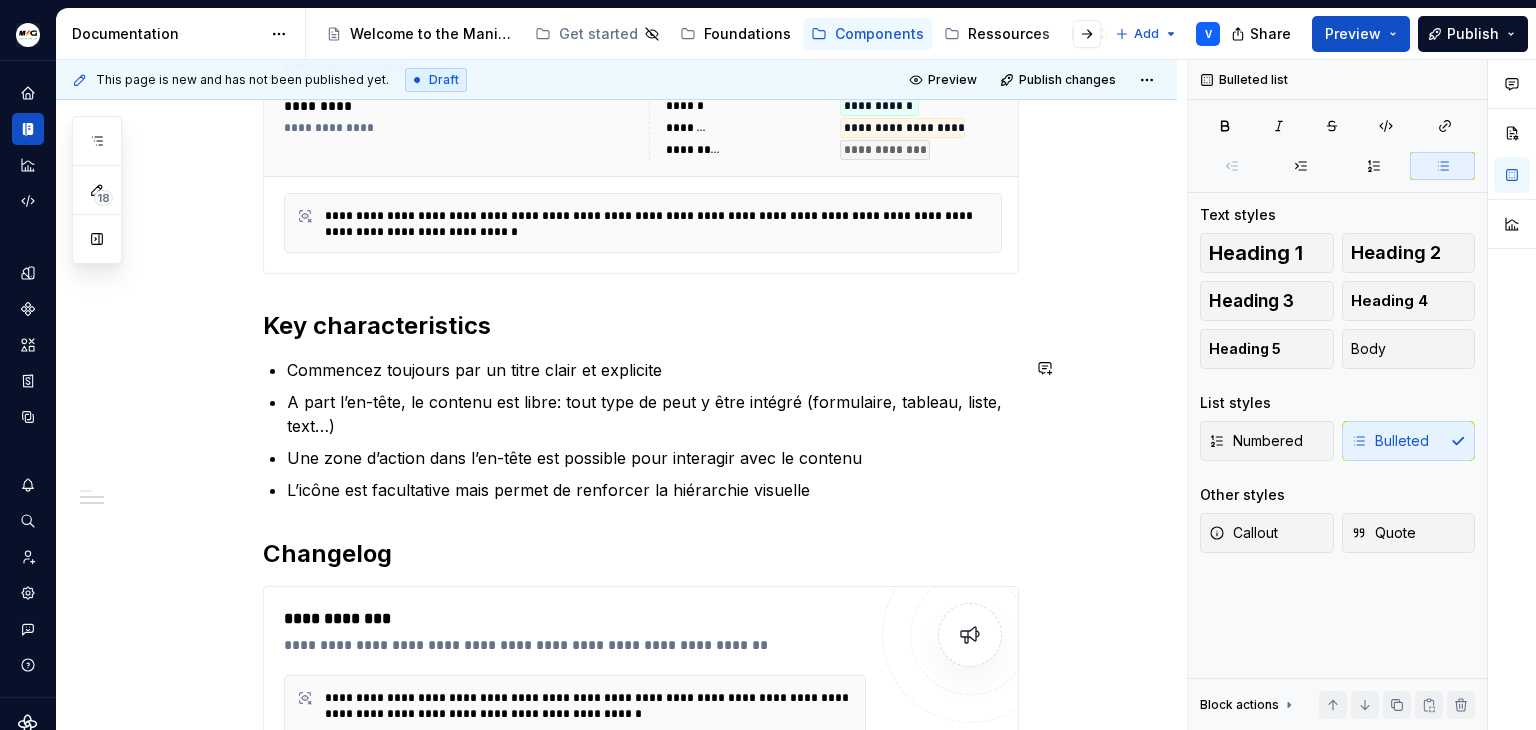 type 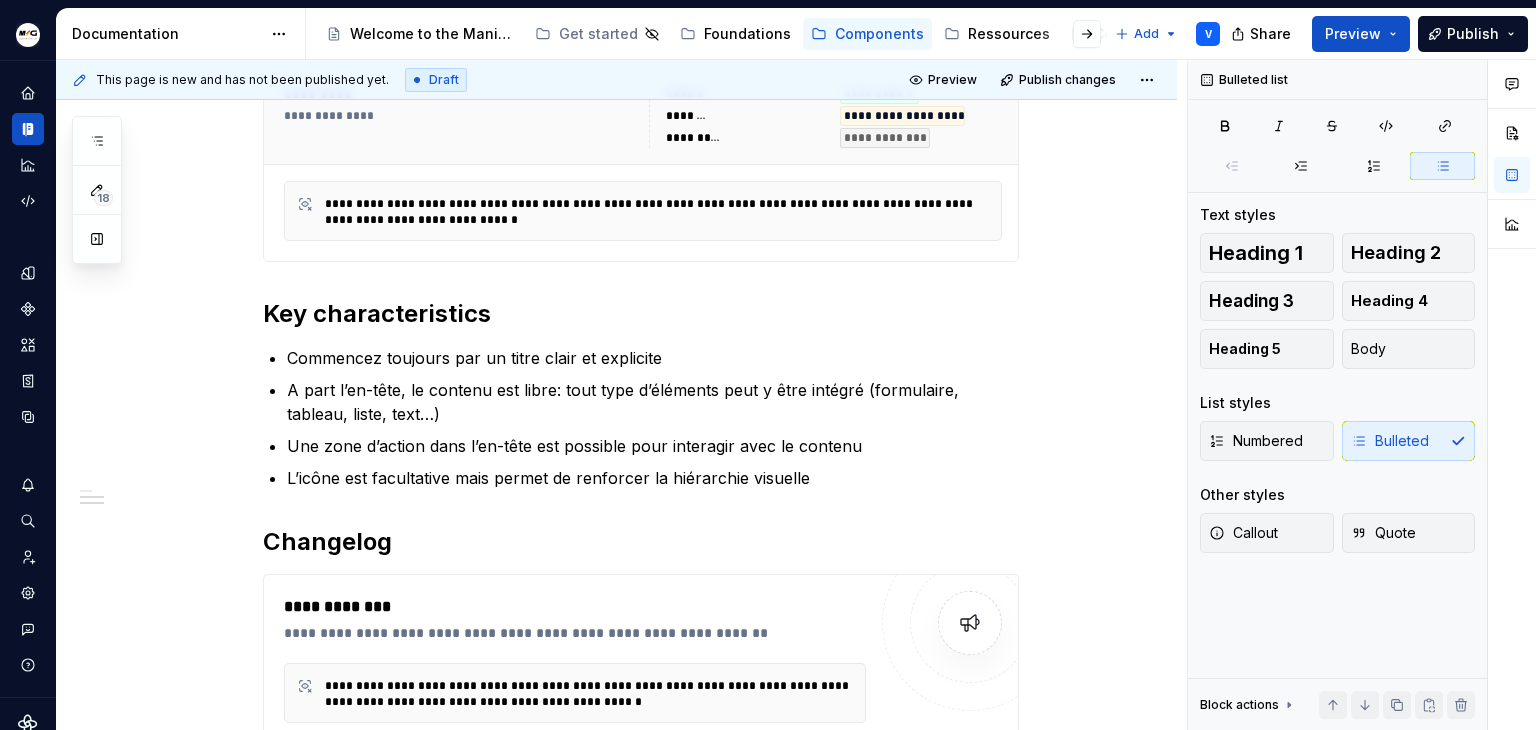 scroll, scrollTop: 714, scrollLeft: 0, axis: vertical 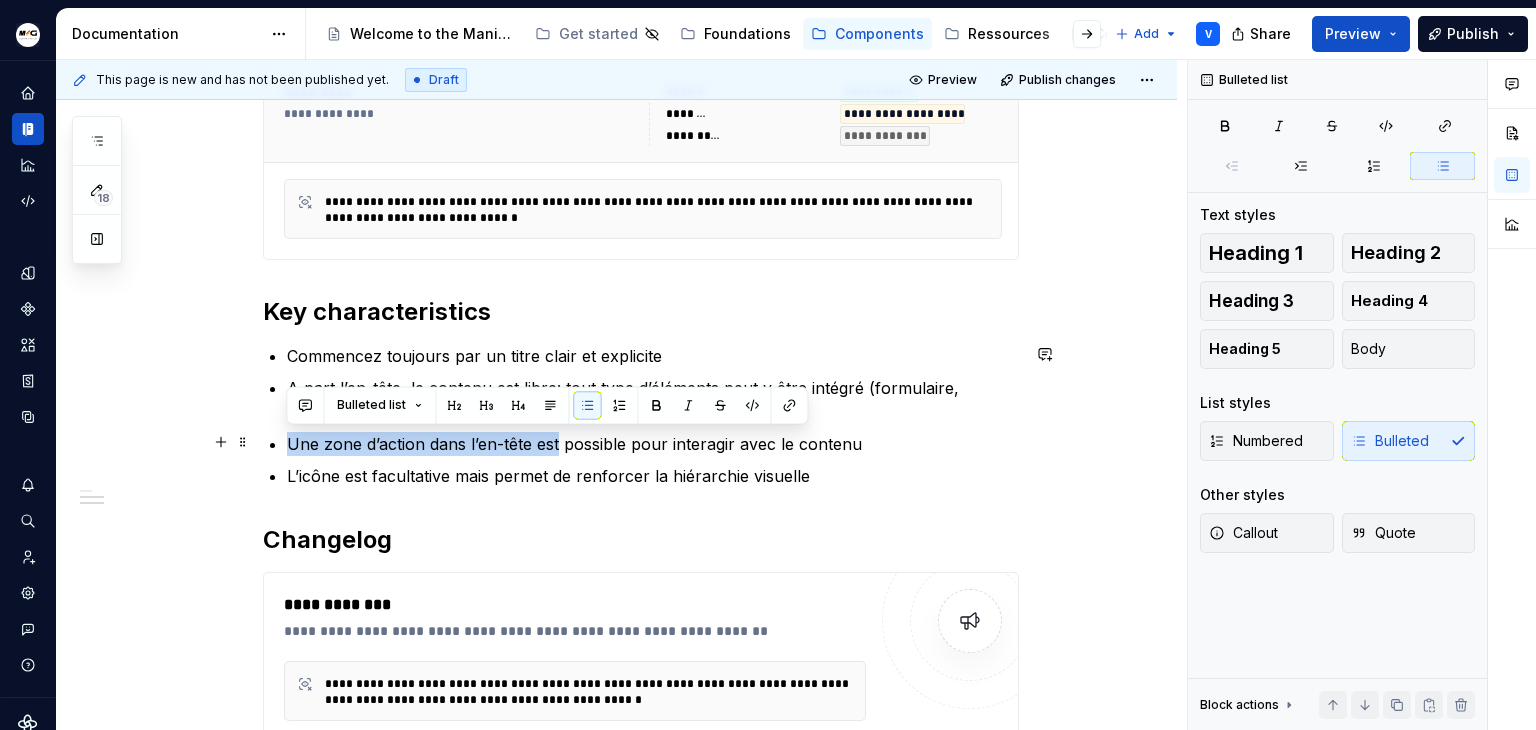 drag, startPoint x: 290, startPoint y: 439, endPoint x: 556, endPoint y: 434, distance: 266.047 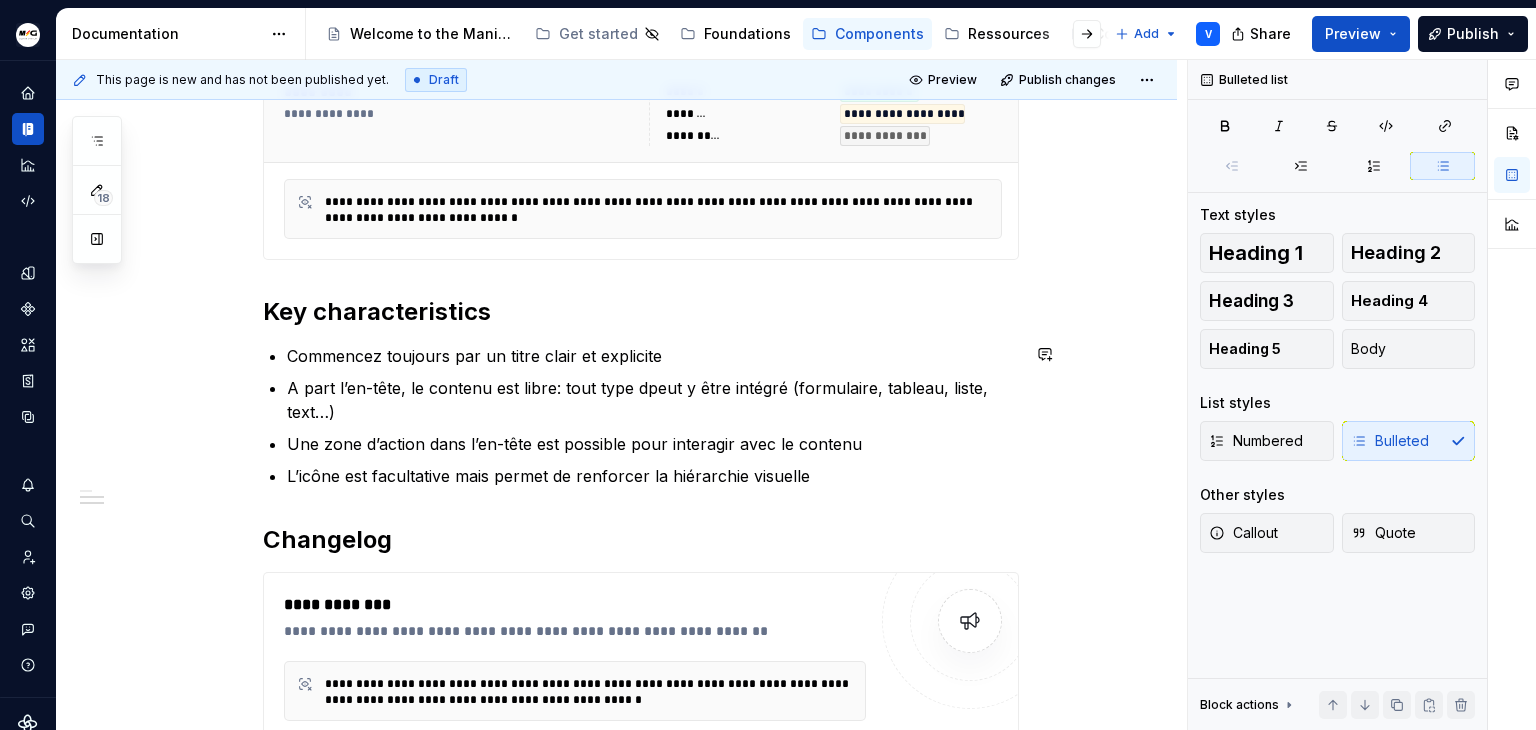 click on "Une zone d’action dans l’en-tête est possible pour interagir avec le contenu" at bounding box center (653, 444) 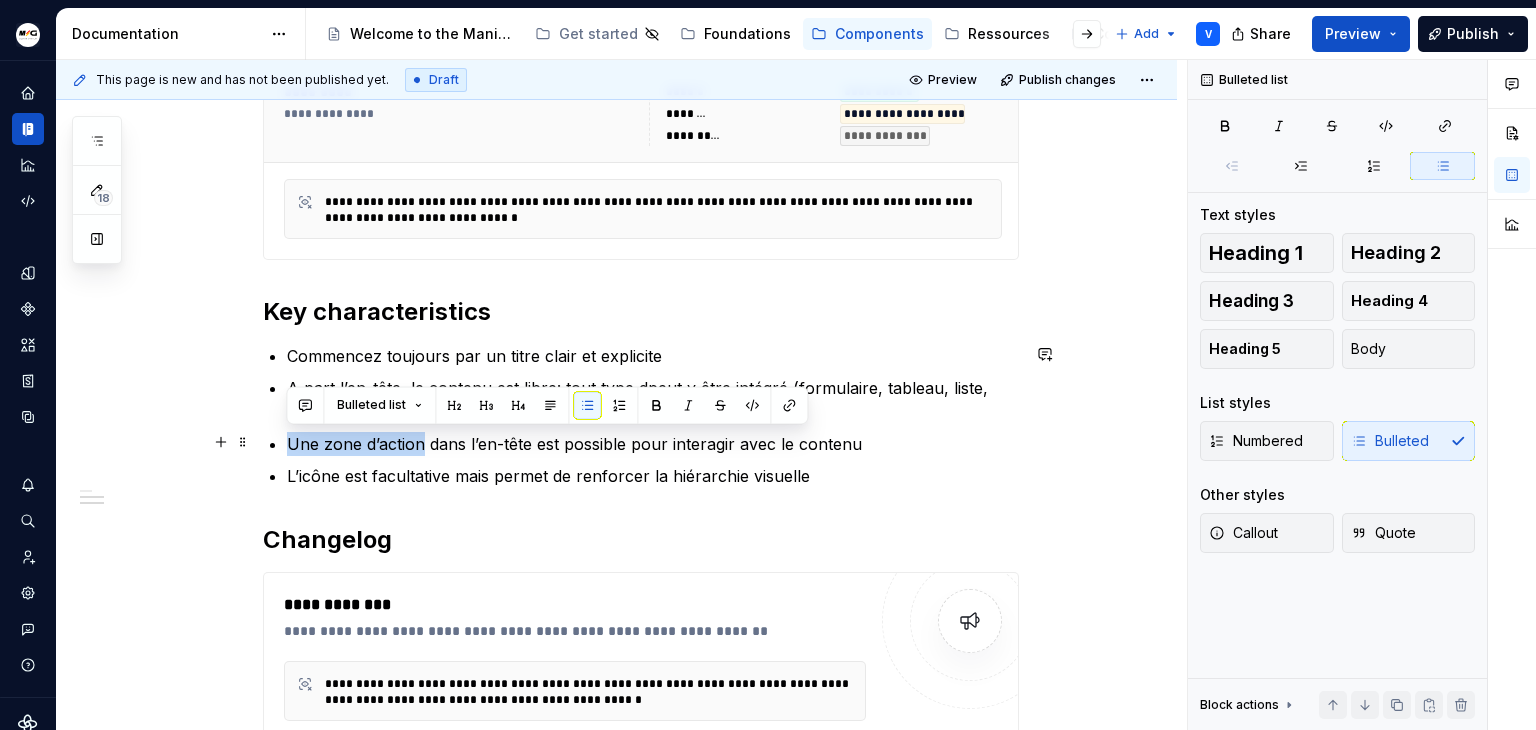 drag, startPoint x: 418, startPoint y: 443, endPoint x: 288, endPoint y: 445, distance: 130.01538 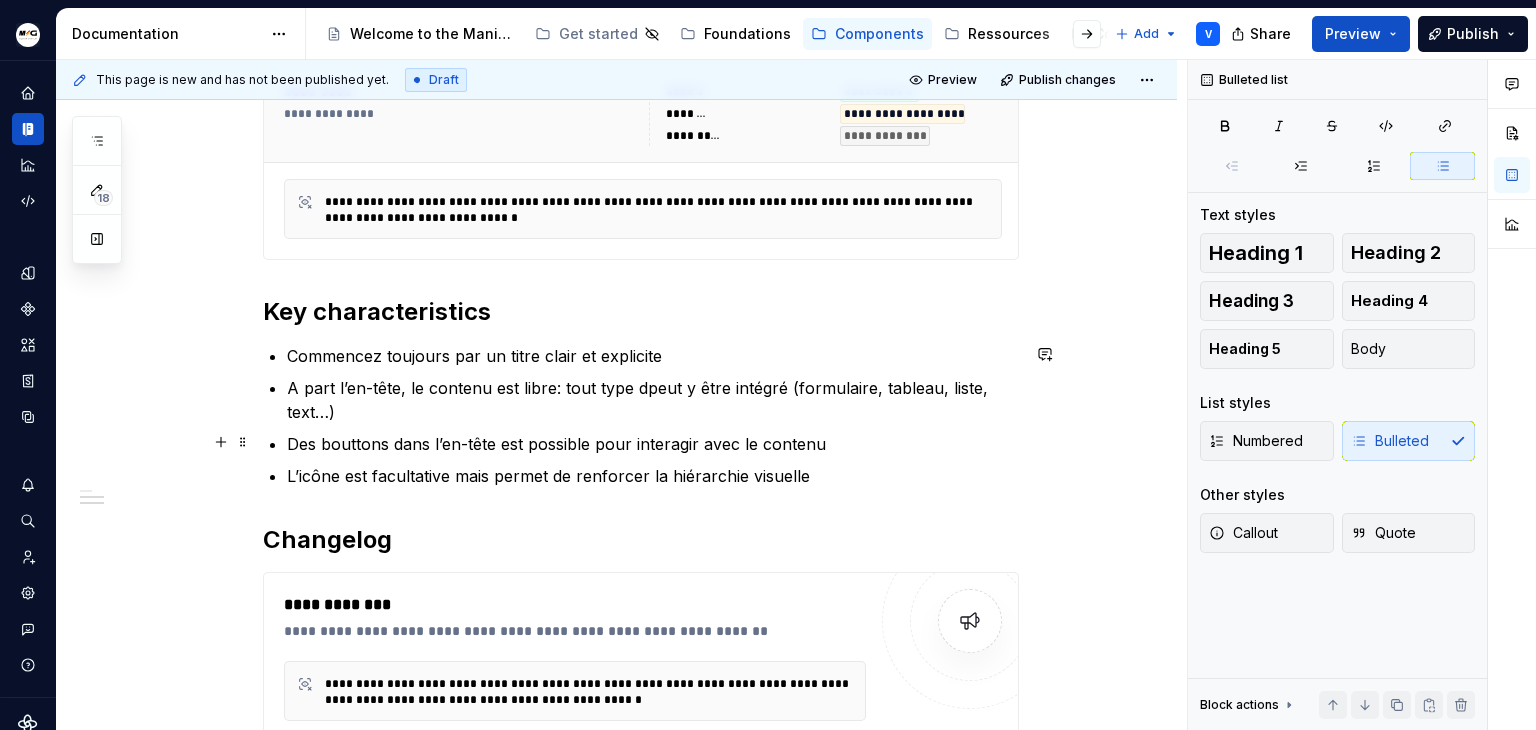 click on "Des bouttons dans l’en-tête est possible pour interagir avec le contenu" at bounding box center [653, 444] 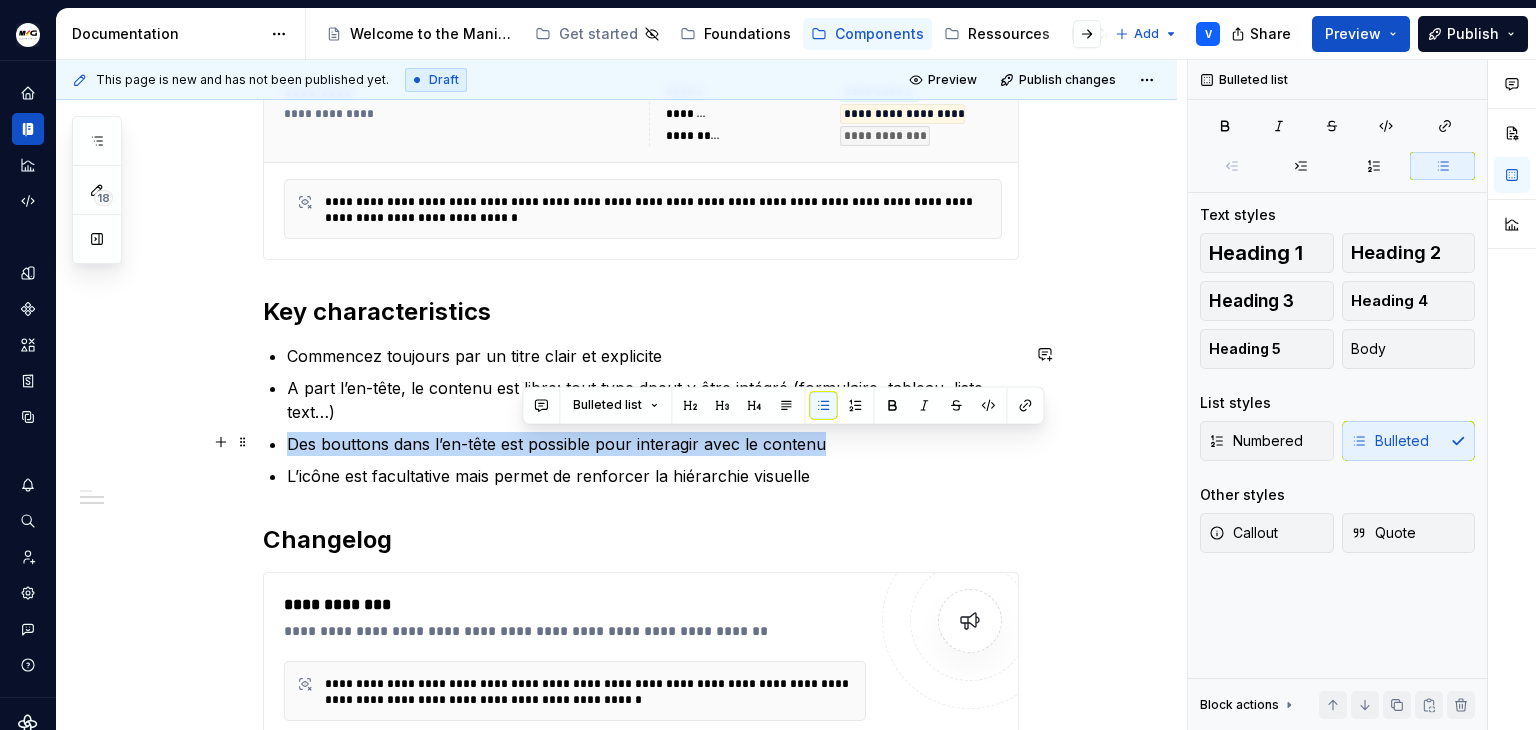 click on "Des bouttons dans l’en-tête est possible pour interagir avec le contenu" at bounding box center [653, 444] 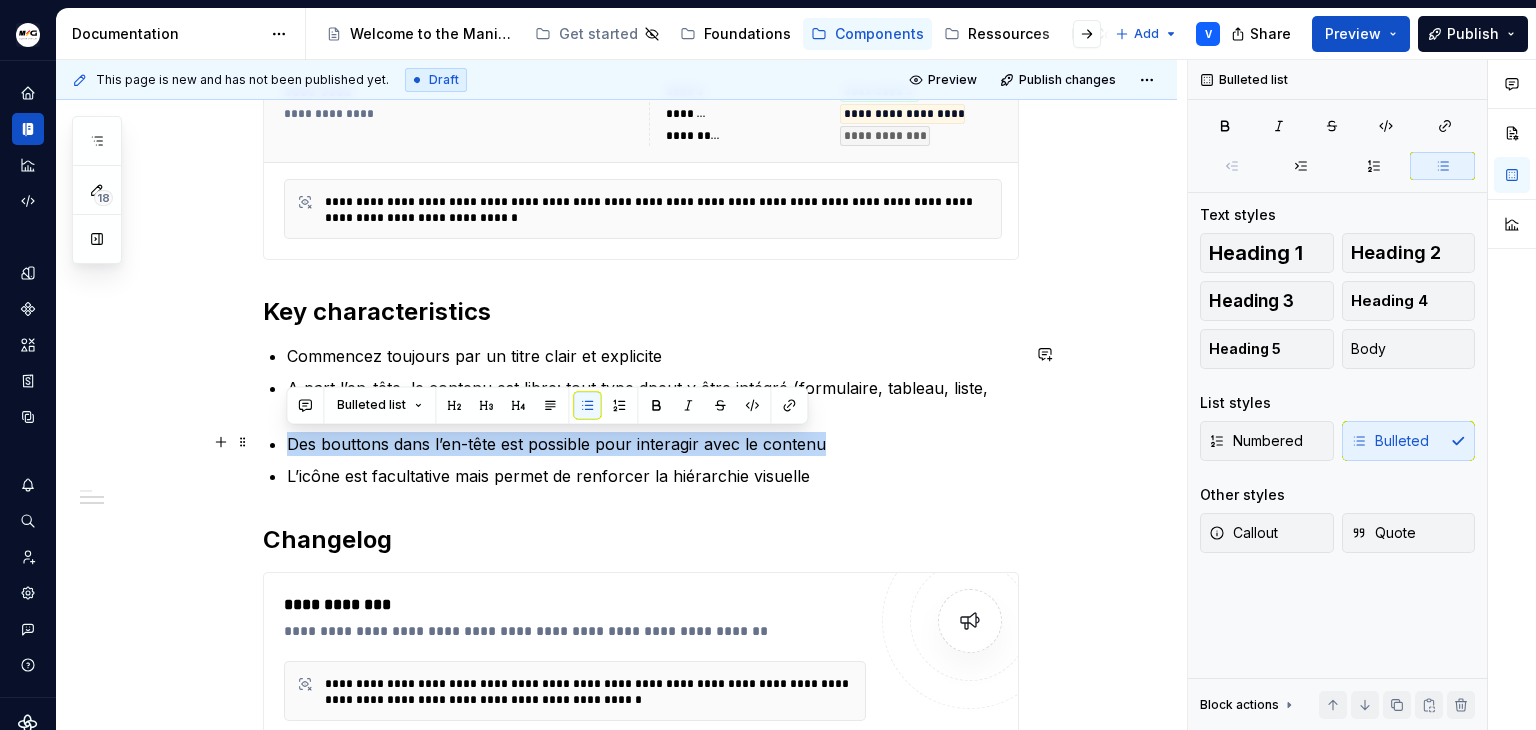 click on "Des bouttons dans l’en-tête est possible pour interagir avec le contenu" at bounding box center (653, 444) 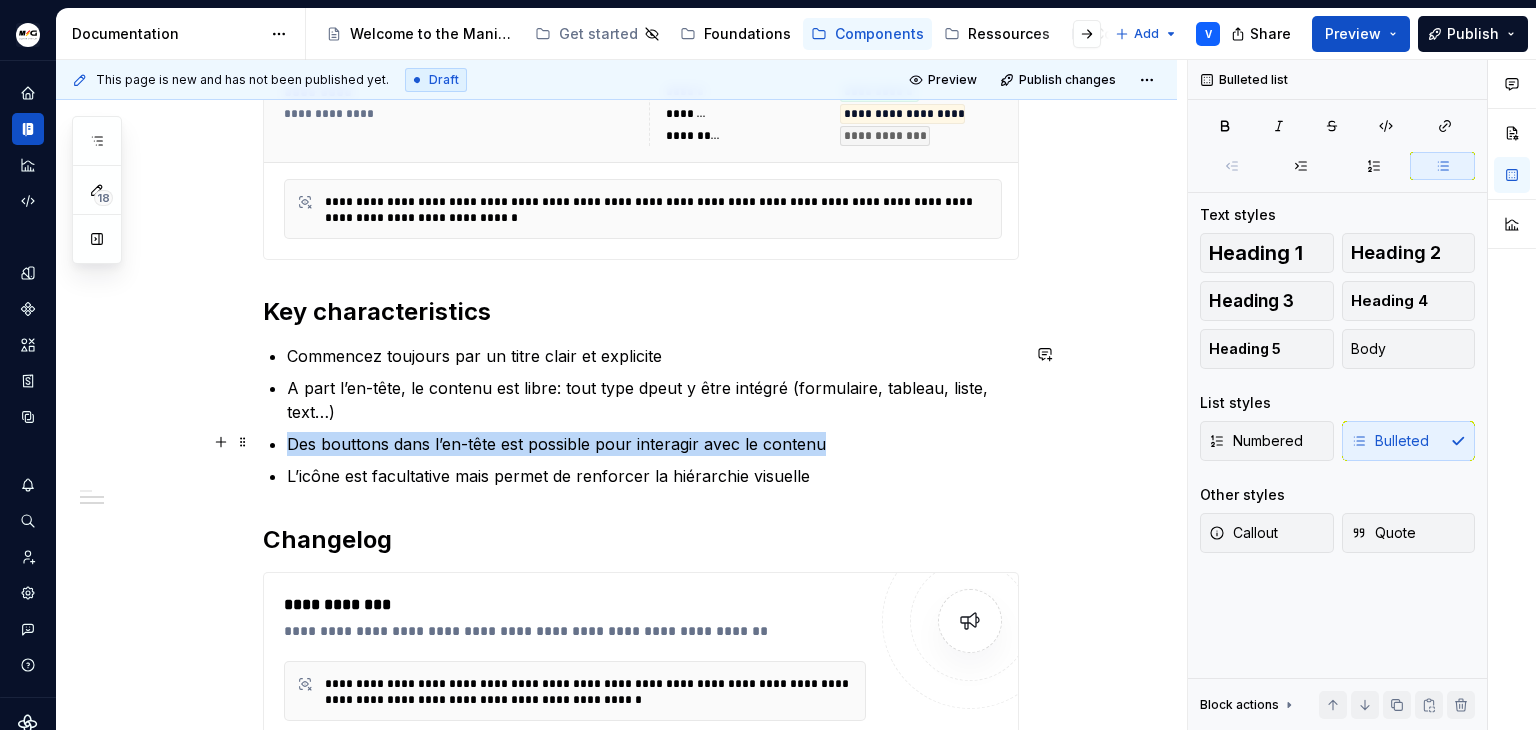 click on "Des bouttons dans l’en-tête est possible pour interagir avec le contenu" at bounding box center (653, 444) 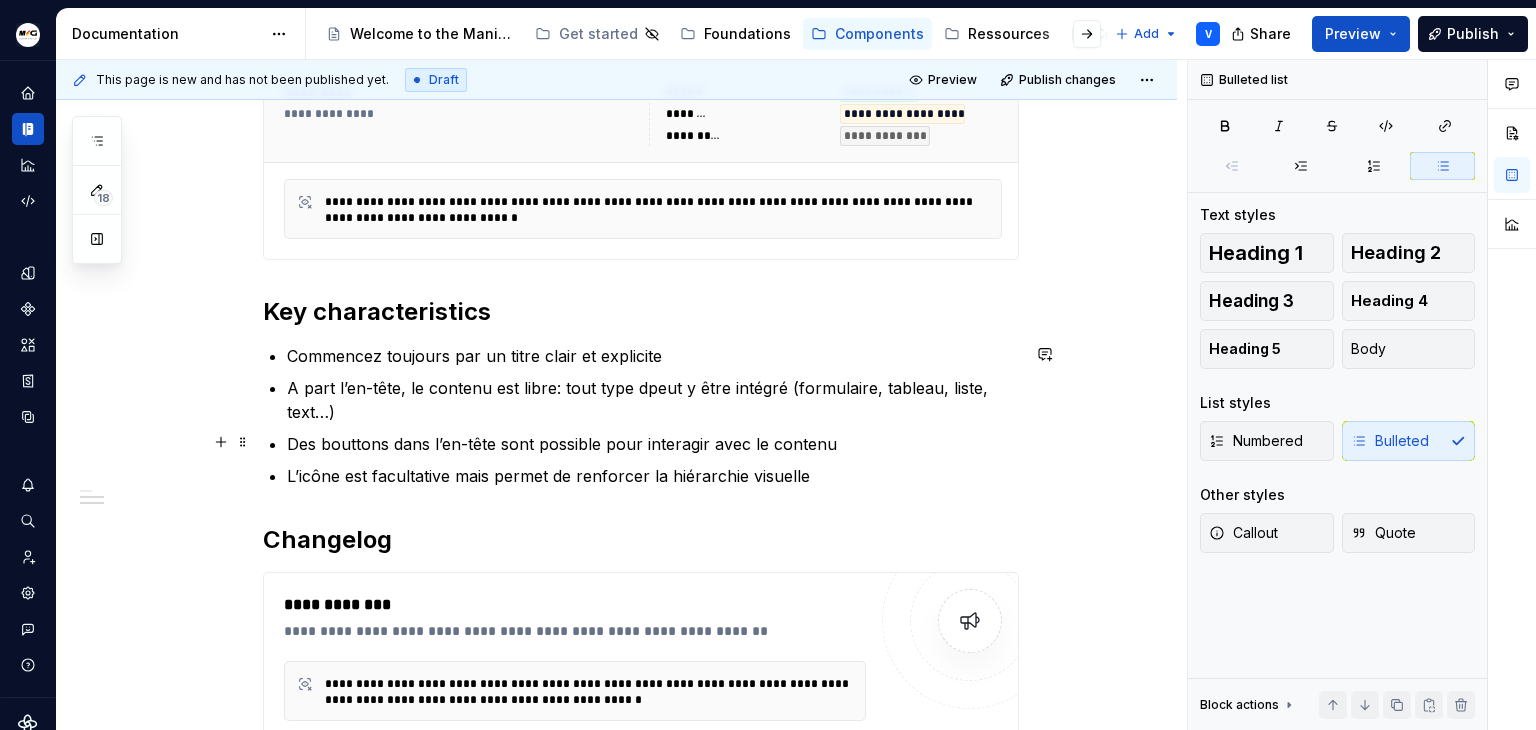 click on "A part l’en-tête, le contenu est libre: tout type dpeut y être intégré (formulaire, tableau, liste, text…)" at bounding box center (653, 400) 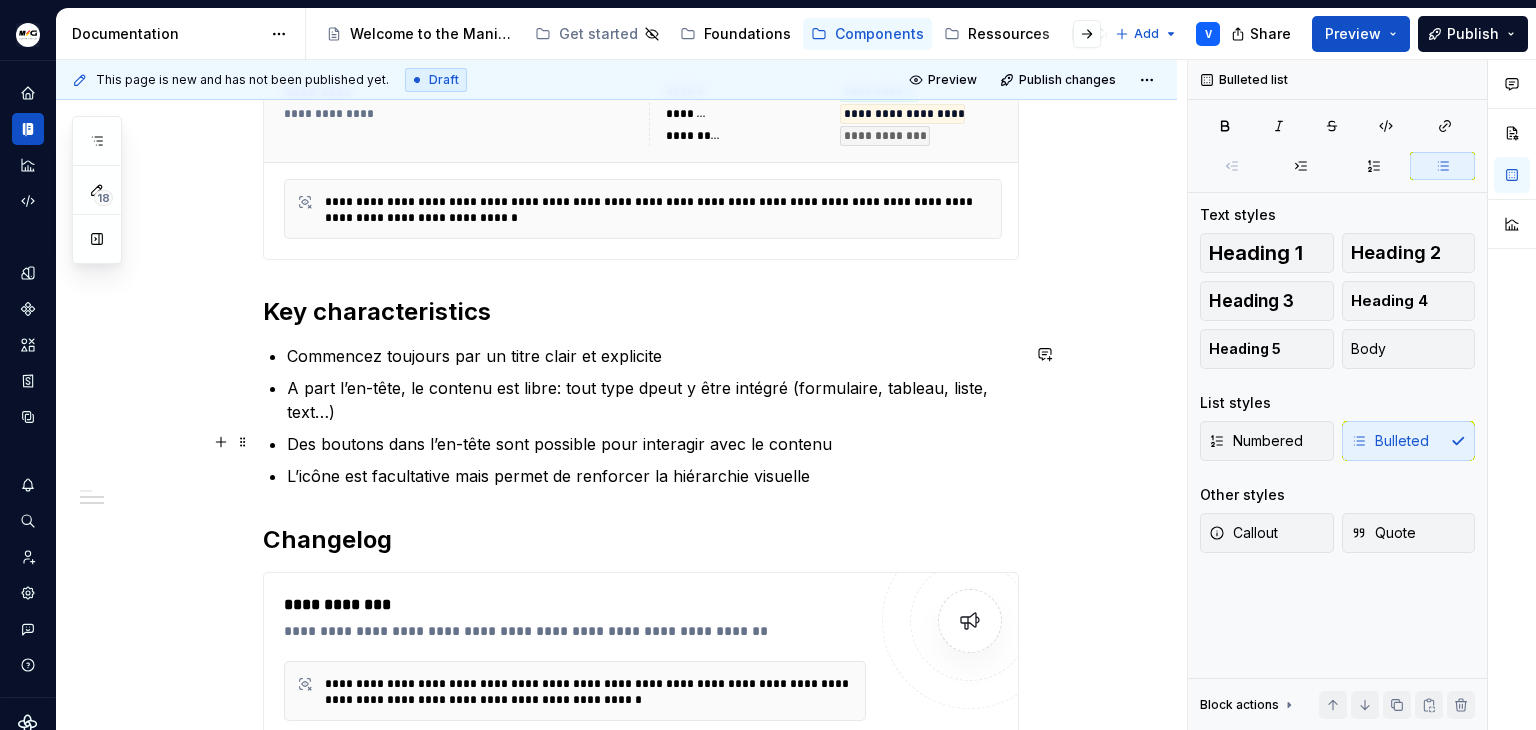 click on "Des boutons dans l’en-tête sont possible pour interagir avec le contenu" at bounding box center [653, 444] 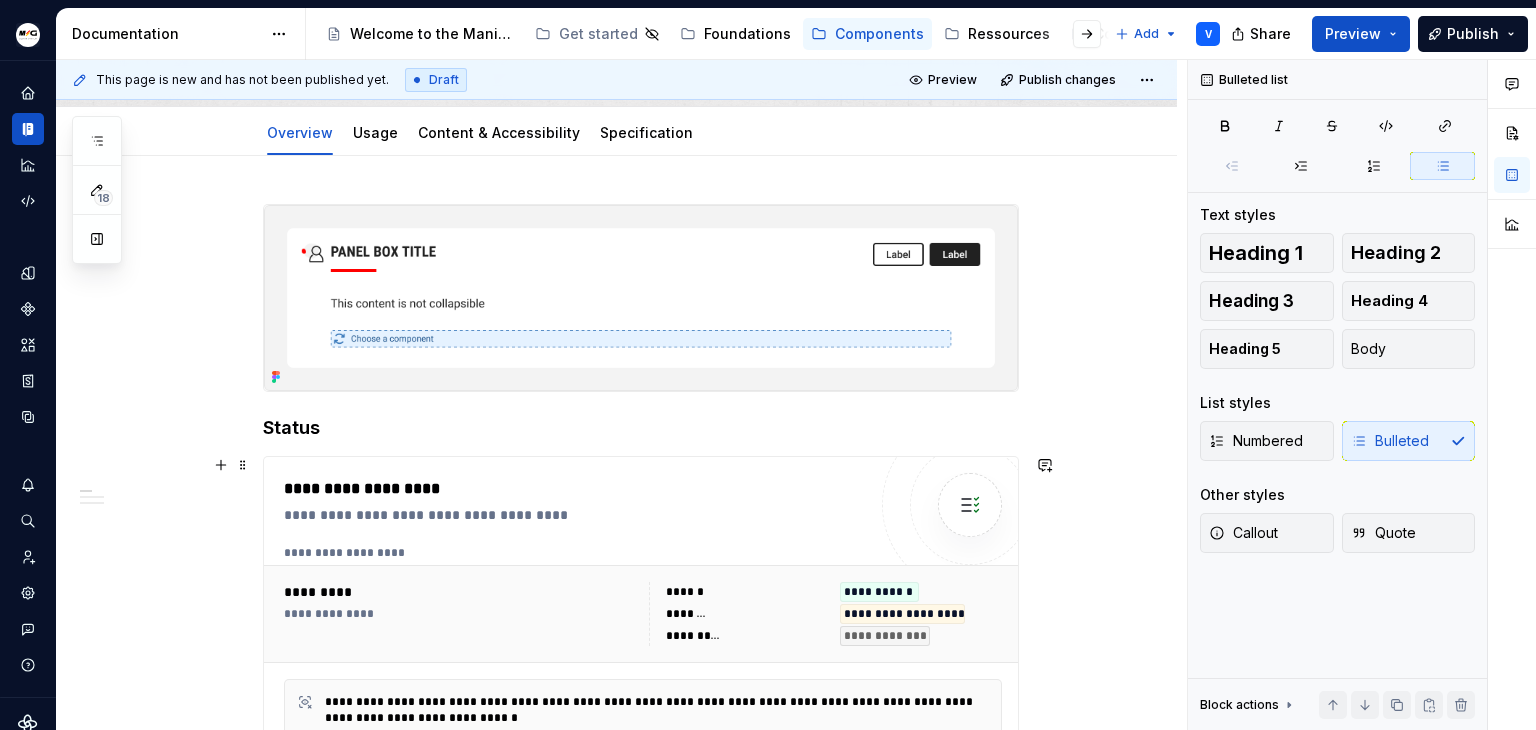scroll, scrollTop: 614, scrollLeft: 0, axis: vertical 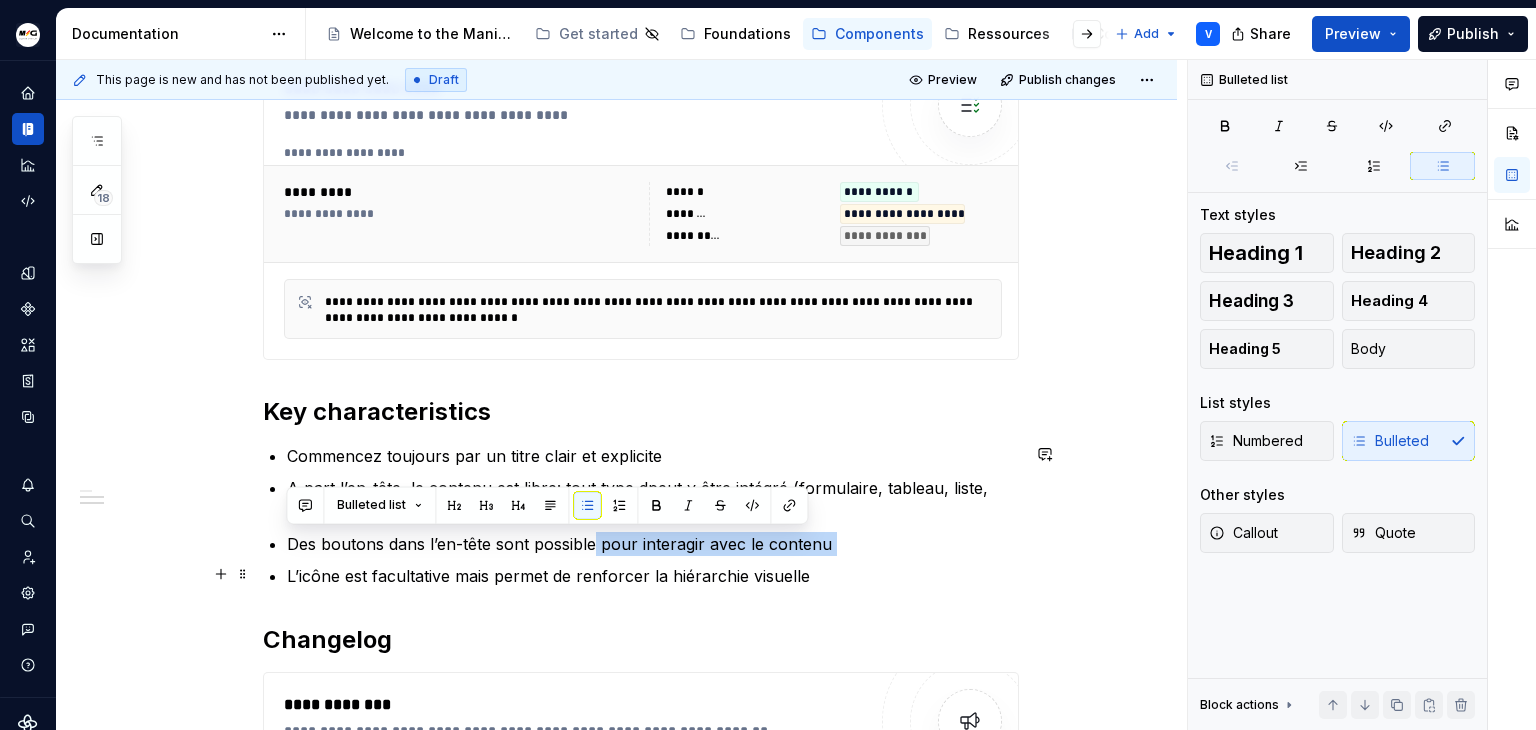 drag, startPoint x: 595, startPoint y: 541, endPoint x: 368, endPoint y: 557, distance: 227.56317 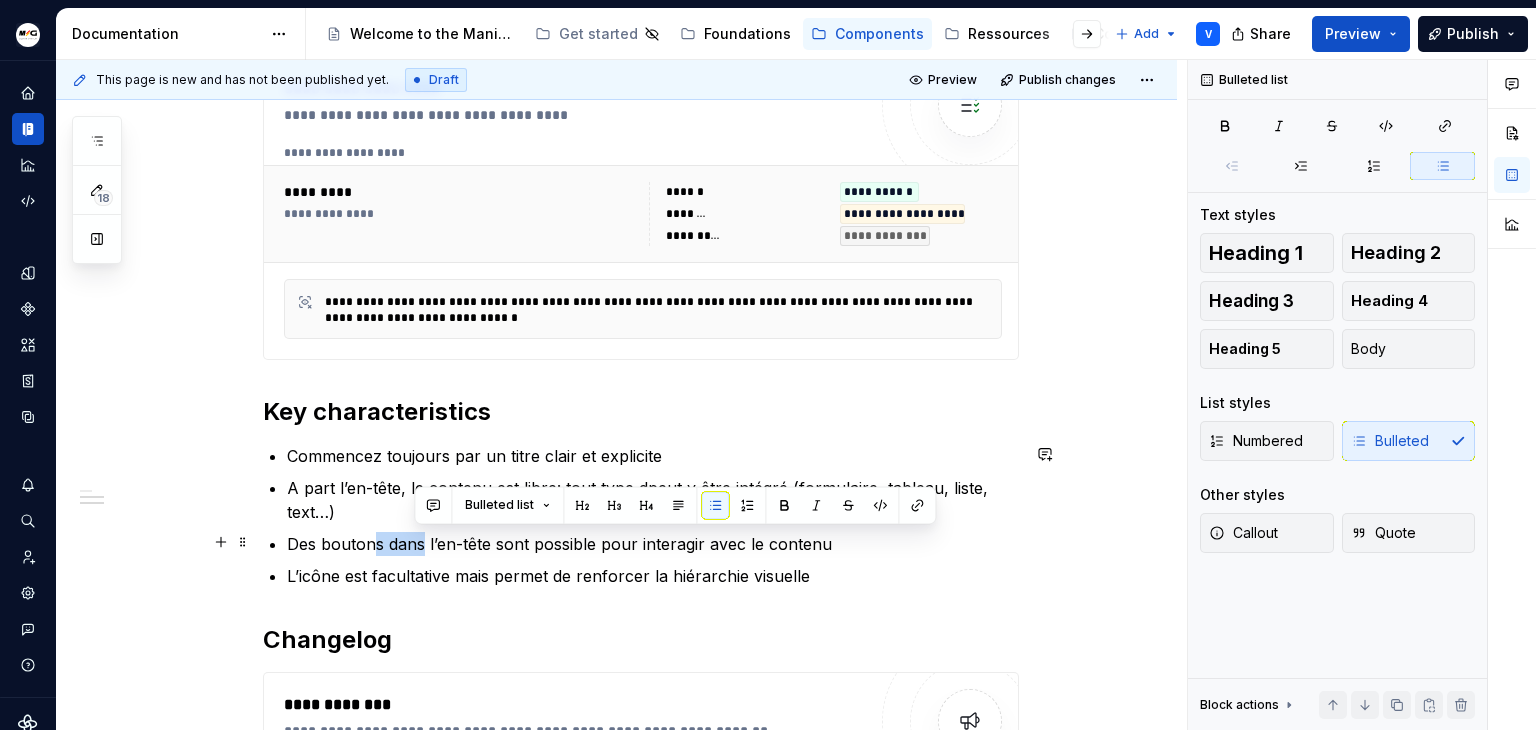 drag, startPoint x: 401, startPoint y: 542, endPoint x: 368, endPoint y: 550, distance: 33.955853 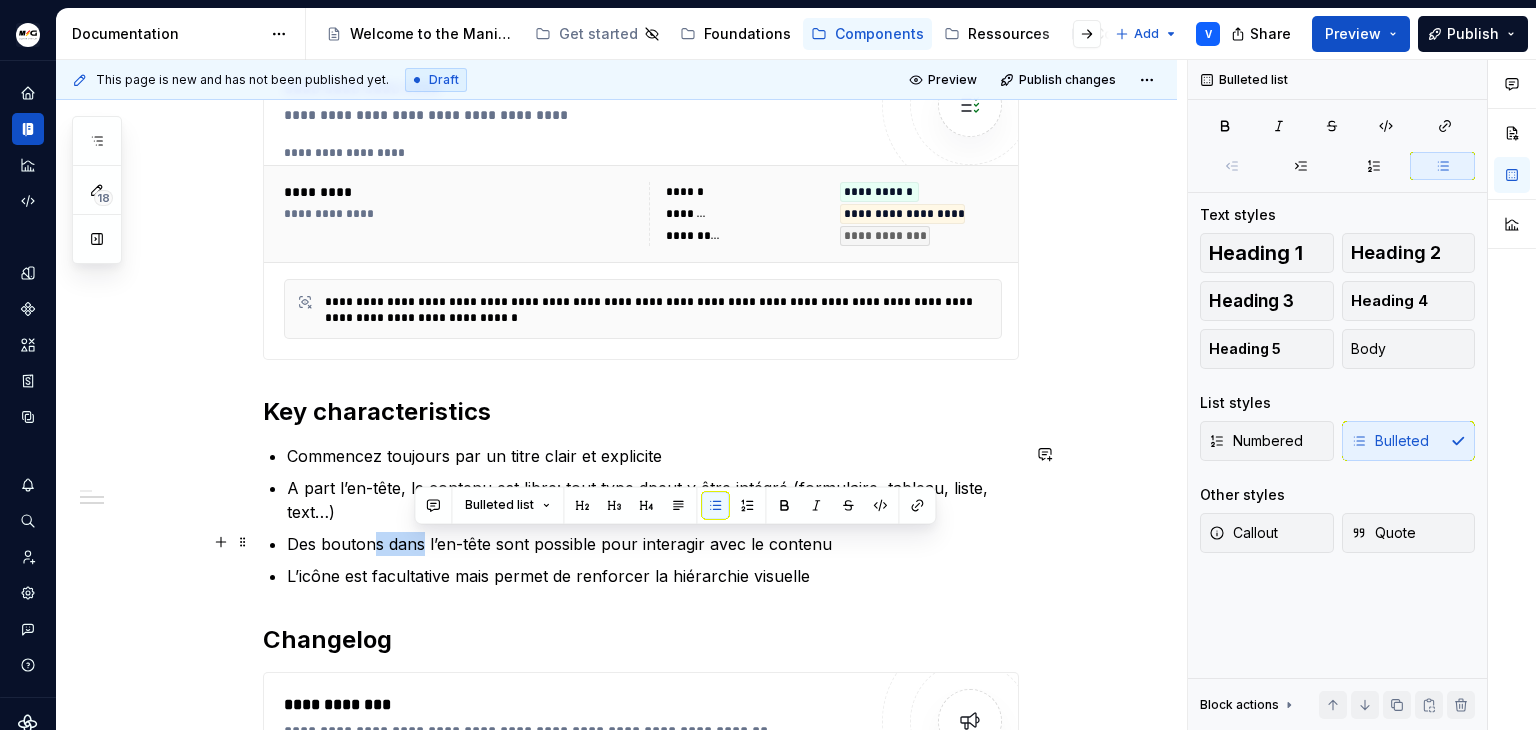 click on "Des boutons dans l’en-tête sont possible pour interagir avec le contenu" at bounding box center [653, 544] 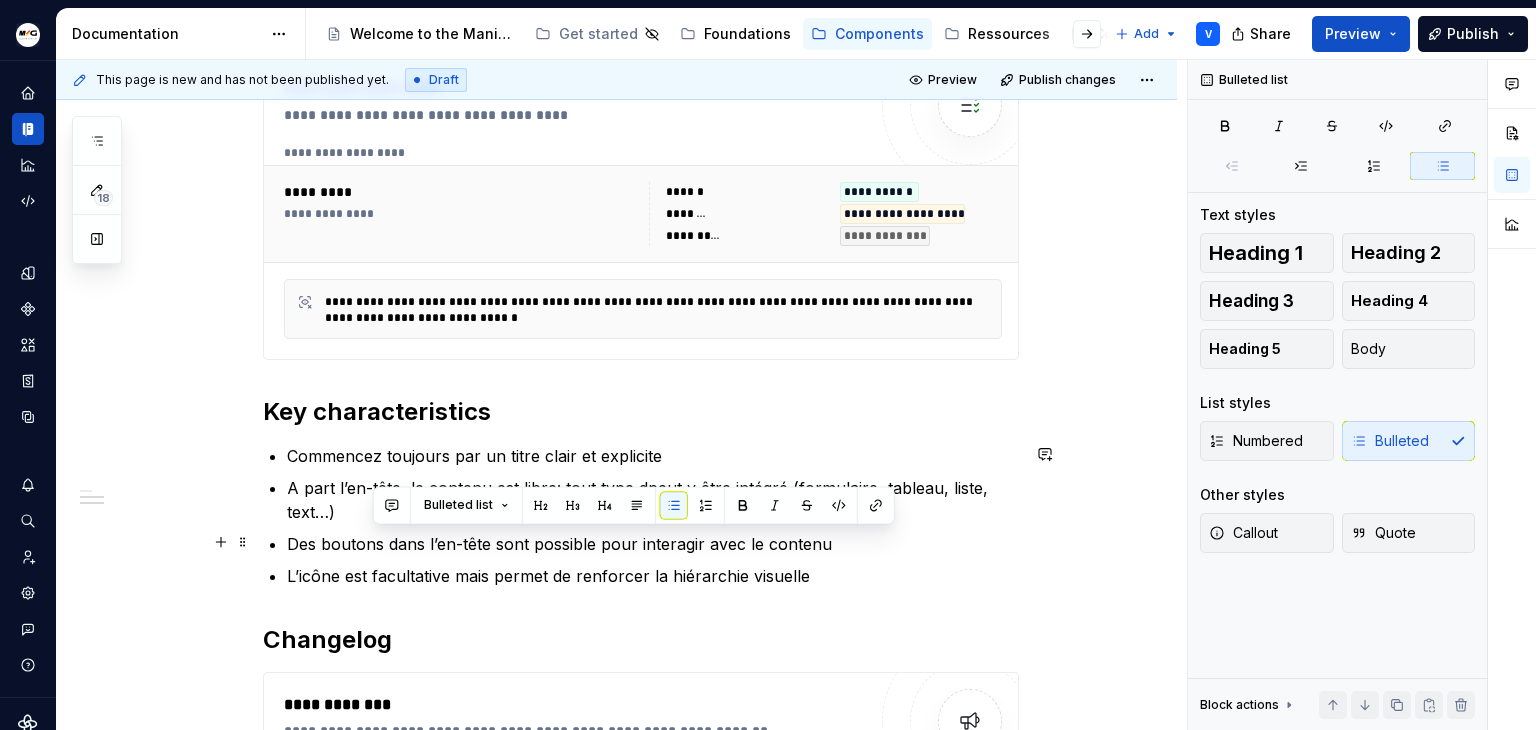 click on "Des boutons dans l’en-tête sont possible pour interagir avec le contenu" at bounding box center [653, 544] 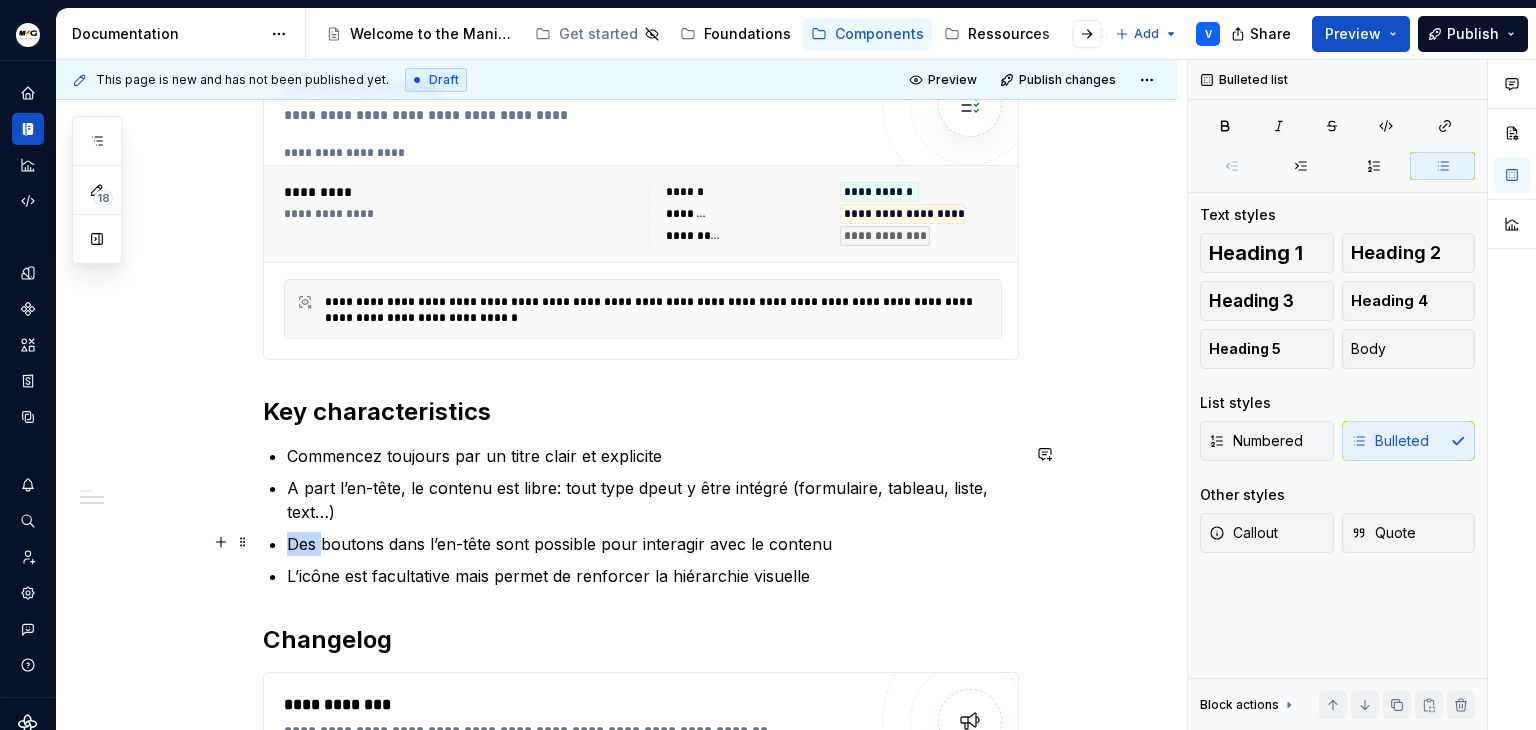 click on "Des boutons dans l’en-tête sont possible pour interagir avec le contenu" at bounding box center (653, 544) 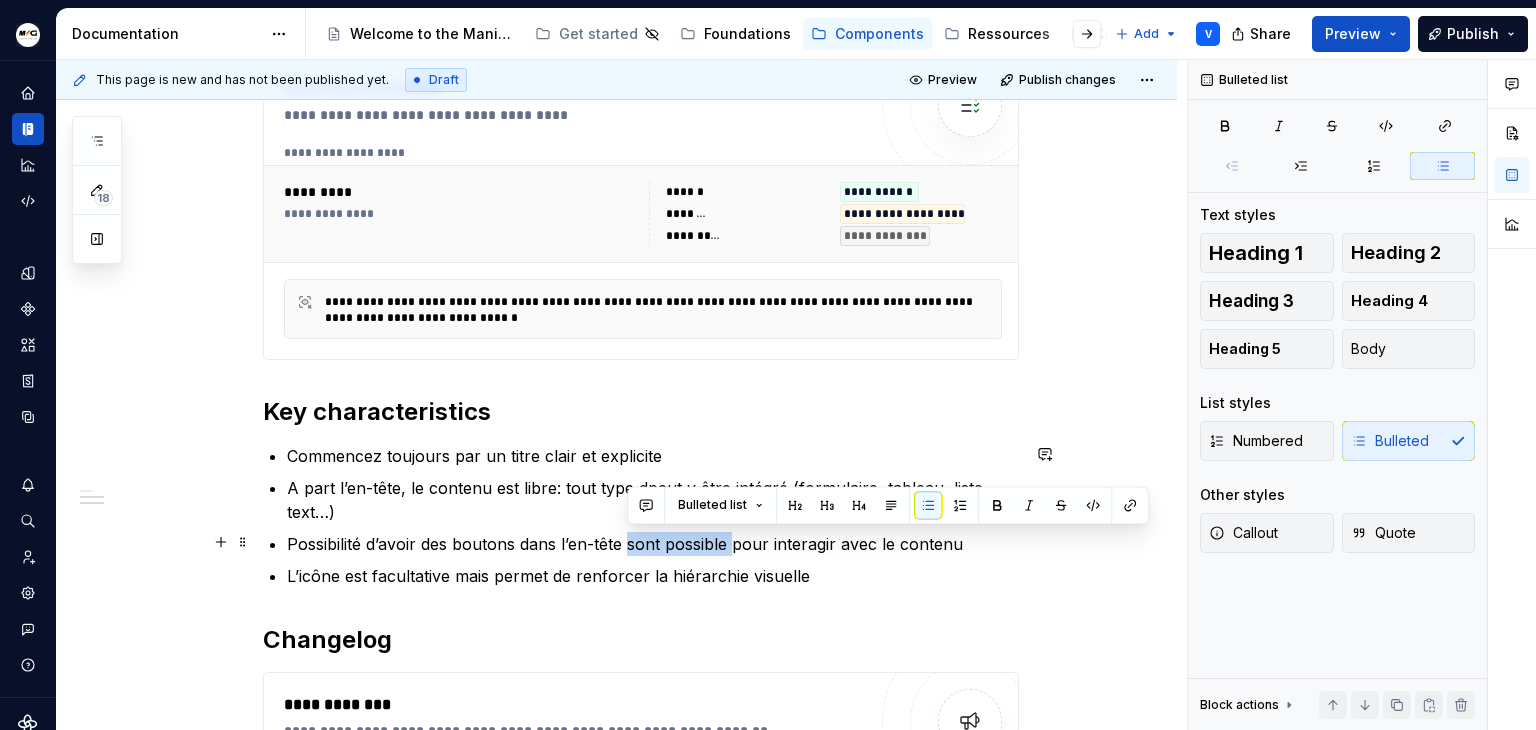 drag, startPoint x: 629, startPoint y: 542, endPoint x: 732, endPoint y: 544, distance: 103.01942 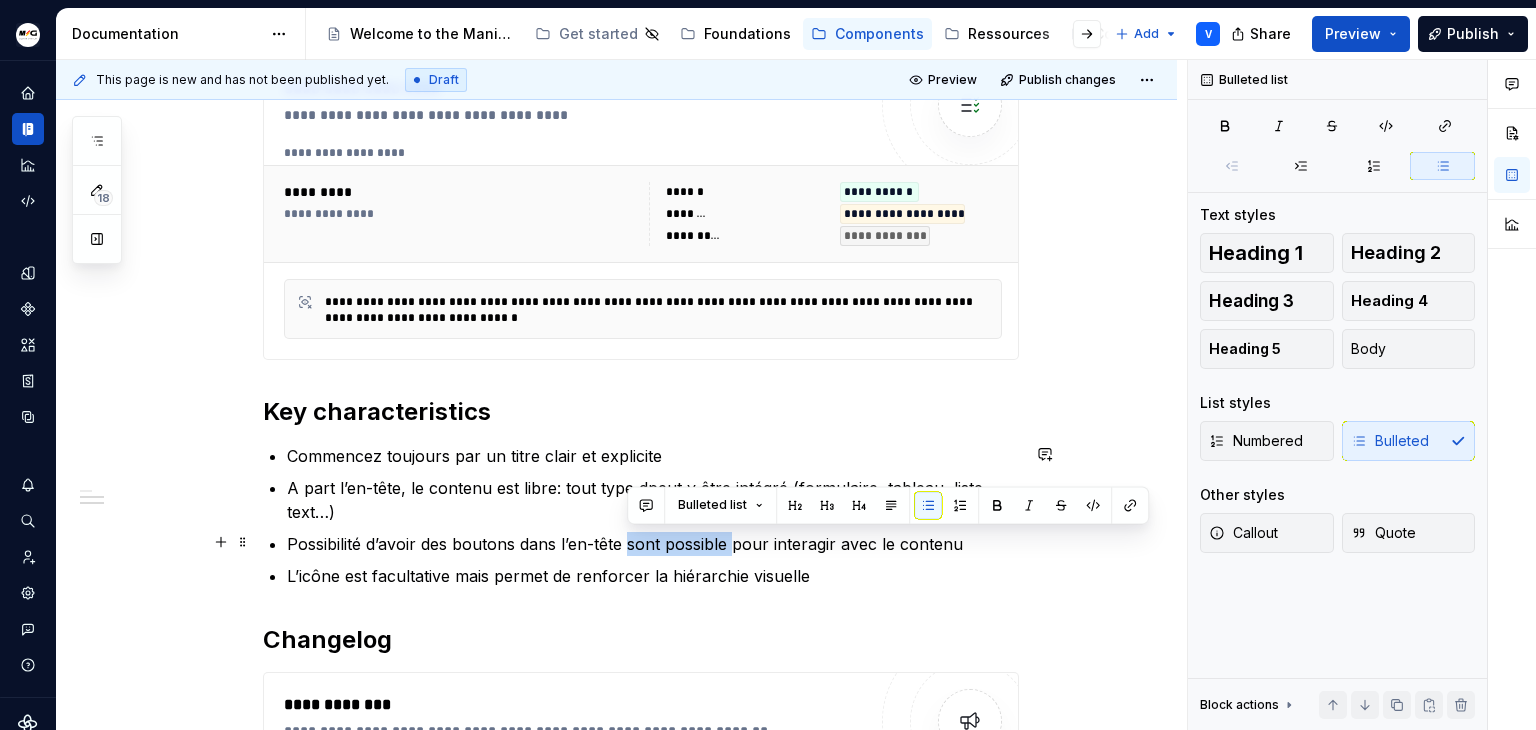 click on "Possibilité d’avoir des boutons dans l’en-tête sont possible pour interagir avec le contenu" at bounding box center (653, 544) 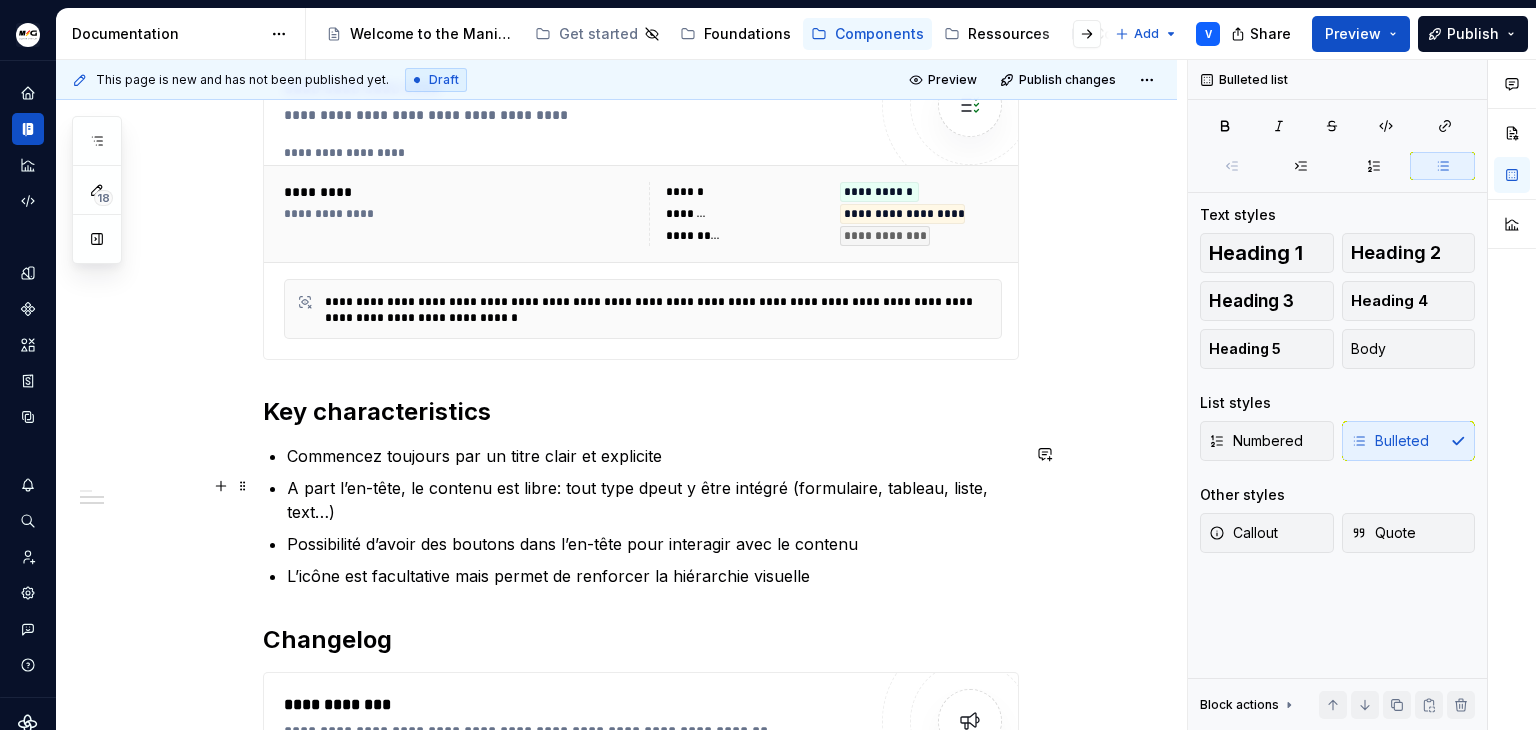 click on "A part l’en-tête, le contenu est libre: tout type dpeut y être intégré (formulaire, tableau, liste, text…)" at bounding box center (653, 500) 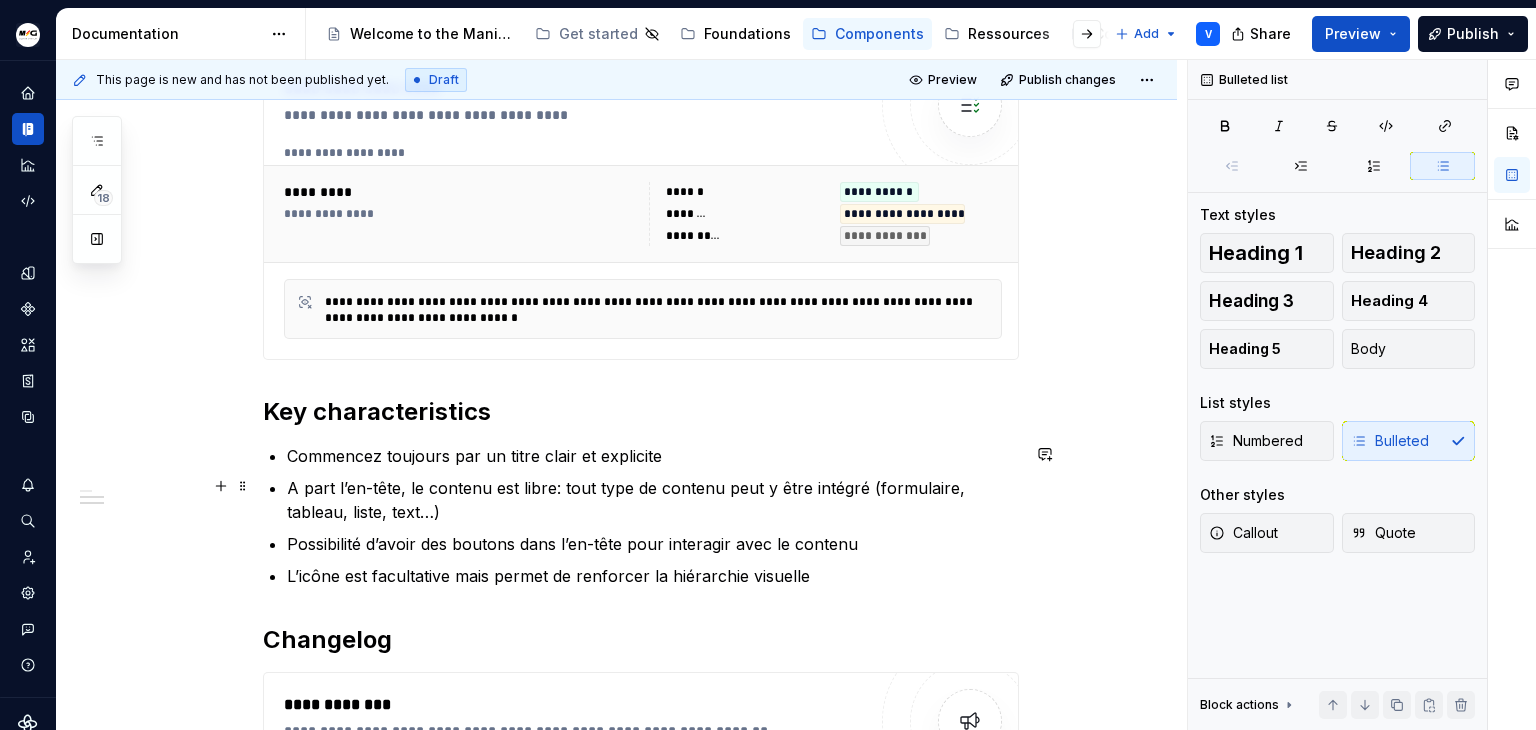 click on "A part l’en-tête, le contenu est libre: tout type de contenu peut y être intégré (formulaire, tableau, liste, text…)" at bounding box center (653, 500) 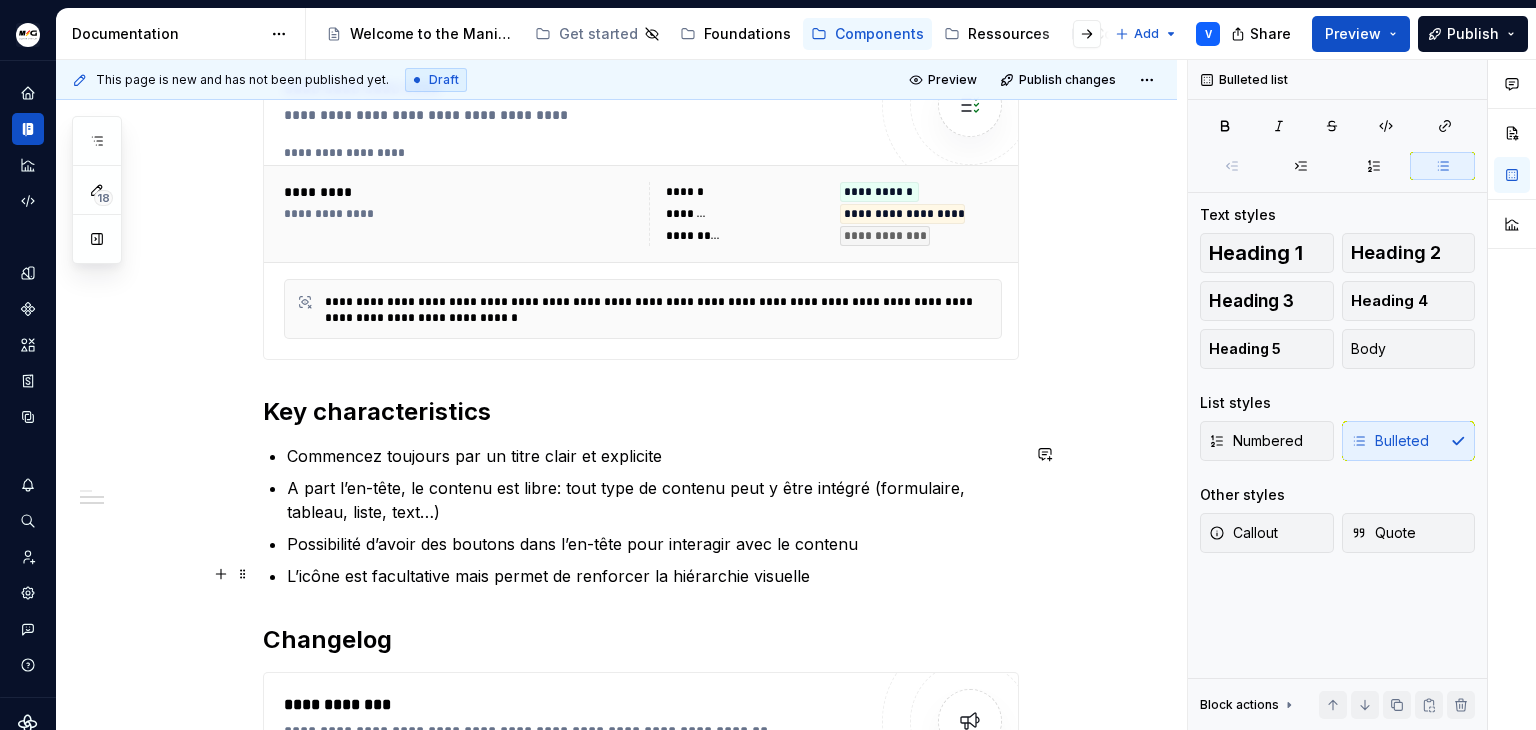 click on "L’icône est facultative mais permet de renforcer la hiérarchie visuelle" at bounding box center (653, 576) 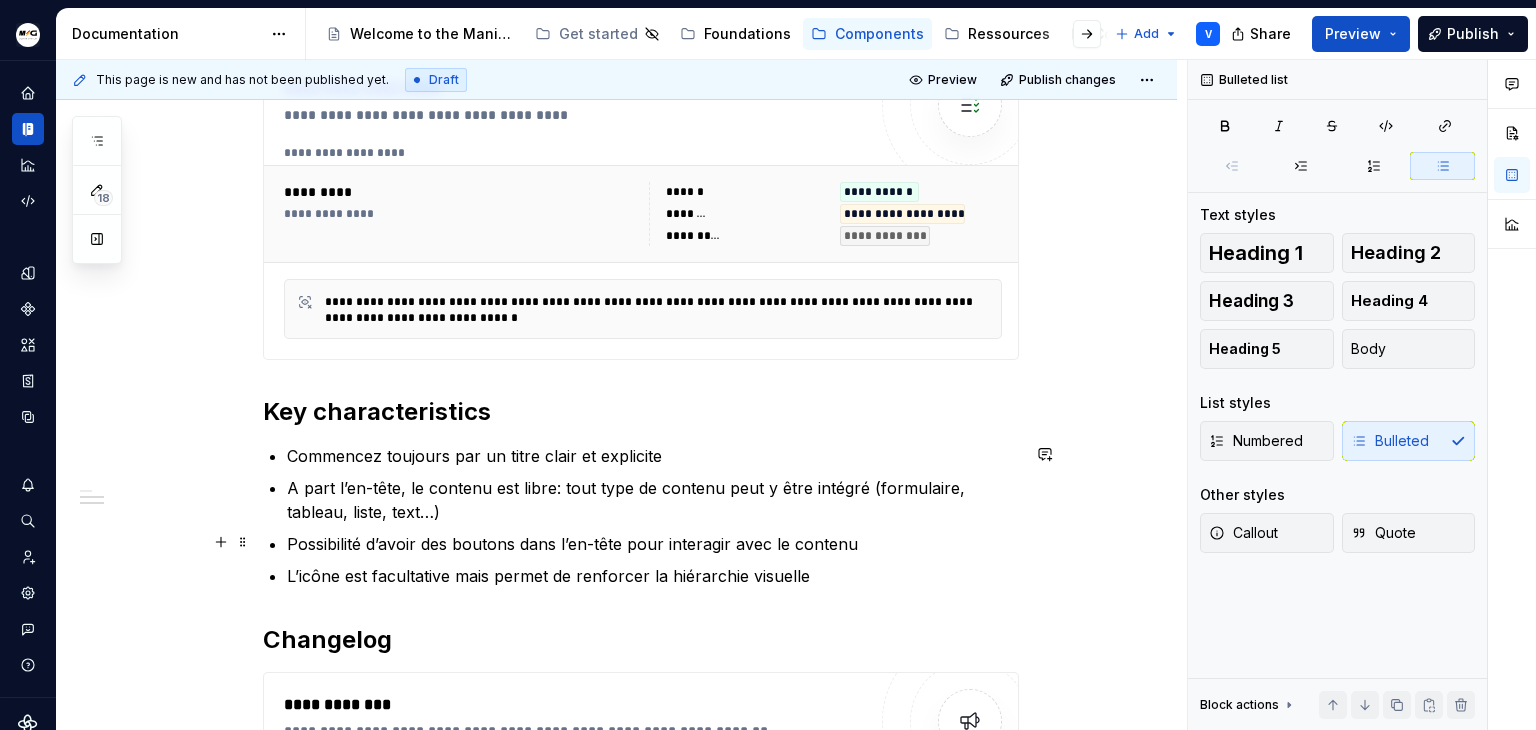 click on "Possibilité d’avoir des boutons dans l’en-tête pour interagir avec le contenu" at bounding box center [653, 544] 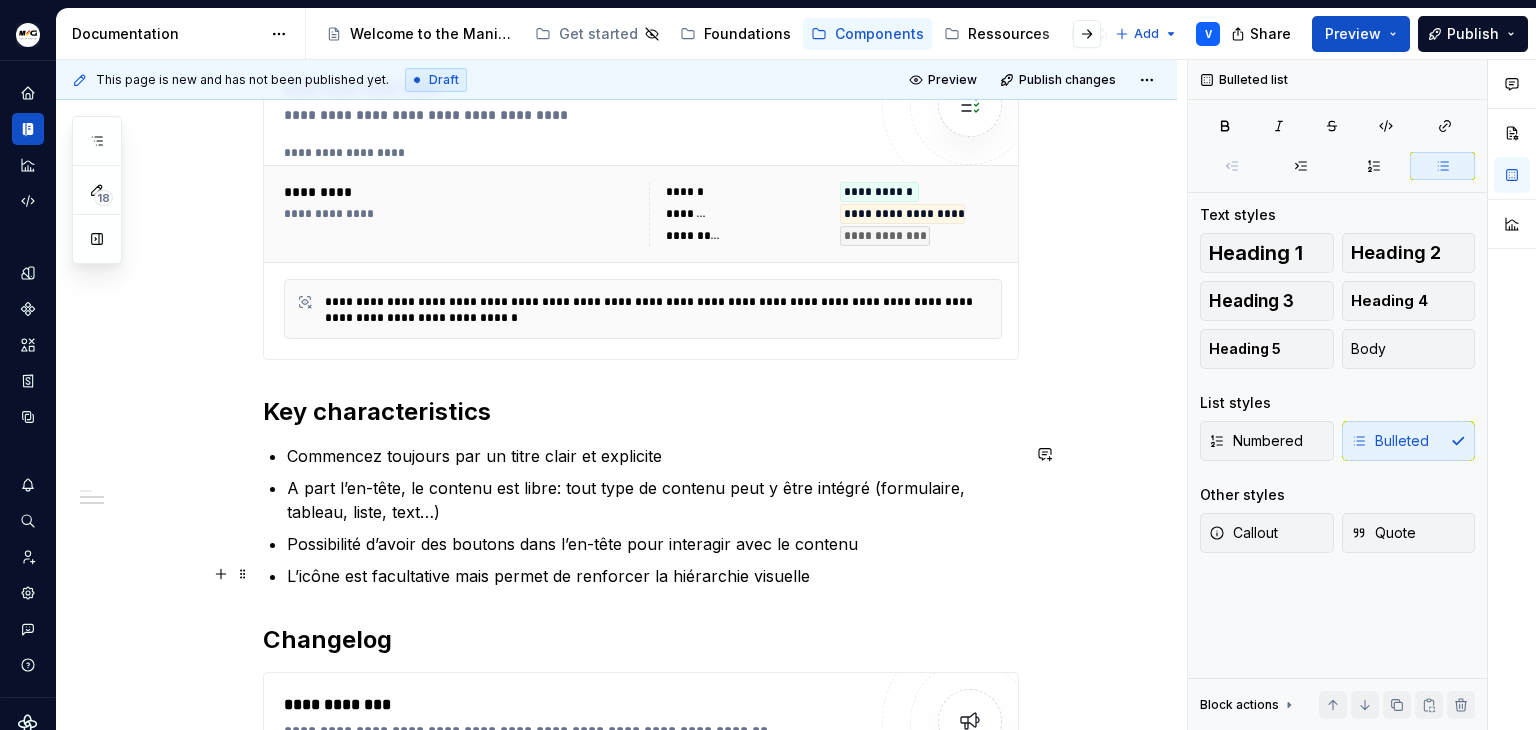 click on "L’icône est facultative mais permet de renforcer la hiérarchie visuelle" at bounding box center [653, 576] 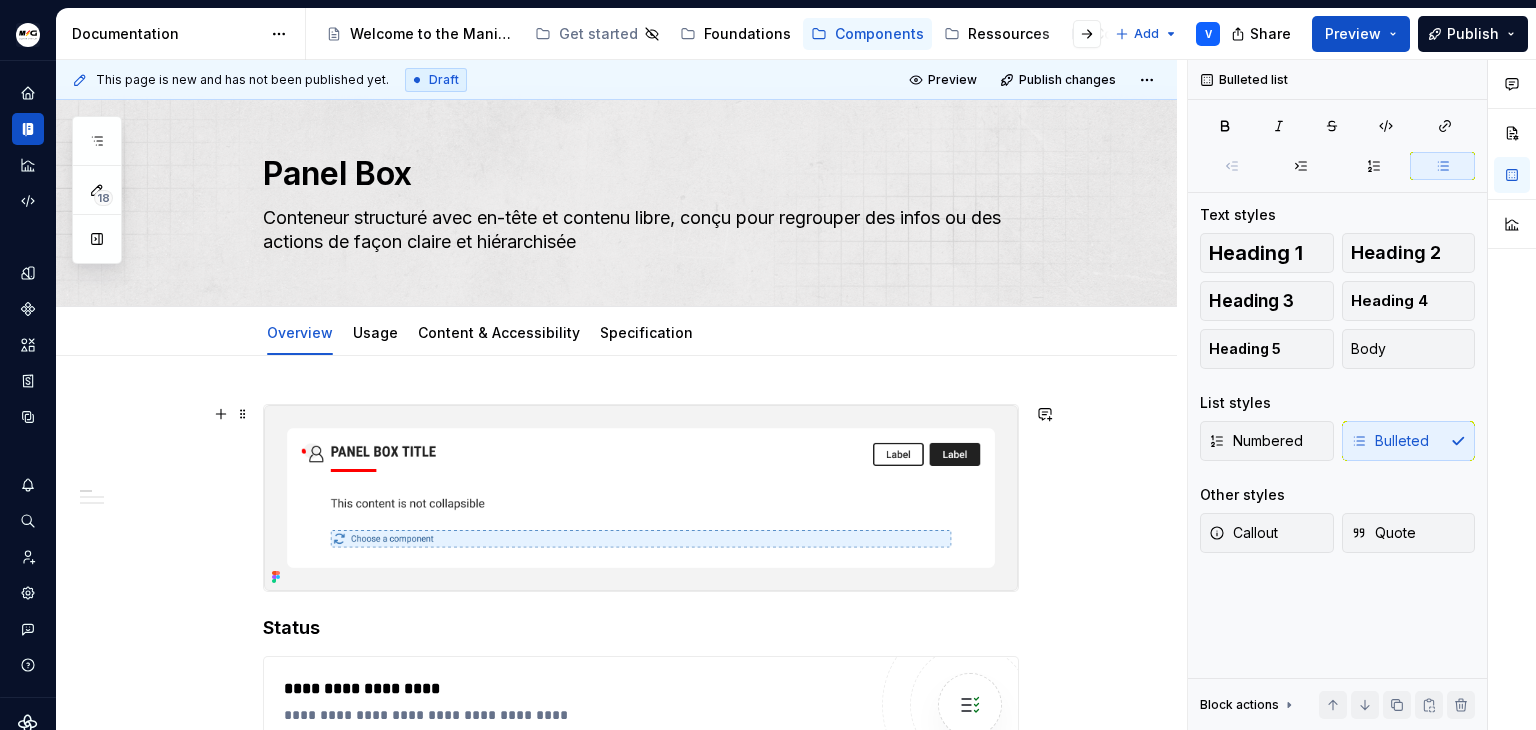 scroll, scrollTop: 0, scrollLeft: 0, axis: both 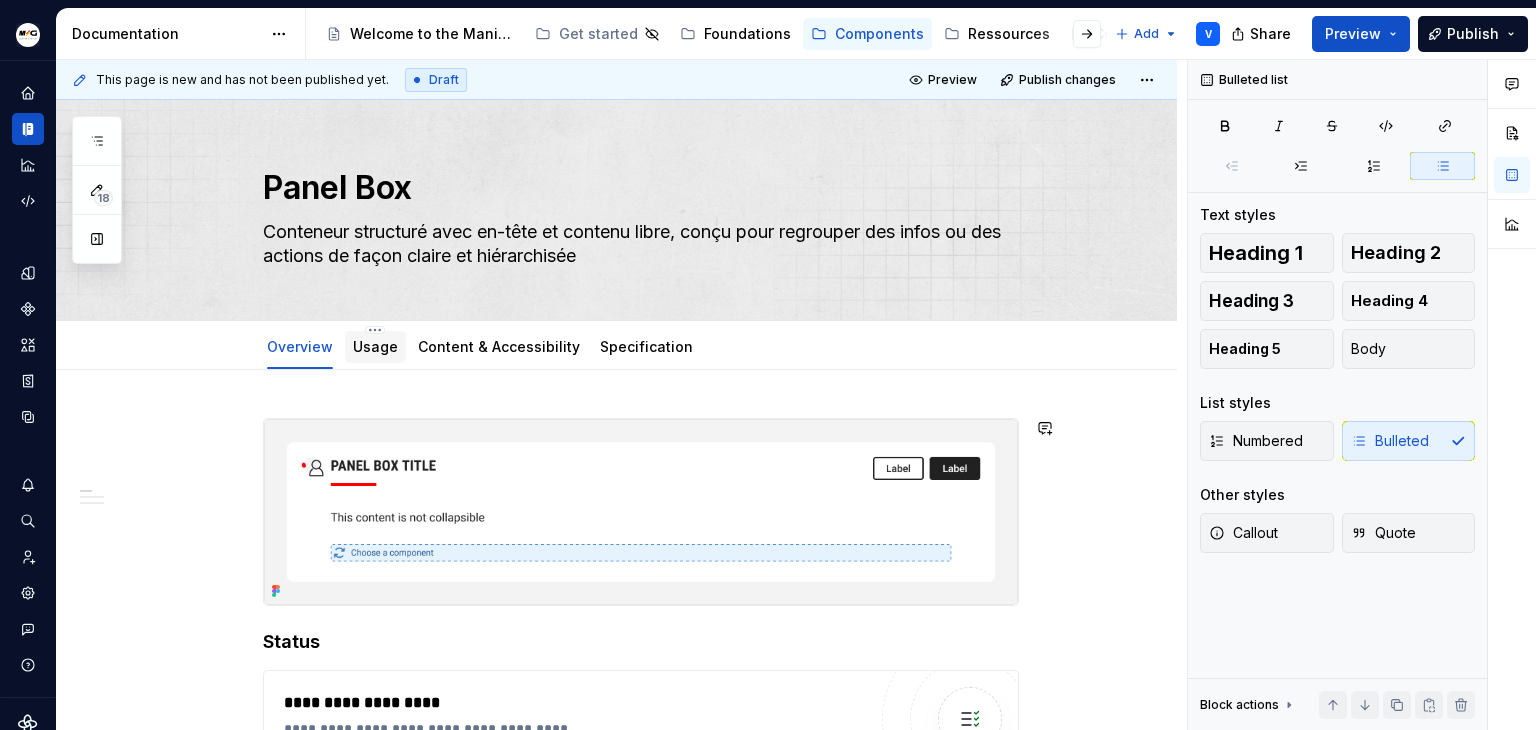 click on "Usage" at bounding box center [375, 346] 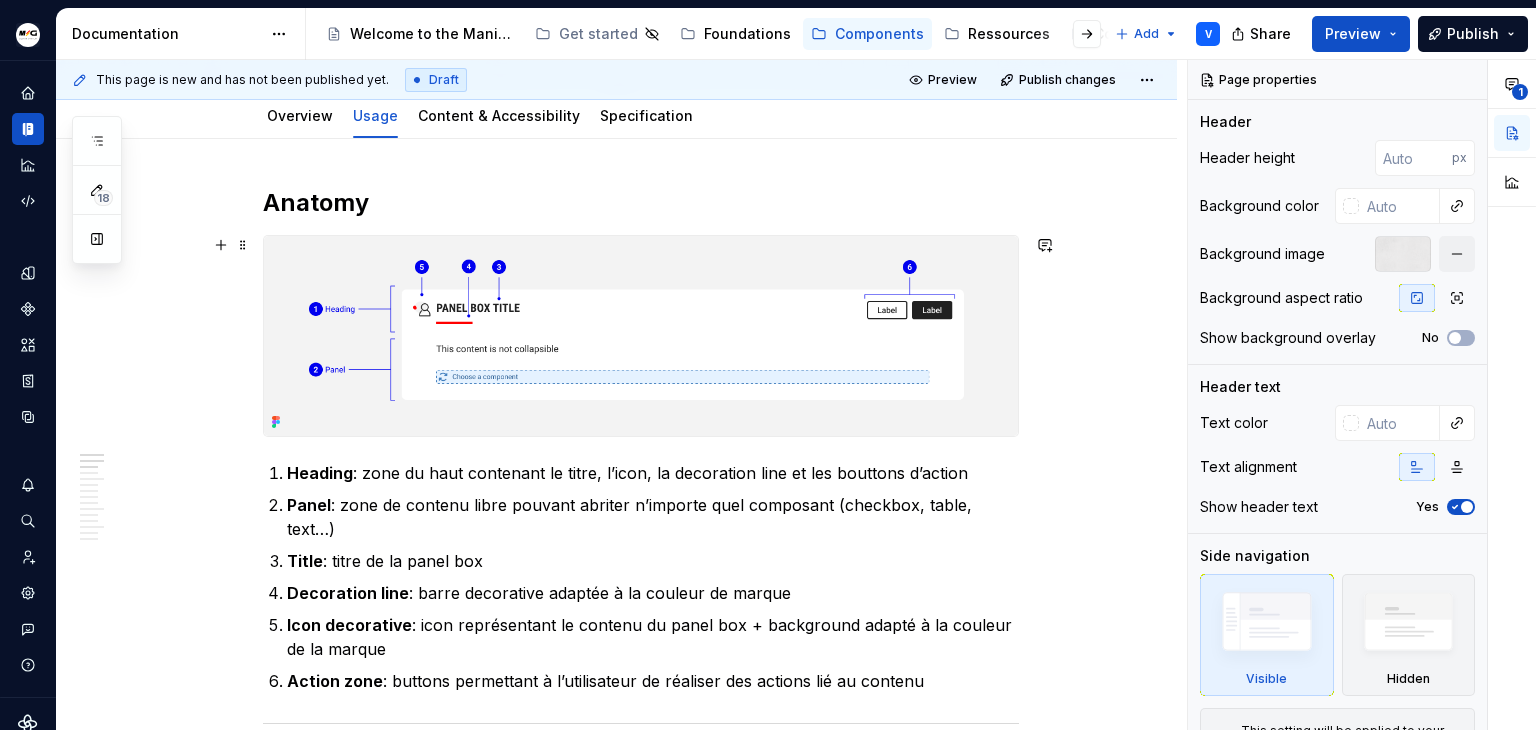 scroll, scrollTop: 0, scrollLeft: 0, axis: both 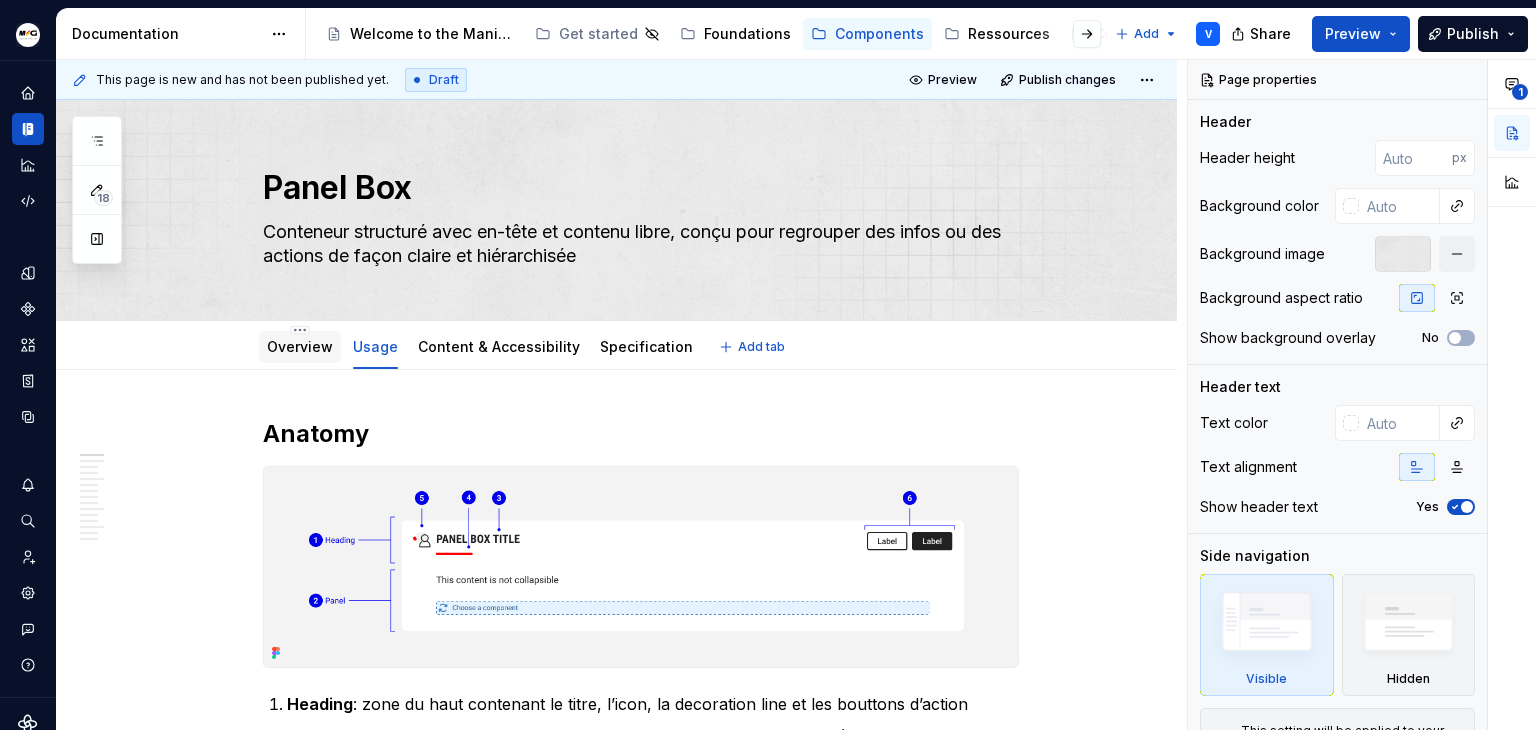 click on "Overview" at bounding box center (300, 346) 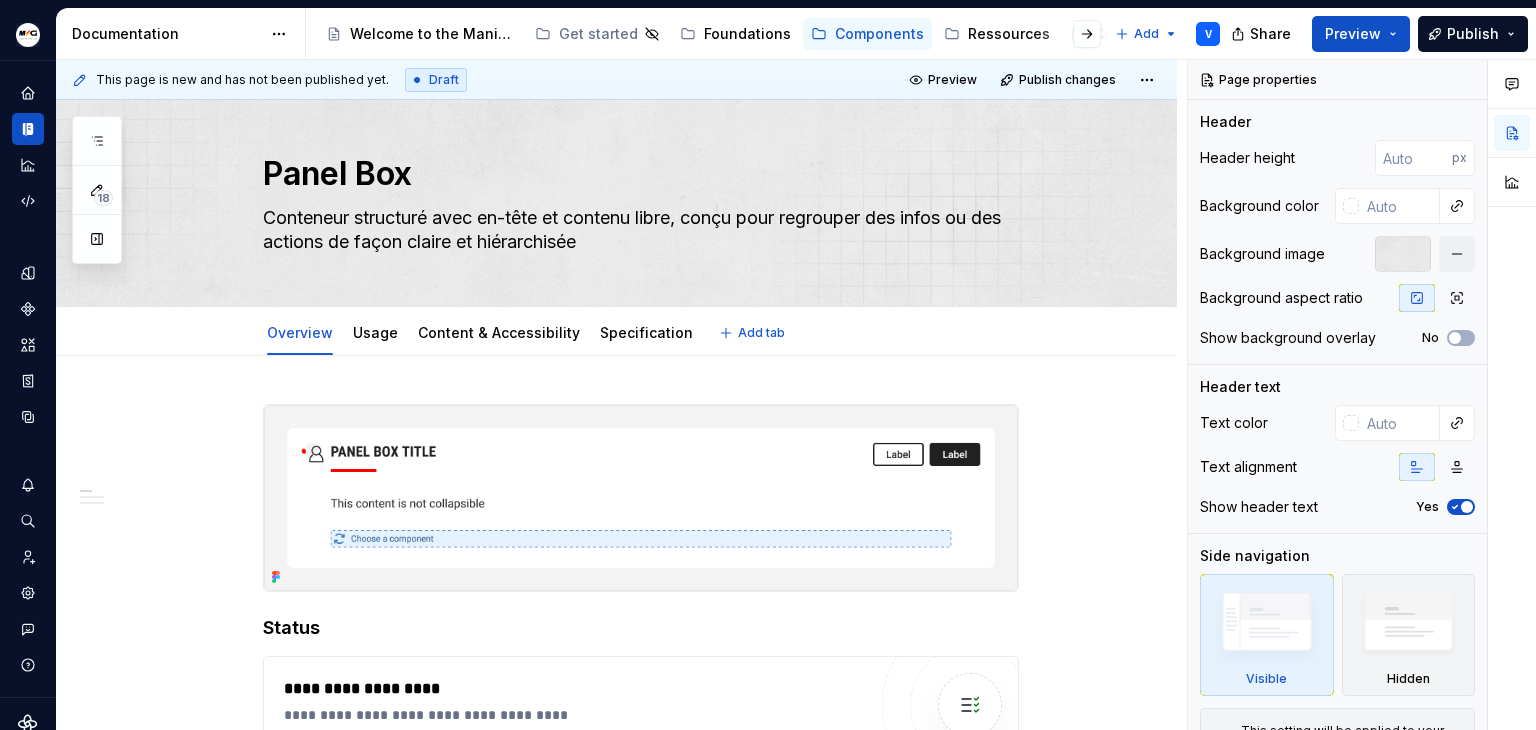 scroll, scrollTop: 0, scrollLeft: 0, axis: both 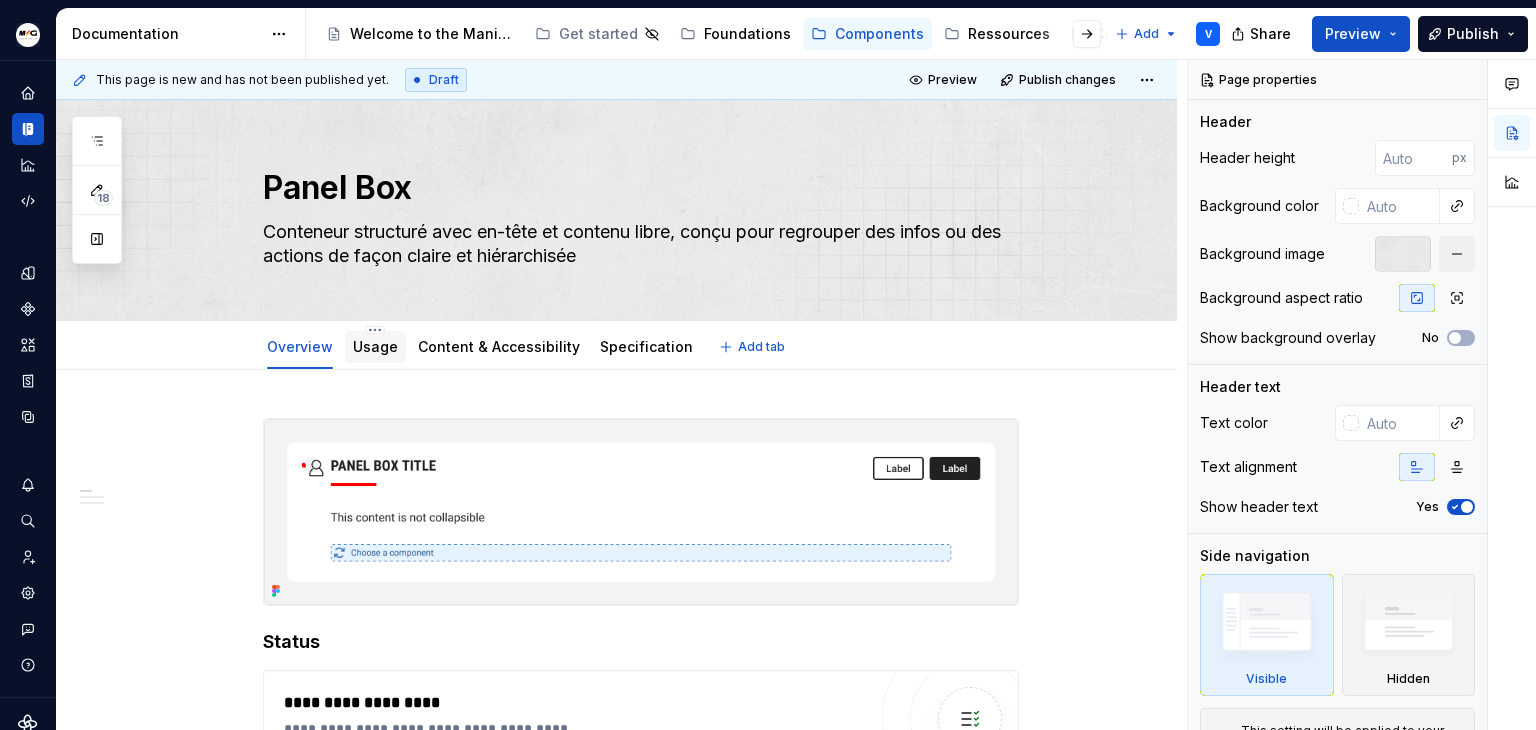 click on "Usage" at bounding box center [375, 346] 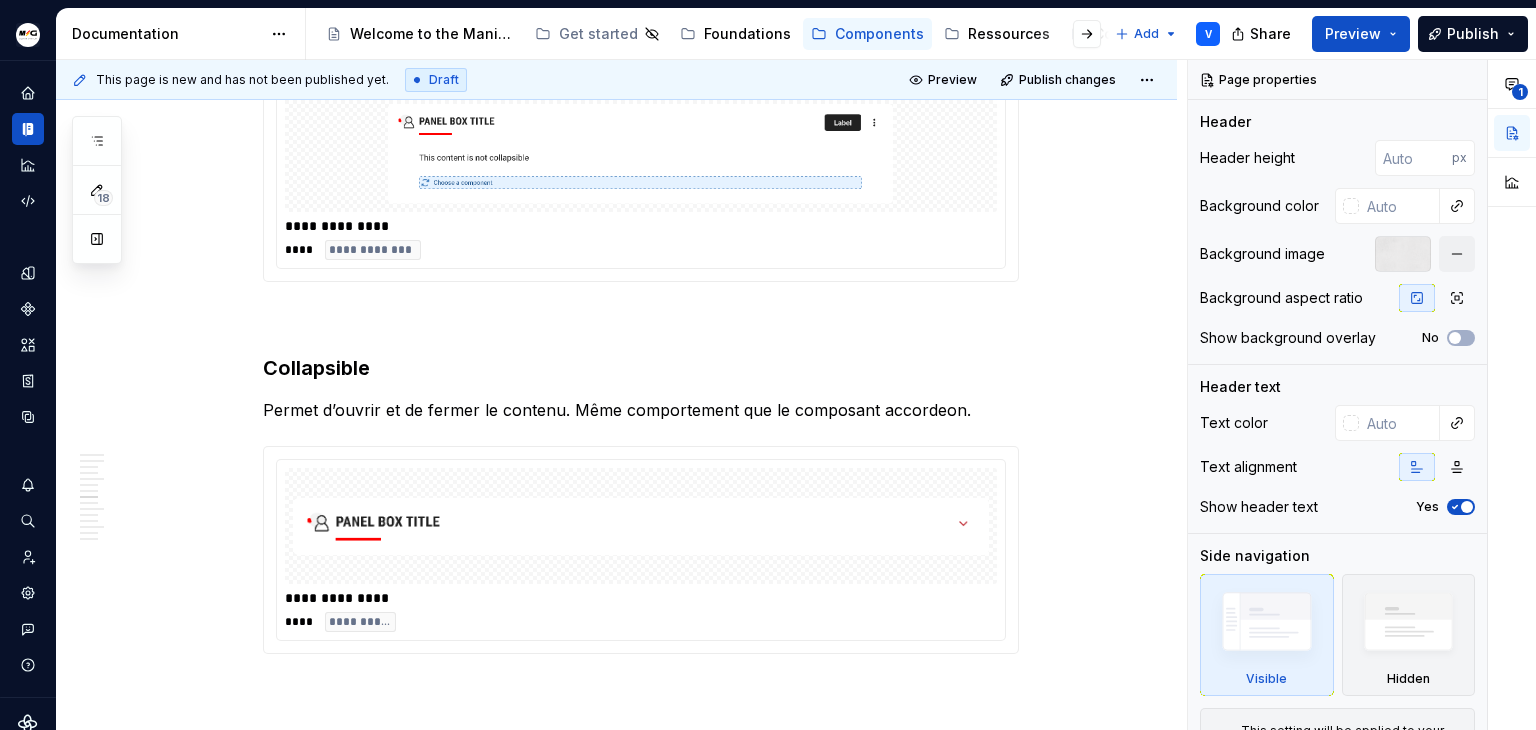scroll, scrollTop: 2400, scrollLeft: 0, axis: vertical 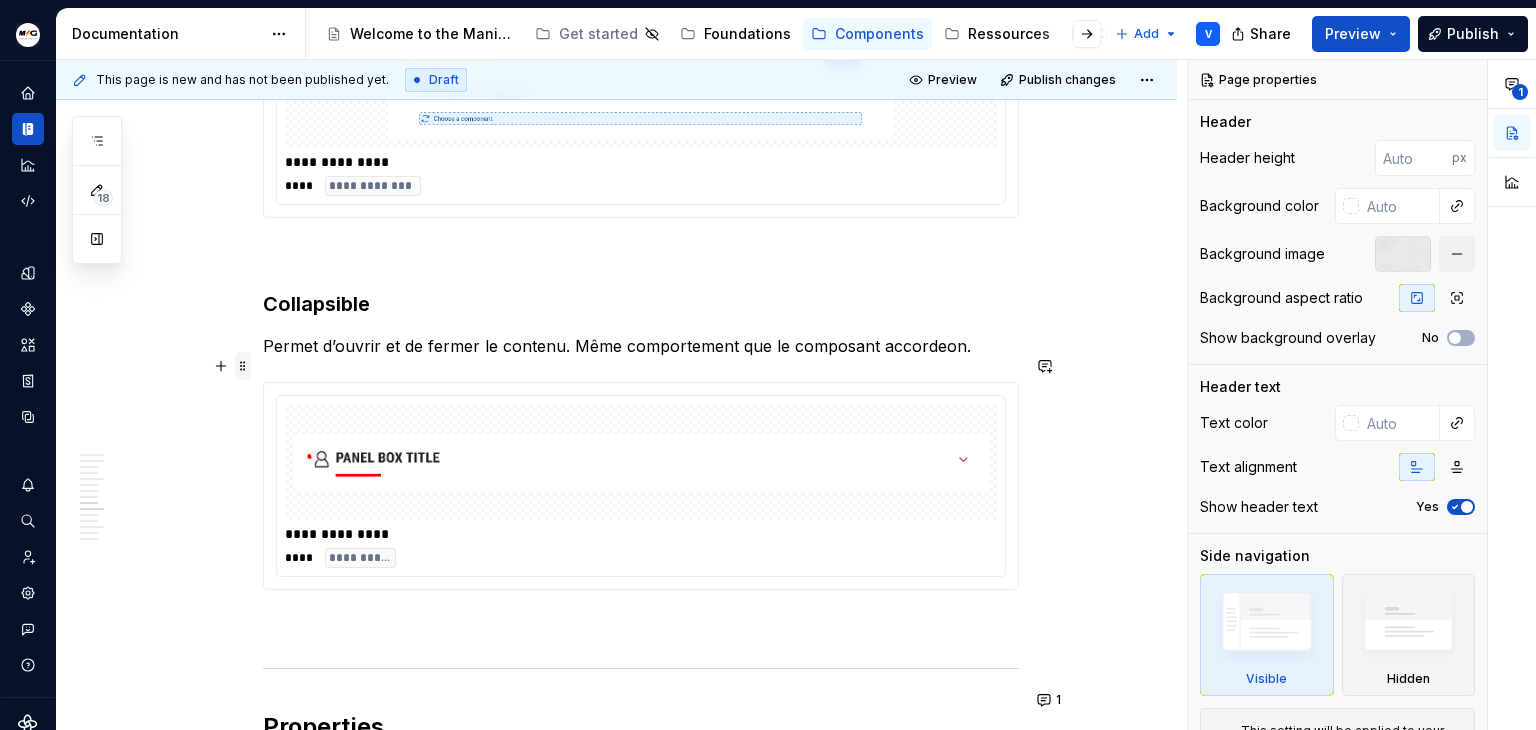 click at bounding box center [243, 366] 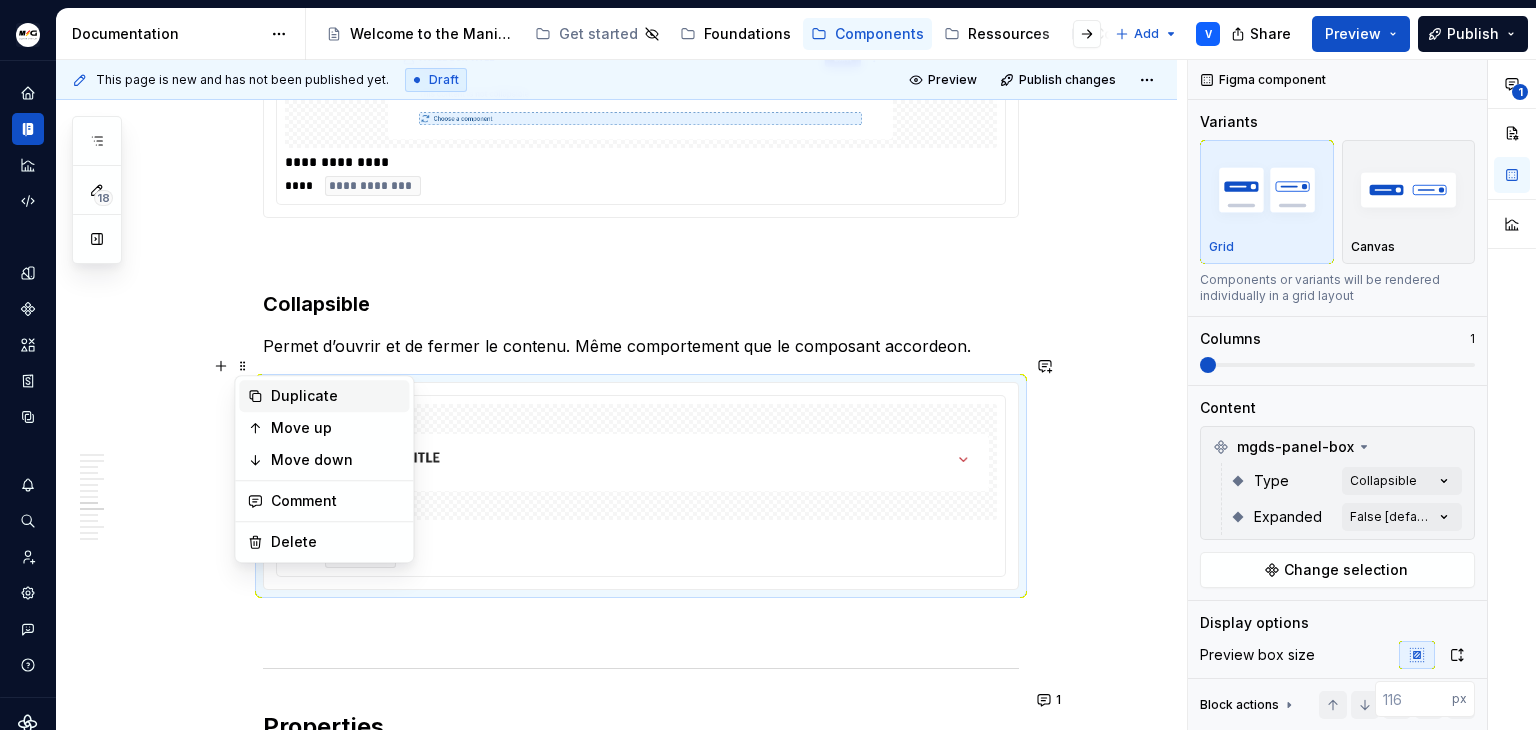 drag, startPoint x: 300, startPoint y: 399, endPoint x: 454, endPoint y: 318, distance: 174.00287 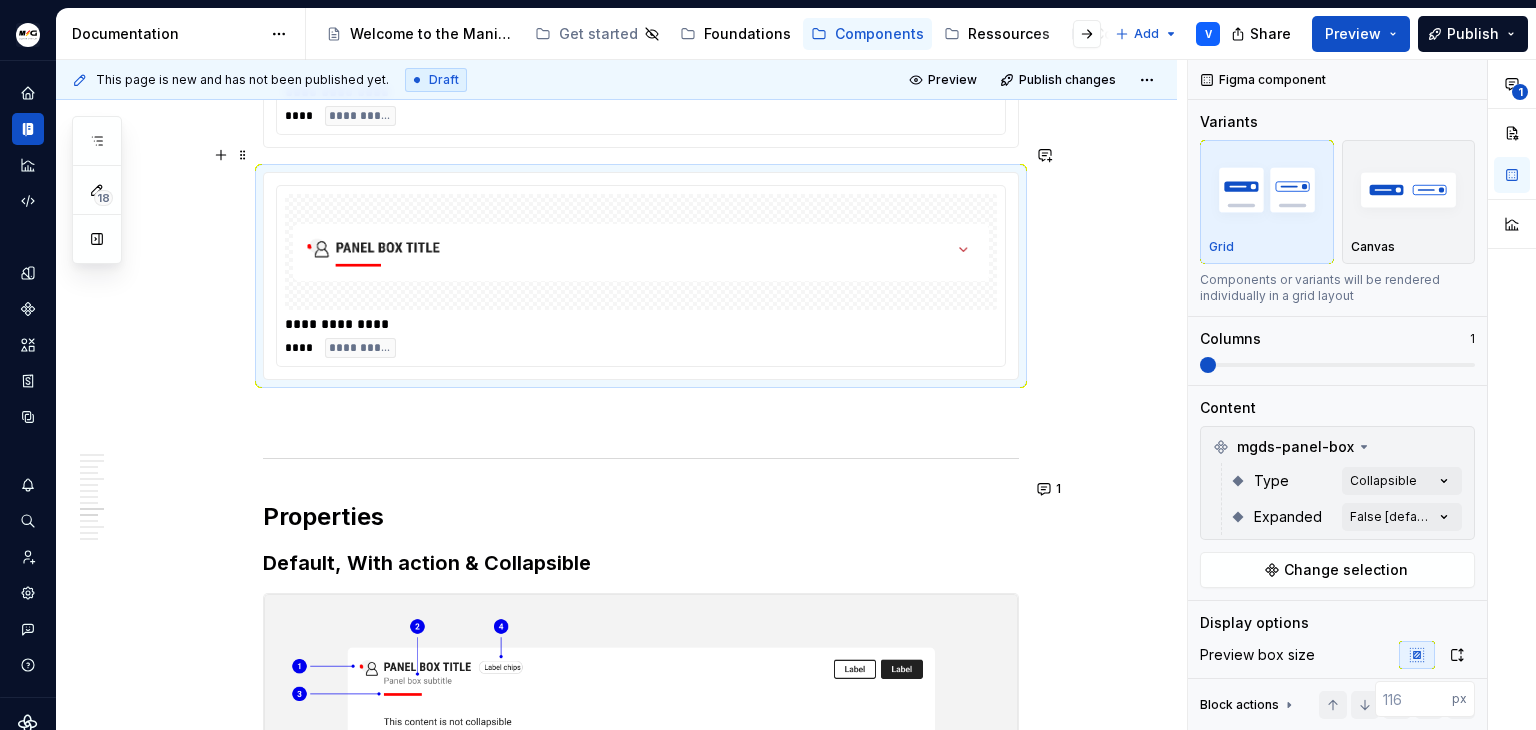 scroll, scrollTop: 2764, scrollLeft: 0, axis: vertical 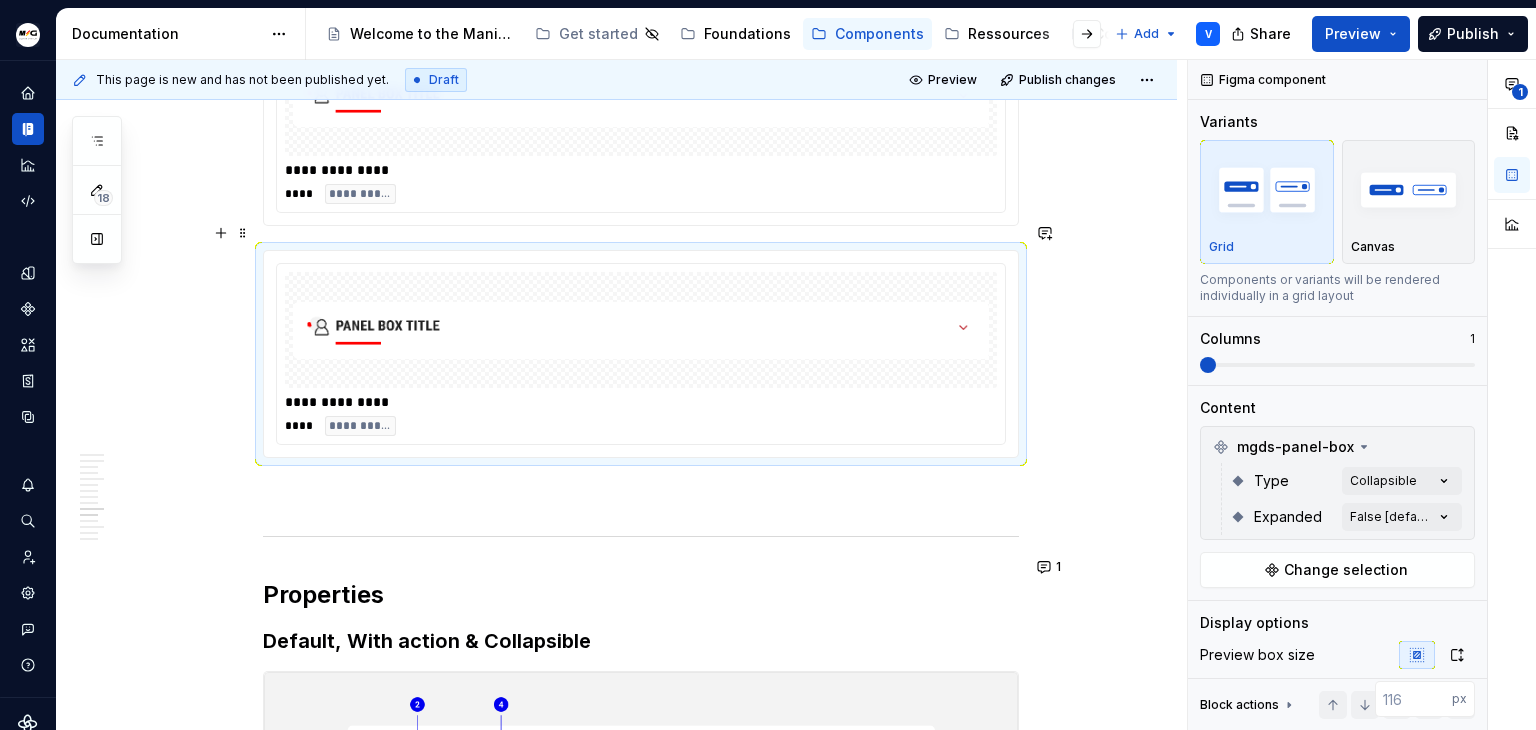 click at bounding box center (641, 330) 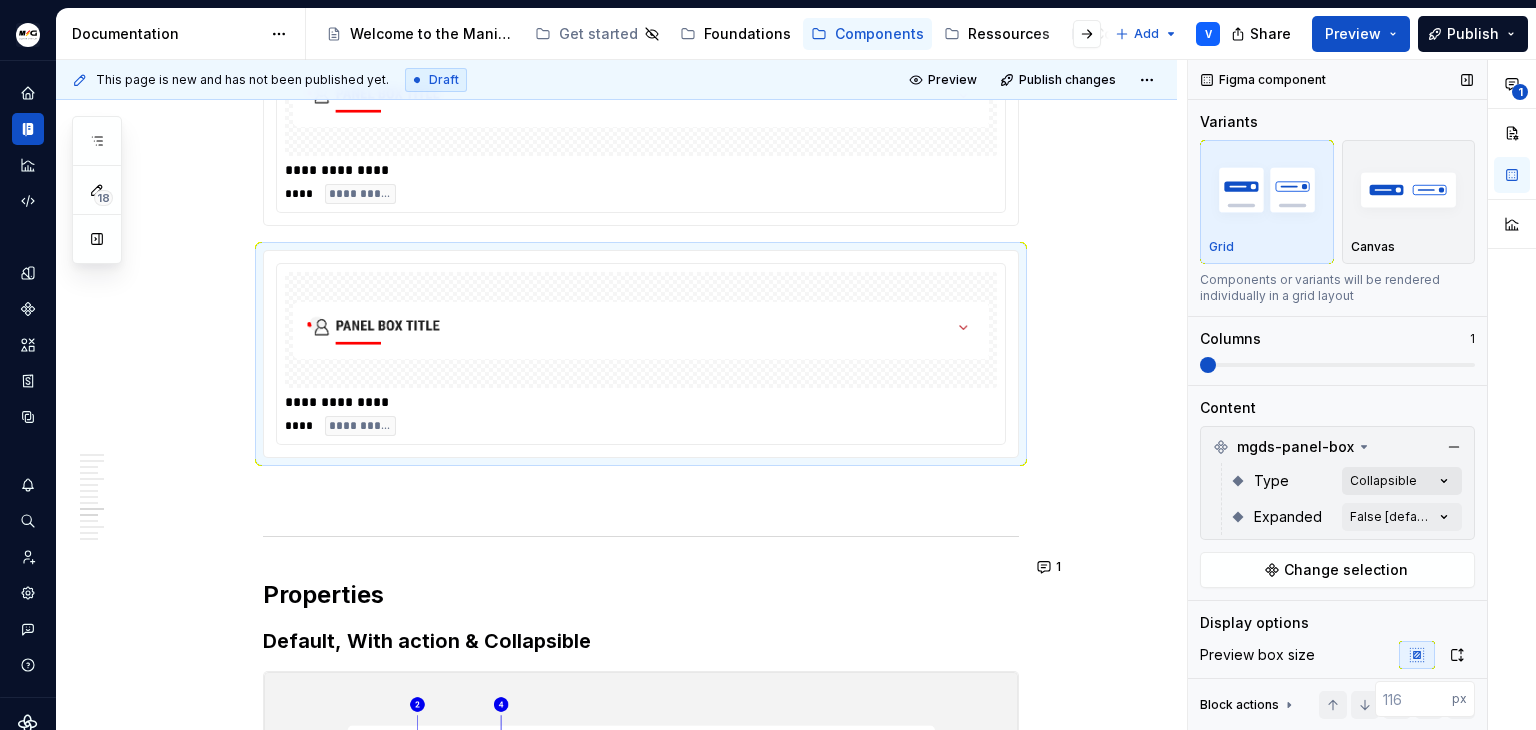 click on "**********" at bounding box center (1362, 395) 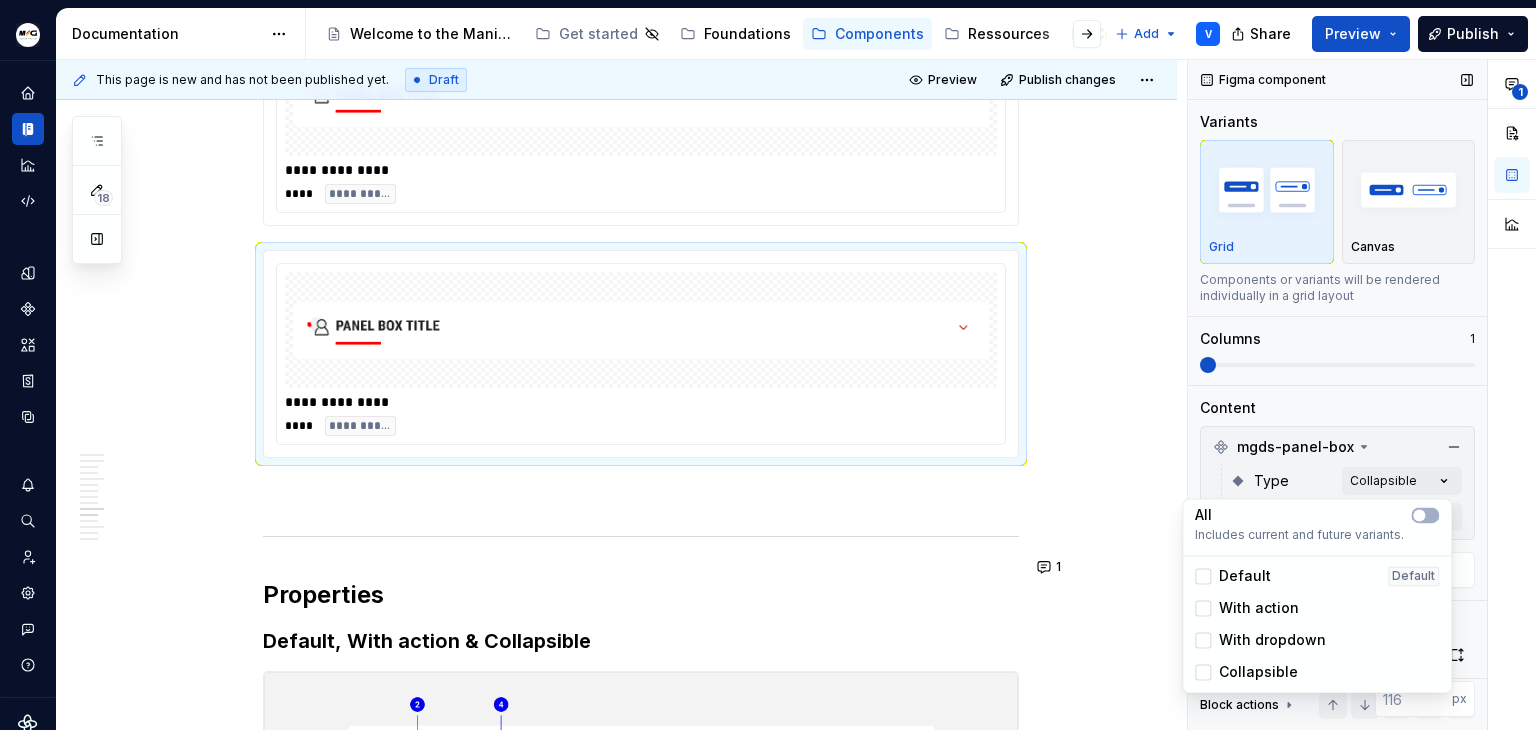click on "**********" at bounding box center [1362, 395] 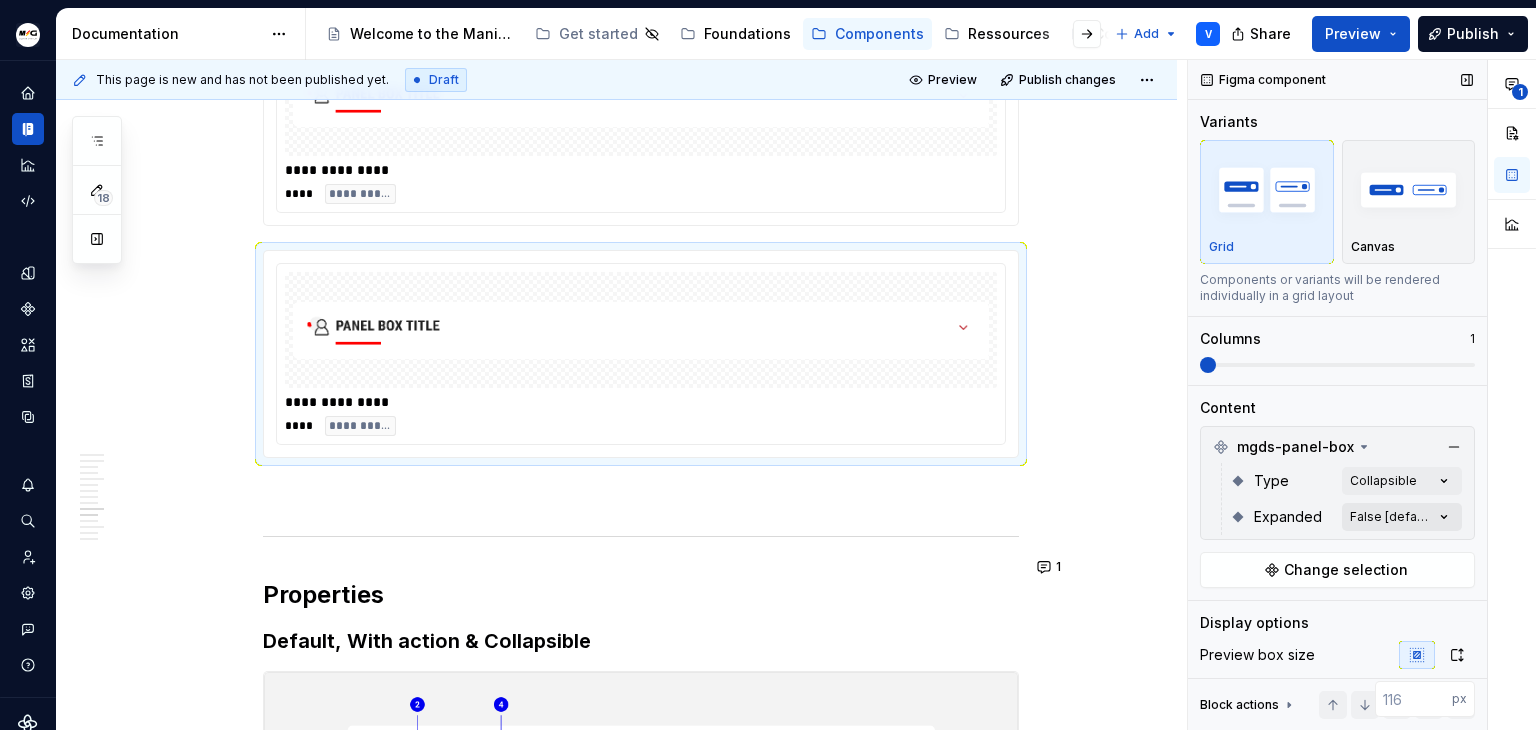 click on "**********" at bounding box center (1362, 395) 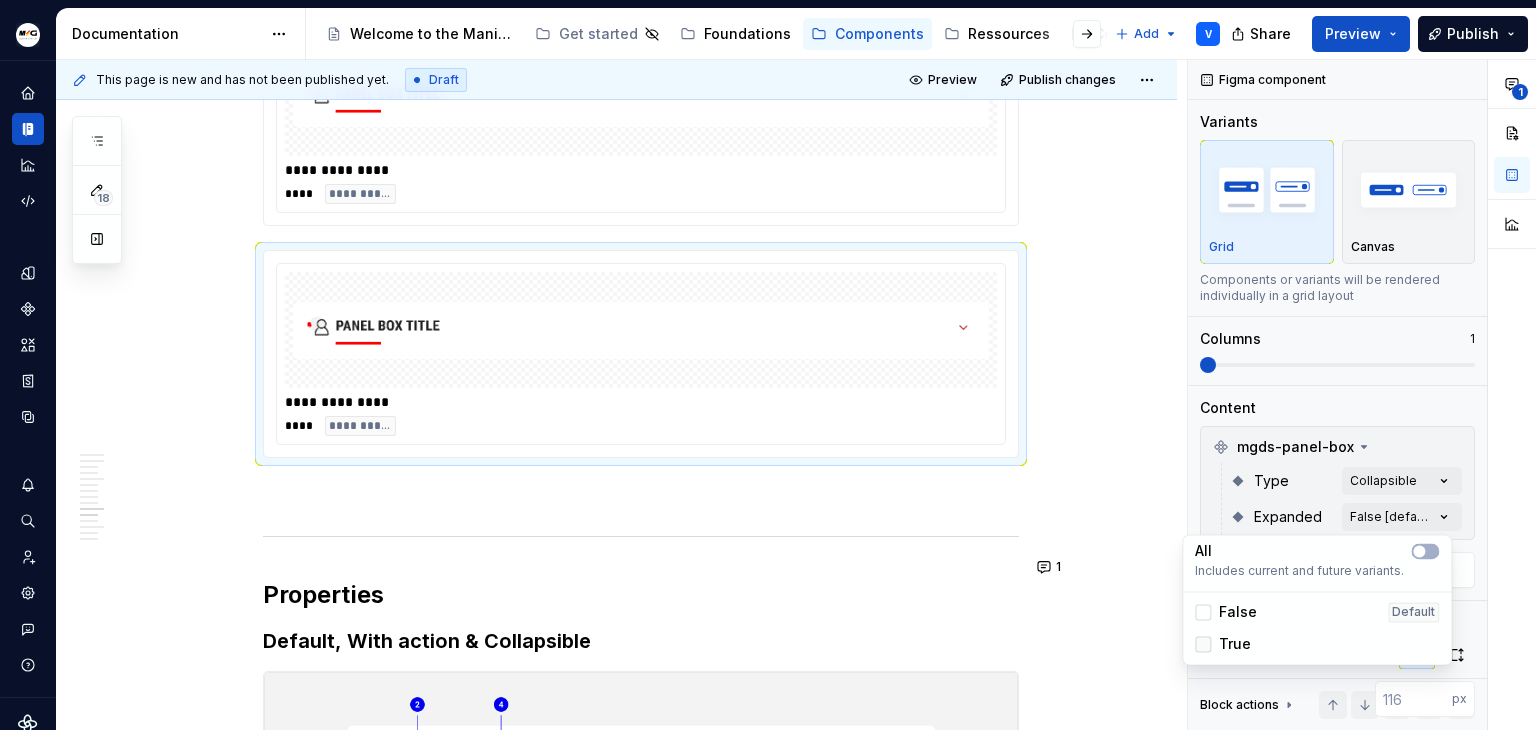 click at bounding box center [1203, 644] 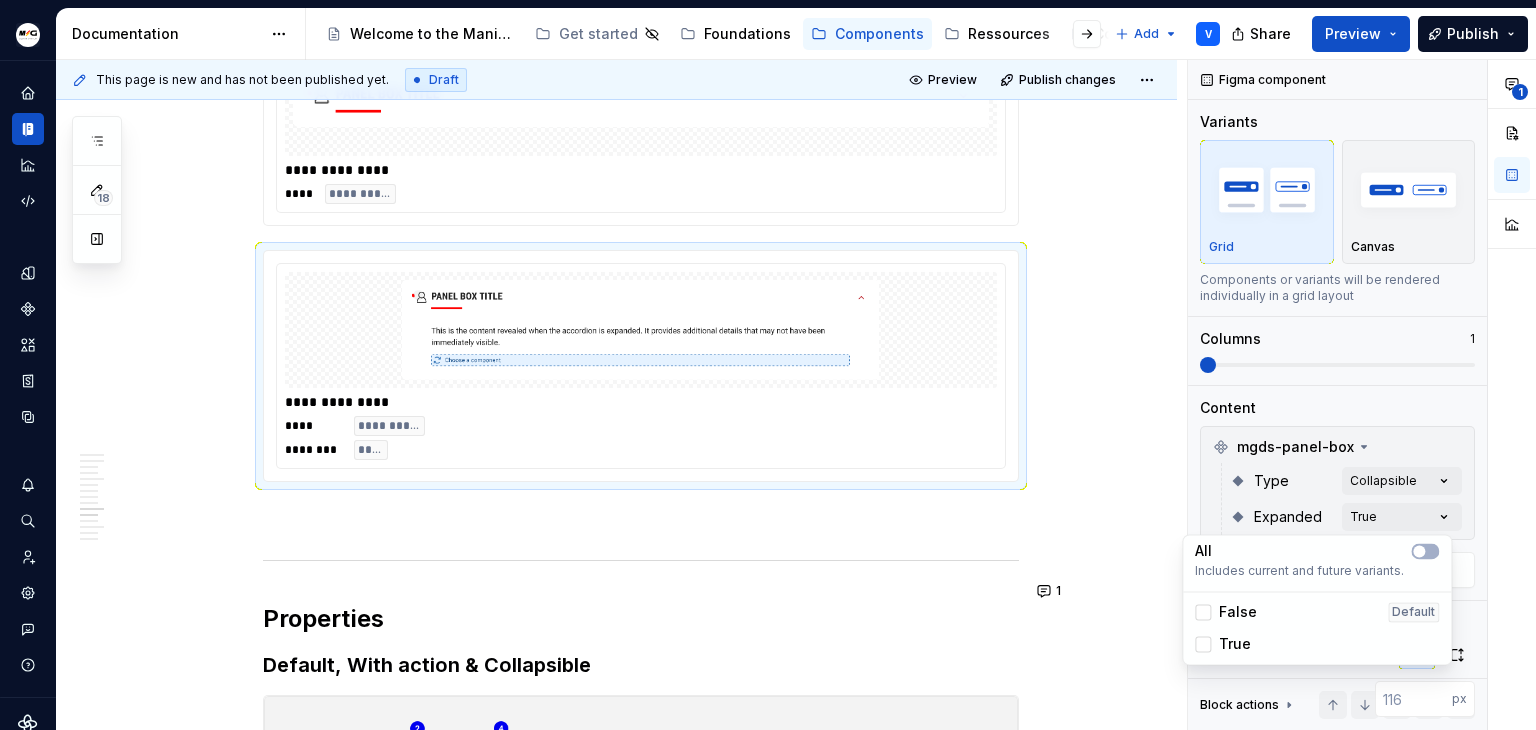 click on "Manitou Gehl Design System V Design system data Documentation
Accessibility guide for tree Page tree.
Navigate the tree with the arrow keys. Common tree hotkeys apply. Further keybindings are available:
enter to execute primary action on focused item
f2 to start renaming the focused item
escape to abort renaming an item
control+d to start dragging selected items
Welcome to the Manitou and Gehl Design System Get started Foundations Components Ressources Contact us Add V Share Preview Publish 18 Pages Add
Accessibility guide for tree Page tree.
Navigate the tree with the arrow keys. Common tree hotkeys apply. Further keybindings are available:
enter to execute primary action on focused item
f2 to start renaming the focused item
escape to abort renaming an item
control+d to start dragging selected items
ComponentTemplate (to duplicate) Overview Usage Specification Usage" at bounding box center [768, 365] 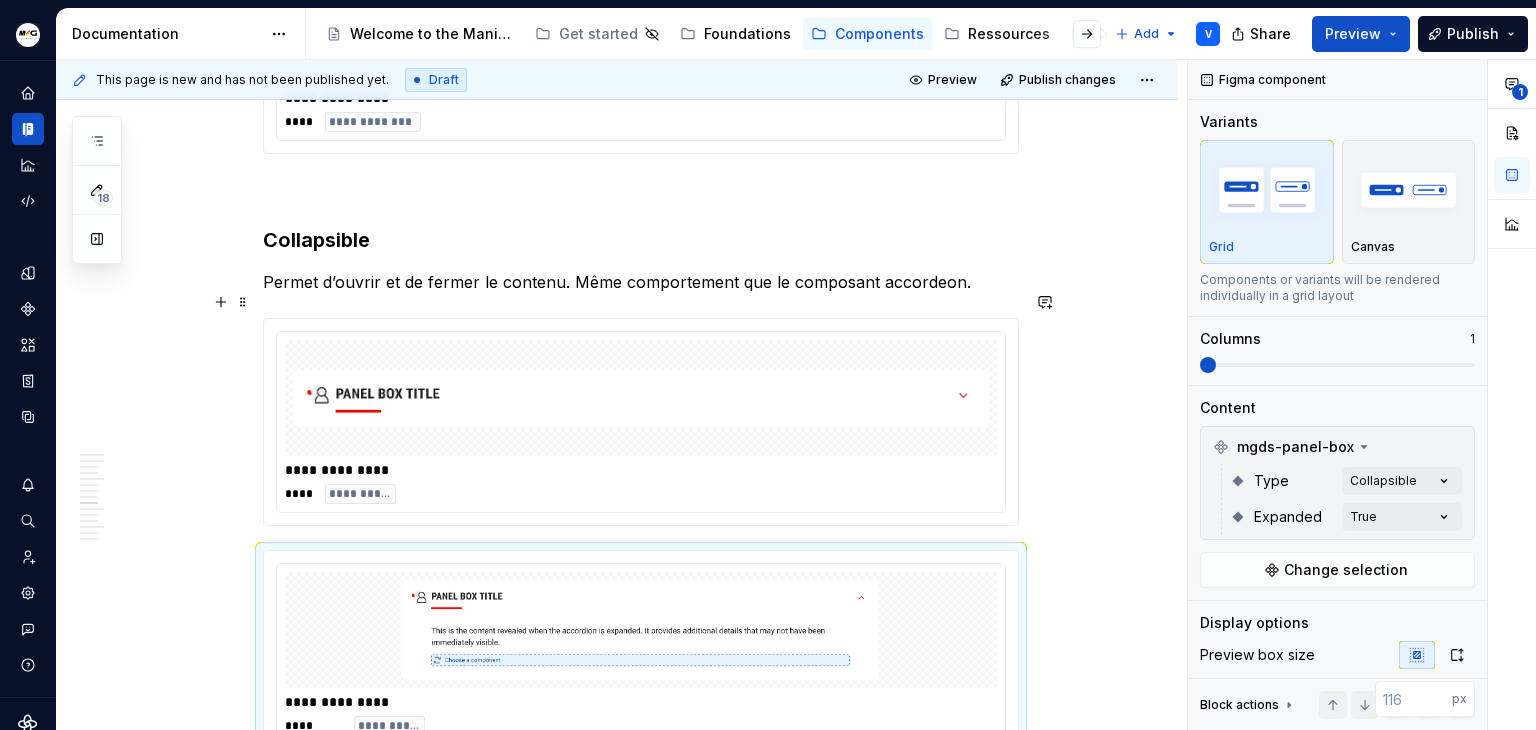 click on "Anatomy Heading  : zone du haut contenant le titre, l’icon, la decoration line et les bouttons d’action Panel  : zone de contenu libre pouvant abriter n’importe quel composant (checkbox, table, text…) Title  : titre de la panel box Decoration line : barre decorative adaptée à la couleur de marque Icon decorative : icon représentant le contenu du panel box + background adapté à la couleur de la marque Action zone : buttons permettant à l’utilisateur de réaliser des actions lié au contenu Best practices When to use Cadrer un sujet spécifique:  permet de donner un cadre à un sujet précis (ex: “My informations”, “My fleet”, “Manage my services”) Structurer visuellement du contenu : regrouper de façon claire un heading et du contenu explicatif ou fonctionnel Clarifier la hiérarchie d’une page : Utile pour délimiter des zones distinctes dans des interfaces (header, panel box, footer) Uniformiser l’apparence des blocs récurrents When to not use Pas de logique de regroupement" at bounding box center [616, 401] 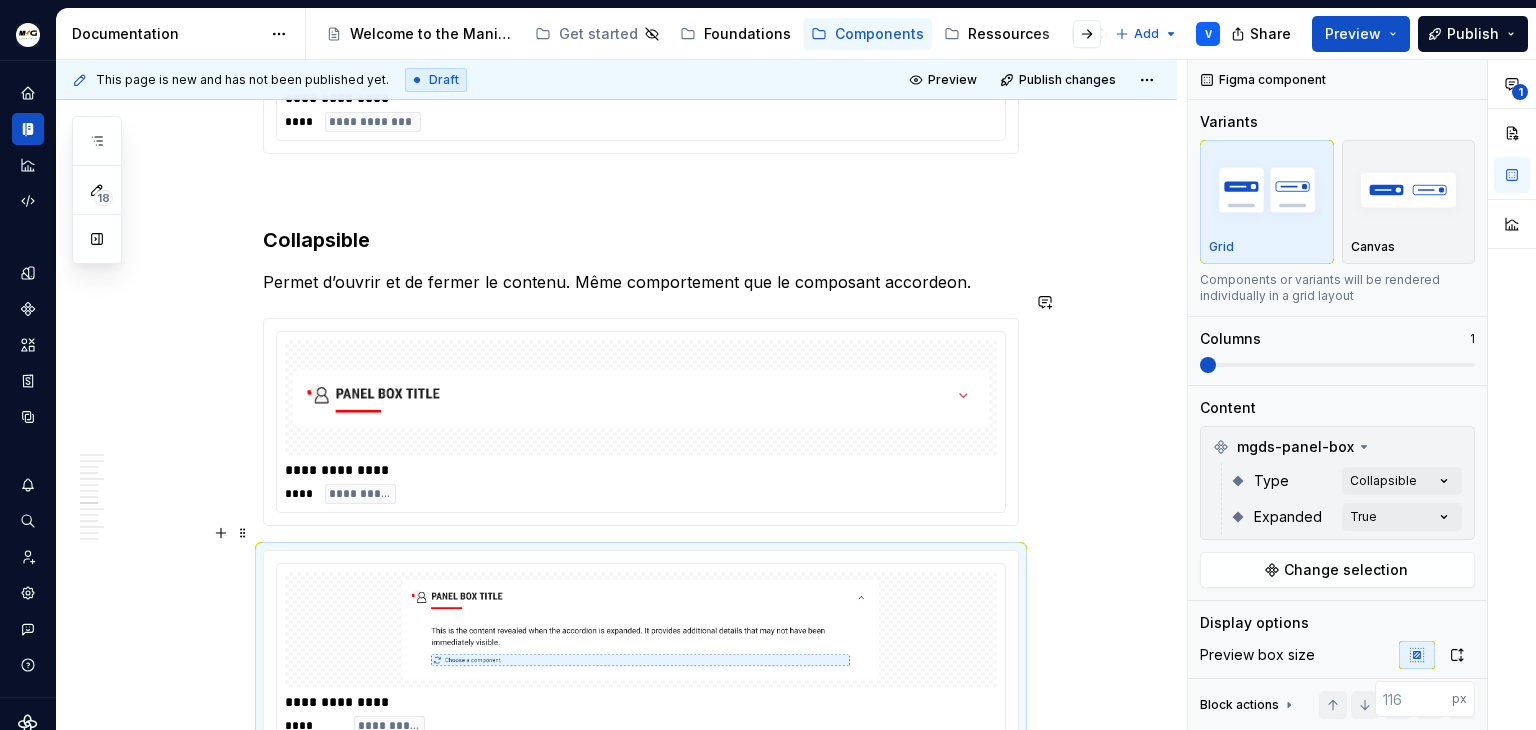 scroll, scrollTop: 2764, scrollLeft: 0, axis: vertical 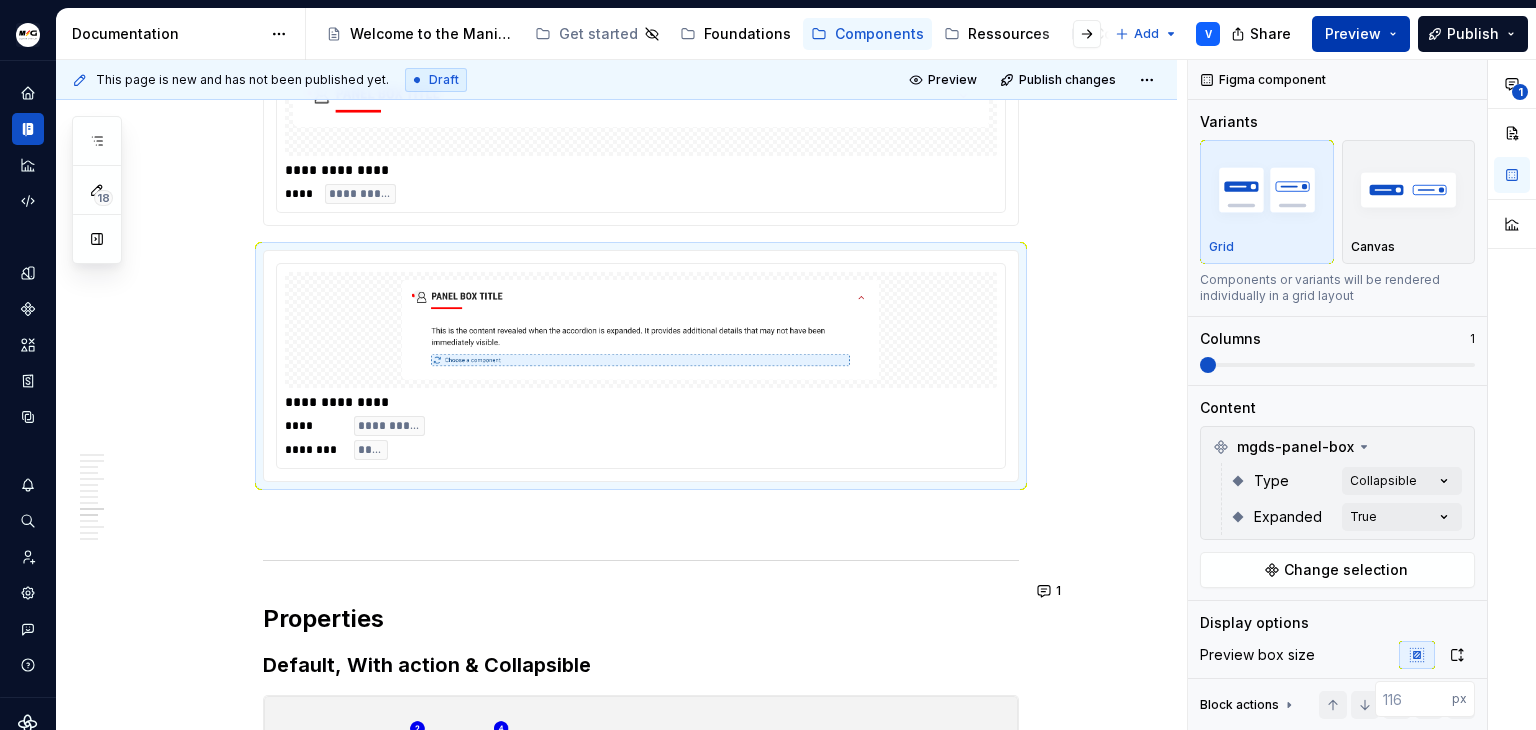 click on "Preview" at bounding box center (1353, 34) 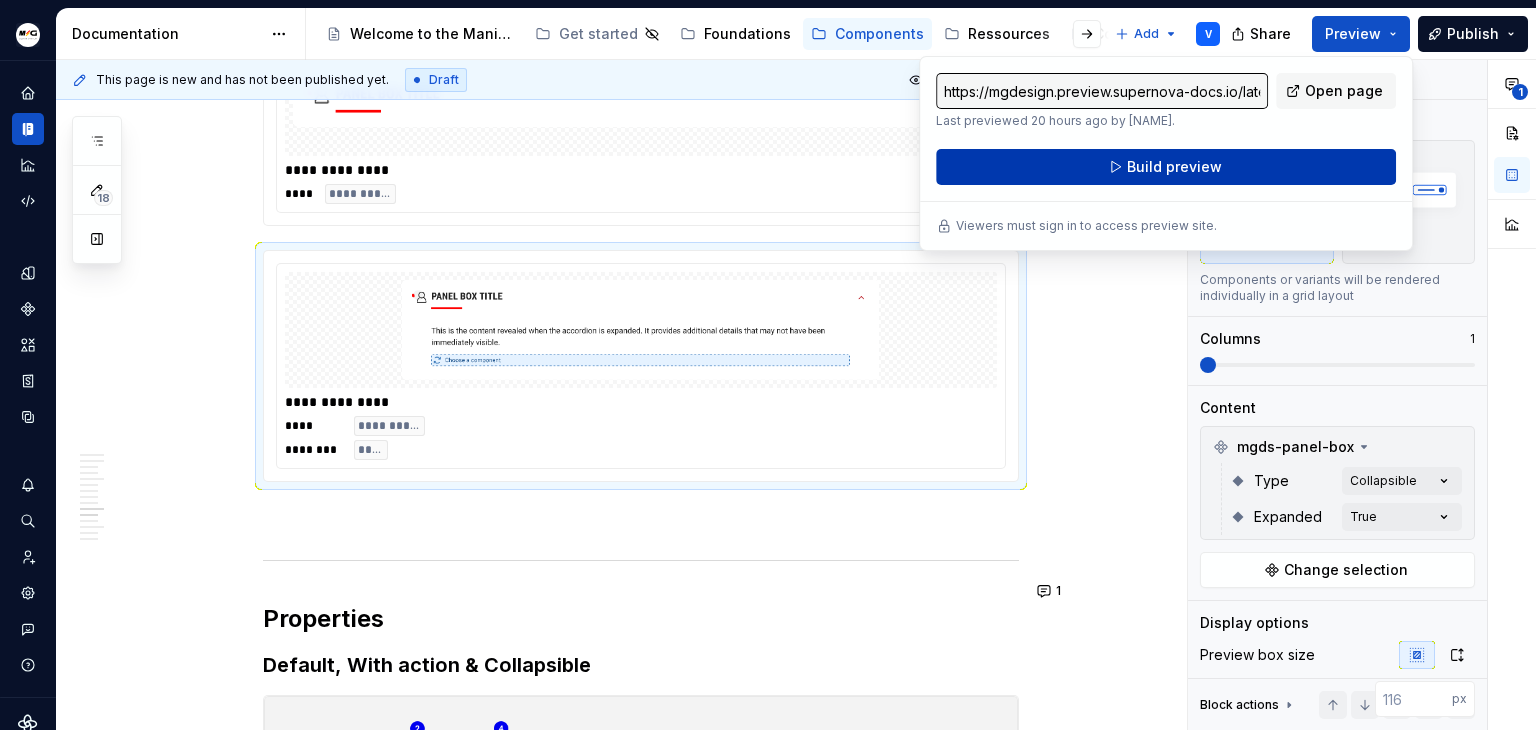 click on "Build preview" at bounding box center (1174, 167) 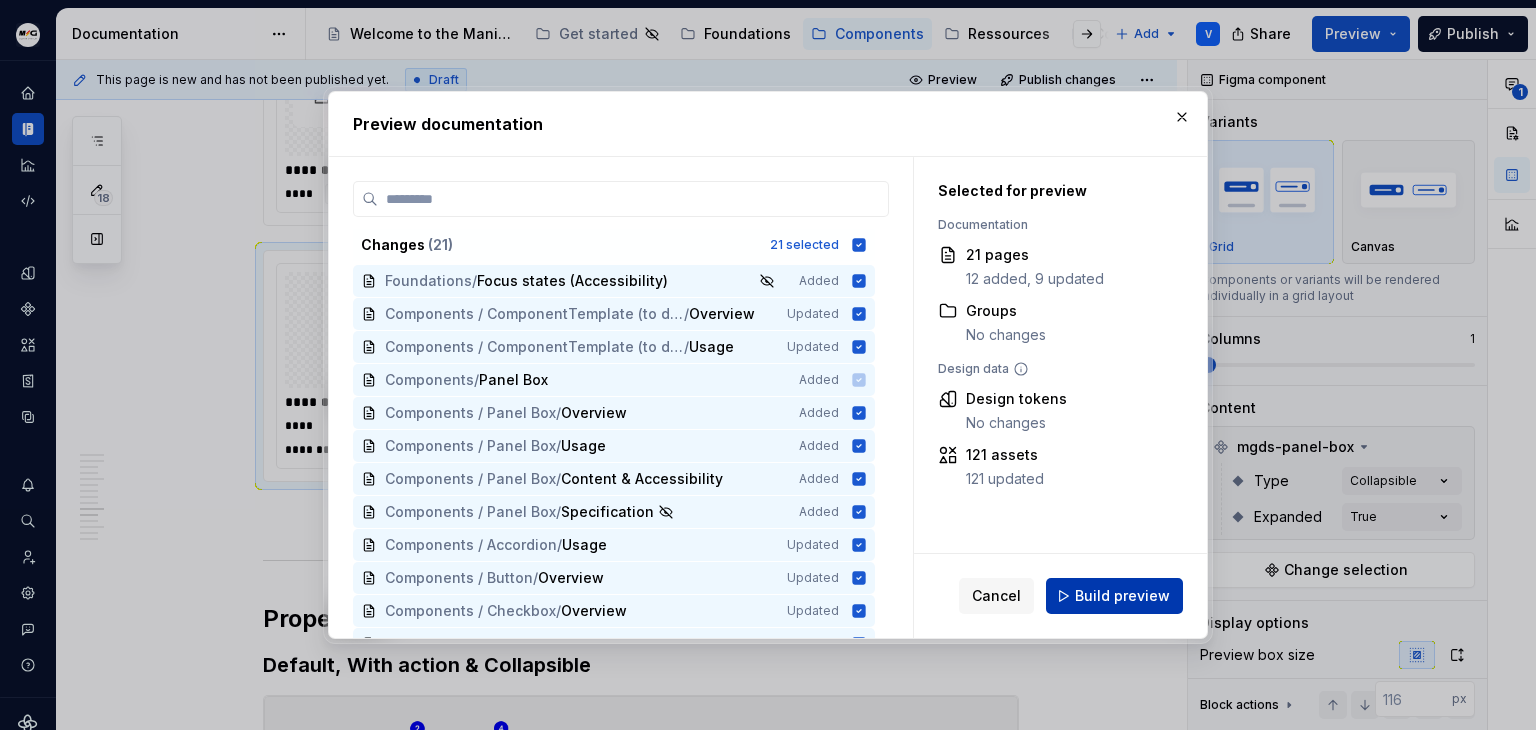 click on "Build preview" at bounding box center [1122, 596] 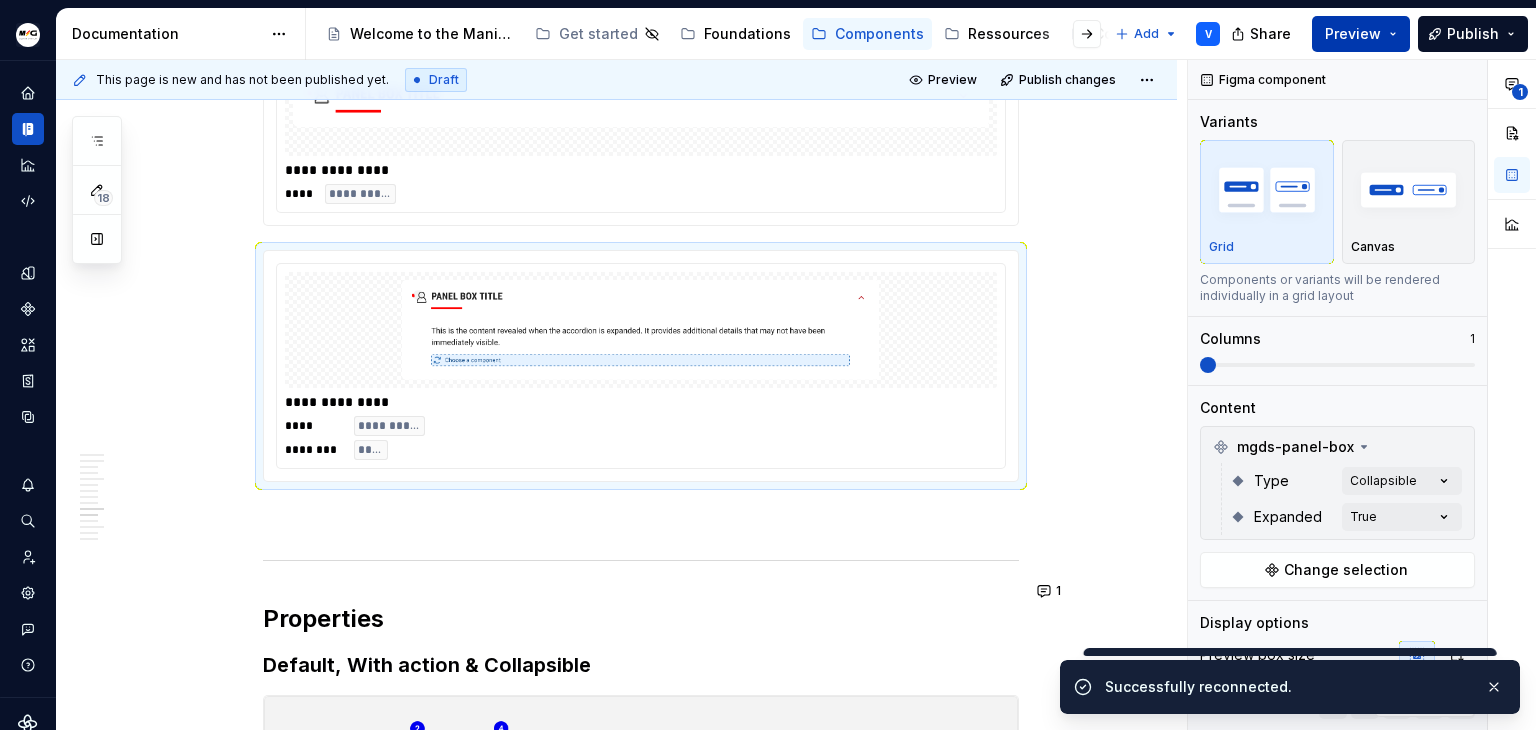 click on "Preview" at bounding box center (1353, 34) 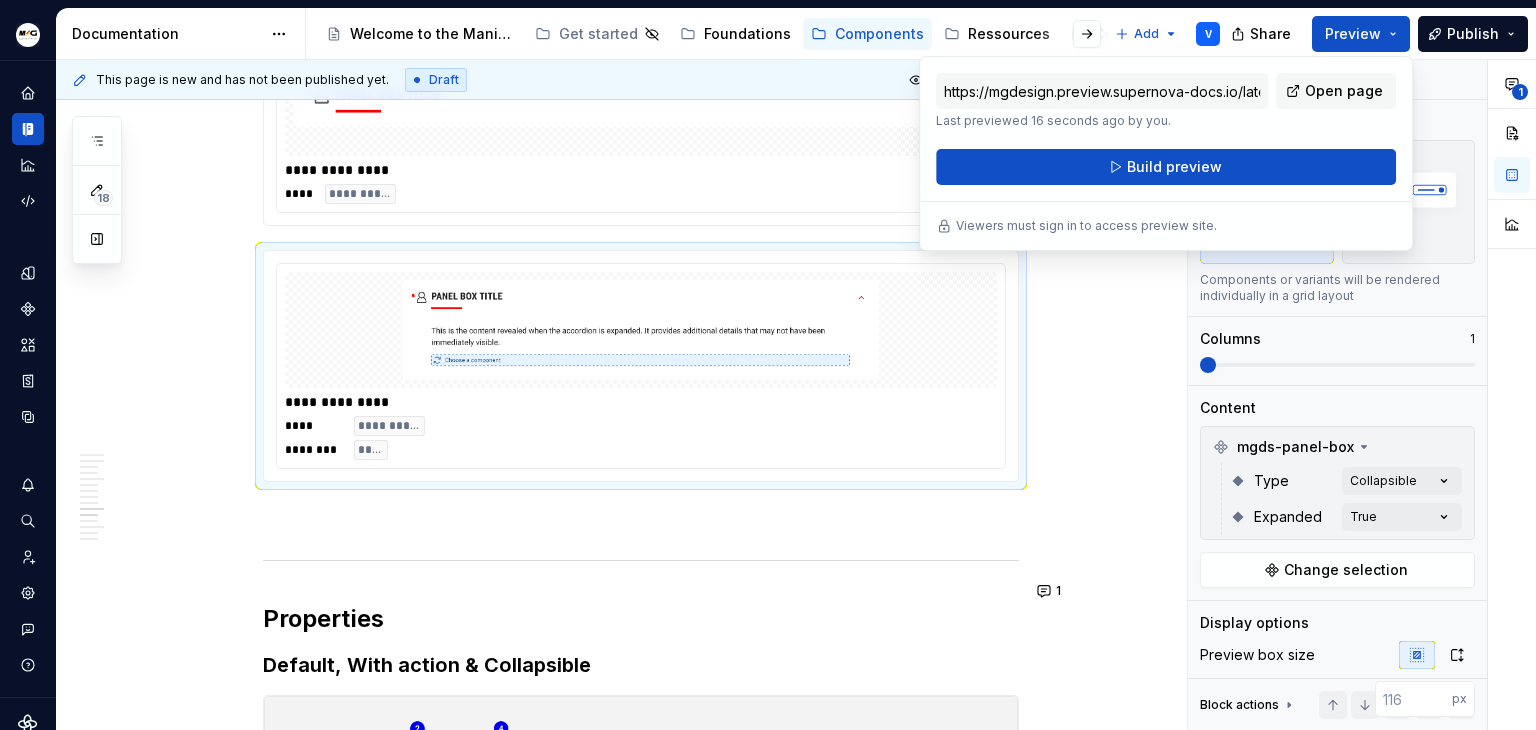 click on "Build preview" at bounding box center (1166, 167) 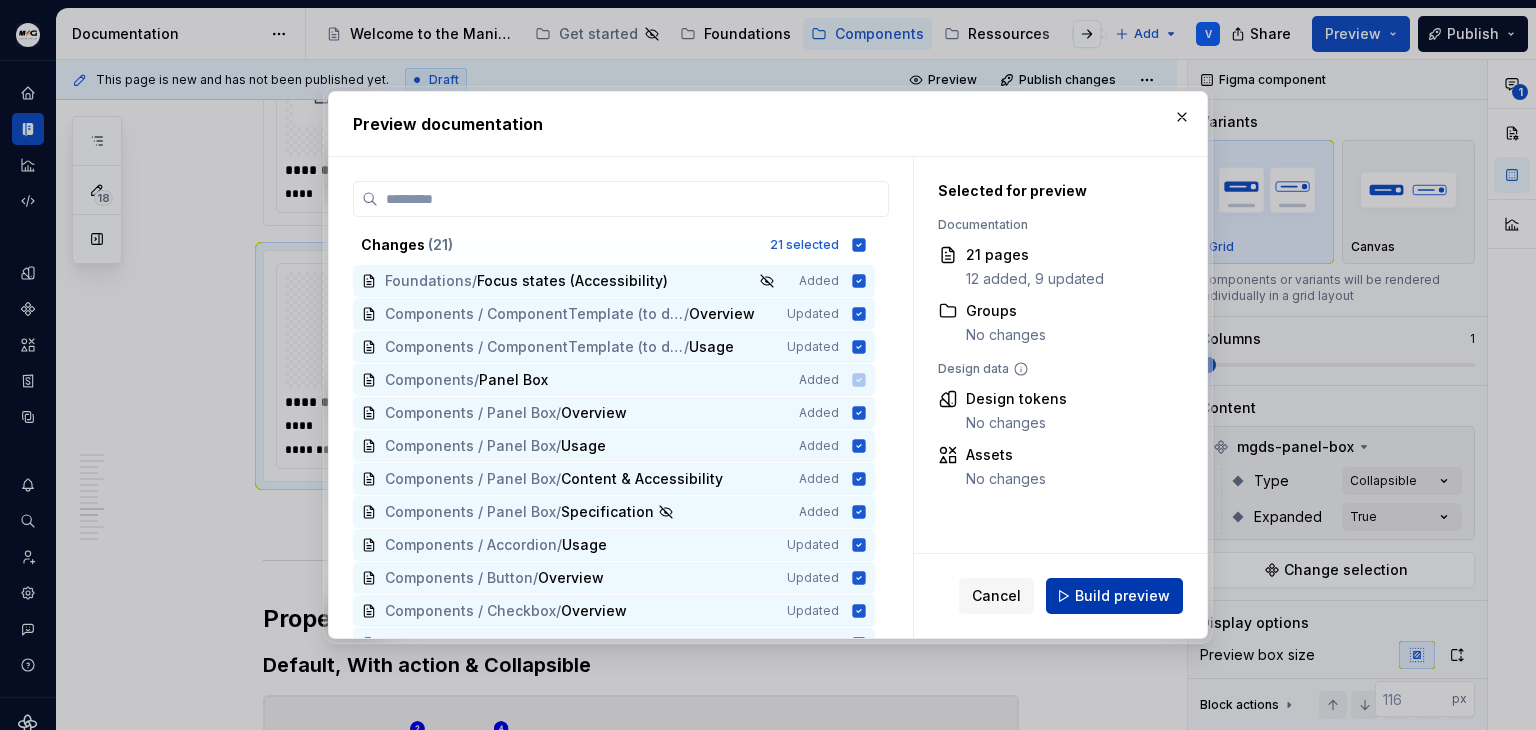 click on "Build preview" at bounding box center (1114, 596) 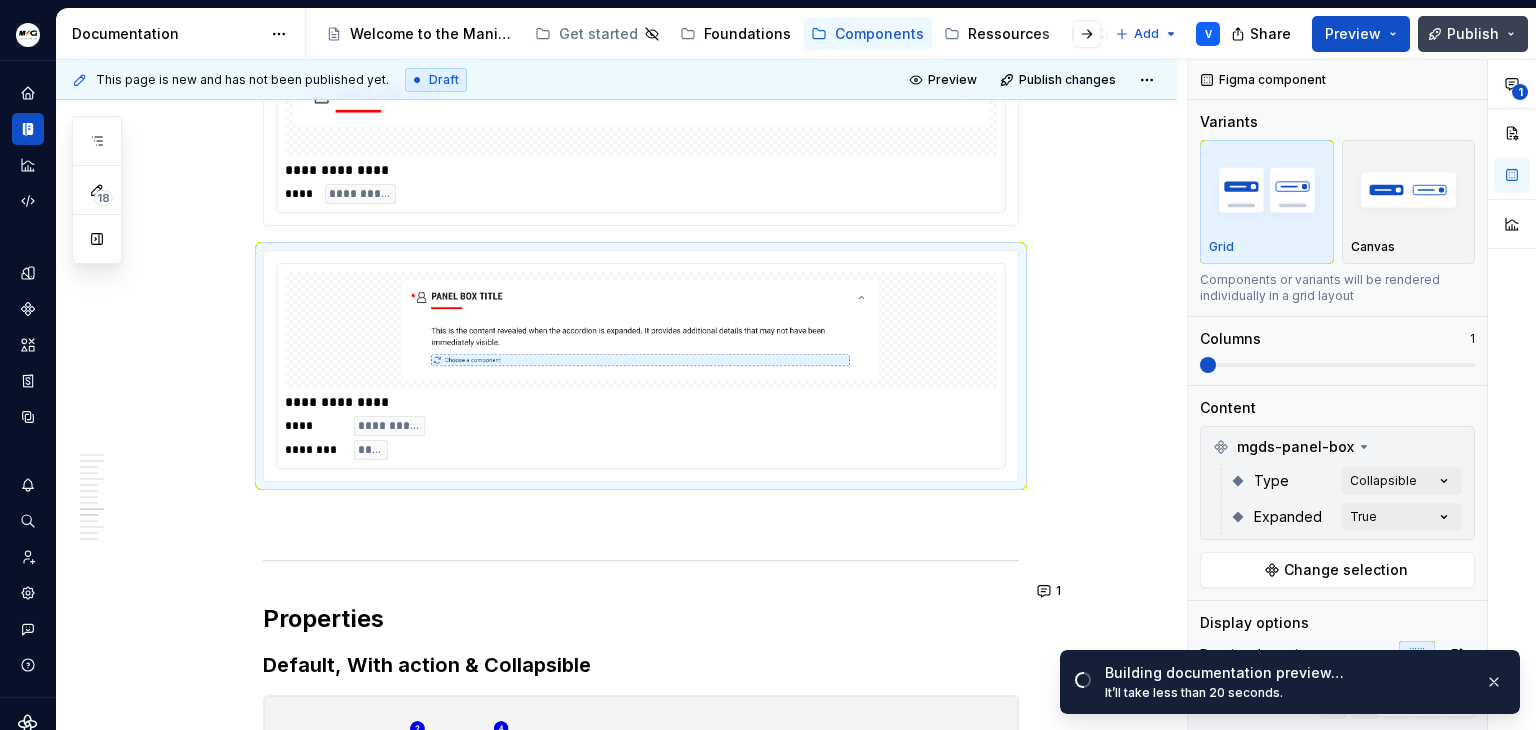 click on "Publish" at bounding box center [1473, 34] 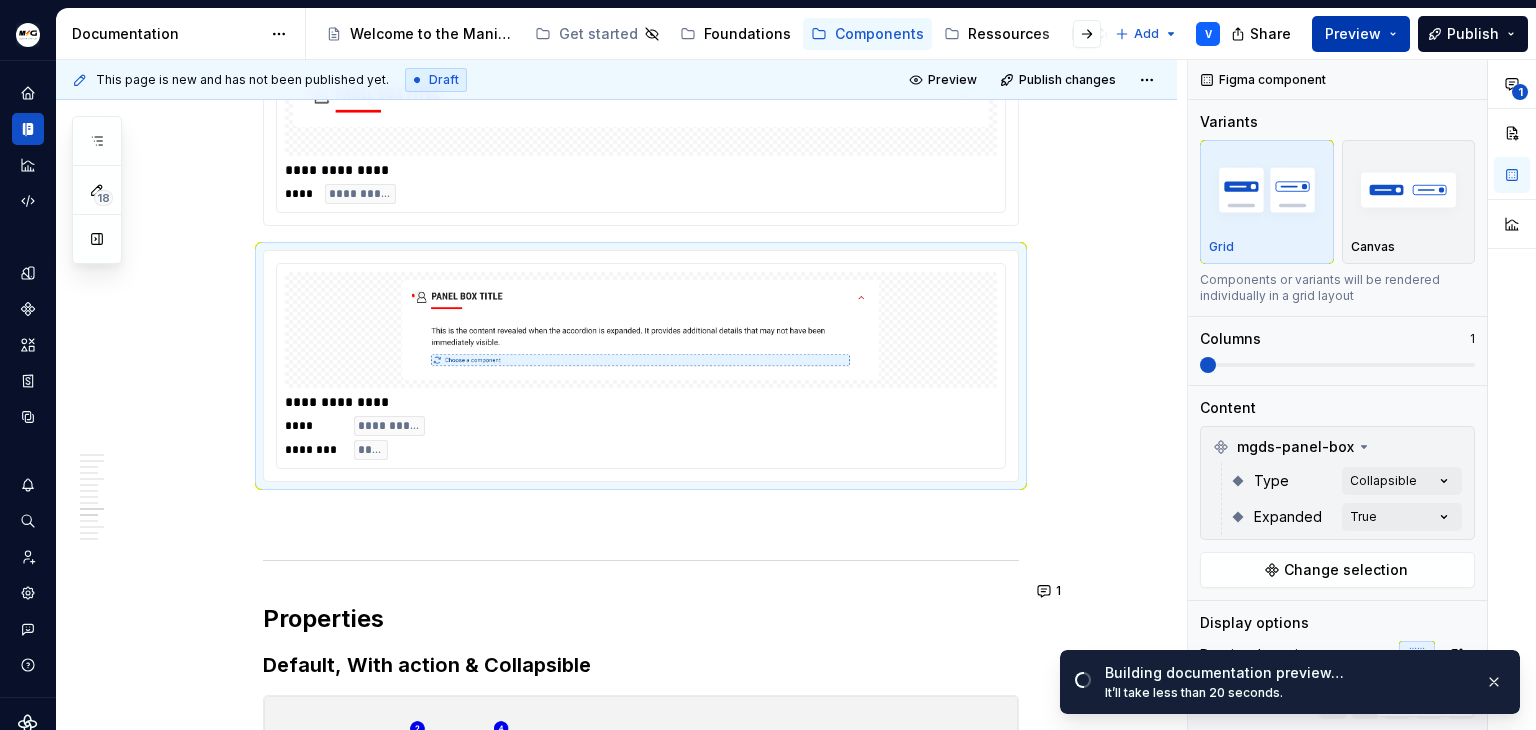 click on "Preview" at bounding box center [1361, 34] 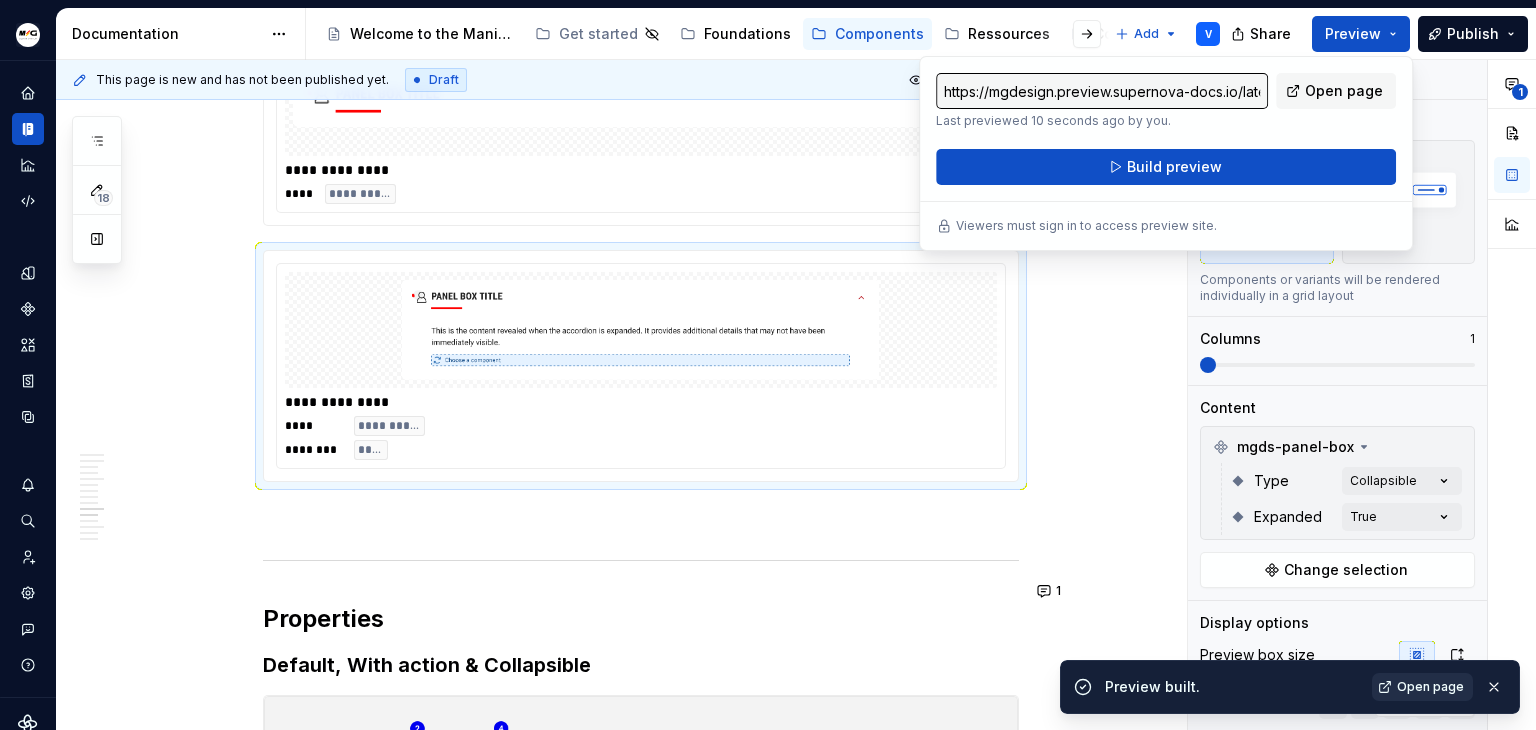 click on "Open page" at bounding box center (1422, 687) 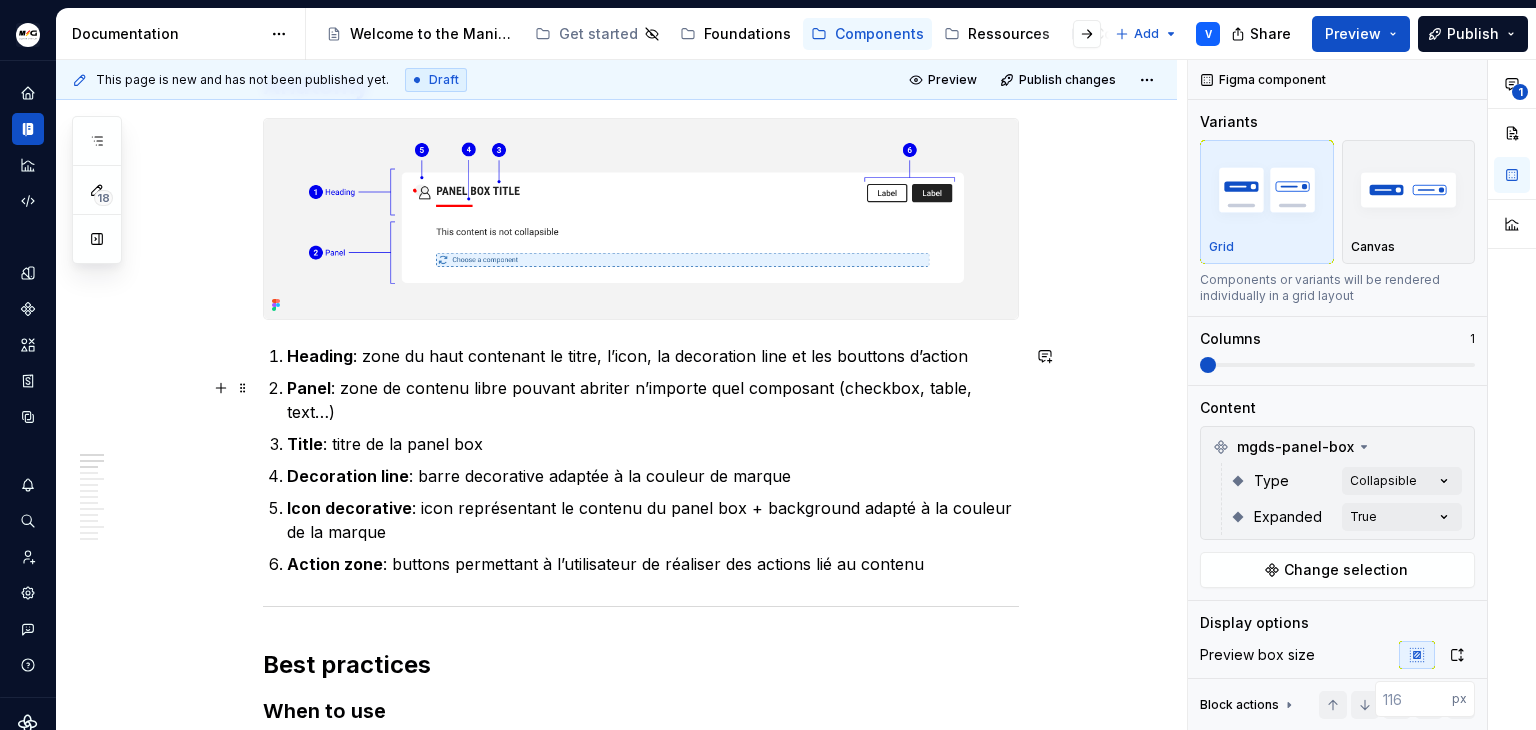 scroll, scrollTop: 0, scrollLeft: 0, axis: both 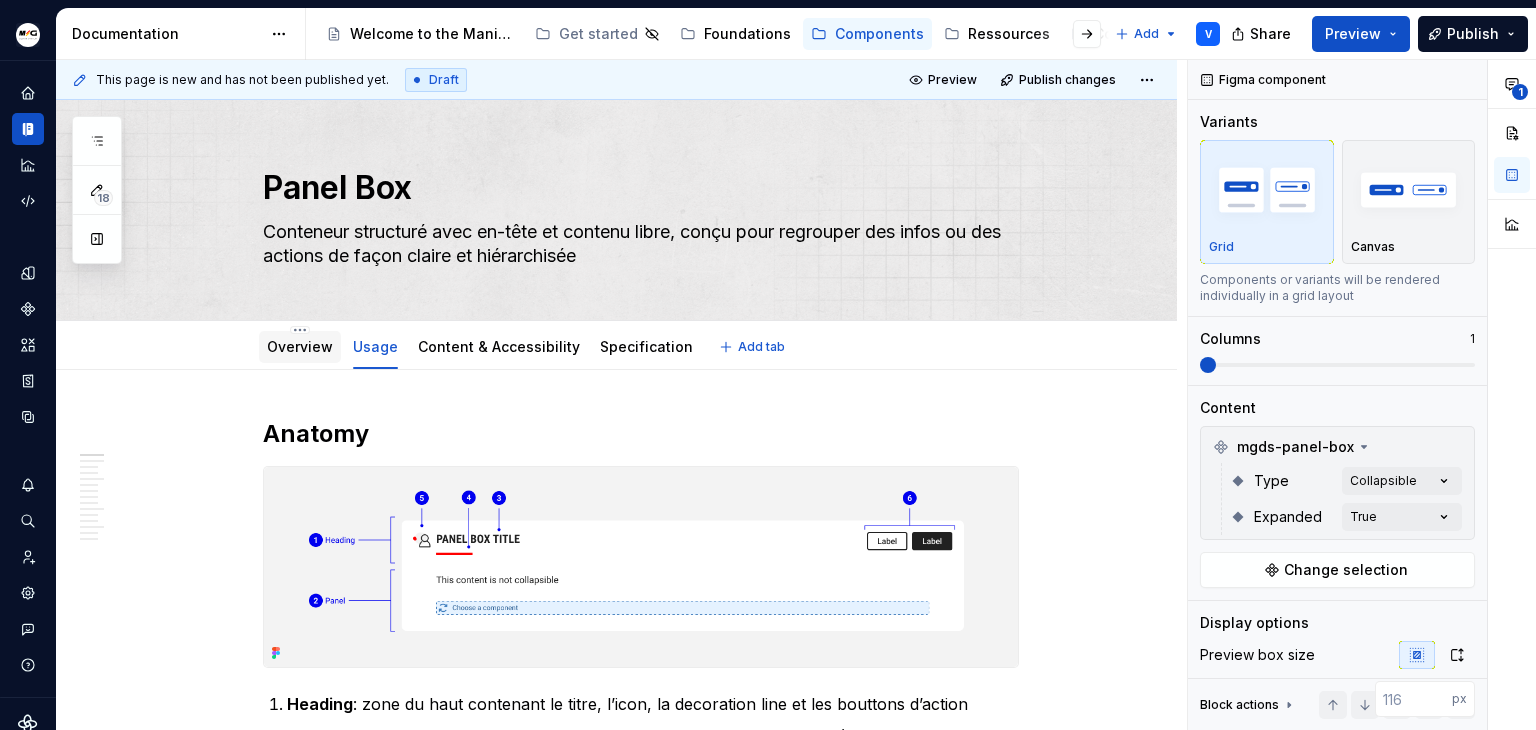 click on "Overview" at bounding box center [300, 347] 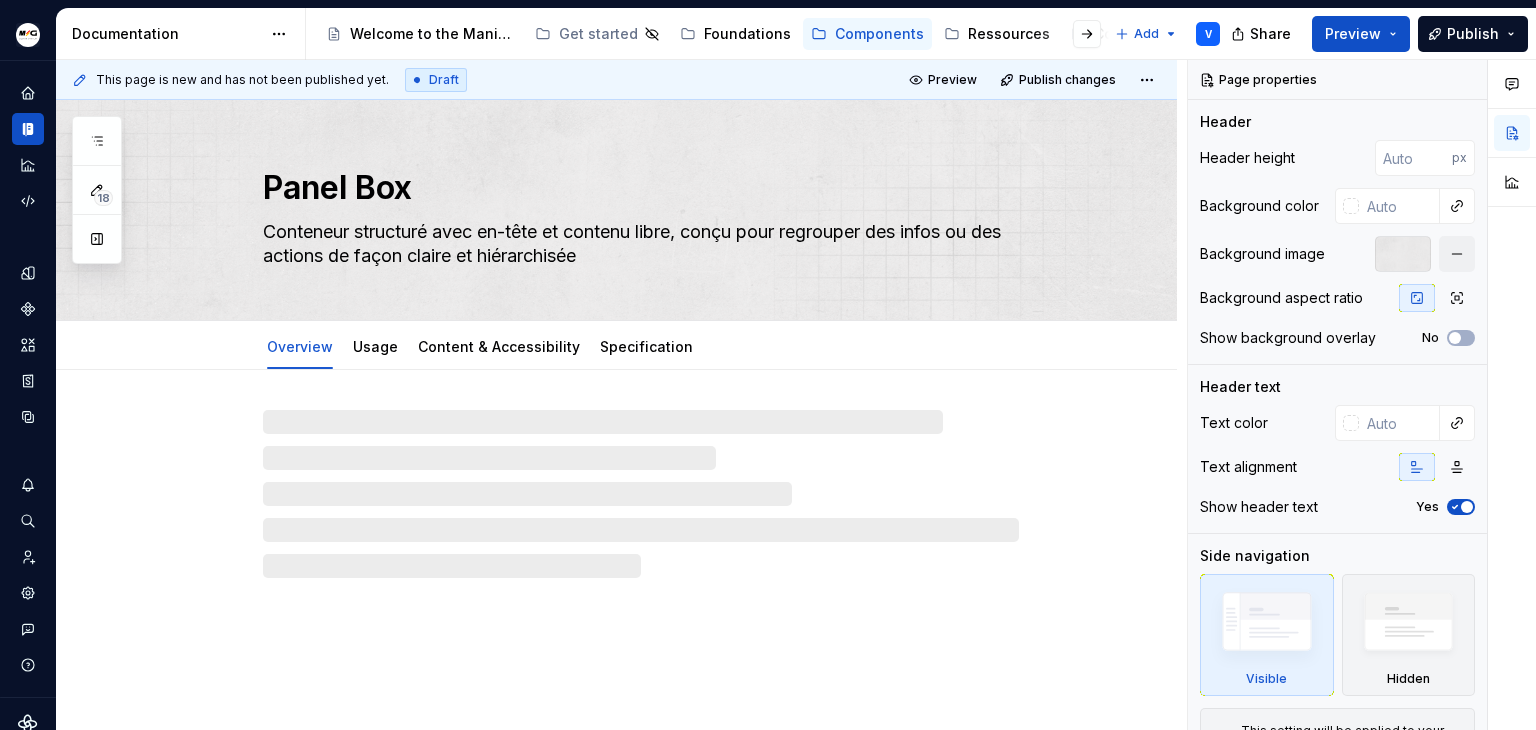 type on "*" 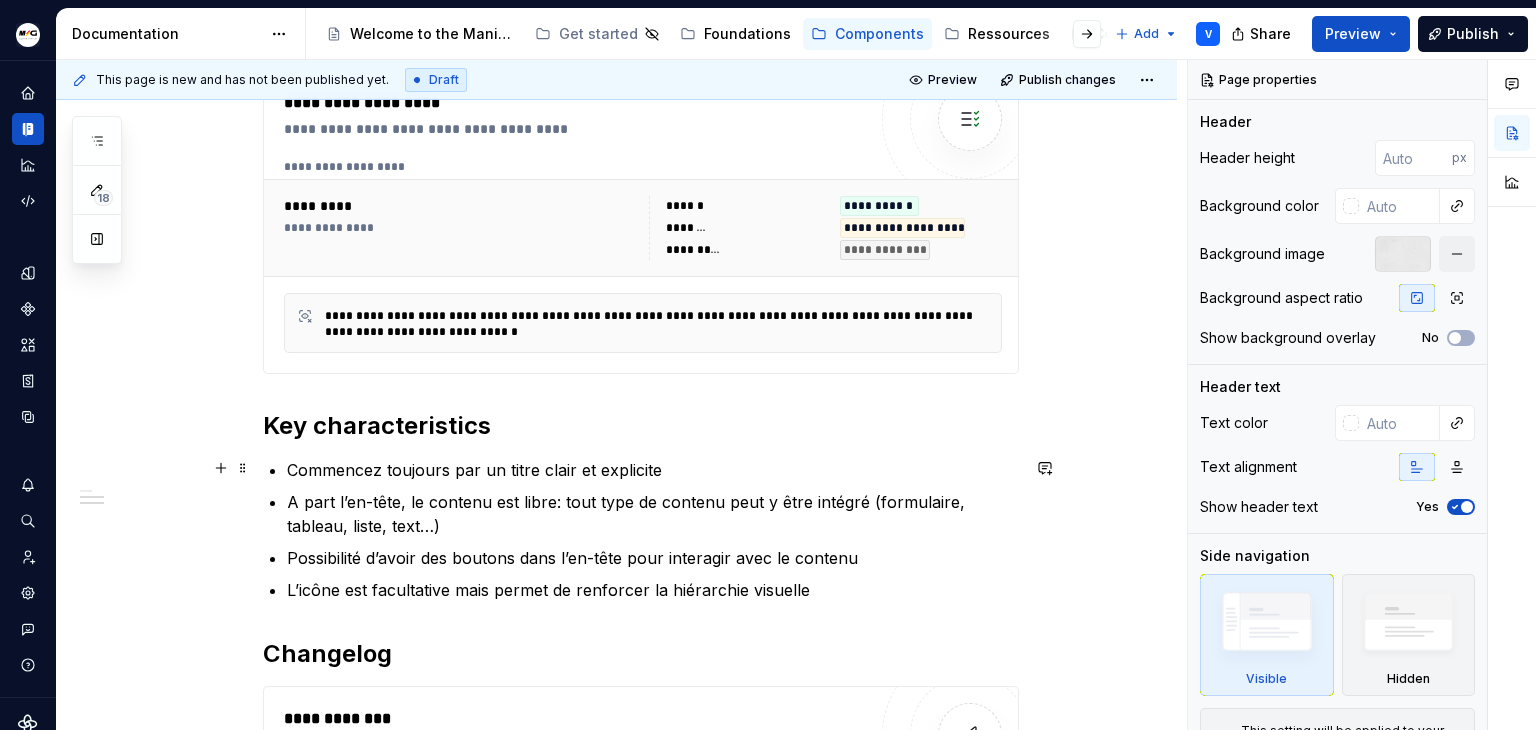 scroll, scrollTop: 800, scrollLeft: 0, axis: vertical 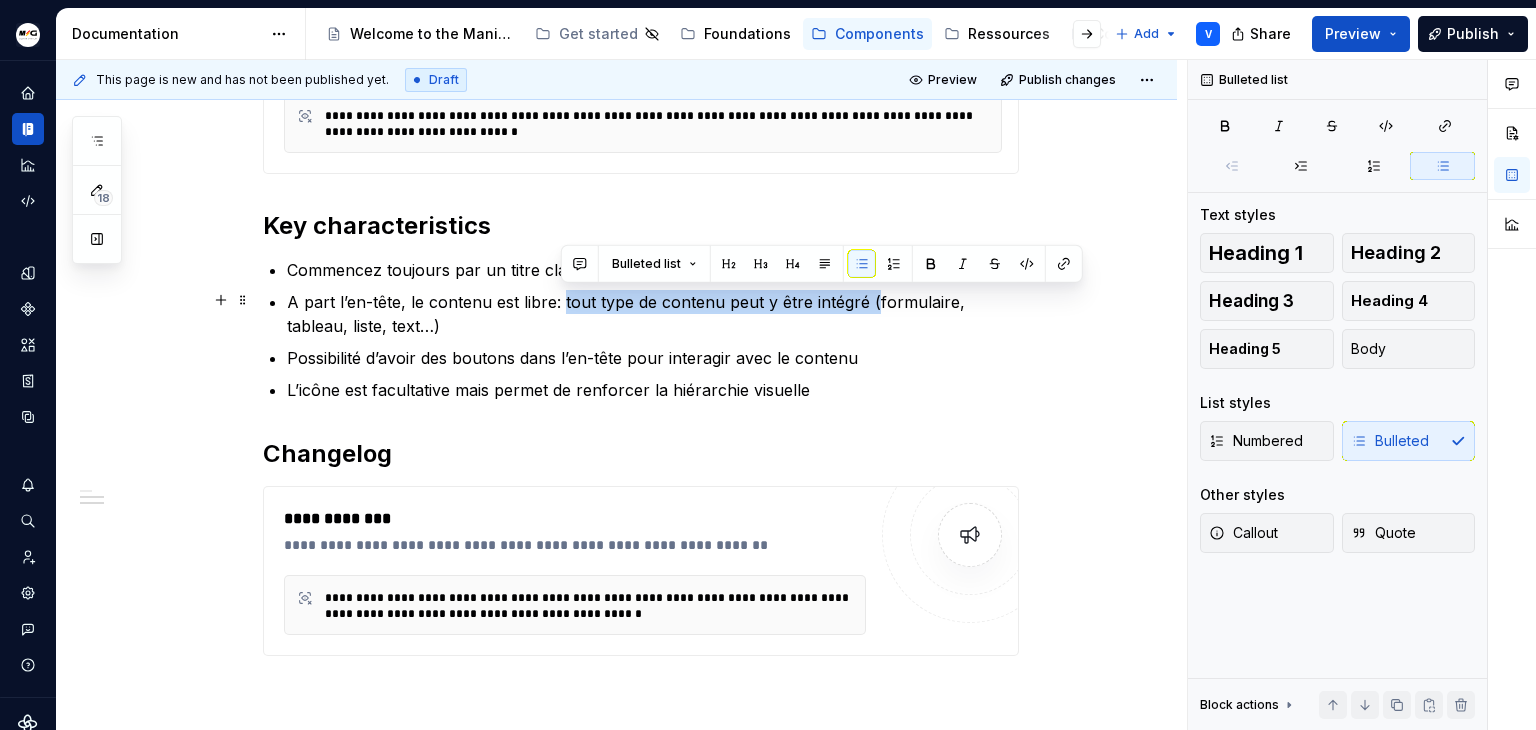 drag, startPoint x: 560, startPoint y: 301, endPoint x: 872, endPoint y: 298, distance: 312.01443 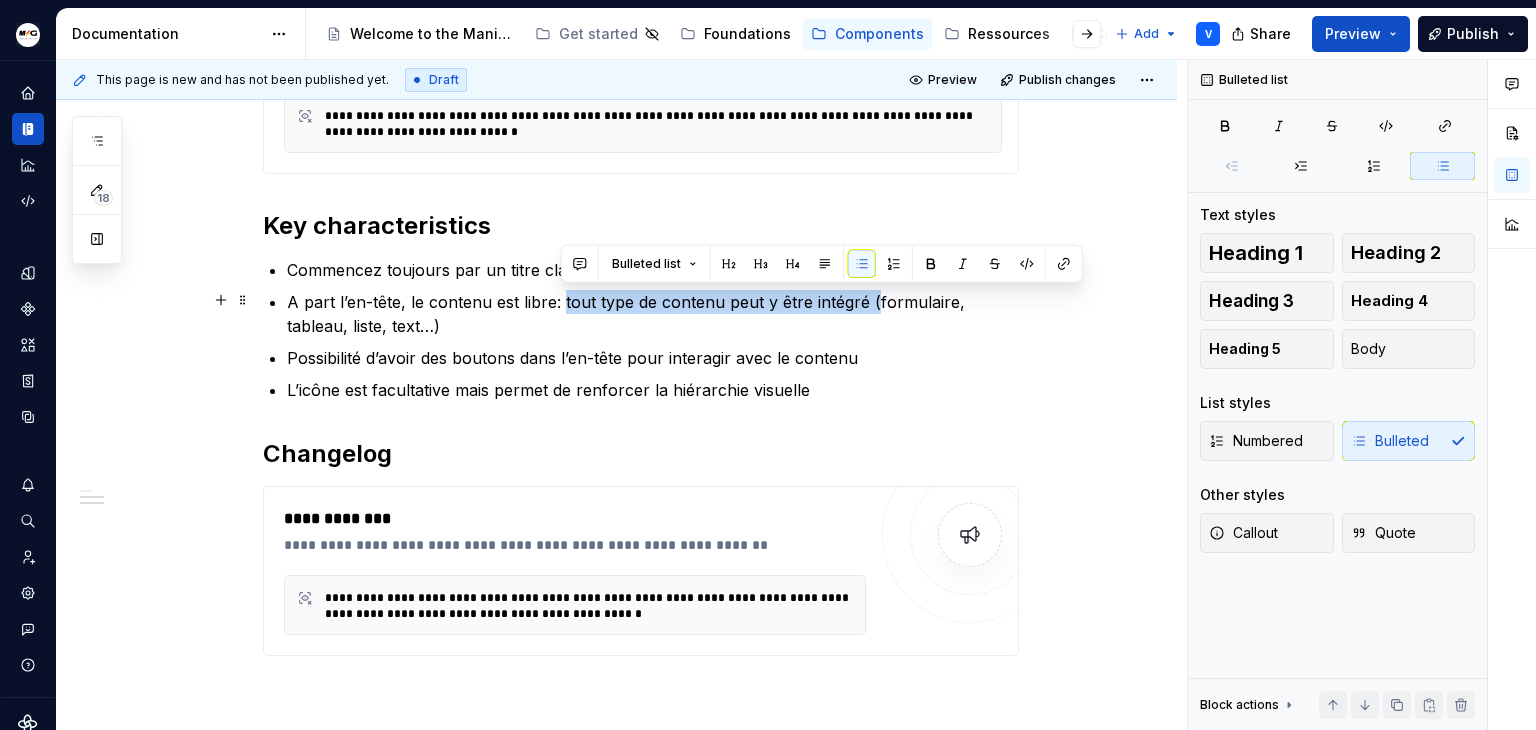 click on "A part l’en-tête, le contenu est libre: tout type de contenu peut y être intégré (formulaire, tableau, liste, text…)" at bounding box center [653, 314] 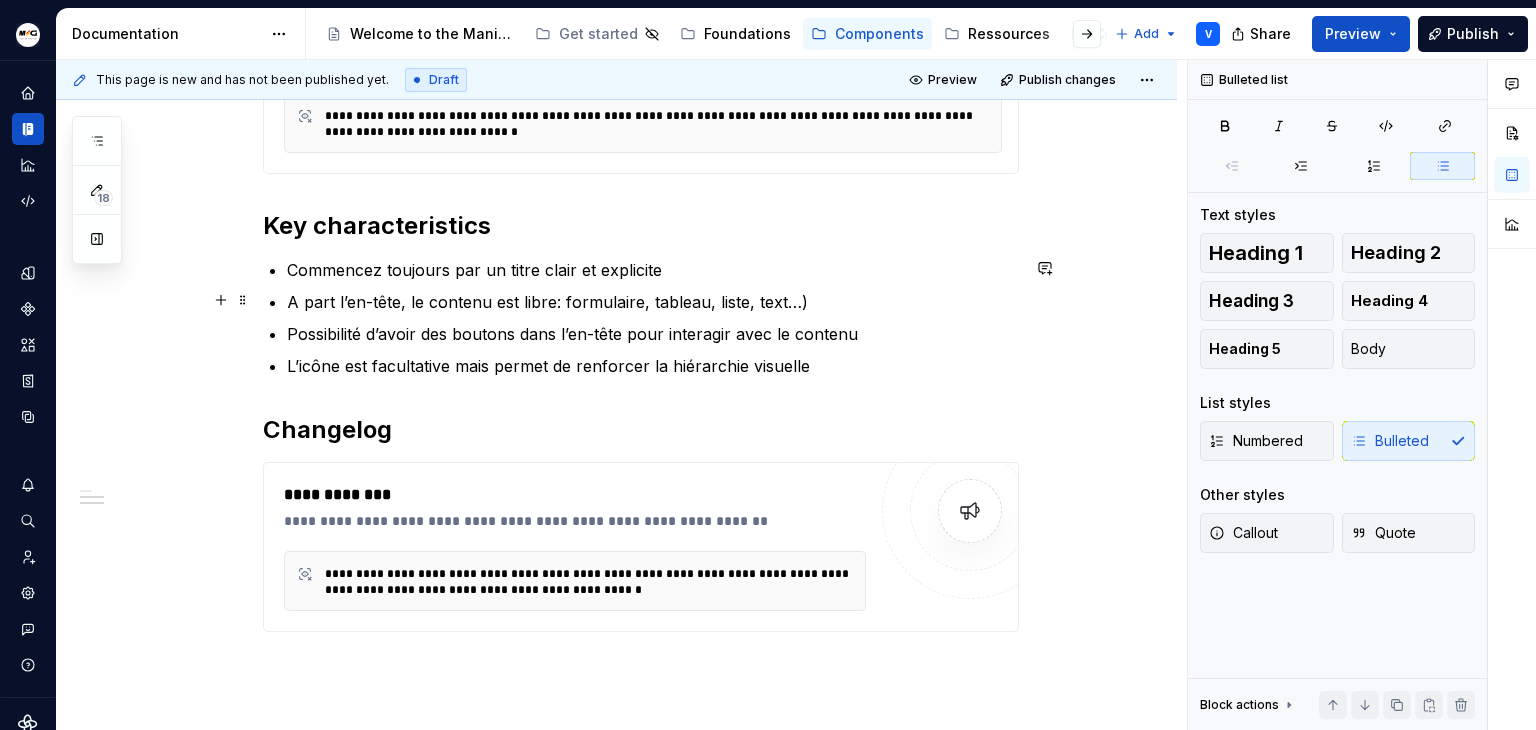 click on "A part l’en-tête, le contenu est libre: formulaire, tableau, liste, text…)" at bounding box center [653, 302] 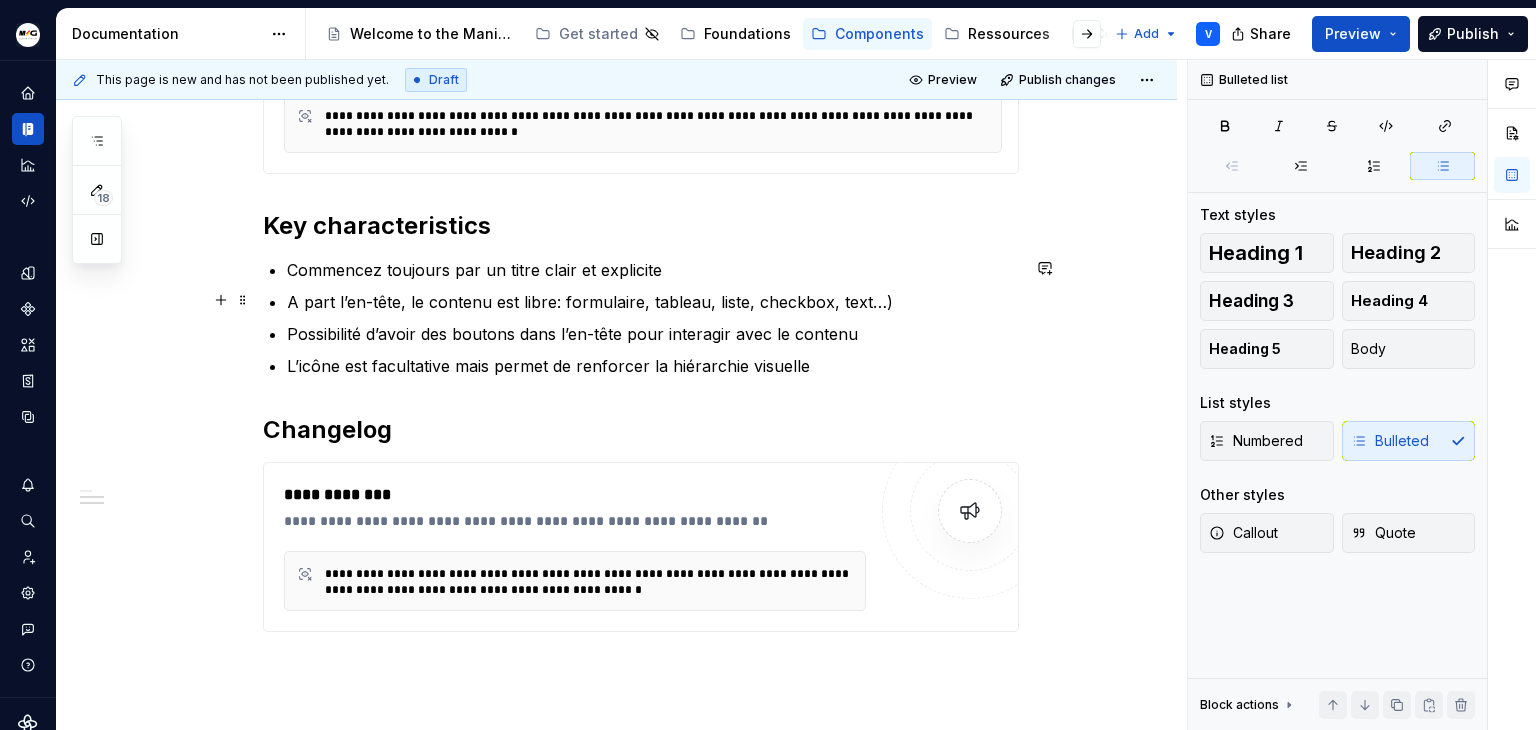 click on "A part l’en-tête, le contenu est libre: formulaire, tableau, liste, checkbox, text…)" at bounding box center [653, 302] 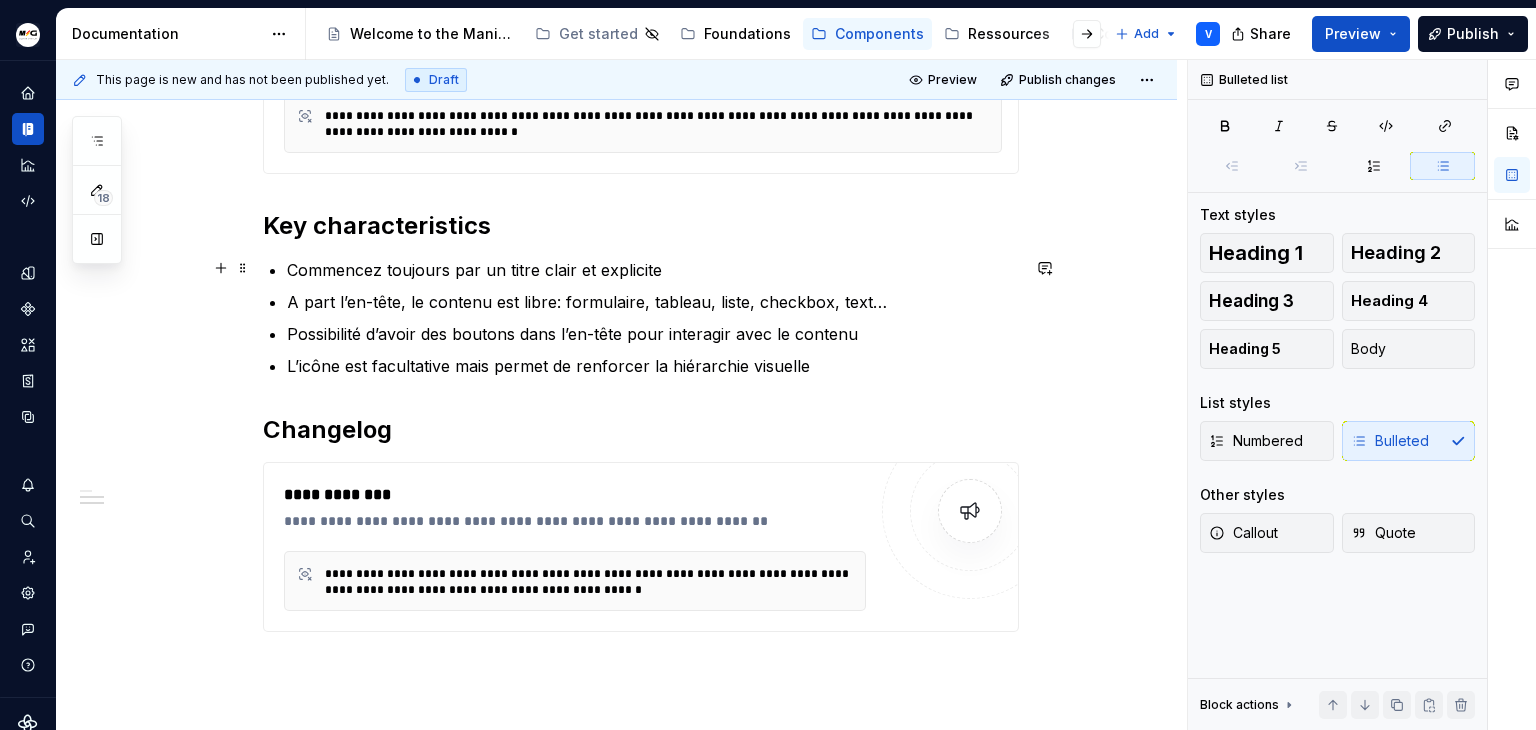 click on "Commencez toujours par un titre clair et explicite" at bounding box center [653, 270] 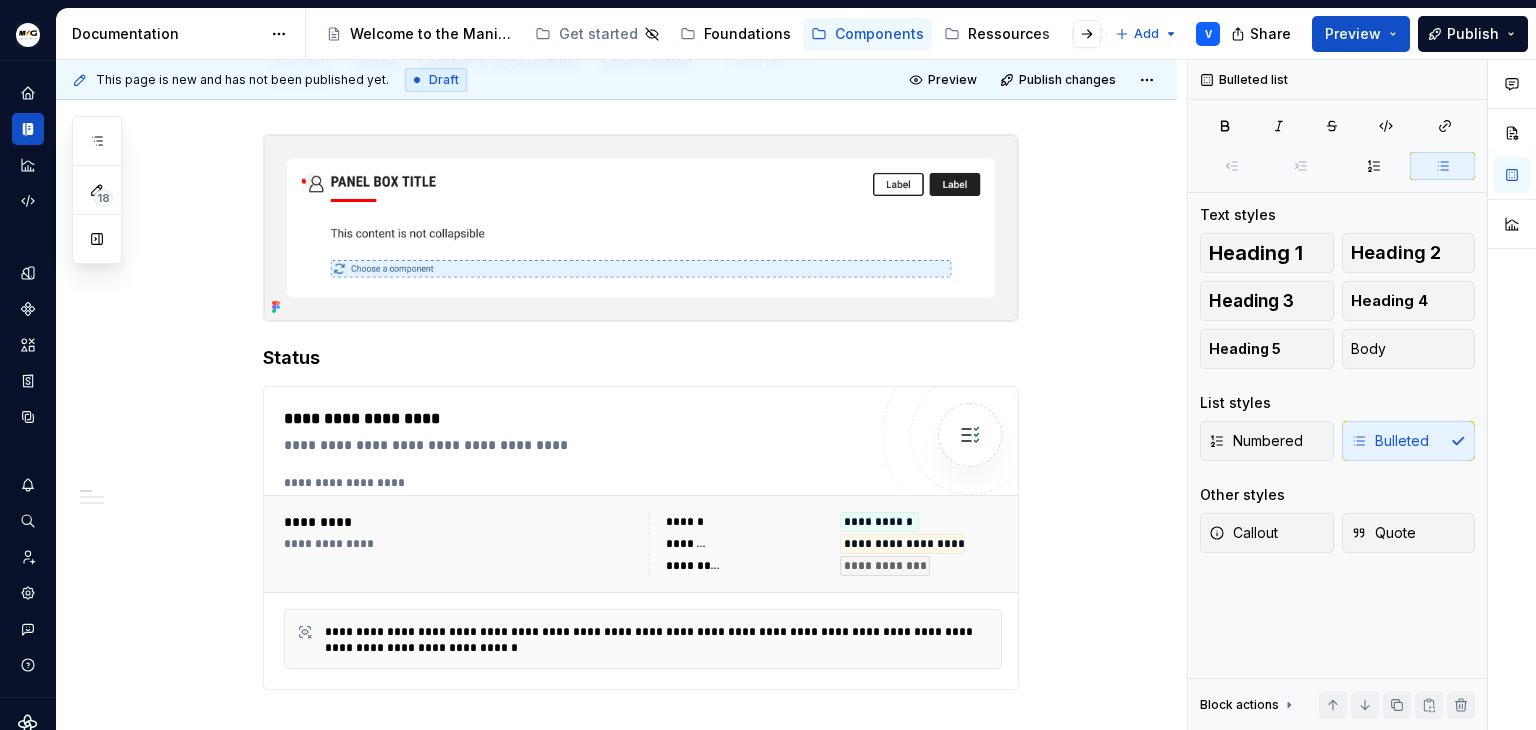 scroll, scrollTop: 0, scrollLeft: 0, axis: both 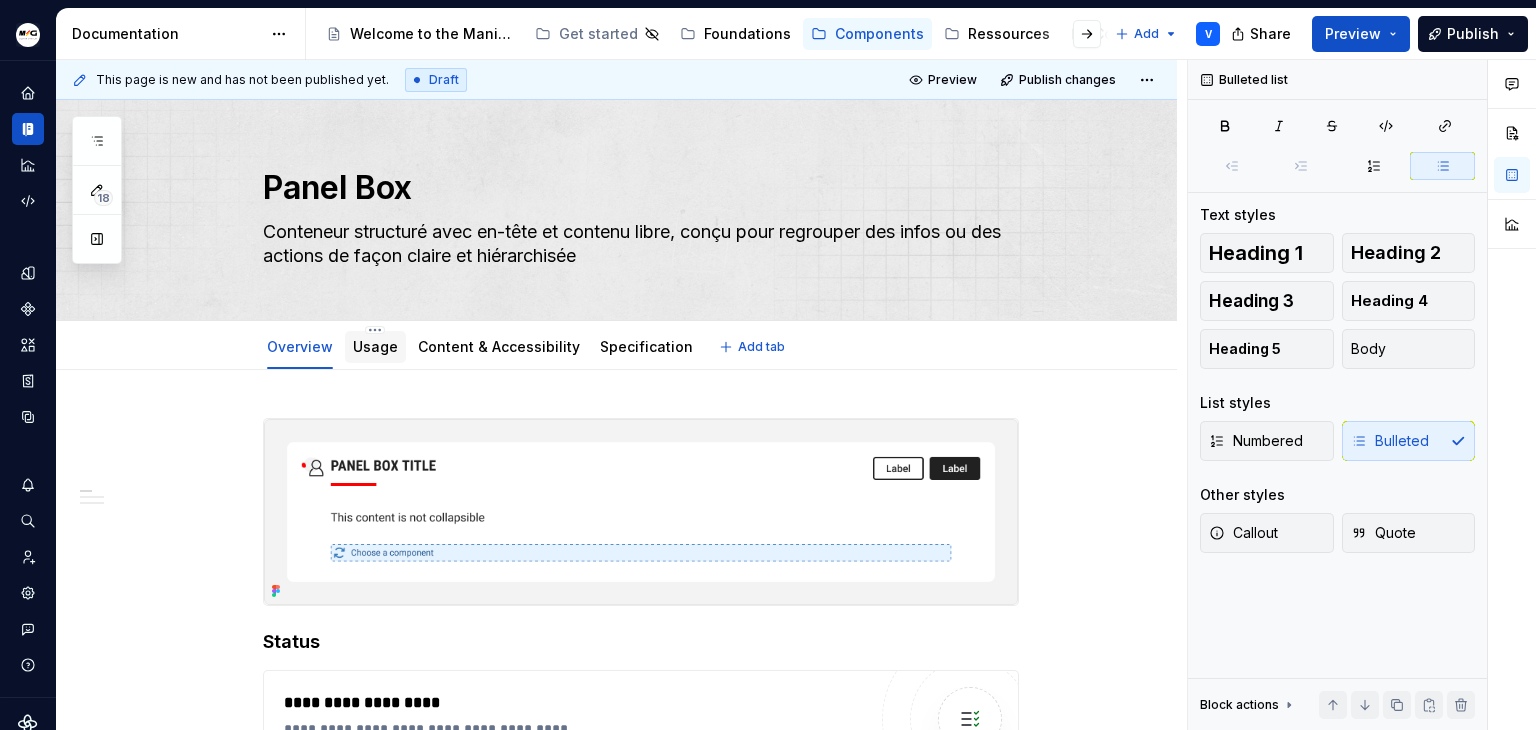 click on "Usage" at bounding box center [375, 346] 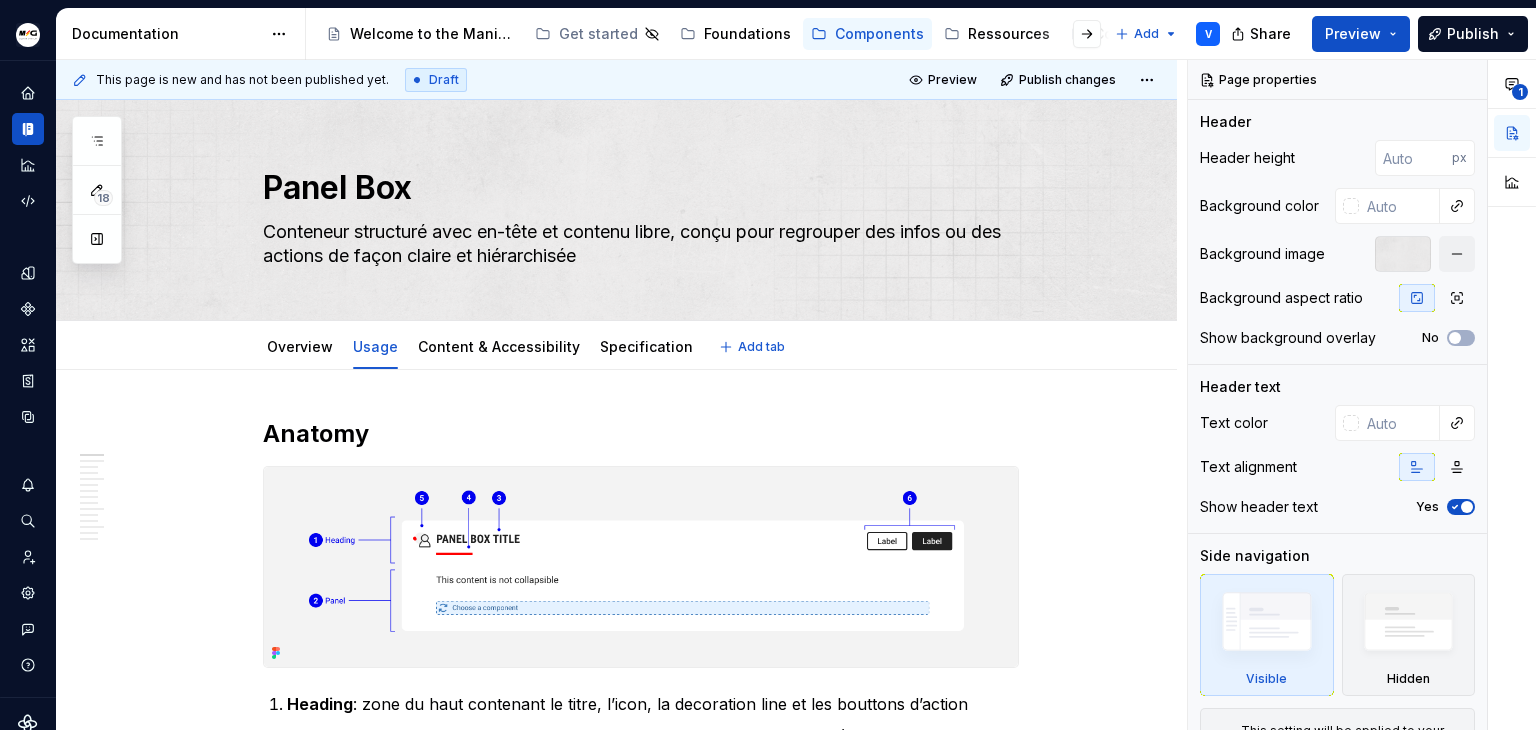 type on "*" 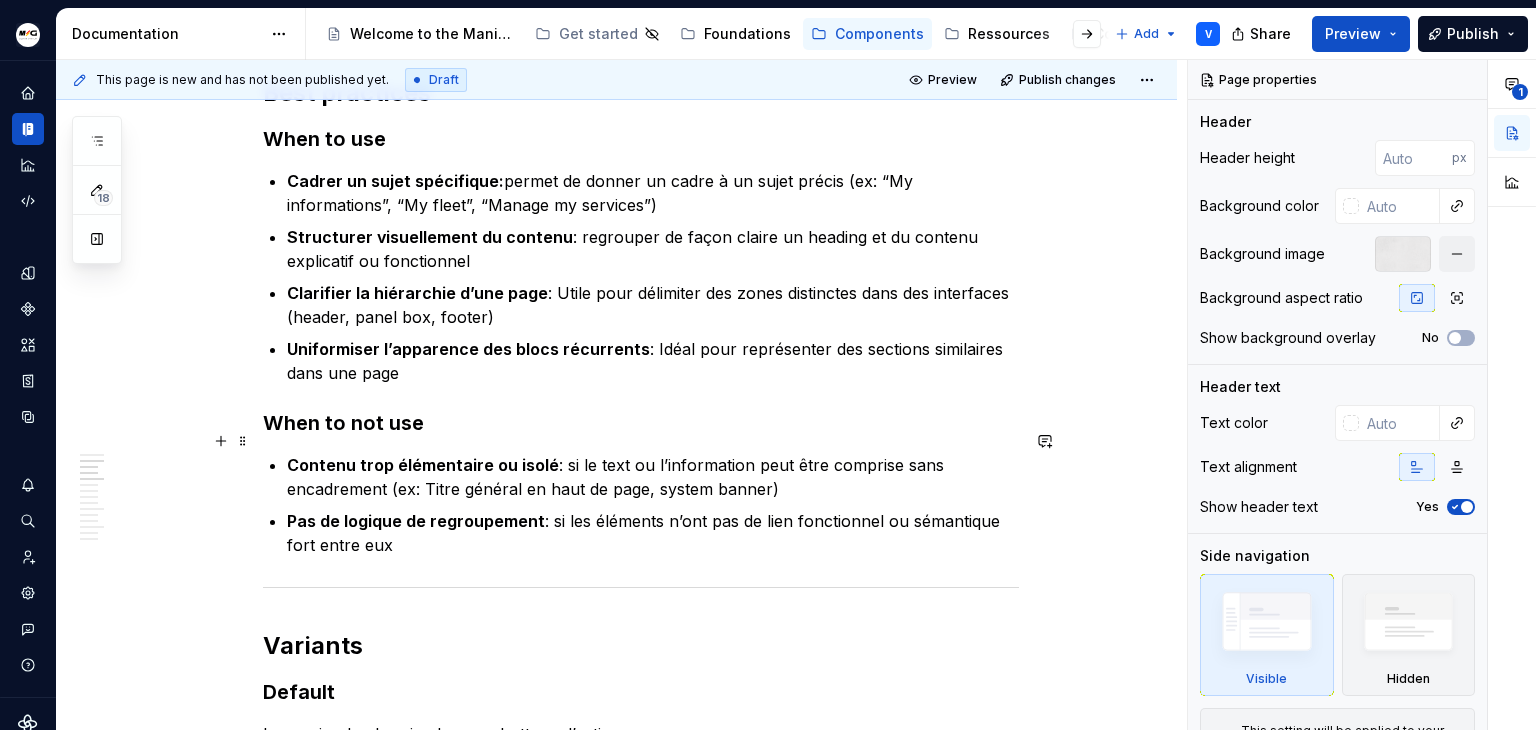 scroll, scrollTop: 800, scrollLeft: 0, axis: vertical 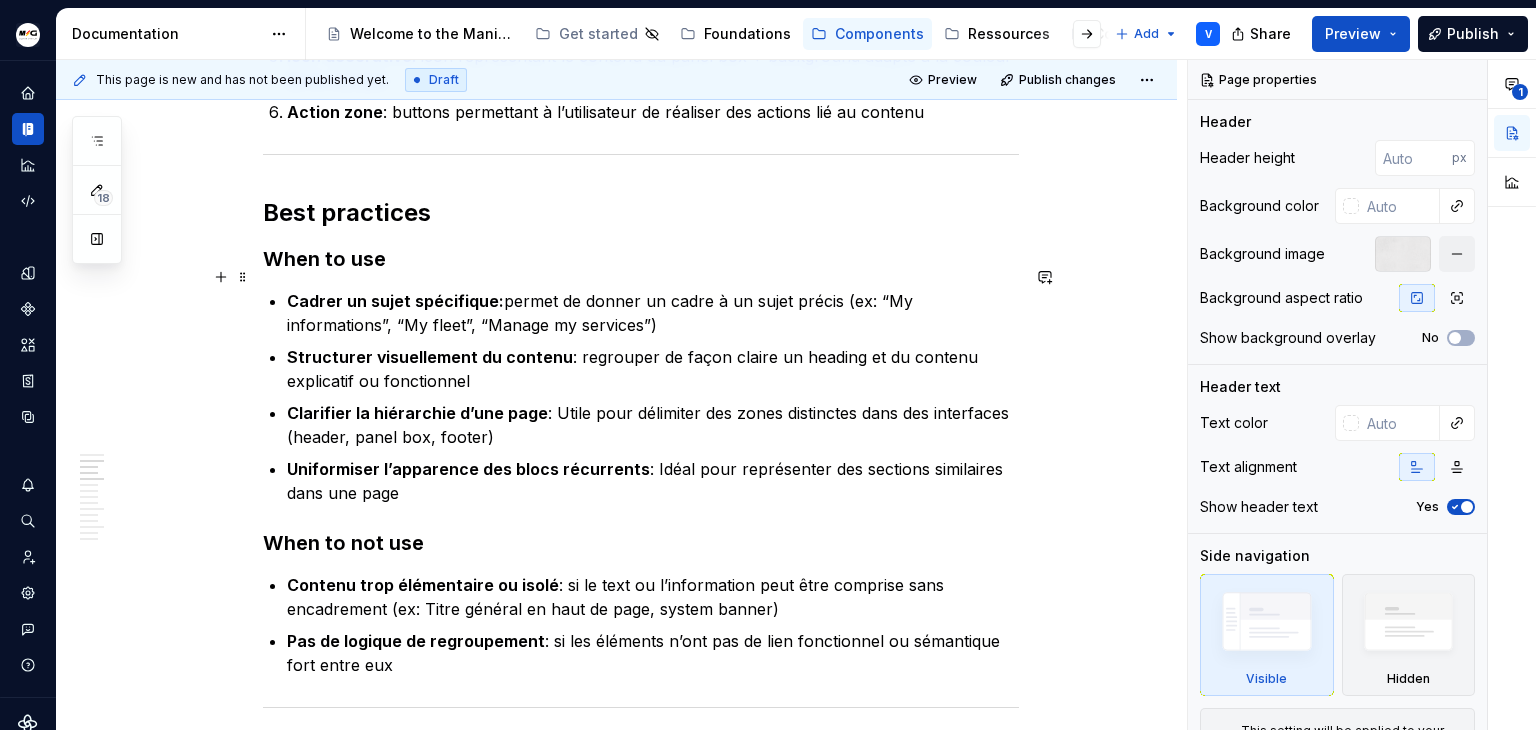 click on "Cadrer un sujet spécifique:" at bounding box center (395, 301) 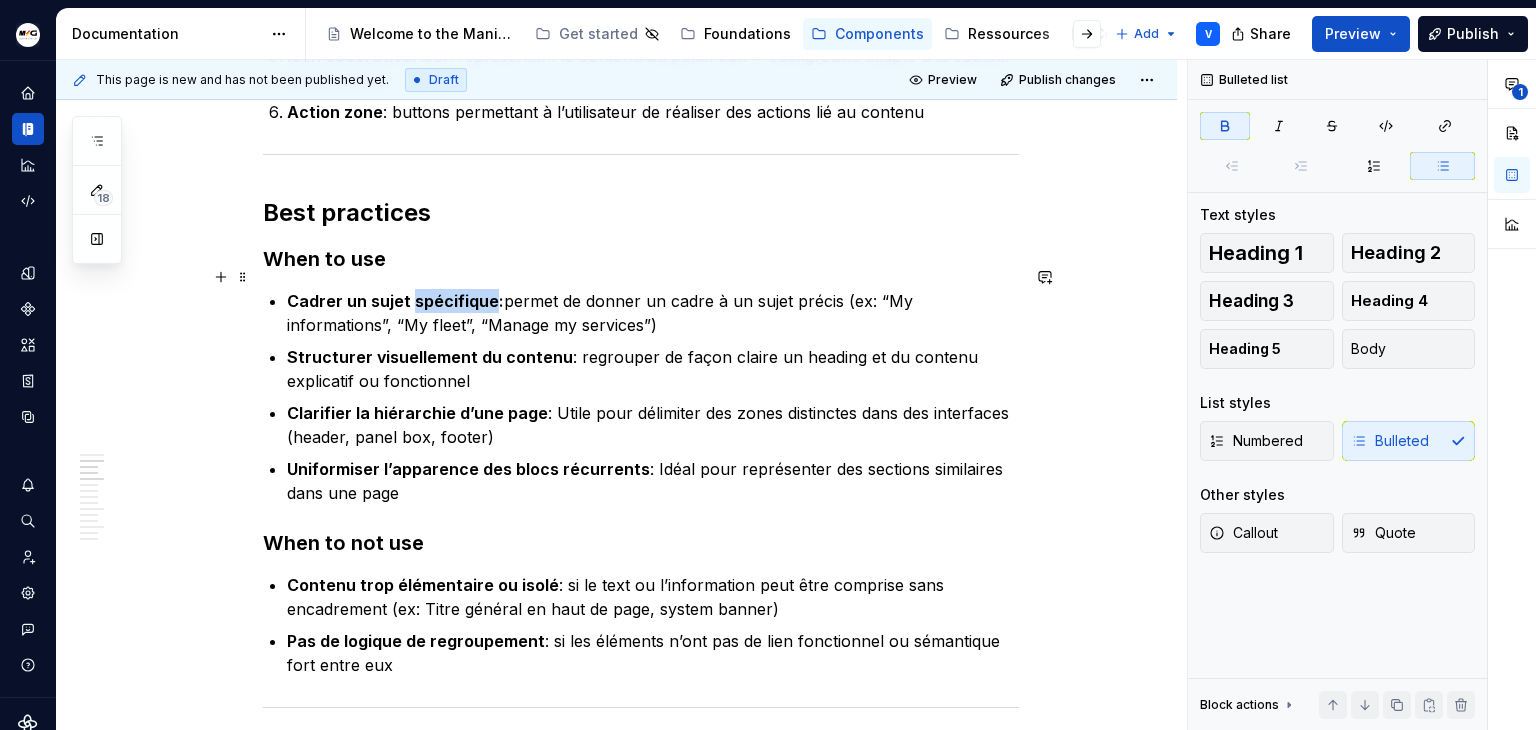click on "Cadrer un sujet spécifique:" at bounding box center [395, 301] 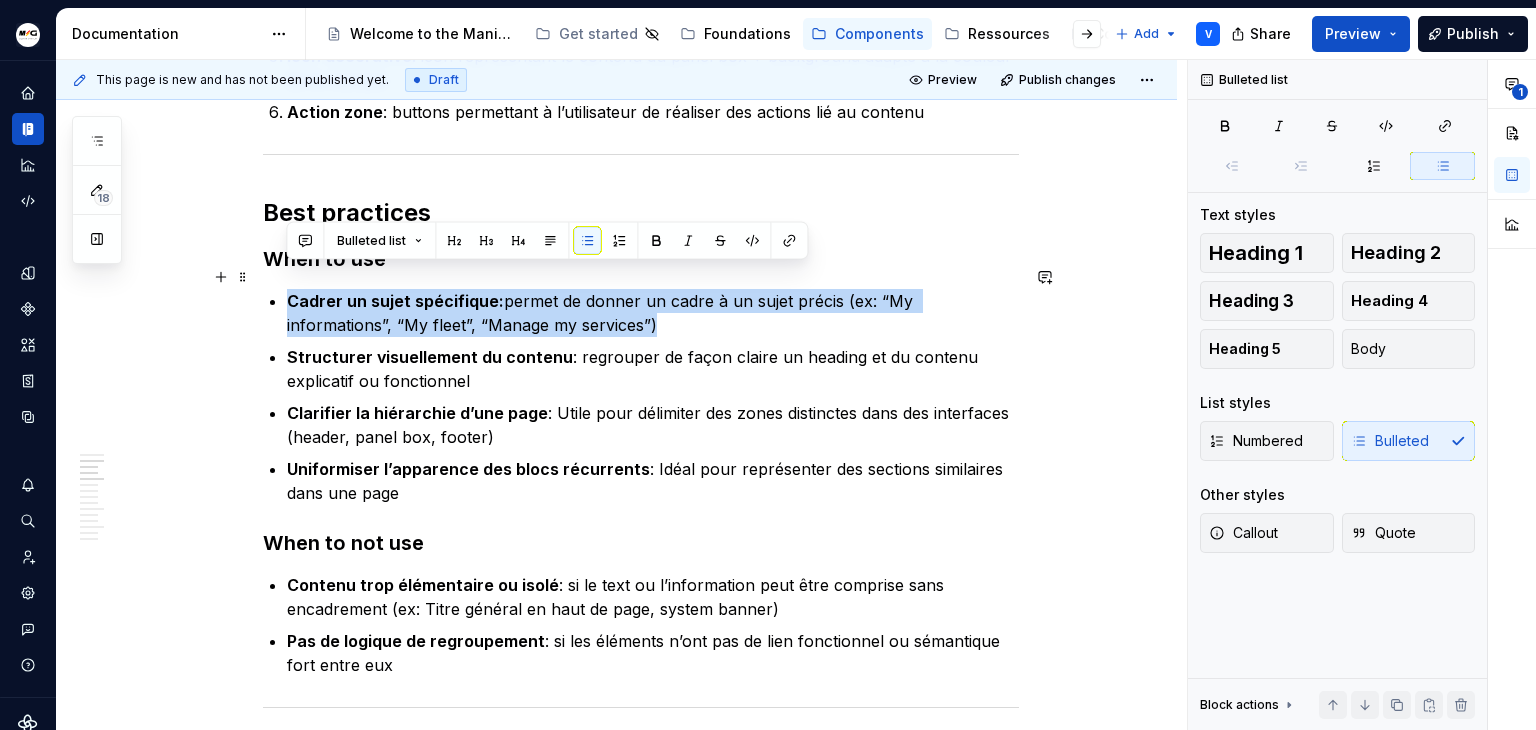 click on "Cadrer un sujet spécifique:" at bounding box center [395, 301] 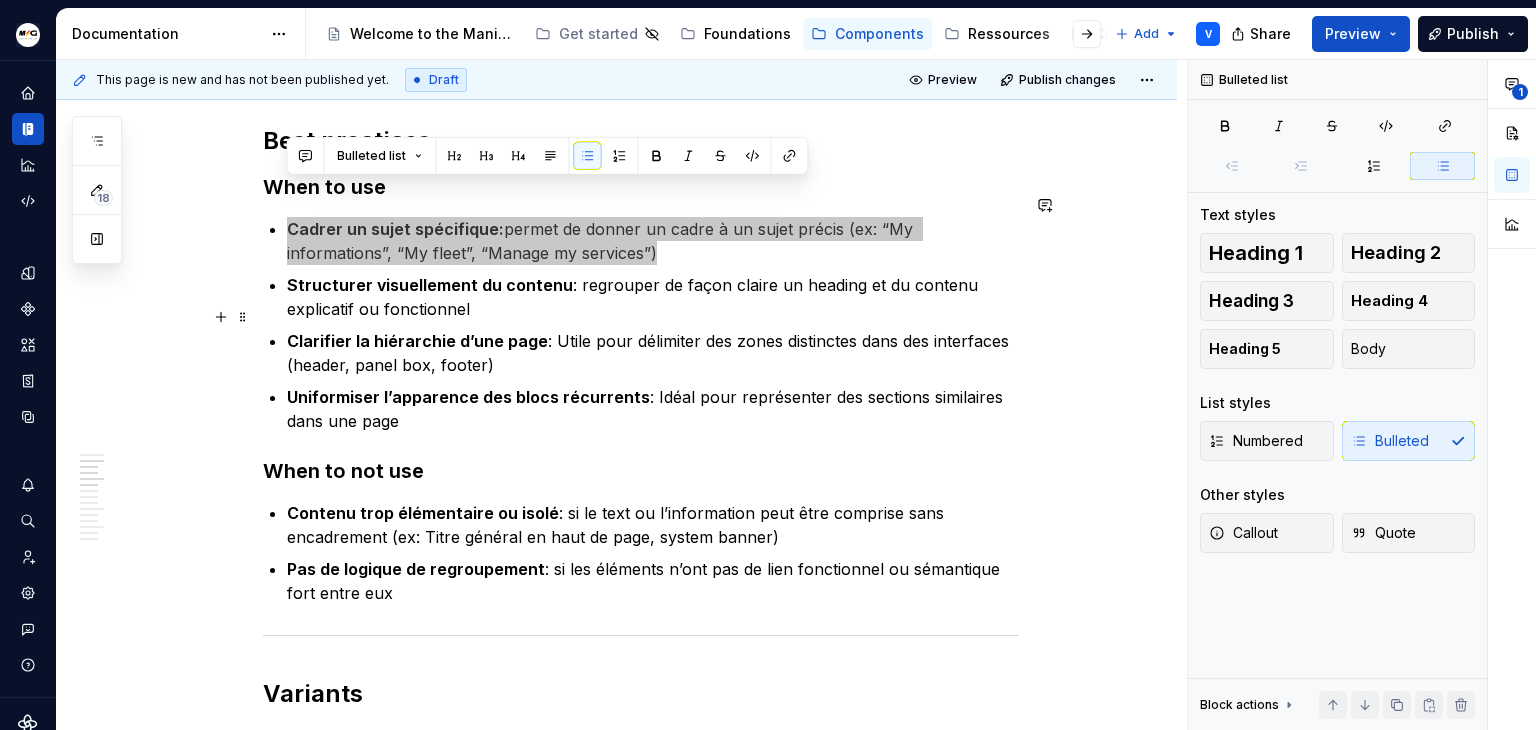 scroll, scrollTop: 900, scrollLeft: 0, axis: vertical 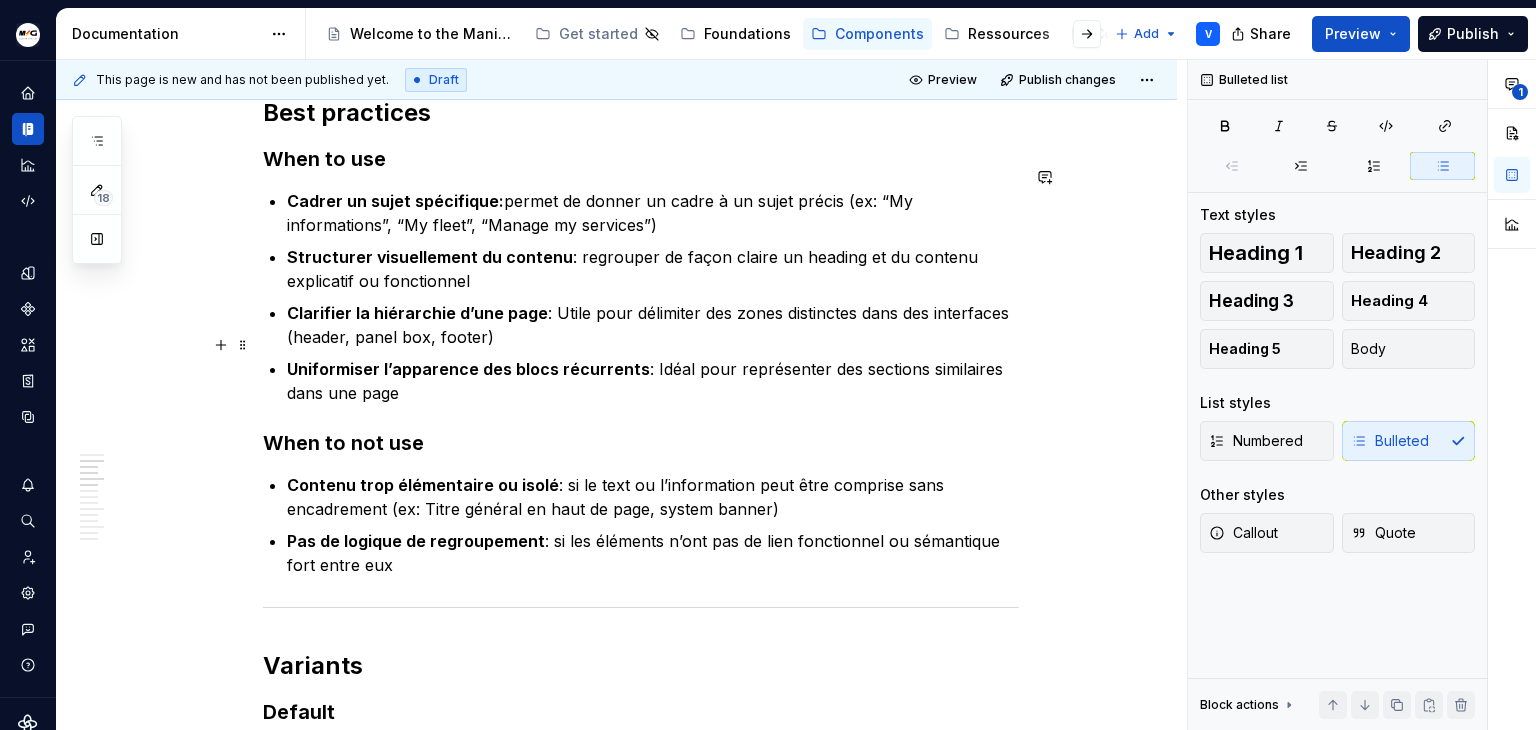 click on "Uniformiser l’apparence des blocs récurrents : Idéal pour représenter des sections similaires dans une page" at bounding box center [653, 381] 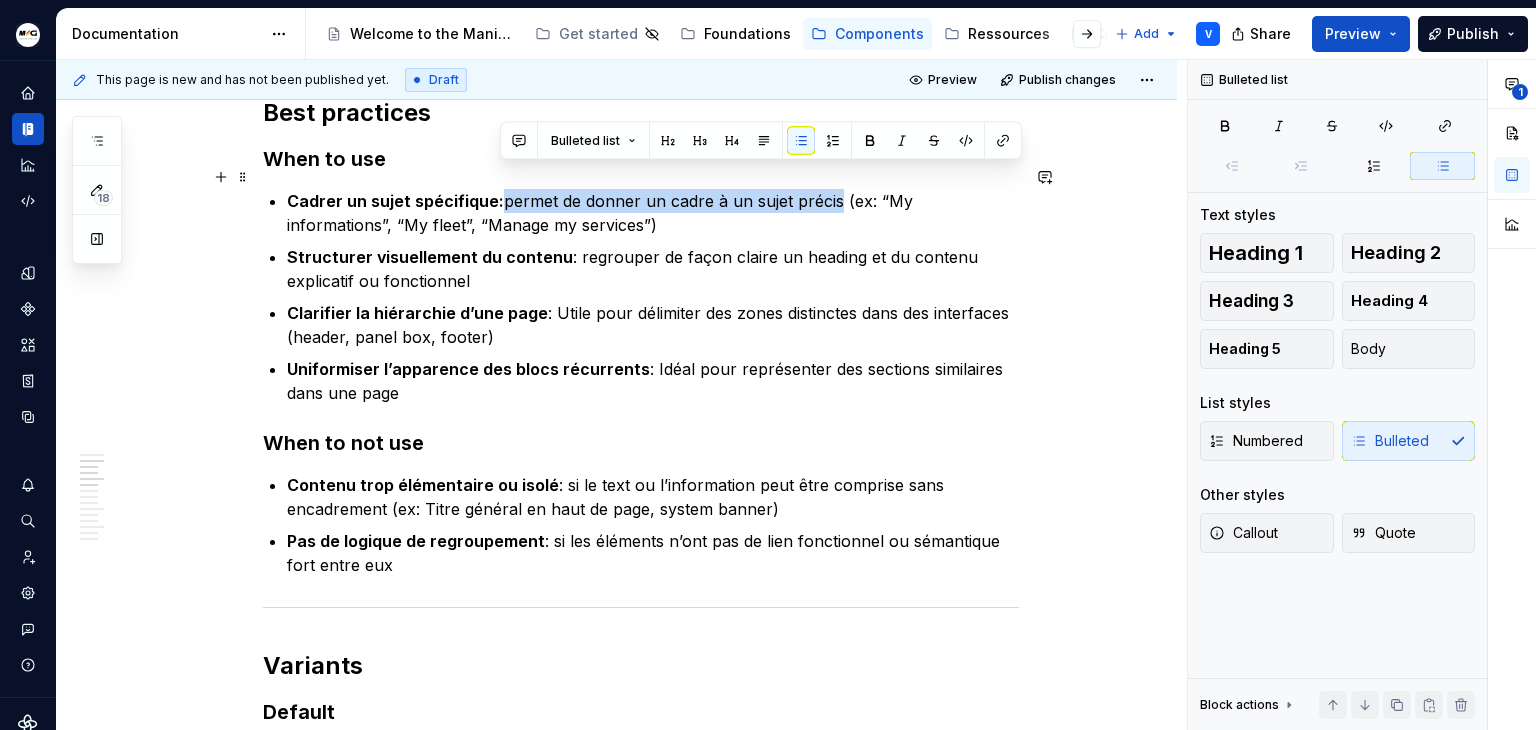 drag, startPoint x: 500, startPoint y: 177, endPoint x: 836, endPoint y: 173, distance: 336.0238 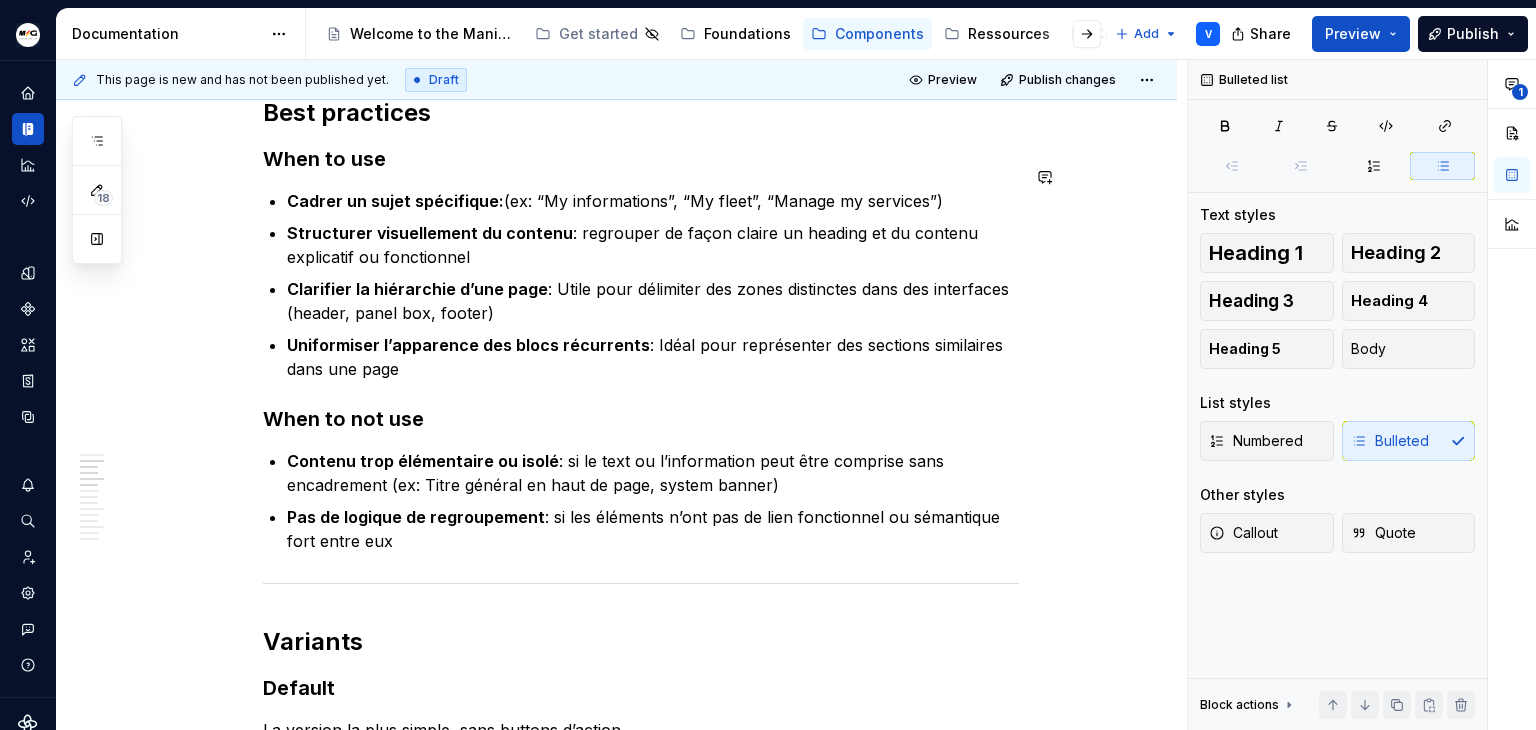 type 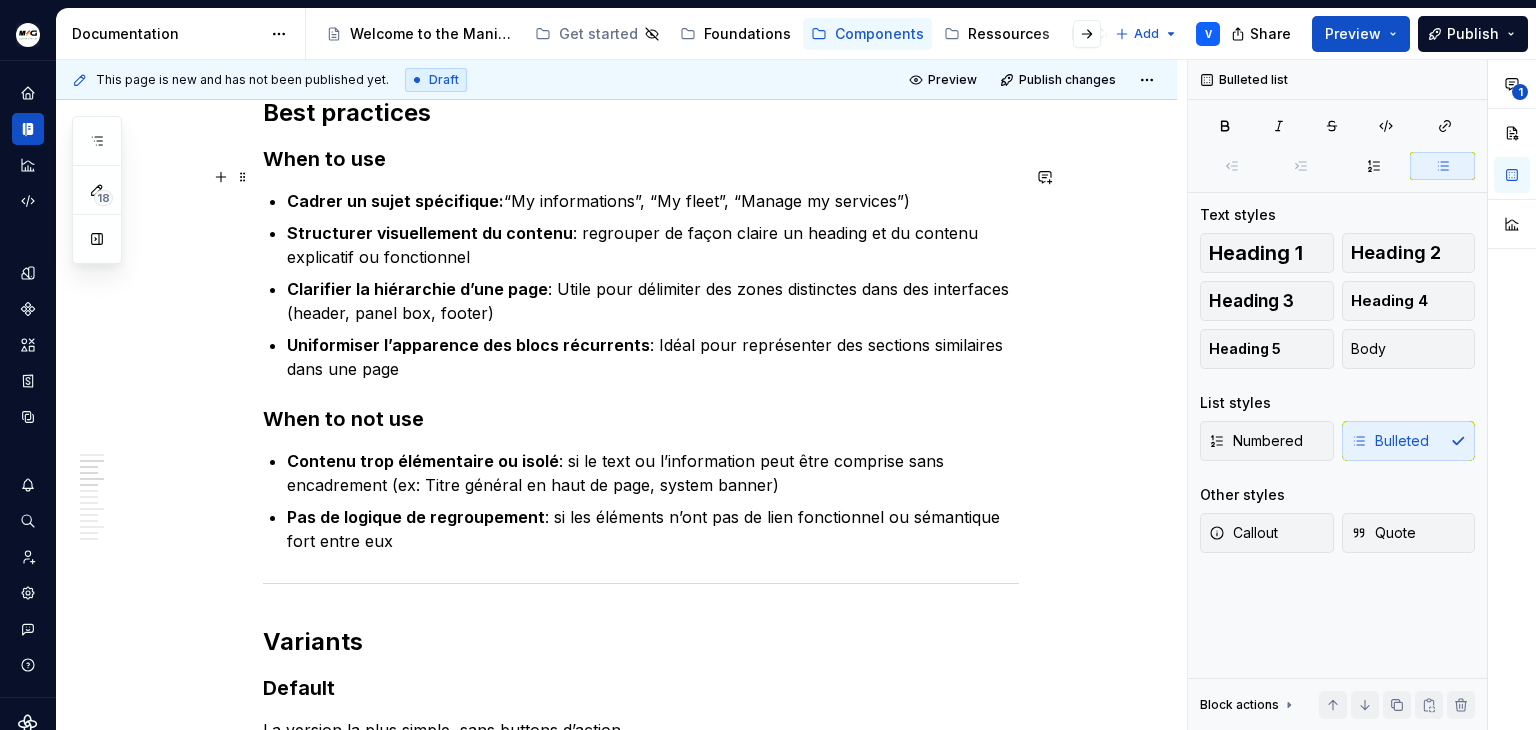 click on "Cadrer un sujet spécifique:  “My informations”, “My fleet”, “Manage my services”)" at bounding box center [653, 201] 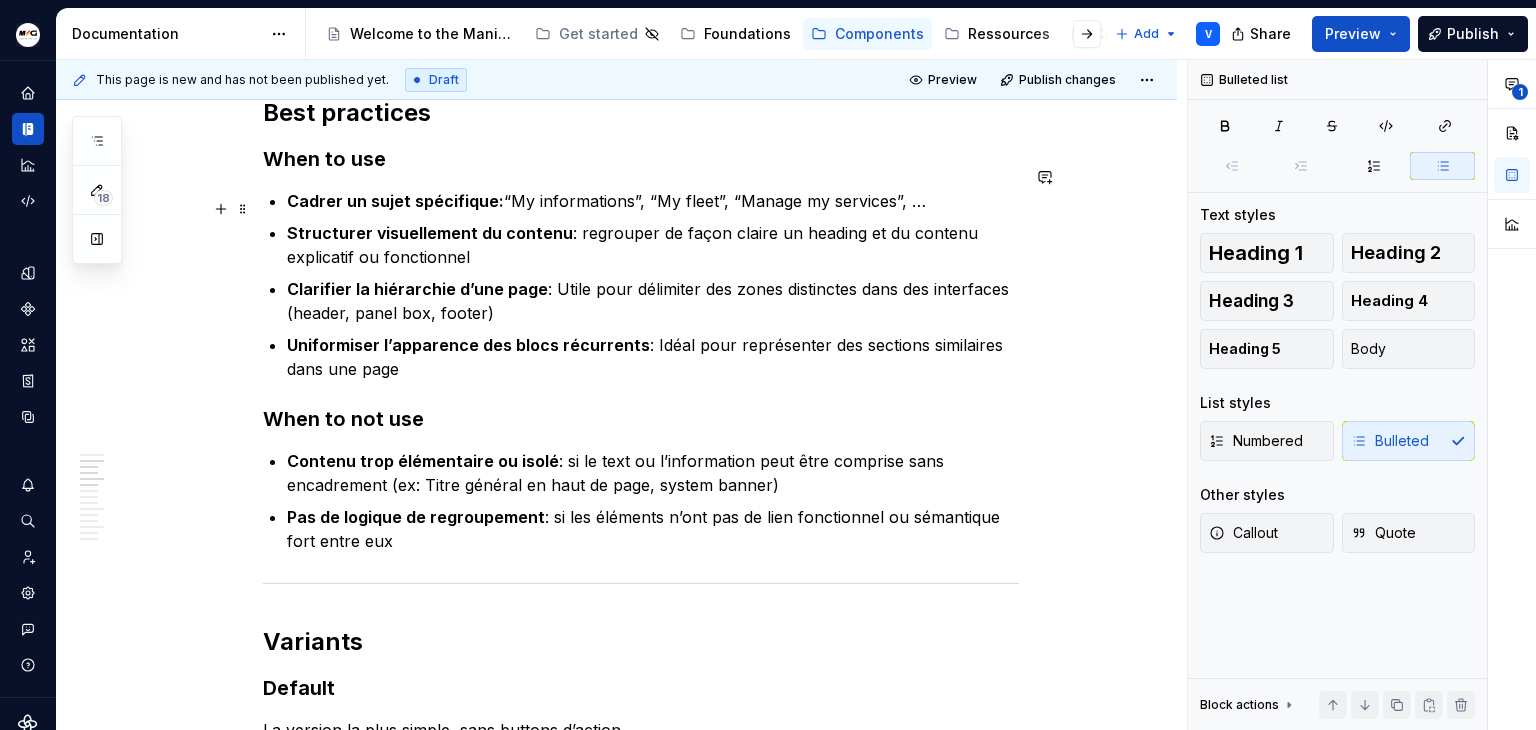 click on "Structurer visuellement du contenu : regrouper de façon claire un heading et du contenu explicatif ou fonctionnel" at bounding box center [653, 245] 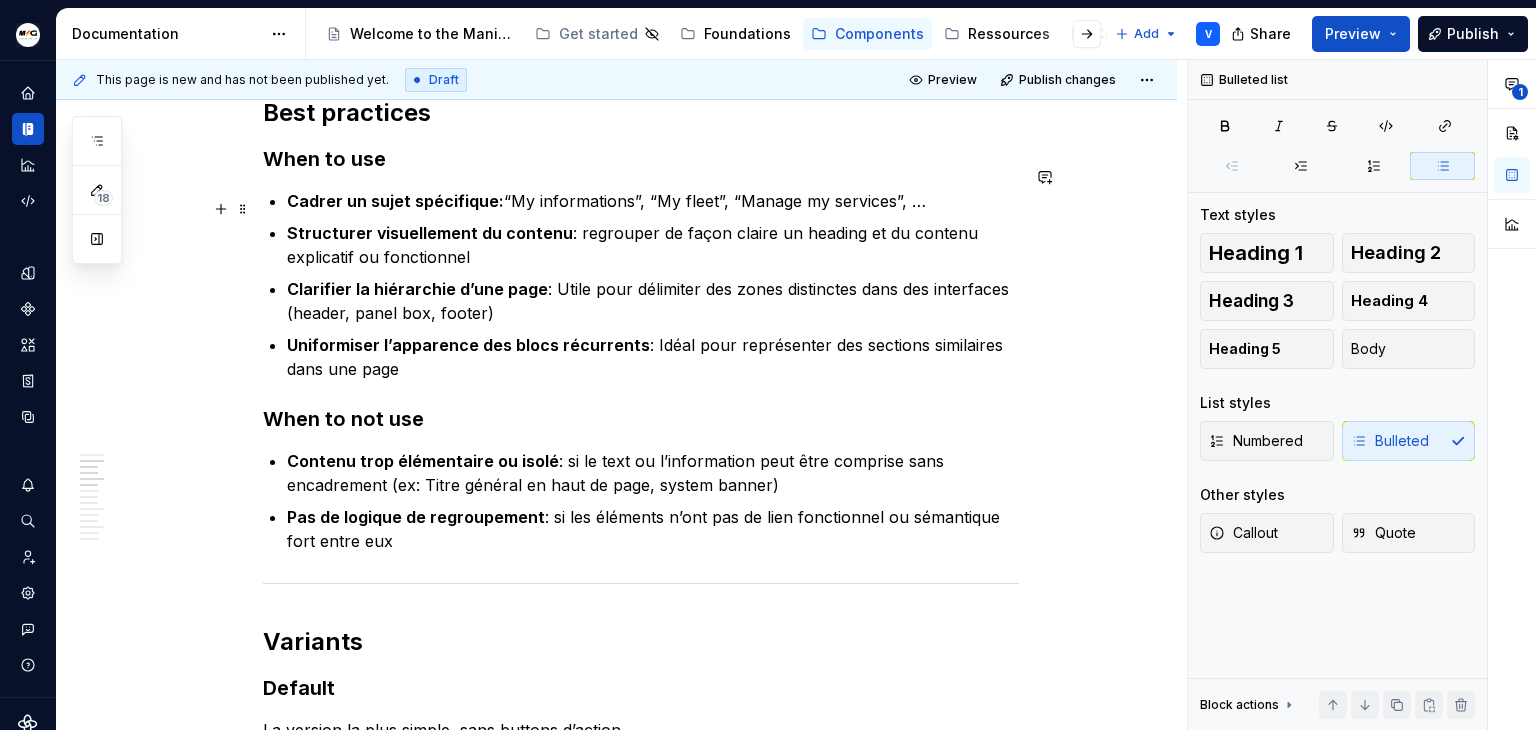 click on "Structurer visuellement du contenu : regrouper de façon claire un heading et du contenu explicatif ou fonctionnel" at bounding box center [653, 245] 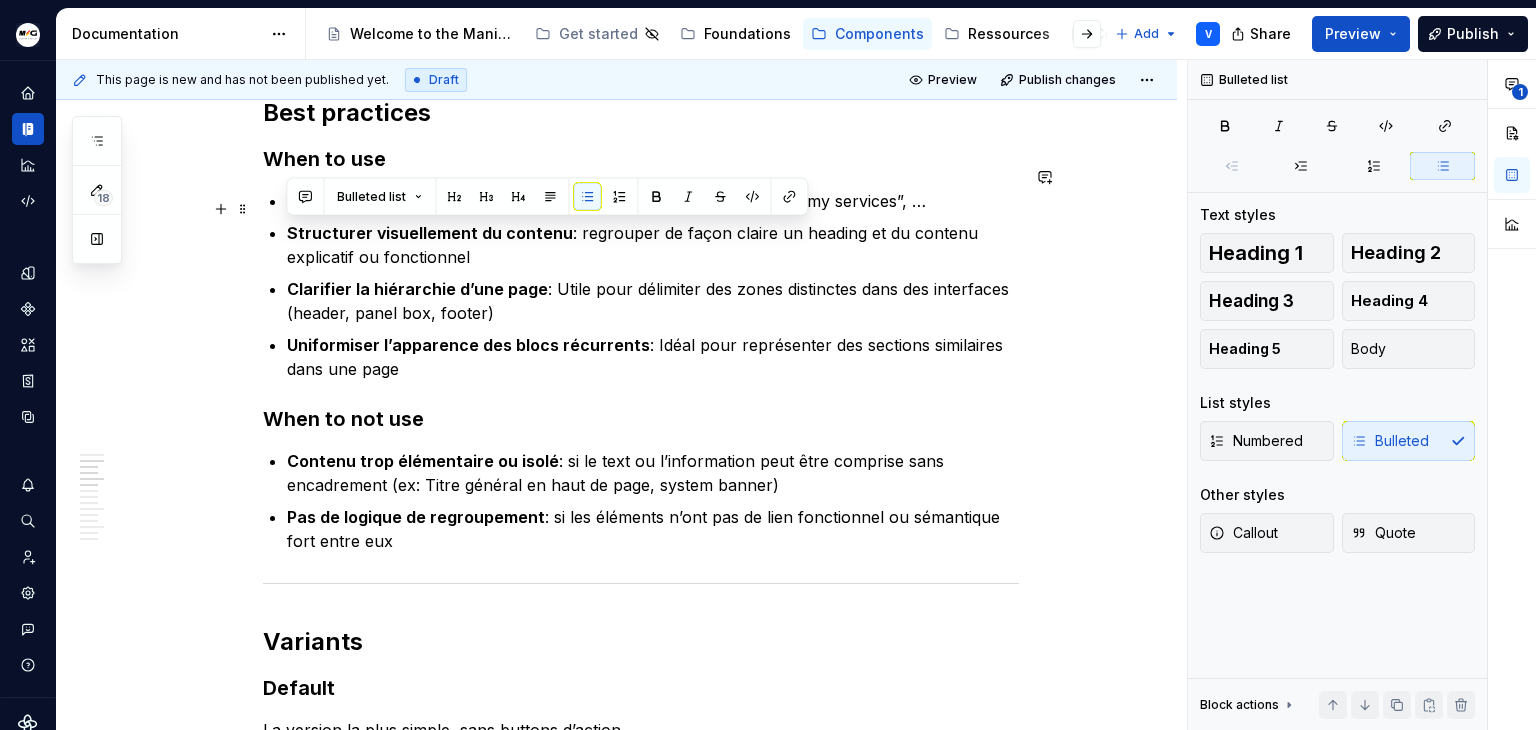 click on "Structurer visuellement du contenu : regrouper de façon claire un heading et du contenu explicatif ou fonctionnel" at bounding box center (653, 245) 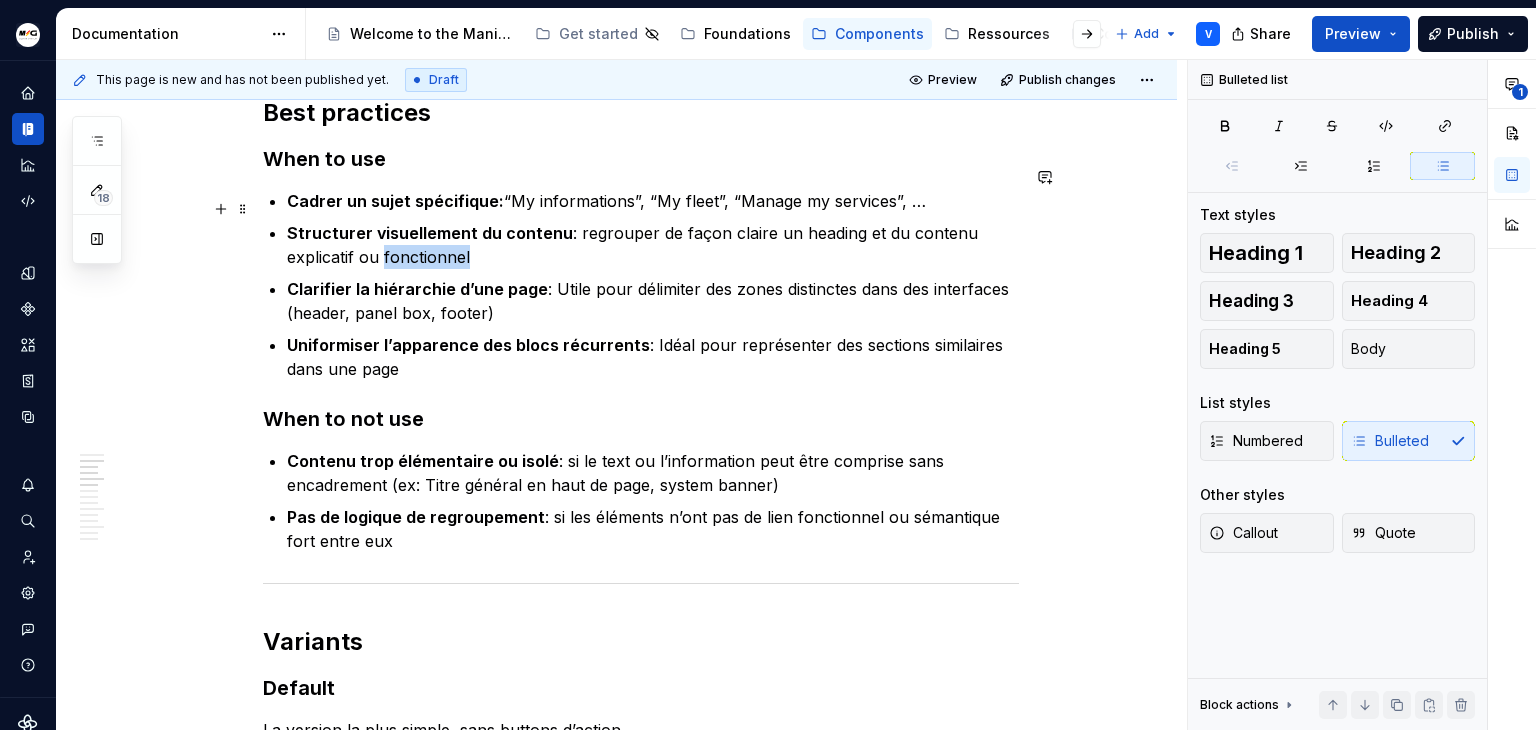 click on "Structurer visuellement du contenu : regrouper de façon claire un heading et du contenu explicatif ou fonctionnel" at bounding box center (653, 245) 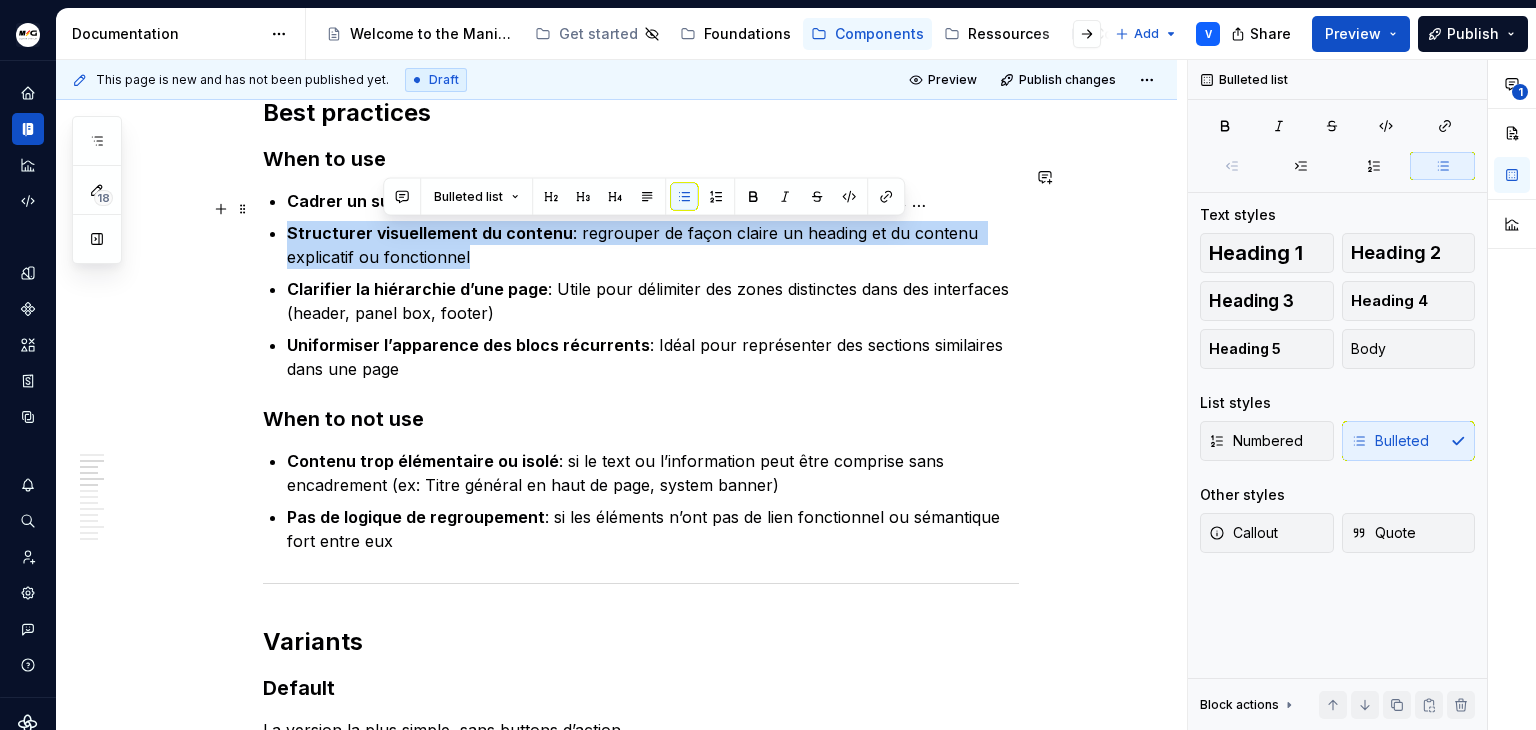click on "Structurer visuellement du contenu : regrouper de façon claire un heading et du contenu explicatif ou fonctionnel" at bounding box center (653, 245) 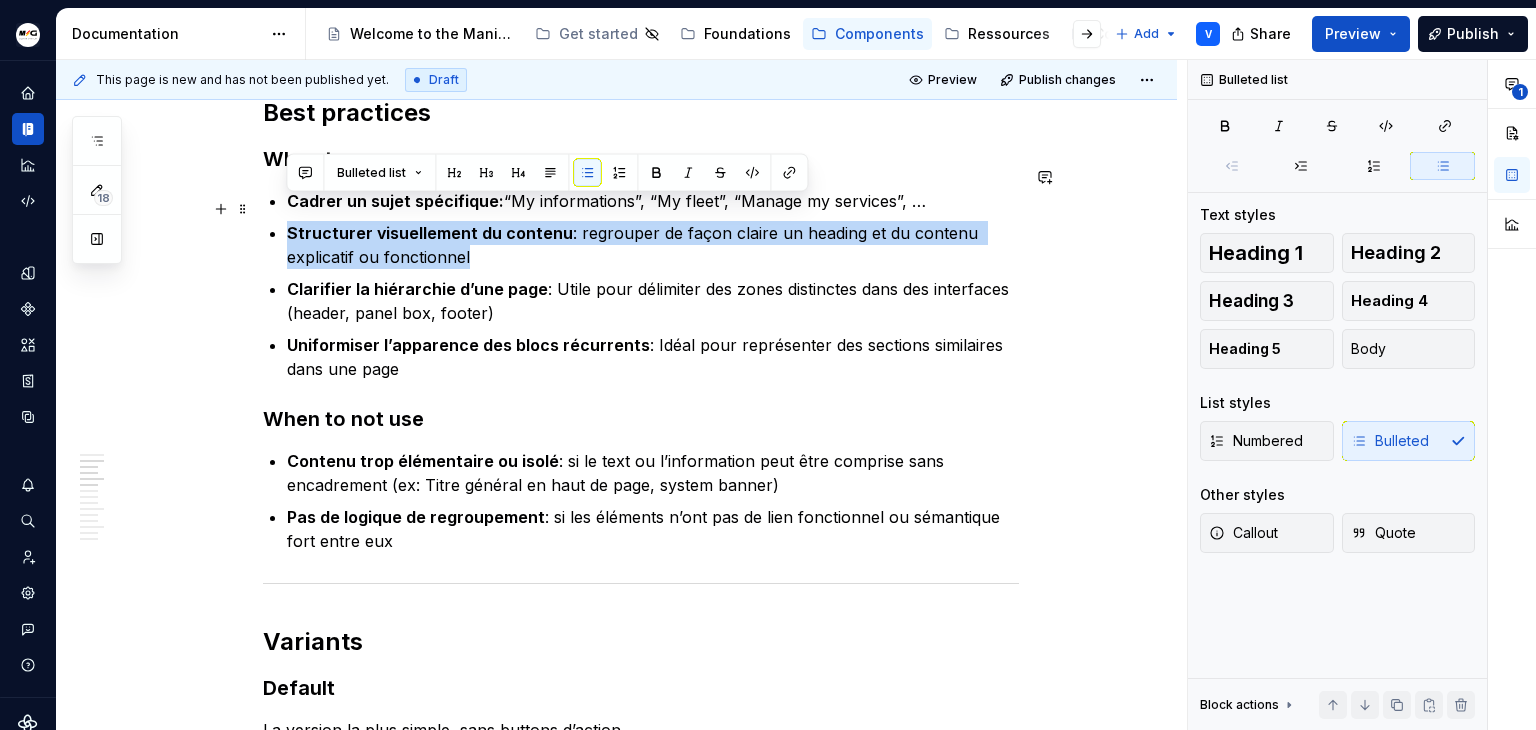 click on "Structurer visuellement du contenu : regrouper de façon claire un heading et du contenu explicatif ou fonctionnel" at bounding box center (653, 245) 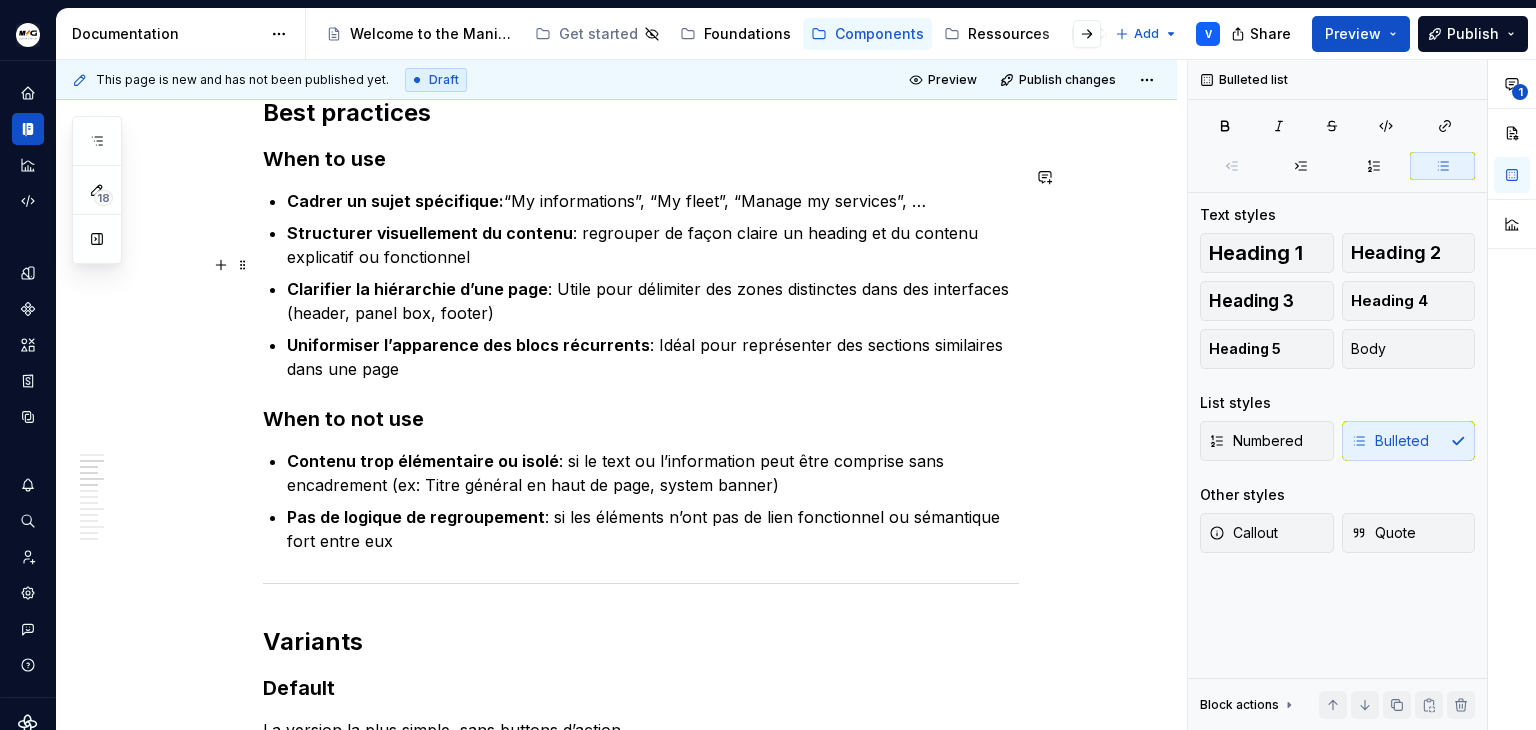 click on "Clarifier la hiérarchie d’une page : Utile pour délimiter des zones distinctes dans des interfaces (header, panel box, footer)" at bounding box center (653, 301) 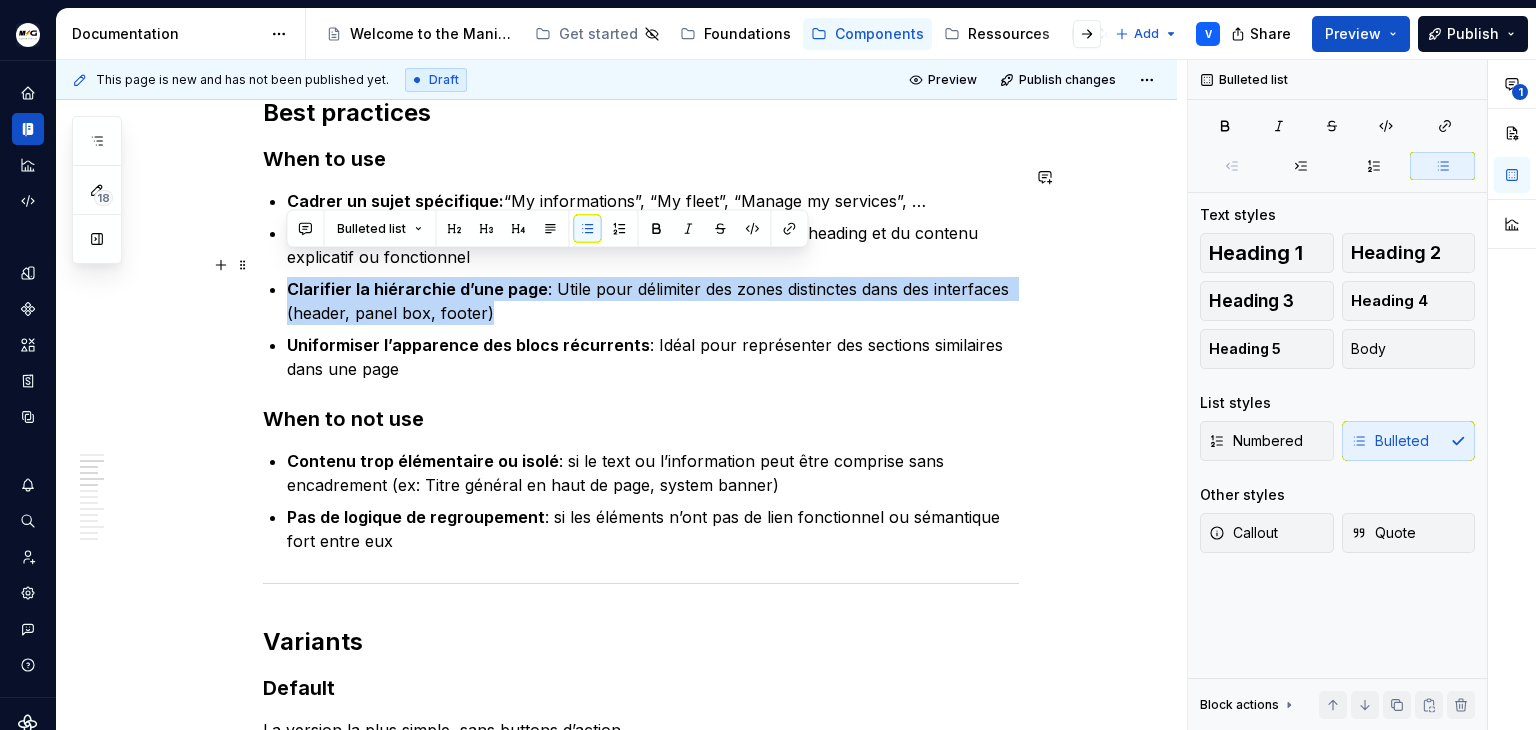 click on "Clarifier la hiérarchie d’une page : Utile pour délimiter des zones distinctes dans des interfaces (header, panel box, footer)" at bounding box center (653, 301) 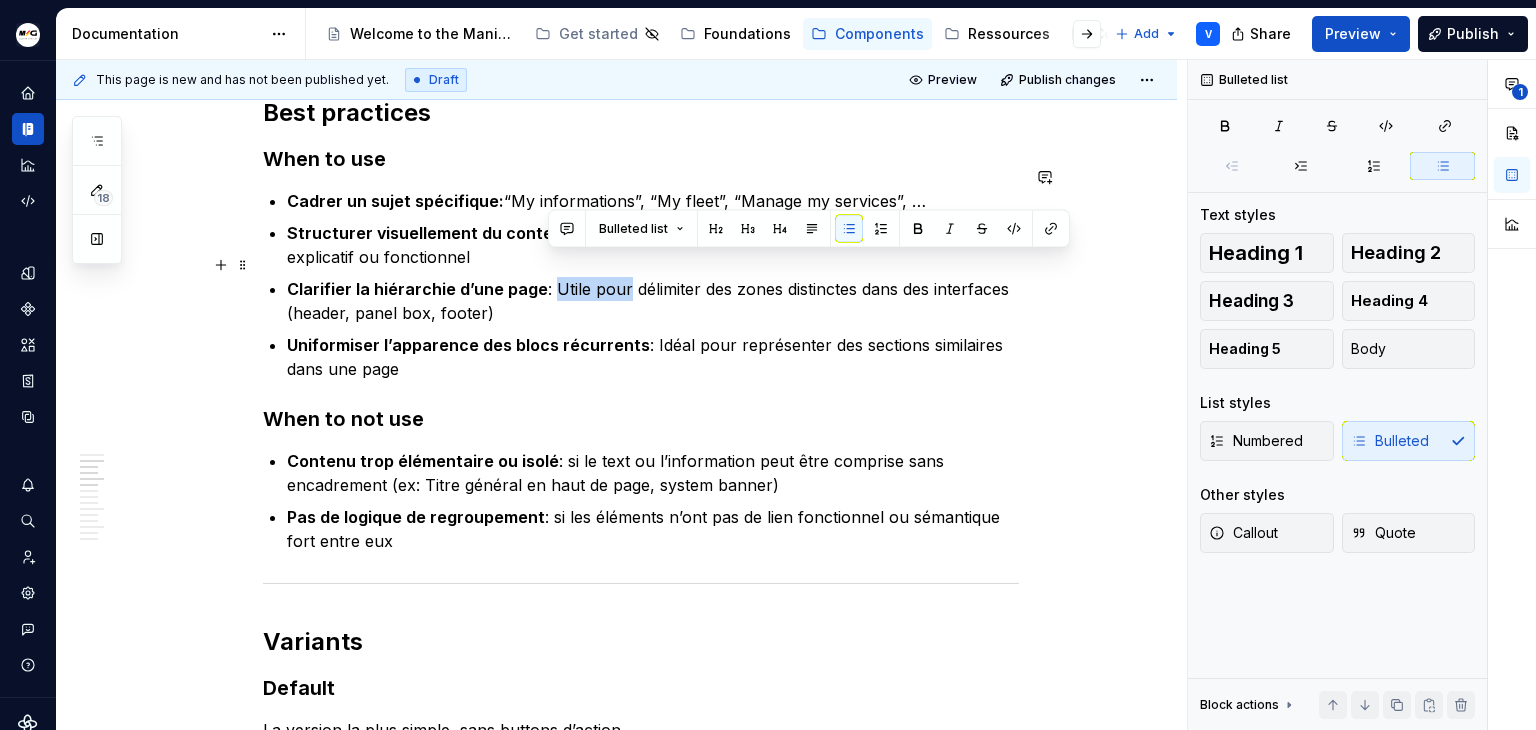 drag, startPoint x: 548, startPoint y: 262, endPoint x: 618, endPoint y: 257, distance: 70.178345 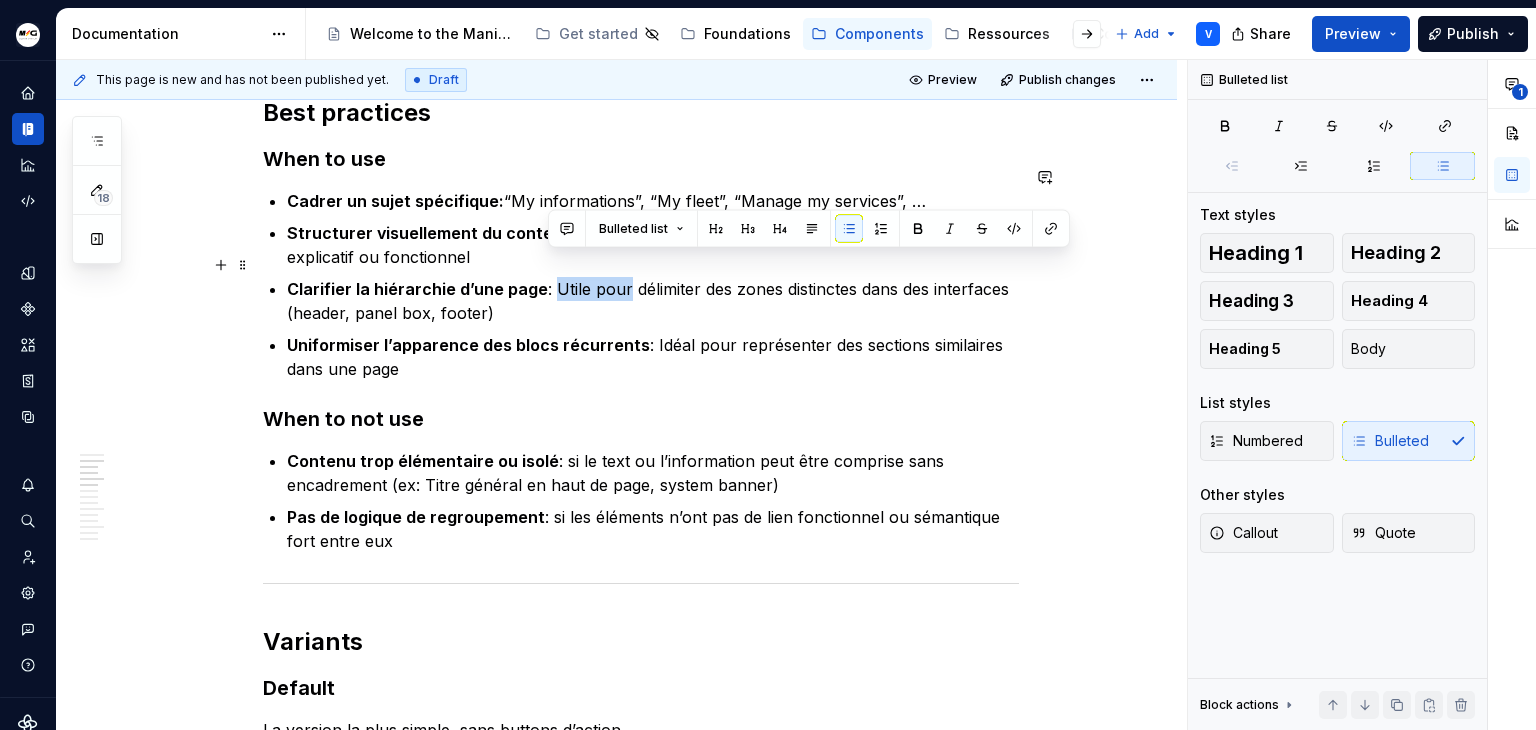click on "Clarifier la hiérarchie d’une page : Utile pour délimiter des zones distinctes dans des interfaces (header, panel box, footer)" at bounding box center [653, 301] 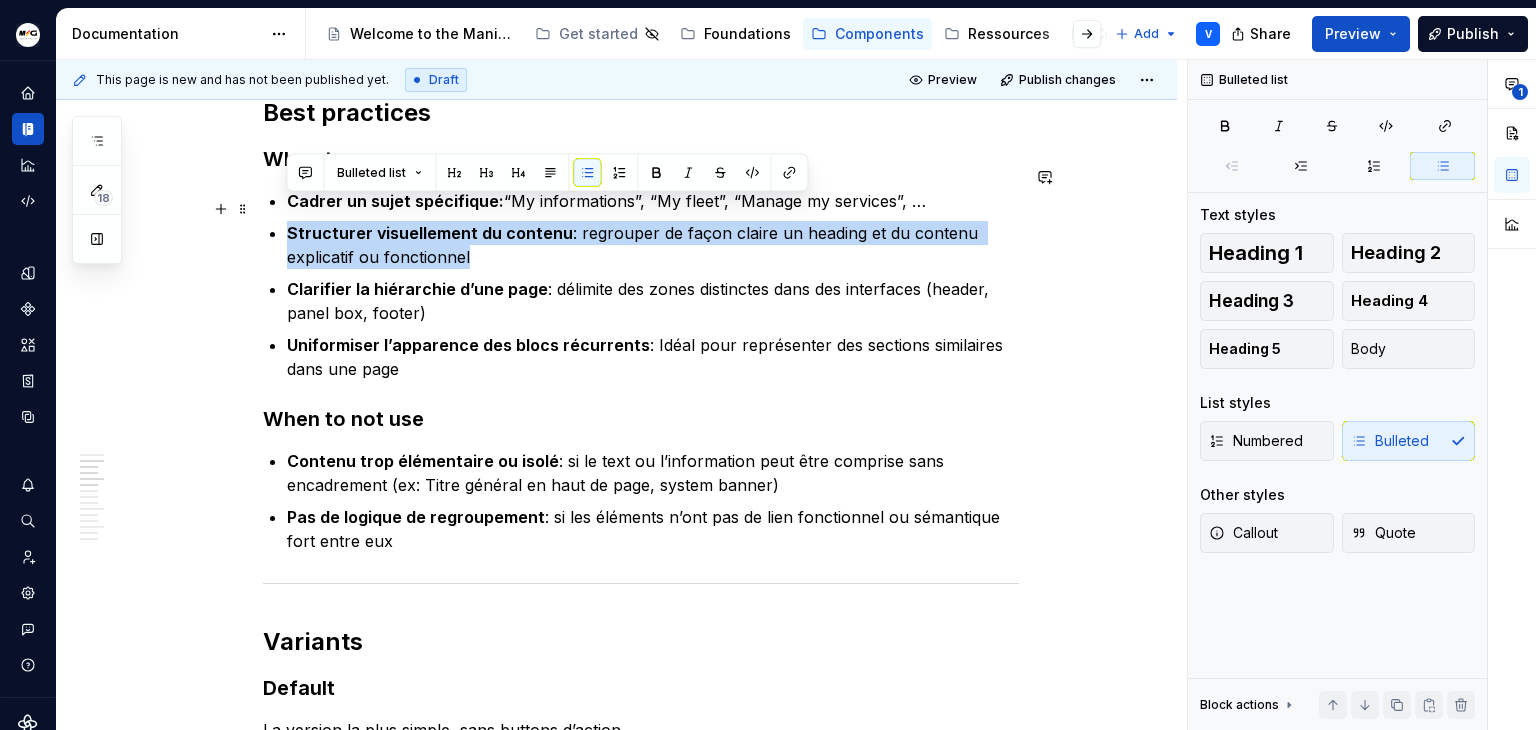 drag, startPoint x: 528, startPoint y: 231, endPoint x: 285, endPoint y: 210, distance: 243.90572 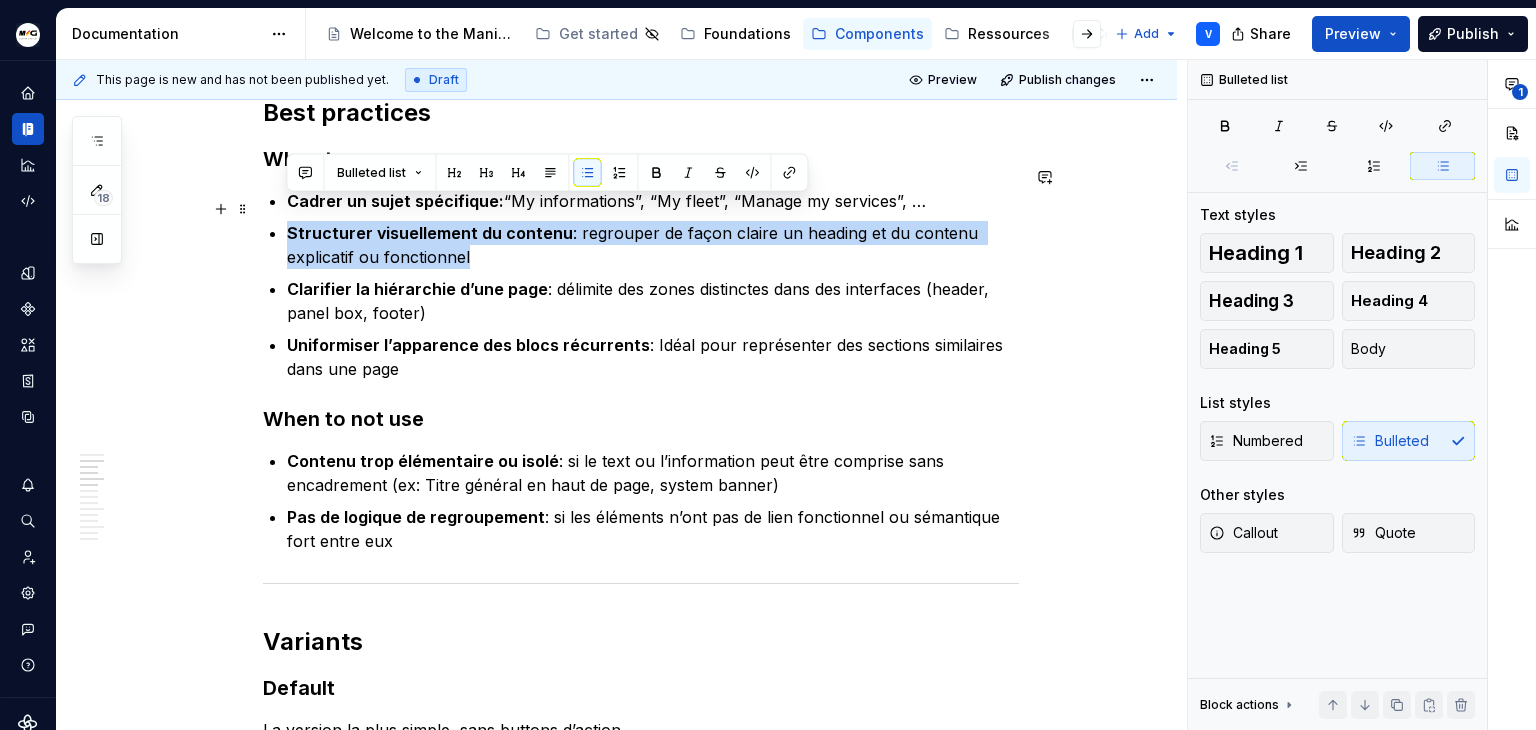 click on "Anatomy Heading  : zone du haut contenant le titre, l’icon, la decoration line et les bouttons d’action Panel  : zone de contenu libre pouvant abriter n’importe quel composant (checkbox, table, text…) Title  : titre de la panel box Decoration line : barre decorative adaptée à la couleur de marque Icon decorative : icon représentant le contenu du panel box + background adapté à la couleur de la marque Action zone : buttons permettant à l’utilisateur de réaliser des actions lié au contenu Best practices When to use Cadrer un sujet spécifique:  “My informations”, “My fleet”, “Manage my services”, … Structurer visuellement du contenu : regrouper de façon claire un heading et du contenu explicatif ou fonctionnel Clarifier la hiérarchie d’une page : délimite des zones distinctes dans des interfaces (header, panel box, footer) Uniformiser l’apparence des blocs récurrents : Idéal pour représenter des sections similaires dans une page When to not use Variants  Default ****" at bounding box center (641, 1855) 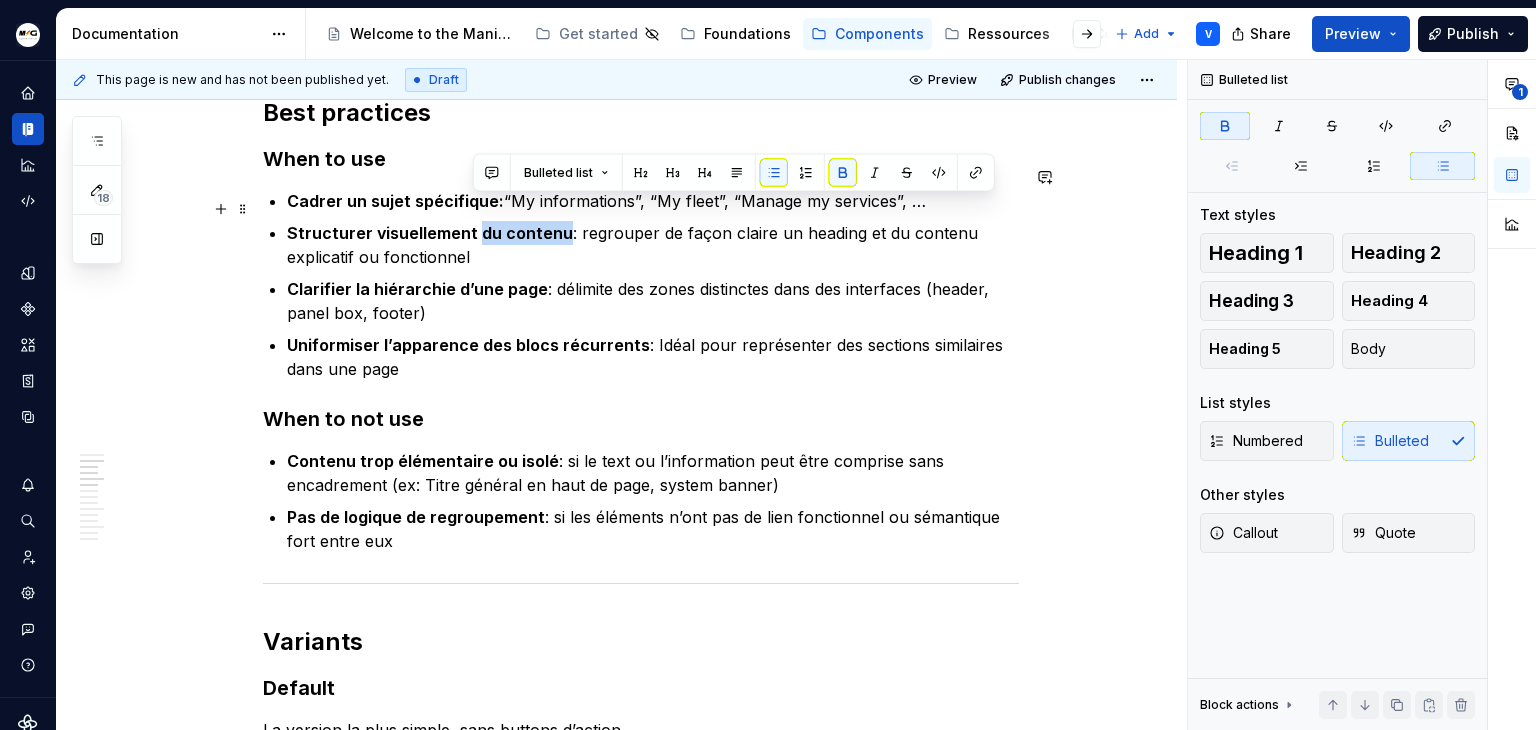 drag, startPoint x: 474, startPoint y: 209, endPoint x: 556, endPoint y: 204, distance: 82.1523 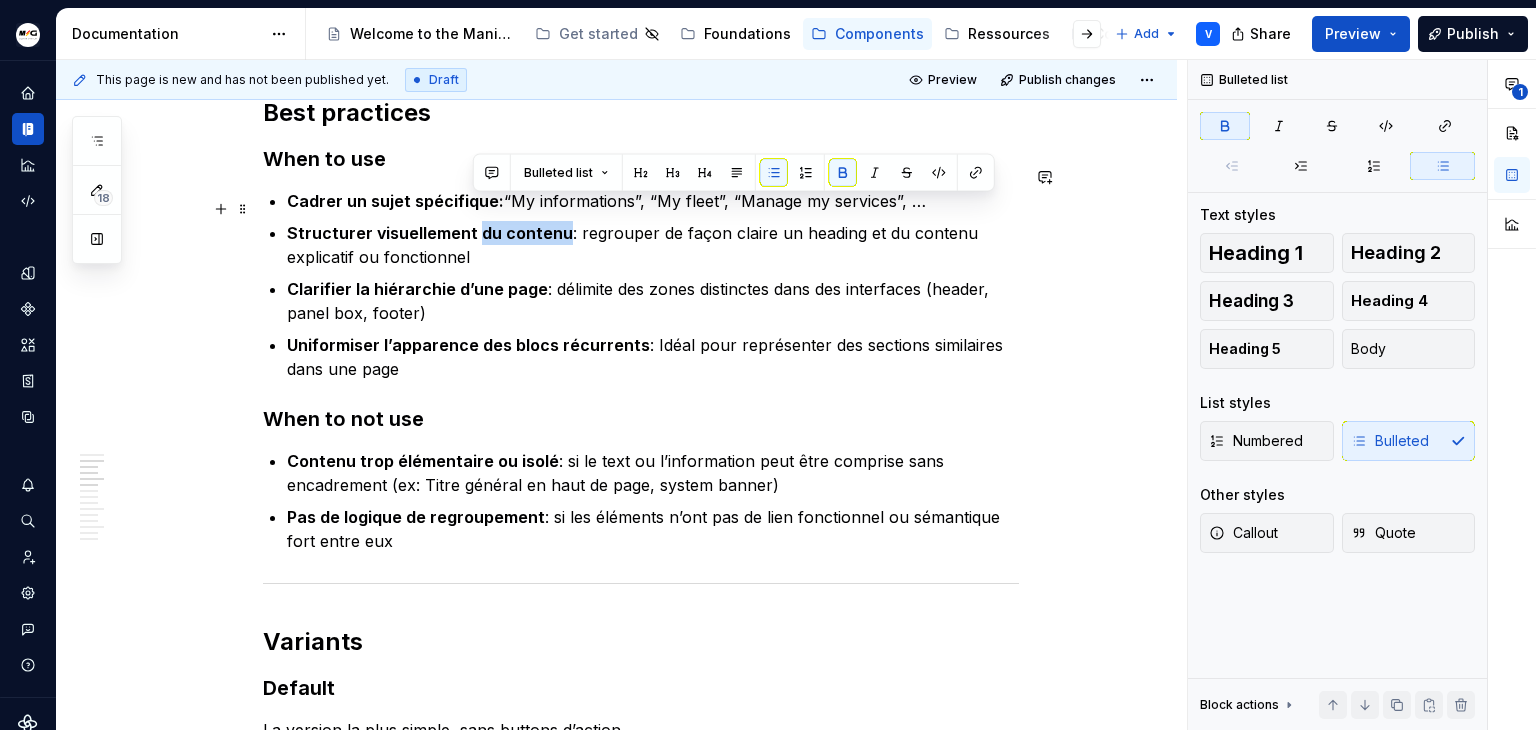 click on "Structurer visuellement du contenu" at bounding box center [430, 233] 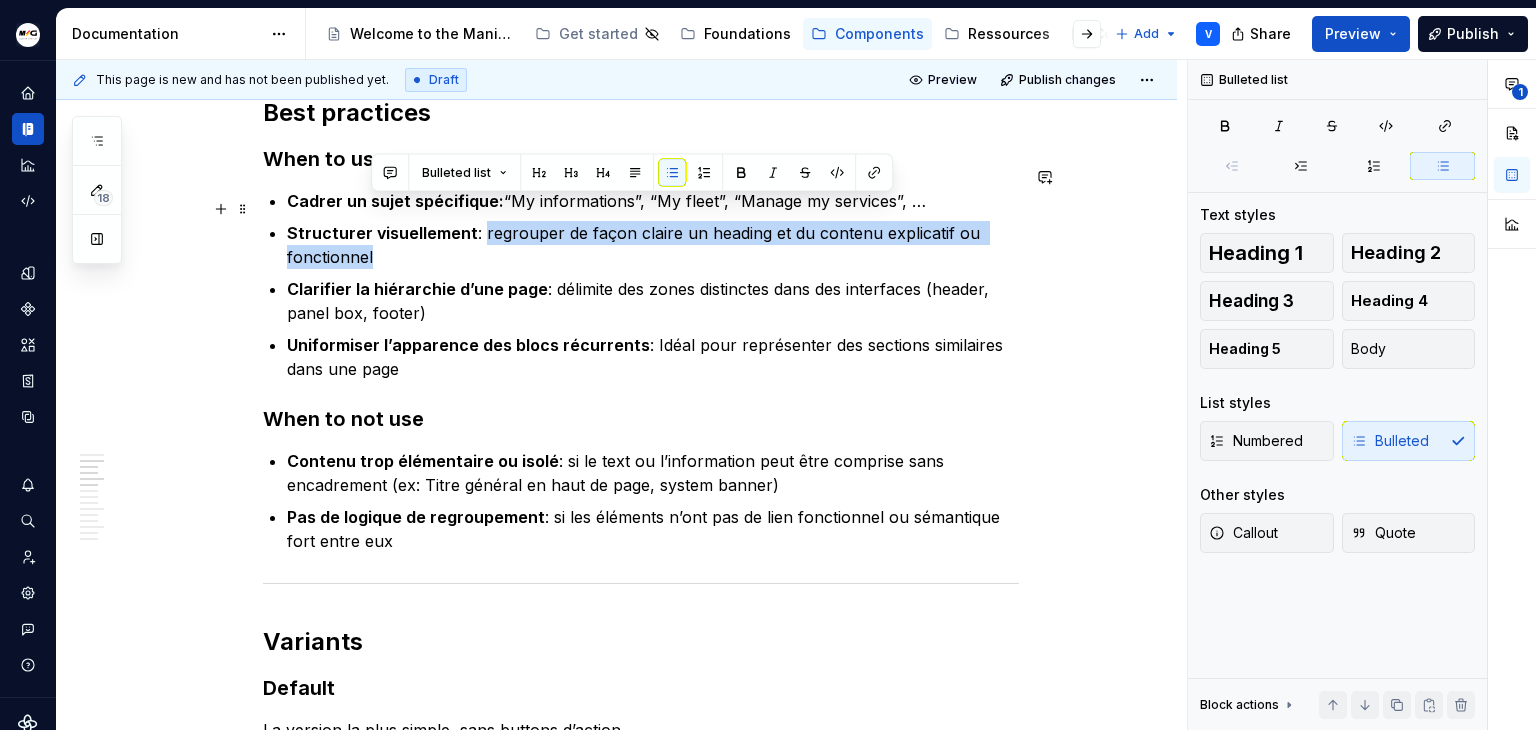 drag, startPoint x: 480, startPoint y: 212, endPoint x: 680, endPoint y: 225, distance: 200.42206 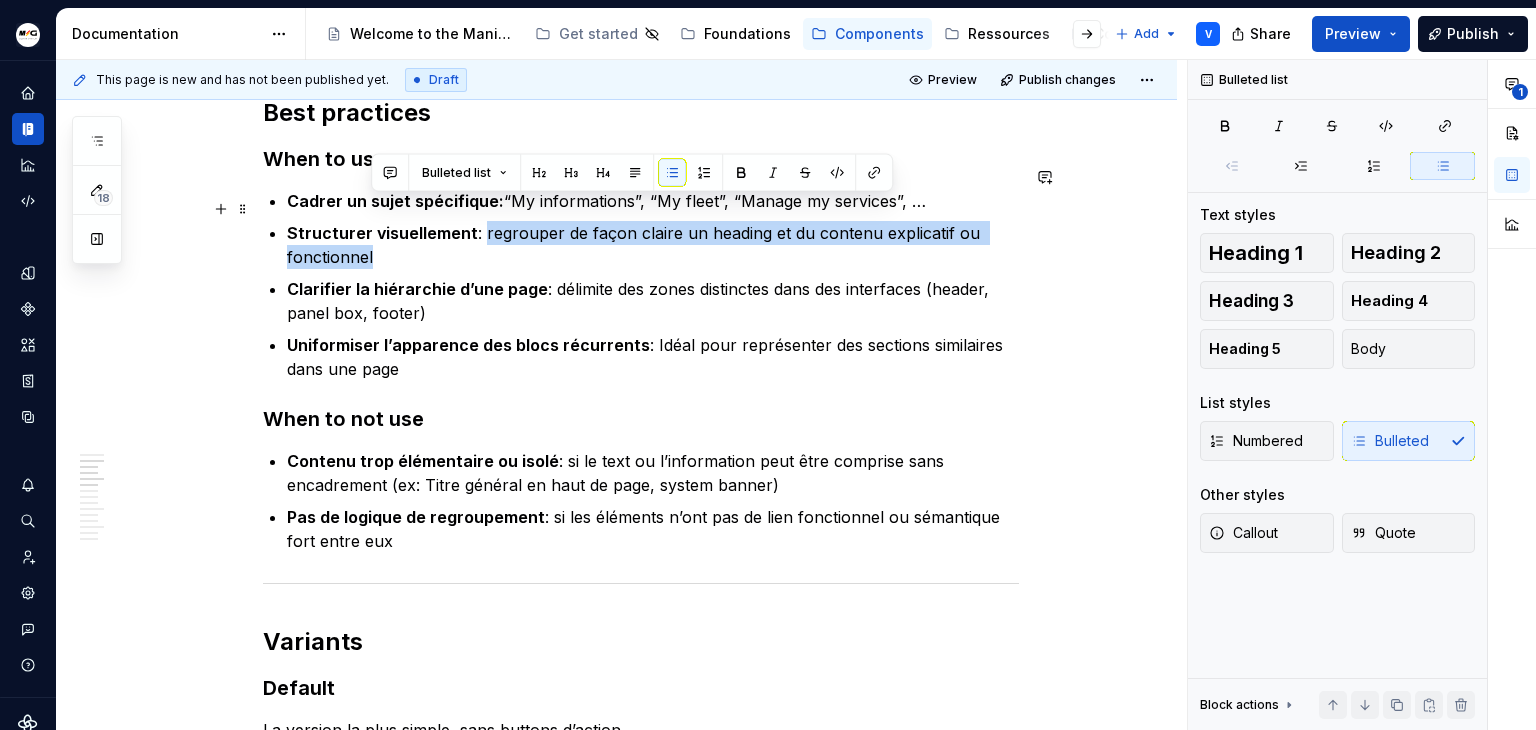 click on "Structurer visuellement : regrouper de façon claire un heading et du contenu explicatif ou fonctionnel" at bounding box center (653, 245) 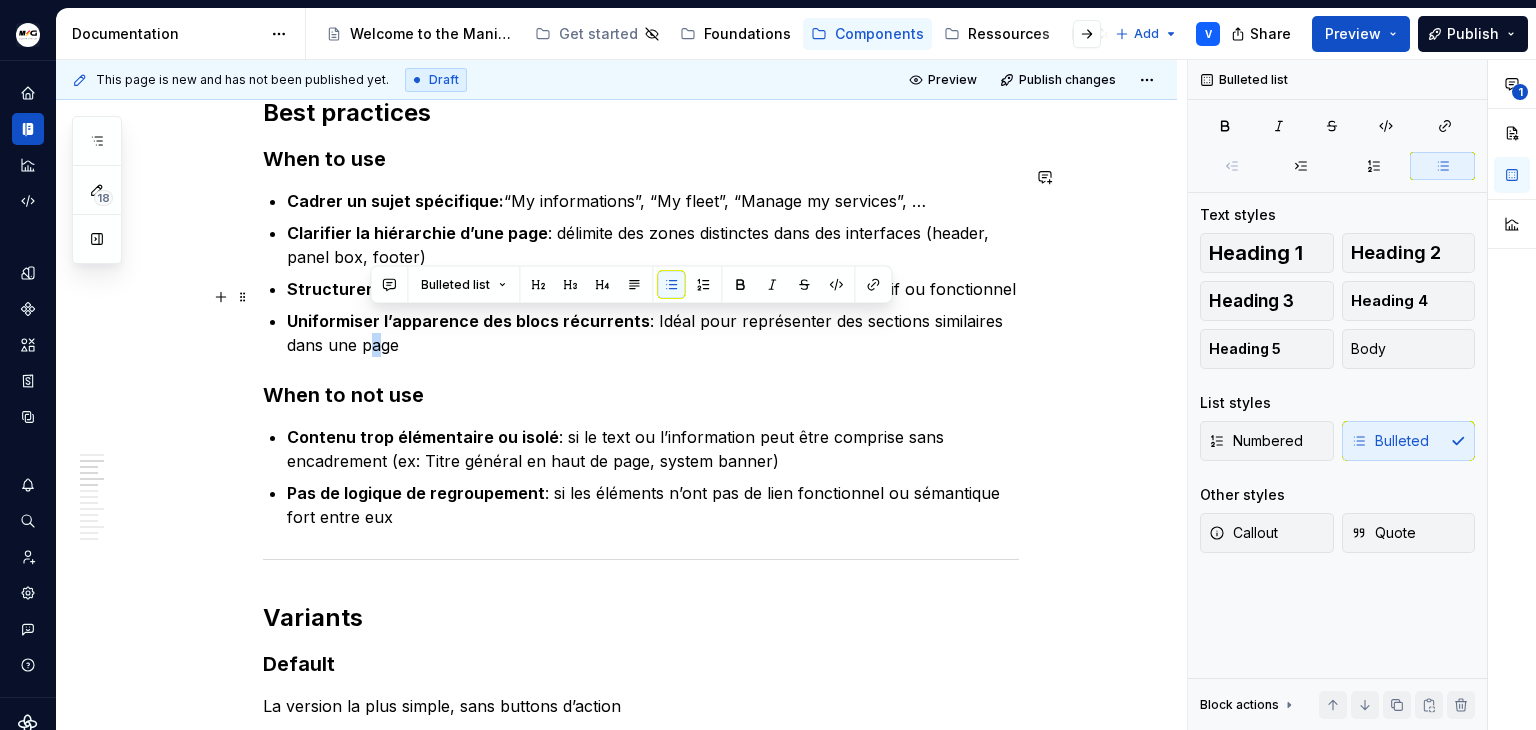 click on "Uniformiser l’apparence des blocs récurrents : Idéal pour représenter des sections similaires dans une page" at bounding box center [653, 333] 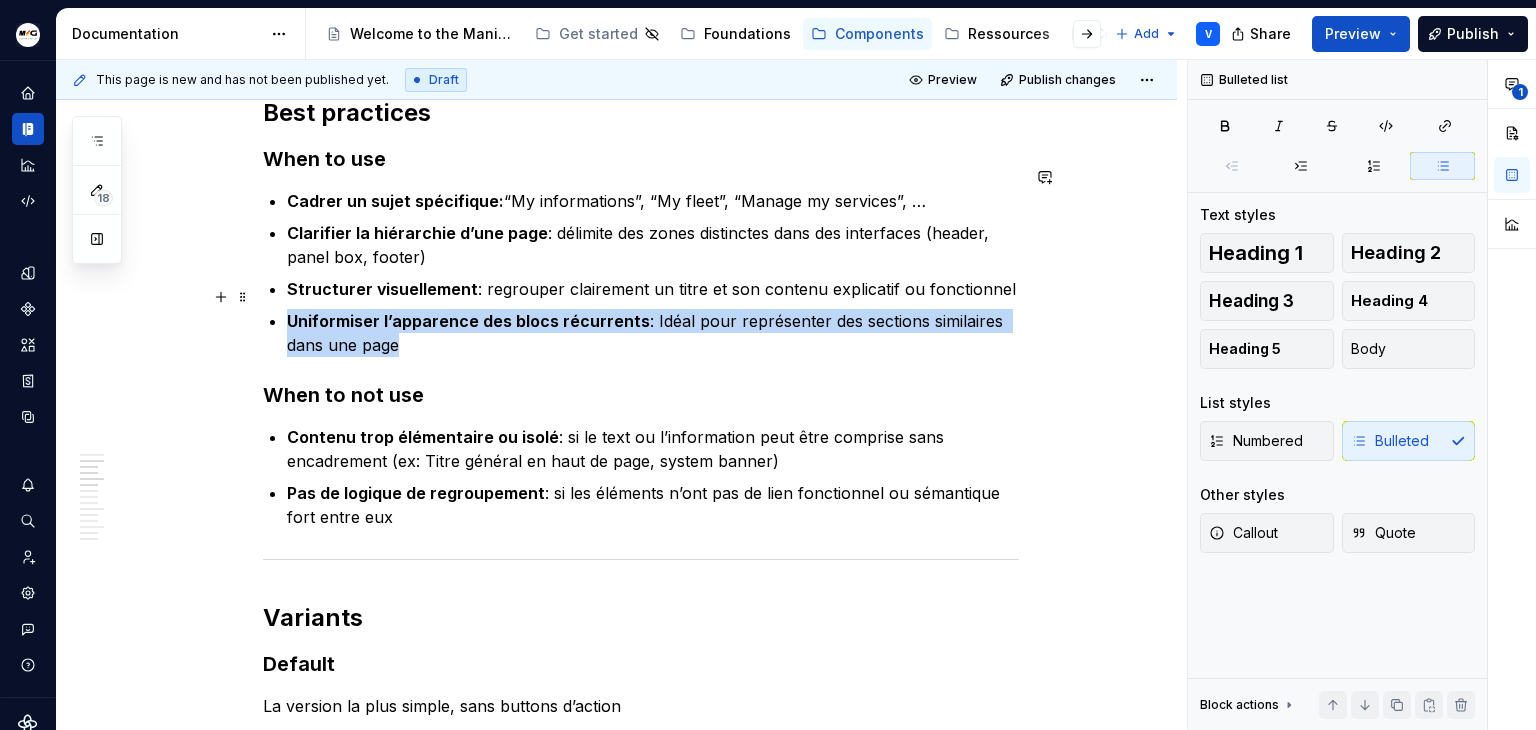 click on "Uniformiser l’apparence des blocs récurrents : Idéal pour représenter des sections similaires dans une page" at bounding box center (653, 333) 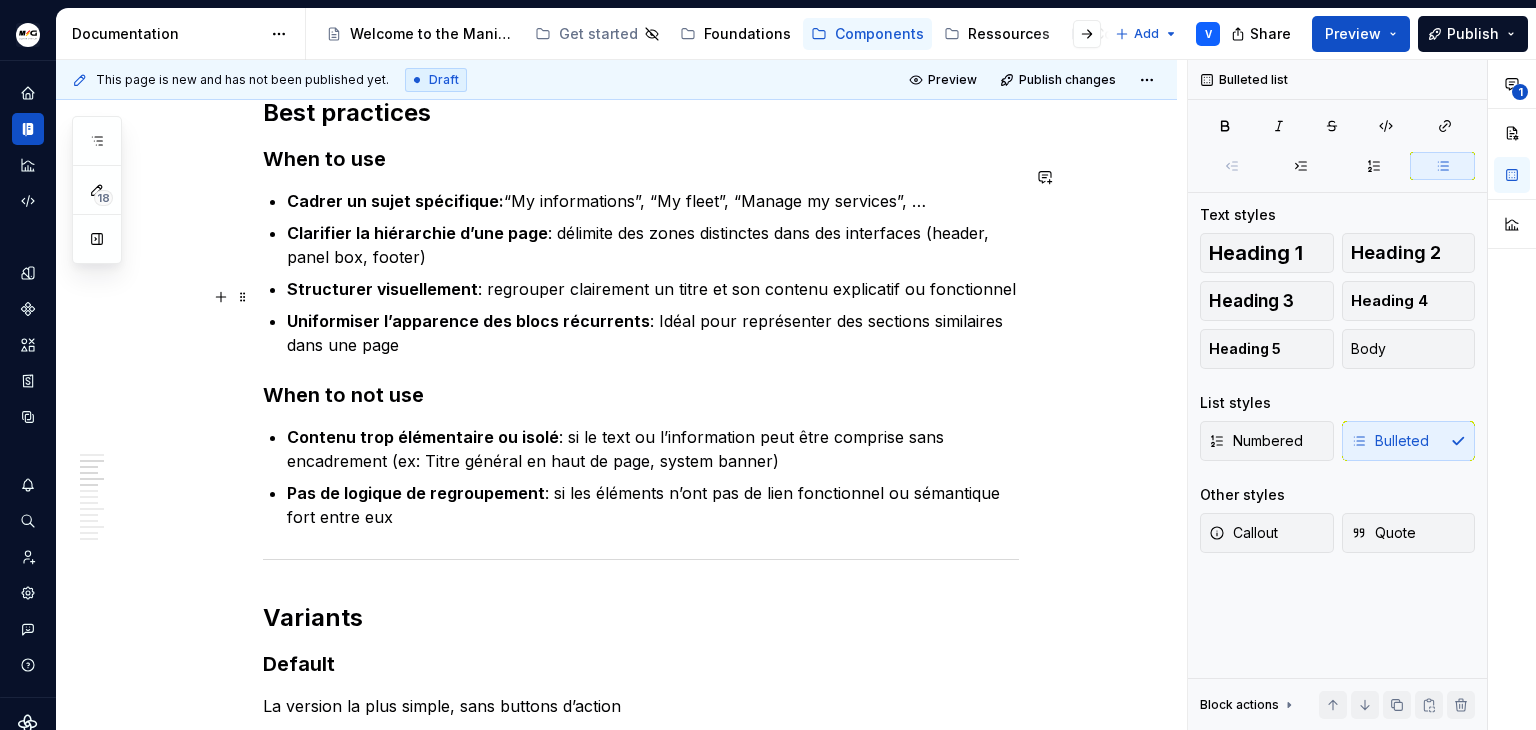 click on "Uniformiser l’apparence des blocs récurrents : Idéal pour représenter des sections similaires dans une page" at bounding box center [653, 333] 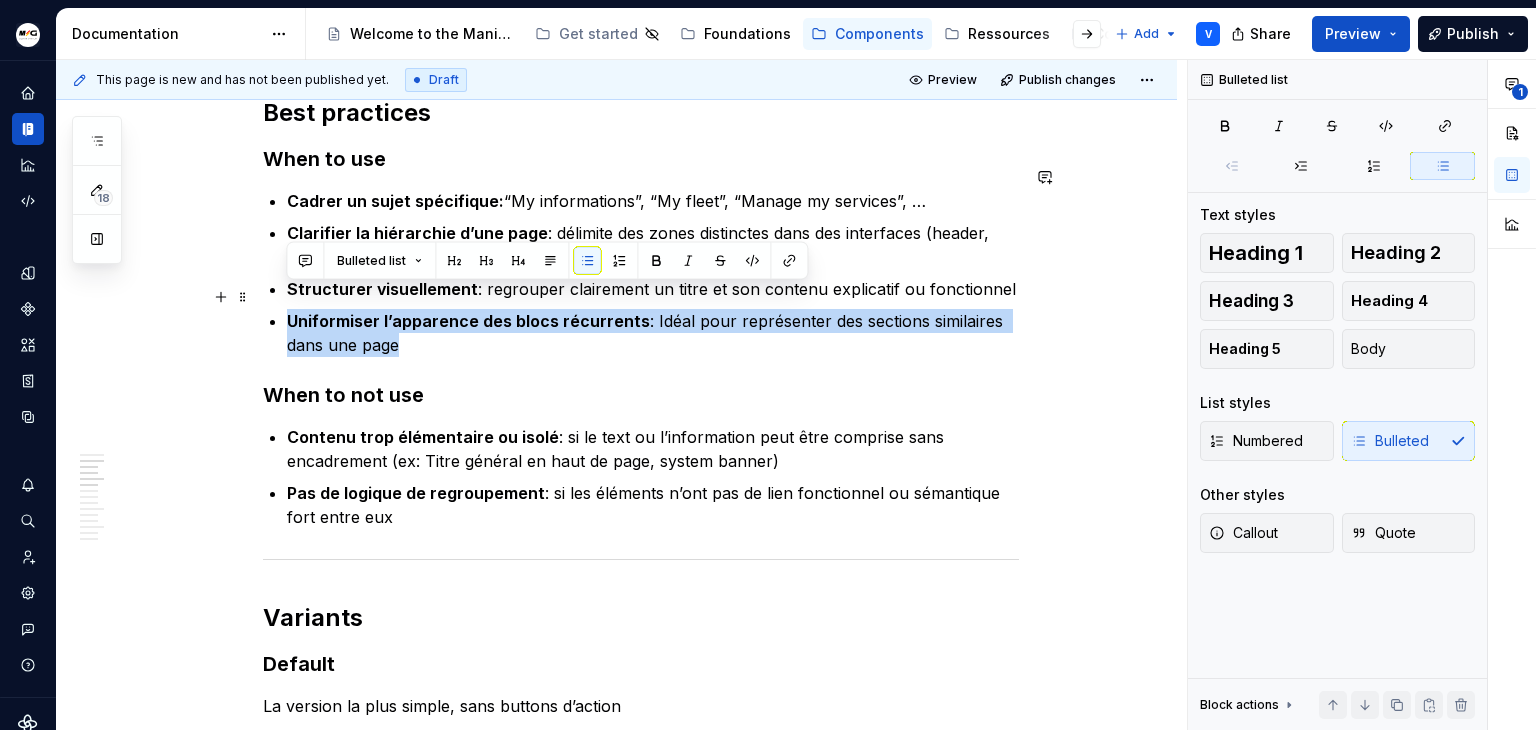 click on "Uniformiser l’apparence des blocs récurrents : Idéal pour représenter des sections similaires dans une page" at bounding box center (653, 333) 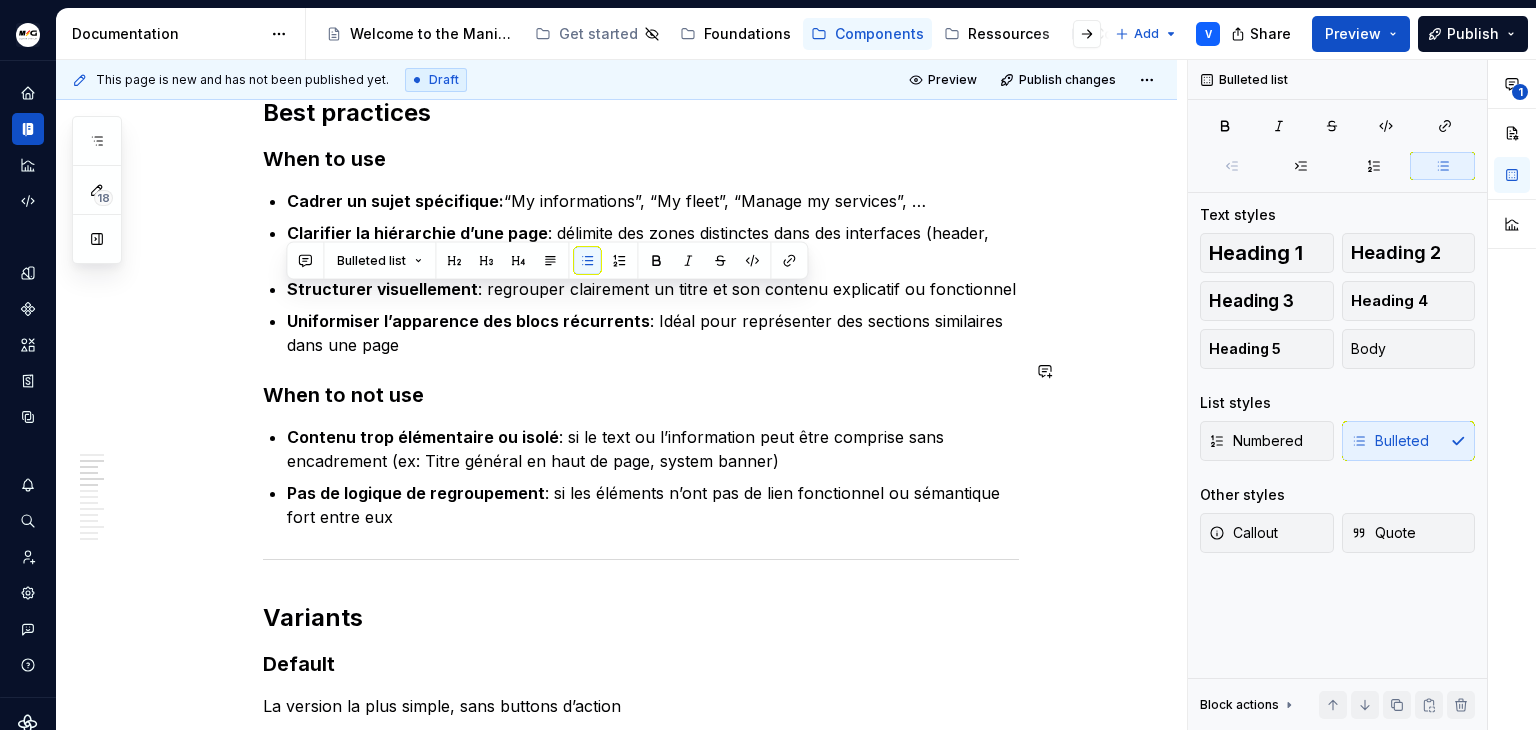 click on "Anatomy Heading  : zone du haut contenant le titre, l’icon, la decoration line et les bouttons d’action Panel  : zone de contenu libre pouvant abriter n’importe quel composant (checkbox, table, text…) Title  : titre de la panel box Decoration line : barre decorative adaptée à la couleur de marque Icon decorative : icon représentant le contenu du panel box + background adapté à la couleur de la marque Action zone : buttons permettant à l’utilisateur de réaliser des actions lié au contenu Best practices When to use Cadrer un sujet spécifique:  “My informations”, “My fleet”, “Manage my services”, … Clarifier la hiérarchie d’une page : délimite des zones distinctes dans des interfaces (header, panel box, footer) Structurer visuellement : regrouper clairement un titre et son contenu explicatif ou fonctionnel Uniformiser l’apparence des blocs récurrents : Idéal pour représenter des sections similaires dans une page When to not use Contenu trop élémentaire ou isolé ****" at bounding box center [641, 1843] 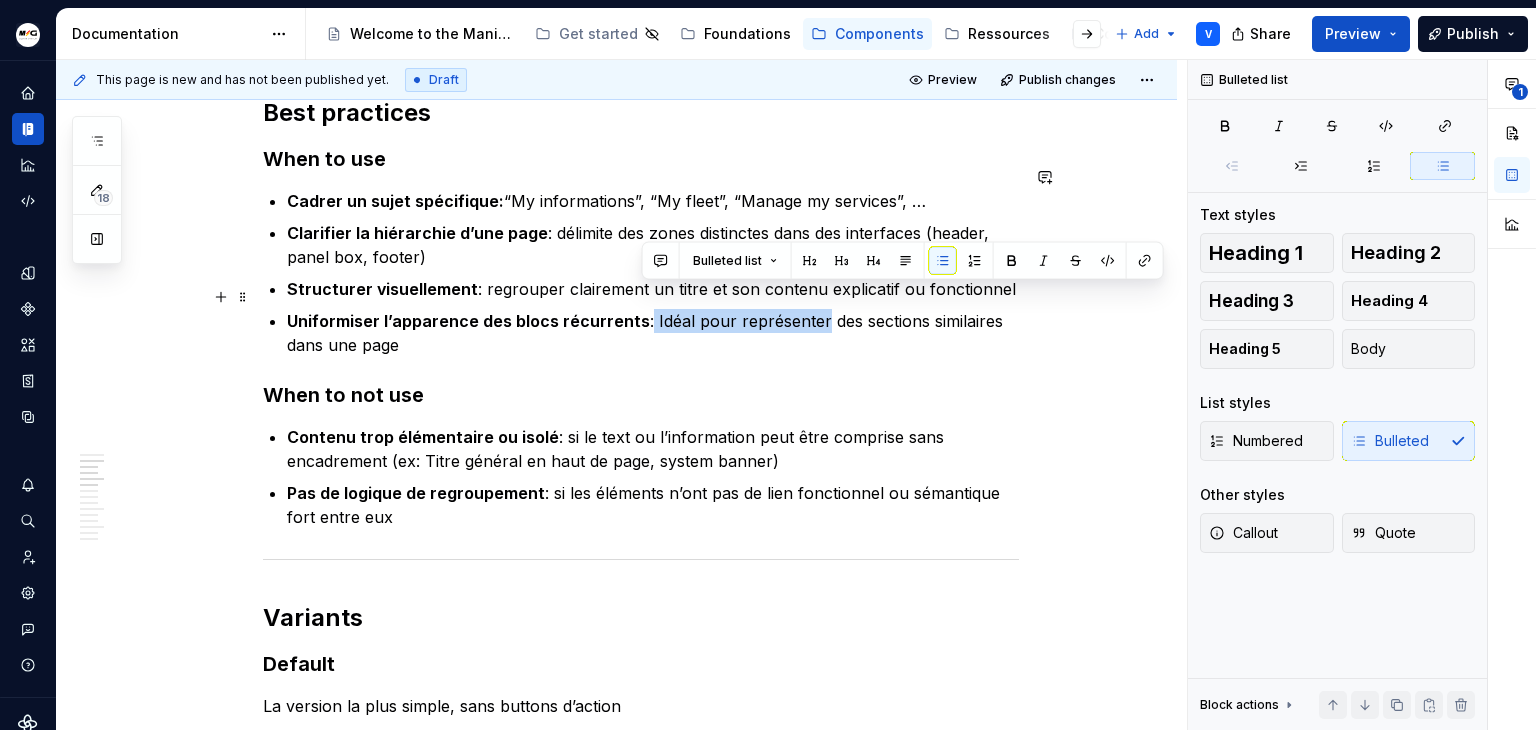 drag, startPoint x: 643, startPoint y: 296, endPoint x: 812, endPoint y: 291, distance: 169.07394 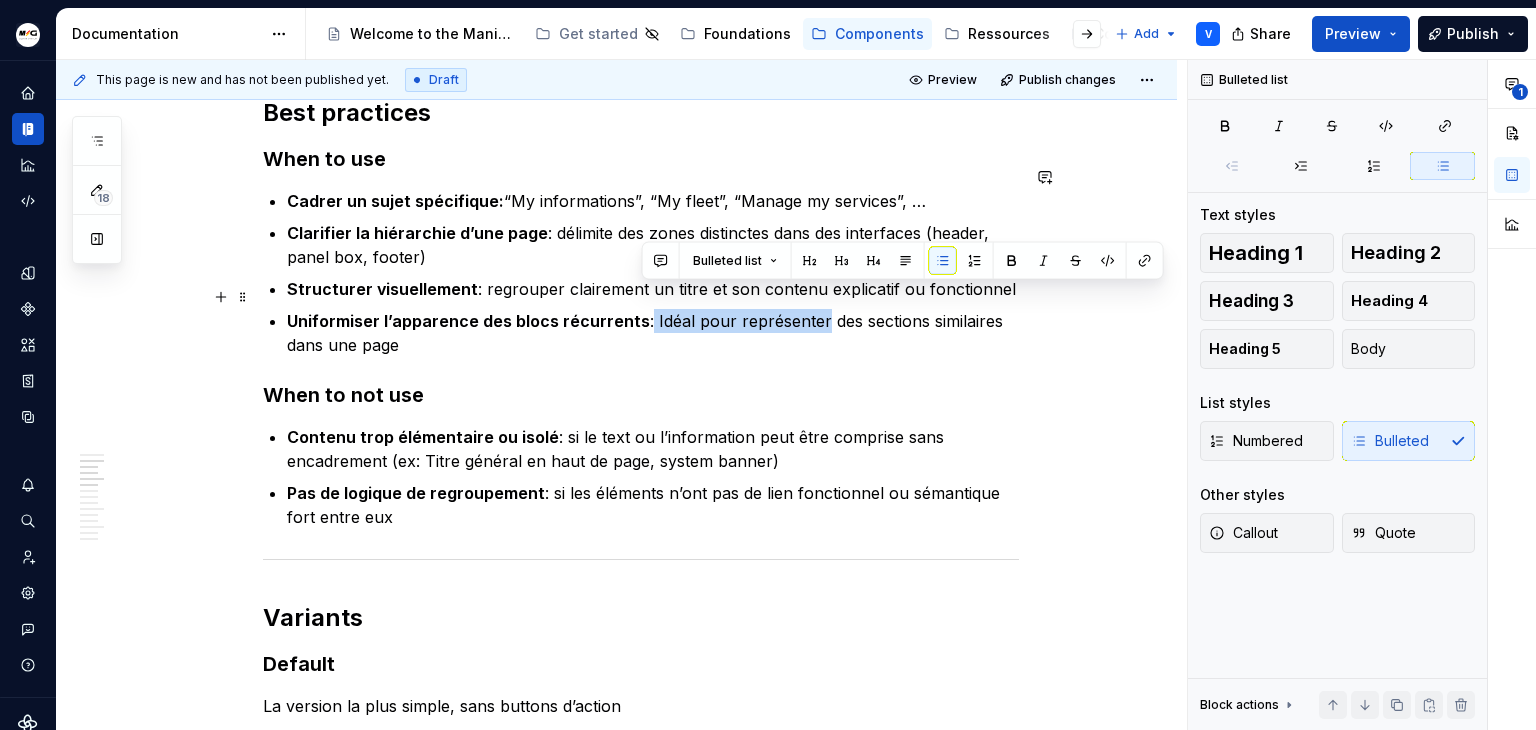 click on "Uniformiser l’apparence des blocs récurrents : Idéal pour représenter des sections similaires dans une page" at bounding box center (653, 333) 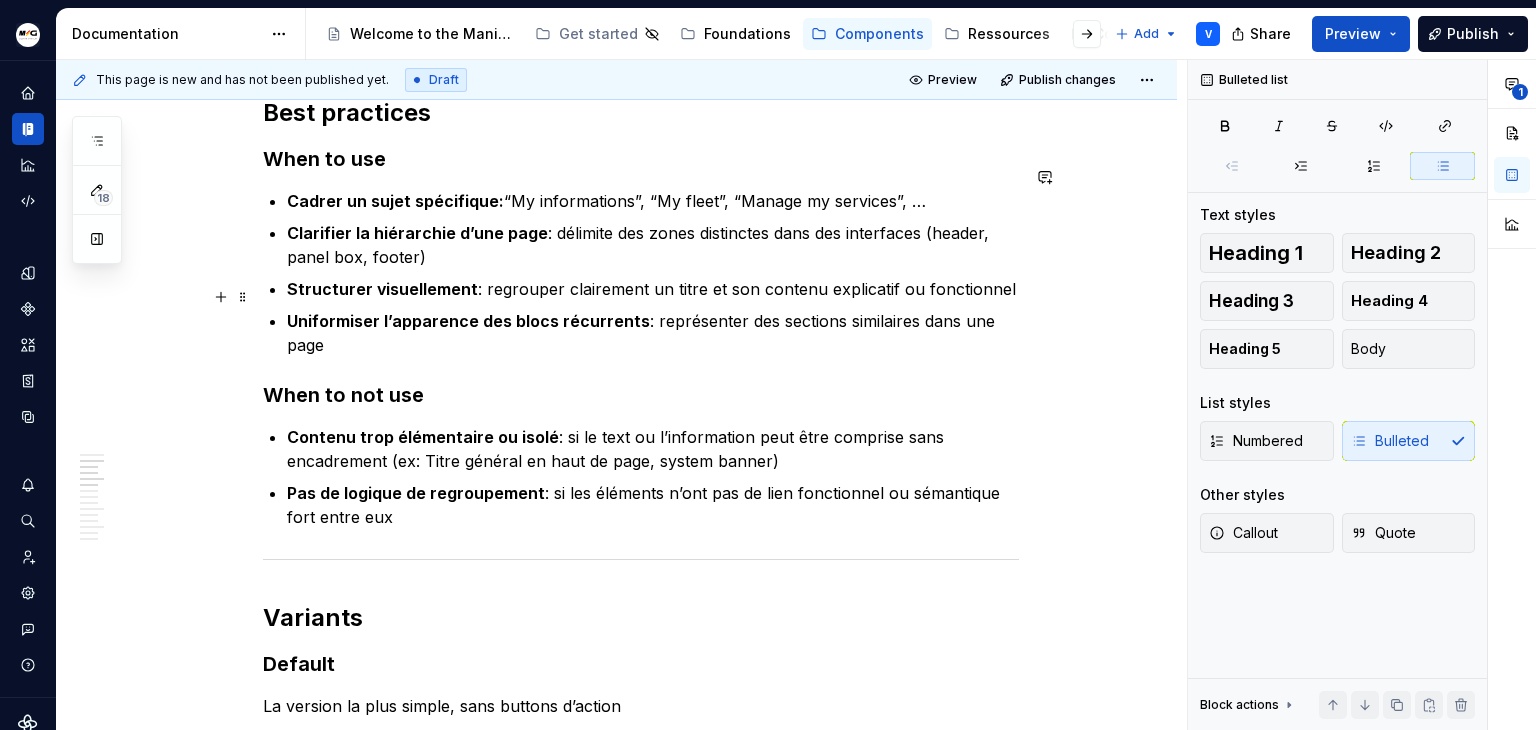 click on "Uniformiser l’apparence des blocs récurrents : représenter des sections similaires dans une page" at bounding box center (653, 333) 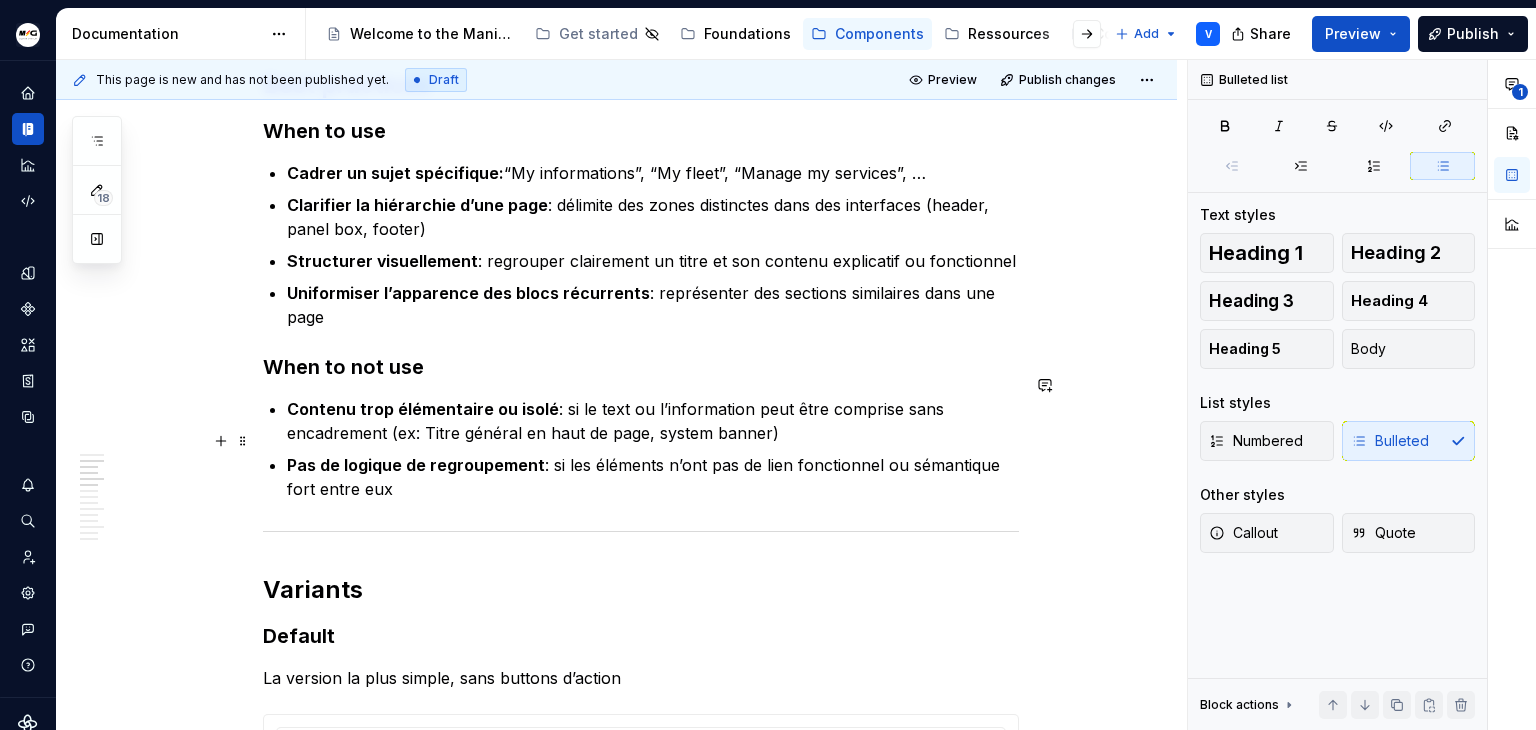 scroll, scrollTop: 900, scrollLeft: 0, axis: vertical 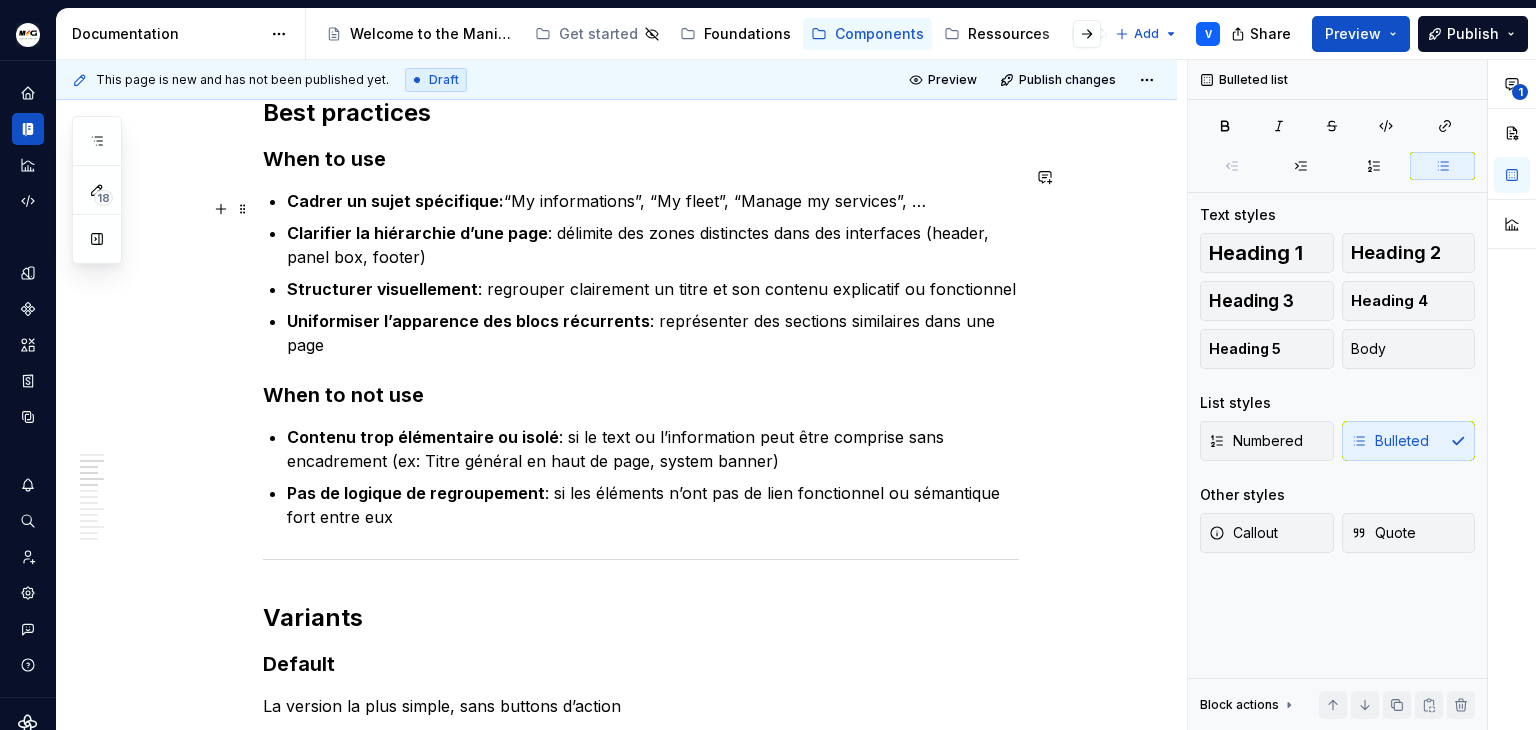 click on "Clarifier la hiérarchie d’une page : délimite des zones distinctes dans des interfaces (header, panel box, footer)" at bounding box center (653, 245) 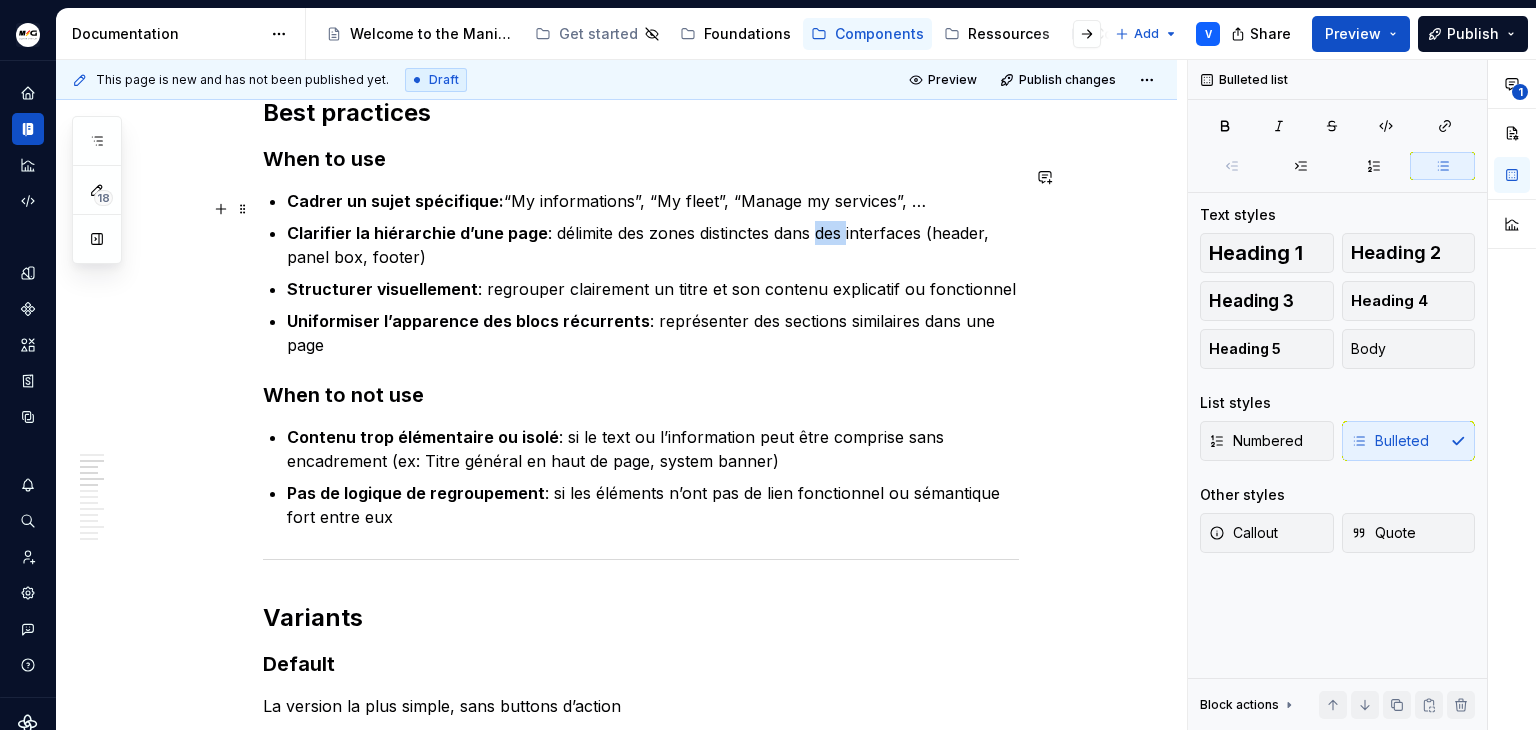 click on "Clarifier la hiérarchie d’une page : délimite des zones distinctes dans des interfaces (header, panel box, footer)" at bounding box center (653, 245) 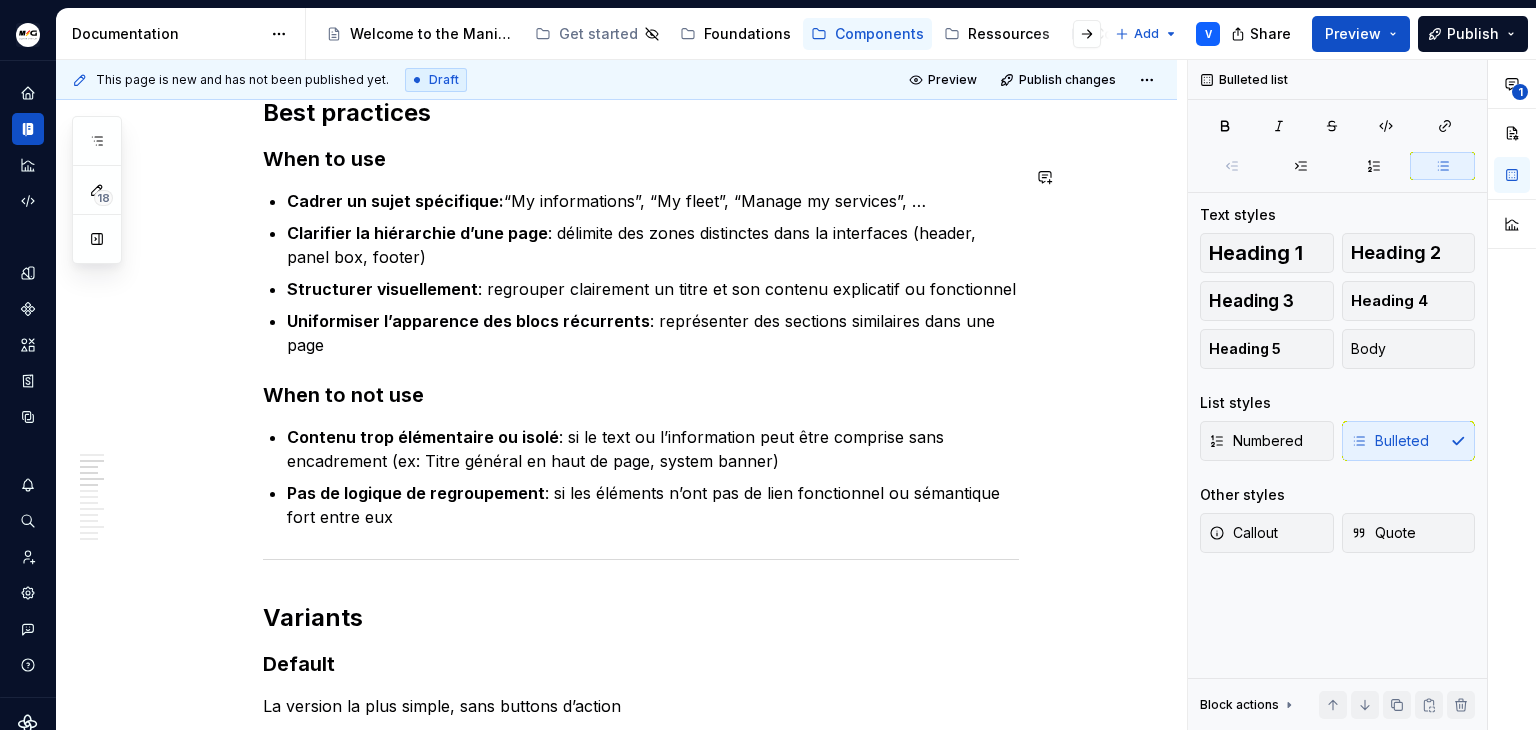click on "Clarifier la hiérarchie d’une page : délimite des zones distinctes dans la interfaces (header, panel box, footer)" at bounding box center (653, 245) 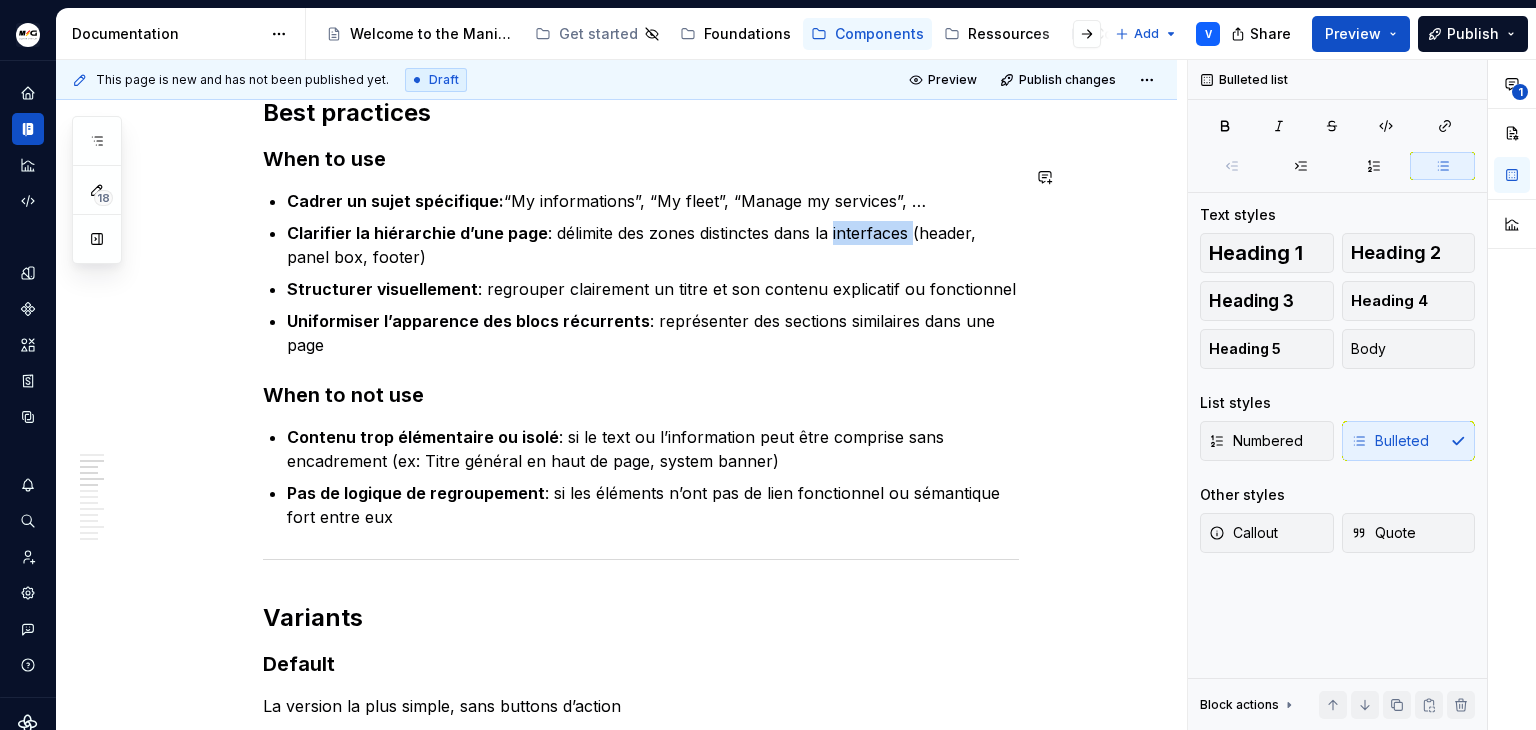 click on "Clarifier la hiérarchie d’une page : délimite des zones distinctes dans la interfaces (header, panel box, footer)" at bounding box center (653, 245) 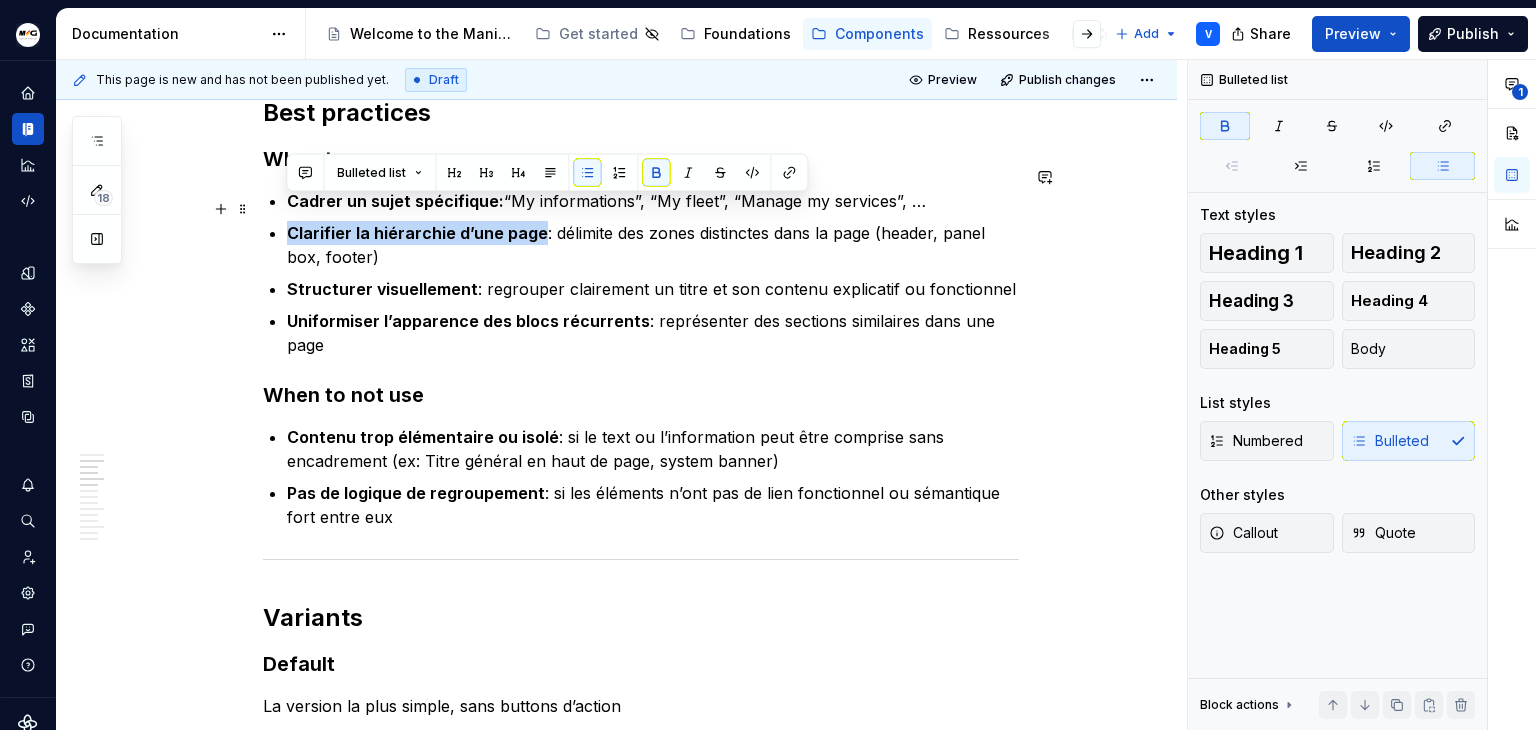 drag, startPoint x: 536, startPoint y: 209, endPoint x: 290, endPoint y: 212, distance: 246.0183 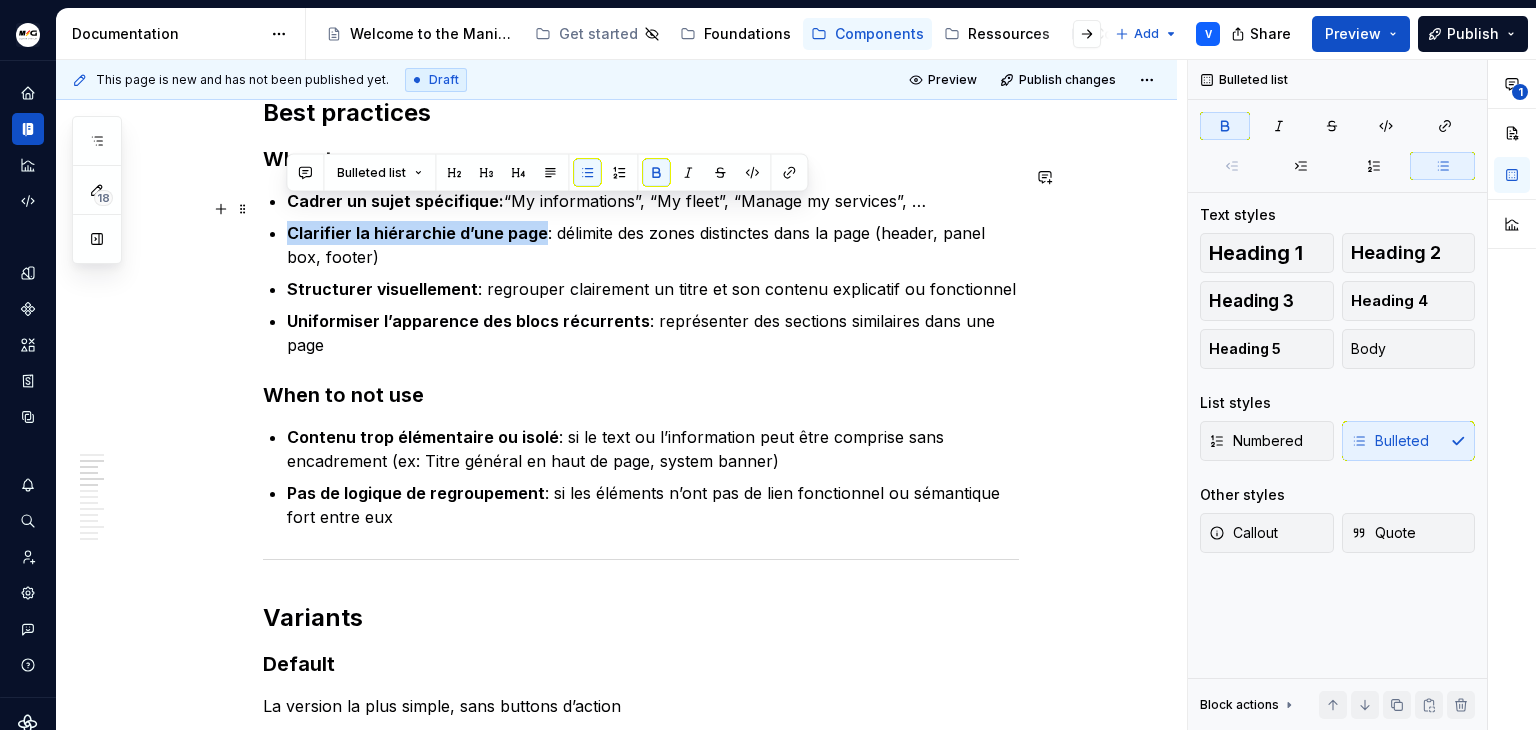click on "Clarifier la hiérarchie d’une page" at bounding box center (417, 233) 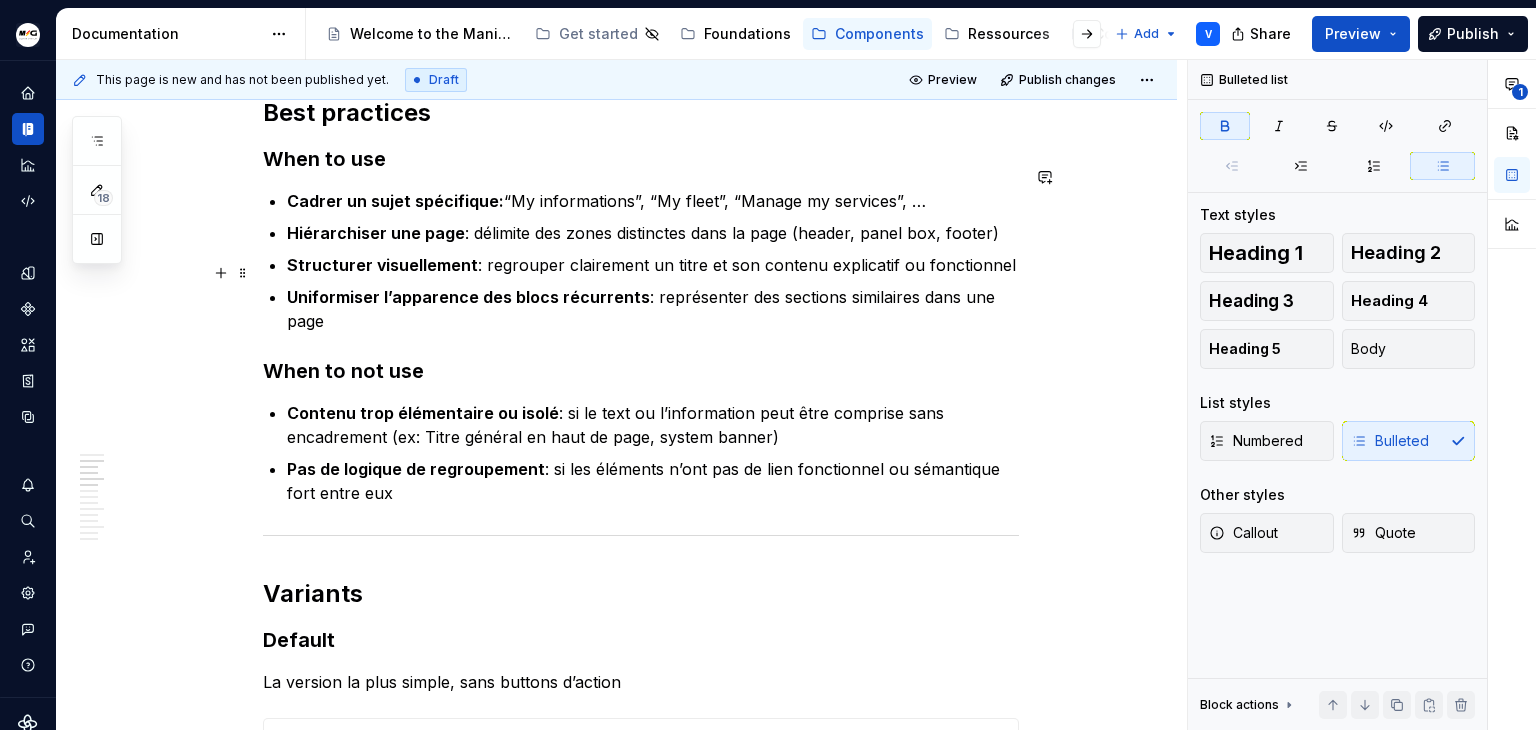 click on "Uniformiser l’apparence des blocs récurrents : représenter des sections similaires dans une page" at bounding box center (653, 309) 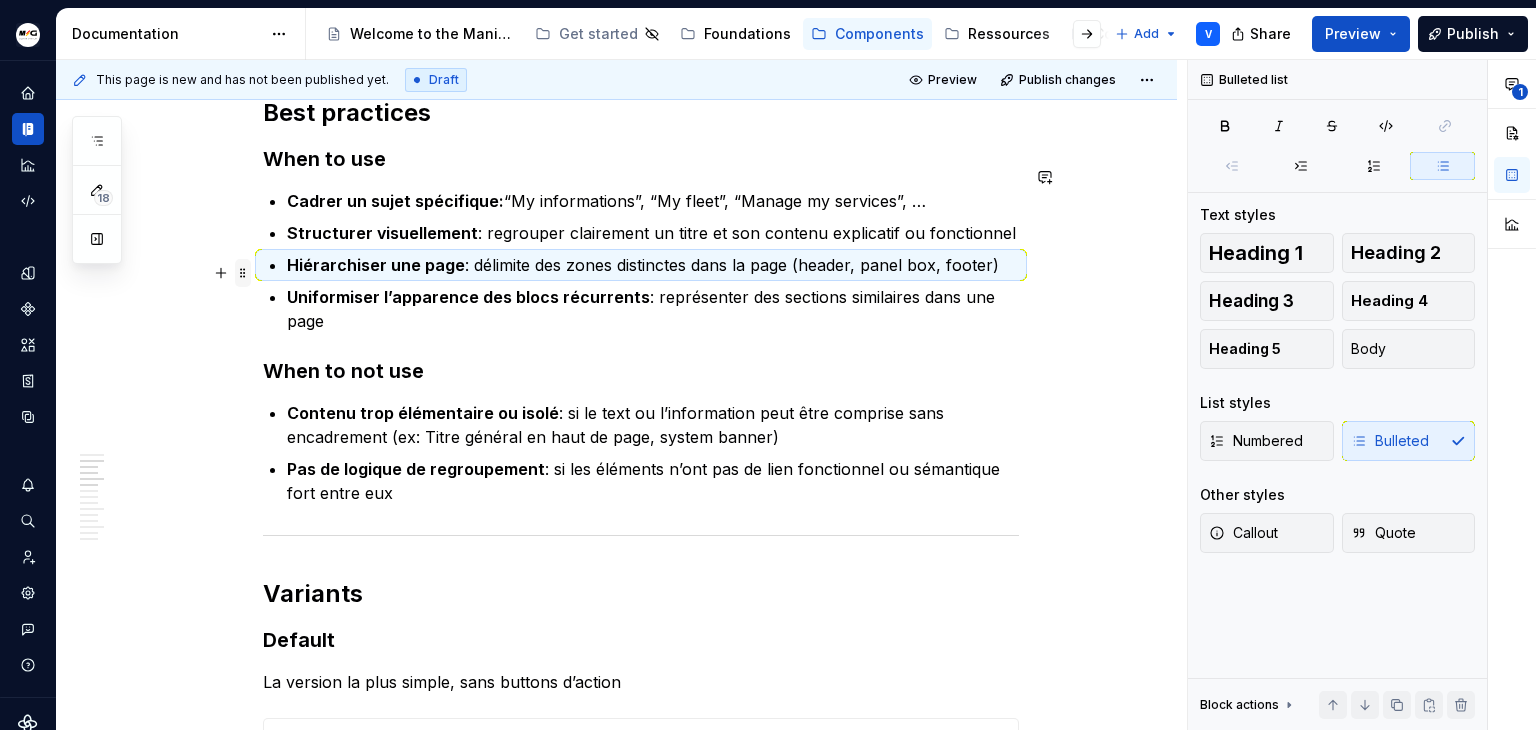 click at bounding box center [243, 273] 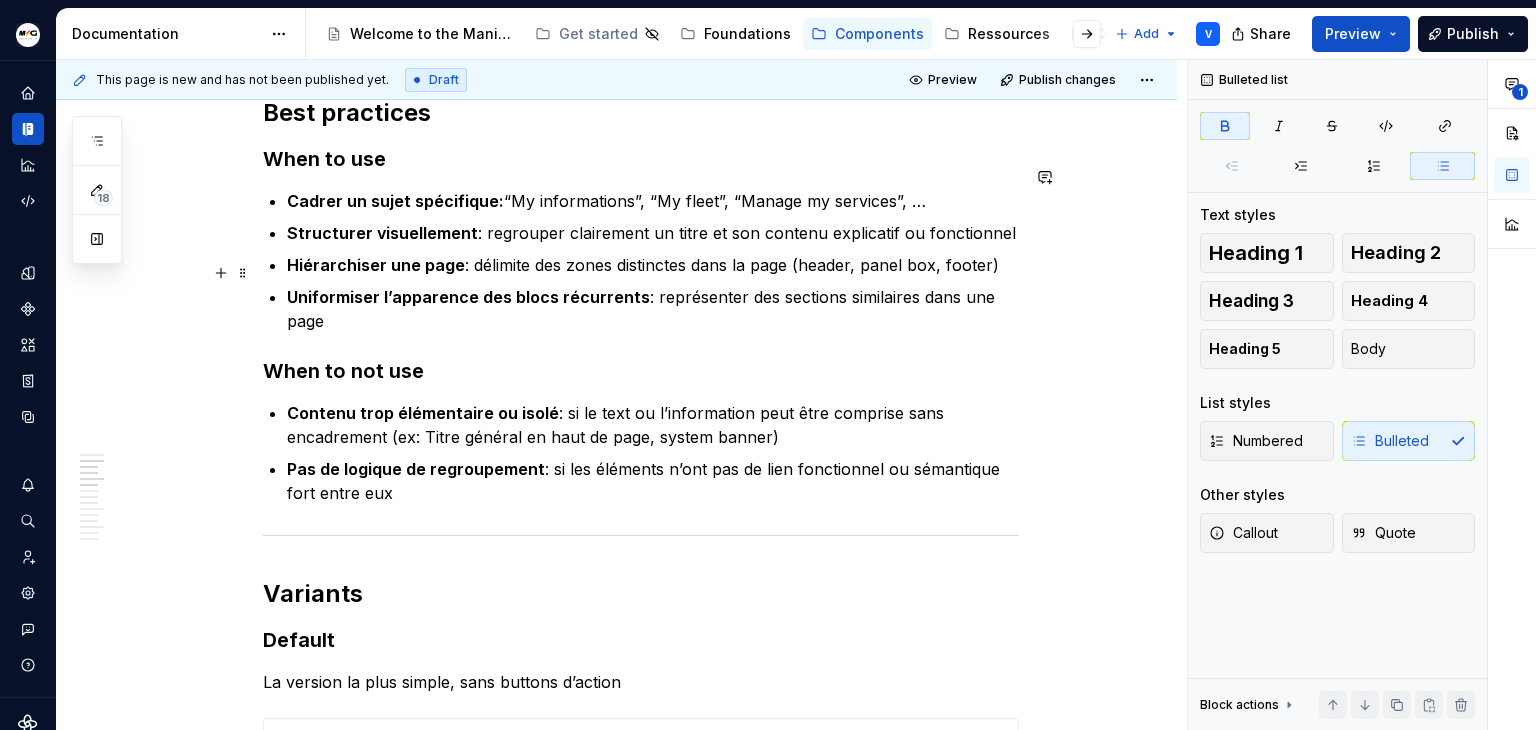 click on "Uniformiser l’apparence des blocs récurrents" at bounding box center [468, 297] 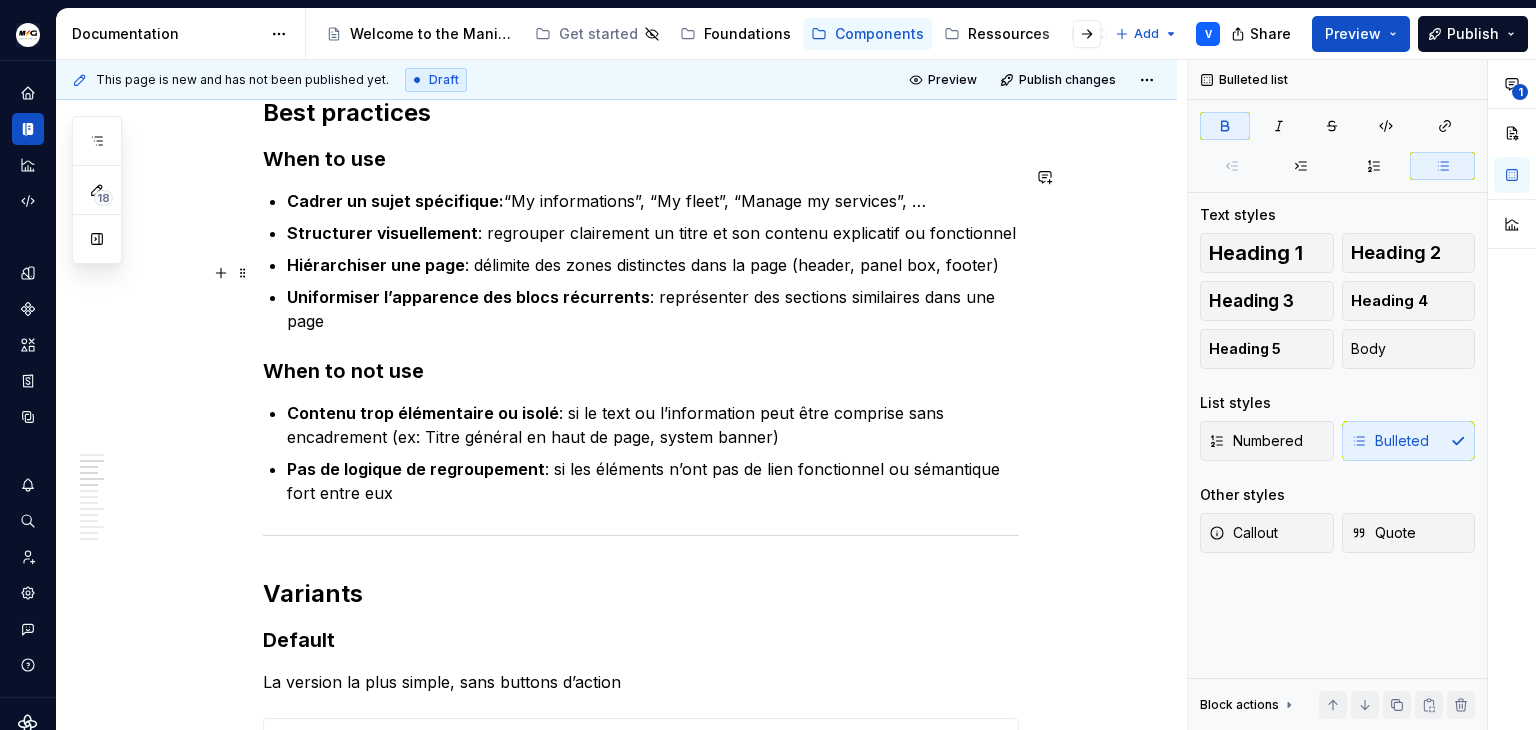 click on "Uniformiser l’apparence des blocs récurrents" at bounding box center [468, 297] 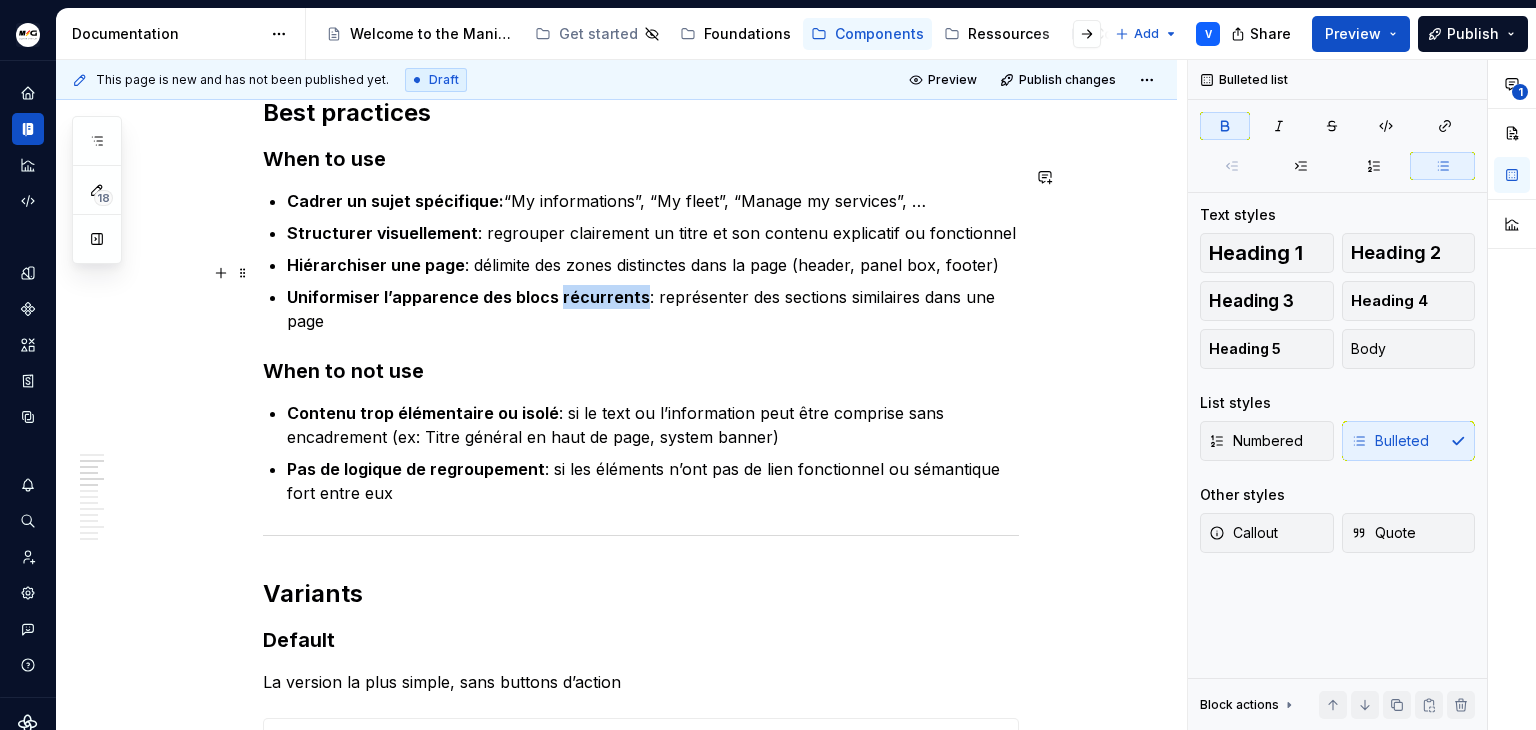 click on "Uniformiser l’apparence des blocs récurrents" at bounding box center (468, 297) 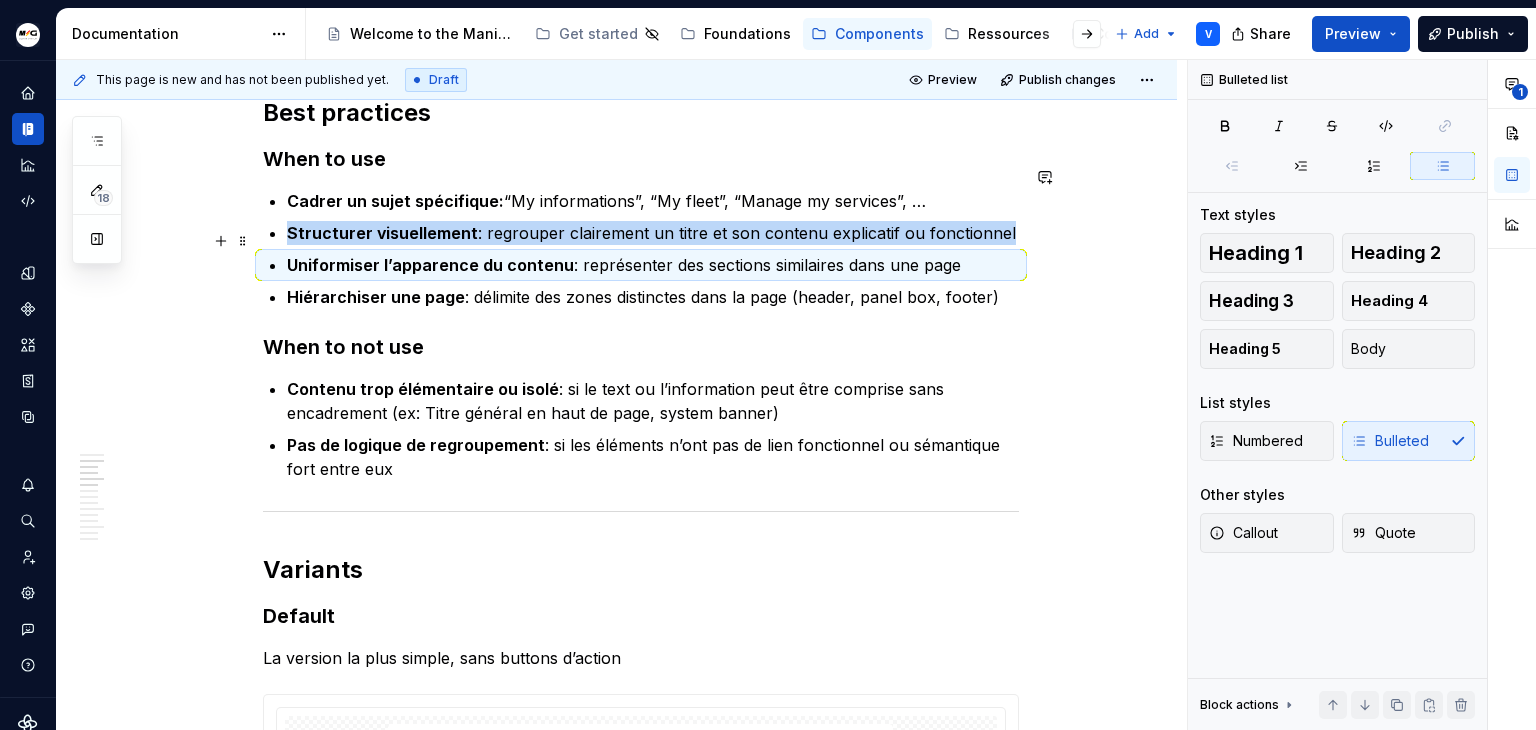 click on "Uniformiser l’apparence du contenu : représenter des sections similaires dans une page" at bounding box center [653, 265] 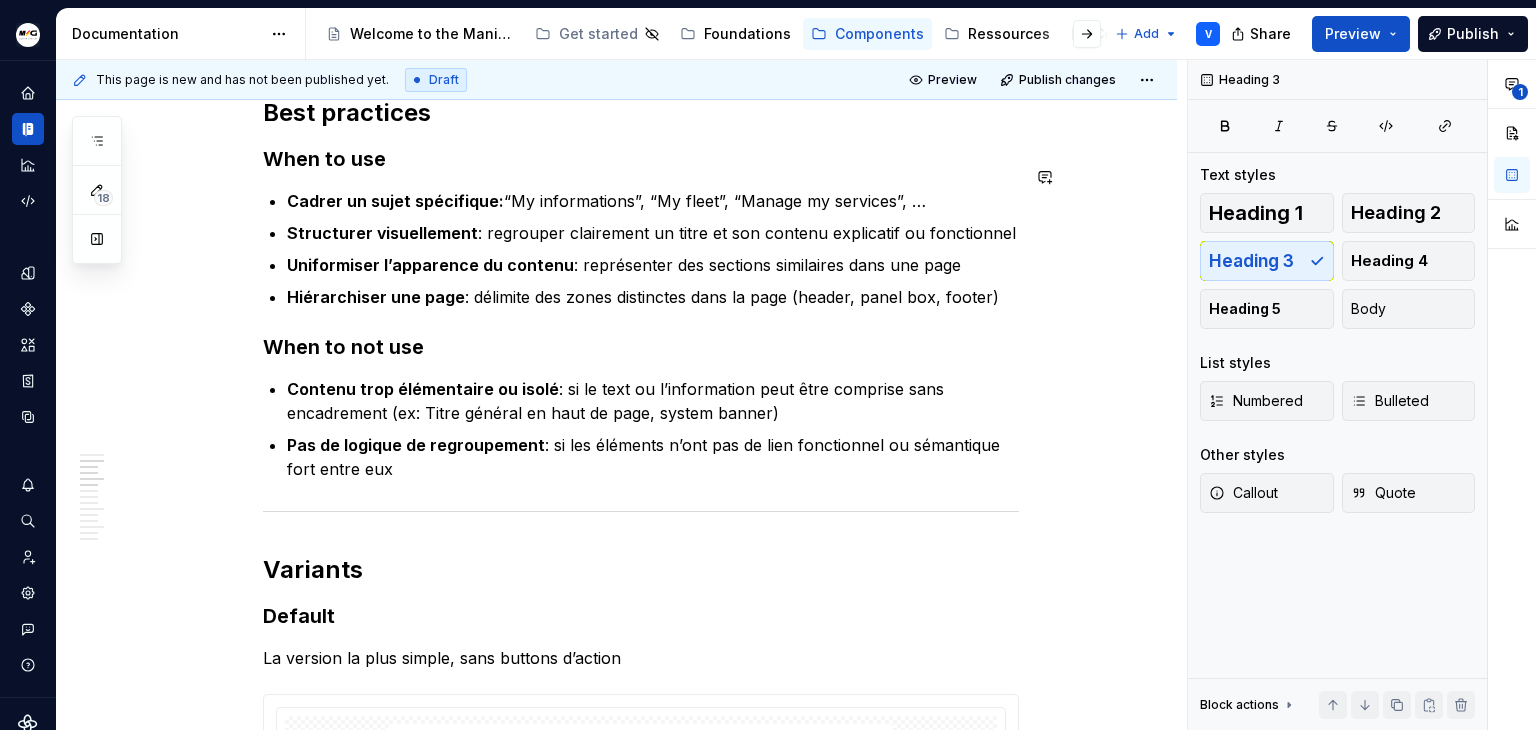 click on "Anatomy Heading  : zone du haut contenant le titre, l’icon, la decoration line et les bouttons d’action Panel  : zone de contenu libre pouvant abriter n’importe quel composant (checkbox, table, text…) Title  : titre de la panel box Decoration line : barre decorative adaptée à la couleur de marque Icon decorative : icon représentant le contenu du panel box + background adapté à la couleur de la marque Action zone : buttons permettant à l’utilisateur de réaliser des actions lié au contenu Best practices When to use Cadrer un sujet spécifique:  “My informations”, “My fleet”, “Manage my services”, … Structurer visuellement : regrouper clairement un titre et son contenu explicatif ou fonctionnel Uniformiser l’apparence du contenu : représenter des sections similaires dans une page Hiérarchiser une page : délimite des zones distinctes dans la page (header, panel box, footer) When to not use Contenu trop élémentaire ou isolé Pas de logique de regroupement Variants  Default" at bounding box center [641, 1819] 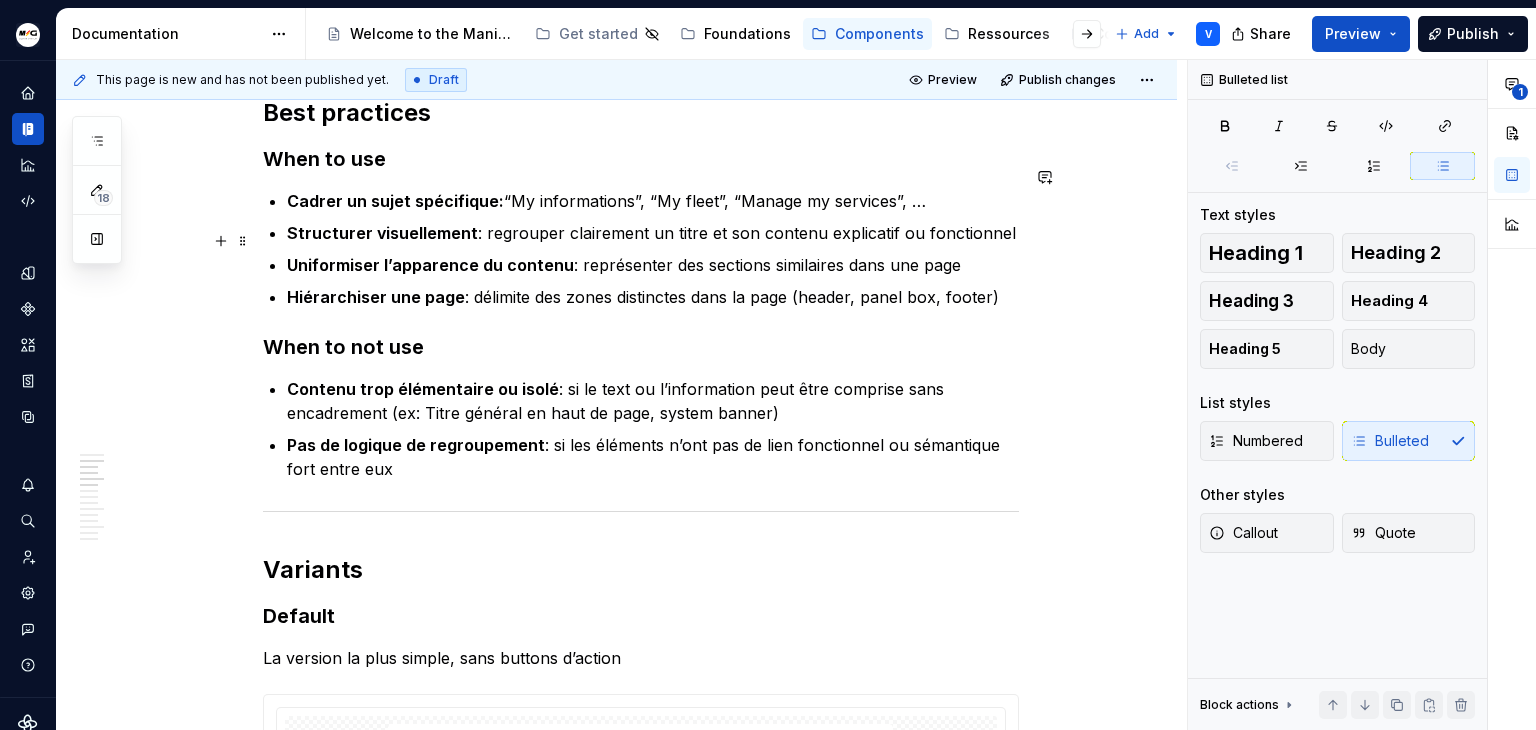 click on "Uniformiser l’apparence du contenu : représenter des sections similaires dans une page" at bounding box center (653, 265) 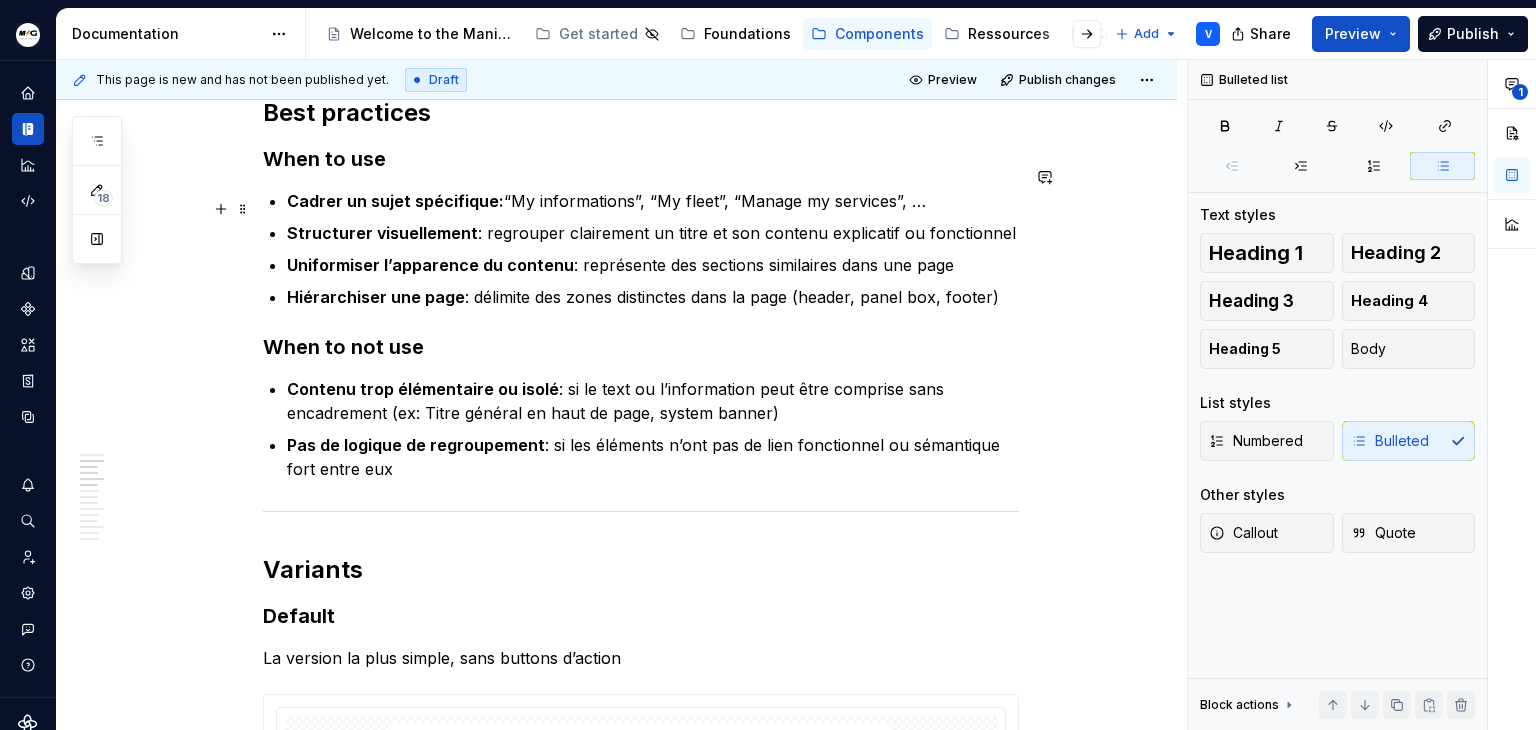 click on "Structurer visuellement : regrouper clairement un titre et son contenu explicatif ou fonctionnel" at bounding box center (653, 233) 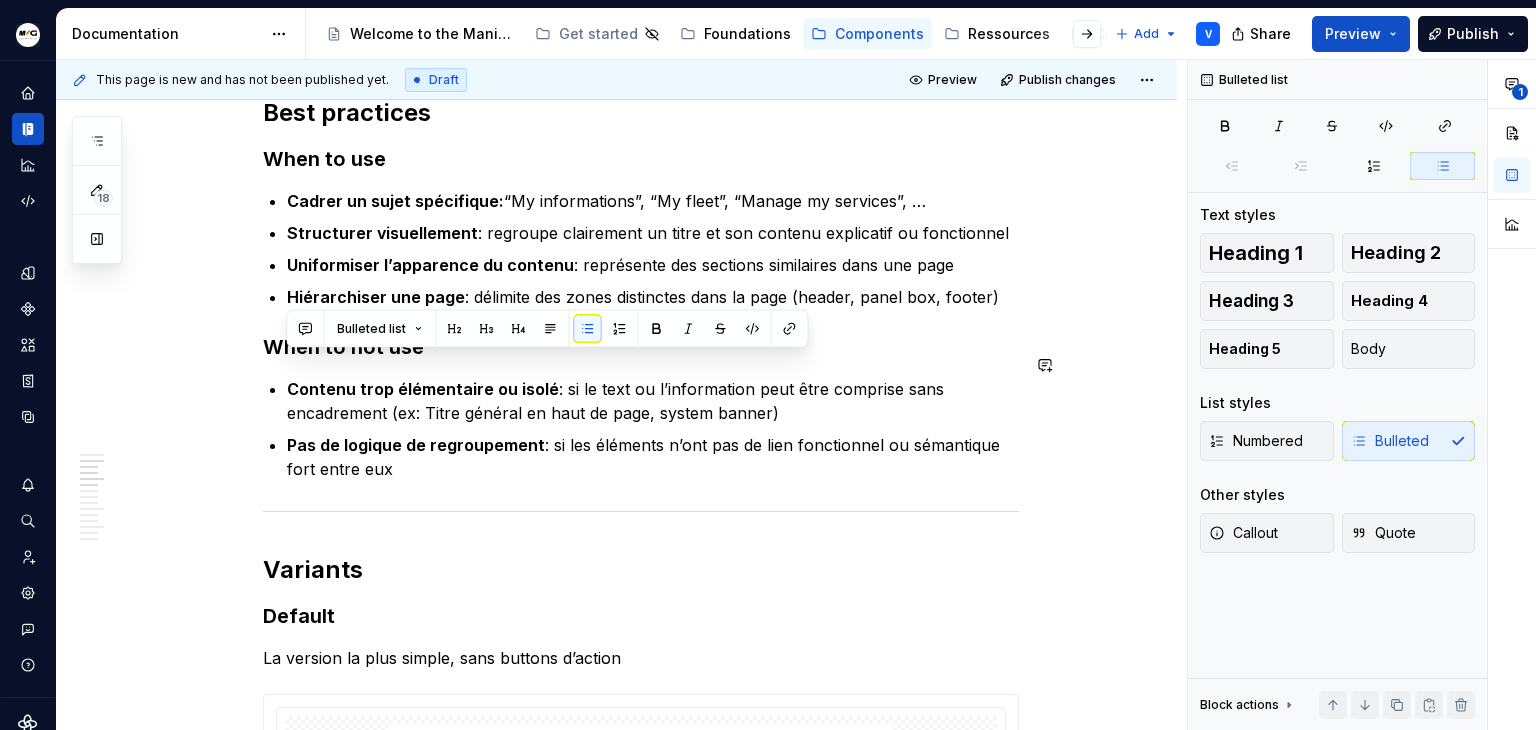 drag, startPoint x: 781, startPoint y: 392, endPoint x: 324, endPoint y: 345, distance: 459.4105 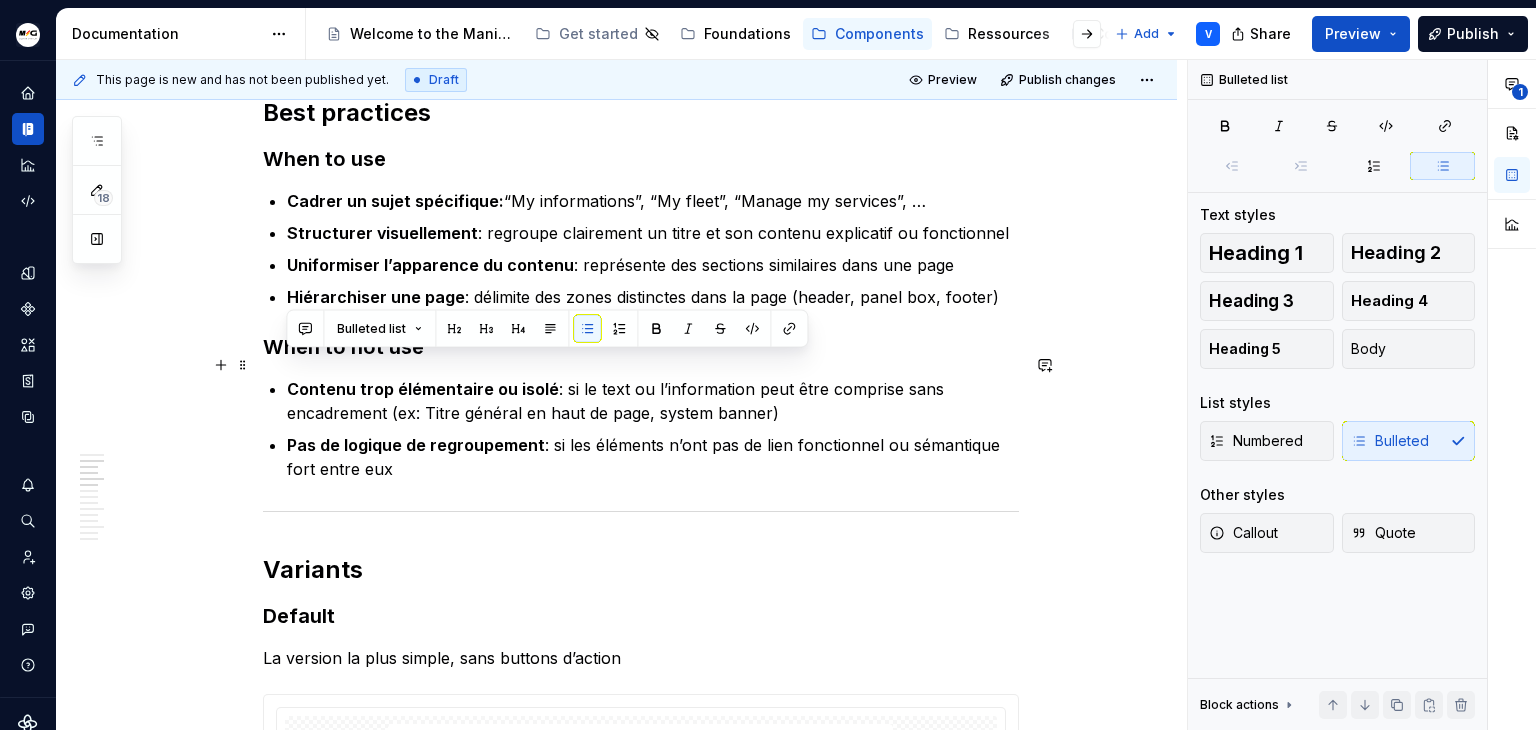 click on "Contenu trop élémentaire ou isolé  : si le text ou l’information peut être comprise sans encadrement (ex: Titre général en haut de page, system banner)" at bounding box center [653, 401] 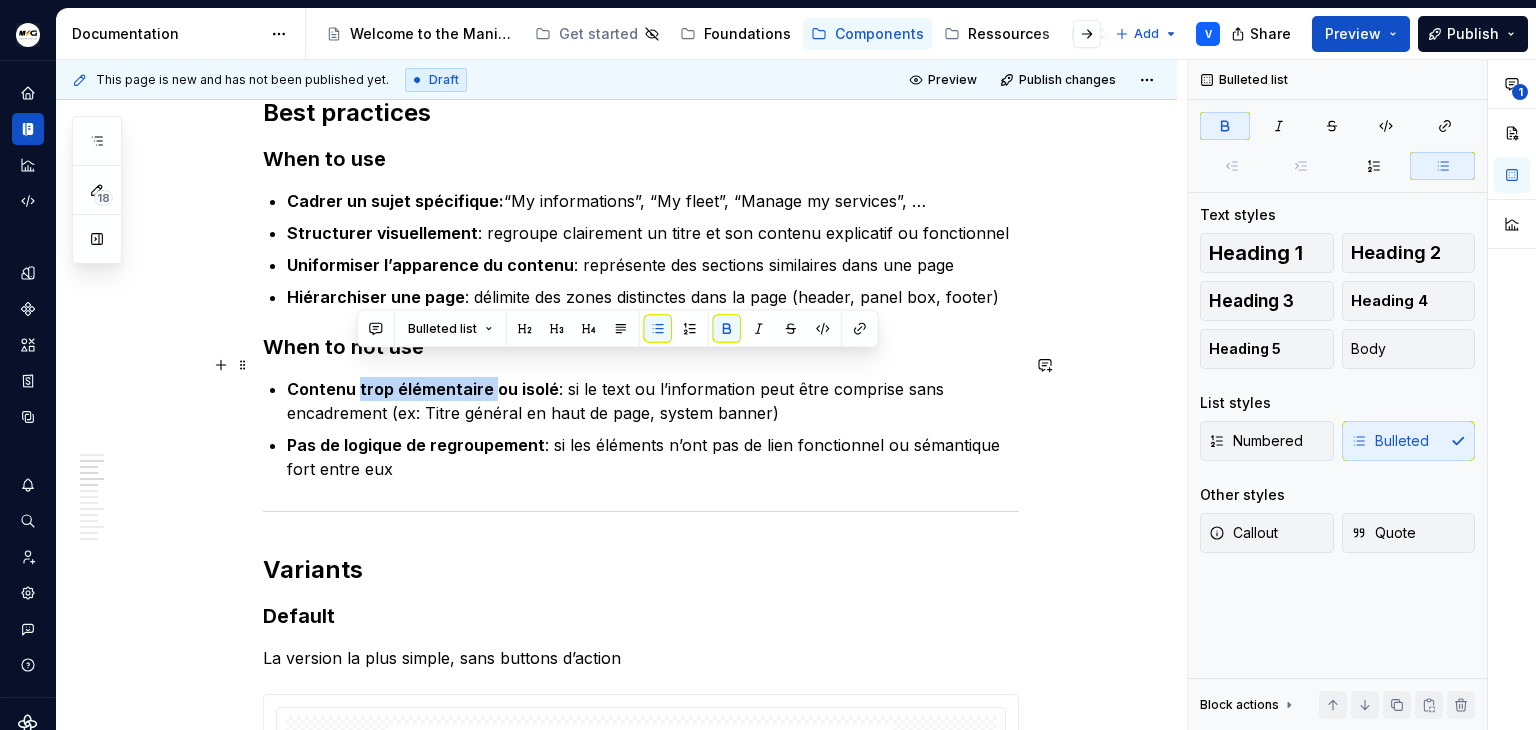 drag, startPoint x: 356, startPoint y: 364, endPoint x: 486, endPoint y: 364, distance: 130 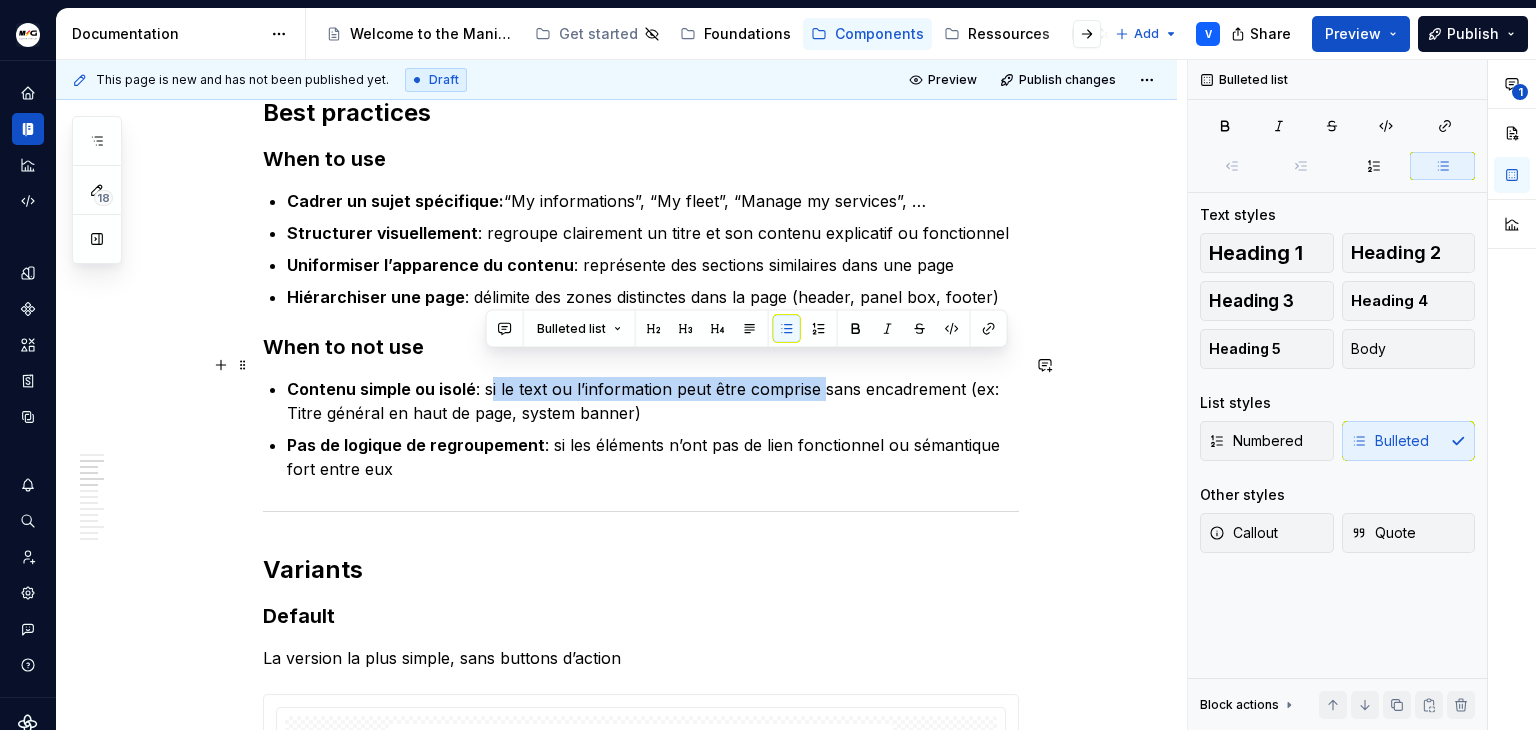 drag, startPoint x: 485, startPoint y: 362, endPoint x: 815, endPoint y: 373, distance: 330.1833 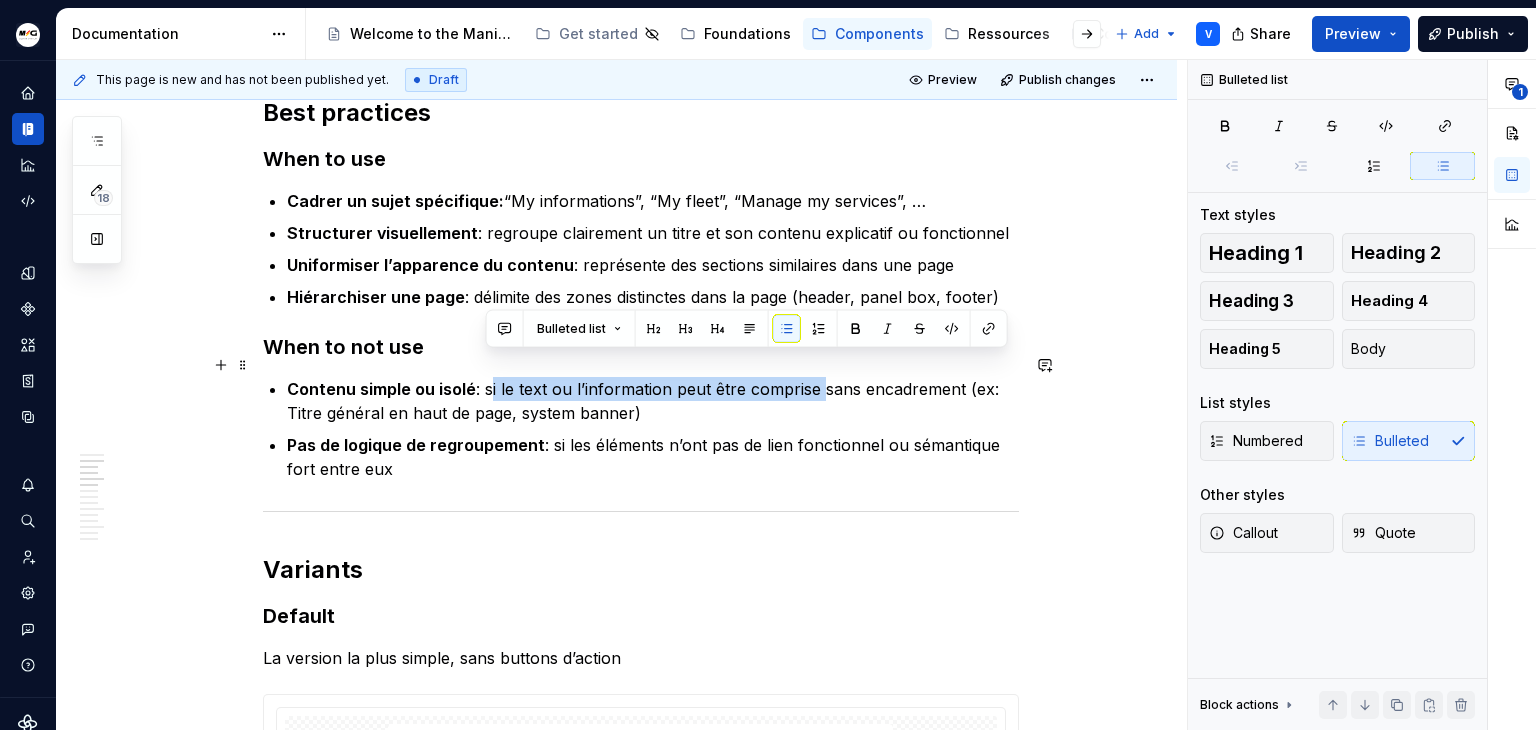 click on "Contenu simple ou isolé  : si le text ou l’information peut être comprise sans encadrement (ex: Titre général en haut de page, system banner)" at bounding box center [653, 401] 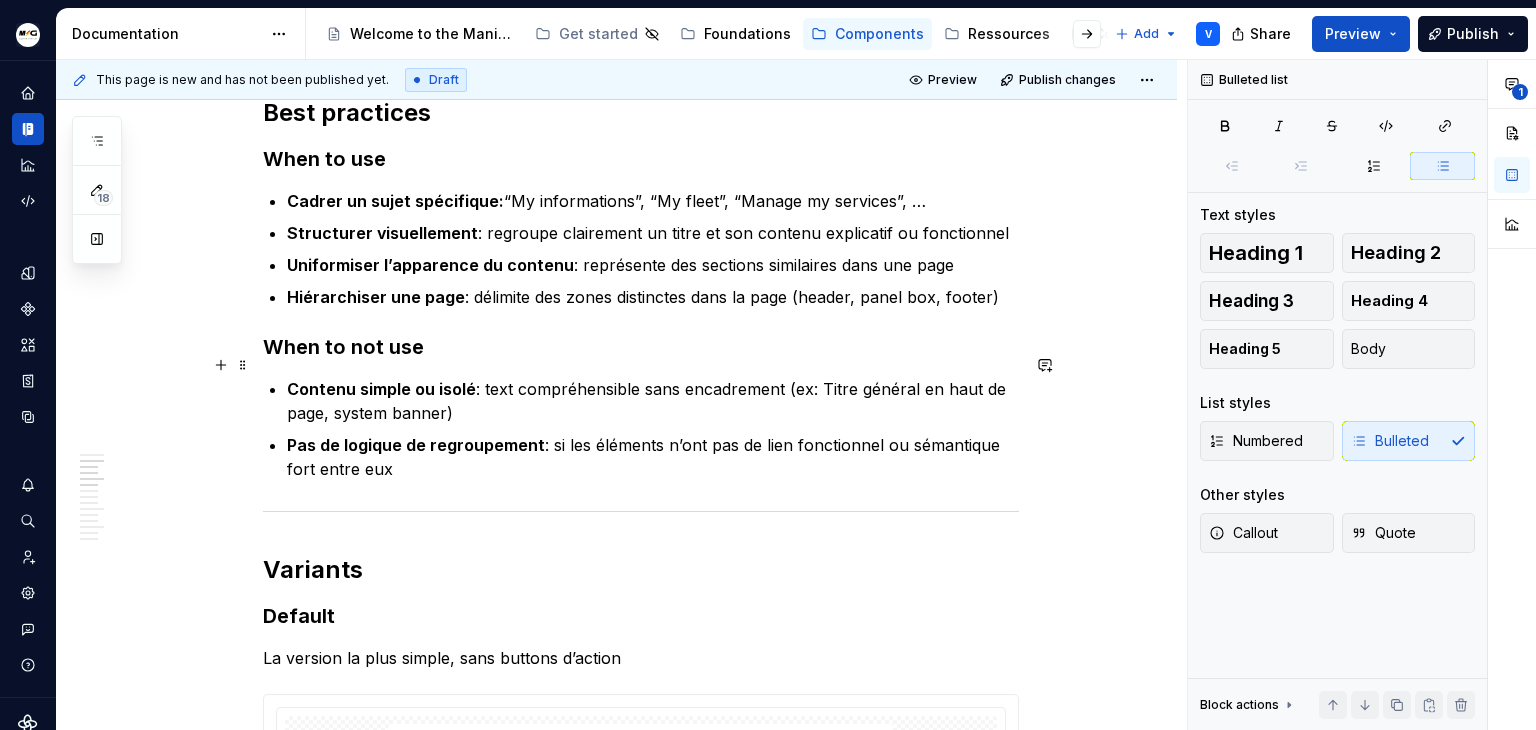 click on "Contenu simple ou isolé  : text compréhensible sans encadrement (ex: Titre général en haut de page, system banner)" at bounding box center (653, 401) 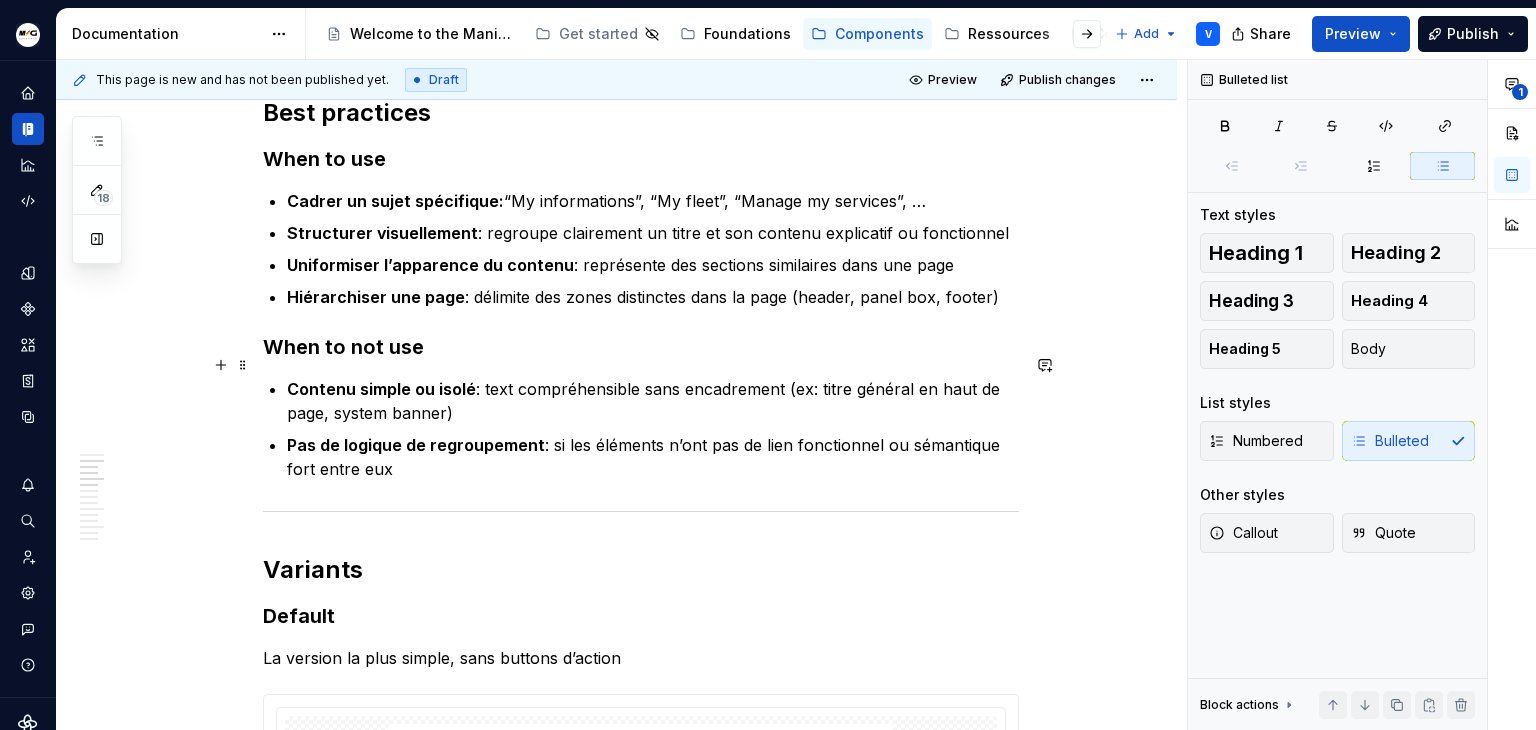 click on "Contenu simple ou isolé  : text compréhensible sans encadrement (ex: titre général en haut de page, system banner)" at bounding box center (653, 401) 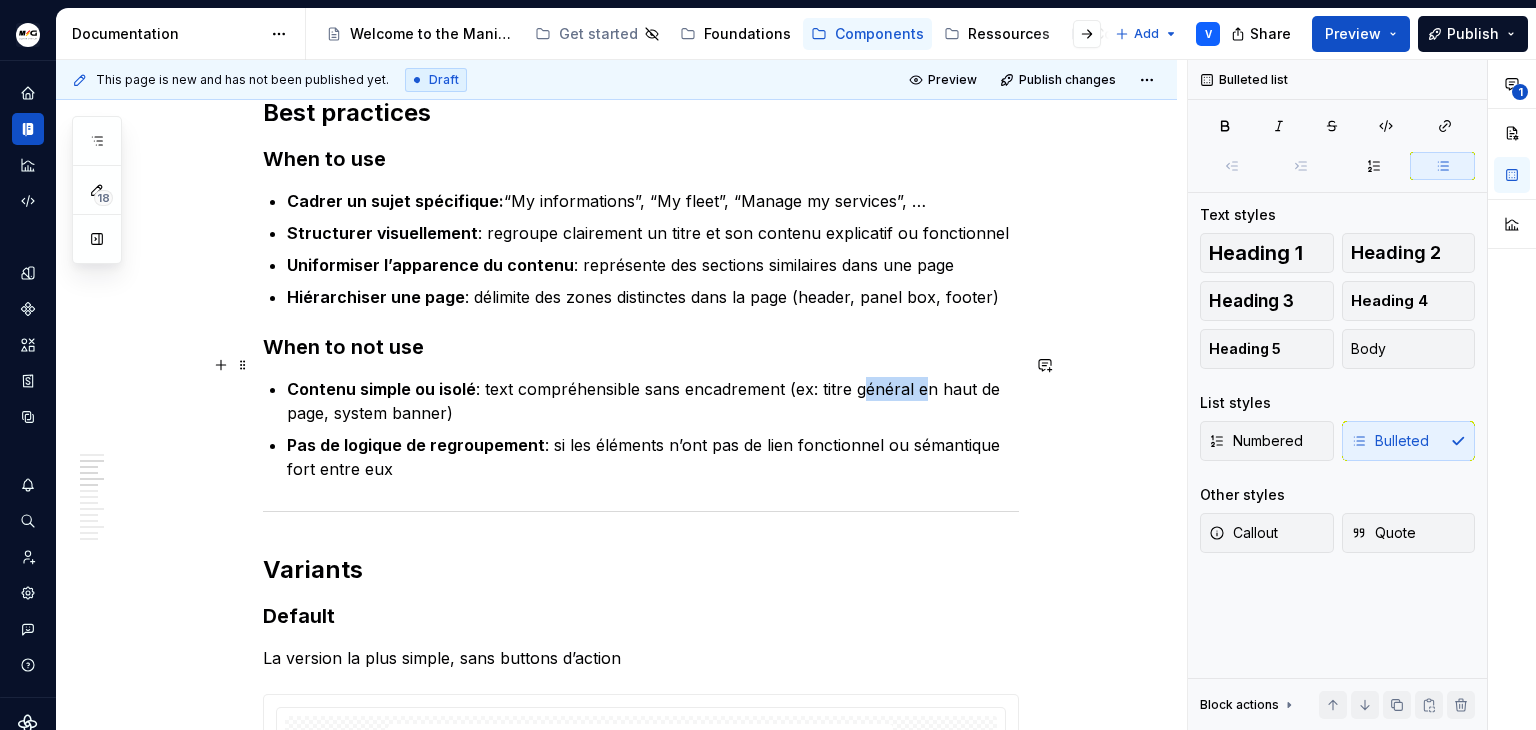 click on "Contenu simple ou isolé  : text compréhensible sans encadrement (ex: titre général en haut de page, system banner)" at bounding box center (653, 401) 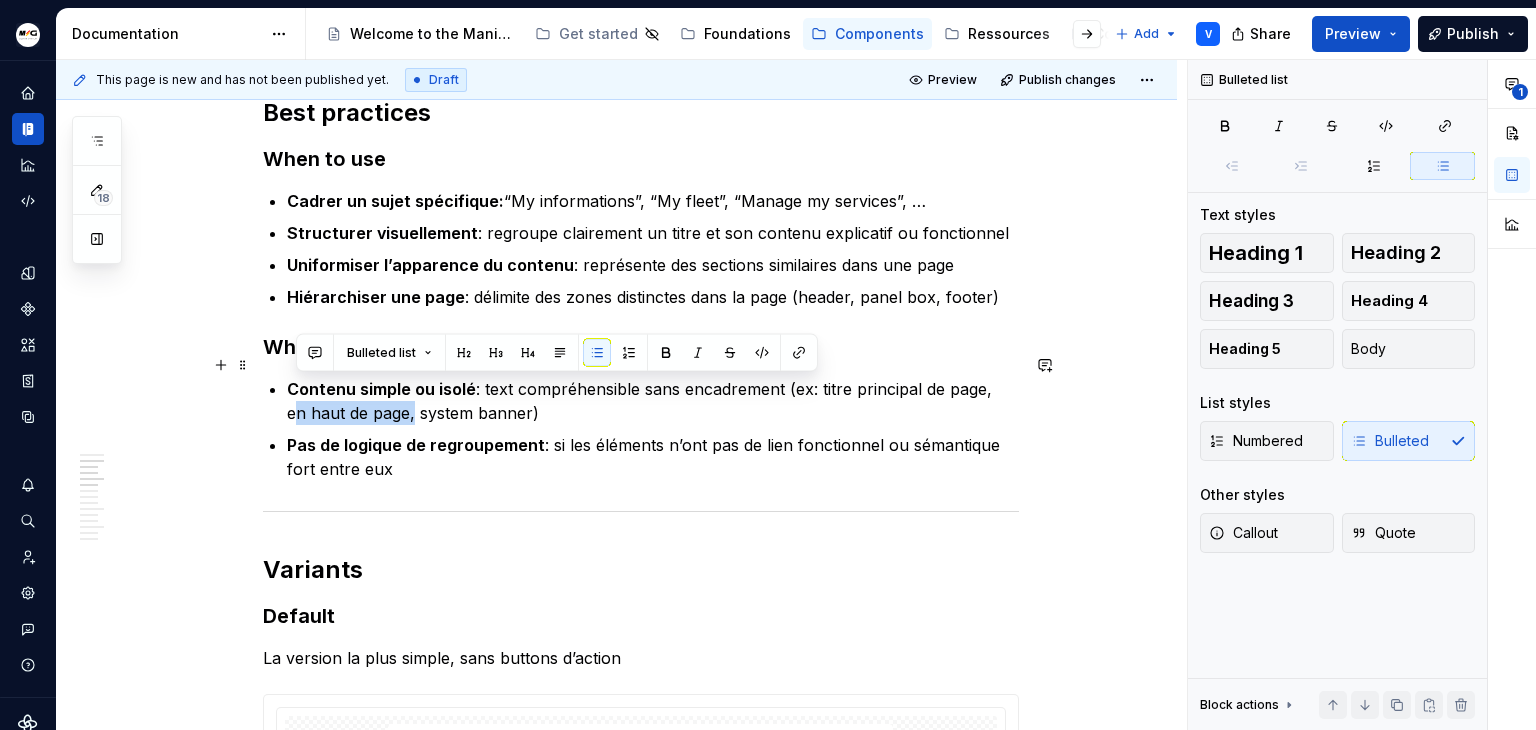 drag, startPoint x: 405, startPoint y: 388, endPoint x: 290, endPoint y: 389, distance: 115.00435 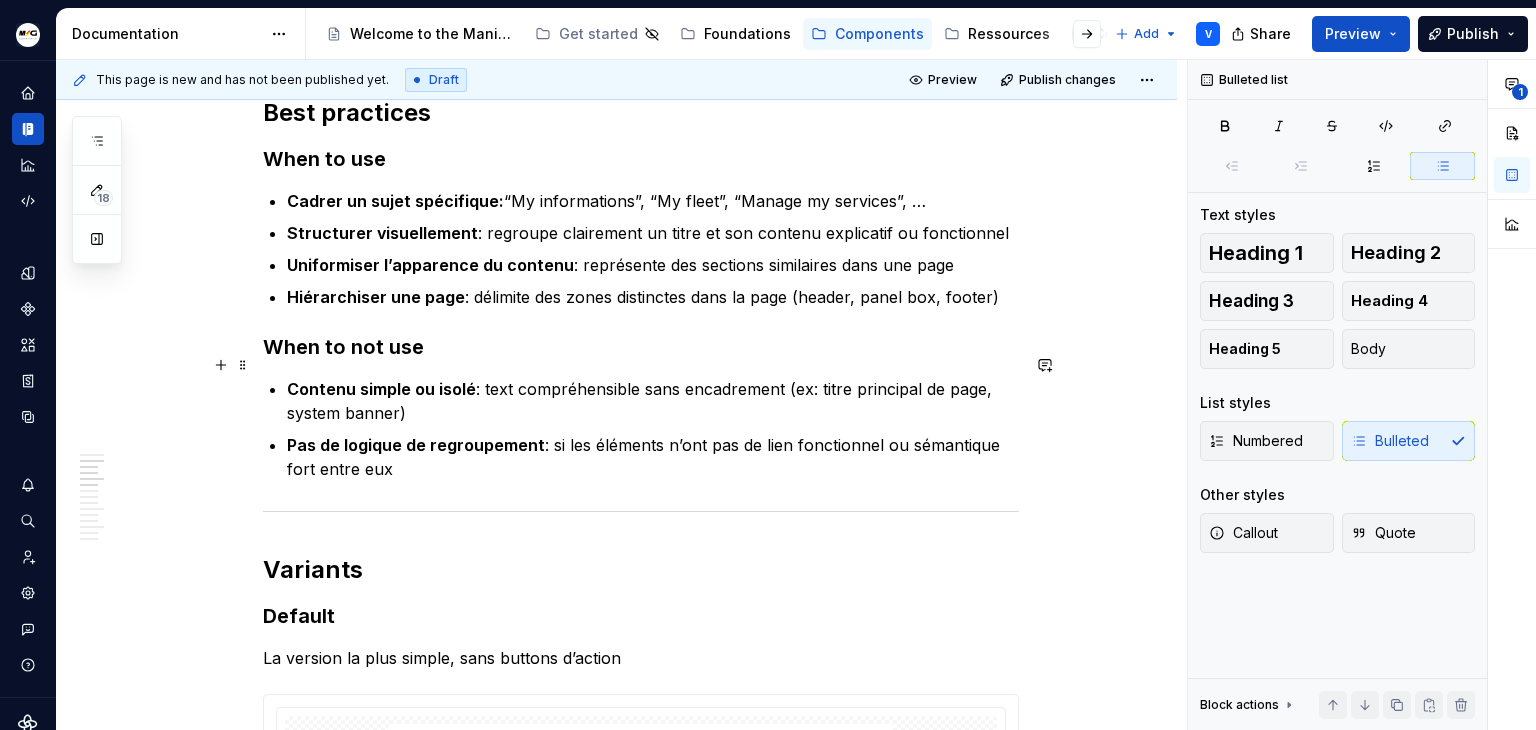 click on "Contenu simple ou isolé  : text compréhensible sans encadrement (ex: titre principal de page, system banner)" at bounding box center [653, 401] 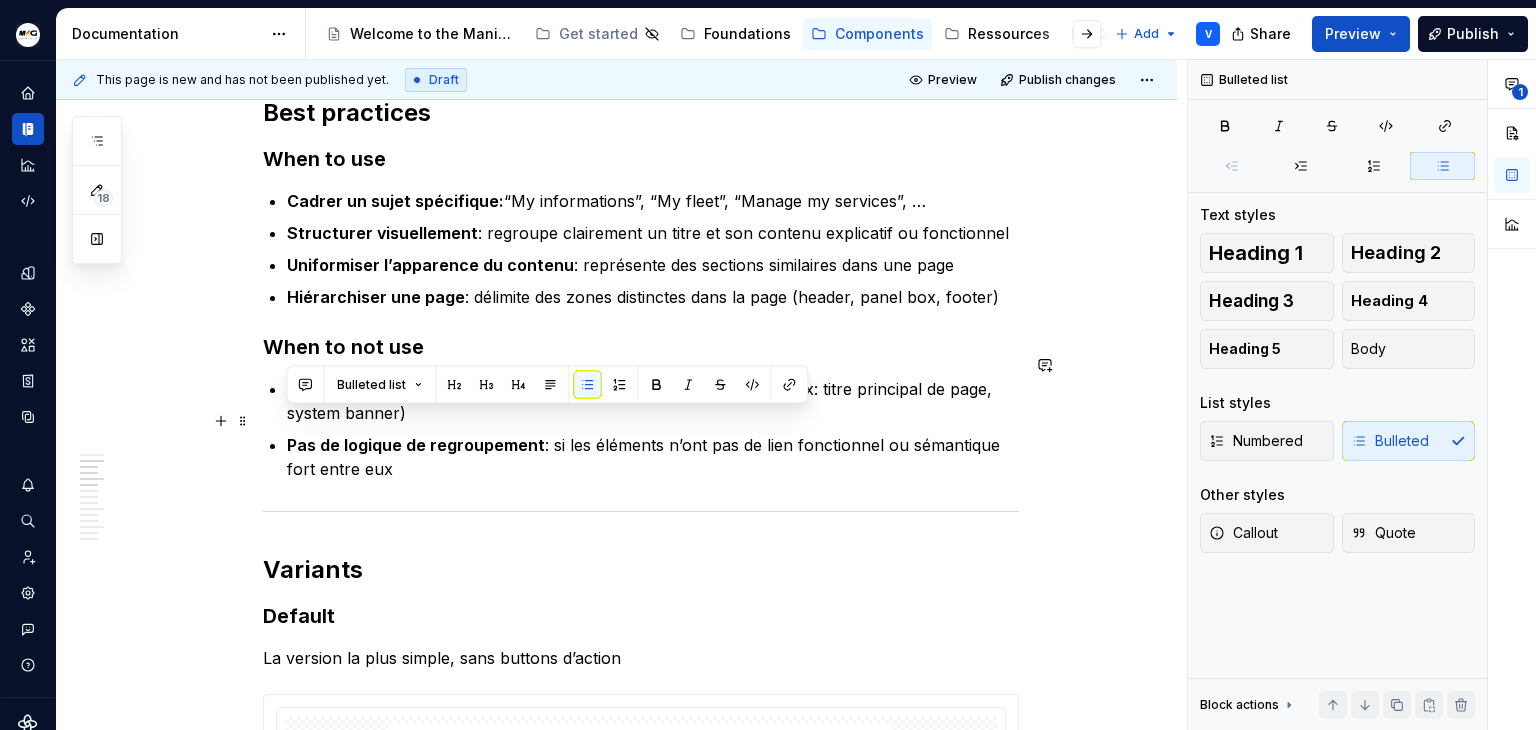 drag, startPoint x: 444, startPoint y: 436, endPoint x: 251, endPoint y: 425, distance: 193.31322 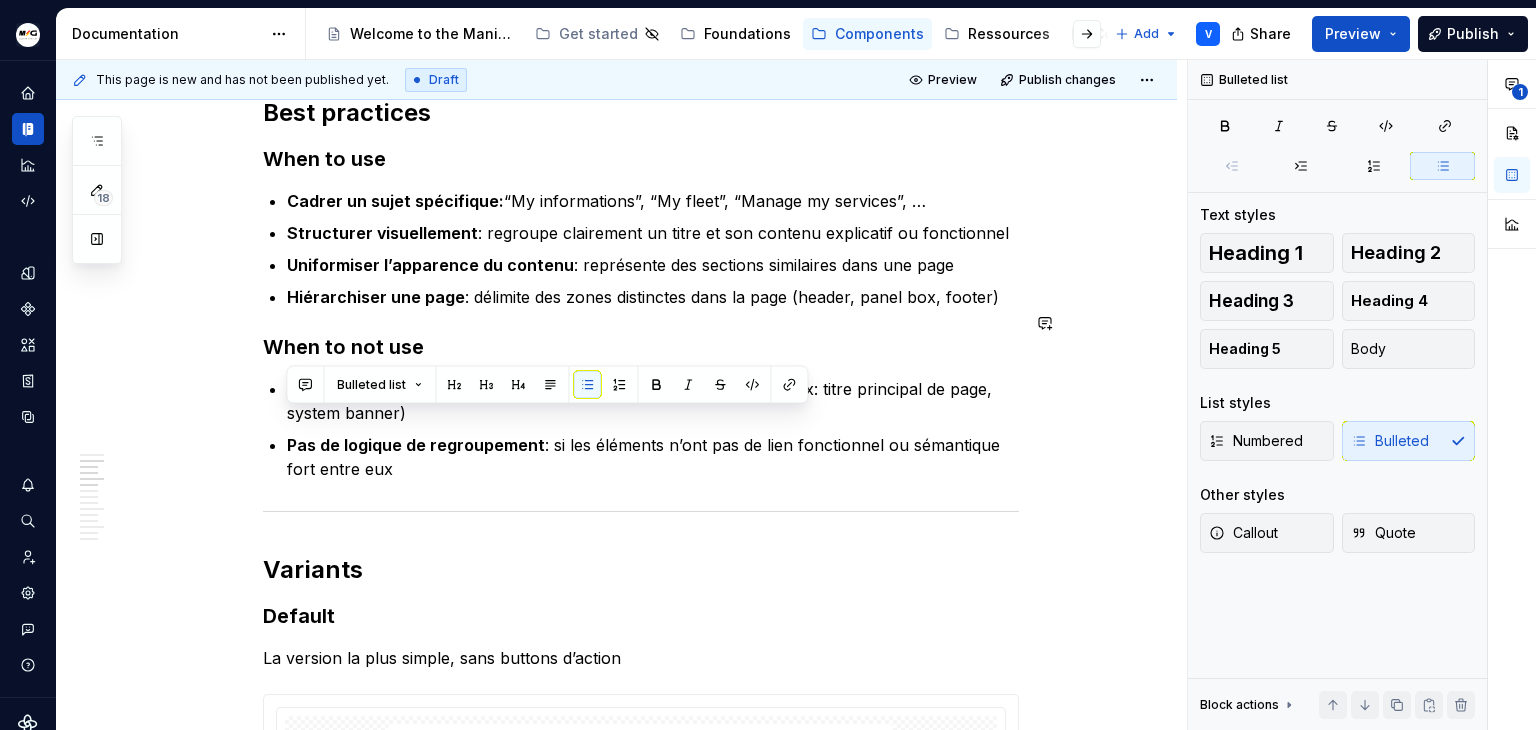 click on "Cadrer un sujet spécifique:  “My informations”, “My fleet”, “Manage my services”, … Structurer visuellement : regroupe clairement un titre et son contenu explicatif ou fonctionnel Uniformiser l’apparence du contenu : représente des sections similaires dans une page Hiérarchiser une page : délimite des zones distinctes dans la page (header, panel box, footer)" at bounding box center (653, 249) 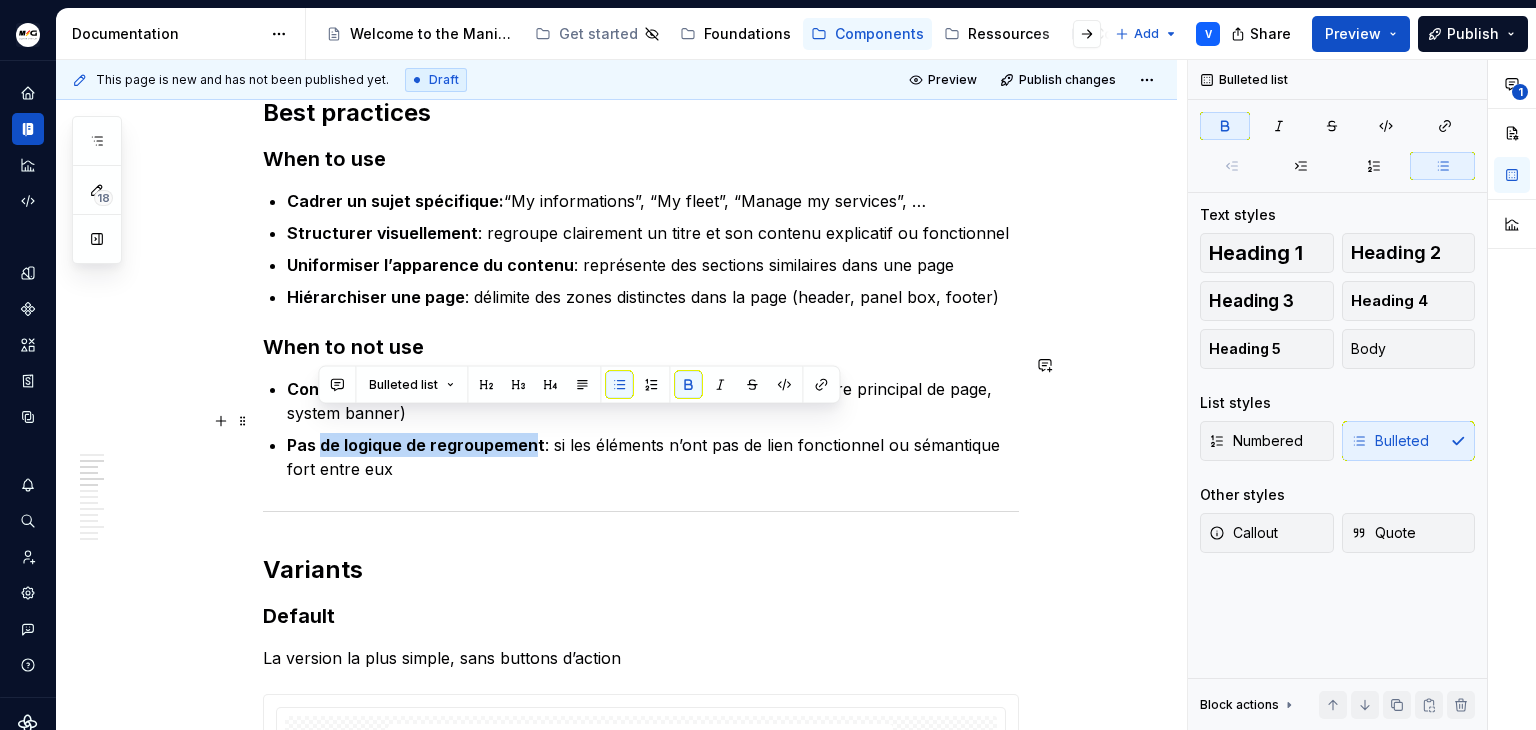 drag, startPoint x: 534, startPoint y: 419, endPoint x: 323, endPoint y: 421, distance: 211.00948 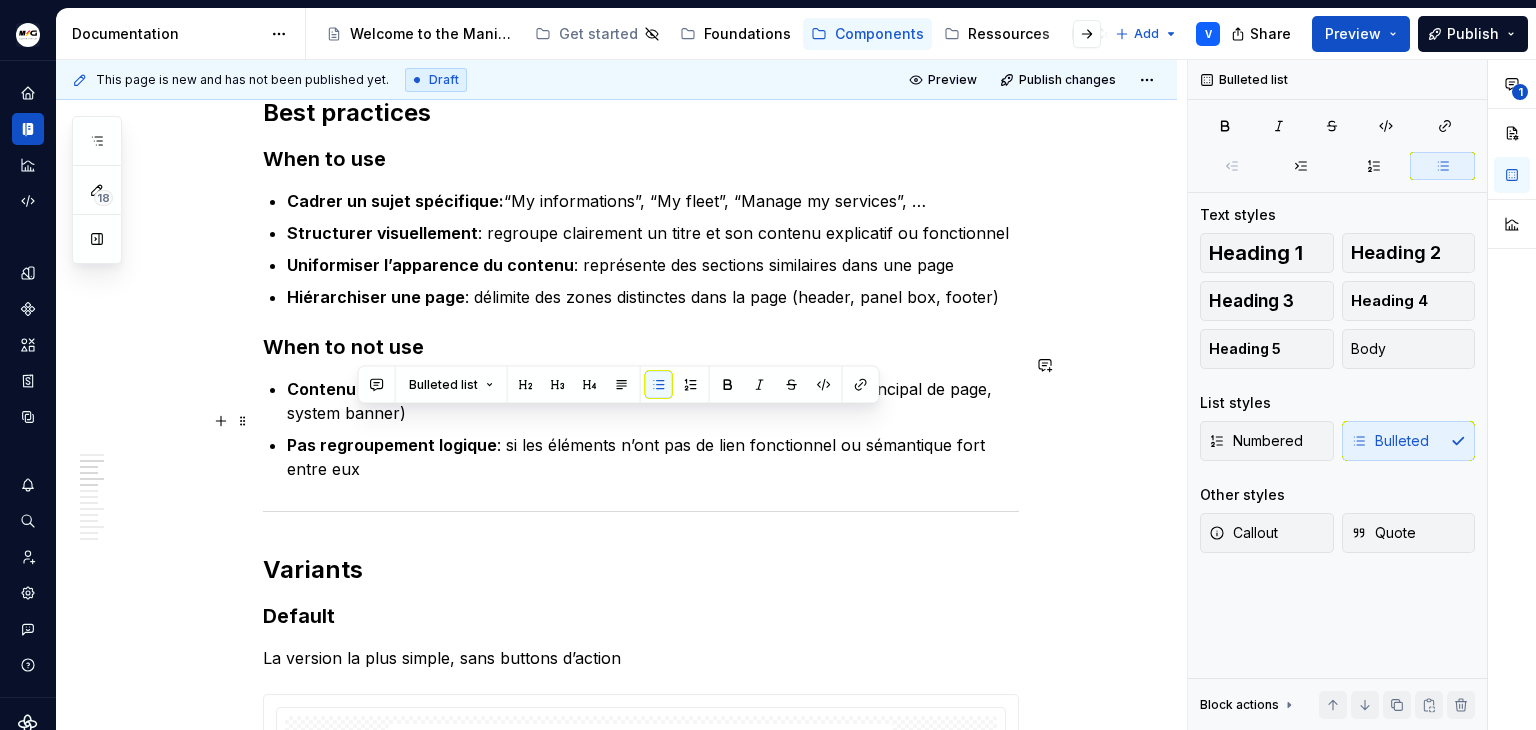 drag, startPoint x: 510, startPoint y: 420, endPoint x: 548, endPoint y: 441, distance: 43.416588 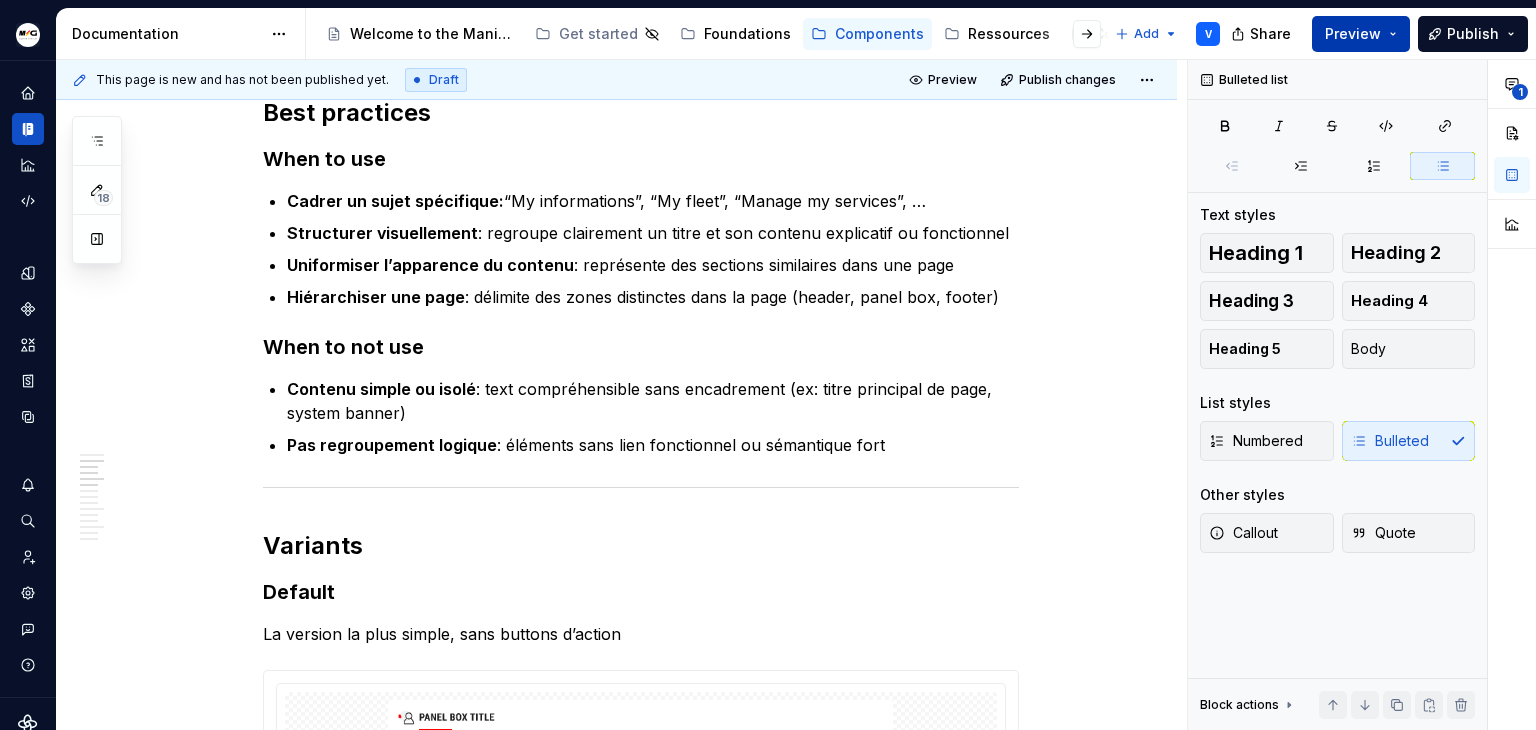 click on "Preview" at bounding box center (1361, 34) 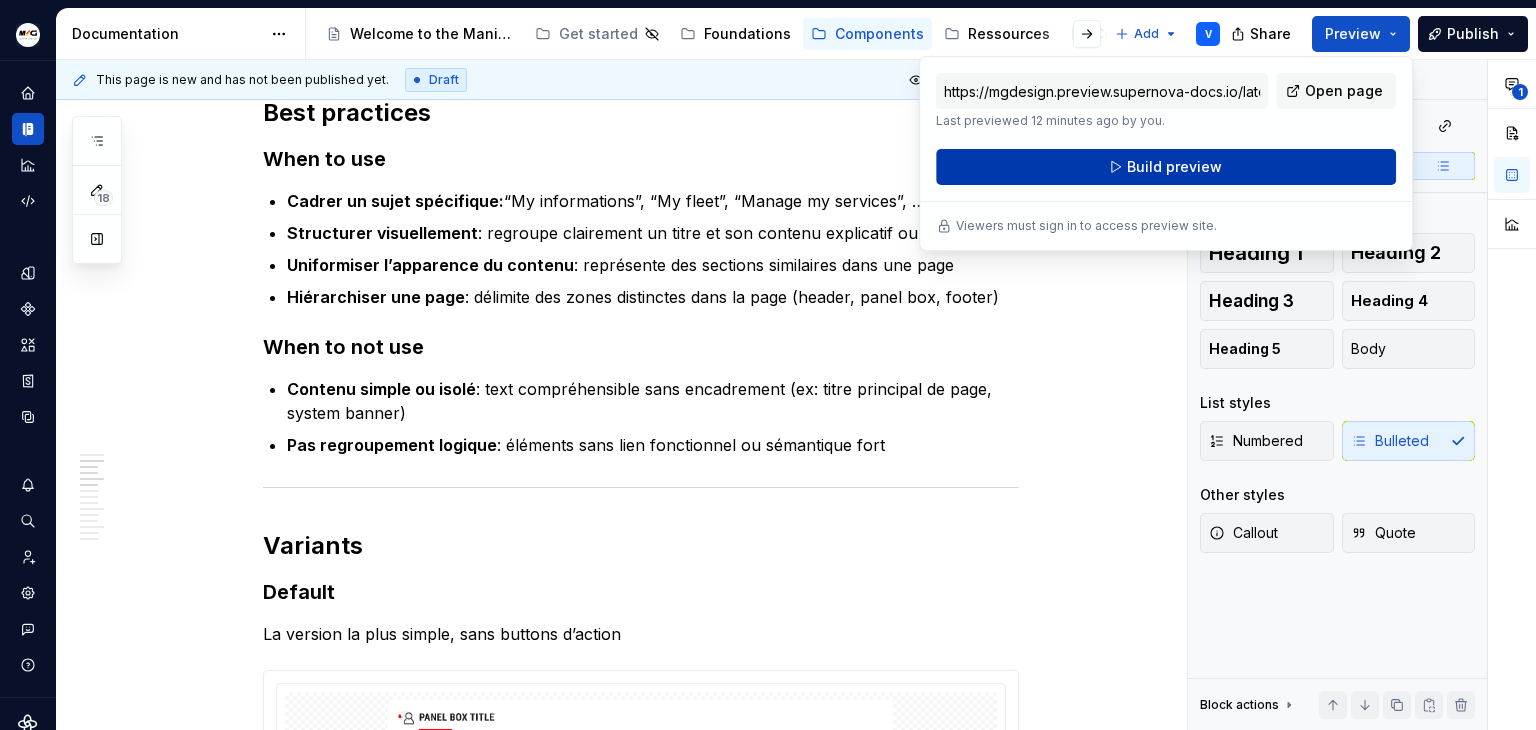 click on "Build preview" at bounding box center (1174, 167) 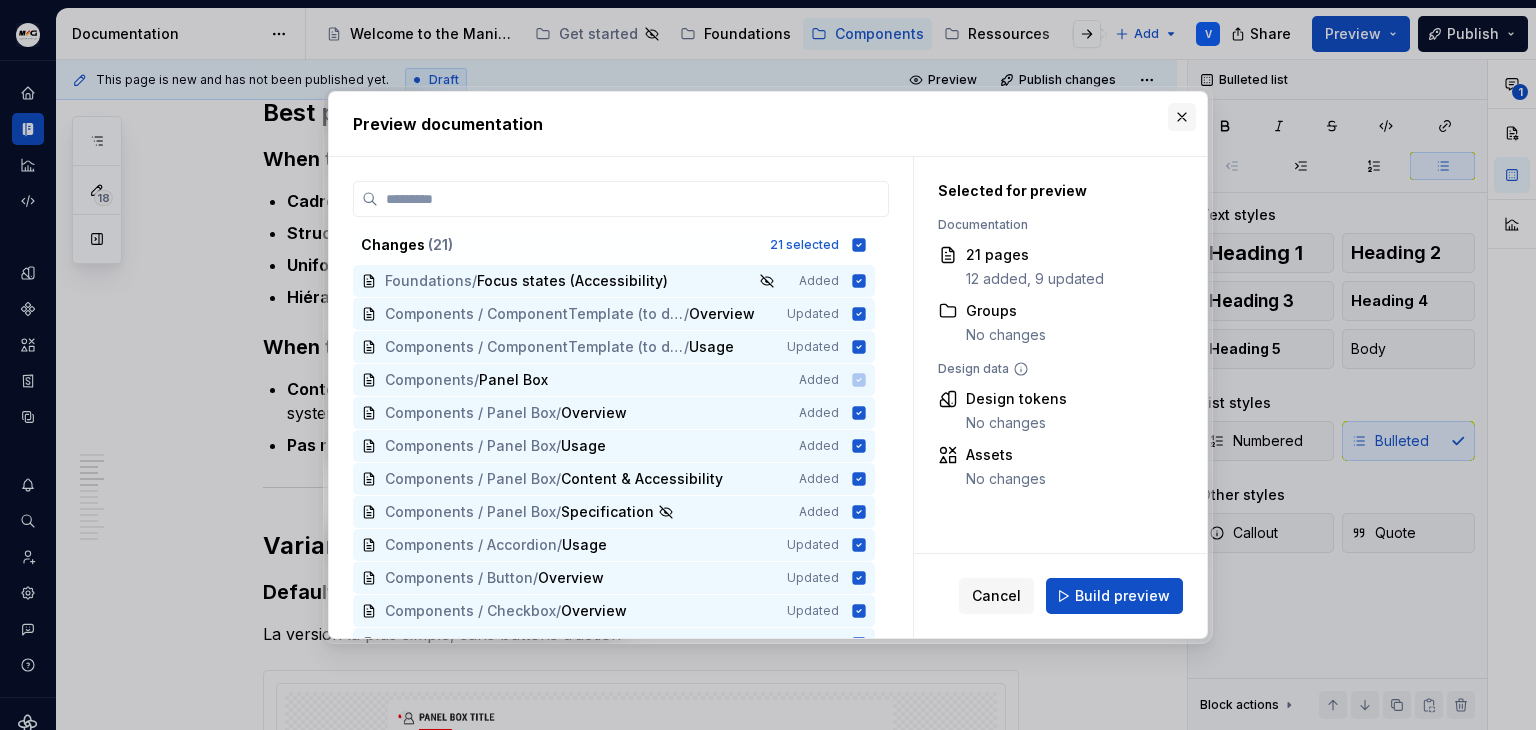 click at bounding box center (1182, 117) 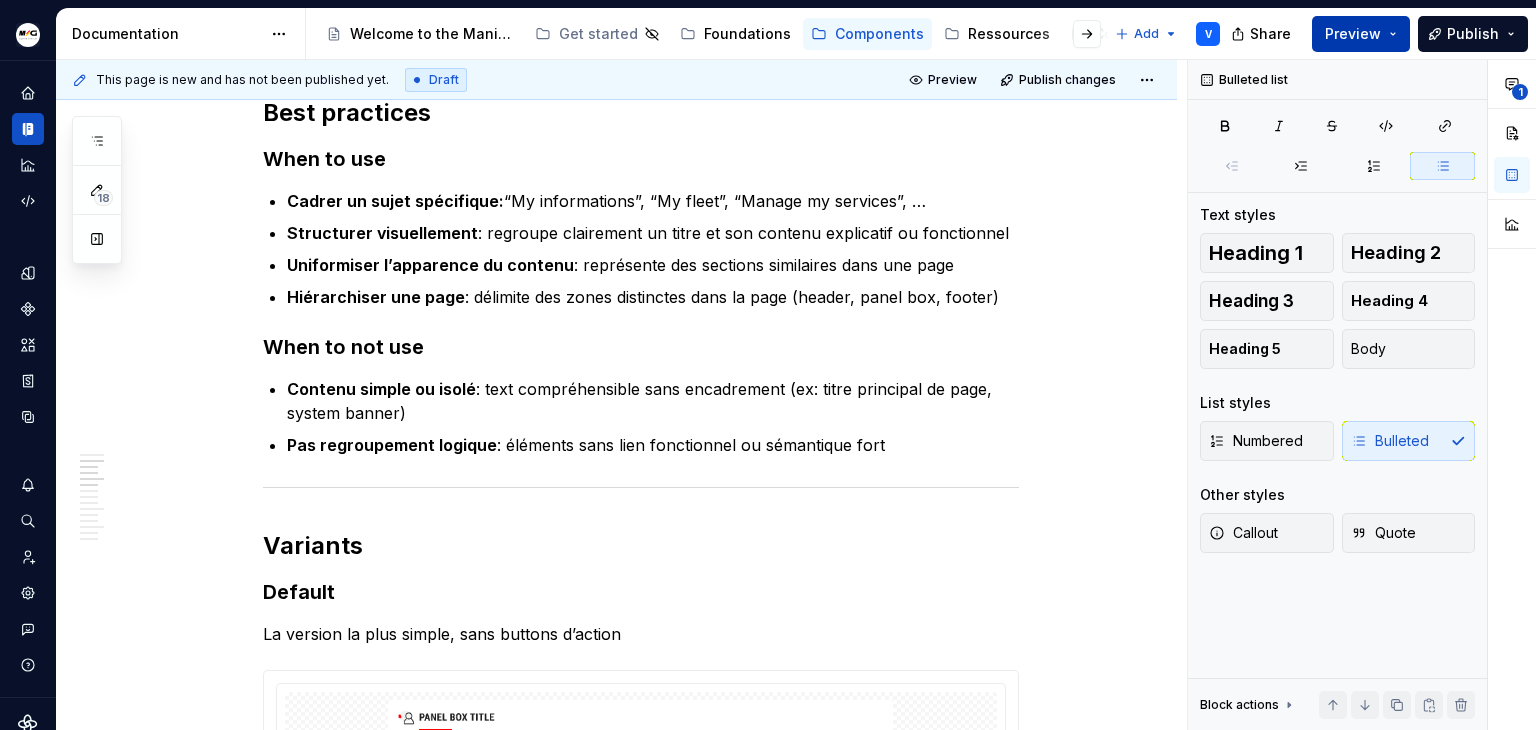 click on "Preview" at bounding box center [1353, 34] 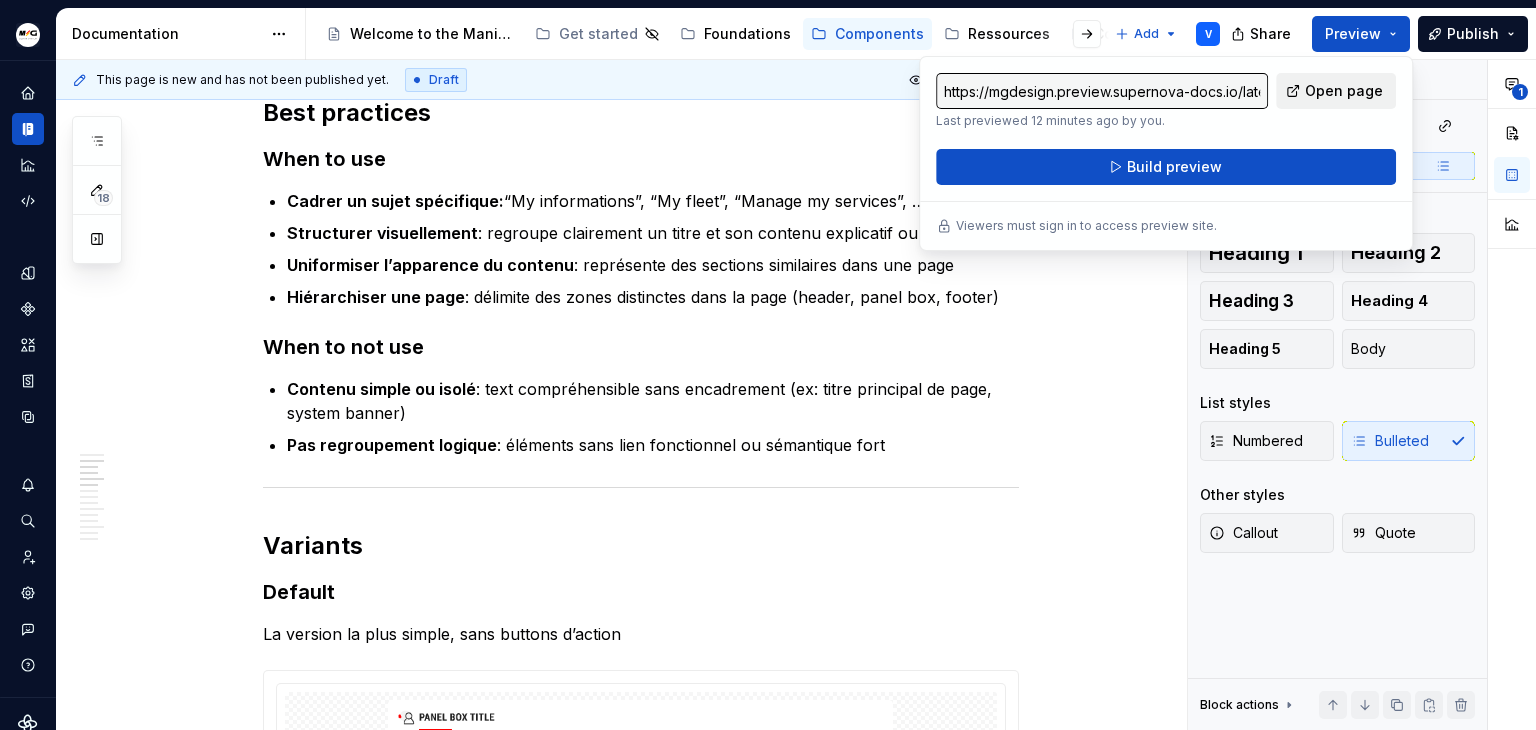 click on "Open page" at bounding box center (1344, 91) 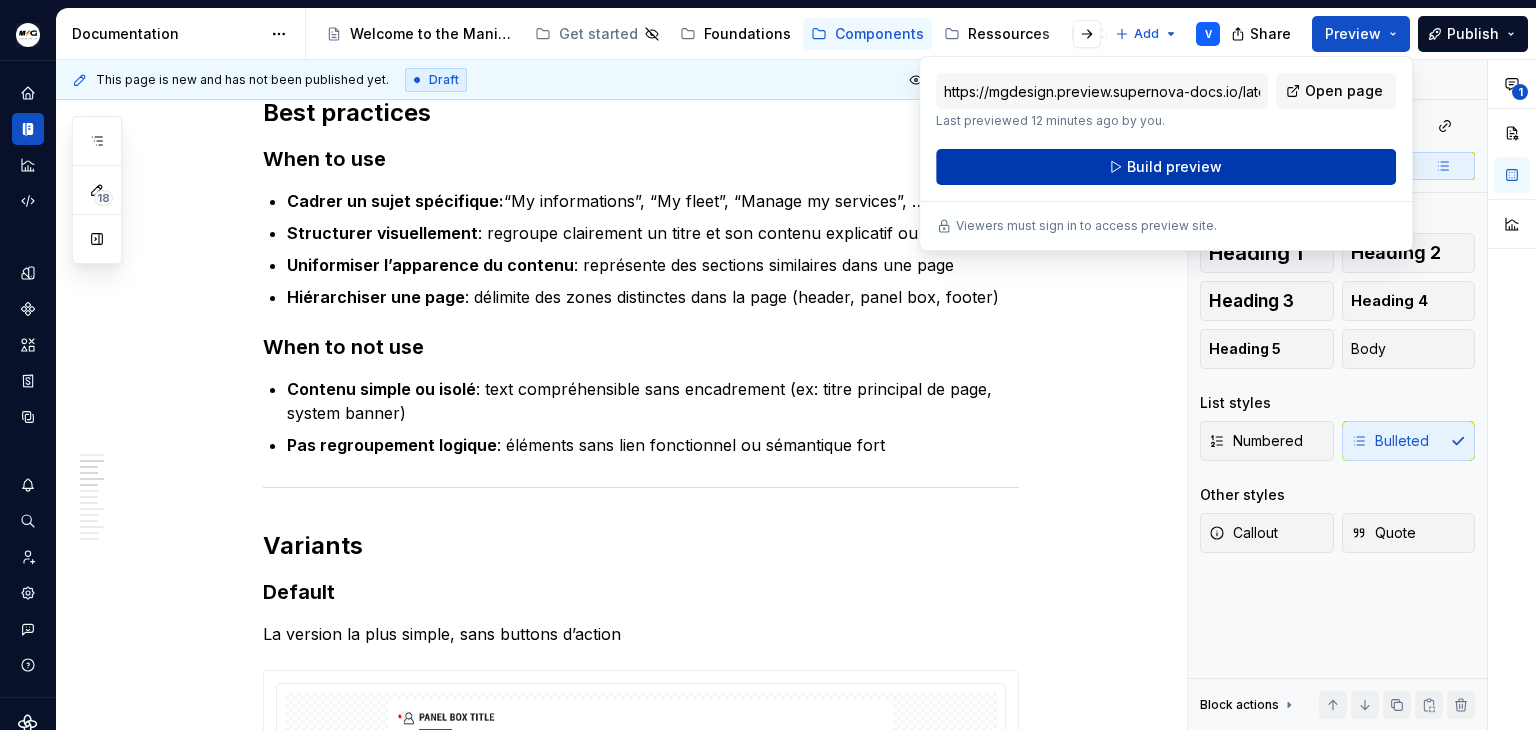 click on "Build preview" at bounding box center (1166, 167) 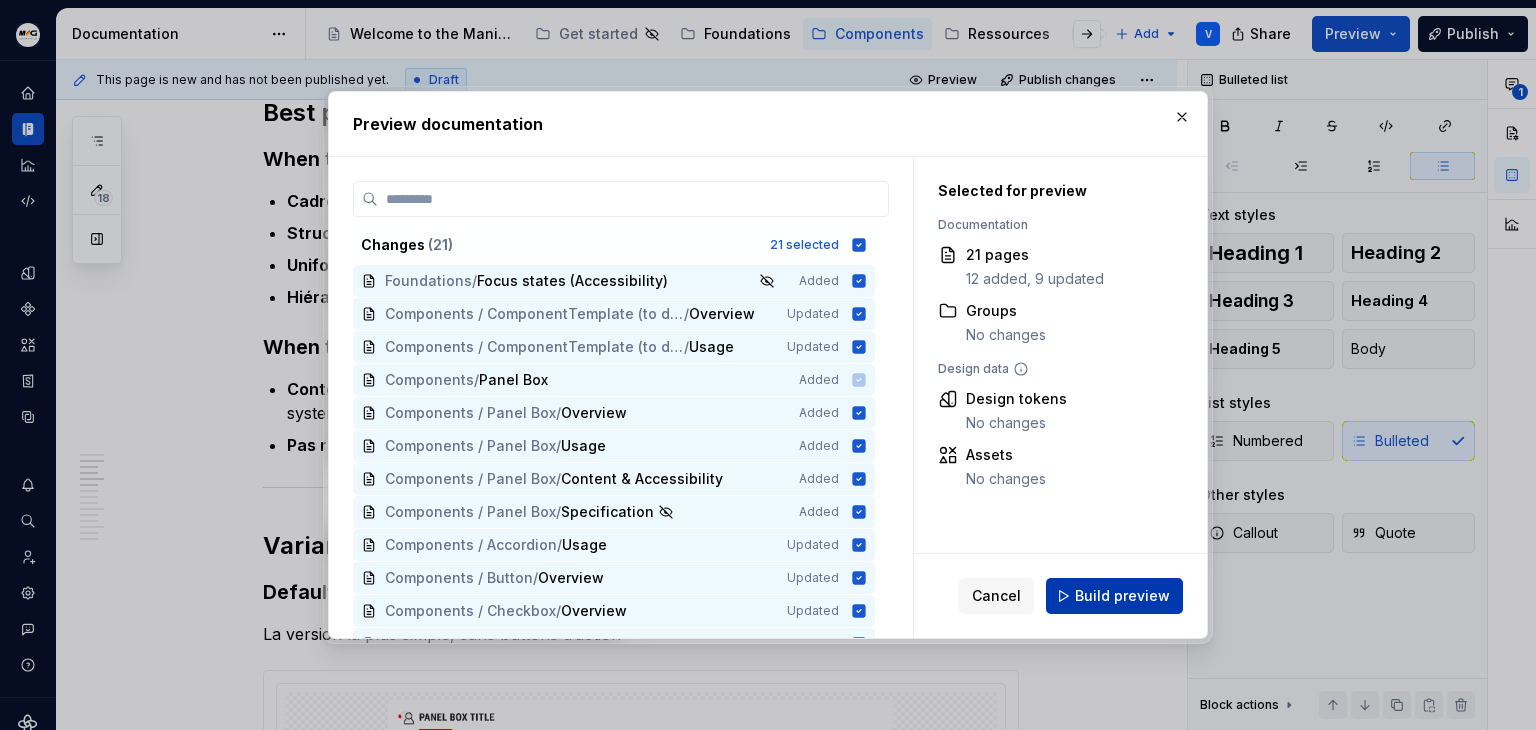 click on "Build preview" at bounding box center [1122, 596] 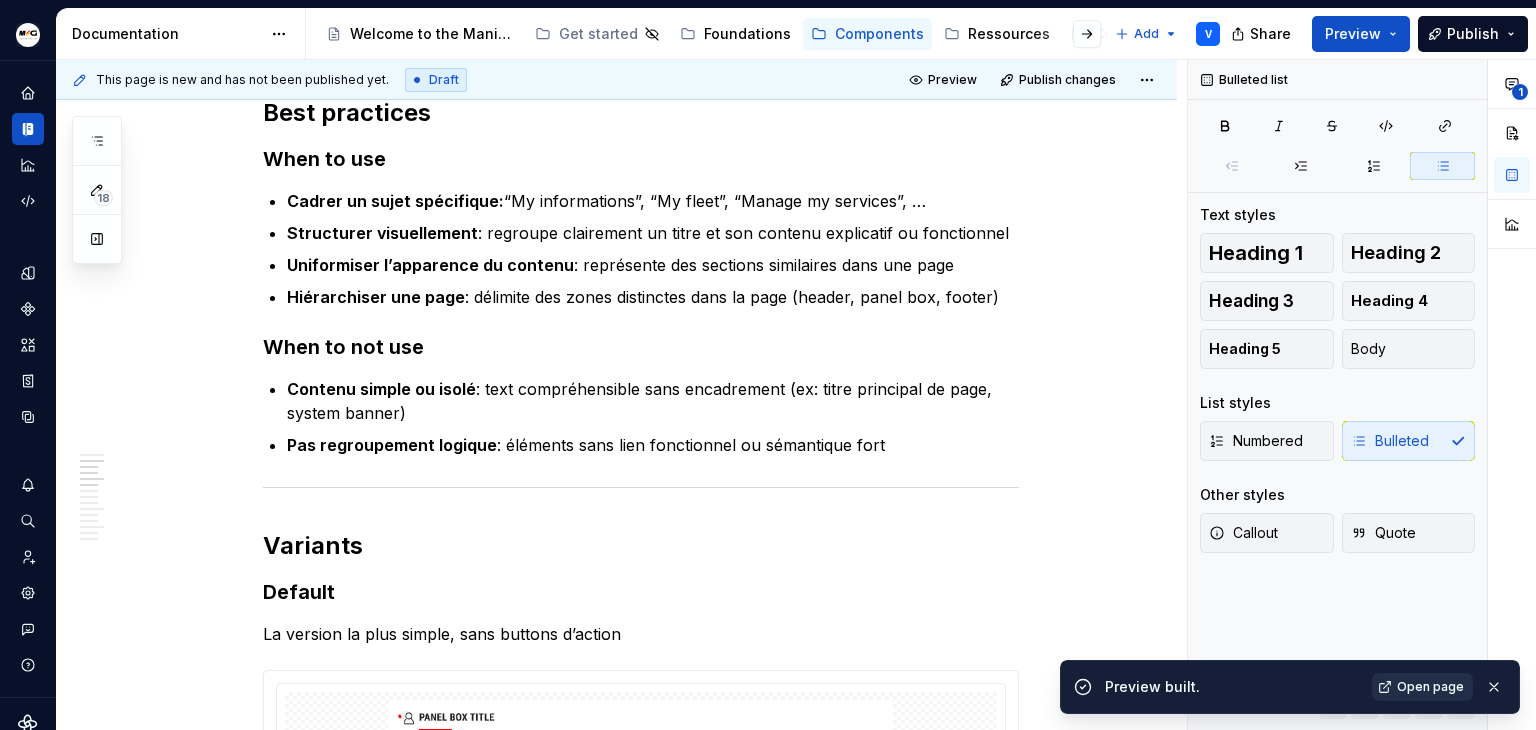 click on "Open page" at bounding box center [1430, 687] 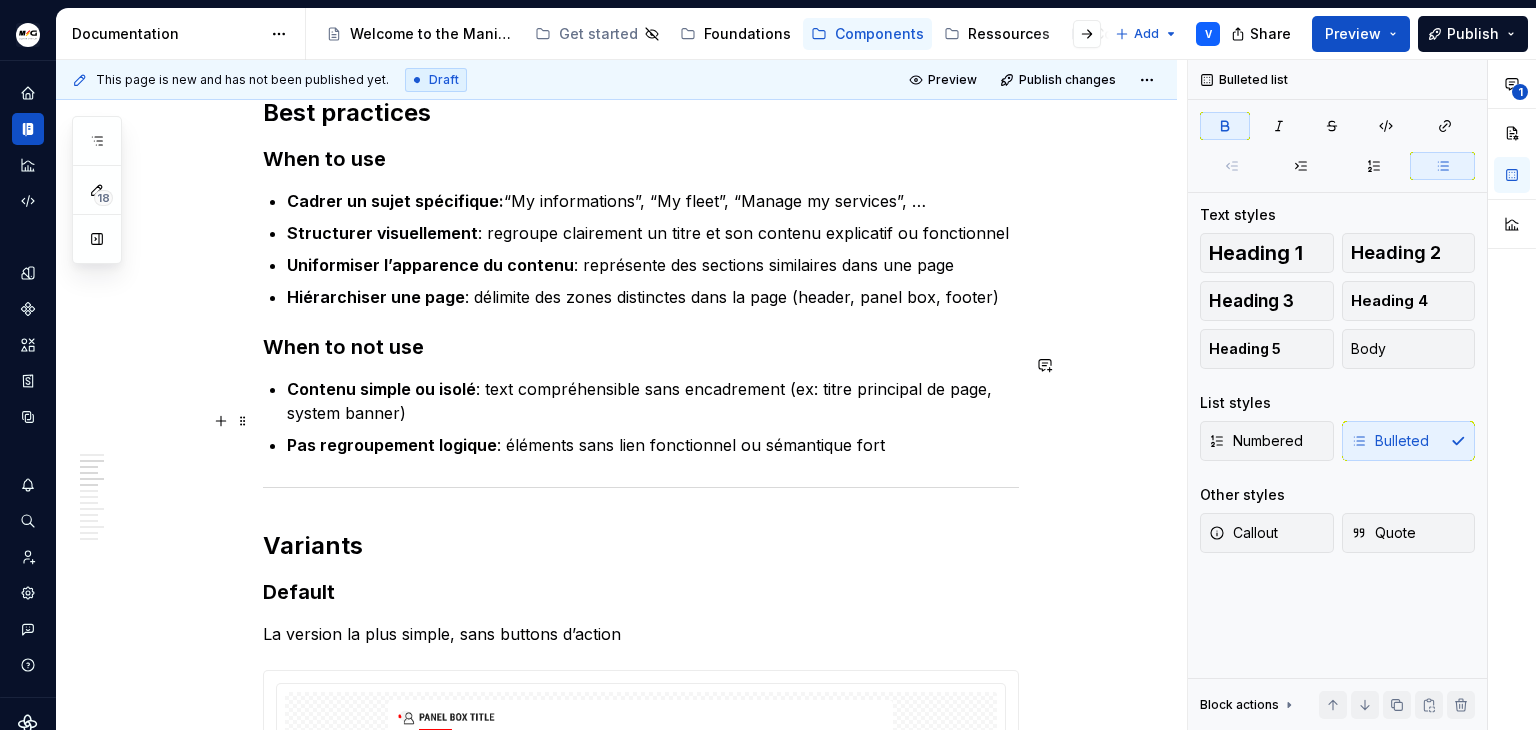click on "Pas regroupement logique" at bounding box center (392, 445) 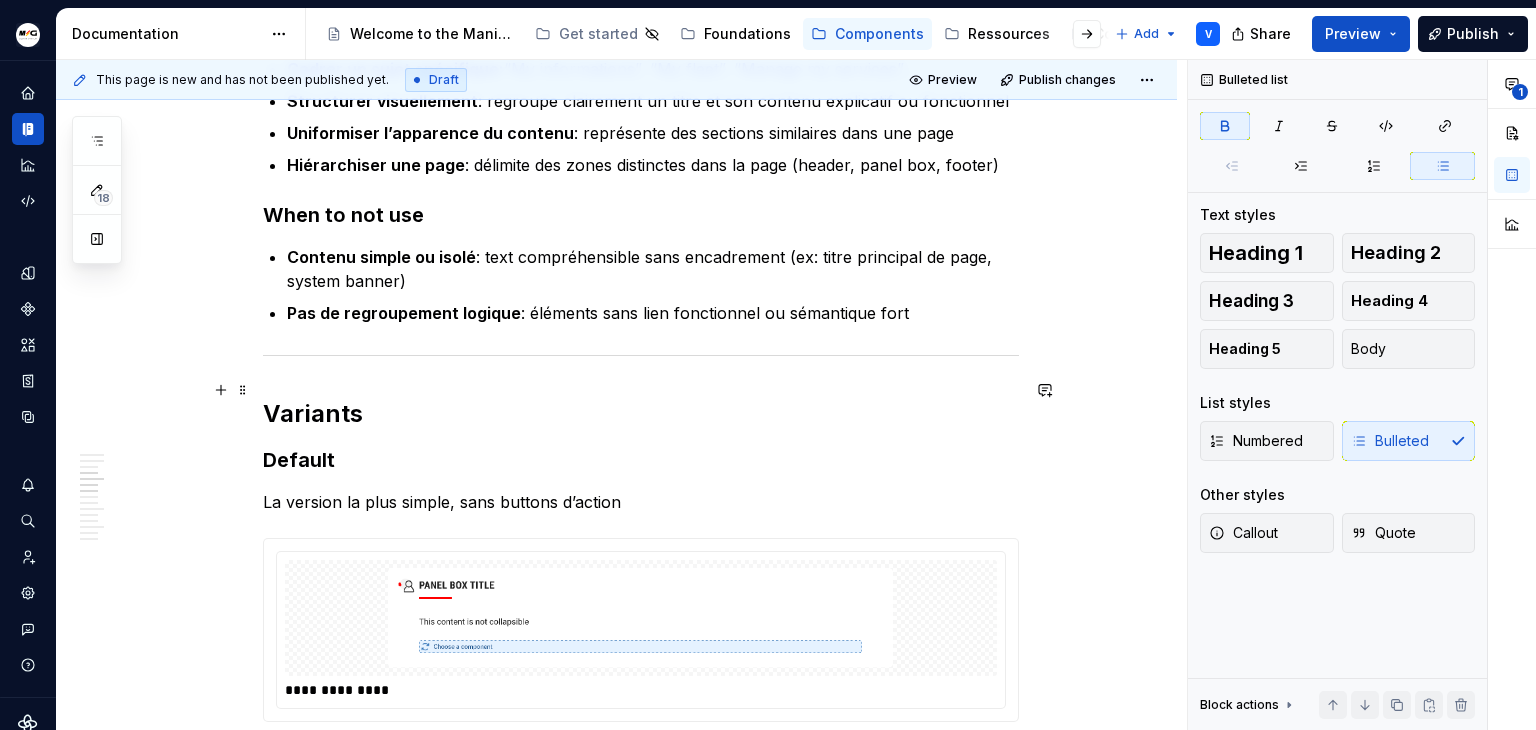 scroll, scrollTop: 1100, scrollLeft: 0, axis: vertical 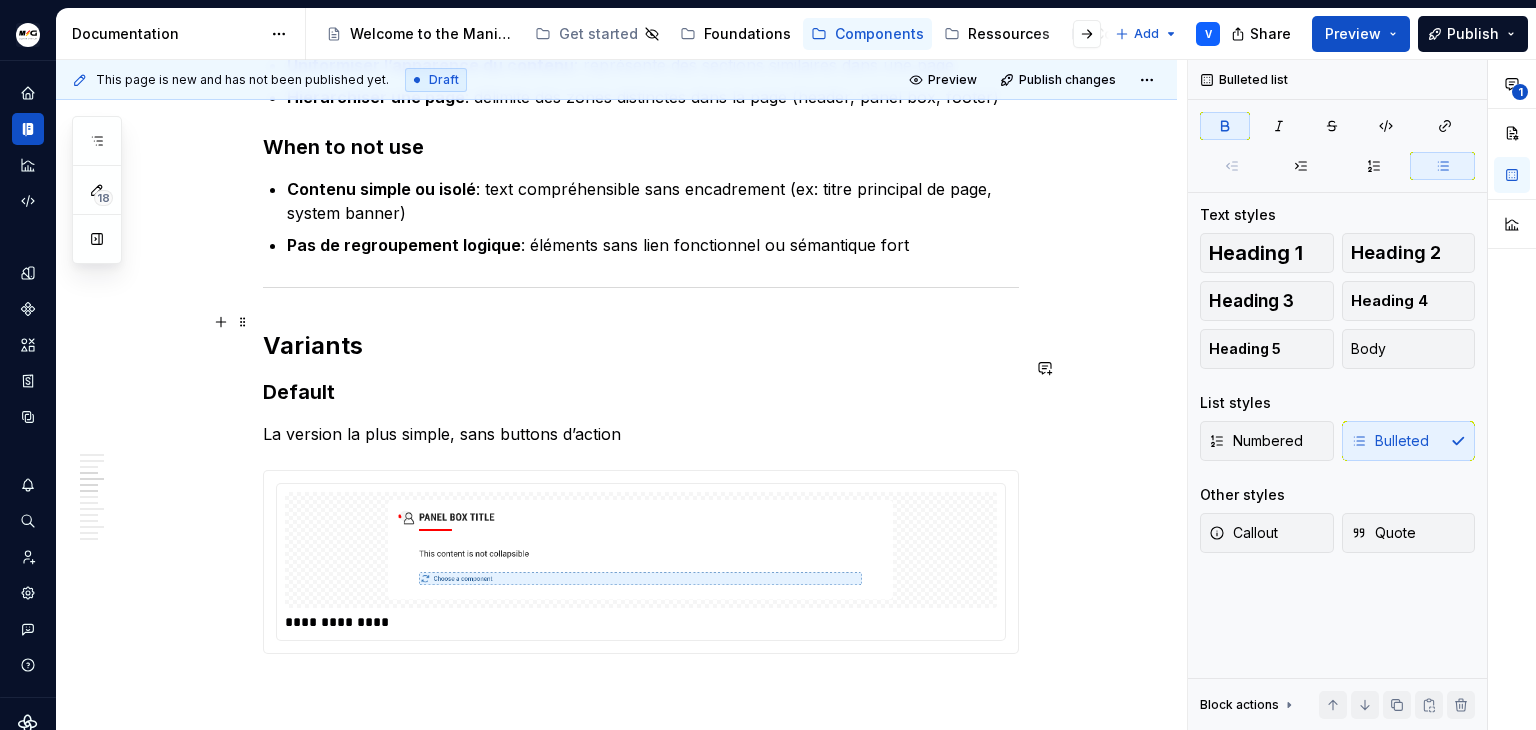 click on "Variants" at bounding box center (641, 346) 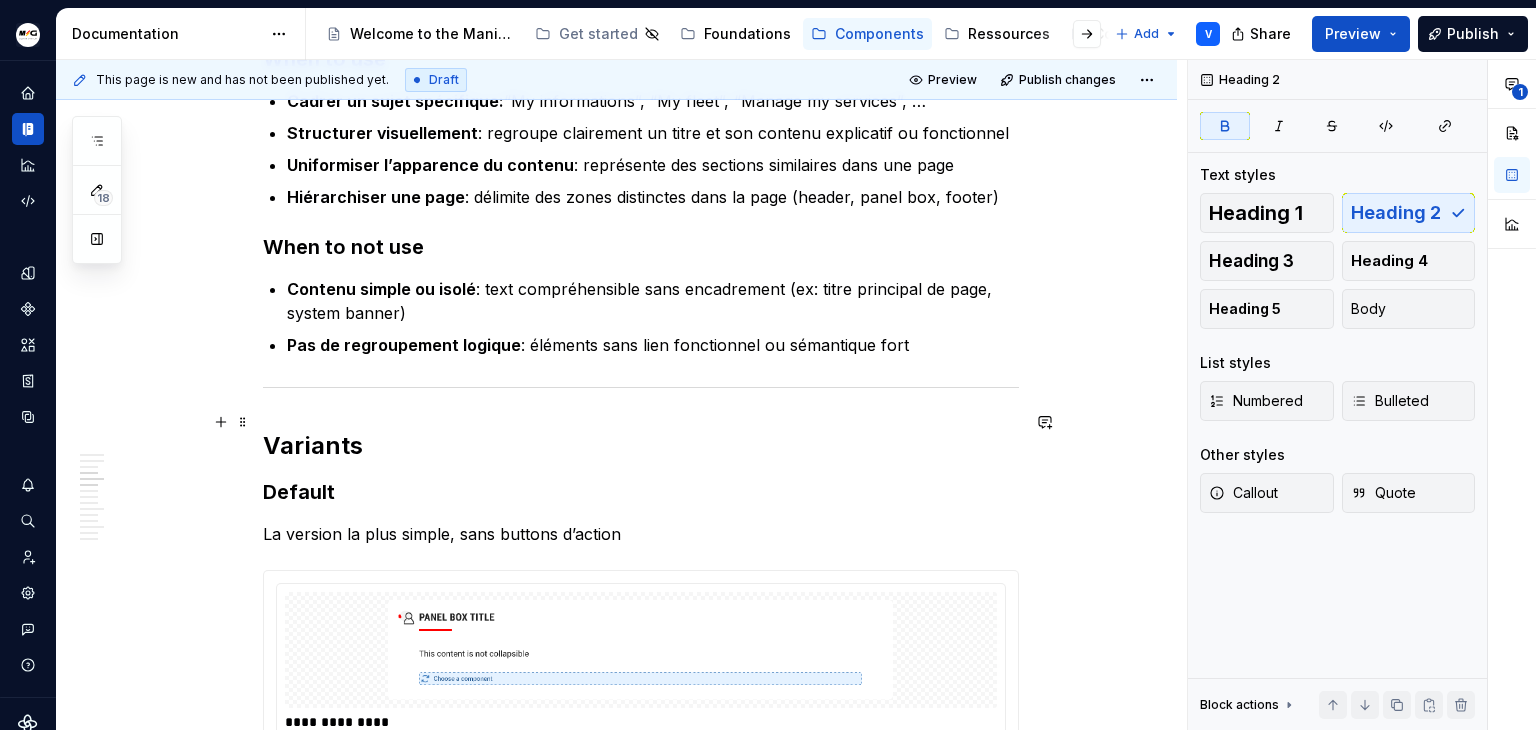 scroll, scrollTop: 1200, scrollLeft: 0, axis: vertical 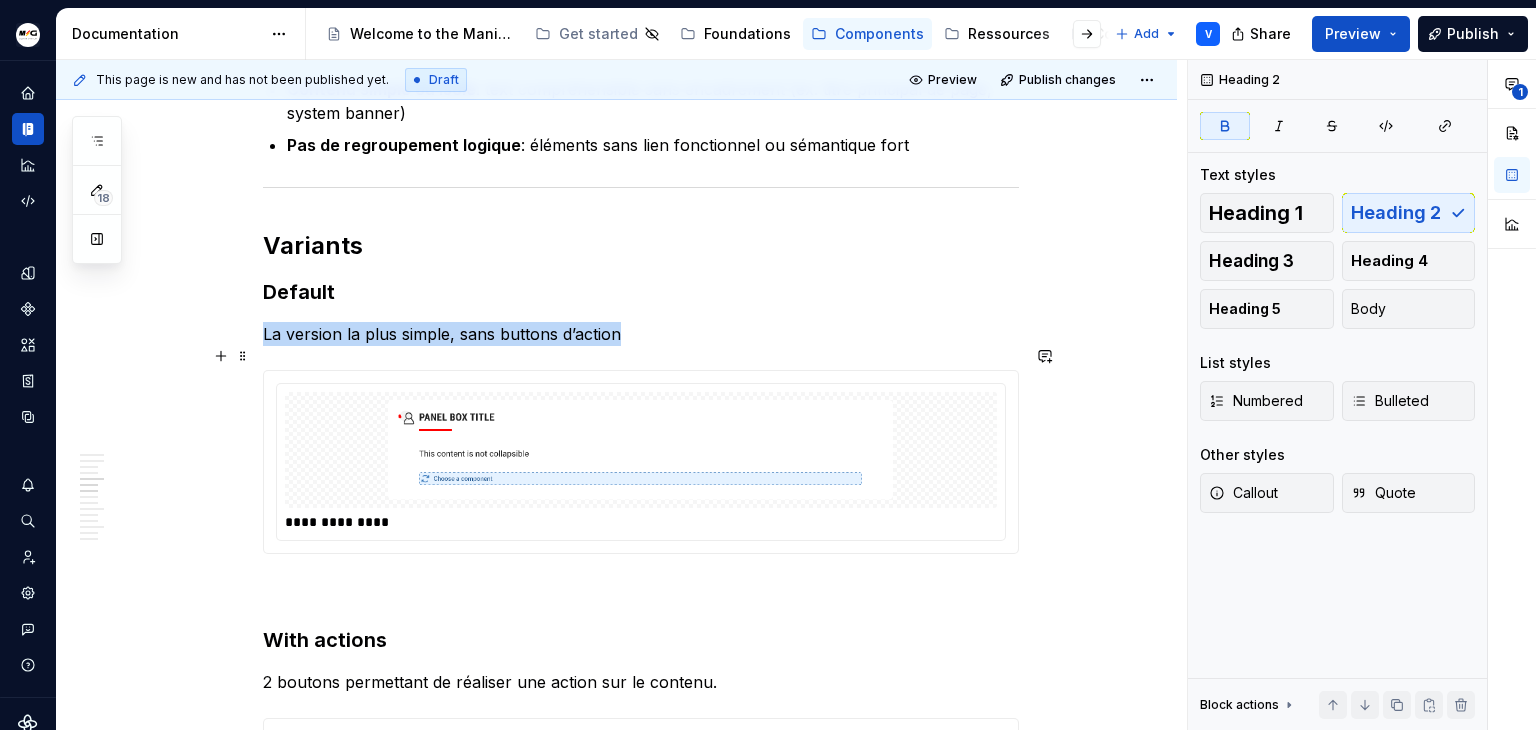 click at bounding box center [641, 450] 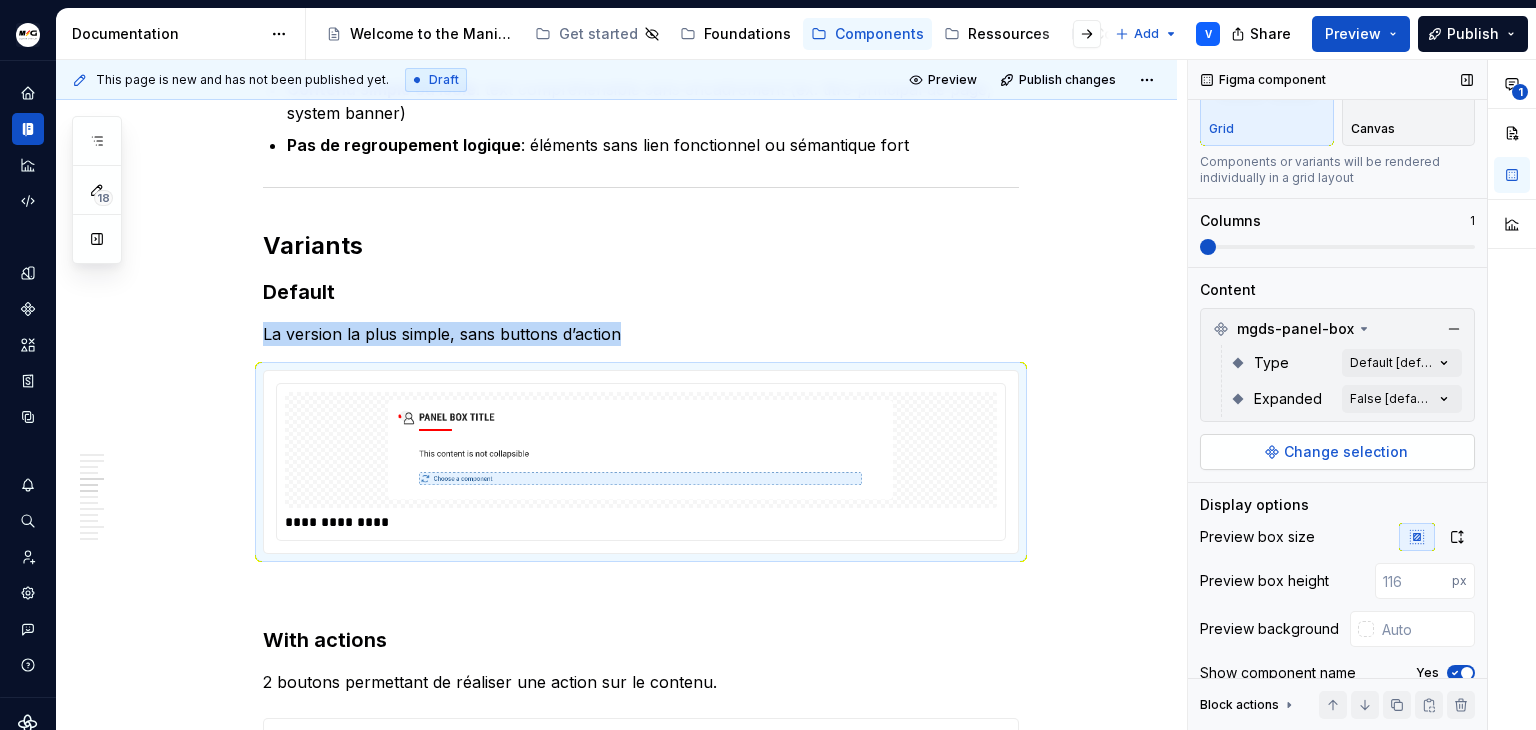 scroll, scrollTop: 0, scrollLeft: 0, axis: both 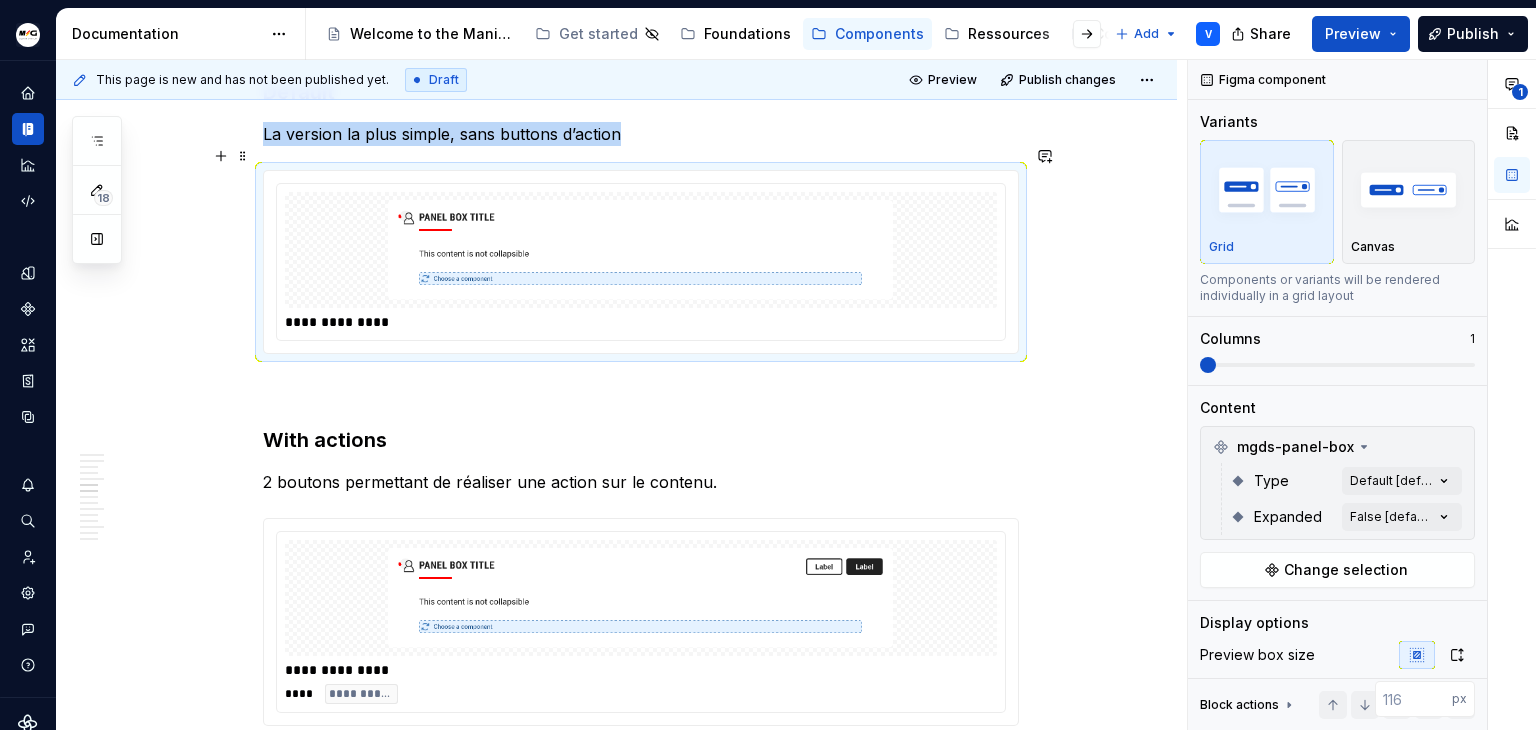 click at bounding box center [641, 250] 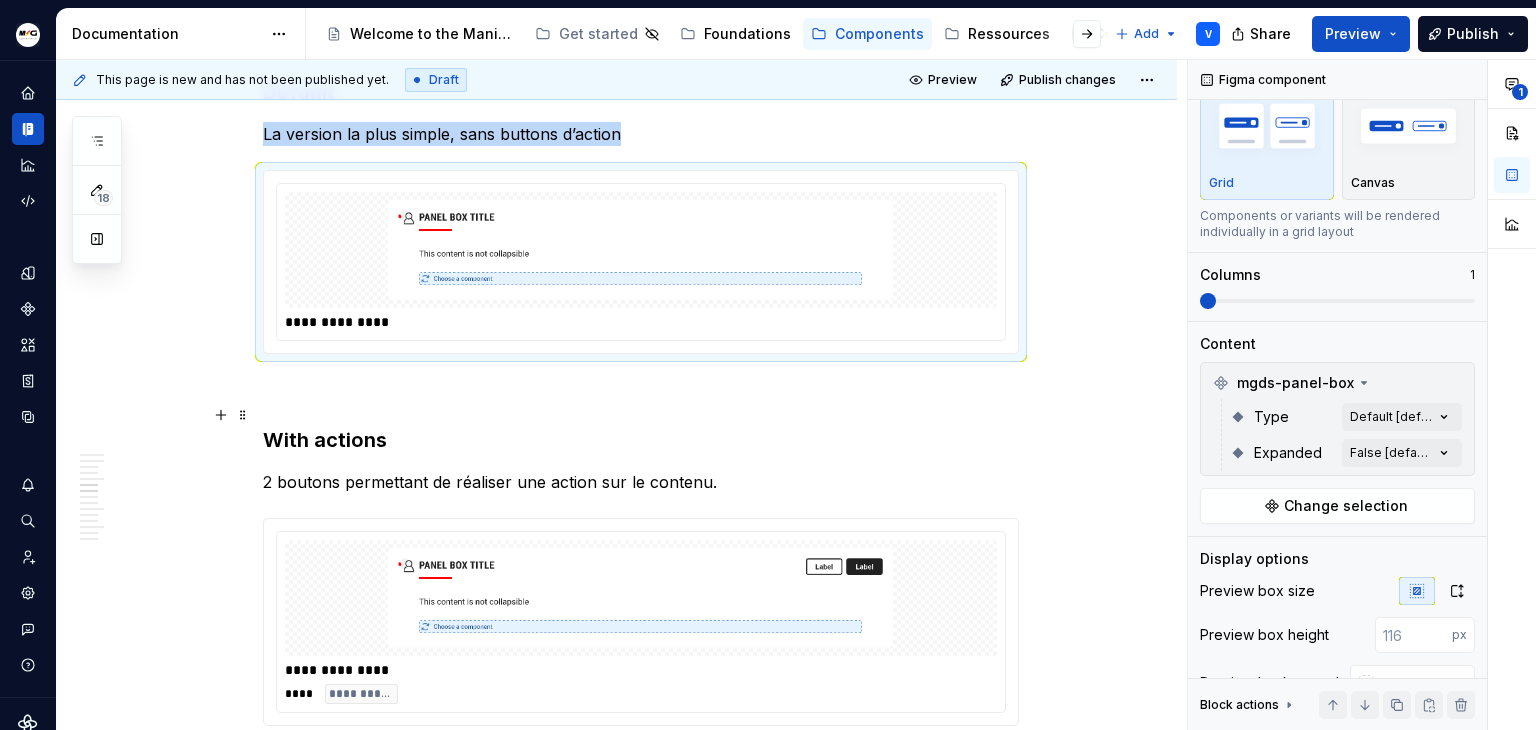 scroll, scrollTop: 100, scrollLeft: 0, axis: vertical 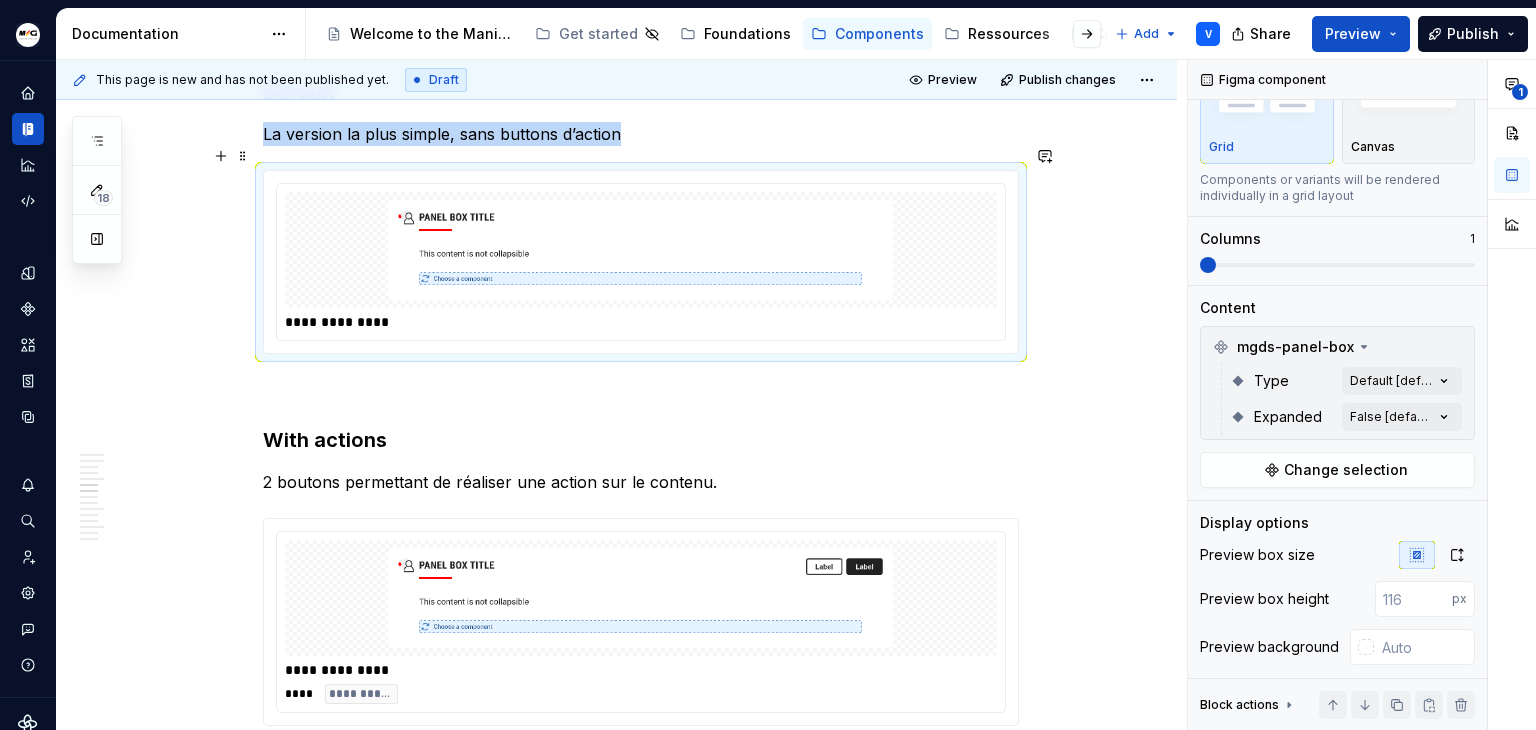 click at bounding box center [641, 250] 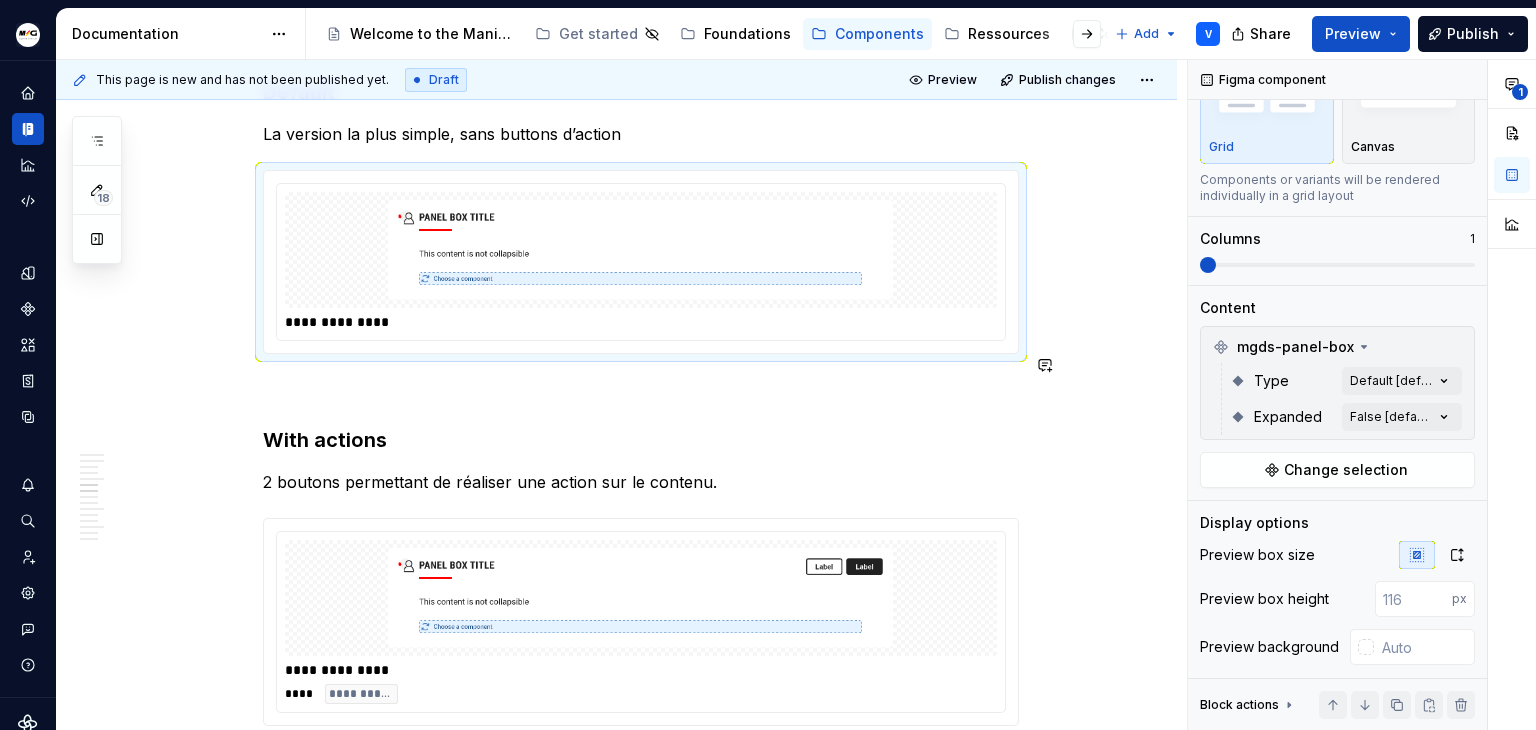 click on "**********" at bounding box center (641, 1307) 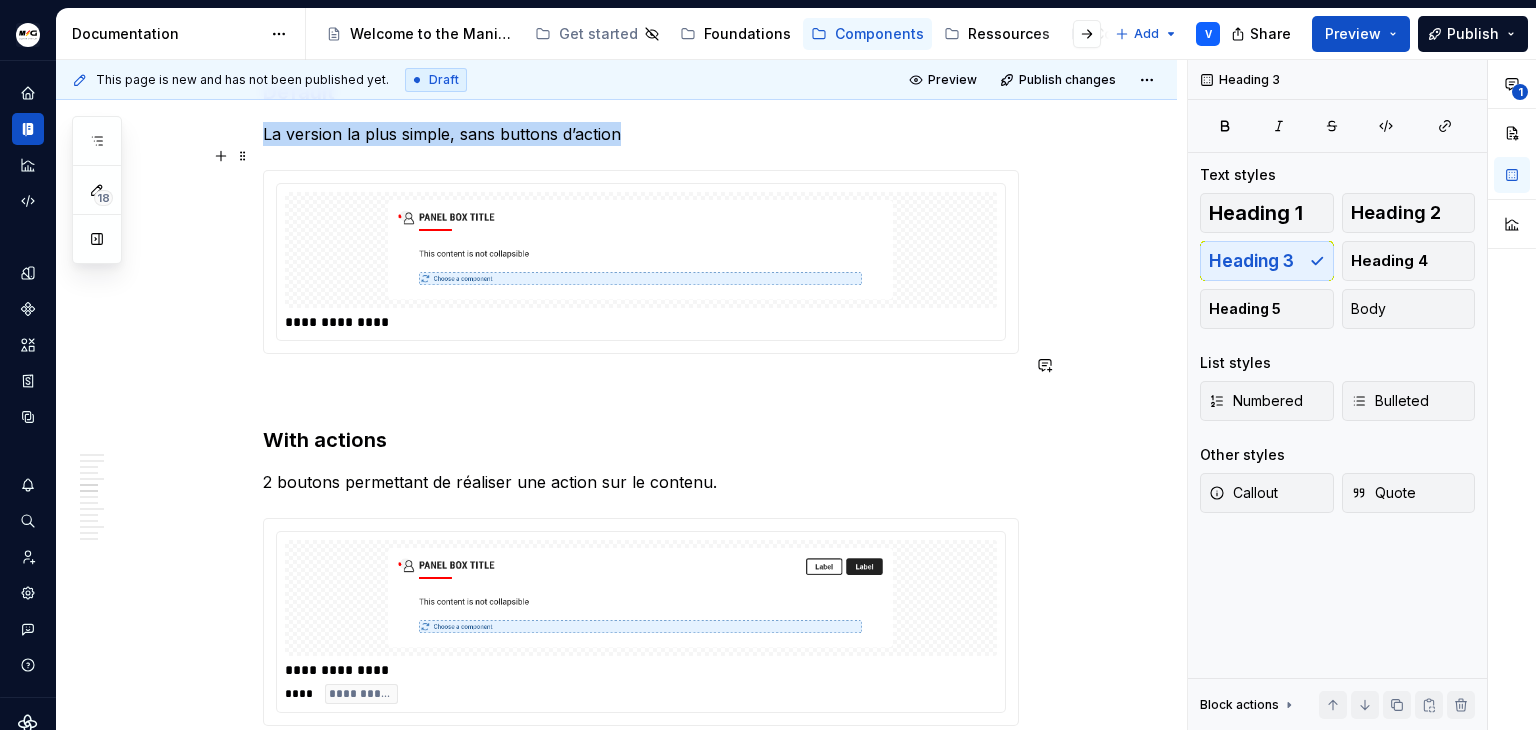 click at bounding box center (641, 250) 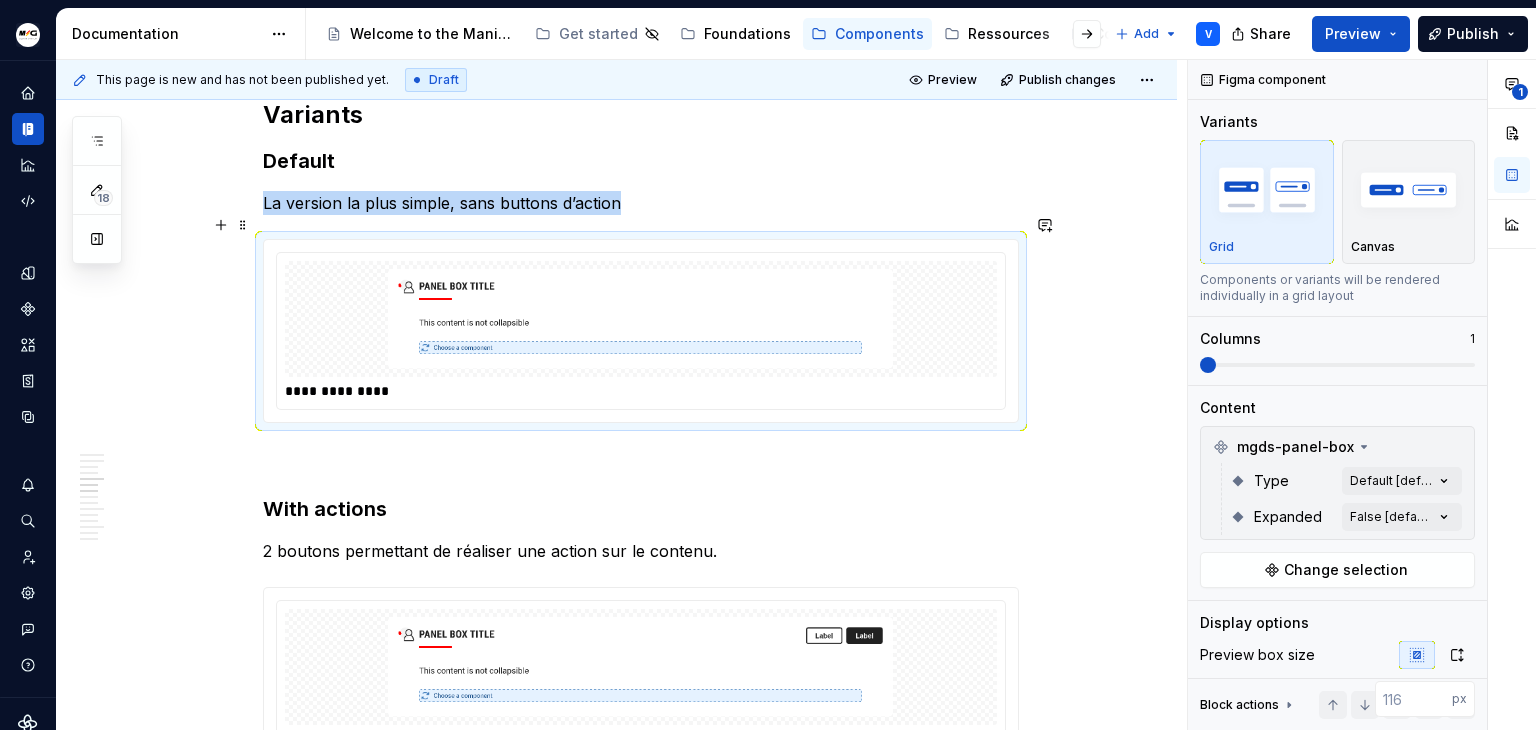 scroll, scrollTop: 1300, scrollLeft: 0, axis: vertical 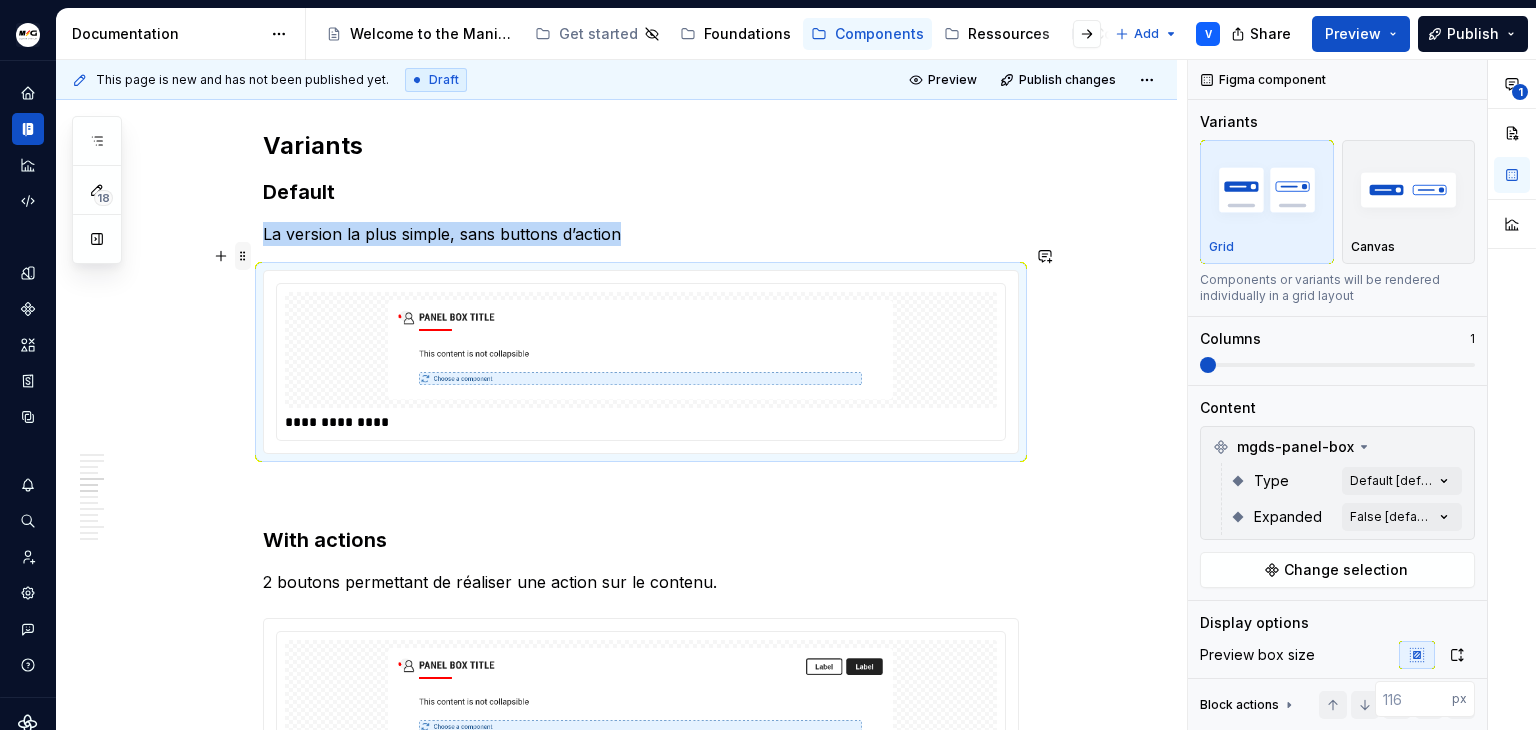 click at bounding box center (243, 256) 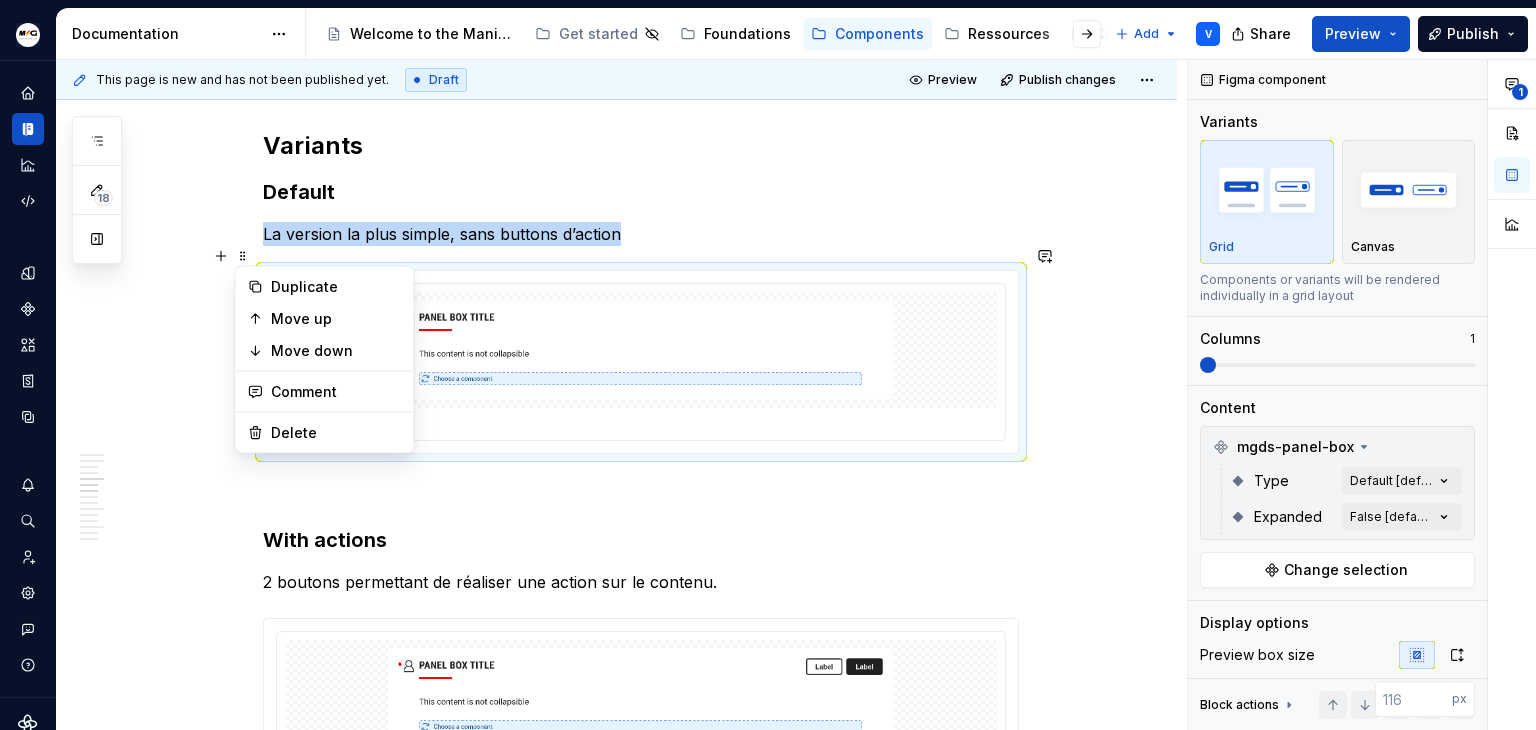 click at bounding box center [641, 350] 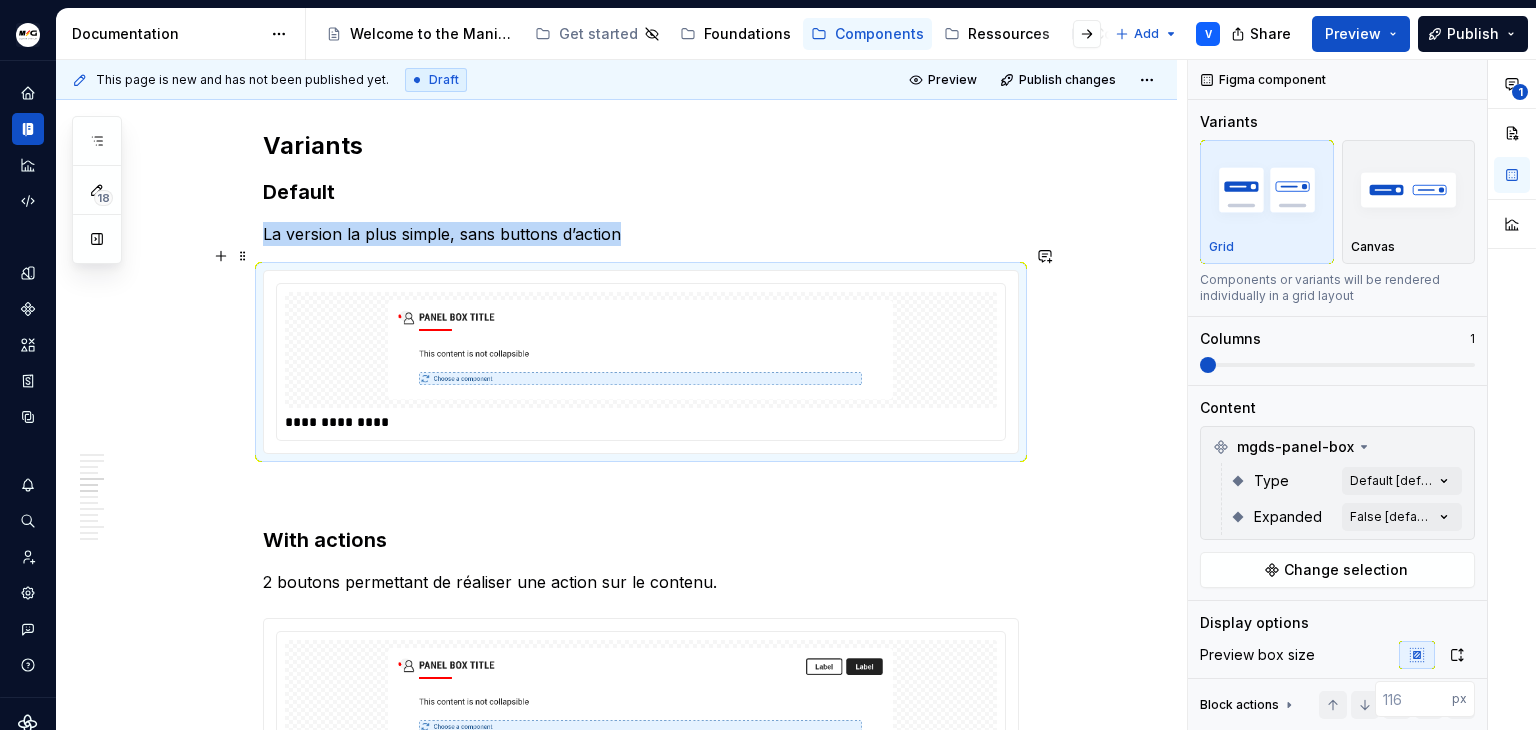 click at bounding box center (641, 350) 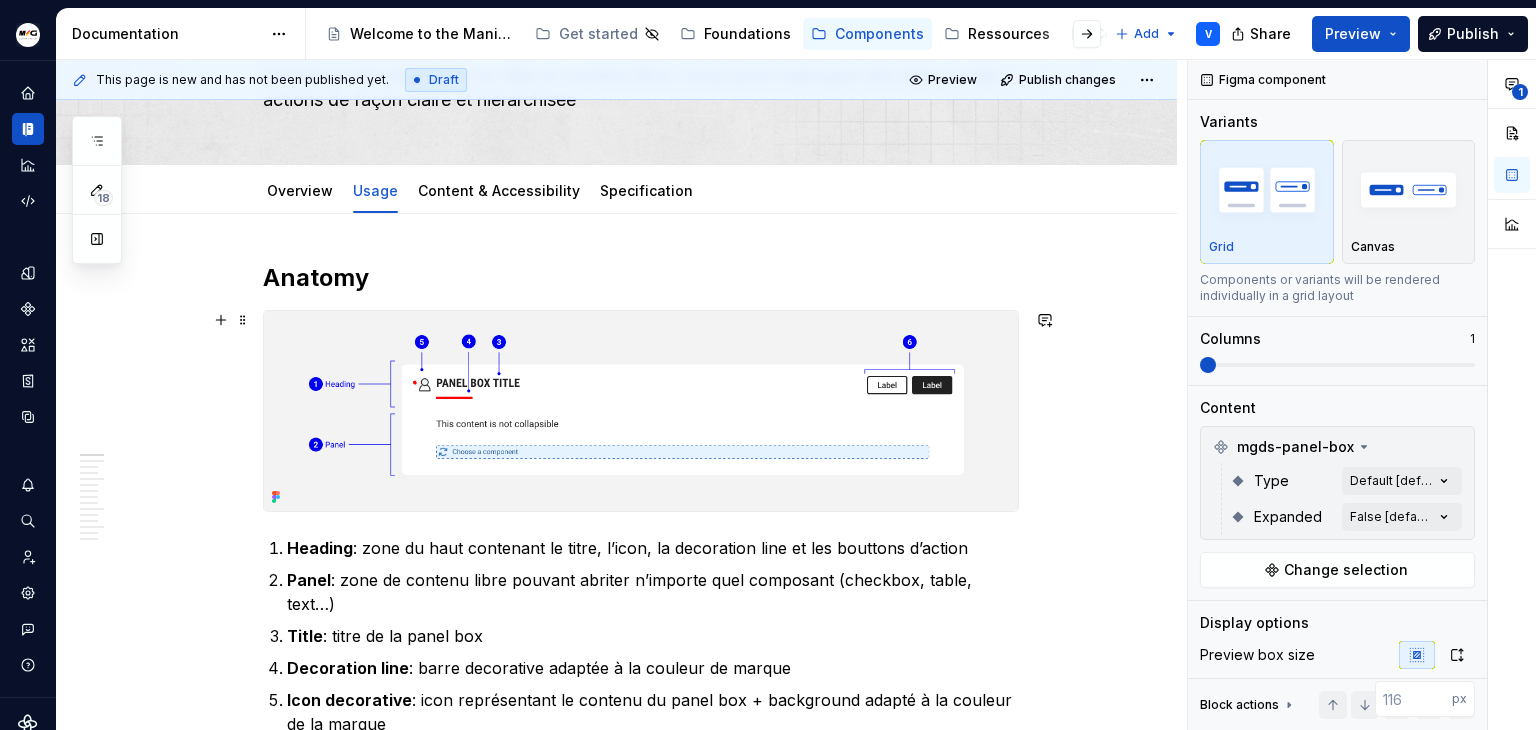 scroll, scrollTop: 0, scrollLeft: 0, axis: both 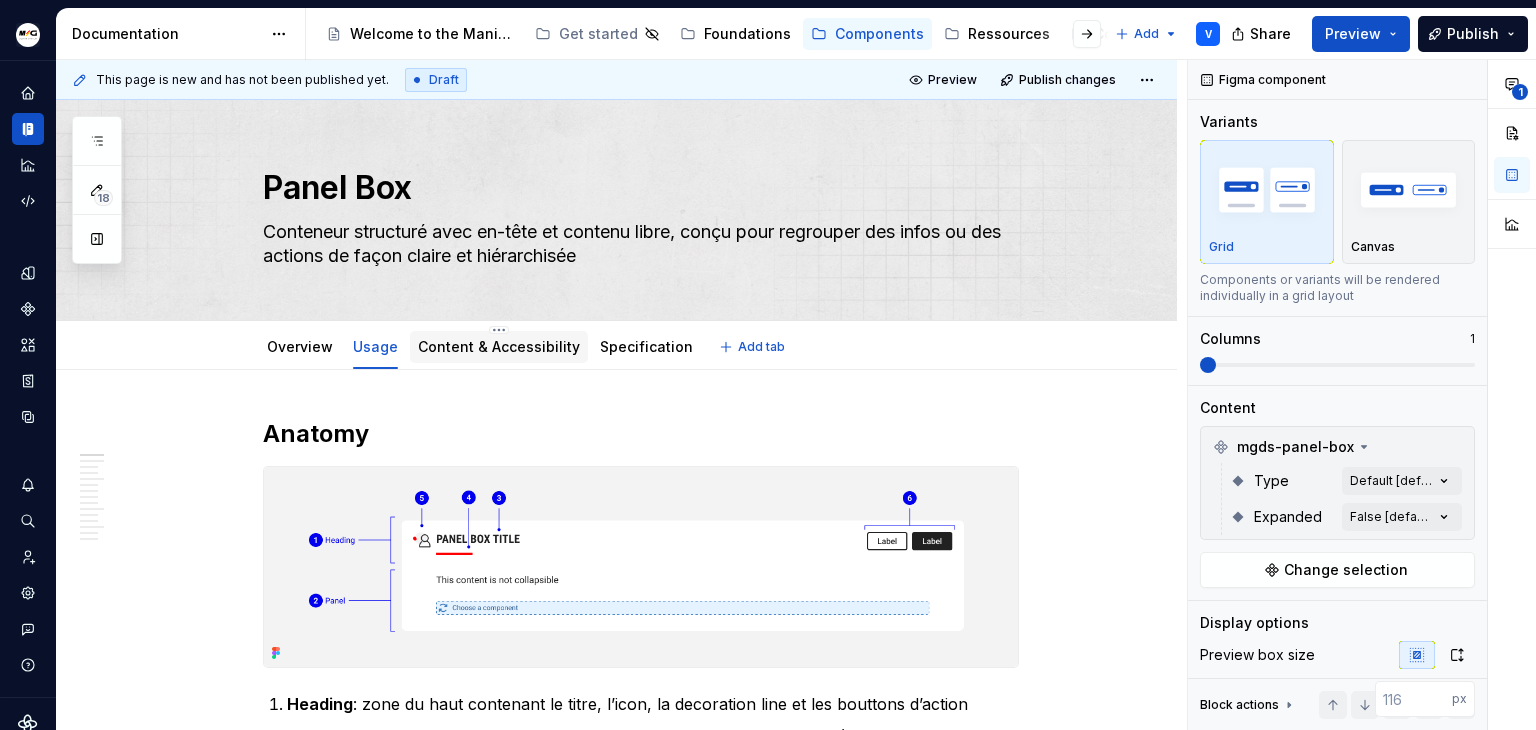 click on "Content & Accessibility" at bounding box center (499, 346) 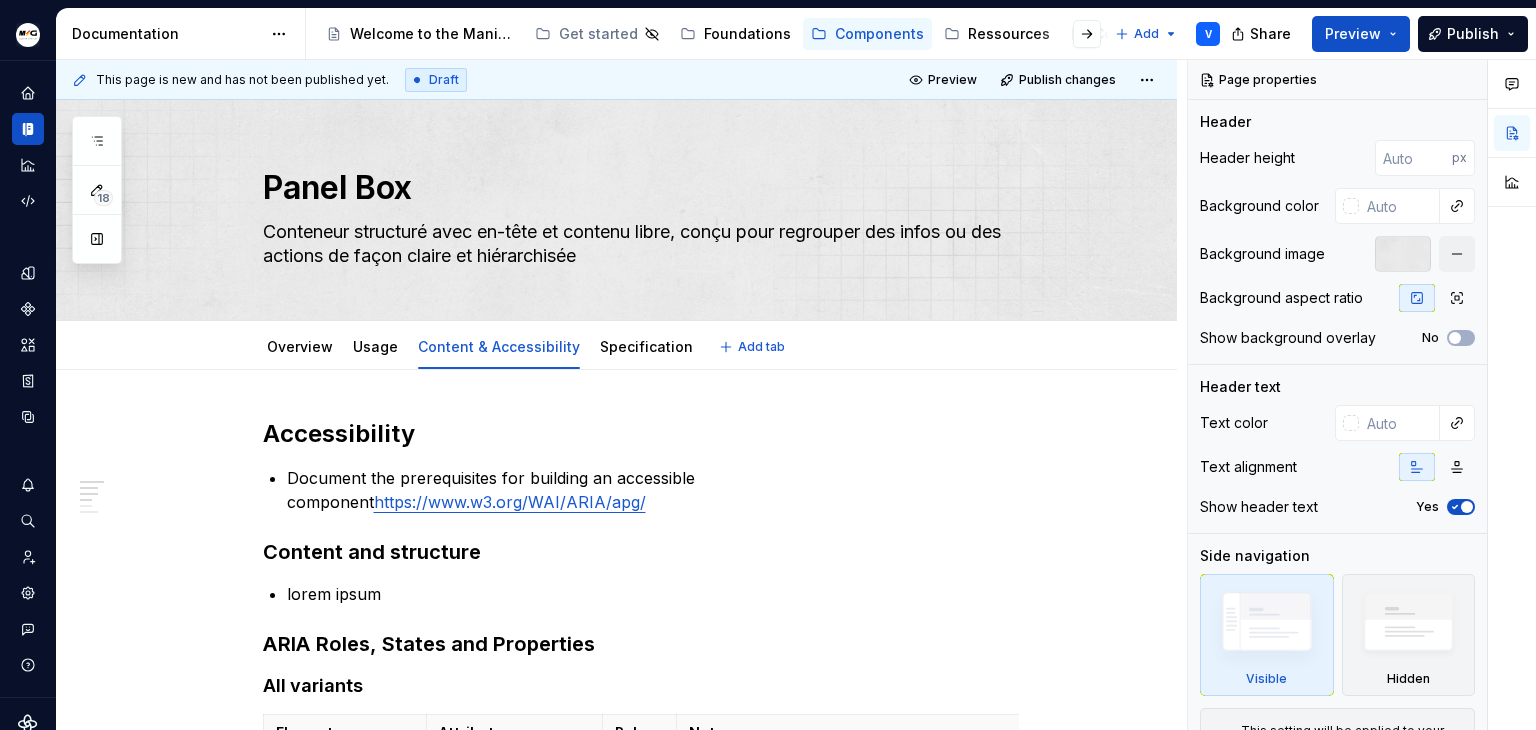 type on "*" 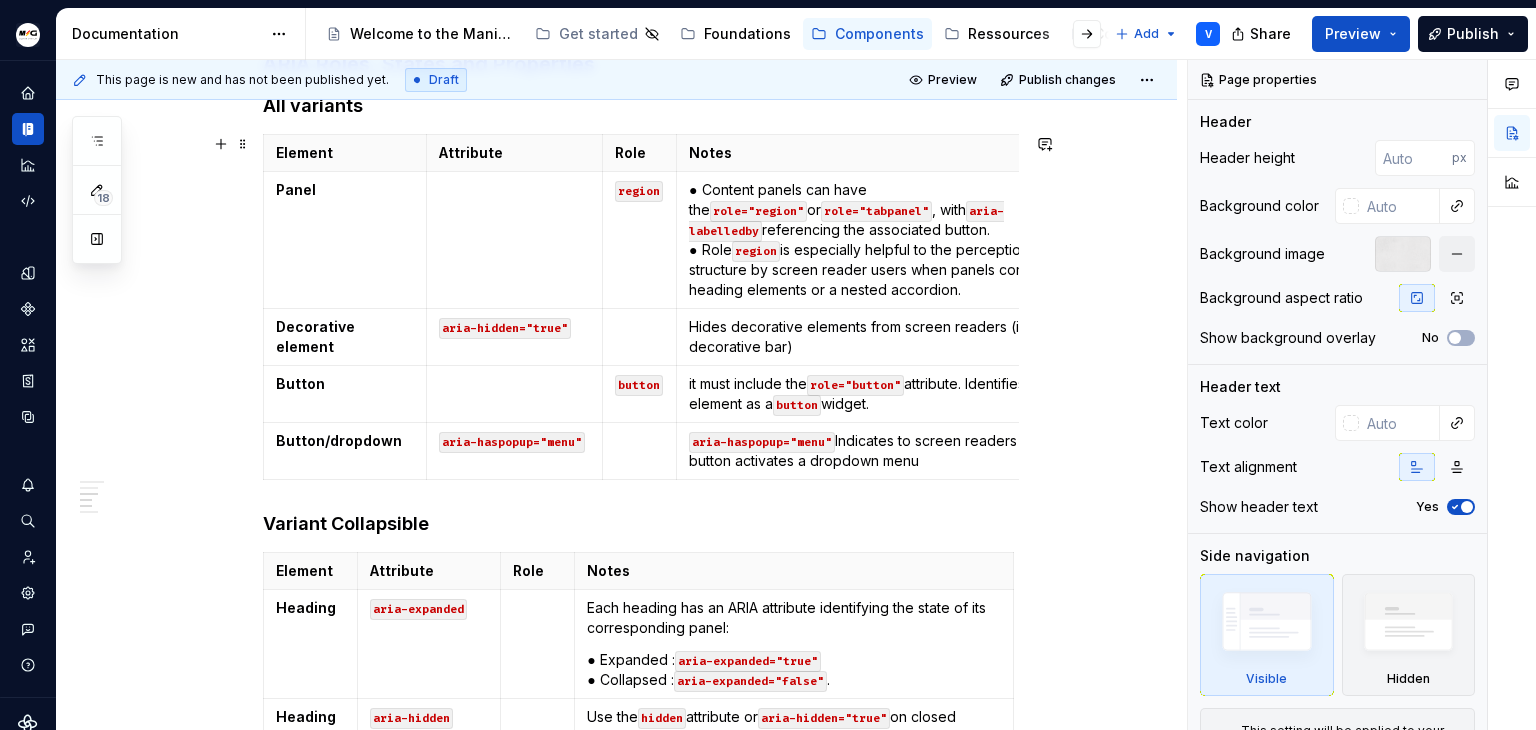 scroll, scrollTop: 600, scrollLeft: 0, axis: vertical 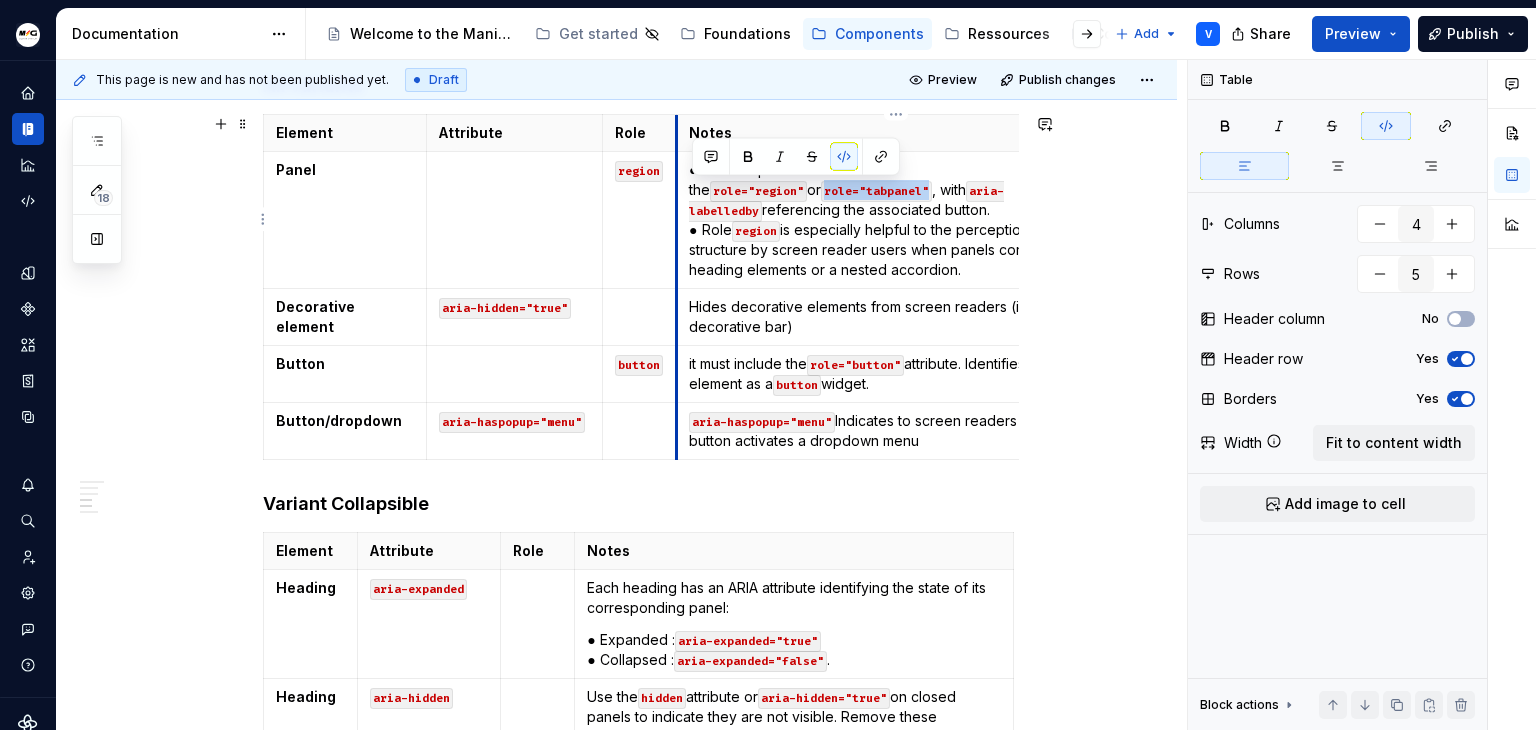 drag, startPoint x: 797, startPoint y: 189, endPoint x: 677, endPoint y: 189, distance: 120 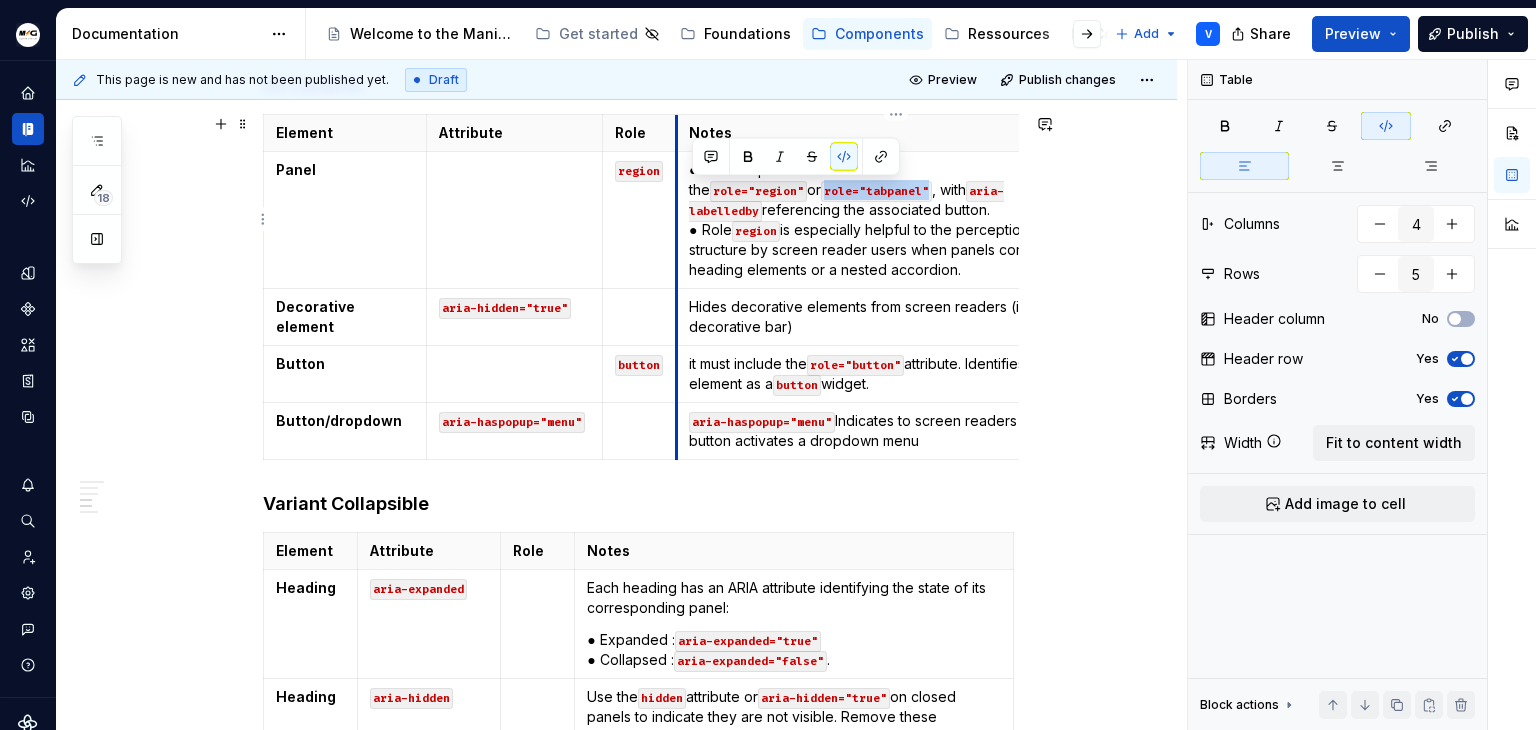 click on "● Content panels can have the  role="region"  or  role="tabpanel" , with  aria-labelledby  referencing the associated button. ● Role  region  is especially helpful to the perception of structure by screen reader users when panels contain heading elements or a nested accordion." at bounding box center [896, 220] 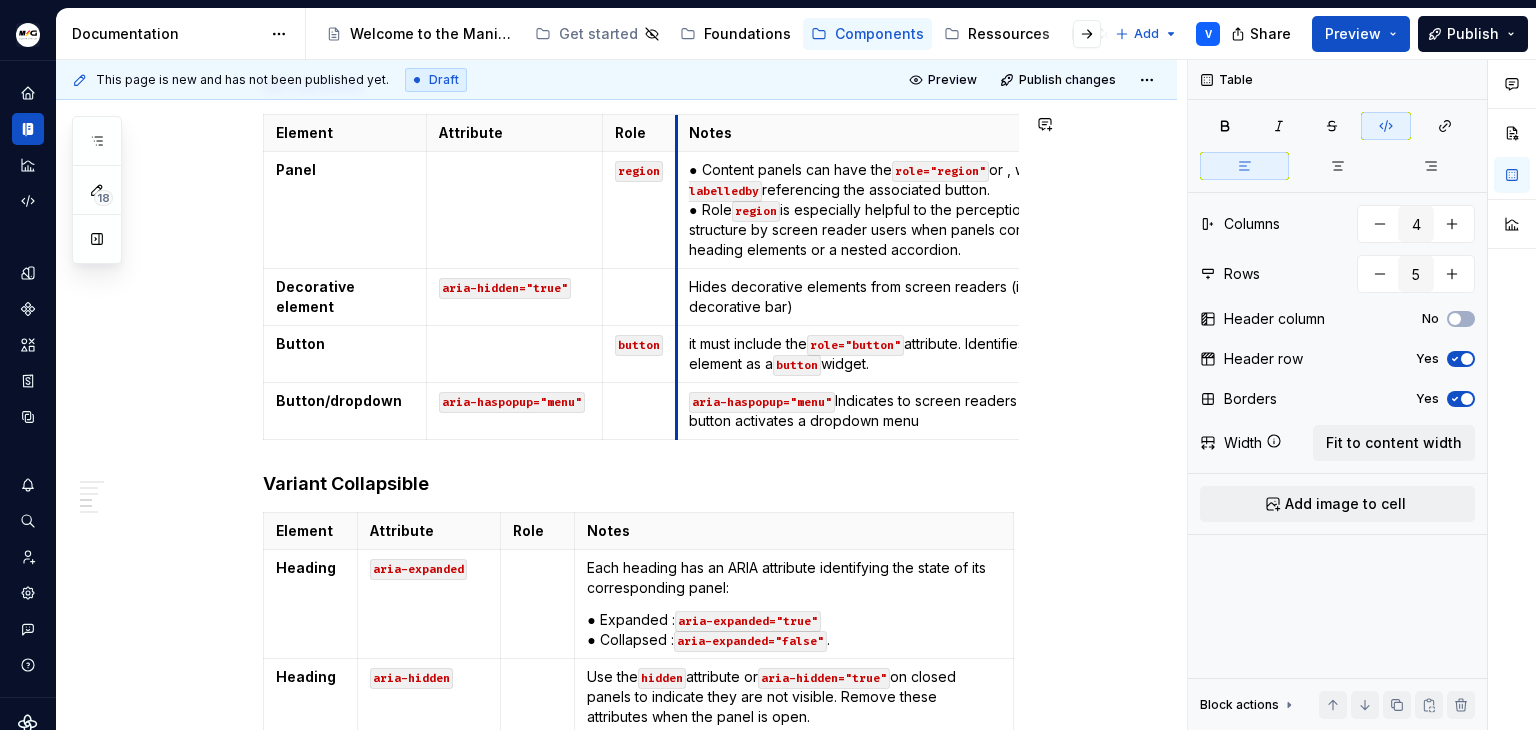 type 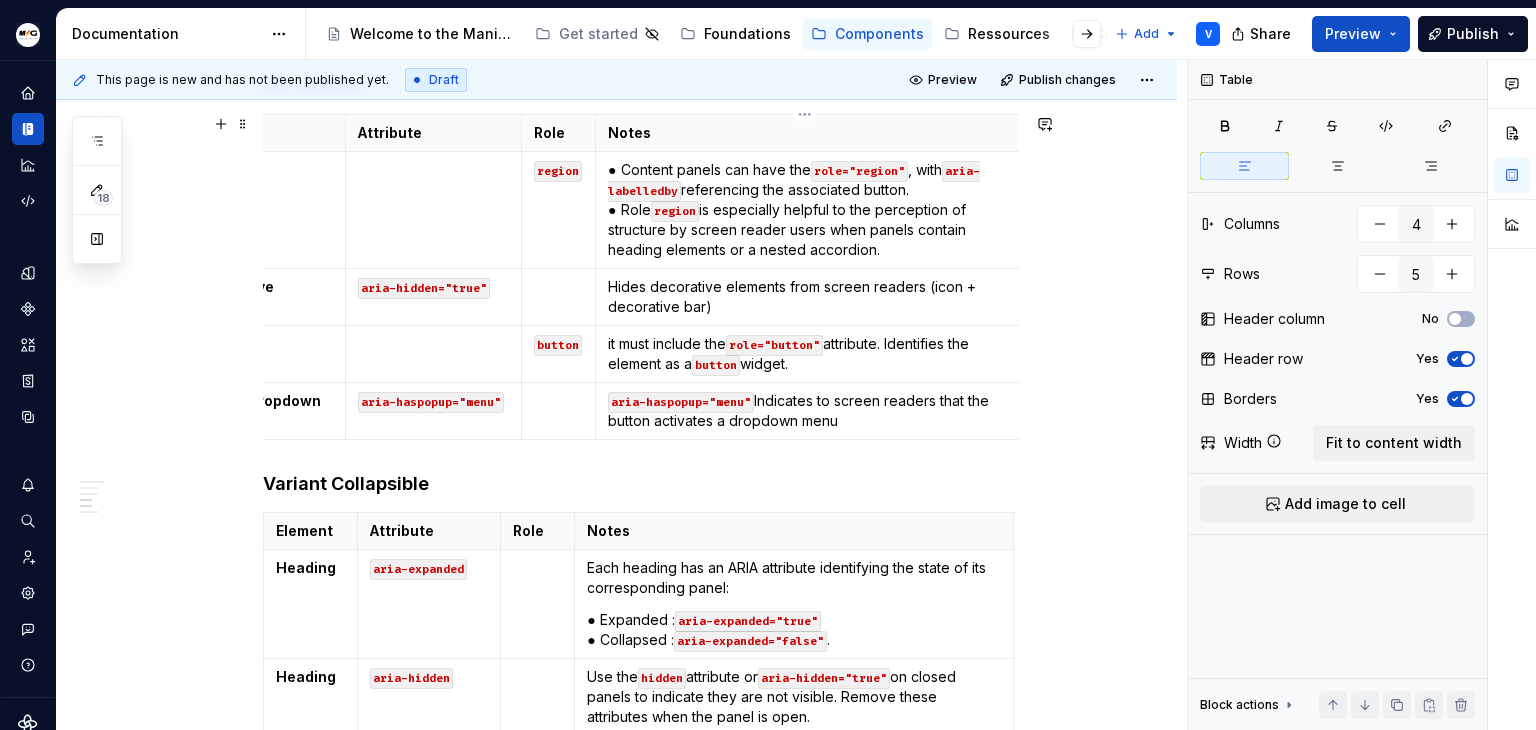 scroll, scrollTop: 0, scrollLeft: 96, axis: horizontal 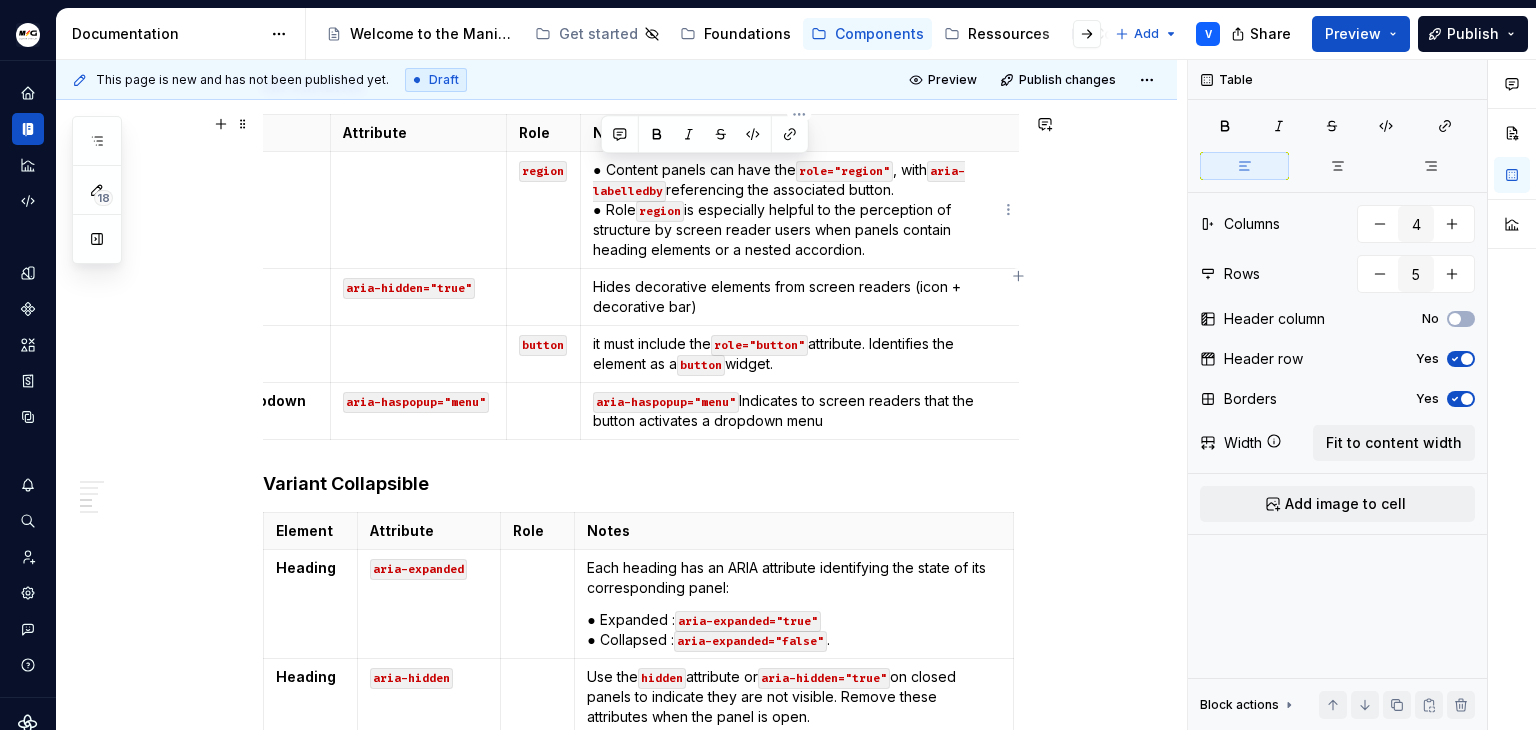 drag, startPoint x: 903, startPoint y: 190, endPoint x: 598, endPoint y: 167, distance: 305.866 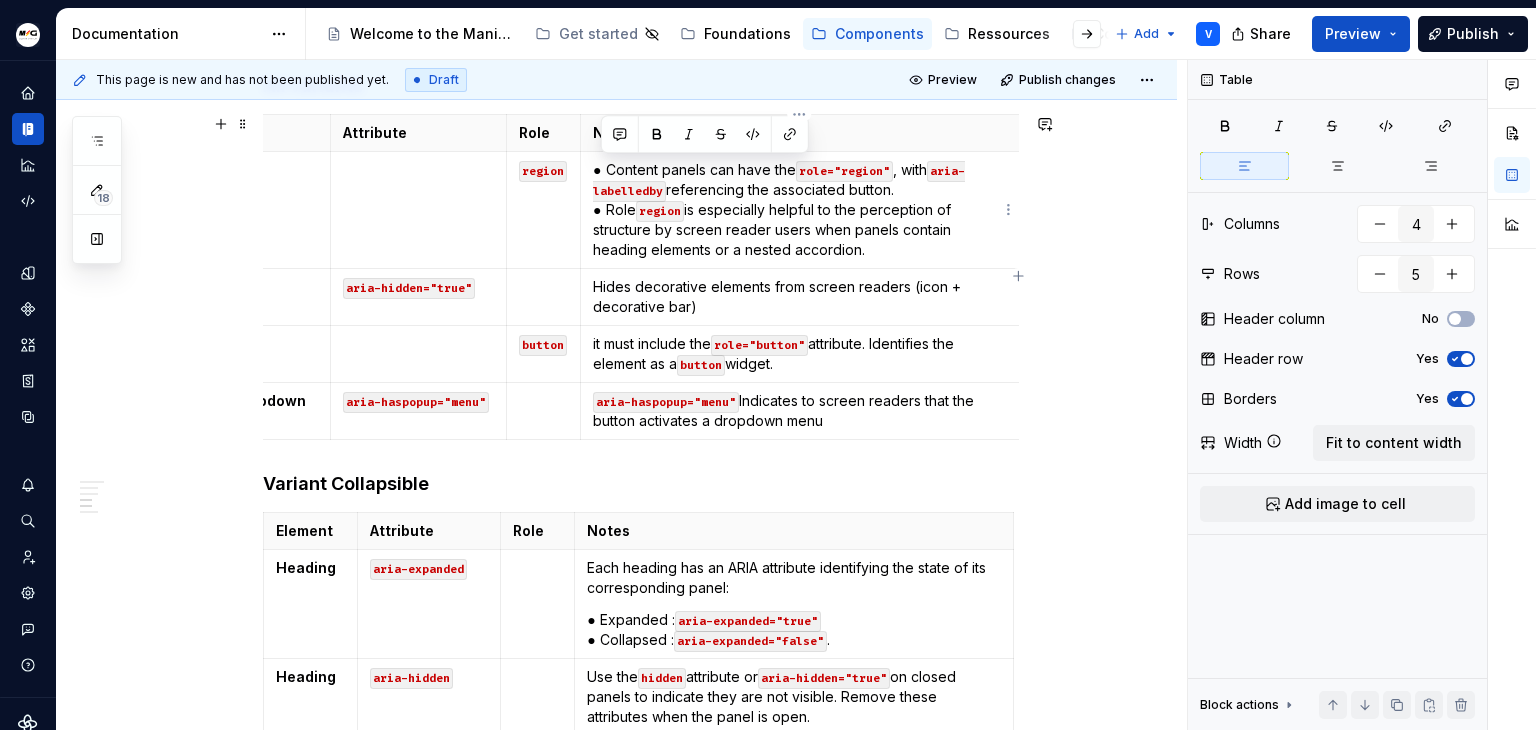 click on "● Content panels can have the  role="region"  , with  aria-labelledby  referencing the associated button. ● Role  region  is especially helpful to the perception of structure by screen reader users when panels contain heading elements or a nested accordion." at bounding box center [799, 210] 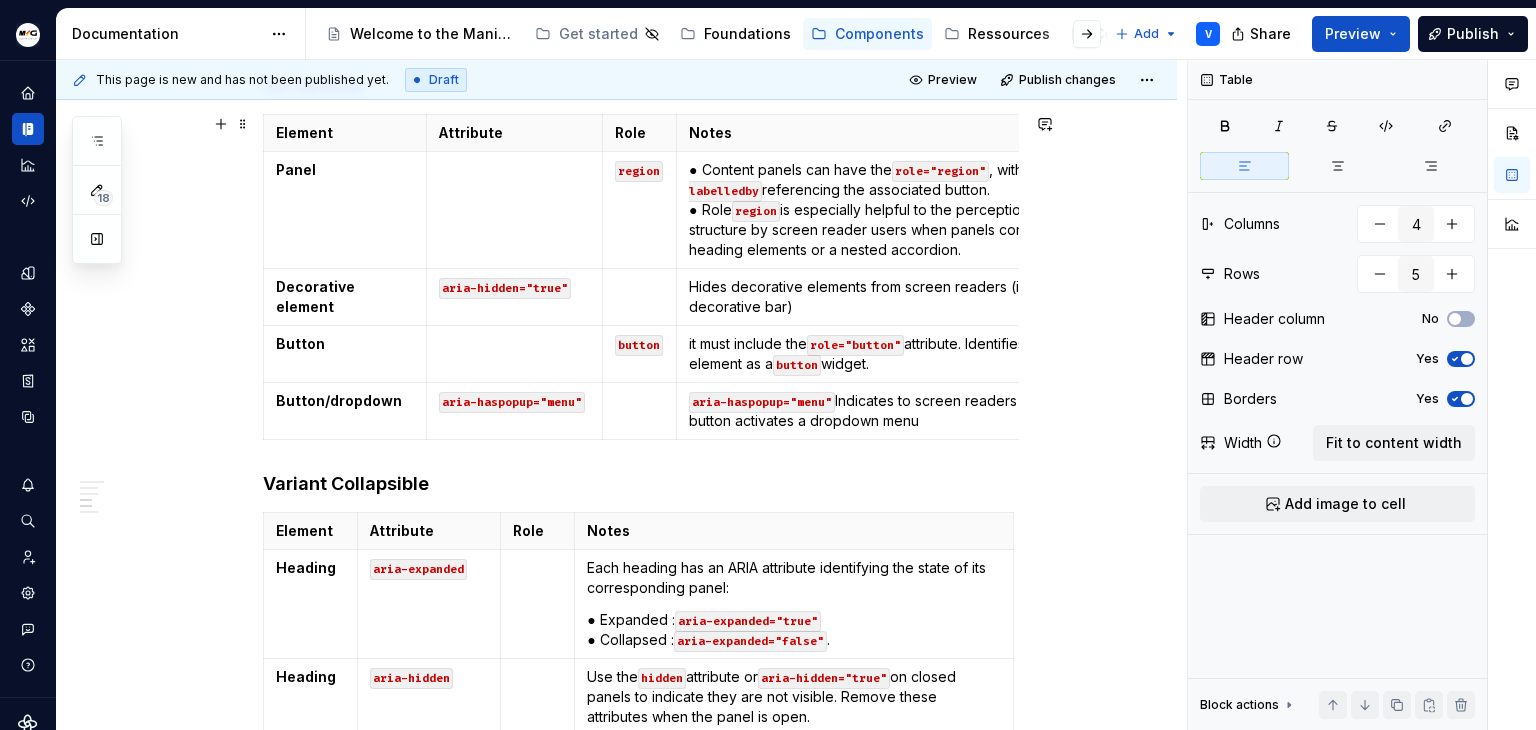 scroll, scrollTop: 0, scrollLeft: 96, axis: horizontal 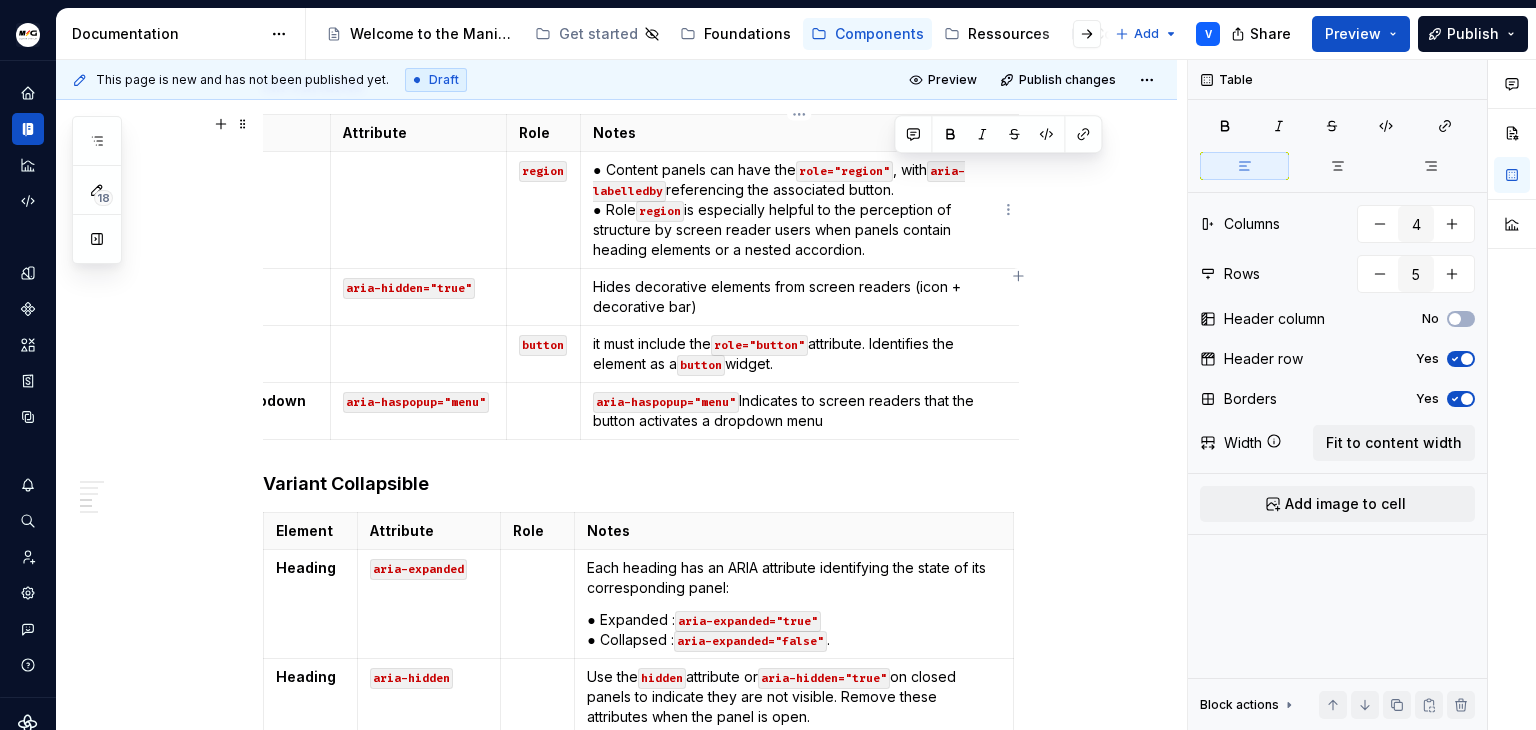 drag, startPoint x: 896, startPoint y: 171, endPoint x: 896, endPoint y: 196, distance: 25 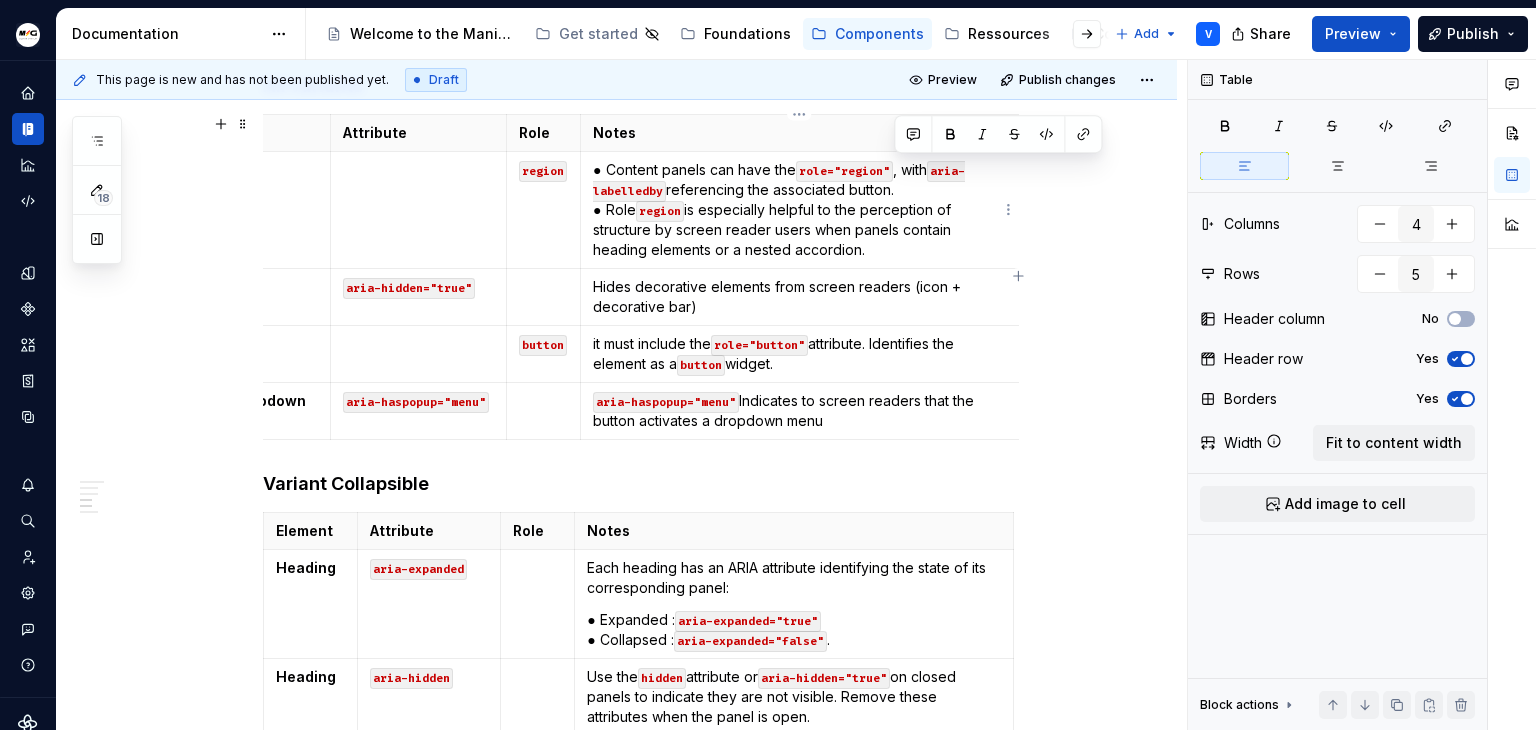 click on "● Content panels can have the  role="region"  , with  aria-labelledby  referencing the associated button. ● Role  region  is especially helpful to the perception of structure by screen reader users when panels contain heading elements or a nested accordion." at bounding box center (799, 210) 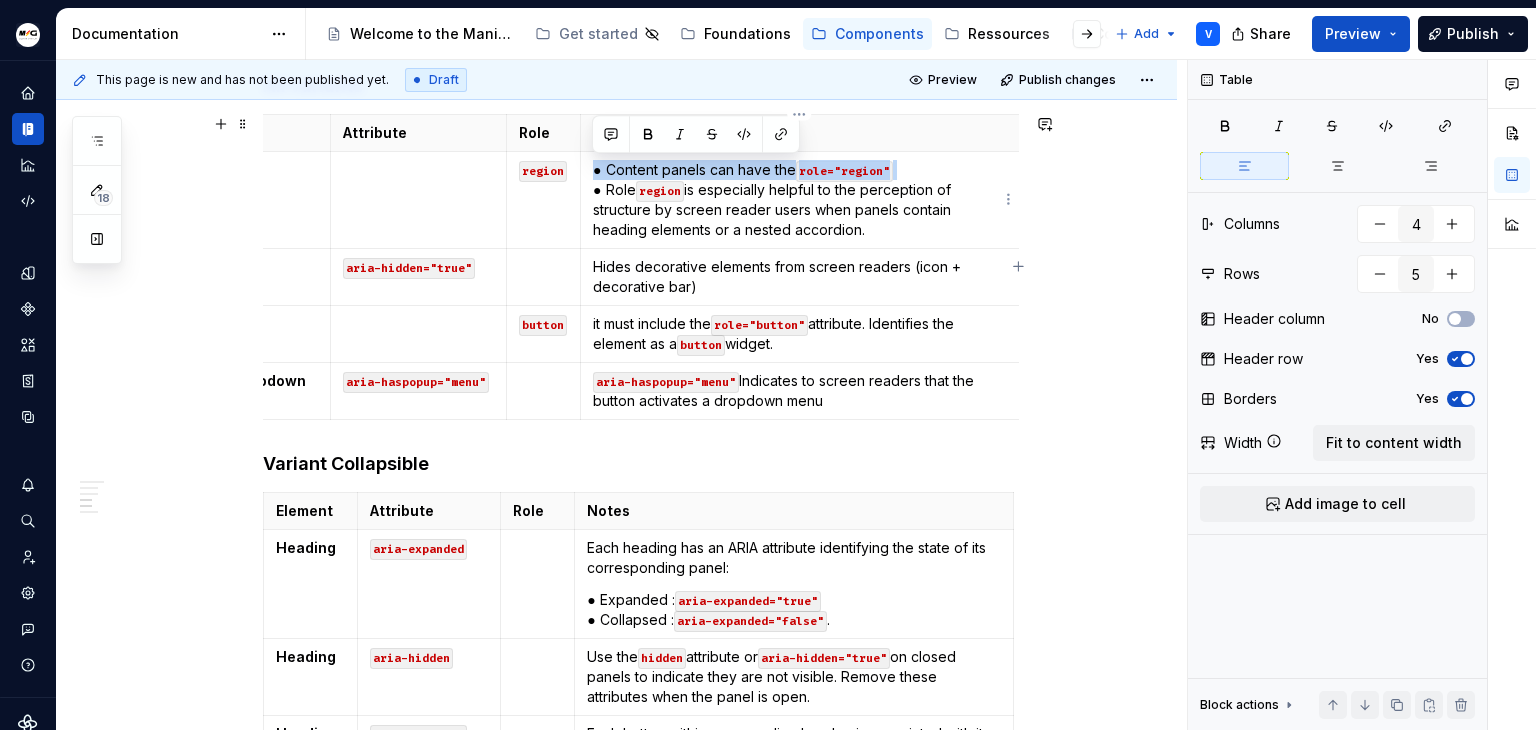 drag, startPoint x: 904, startPoint y: 167, endPoint x: 594, endPoint y: 175, distance: 310.1032 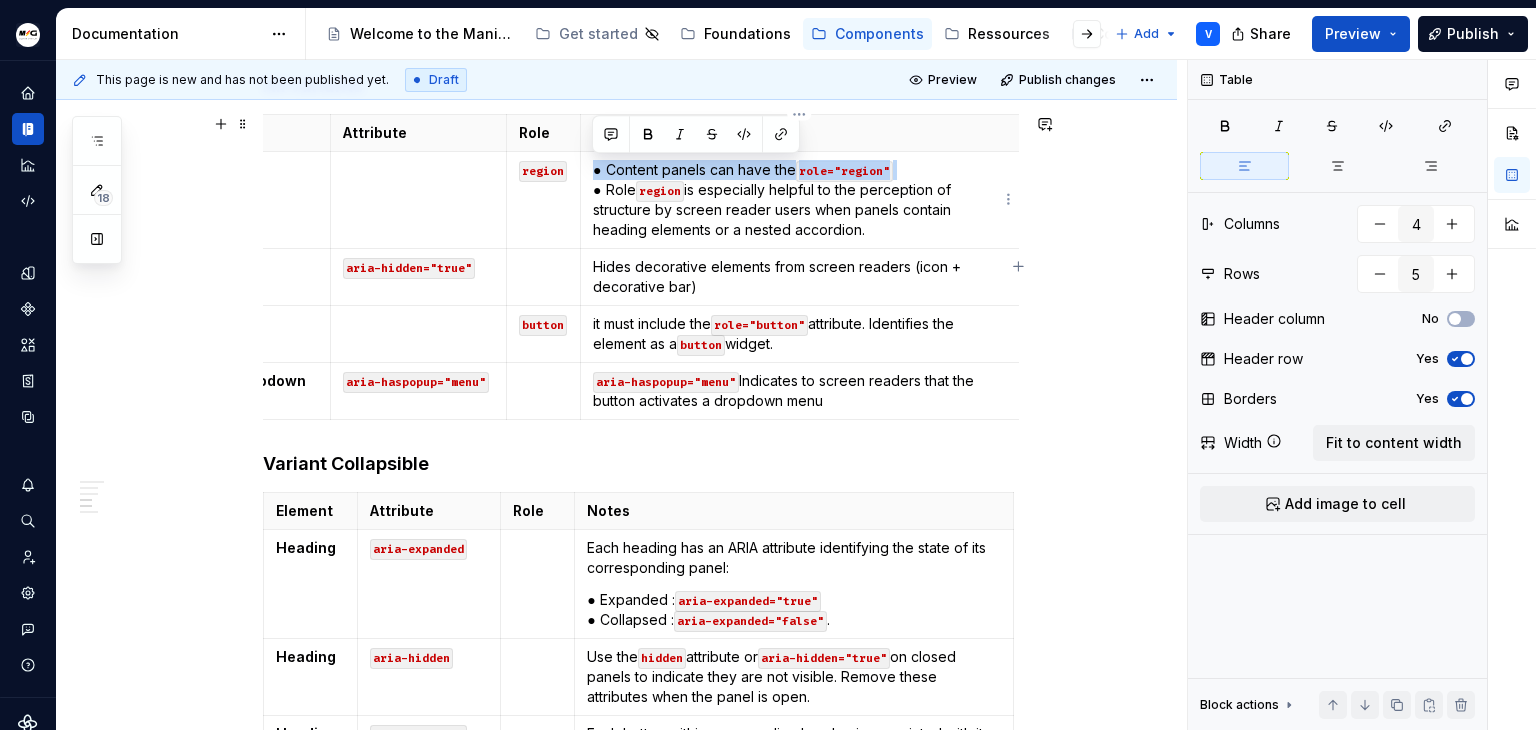 click on "● Content panels can have the  role="region"   ● Role  region  is especially helpful to the perception of structure by screen reader users when panels contain heading elements or a nested accordion." at bounding box center [799, 200] 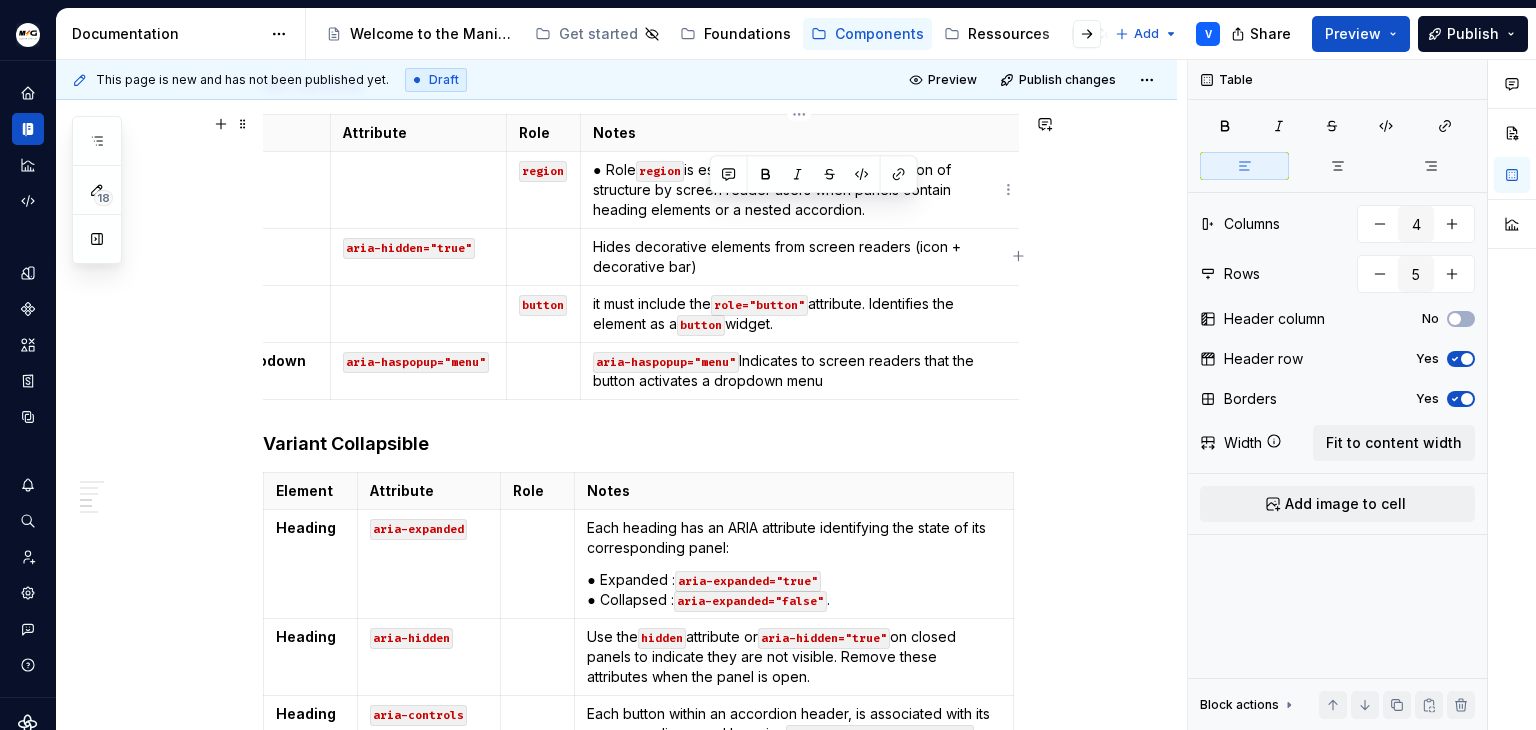 drag, startPoint x: 709, startPoint y: 208, endPoint x: 879, endPoint y: 211, distance: 170.02647 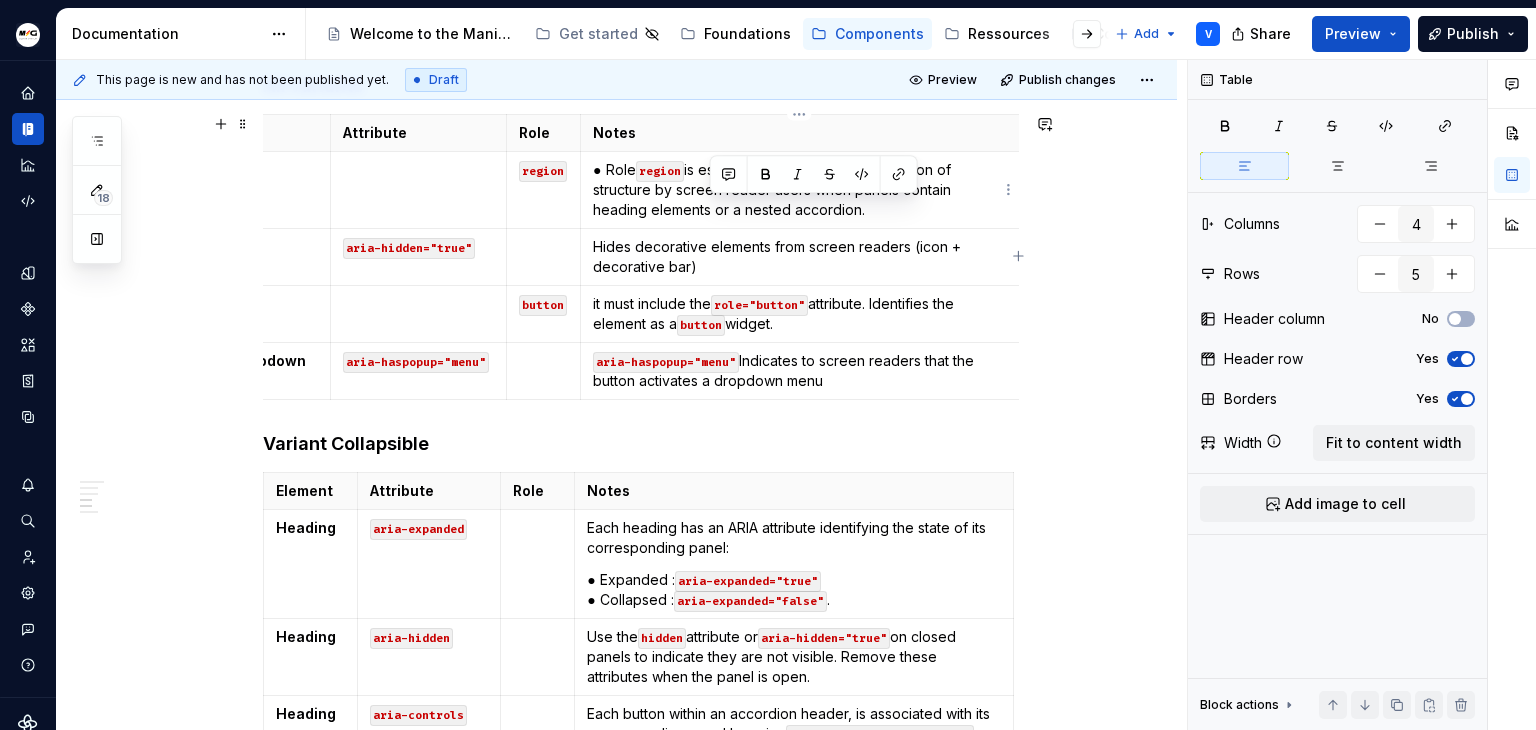 click on "● Role  region  is especially helpful to the perception of structure by screen reader users when panels contain heading elements or a nested accordion." at bounding box center [799, 190] 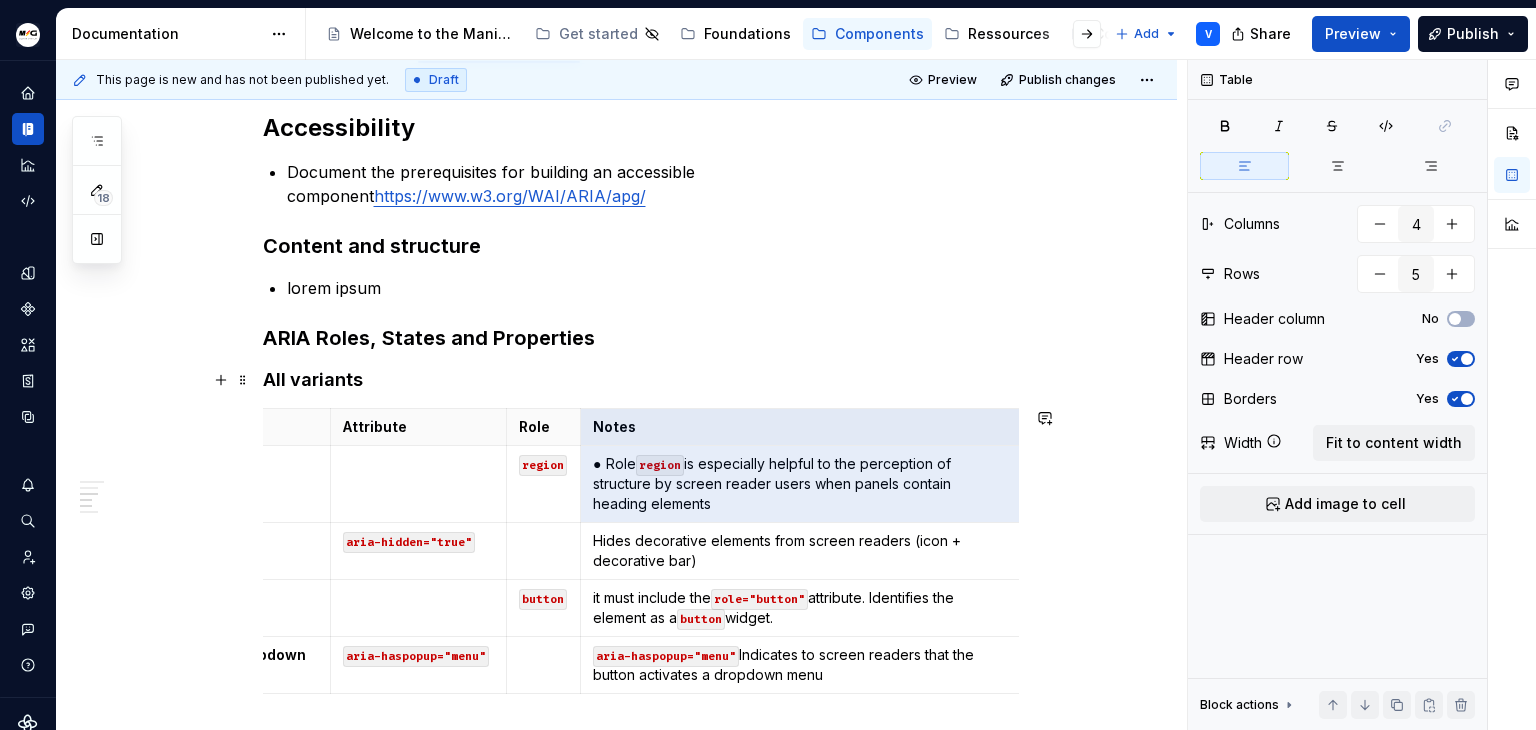 scroll, scrollTop: 254, scrollLeft: 0, axis: vertical 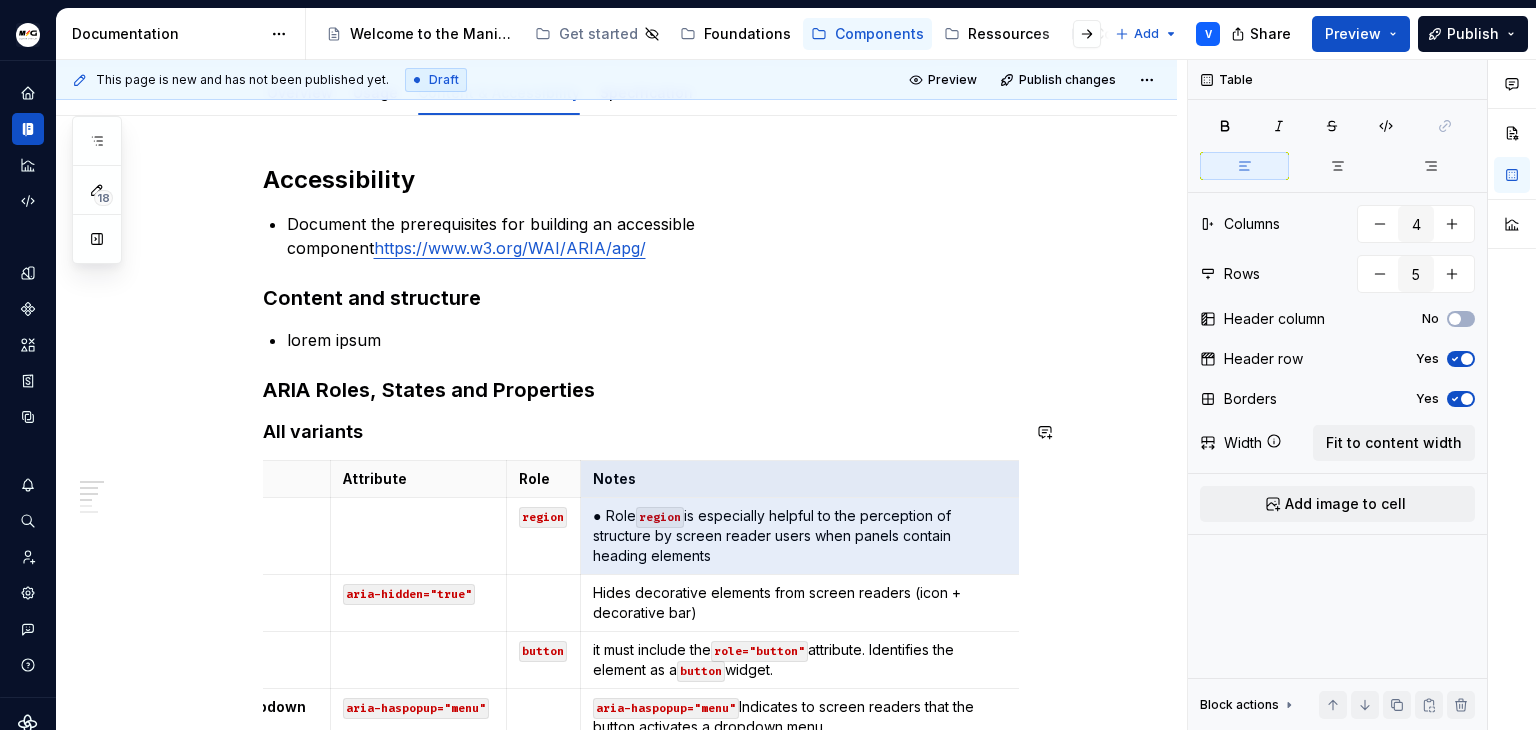 drag, startPoint x: 766, startPoint y: 208, endPoint x: 598, endPoint y: 502, distance: 338.61484 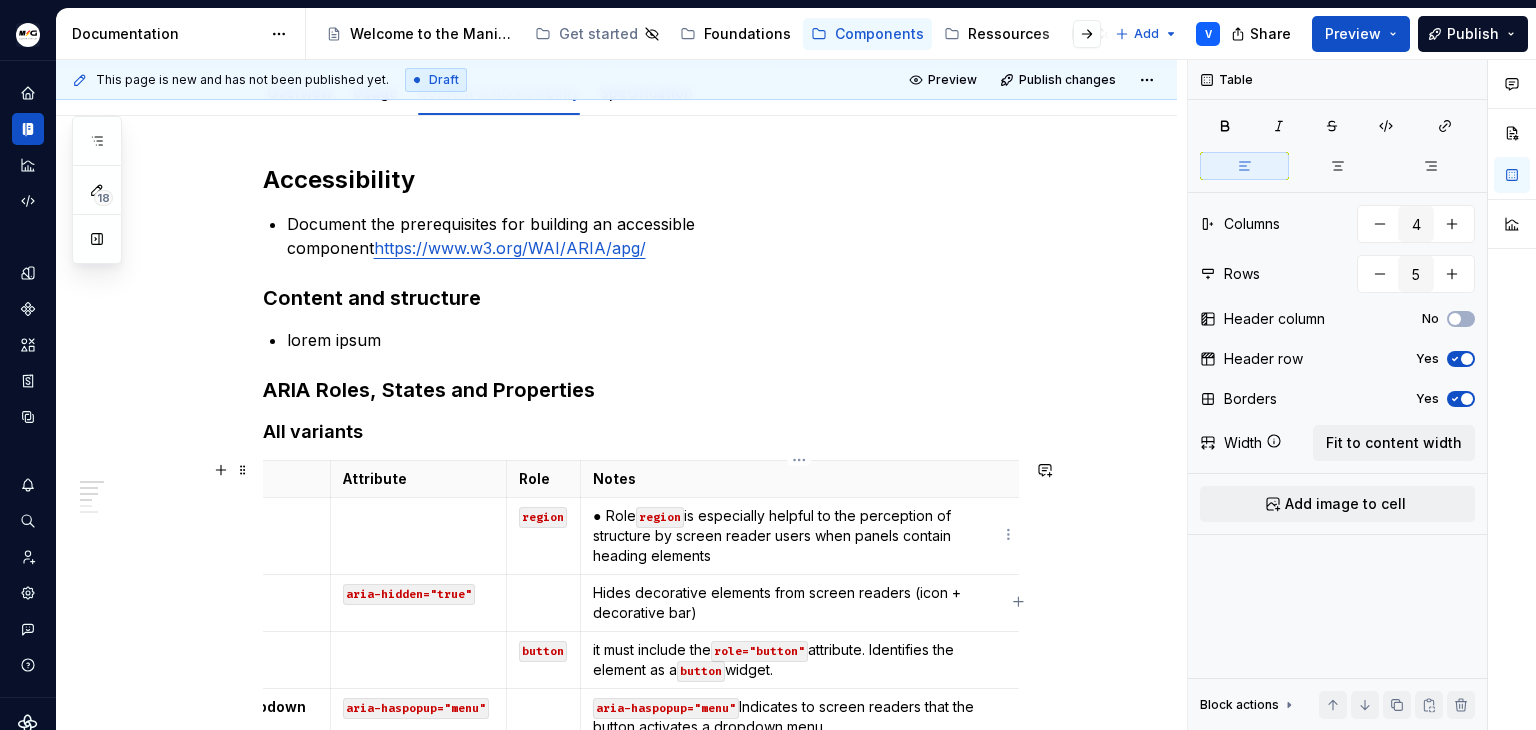 click on "● Role  region  is especially helpful to the perception of structure by screen reader users when panels contain heading elements" at bounding box center [799, 536] 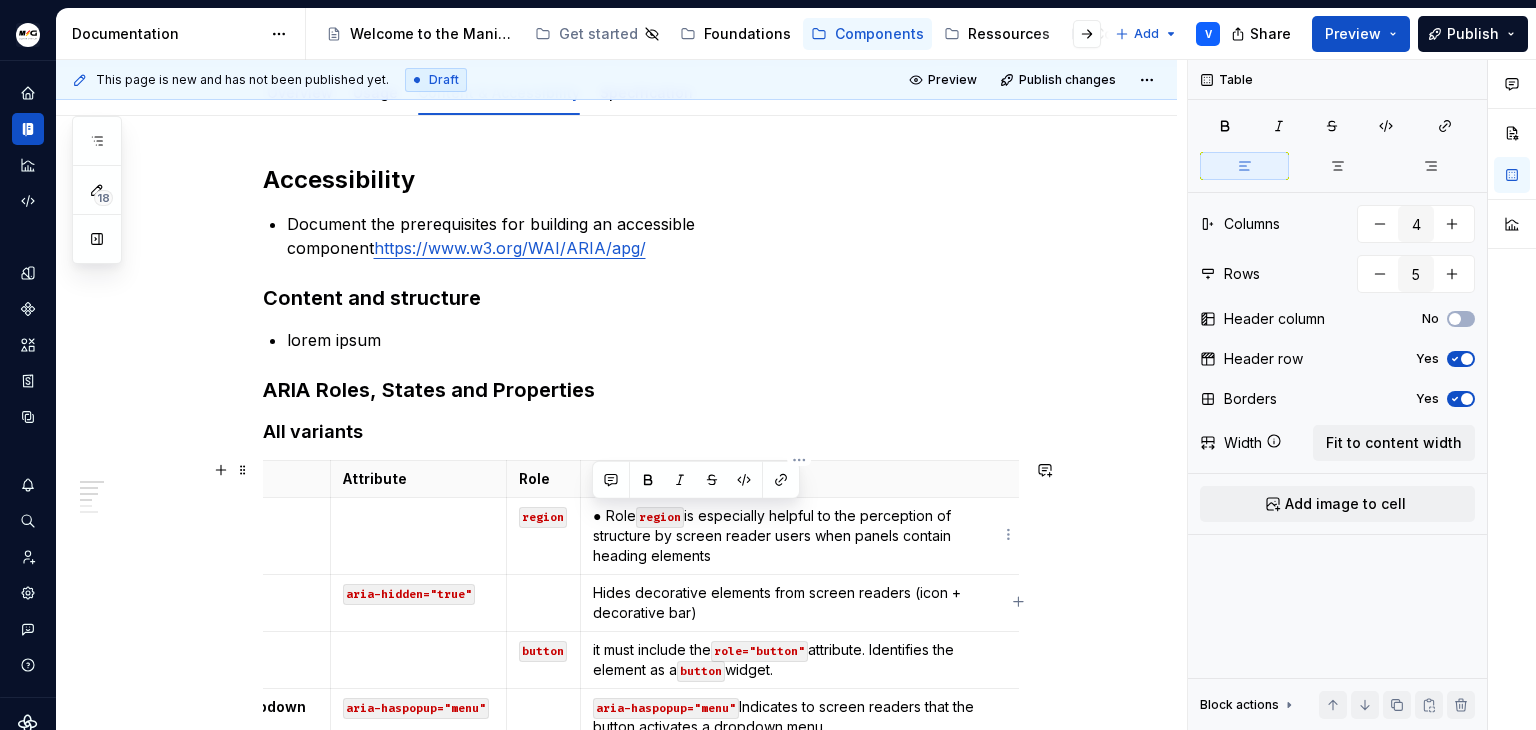 drag, startPoint x: 716, startPoint y: 557, endPoint x: 592, endPoint y: 508, distance: 133.33041 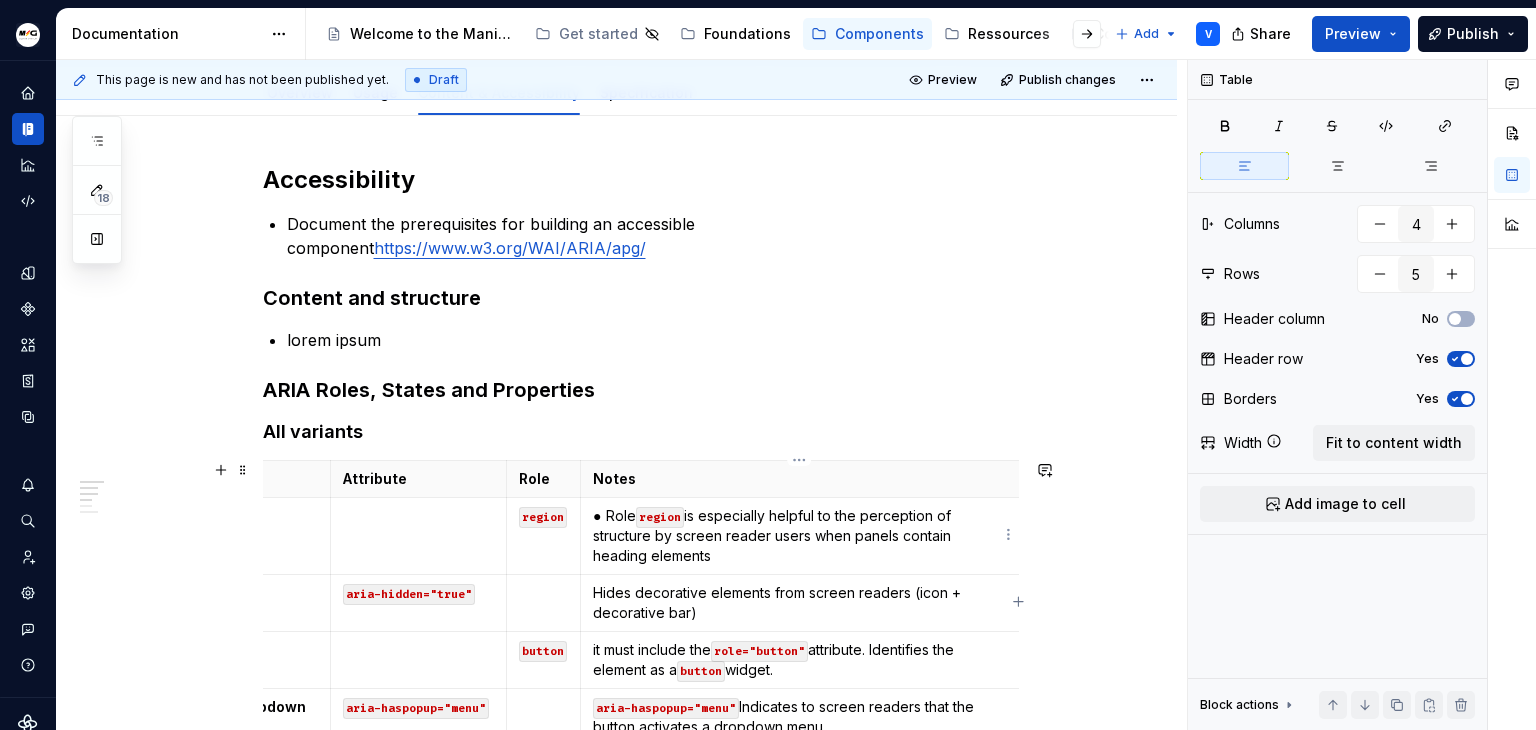 scroll, scrollTop: 0, scrollLeft: 0, axis: both 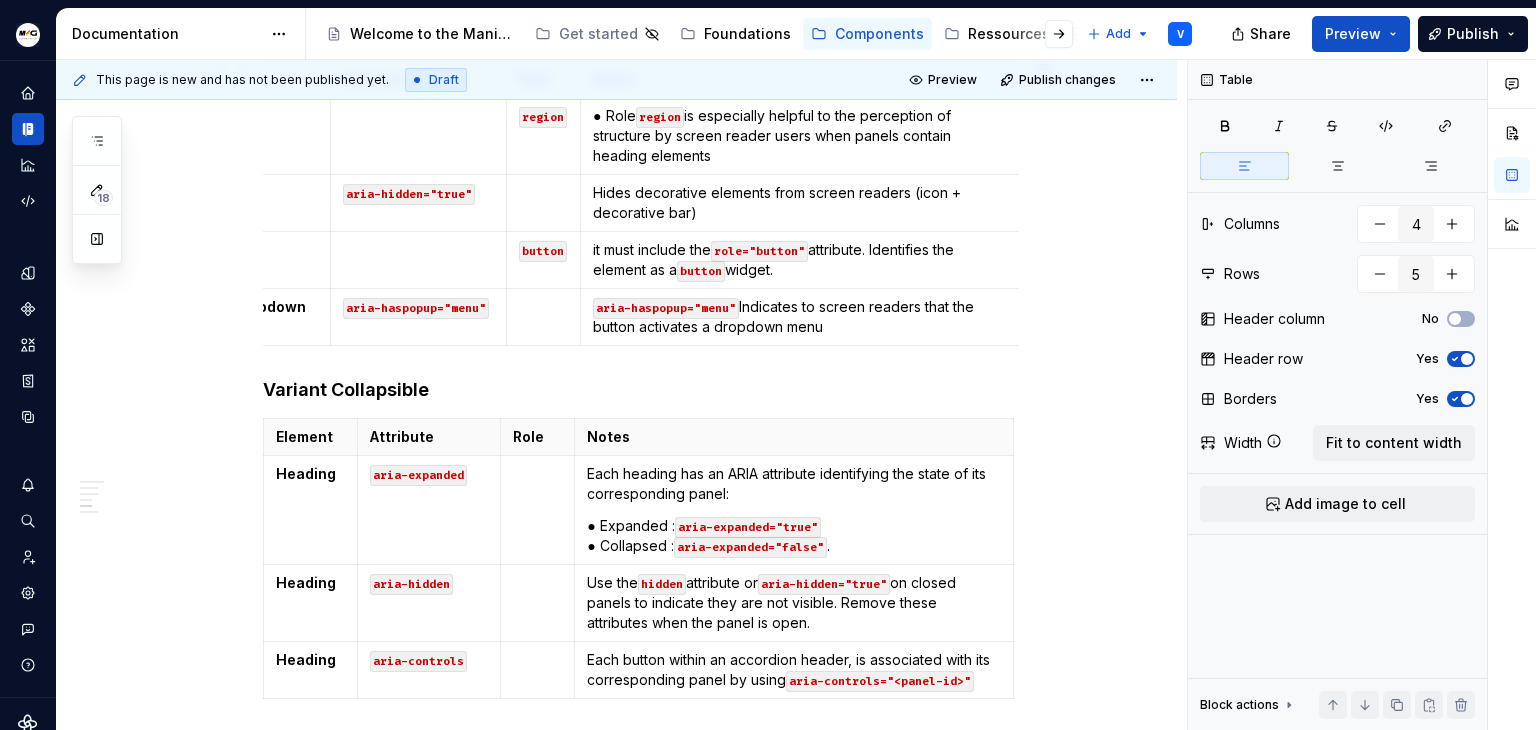 type on "*" 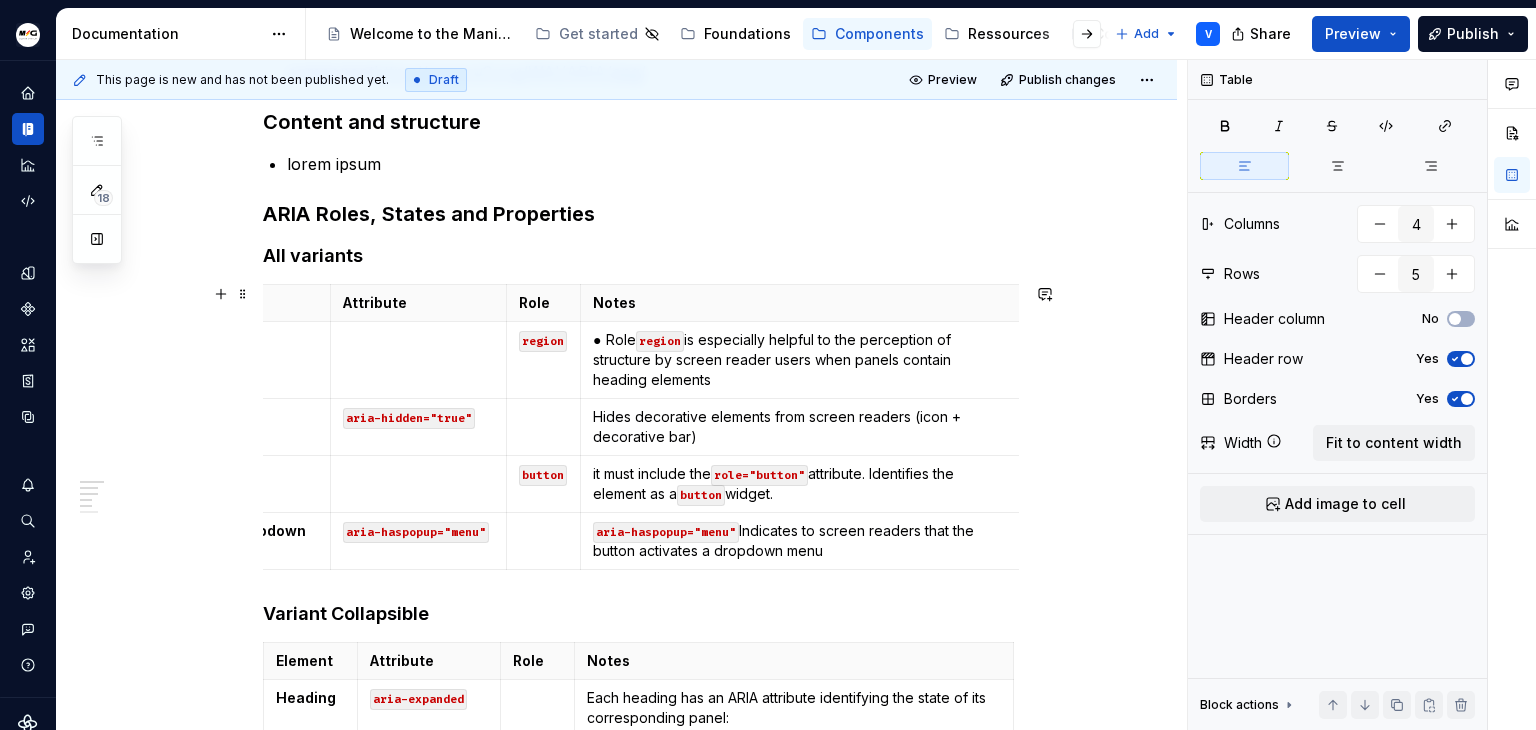 scroll, scrollTop: 554, scrollLeft: 0, axis: vertical 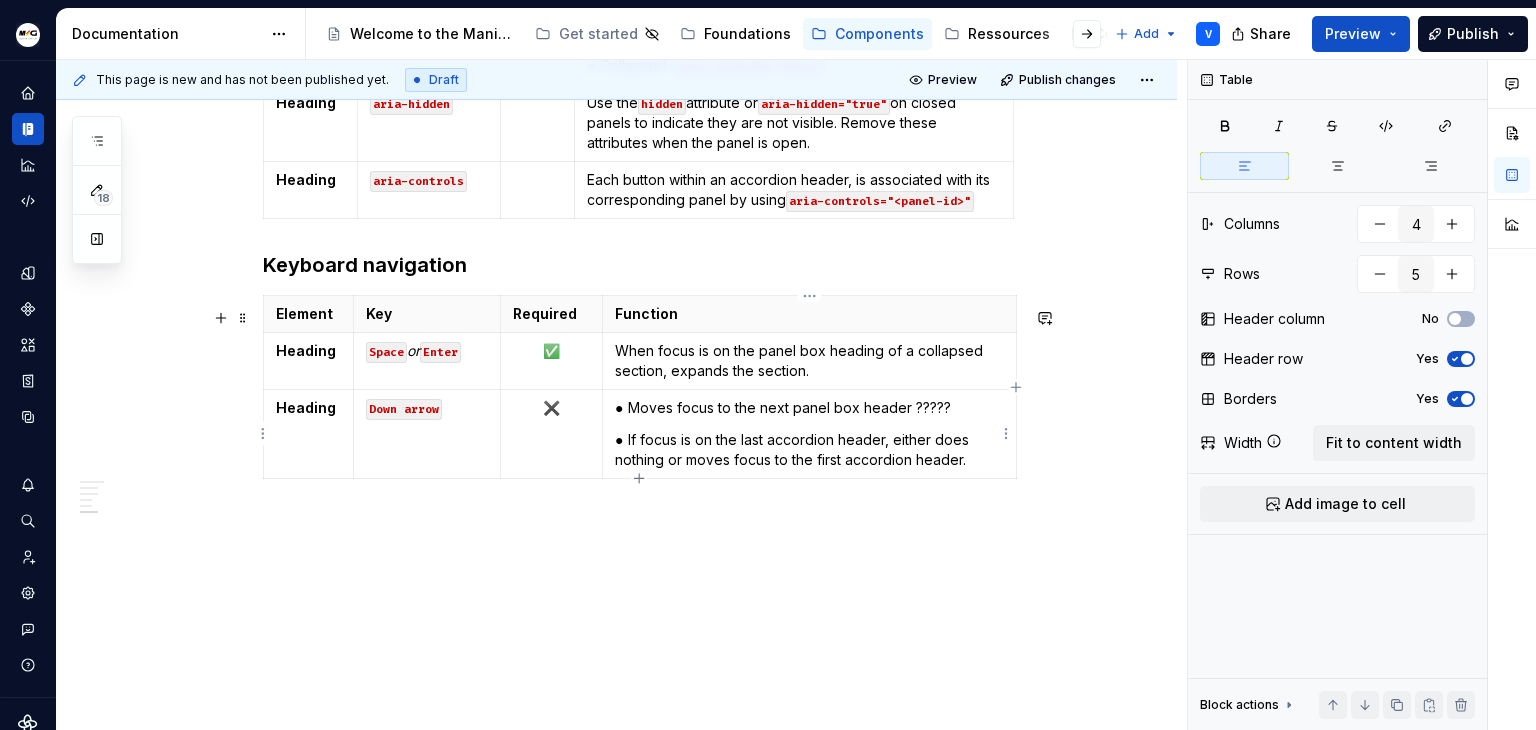 type on "3" 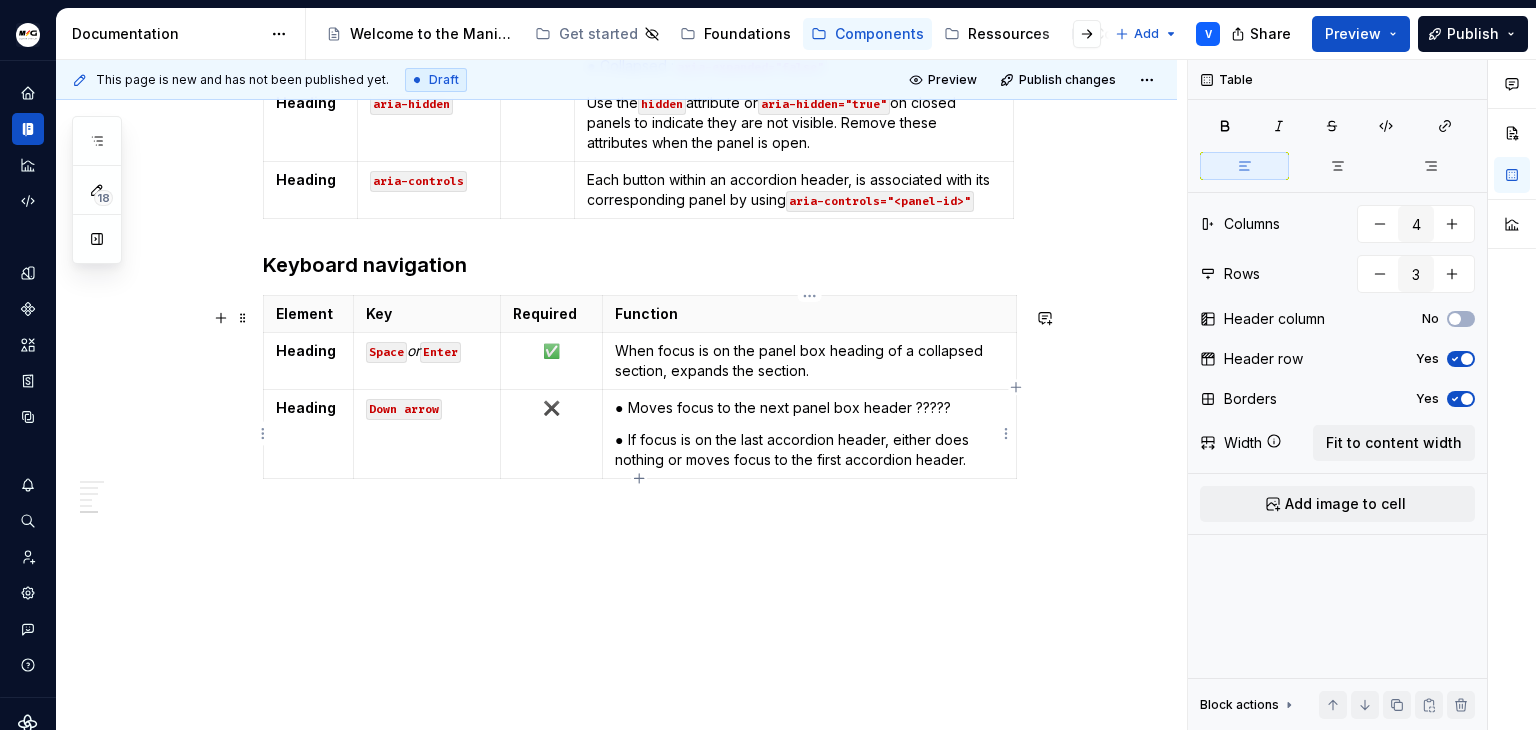 click on "● Moves focus to the next panel box header ?????" at bounding box center (809, 408) 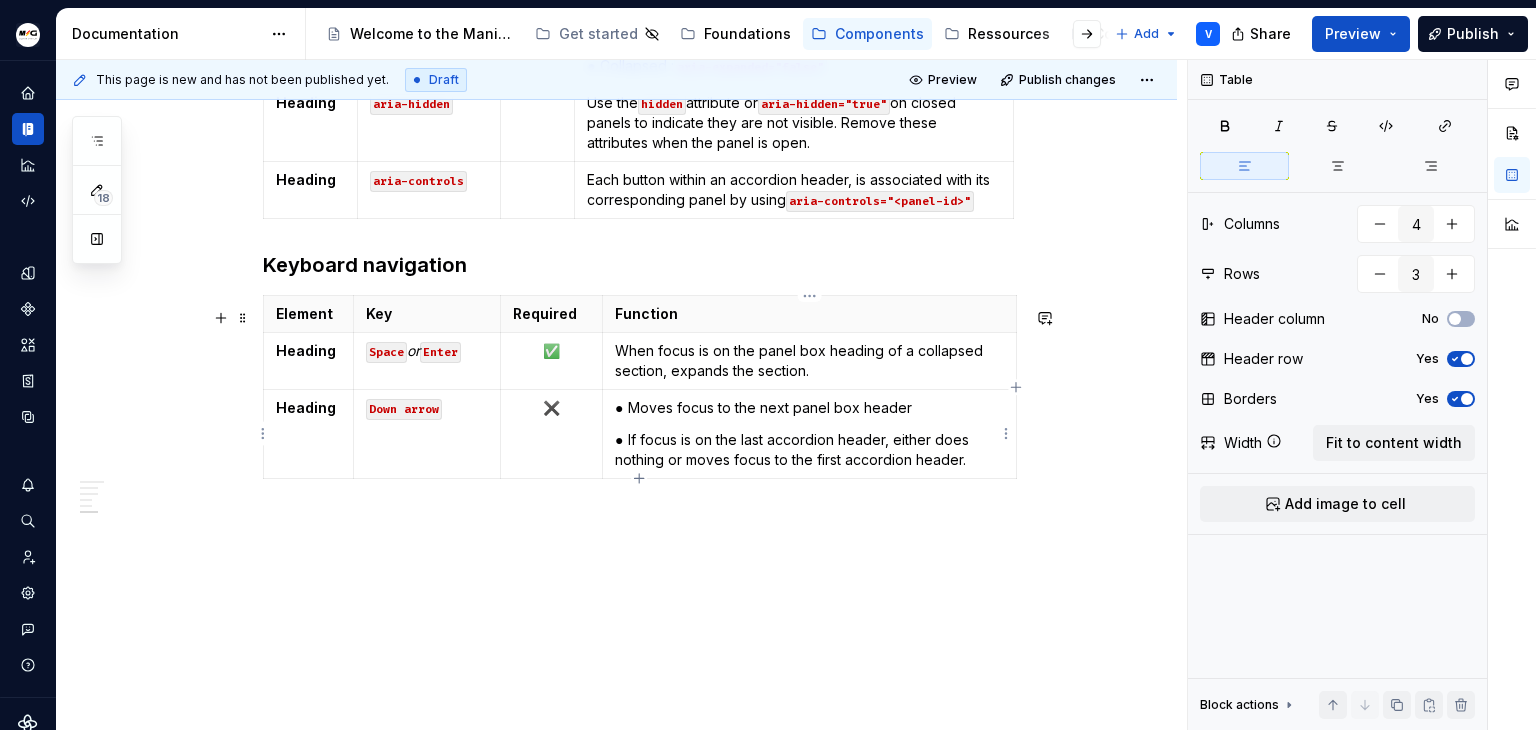 click on "● If focus is on the last accordion header, either does nothing or moves focus to the first accordion header." at bounding box center (809, 450) 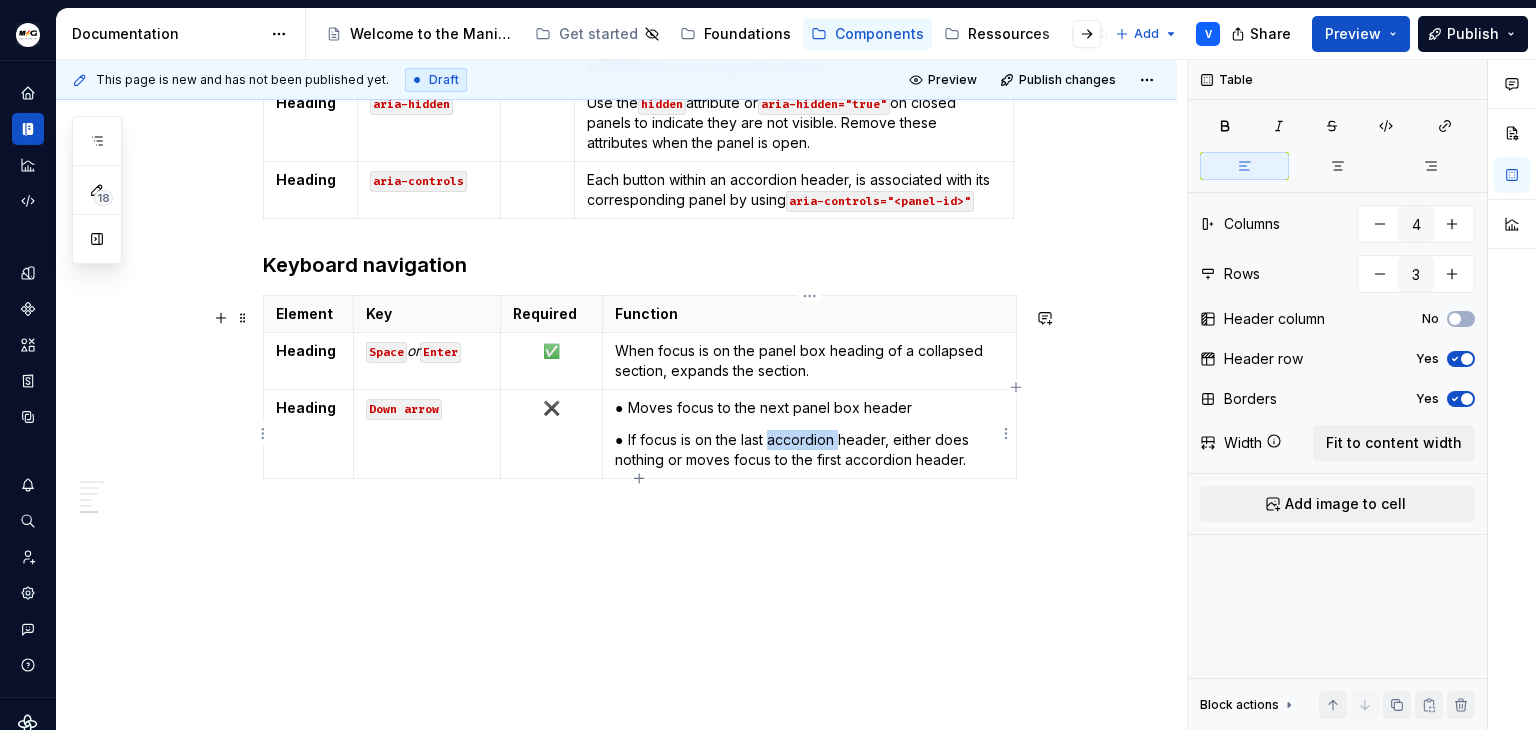 click on "● If focus is on the last accordion header, either does nothing or moves focus to the first accordion header." at bounding box center (809, 450) 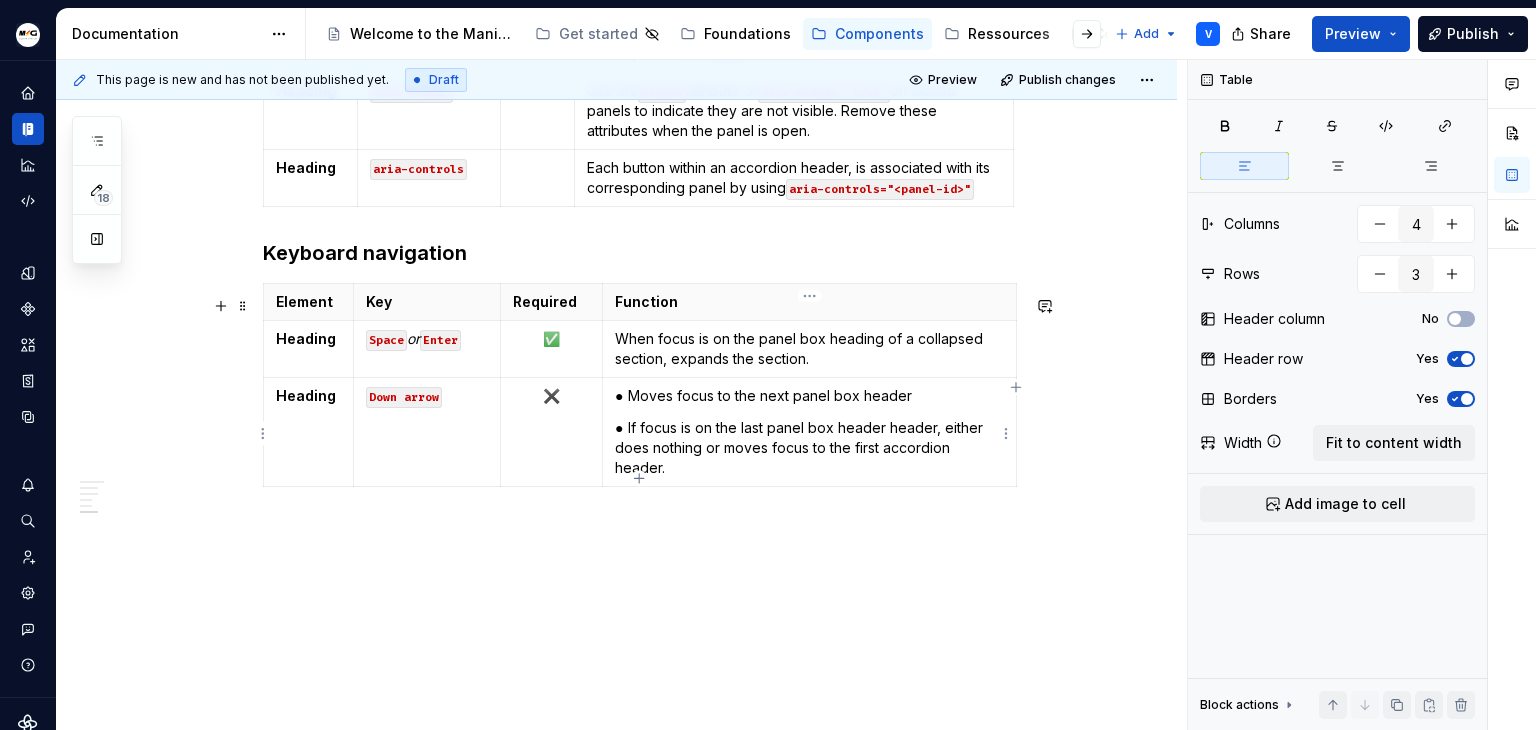 click on "● If focus is on the last panel box header header, either does nothing or moves focus to the first accordion header." at bounding box center (809, 448) 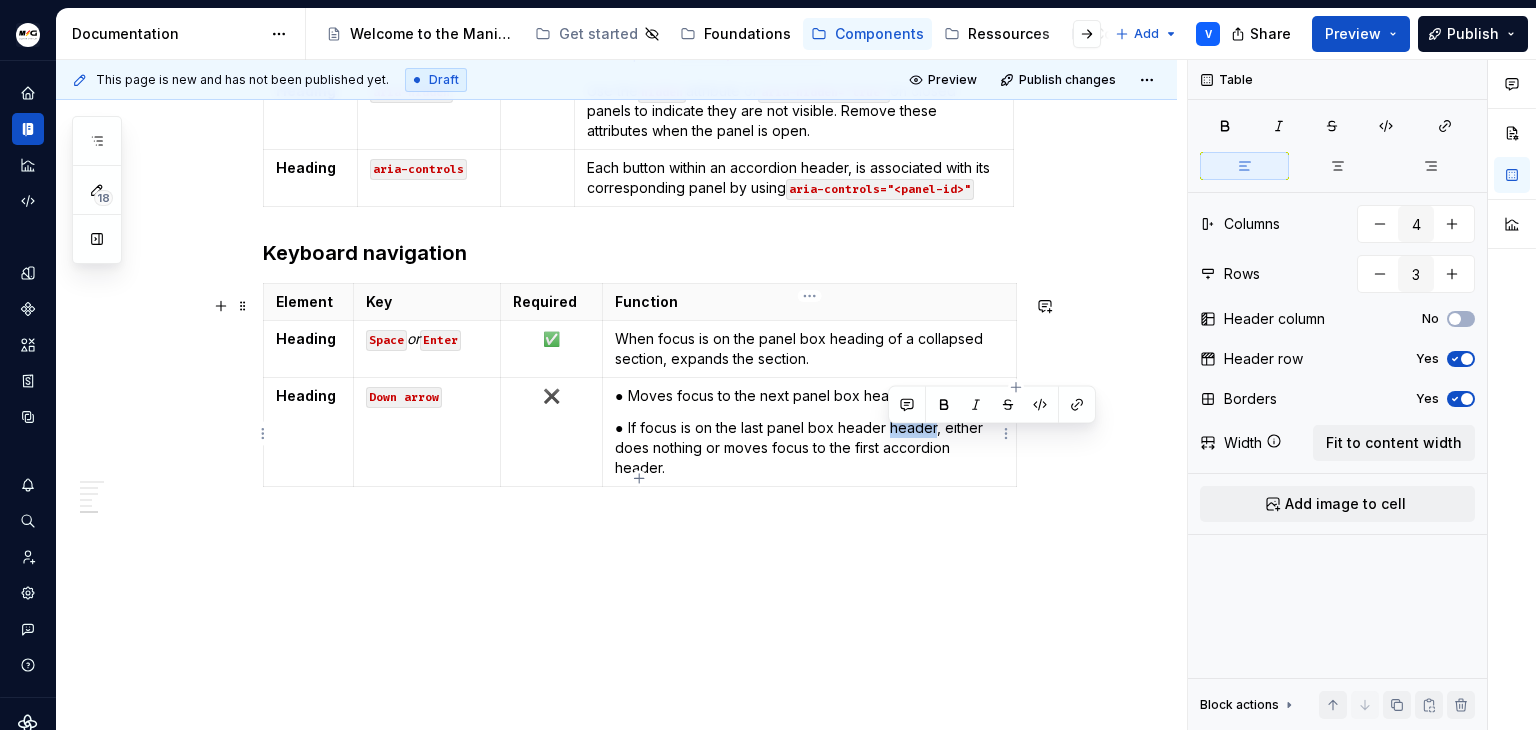 click on "● If focus is on the last panel box header header, either does nothing or moves focus to the first accordion header." at bounding box center (809, 448) 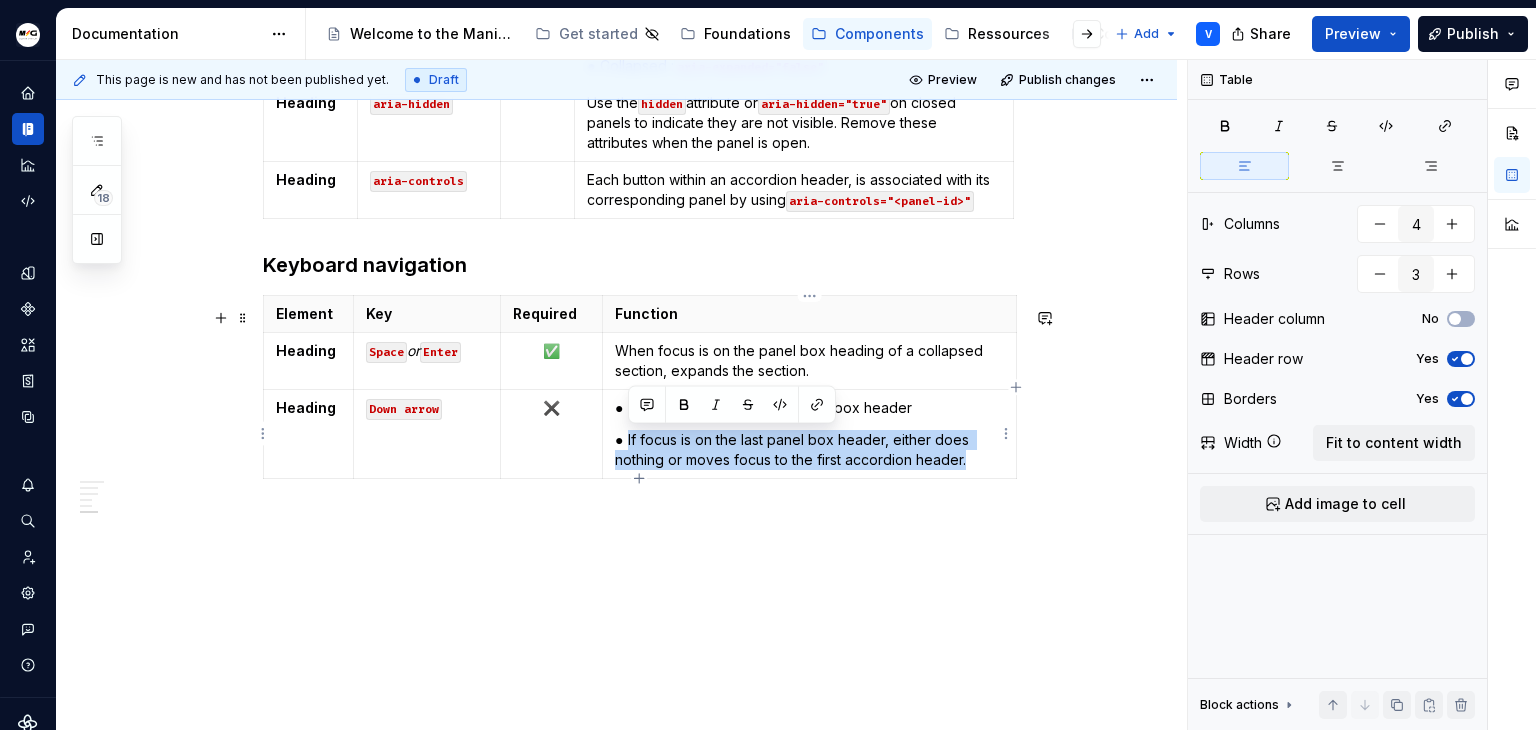 drag, startPoint x: 968, startPoint y: 460, endPoint x: 628, endPoint y: 437, distance: 340.77704 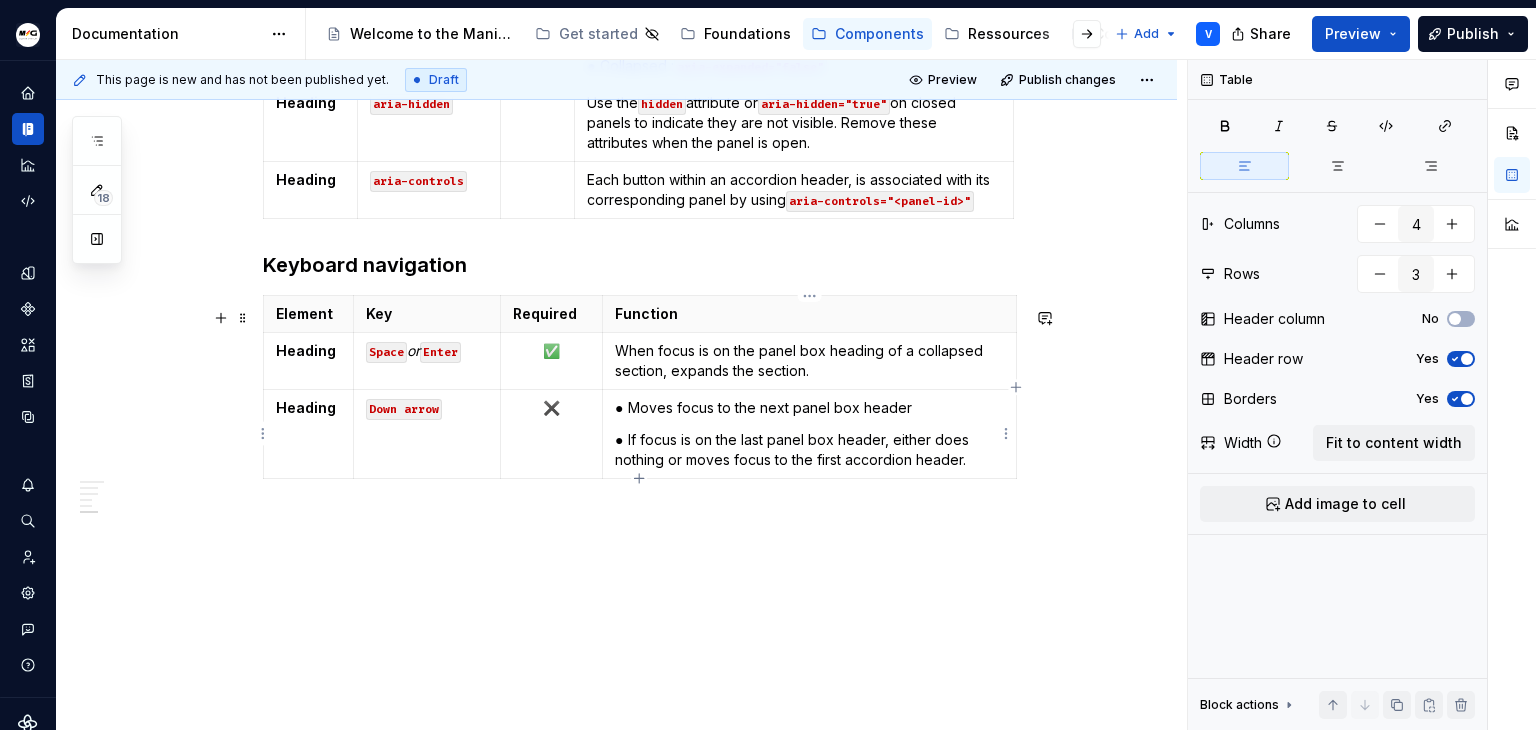 click on "● If focus is on the last panel box header, either does nothing or moves focus to the first accordion header." at bounding box center [809, 450] 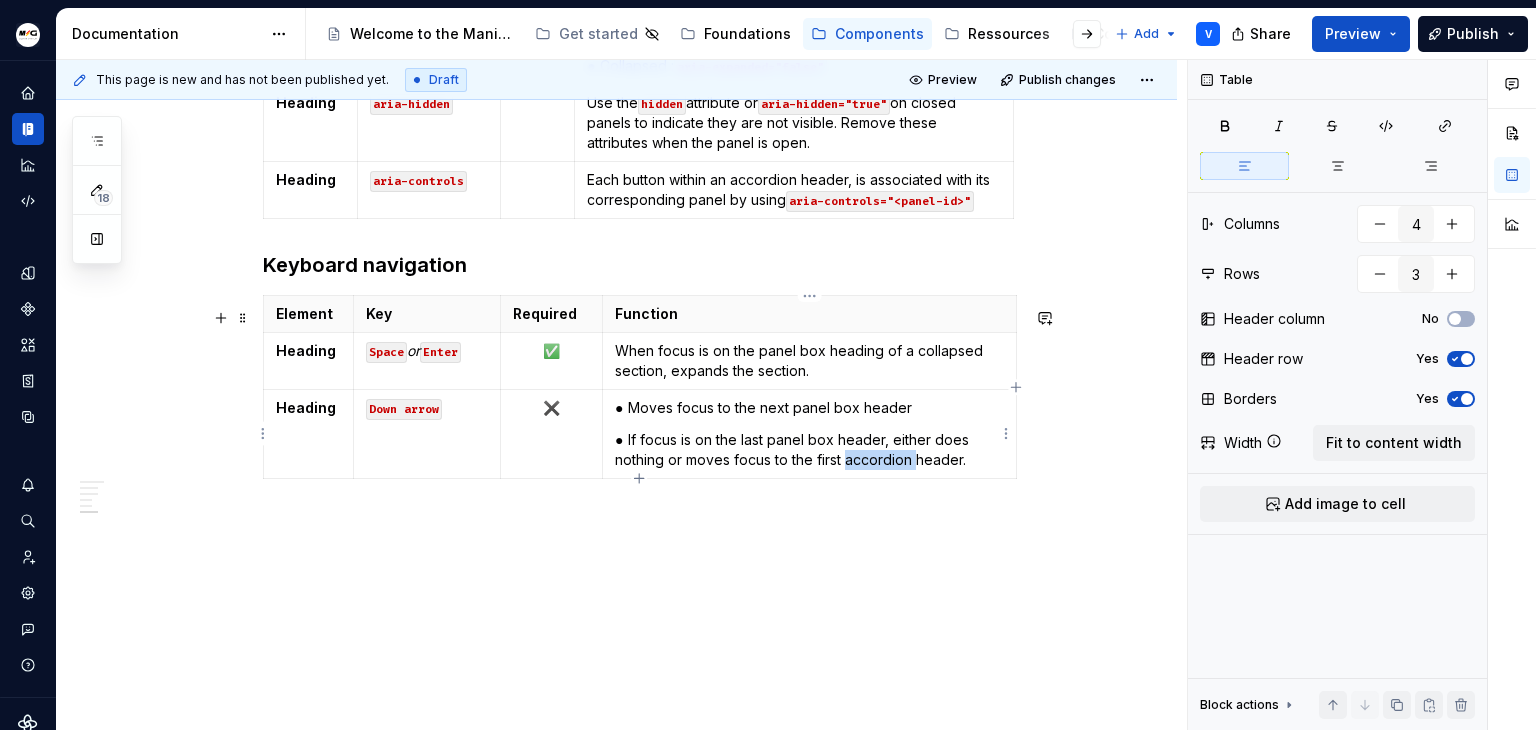 click on "● If focus is on the last panel box header, either does nothing or moves focus to the first accordion header." at bounding box center (809, 450) 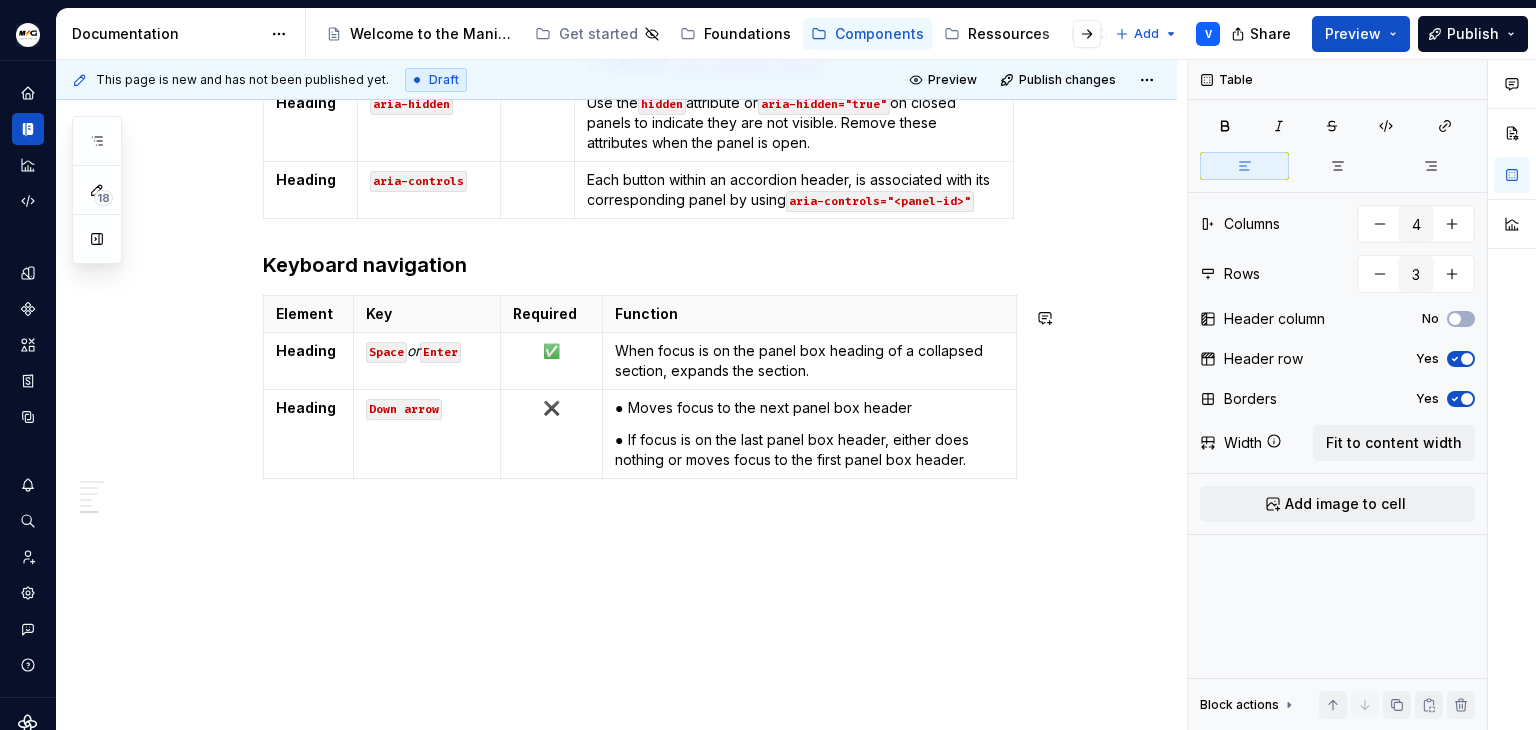 click on "Accessibility Document the prerequisites for building an accessible component  https://www.w3.org/WAI/ARIA/apg/ Content and structure lorem ipsum ARIA Roles, States and Properties All variants Element Attribute Role Notes Panel  region ● Role  region  is especially helpful to the perception of structure by screen reader users when panels contain heading elements Decorative element aria-hidden="true" Hides decorative elements from screen readers (icon + decorative bar) Button button  it must include the  role="button"  attribute. Identifies the element as a  button  widget. Button/dropdown aria-haspopup="menu" aria-haspopup="menu"  Indicates to screen readers that the button activates a dropdown menu Variant Collapsible Element Attribute Role Notes Heading  aria-expanded Each heading has an ARIA attribute identifying the state of its corresponding panel: ● Expanded :  aria-expanded="true" ● Collapsed :  aria-expanded="false" . Heading   aria-hidden Use the  hidden  attribute or  aria-hidden="true" Key" at bounding box center [616, -17] 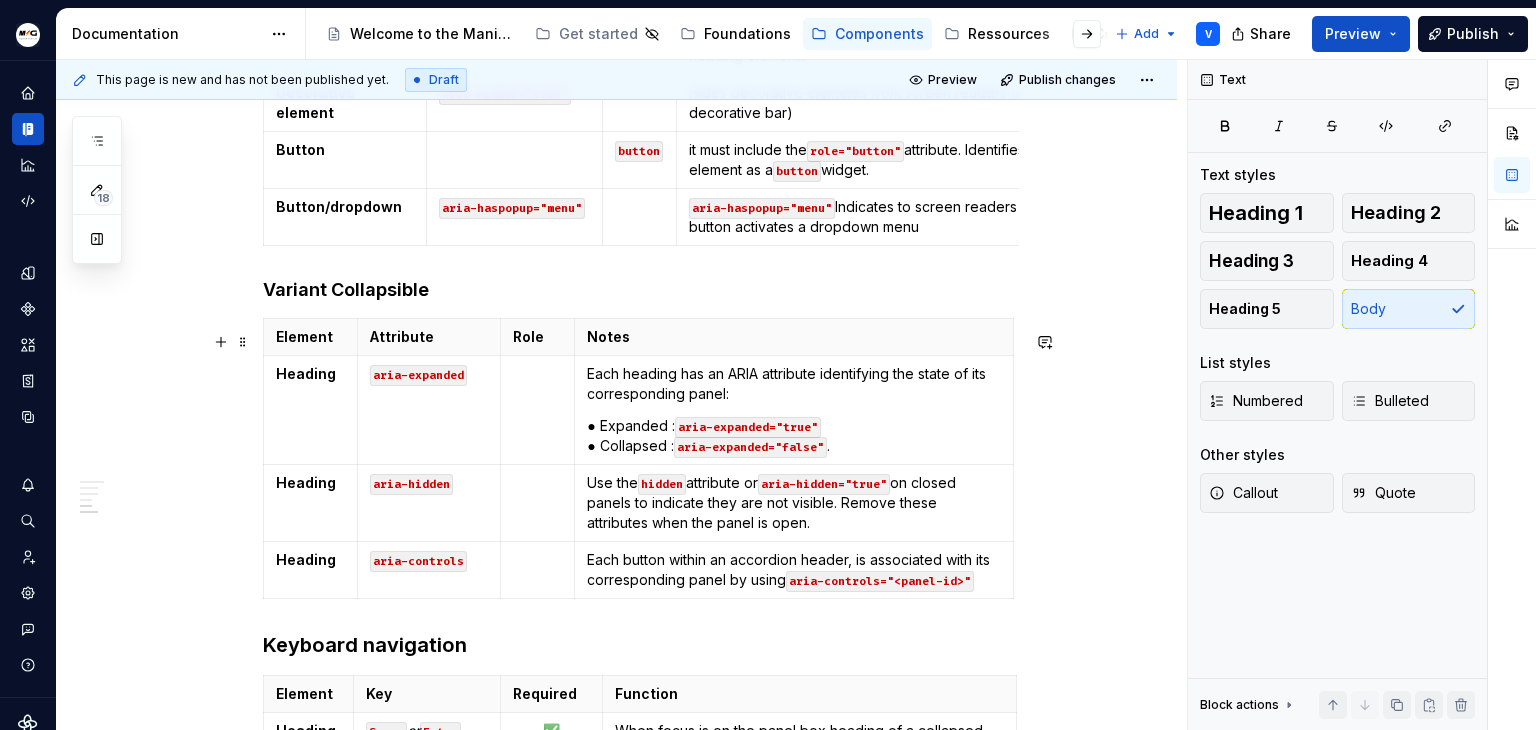 scroll, scrollTop: 746, scrollLeft: 0, axis: vertical 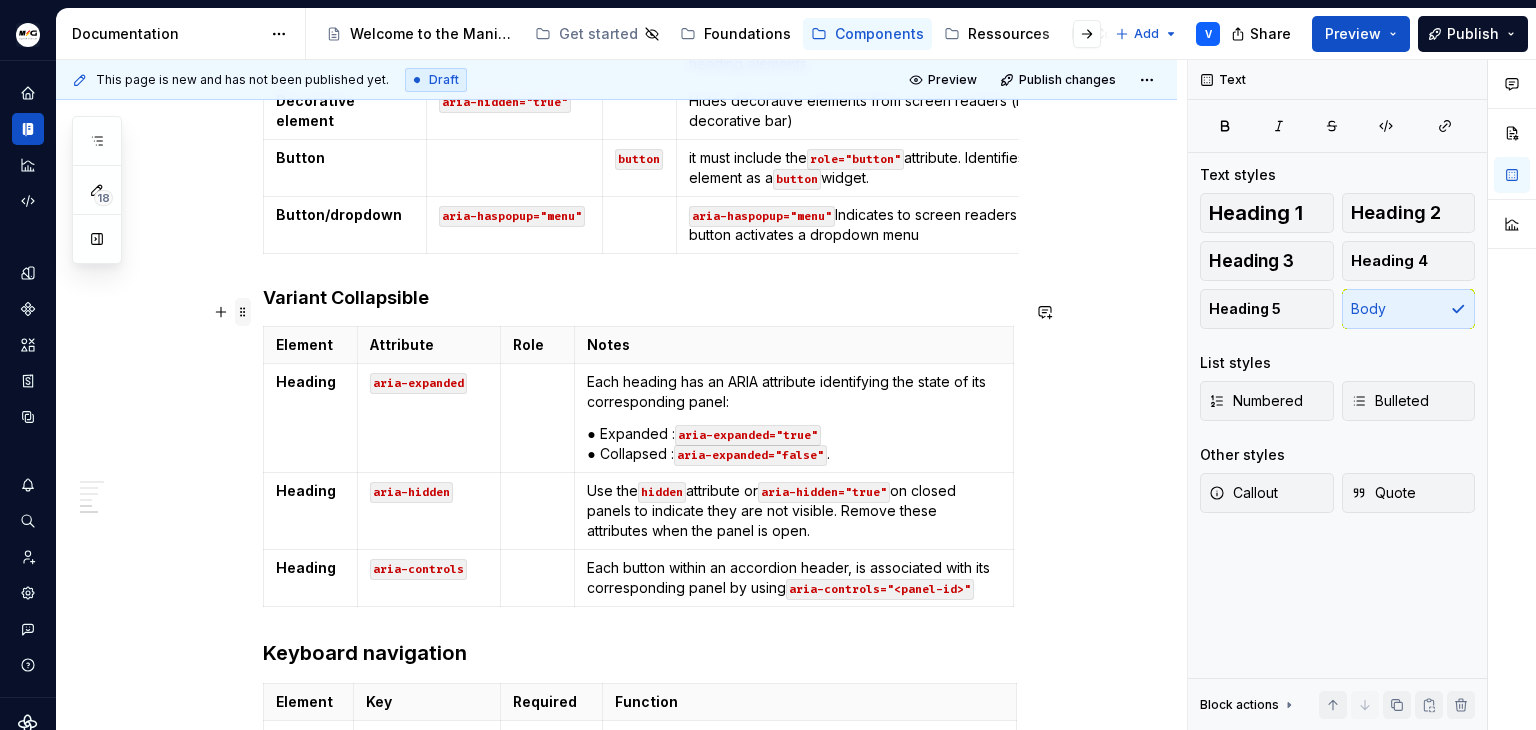 click at bounding box center [243, 312] 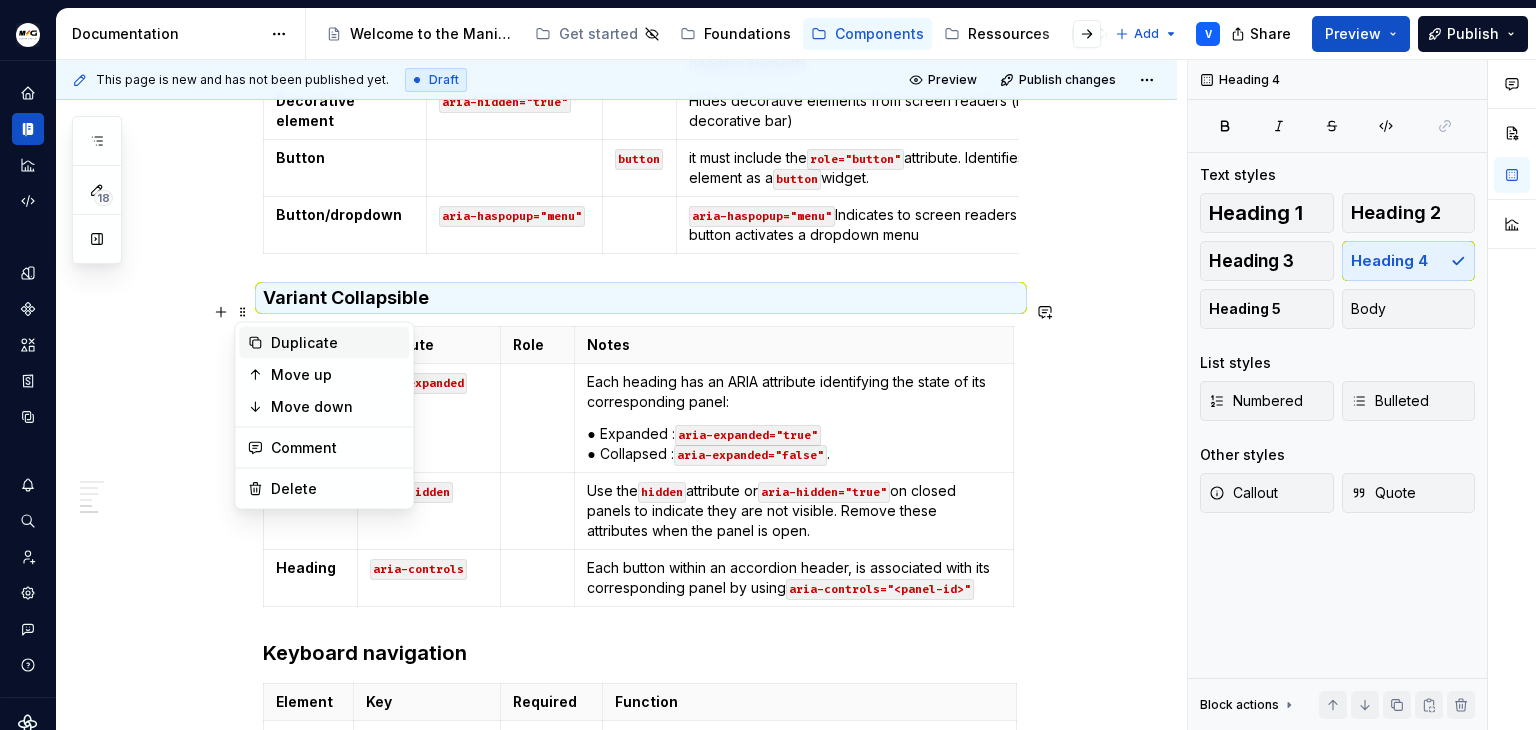 click on "Duplicate" at bounding box center [336, 343] 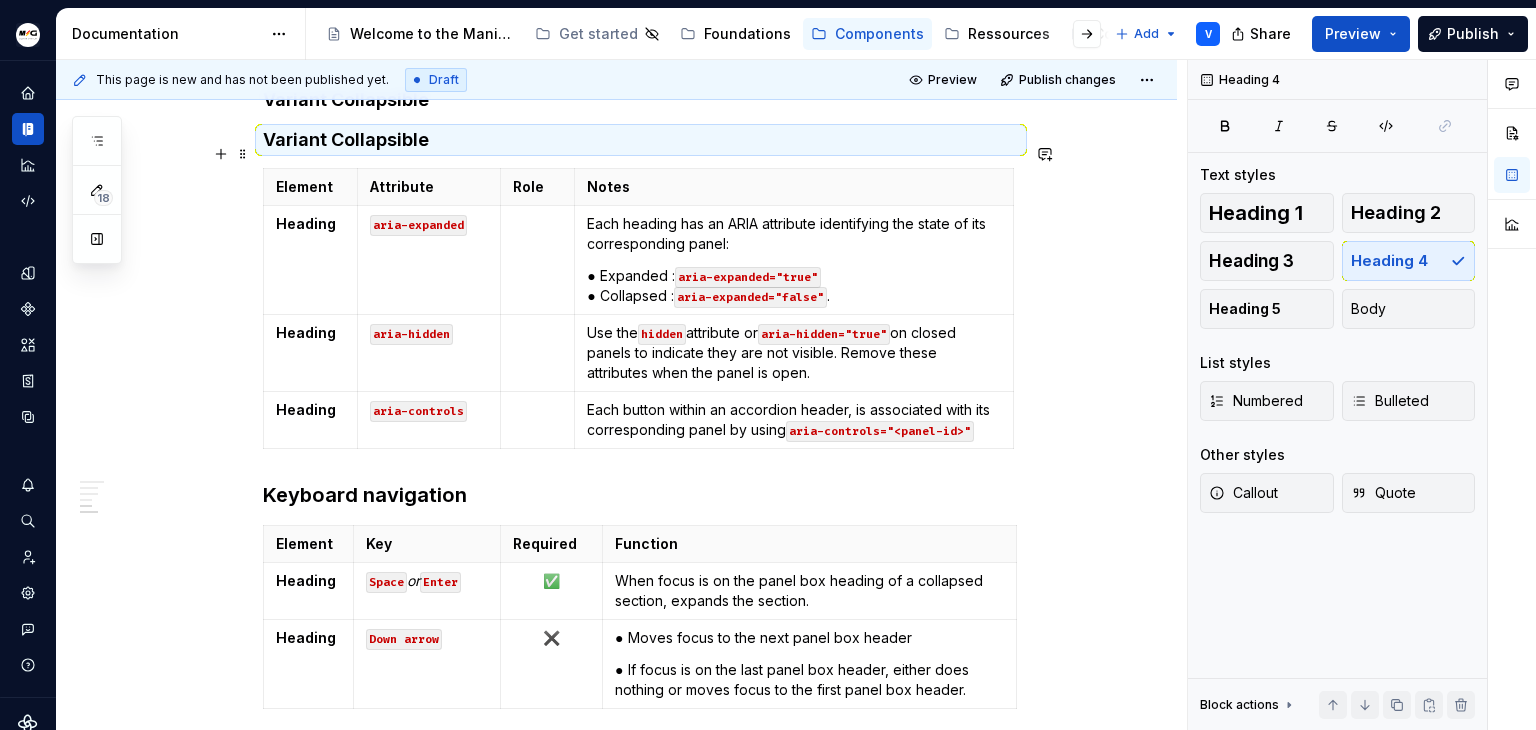 scroll, scrollTop: 946, scrollLeft: 0, axis: vertical 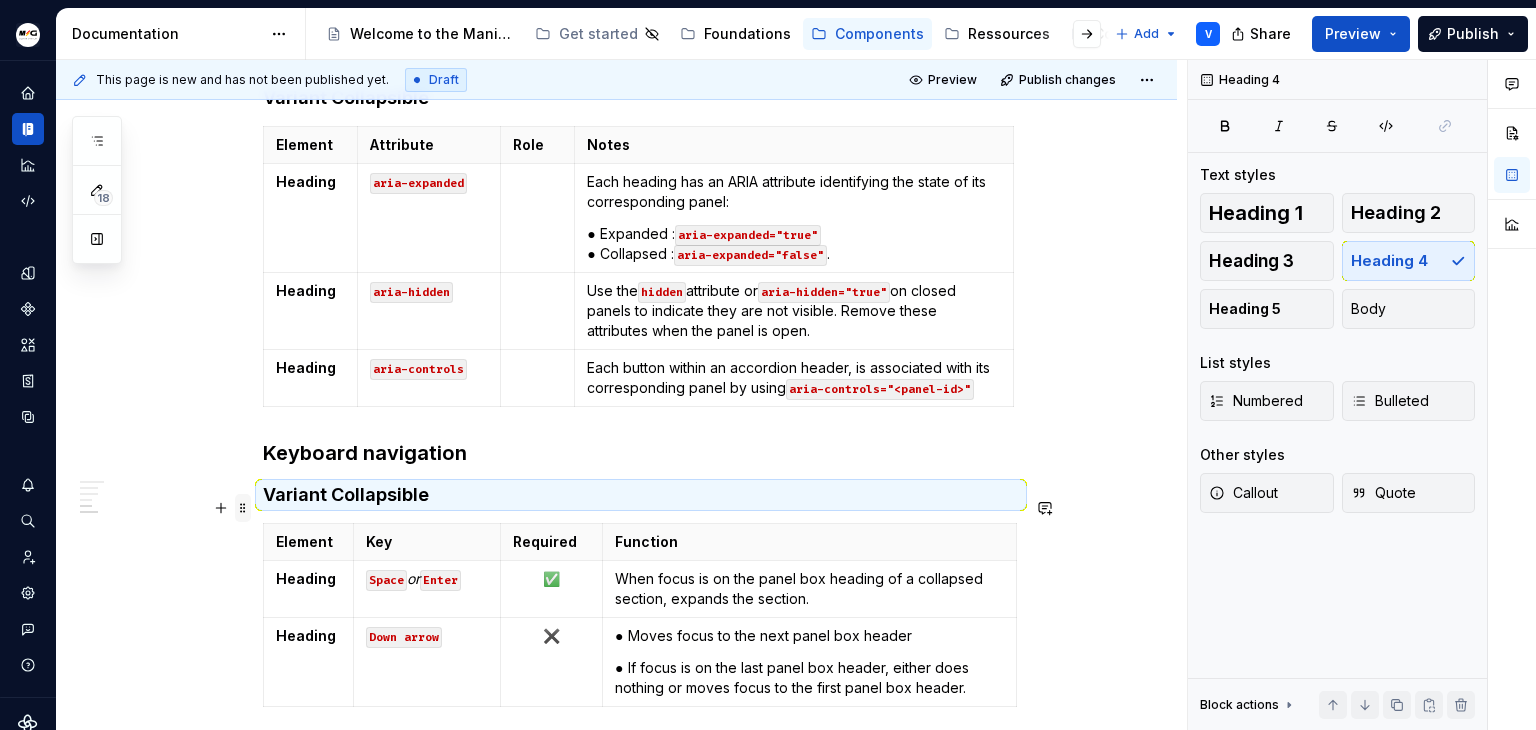 click at bounding box center (243, 508) 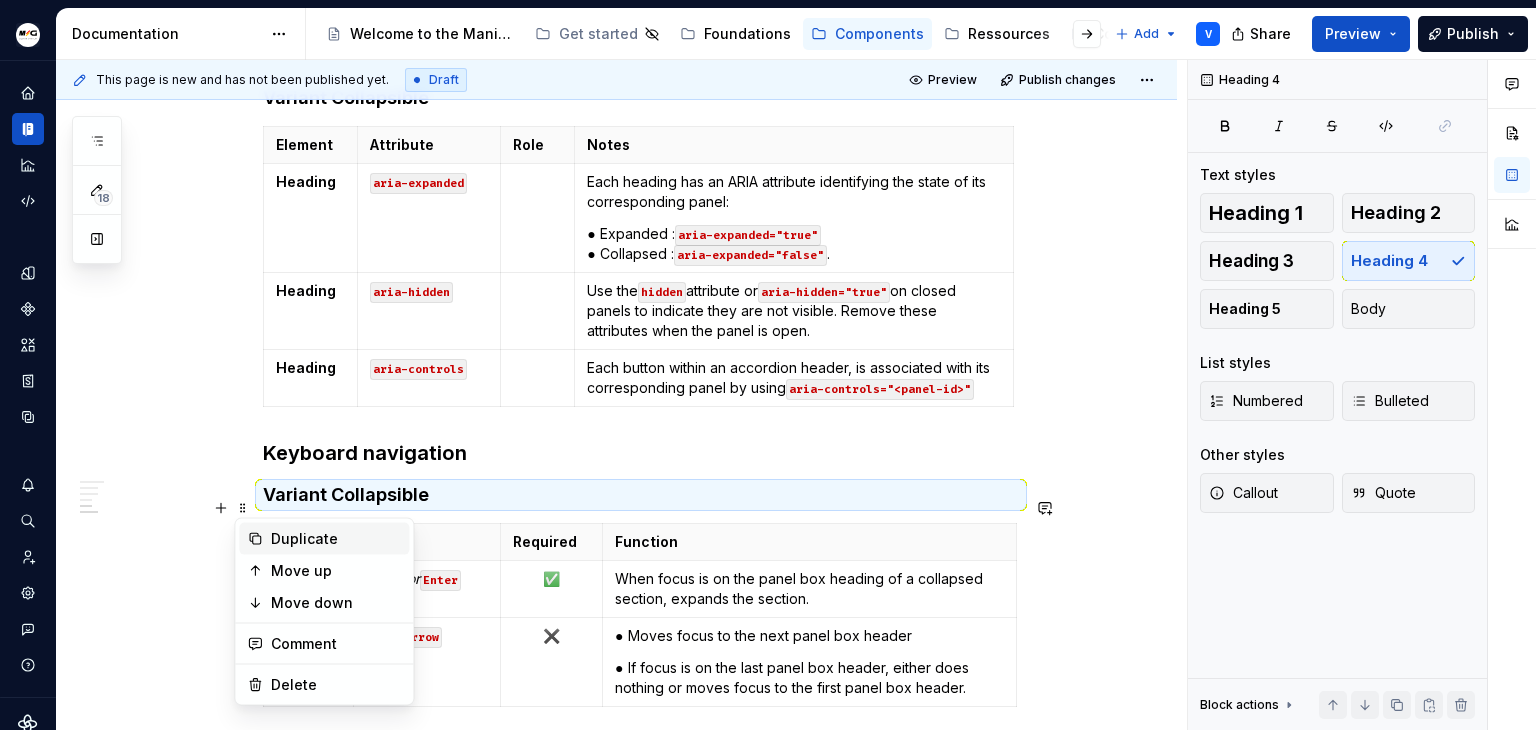 click on "Duplicate" at bounding box center (336, 539) 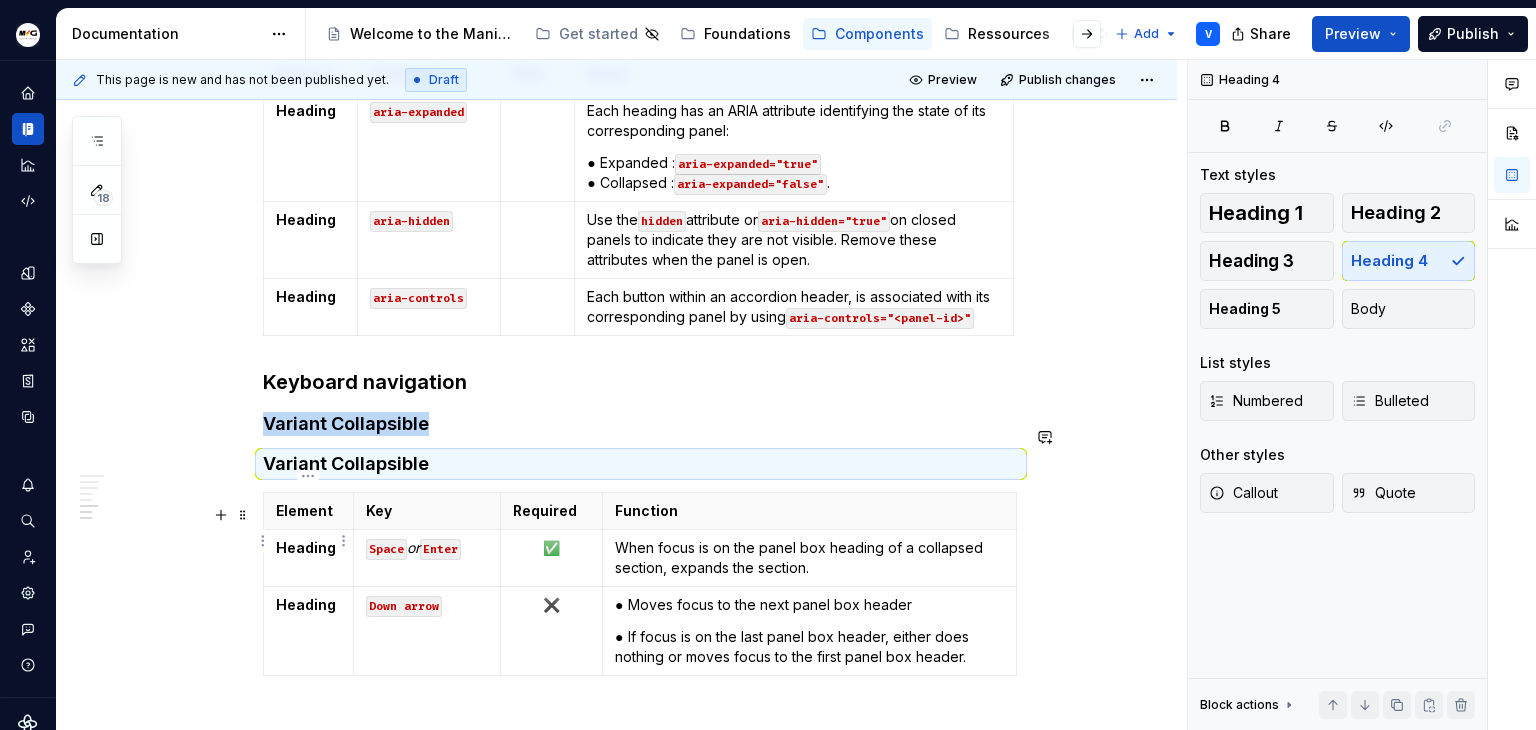 scroll, scrollTop: 1046, scrollLeft: 0, axis: vertical 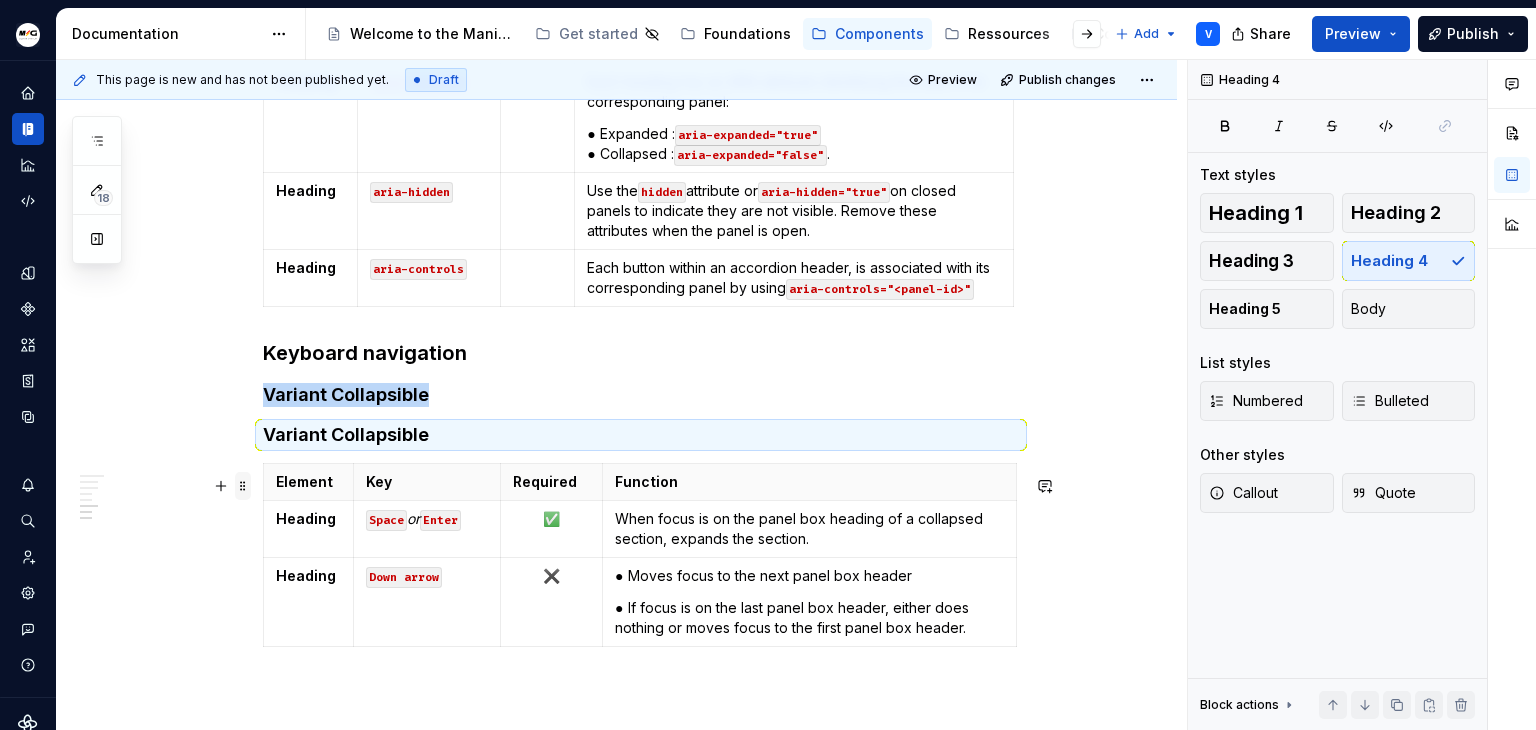 click at bounding box center (243, 486) 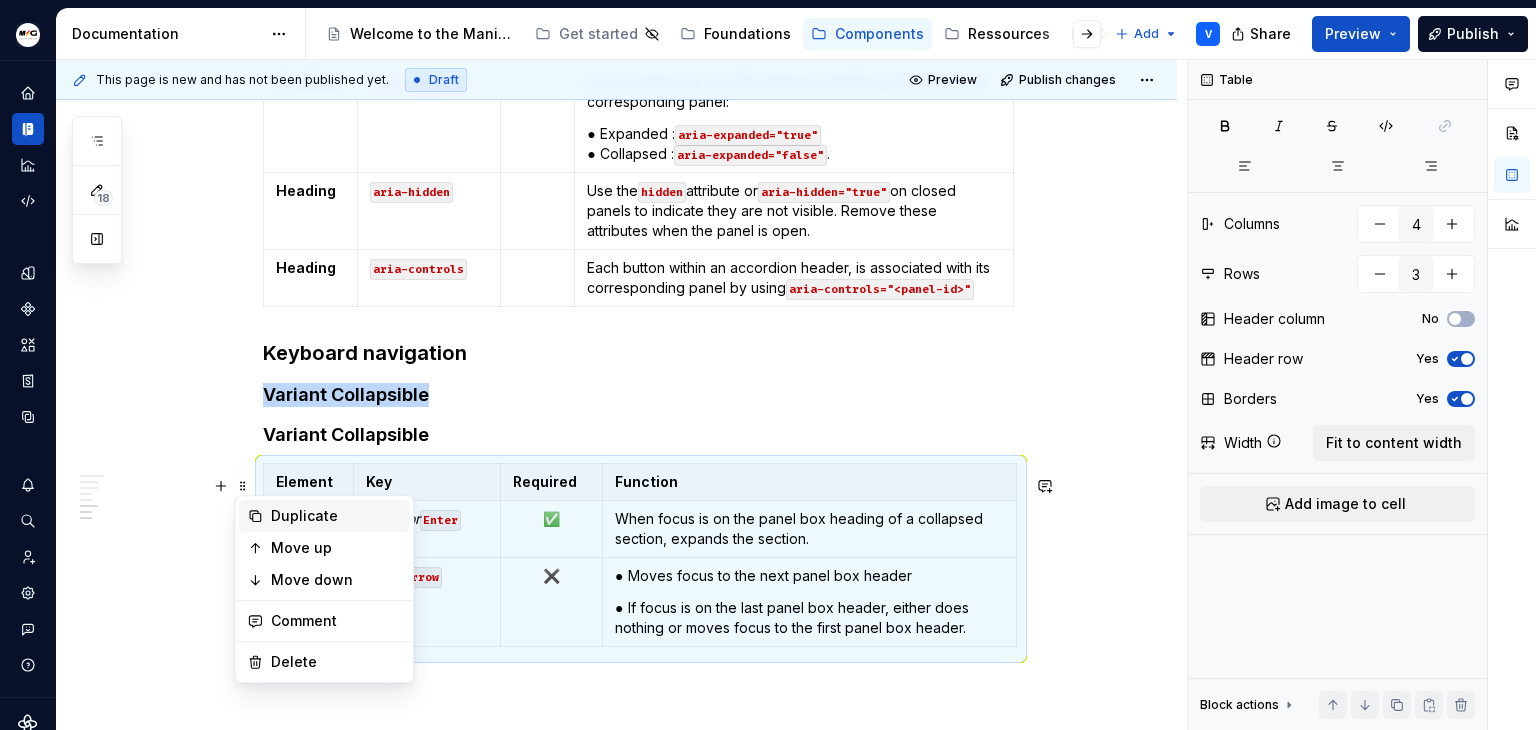 click on "Duplicate" at bounding box center [336, 516] 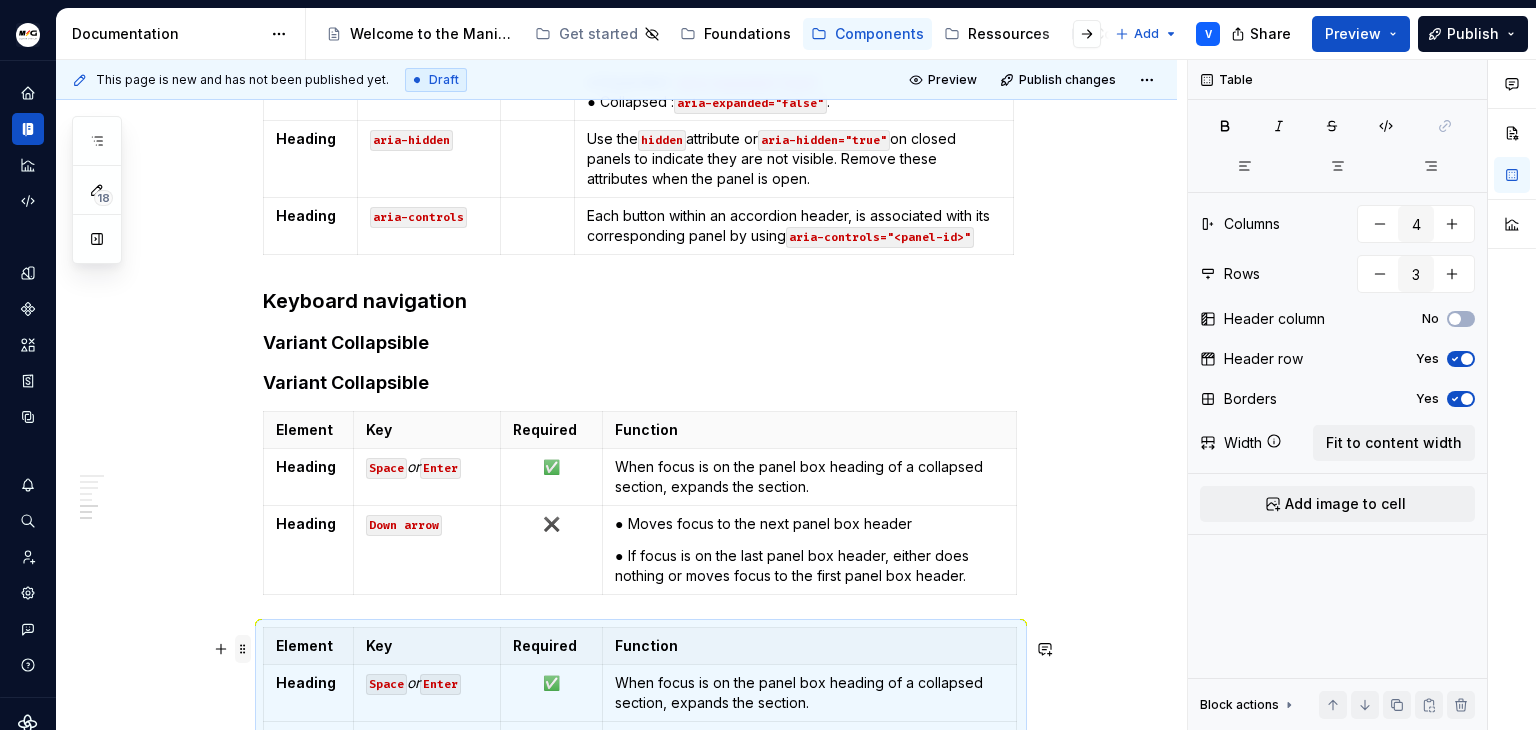 scroll, scrollTop: 1099, scrollLeft: 0, axis: vertical 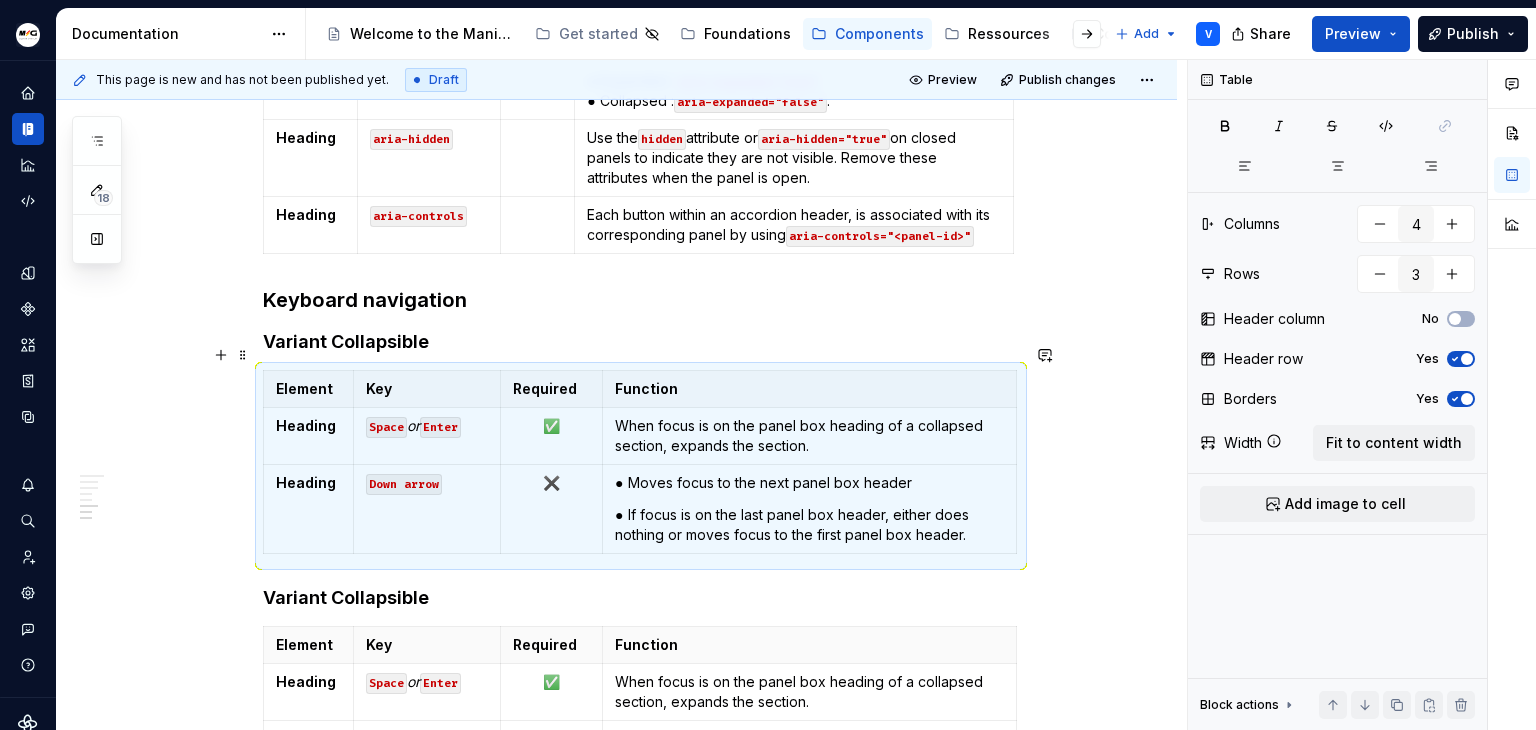 click on "Variant Collapsible" at bounding box center (641, 342) 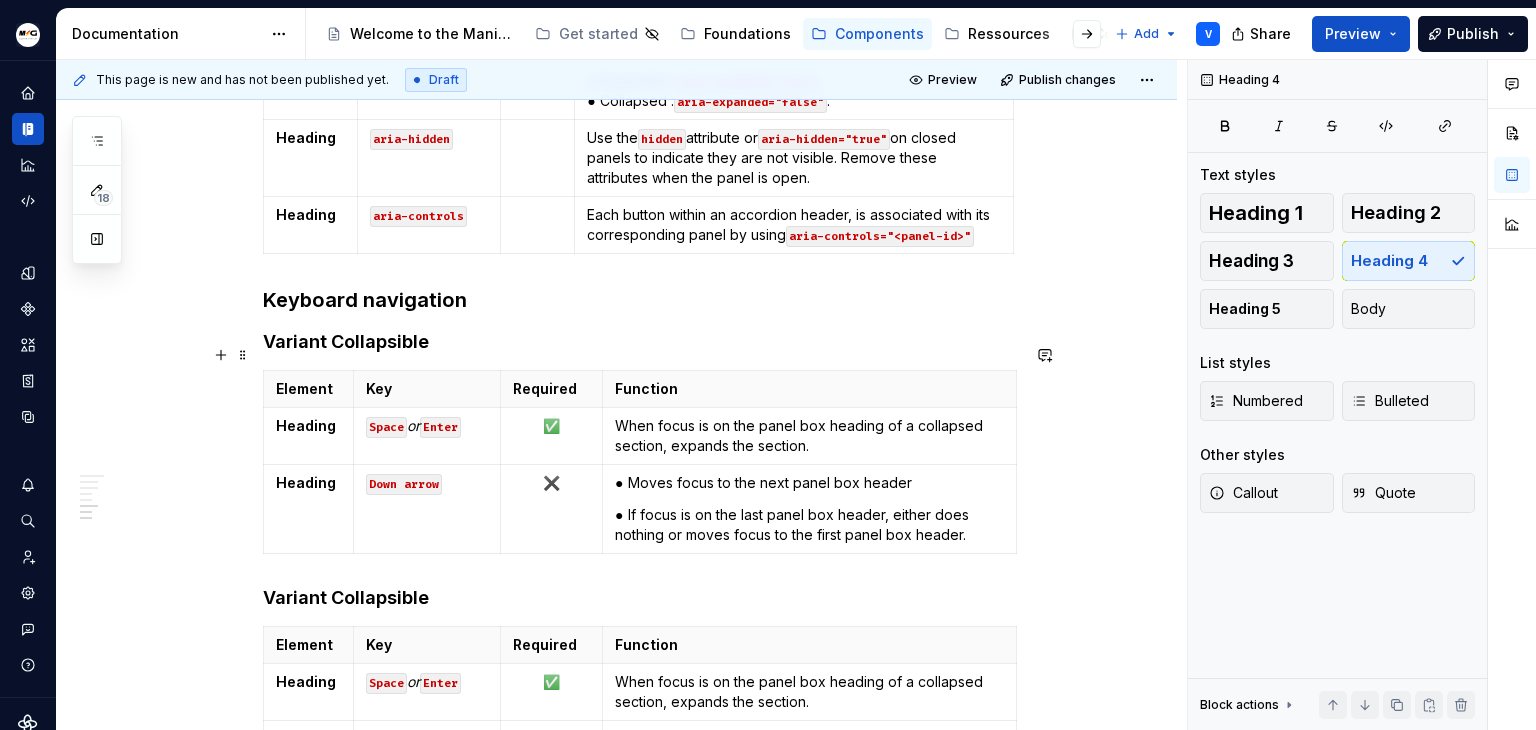 click on "Variant Collapsible" at bounding box center (641, 342) 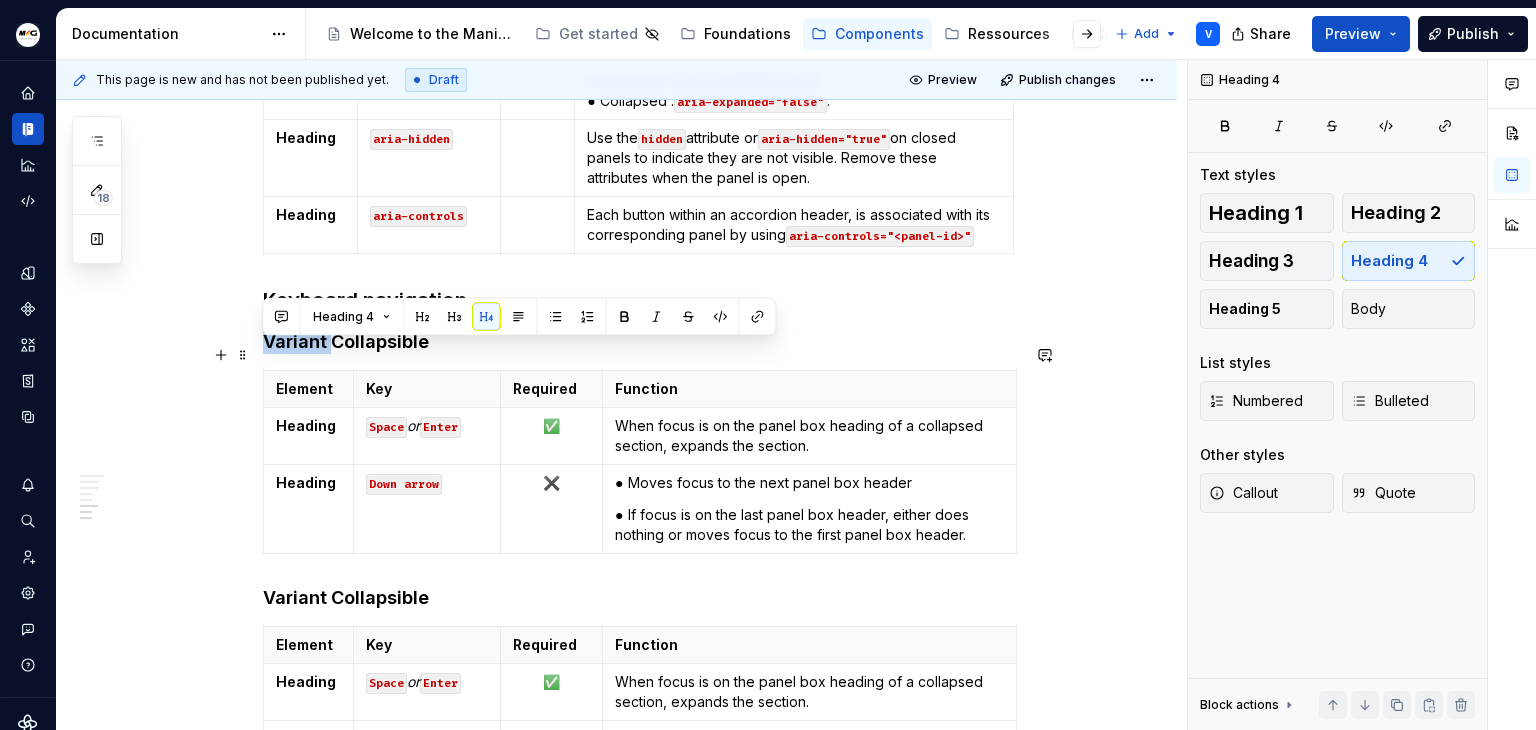 click on "Variant Collapsible" at bounding box center (641, 342) 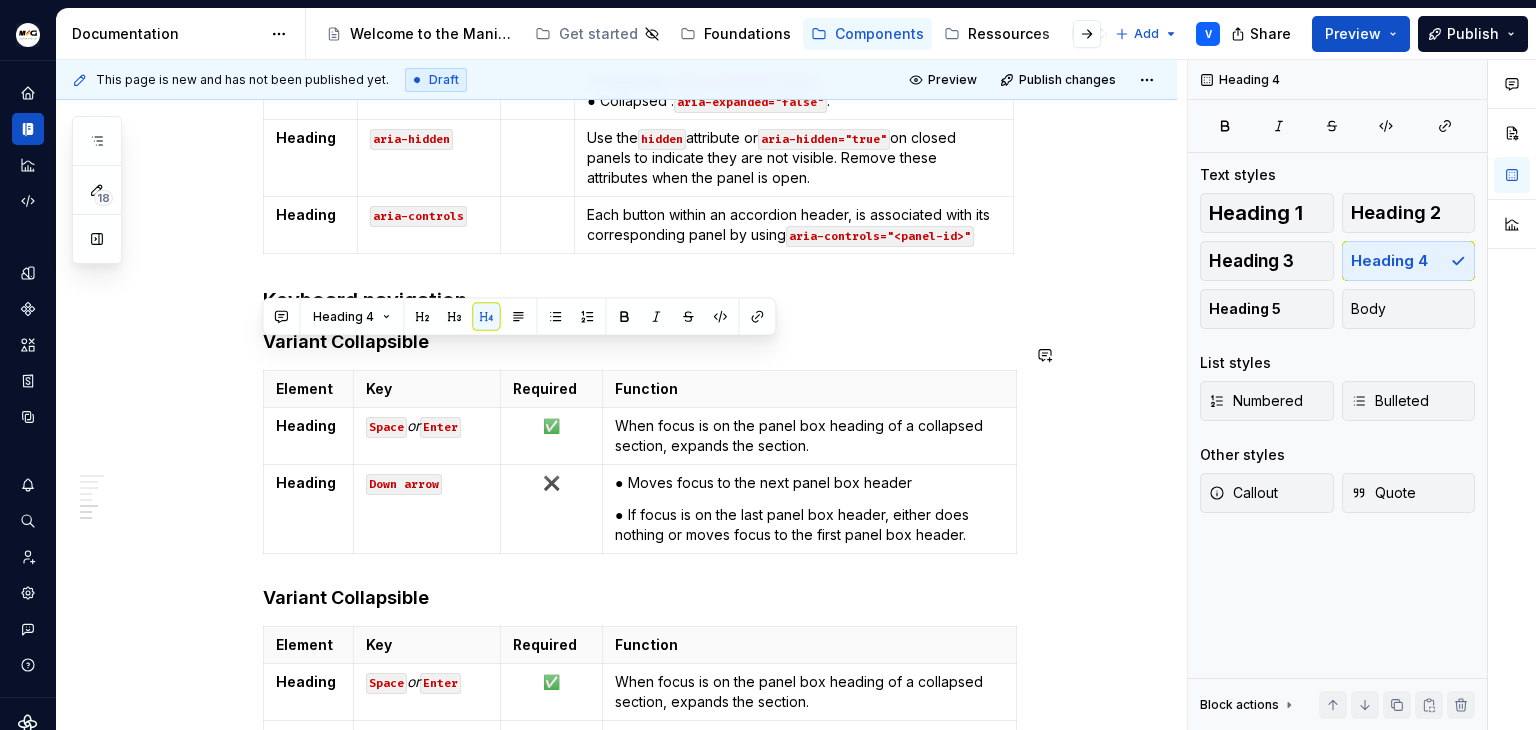 click on "Keyboard navigation" at bounding box center [641, 300] 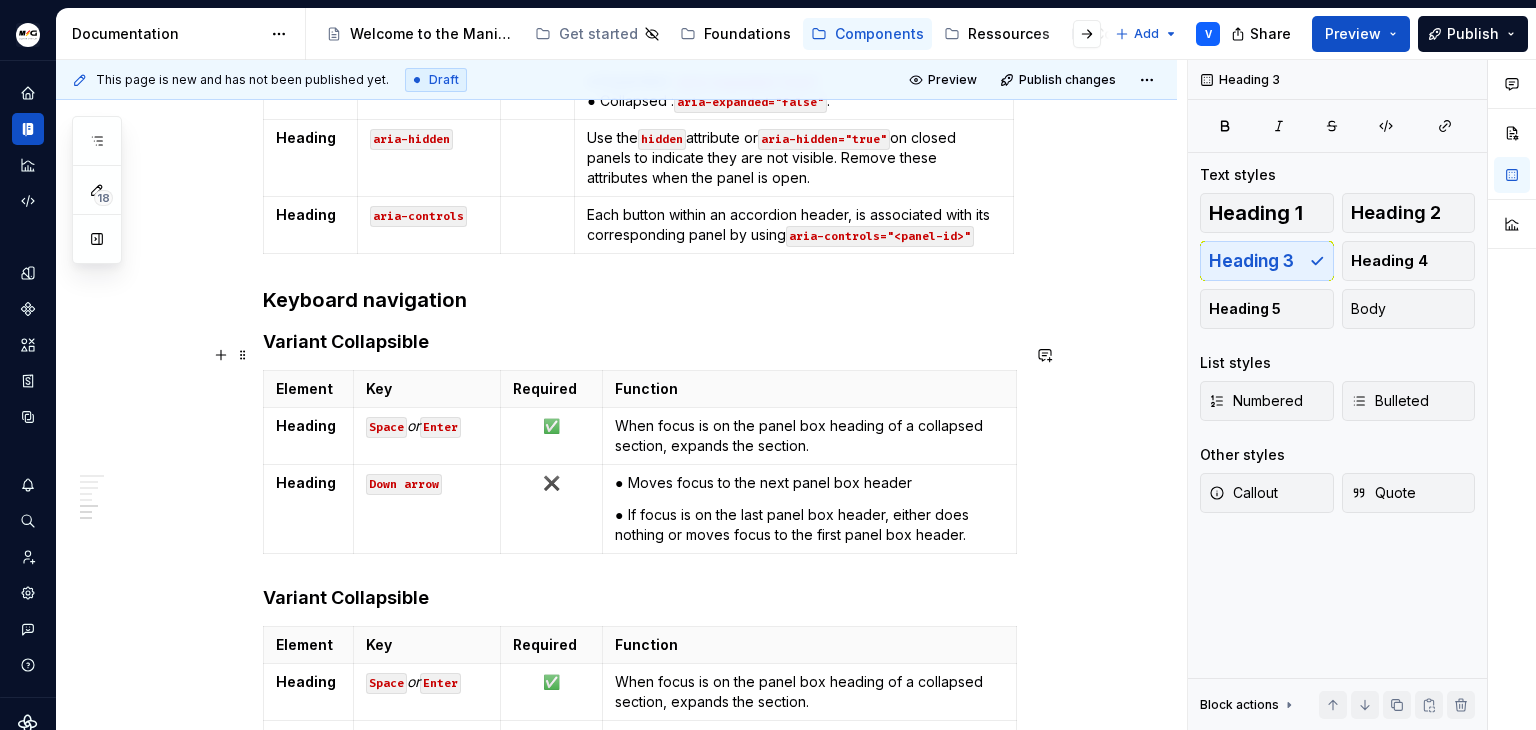click on "Variant Collapsible" at bounding box center (641, 342) 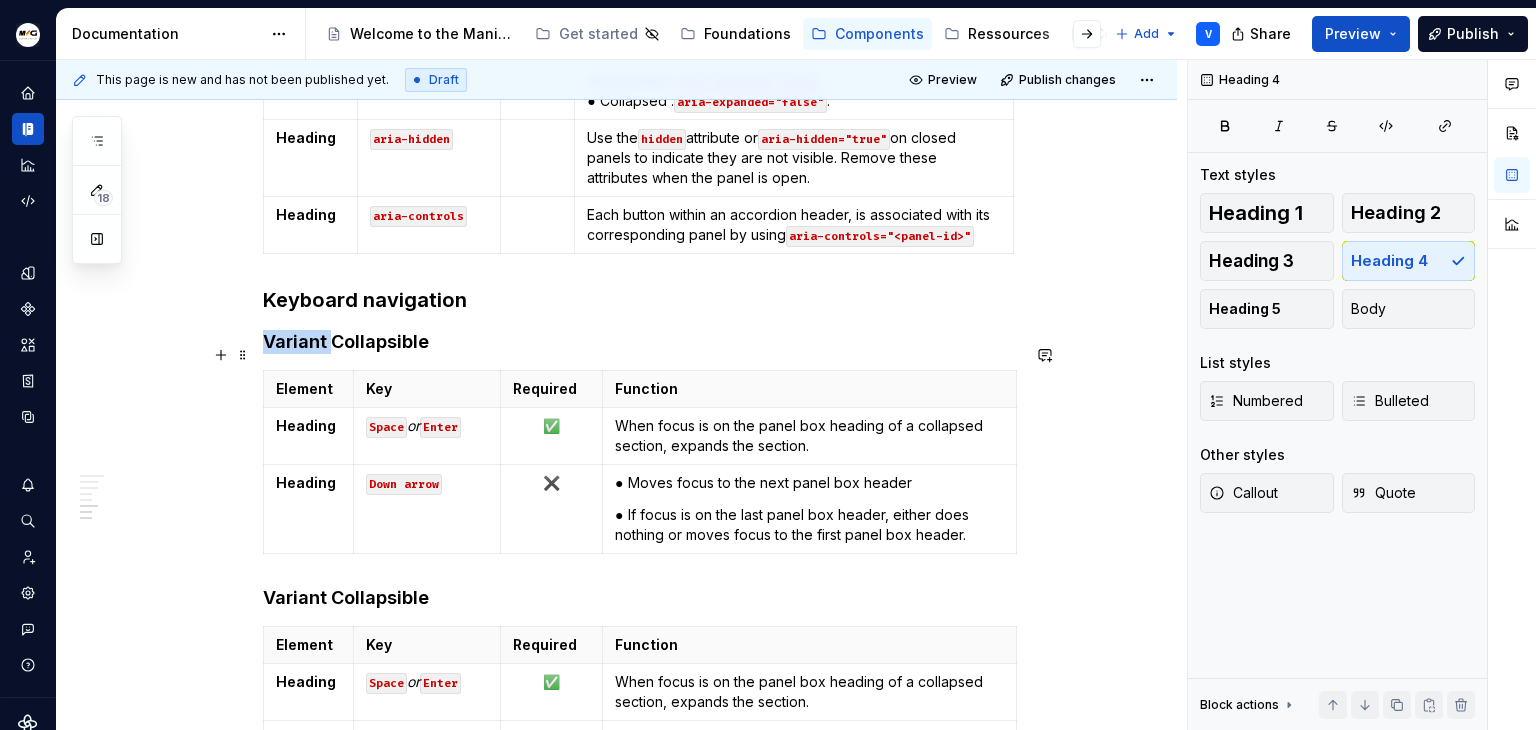 click on "Variant Collapsible" at bounding box center (641, 342) 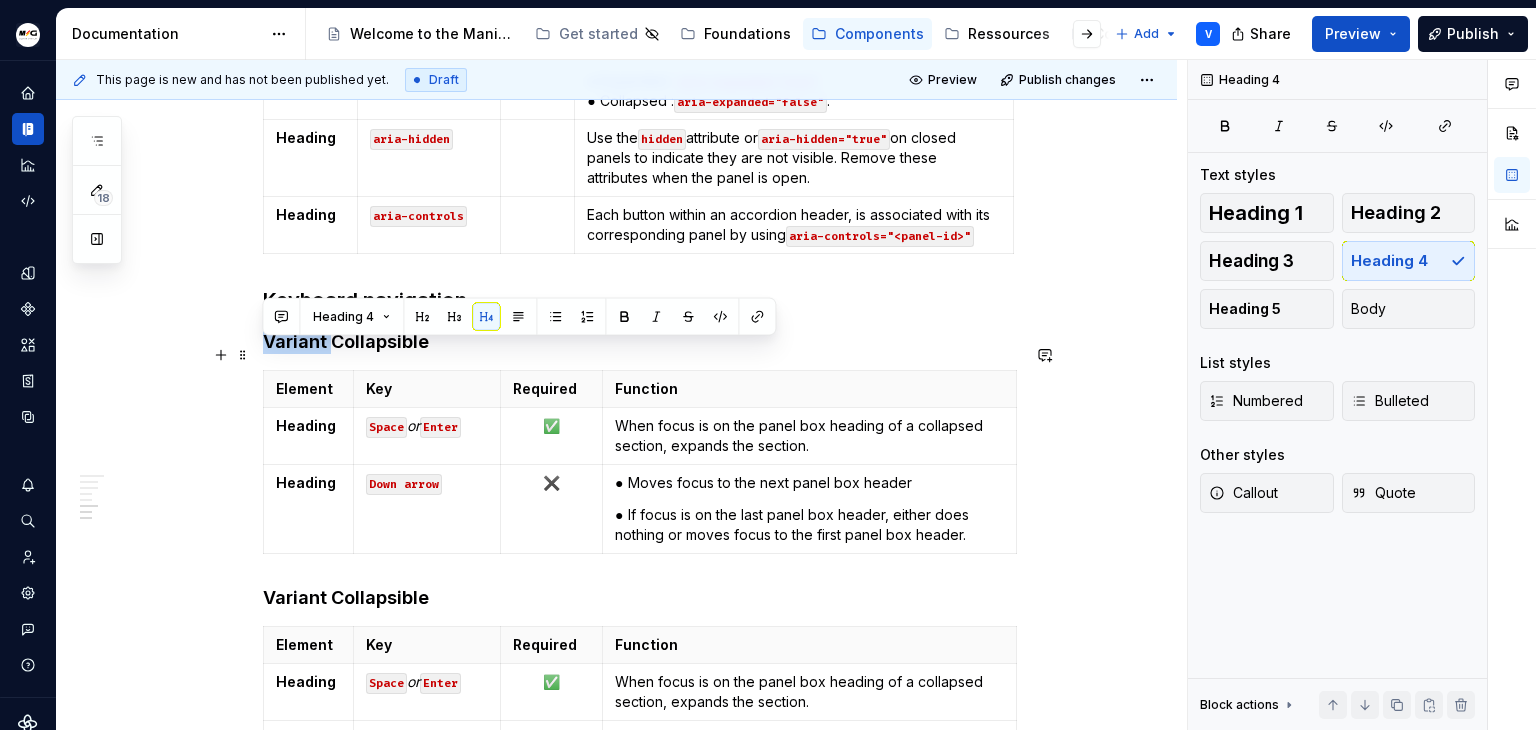 click on "Variant Collapsible" at bounding box center (641, 342) 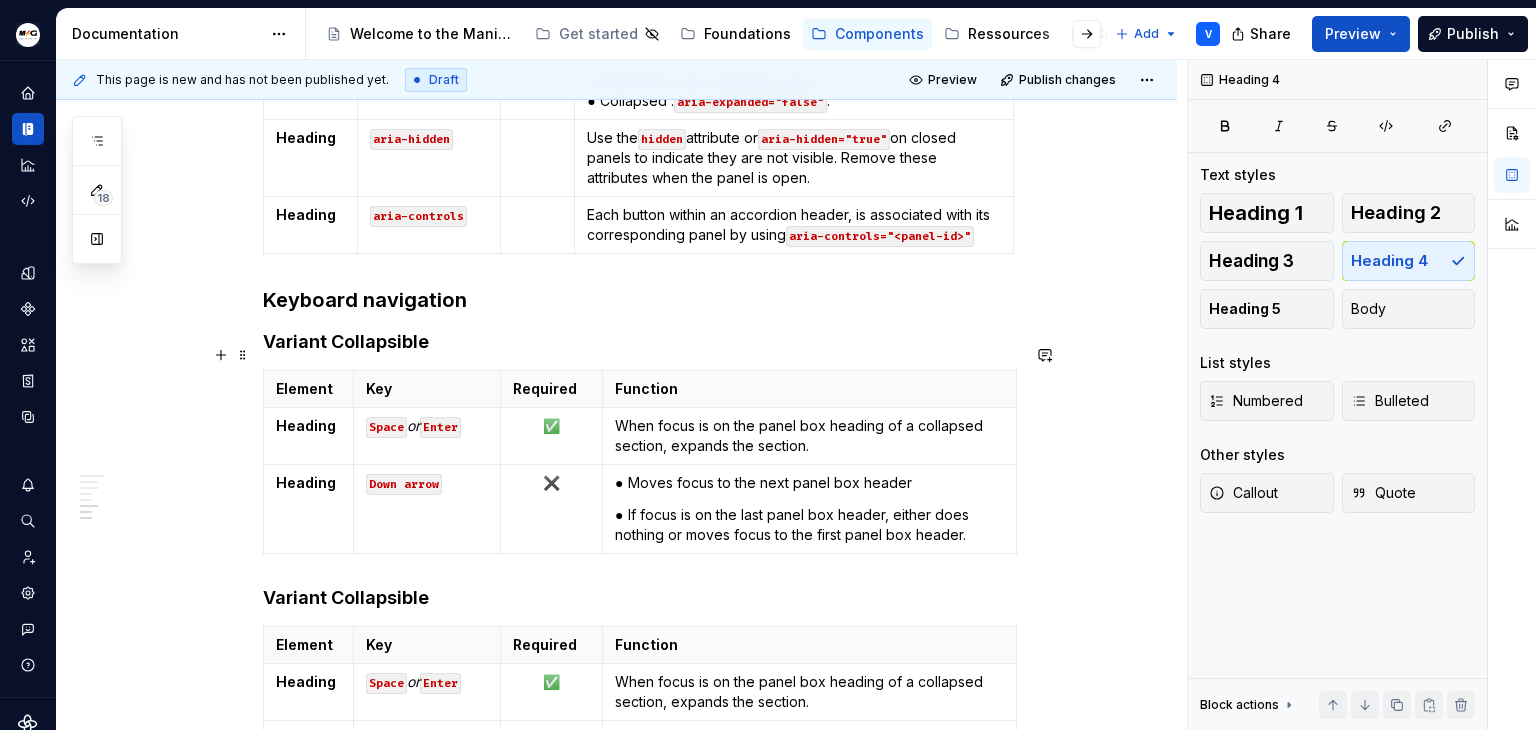 click on "Variant Collapsible" at bounding box center [641, 342] 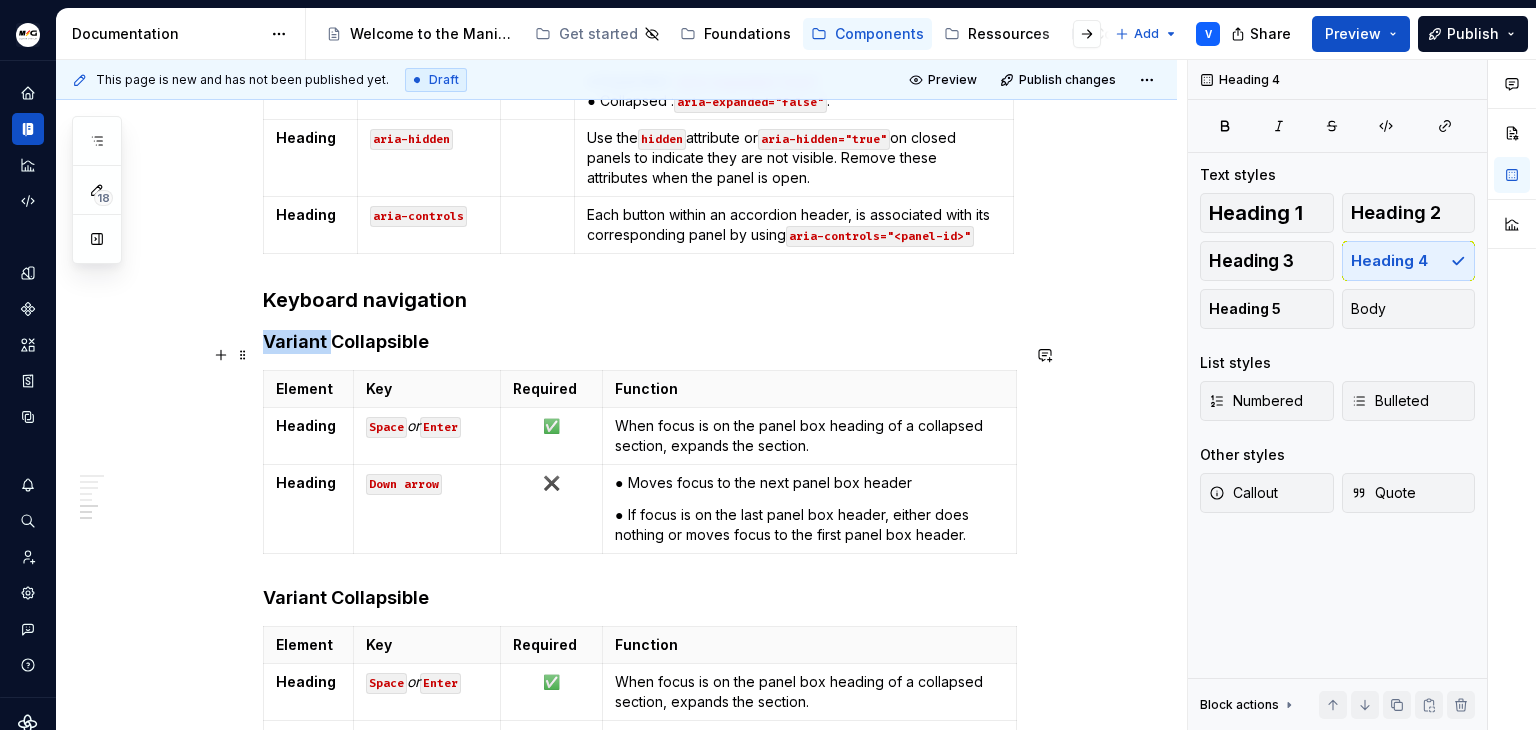 click on "Variant Collapsible" at bounding box center (641, 342) 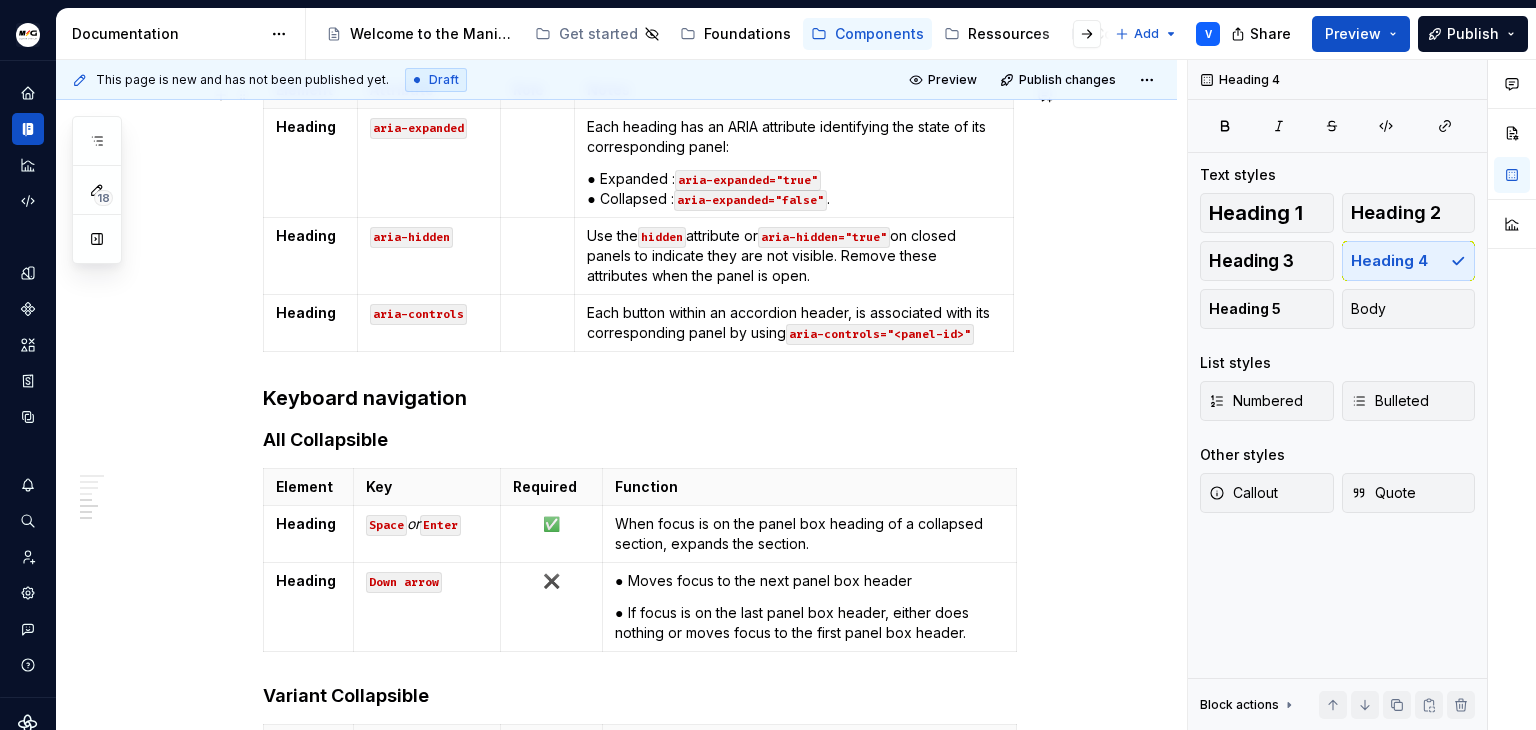 scroll, scrollTop: 1009, scrollLeft: 0, axis: vertical 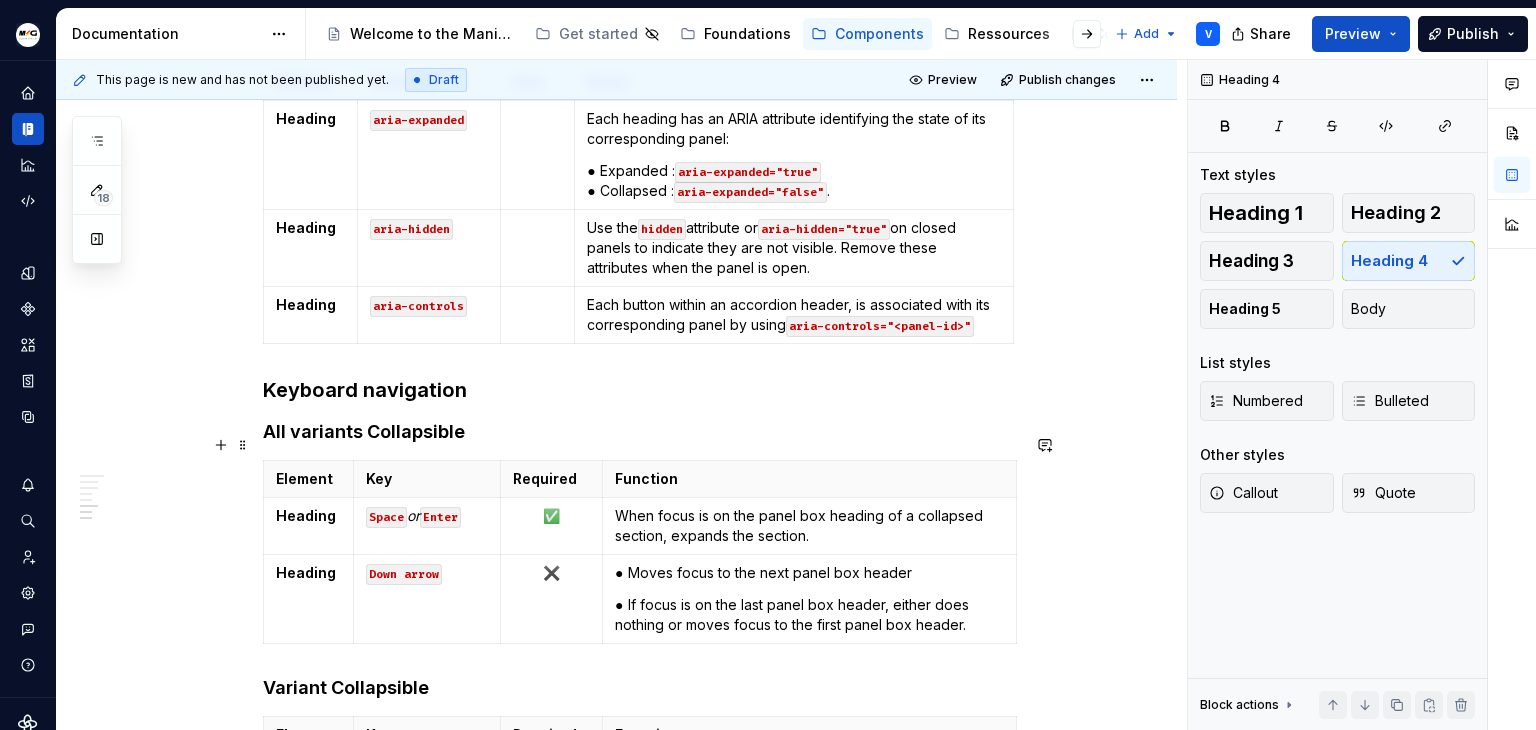 click on "All variants Collapsible" at bounding box center (641, 432) 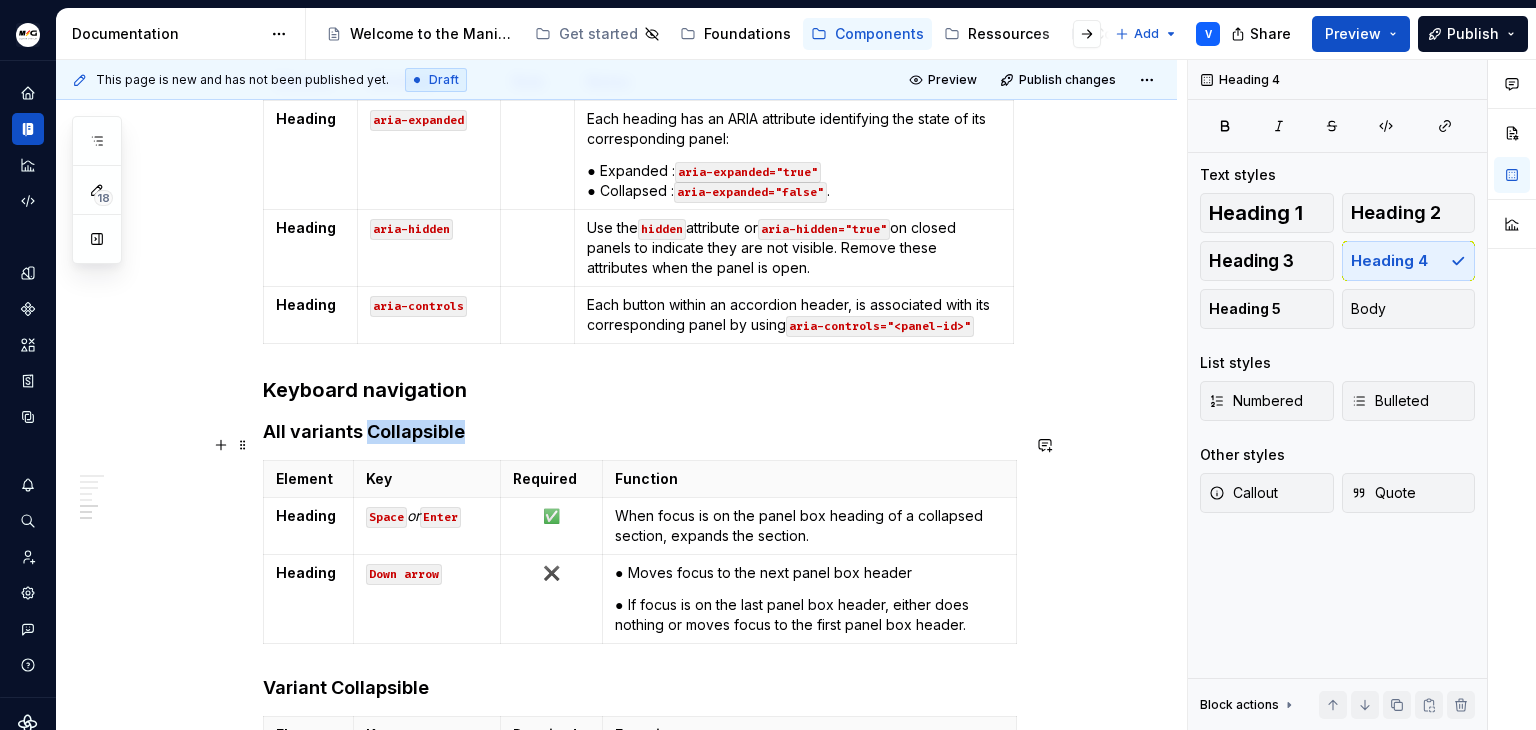 click on "All variants Collapsible" at bounding box center (641, 432) 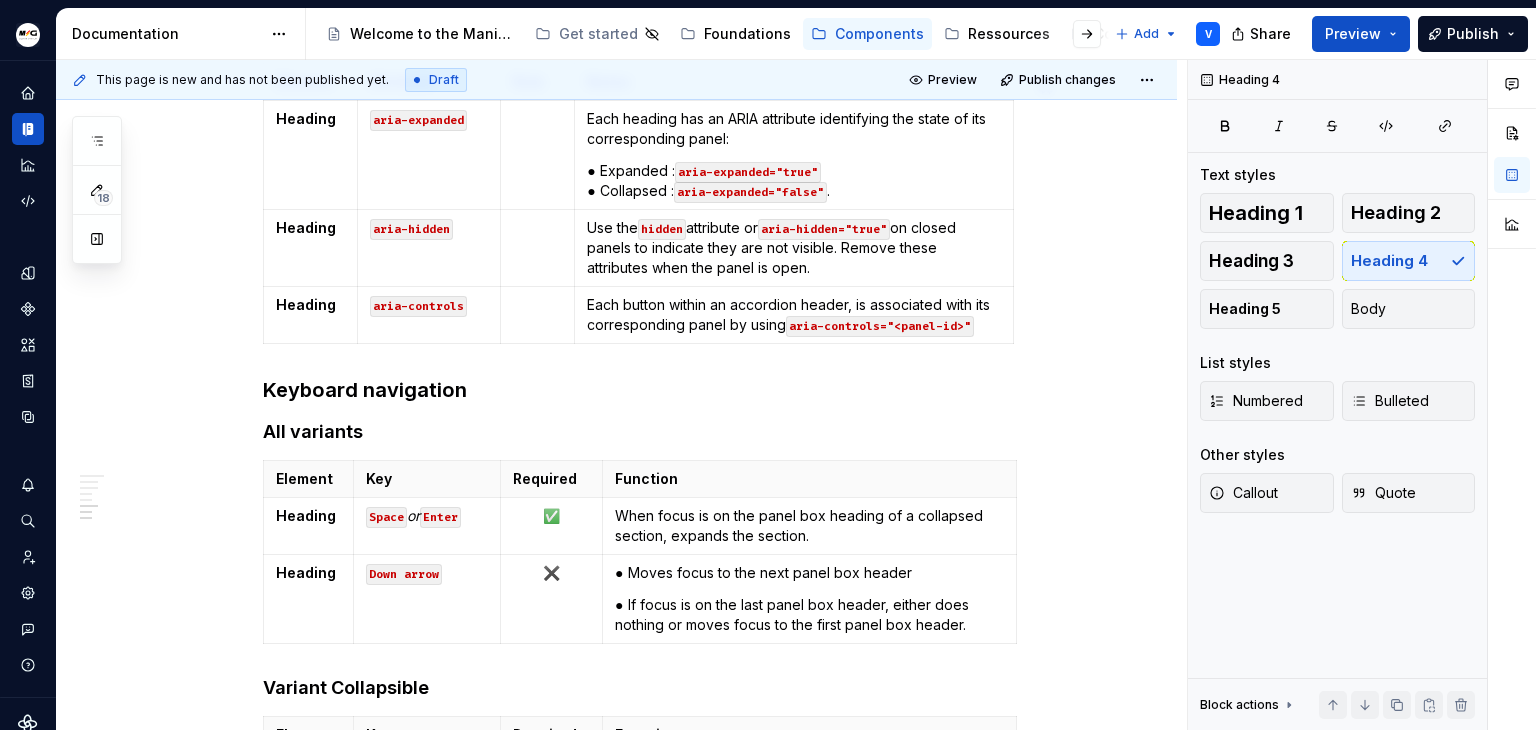 click on "Keyboard navigation" at bounding box center [641, 390] 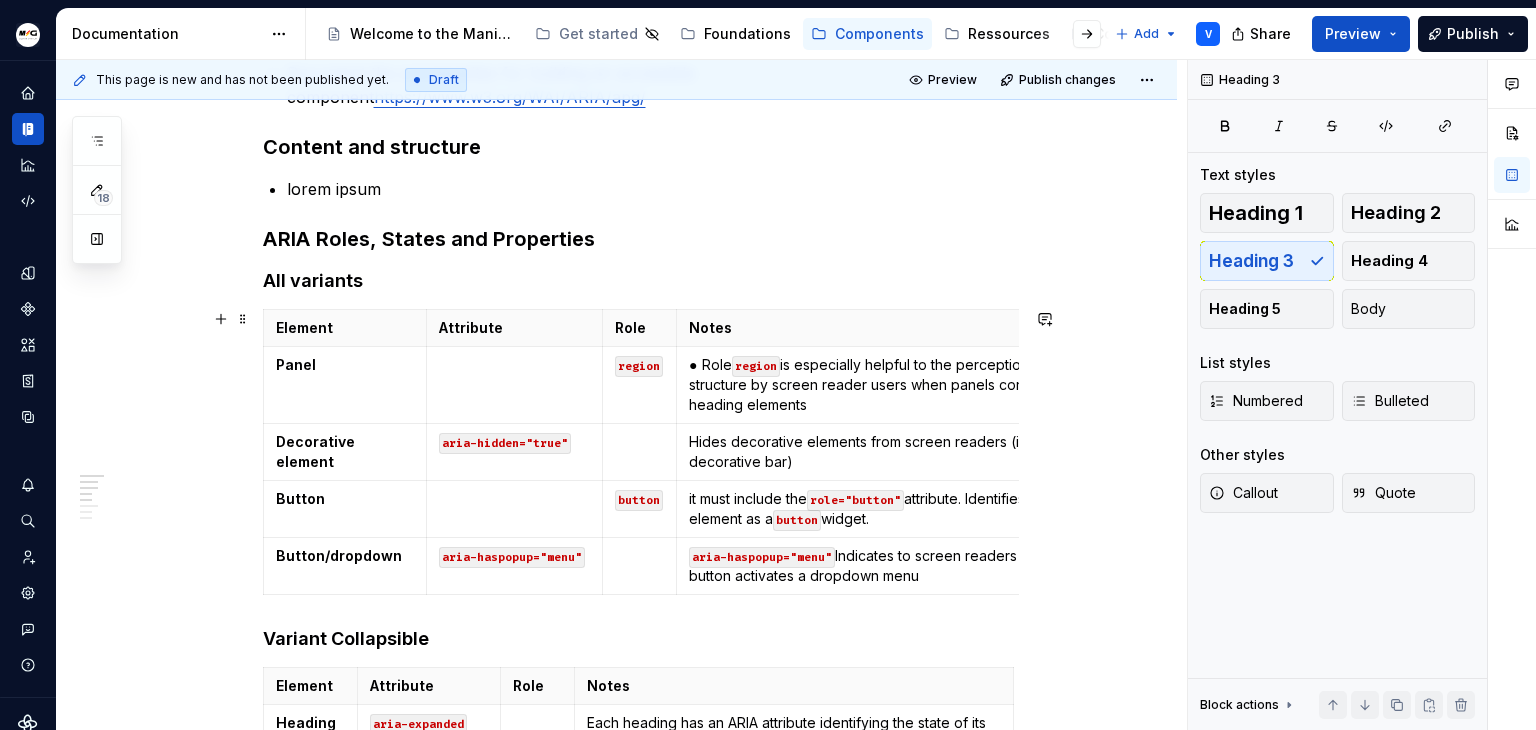 scroll, scrollTop: 299, scrollLeft: 0, axis: vertical 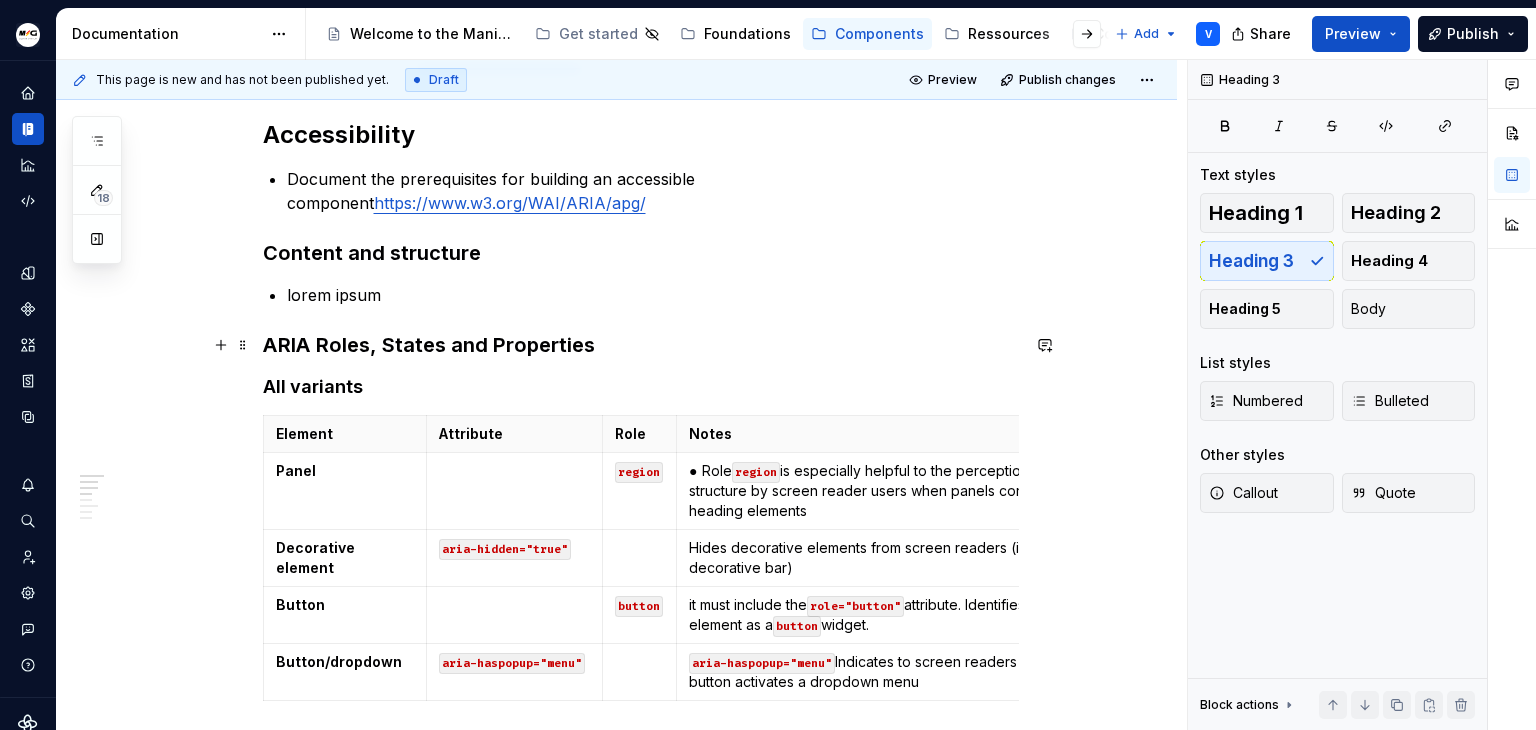 click on "ARIA Roles, States and Properties" at bounding box center (641, 345) 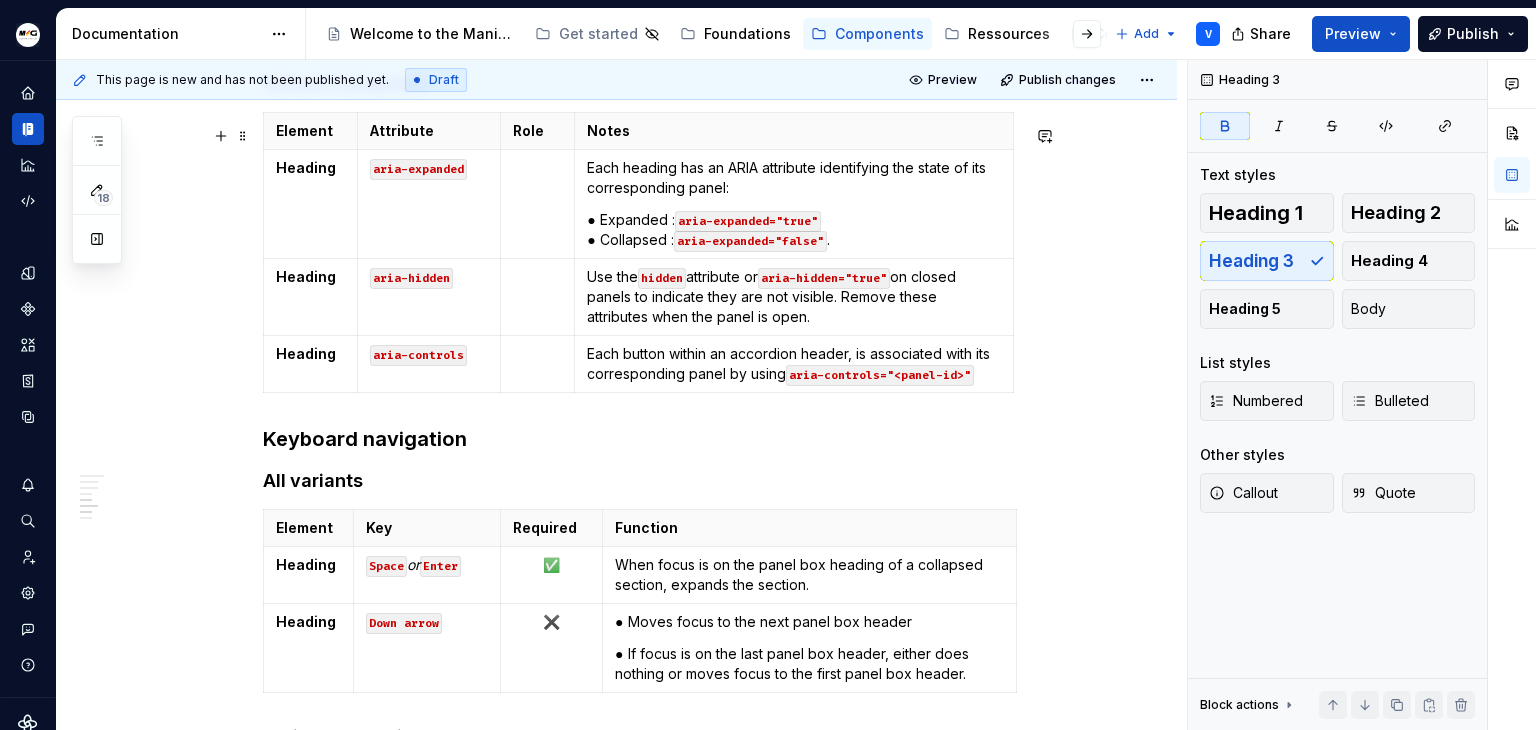 scroll, scrollTop: 961, scrollLeft: 0, axis: vertical 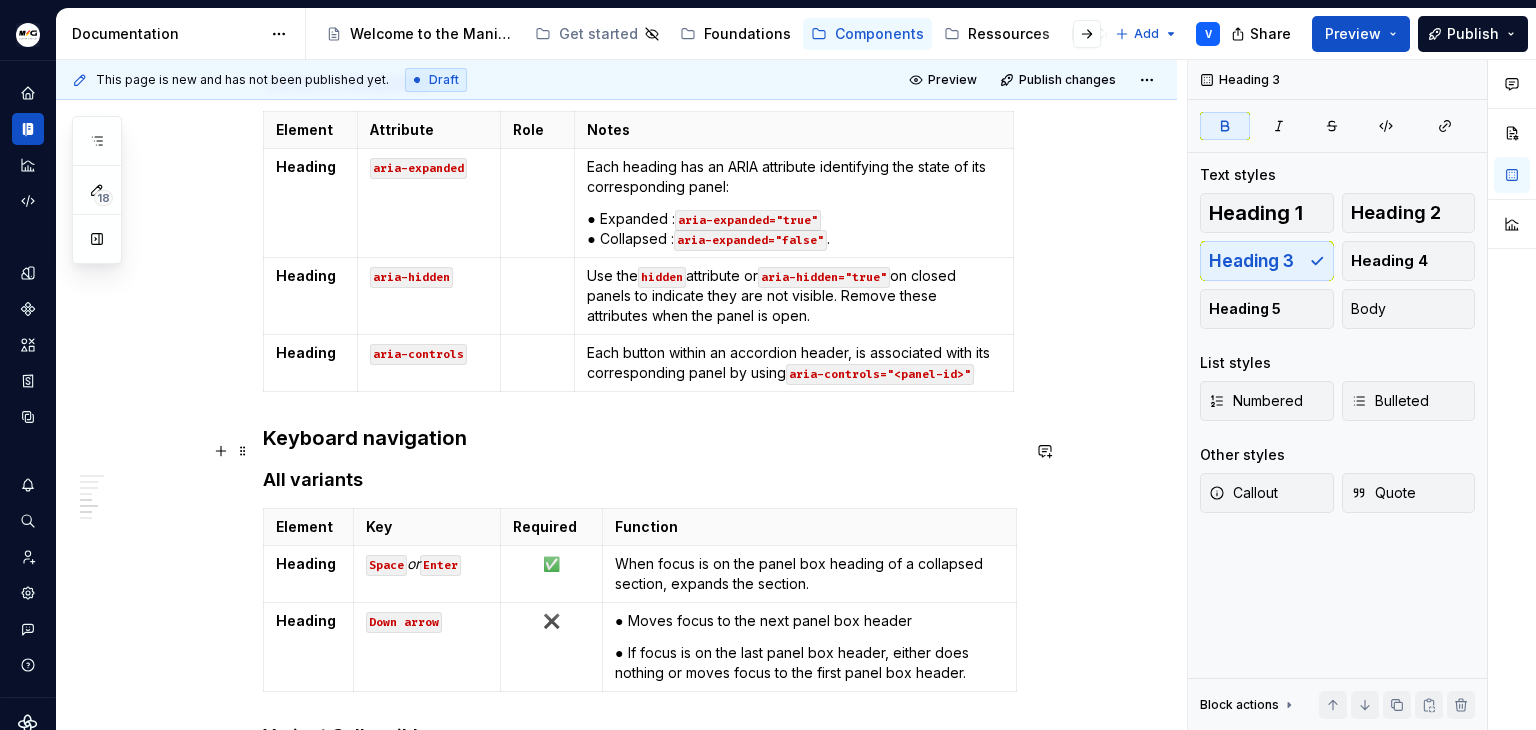 click on "Accessibility Document the prerequisites for building an accessible component  https://www.w3.org/WAI/ARIA/apg/ Content and structure lorem ipsum ARIA Roles, States and Properties All variants Element Attribute Role Notes Panel  region ● Role  region  is especially helpful to the perception of structure by screen reader users when panels contain heading elements Decorative element aria-hidden="true" Hides decorative elements from screen readers (icon + decorative bar) Button button  it must include the  role="button"  attribute. Identifies the element as a  button  widget. Button/dropdown aria-haspopup="menu" aria-haspopup="menu"  Indicates to screen readers that the button activates a dropdown menu Variant Collapsible Element Attribute Role Notes Heading  aria-expanded Each heading has an ARIA attribute identifying the state of its corresponding panel: ● Expanded :  aria-expanded="true" ● Collapsed :  aria-expanded="false" . Heading   aria-hidden Use the  hidden  attribute or  aria-hidden="true" Key" at bounding box center [616, 328] 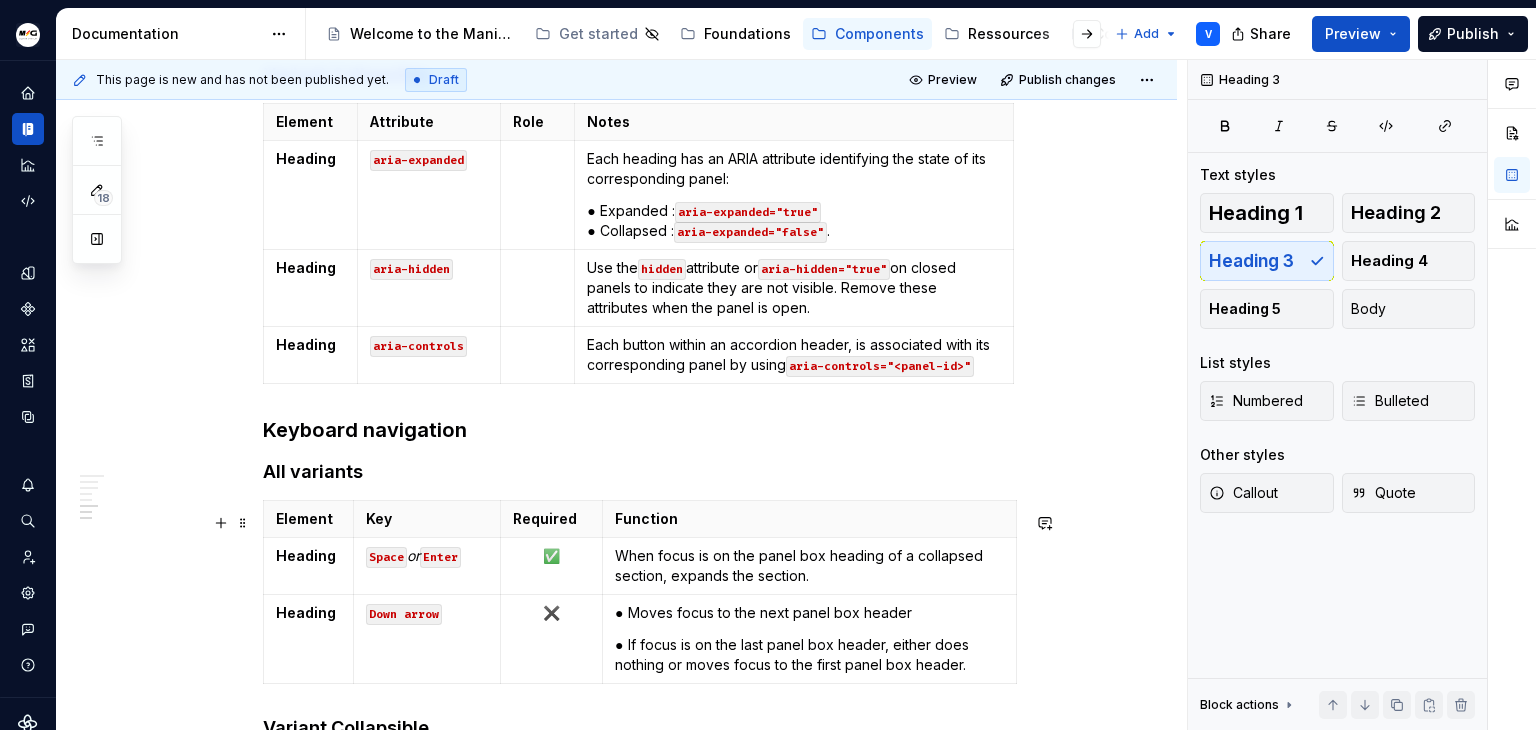 scroll, scrollTop: 1221, scrollLeft: 0, axis: vertical 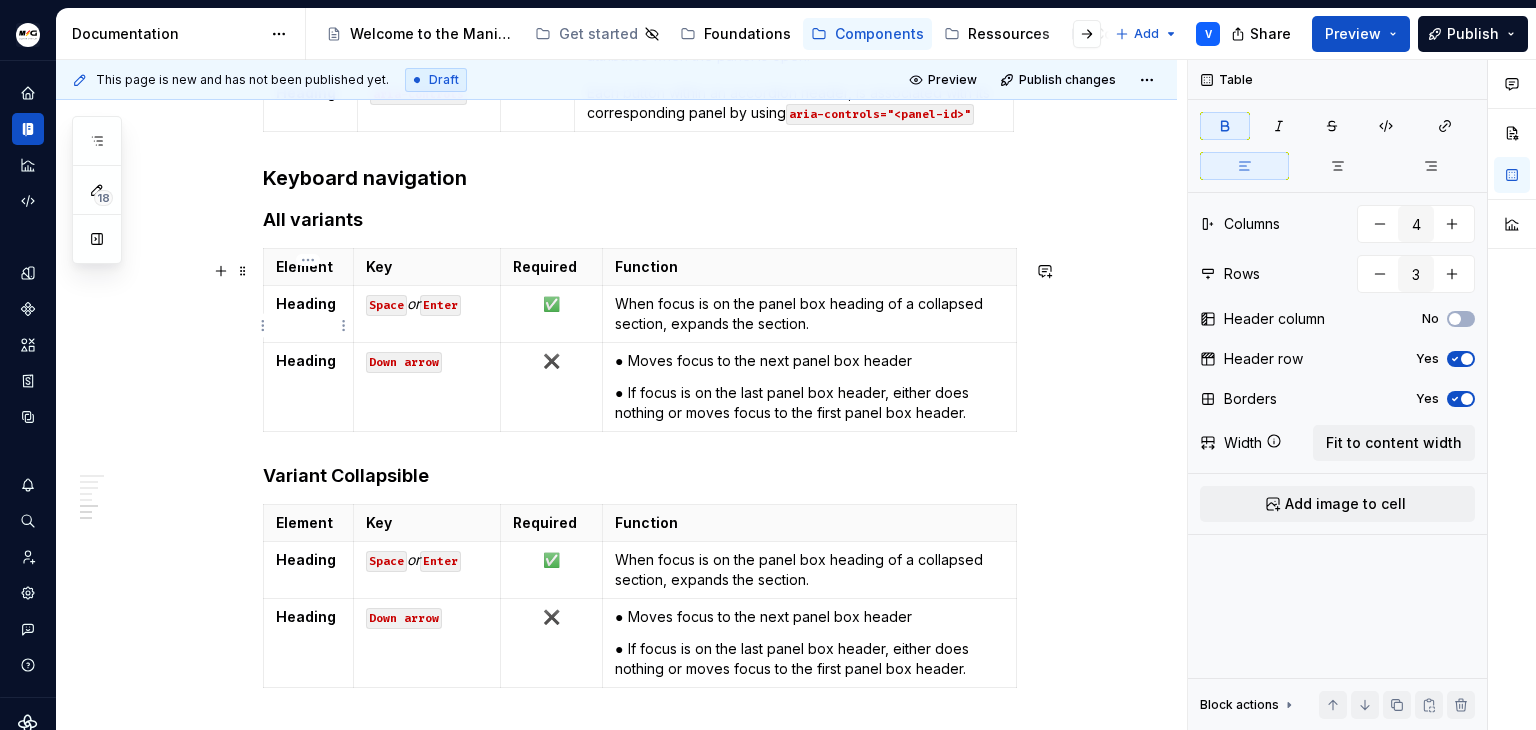 click on "Heading" at bounding box center (306, 303) 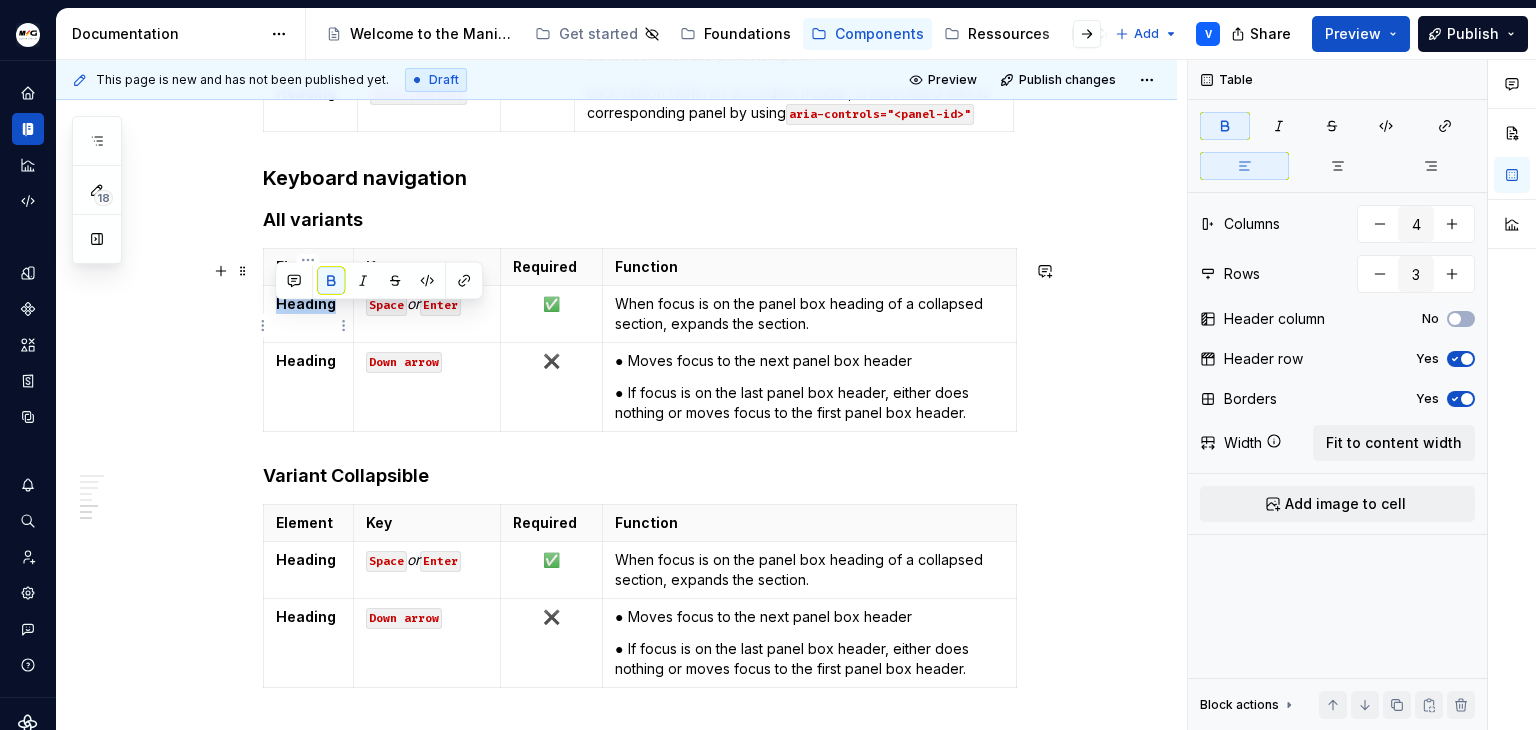 click on "Heading" at bounding box center [306, 303] 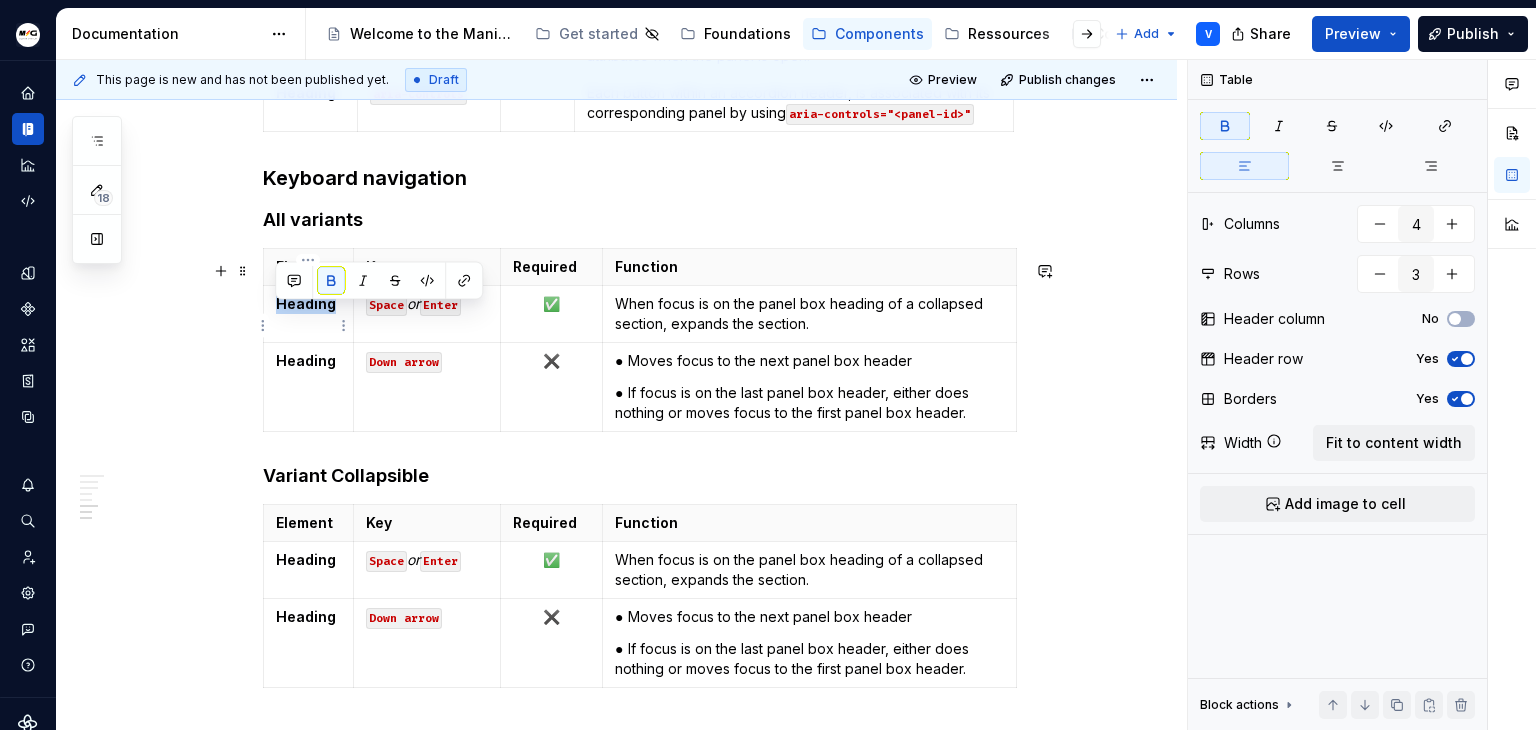 click on "Heading" at bounding box center [308, 314] 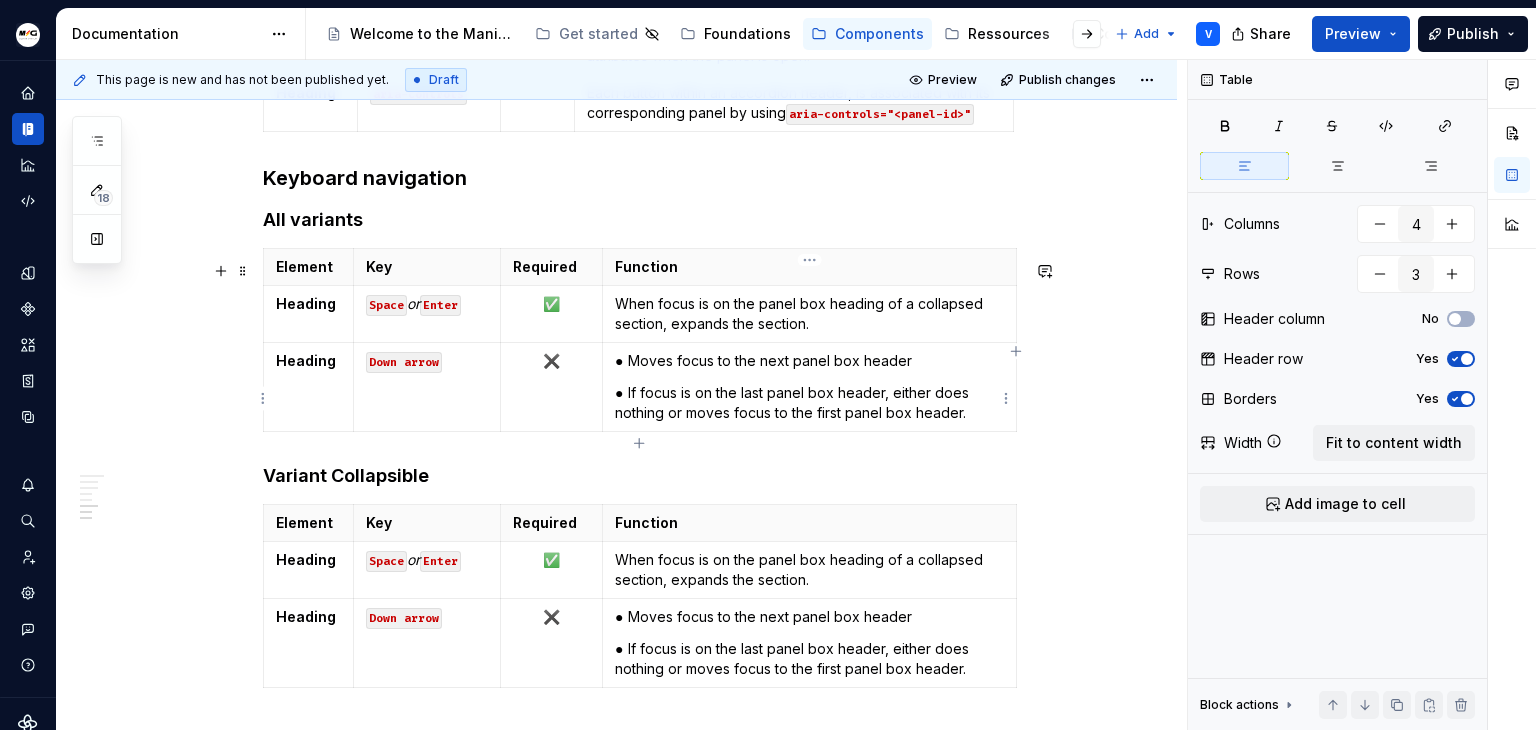 click on "● Moves focus to the next panel box header" at bounding box center (809, 361) 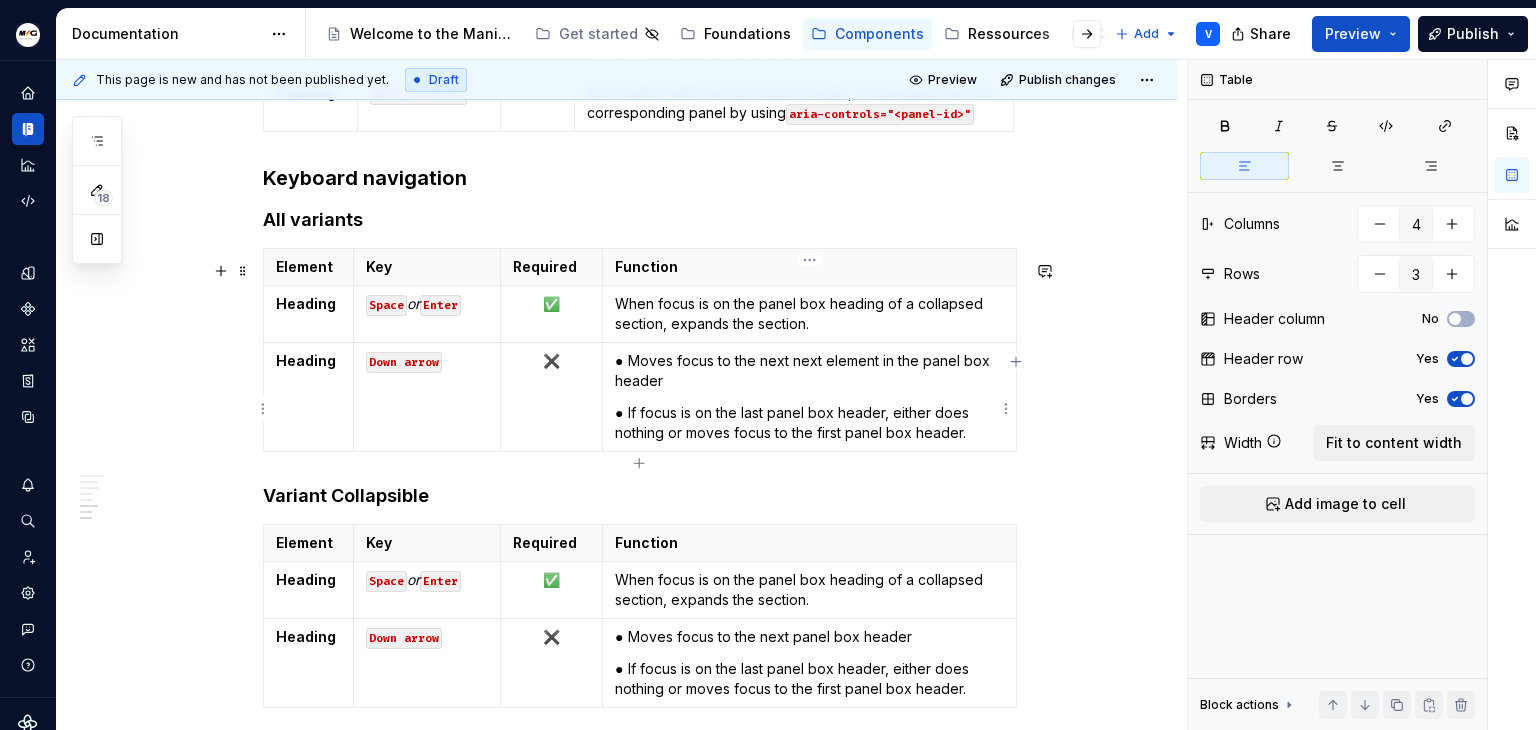 click on "● Moves focus to the next next element in the panel box header" at bounding box center (809, 371) 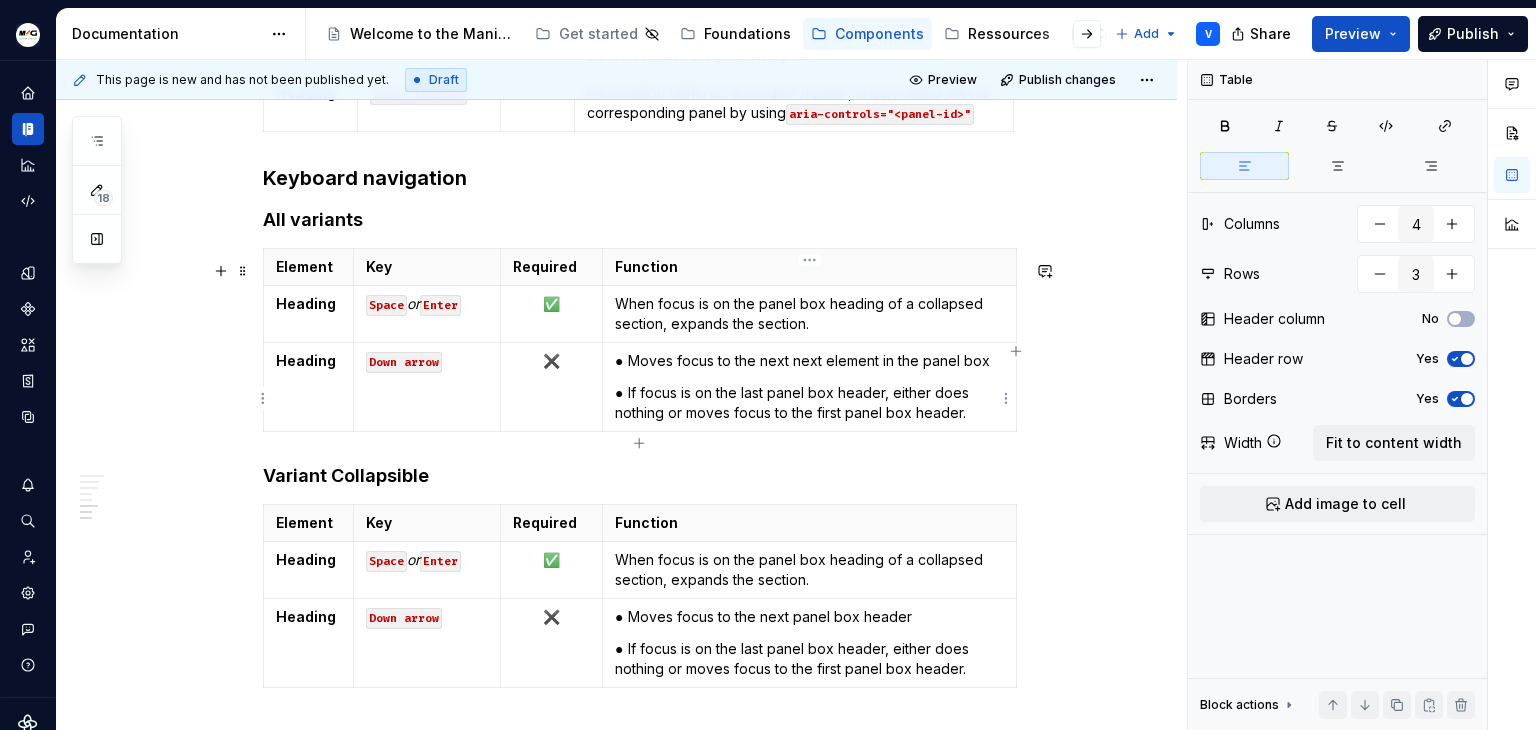 click on "● Moves focus to the next next element in the panel box" at bounding box center [809, 361] 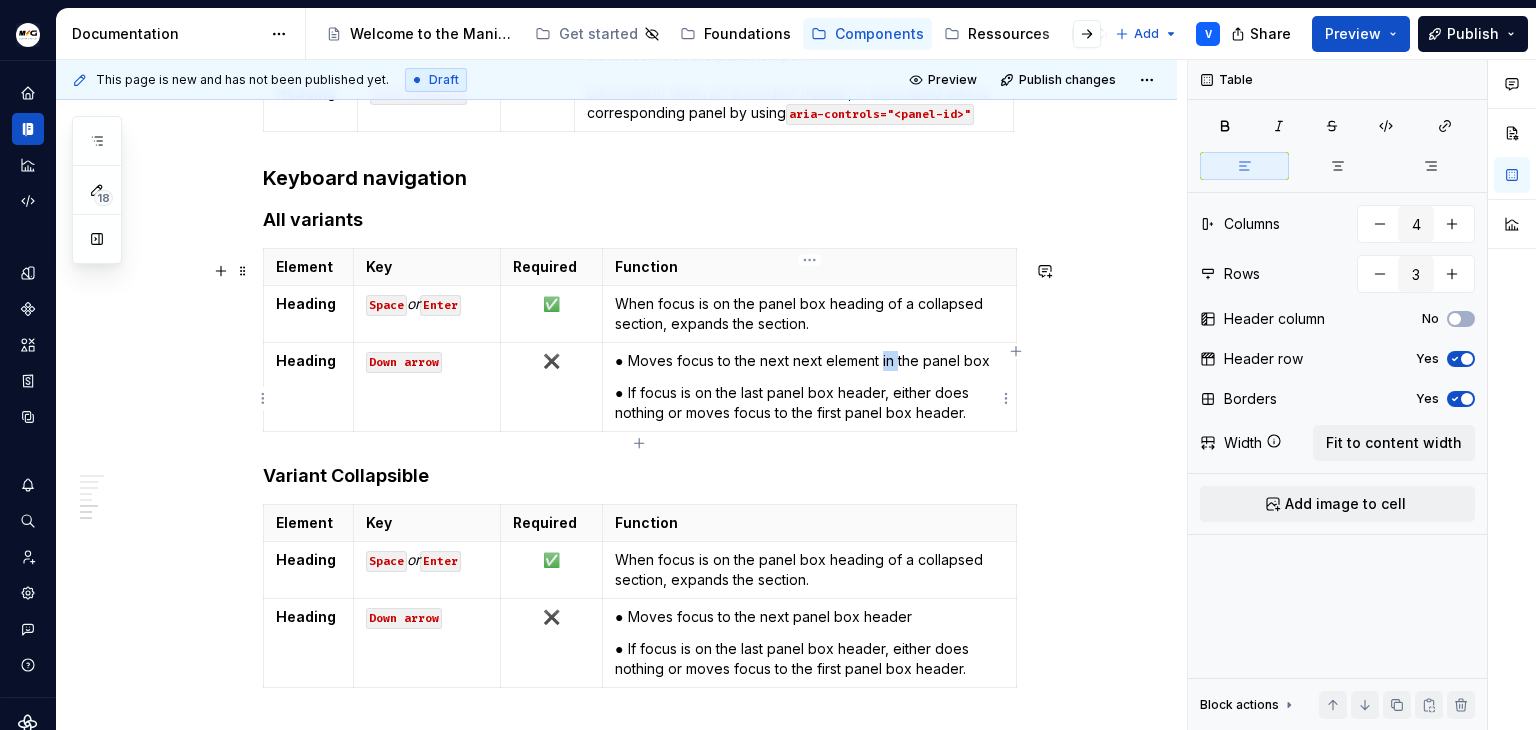 click on "● Moves focus to the next next element in the panel box" at bounding box center (809, 361) 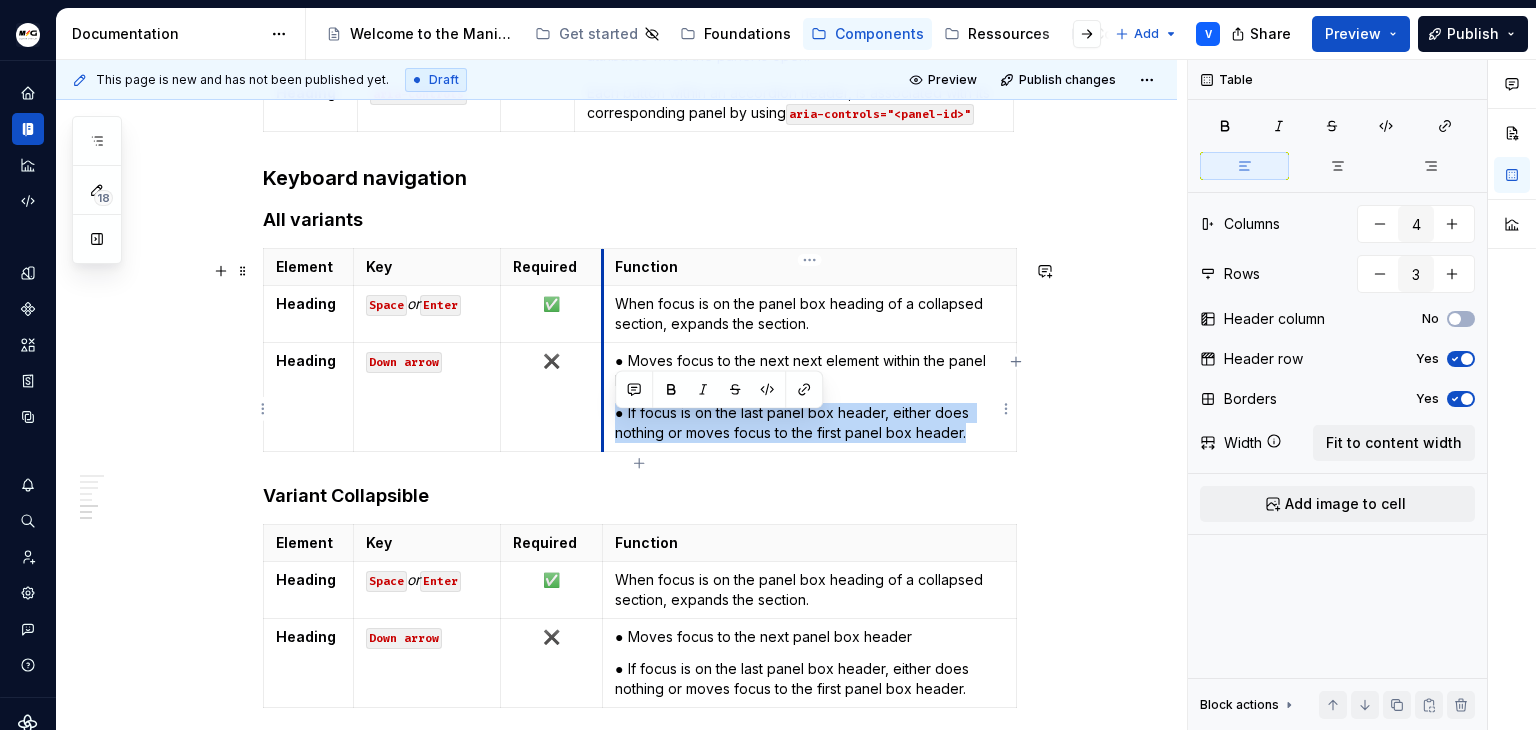 drag, startPoint x: 976, startPoint y: 442, endPoint x: 602, endPoint y: 425, distance: 374.38617 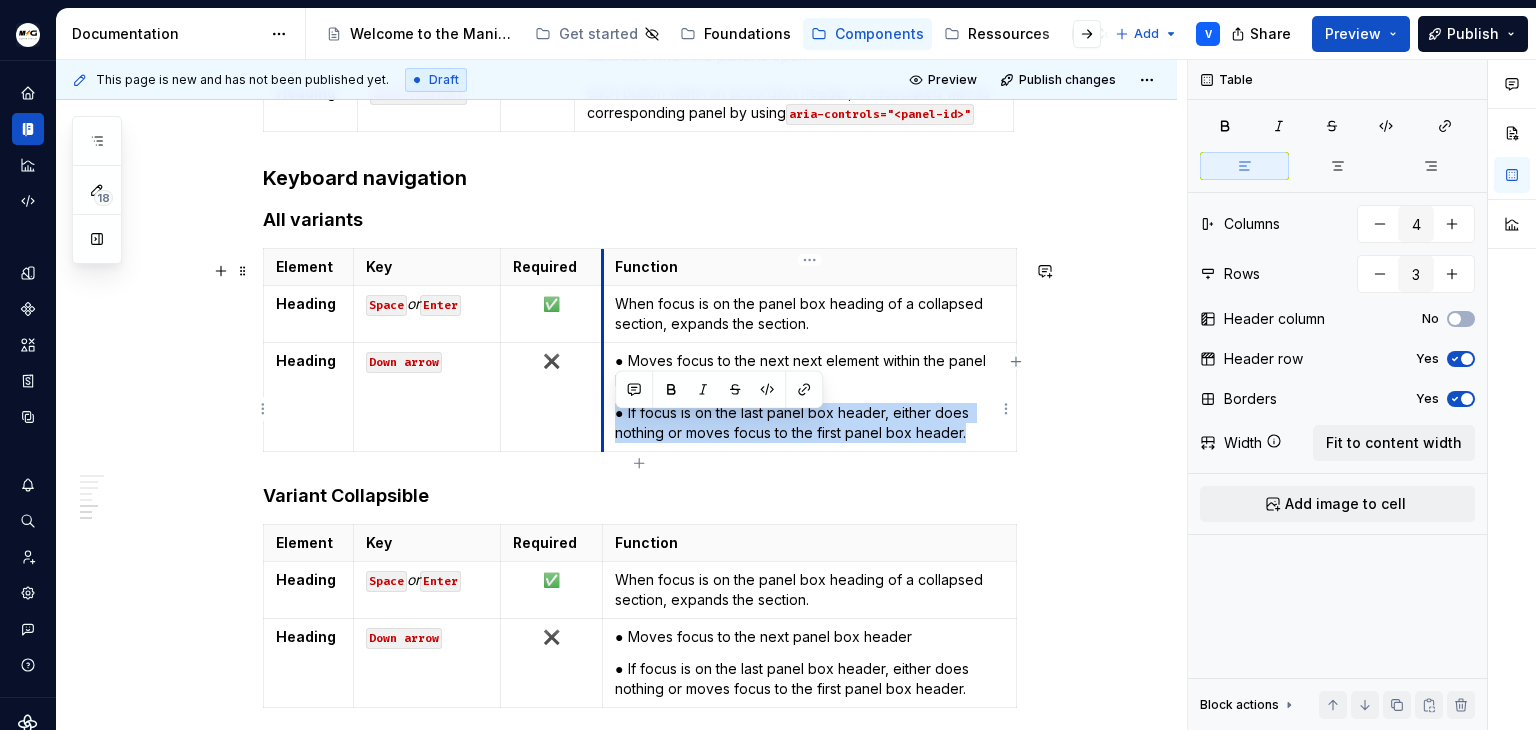 click on "● Moves focus to the next next element within the panel box  ● If focus is on the last panel box header, either does nothing or moves focus to the first panel box header." at bounding box center [809, 397] 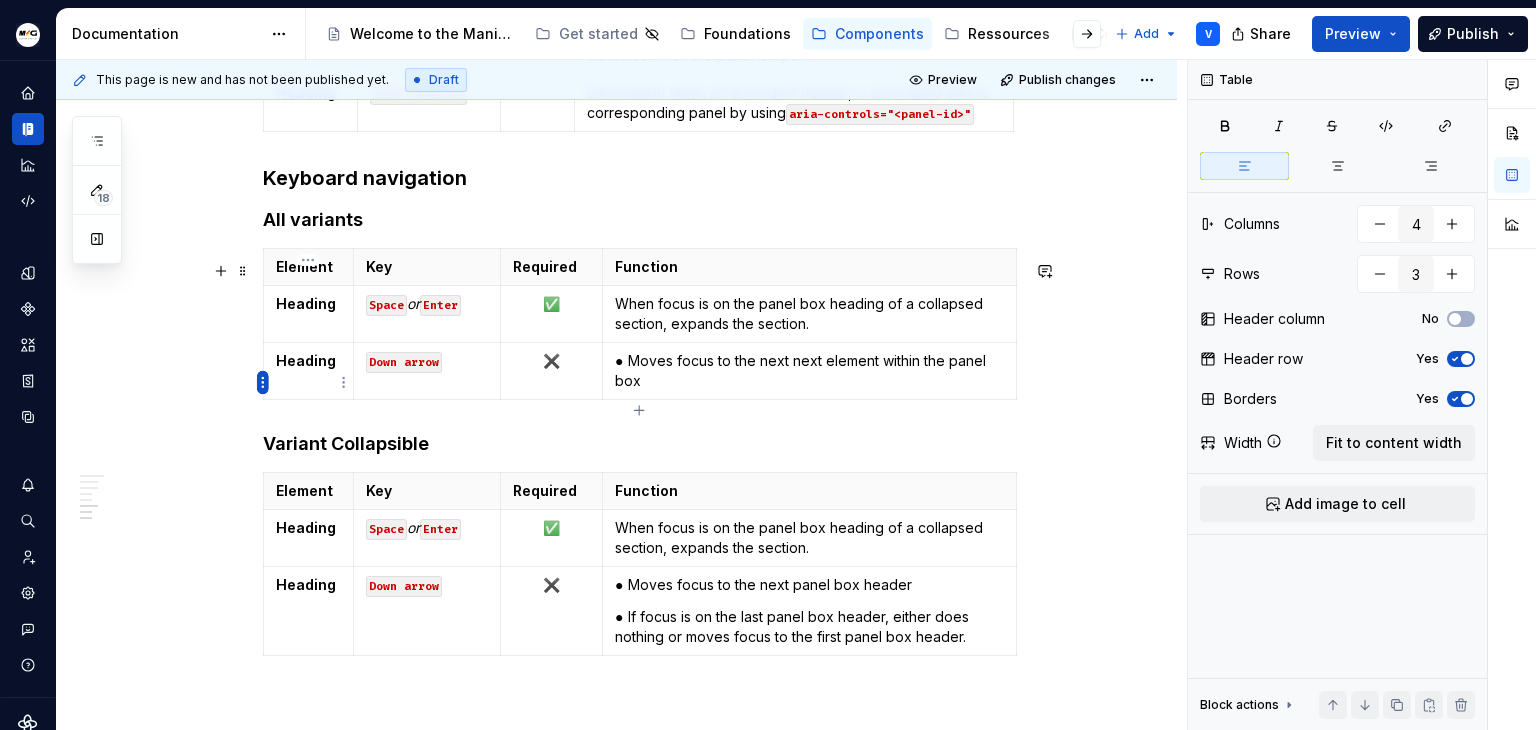 click on "Manitou Gehl Design System V Design system data Documentation
Accessibility guide for tree Page tree.
Navigate the tree with the arrow keys. Common tree hotkeys apply. Further keybindings are available:
enter to execute primary action on focused item
f2 to start renaming the focused item
escape to abort renaming an item
control+d to start dragging selected items
Welcome to the Manitou and Gehl Design System Get started Foundations Components Ressources Contact us Add V Share Preview Publish 18 Pages Add
Accessibility guide for tree Page tree.
Navigate the tree with the arrow keys. Common tree hotkeys apply. Further keybindings are available:
enter to execute primary action on focused item
f2 to start renaming the focused item
escape to abort renaming an item
control+d to start dragging selected items
ComponentTemplate (to duplicate) Overview Usage Specification Usage" at bounding box center (768, 365) 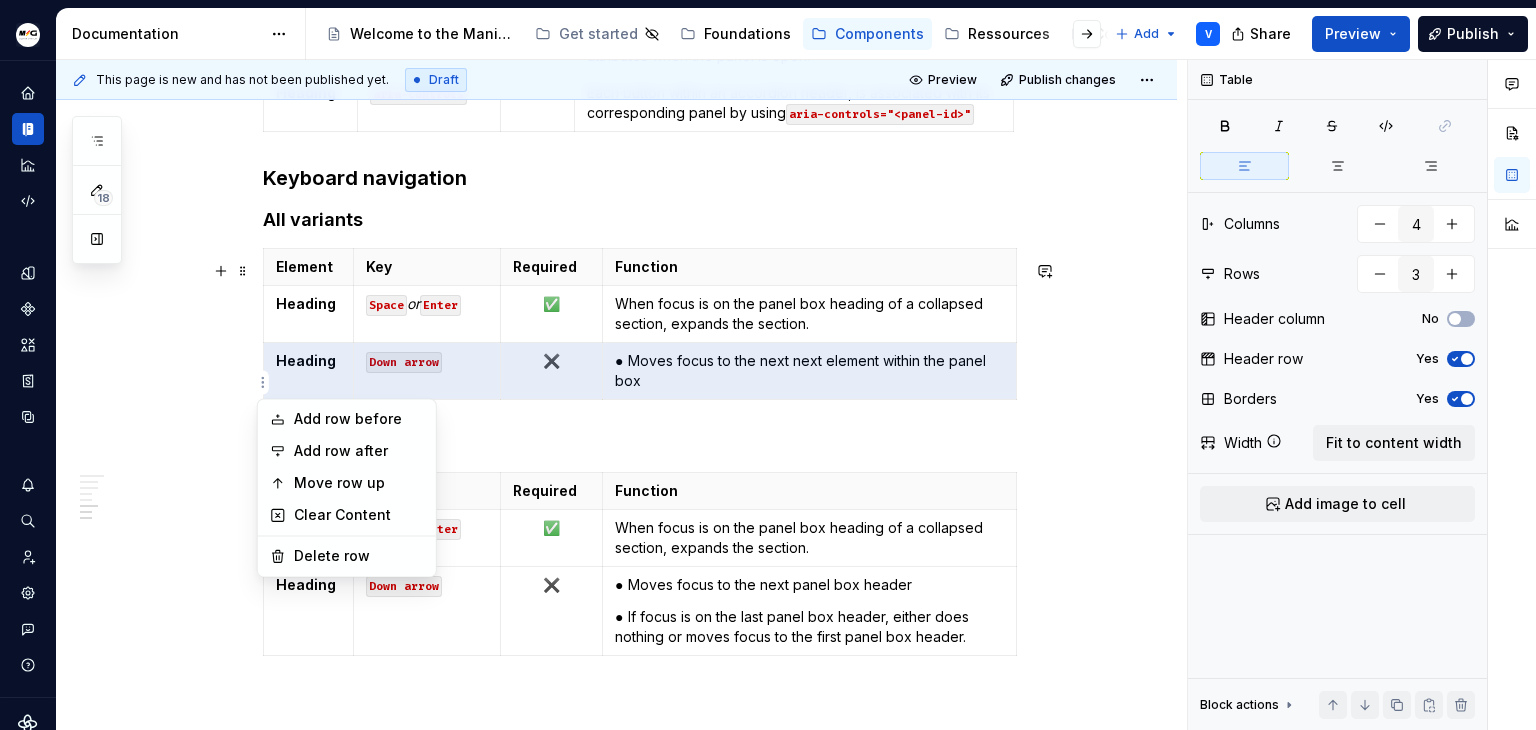 click on "Manitou Gehl Design System V Design system data Documentation
Accessibility guide for tree Page tree.
Navigate the tree with the arrow keys. Common tree hotkeys apply. Further keybindings are available:
enter to execute primary action on focused item
f2 to start renaming the focused item
escape to abort renaming an item
control+d to start dragging selected items
Welcome to the Manitou and Gehl Design System Get started Foundations Components Ressources Contact us Add V Share Preview Publish 18 Pages Add
Accessibility guide for tree Page tree.
Navigate the tree with the arrow keys. Common tree hotkeys apply. Further keybindings are available:
enter to execute primary action on focused item
f2 to start renaming the focused item
escape to abort renaming an item
control+d to start dragging selected items
ComponentTemplate (to duplicate) Overview Usage Specification Usage" at bounding box center [768, 365] 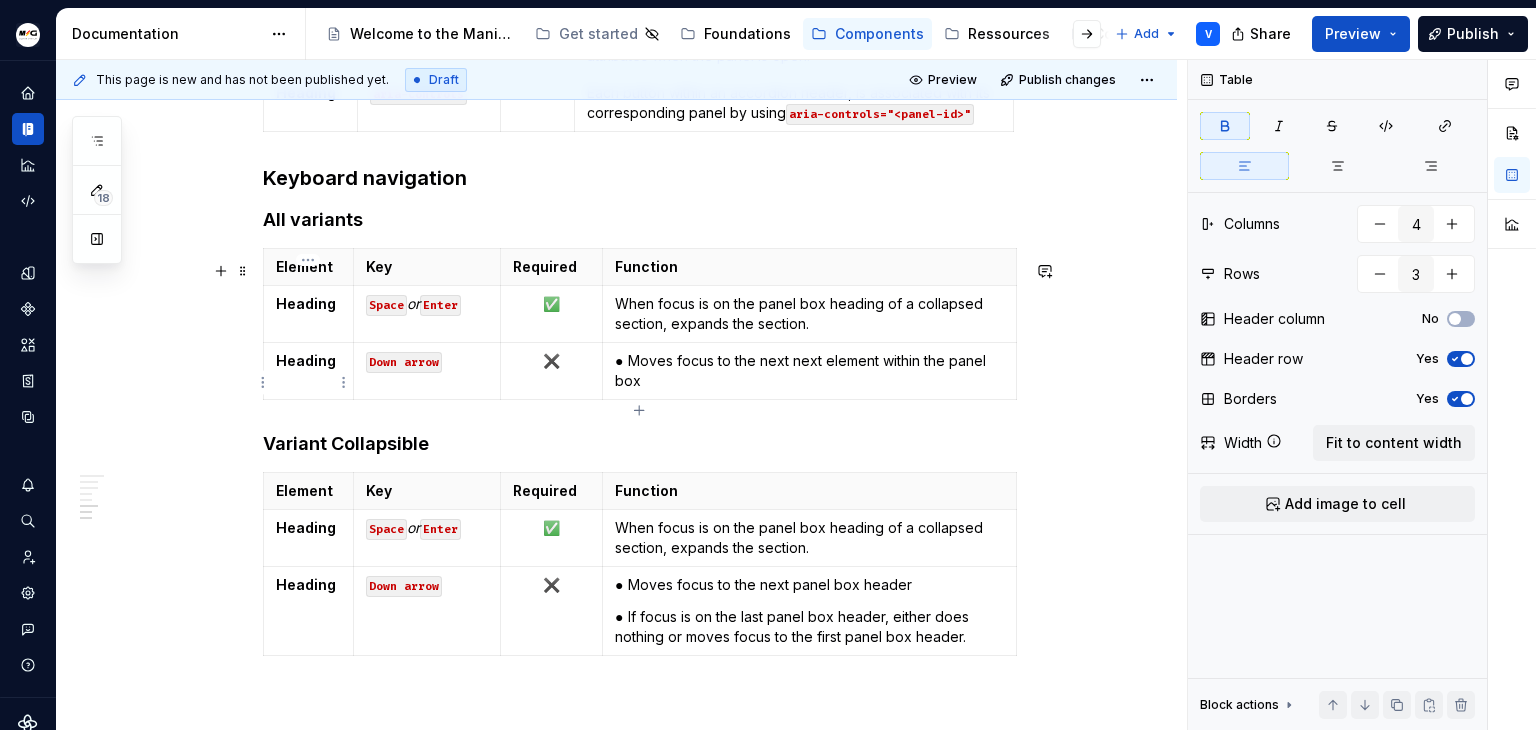 click on "Heading" at bounding box center [306, 360] 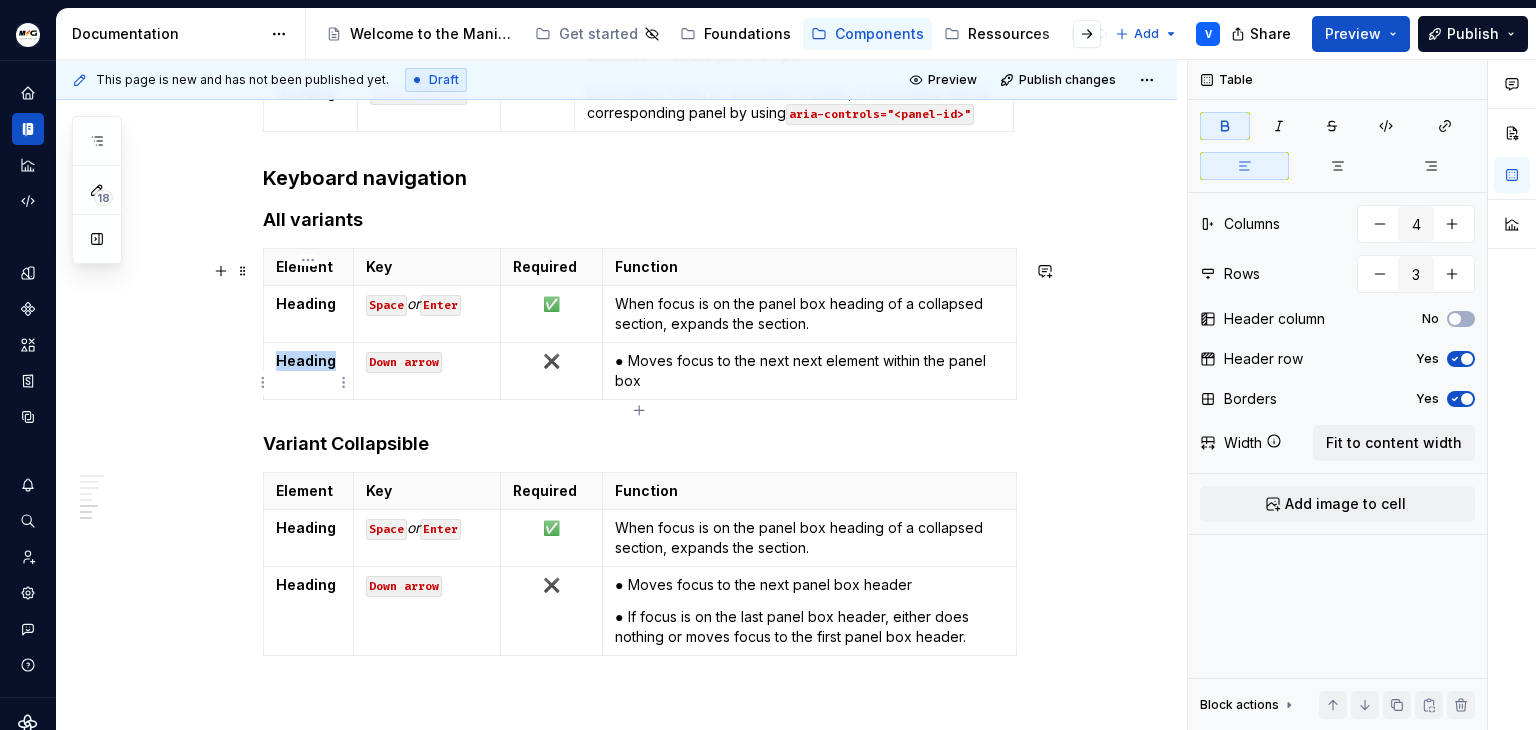 click on "Heading" at bounding box center [306, 360] 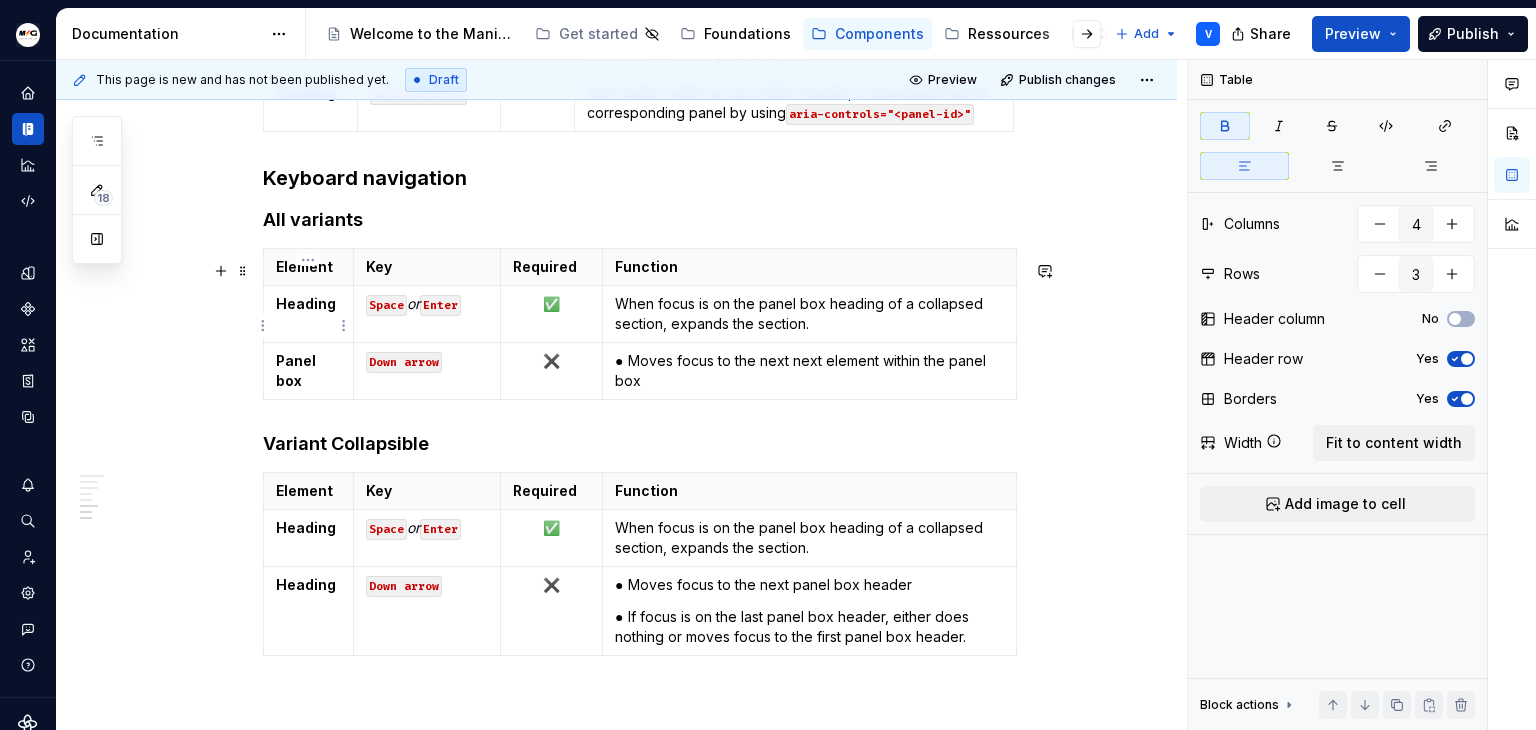 click on "Heading" at bounding box center (306, 303) 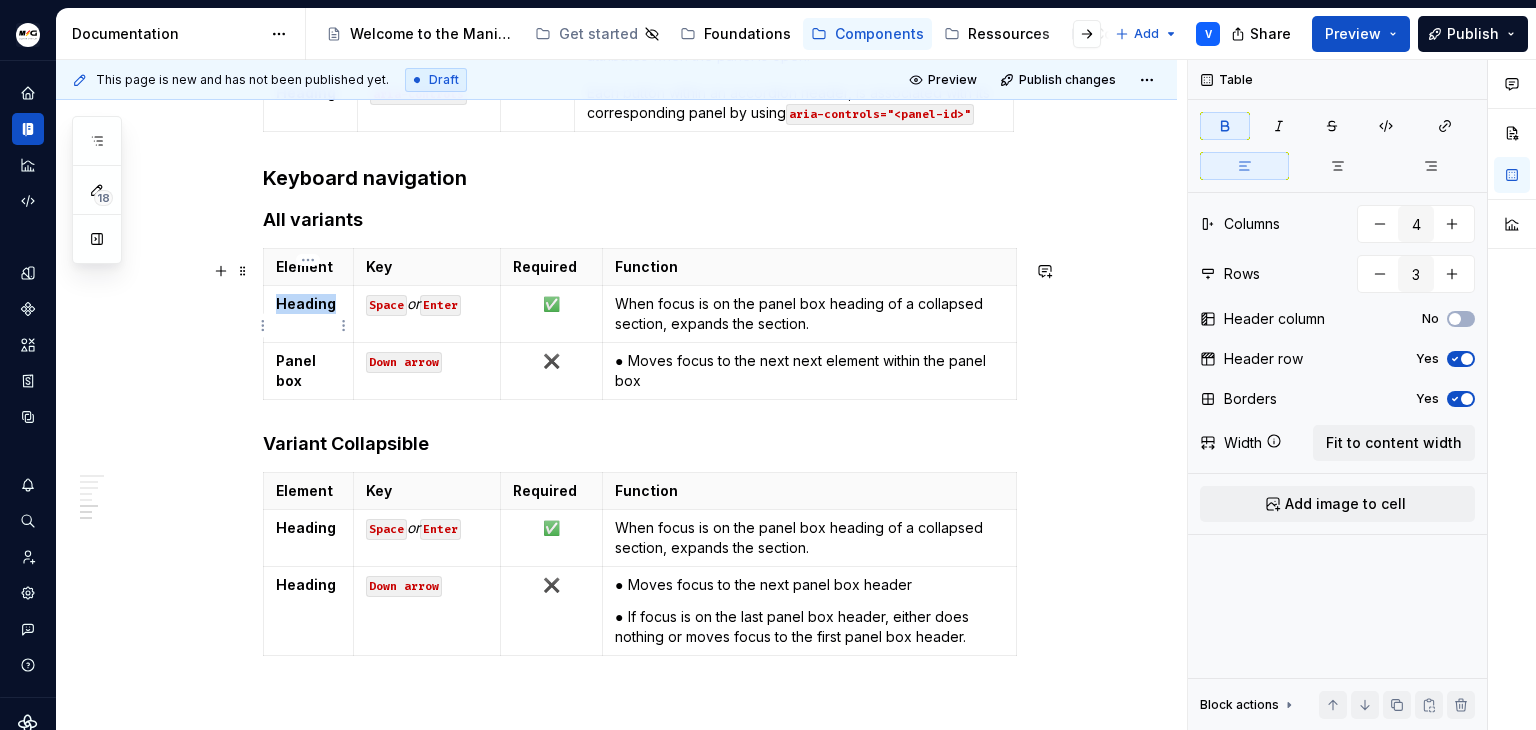 click on "Heading" at bounding box center [306, 303] 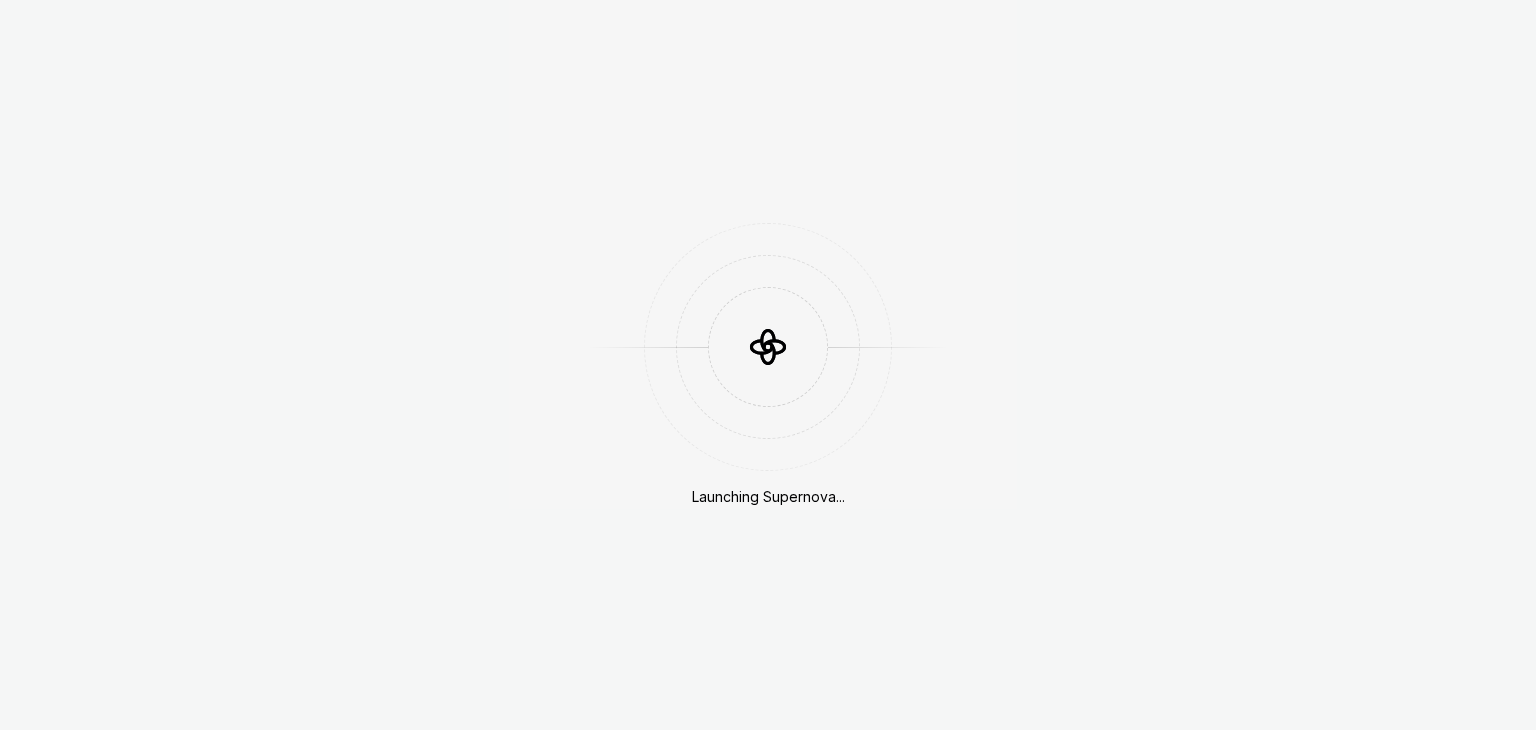 scroll, scrollTop: 0, scrollLeft: 0, axis: both 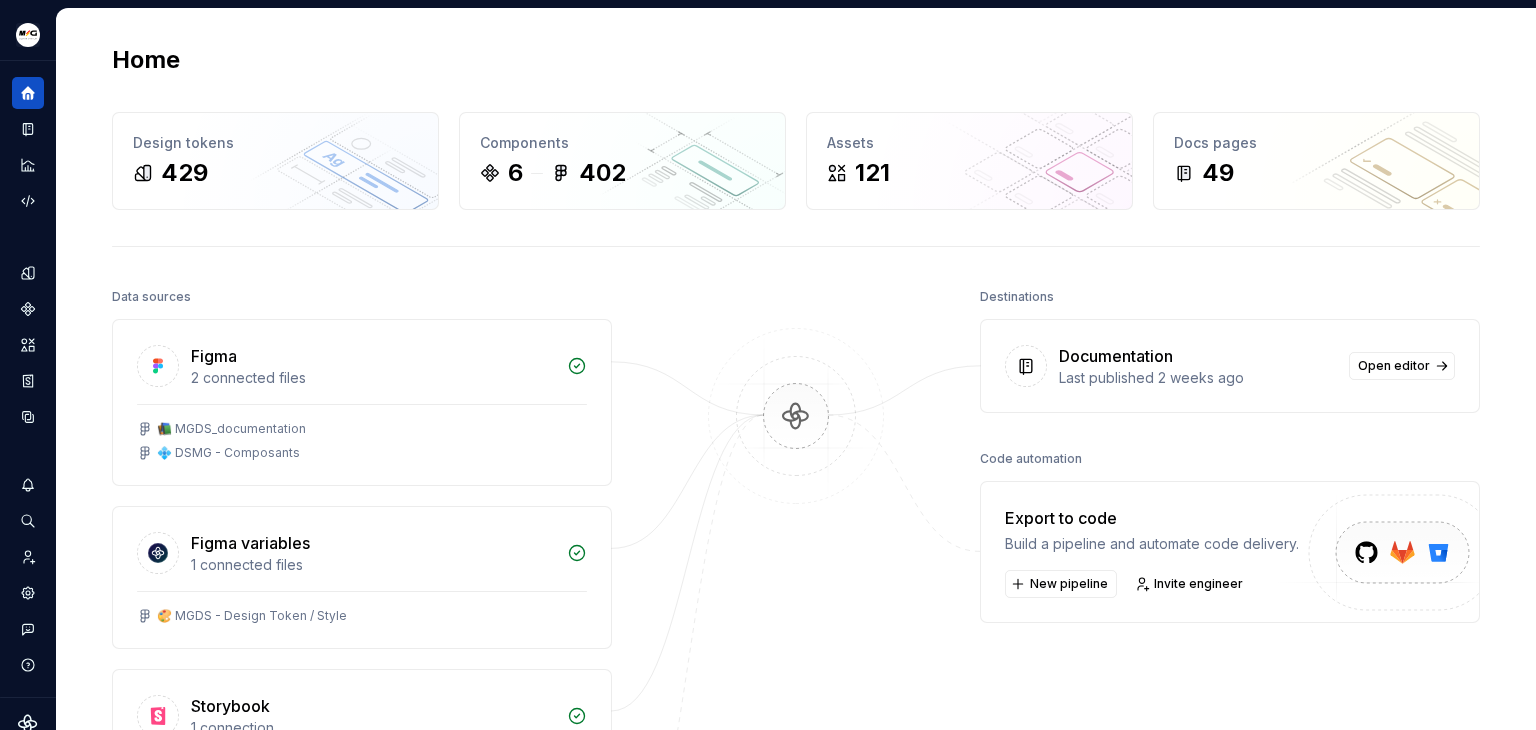 click at bounding box center [796, 436] 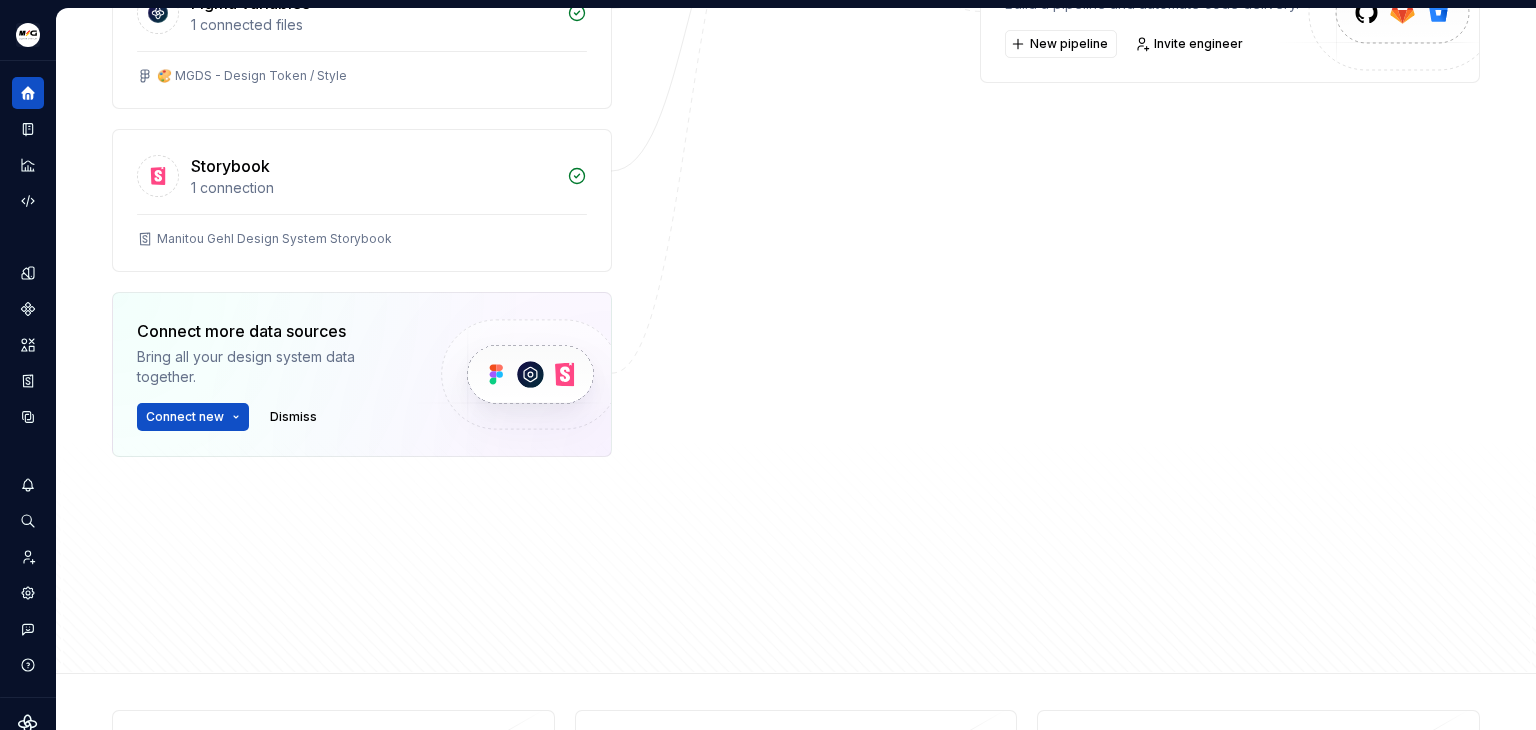 scroll, scrollTop: 652, scrollLeft: 0, axis: vertical 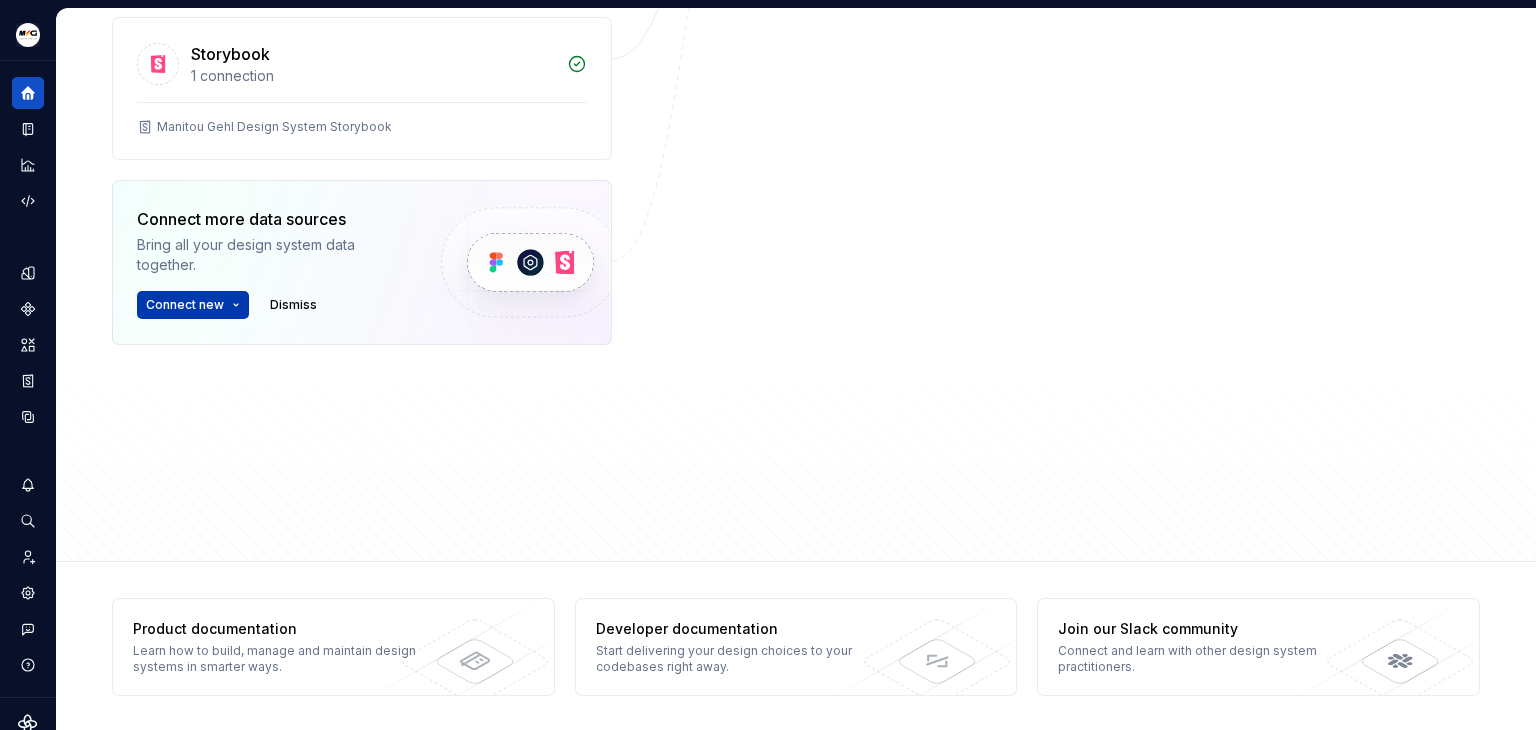 click on "Manitou Gehl Design System V Design system data Home Design tokens 429 Components 6 402 Assets 121 Docs pages 49 Data sources Figma 2 connected files 📚 MGDS_documentation 💠 DSMG - Composants Figma variables 1 connected files 🎨 MGDS - Design Token / Style Storybook 1 connection Manitou Gehl Design System Storybook Connect more data sources Bring all your design system data together. Connect new Dismiss Destinations Documentation Last published 2 weeks ago Open editor Code automation Export to code Build a pipeline and automate code delivery. New pipeline Invite engineer Product documentation Learn how to build, manage and maintain design systems in smarter ways. Developer documentation Start delivering your design choices to your codebases right away. Join our Slack community Connect and learn with other design system practitioners." at bounding box center (768, 365) 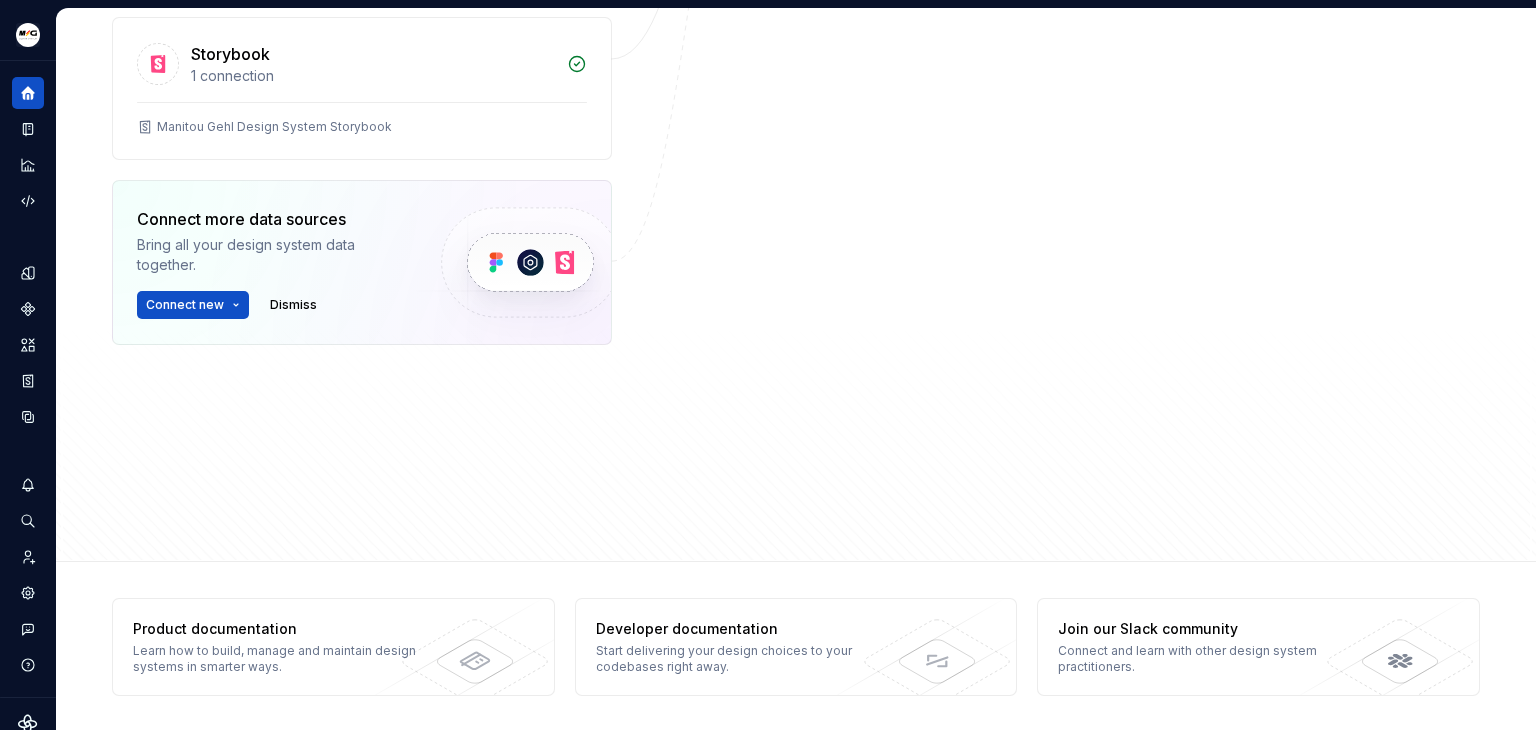 click on "Manitou Gehl Design System V Design system data Home Design tokens 429 Components 6 402 Assets 121 Docs pages 49 Data sources Figma 2 connected files 📚 MGDS_documentation 💠 DSMG - Composants Figma variables 1 connected files 🎨 MGDS - Design Token / Style Storybook 1 connection Manitou Gehl Design System Storybook Connect more data sources Bring all your design system data together. Connect new Dismiss Destinations Documentation Last published 2 weeks ago Open editor Code automation Export to code Build a pipeline and automate code delivery. New pipeline Invite engineer Product documentation Learn how to build, manage and maintain design systems in smarter ways. Developer documentation Start delivering your design choices to your codebases right away. Join our Slack community Connect and learn with other design system practitioners." at bounding box center (768, 365) 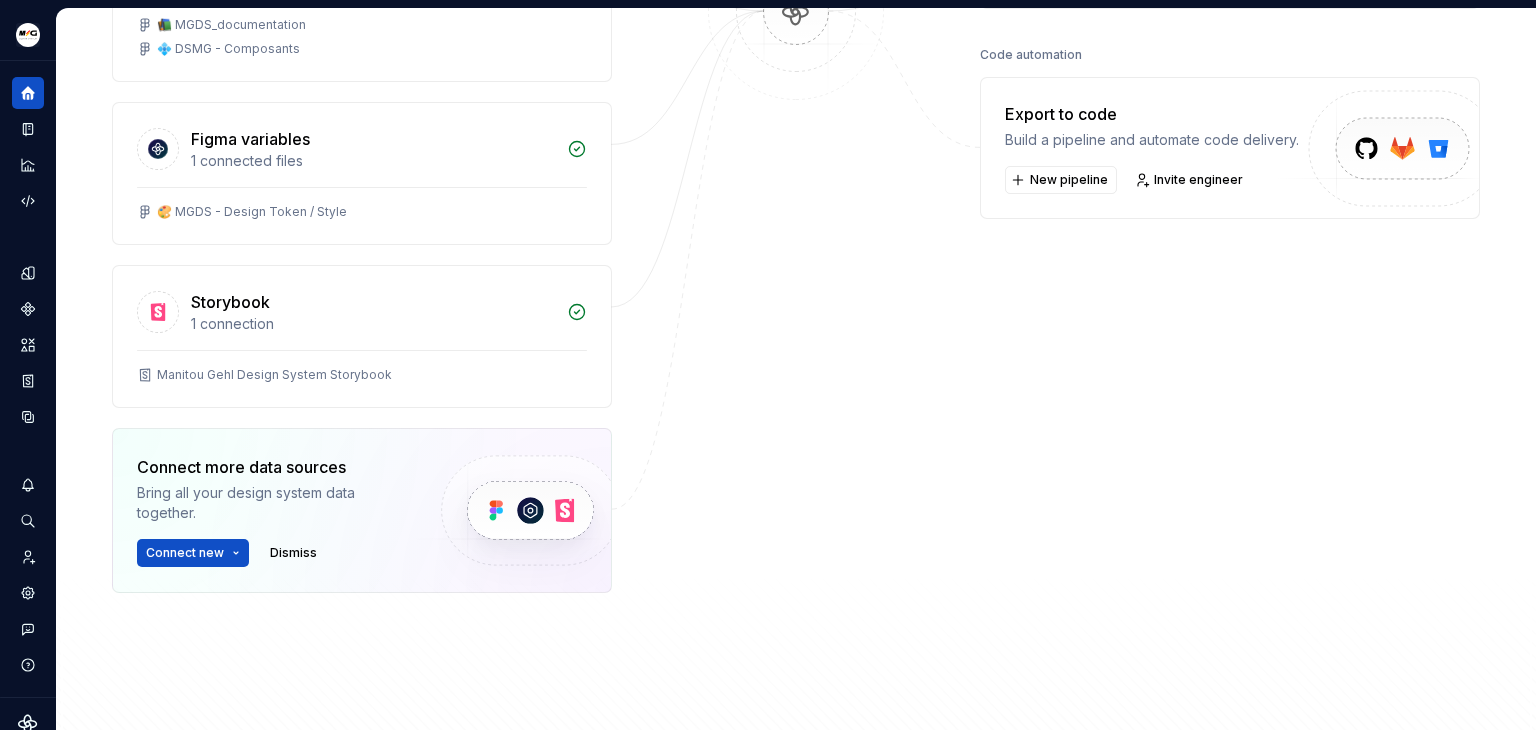 scroll, scrollTop: 0, scrollLeft: 0, axis: both 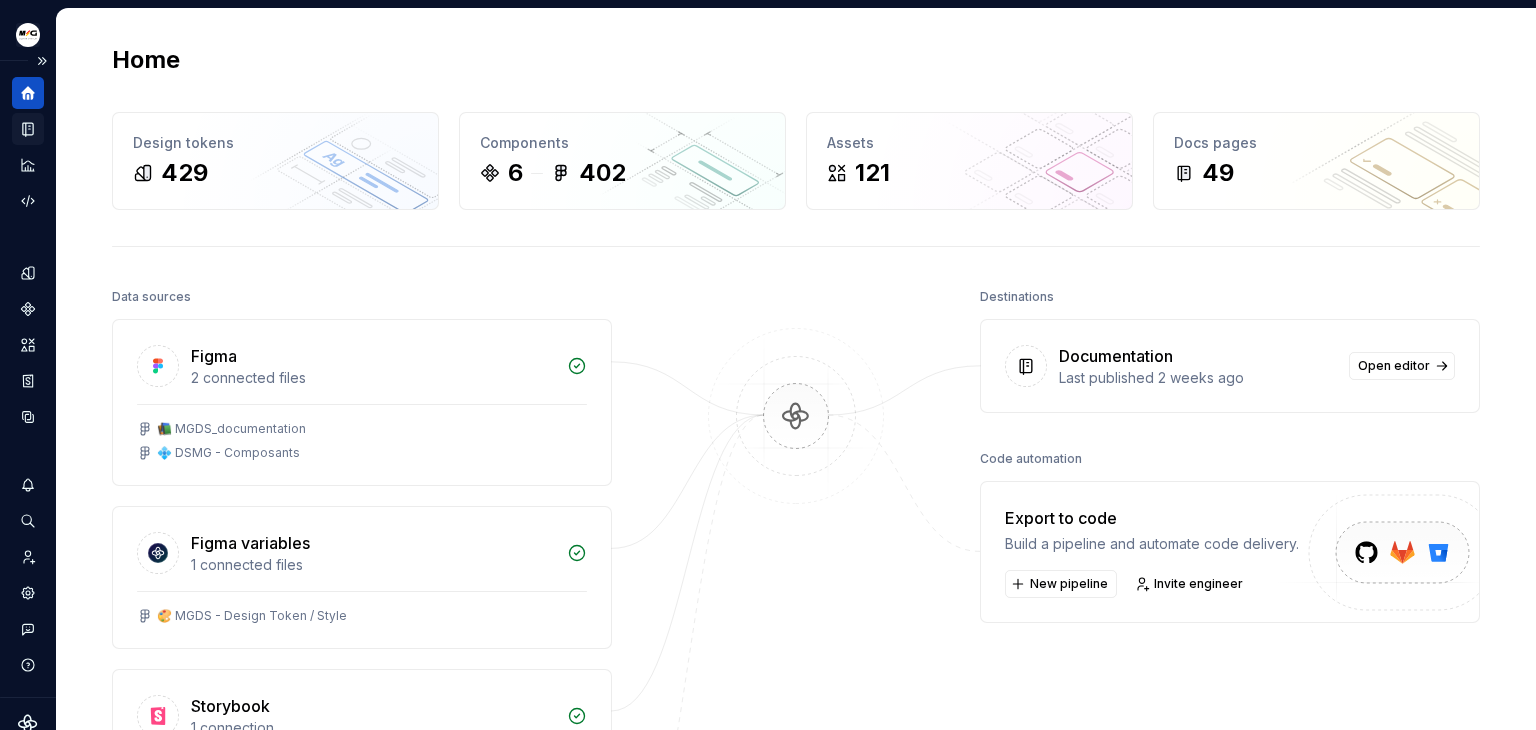 click 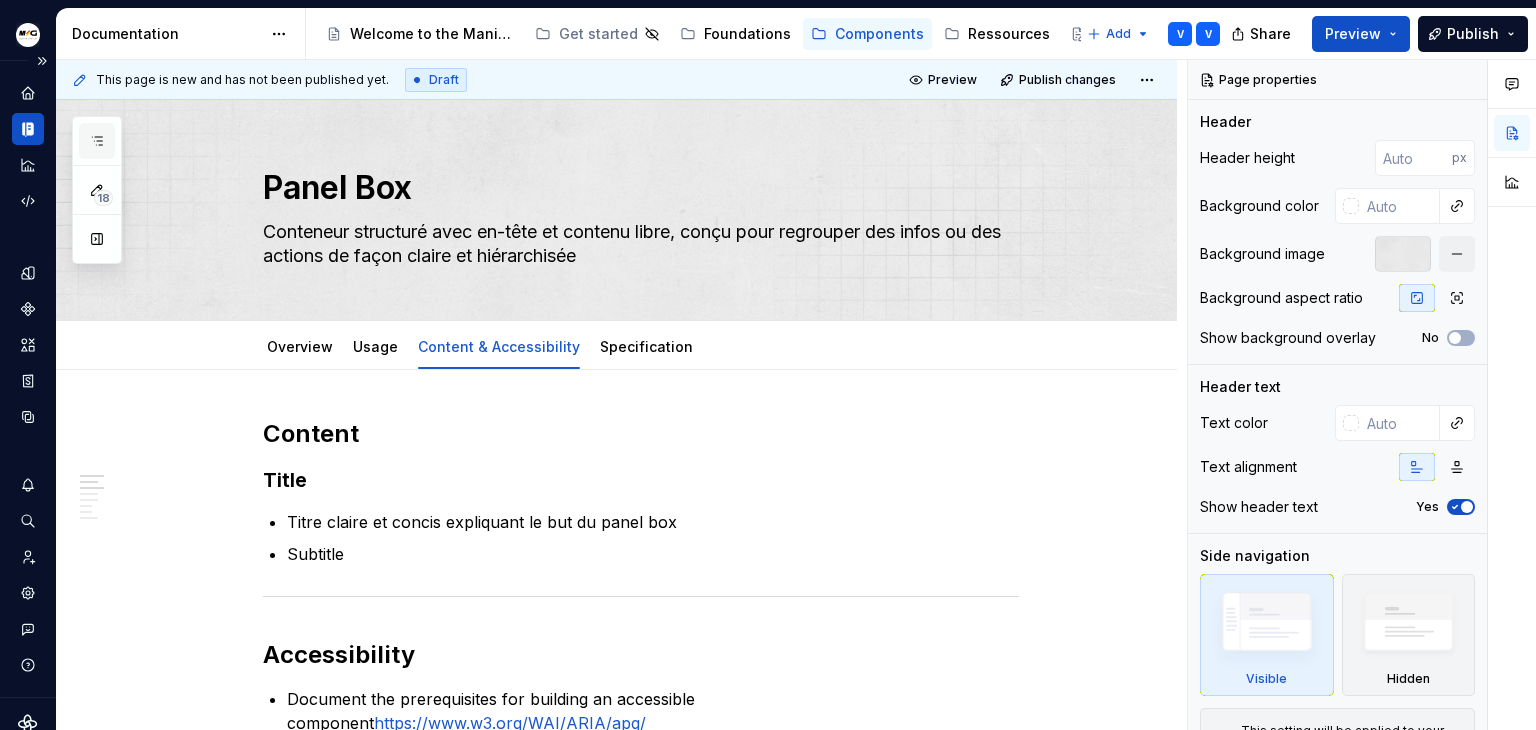 click at bounding box center [97, 141] 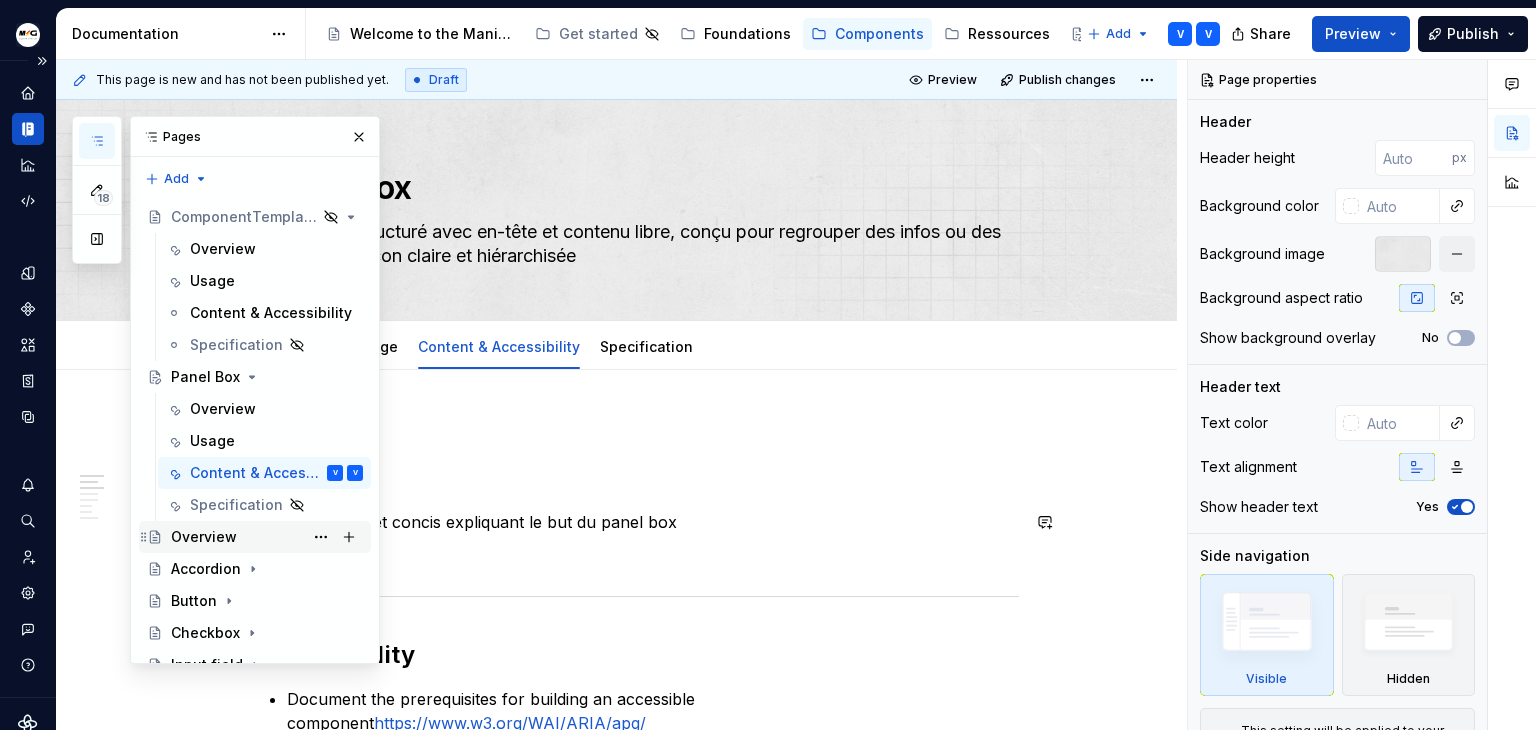 scroll, scrollTop: 150, scrollLeft: 0, axis: vertical 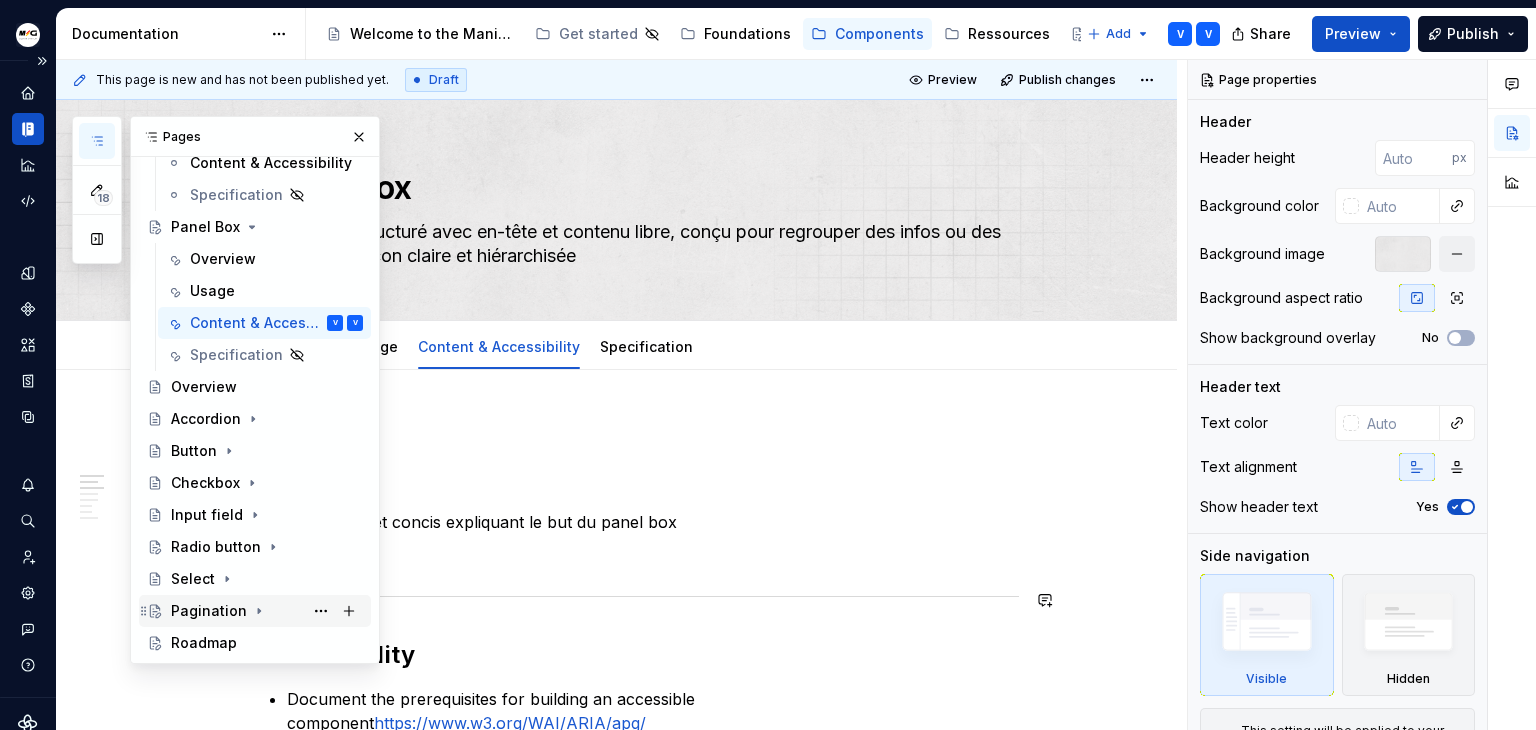click 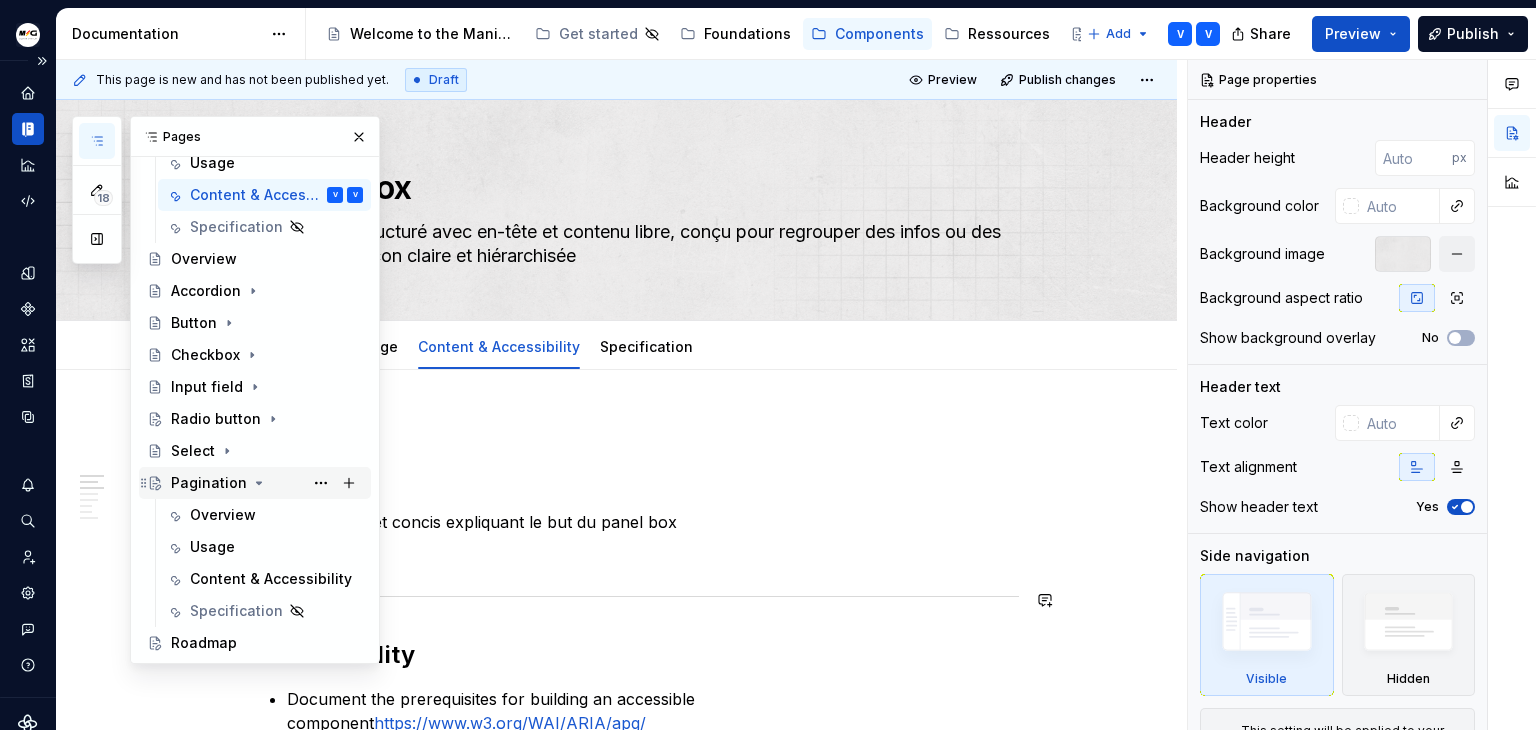 scroll, scrollTop: 277, scrollLeft: 0, axis: vertical 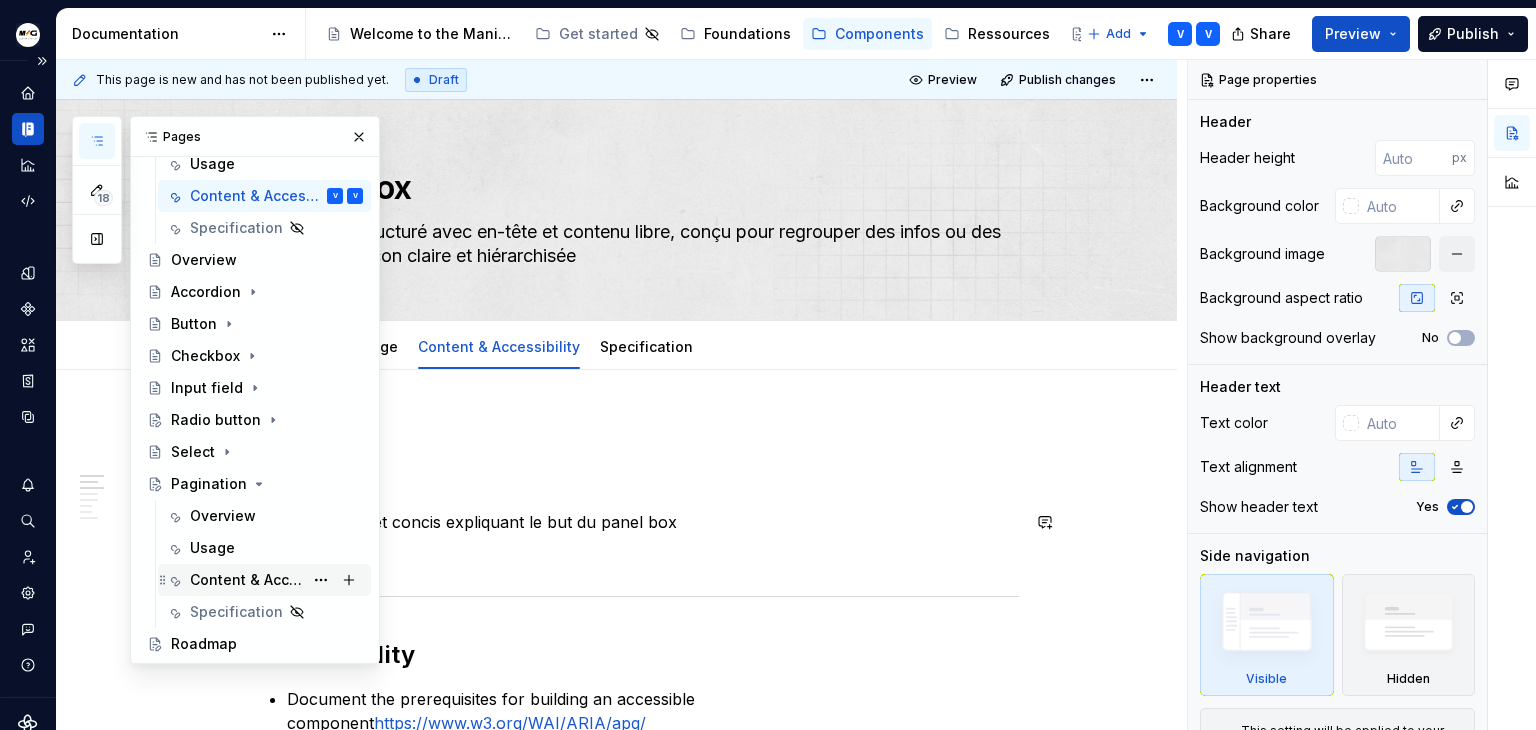 click on "Content & Accessibility" at bounding box center [246, 580] 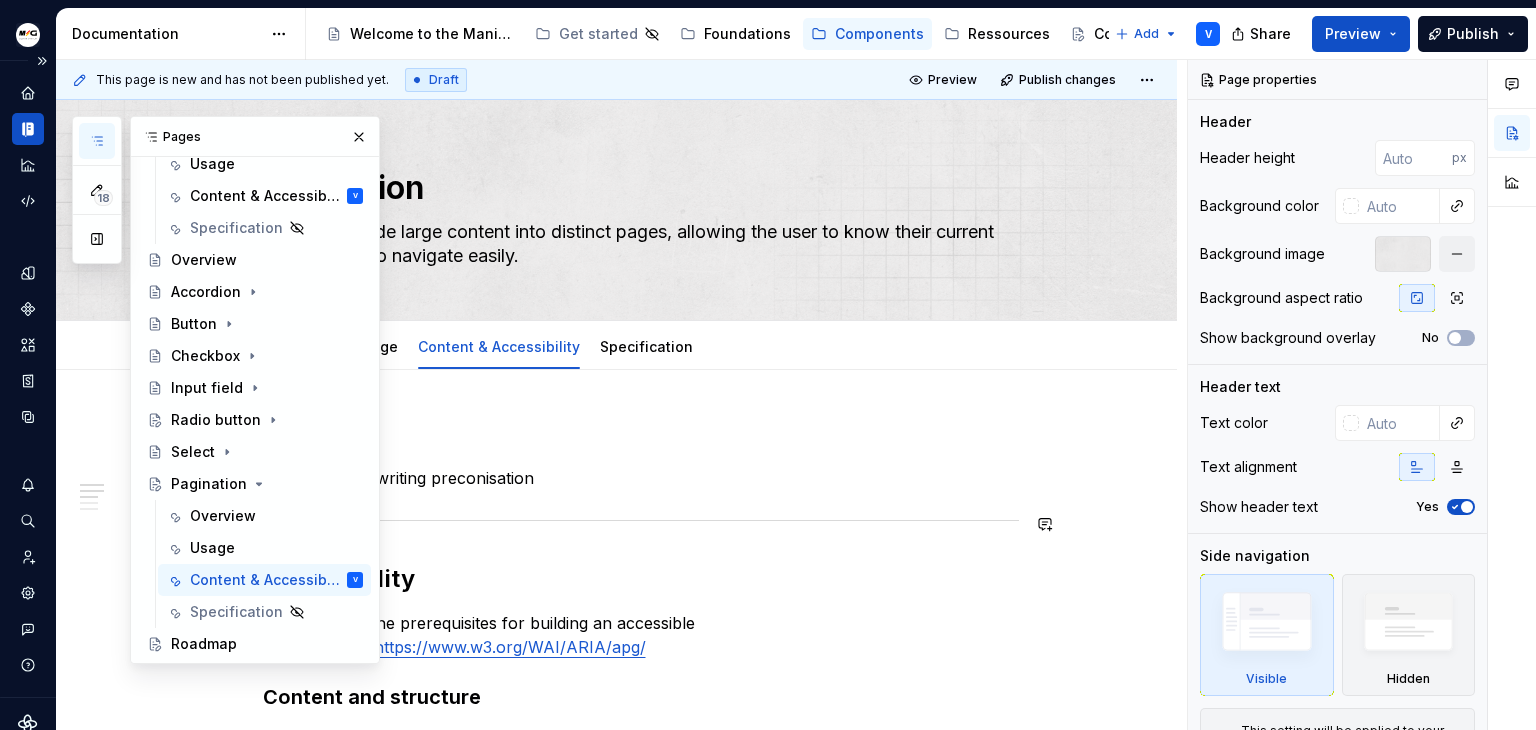 click on "Content ux writing preconisation" at bounding box center [653, 478] 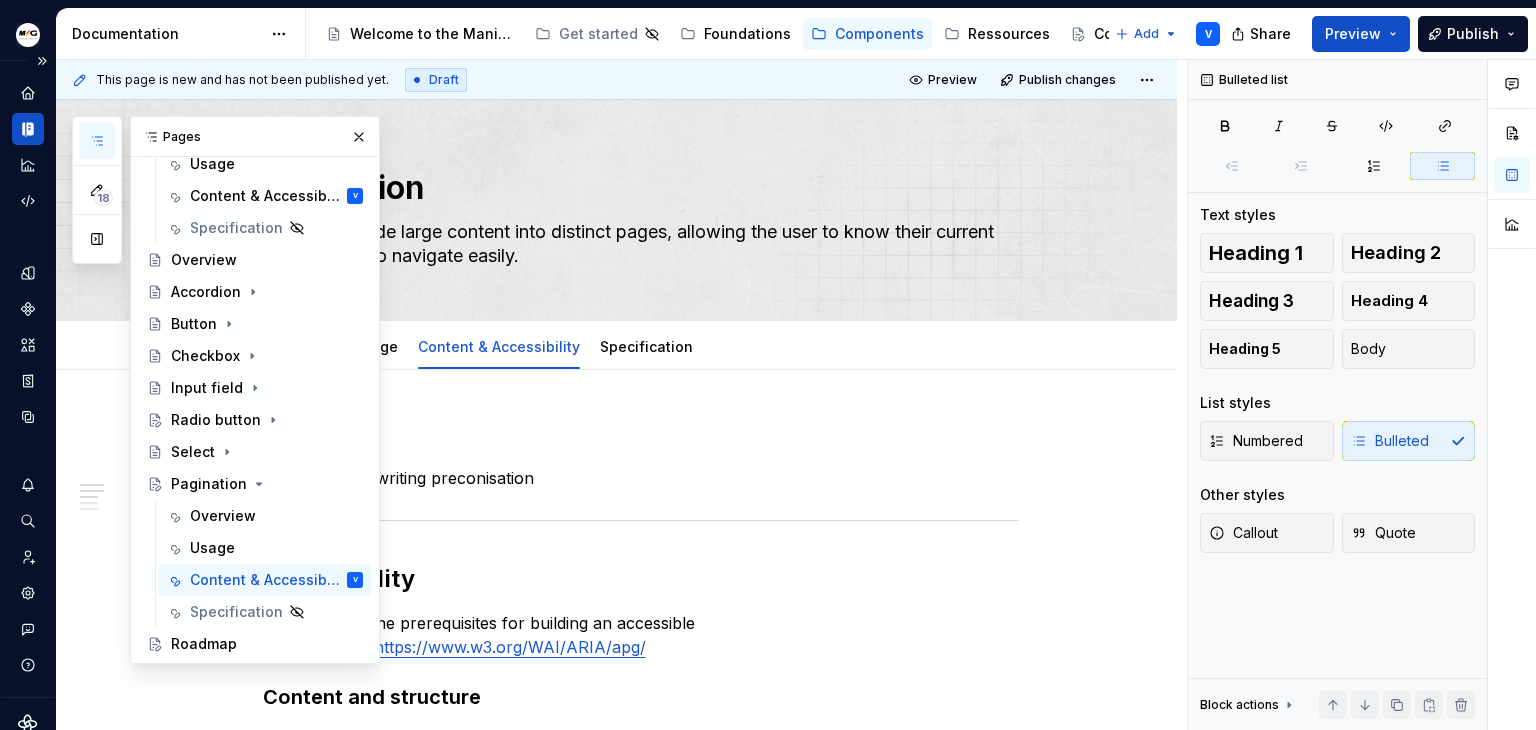 click on "Content Content ux writing preconisation Accessibility Document the prerequisites for building an accessible component  https://www.w3.org/WAI/ARIA/apg/ Content and structure lorem ipsum ARIA Roles, States and Properties C’est du Gemini donc à prendre avec des pincettes, juste pour donner un ordre d’idée Element Attribute(s) Role Notes Navigation Wrapper aria-label navigation The main container for the pagination component. Use  aria-label="Pagination"  (or a more specific label like "Page navigation" if context is clear) to describe the purpose of the navigation for screen reader users. Page Number Link aria-current link  (or default) Each page number that is a clickable link should be a standard  <a>  element. The currently active page number should have  aria-current="page"  to indicate it's the current item in a set. Previous/Next Button aria-label button Navigation buttons (e.g.,  < ,  > ) should have a  role="button"  (if not a native  <button>  element) and a descriptive  aria-label aria-label )" at bounding box center (616, 1592) 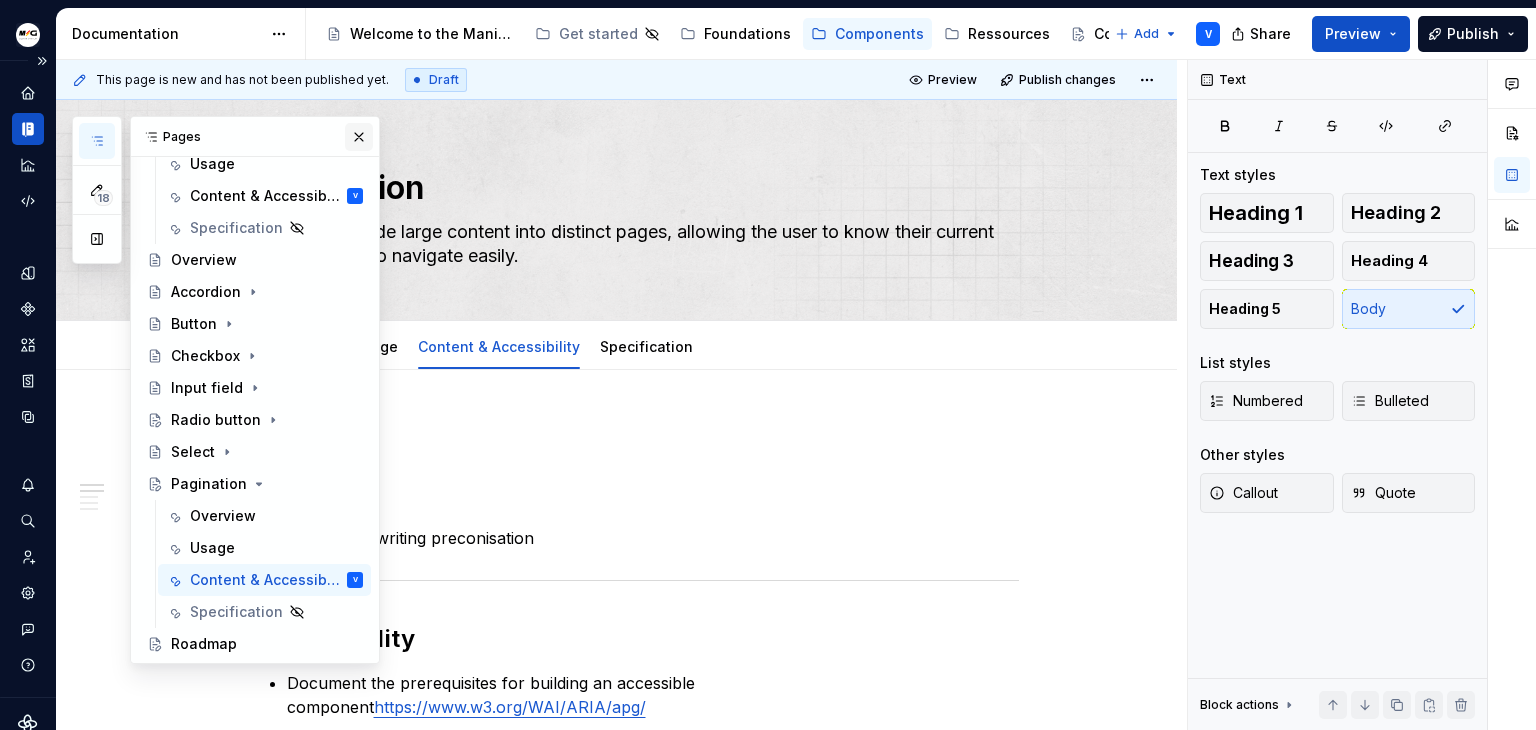 click at bounding box center [359, 137] 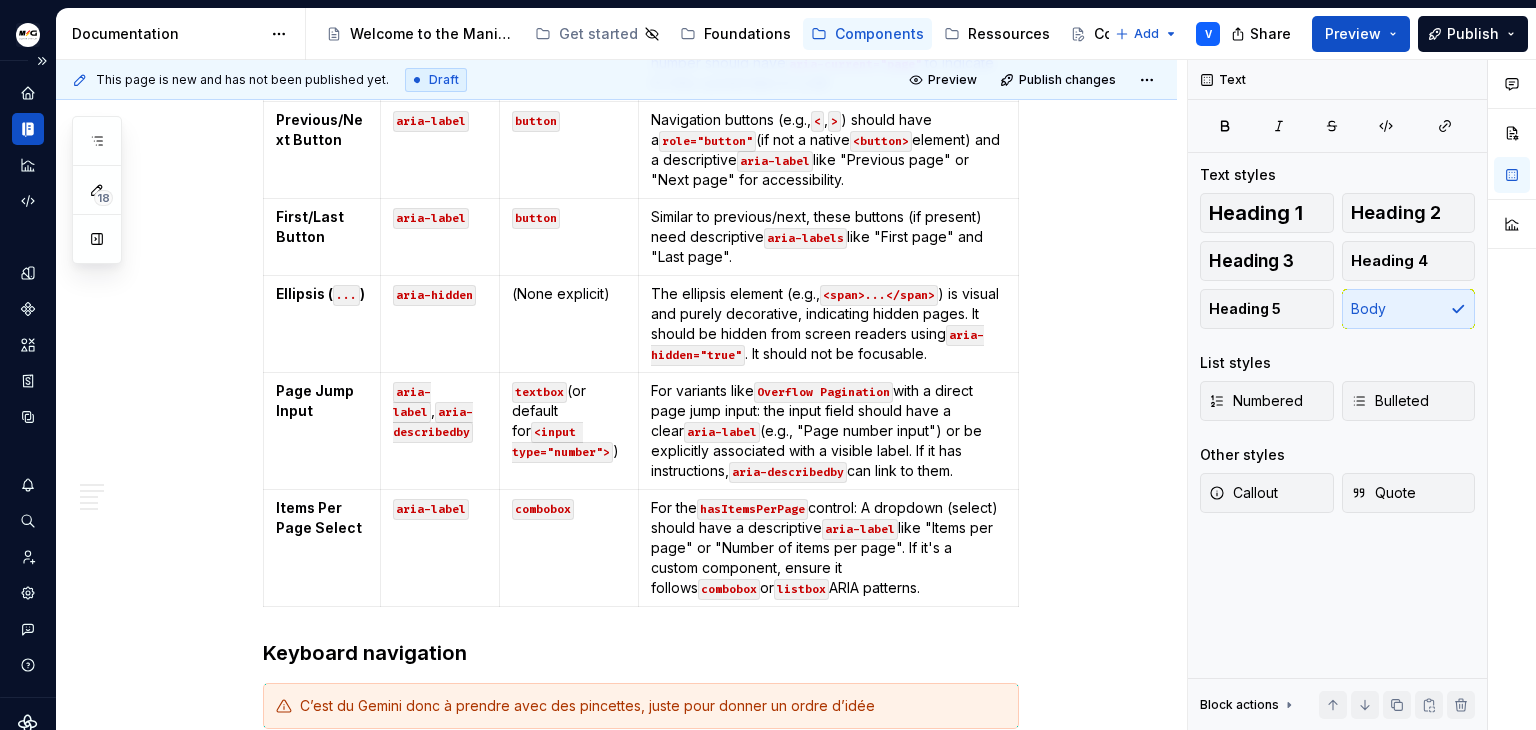 scroll, scrollTop: 1100, scrollLeft: 0, axis: vertical 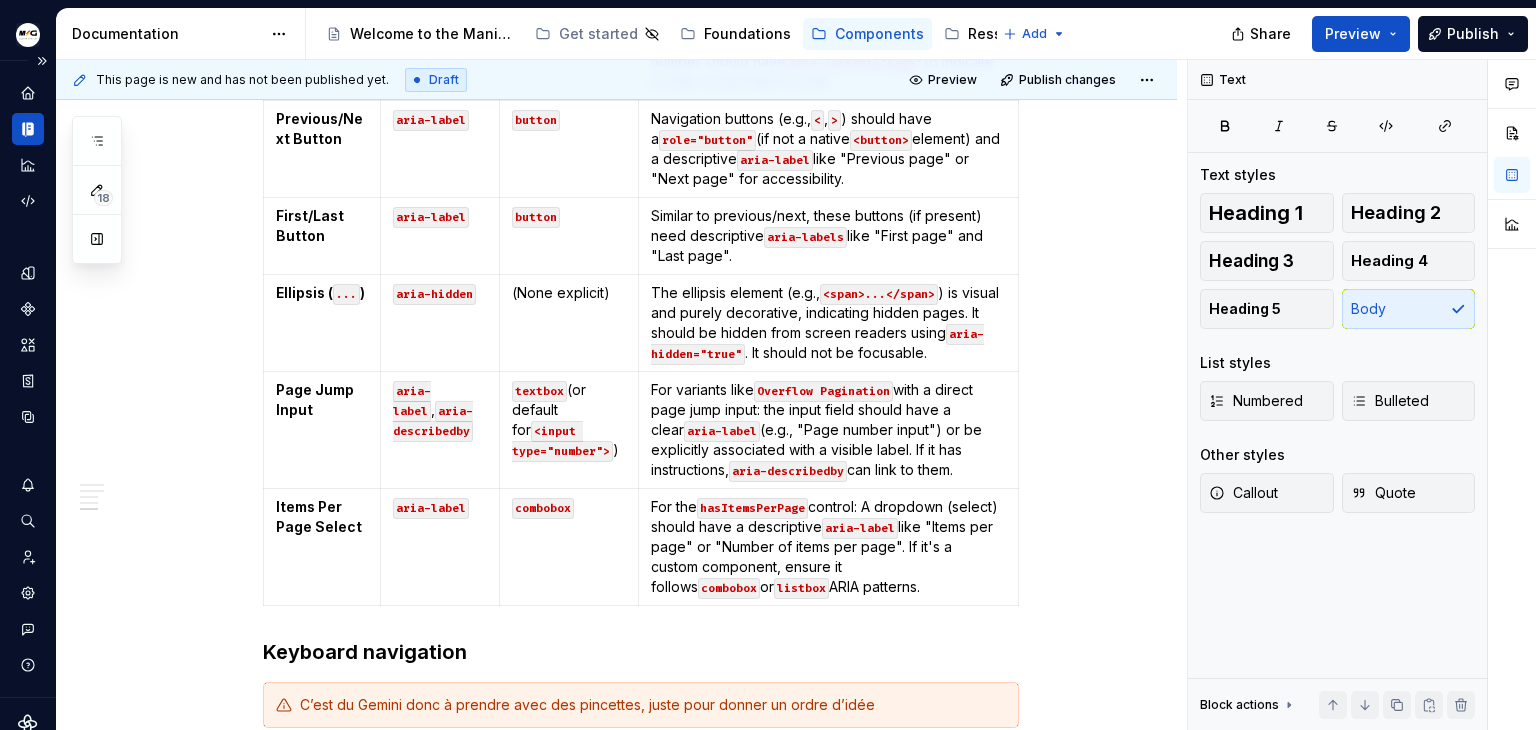 type on "*" 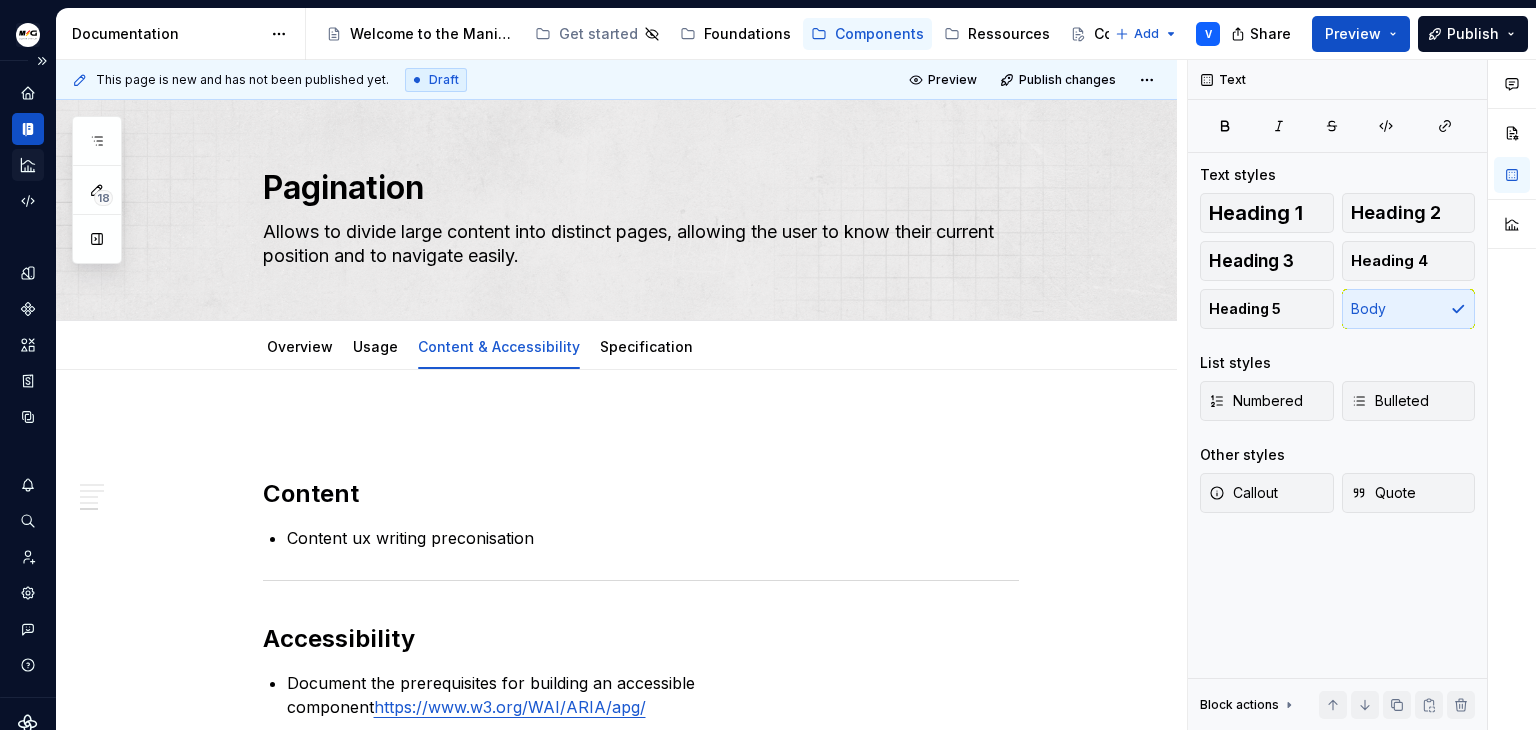 scroll, scrollTop: 0, scrollLeft: 0, axis: both 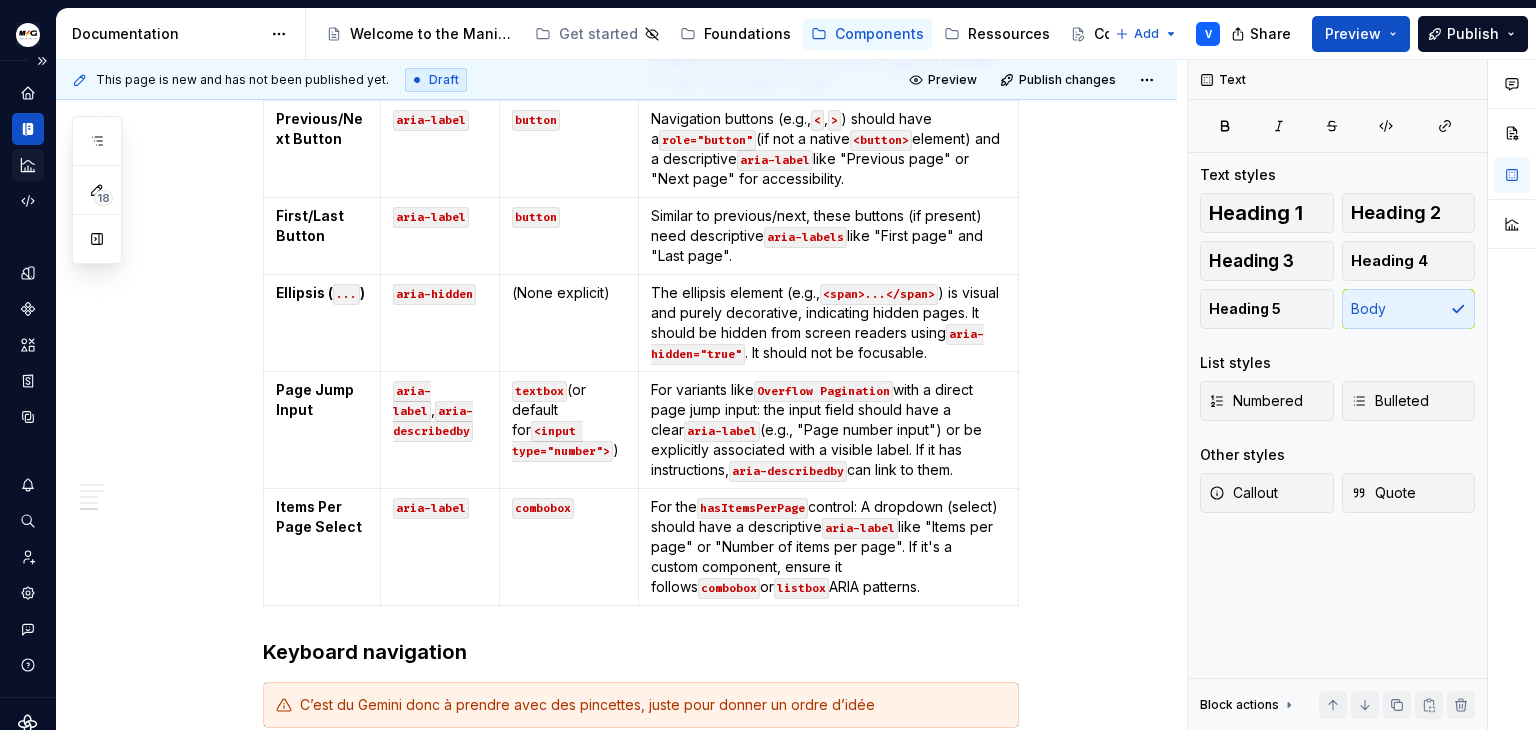 click 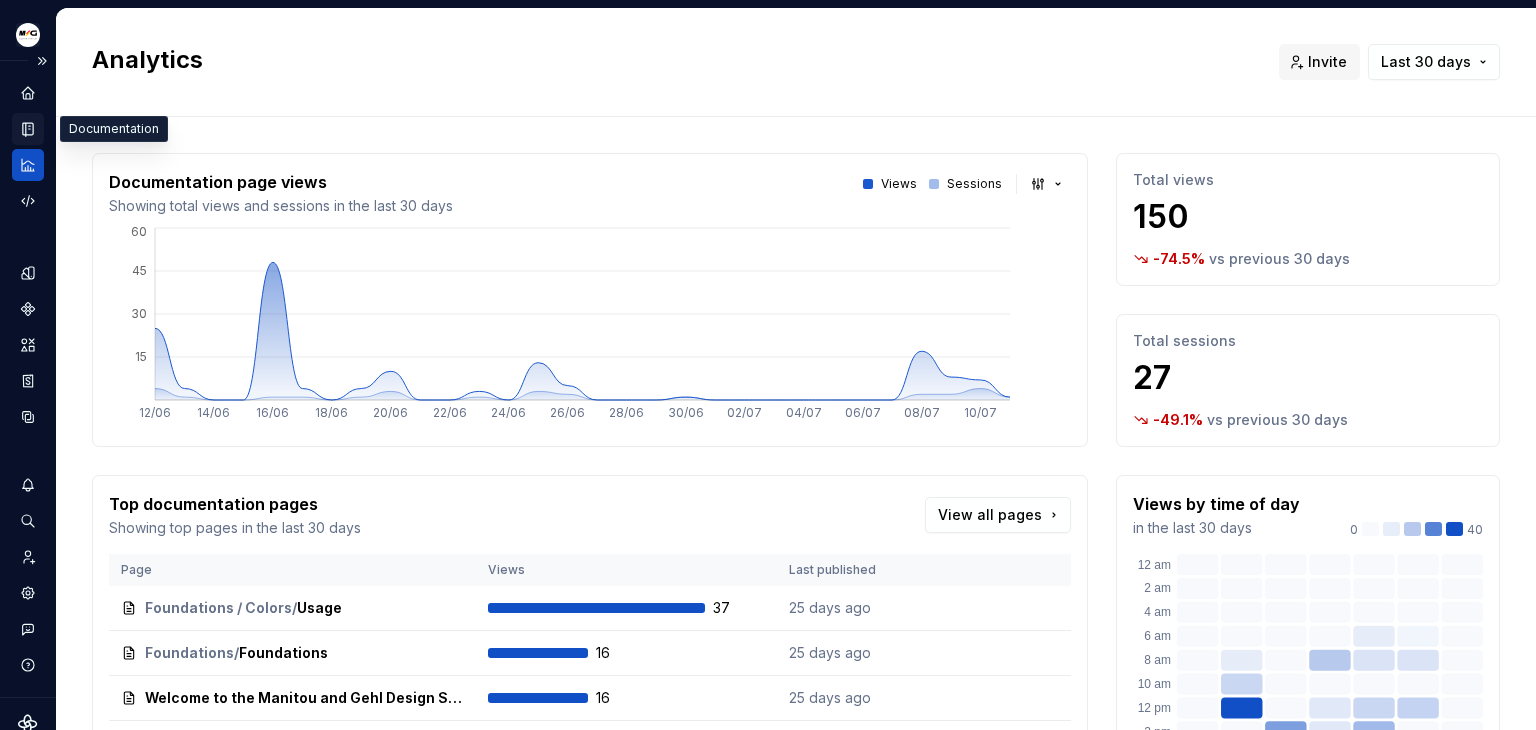 click 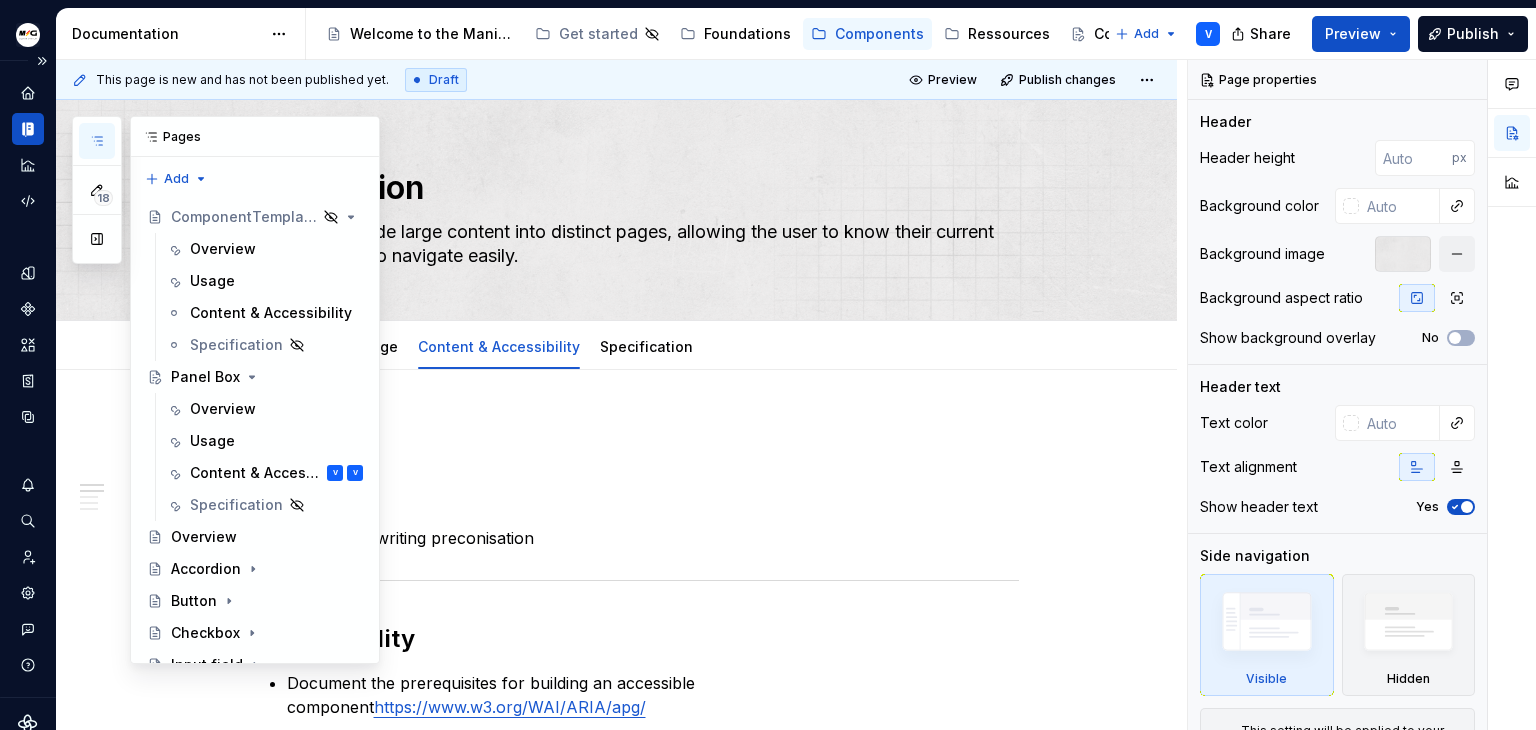 click 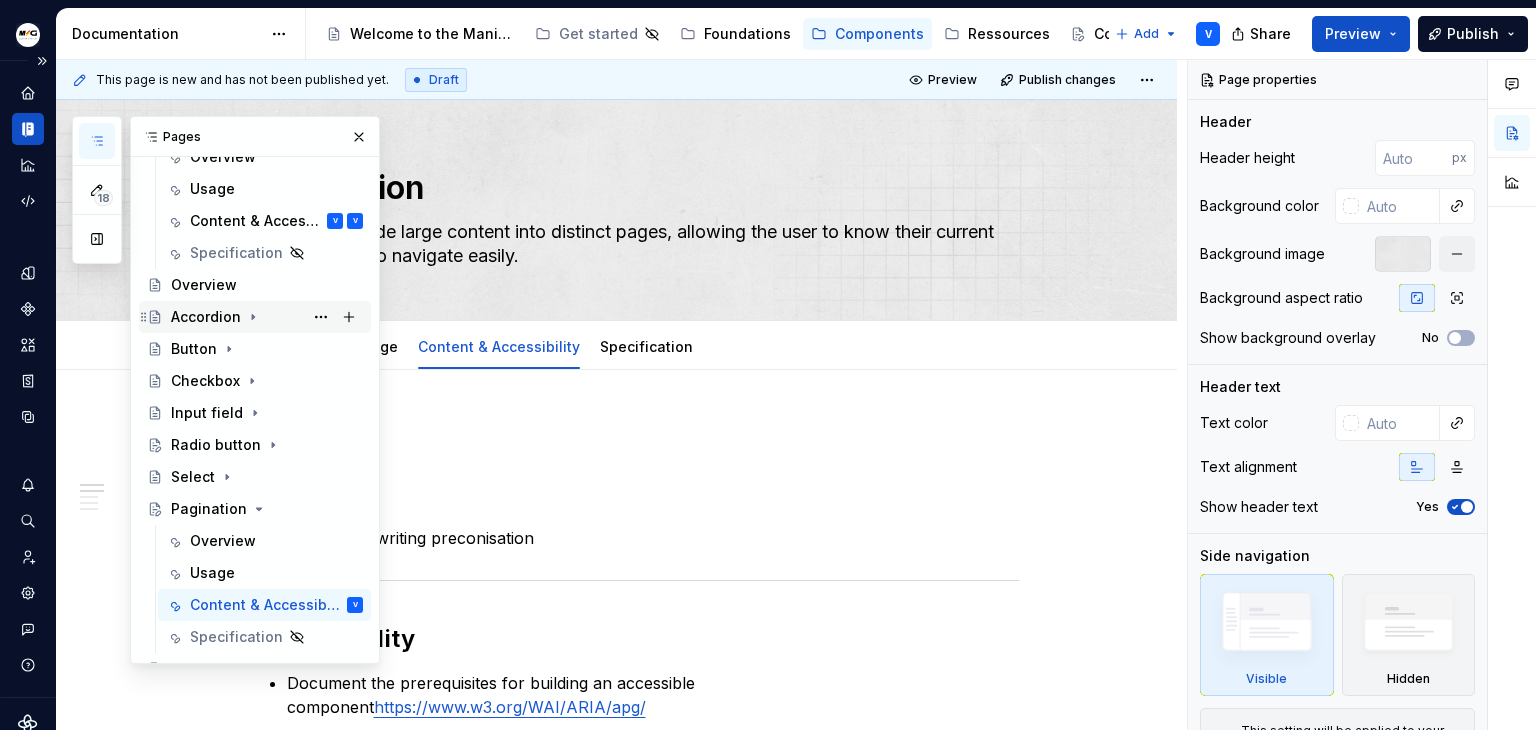 scroll, scrollTop: 278, scrollLeft: 0, axis: vertical 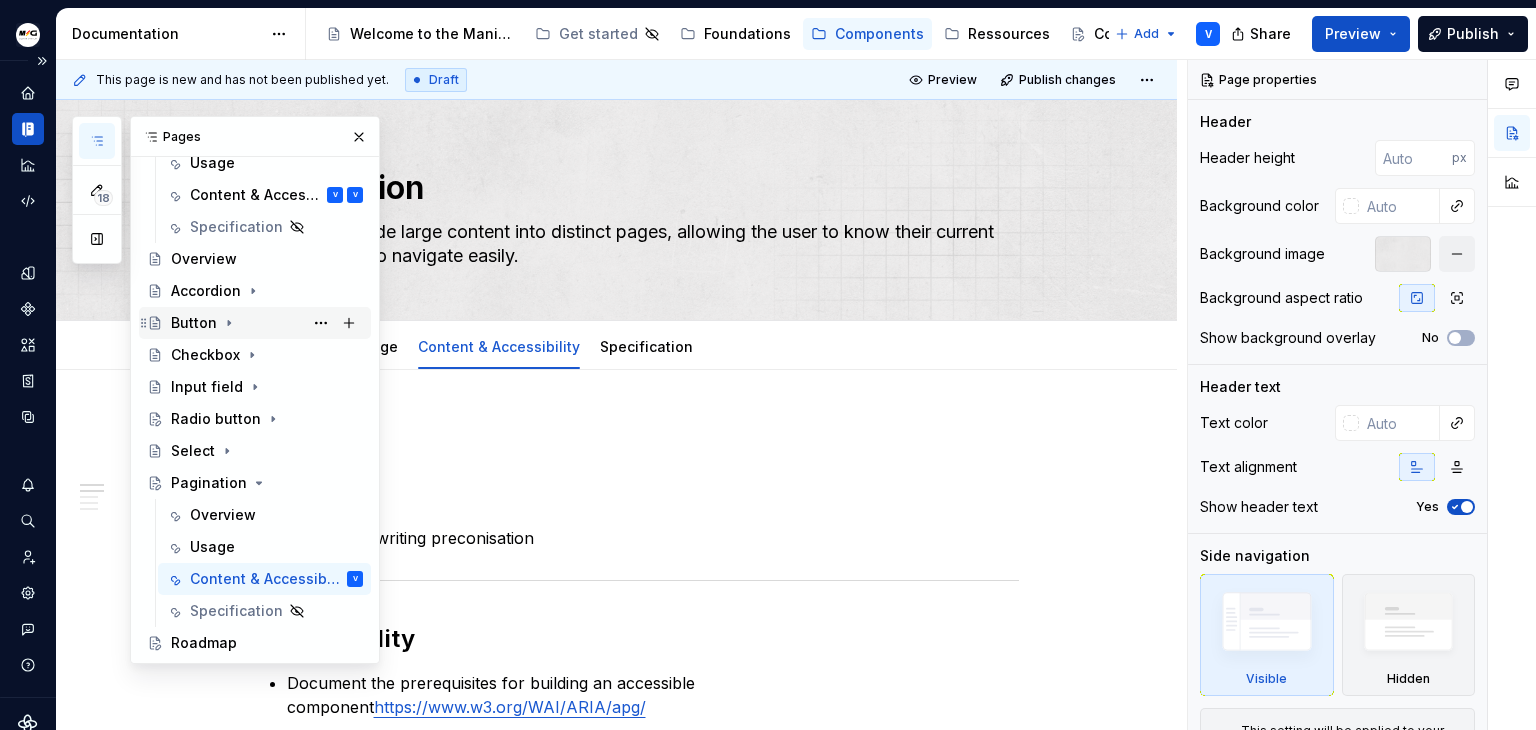 click on "Button" at bounding box center [194, 323] 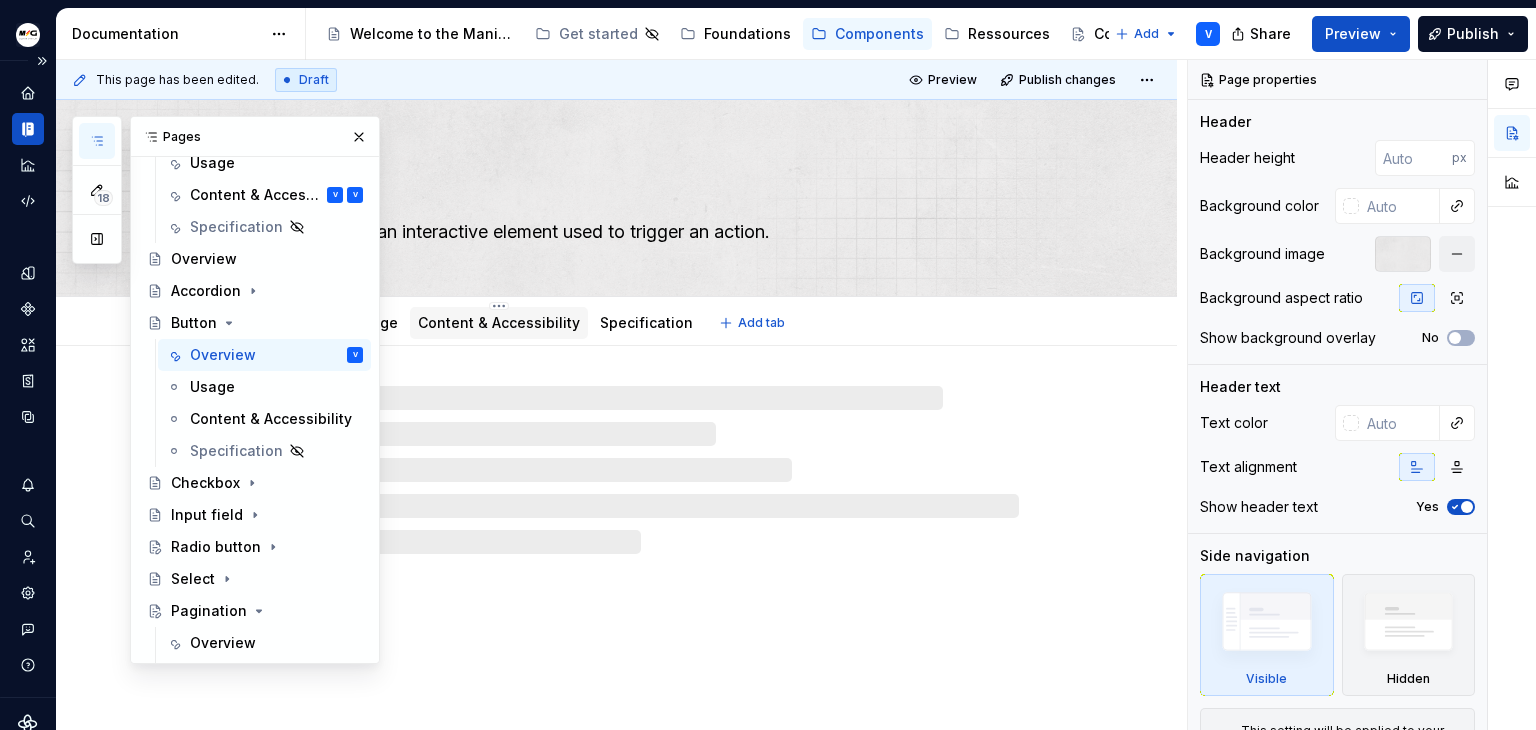 click on "Content & Accessibility" at bounding box center (499, 322) 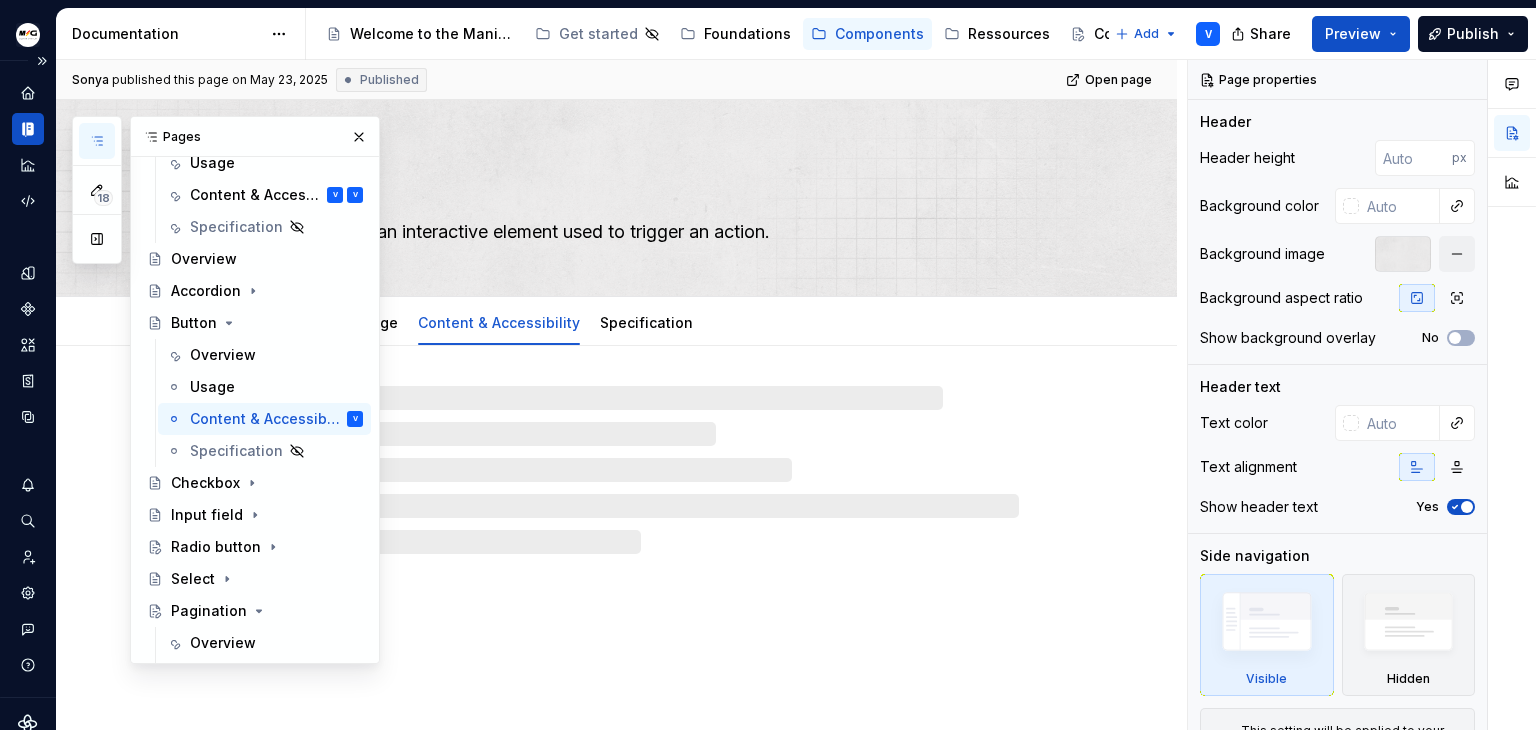 drag, startPoint x: 348, startPoint y: 130, endPoint x: 448, endPoint y: 181, distance: 112.25417 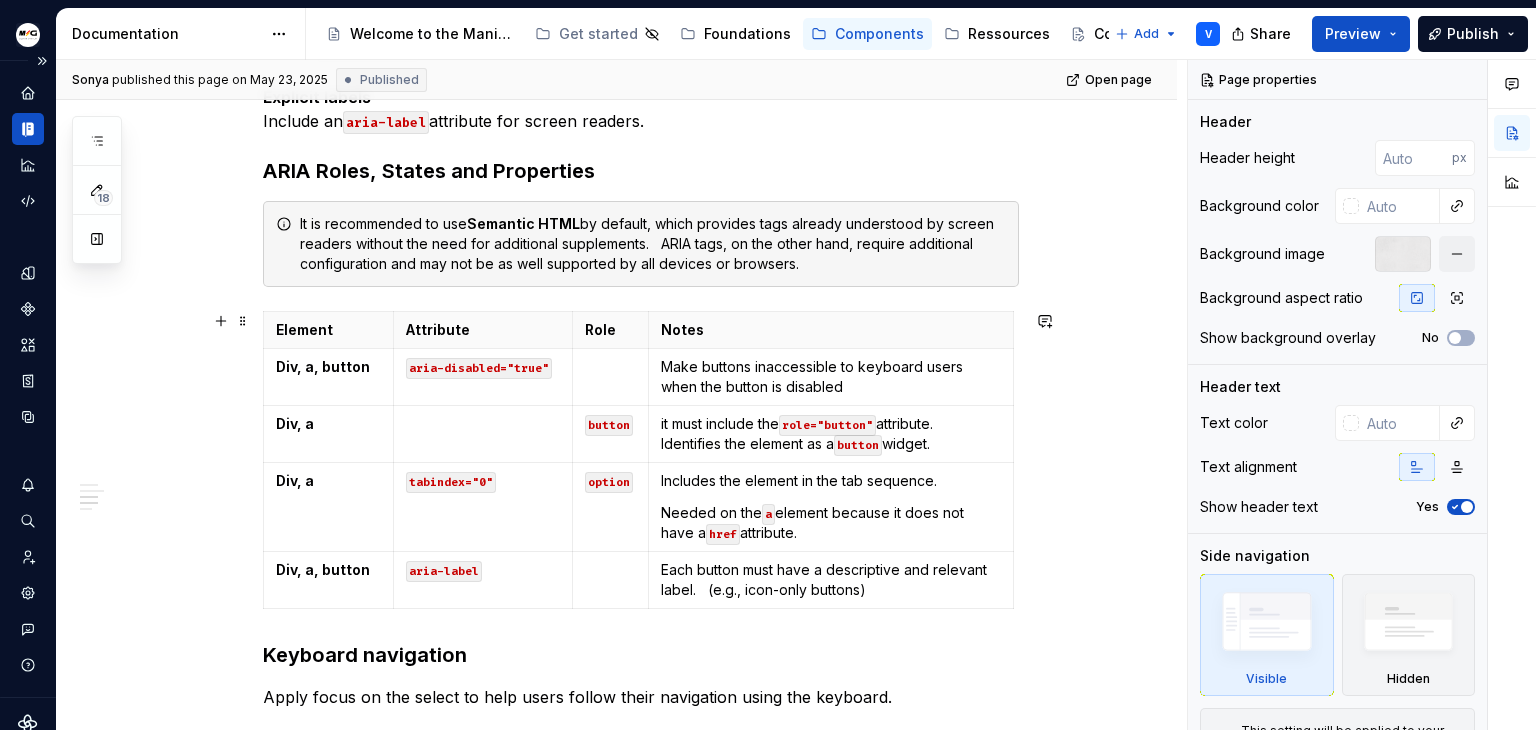 scroll, scrollTop: 956, scrollLeft: 0, axis: vertical 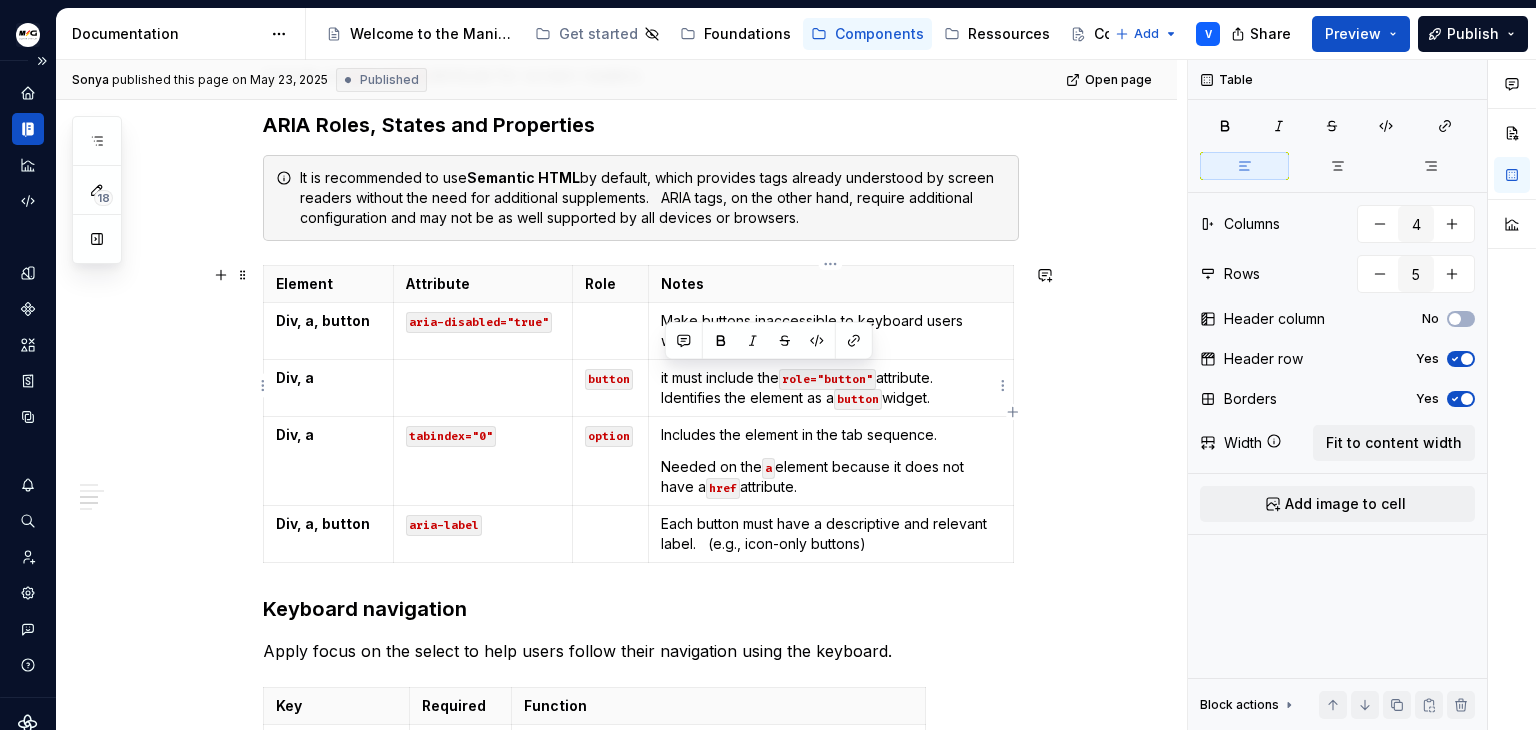 drag, startPoint x: 948, startPoint y: 393, endPoint x: 661, endPoint y: 378, distance: 287.39172 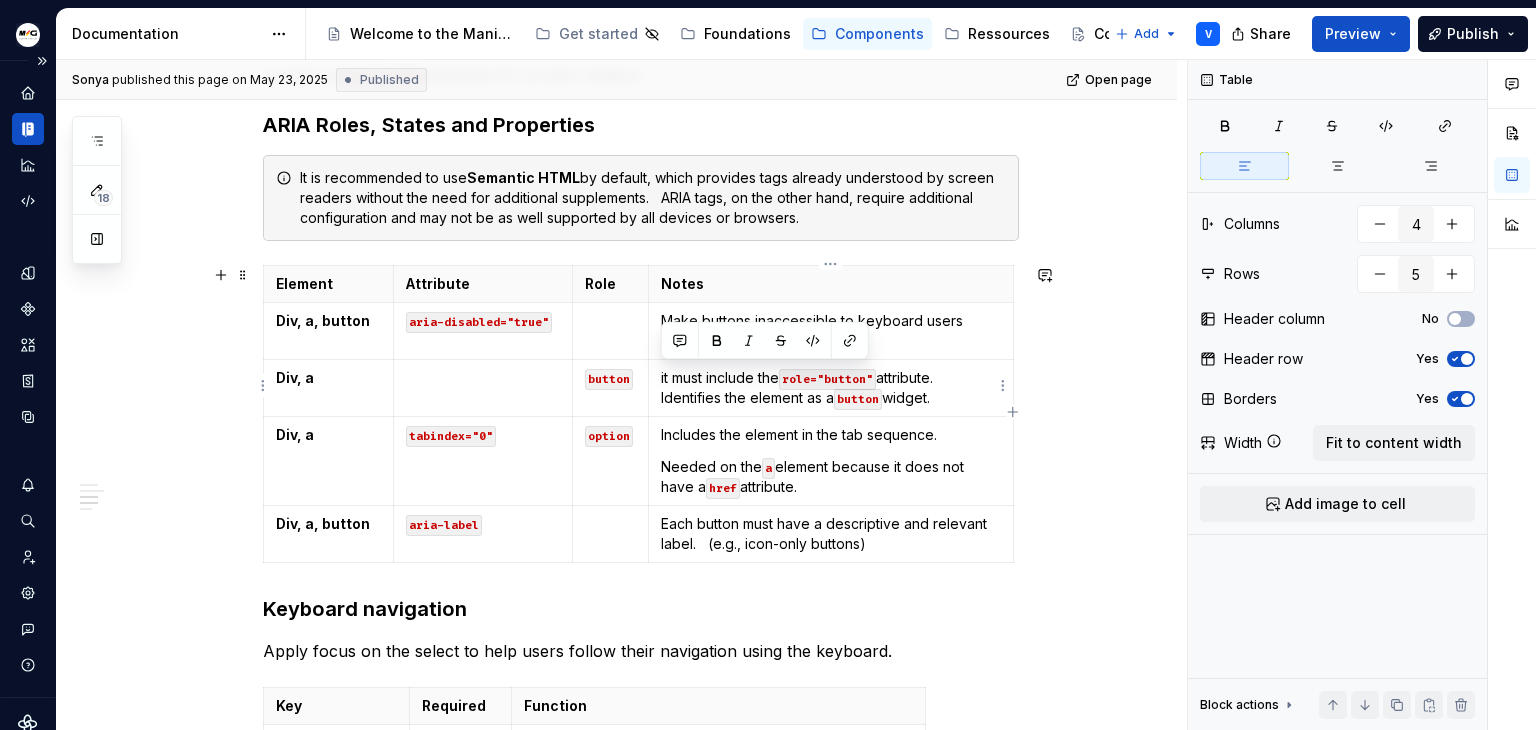 click on "it must include the  role="button"  attribute. Identifies the element as a  button  widget." at bounding box center (830, 388) 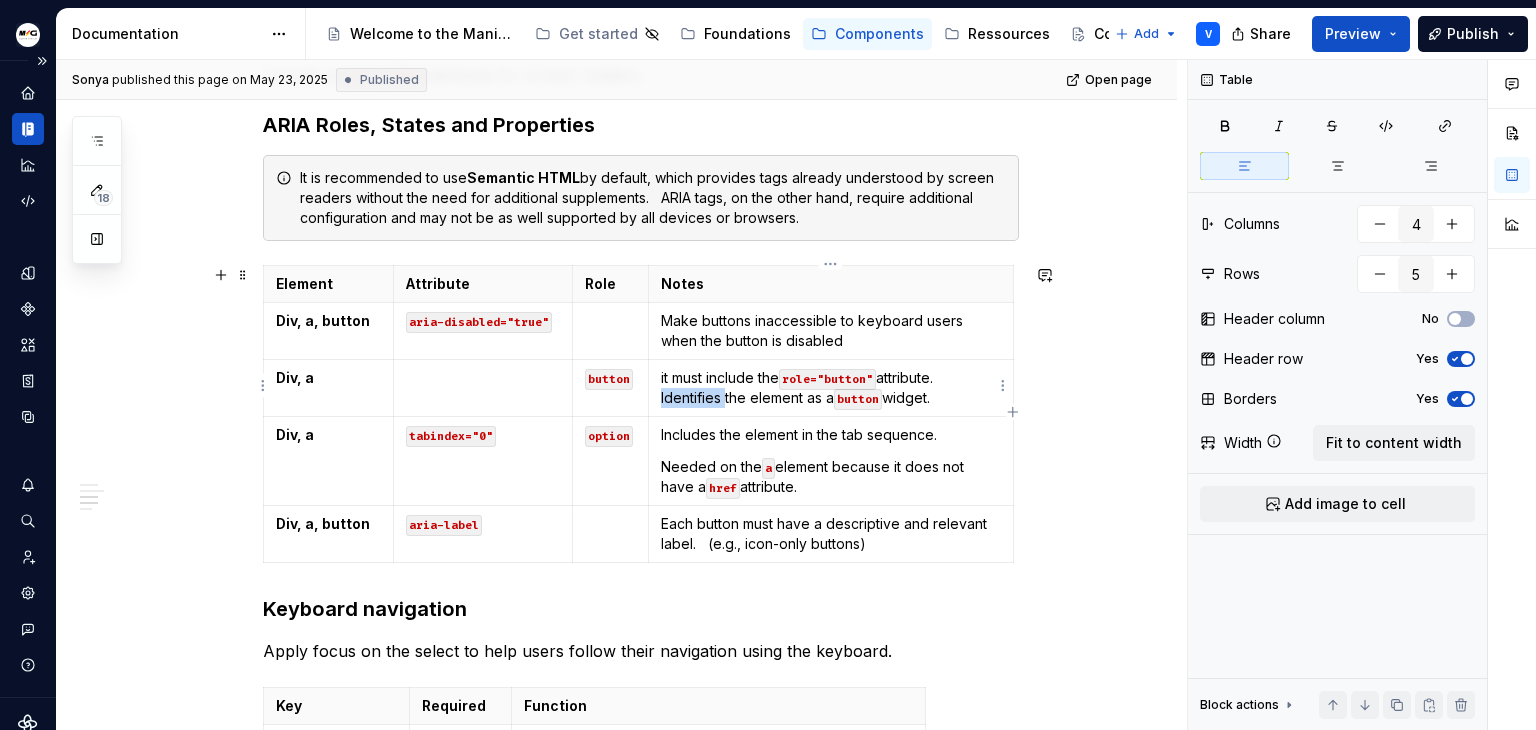 click on "it must include the  role="button"  attribute. Identifies the element as a  button  widget." at bounding box center [830, 388] 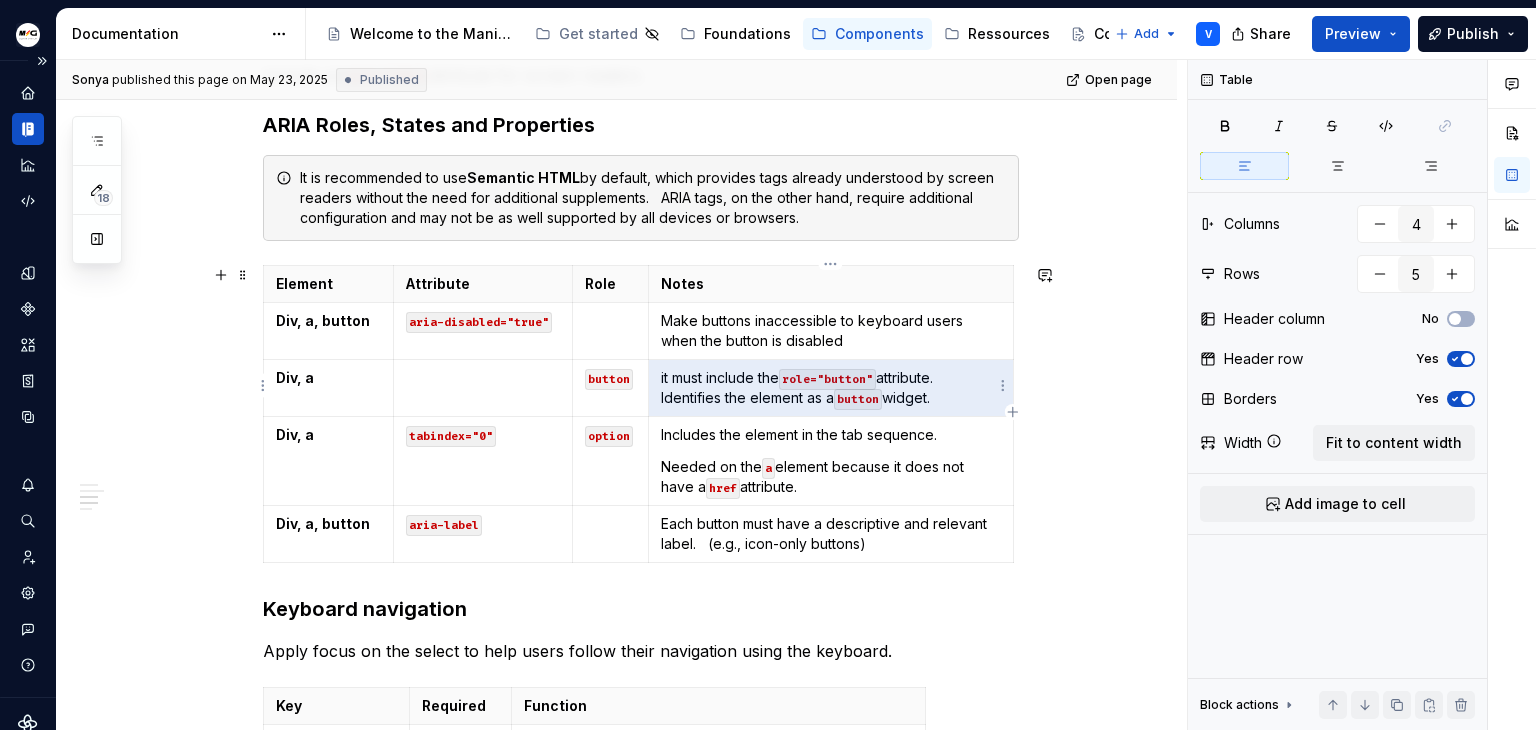 click on "role="button"" at bounding box center [827, 379] 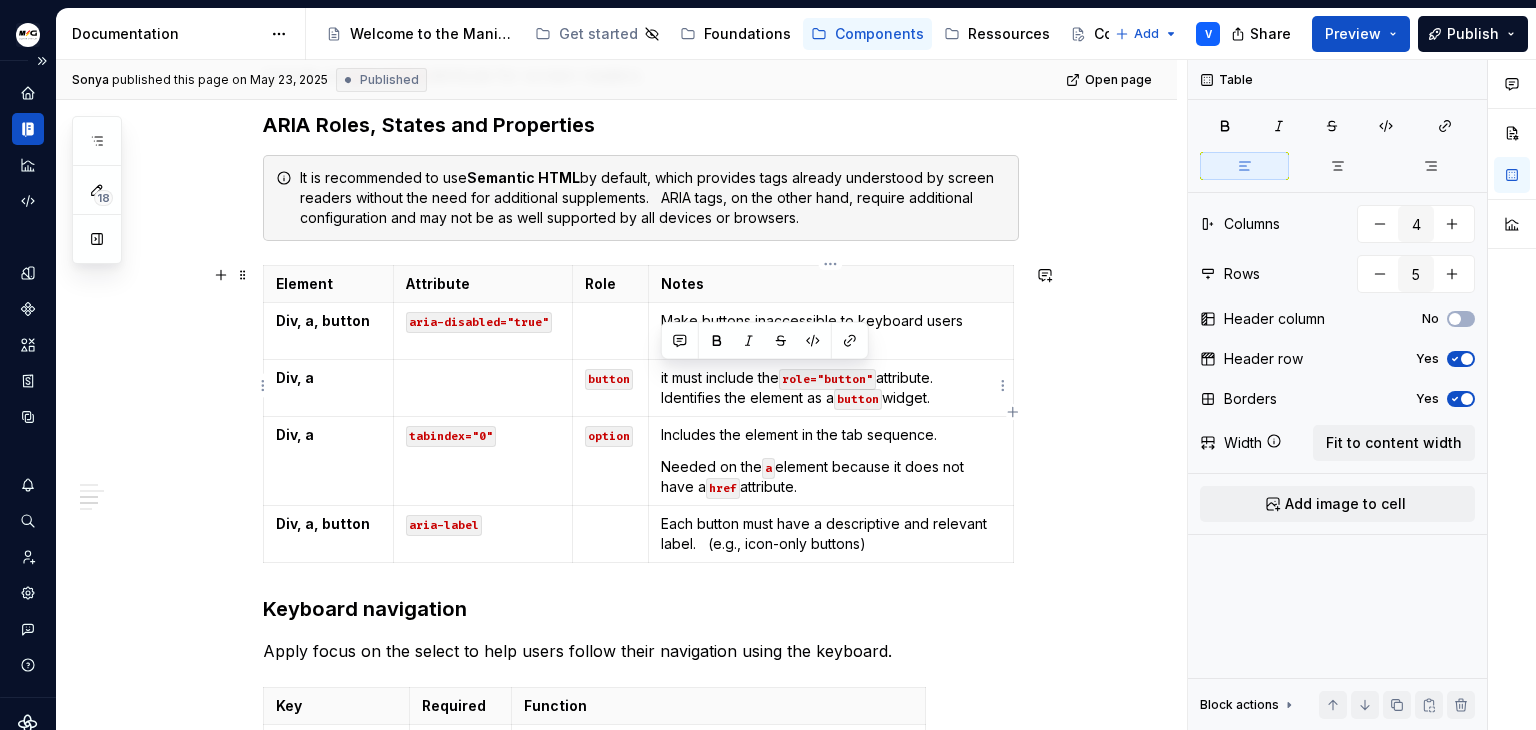 drag, startPoint x: 941, startPoint y: 394, endPoint x: 658, endPoint y: 371, distance: 283.9331 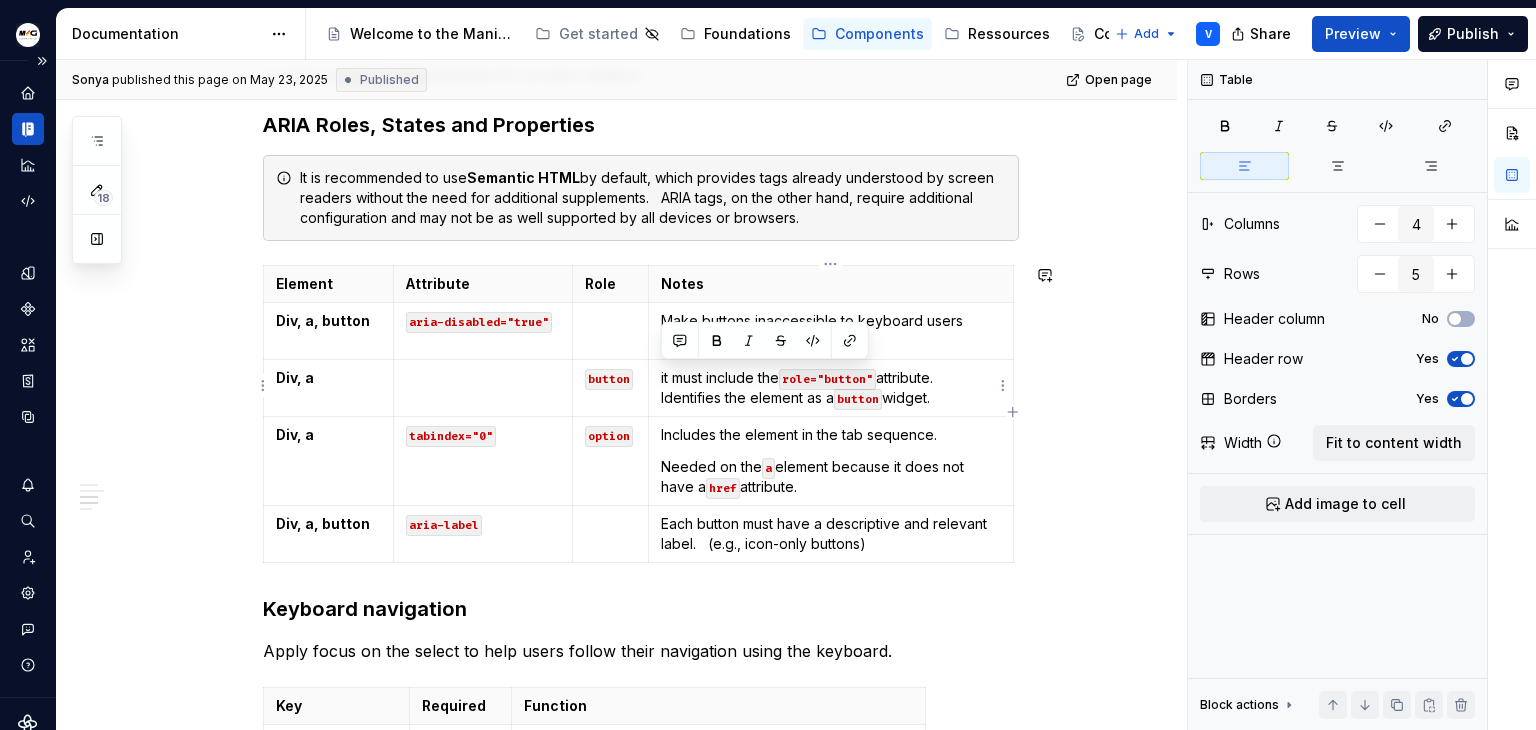 copy on "it must include the  role="button"  attribute. Identifies the element as a  button  widget." 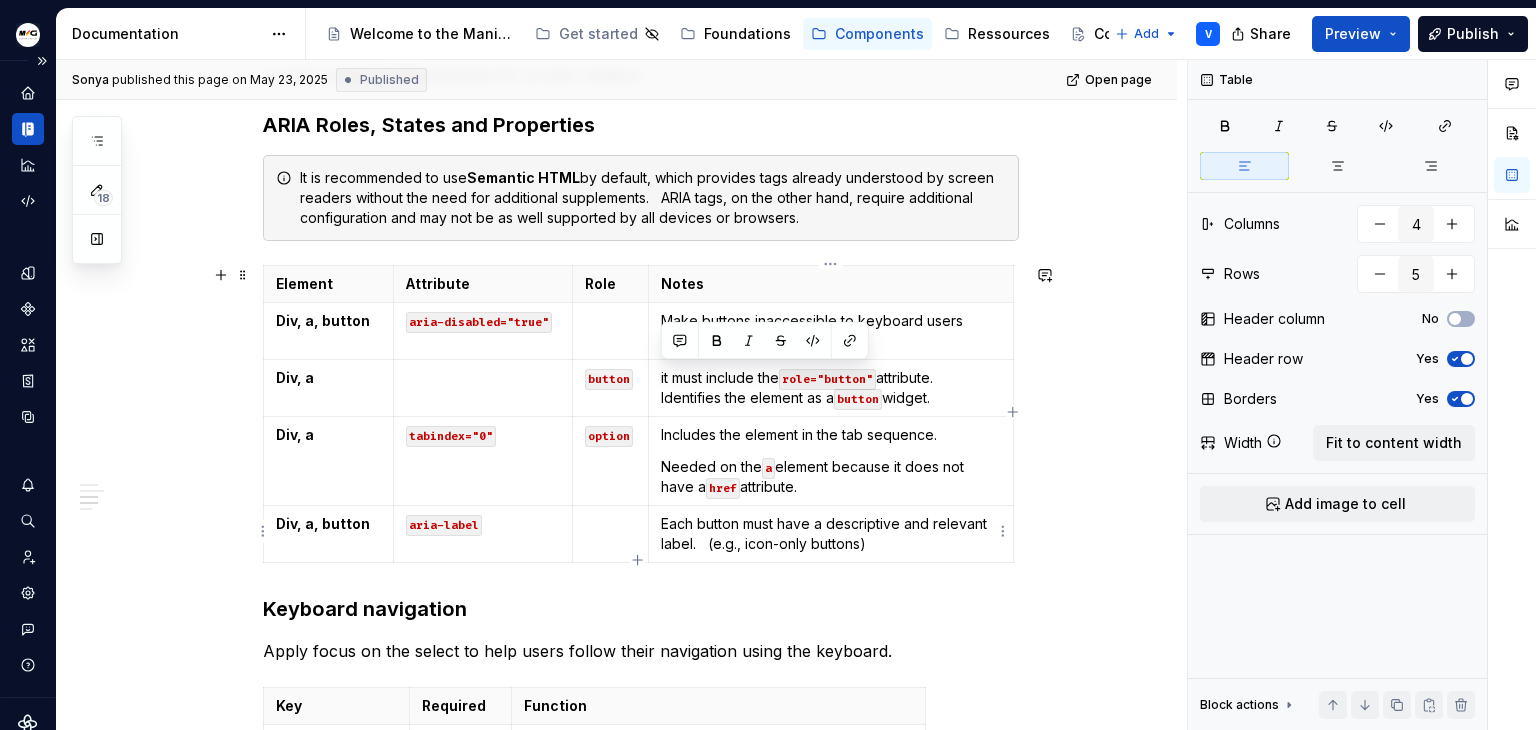 click on "Each button must have a descriptive and relevant label.   (e.g., icon-only buttons)" at bounding box center [830, 534] 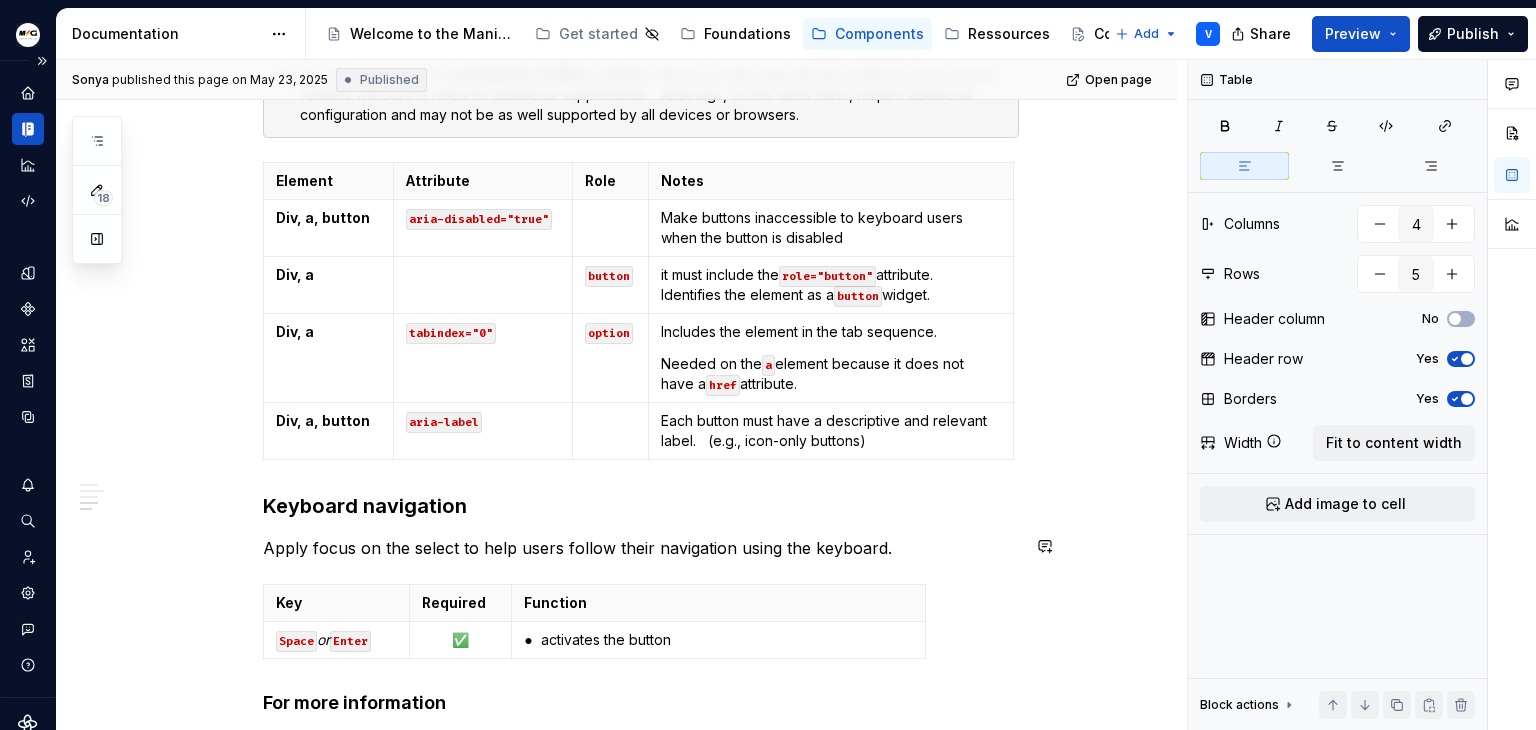 scroll, scrollTop: 1056, scrollLeft: 0, axis: vertical 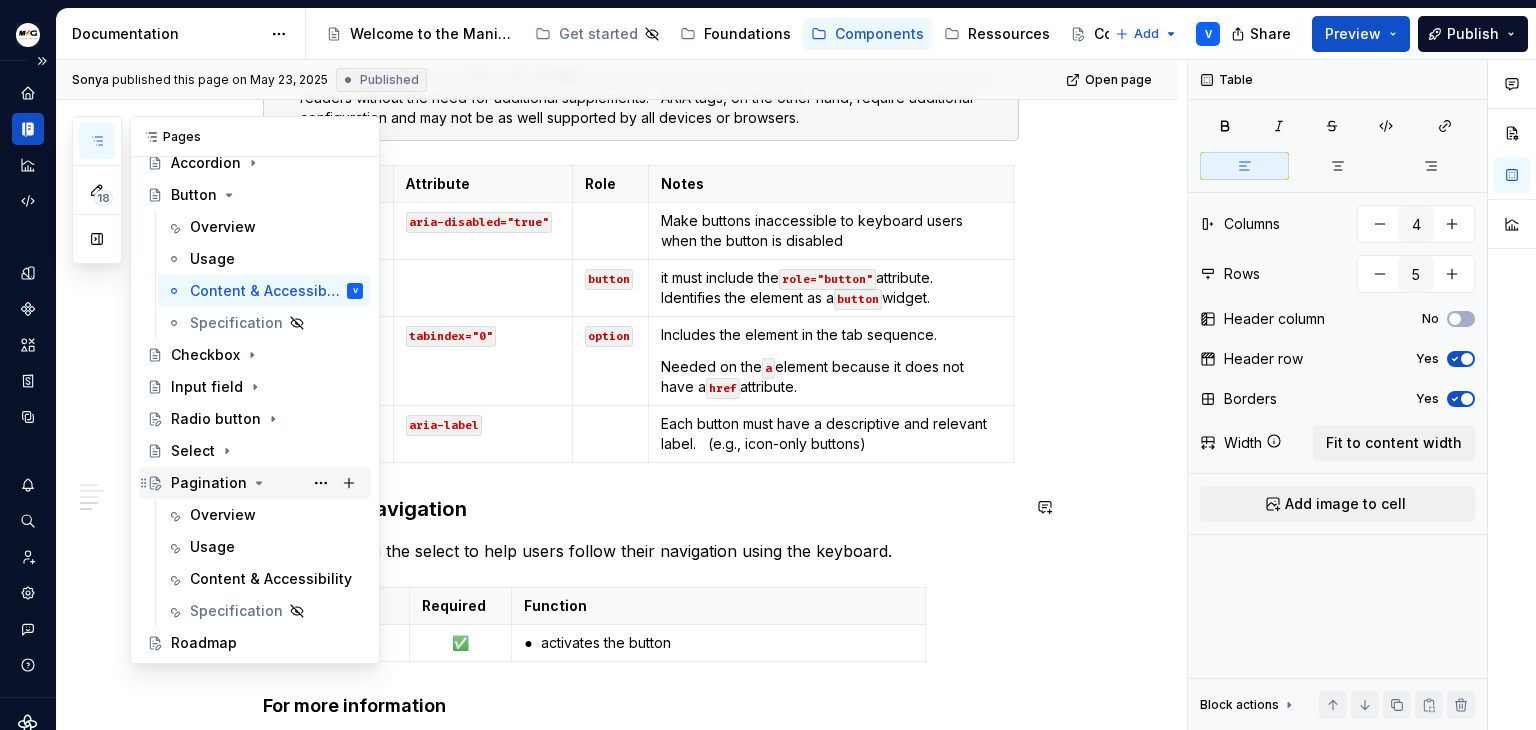 click on "Pagination" at bounding box center (267, 483) 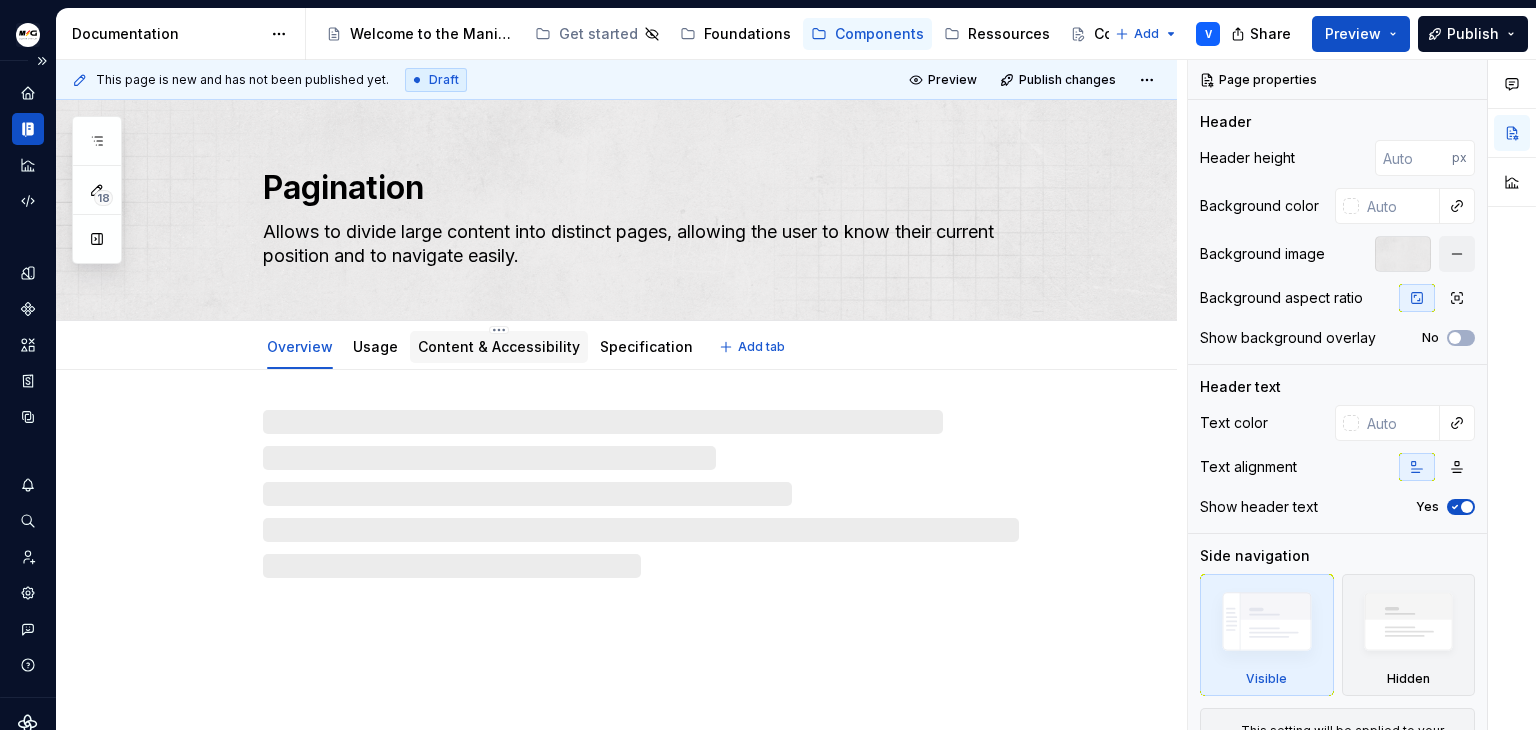 click on "Content & Accessibility" at bounding box center (499, 346) 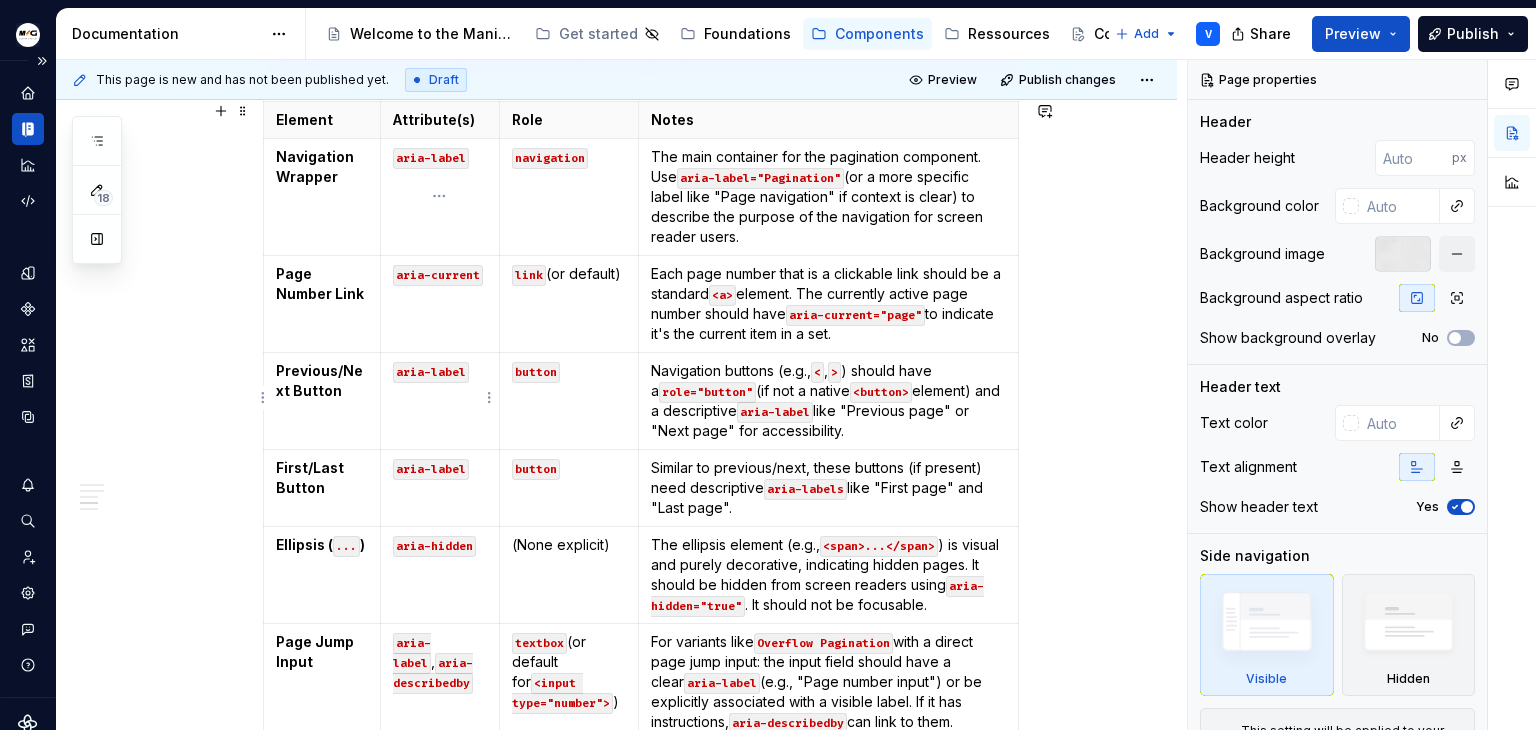 scroll, scrollTop: 739, scrollLeft: 0, axis: vertical 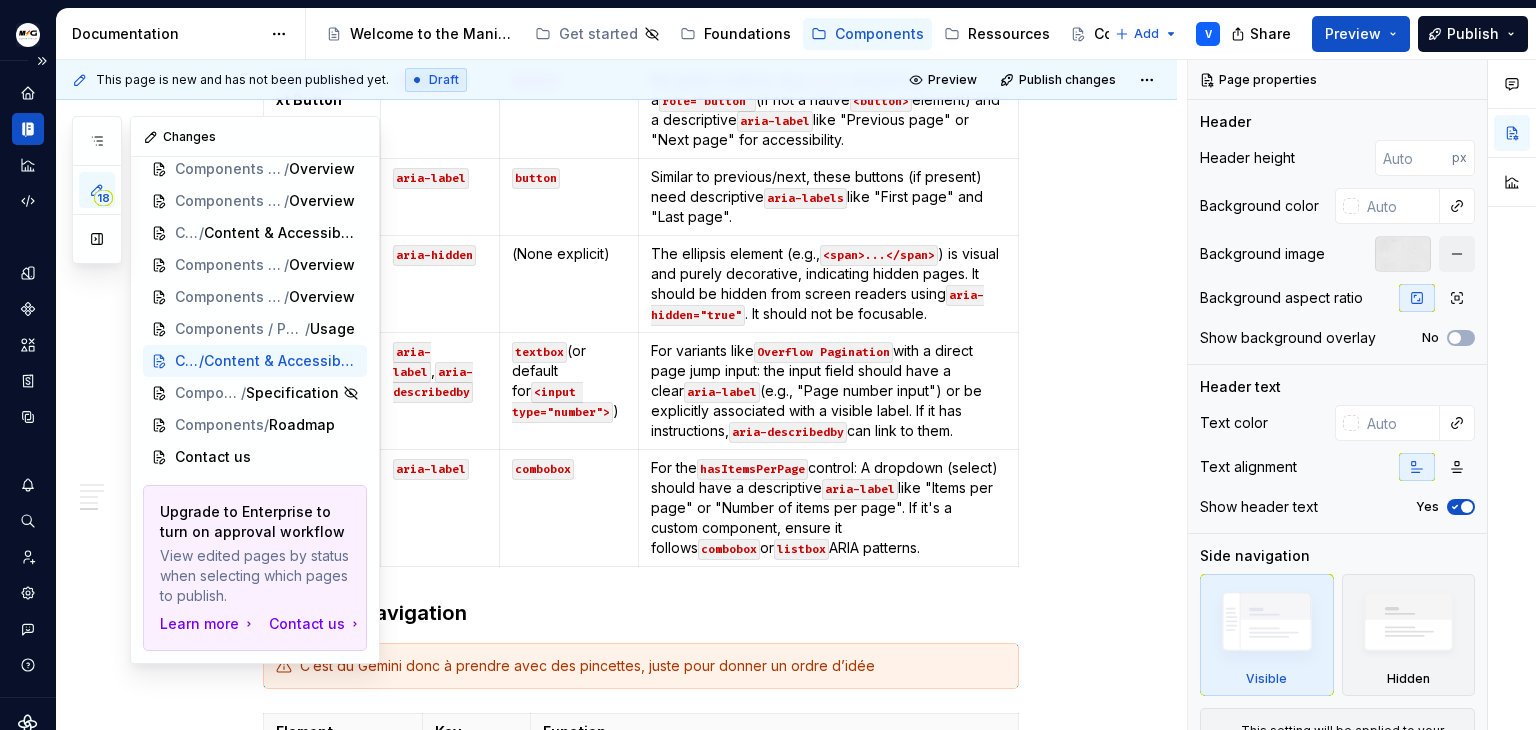 click 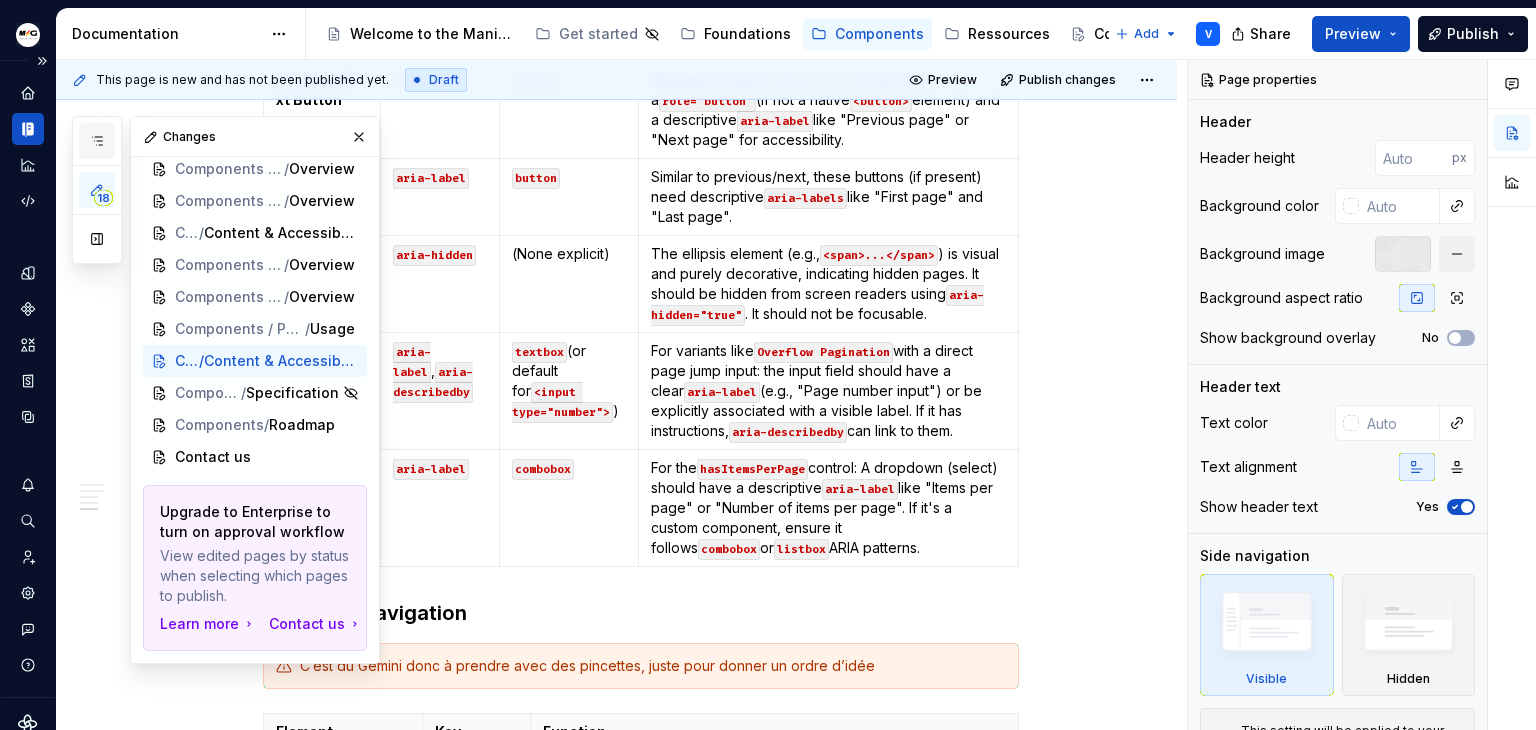 click at bounding box center [97, 141] 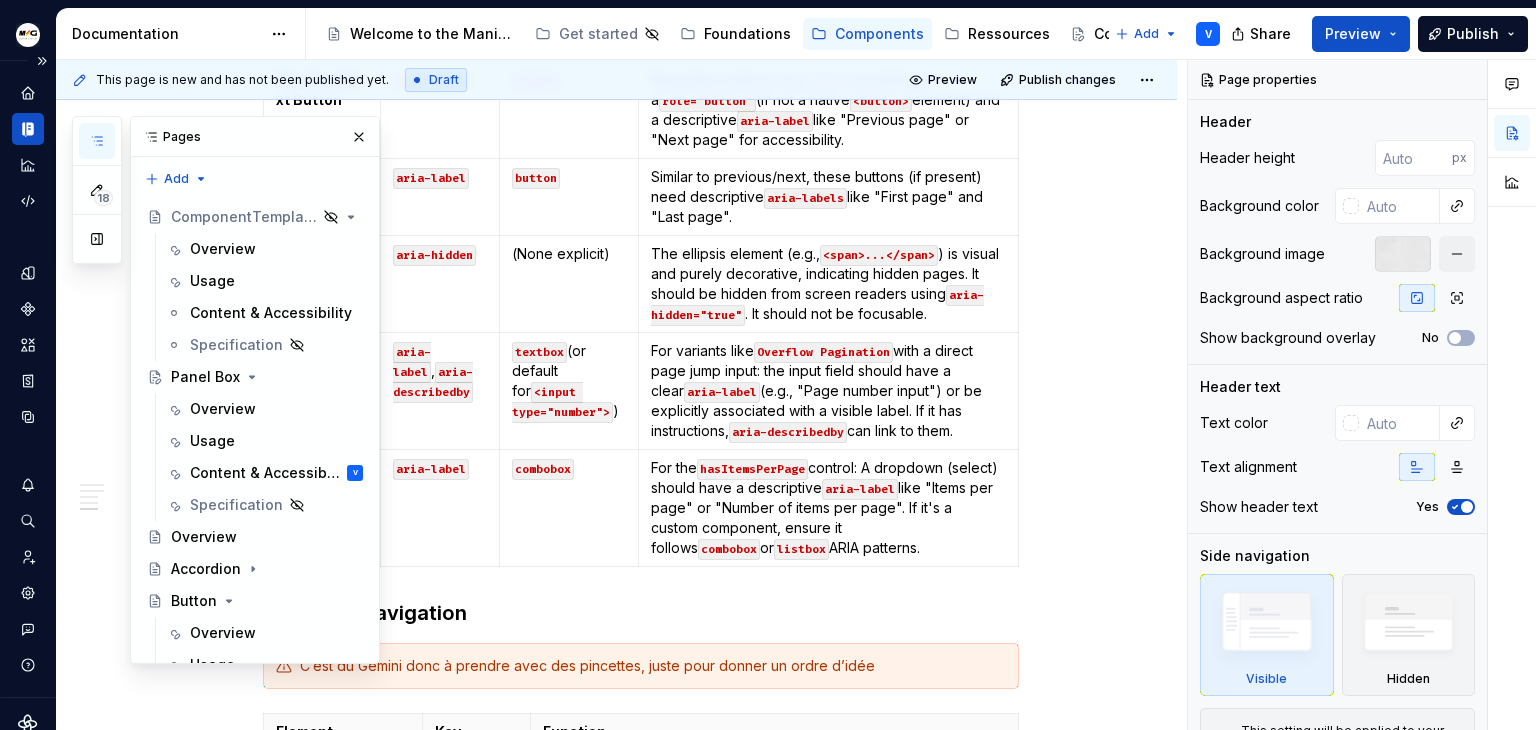 scroll, scrollTop: 200, scrollLeft: 0, axis: vertical 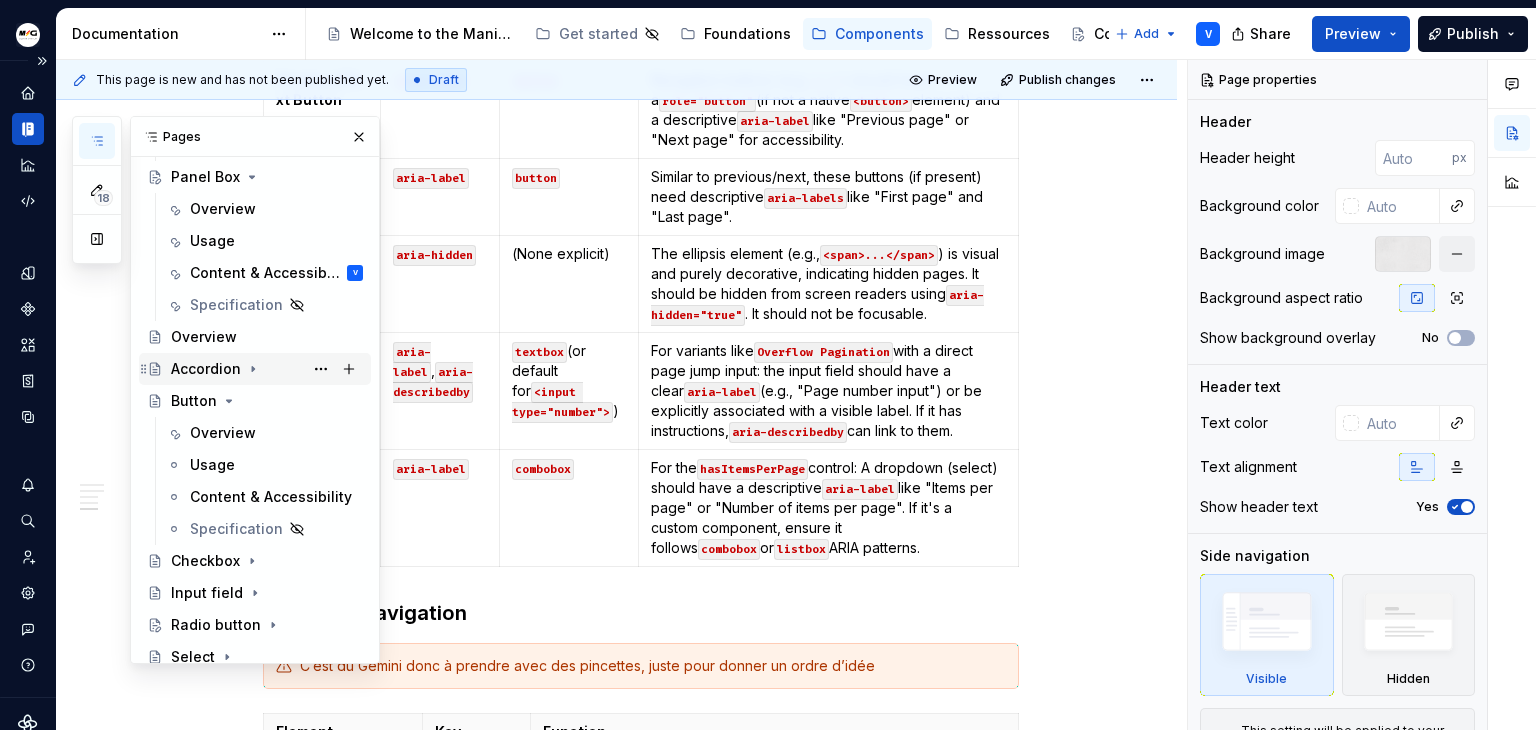 click on "Accordion" at bounding box center (206, 369) 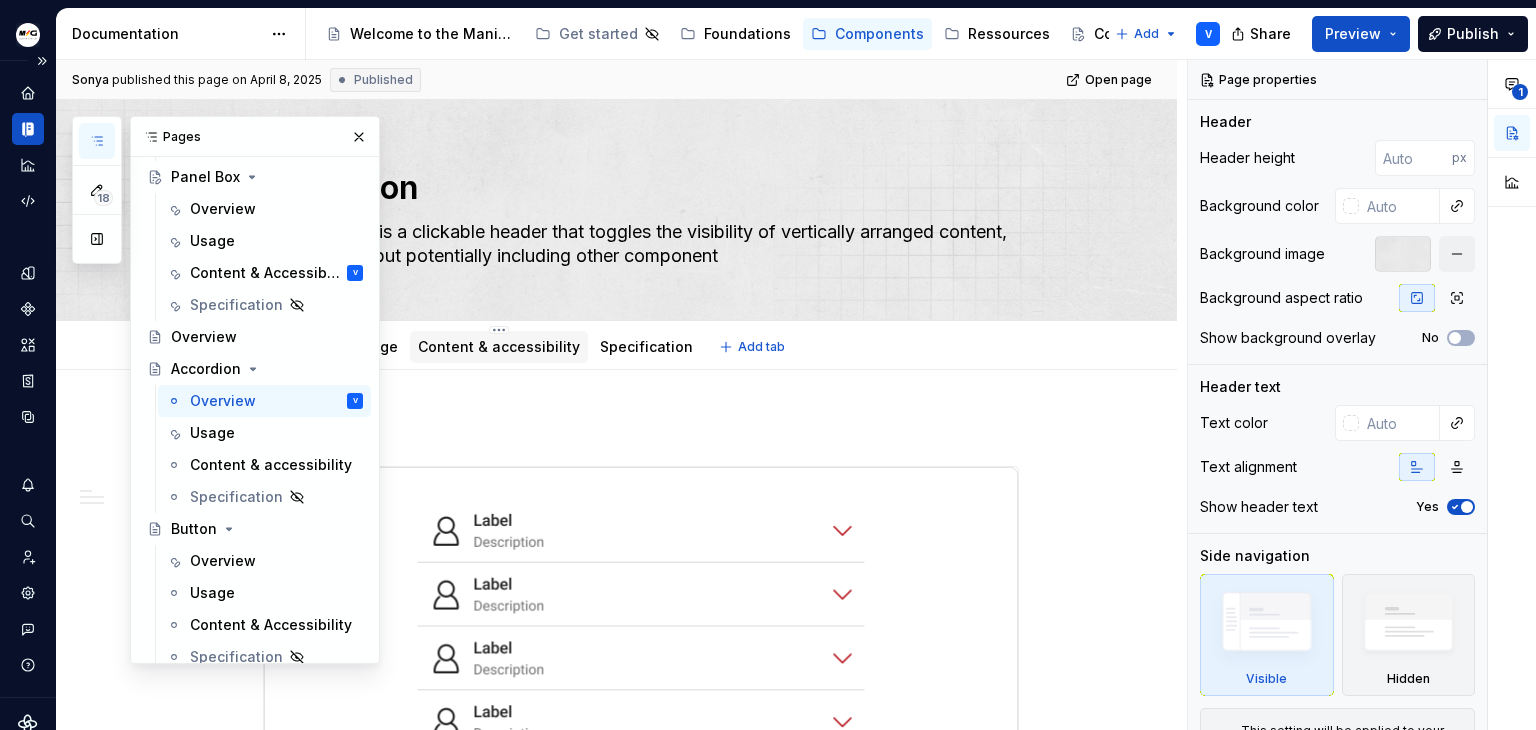 click on "Content & accessibility" at bounding box center (499, 346) 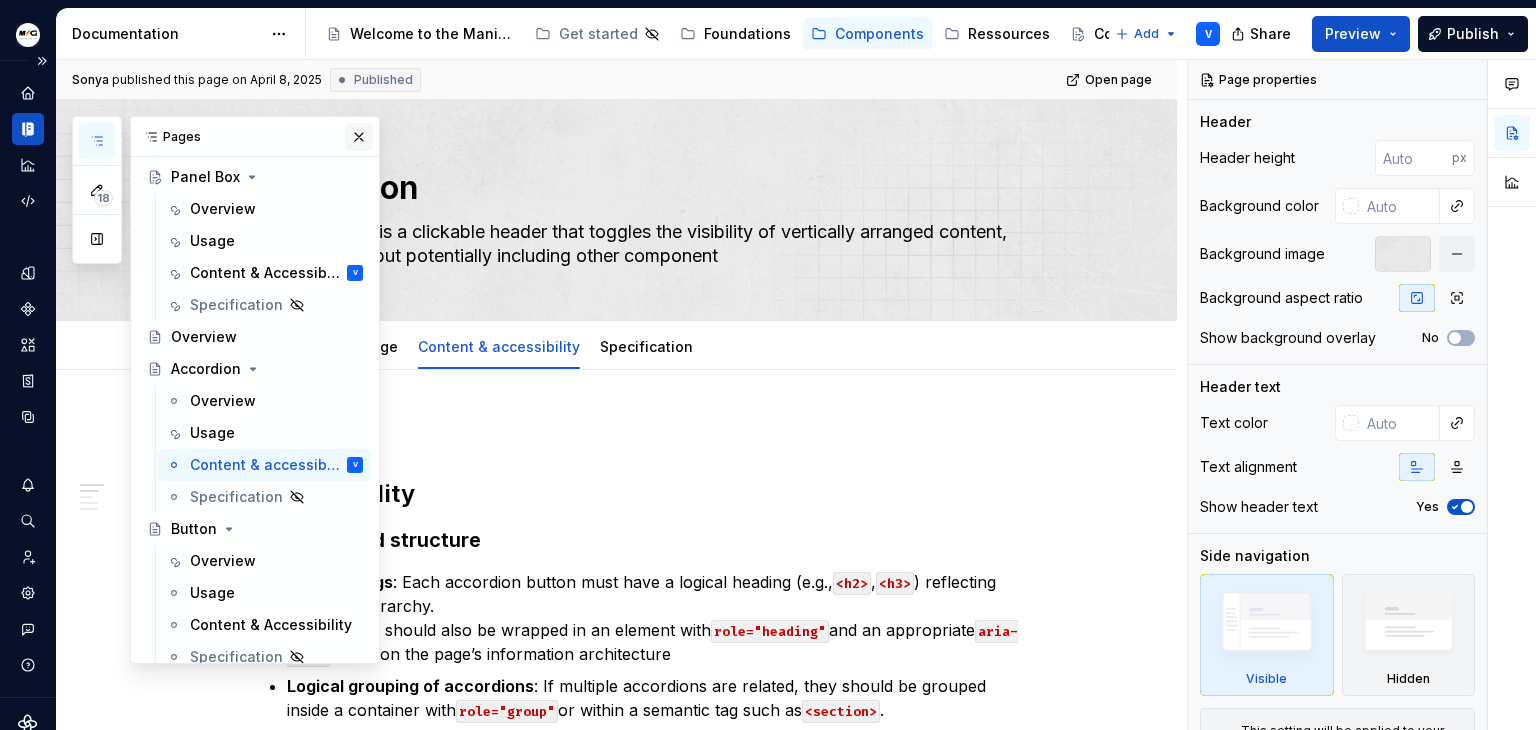 click at bounding box center [359, 137] 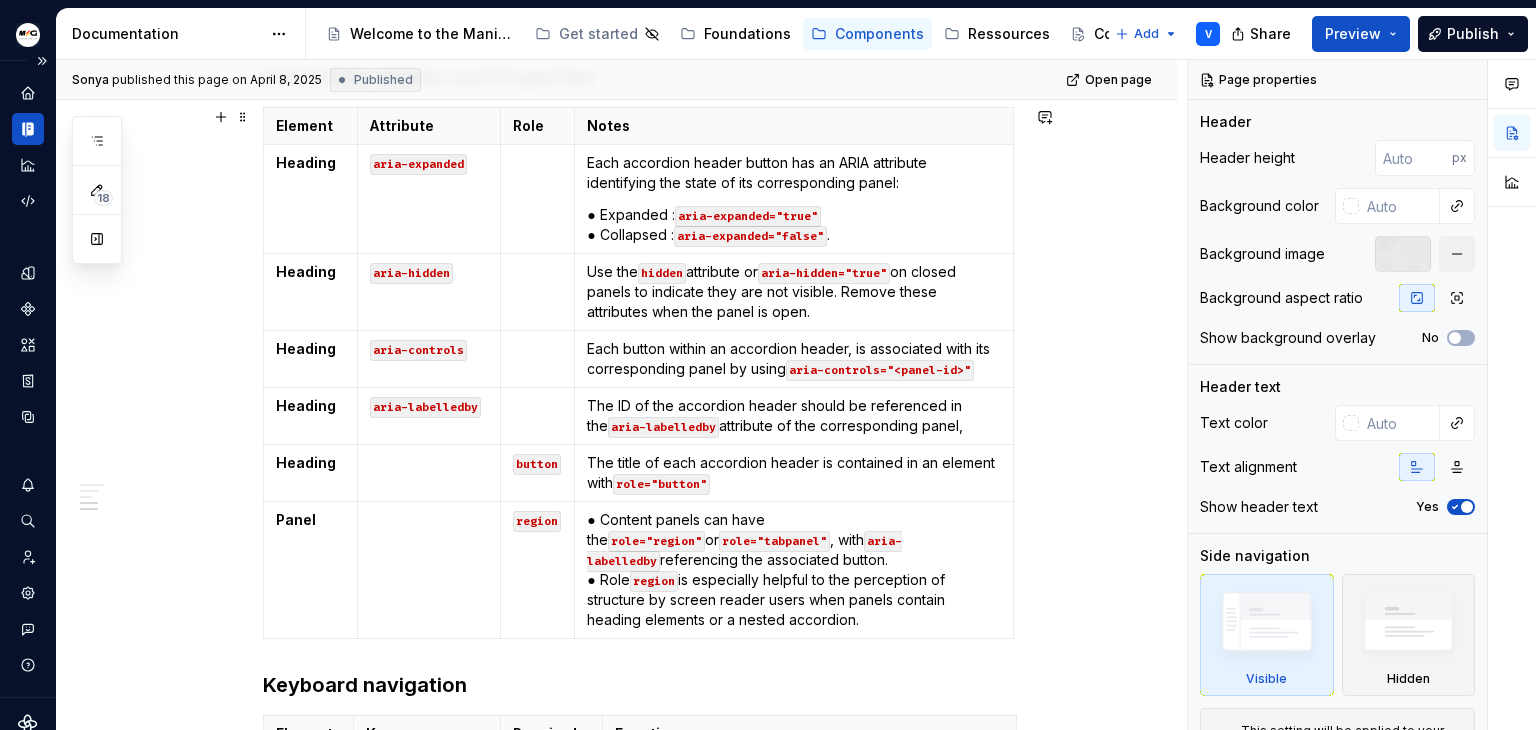 scroll, scrollTop: 900, scrollLeft: 0, axis: vertical 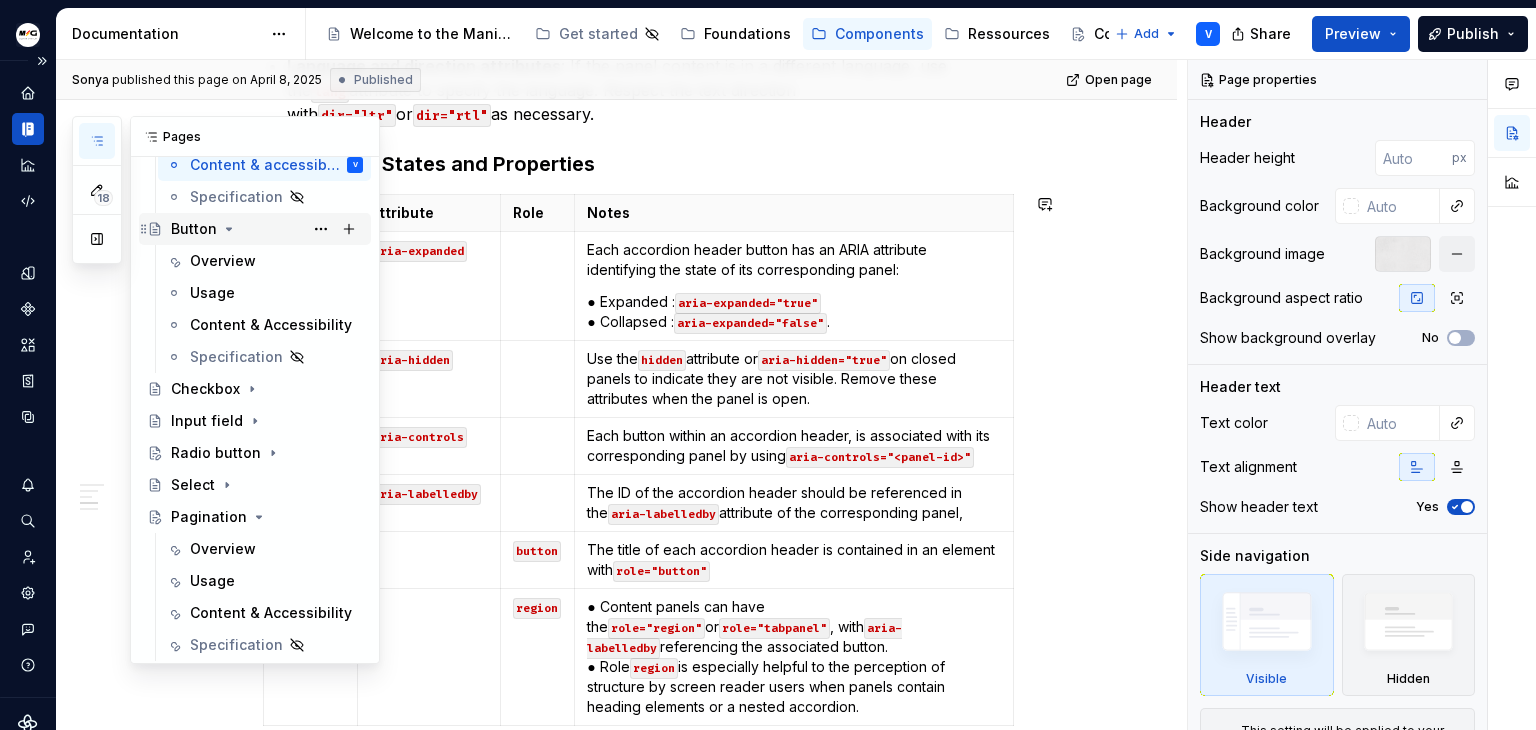 click on "Button" at bounding box center [194, 229] 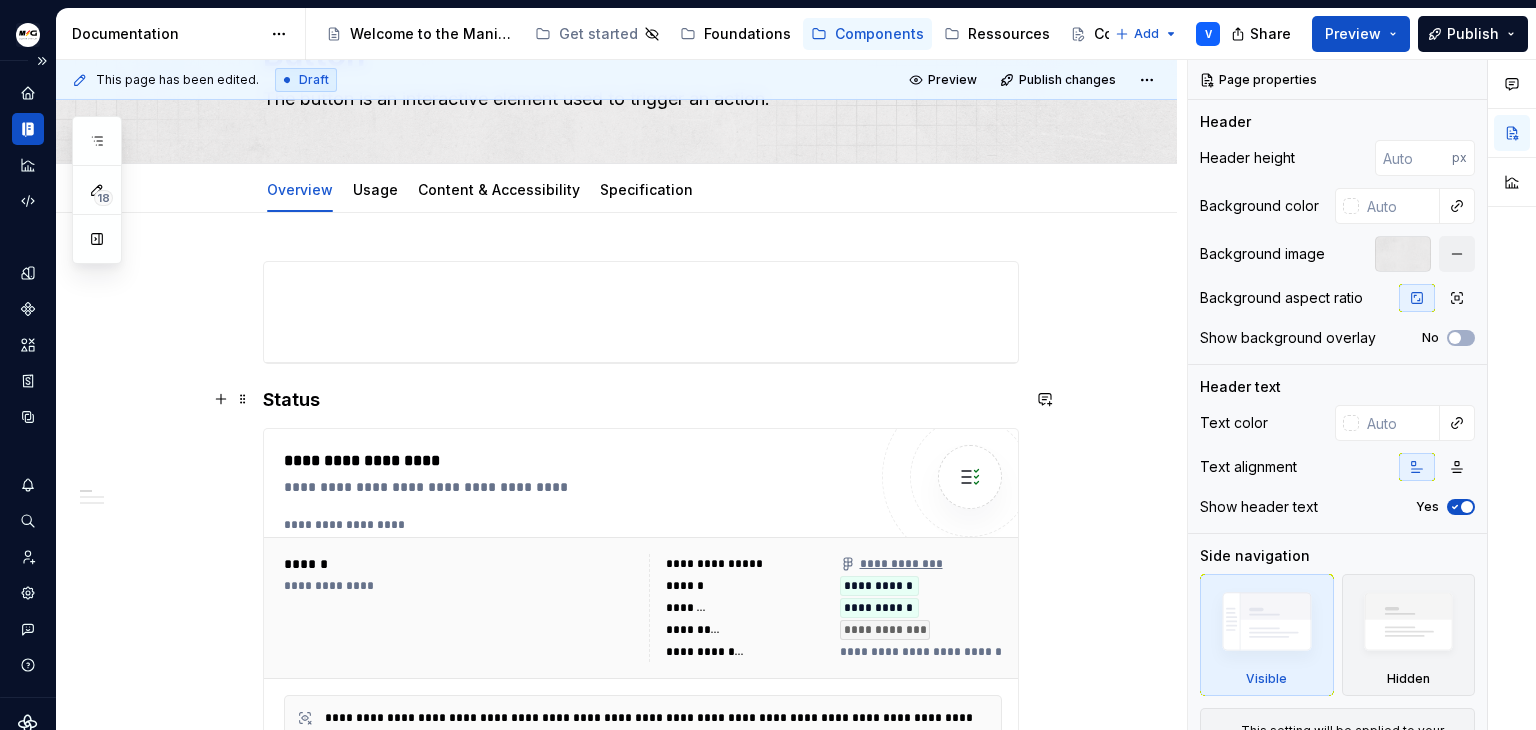 scroll, scrollTop: 0, scrollLeft: 0, axis: both 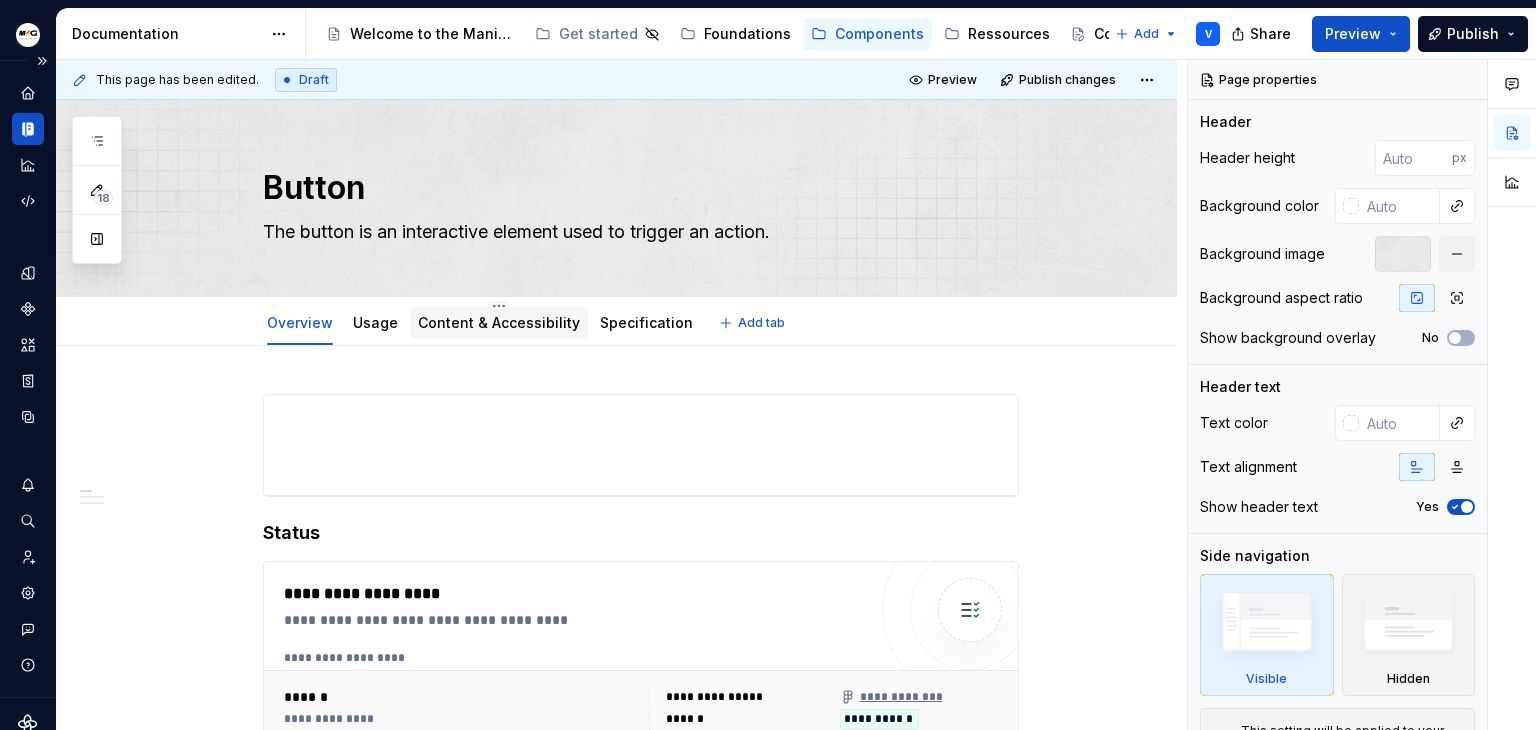 click on "Content & Accessibility" at bounding box center (499, 322) 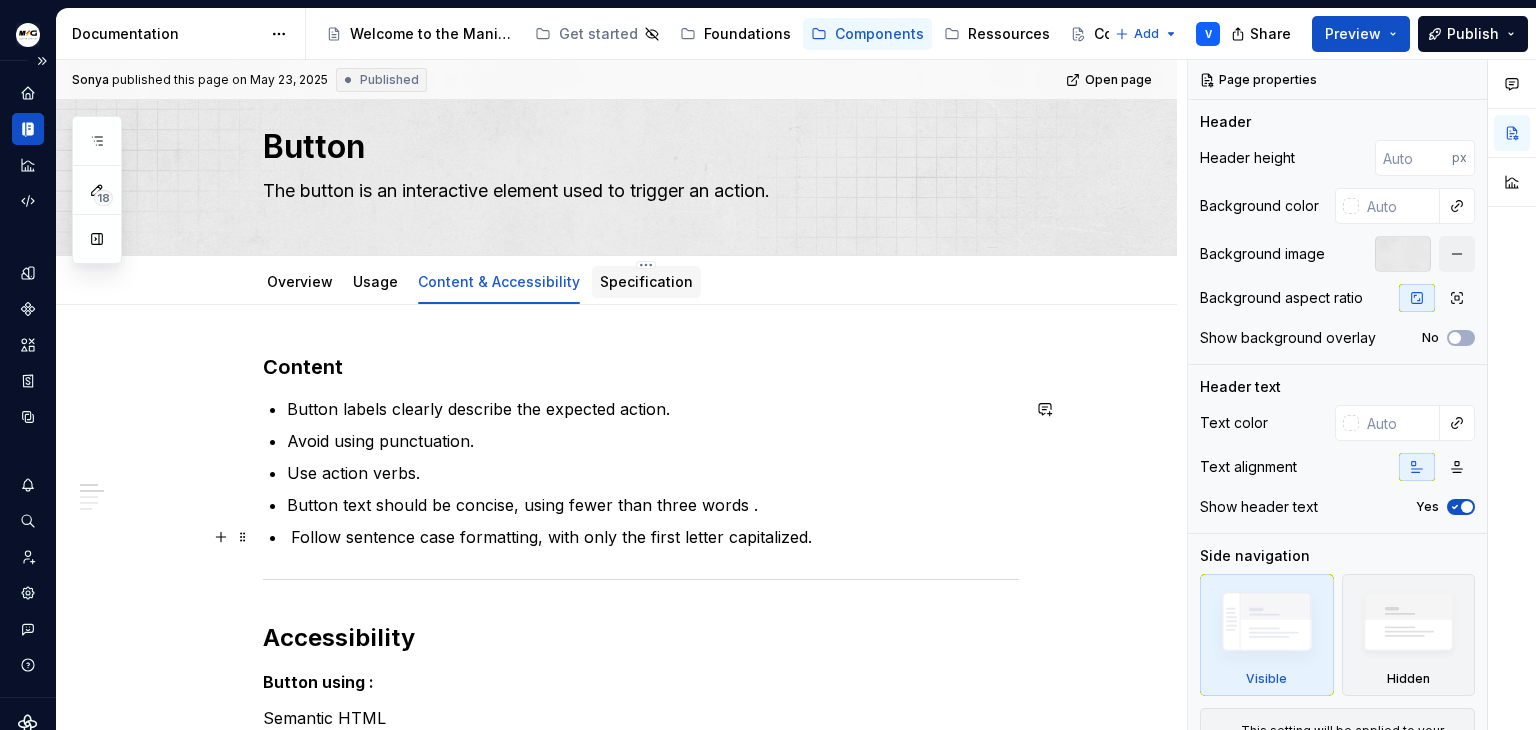 scroll, scrollTop: 0, scrollLeft: 0, axis: both 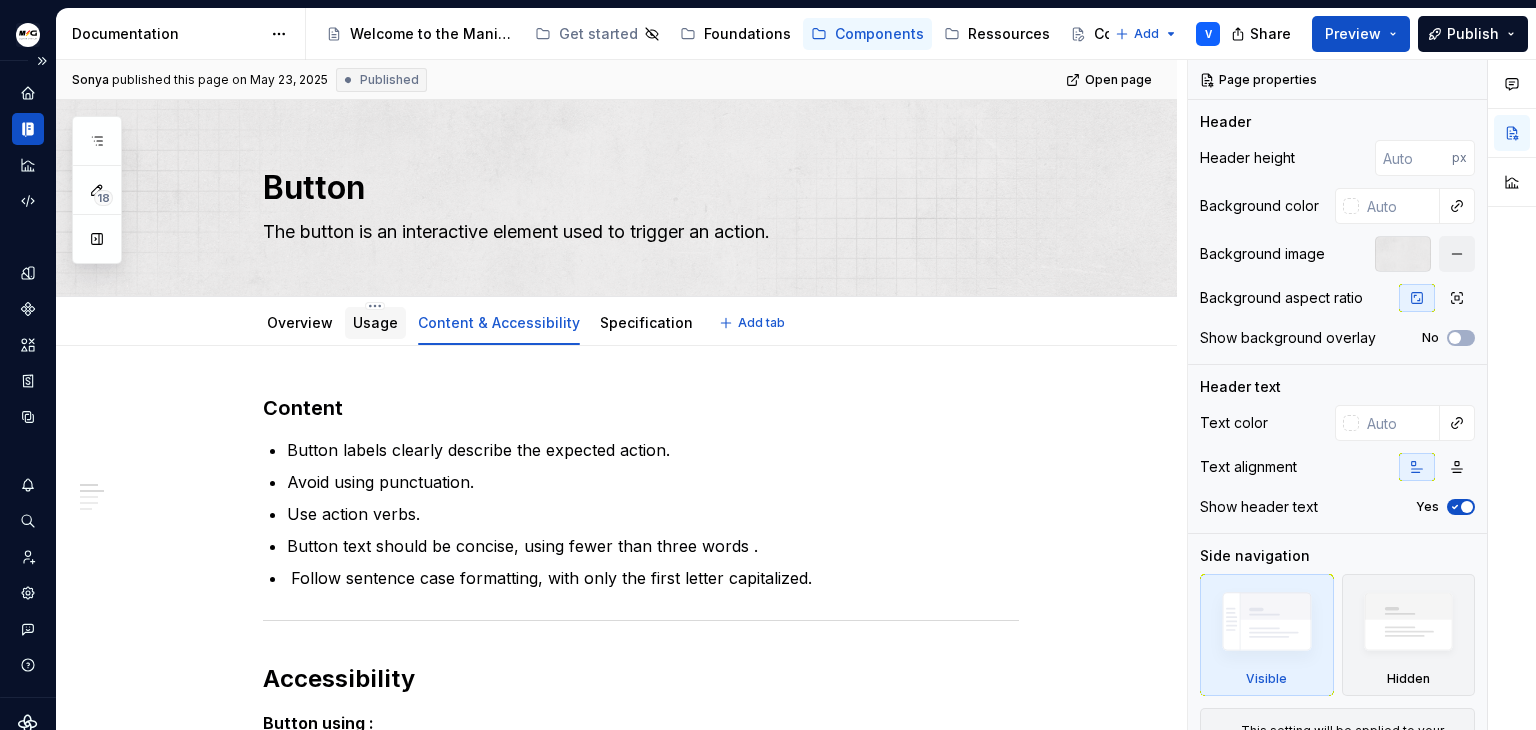 click on "Usage" at bounding box center (375, 322) 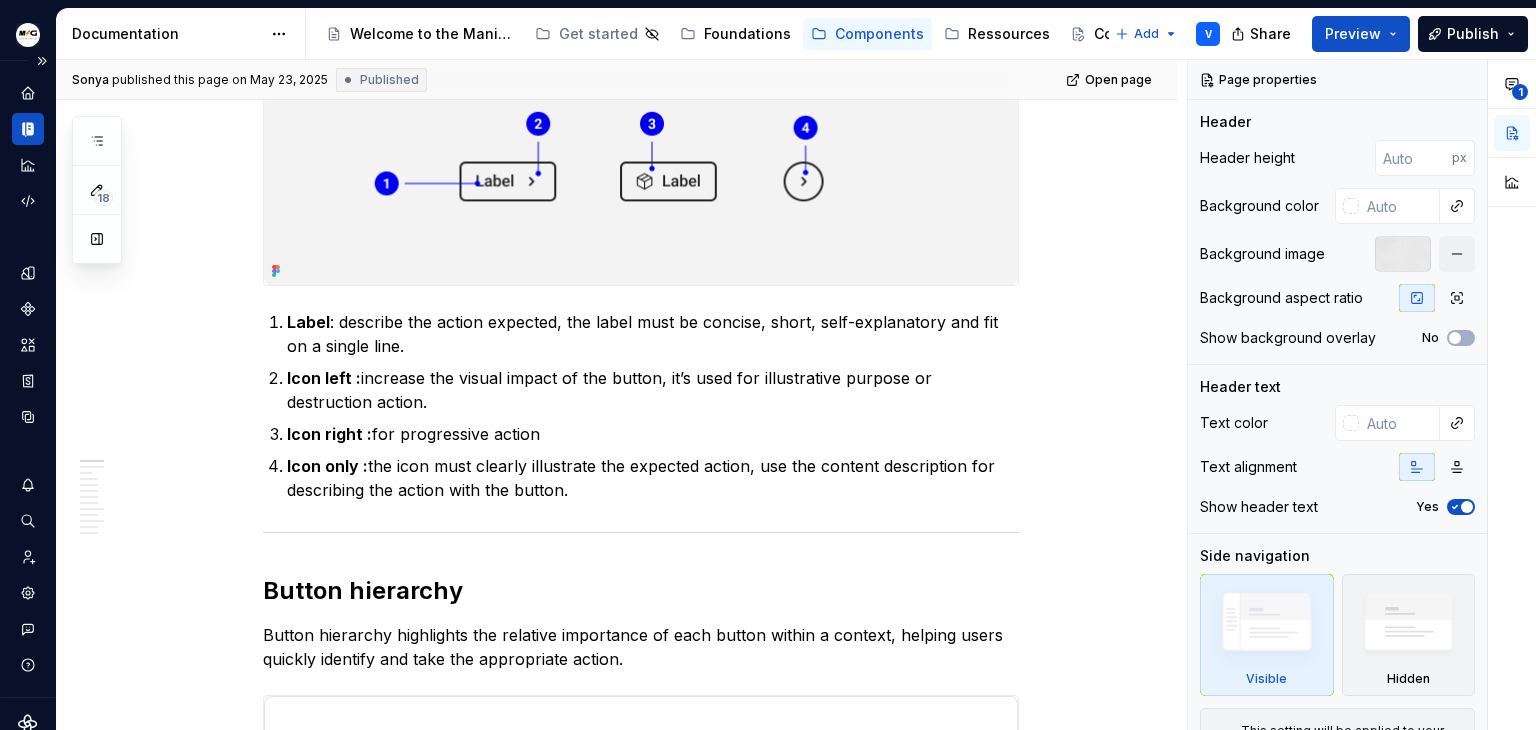scroll, scrollTop: 0, scrollLeft: 0, axis: both 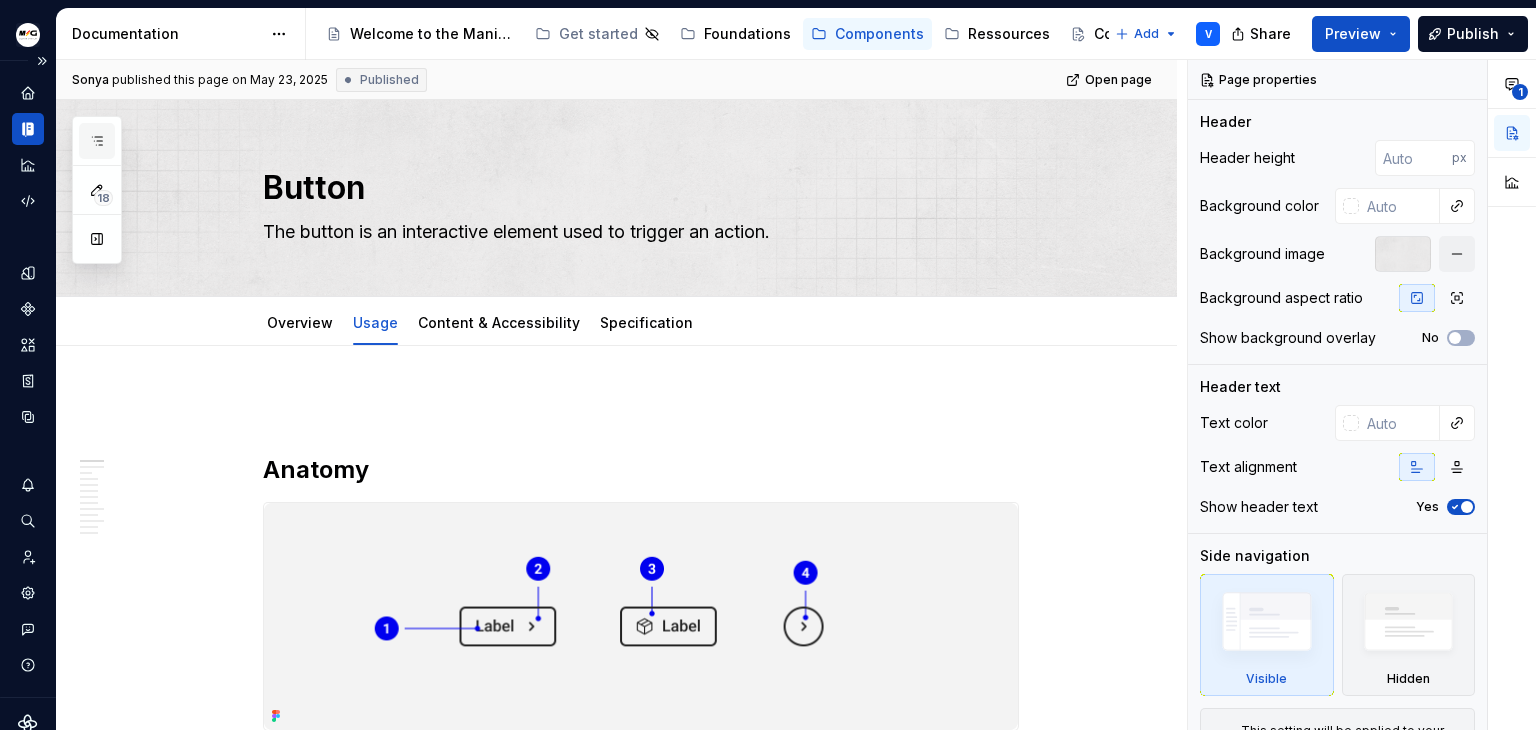 click 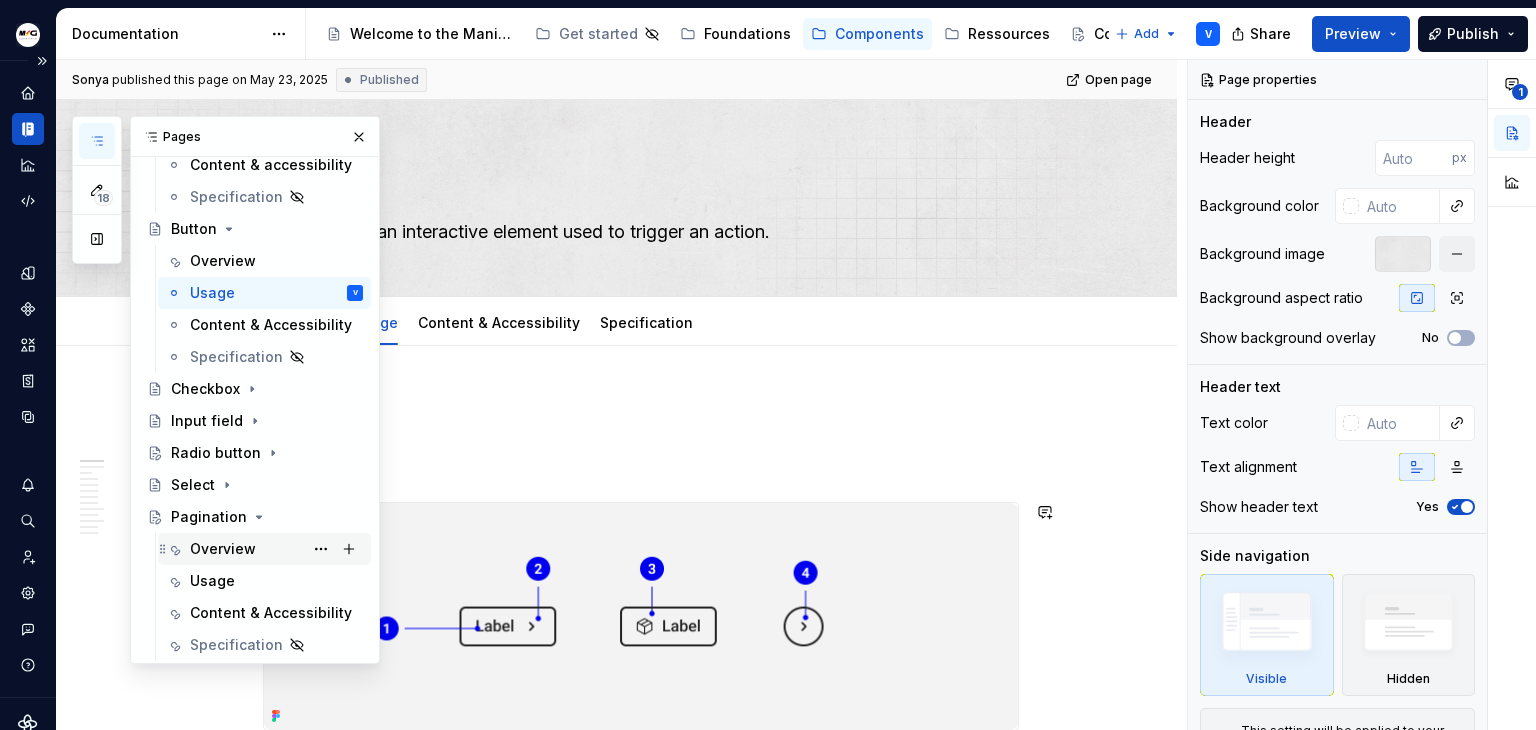 click on "Overview" at bounding box center [223, 549] 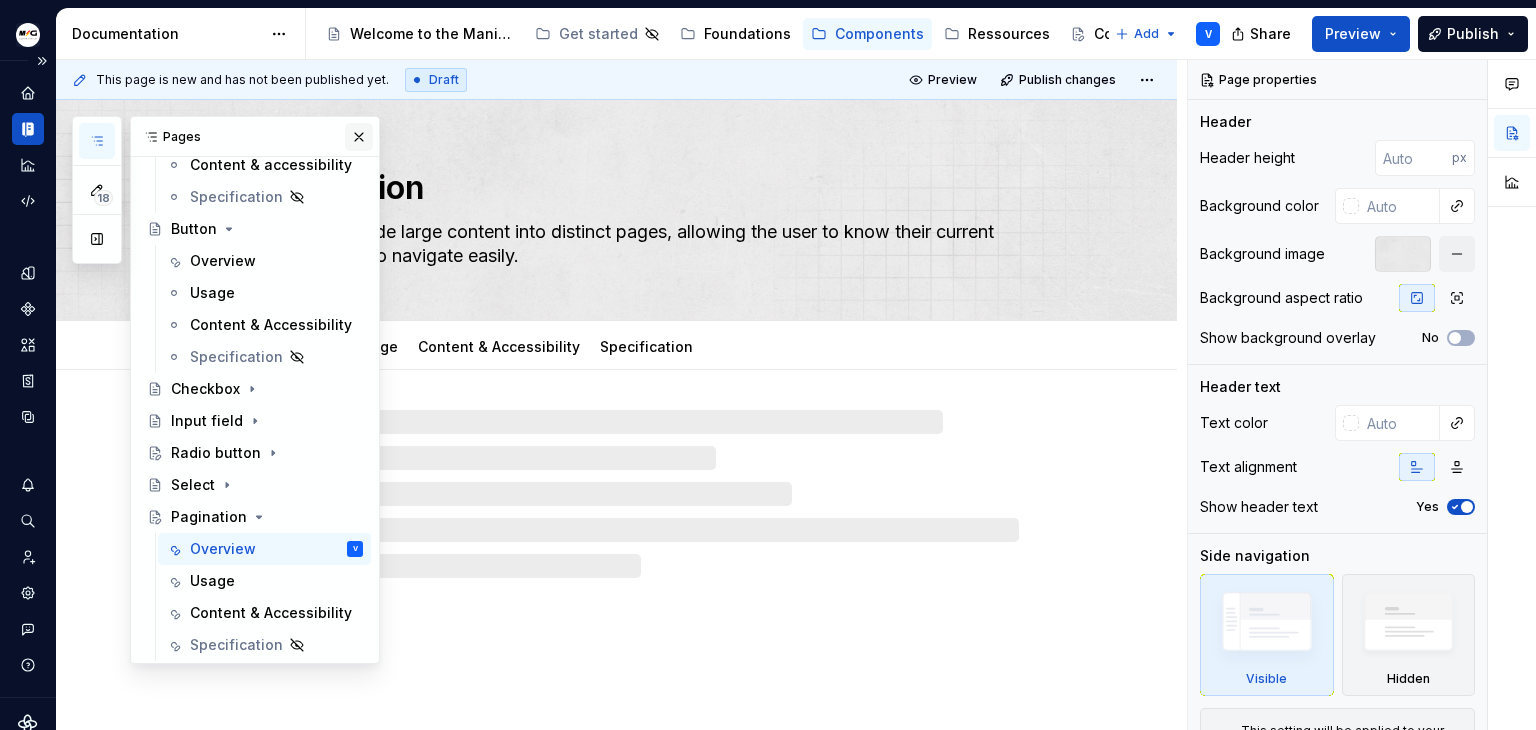 click at bounding box center (359, 137) 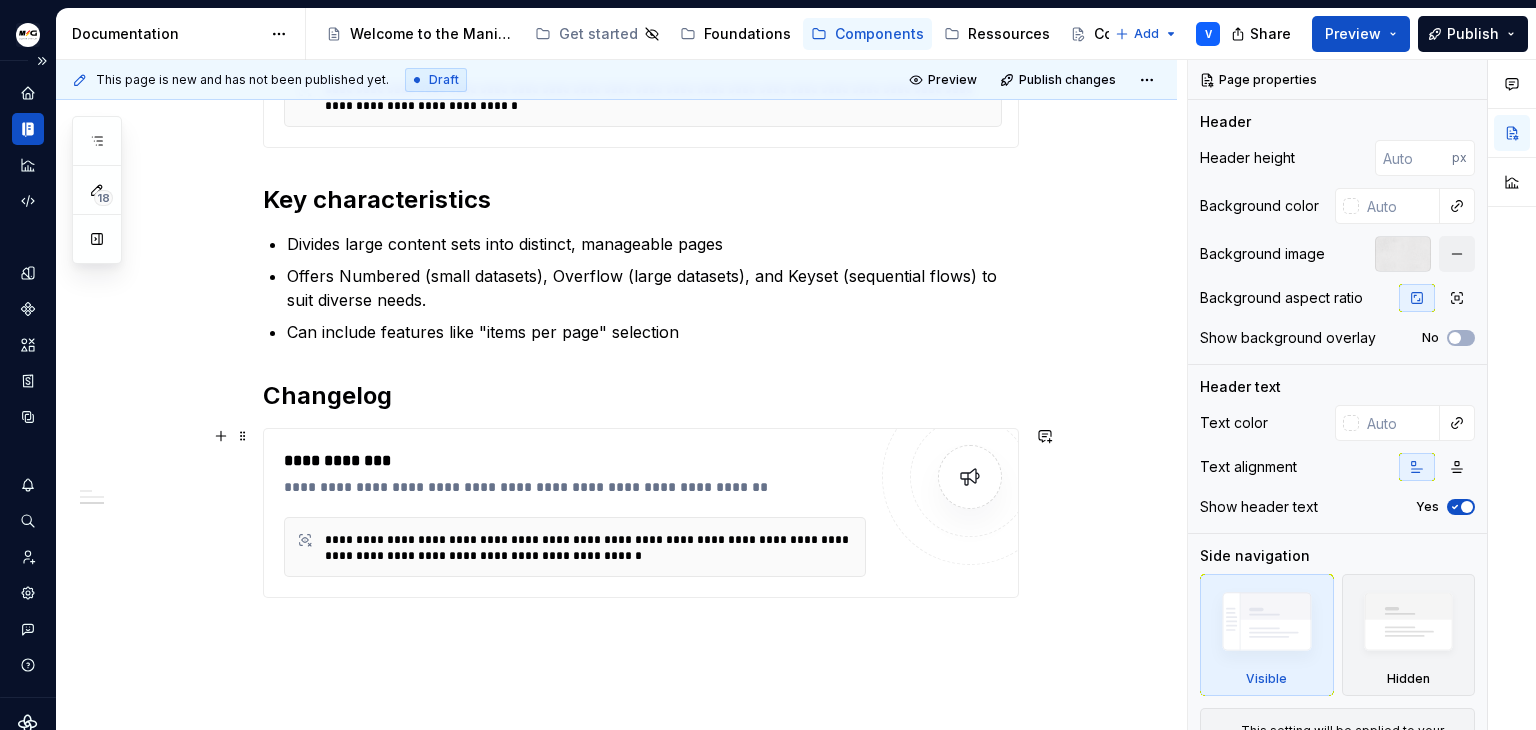 scroll, scrollTop: 1052, scrollLeft: 0, axis: vertical 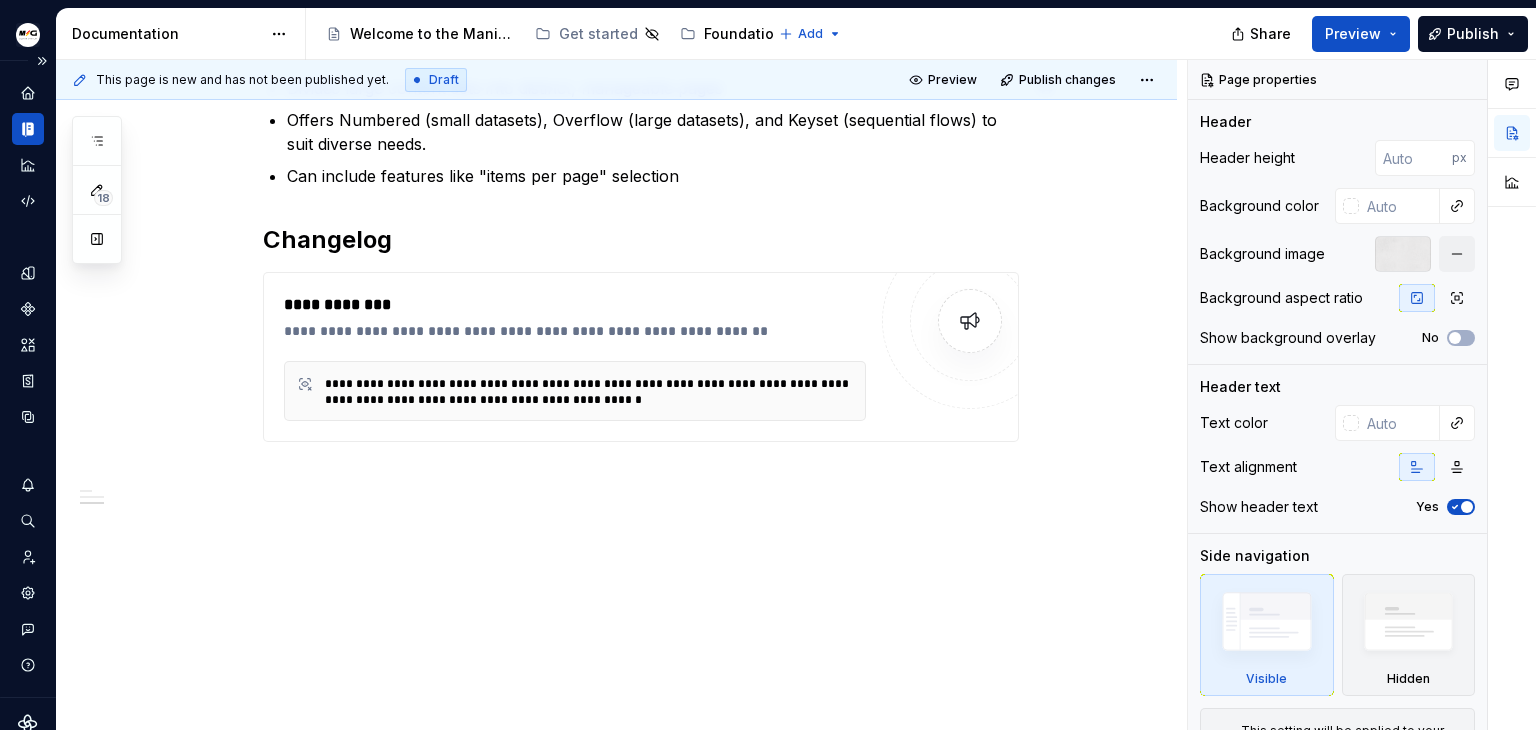 type on "*" 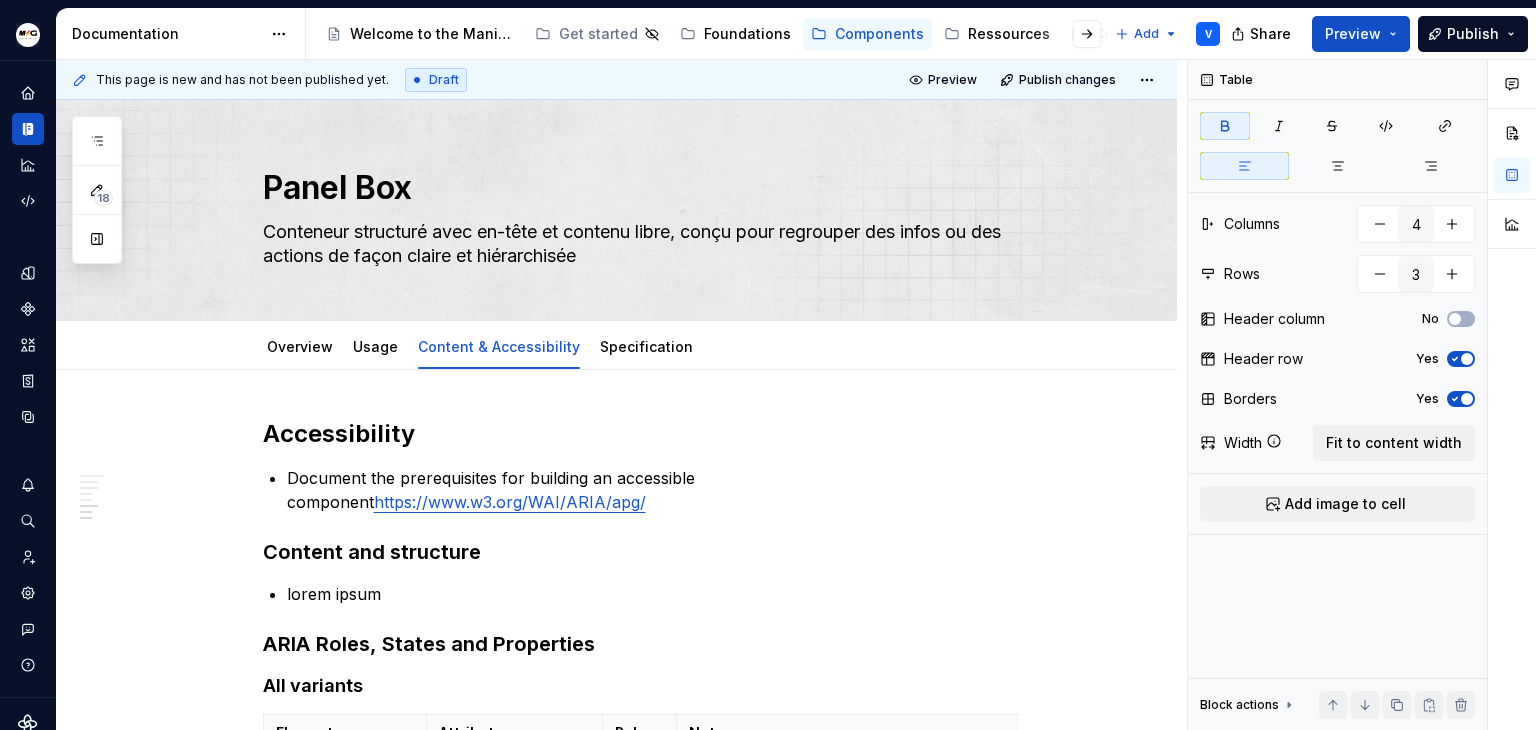 scroll, scrollTop: 0, scrollLeft: 0, axis: both 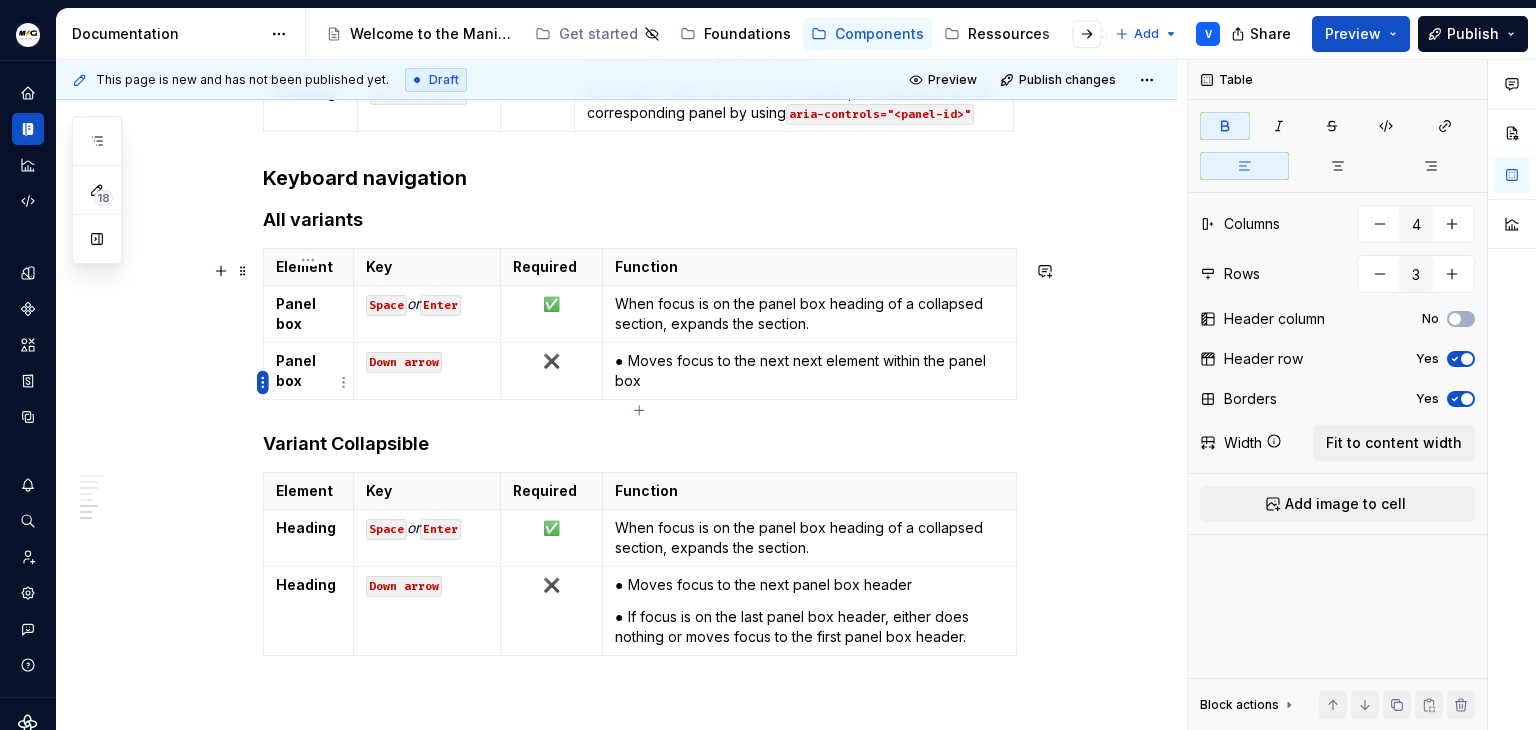 click on "Manitou Gehl Design System V Design system data Documentation
Accessibility guide for tree Page tree.
Navigate the tree with the arrow keys. Common tree hotkeys apply. Further keybindings are available:
enter to execute primary action on focused item
f2 to start renaming the focused item
escape to abort renaming an item
control+d to start dragging selected items
Welcome to the Manitou and Gehl Design System Get started Foundations Components Ressources Contact us Add V Share Preview Publish 18 Pages Add
Accessibility guide for tree Page tree.
Navigate the tree with the arrow keys. Common tree hotkeys apply. Further keybindings are available:
enter to execute primary action on focused item
f2 to start renaming the focused item
escape to abort renaming an item
control+d to start dragging selected items
ComponentTemplate (to duplicate) Overview Usage Specification Usage" at bounding box center (768, 365) 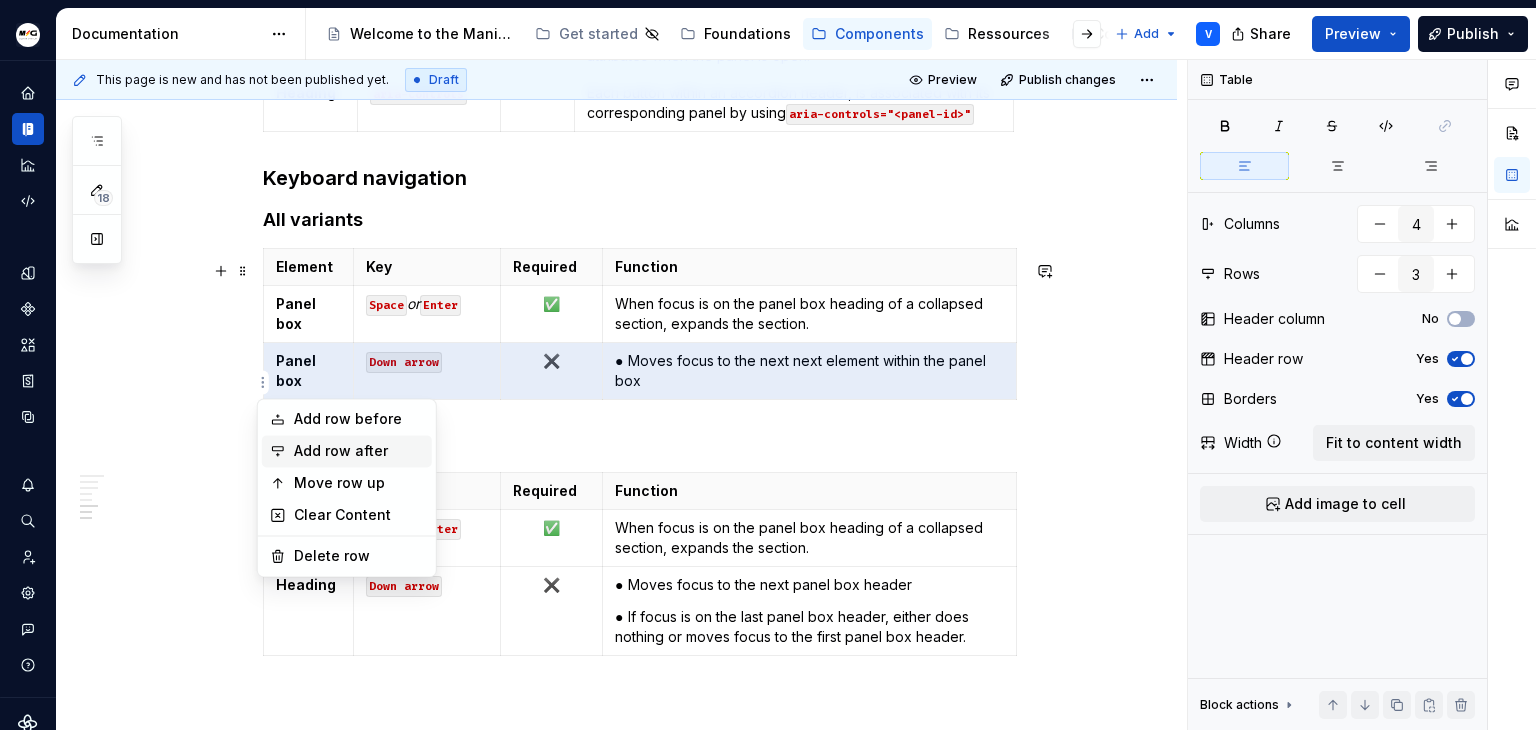 click on "Add row after" at bounding box center [359, 451] 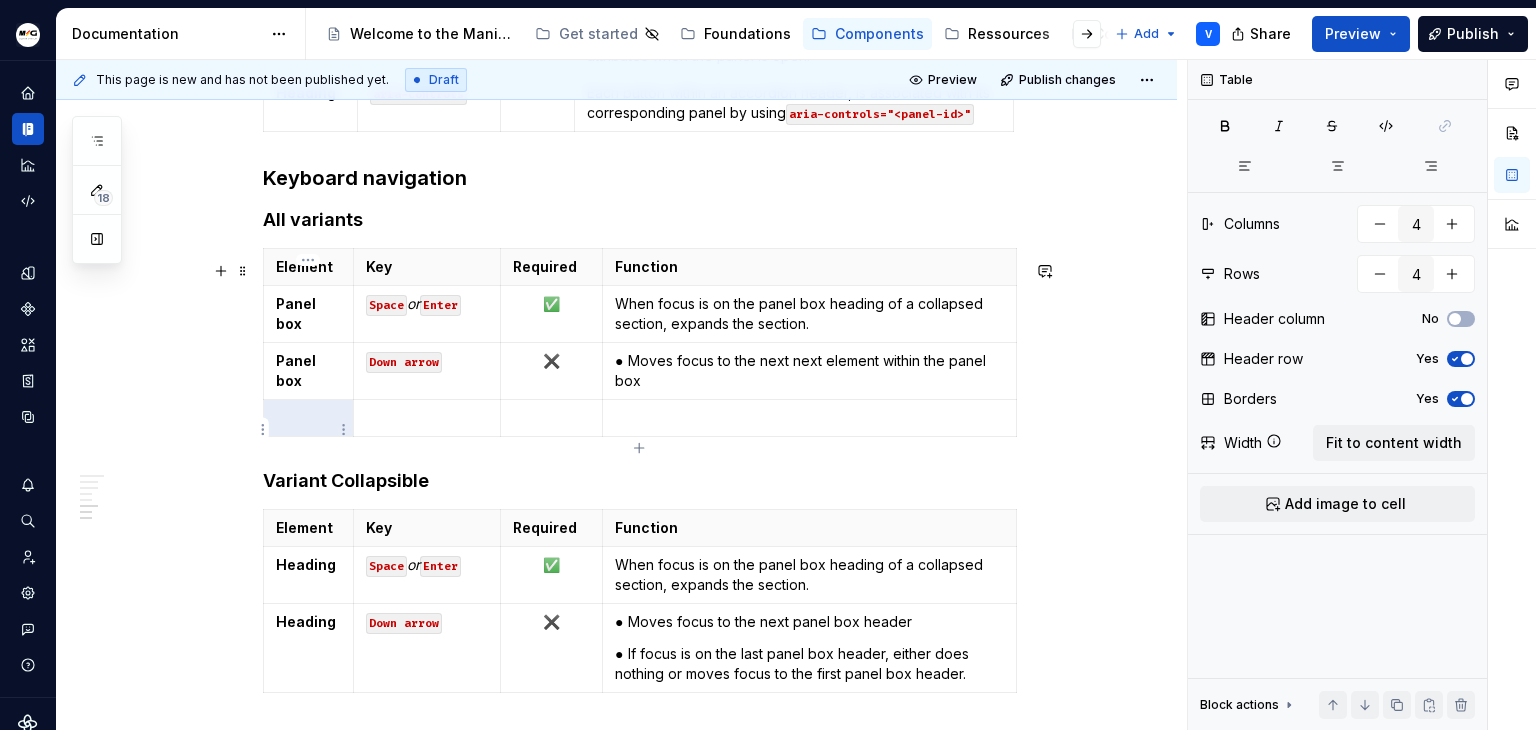 click at bounding box center (309, 418) 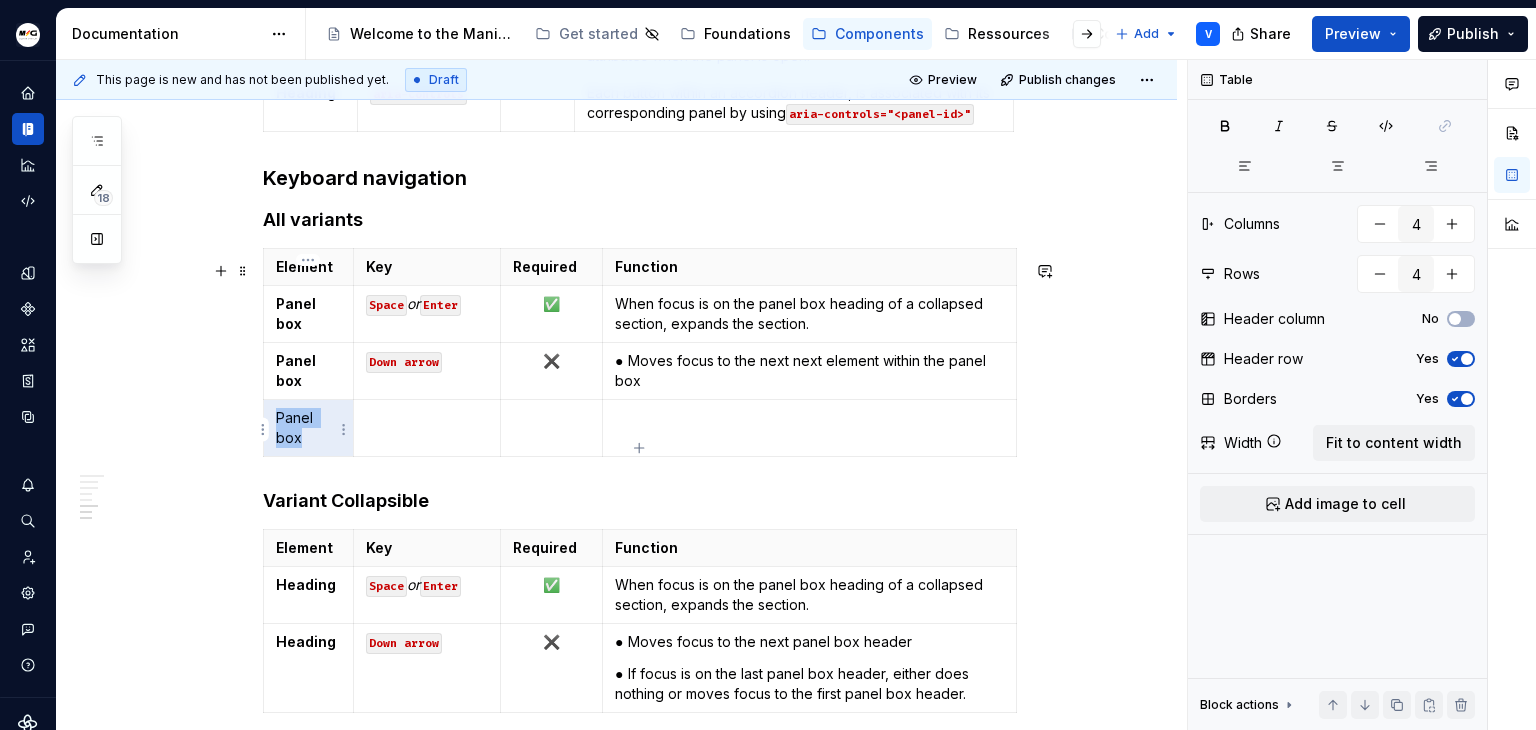 drag, startPoint x: 276, startPoint y: 429, endPoint x: 336, endPoint y: 430, distance: 60.00833 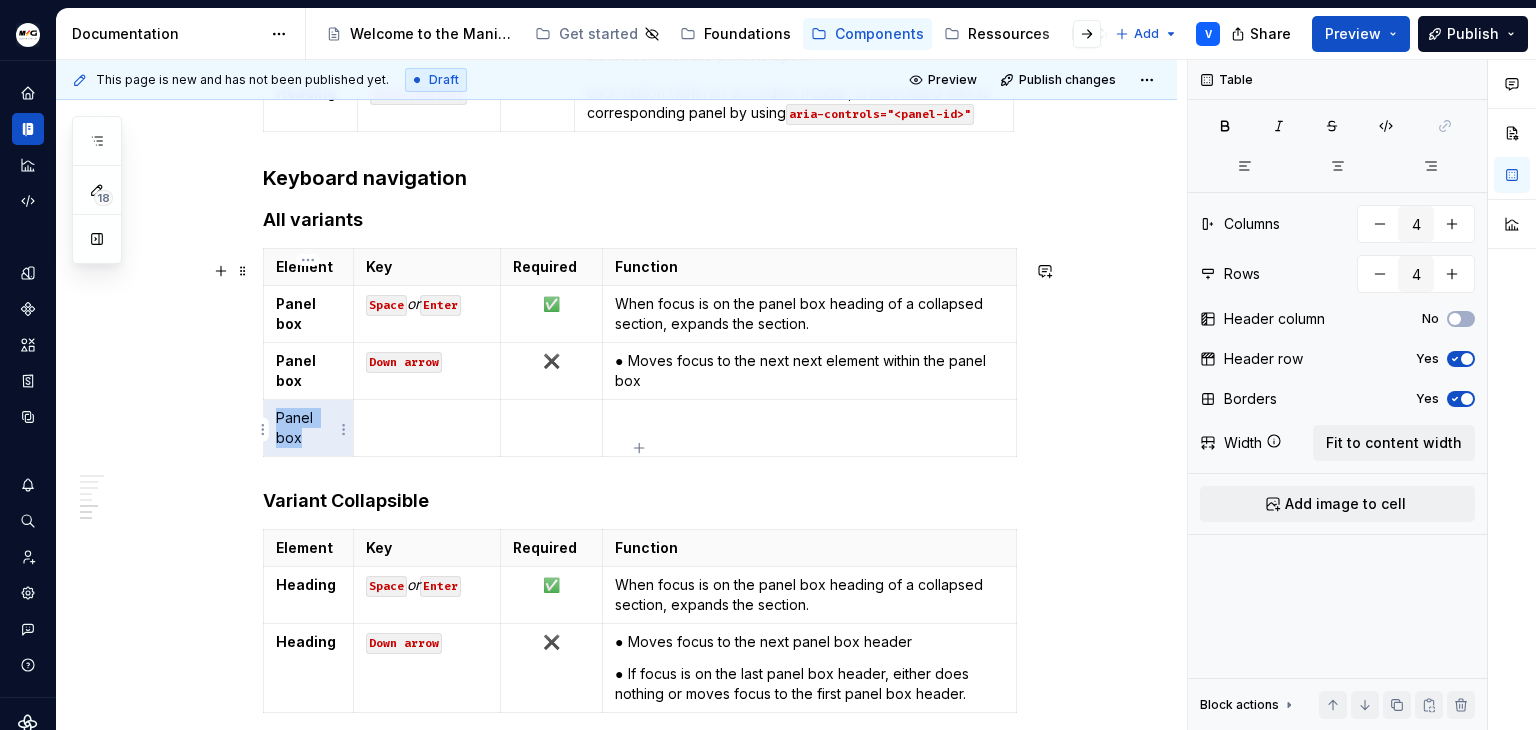 click on "Panel box" at bounding box center (309, 428) 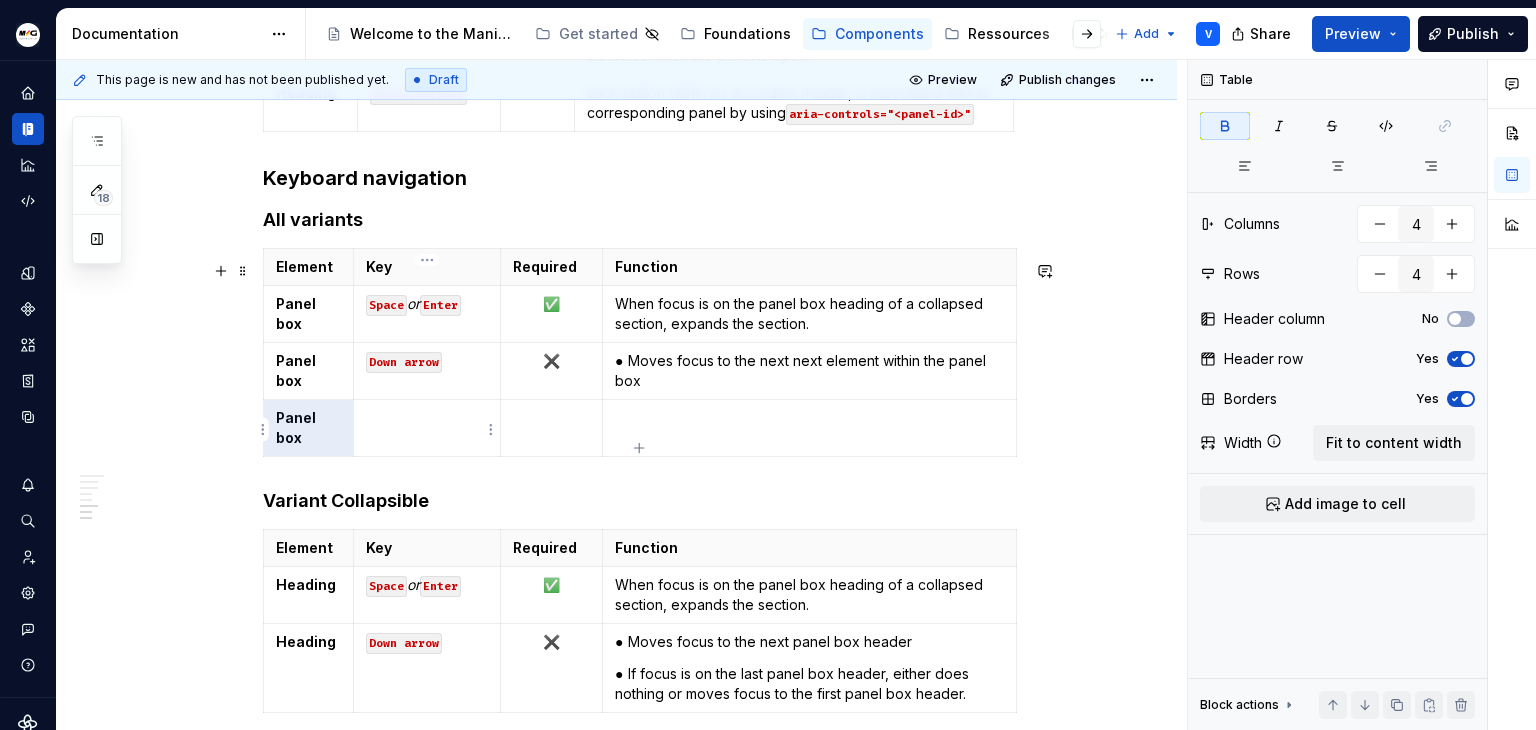 click at bounding box center (427, 428) 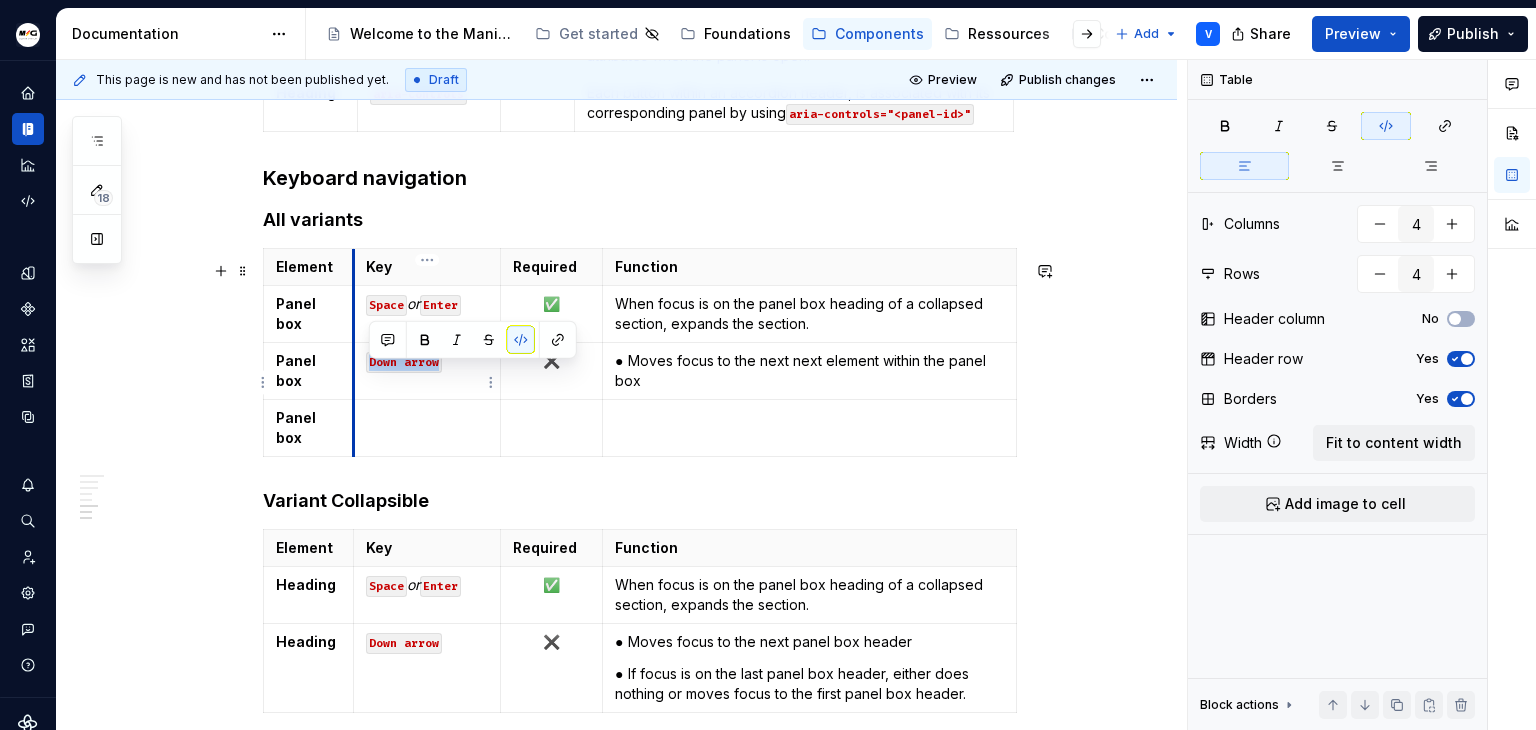 drag, startPoint x: 453, startPoint y: 377, endPoint x: 355, endPoint y: 375, distance: 98.02041 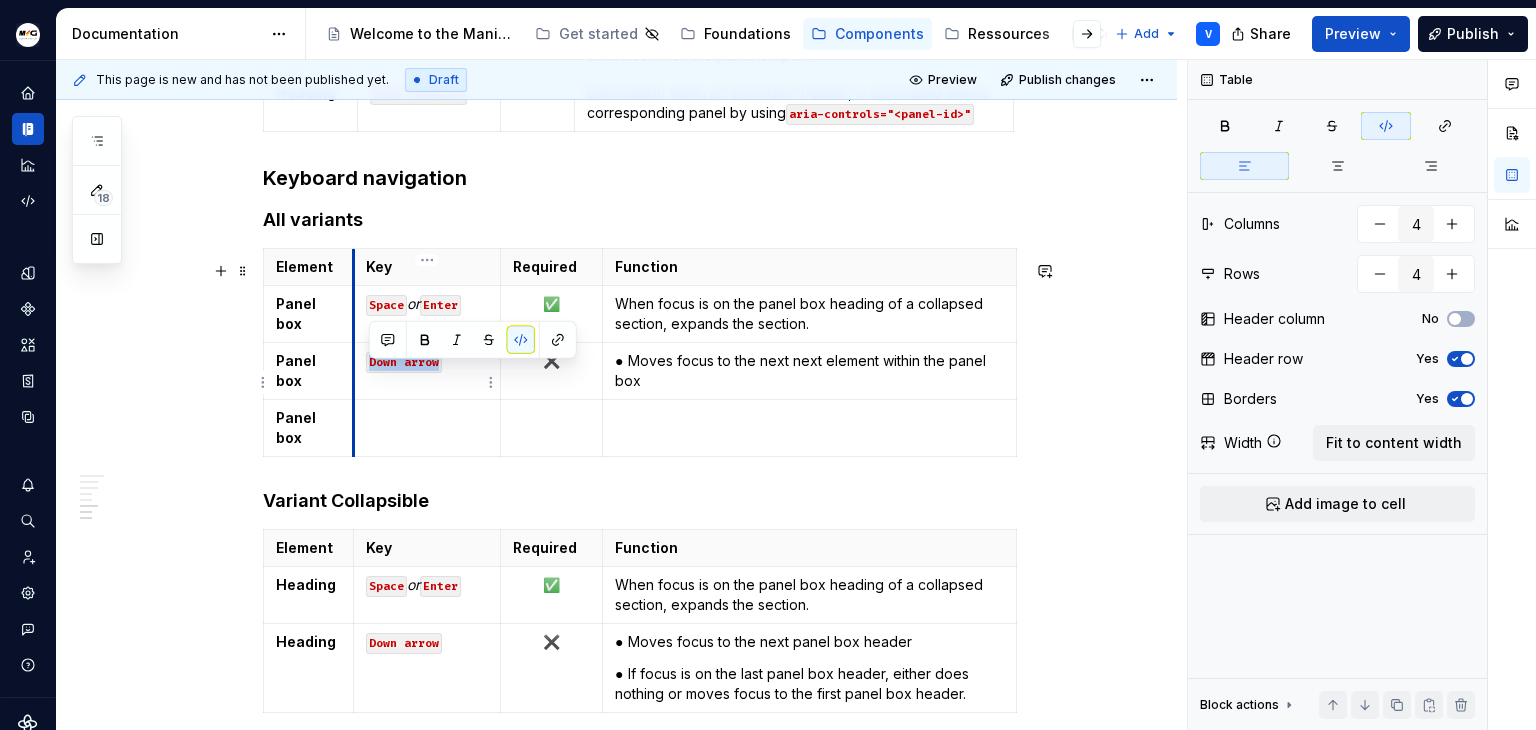 click on "Down arrow" at bounding box center [427, 371] 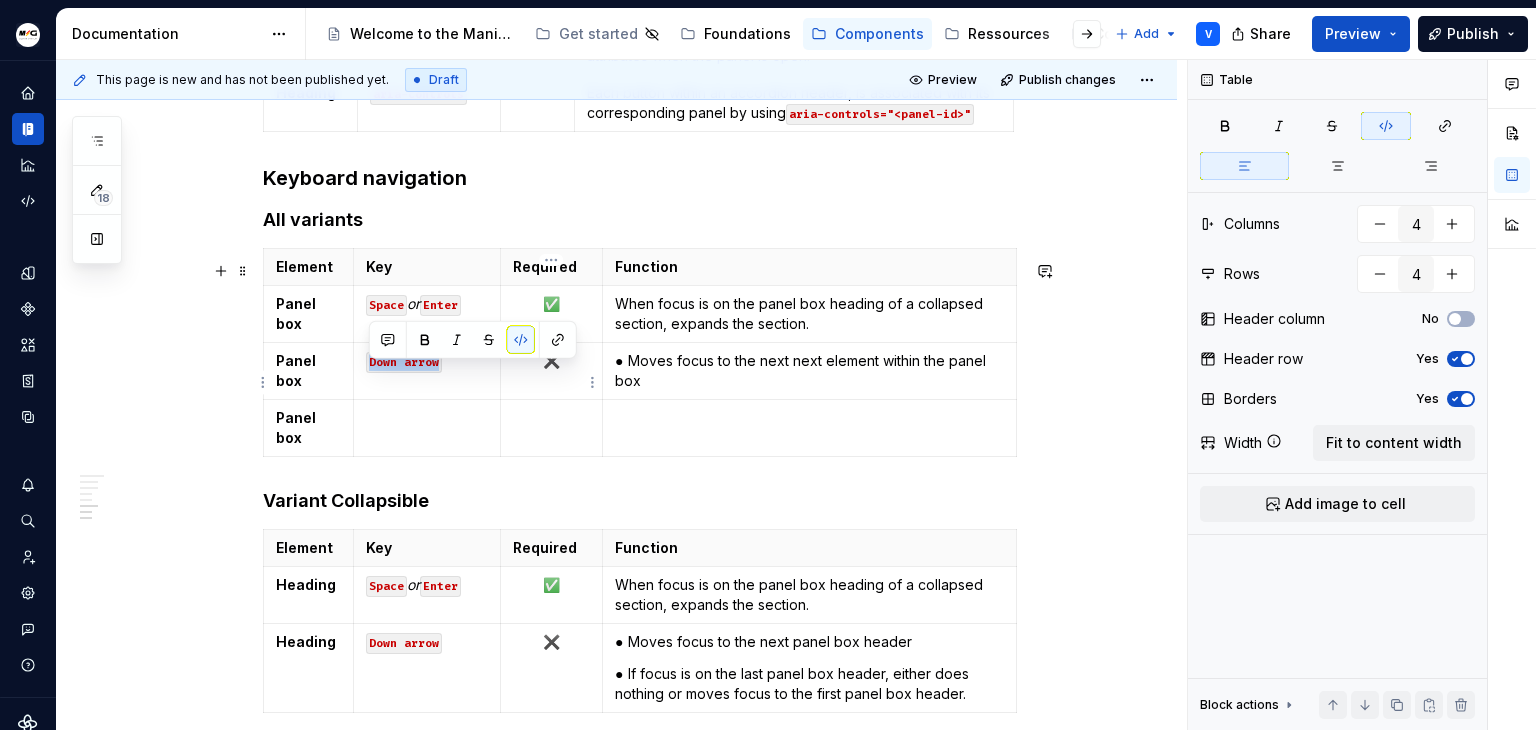 copy on "Down arrow" 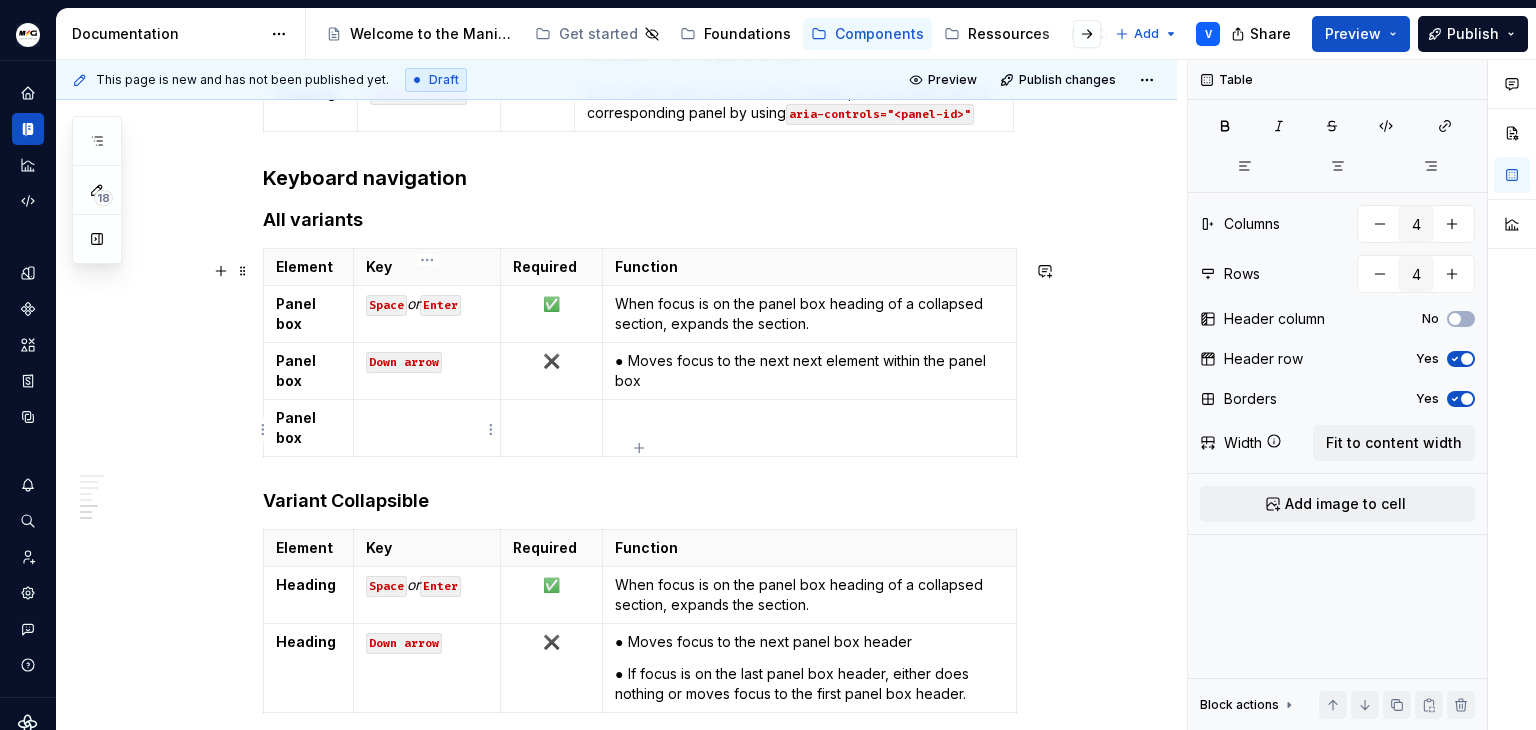 click at bounding box center [427, 418] 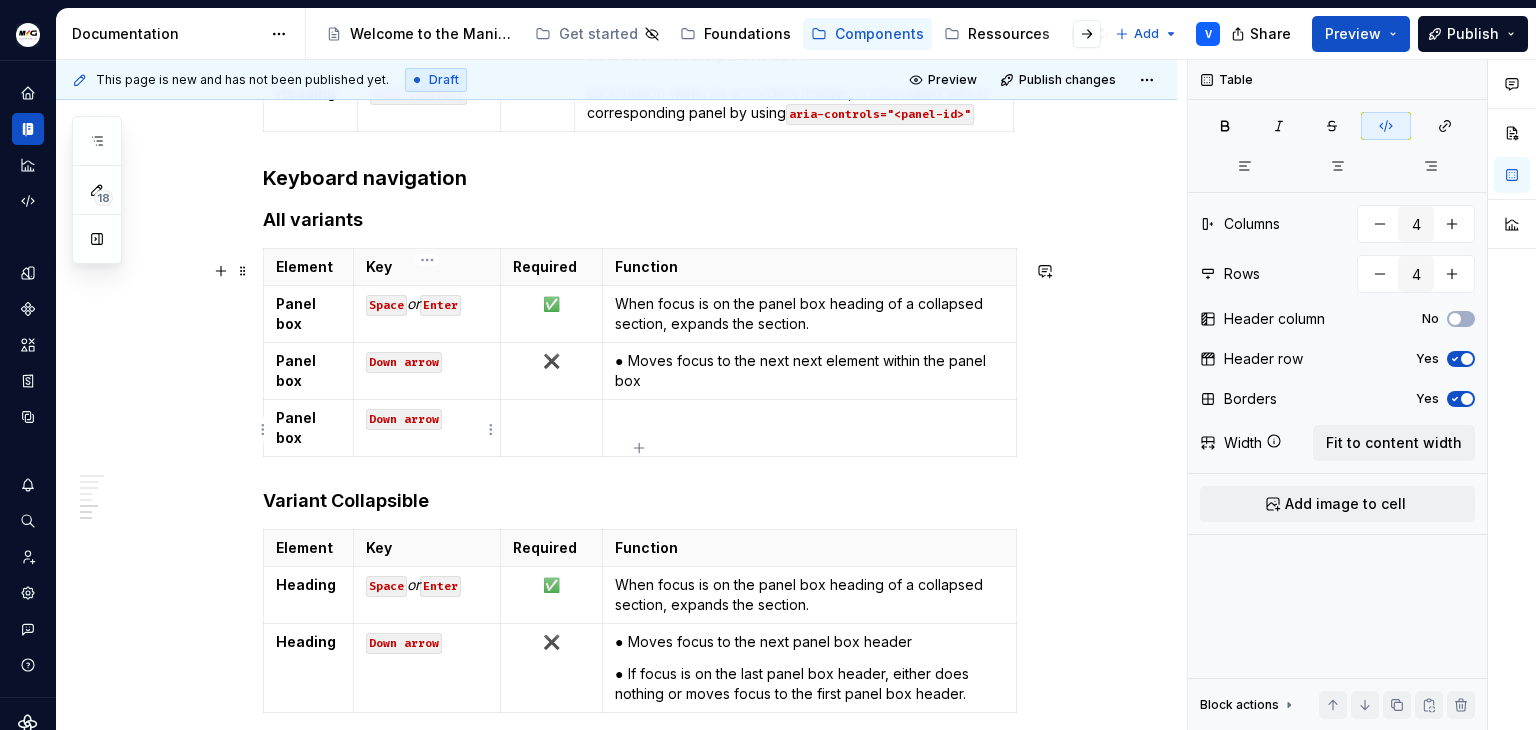 click on "Down arrow" at bounding box center [404, 419] 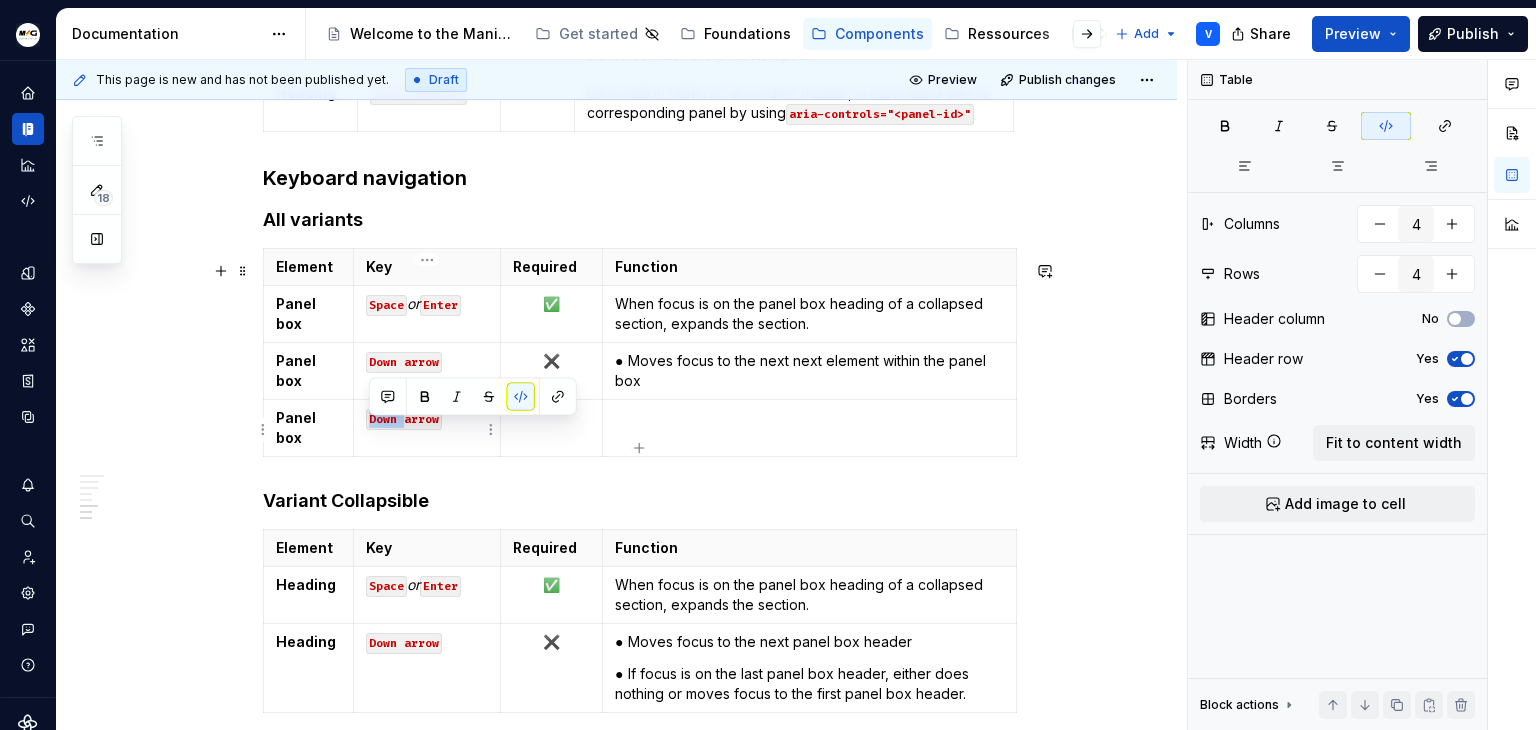 click on "Down arrow" at bounding box center (404, 419) 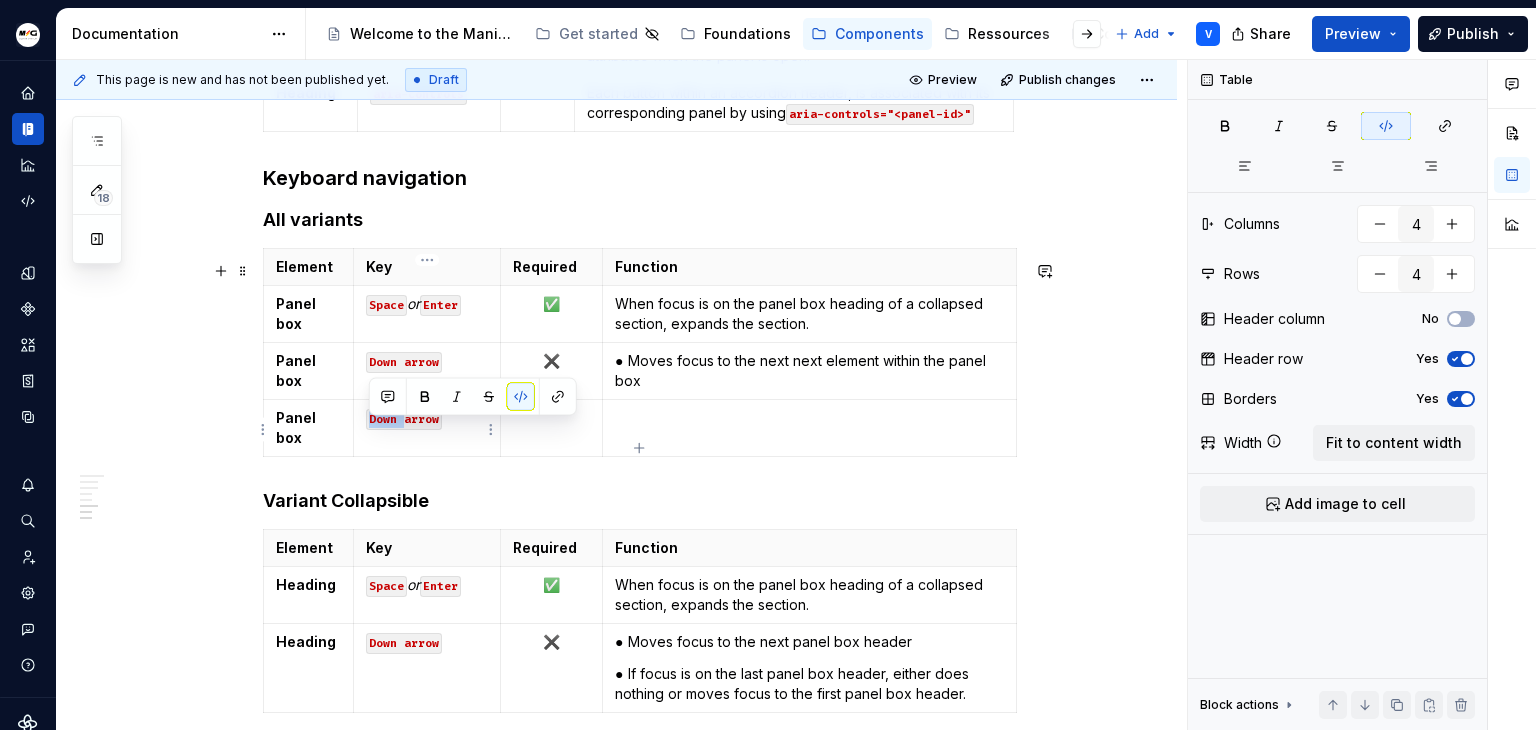 click on "Down arrow" at bounding box center (404, 419) 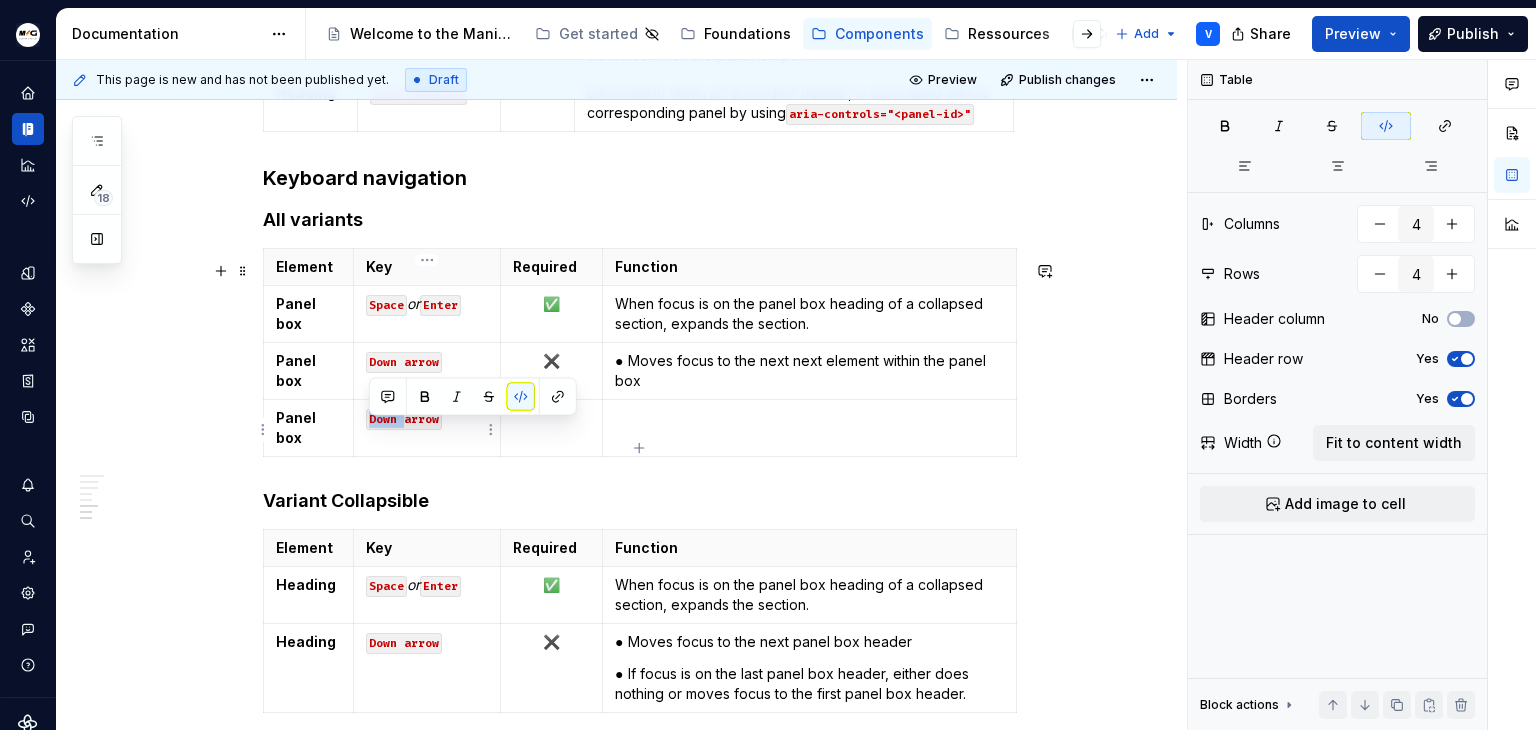 click on "Down arrow" at bounding box center [404, 419] 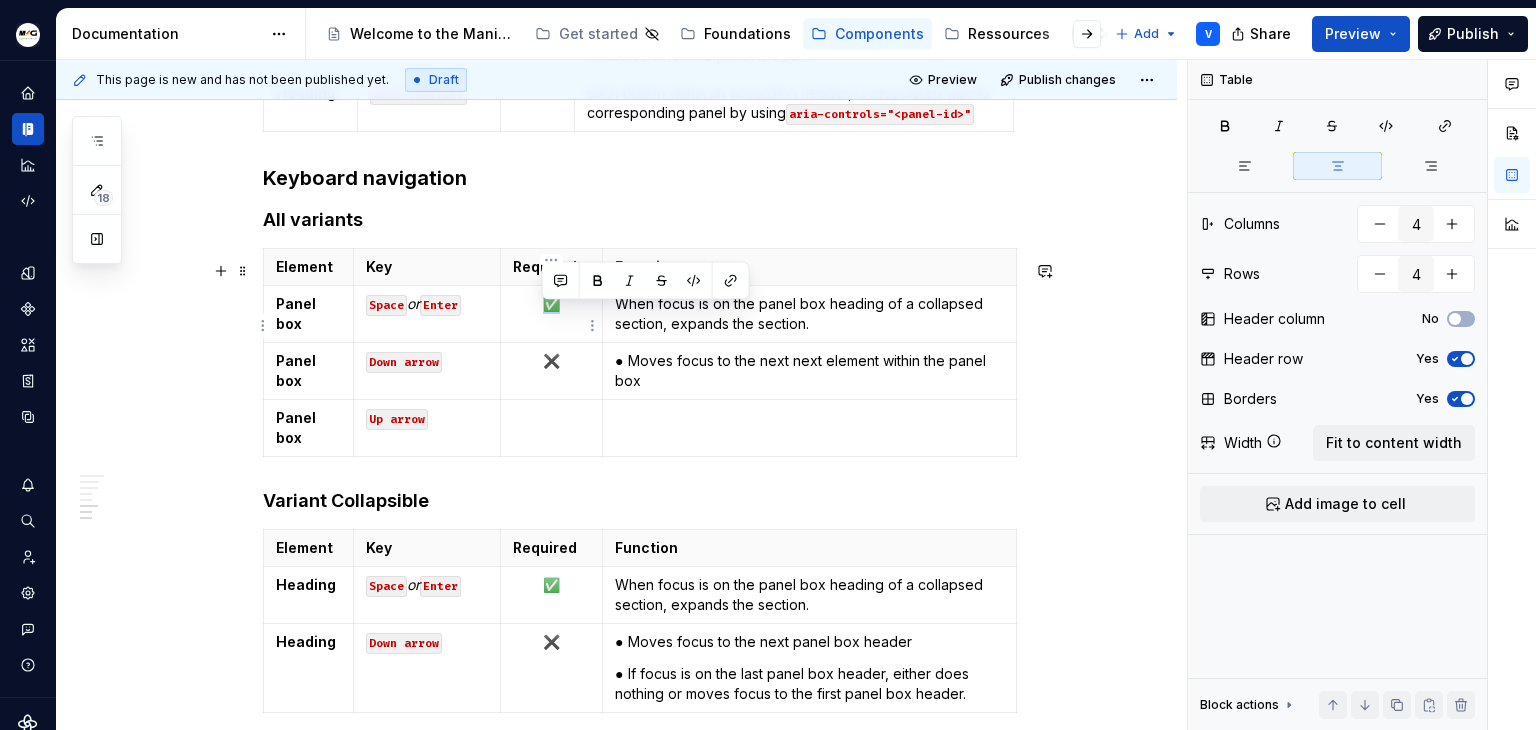 drag, startPoint x: 543, startPoint y: 319, endPoint x: 554, endPoint y: 318, distance: 11.045361 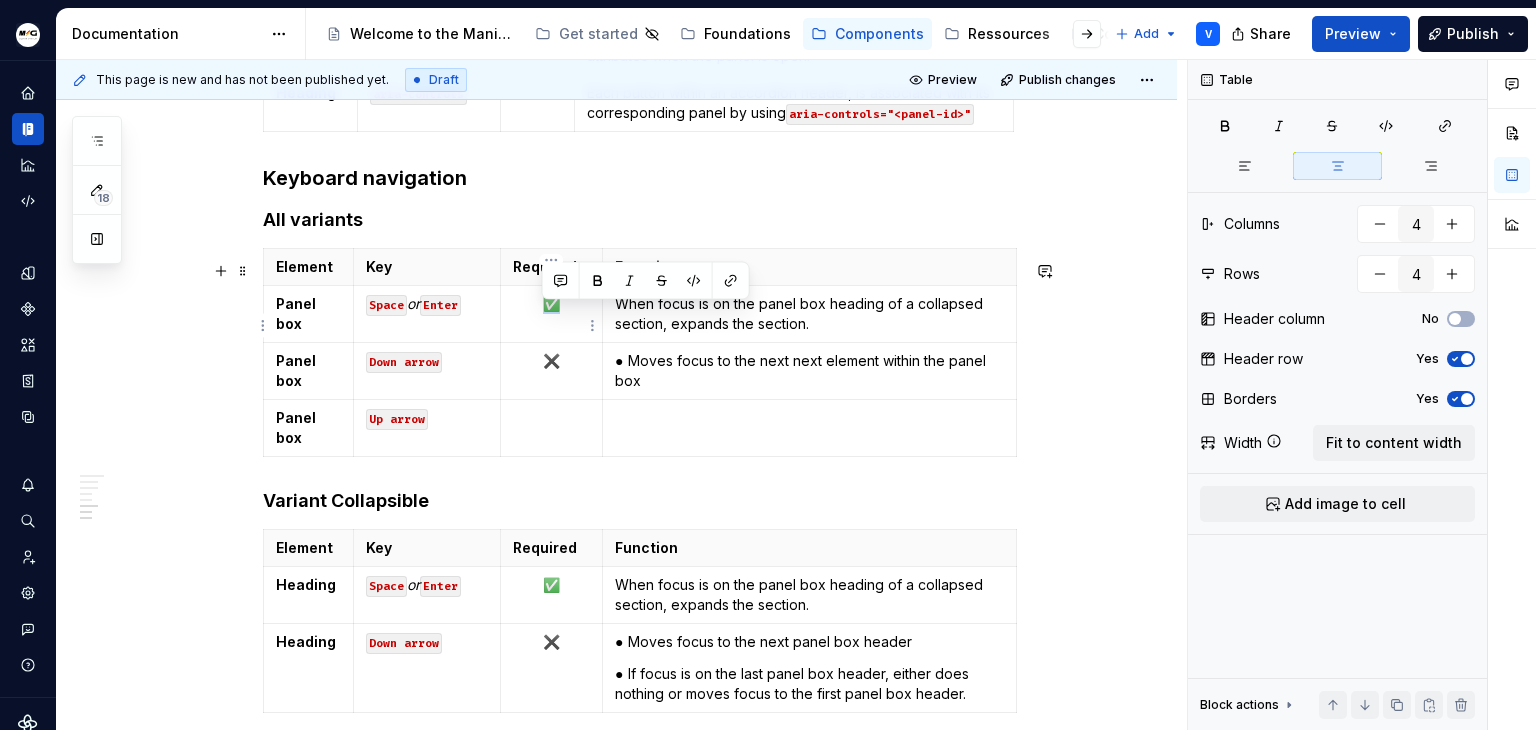 click on "✅" at bounding box center [551, 304] 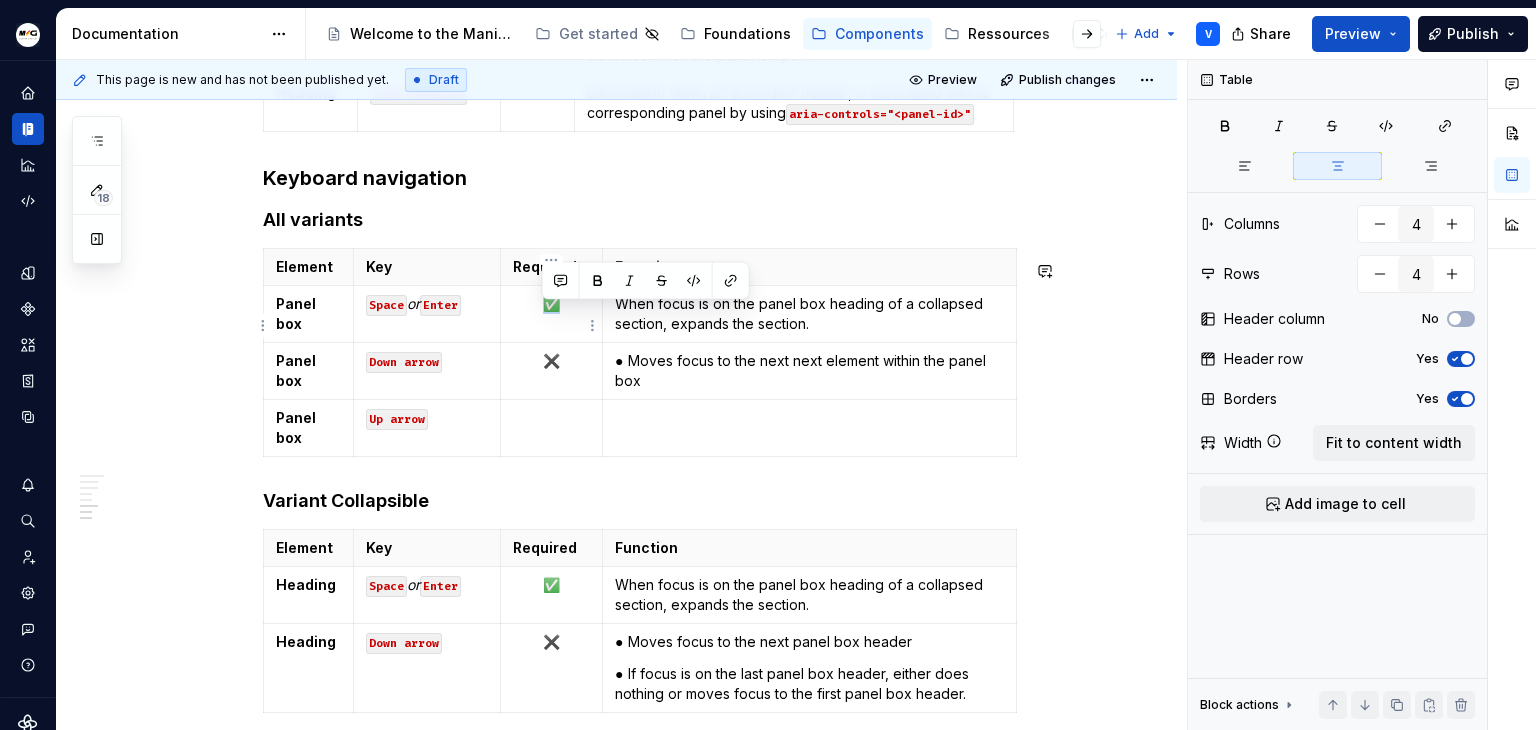 copy on "✅" 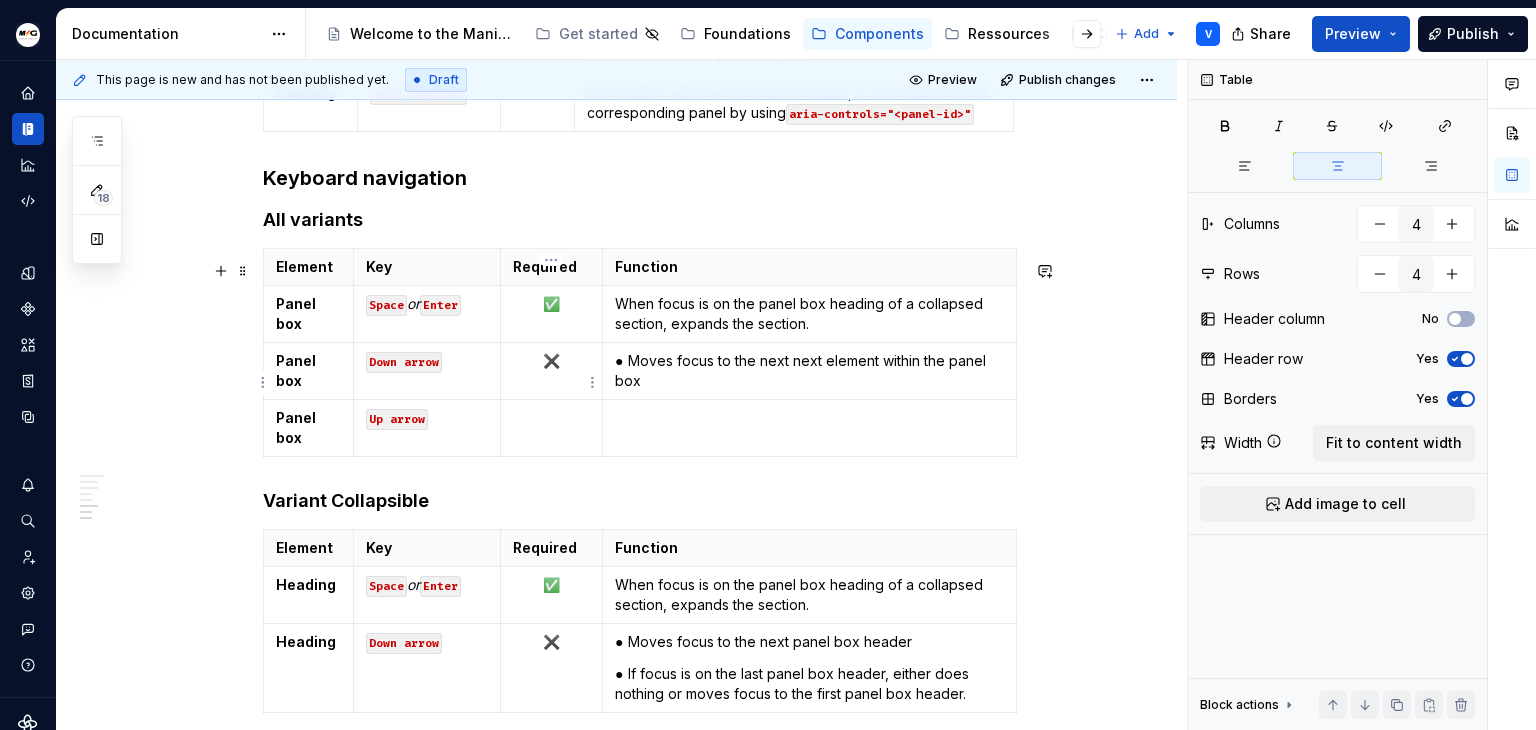 click on "✖️" at bounding box center [551, 361] 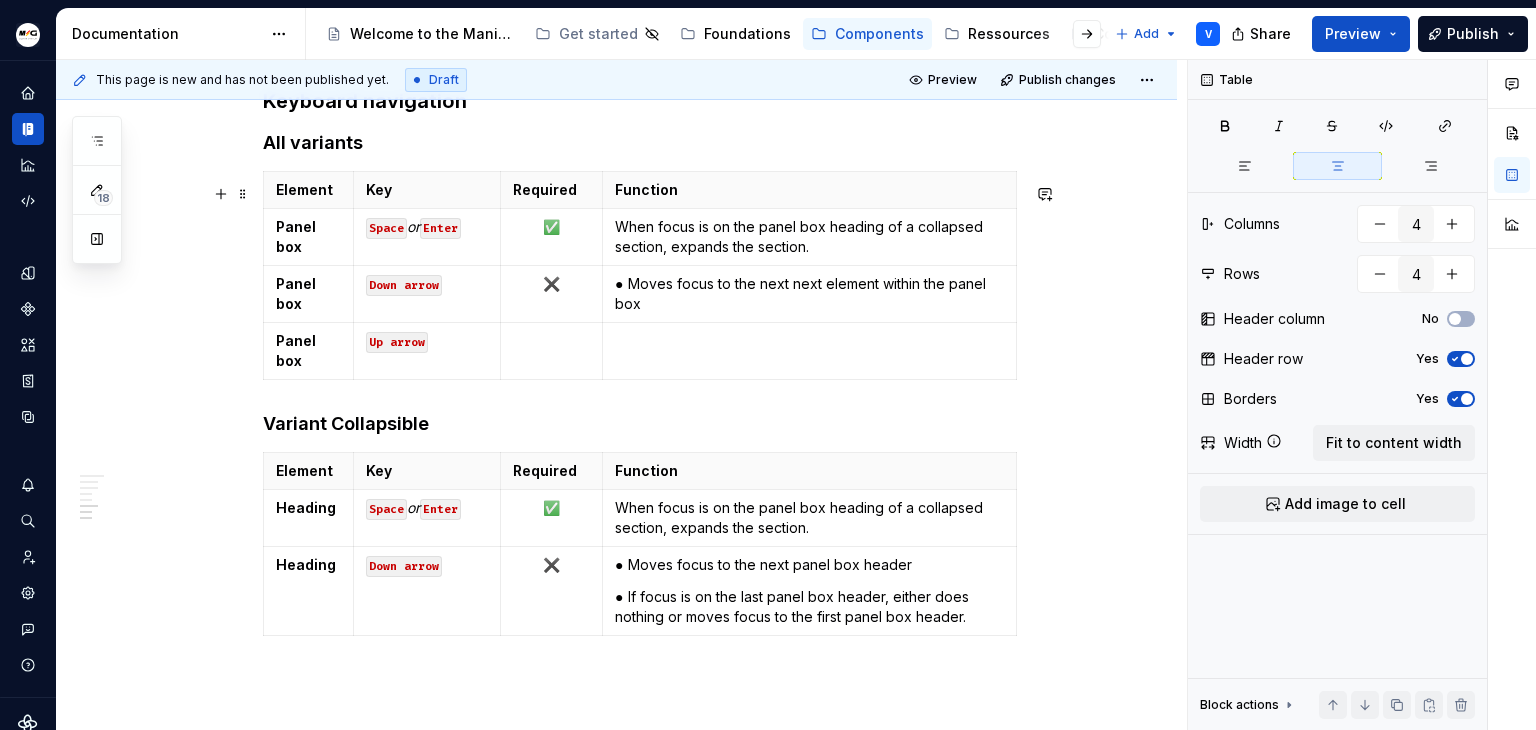 scroll, scrollTop: 1321, scrollLeft: 0, axis: vertical 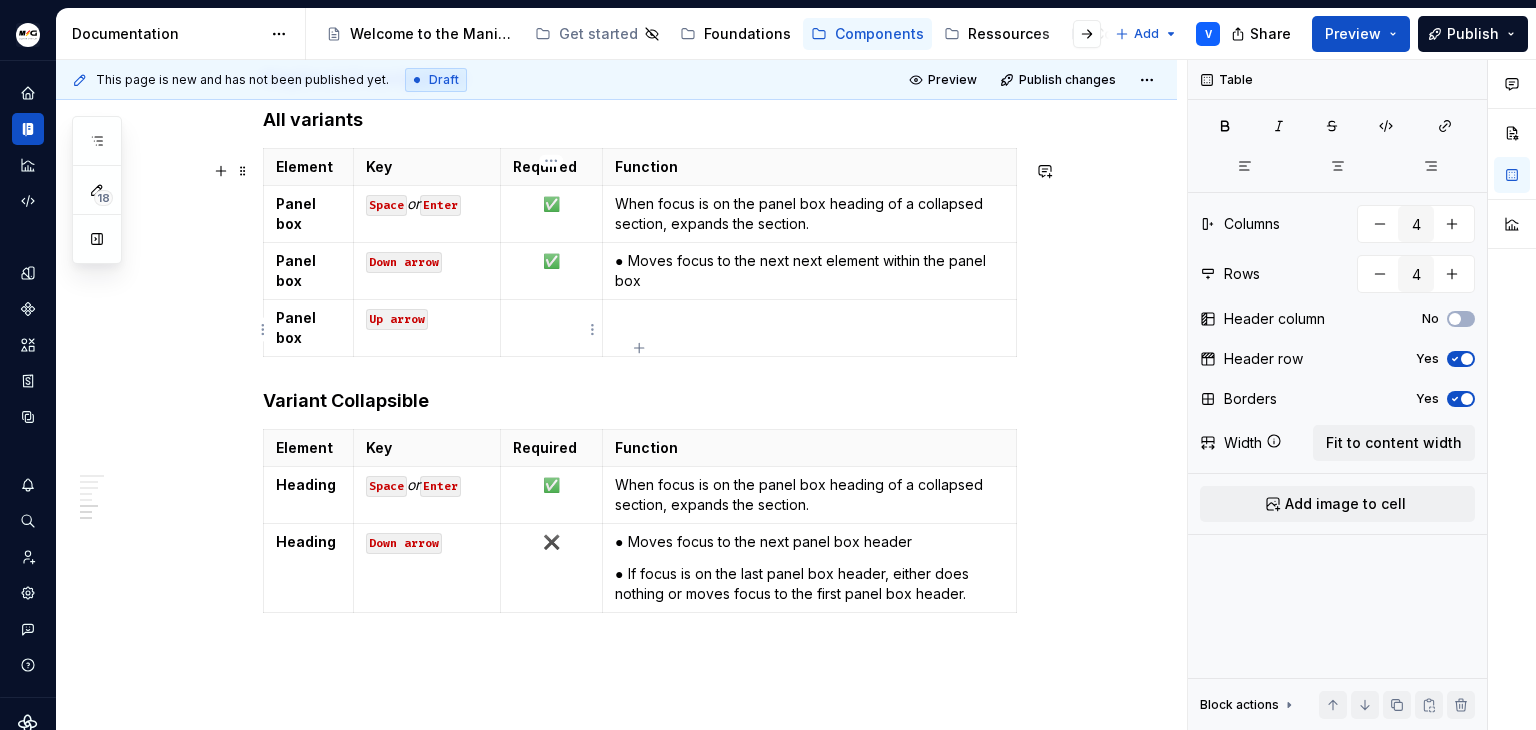 click at bounding box center [551, 318] 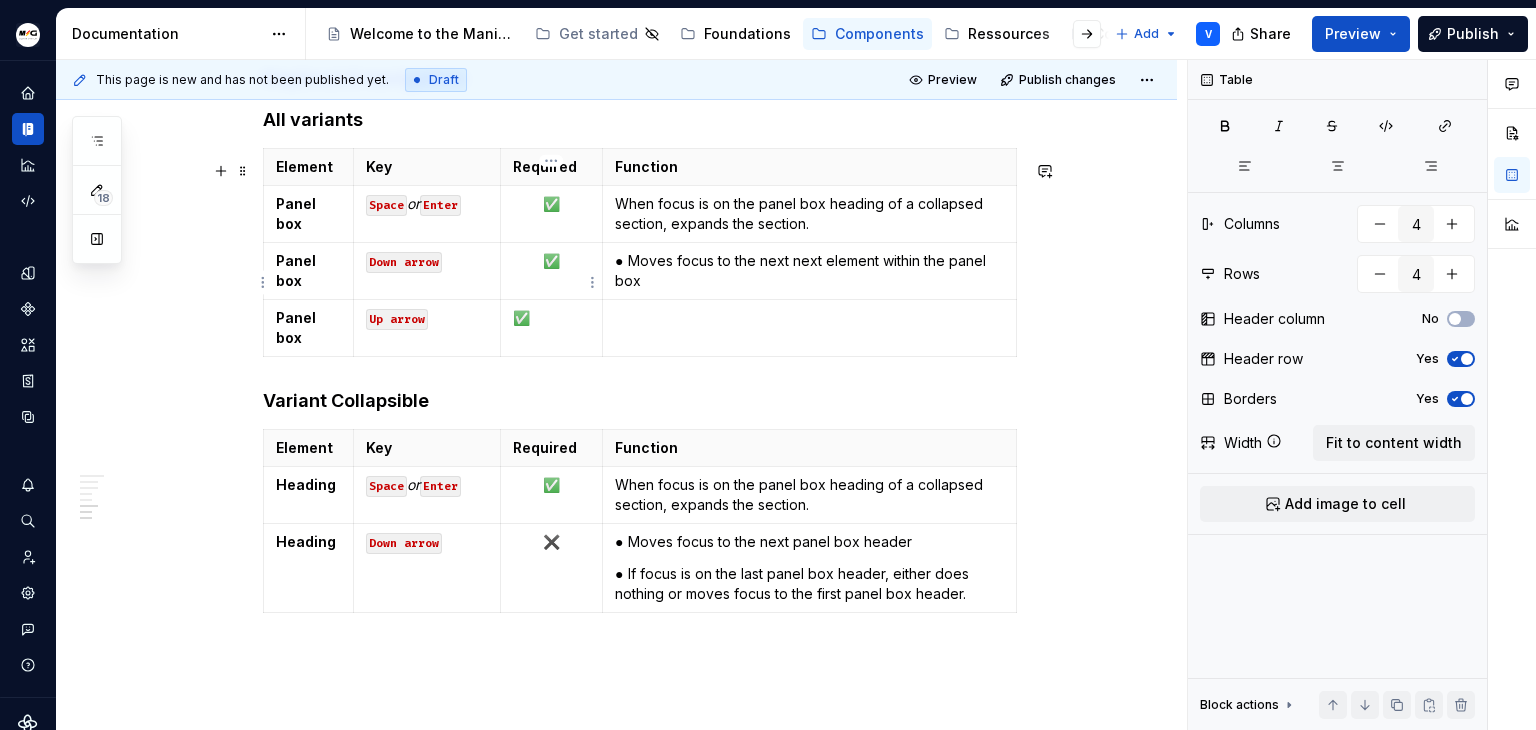 click on "✅" at bounding box center [551, 261] 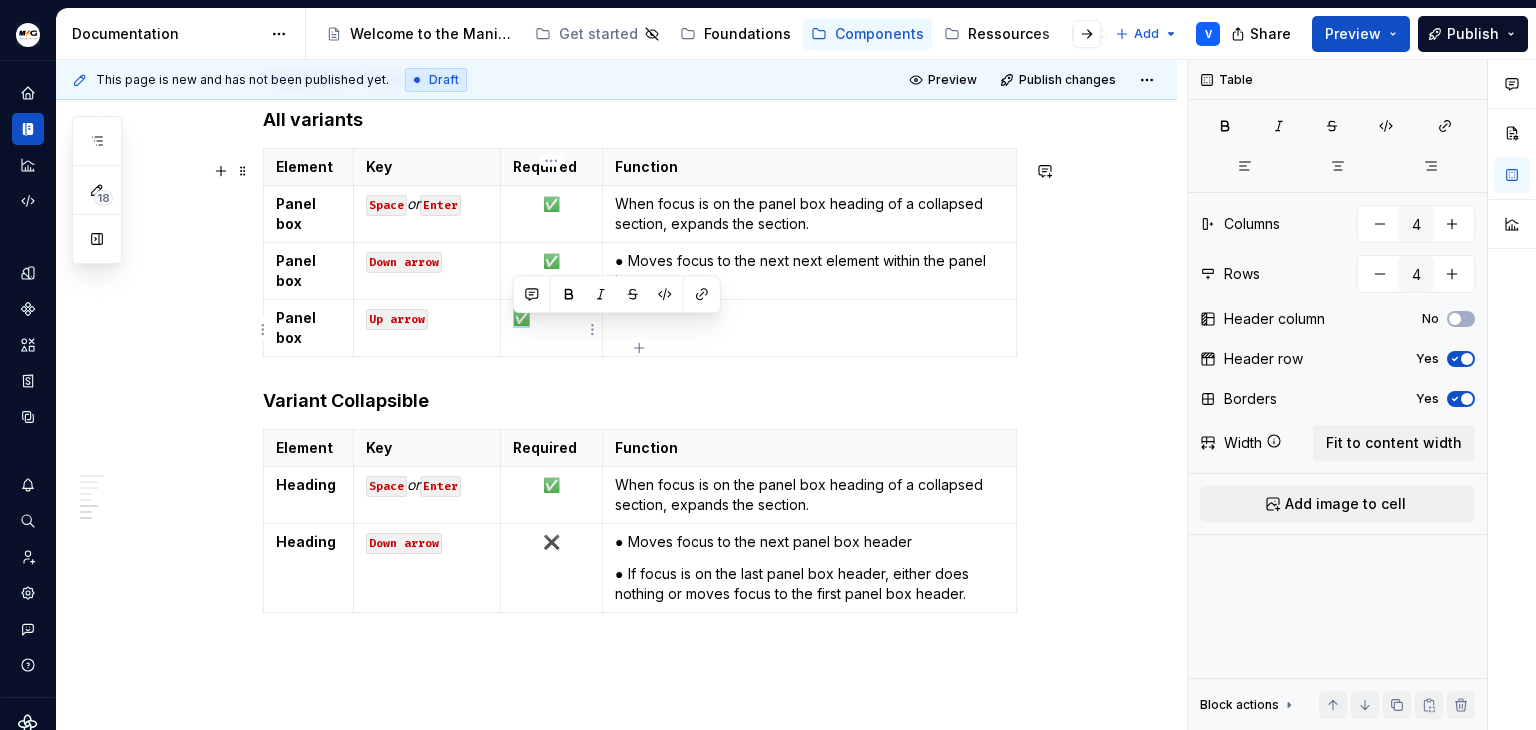 drag, startPoint x: 518, startPoint y: 328, endPoint x: 551, endPoint y: 328, distance: 33 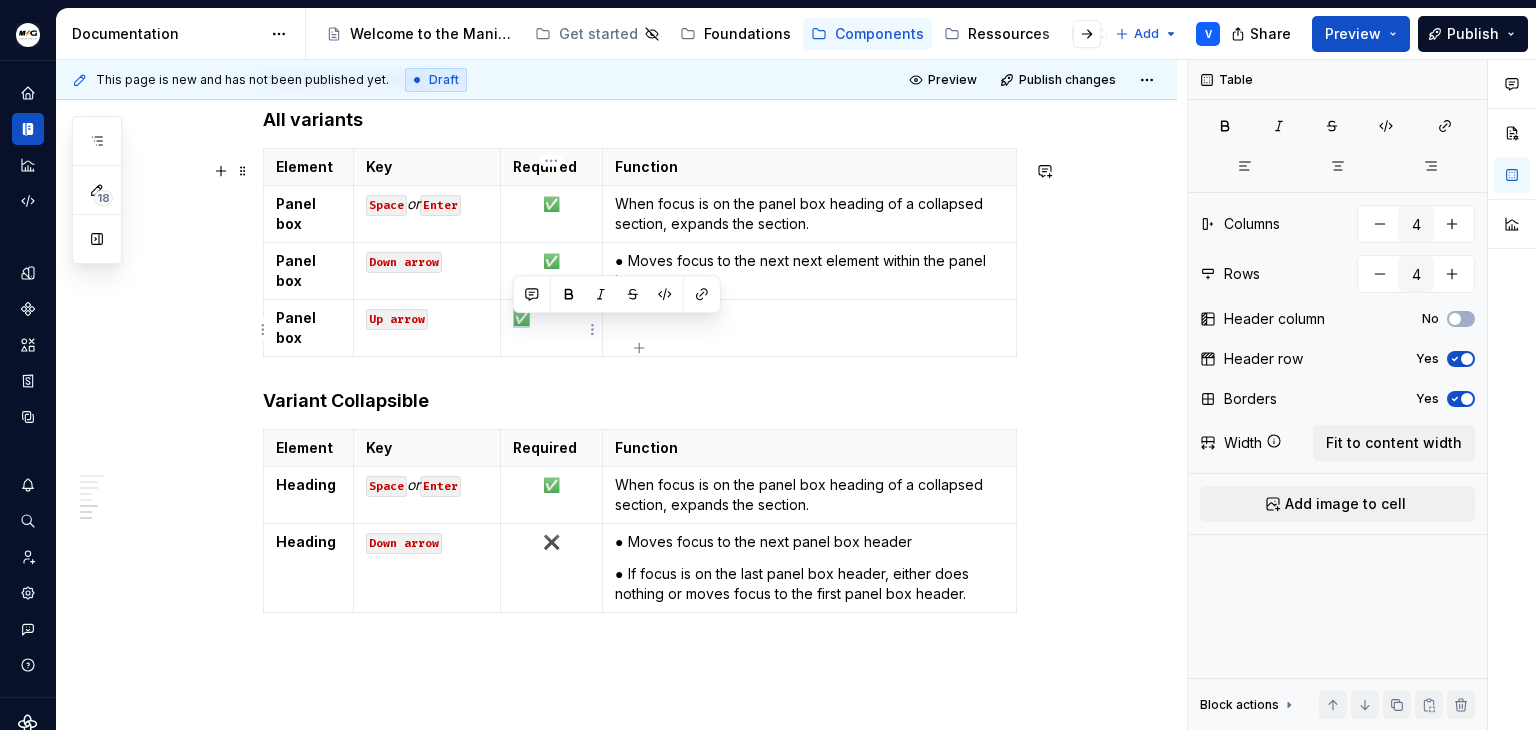 click on "✅" at bounding box center [551, 318] 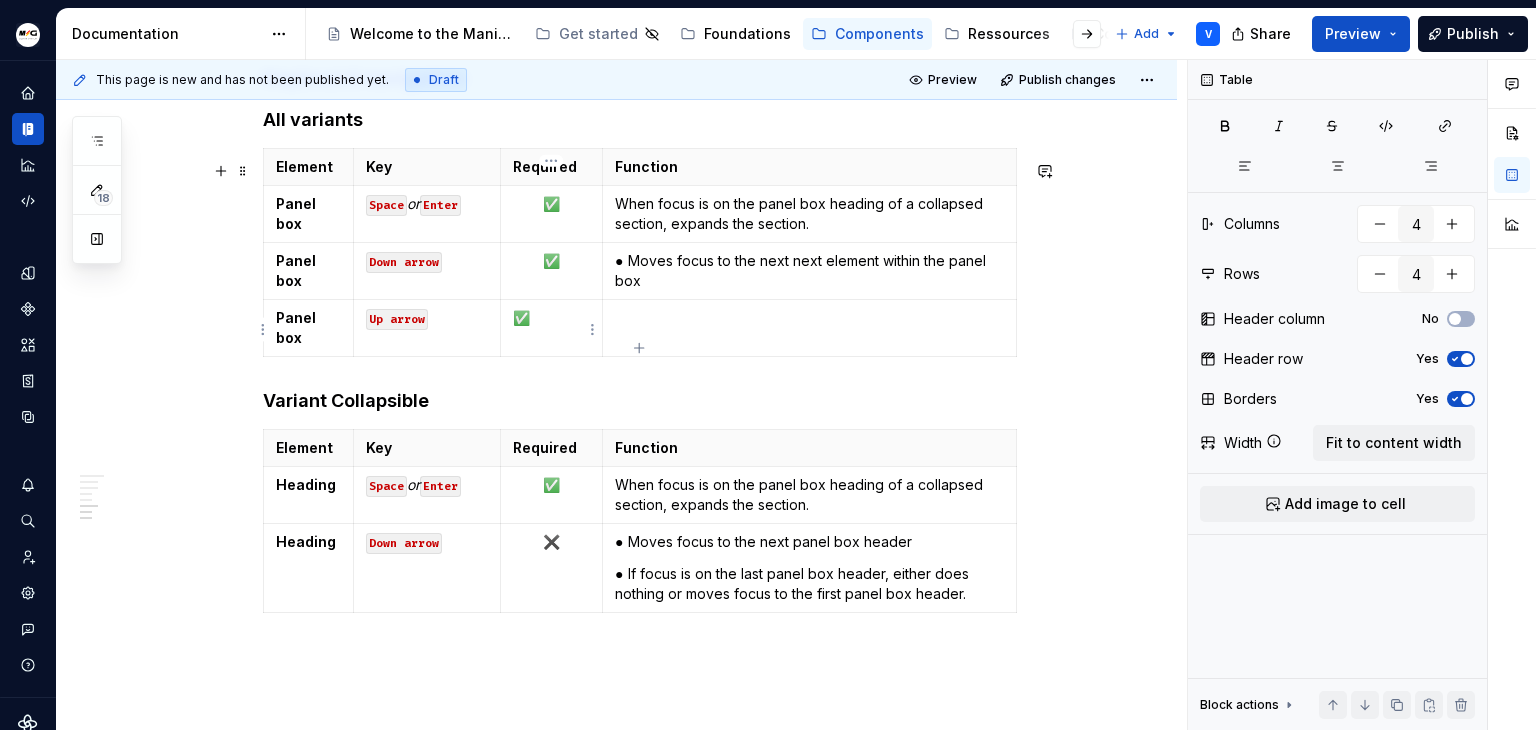click on "✅" at bounding box center (551, 318) 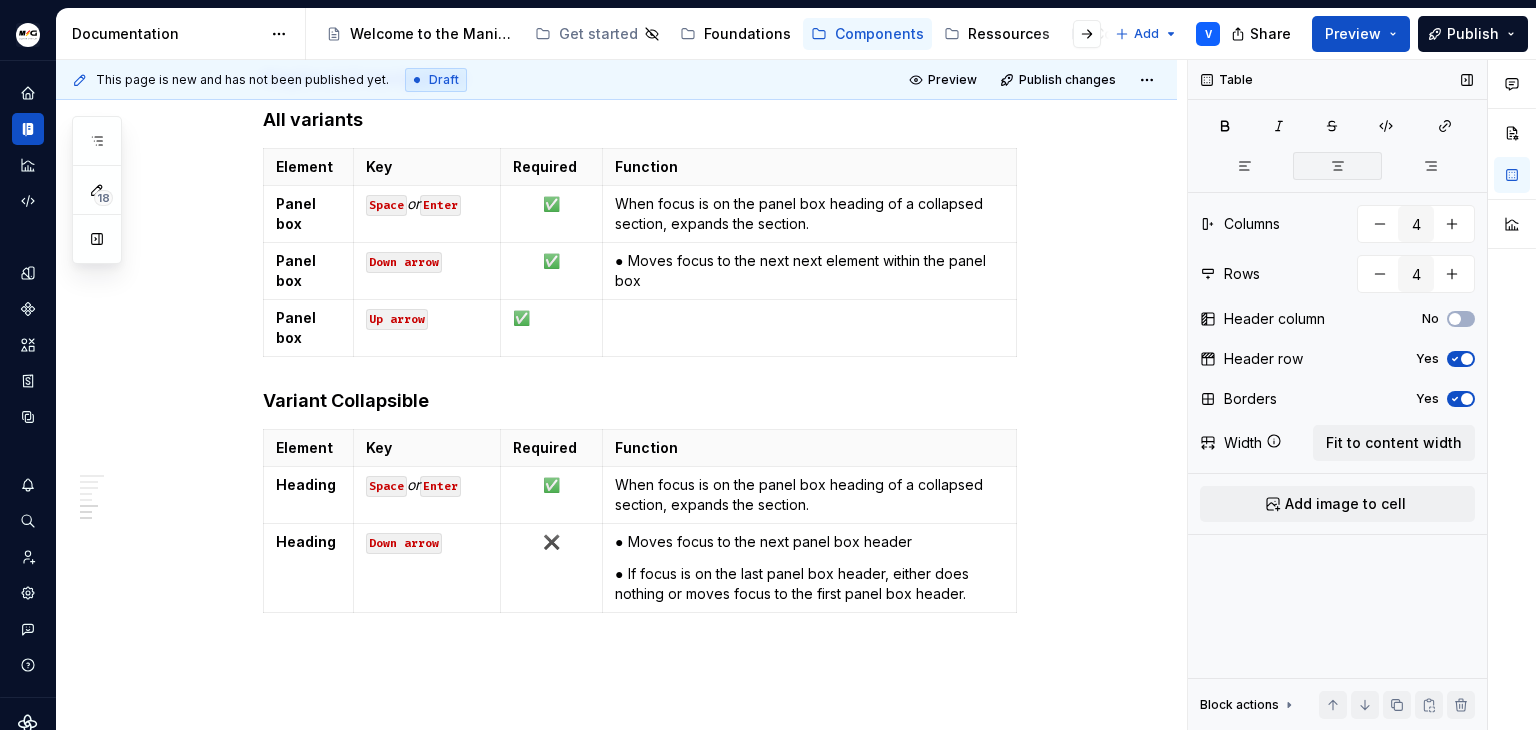 click at bounding box center (1337, 166) 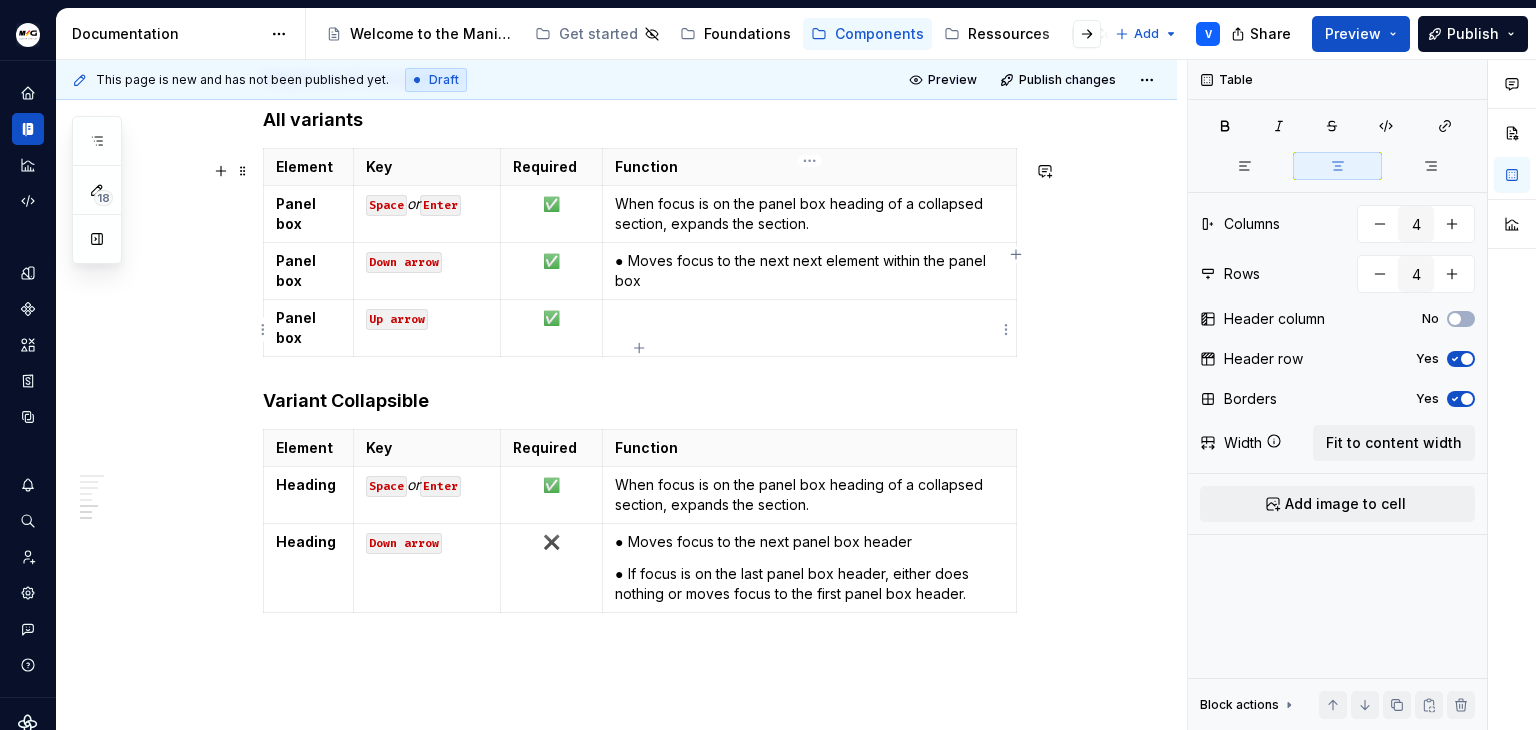 click at bounding box center [809, 328] 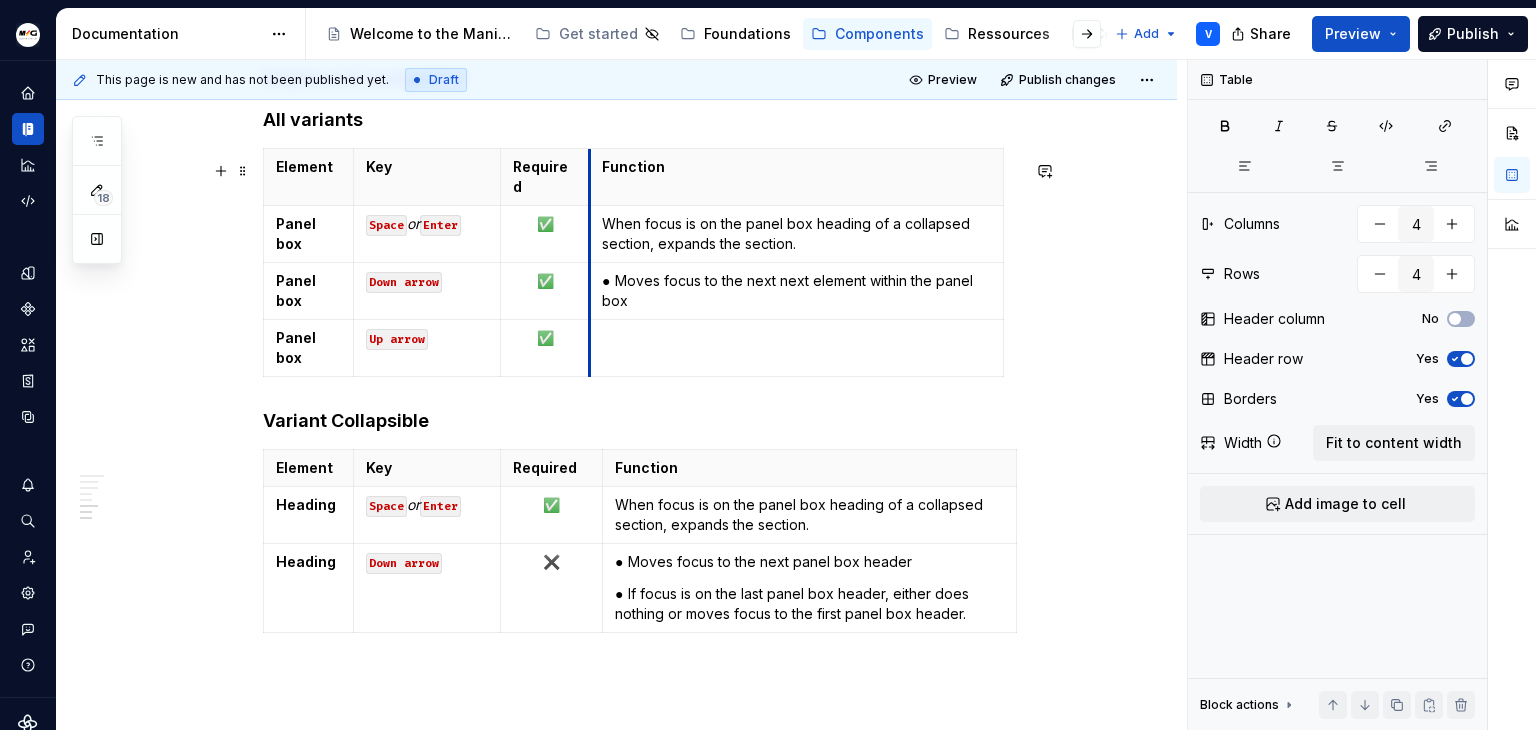 drag, startPoint x: 602, startPoint y: 177, endPoint x: 589, endPoint y: 179, distance: 13.152946 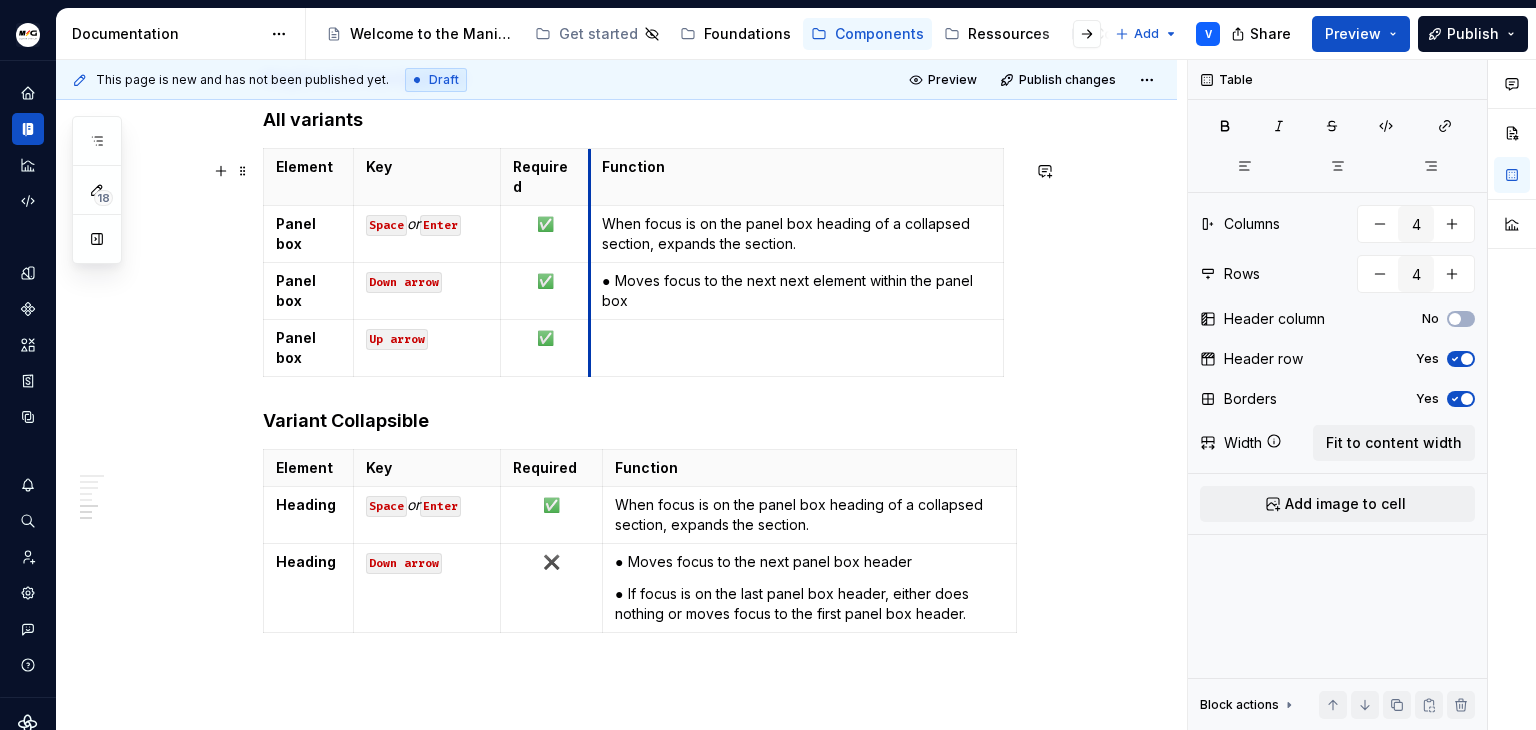 click on "Function" at bounding box center (796, 177) 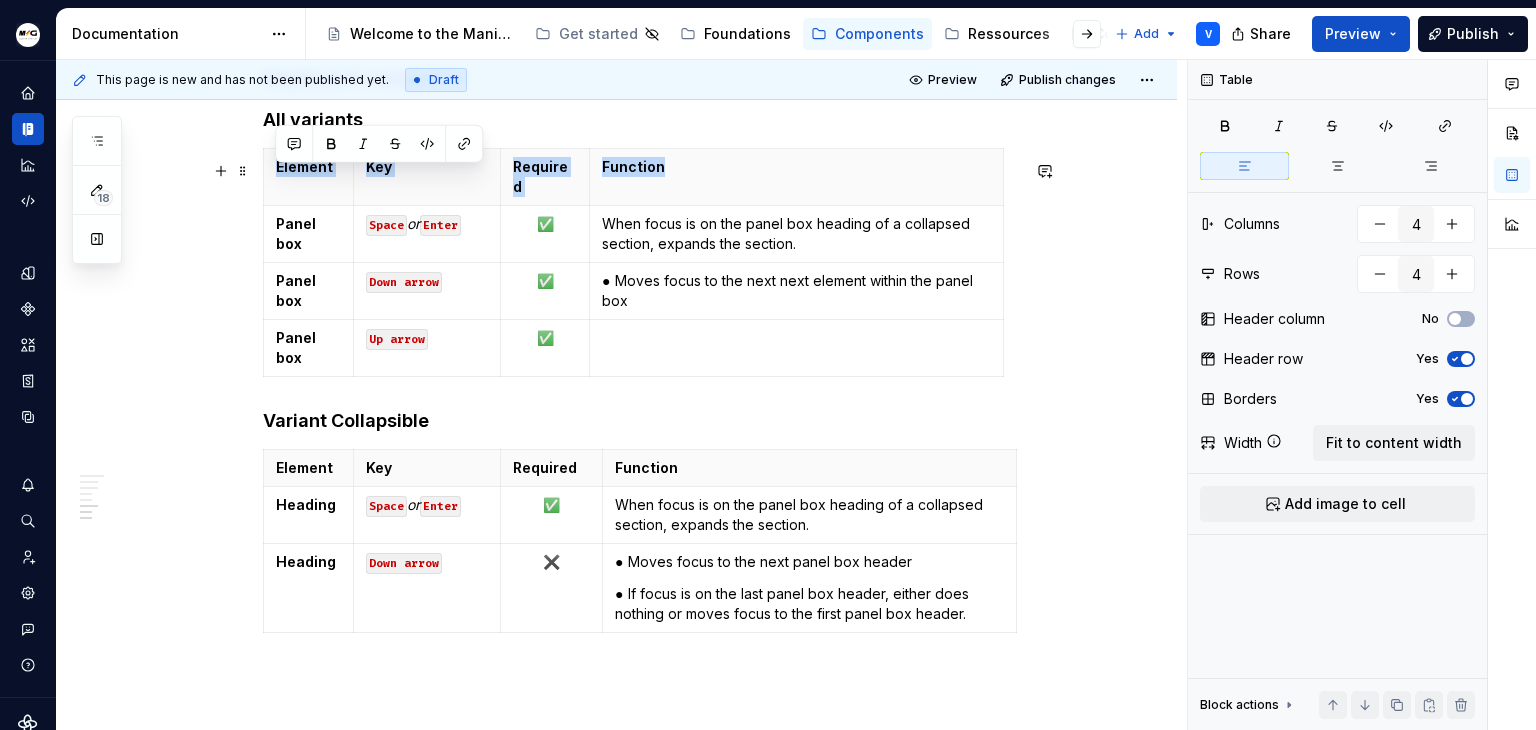 click on "Element Key Required Function Panel box Space  or  Enter ✅ When focus is on the panel box heading of a collapsed section, expands the section. Panel box Down arrow ✅ ● Moves focus to the next next element within the panel box  Panel box Up arrow ✅" at bounding box center (641, 266) 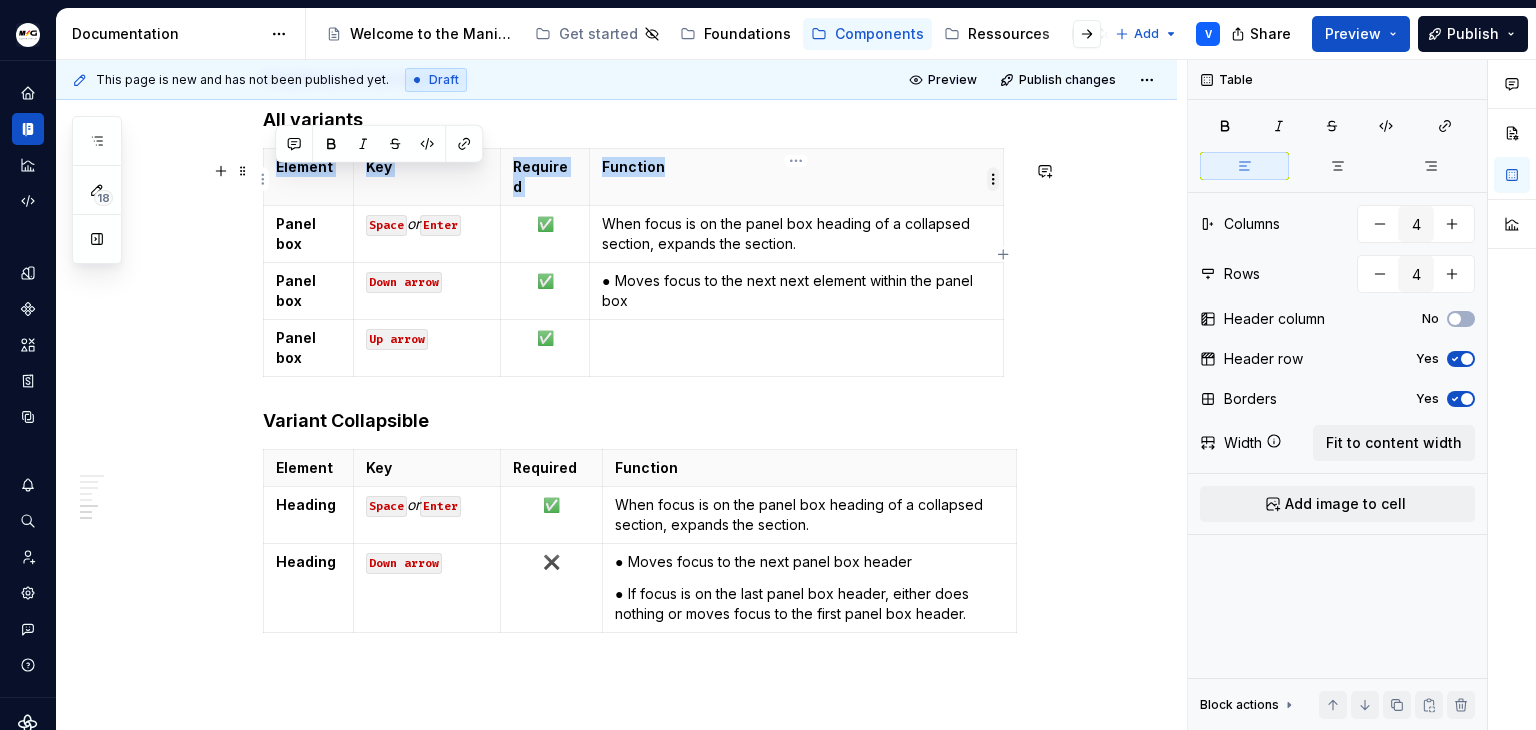 click on "Manitou Gehl Design System V Design system data Documentation
Accessibility guide for tree Page tree.
Navigate the tree with the arrow keys. Common tree hotkeys apply. Further keybindings are available:
enter to execute primary action on focused item
f2 to start renaming the focused item
escape to abort renaming an item
control+d to start dragging selected items
Welcome to the Manitou and Gehl Design System Get started Foundations Components Ressources Contact us Add V Share Preview Publish 18 Pages Add
Accessibility guide for tree Page tree.
Navigate the tree with the arrow keys. Common tree hotkeys apply. Further keybindings are available:
enter to execute primary action on focused item
f2 to start renaming the focused item
escape to abort renaming an item
control+d to start dragging selected items
ComponentTemplate (to duplicate) Overview Usage Specification Usage" at bounding box center [768, 365] 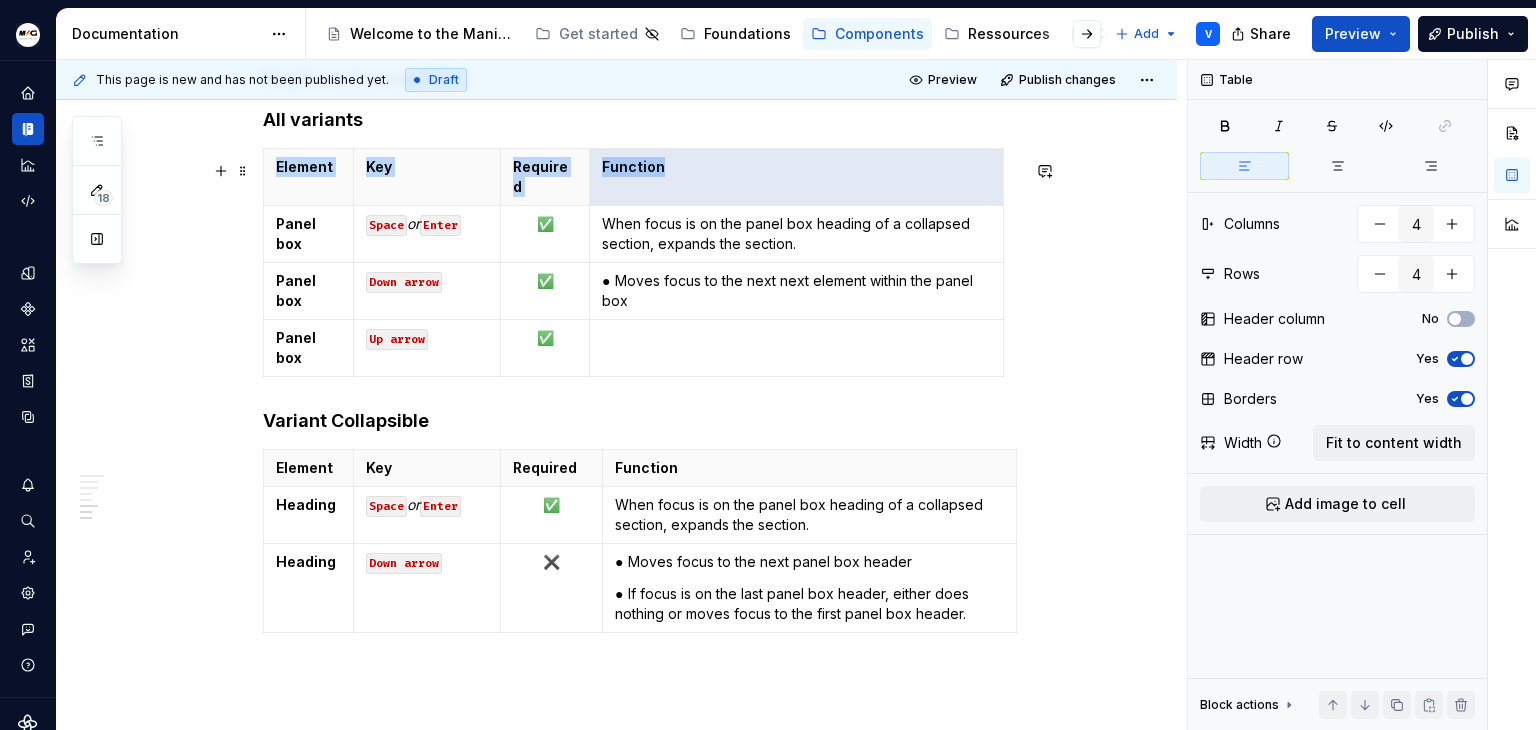click on "Manitou Gehl Design System V Design system data Documentation
Accessibility guide for tree Page tree.
Navigate the tree with the arrow keys. Common tree hotkeys apply. Further keybindings are available:
enter to execute primary action on focused item
f2 to start renaming the focused item
escape to abort renaming an item
control+d to start dragging selected items
Welcome to the Manitou and Gehl Design System Get started Foundations Components Ressources Contact us Add V Share Preview Publish 18 Pages Add
Accessibility guide for tree Page tree.
Navigate the tree with the arrow keys. Common tree hotkeys apply. Further keybindings are available:
enter to execute primary action on focused item
f2 to start renaming the focused item
escape to abort renaming an item
control+d to start dragging selected items
ComponentTemplate (to duplicate) Overview Usage Specification Usage" at bounding box center [768, 365] 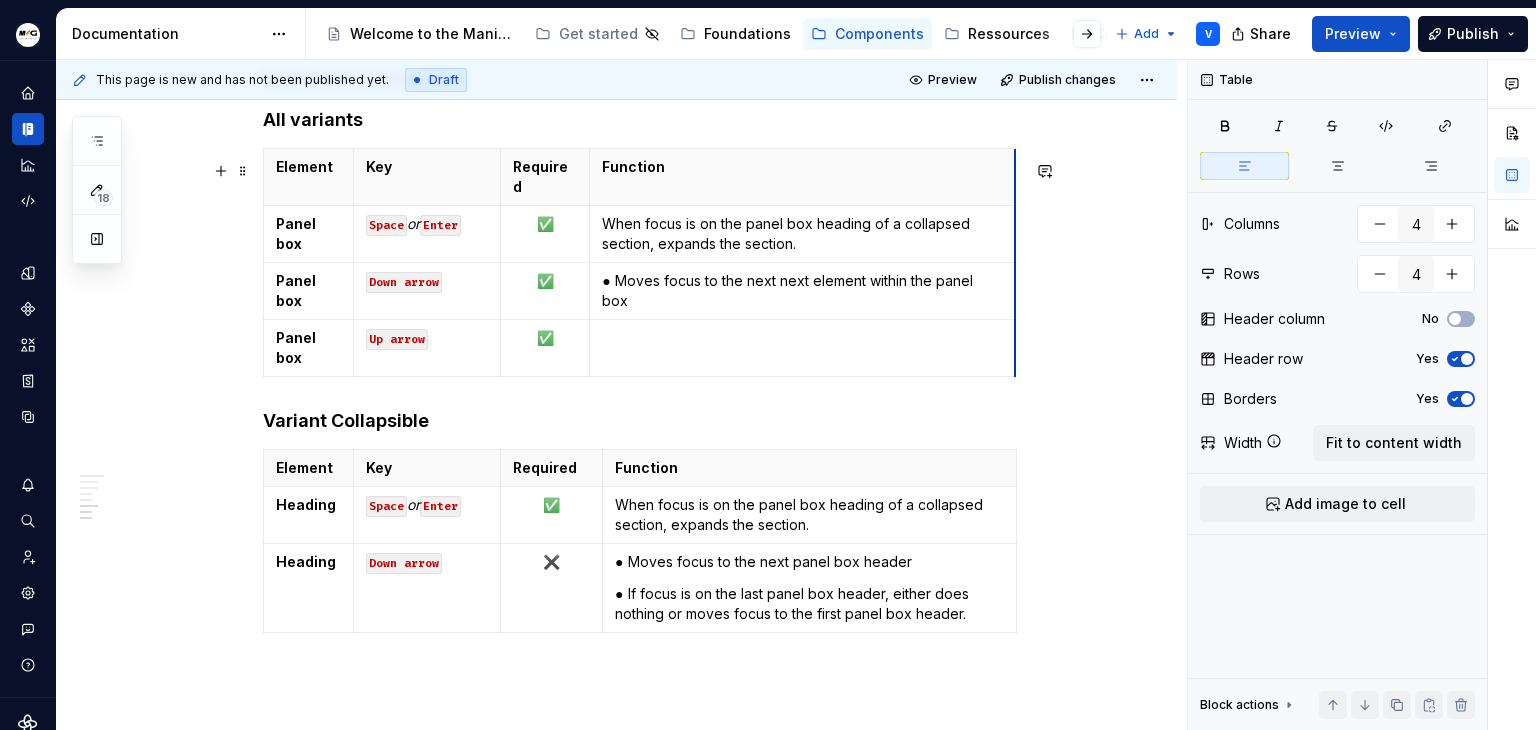 drag, startPoint x: 1000, startPoint y: 194, endPoint x: 1012, endPoint y: 192, distance: 12.165525 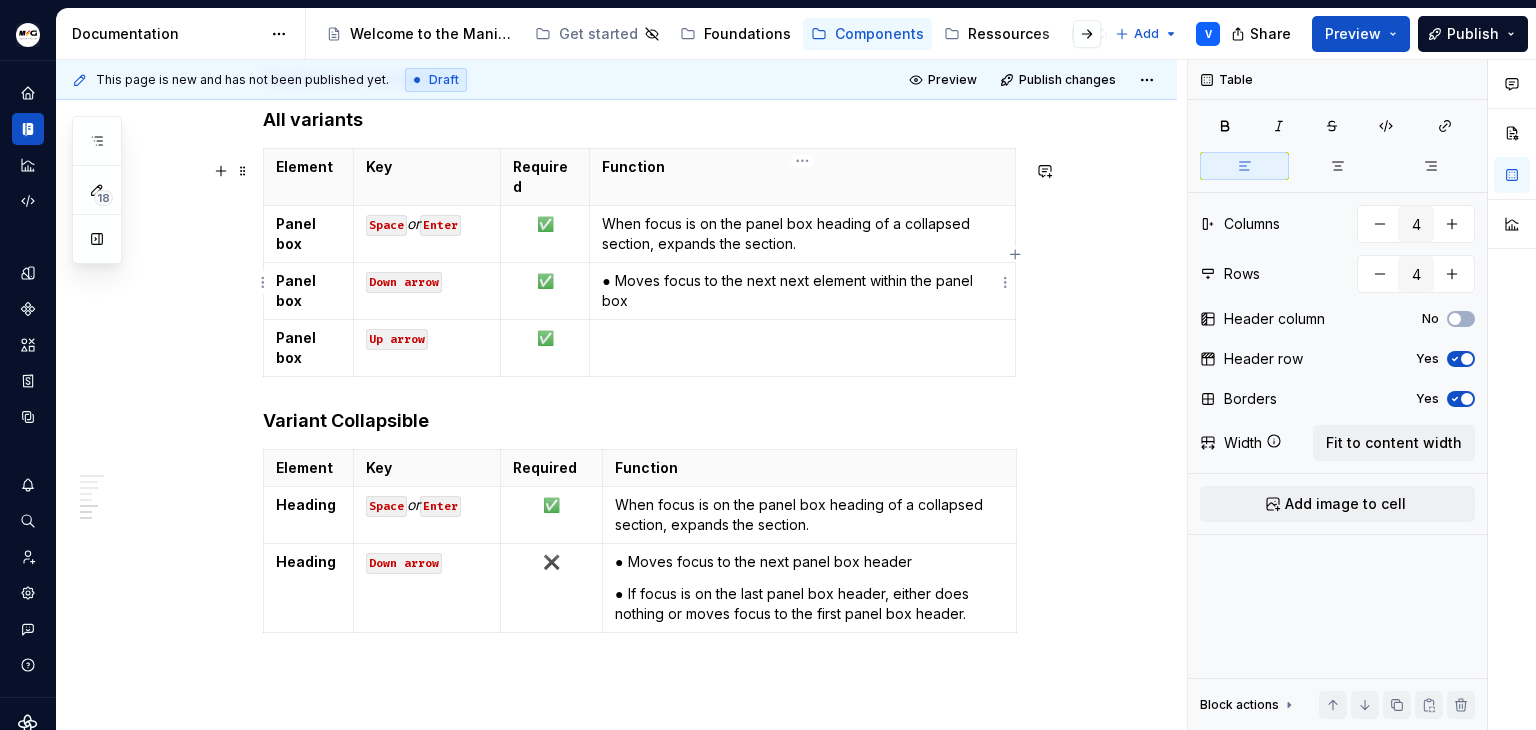 click on "● Moves focus to the next next element within the panel box" at bounding box center (802, 291) 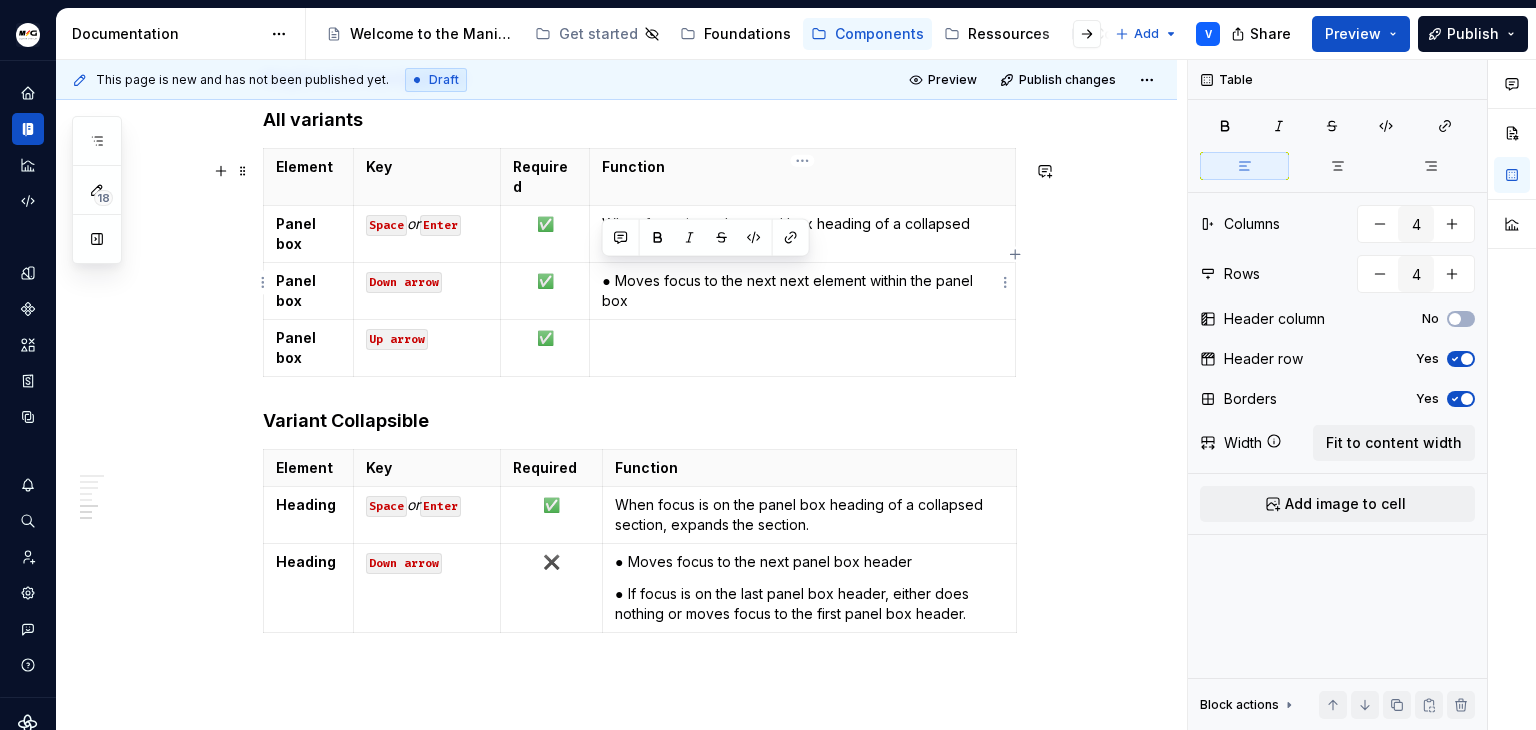 drag, startPoint x: 658, startPoint y: 293, endPoint x: 604, endPoint y: 276, distance: 56.61272 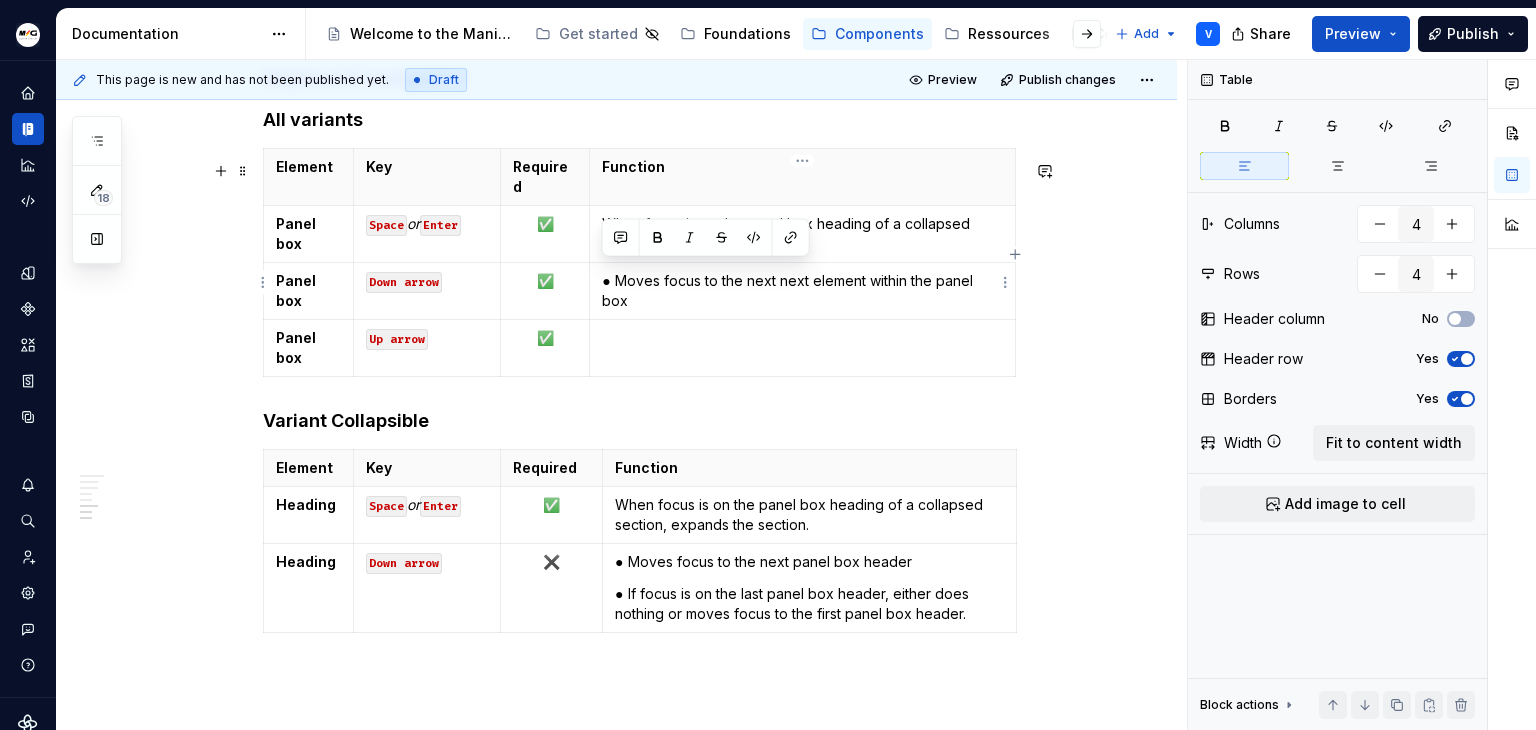 click on "● Moves focus to the next next element within the panel box" at bounding box center (802, 291) 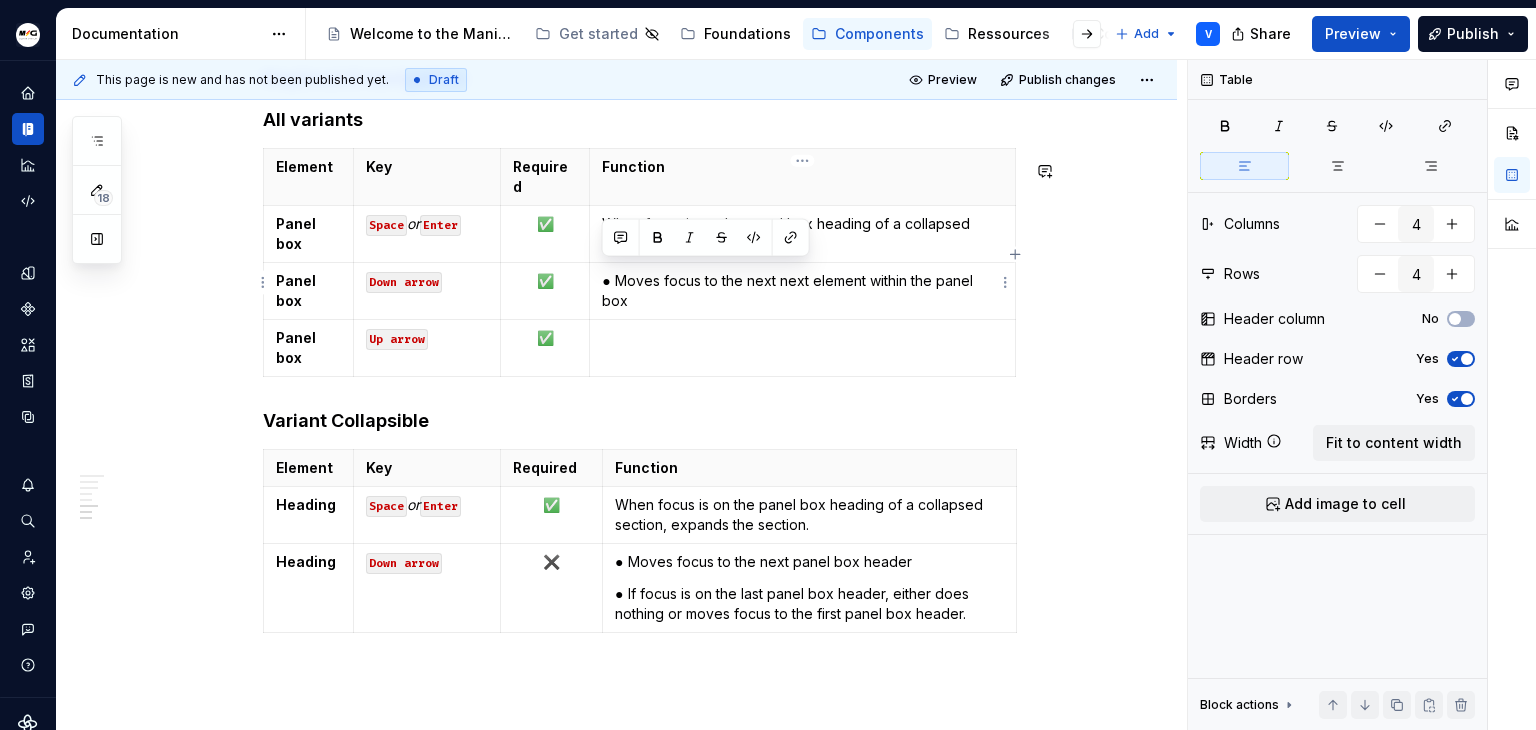 copy on "● Moves focus to the next next element within the panel box" 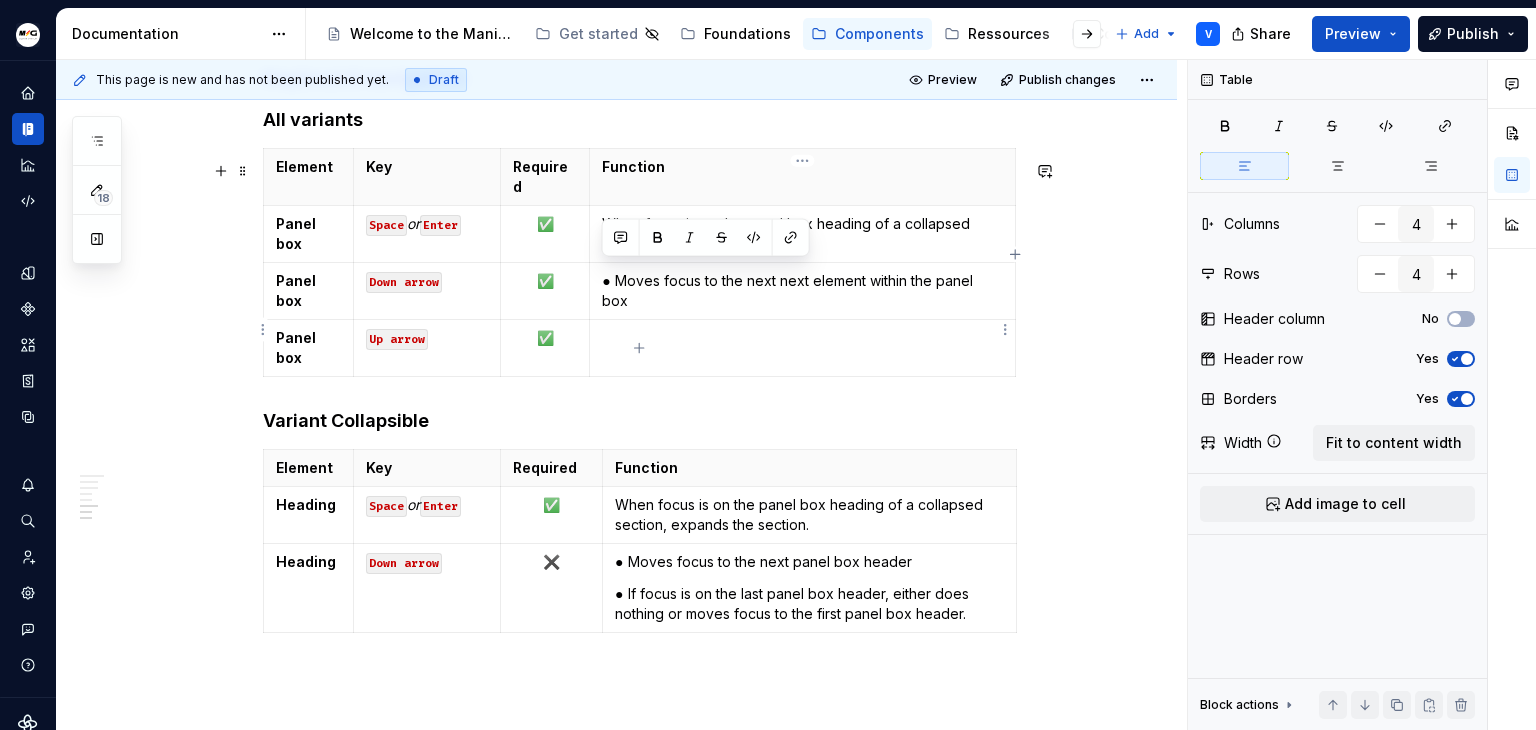 click at bounding box center (802, 338) 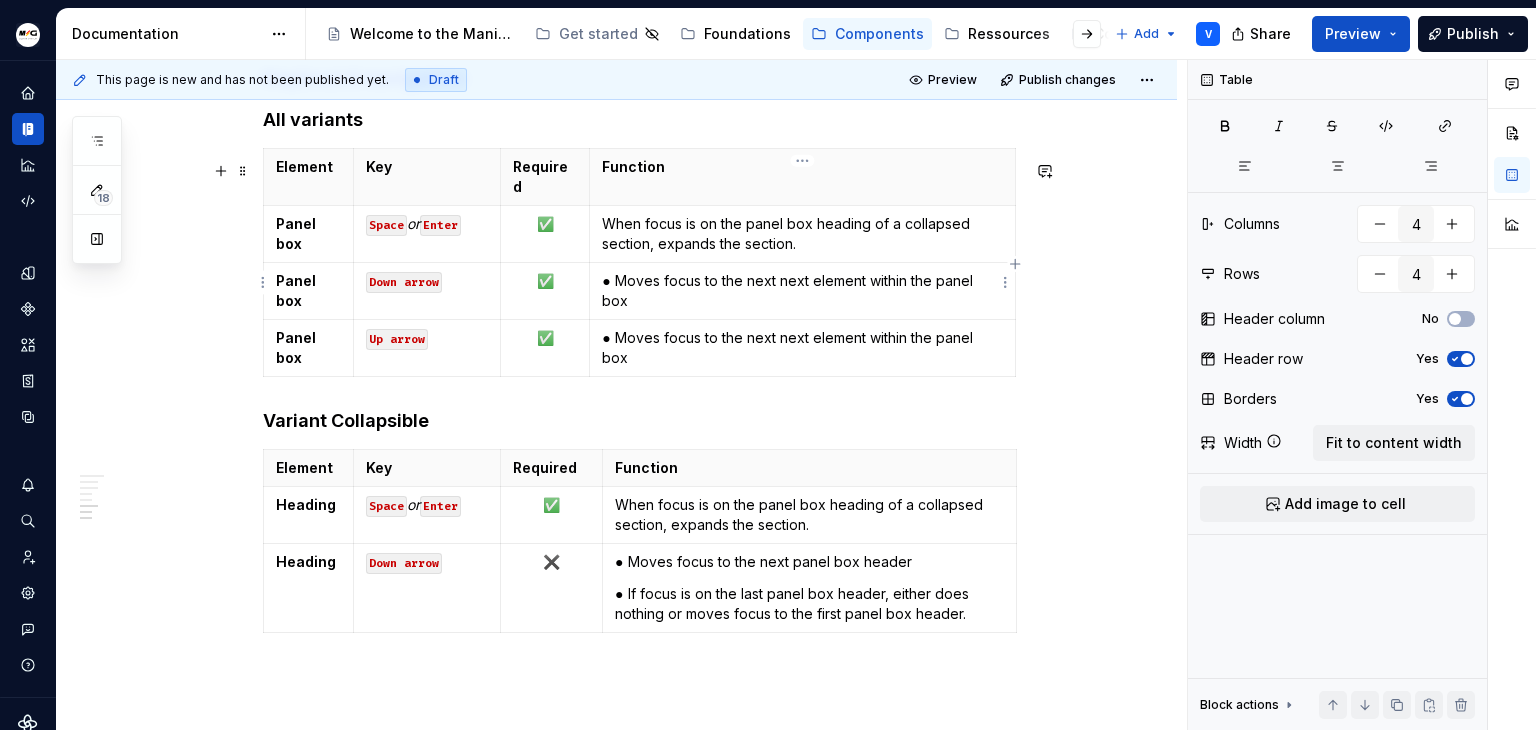 click on "● Moves focus to the next next element within the panel box" at bounding box center [802, 291] 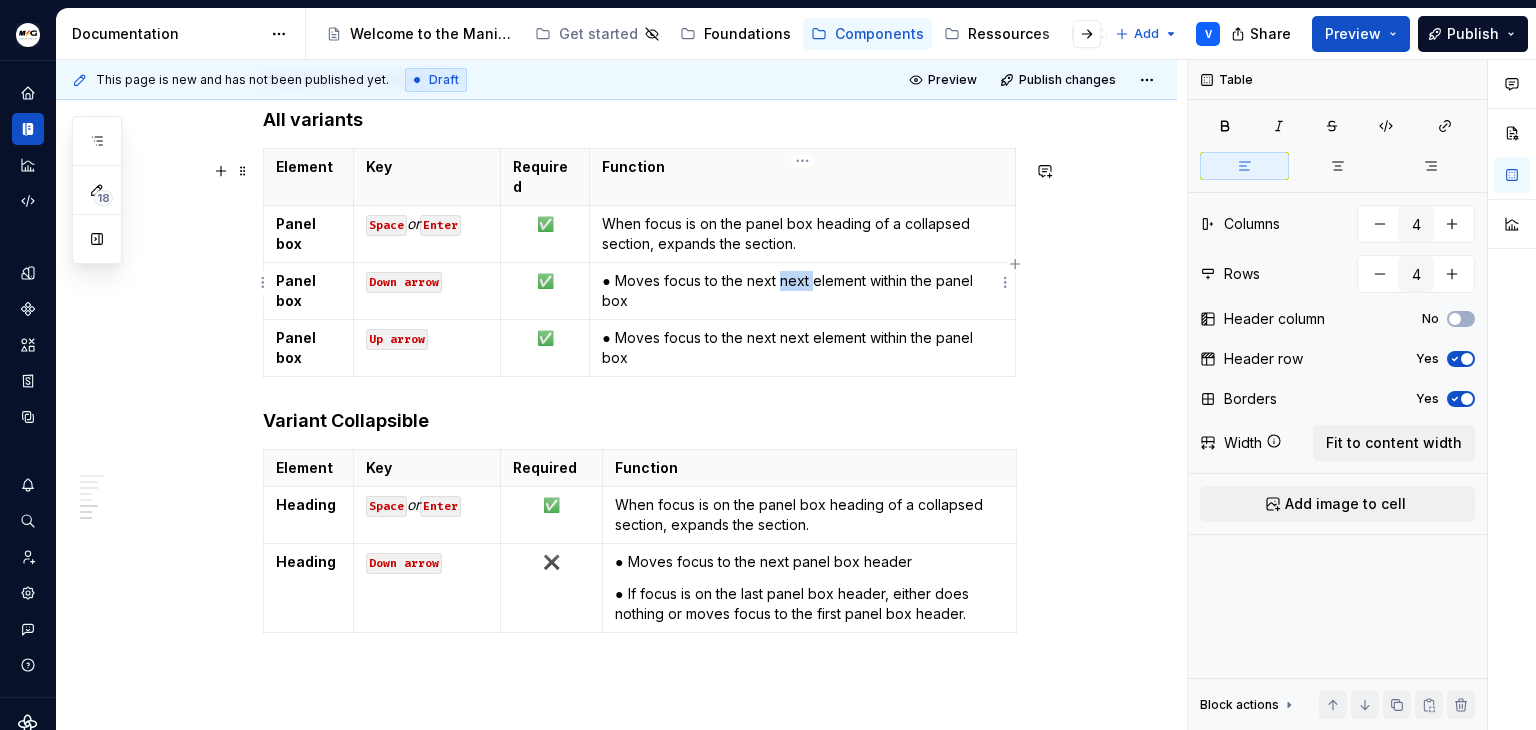 click on "● Moves focus to the next next element within the panel box" at bounding box center (802, 291) 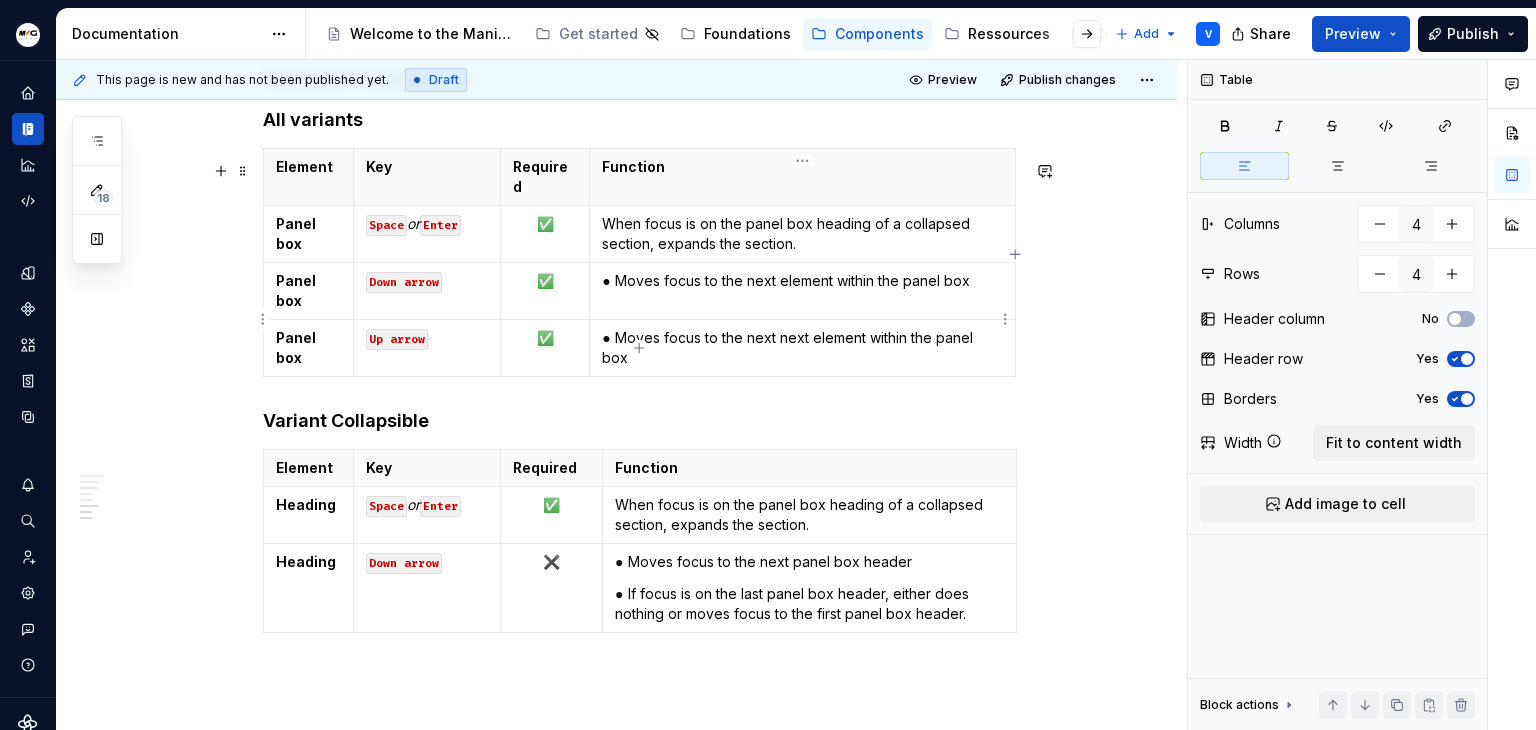 click on "● Moves focus to the next next element within the panel box" at bounding box center [802, 348] 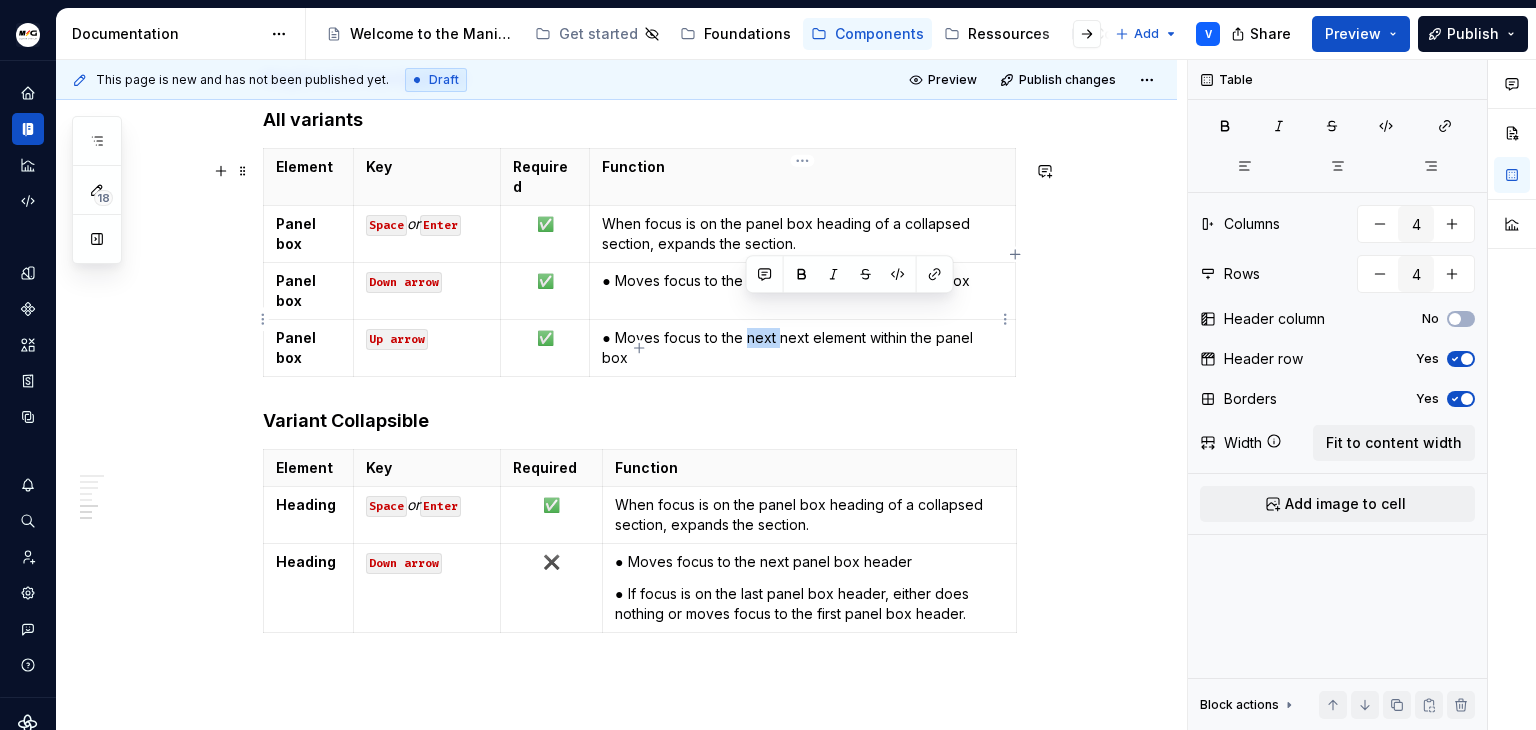 click on "● Moves focus to the next next element within the panel box" at bounding box center [802, 348] 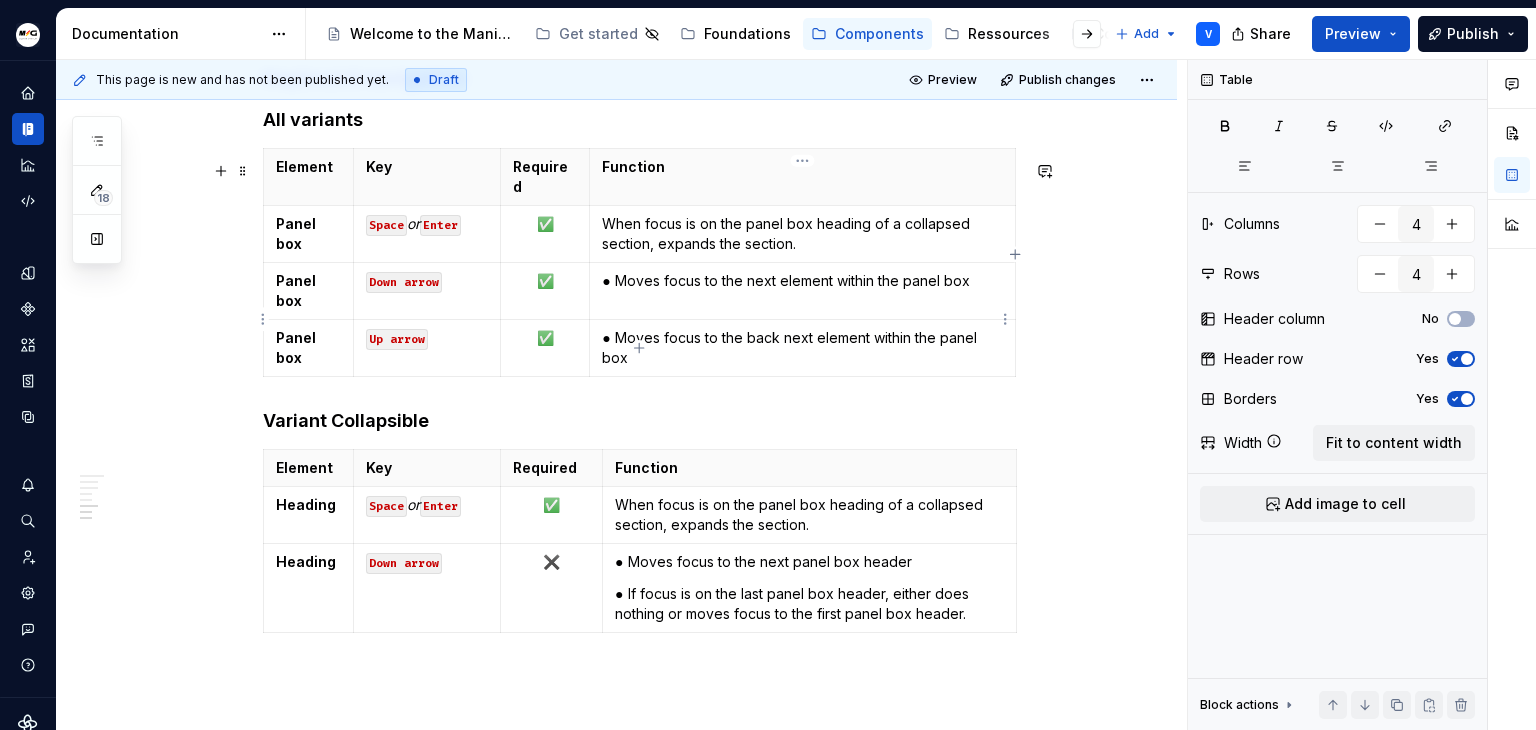 click on "● Moves focus to the back next element within the panel box" at bounding box center (802, 348) 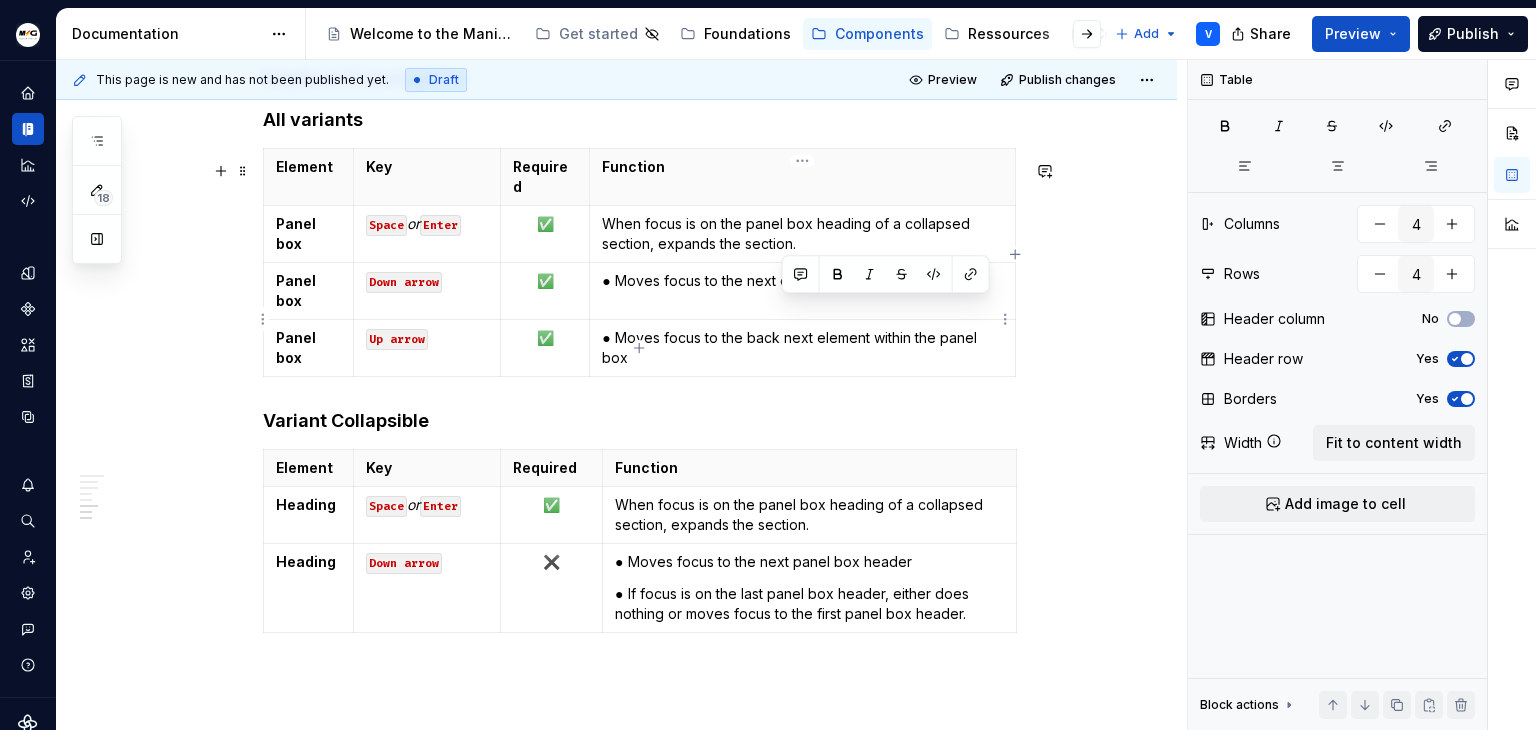 click on "● Moves focus to the back next element within the panel box" at bounding box center [802, 348] 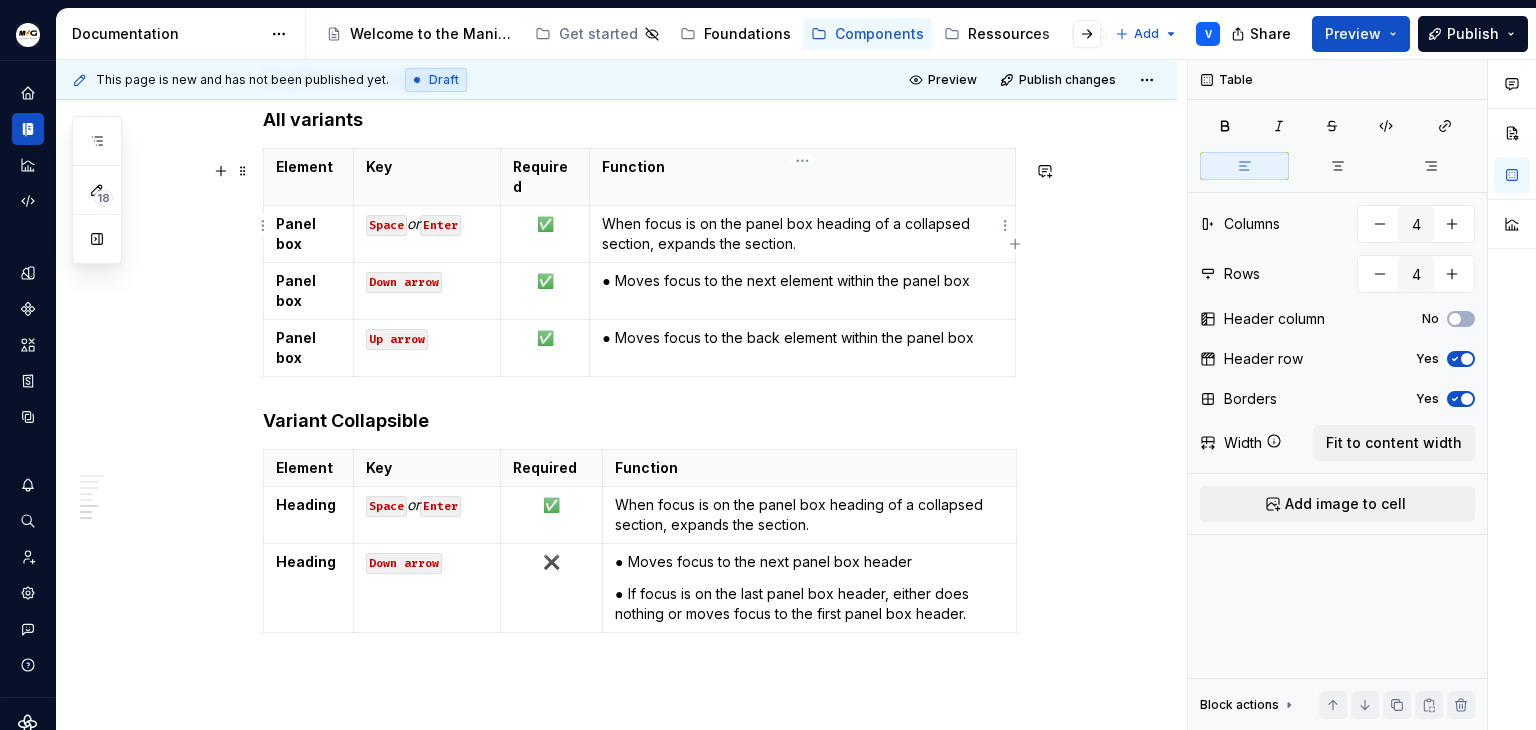 click on "When focus is on the panel box heading of a collapsed section, expands the section." at bounding box center [802, 234] 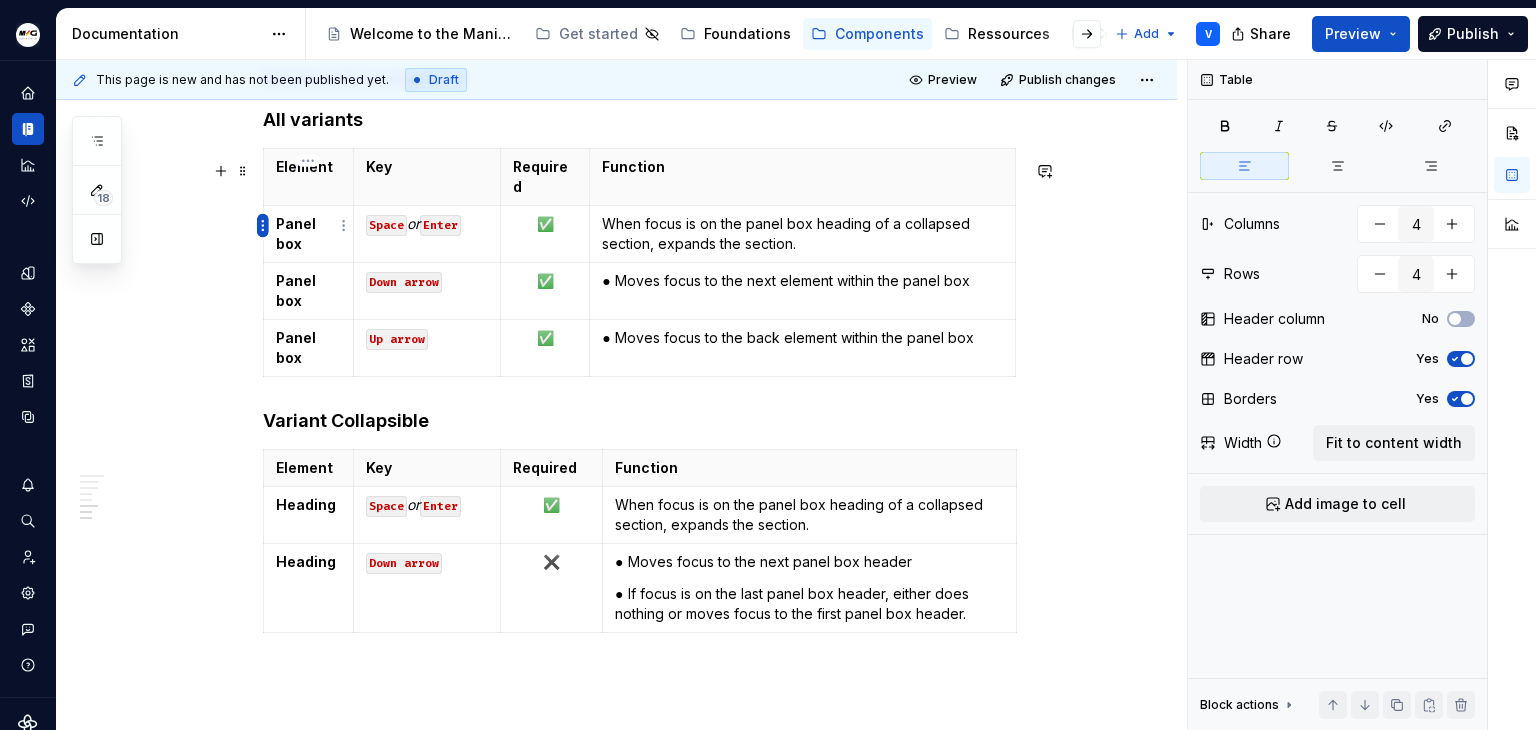 click on "Manitou Gehl Design System V Design system data Documentation
Accessibility guide for tree Page tree.
Navigate the tree with the arrow keys. Common tree hotkeys apply. Further keybindings are available:
enter to execute primary action on focused item
f2 to start renaming the focused item
escape to abort renaming an item
control+d to start dragging selected items
Welcome to the Manitou and Gehl Design System Get started Foundations Components Ressources Contact us Add V Share Preview Publish 18 Pages Add
Accessibility guide for tree Page tree.
Navigate the tree with the arrow keys. Common tree hotkeys apply. Further keybindings are available:
enter to execute primary action on focused item
f2 to start renaming the focused item
escape to abort renaming an item
control+d to start dragging selected items
ComponentTemplate (to duplicate) Overview Usage Specification Usage" at bounding box center (768, 365) 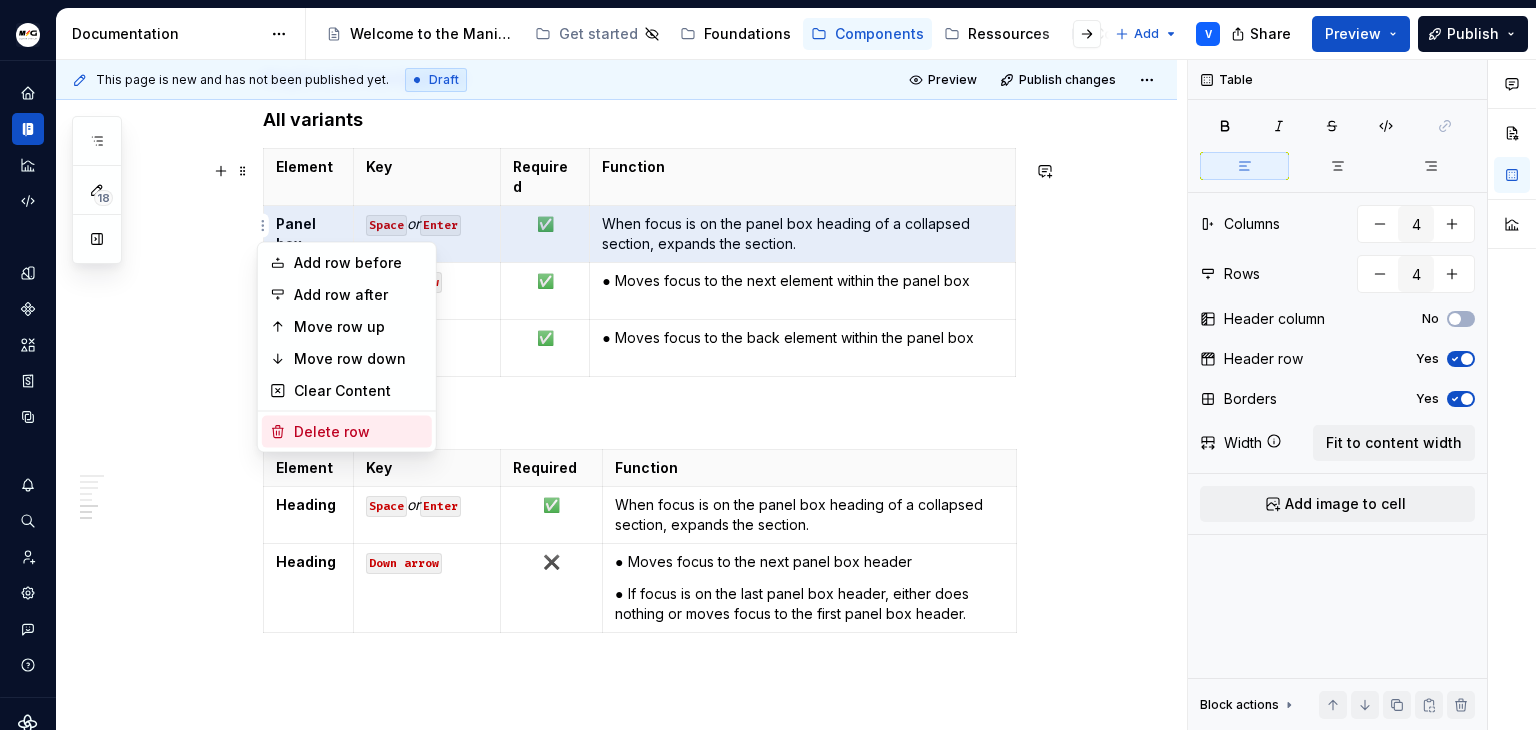 click on "Delete row" at bounding box center [359, 432] 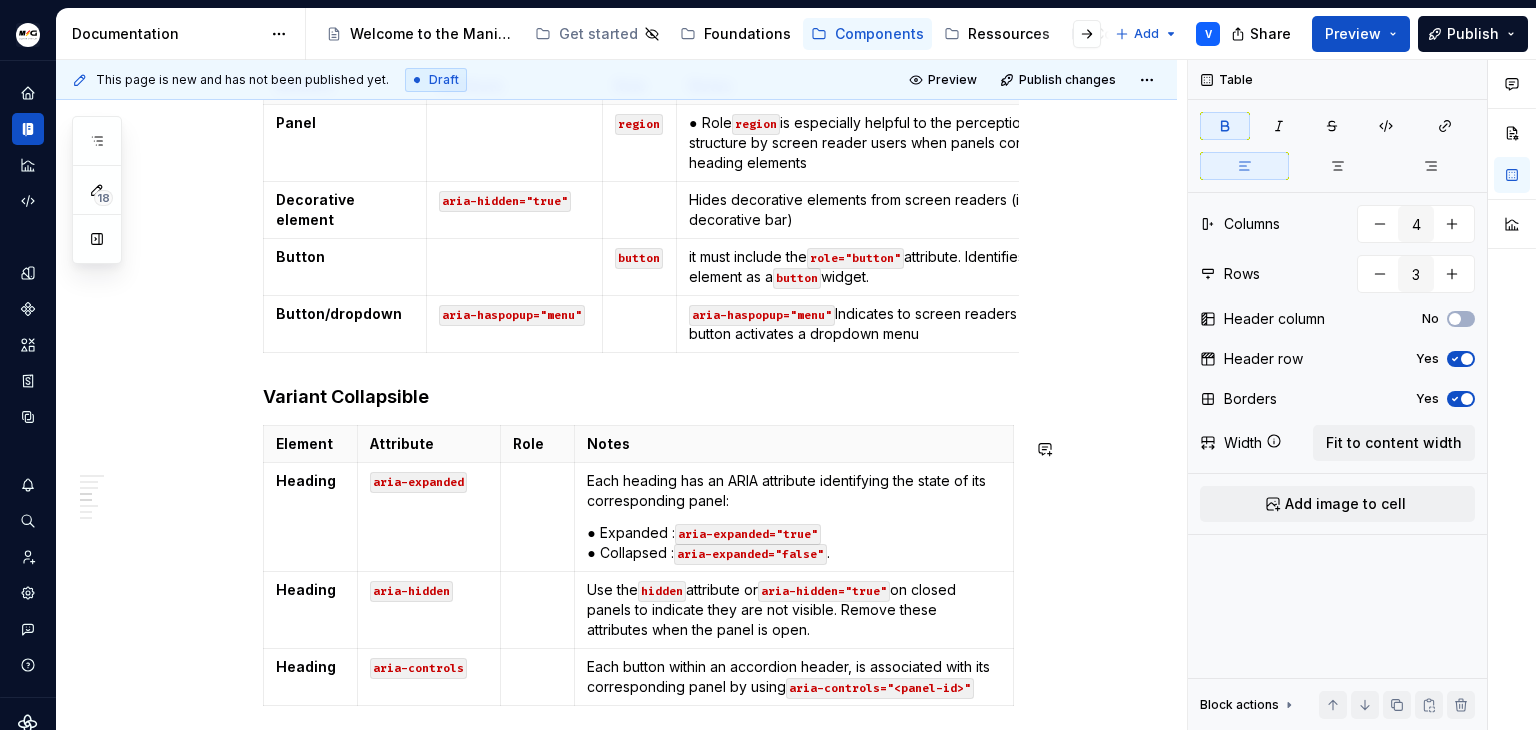scroll, scrollTop: 621, scrollLeft: 0, axis: vertical 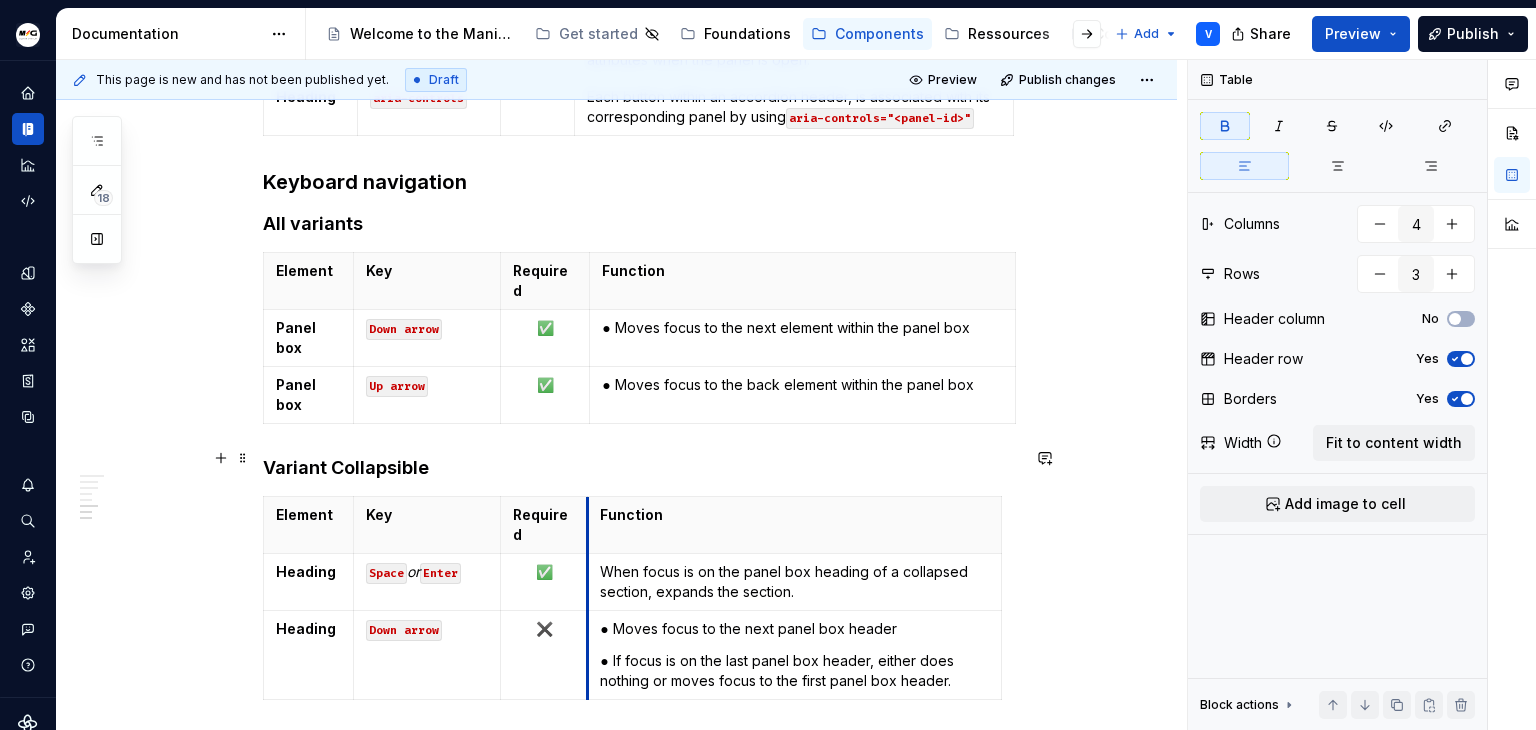 drag, startPoint x: 600, startPoint y: 462, endPoint x: 585, endPoint y: 464, distance: 15.132746 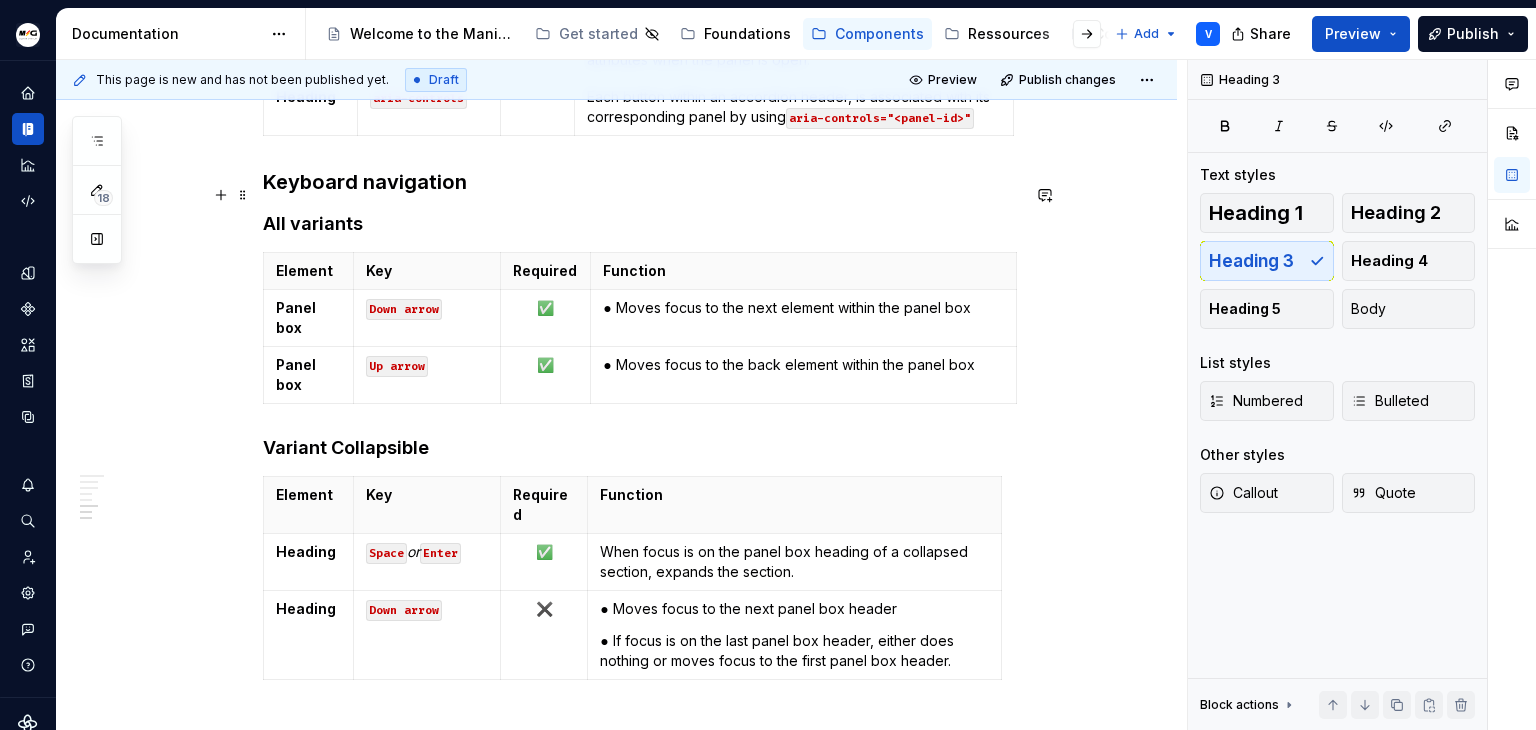 click on "Keyboard navigation" at bounding box center (641, 182) 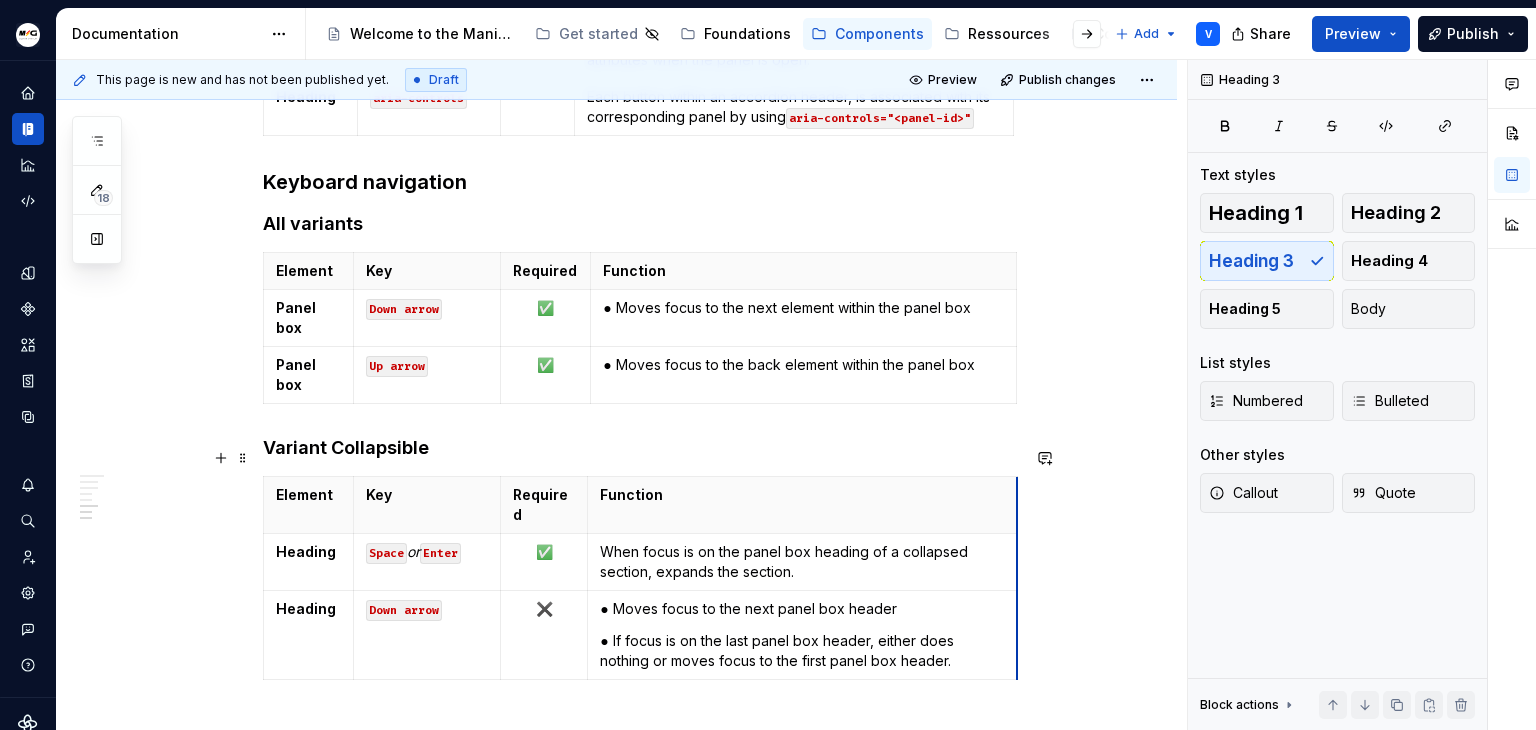 drag, startPoint x: 1000, startPoint y: 469, endPoint x: 1016, endPoint y: 465, distance: 16.492422 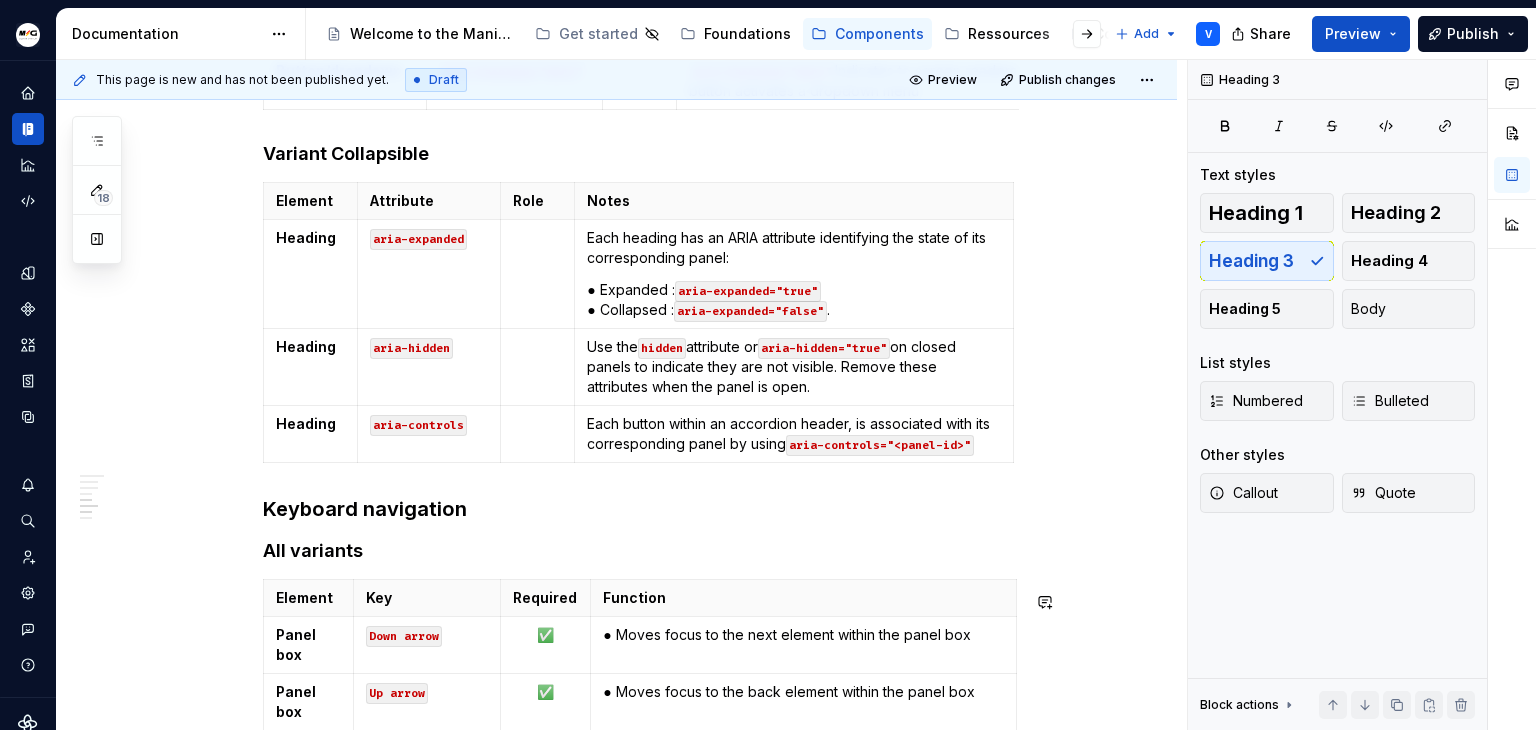 scroll, scrollTop: 717, scrollLeft: 0, axis: vertical 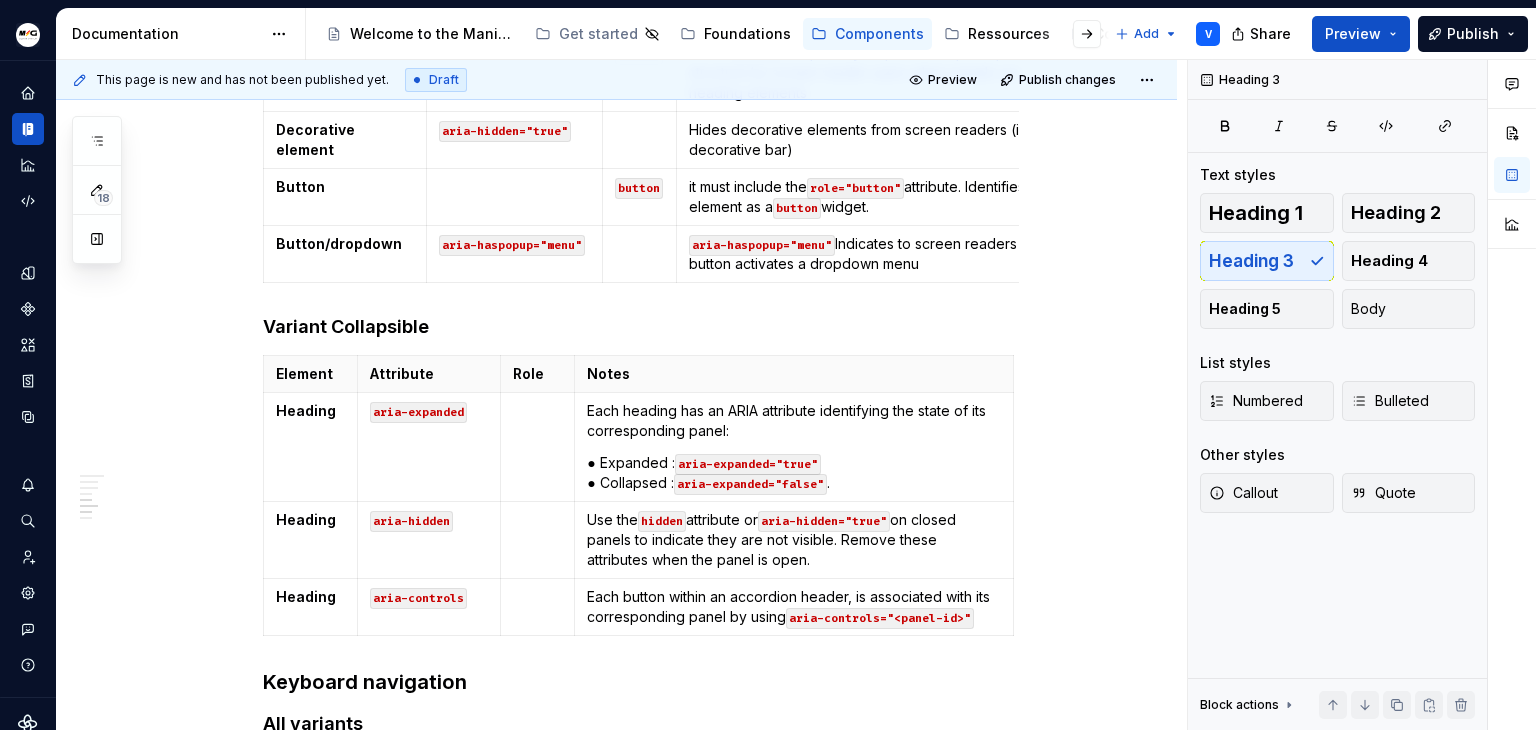 click on "Variant Collapsible" at bounding box center (641, 327) 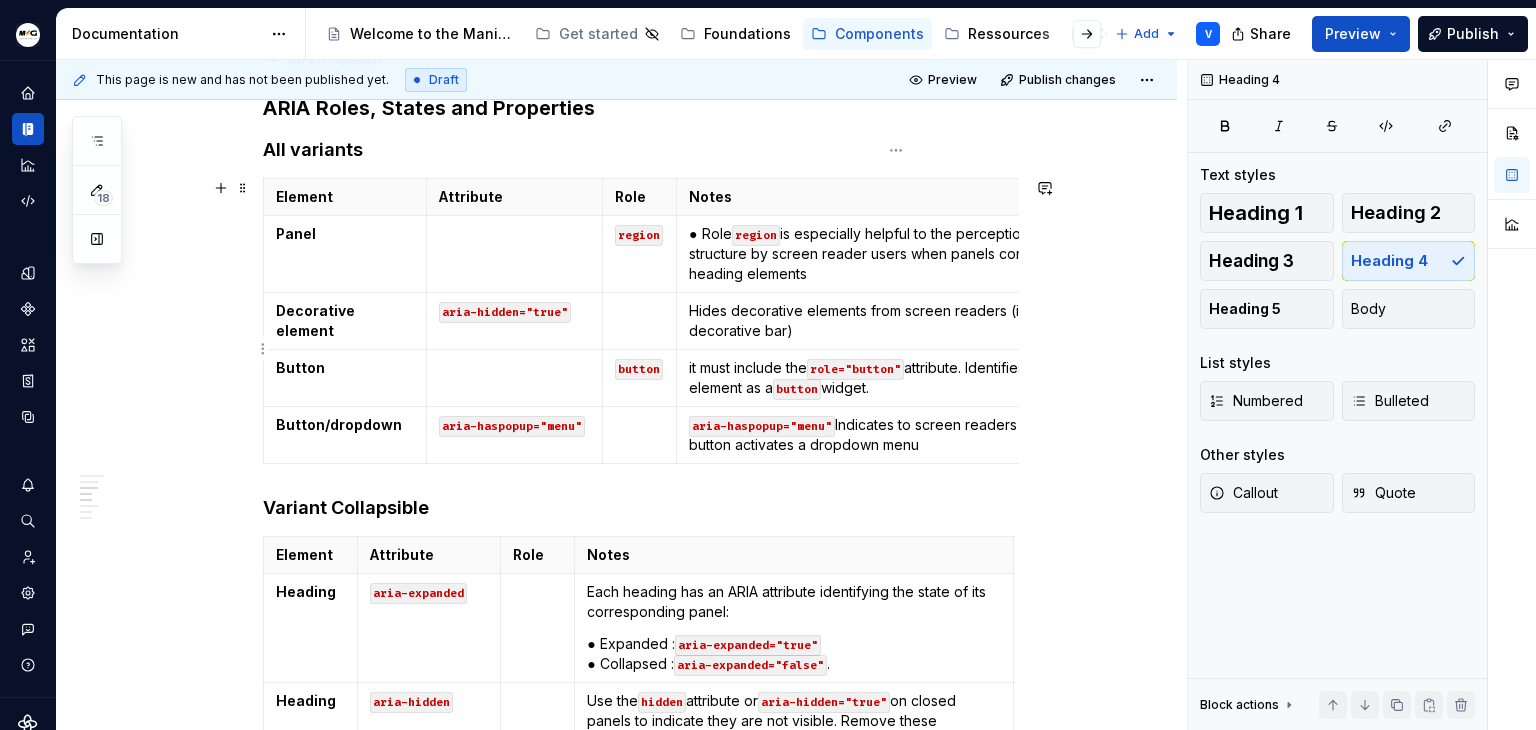 scroll, scrollTop: 517, scrollLeft: 0, axis: vertical 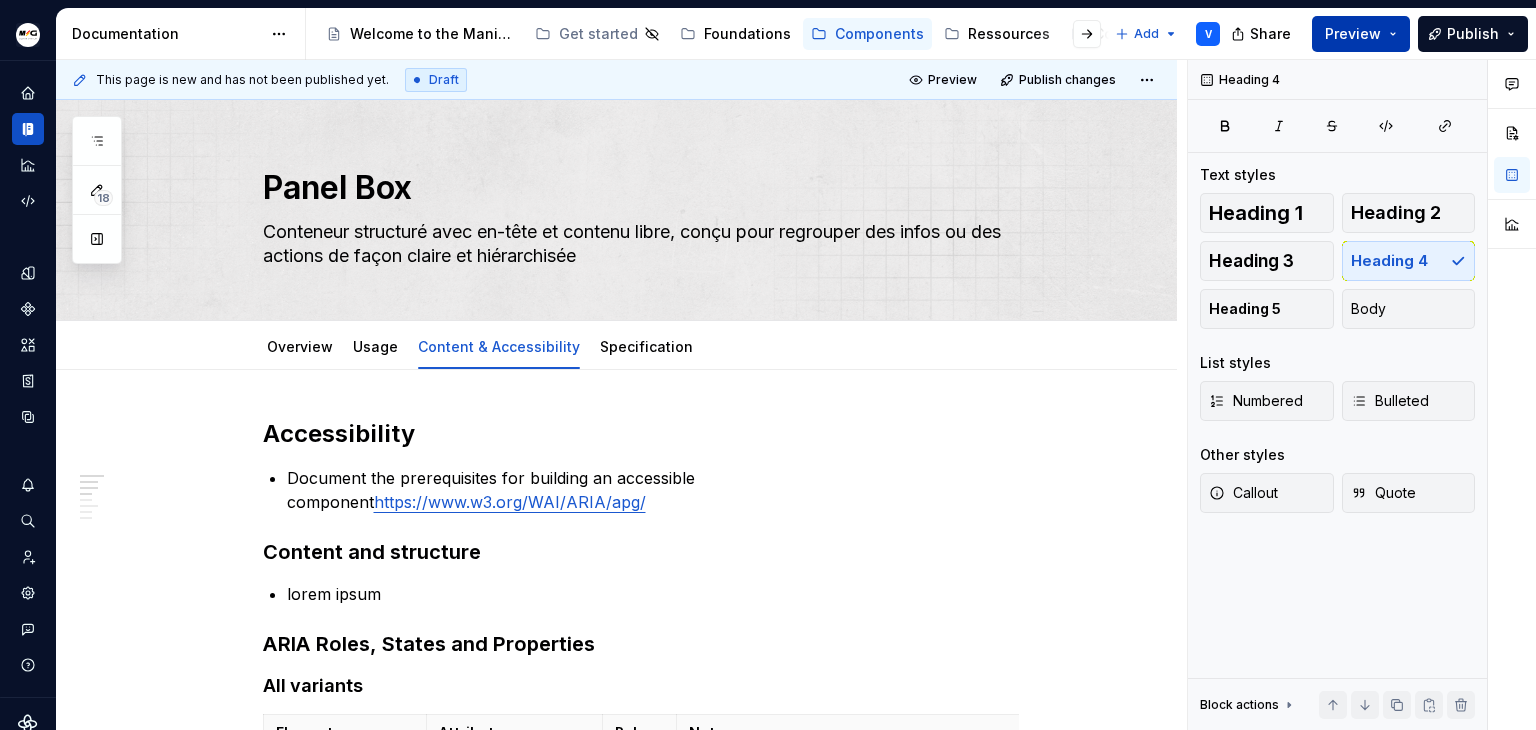 click on "Preview" at bounding box center [1353, 34] 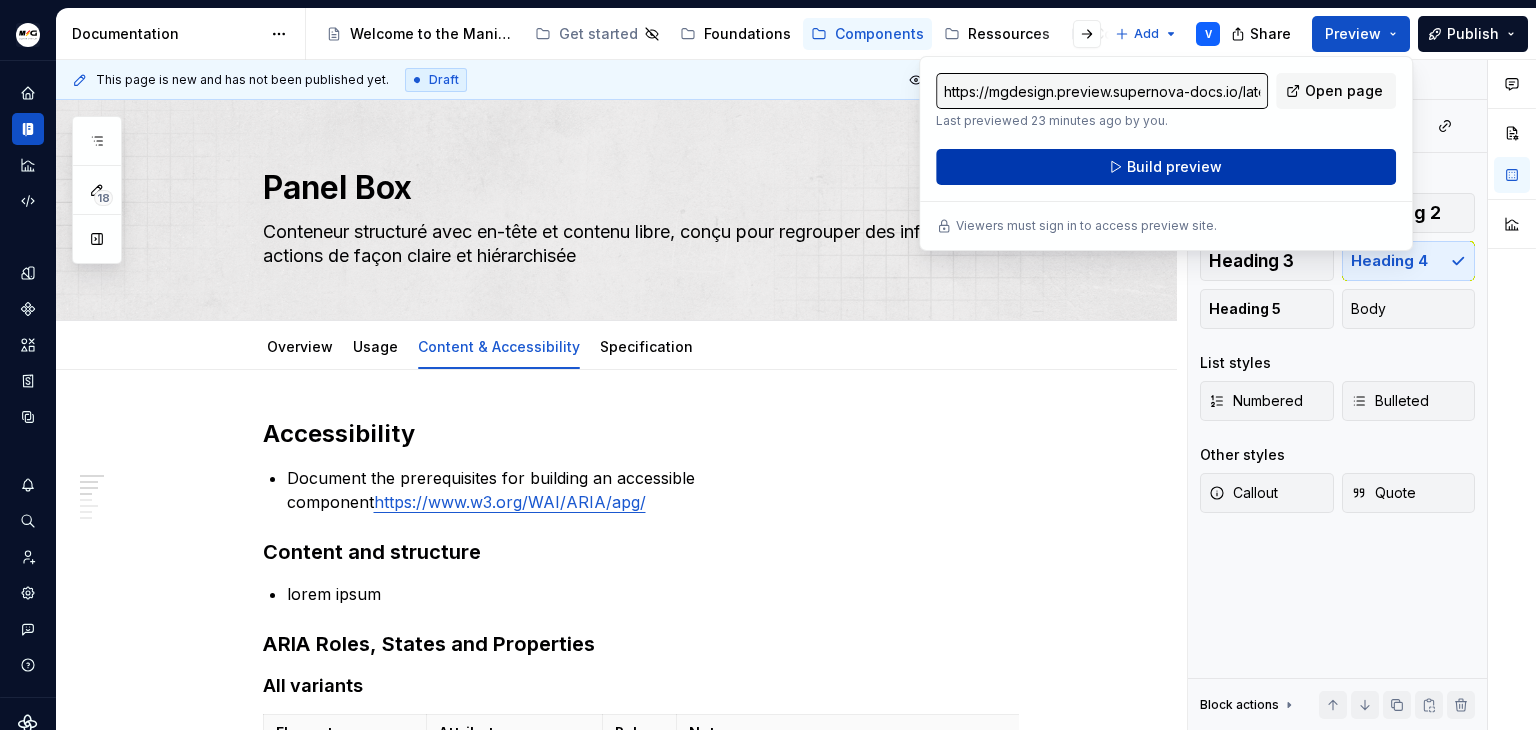 click on "Build preview" at bounding box center [1174, 167] 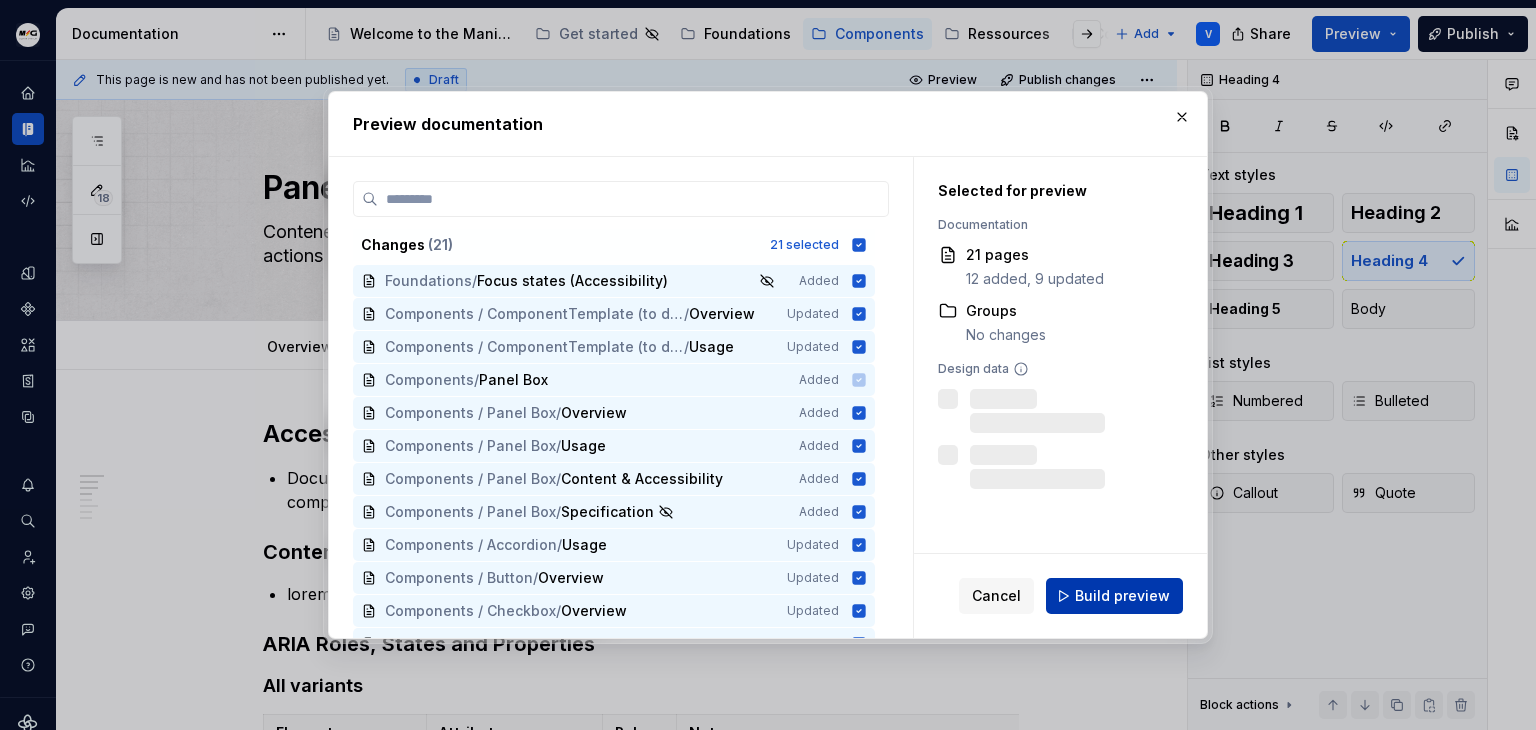 click on "Build preview" at bounding box center [1122, 596] 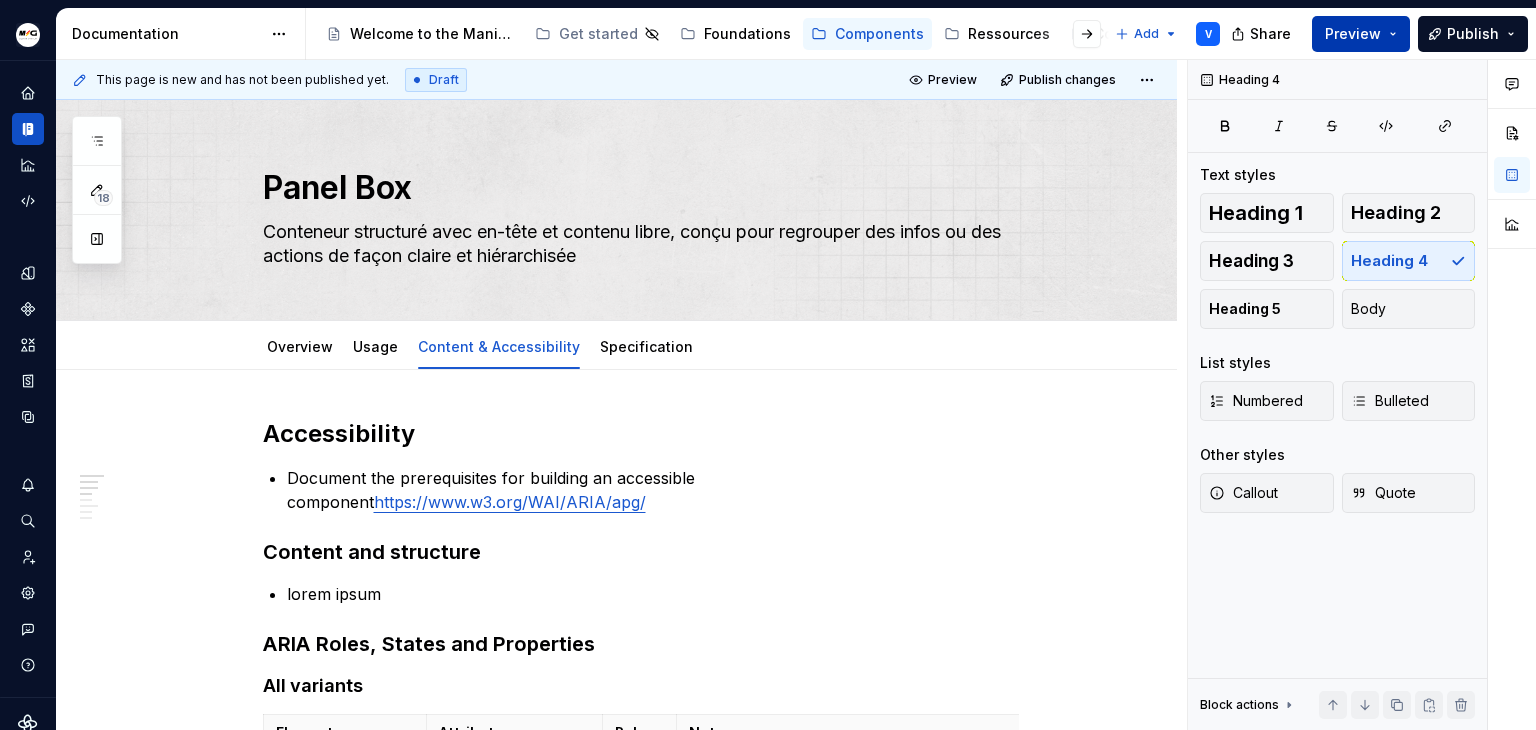 click on "Preview" at bounding box center (1361, 34) 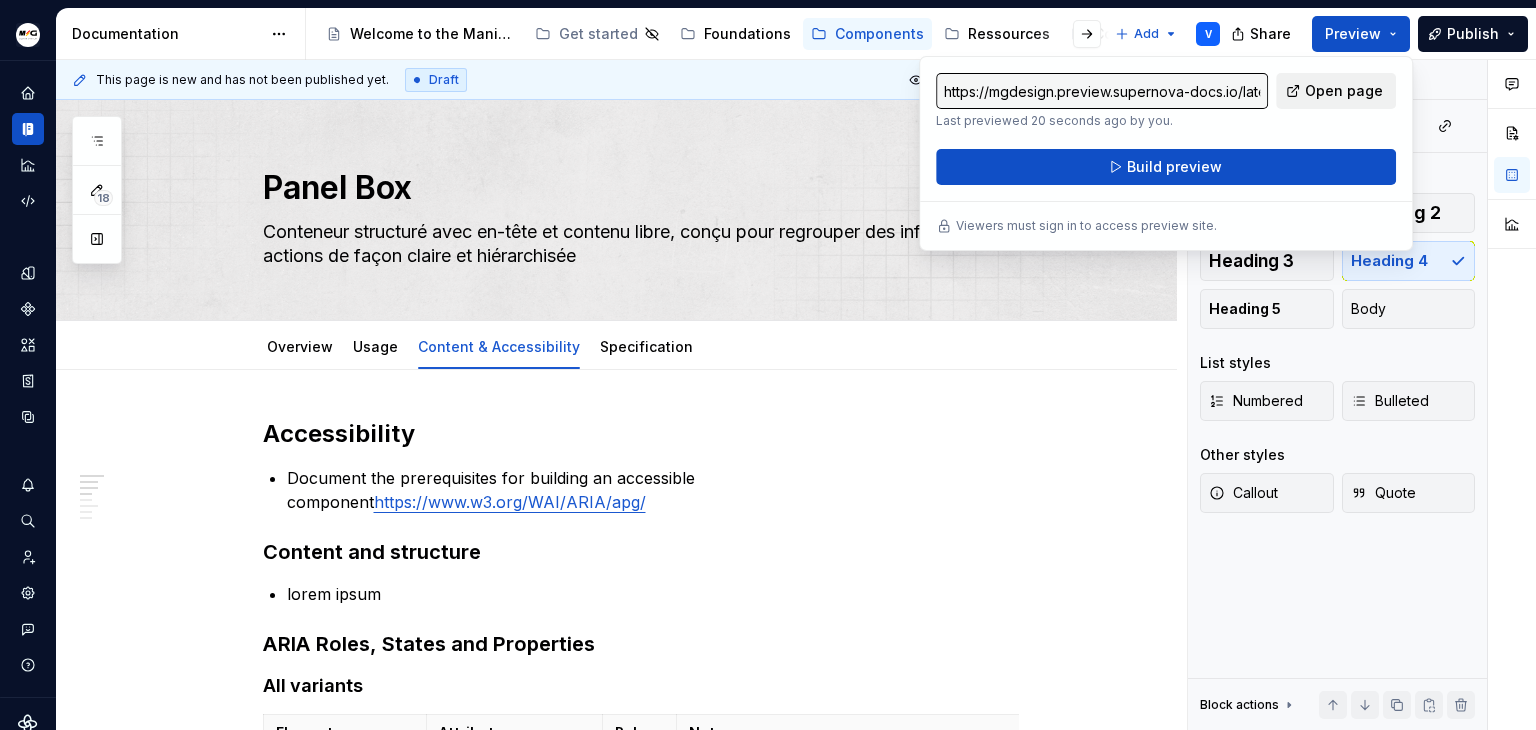 click on "Open page" at bounding box center (1344, 91) 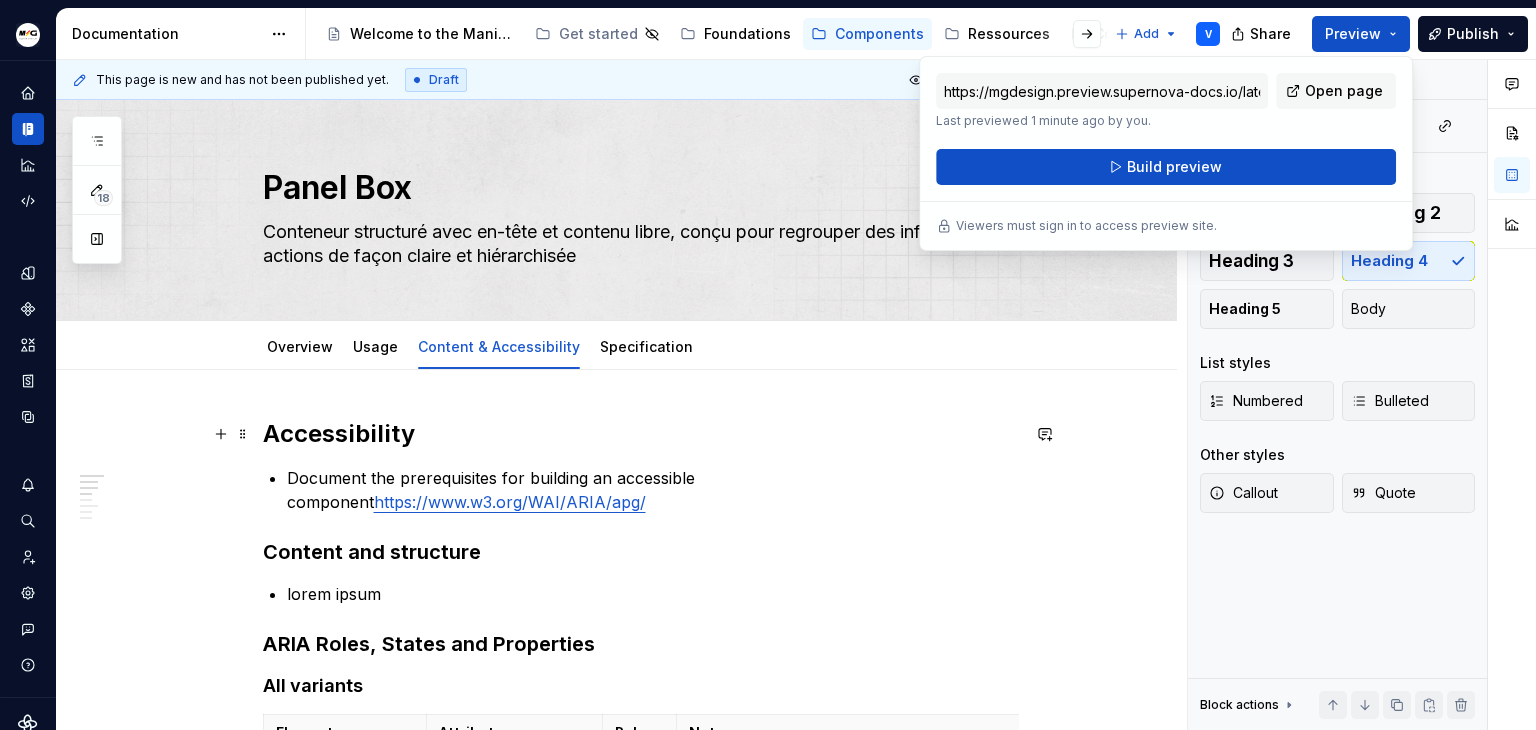 click on "Accessibility" at bounding box center (641, 434) 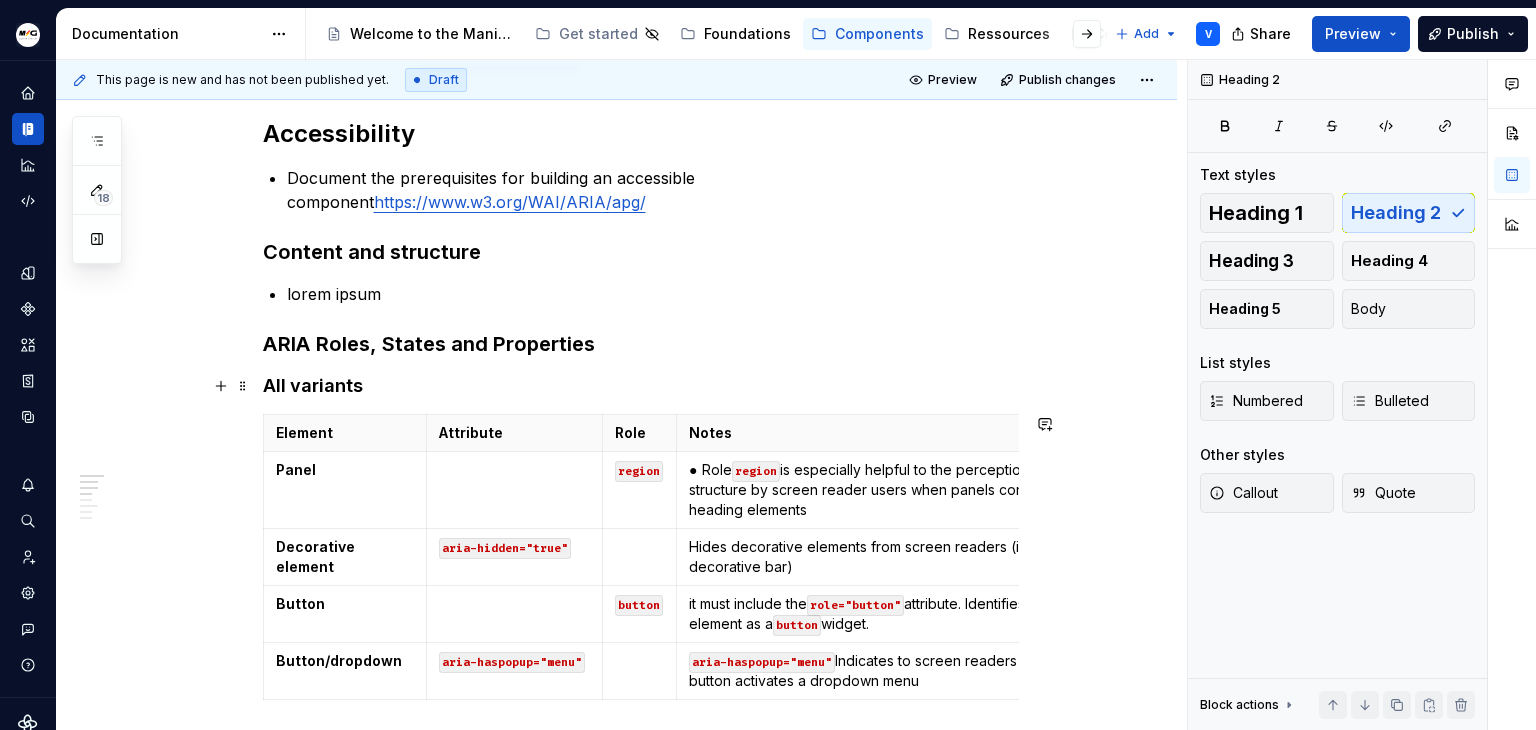 scroll, scrollTop: 0, scrollLeft: 0, axis: both 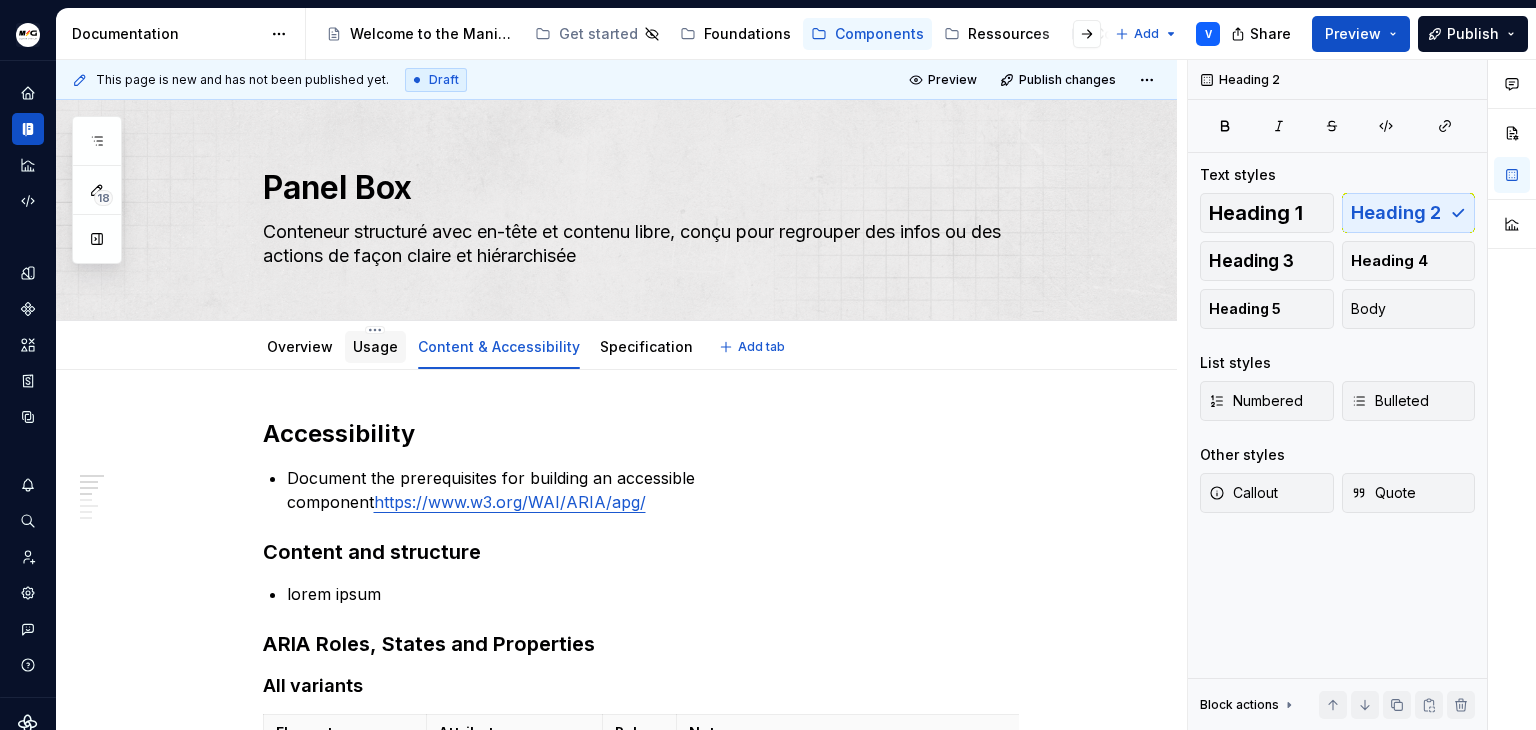 click on "Usage" at bounding box center (375, 346) 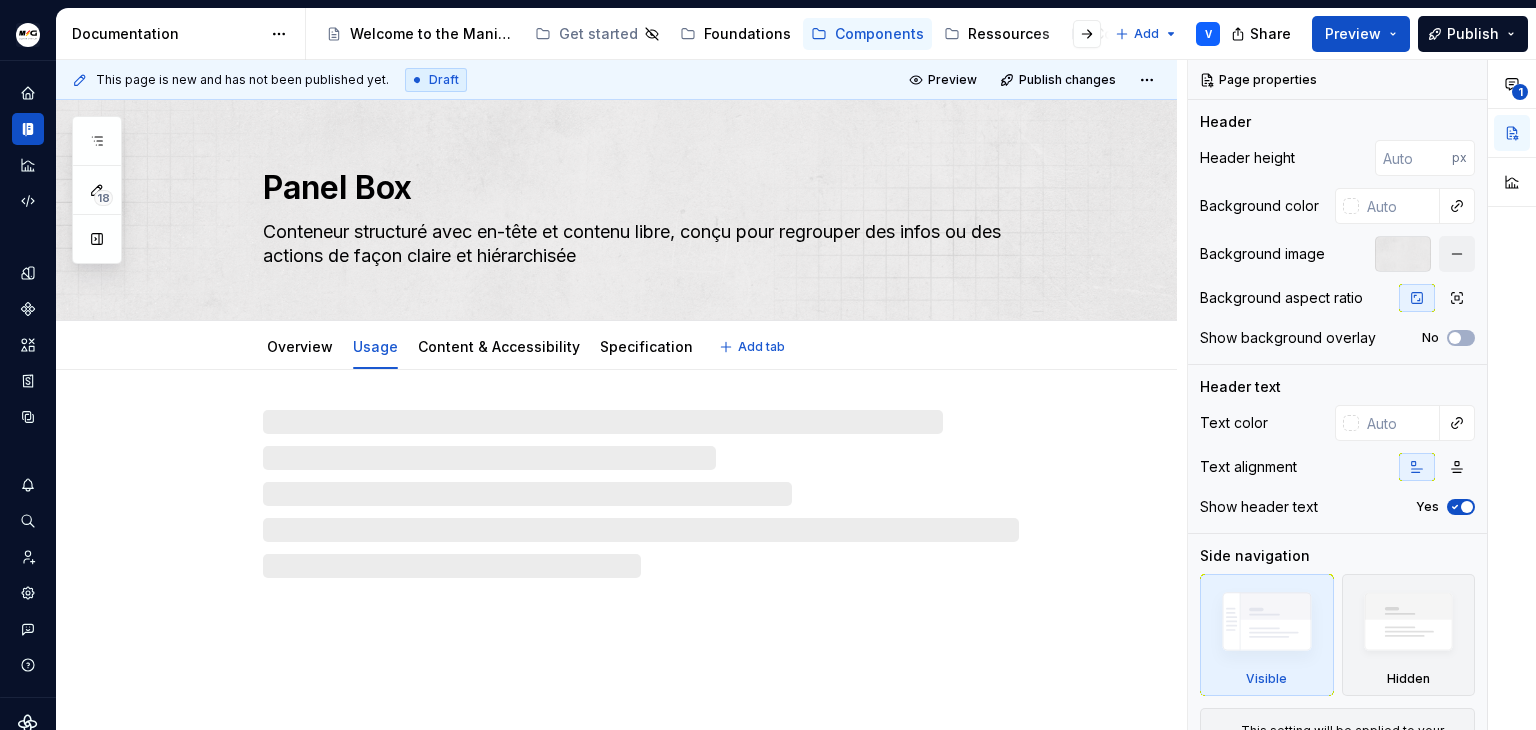 type on "*" 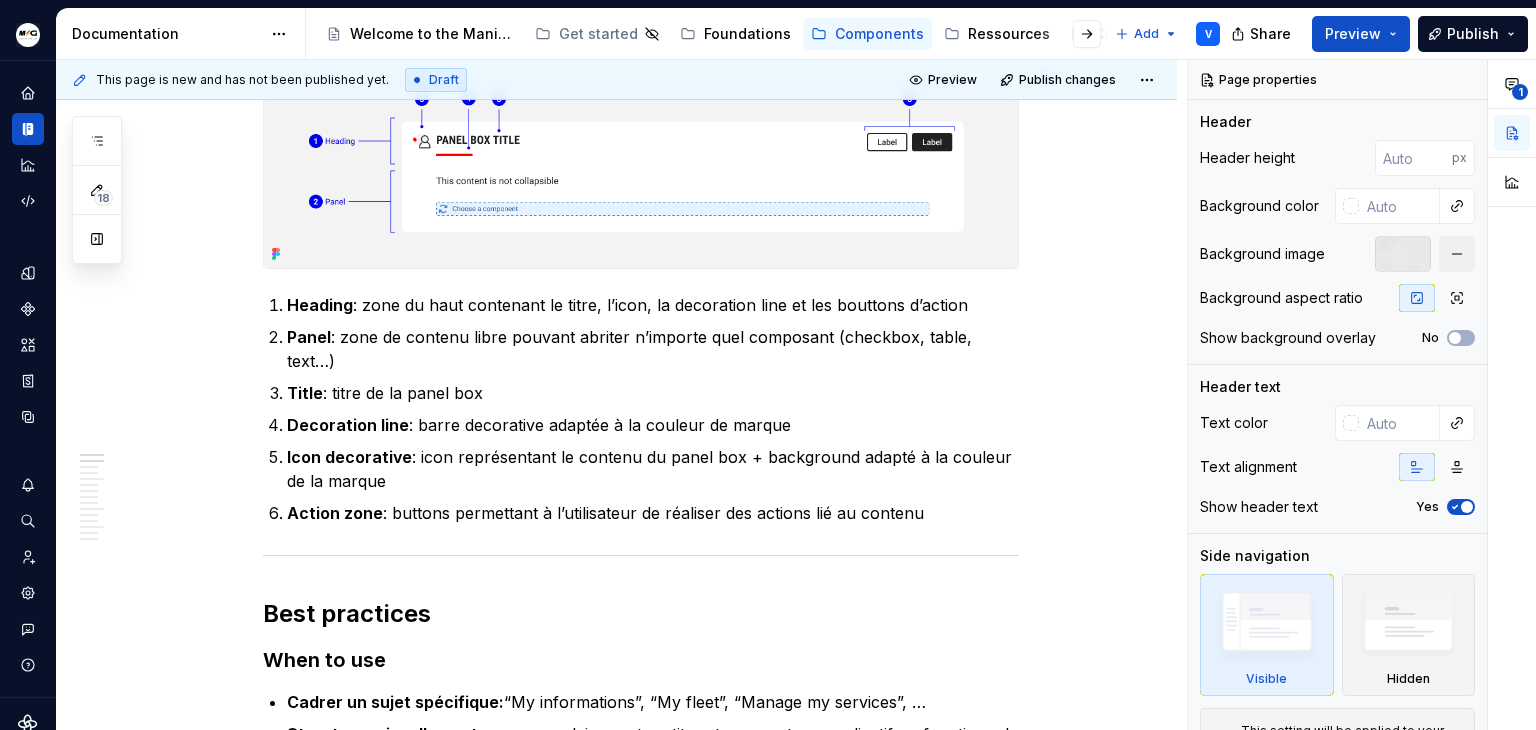 scroll, scrollTop: 400, scrollLeft: 0, axis: vertical 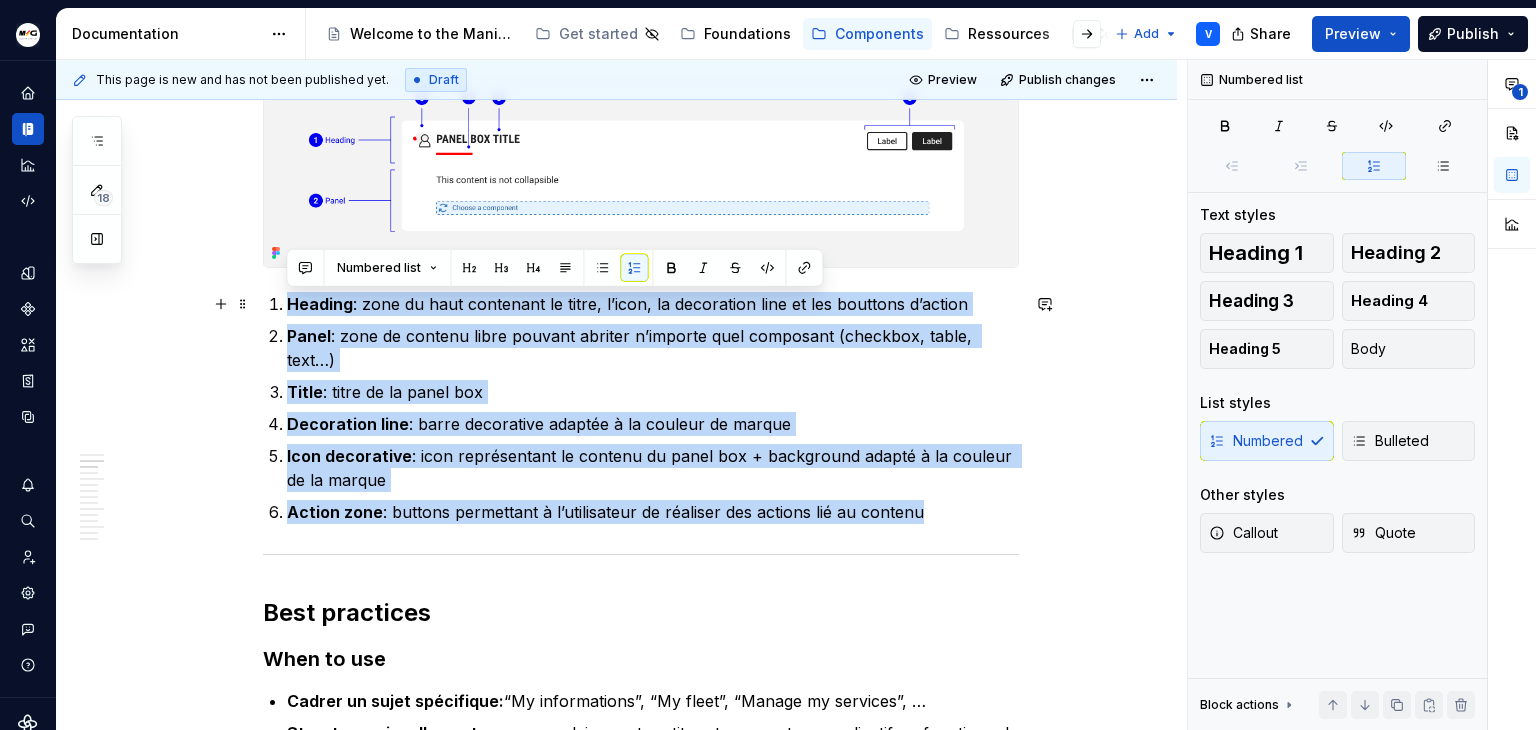 drag, startPoint x: 948, startPoint y: 486, endPoint x: 264, endPoint y: 312, distance: 705.78467 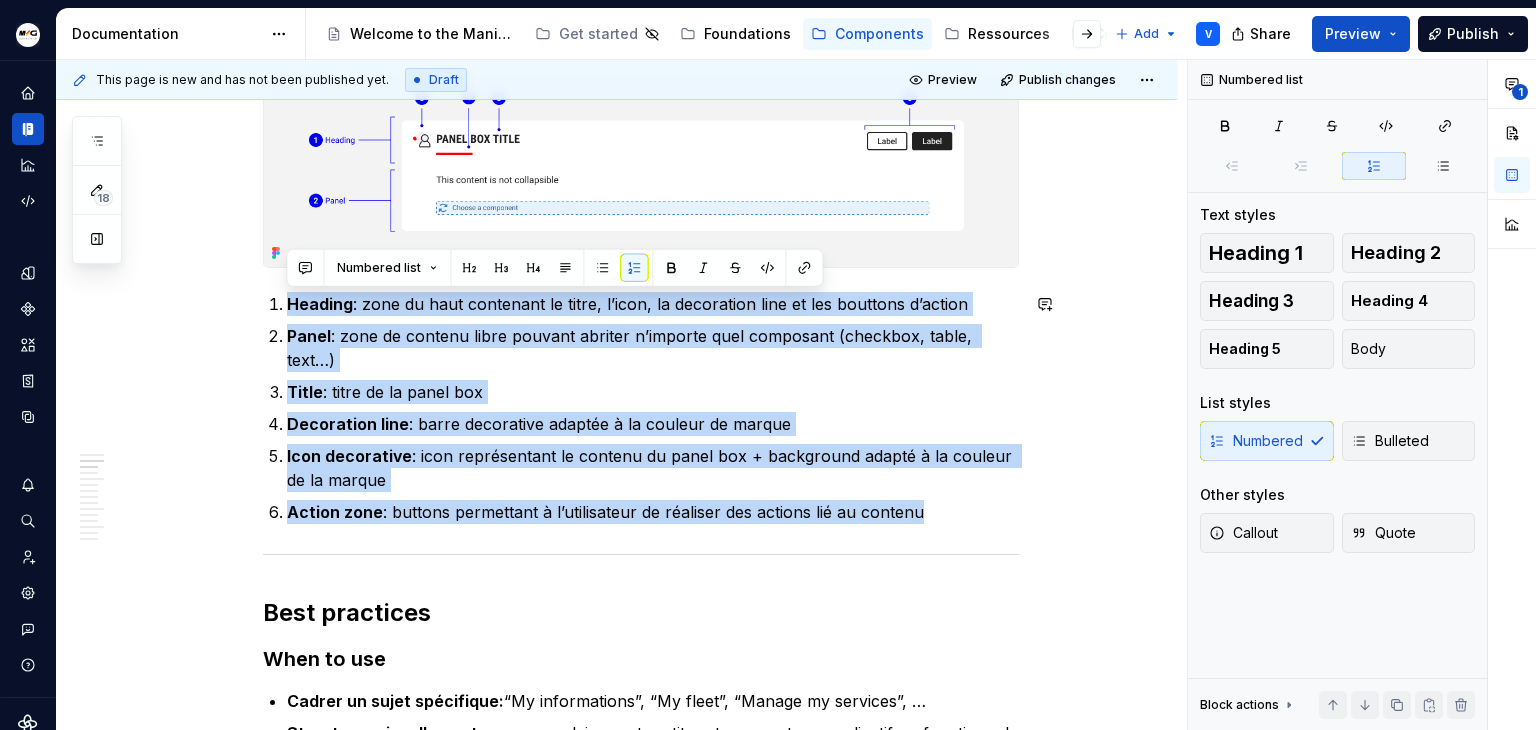 copy on "Heading  : zone du haut contenant le titre, l’icon, la decoration line et les bouttons d’action Panel  : zone de contenu libre pouvant abriter n’importe quel composant (checkbox, table, text…) Title  : titre de la panel box Decoration line : barre decorative adaptée à la couleur de marque Icon decorative : icon représentant le contenu du panel box + background adapté à la couleur de la marque Action zone : buttons permettant à l’utilisateur de réaliser des actions lié au contenu" 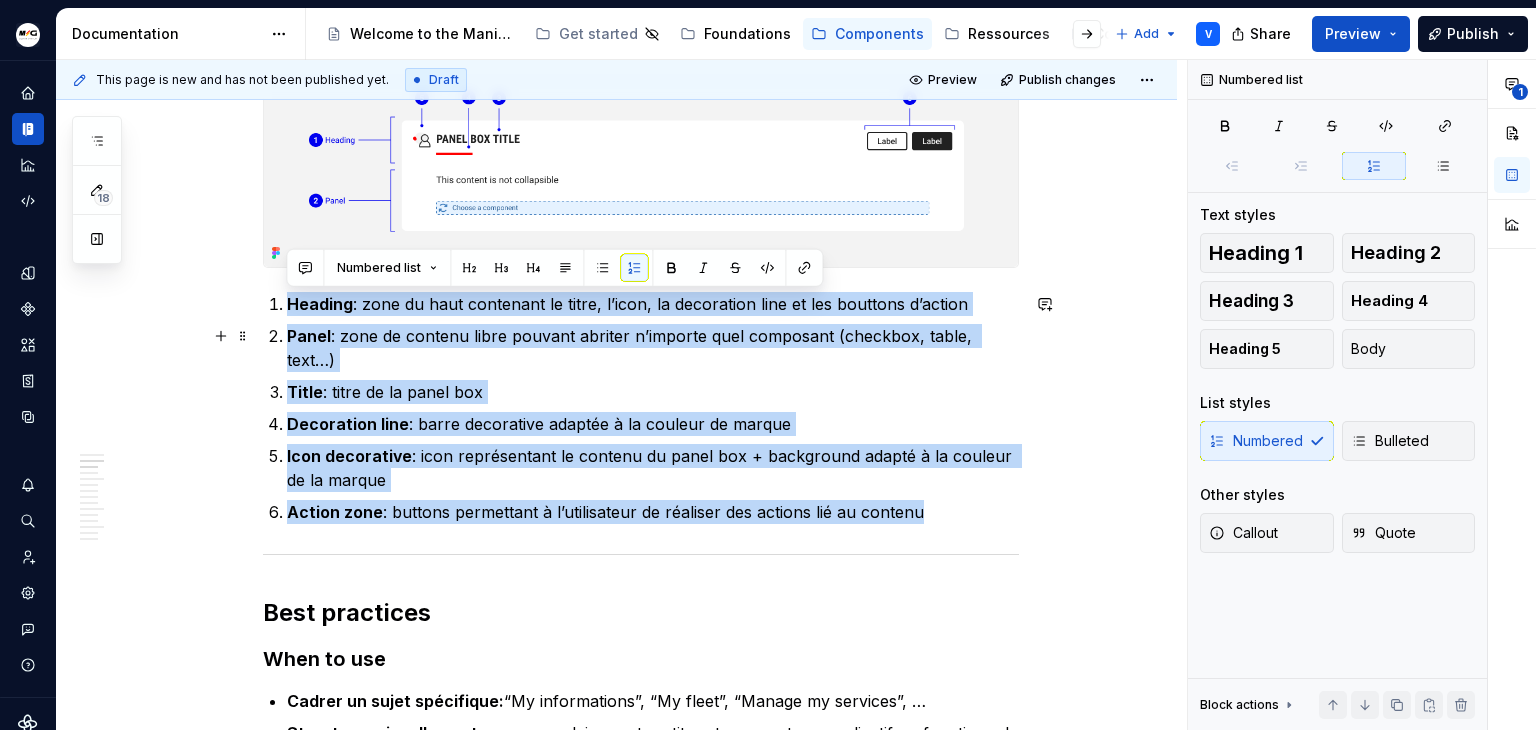 click on "Panel  : zone de contenu libre pouvant abriter n’importe quel composant (checkbox, table, text…)" at bounding box center (653, 348) 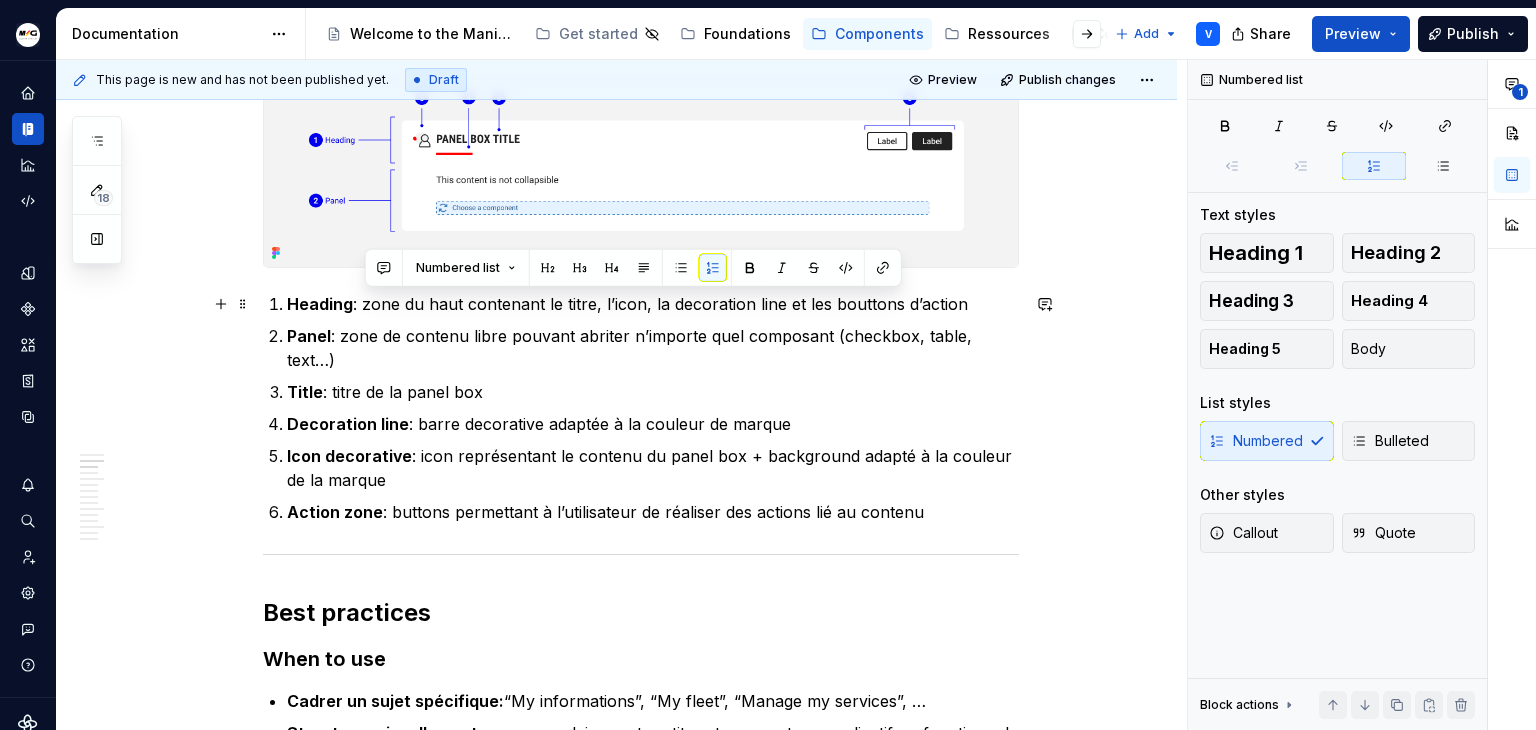drag, startPoint x: 364, startPoint y: 304, endPoint x: 968, endPoint y: 301, distance: 604.00745 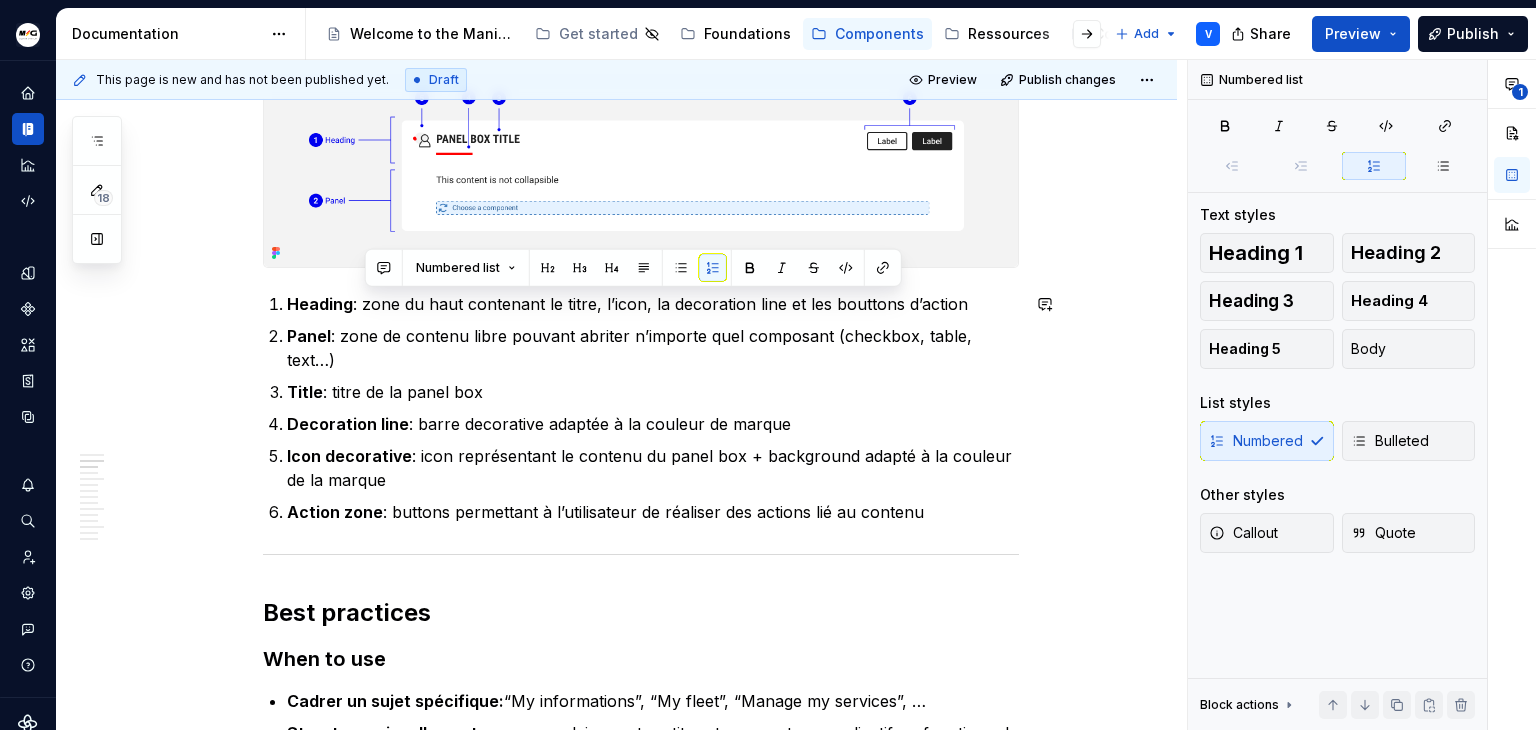 paste 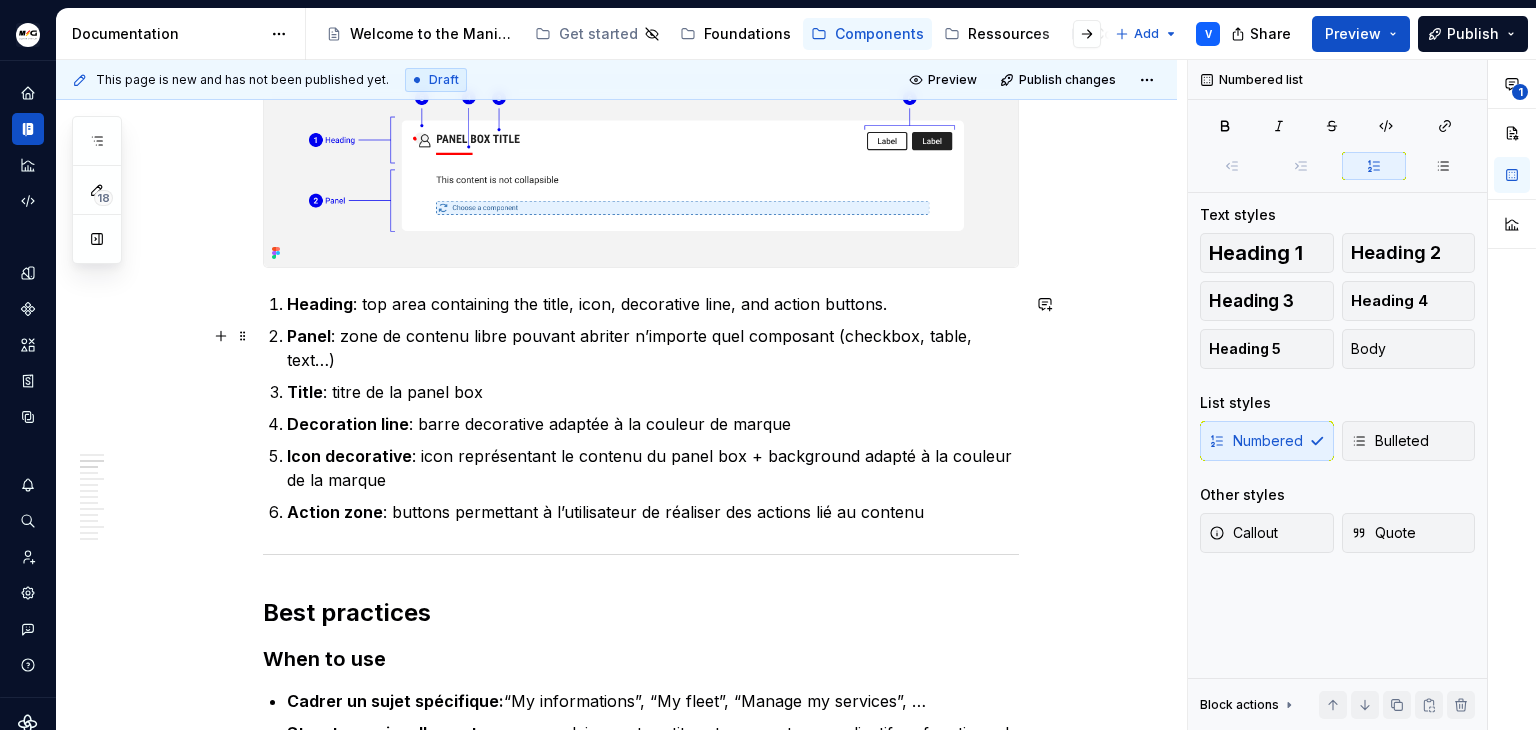 type 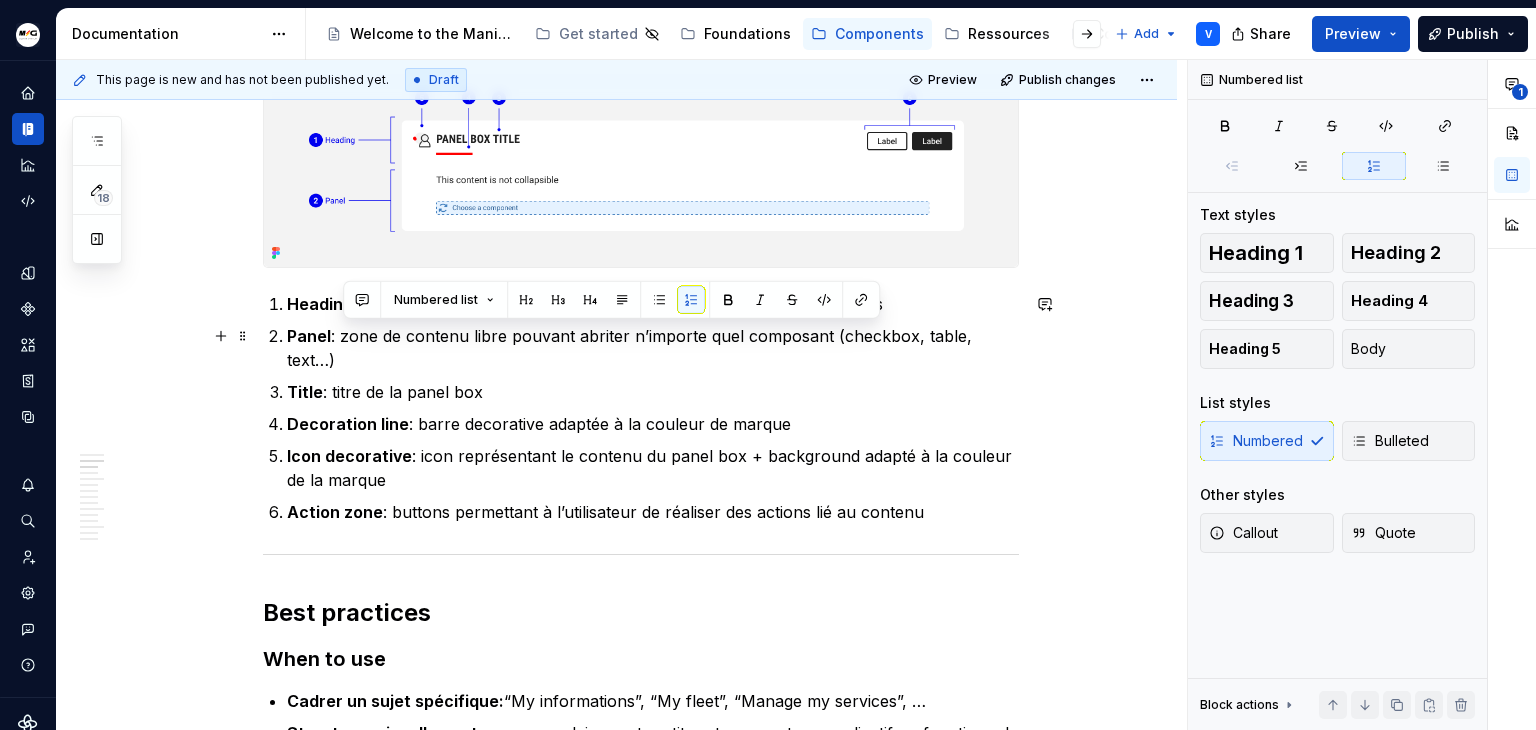 drag, startPoint x: 342, startPoint y: 336, endPoint x: 1012, endPoint y: 340, distance: 670.01196 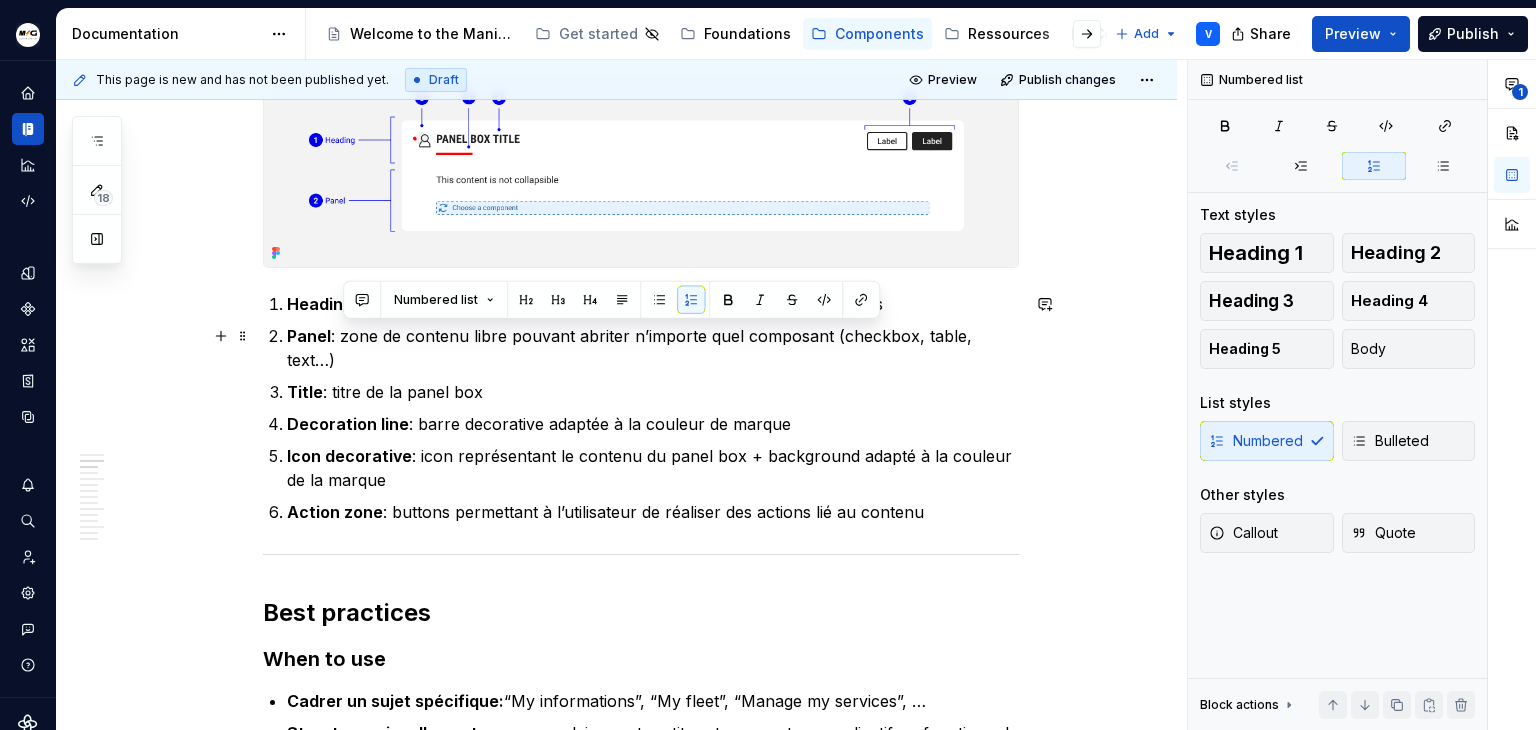 click on "Panel  : zone de contenu libre pouvant abriter n’importe quel composant (checkbox, table, text…)" at bounding box center (653, 348) 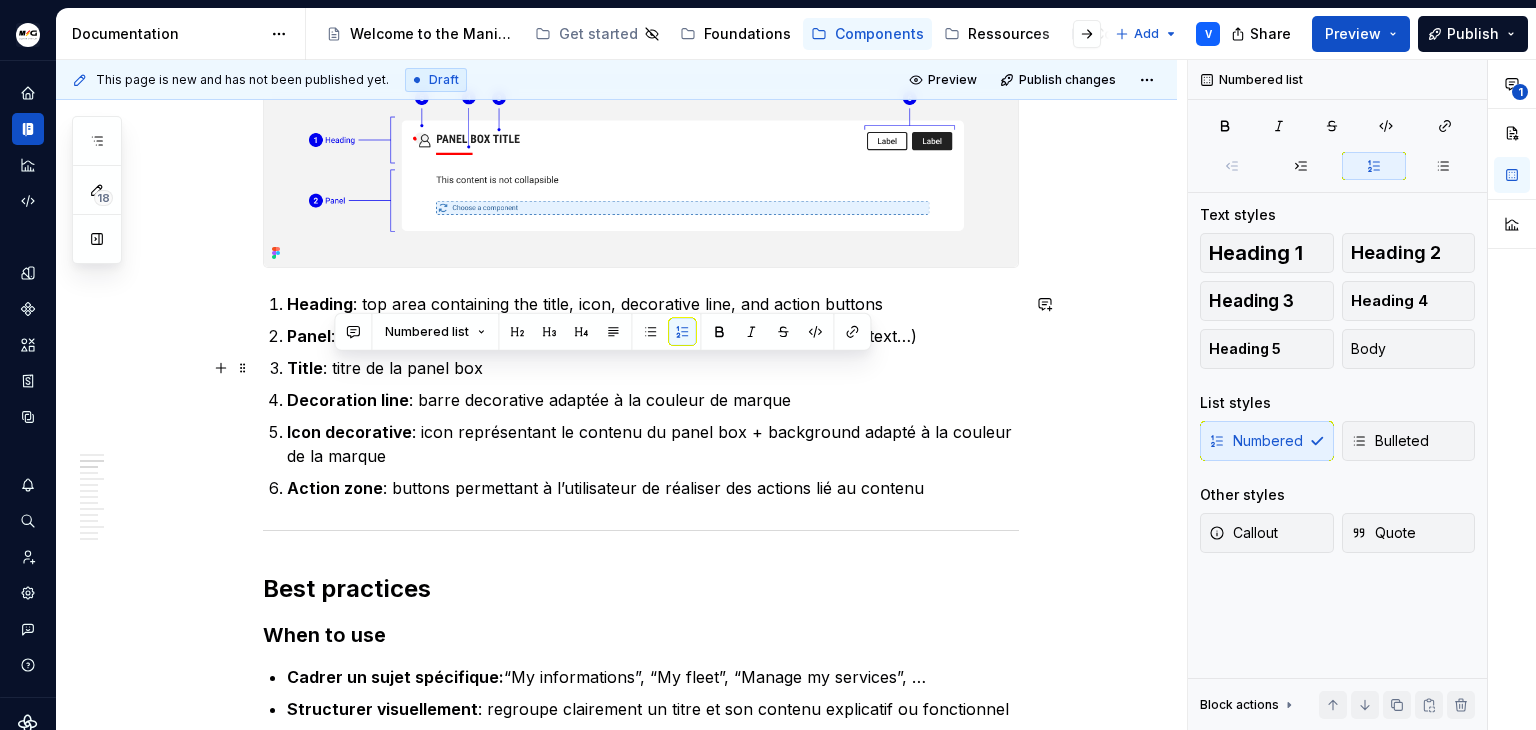 drag, startPoint x: 333, startPoint y: 367, endPoint x: 481, endPoint y: 367, distance: 148 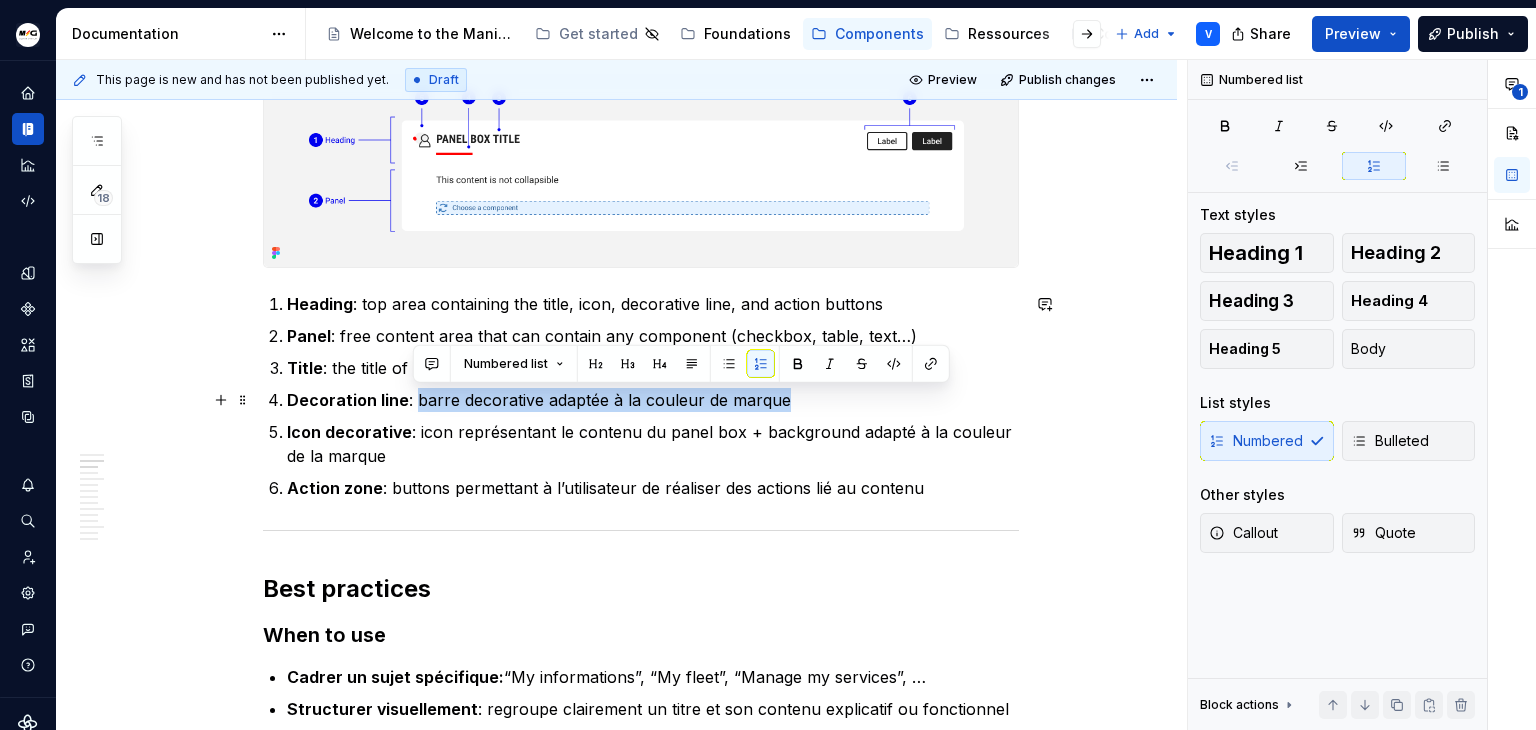 drag, startPoint x: 413, startPoint y: 401, endPoint x: 805, endPoint y: 401, distance: 392 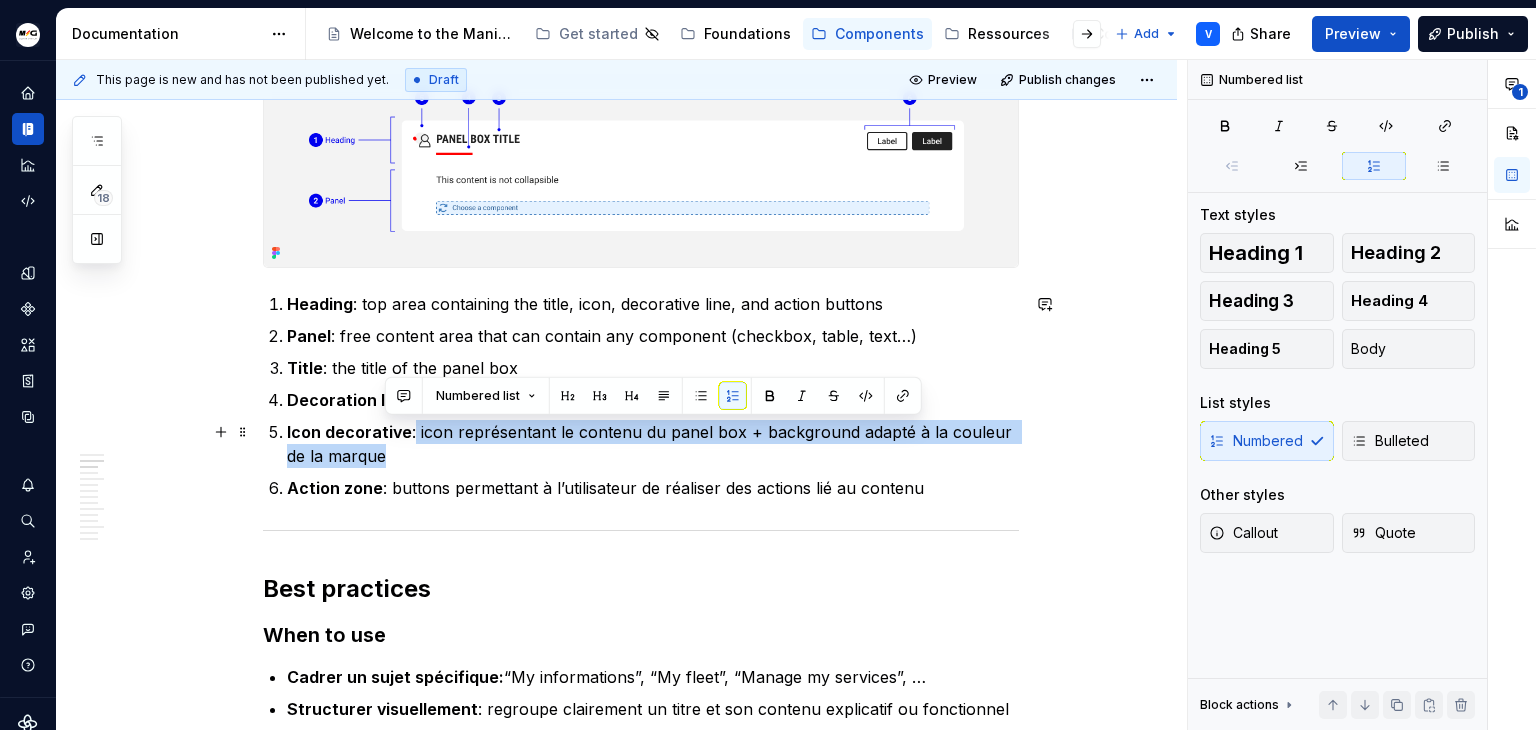 drag, startPoint x: 412, startPoint y: 432, endPoint x: 427, endPoint y: 443, distance: 18.601076 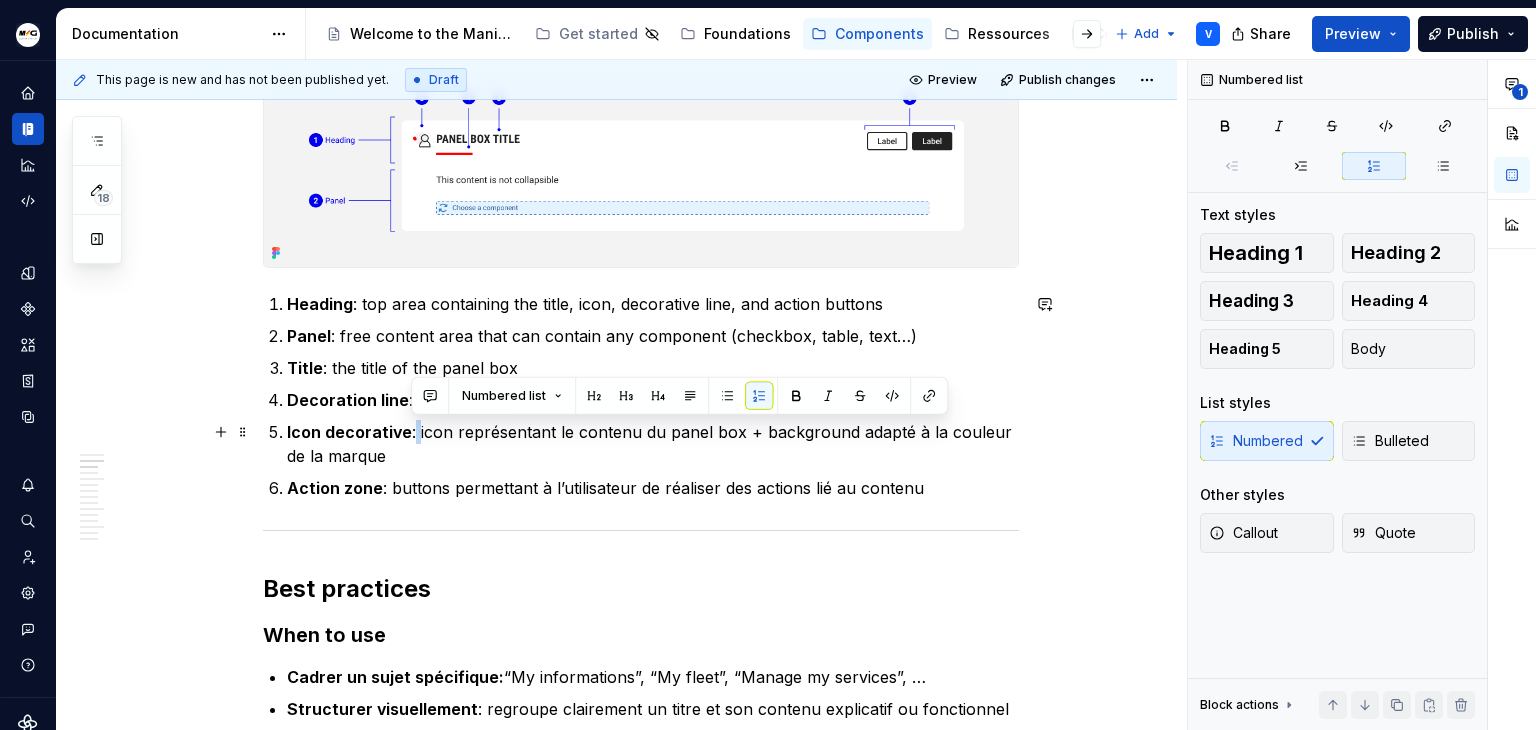 click on "Icon decorative : icon représentant le contenu du panel box + background adapté à la couleur de la marque" at bounding box center [653, 444] 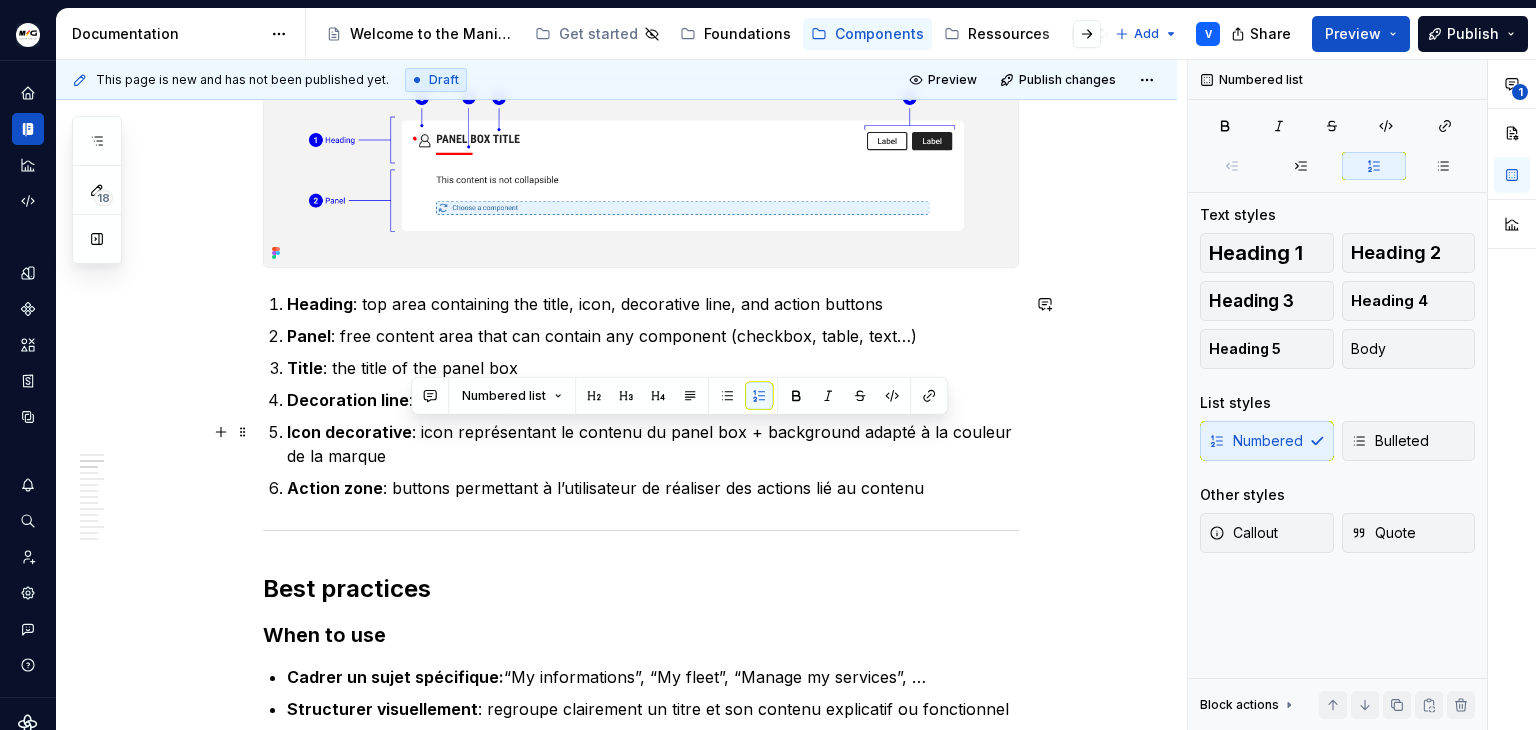 click on "Icon decorative : icon représentant le contenu du panel box + background adapté à la couleur de la marque" at bounding box center (653, 444) 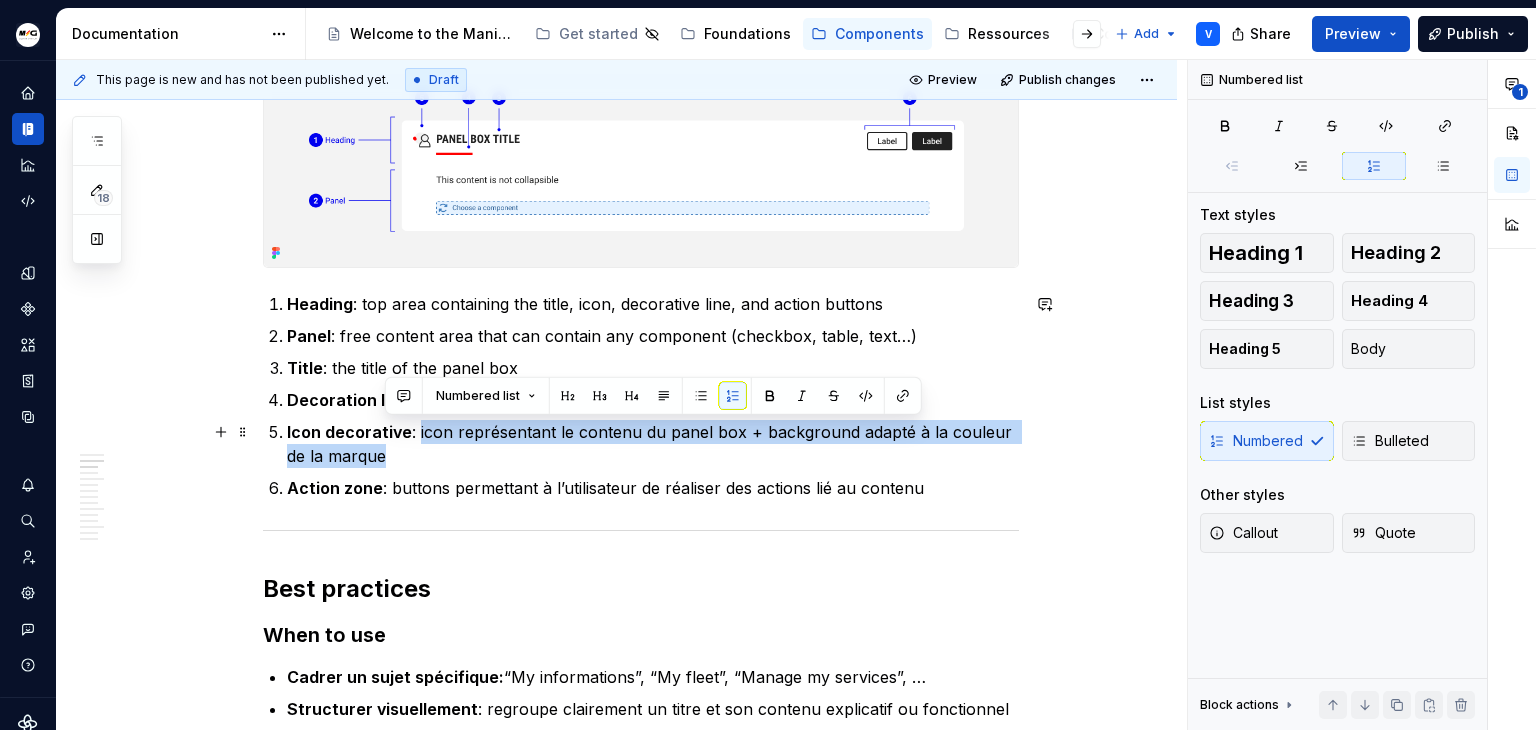 click on "Icon decorative : icon représentant le contenu du panel box + background adapté à la couleur de la marque" at bounding box center [653, 444] 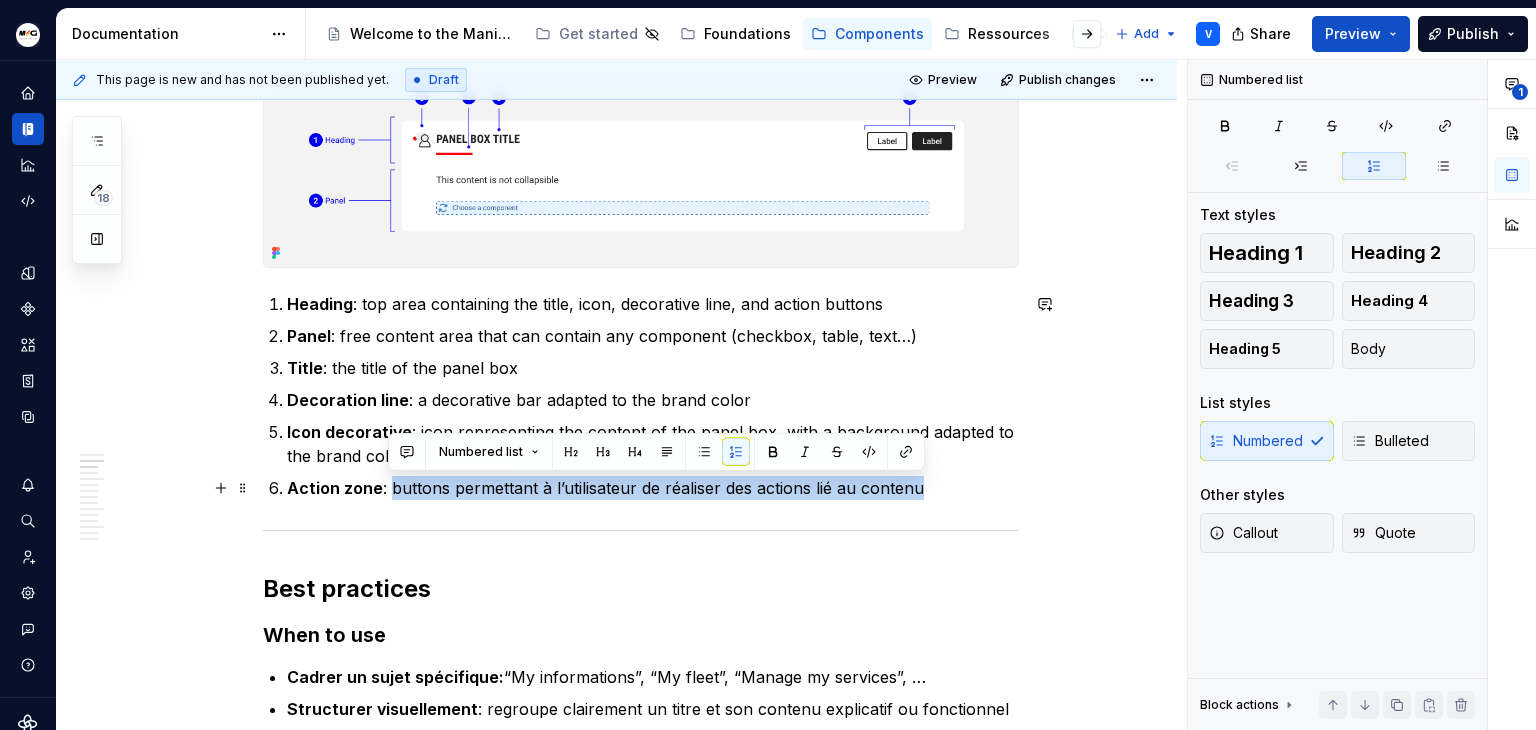 drag, startPoint x: 436, startPoint y: 487, endPoint x: 940, endPoint y: 482, distance: 504.0248 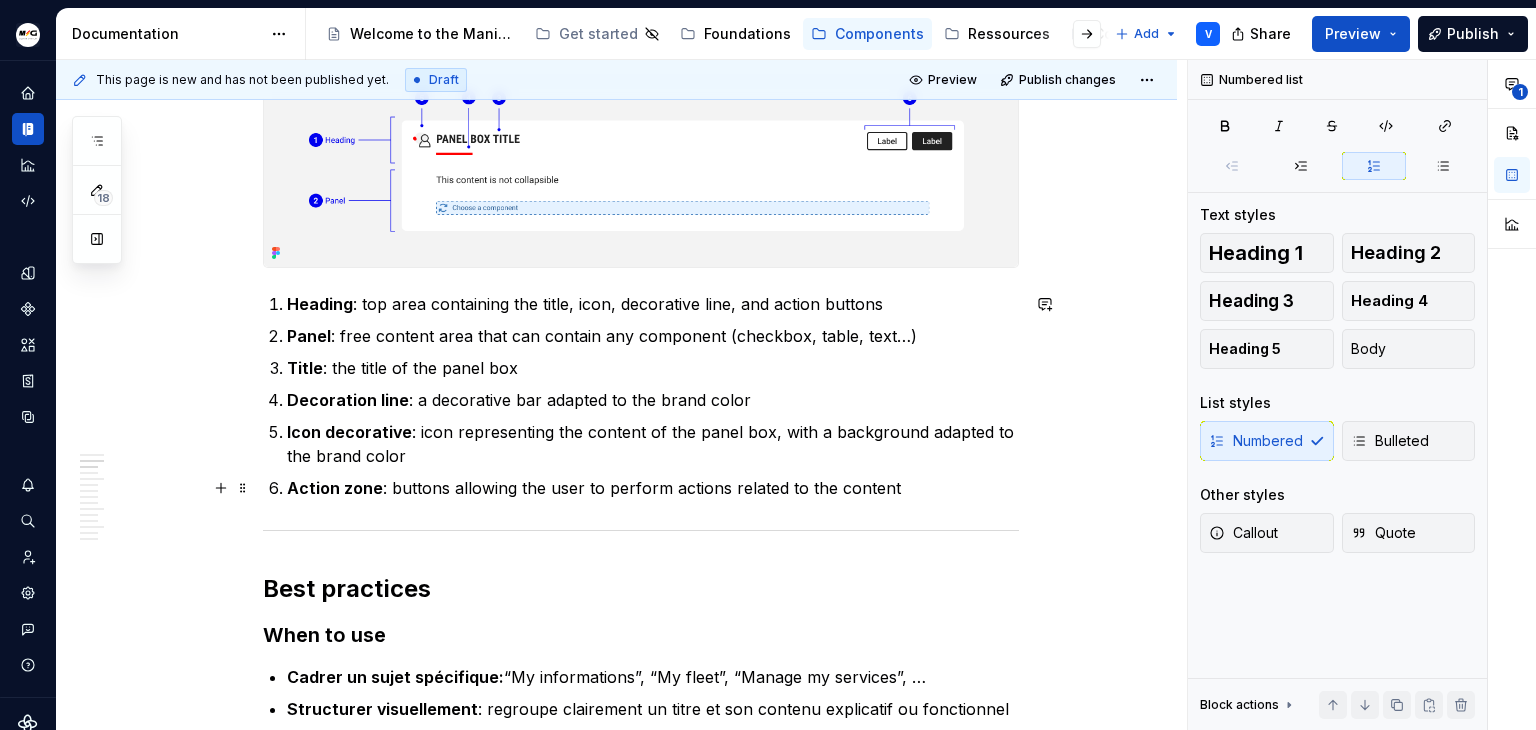 click on "Action zone : buttons allowing the user to perform actions related to the content" at bounding box center [653, 488] 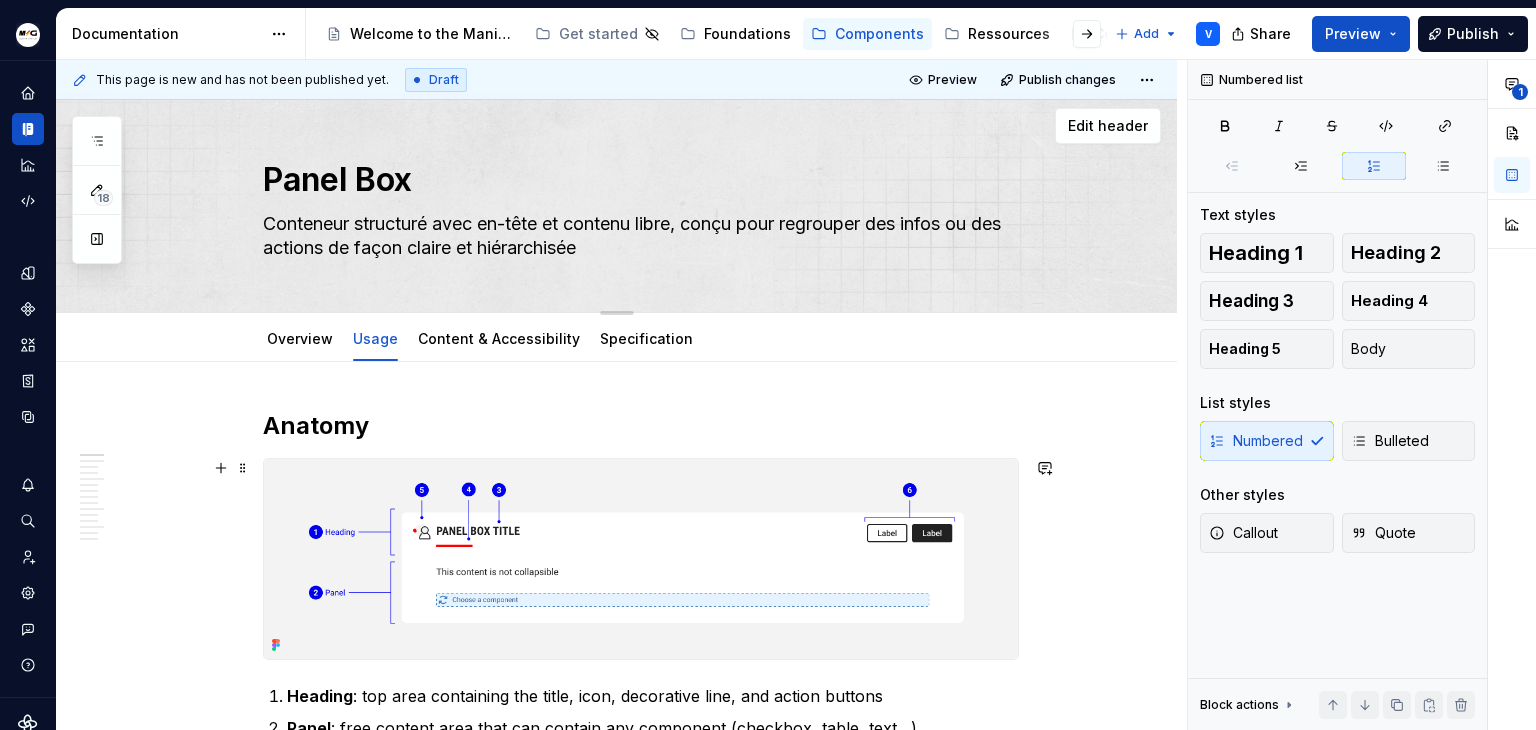 scroll, scrollTop: 0, scrollLeft: 0, axis: both 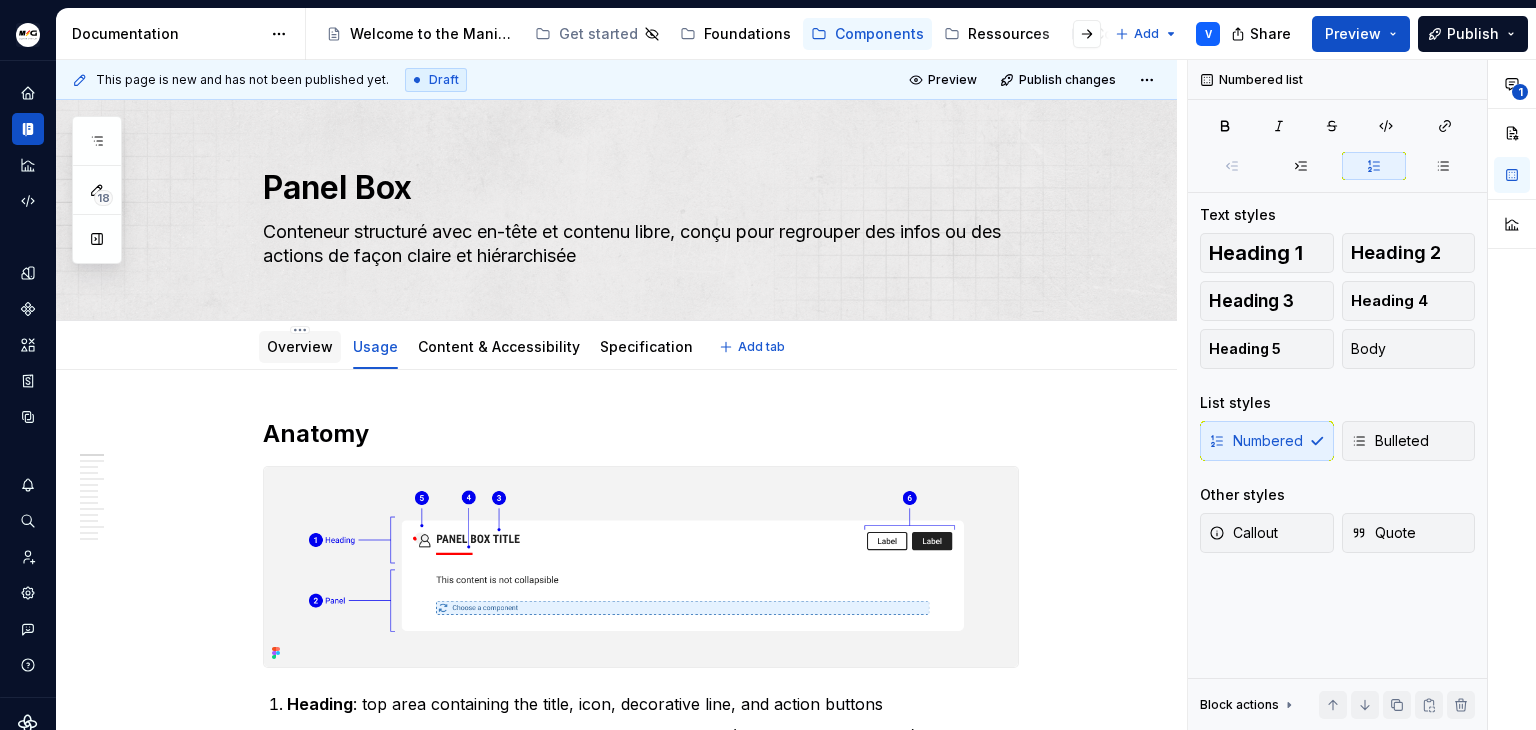 click on "Overview" at bounding box center [300, 346] 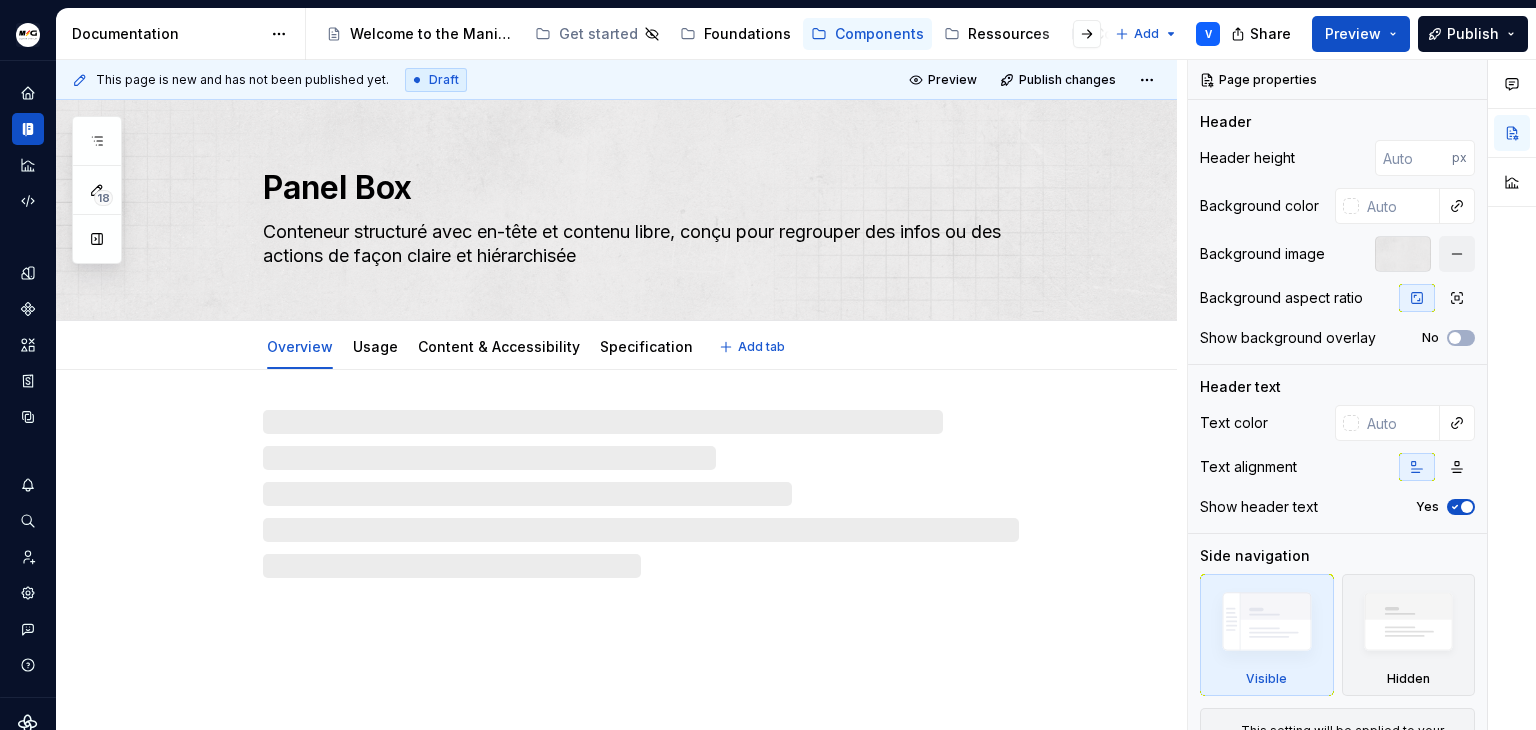 type on "*" 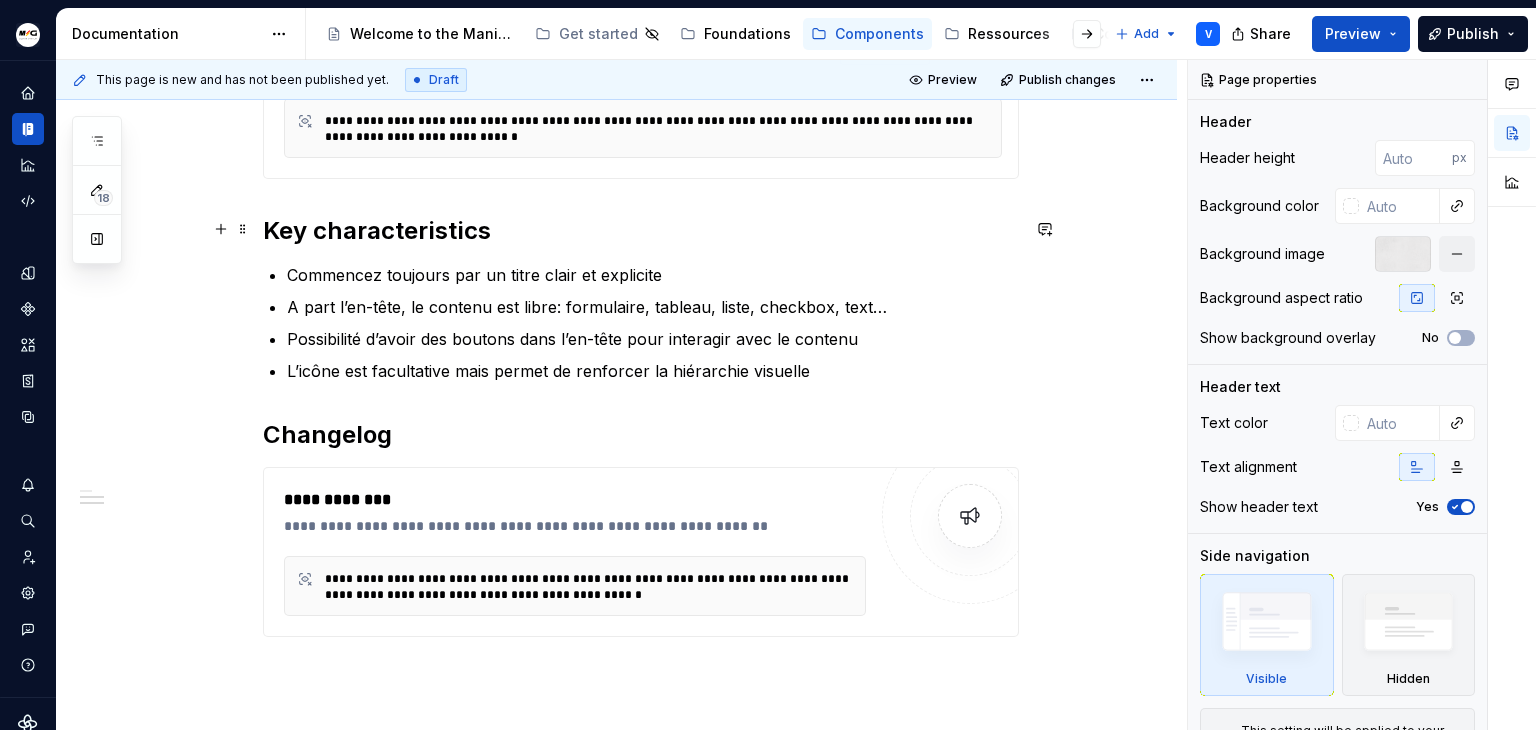 scroll, scrollTop: 800, scrollLeft: 0, axis: vertical 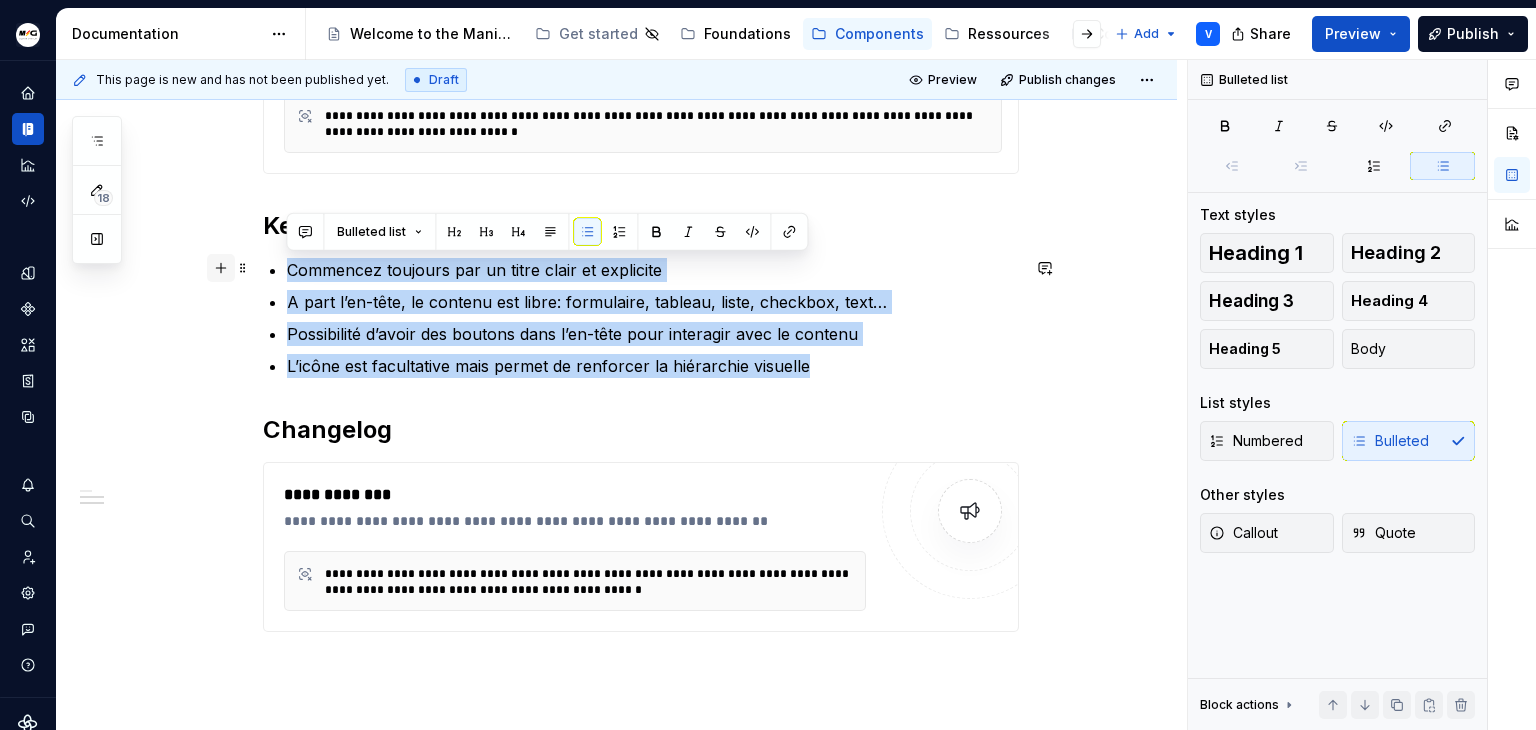 drag, startPoint x: 820, startPoint y: 365, endPoint x: 230, endPoint y: 268, distance: 597.9206 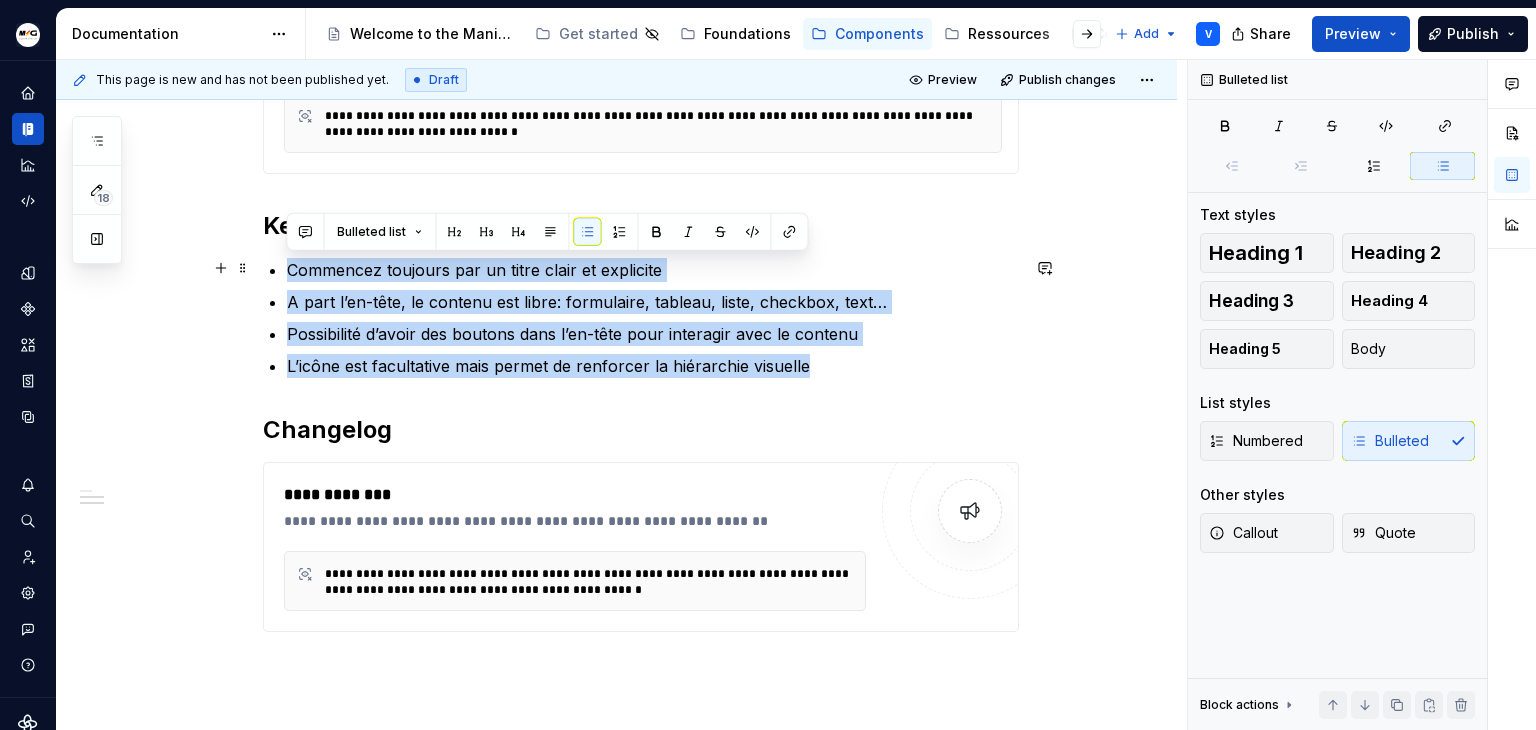 copy on "Commencez toujours par un titre clair et explicite A part l’en-tête, le contenu est libre: formulaire, tableau, liste, checkbox, text… Possibilité d’avoir des boutons dans l’en-tête pour interagir avec le contenu L’icône est facultative mais permet de renforcer la hiérarchie visuelle" 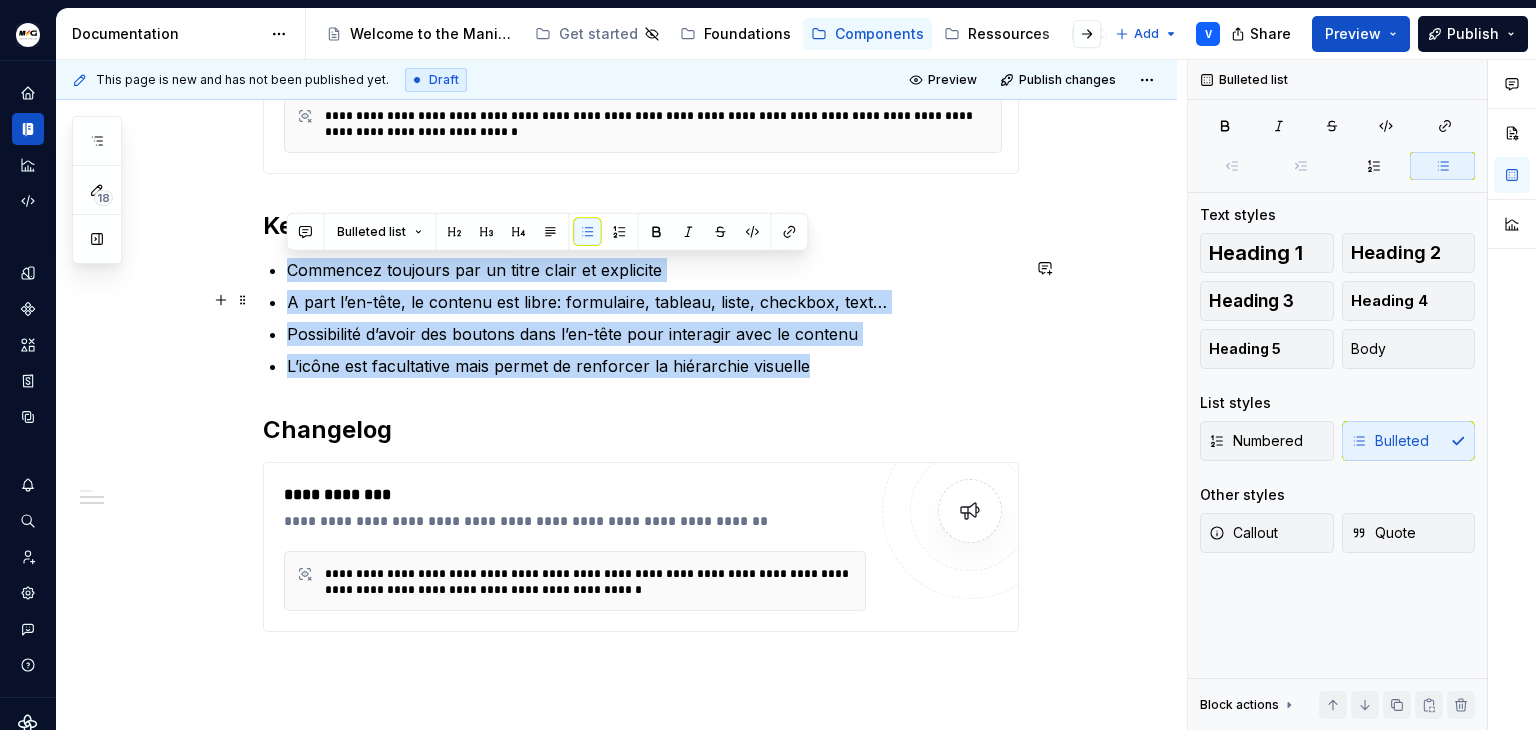 drag, startPoint x: 369, startPoint y: 279, endPoint x: 338, endPoint y: 275, distance: 31.257 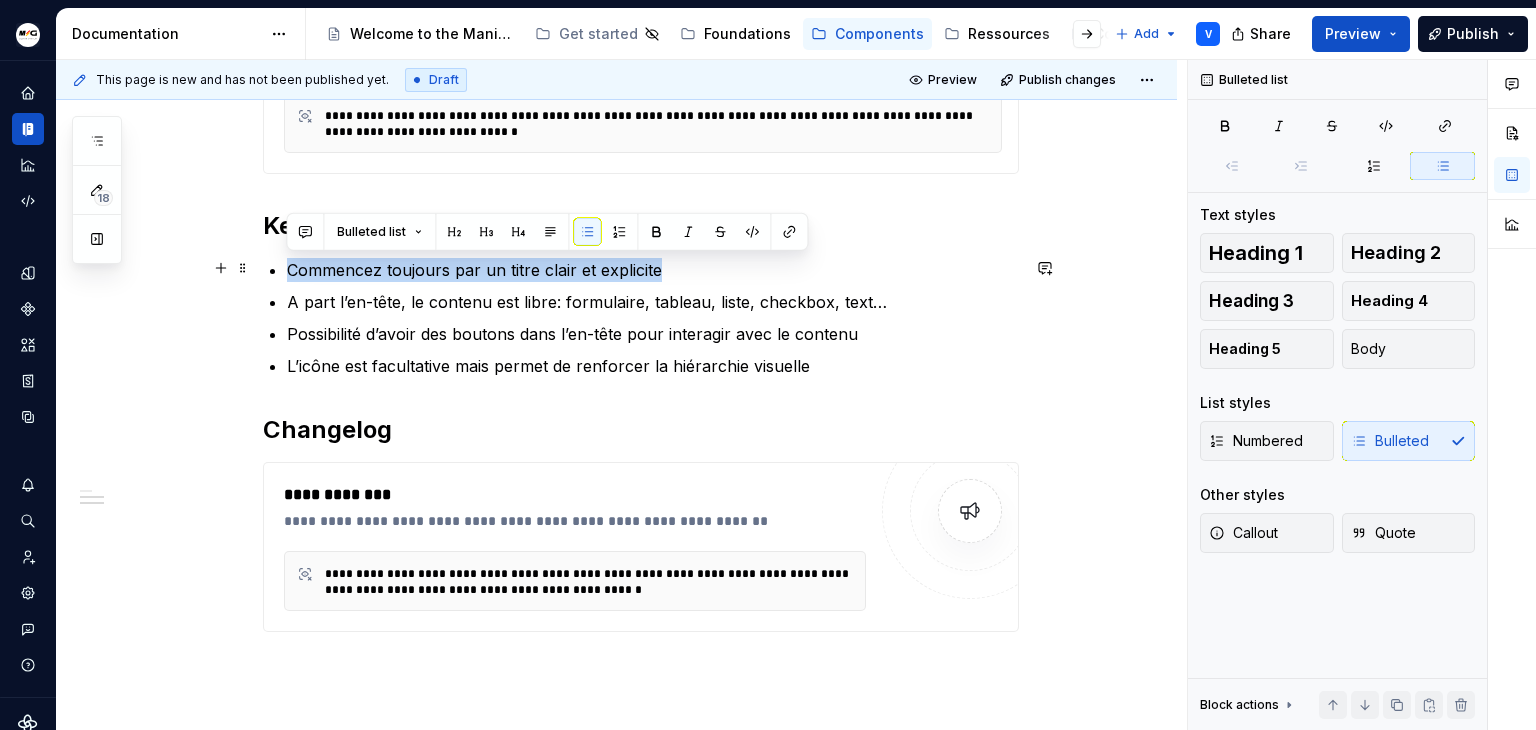 drag, startPoint x: 285, startPoint y: 267, endPoint x: 658, endPoint y: 270, distance: 373.01205 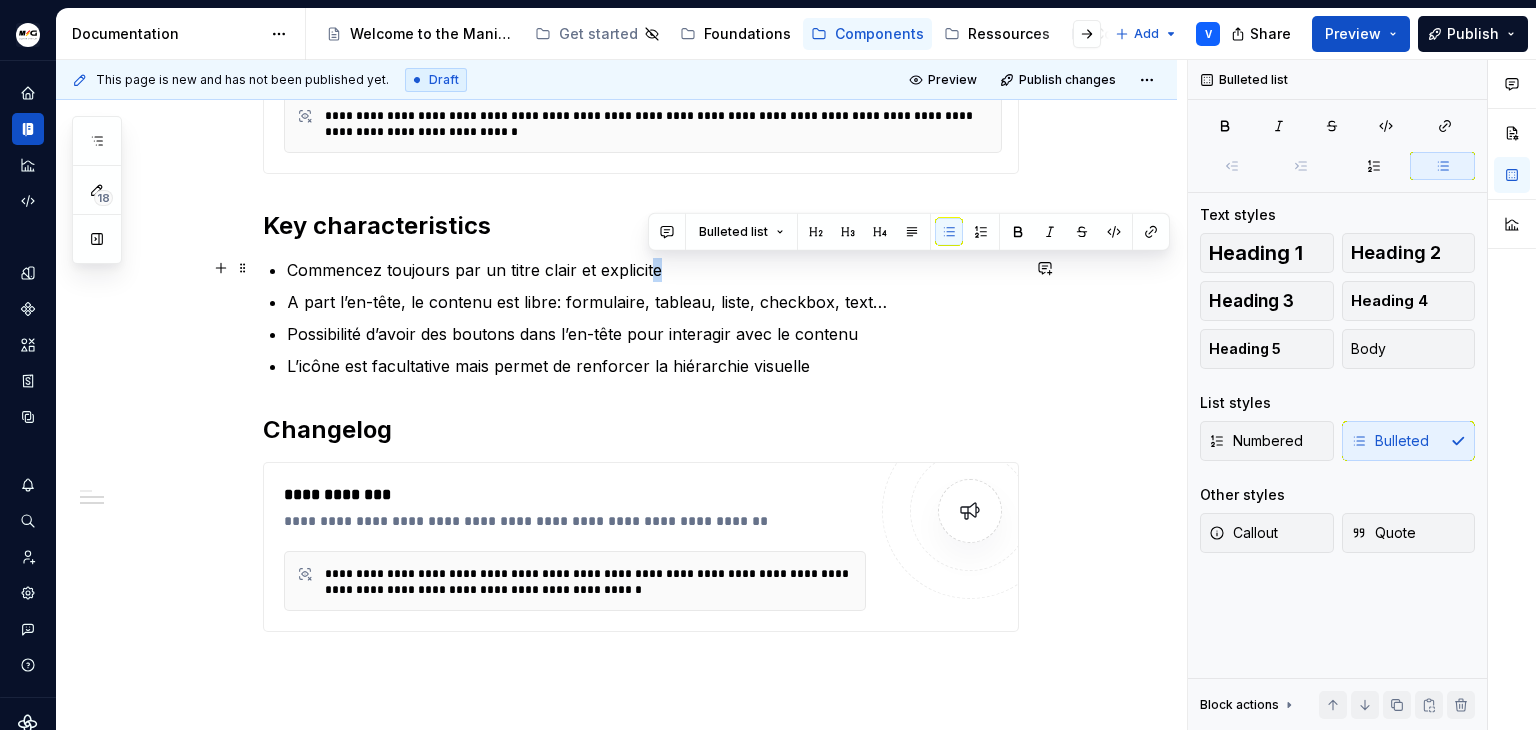 click on "Commencez toujours par un titre clair et explicite" at bounding box center (653, 270) 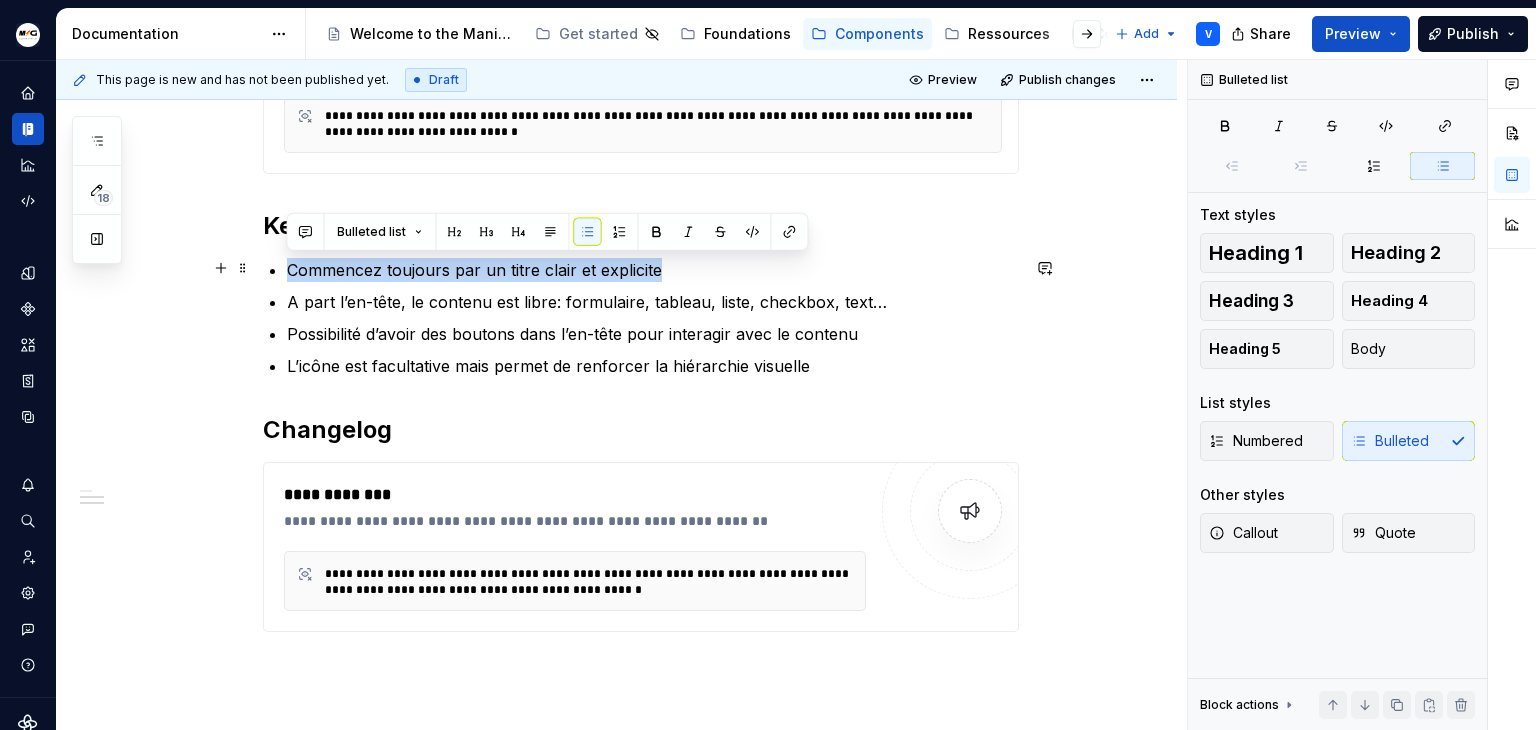 drag, startPoint x: 660, startPoint y: 269, endPoint x: 384, endPoint y: 273, distance: 276.029 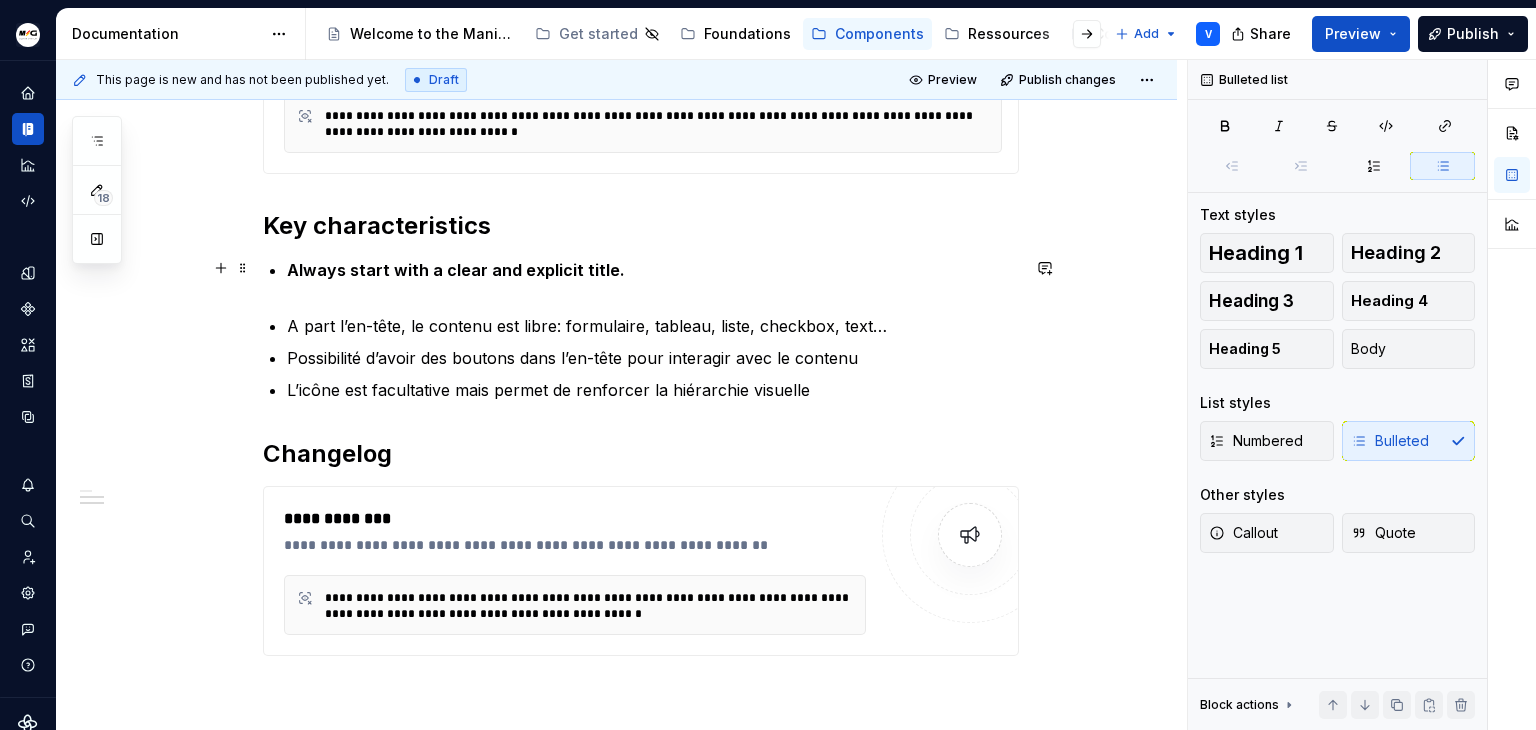 click on "Always start with a clear and explicit title." at bounding box center (653, 282) 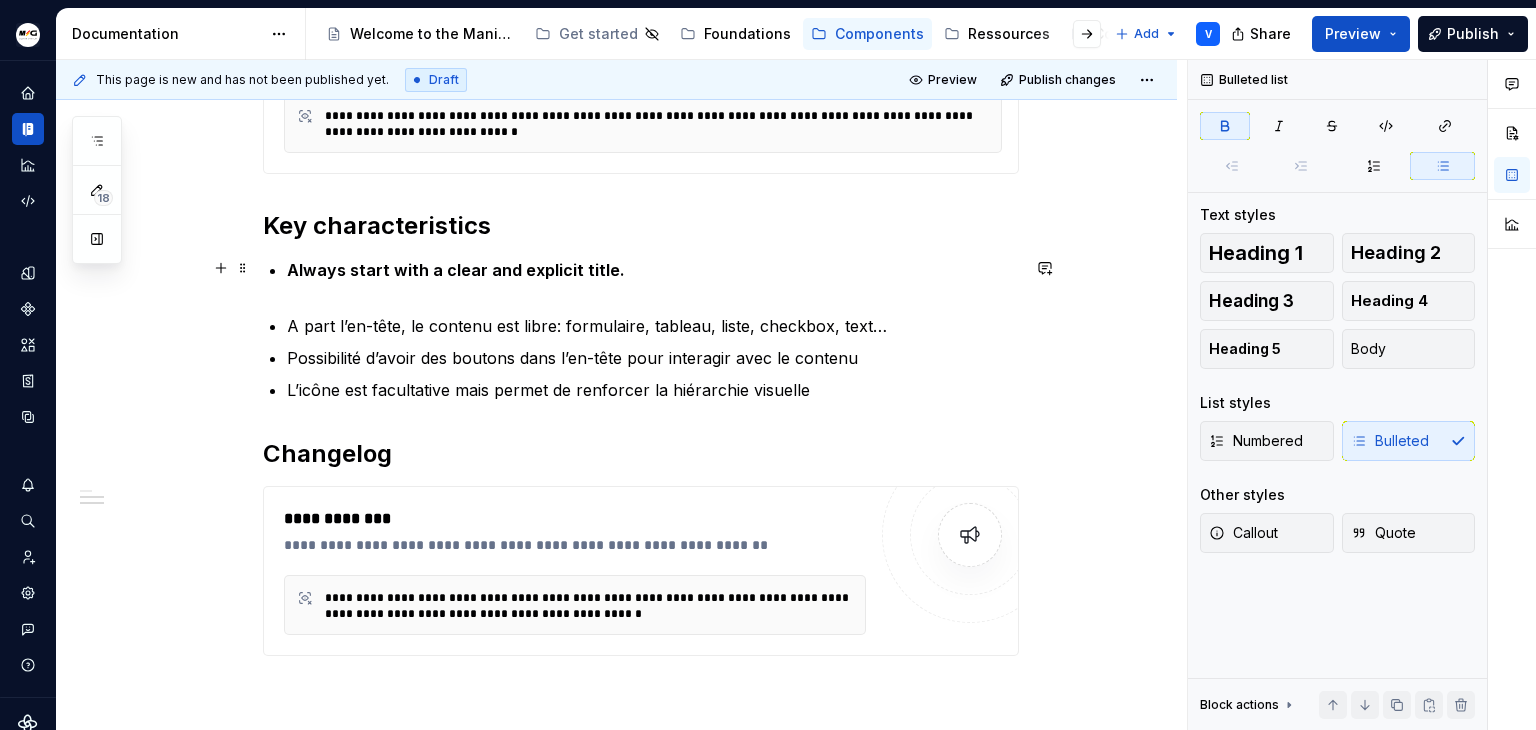 click on "Always start with a clear and explicit title." at bounding box center [653, 282] 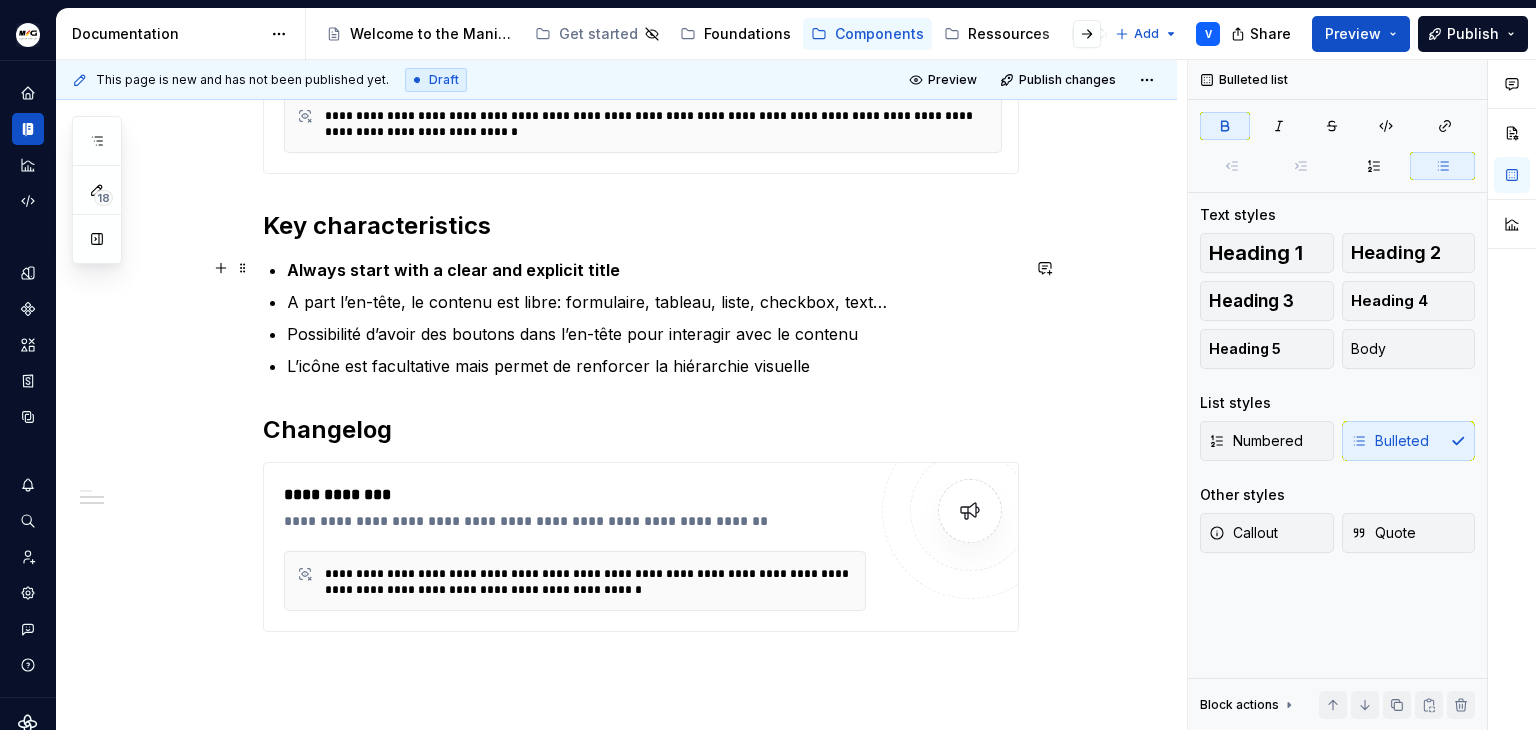 click on "Always start with a clear and explicit title" at bounding box center [453, 270] 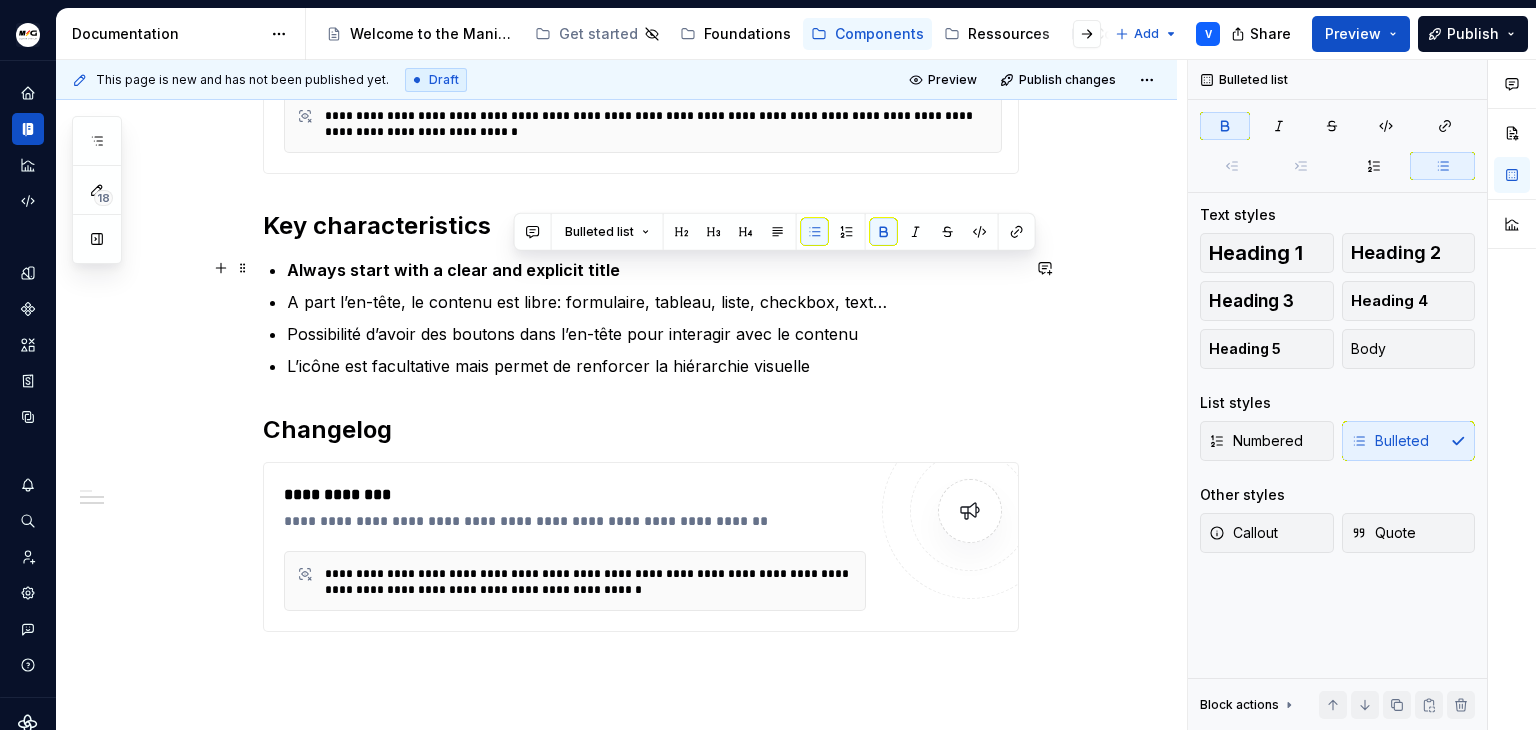 click on "Always start with a clear and explicit title" at bounding box center [453, 270] 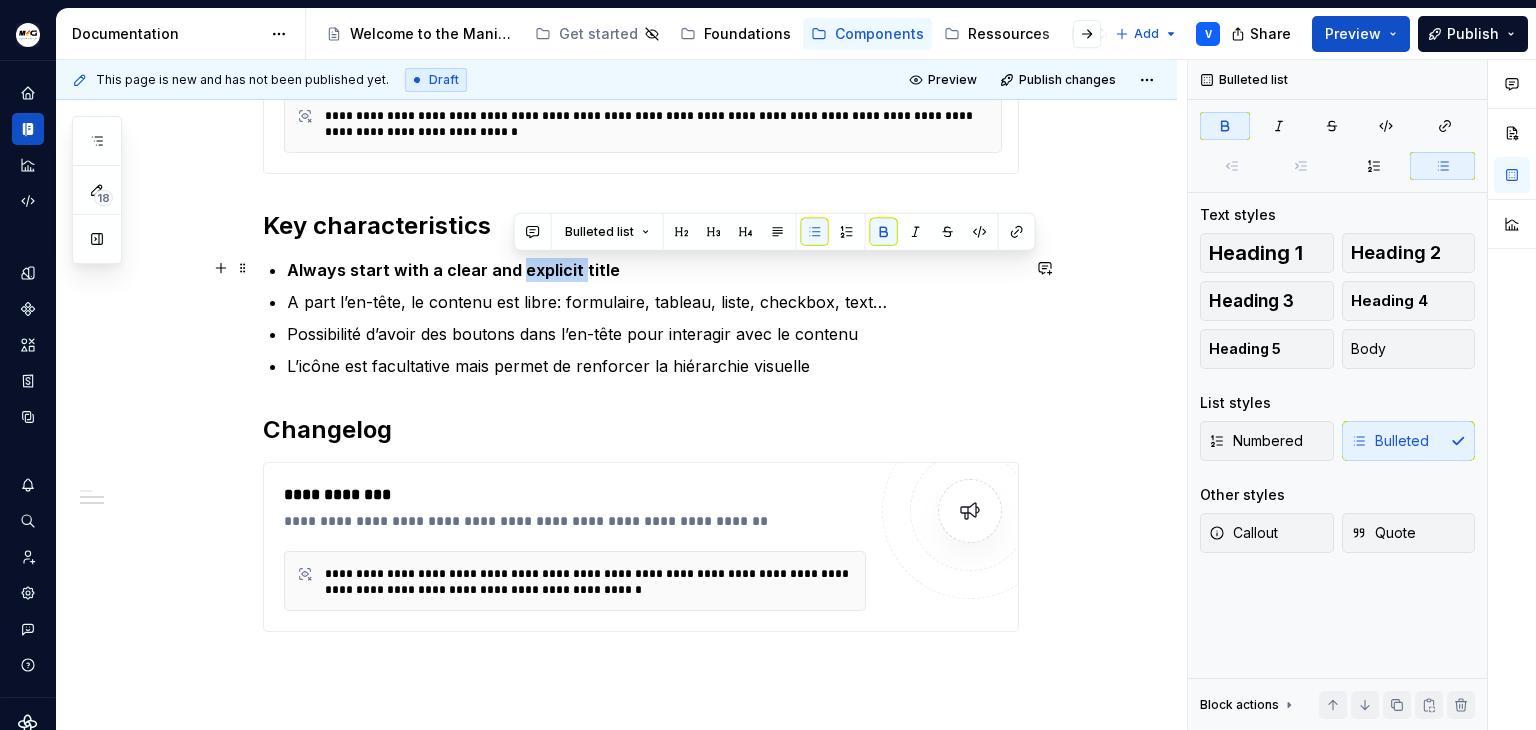 click on "Always start with a clear and explicit title" at bounding box center [453, 270] 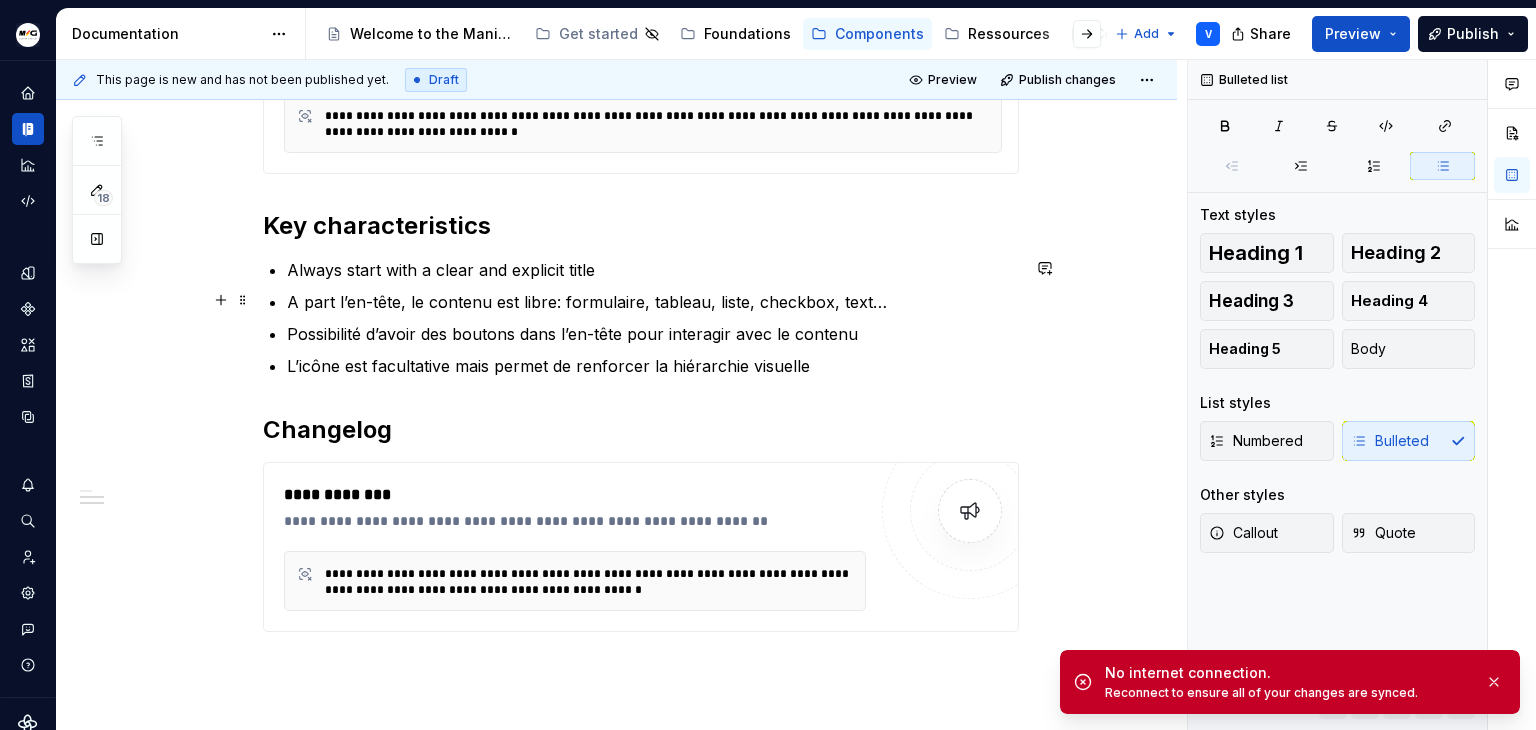 click on "A part l’en-tête, le contenu est libre: formulaire, tableau, liste, checkbox, text…" at bounding box center (653, 302) 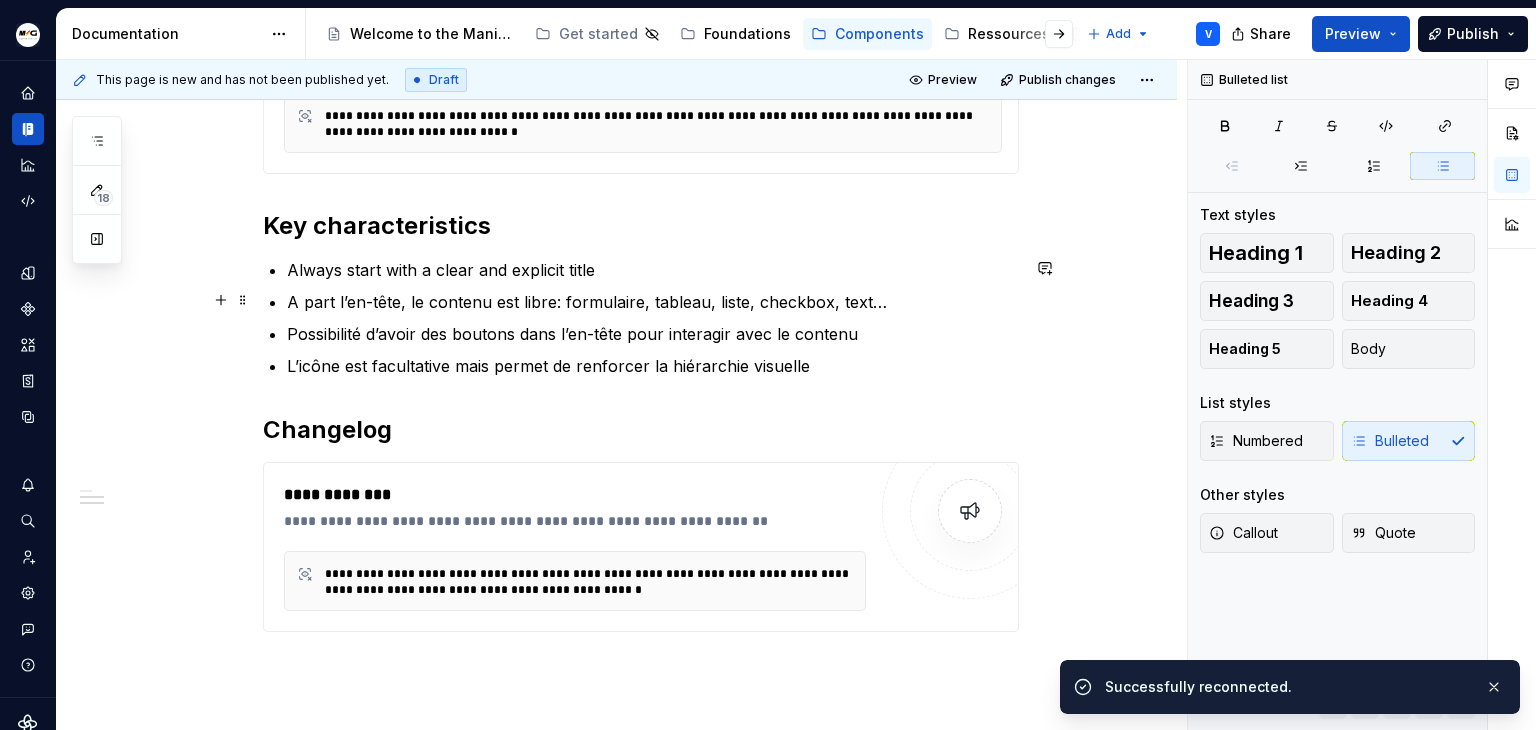 click on "A part l’en-tête, le contenu est libre: formulaire, tableau, liste, checkbox, text…" at bounding box center (653, 302) 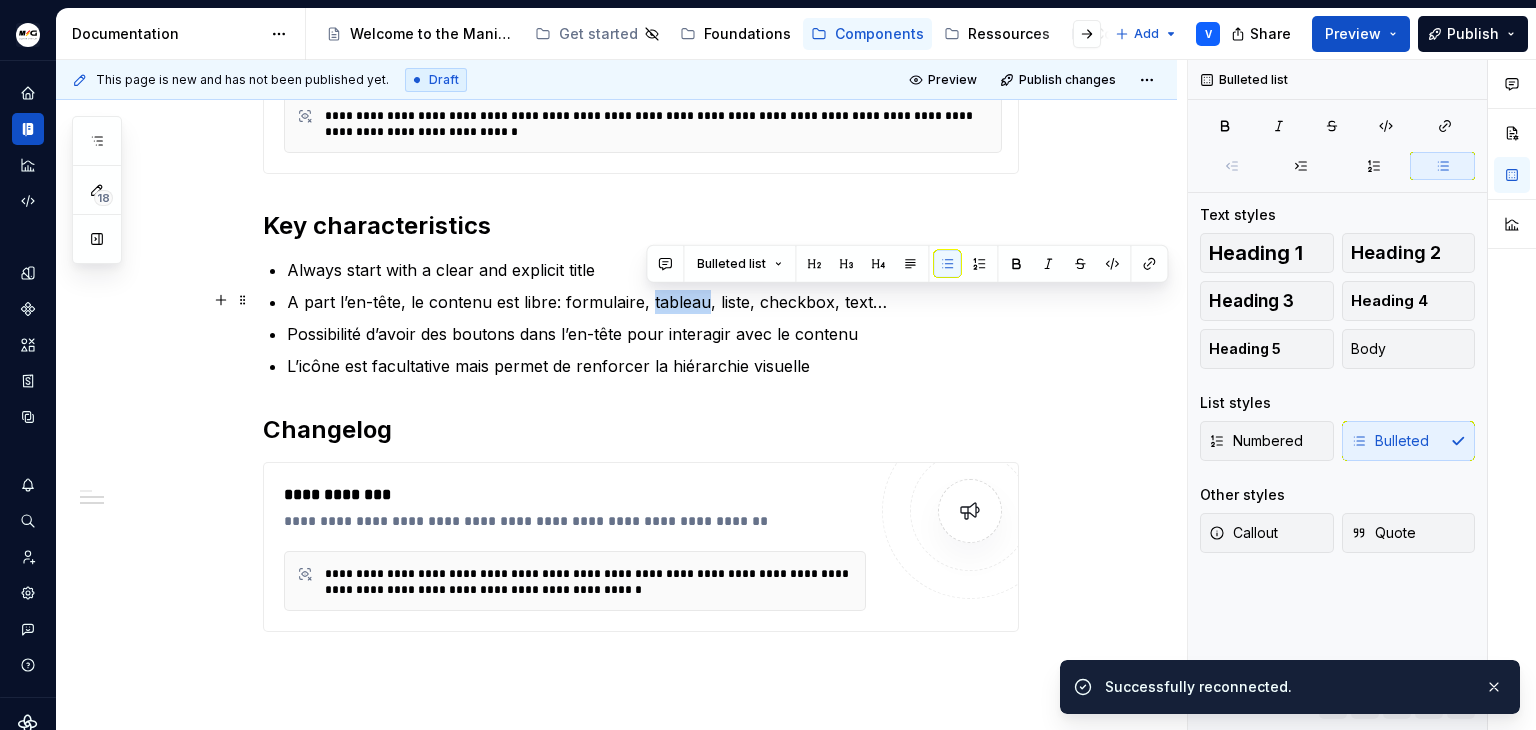 click on "A part l’en-tête, le contenu est libre: formulaire, tableau, liste, checkbox, text…" at bounding box center (653, 302) 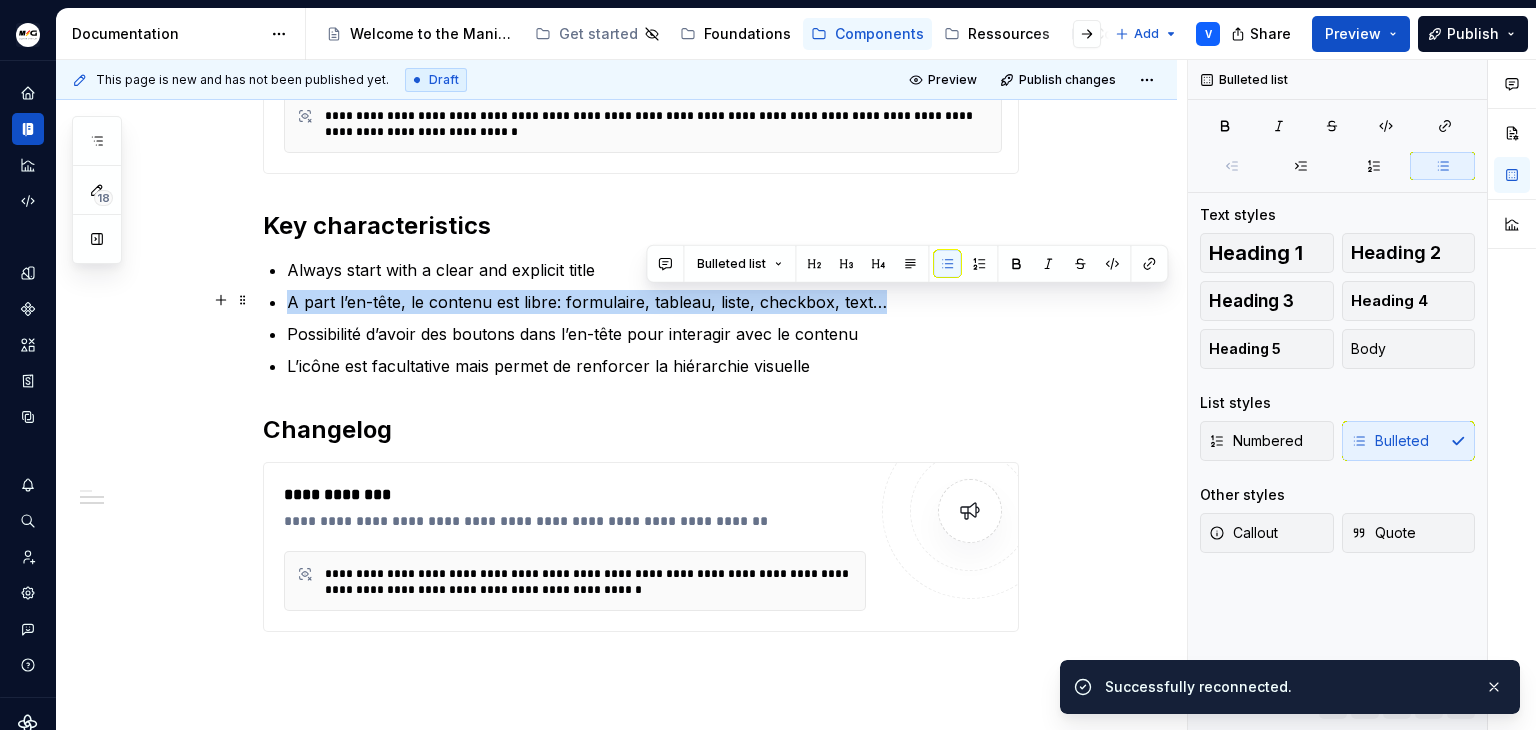 click on "A part l’en-tête, le contenu est libre: formulaire, tableau, liste, checkbox, text…" at bounding box center (653, 302) 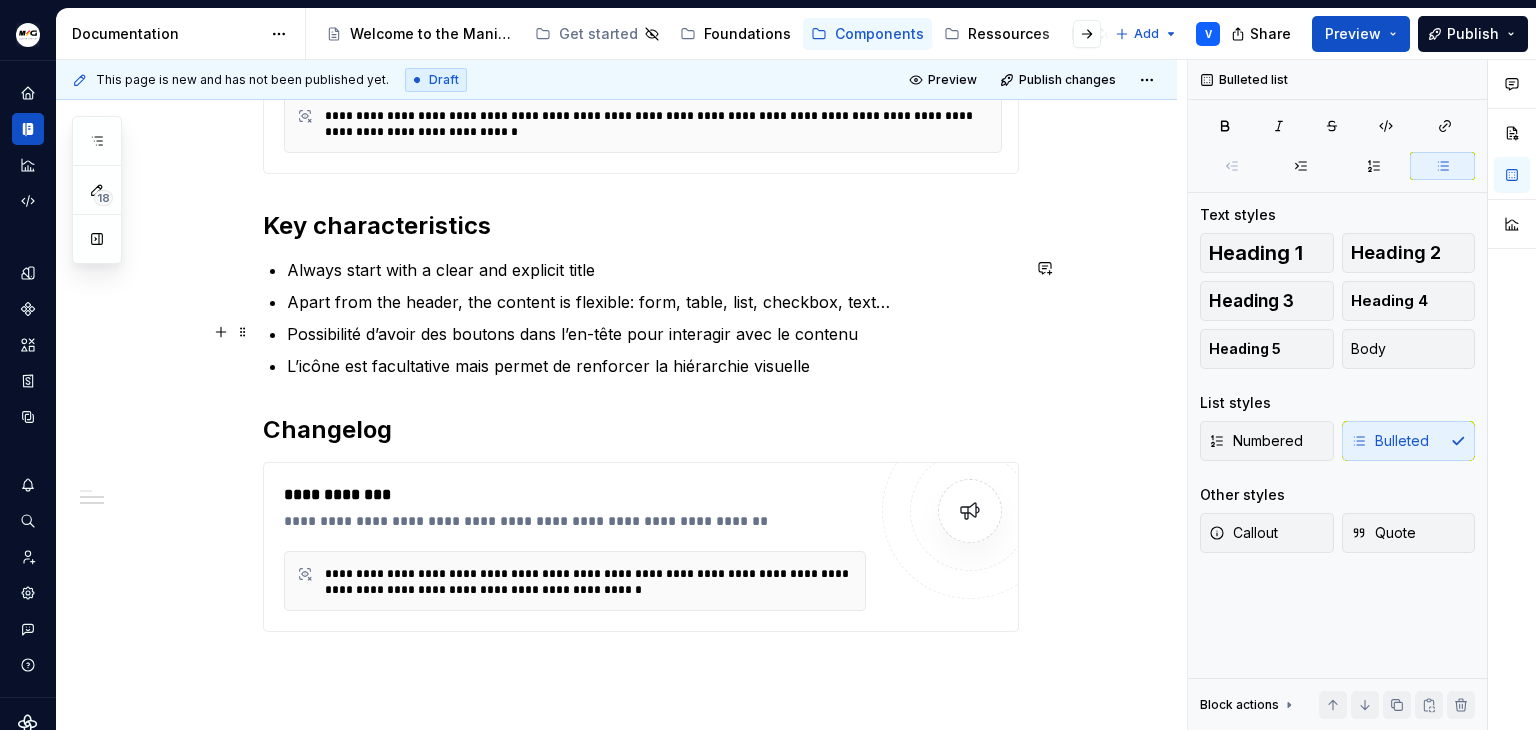 click on "Possibilité d’avoir des boutons dans l’en-tête pour interagir avec le contenu" at bounding box center [653, 334] 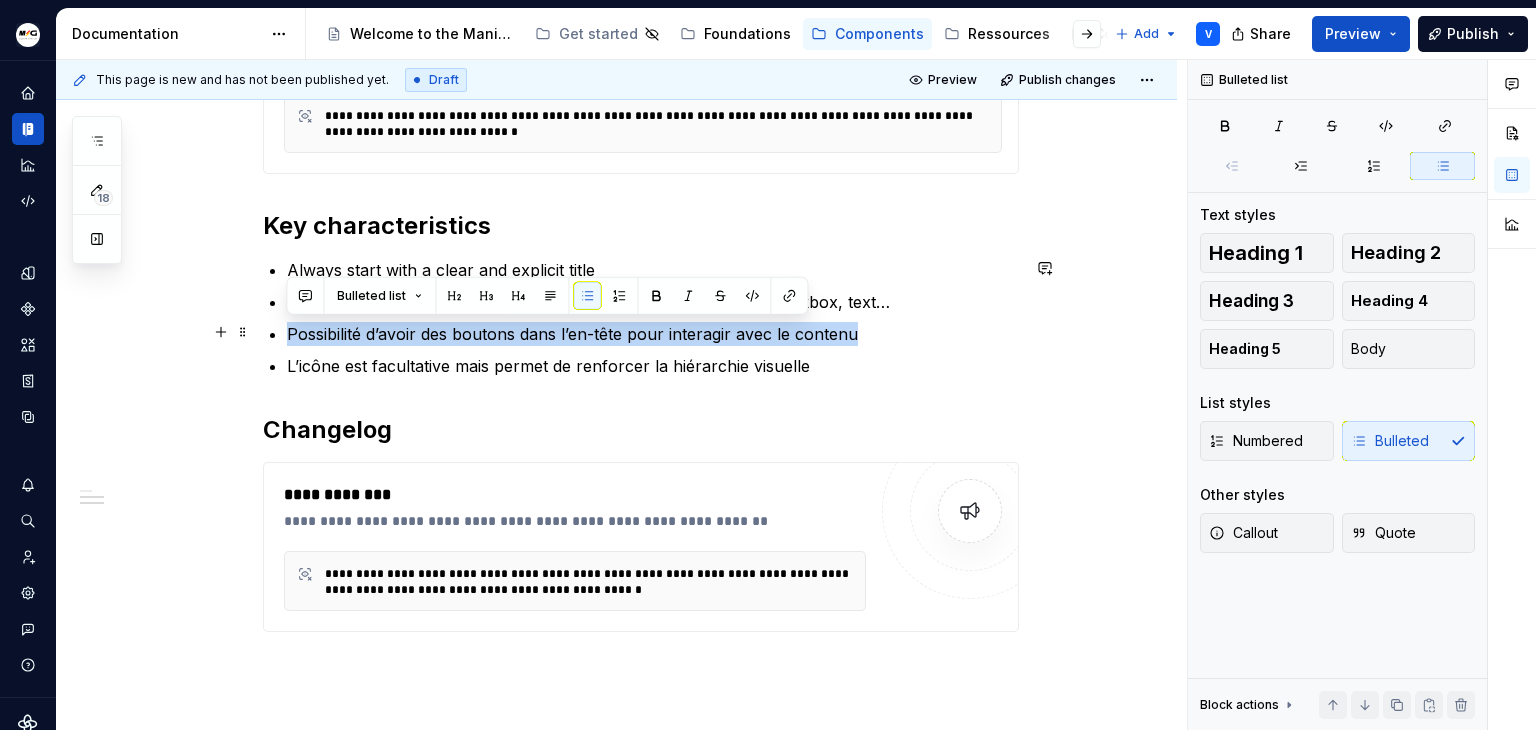 click on "Possibilité d’avoir des boutons dans l’en-tête pour interagir avec le contenu" at bounding box center [653, 334] 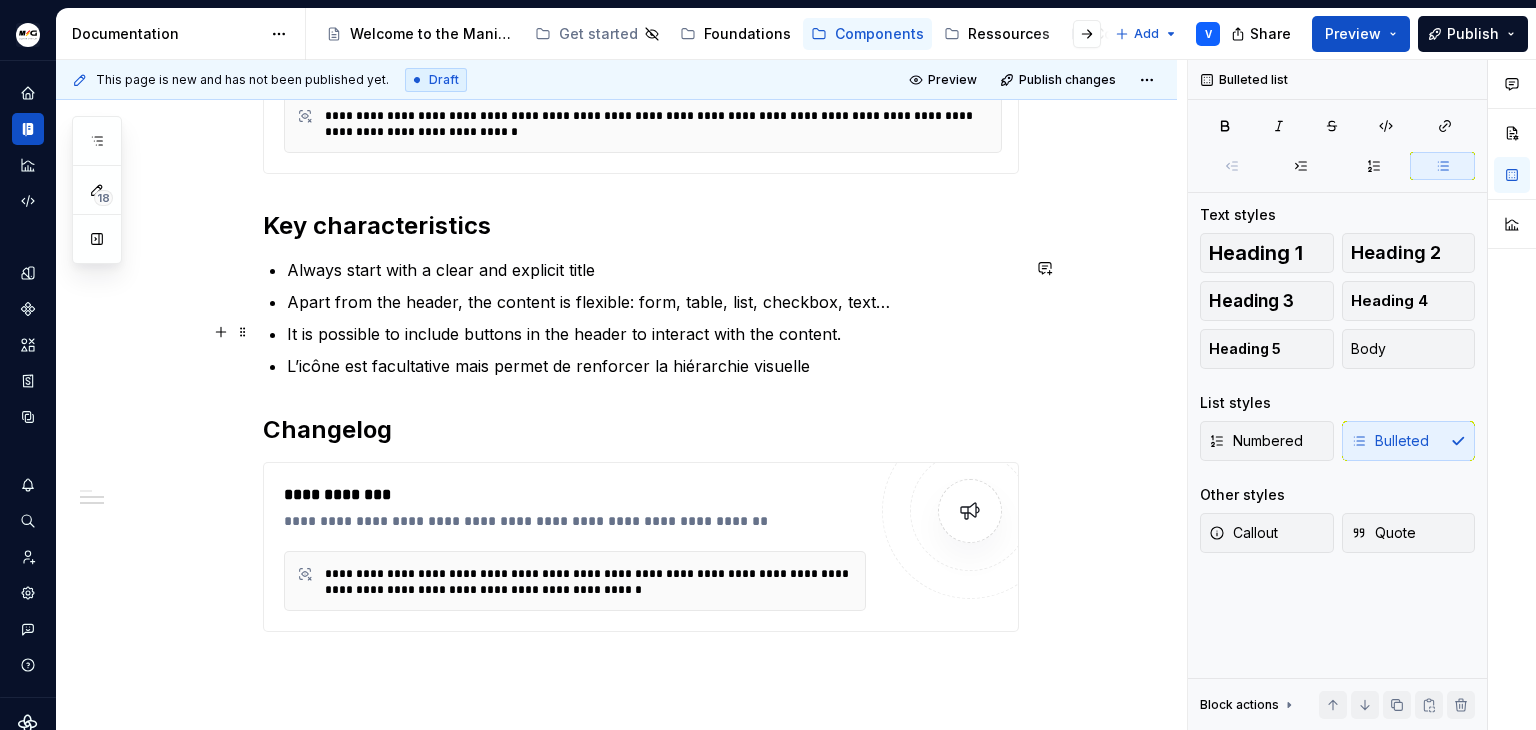click on "It is possible to include buttons in the header to interact with the content." at bounding box center (653, 334) 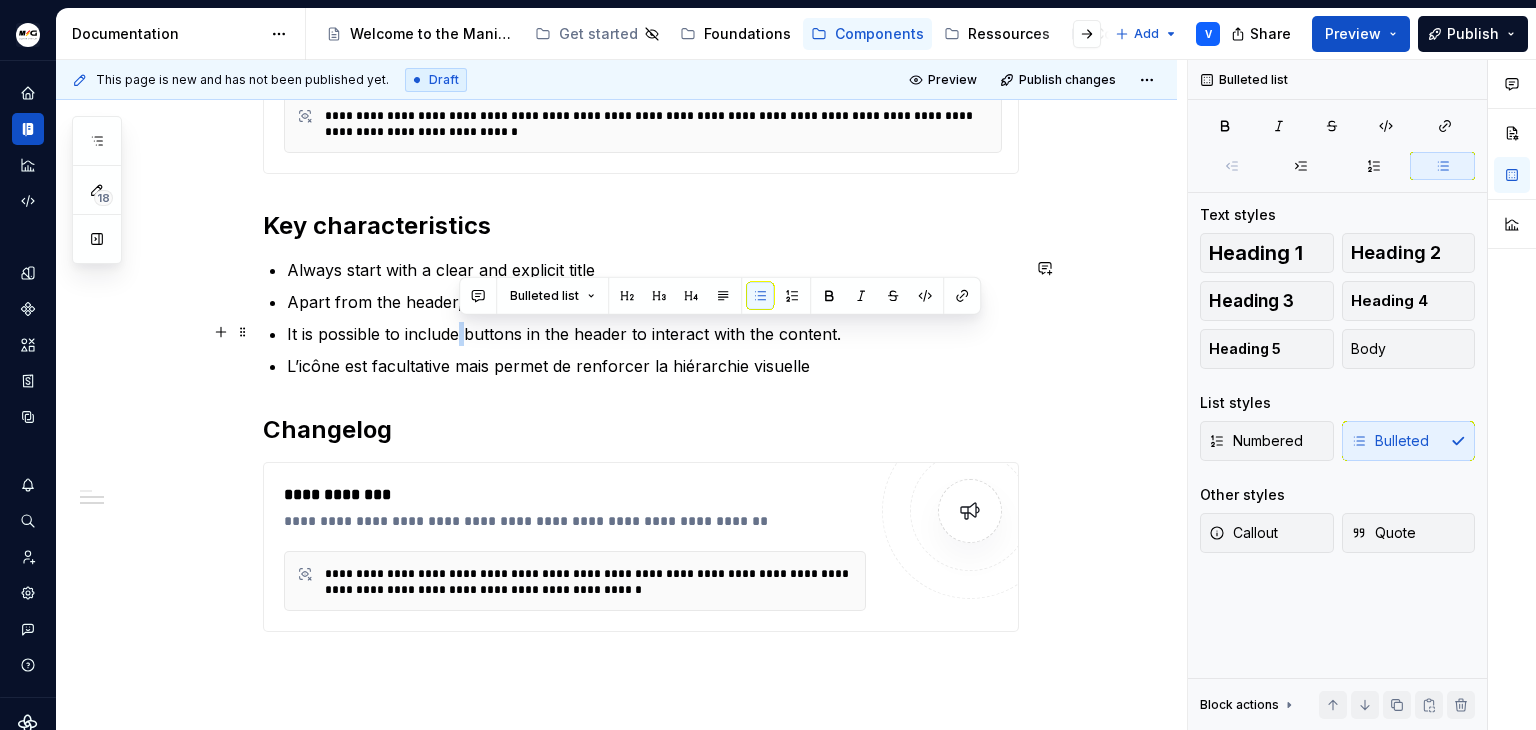 click on "It is possible to include buttons in the header to interact with the content." at bounding box center [653, 334] 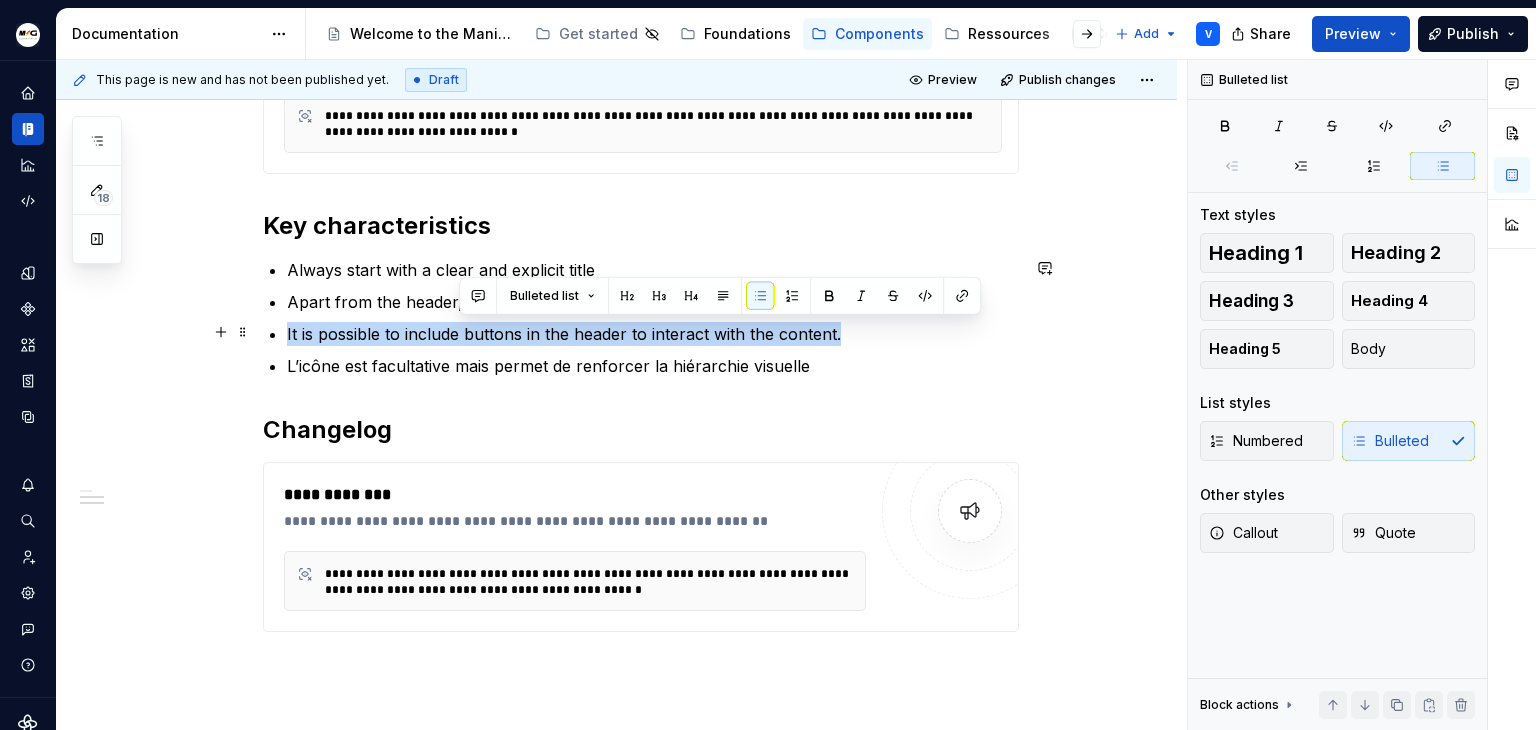 click on "It is possible to include buttons in the header to interact with the content." at bounding box center (653, 334) 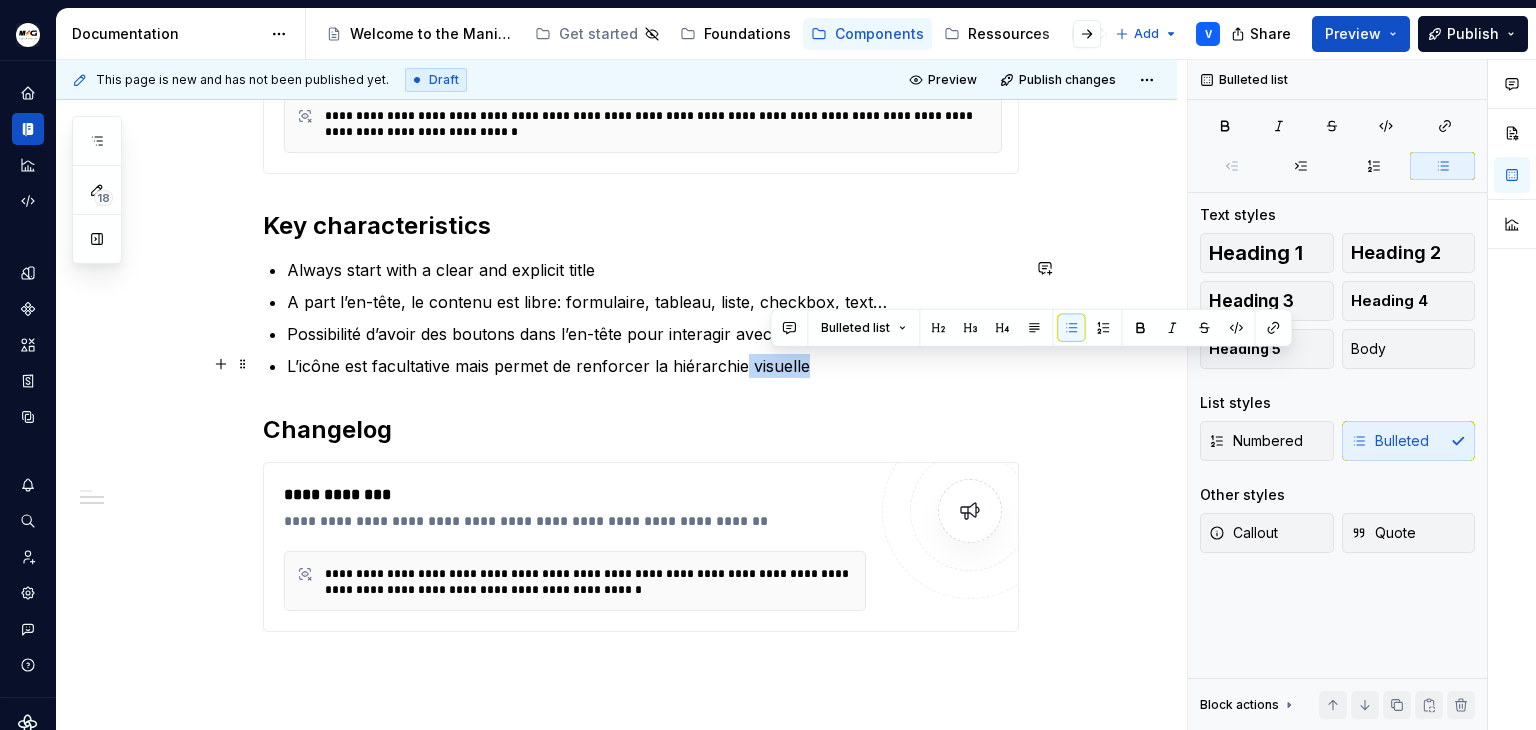 drag, startPoint x: 850, startPoint y: 359, endPoint x: 744, endPoint y: 362, distance: 106.04244 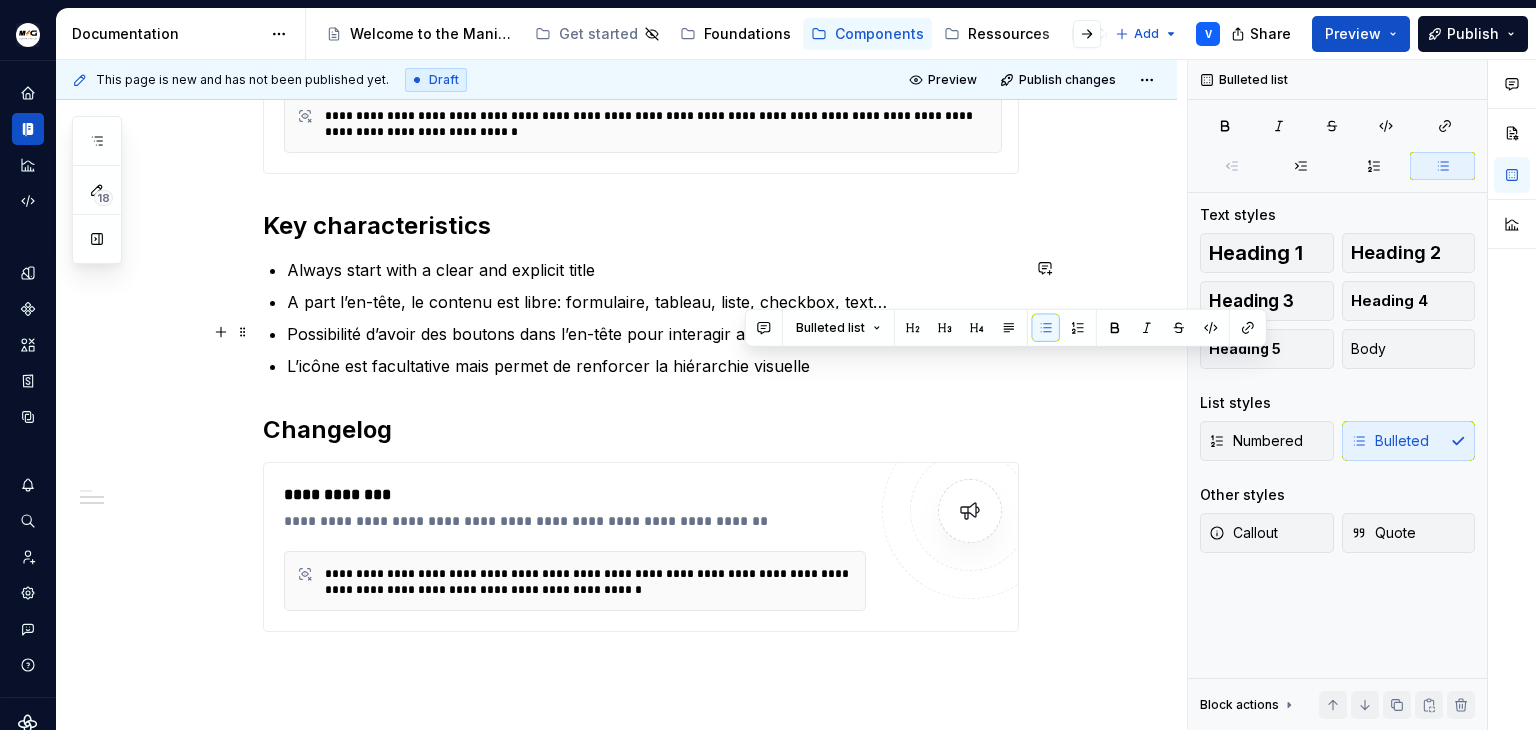 click on "**********" at bounding box center (641, 149) 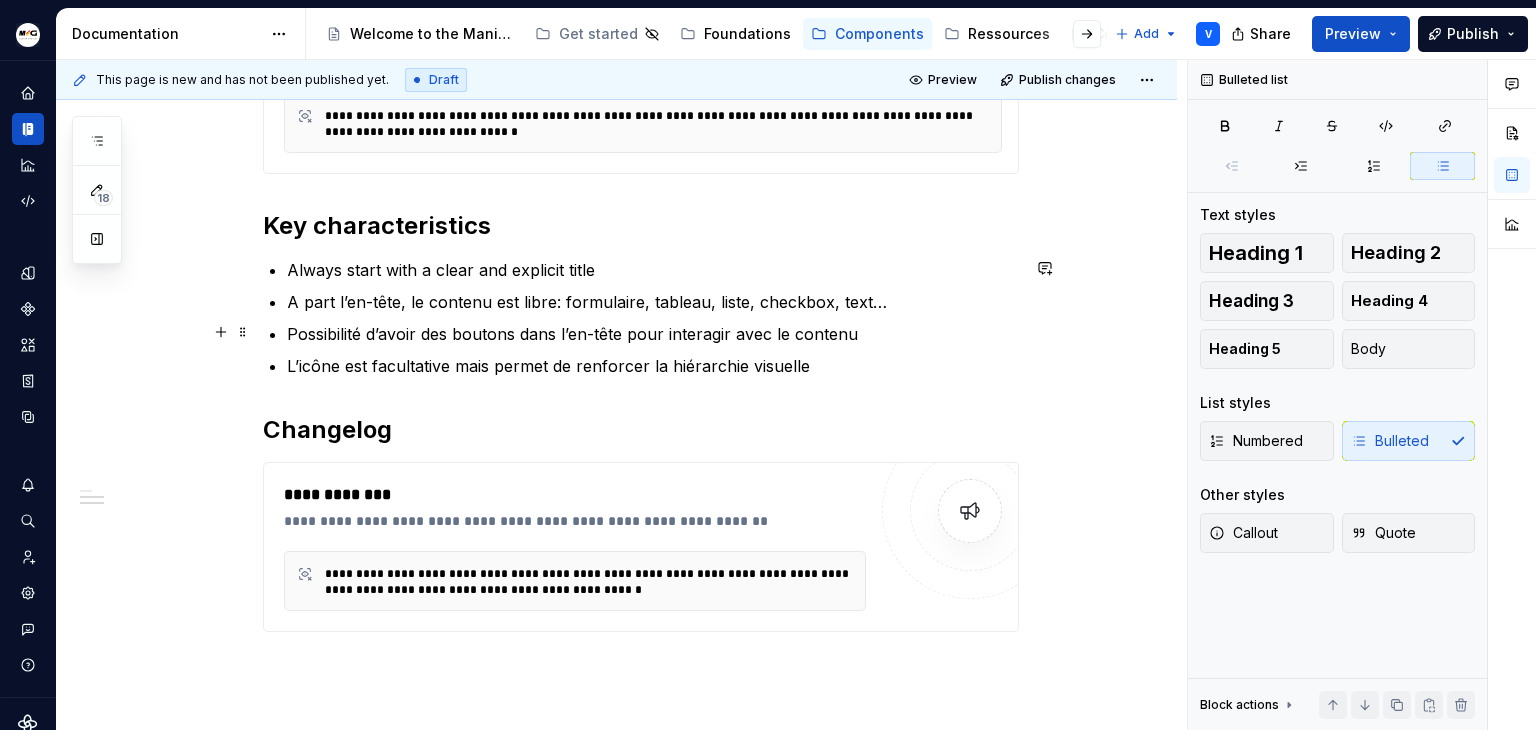 click on "A part l’en-tête, le contenu est libre: formulaire, tableau, liste, checkbox, text…" at bounding box center (653, 302) 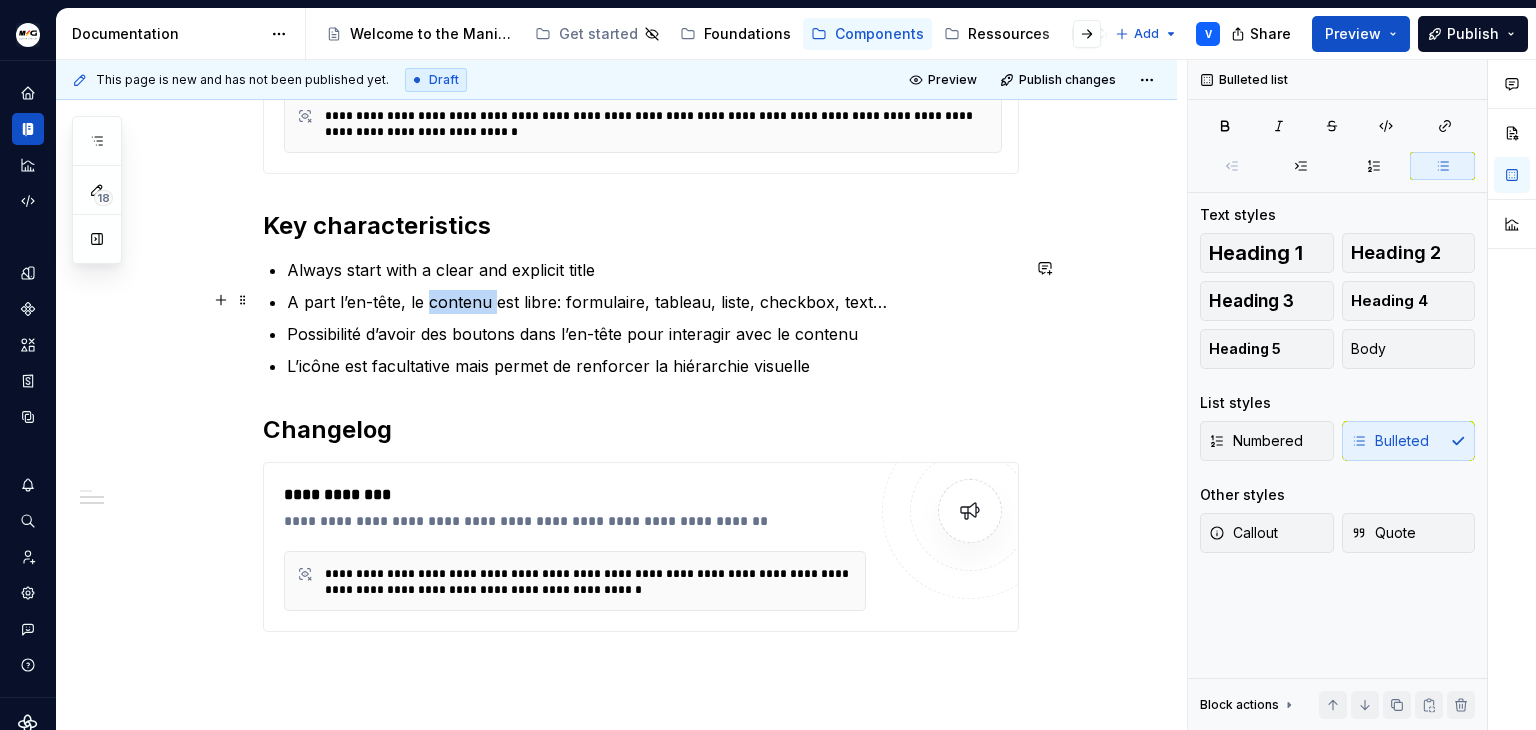 click on "A part l’en-tête, le contenu est libre: formulaire, tableau, liste, checkbox, text…" at bounding box center [653, 302] 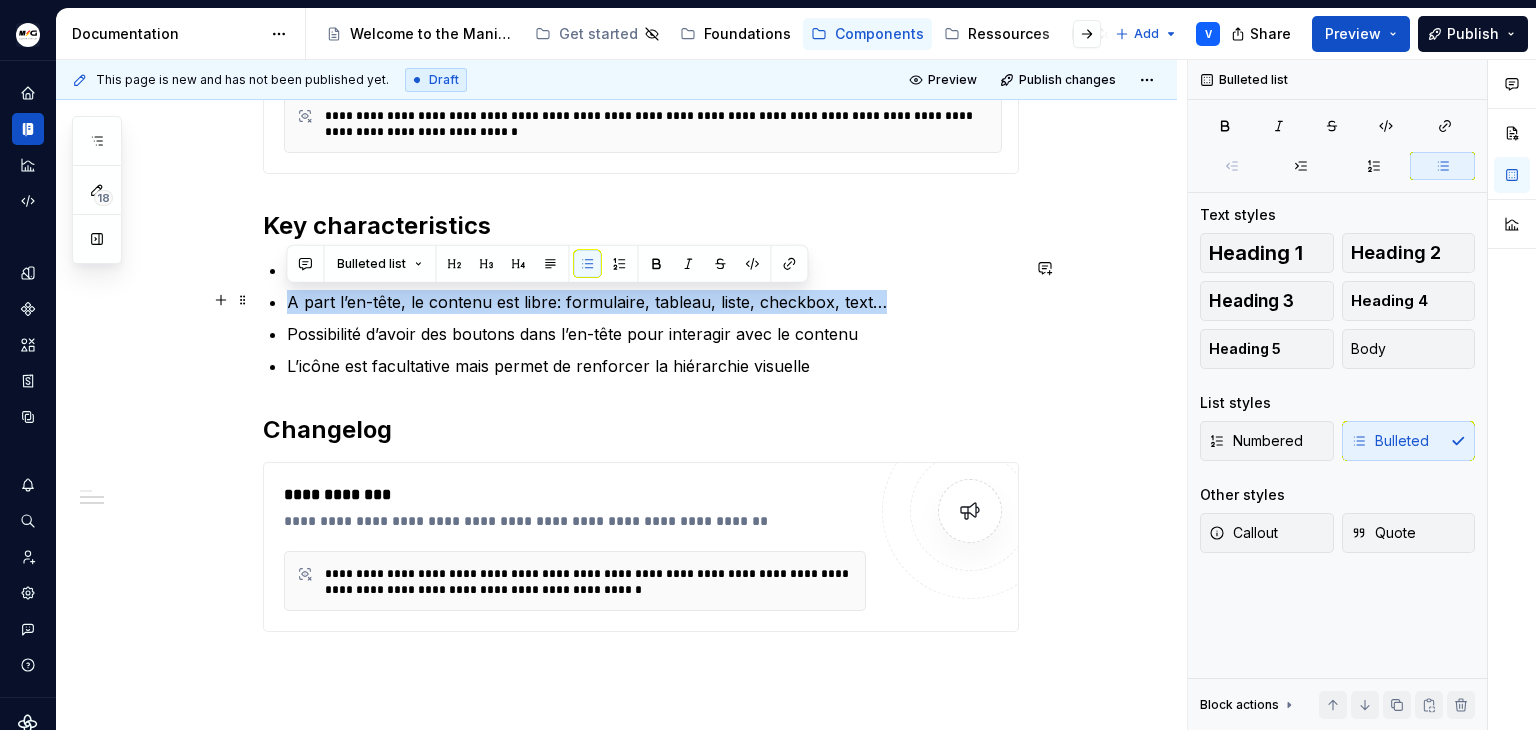 click on "A part l’en-tête, le contenu est libre: formulaire, tableau, liste, checkbox, text…" at bounding box center [653, 302] 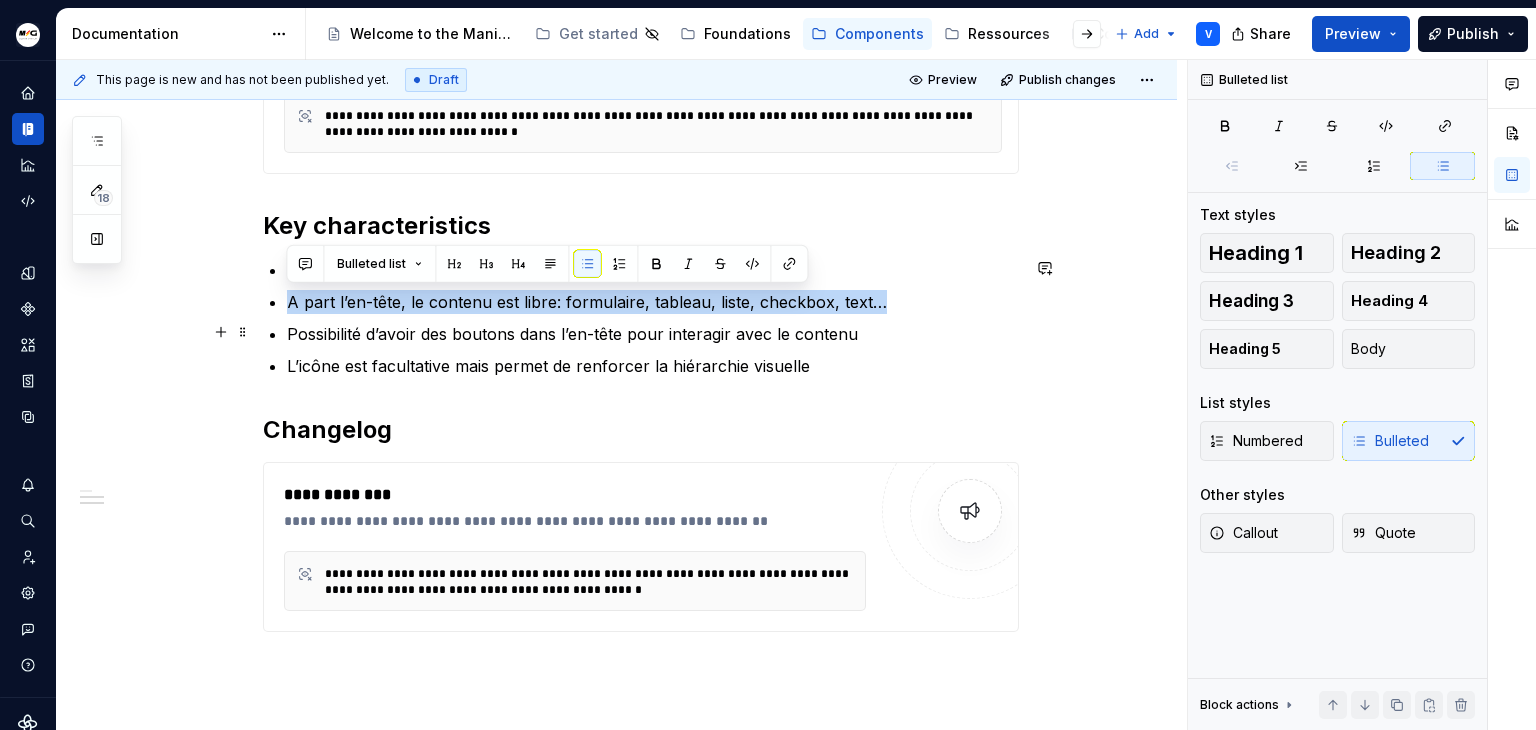 click on "A part l’en-tête, le contenu est libre: formulaire, tableau, liste, checkbox, text…" at bounding box center [653, 302] 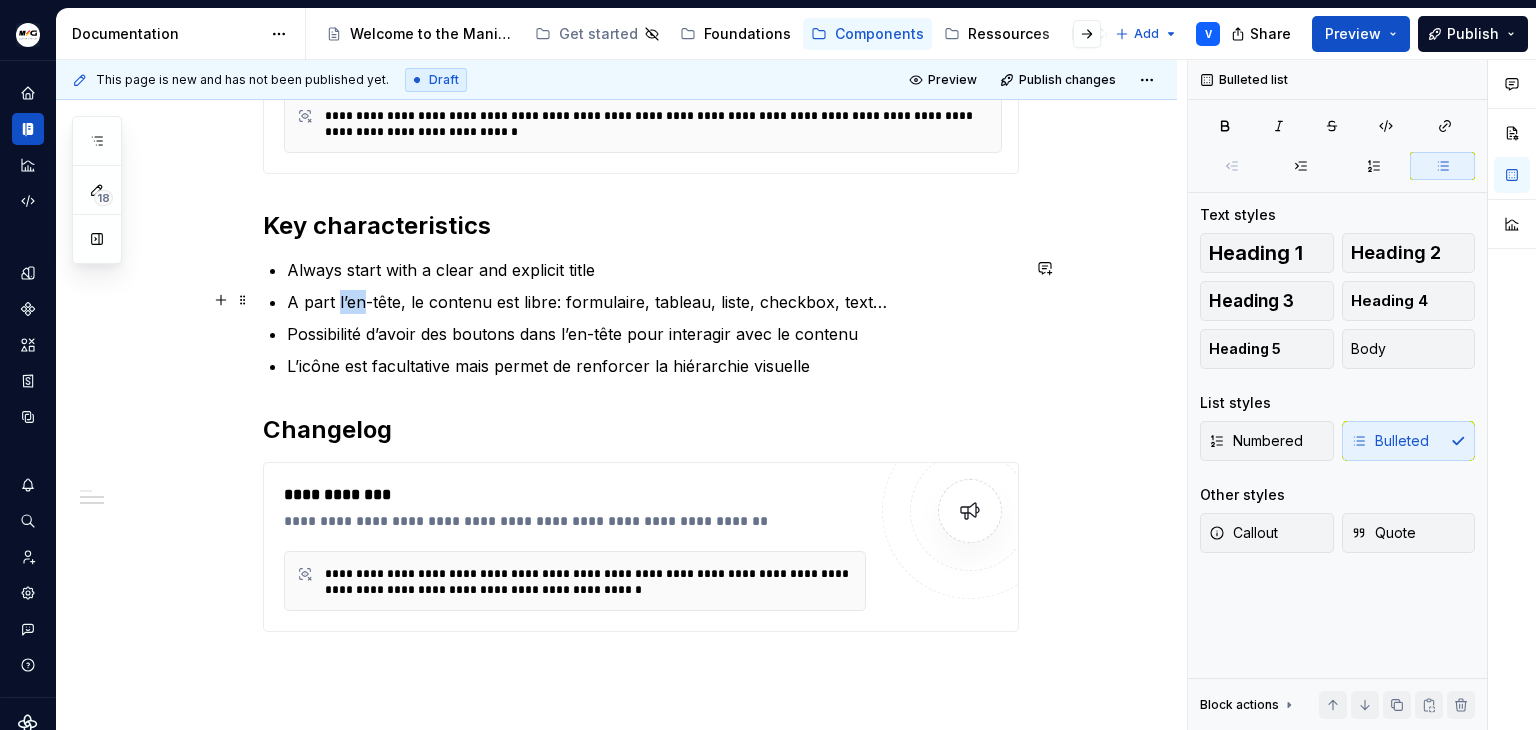 click on "A part l’en-tête, le contenu est libre: formulaire, tableau, liste, checkbox, text…" at bounding box center (653, 302) 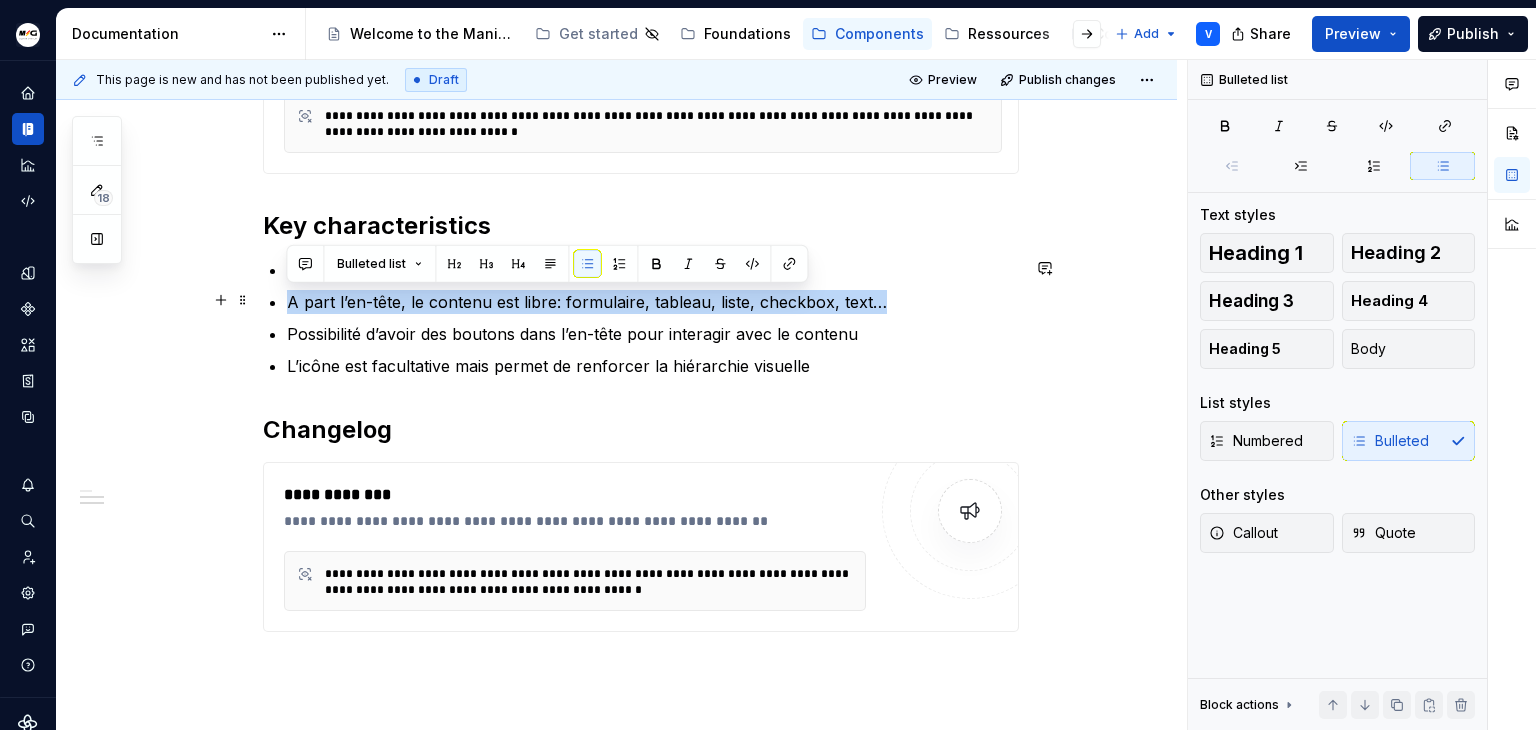 click on "A part l’en-tête, le contenu est libre: formulaire, tableau, liste, checkbox, text…" at bounding box center (653, 302) 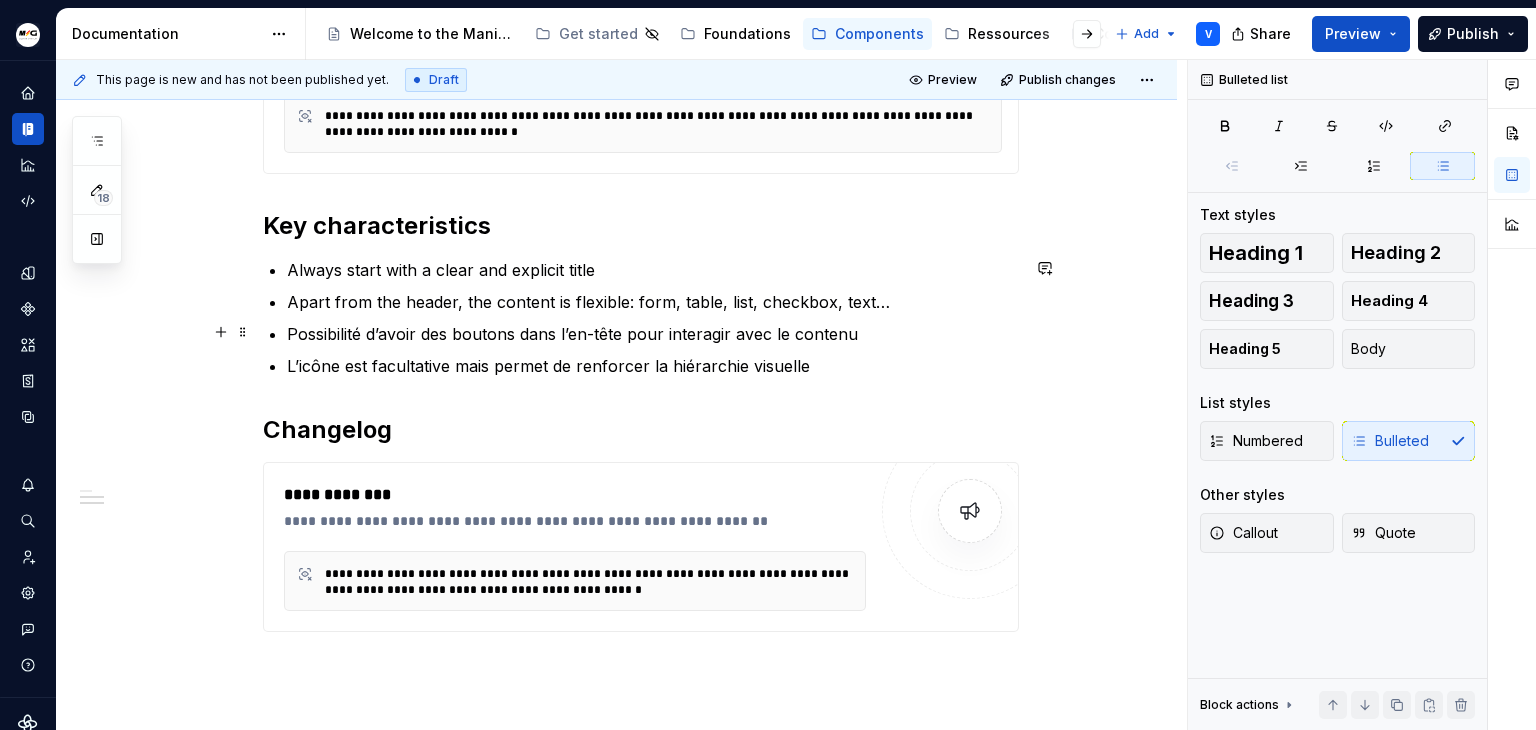 click on "Possibilité d’avoir des boutons dans l’en-tête pour interagir avec le contenu" at bounding box center (653, 334) 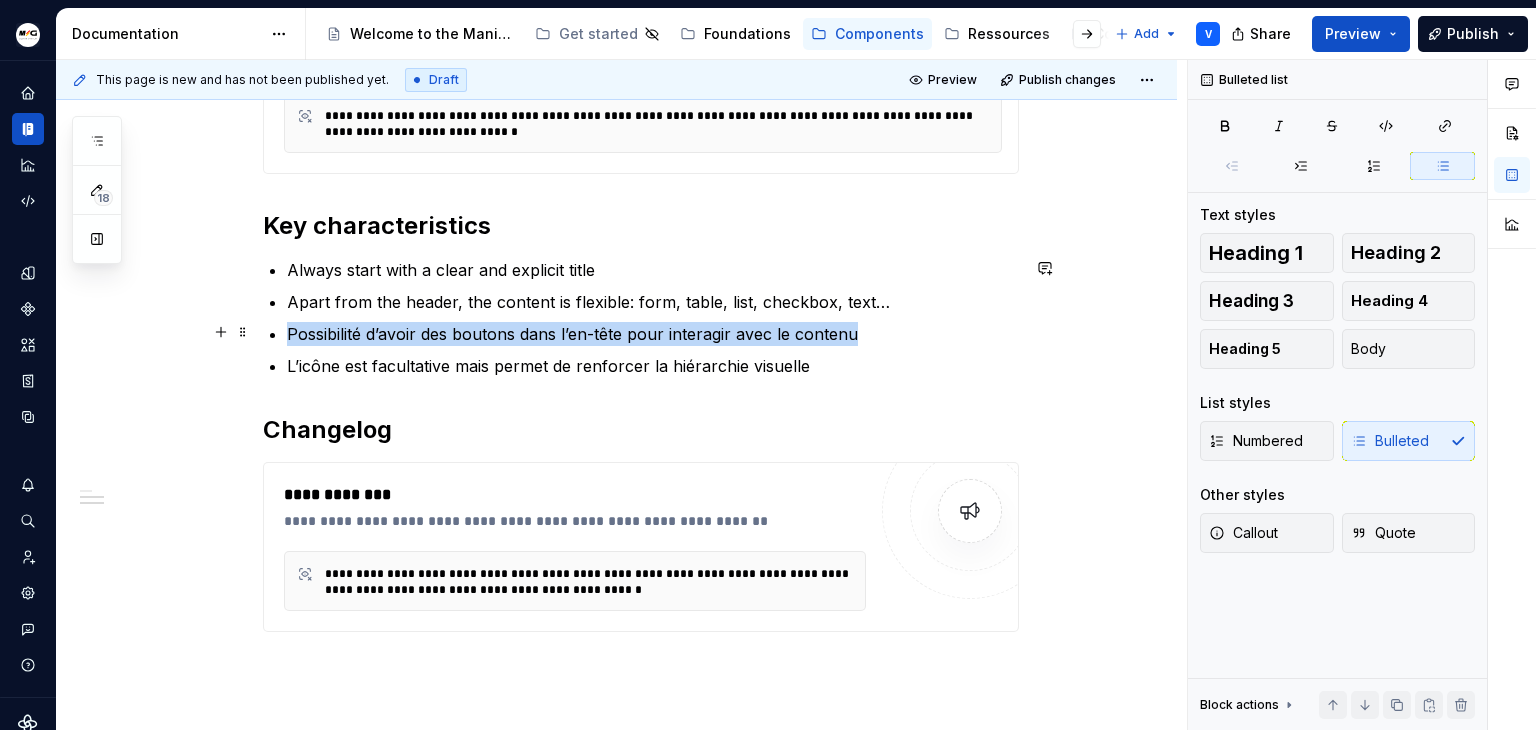 click on "Possibilité d’avoir des boutons dans l’en-tête pour interagir avec le contenu" at bounding box center (653, 334) 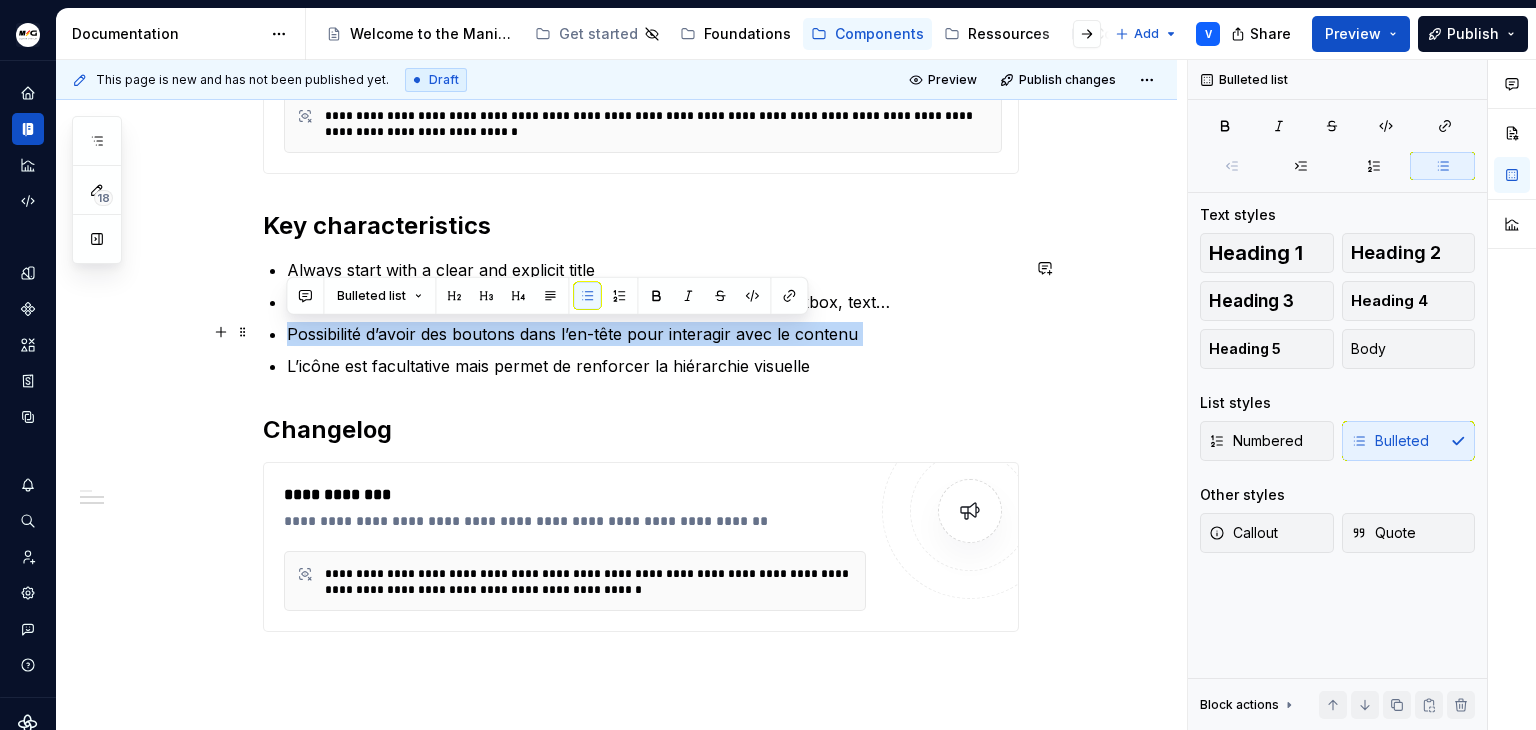 click on "Possibilité d’avoir des boutons dans l’en-tête pour interagir avec le contenu" at bounding box center (653, 334) 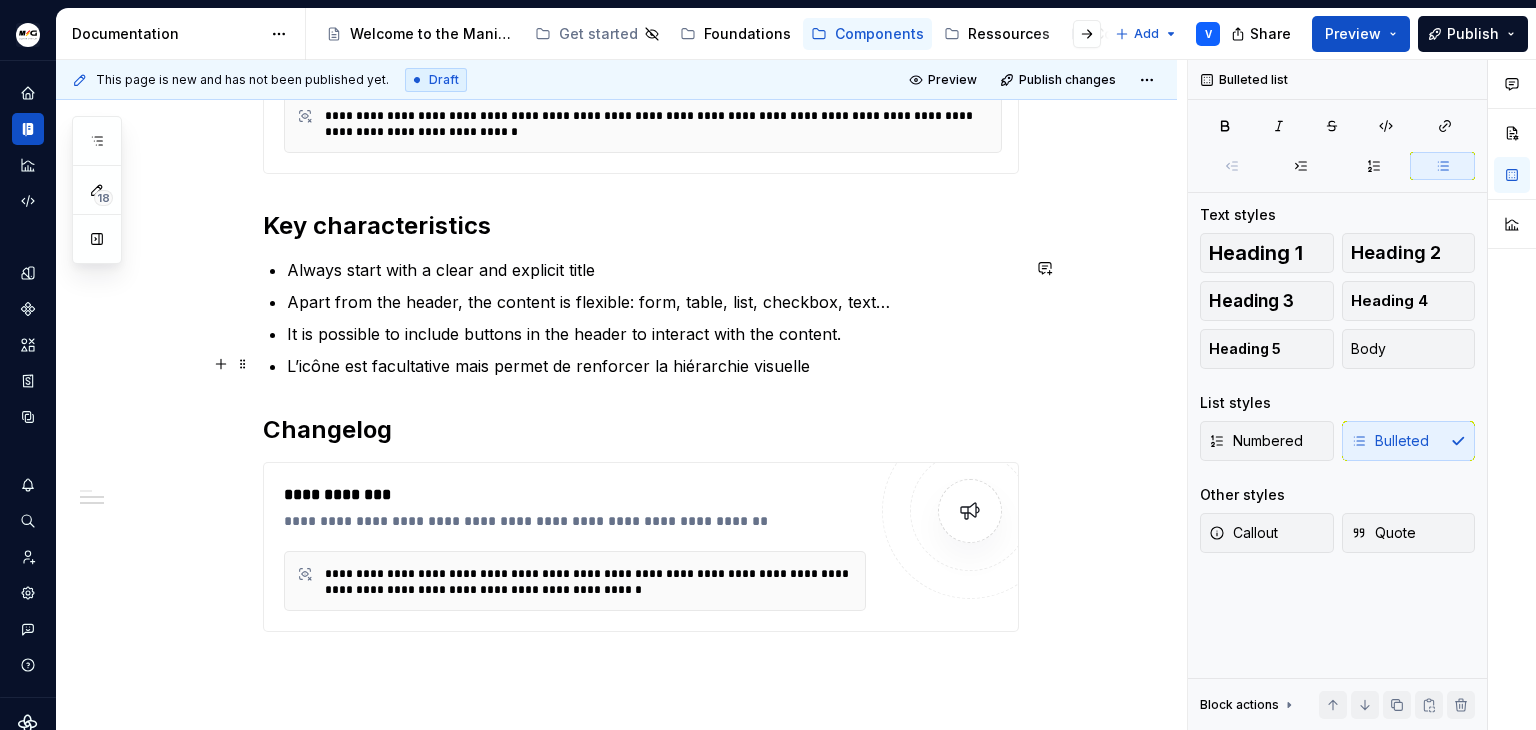 click on "L’icône est facultative mais permet de renforcer la hiérarchie visuelle" at bounding box center (653, 366) 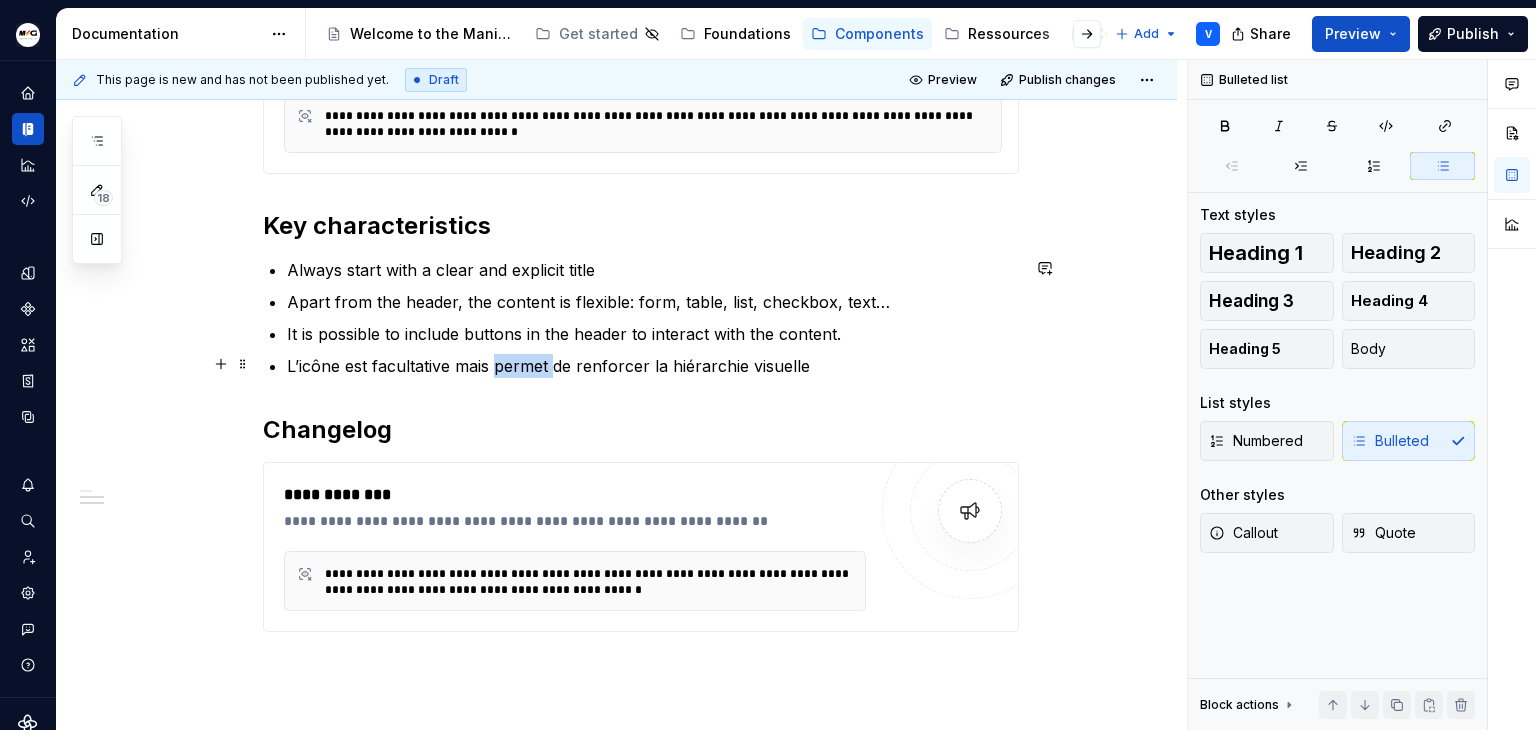 click on "L’icône est facultative mais permet de renforcer la hiérarchie visuelle" at bounding box center (653, 366) 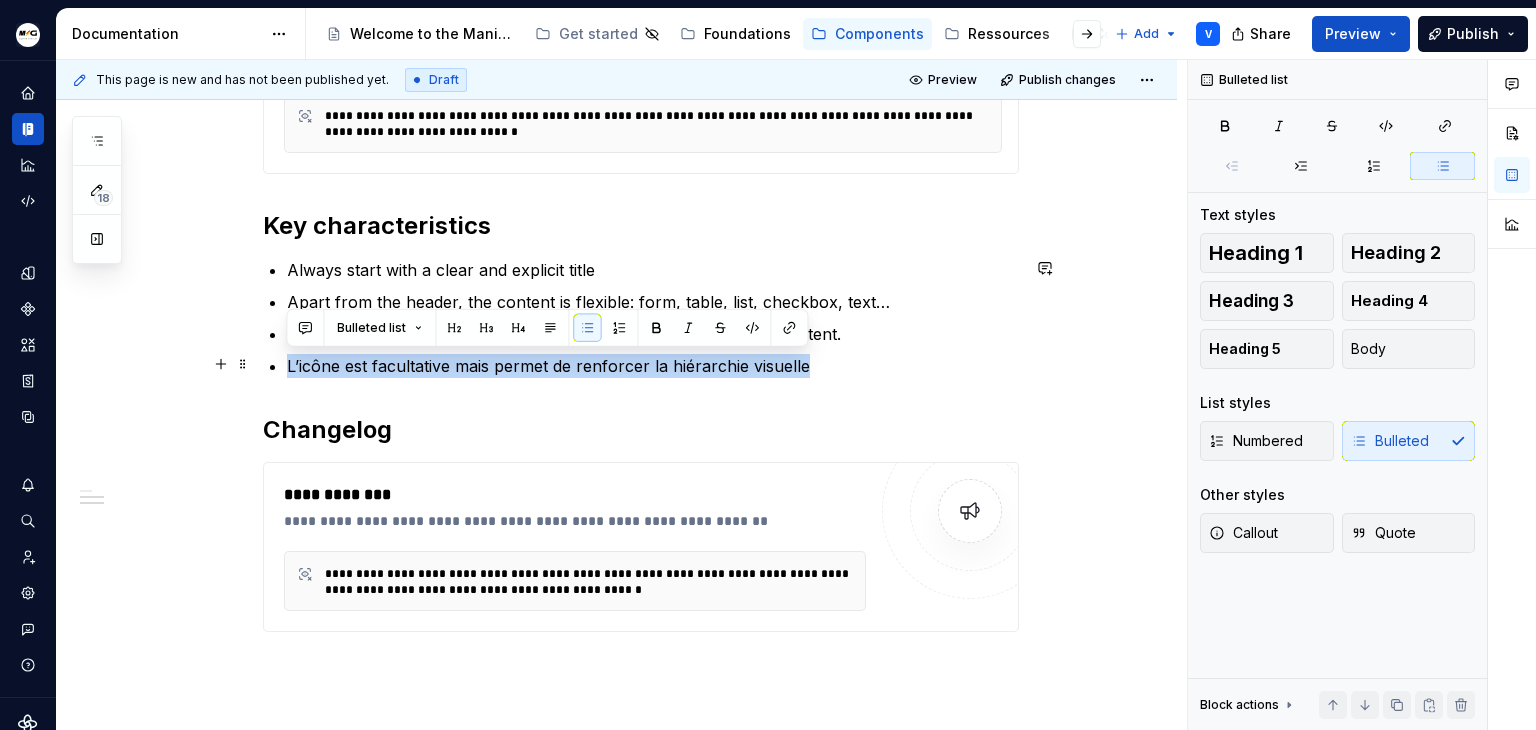 click on "L’icône est facultative mais permet de renforcer la hiérarchie visuelle" at bounding box center [653, 366] 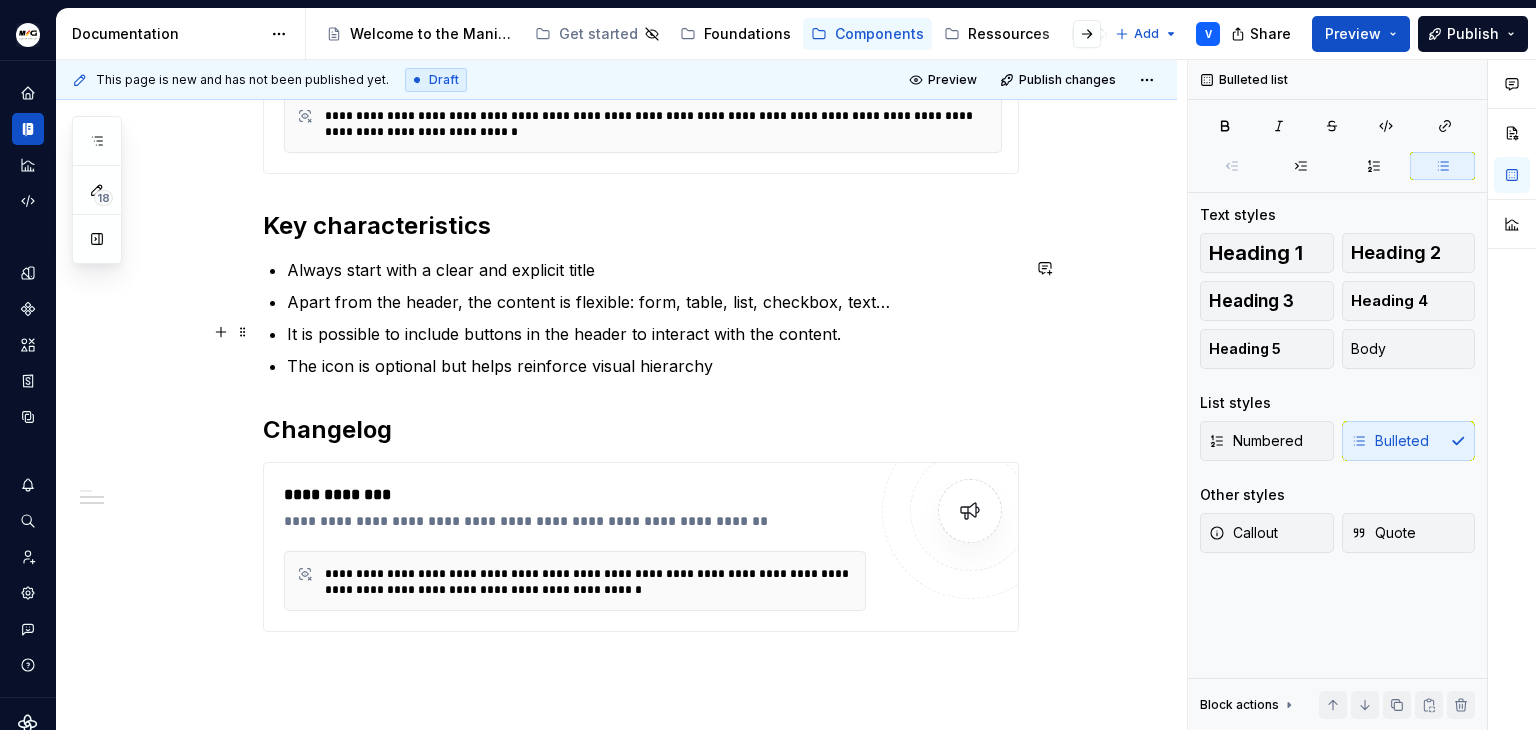 click on "It is possible to include buttons in the header to interact with the content." at bounding box center [653, 334] 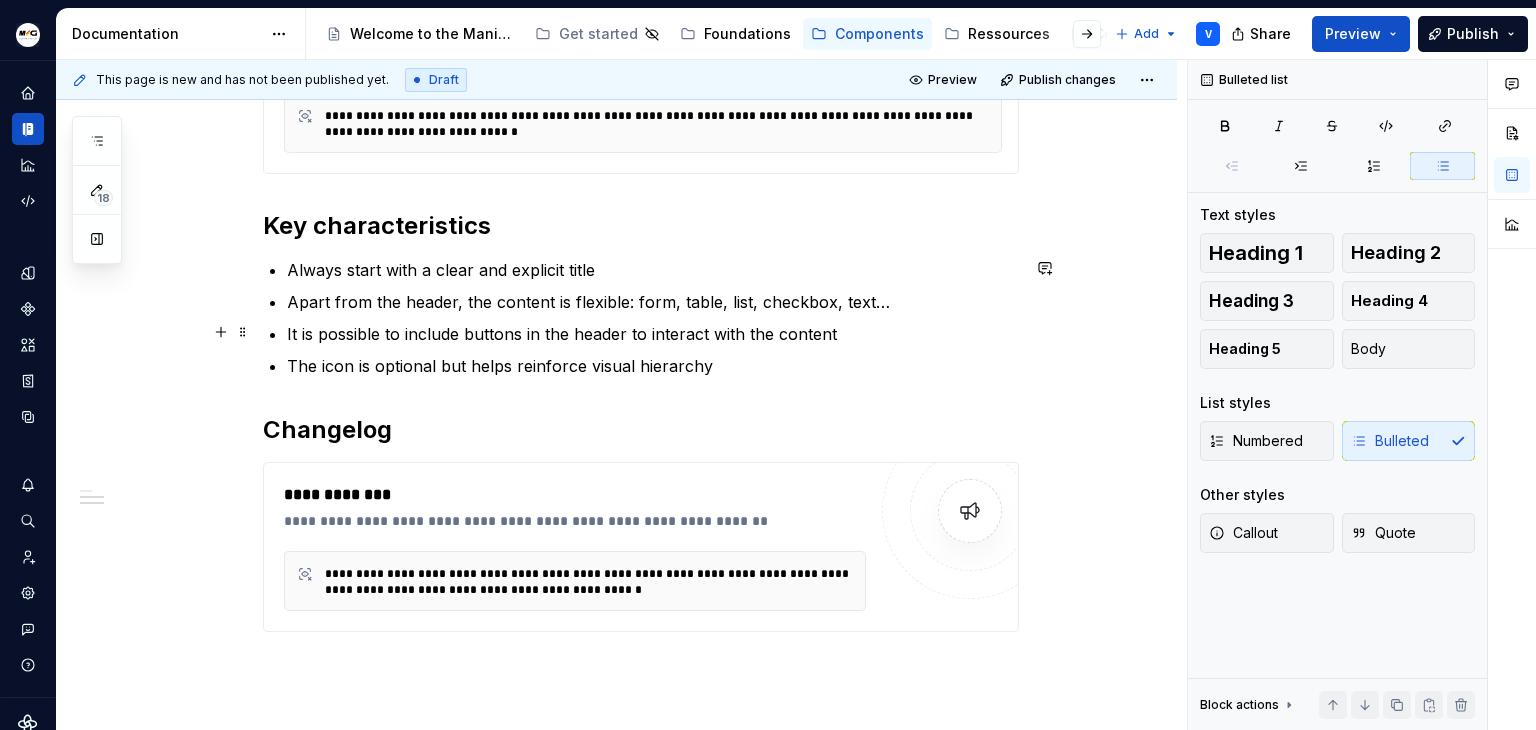 click on "It is possible to include buttons in the header to interact with the content" at bounding box center [653, 334] 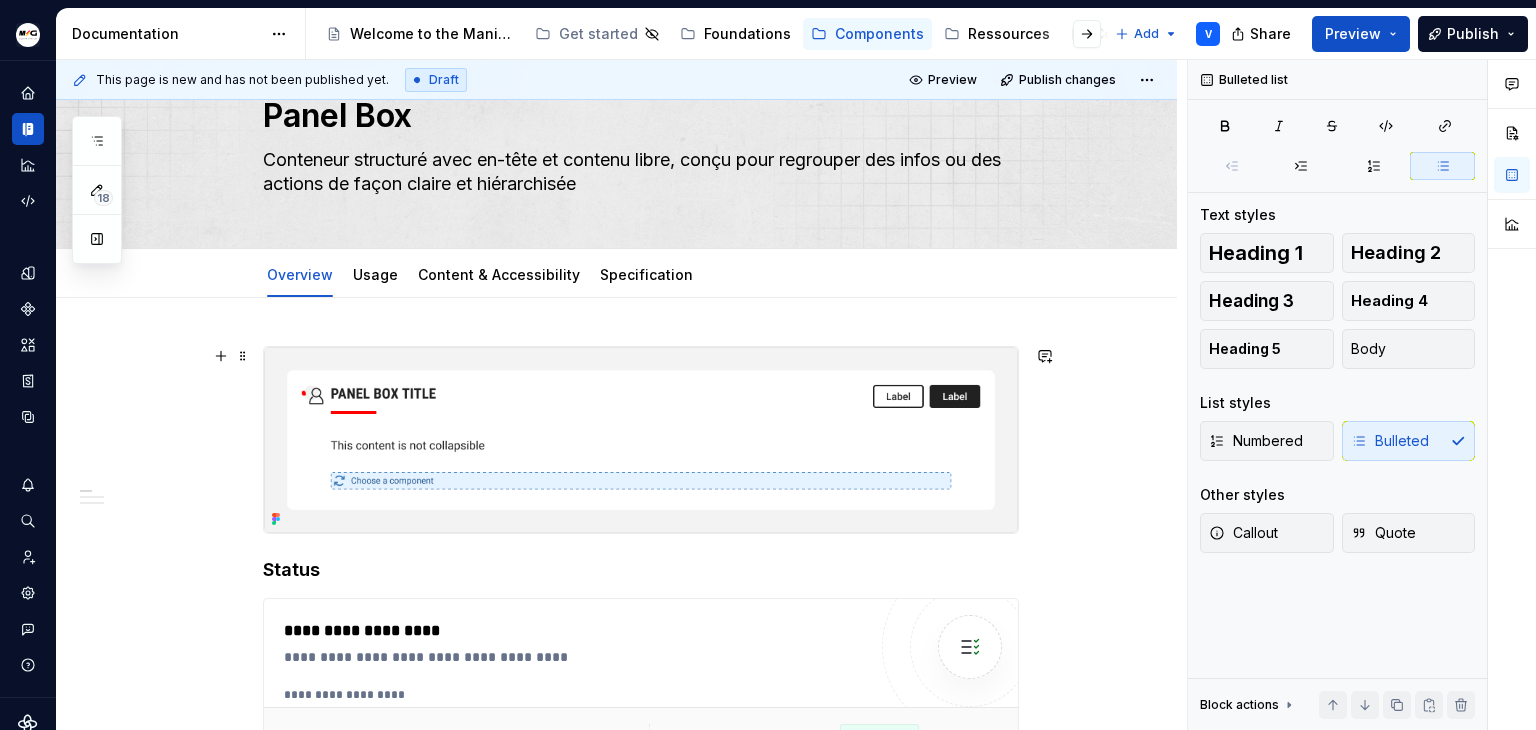 scroll, scrollTop: 0, scrollLeft: 0, axis: both 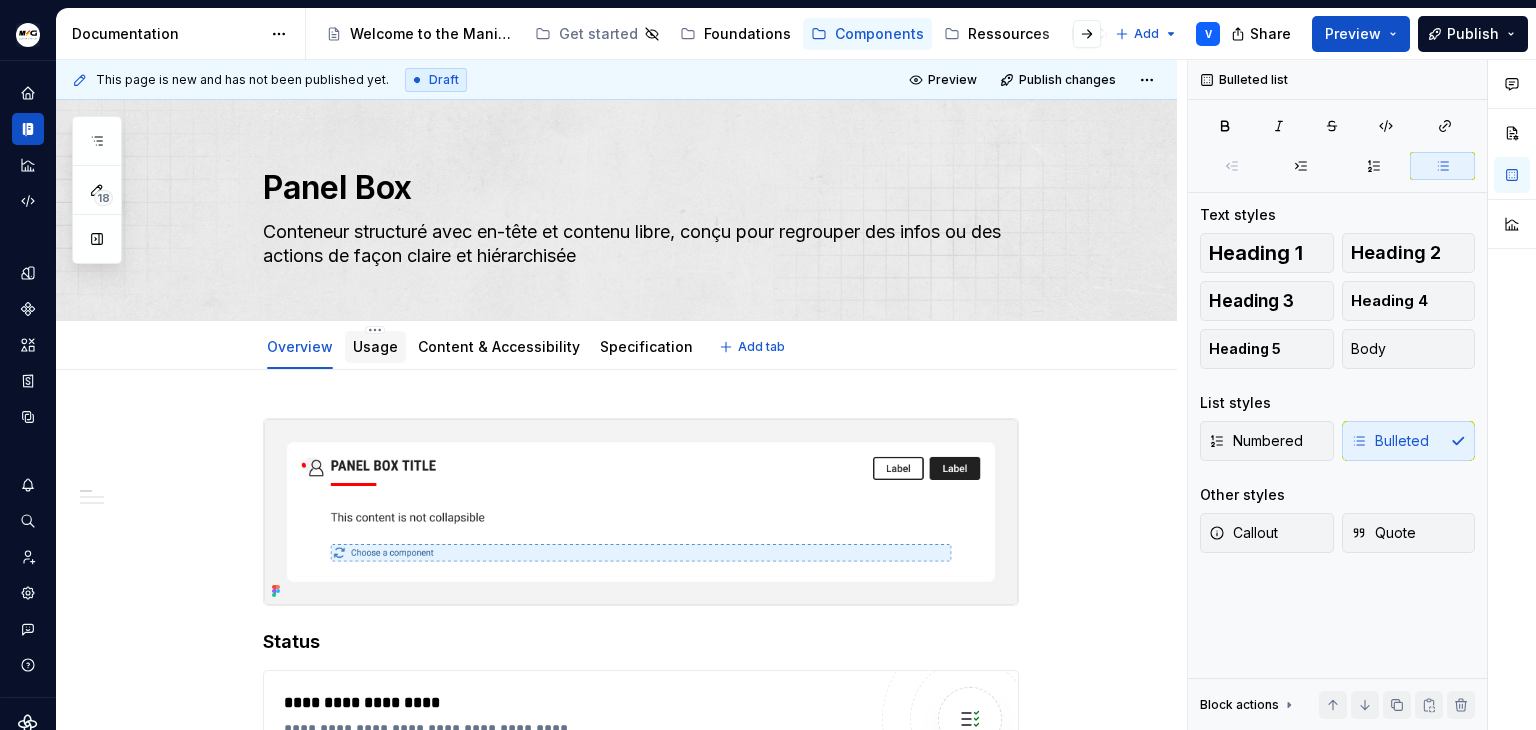 click on "Usage" at bounding box center [375, 347] 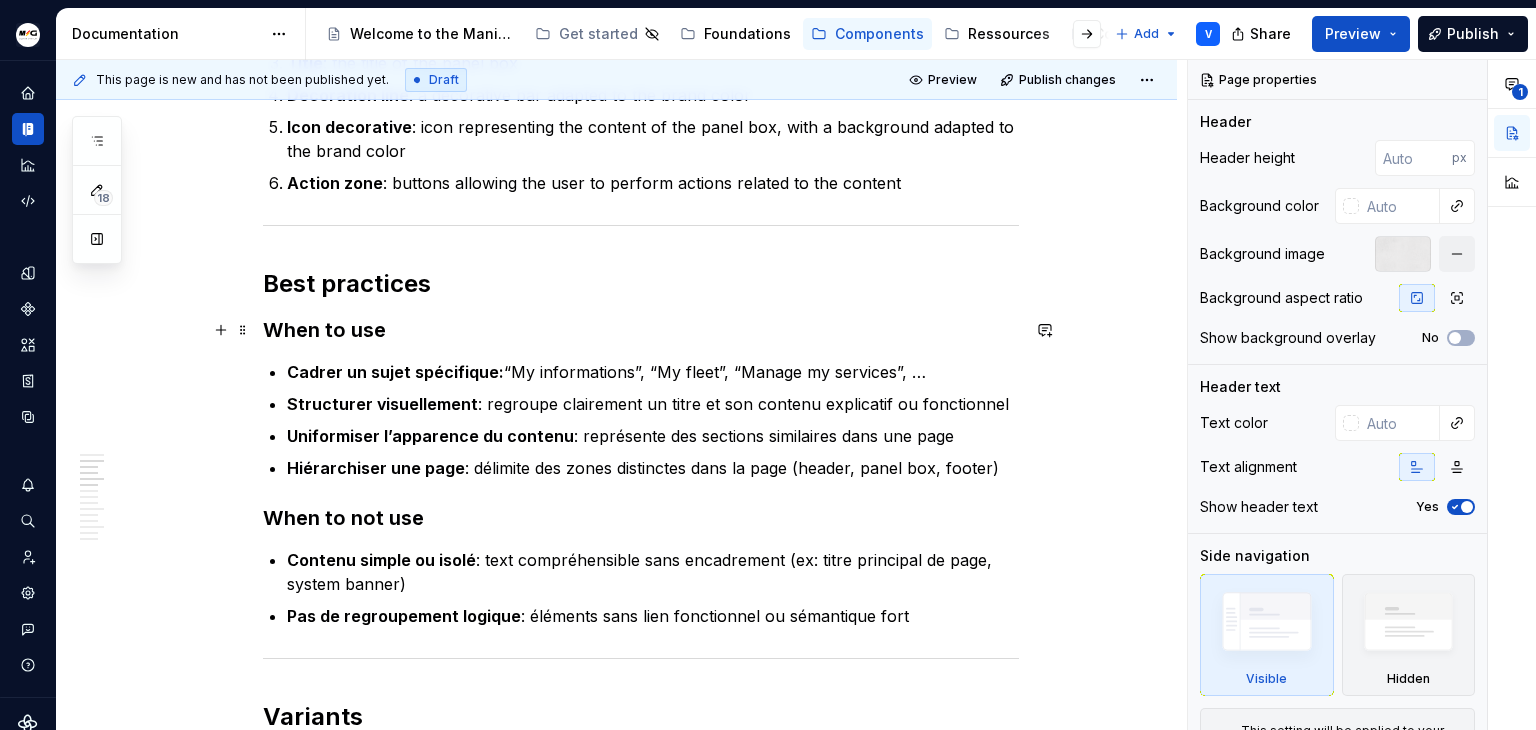 scroll, scrollTop: 800, scrollLeft: 0, axis: vertical 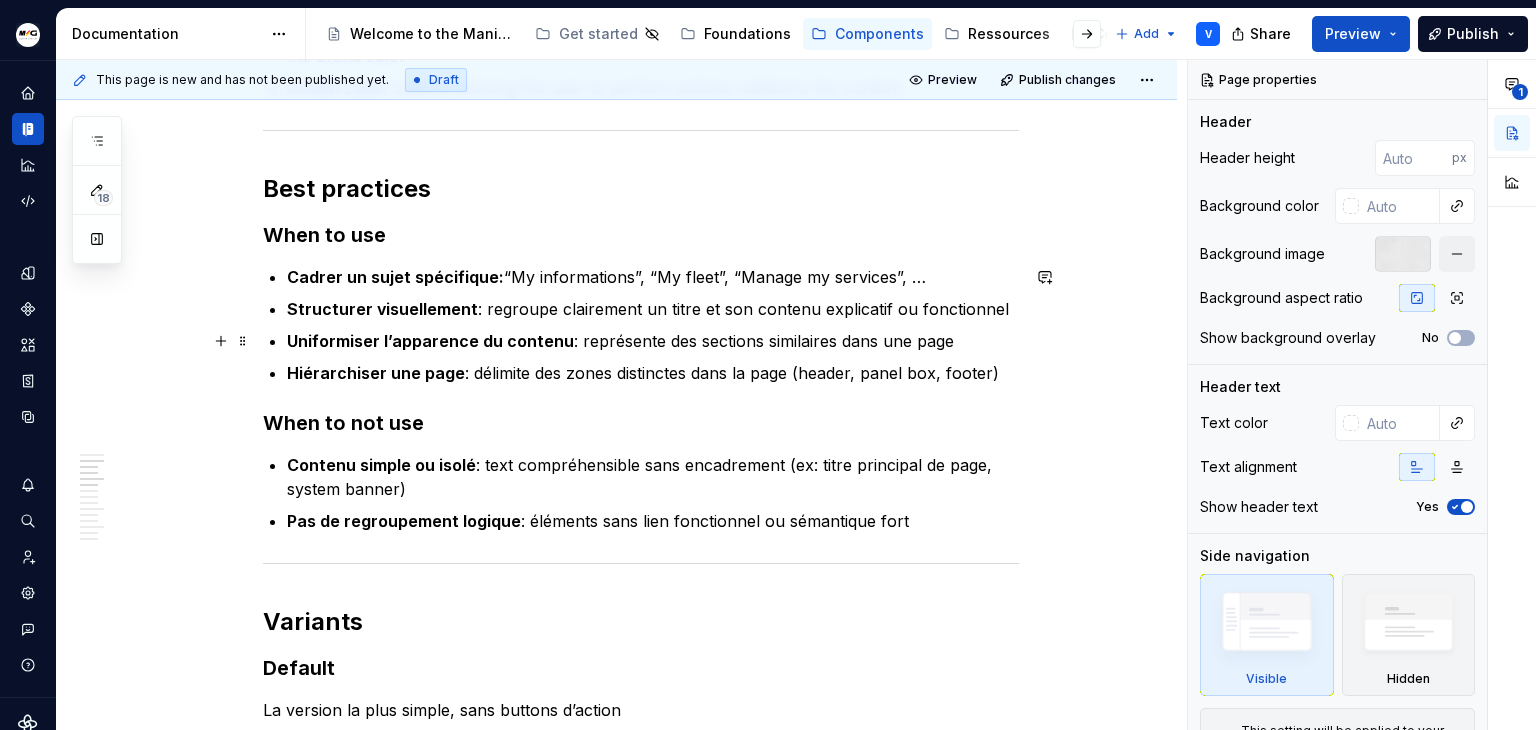 type on "*" 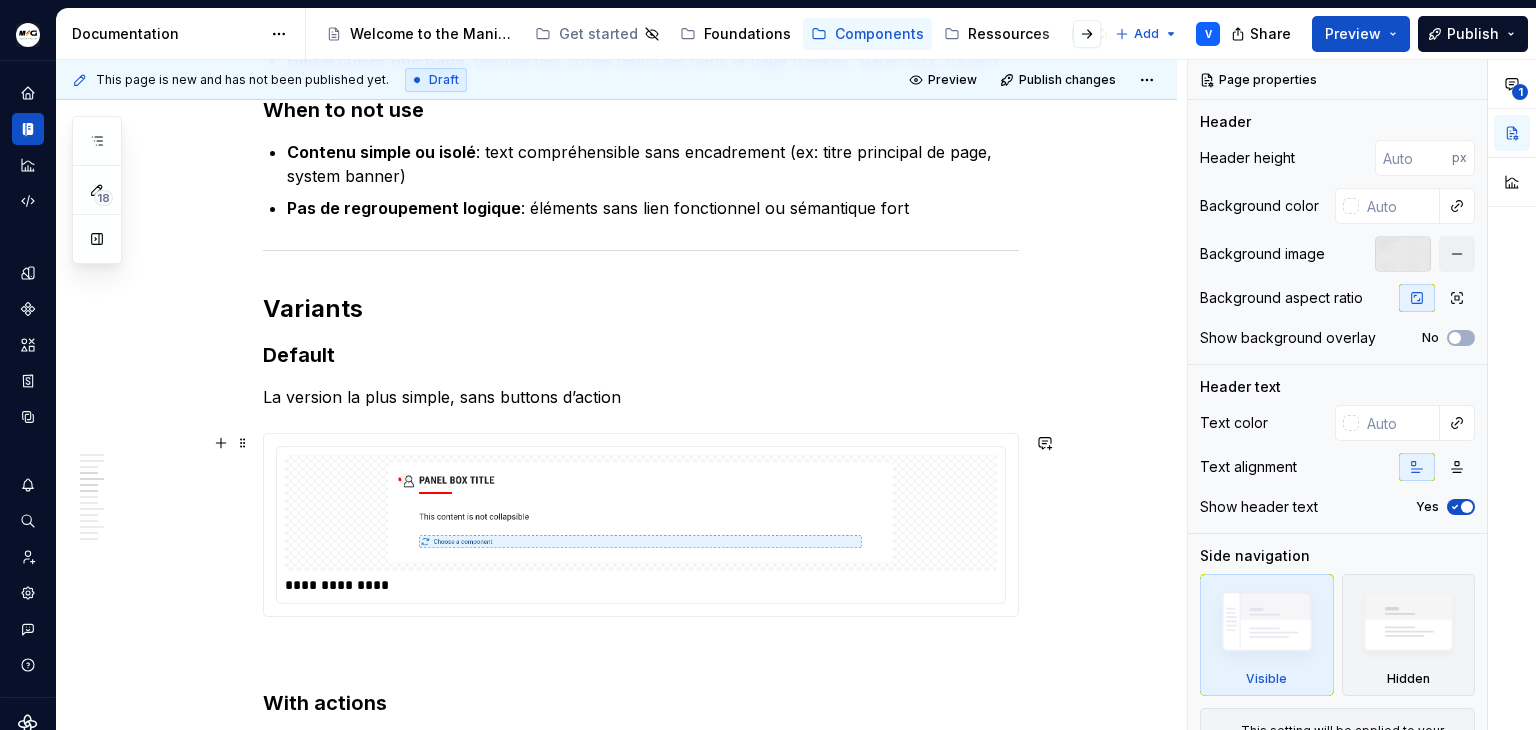 scroll, scrollTop: 1200, scrollLeft: 0, axis: vertical 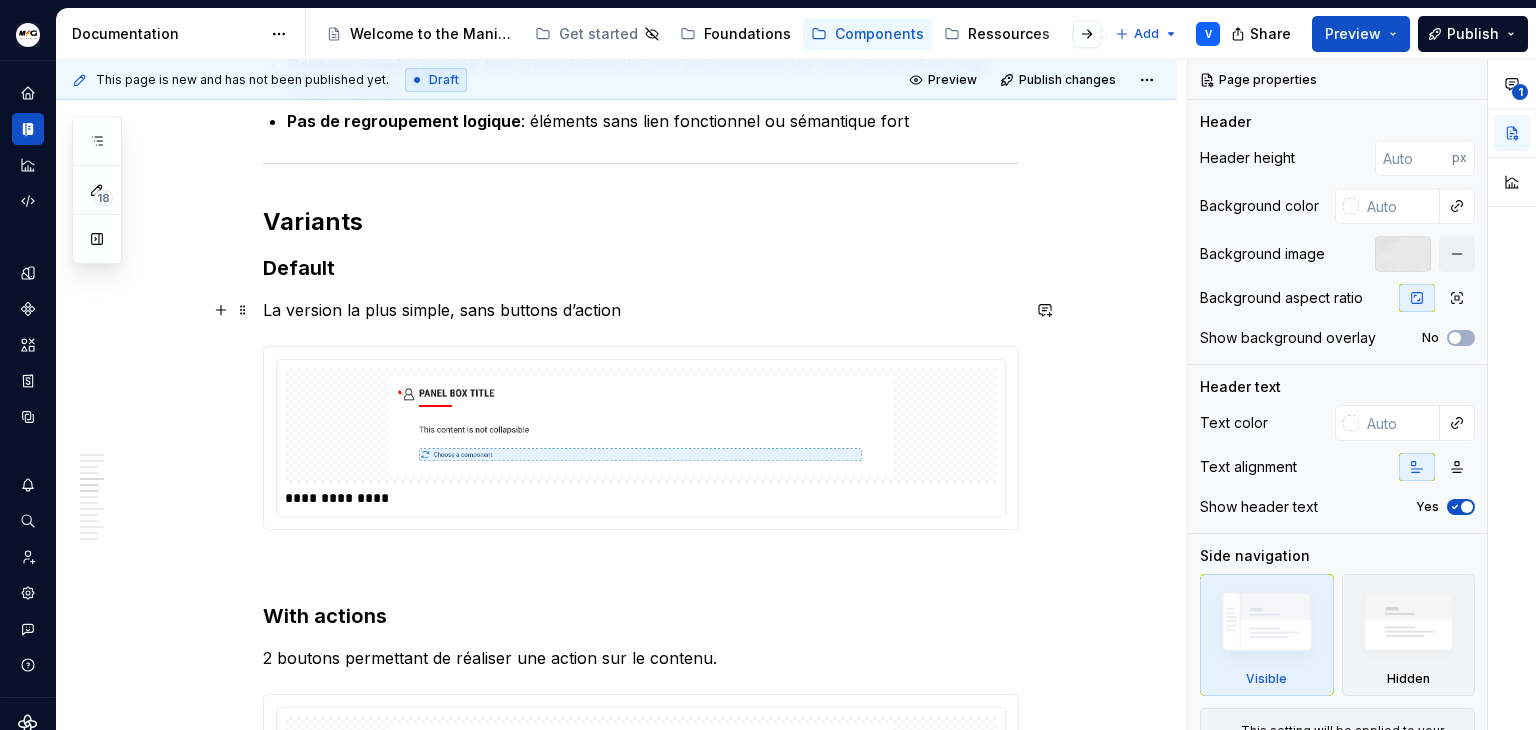 click on "La version la plus simple, sans buttons d’action" at bounding box center [641, 310] 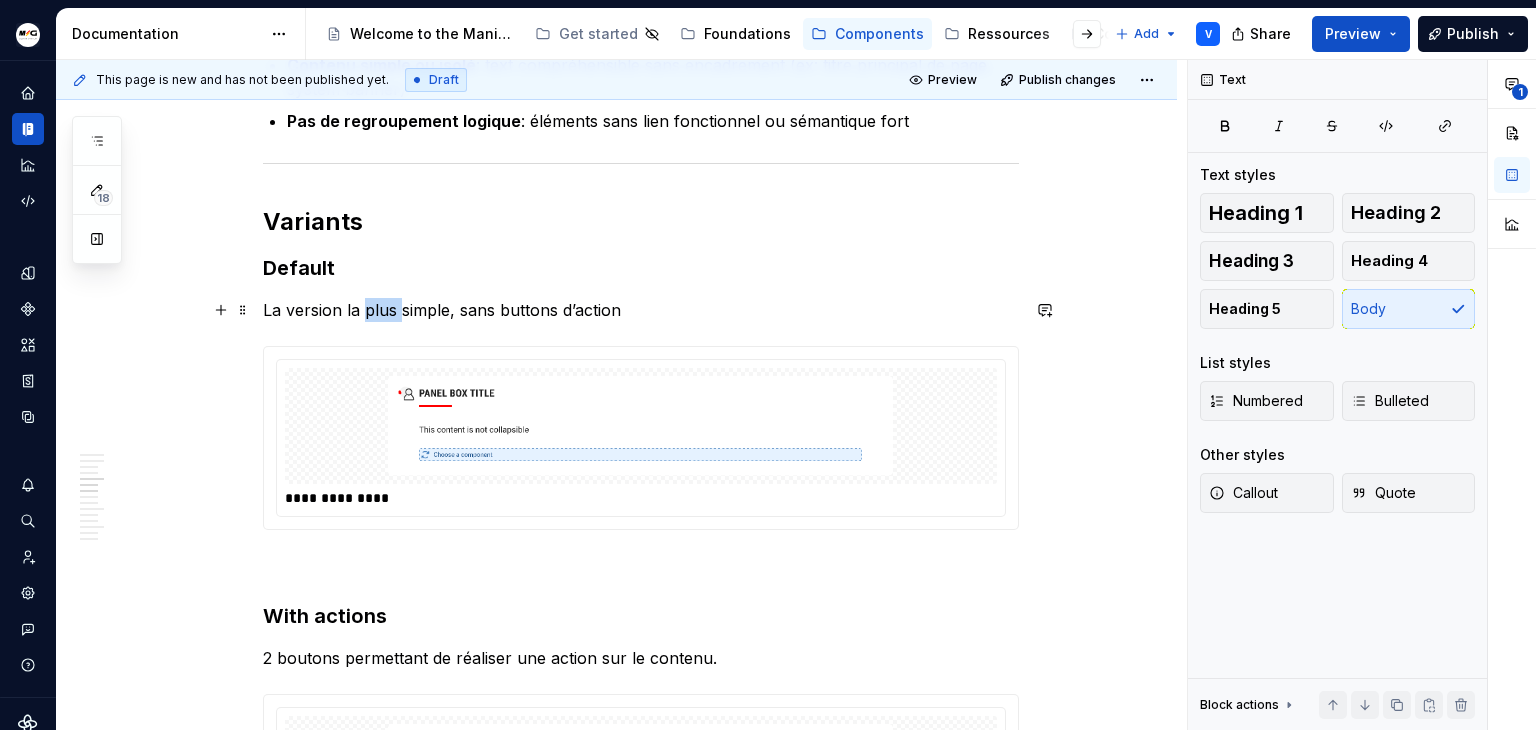 click on "La version la plus simple, sans buttons d’action" at bounding box center [641, 310] 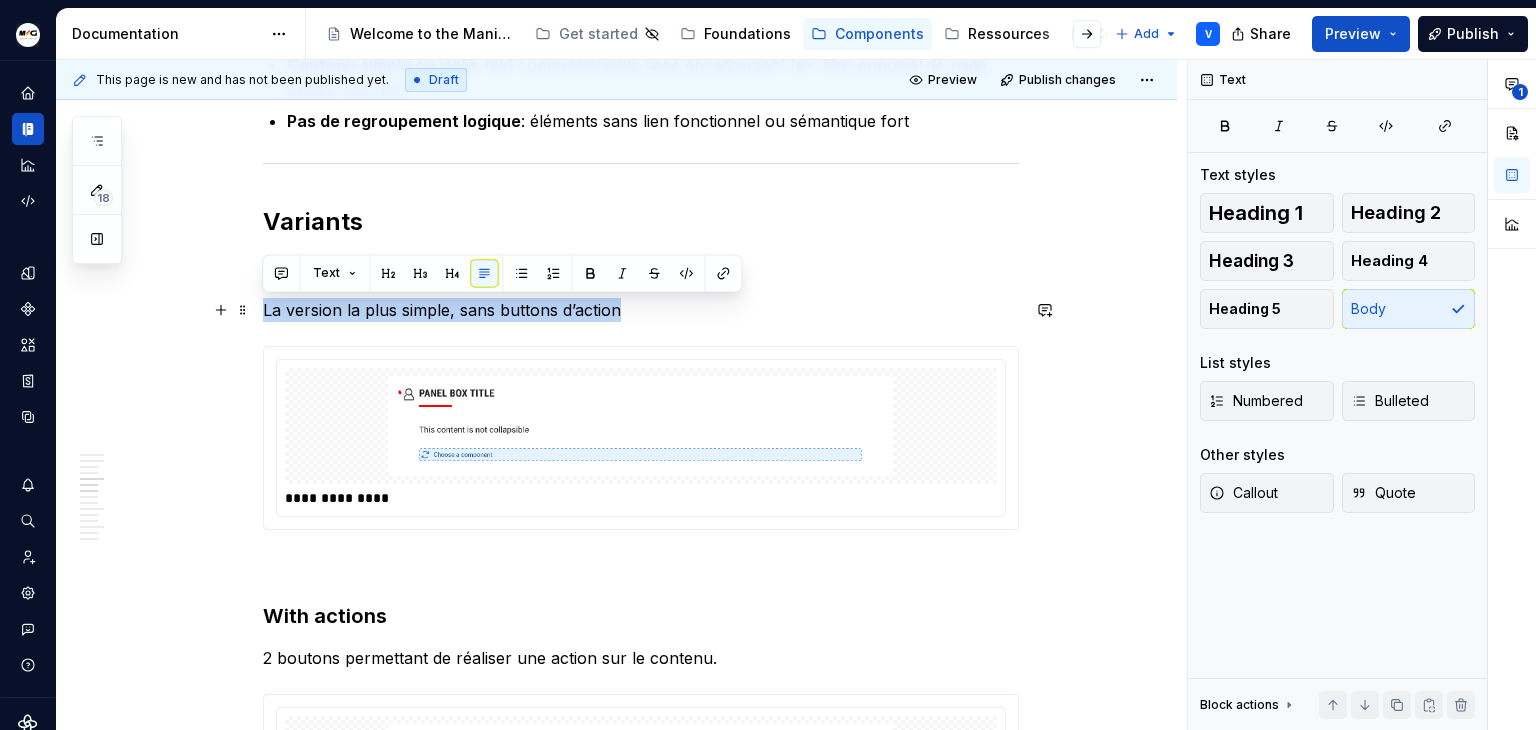 click on "La version la plus simple, sans buttons d’action" at bounding box center [641, 310] 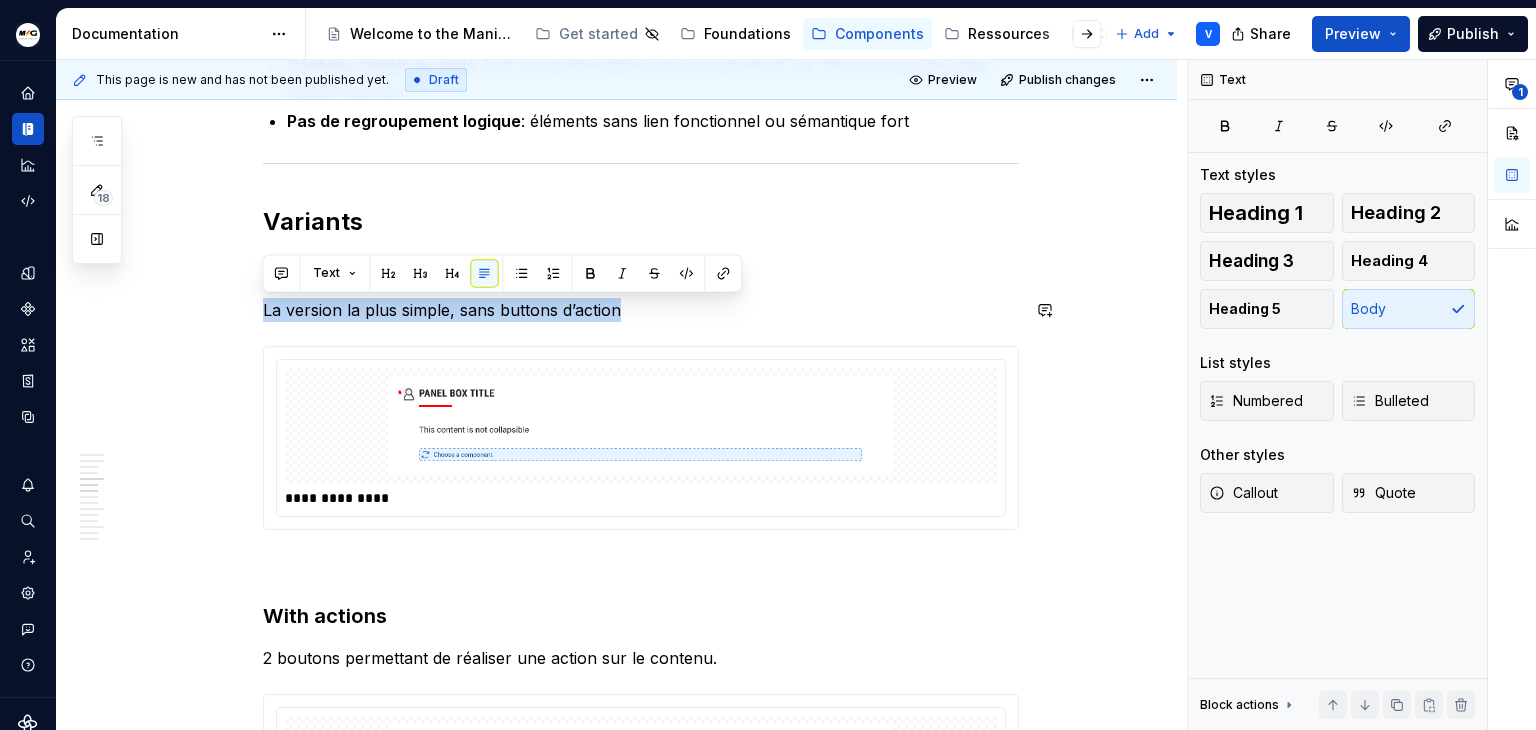 copy on "La version la plus simple, sans buttons d’action" 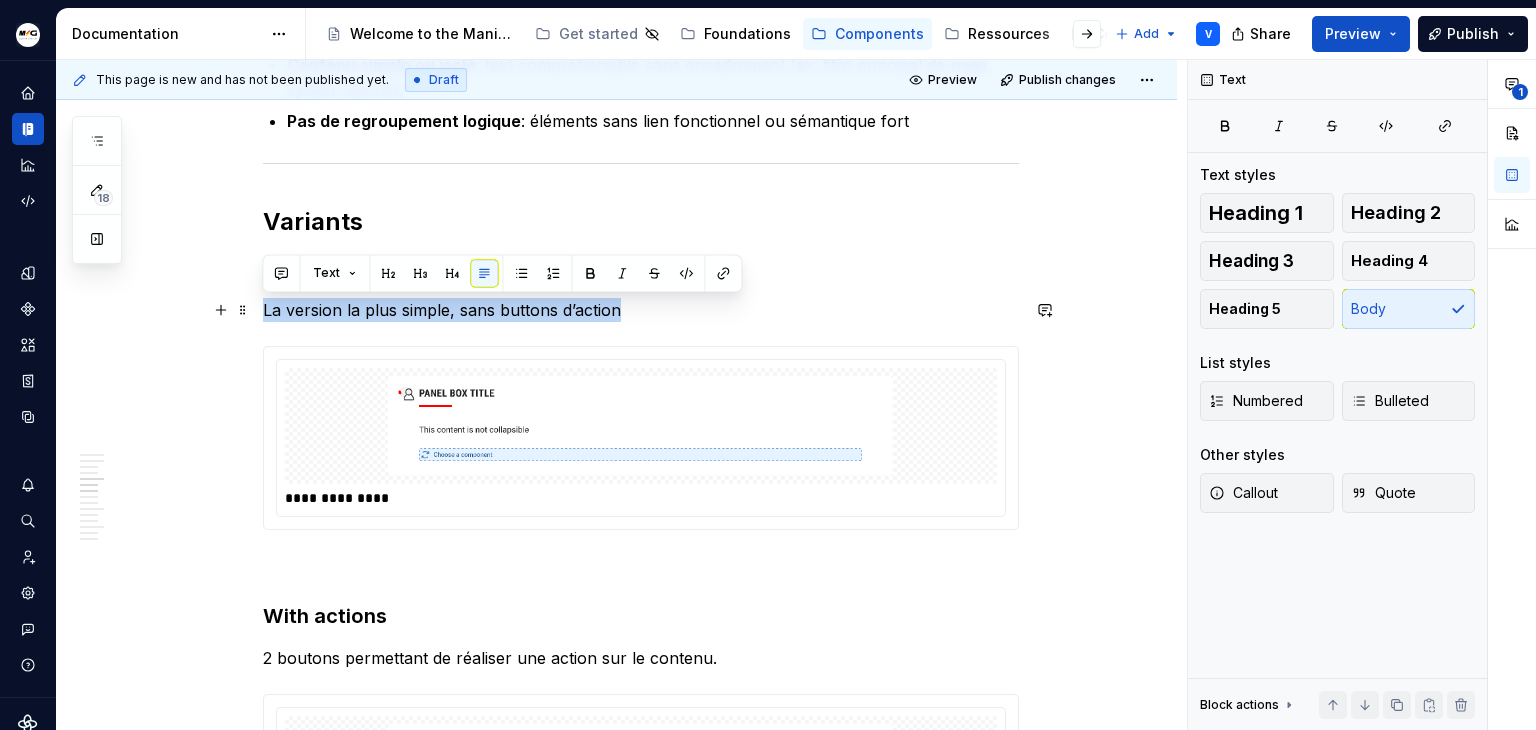 click on "La version la plus simple, sans buttons d’action" at bounding box center [641, 310] 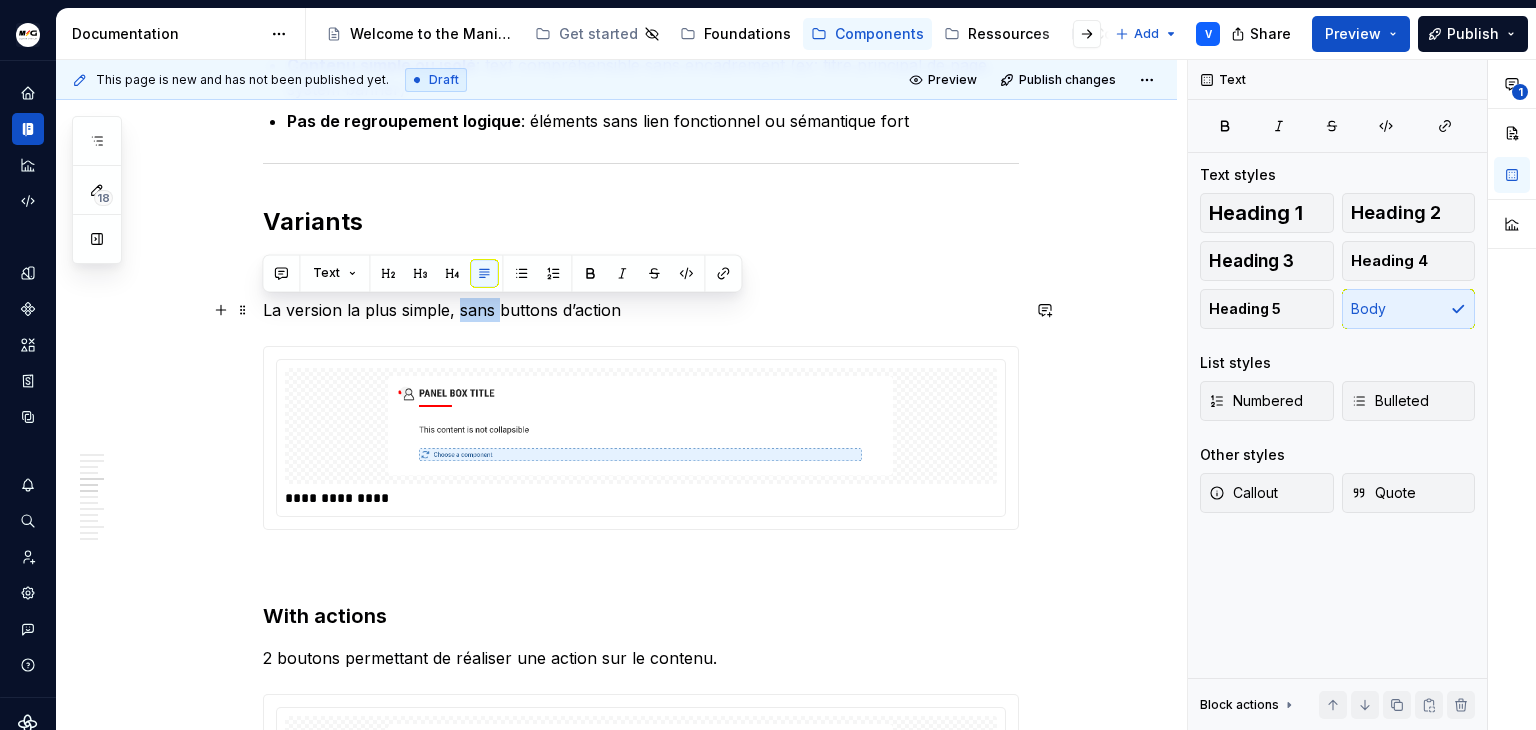 click on "La version la plus simple, sans buttons d’action" at bounding box center [641, 310] 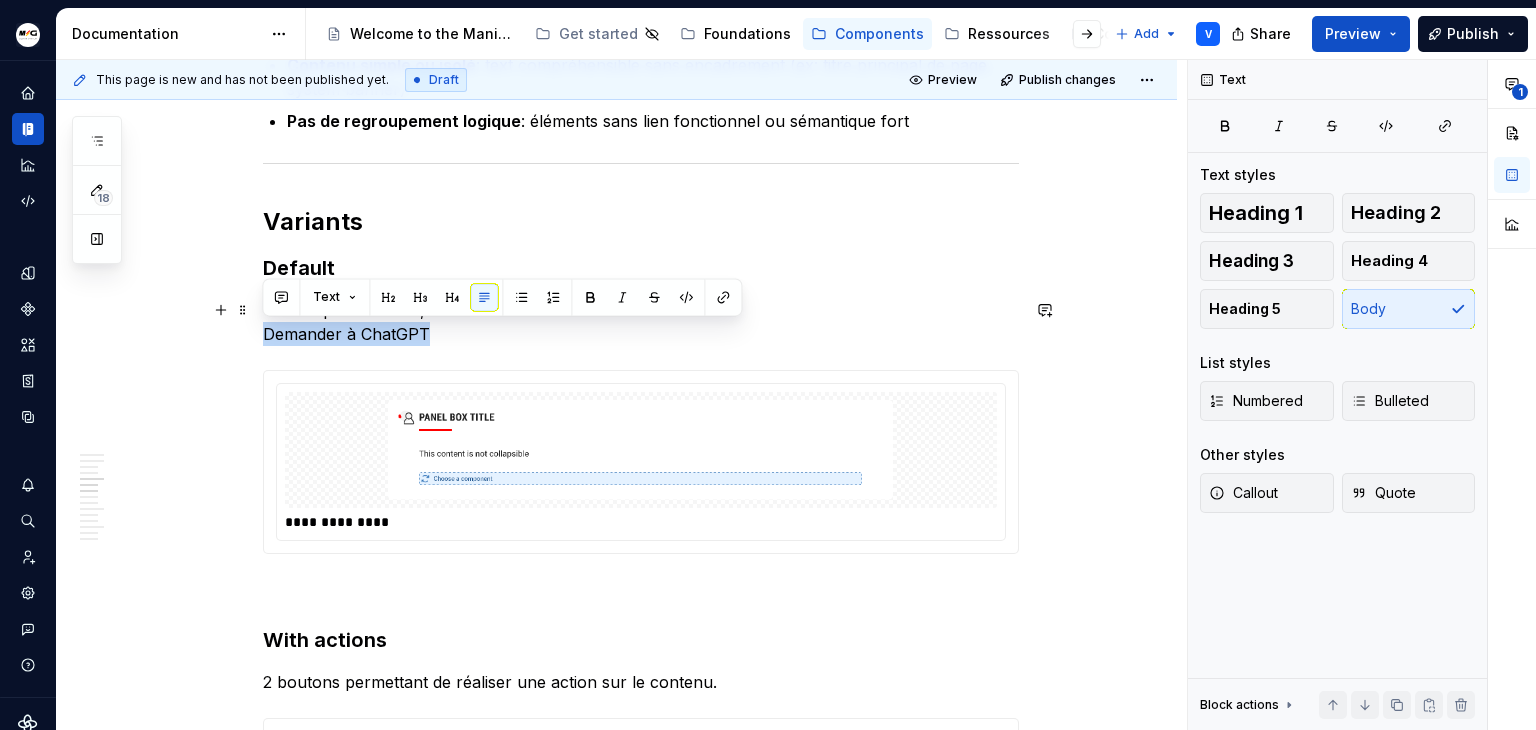 drag, startPoint x: 464, startPoint y: 333, endPoint x: 252, endPoint y: 345, distance: 212.33936 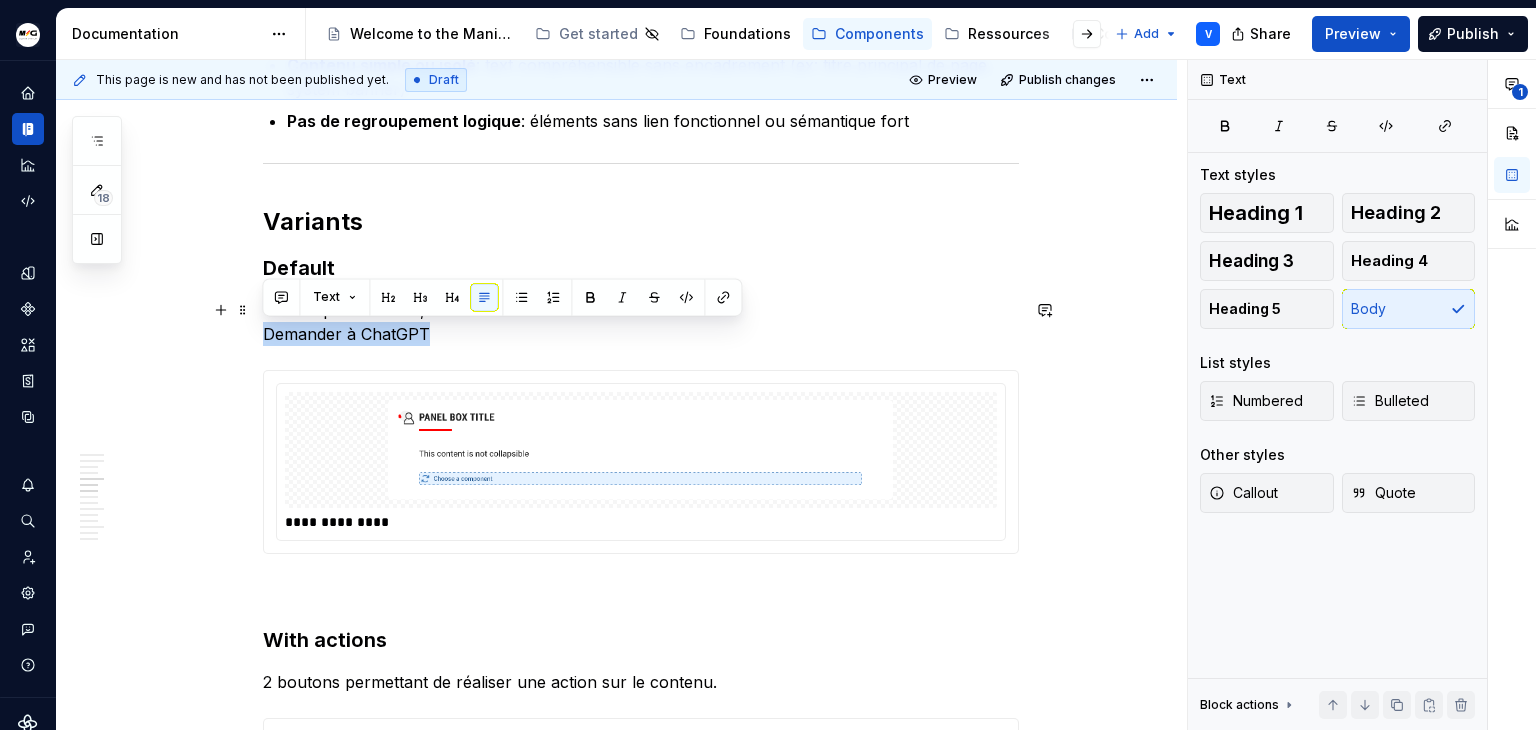 click on "Anatomy Heading  : top area containing the title, icon, decorative line, and action buttons Panel  : free content area that can contain any component (checkbox, table, text…) Title  : the title of the panel box Decoration line : a decorative bar adapted to the brand color Icon decorative : icon representing the content of the panel box, with a background adapted to the brand color Action zone : buttons allowing the user to perform actions related to the content Best practices When to use Cadrer un sujet spécifique:  “My informations”, “My fleet”, “Manage my services”, … Structurer visuellement : regroupe clairement un titre et son contenu explicatif ou fonctionnel Uniformiser l’apparence du contenu : représente des sections similaires dans une page Hiérarchiser une page : délimite des zones distinctes dans la page (header, panel box, footer) When to not use Contenu simple ou isolé  : text compréhensible sans encadrement (ex: titre principal de page, system banner) Variants  Default 1" at bounding box center (616, 1605) 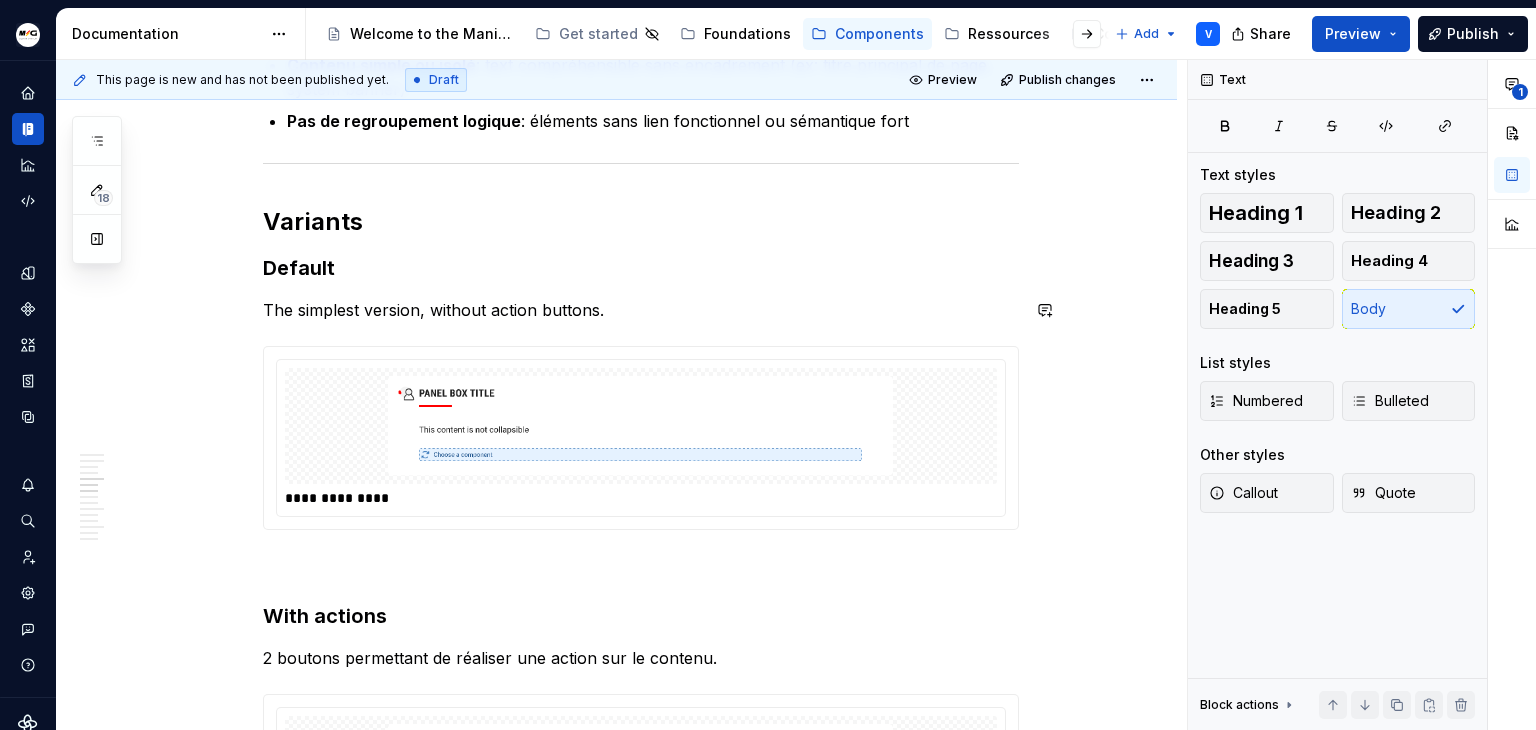 type 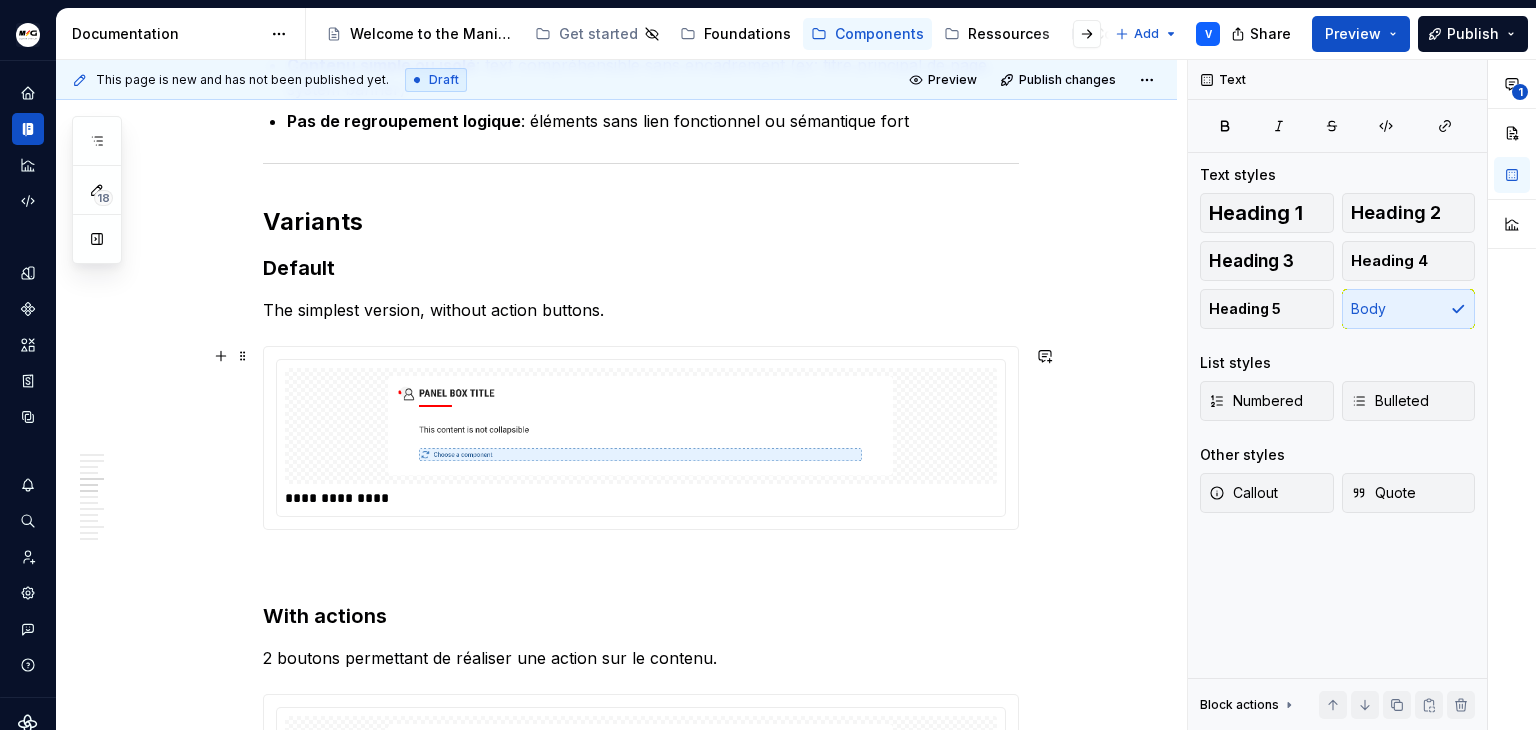 scroll, scrollTop: 1500, scrollLeft: 0, axis: vertical 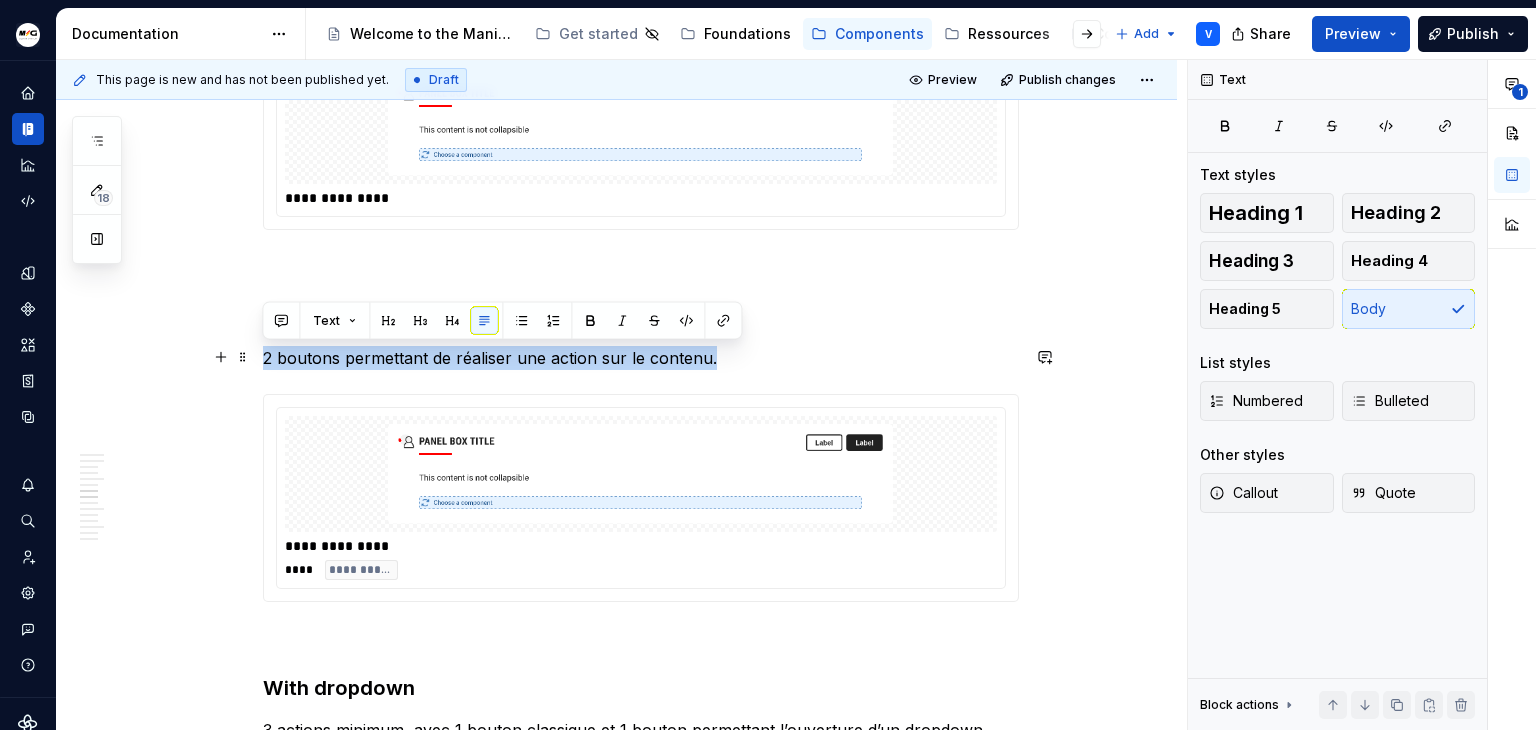 drag, startPoint x: 731, startPoint y: 358, endPoint x: 253, endPoint y: 359, distance: 478.00104 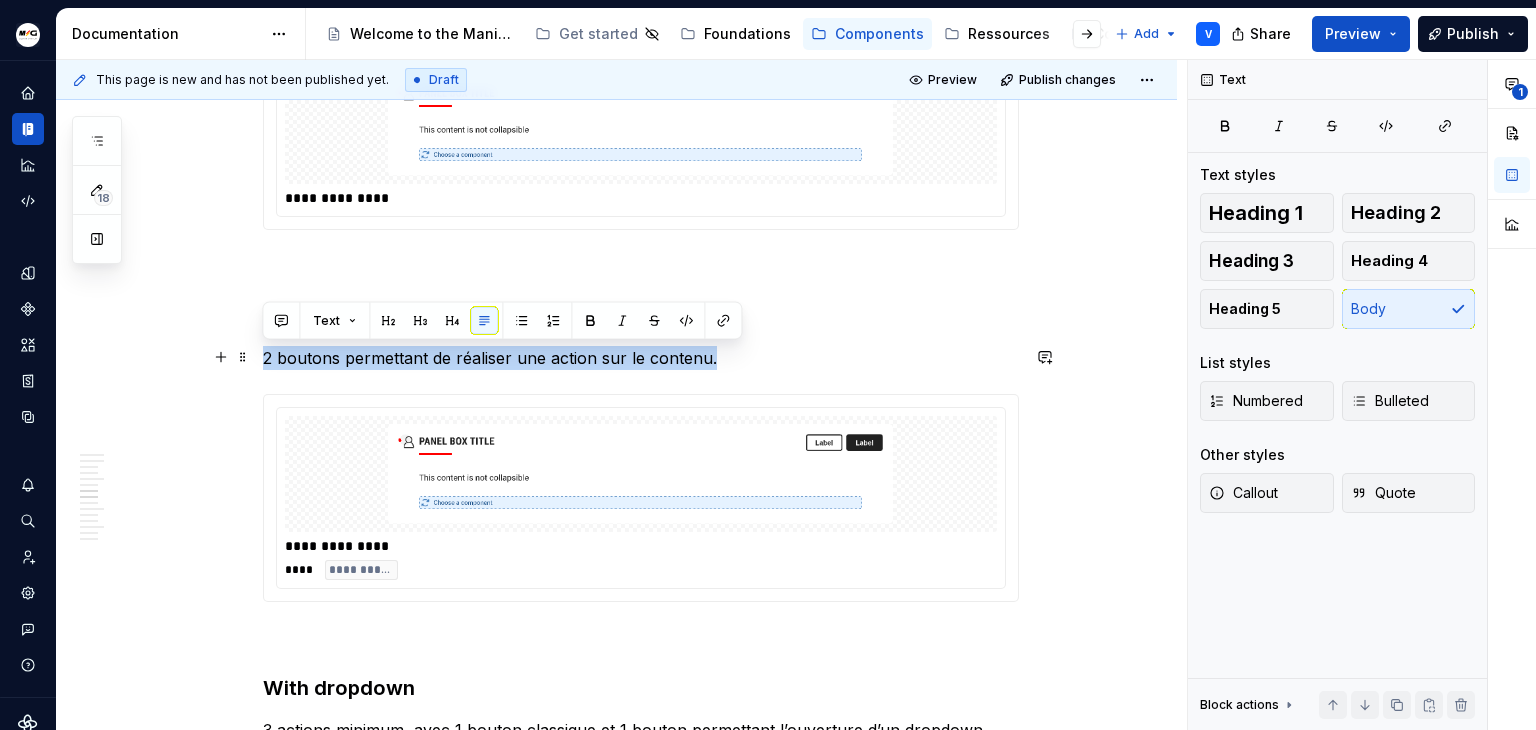 click on "Anatomy Heading  : top area containing the title, icon, decorative line, and action buttons Panel  : free content area that can contain any component (checkbox, table, text…) Title  : the title of the panel box Decoration line : a decorative bar adapted to the brand color Icon decorative : icon representing the content of the panel box, with a background adapted to the brand color Action zone : buttons allowing the user to perform actions related to the content Best practices When to use Cadrer un sujet spécifique:  “My informations”, “My fleet”, “Manage my services”, … Structurer visuellement : regroupe clairement un titre et son contenu explicatif ou fonctionnel Uniformiser l’apparence du contenu : représente des sections similaires dans une page Hiérarchiser une page : délimite des zones distinctes dans la page (header, panel box, footer) When to not use Contenu simple ou isolé  : text compréhensible sans encadrement (ex: titre principal de page, system banner) Variants  Default 1" at bounding box center (616, 1293) 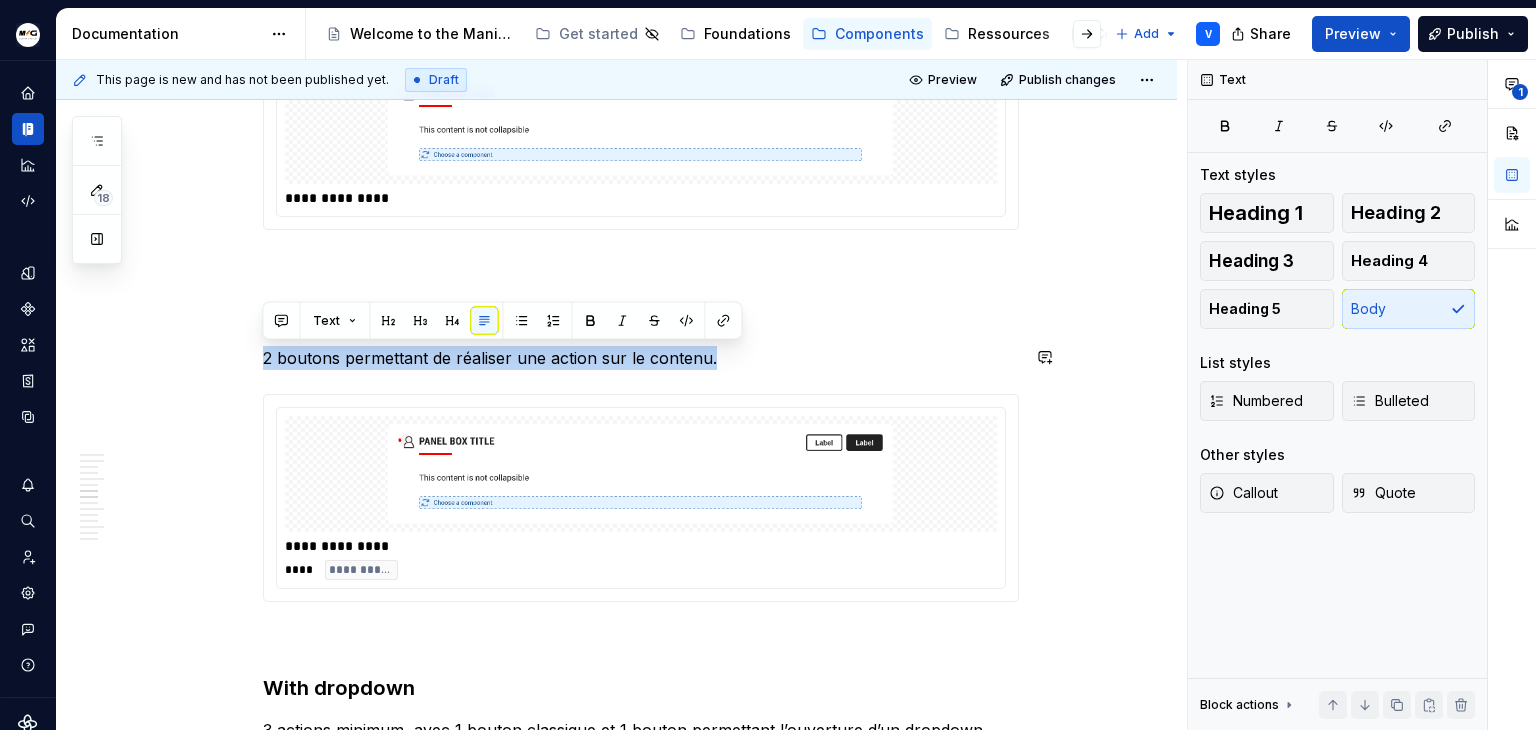 copy on "2 boutons permettant de réaliser une action sur le contenu." 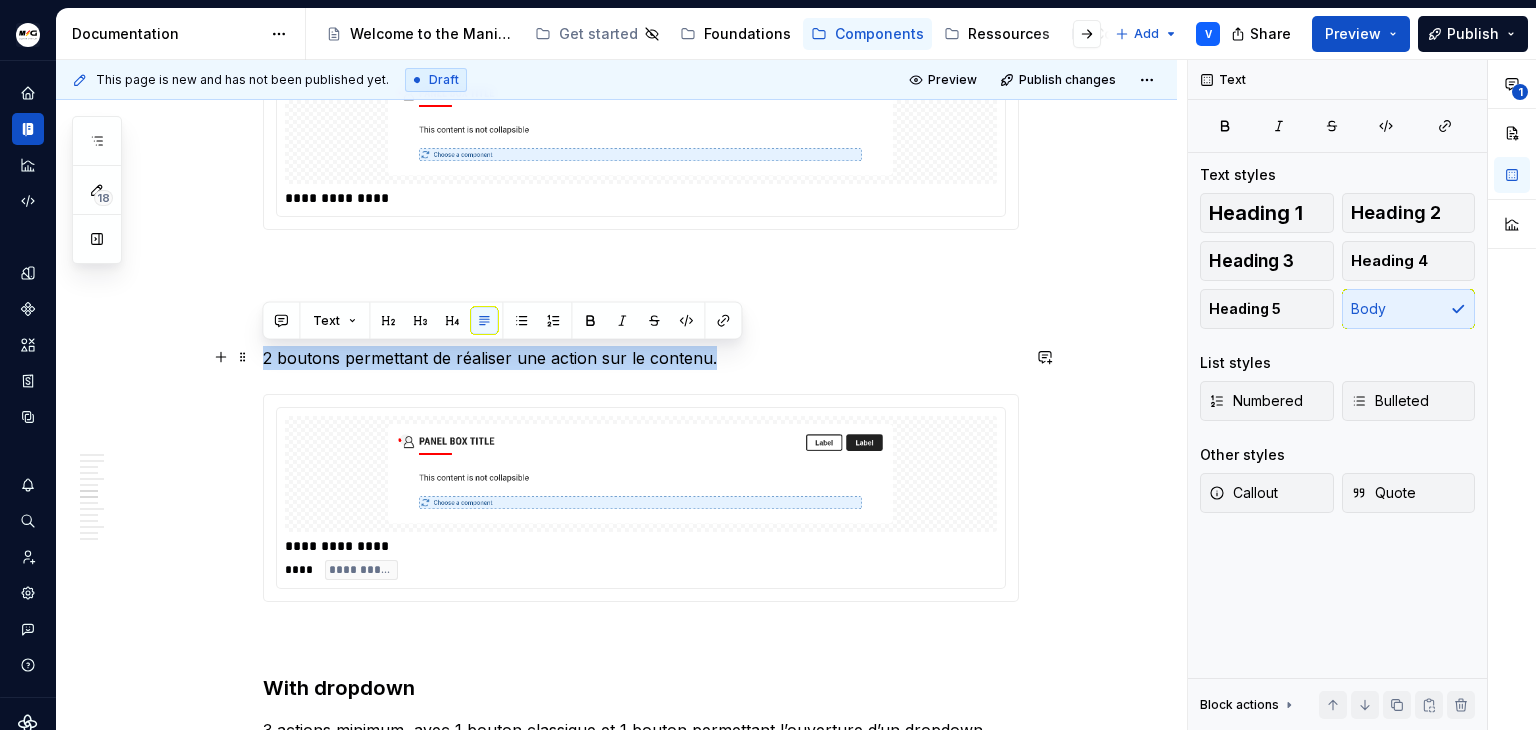 click on "2 boutons permettant de réaliser une action sur le contenu." at bounding box center [641, 358] 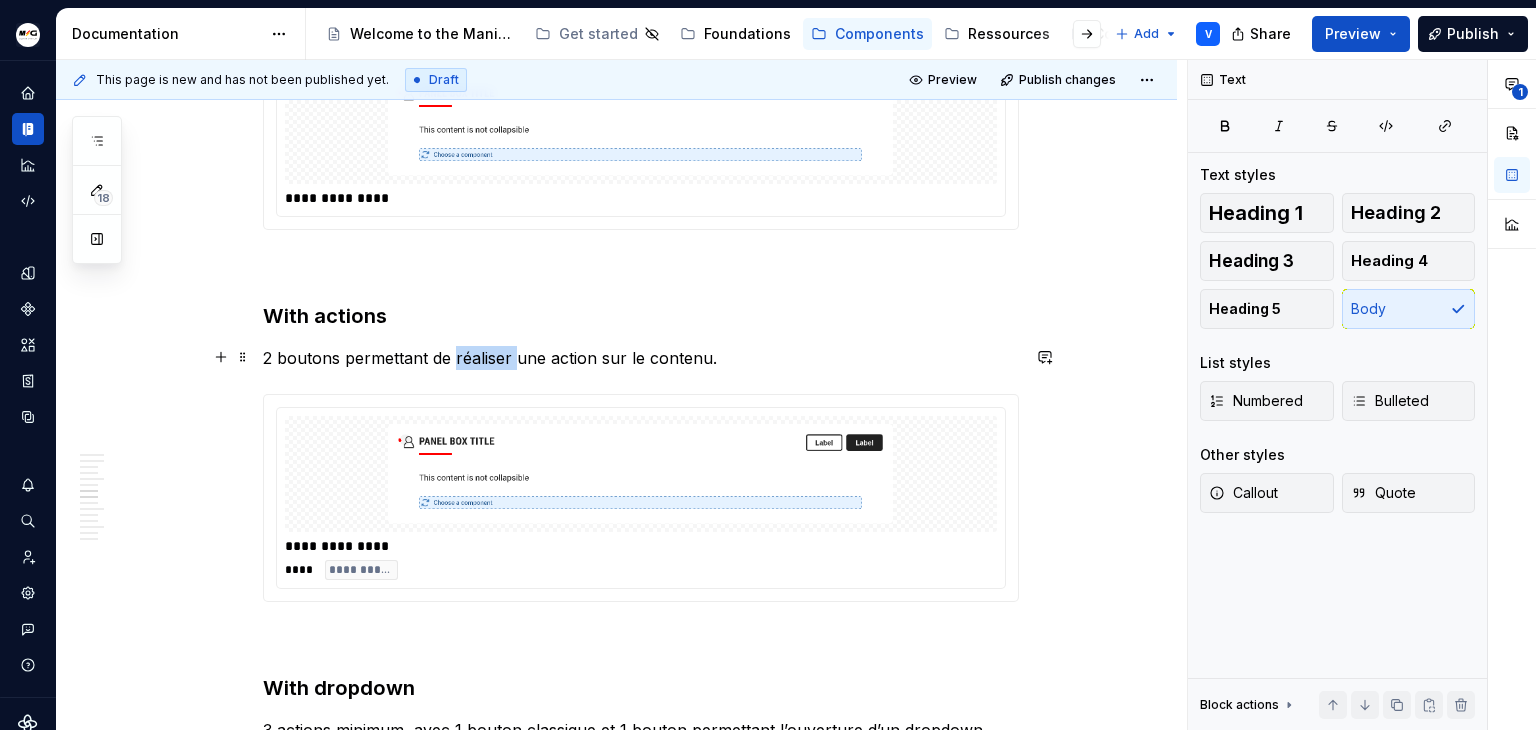 click on "2 boutons permettant de réaliser une action sur le contenu." at bounding box center (641, 358) 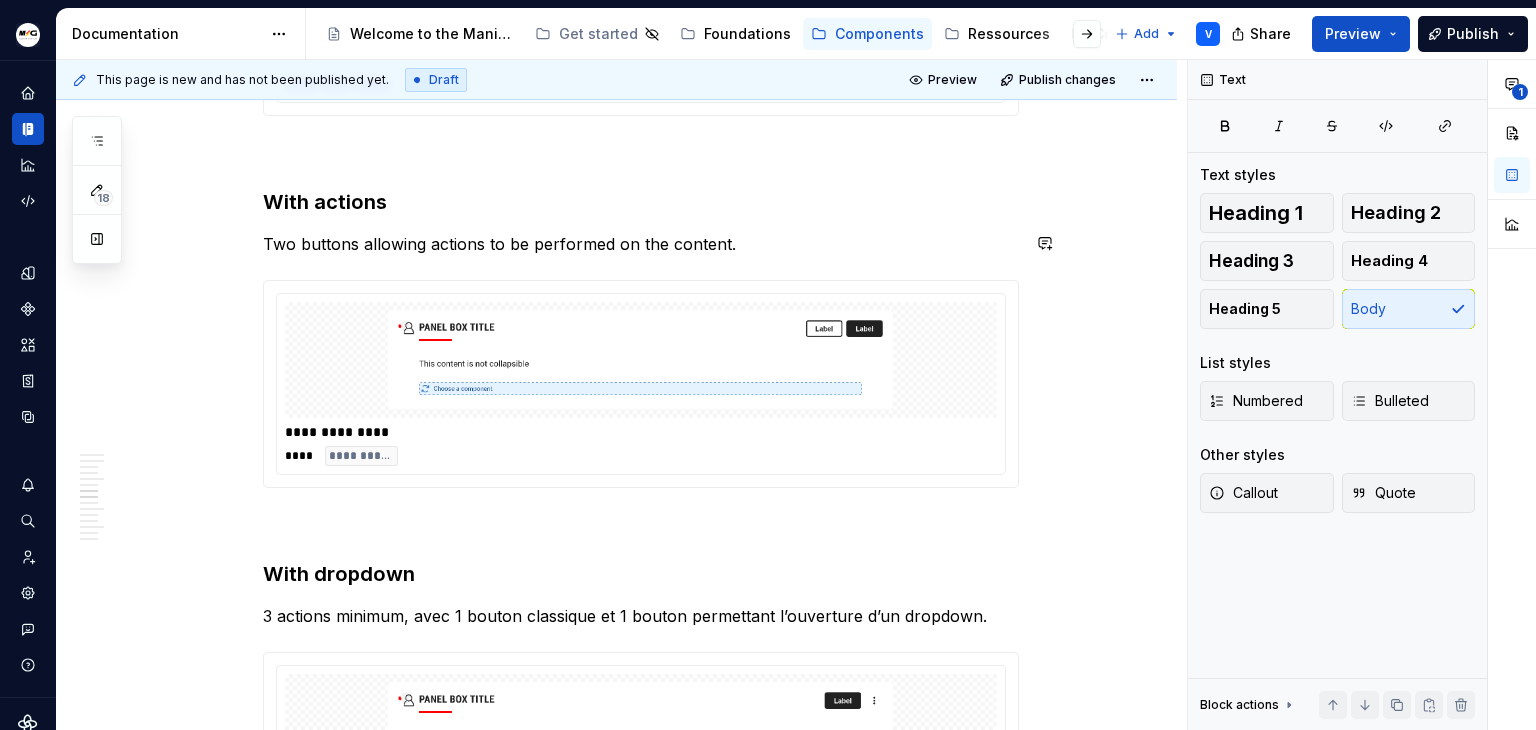 scroll, scrollTop: 1700, scrollLeft: 0, axis: vertical 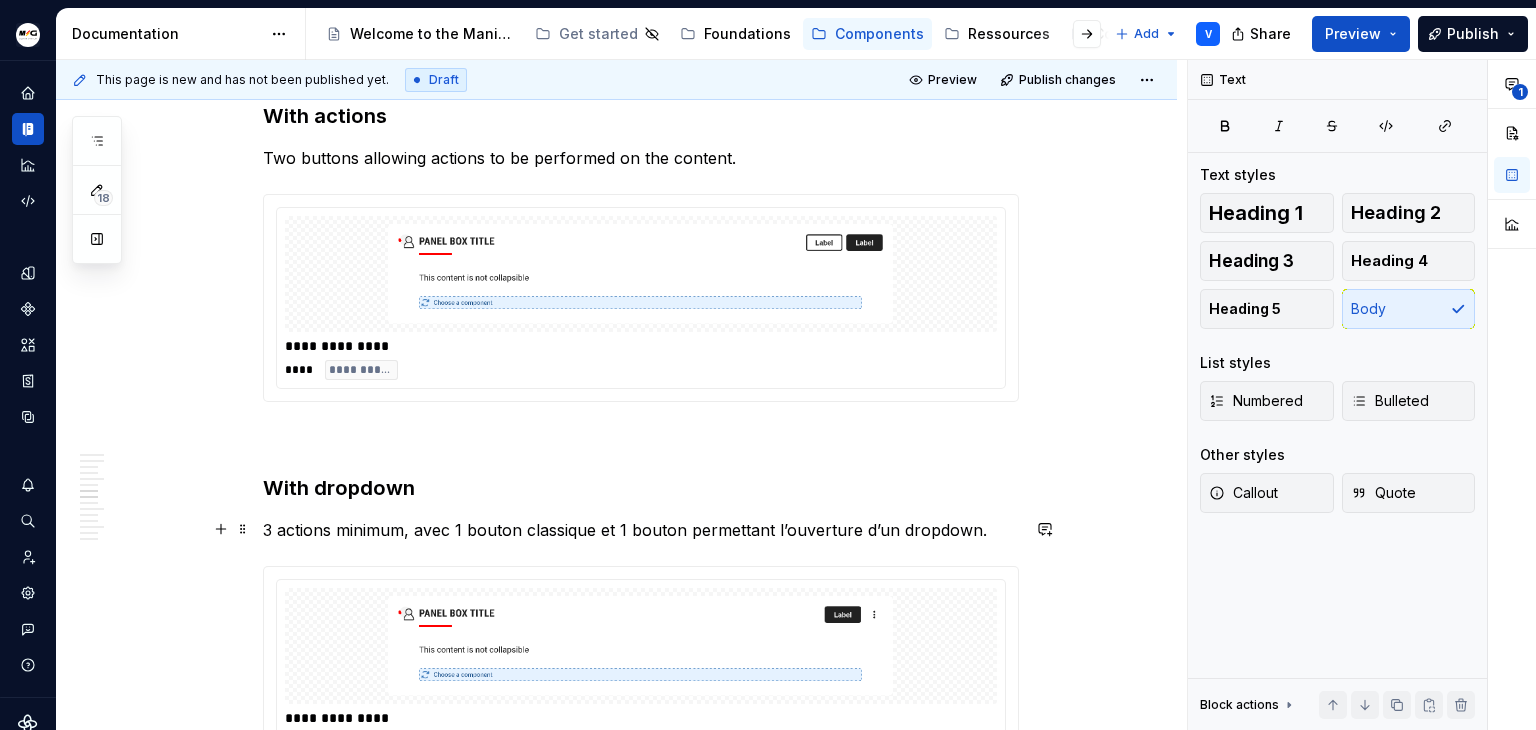 click on "3 actions minimum, avec 1 bouton classique et 1 bouton permettant l’ouverture d’un dropdown." at bounding box center (641, 530) 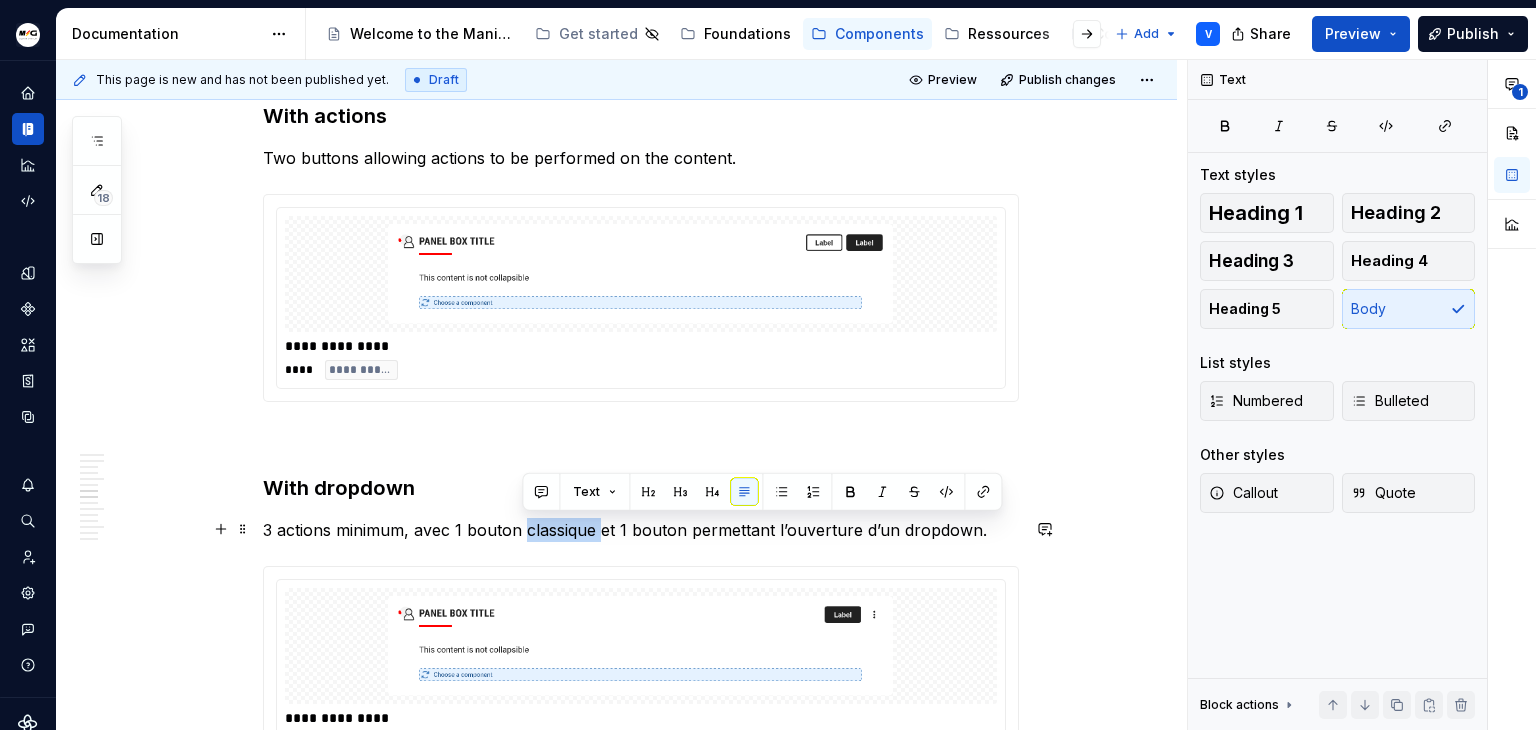 click on "3 actions minimum, avec 1 bouton classique et 1 bouton permettant l’ouverture d’un dropdown." at bounding box center [641, 530] 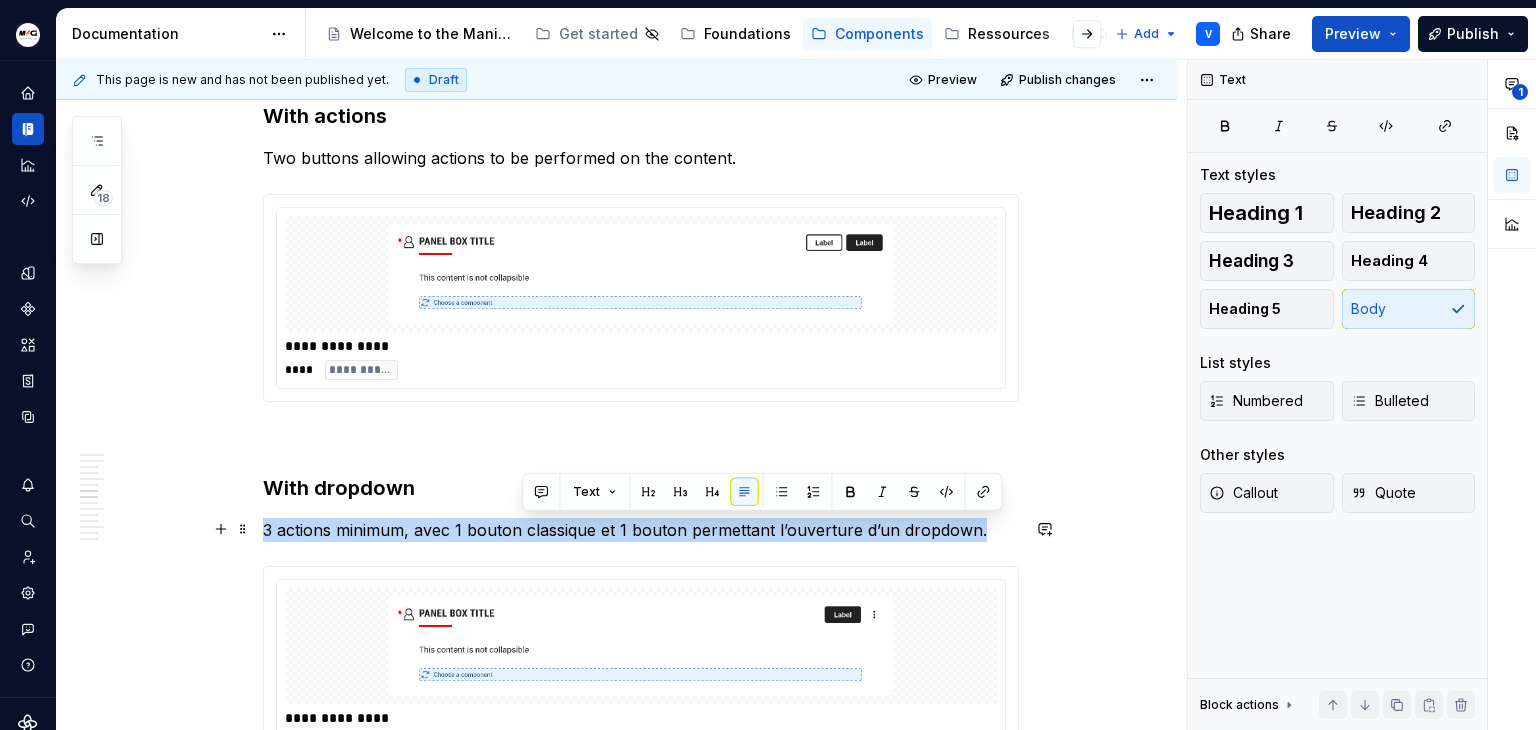 click on "3 actions minimum, avec 1 bouton classique et 1 bouton permettant l’ouverture d’un dropdown." at bounding box center [641, 530] 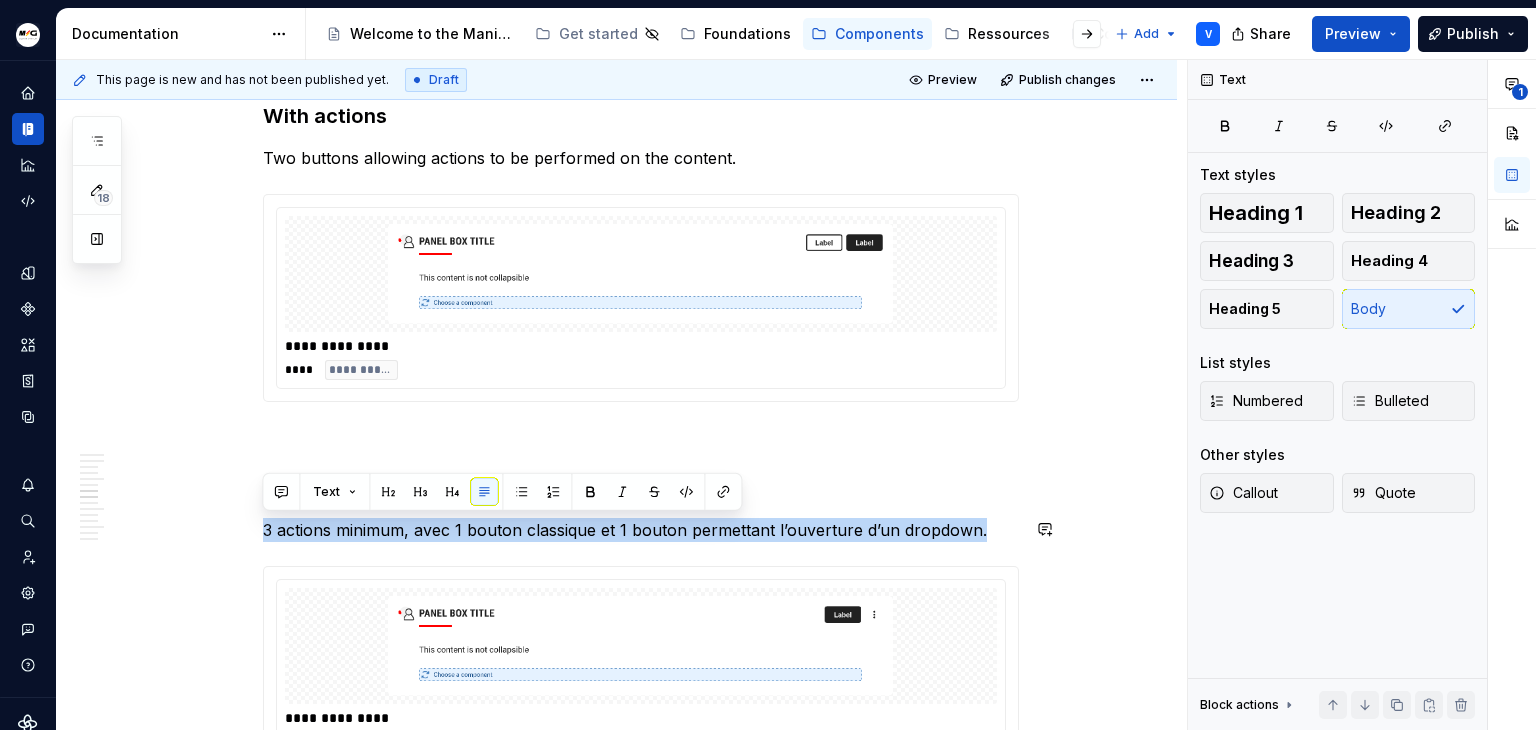 copy on "3 actions minimum, avec 1 bouton classique et 1 bouton permettant l’ouverture d’un dropdown." 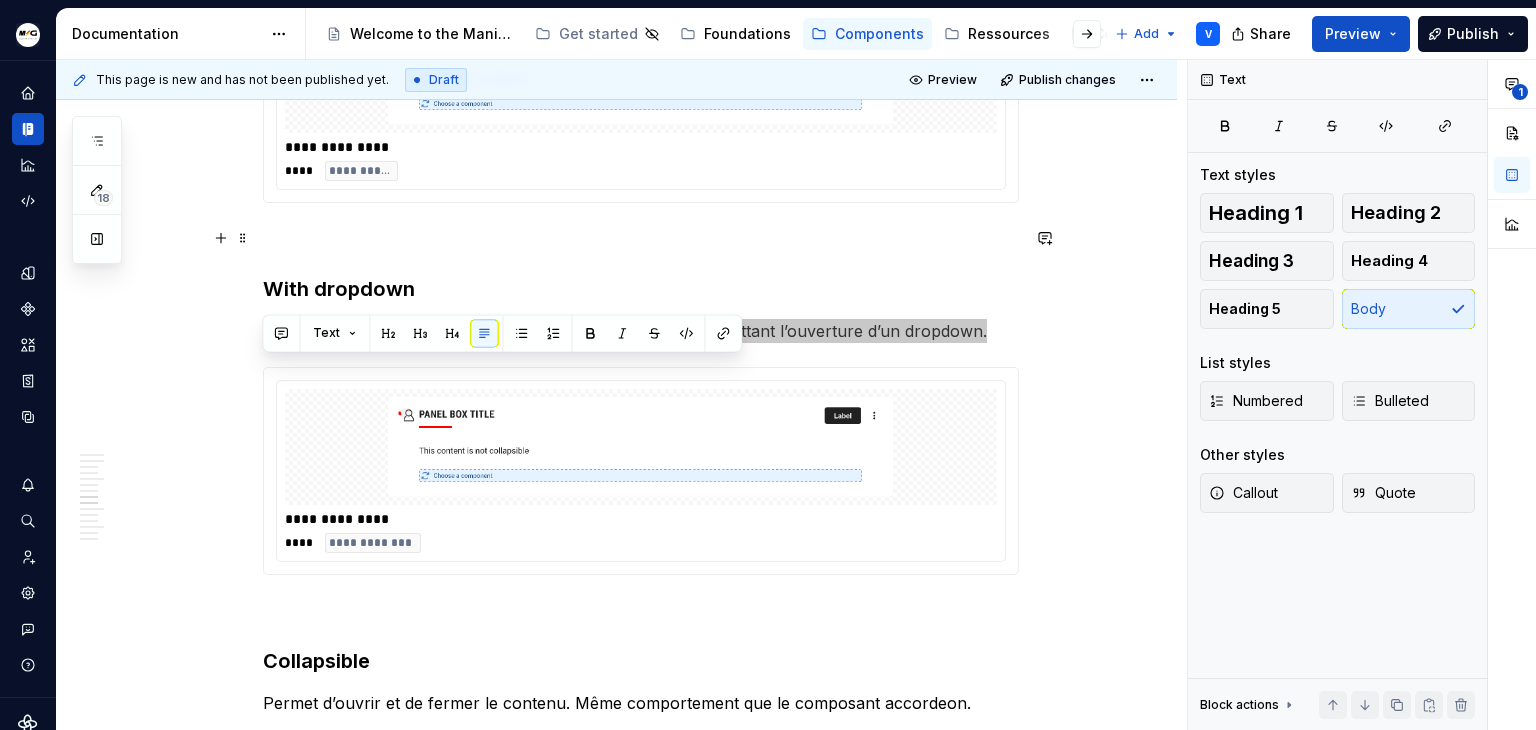 scroll, scrollTop: 1900, scrollLeft: 0, axis: vertical 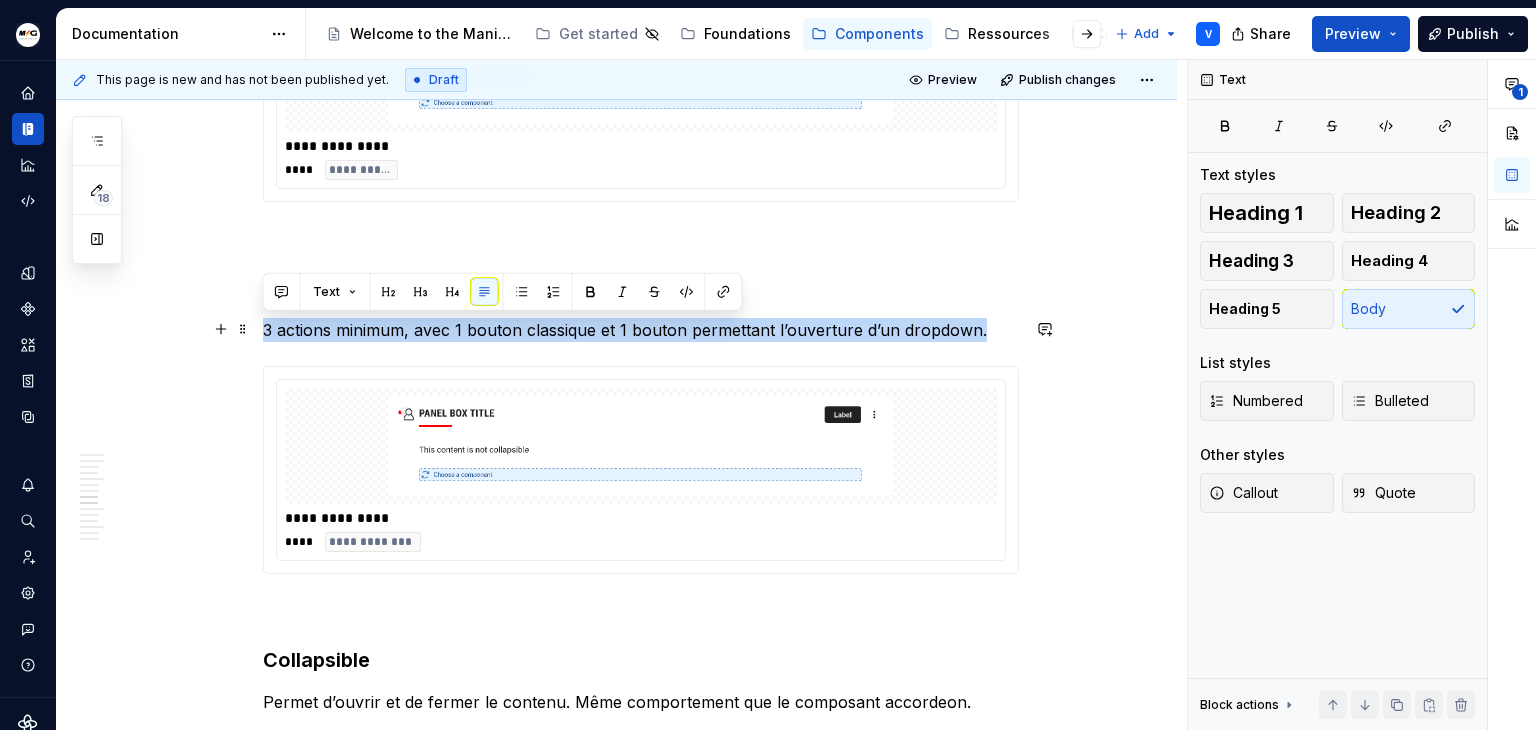 click on "3 actions minimum, avec 1 bouton classique et 1 bouton permettant l’ouverture d’un dropdown." at bounding box center (641, 330) 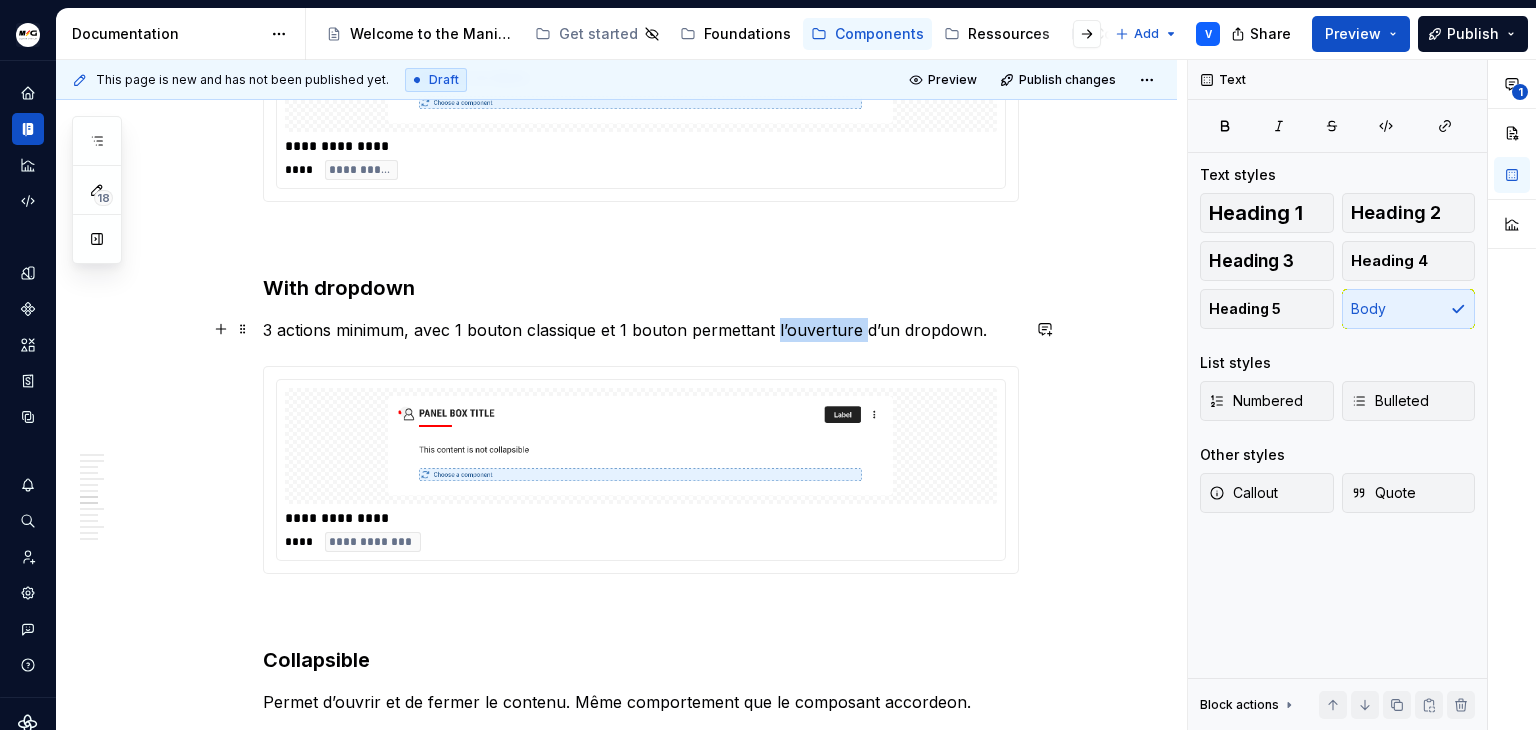 click on "3 actions minimum, avec 1 bouton classique et 1 bouton permettant l’ouverture d’un dropdown." at bounding box center [641, 330] 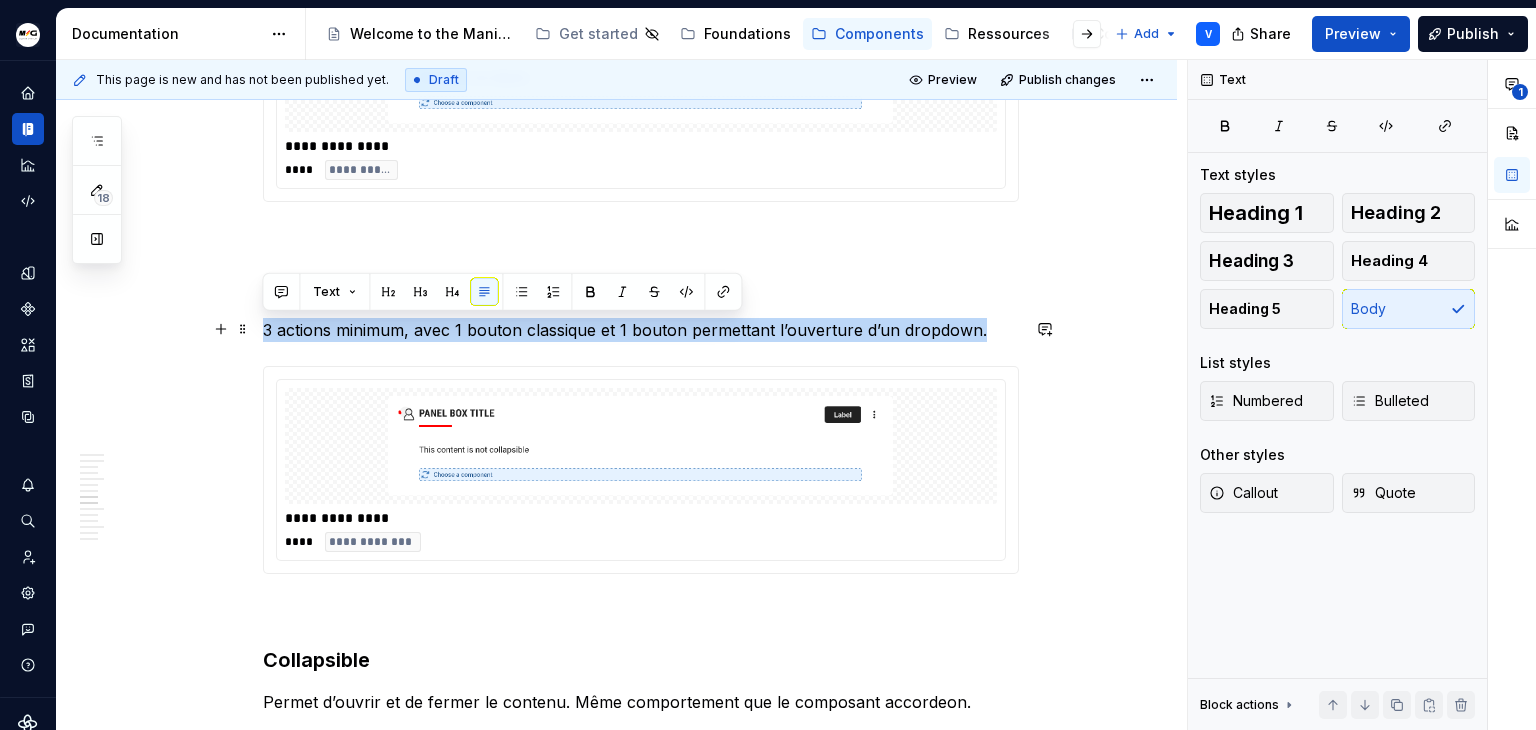 click on "3 actions minimum, avec 1 bouton classique et 1 bouton permettant l’ouverture d’un dropdown." at bounding box center [641, 330] 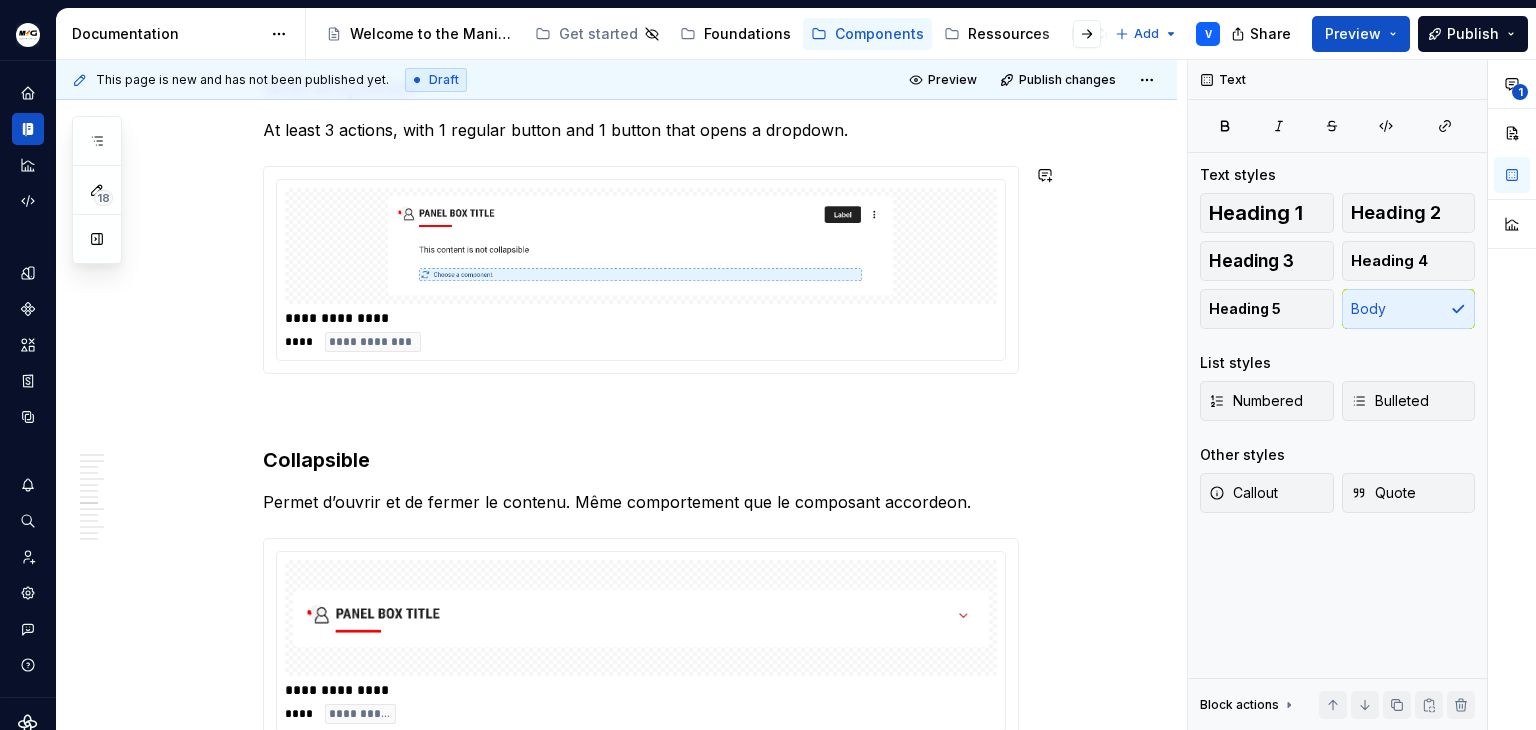 scroll, scrollTop: 2200, scrollLeft: 0, axis: vertical 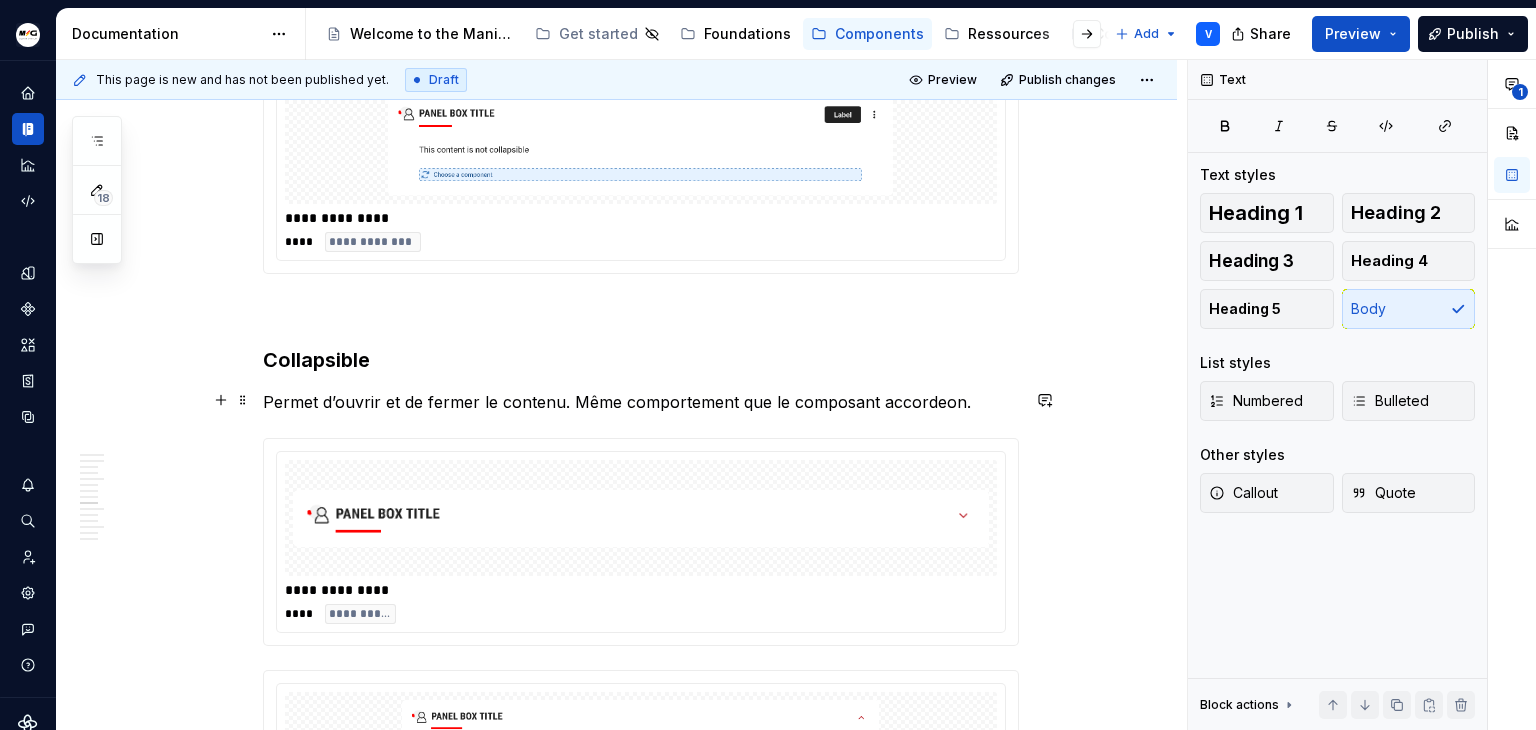 click on "Permet d’ouvrir et de fermer le contenu. Même comportement que le composant accordeon." at bounding box center [641, 402] 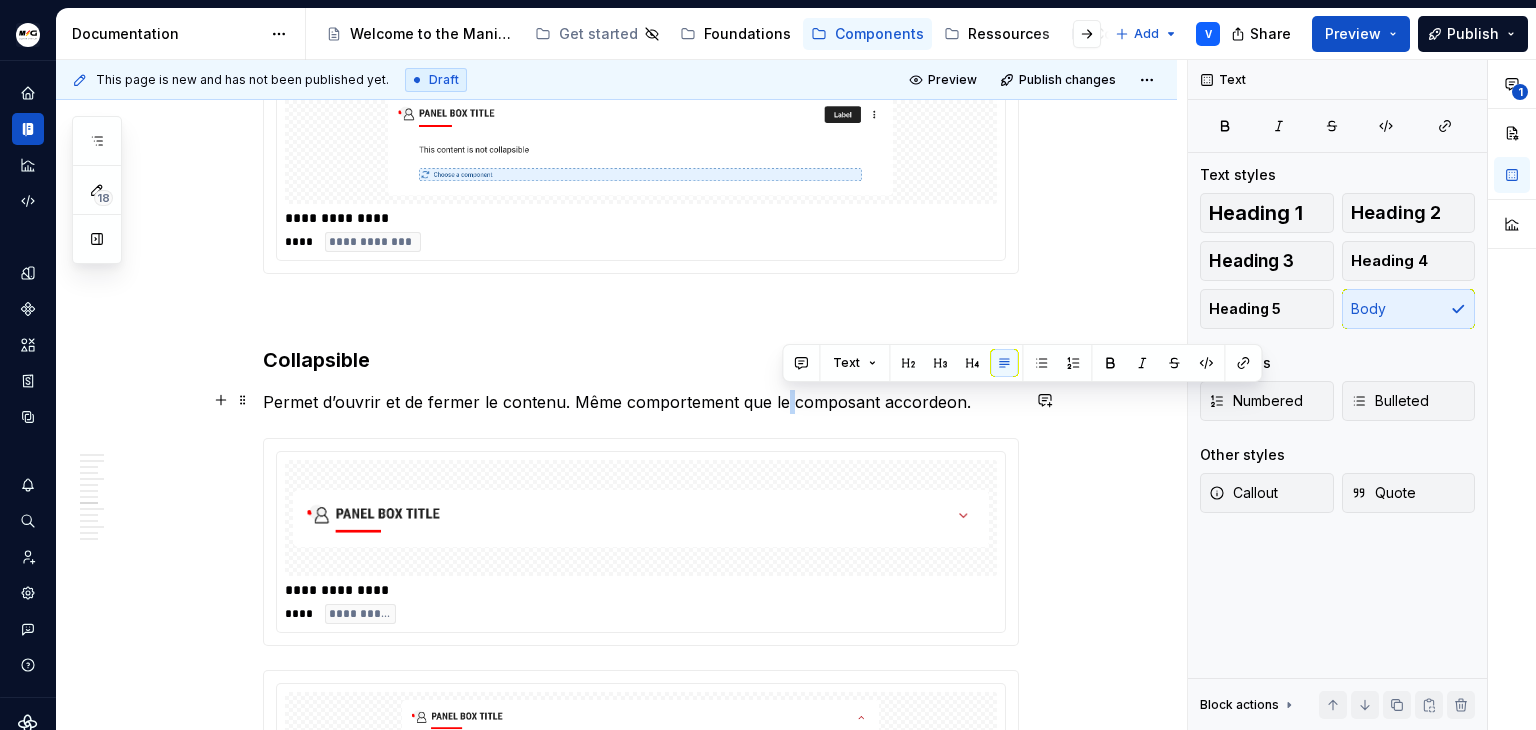 click on "Permet d’ouvrir et de fermer le contenu. Même comportement que le composant accordeon." at bounding box center [641, 402] 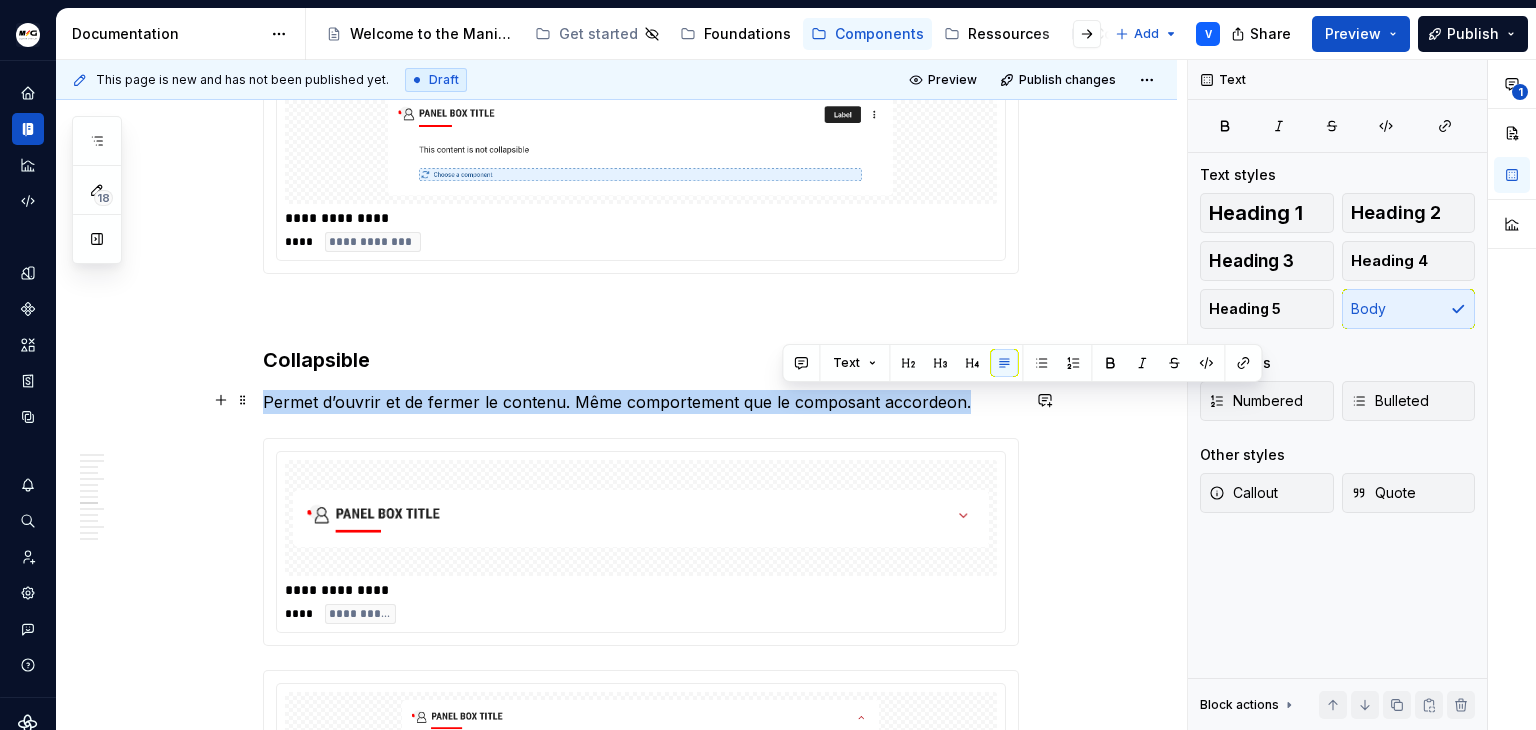 click on "Permet d’ouvrir et de fermer le contenu. Même comportement que le composant accordeon." at bounding box center [641, 402] 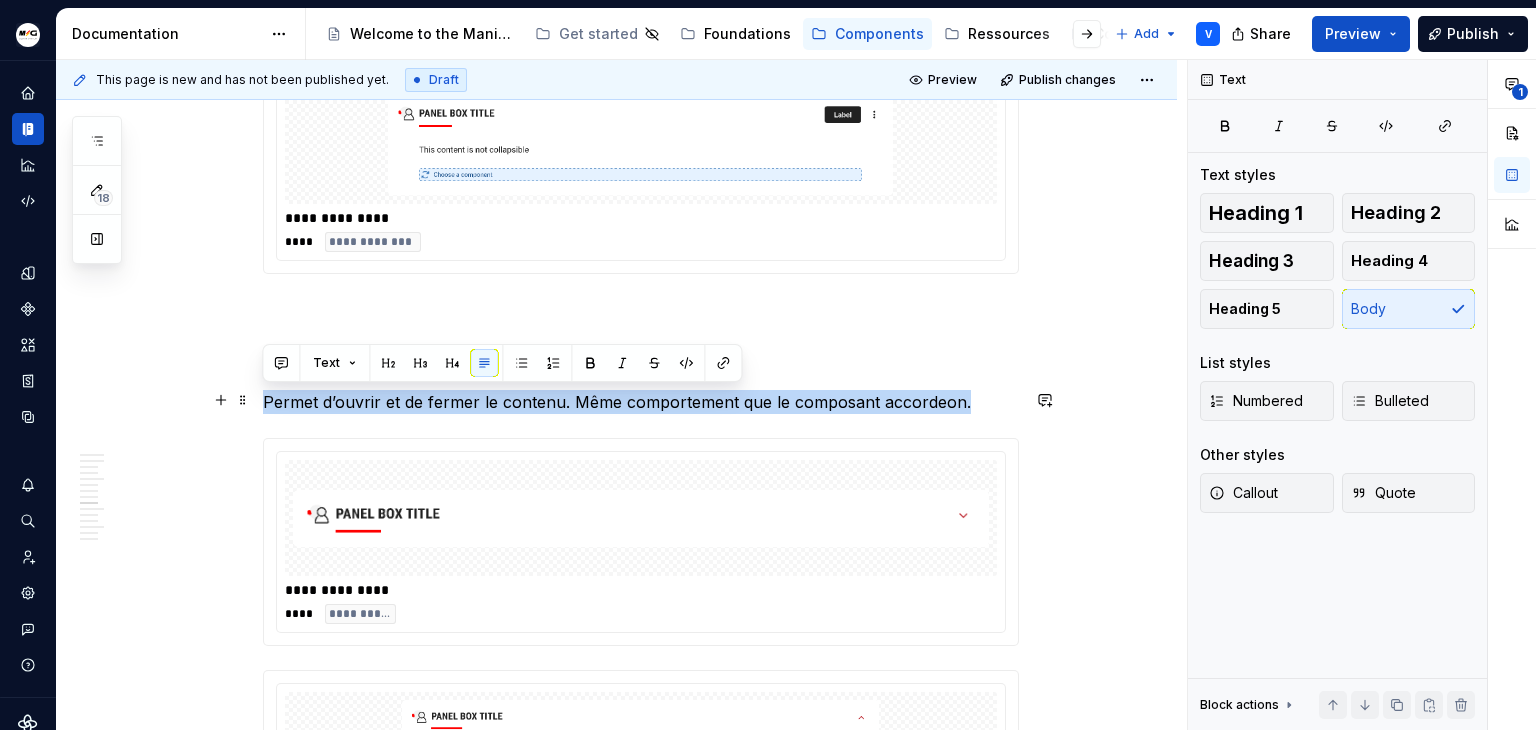 copy on "Permet d’ouvrir et de fermer le contenu. Même comportement que le composant accordeon." 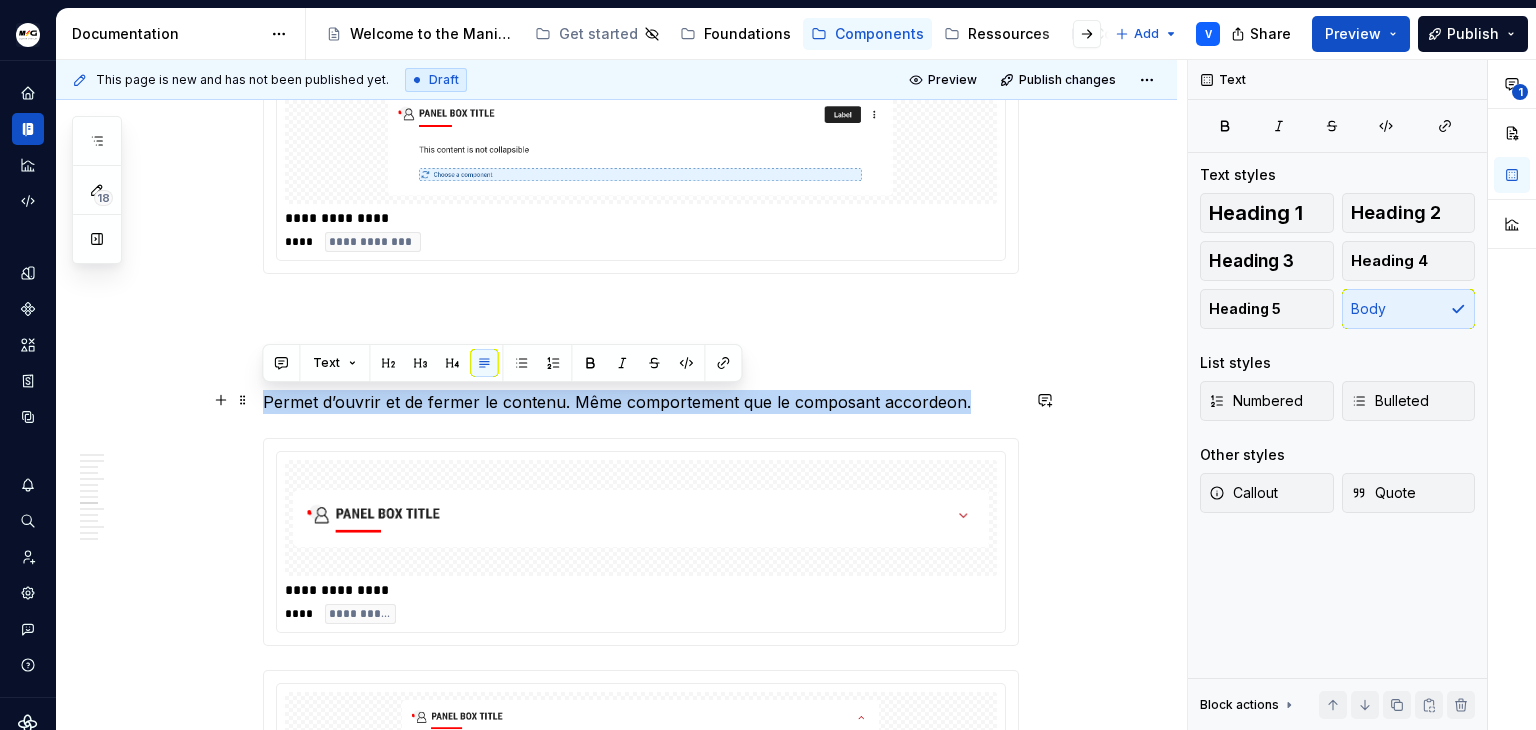 click on "Permet d’ouvrir et de fermer le contenu. Même comportement que le composant accordeon." at bounding box center [641, 402] 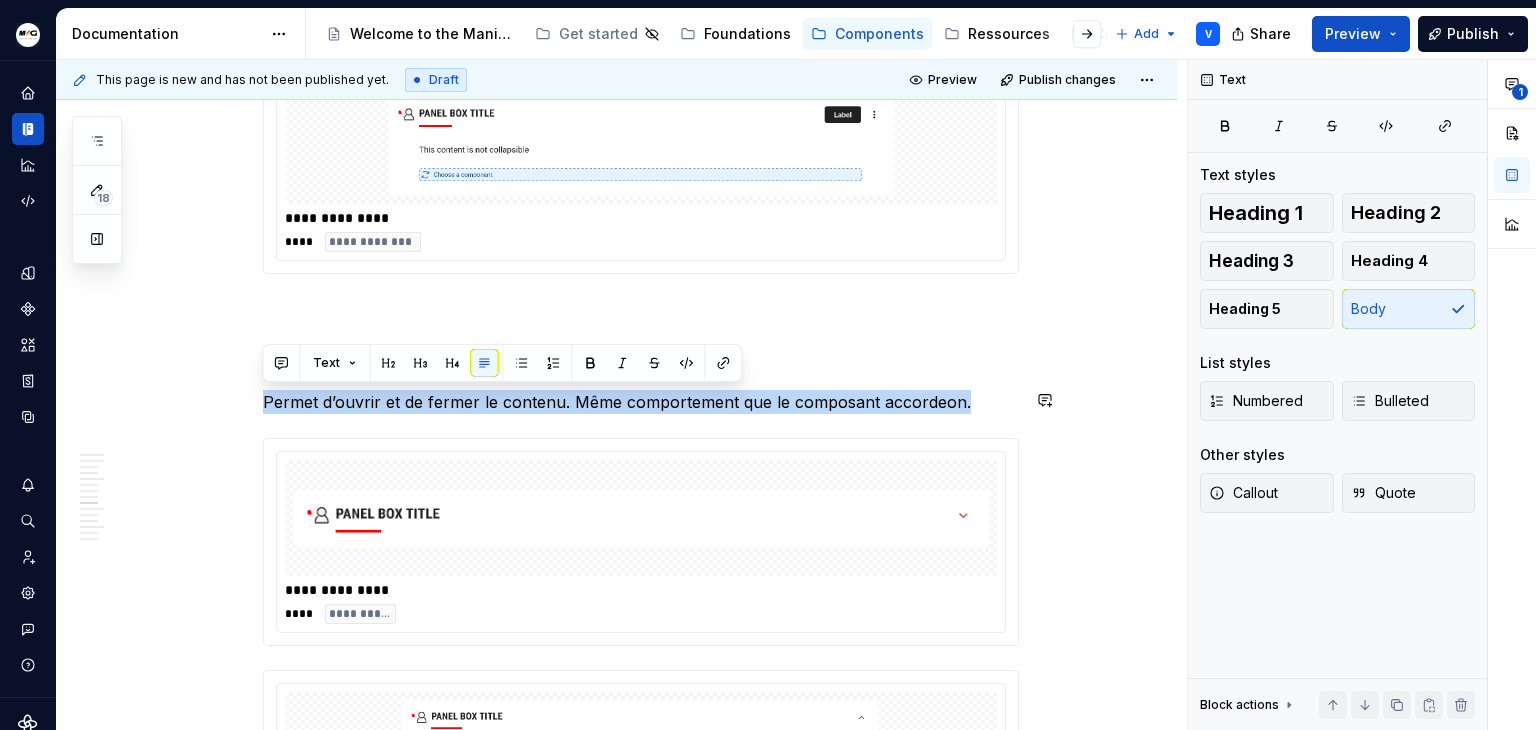 drag, startPoint x: 960, startPoint y: 403, endPoint x: 232, endPoint y: 384, distance: 728.2479 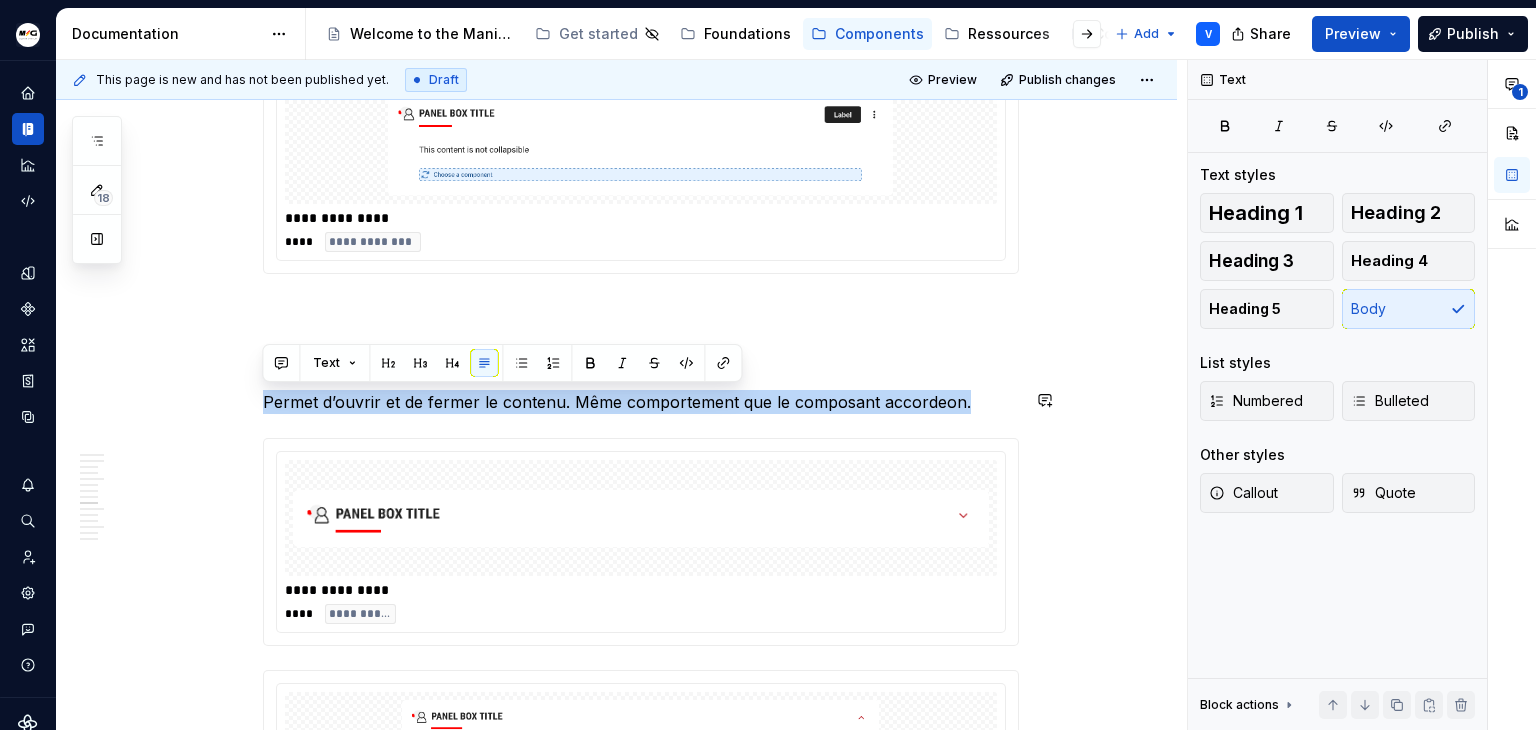 click on "Anatomy Heading  : top area containing the title, icon, decorative line, and action buttons Panel  : free content area that can contain any component (checkbox, table, text…) Title  : the title of the panel box Decoration line : a decorative bar adapted to the brand color Icon decorative : icon representing the content of the panel box, with a background adapted to the brand color Action zone : buttons allowing the user to perform actions related to the content Best practices When to use Cadrer un sujet spécifique:  “My informations”, “My fleet”, “Manage my services”, … Structurer visuellement : regroupe clairement un titre et son contenu explicatif ou fonctionnel Uniformiser l’apparence du contenu : représente des sections similaires dans une page Hiérarchiser une page : délimite des zones distinctes dans la page (header, panel box, footer) When to not use Contenu simple ou isolé  : text compréhensible sans encadrement (ex: titre principal de page, system banner) Variants  Default 1" at bounding box center (616, 593) 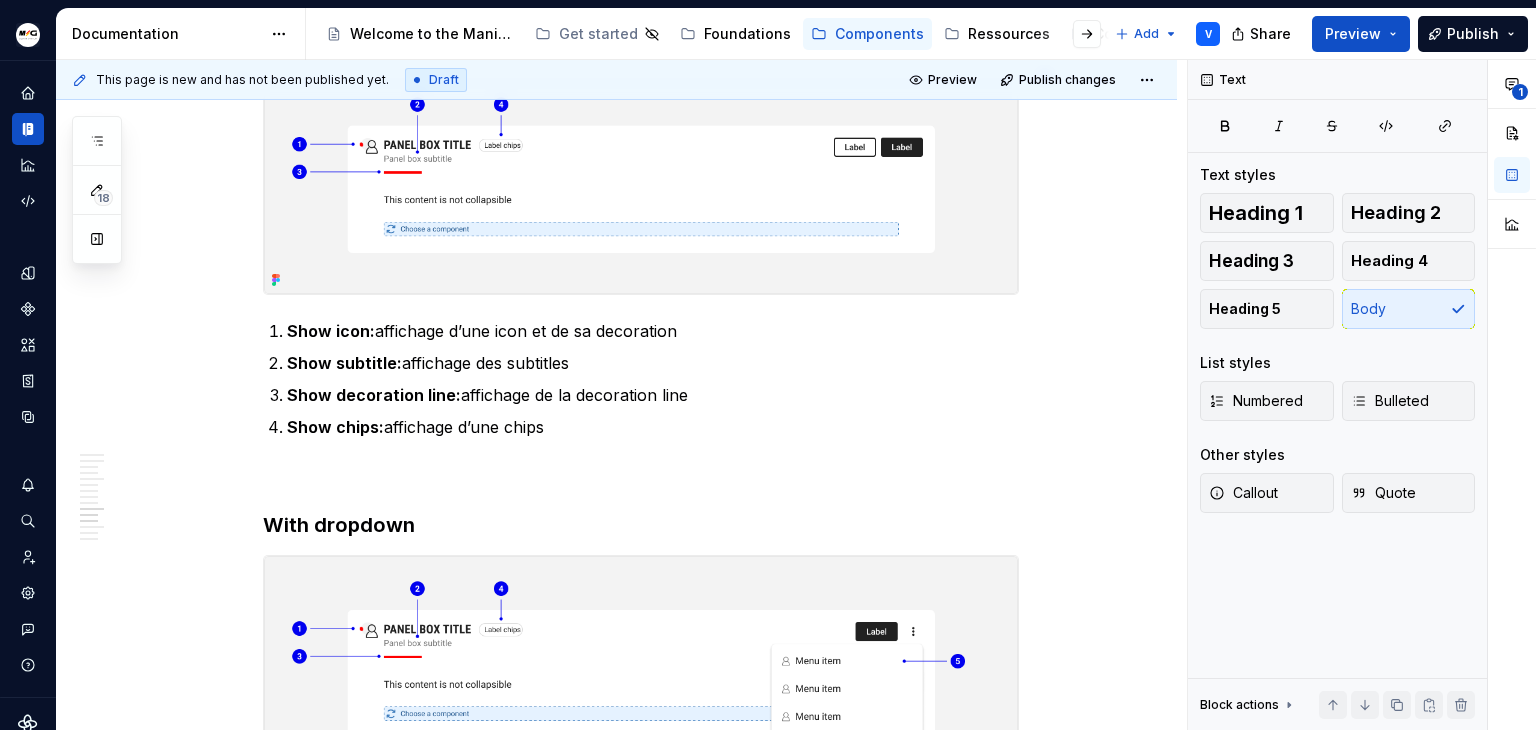 scroll, scrollTop: 3247, scrollLeft: 0, axis: vertical 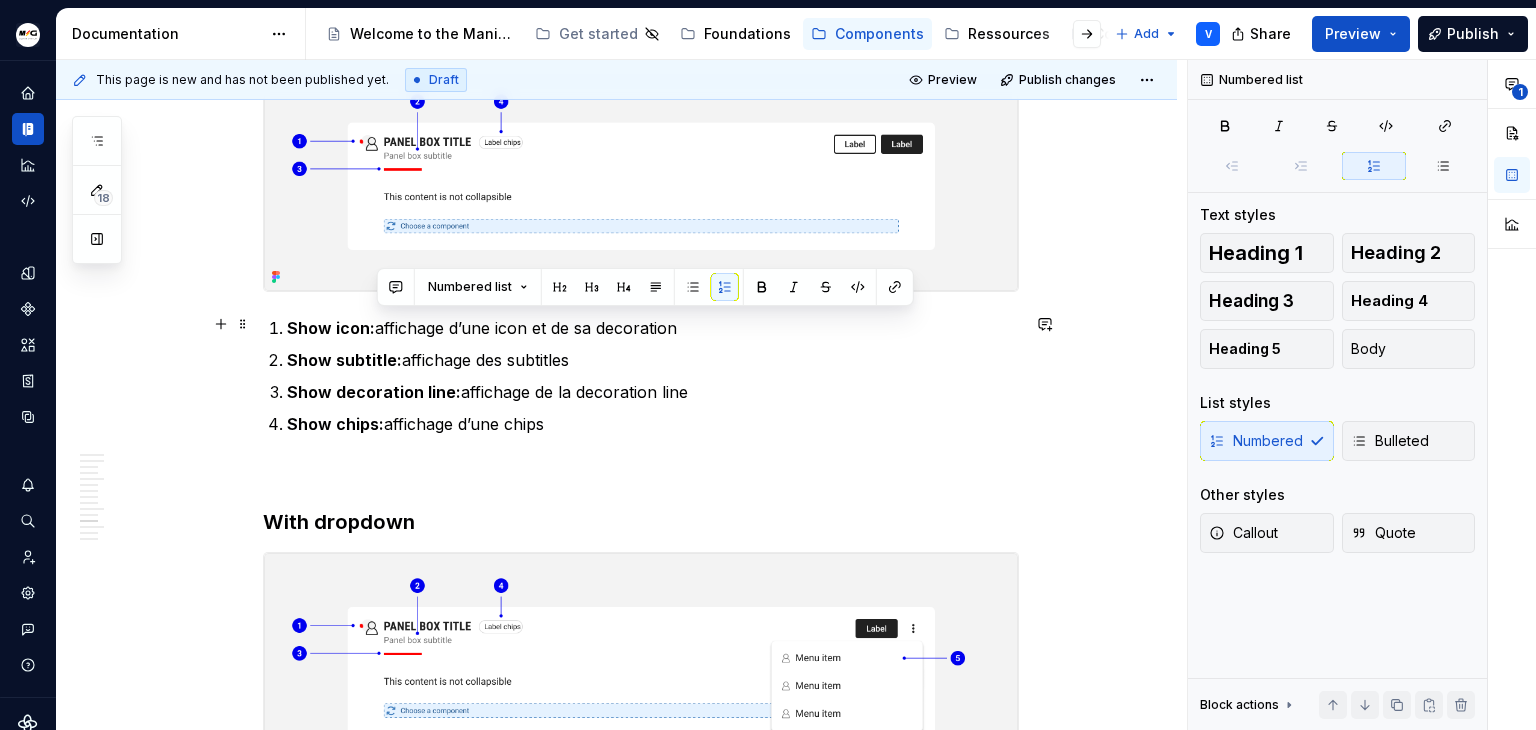 drag, startPoint x: 377, startPoint y: 324, endPoint x: 684, endPoint y: 321, distance: 307.01465 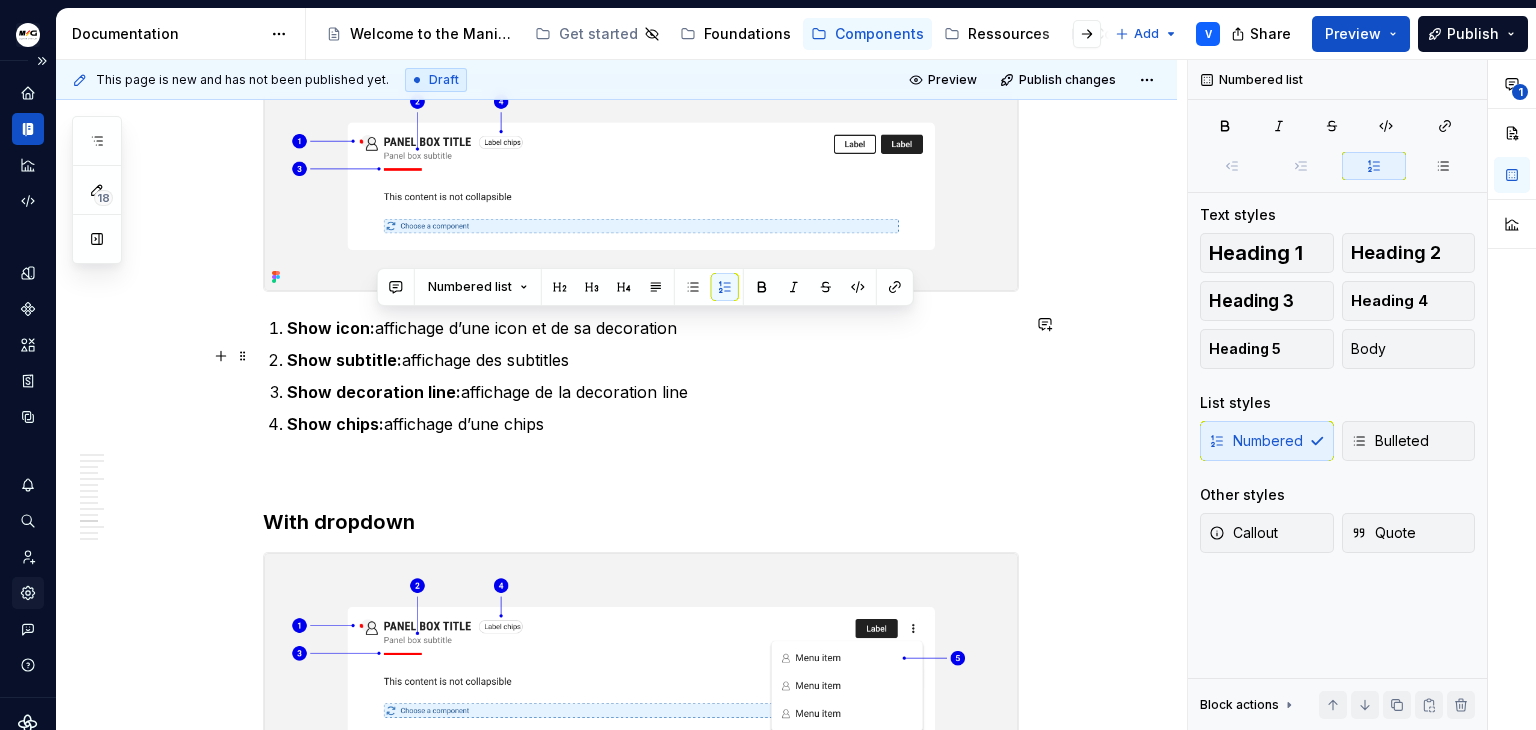 copy on "affichage d’une icon et de sa decoration" 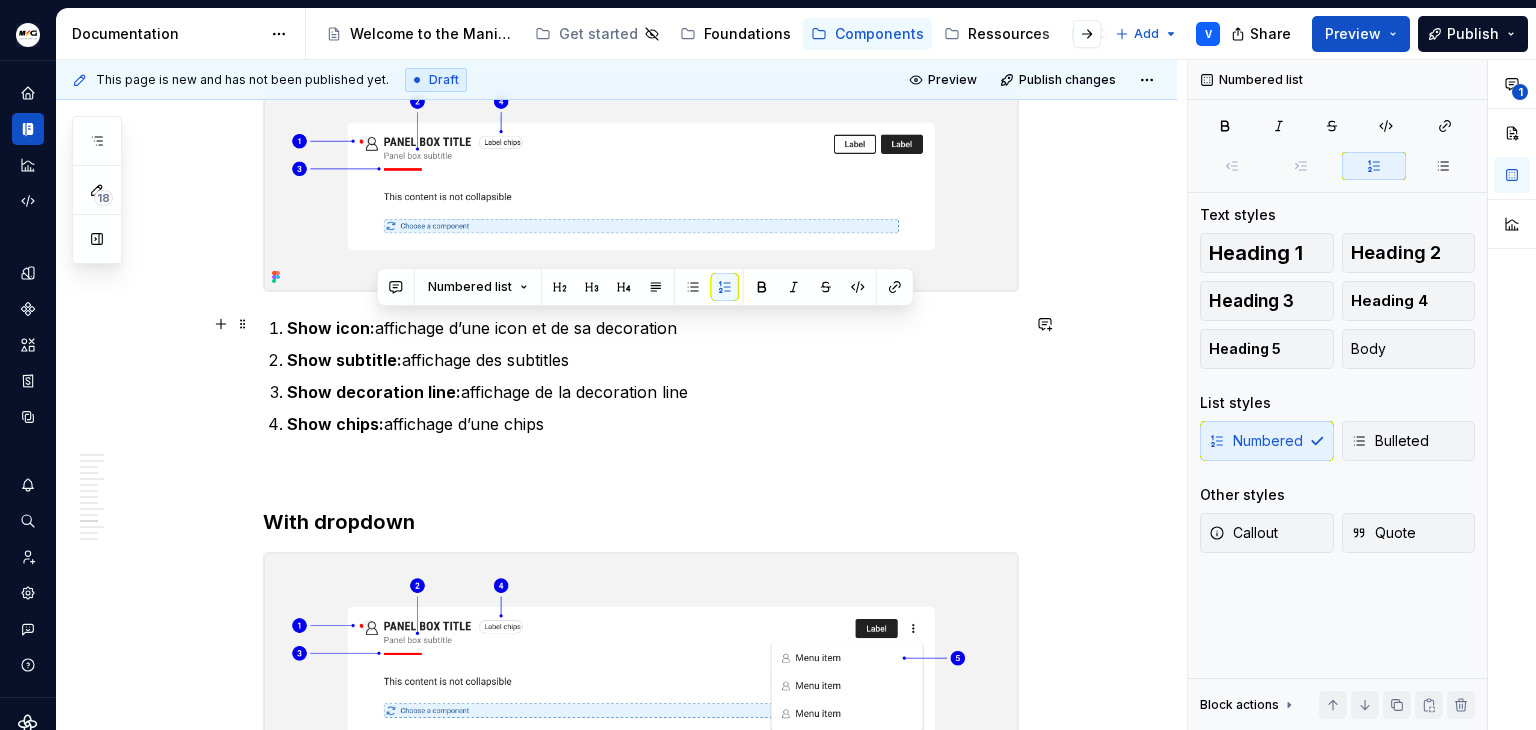 click on "Show icon:  affichage d’une icon et de sa decoration" at bounding box center (653, 328) 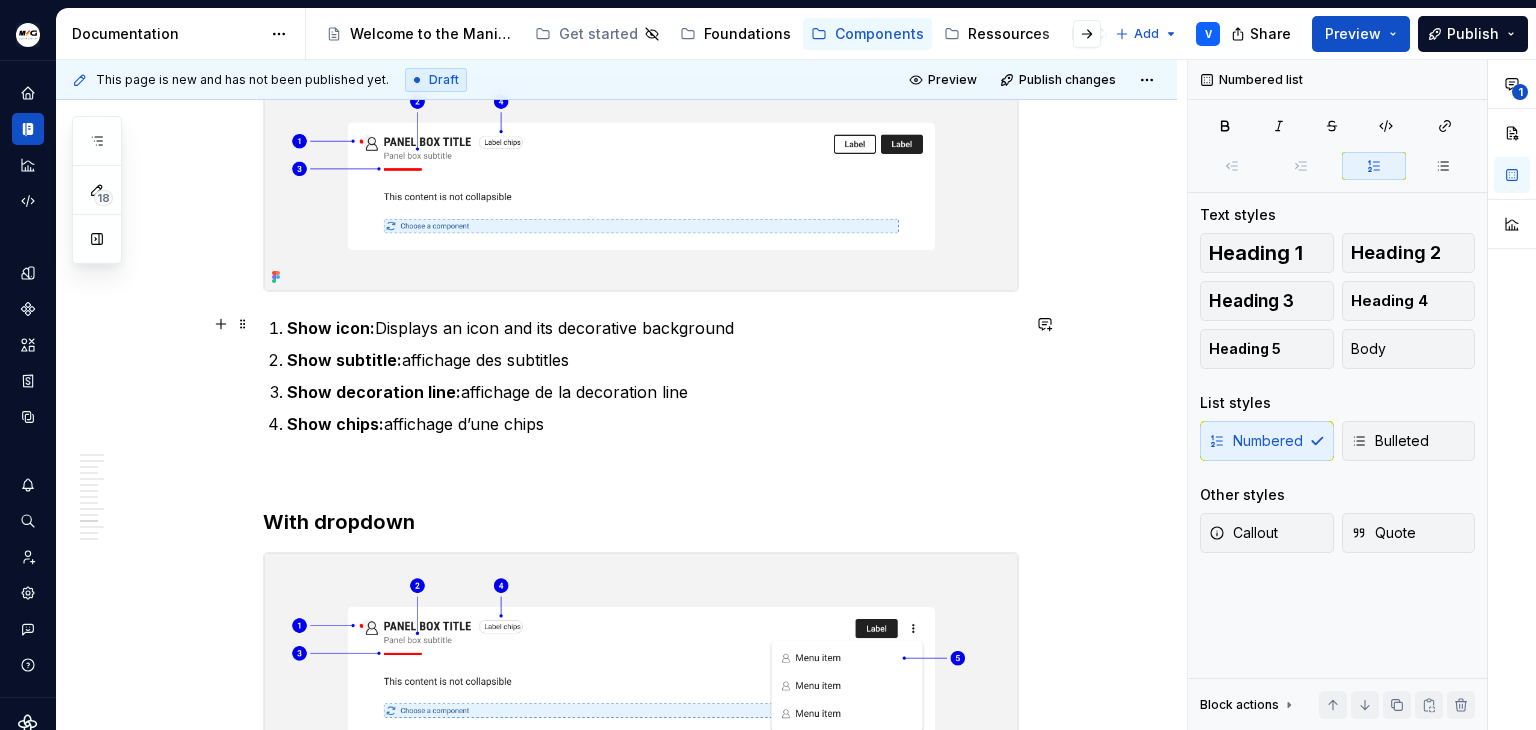 click on "Show icon:  Displays an icon and its decorative background" at bounding box center [653, 328] 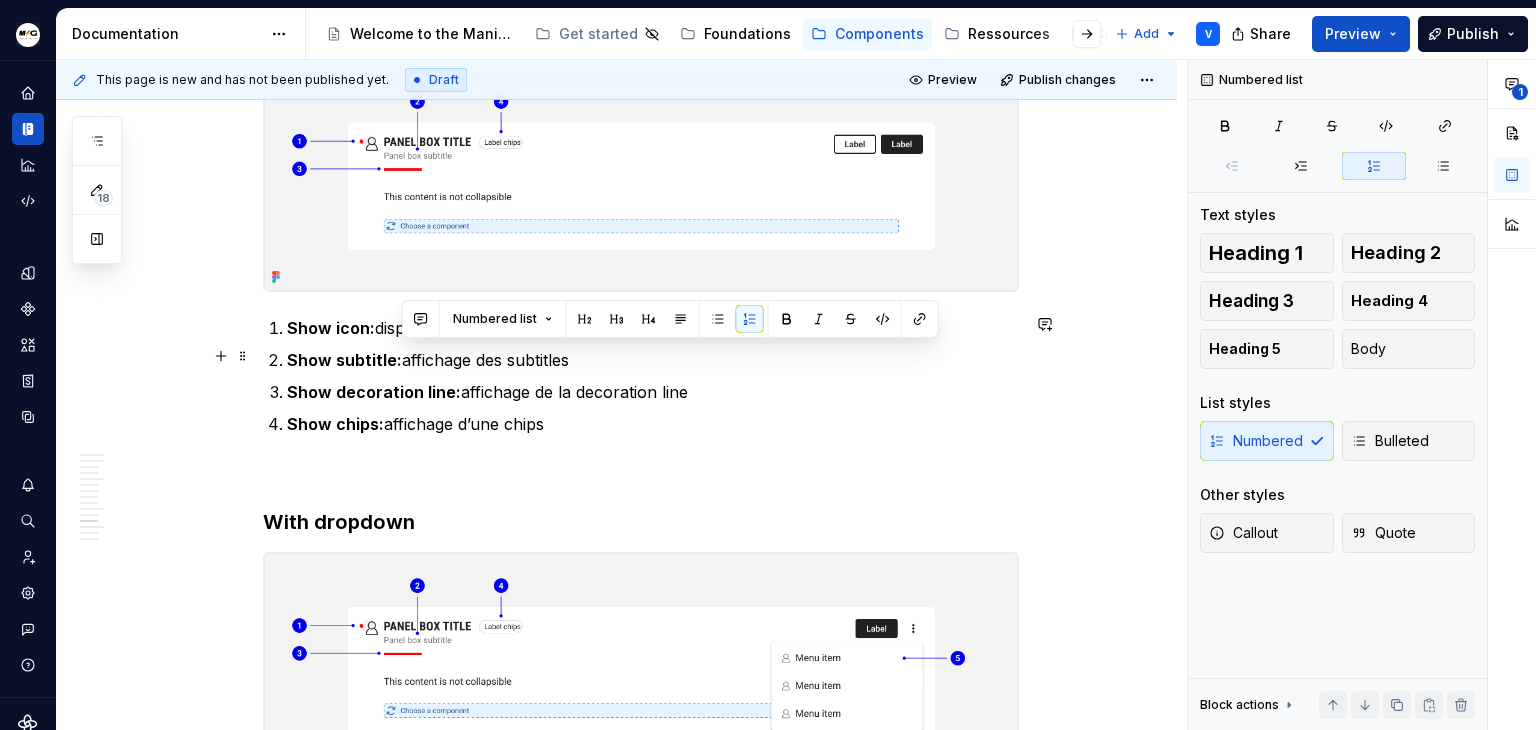 drag, startPoint x: 400, startPoint y: 357, endPoint x: 609, endPoint y: 351, distance: 209.0861 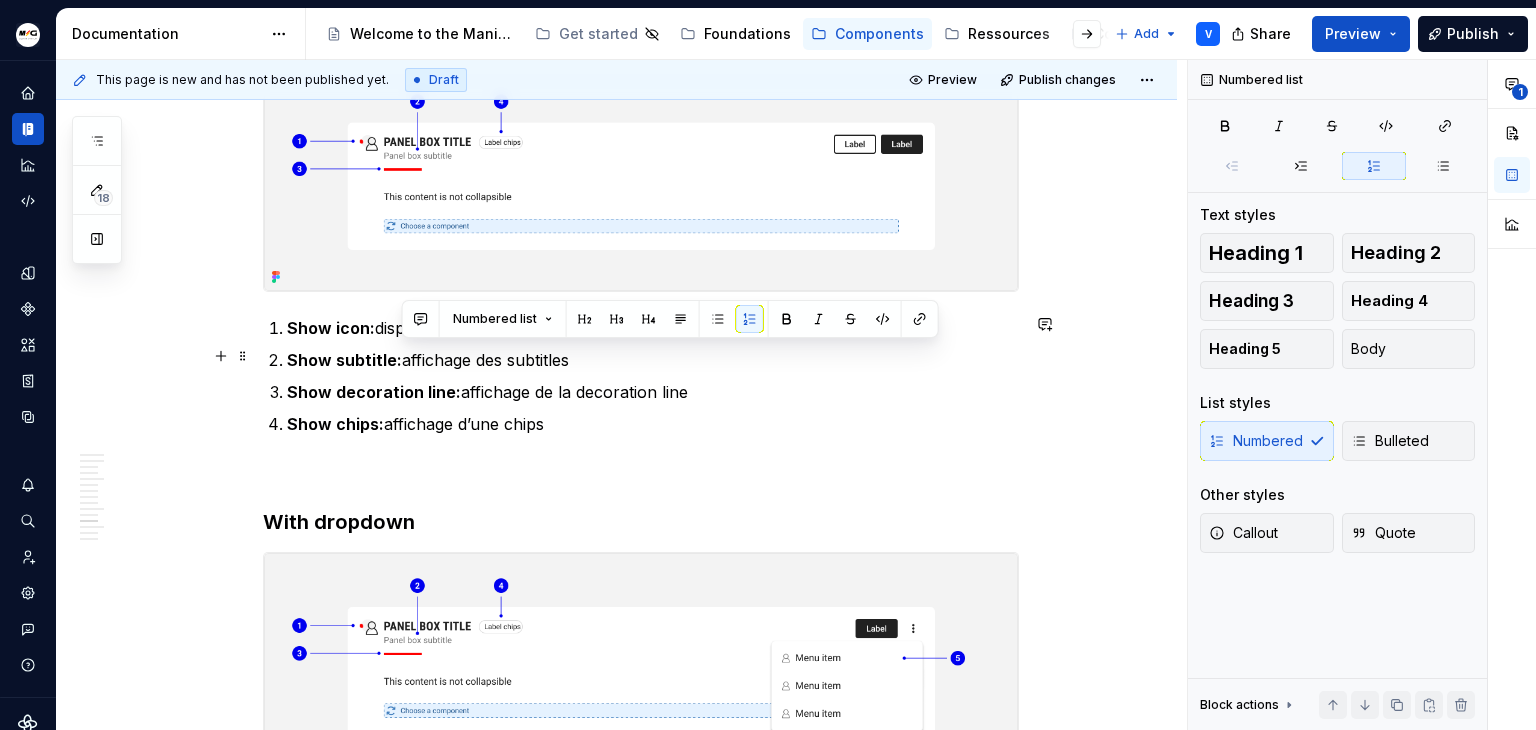 click on "Show subtitle:  affichage des subtitles" at bounding box center [653, 360] 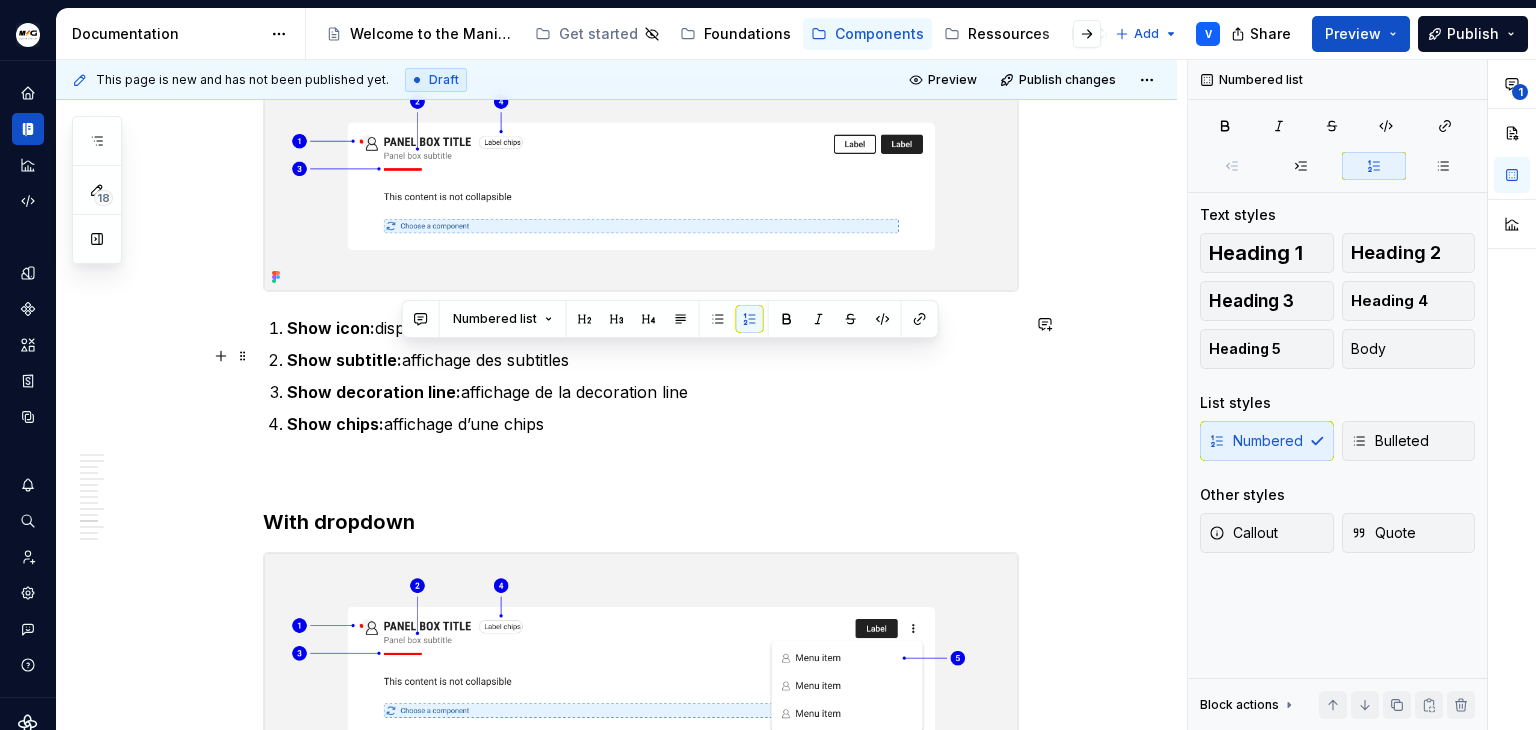 drag, startPoint x: 403, startPoint y: 354, endPoint x: 600, endPoint y: 361, distance: 197.12433 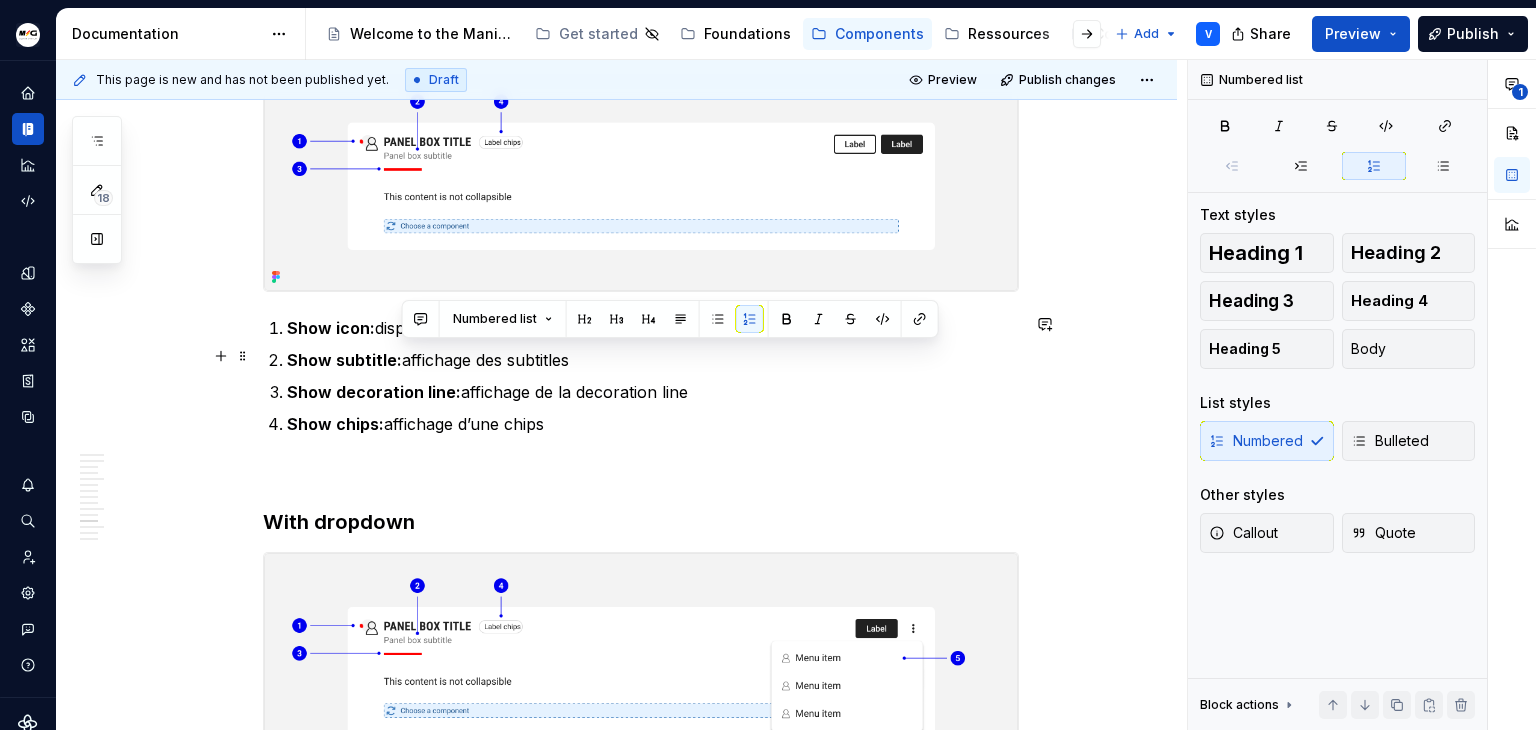 click on "Show subtitle:  affichage des subtitles" at bounding box center [653, 360] 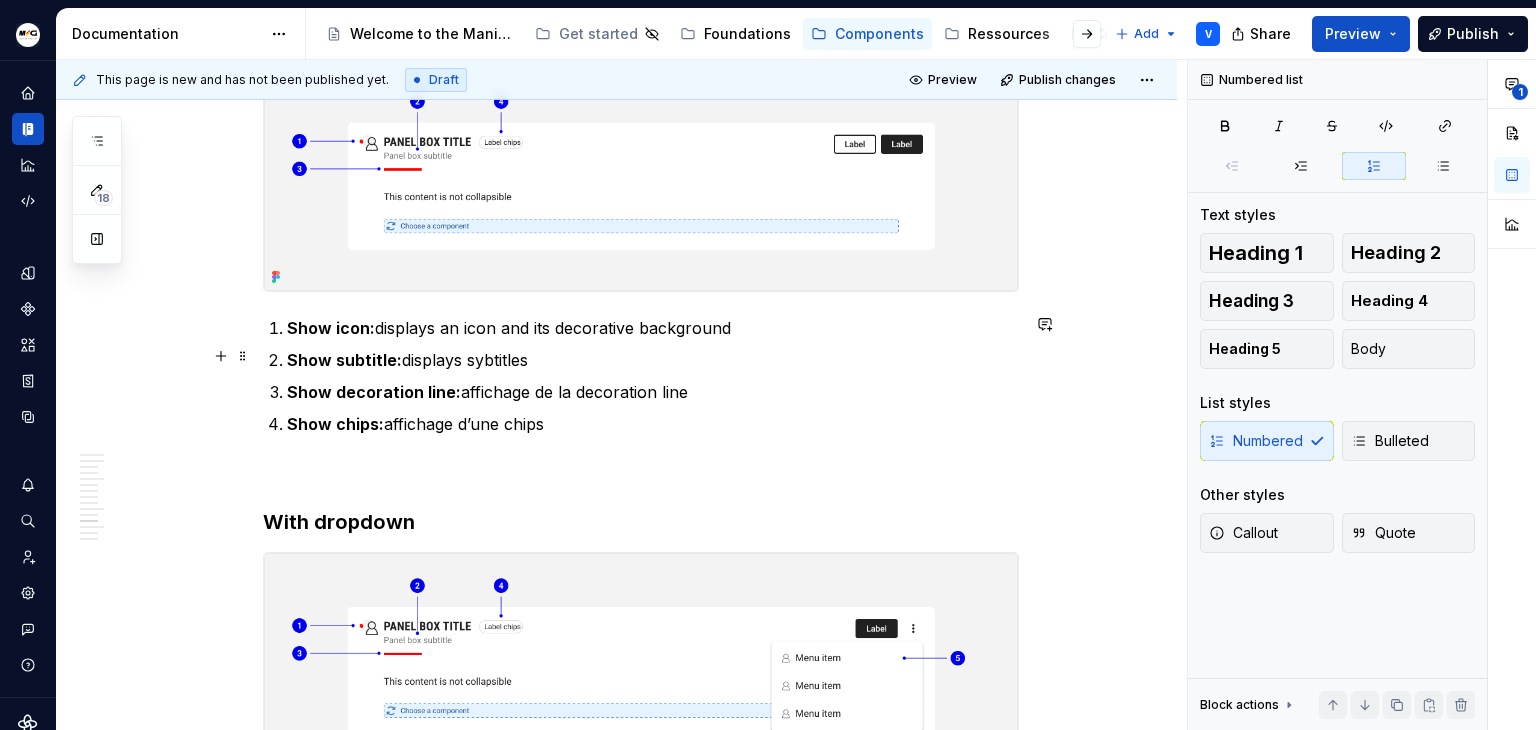click on "Show subtitle:  displays sybtitles" at bounding box center (653, 360) 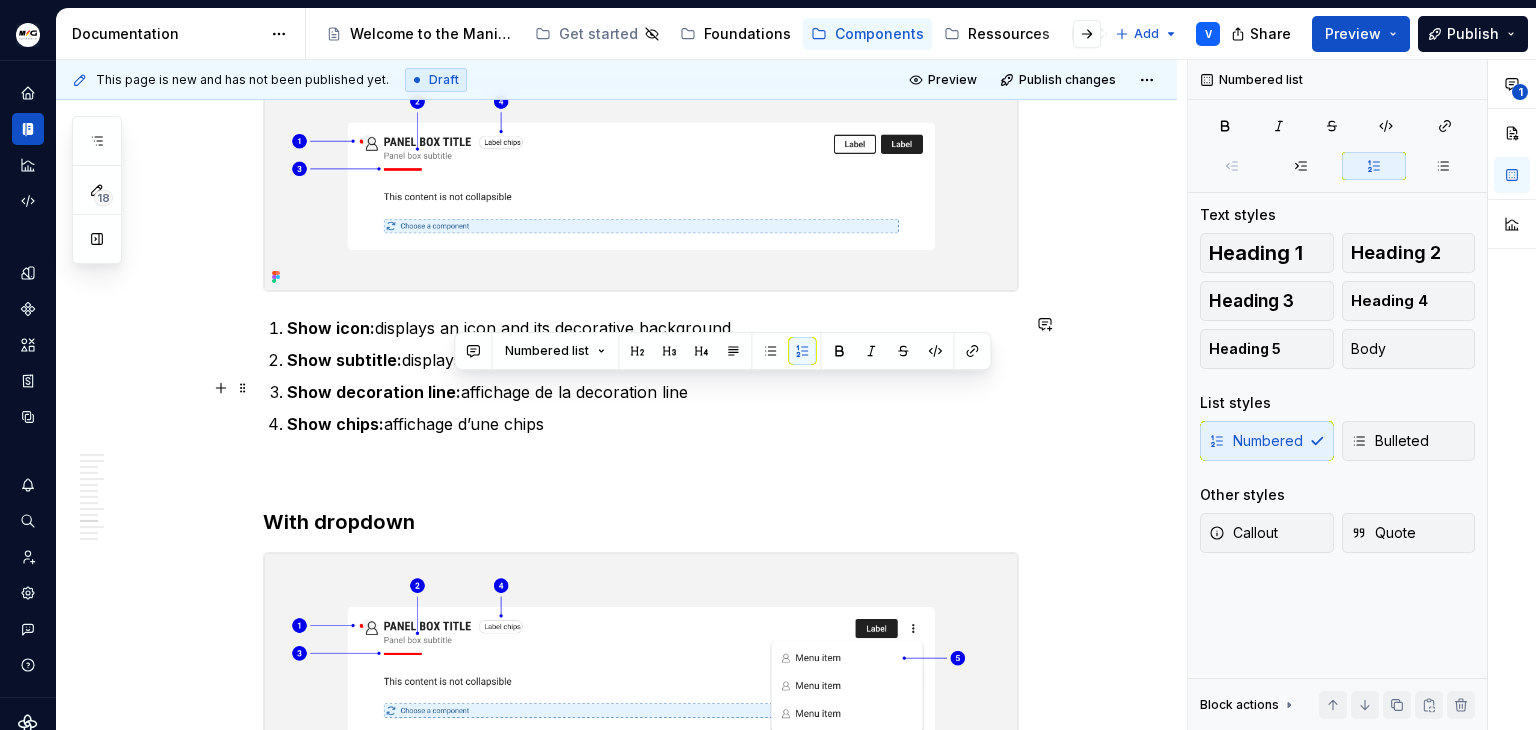 drag, startPoint x: 457, startPoint y: 388, endPoint x: 696, endPoint y: 394, distance: 239.0753 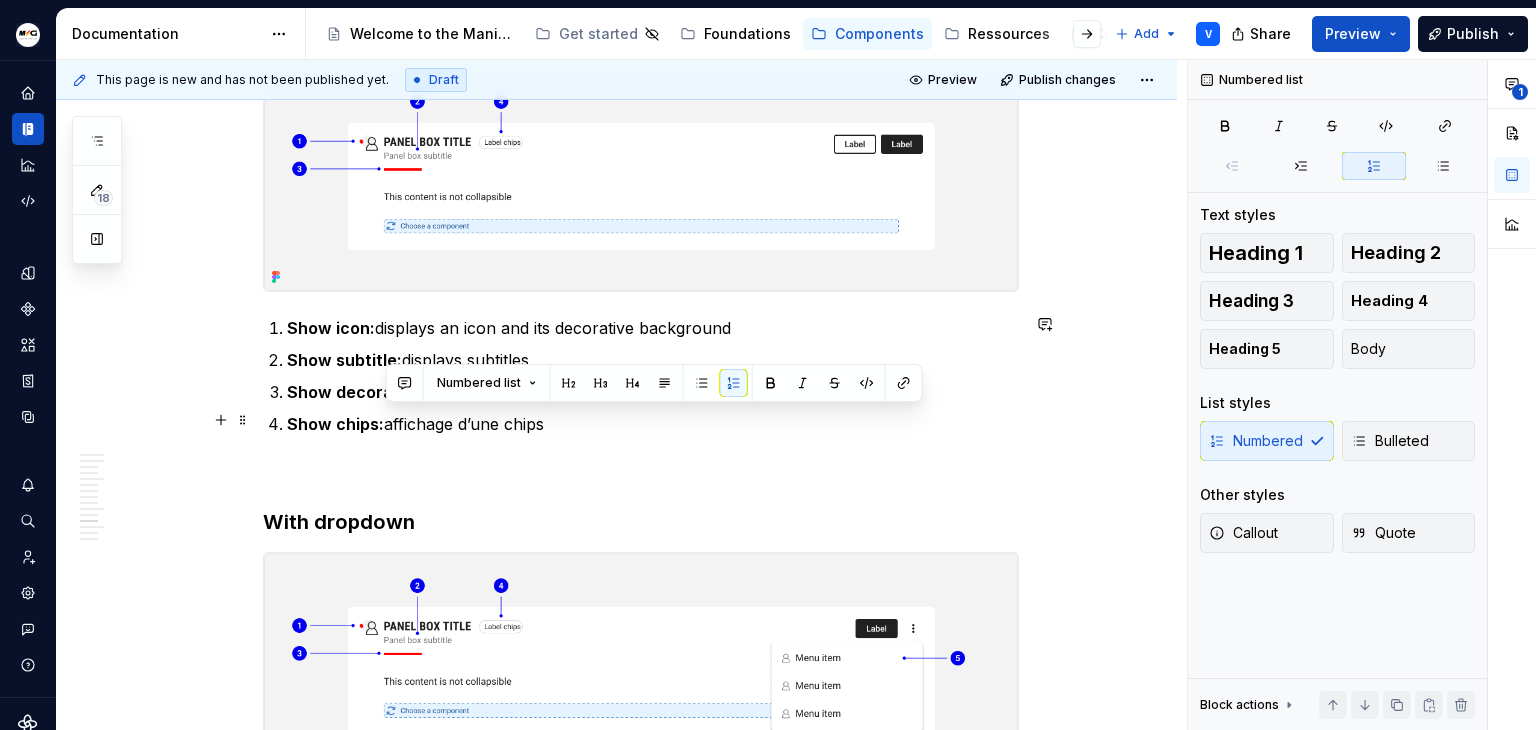 drag, startPoint x: 387, startPoint y: 419, endPoint x: 634, endPoint y: 427, distance: 247.12952 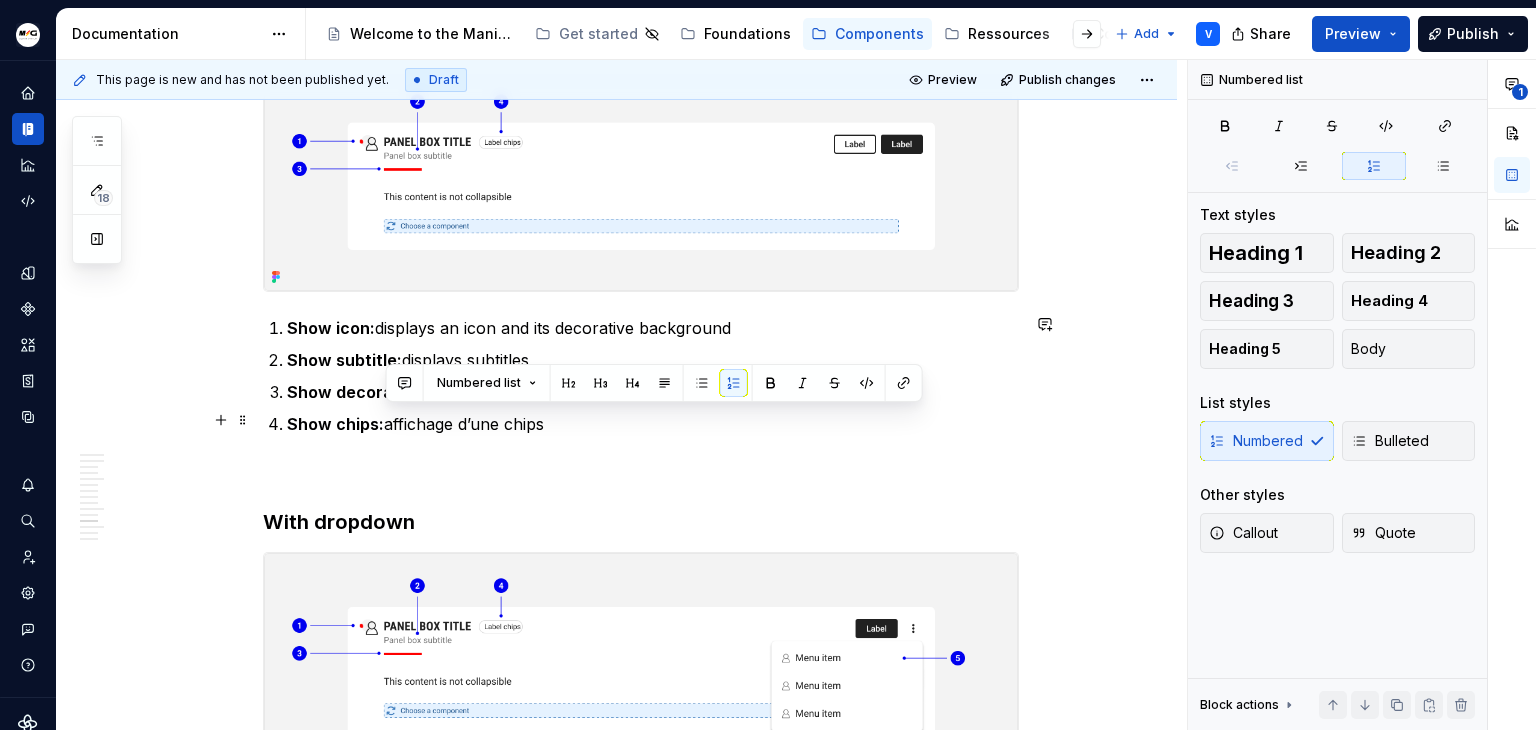 click on "Show chips:  affichage d’une chips" at bounding box center (653, 424) 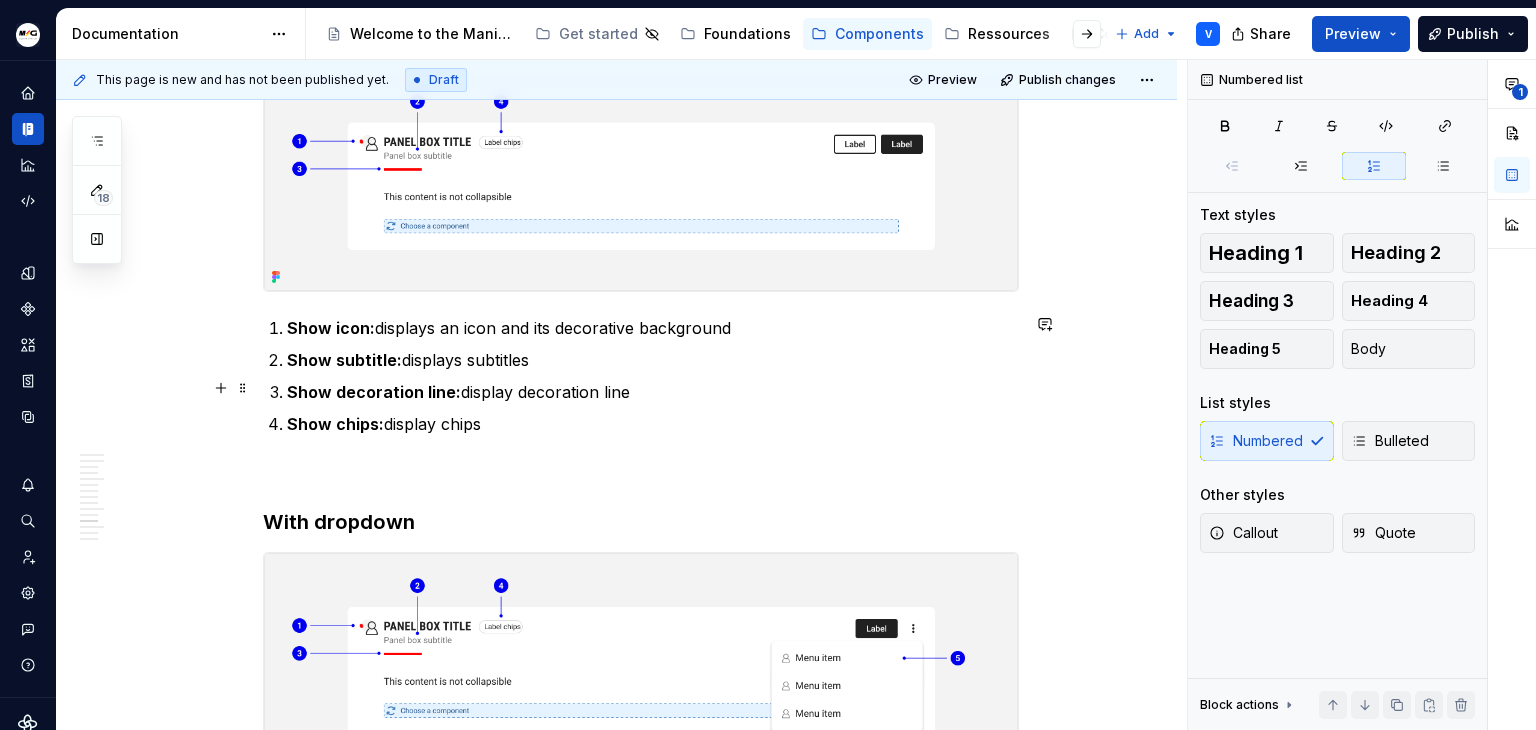 scroll, scrollTop: 3147, scrollLeft: 0, axis: vertical 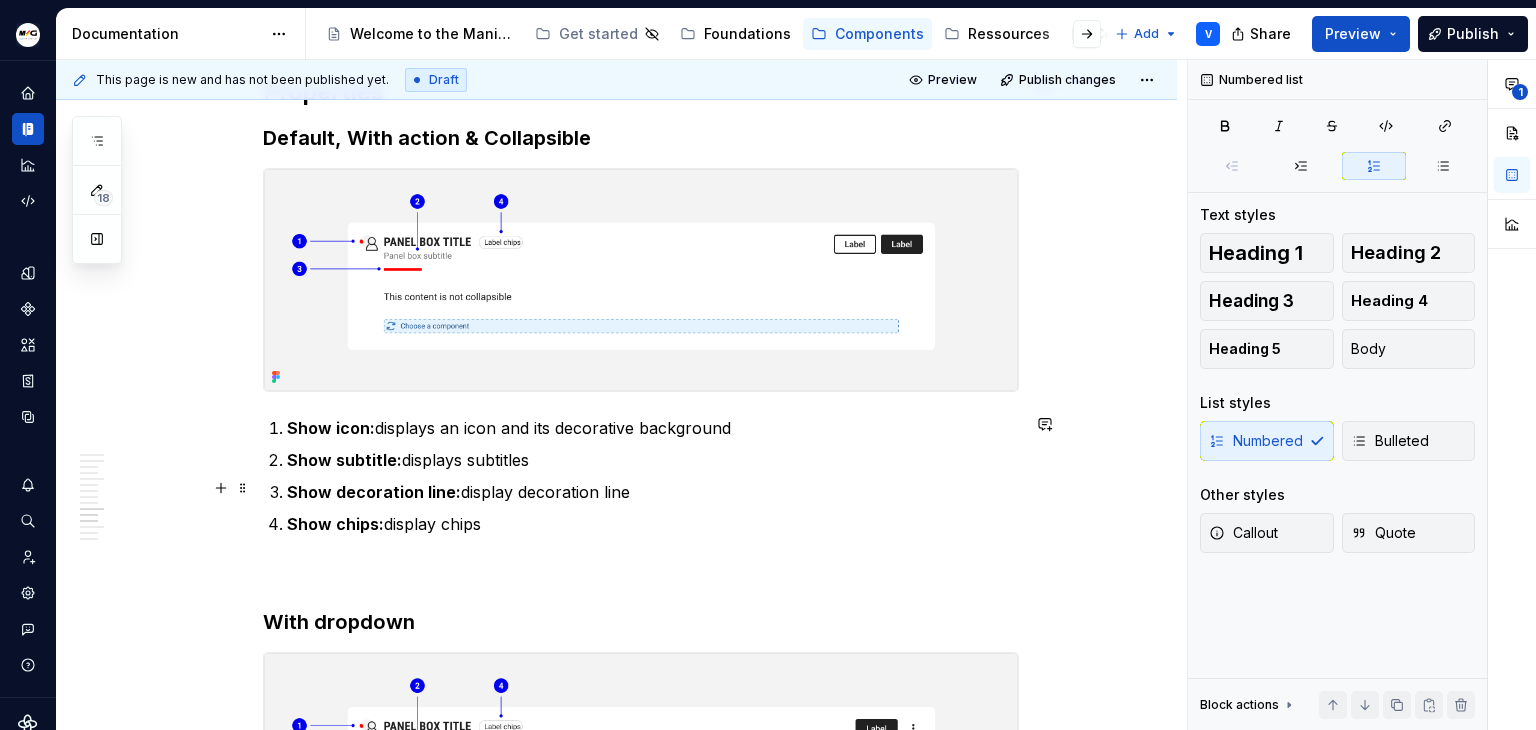 click on "Show decoration line:  display decoration line" at bounding box center [653, 492] 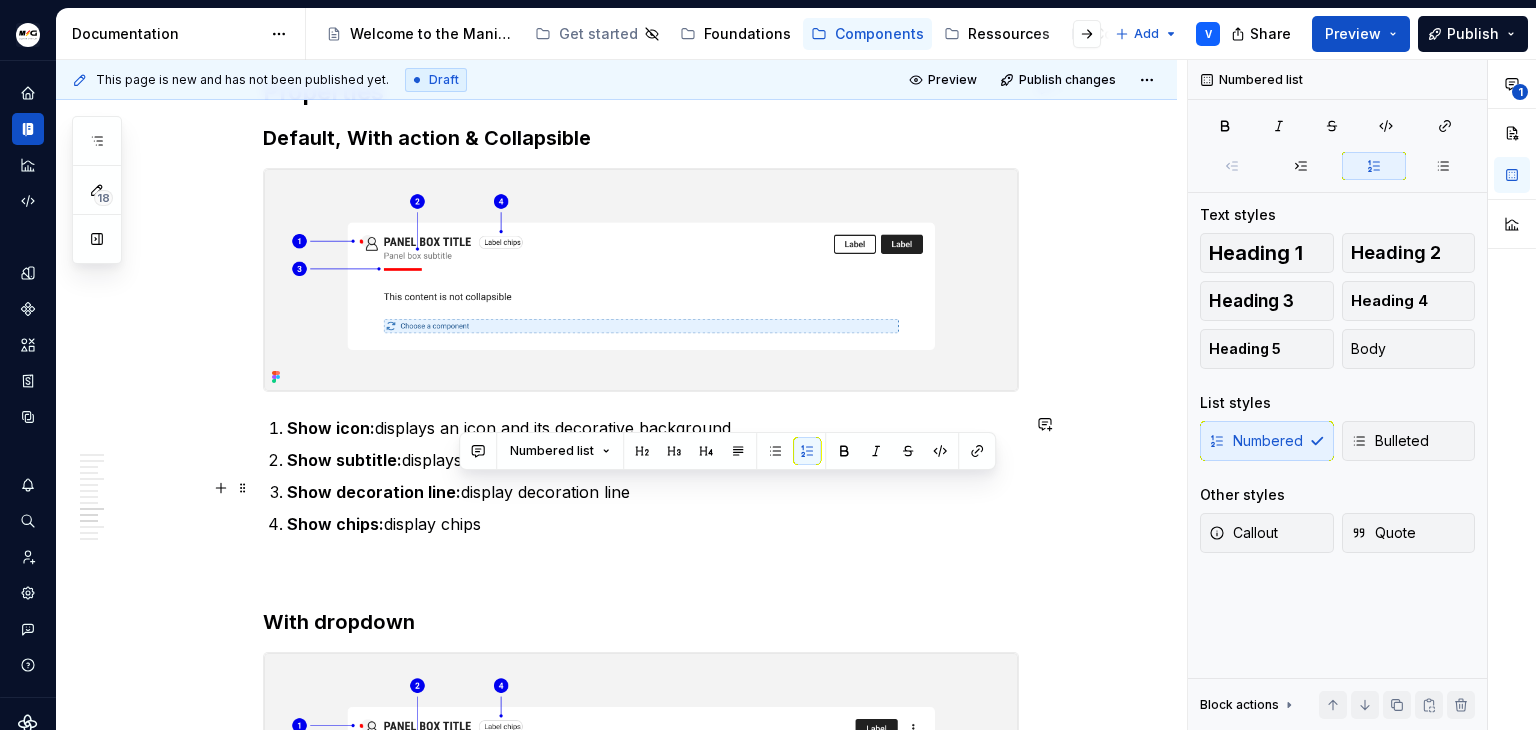 drag, startPoint x: 462, startPoint y: 487, endPoint x: 632, endPoint y: 484, distance: 170.02647 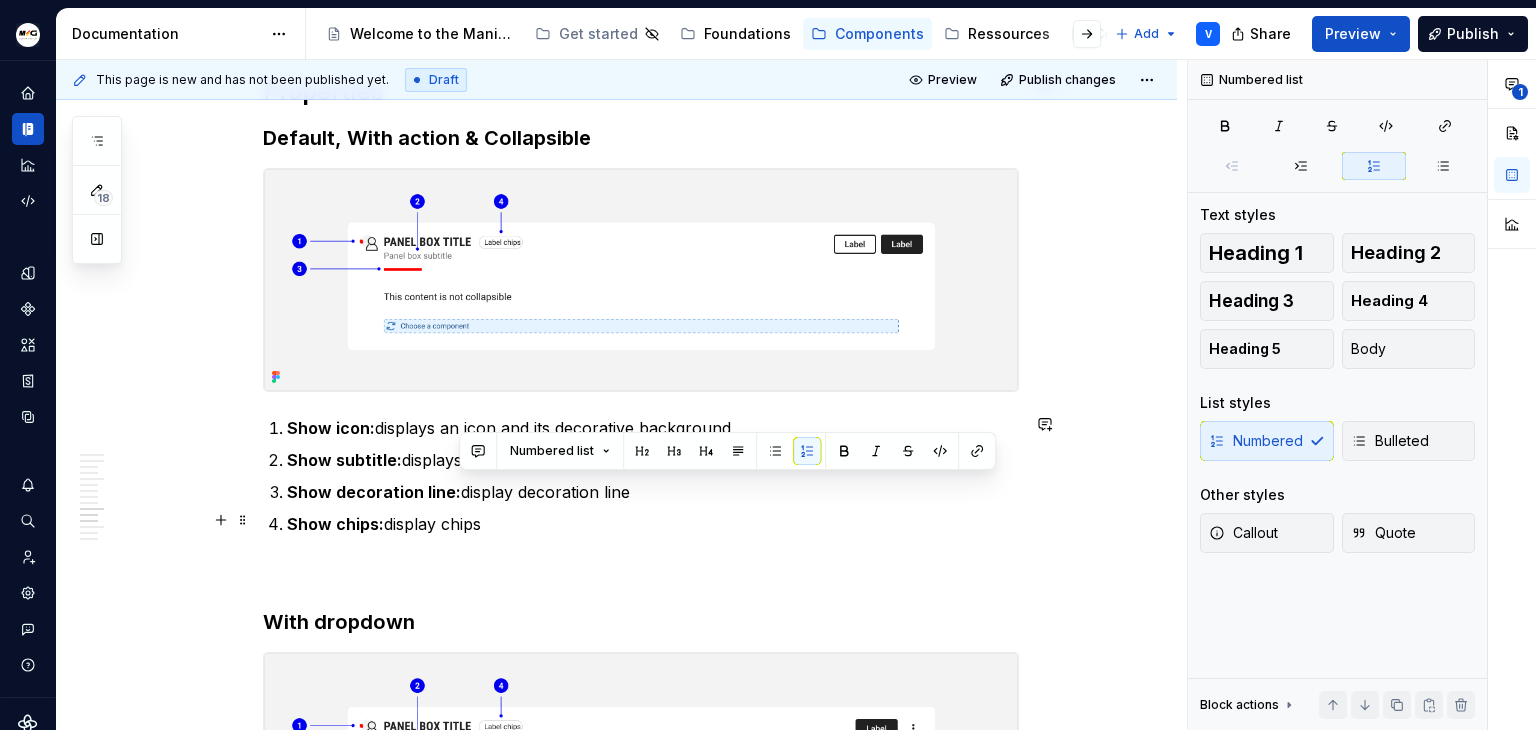 click on "Show chips:  display chips" at bounding box center [653, 524] 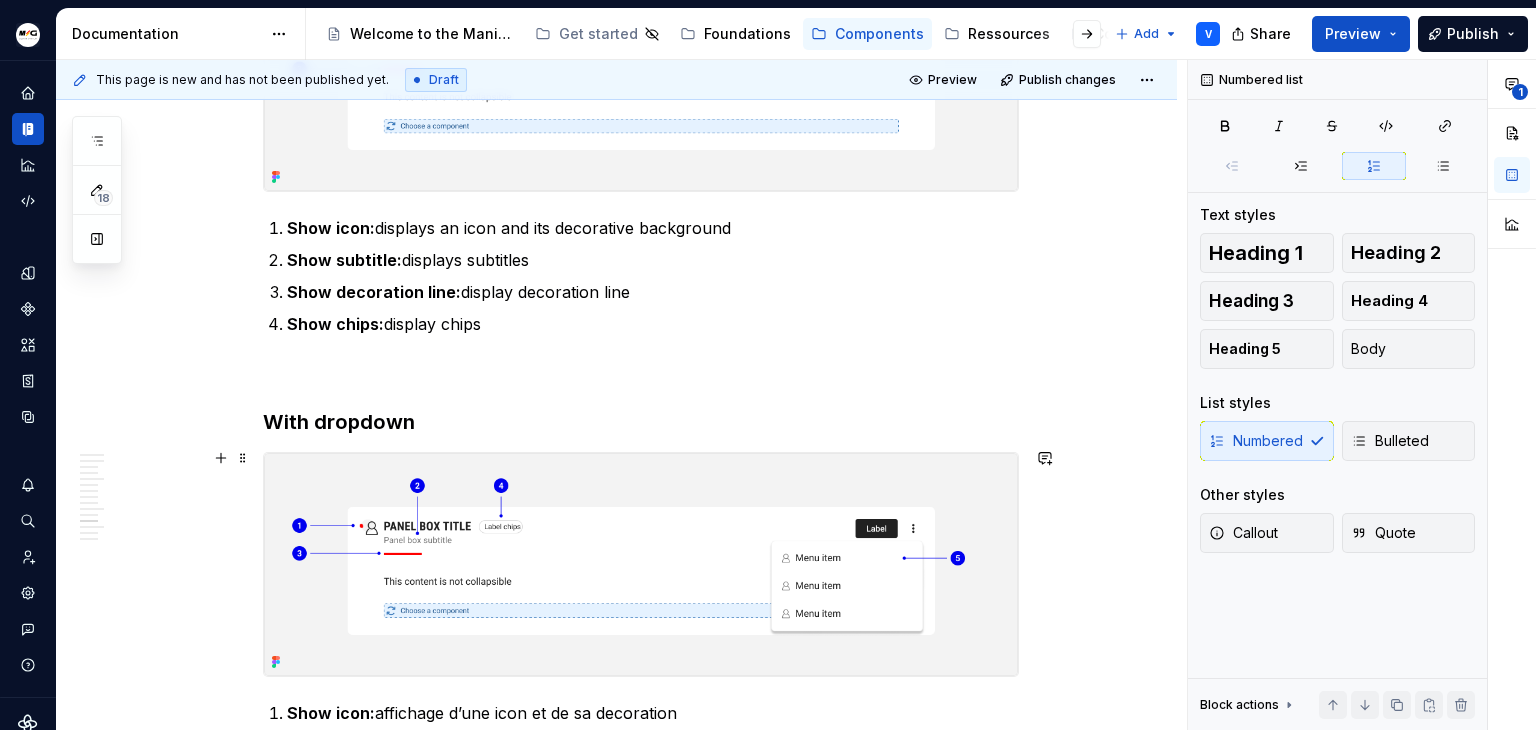 scroll, scrollTop: 3247, scrollLeft: 0, axis: vertical 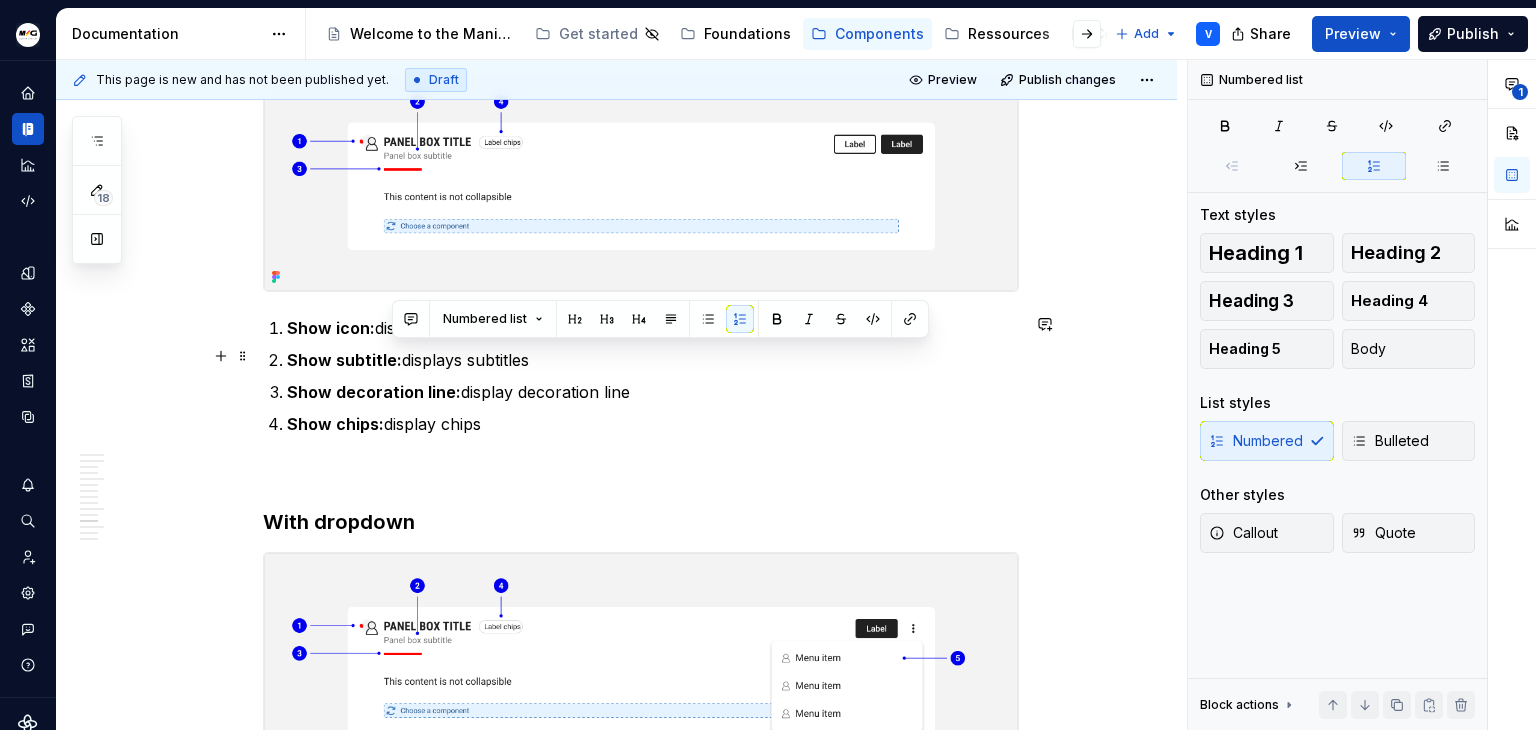 drag, startPoint x: 389, startPoint y: 358, endPoint x: 544, endPoint y: 371, distance: 155.5442 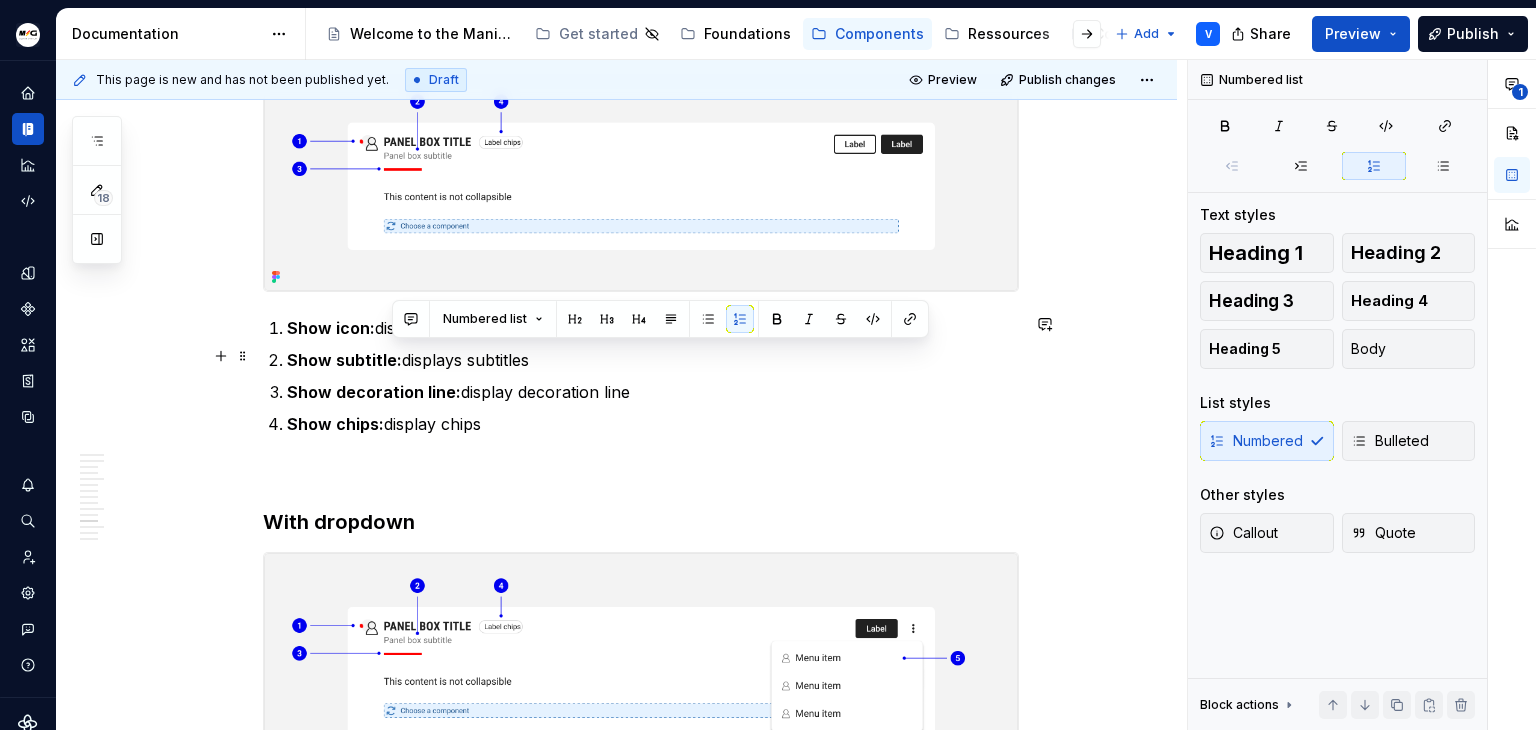click on "Show icon:  displays an icon and its decorative background Show subtitle:  displays subtitles Show decoration line:  display decoration line Show chips:  display chips" at bounding box center [653, 376] 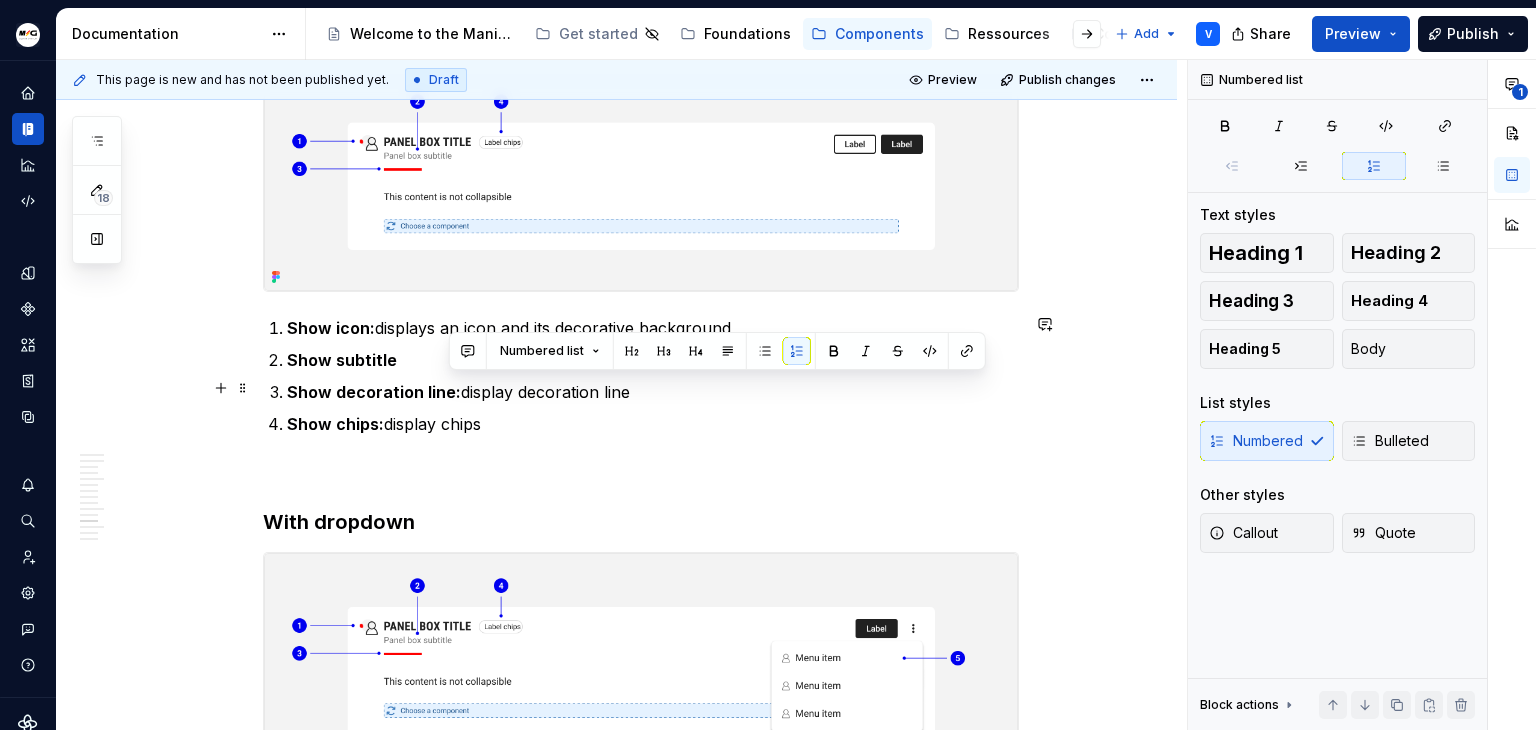 drag, startPoint x: 449, startPoint y: 385, endPoint x: 666, endPoint y: 387, distance: 217.00922 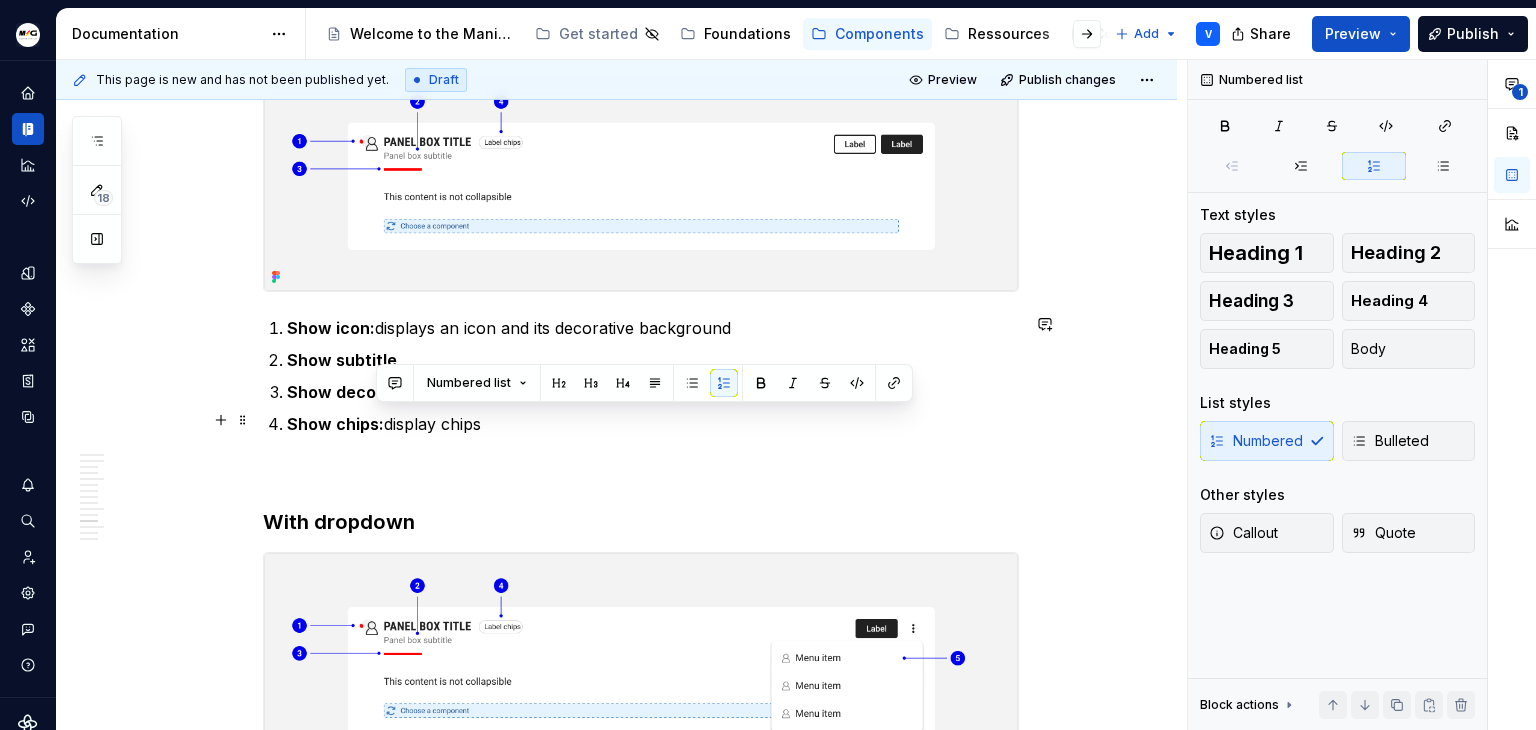 drag, startPoint x: 376, startPoint y: 421, endPoint x: 536, endPoint y: 425, distance: 160.04999 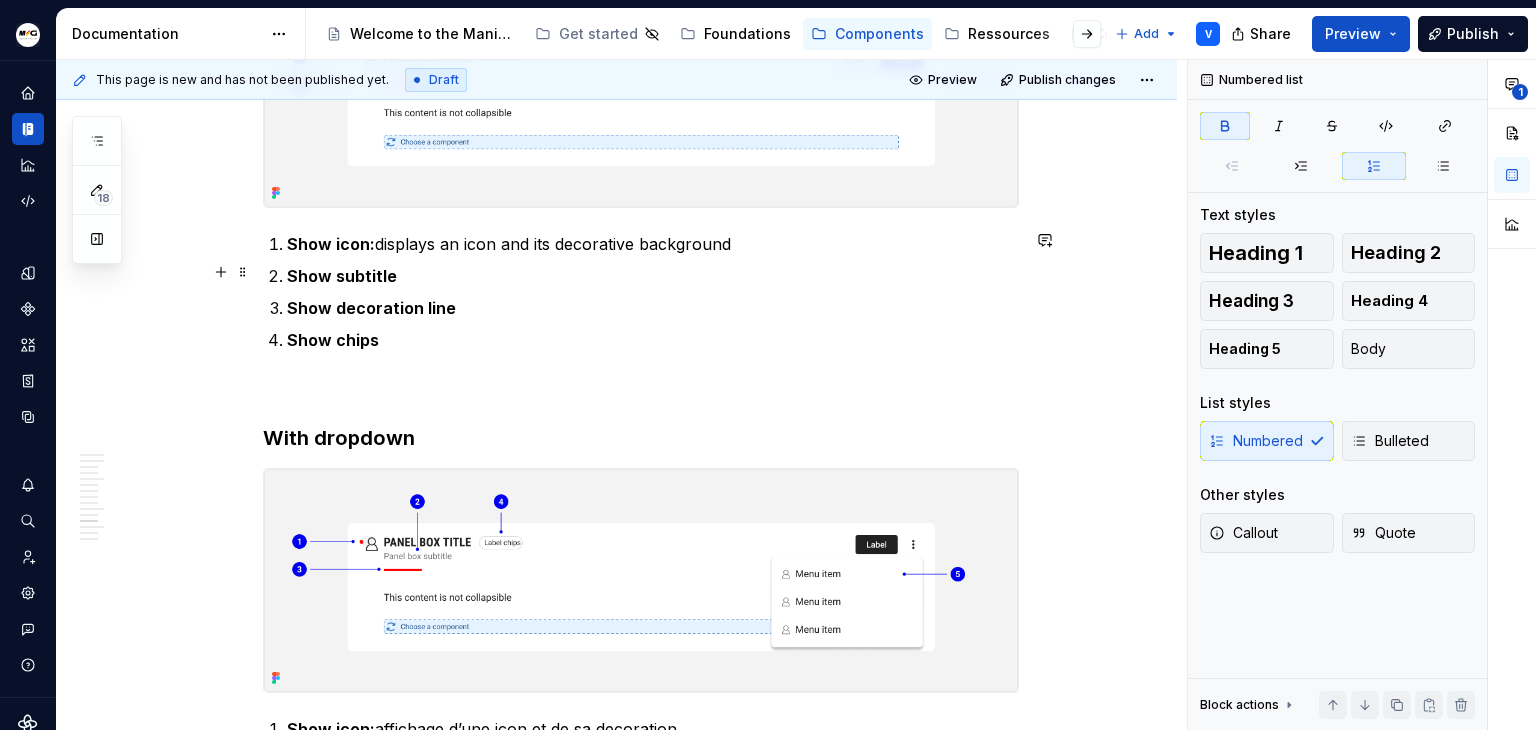 scroll, scrollTop: 3447, scrollLeft: 0, axis: vertical 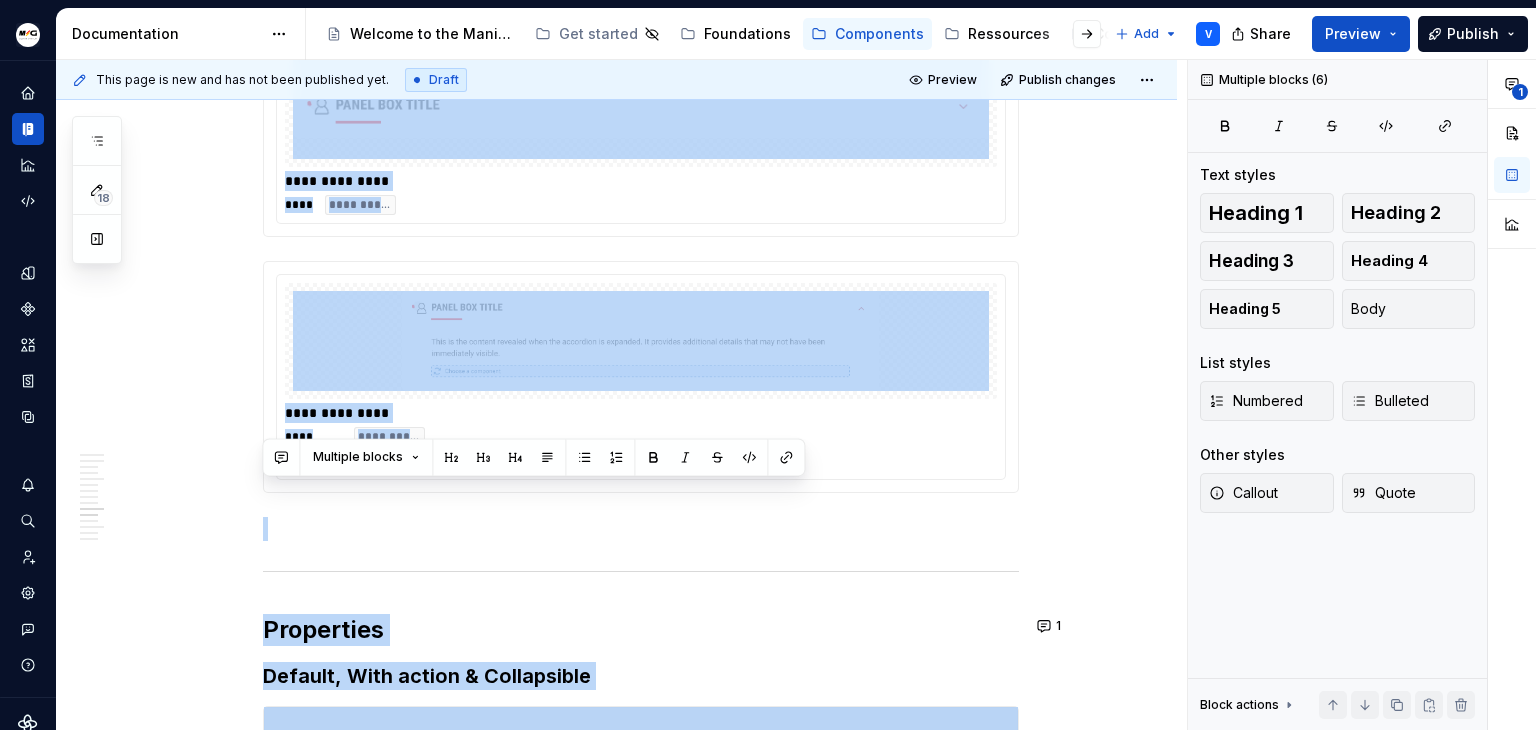 drag, startPoint x: 379, startPoint y: 121, endPoint x: 634, endPoint y: 165, distance: 258.76825 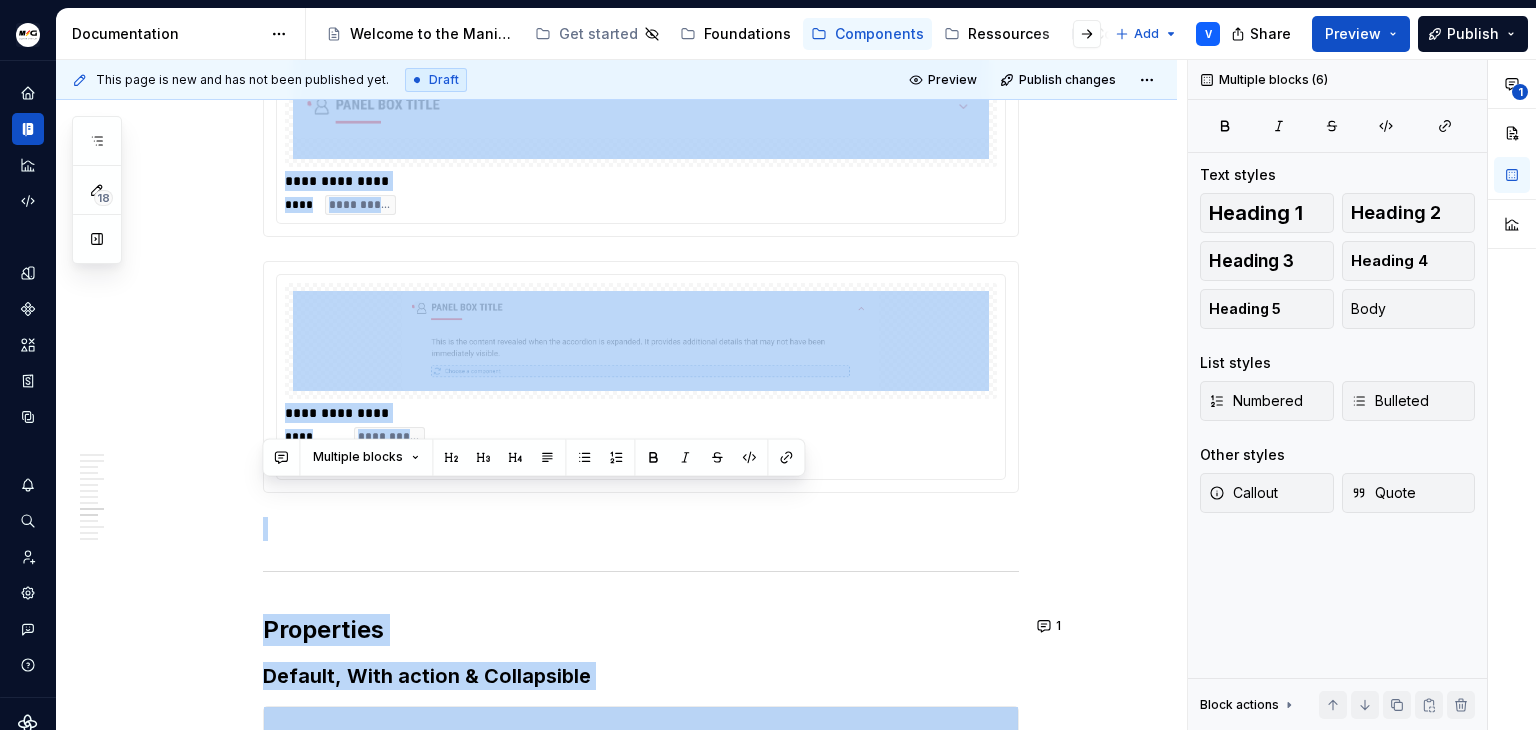 click on "Anatomy Heading  : top area containing the title, icon, decorative line, and action buttons Panel  : free content area that can contain any component (checkbox, table, text…) Title  : the title of the panel box Decoration line : a decorative bar adapted to the brand color Icon decorative : icon representing the content of the panel box, with a background adapted to the brand color Action zone : buttons allowing the user to perform actions related to the content Best practices When to use Cadrer un sujet spécifique:  “My informations”, “My fleet”, “Manage my services”, … Structurer visuellement : regroupe clairement un titre et son contenu explicatif ou fonctionnel Uniformiser l’apparence du contenu : représente des sections similaires dans une page Hiérarchiser une page : délimite des zones distinctes dans la page (header, panel box, footer) When to not use Contenu simple ou isolé  : text compréhensible sans encadrement (ex: titre principal de page, system banner) Variants  Default" at bounding box center [641, 86] 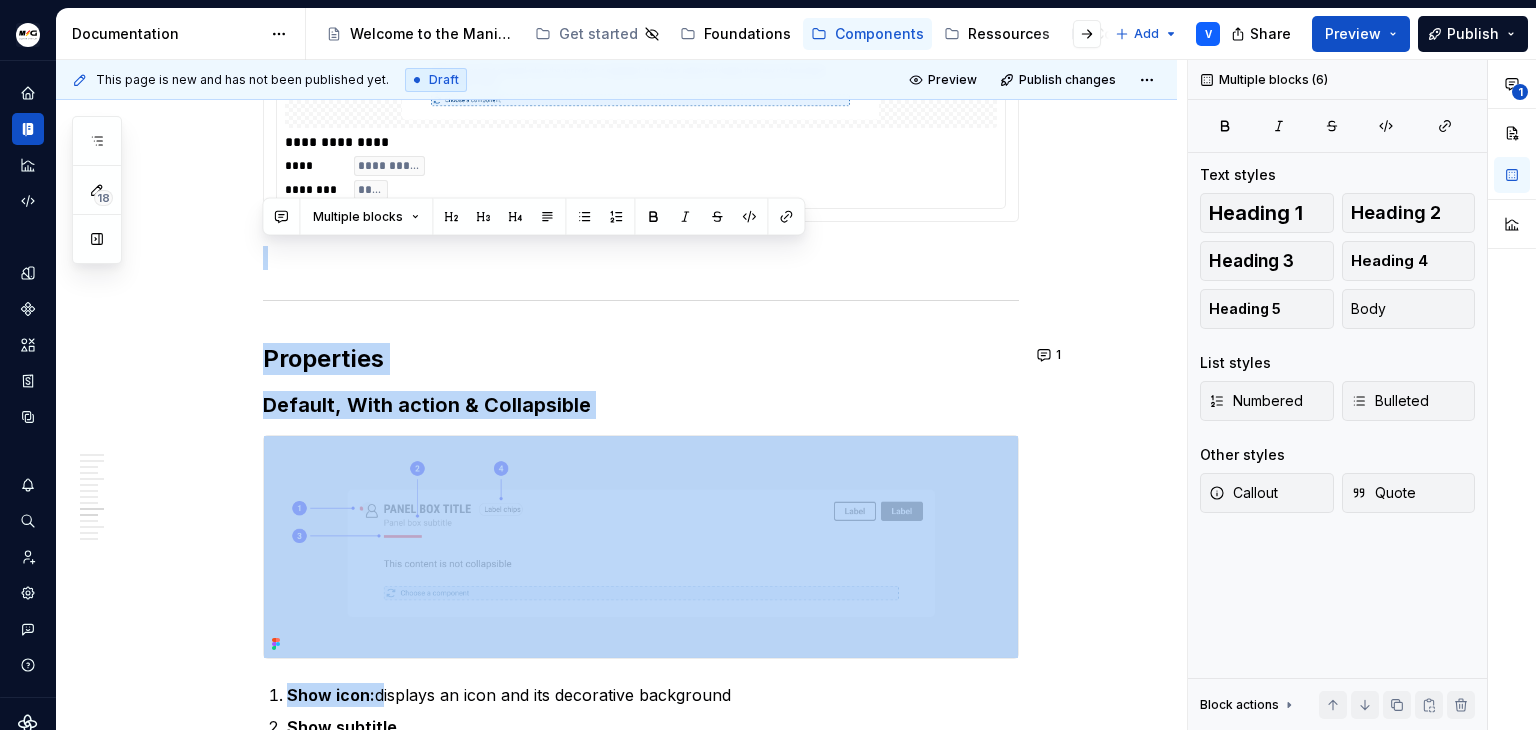 click on "Anatomy Heading  : top area containing the title, icon, decorative line, and action buttons Panel  : free content area that can contain any component (checkbox, table, text…) Title  : the title of the panel box Decoration line : a decorative bar adapted to the brand color Icon decorative : icon representing the content of the panel box, with a background adapted to the brand color Action zone : buttons allowing the user to perform actions related to the content Best practices When to use Cadrer un sujet spécifique:  “My informations”, “My fleet”, “Manage my services”, … Structurer visuellement : regroupe clairement un titre et son contenu explicatif ou fonctionnel Uniformiser l’apparence du contenu : représente des sections similaires dans une page Hiérarchiser une page : délimite des zones distinctes dans la page (header, panel box, footer) When to not use Contenu simple ou isolé  : text compréhensible sans encadrement (ex: titre principal de page, system banner) Variants  Default" at bounding box center (641, -185) 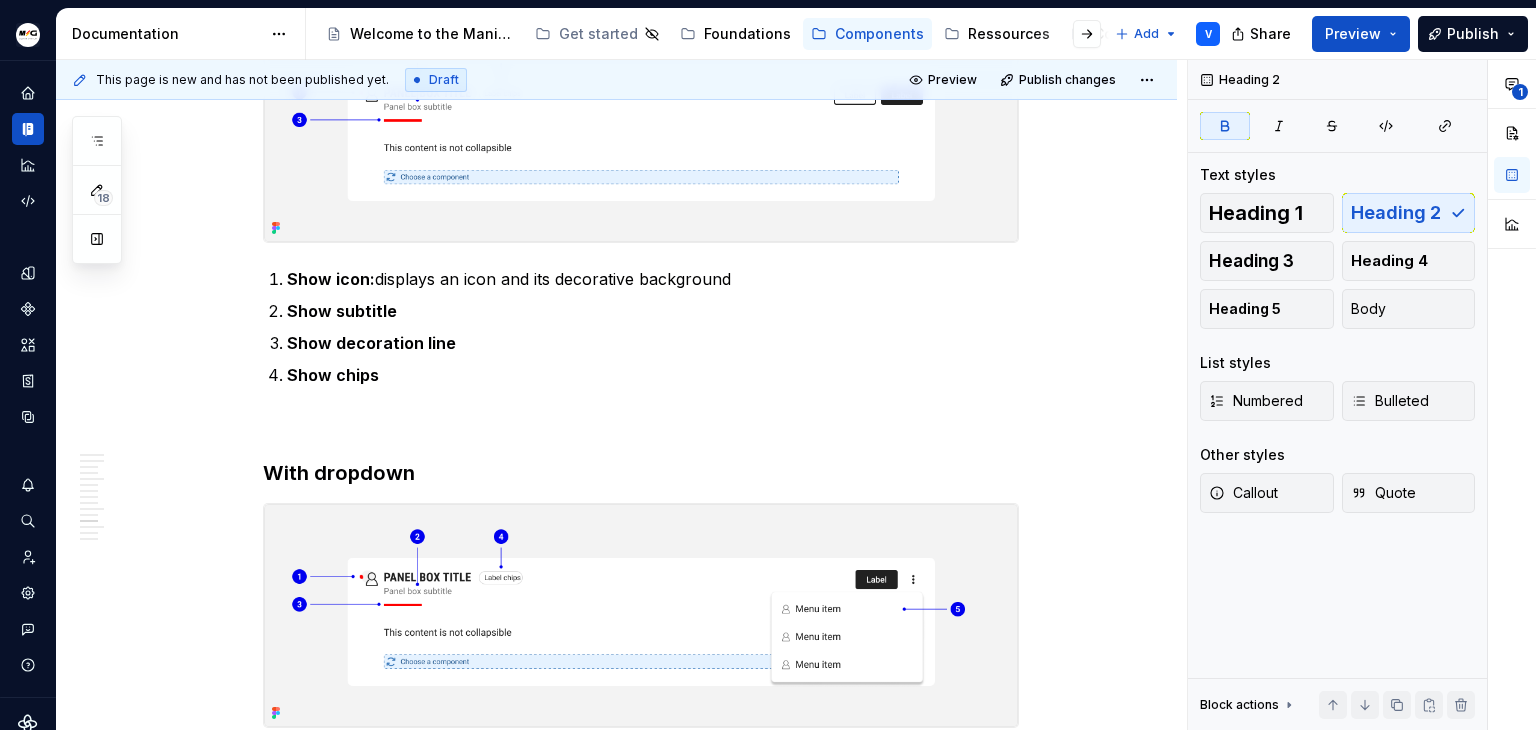 scroll, scrollTop: 3180, scrollLeft: 0, axis: vertical 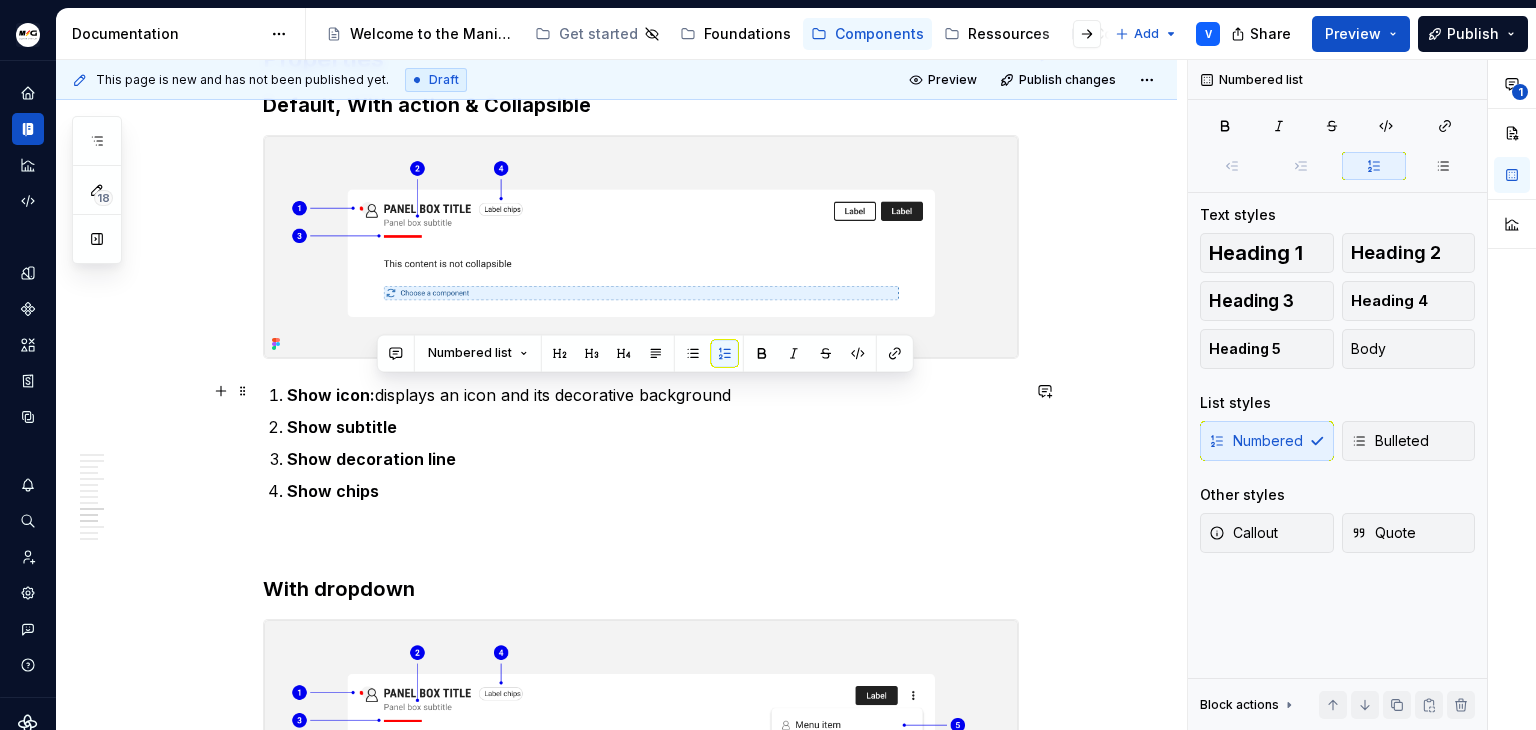 drag, startPoint x: 379, startPoint y: 389, endPoint x: 743, endPoint y: 390, distance: 364.00137 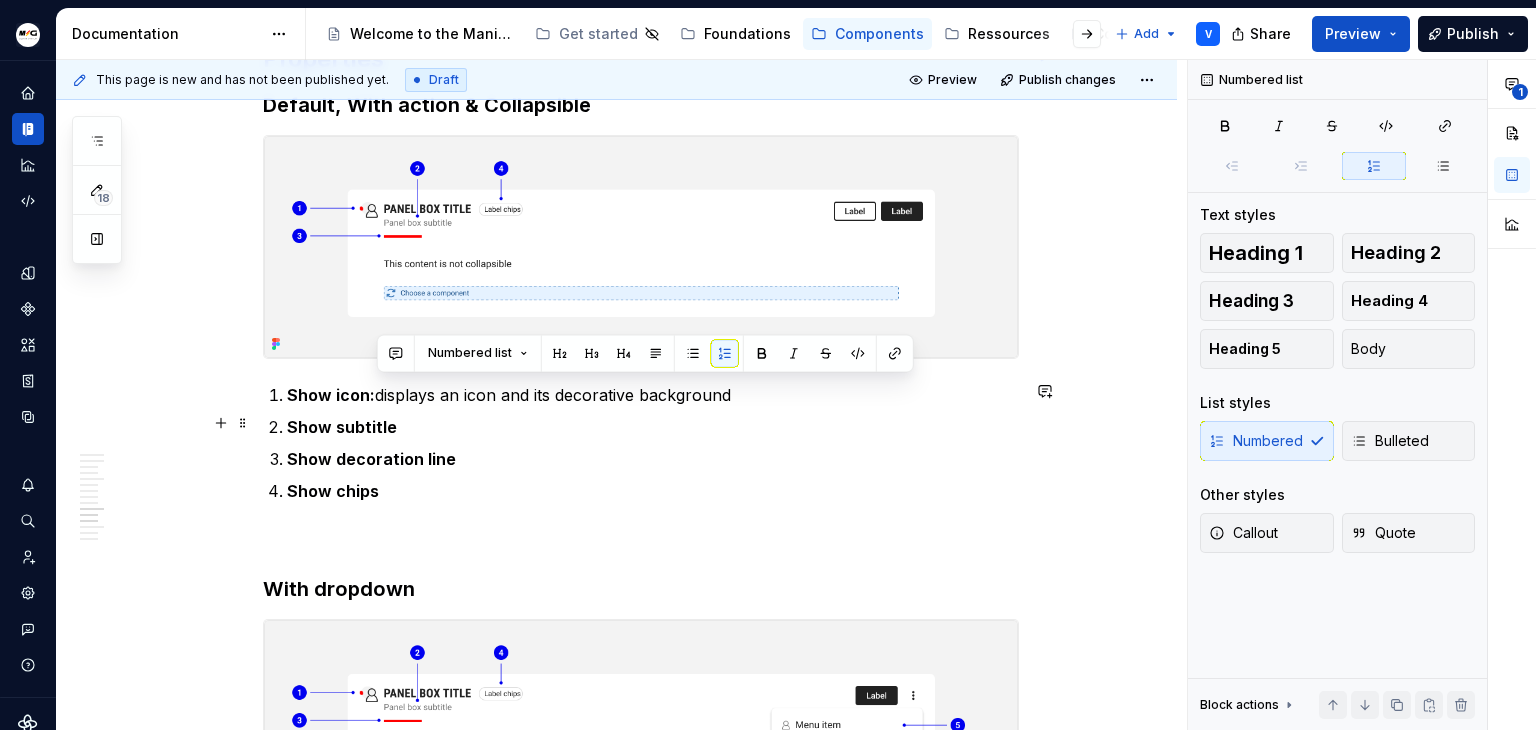 click on "Show subtitle" at bounding box center (653, 427) 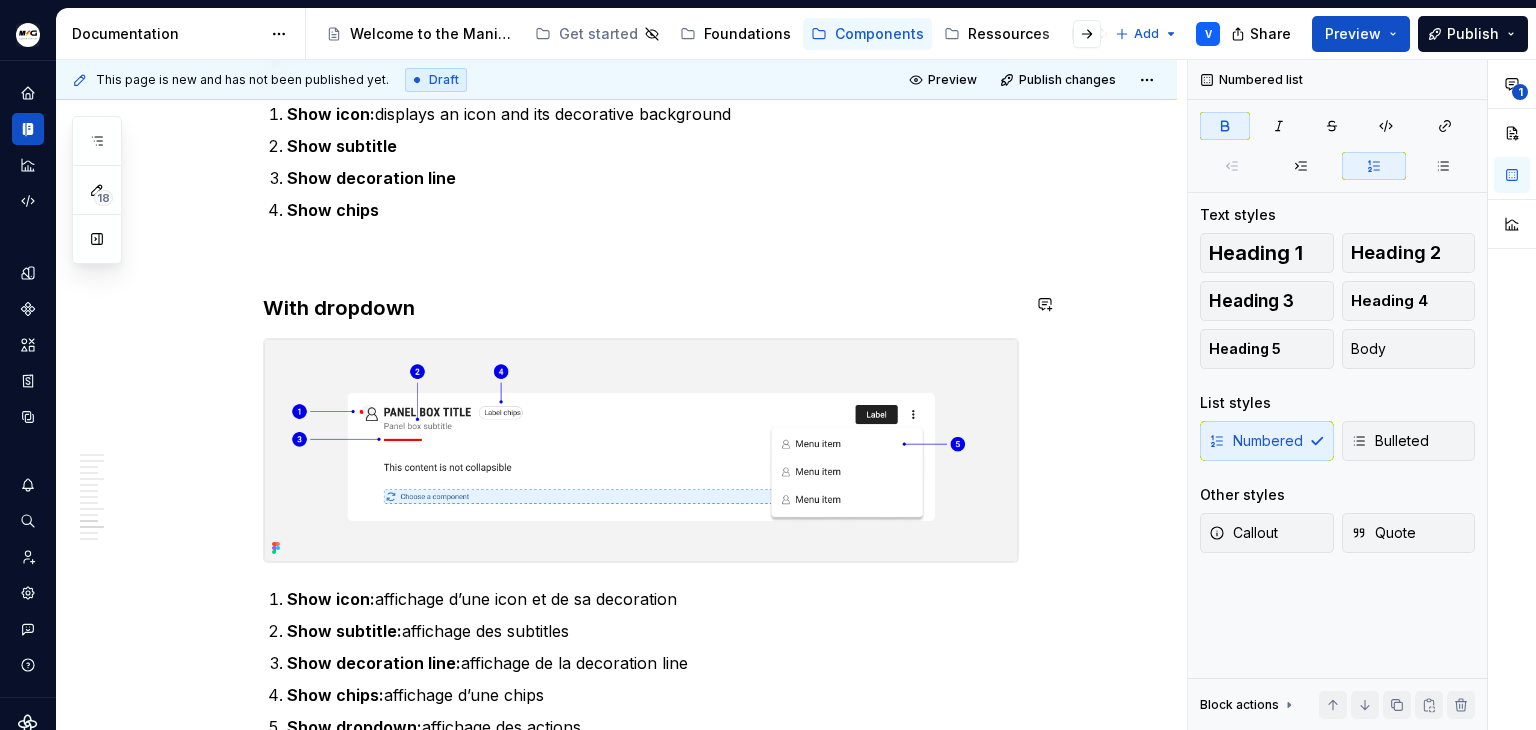 scroll, scrollTop: 3580, scrollLeft: 0, axis: vertical 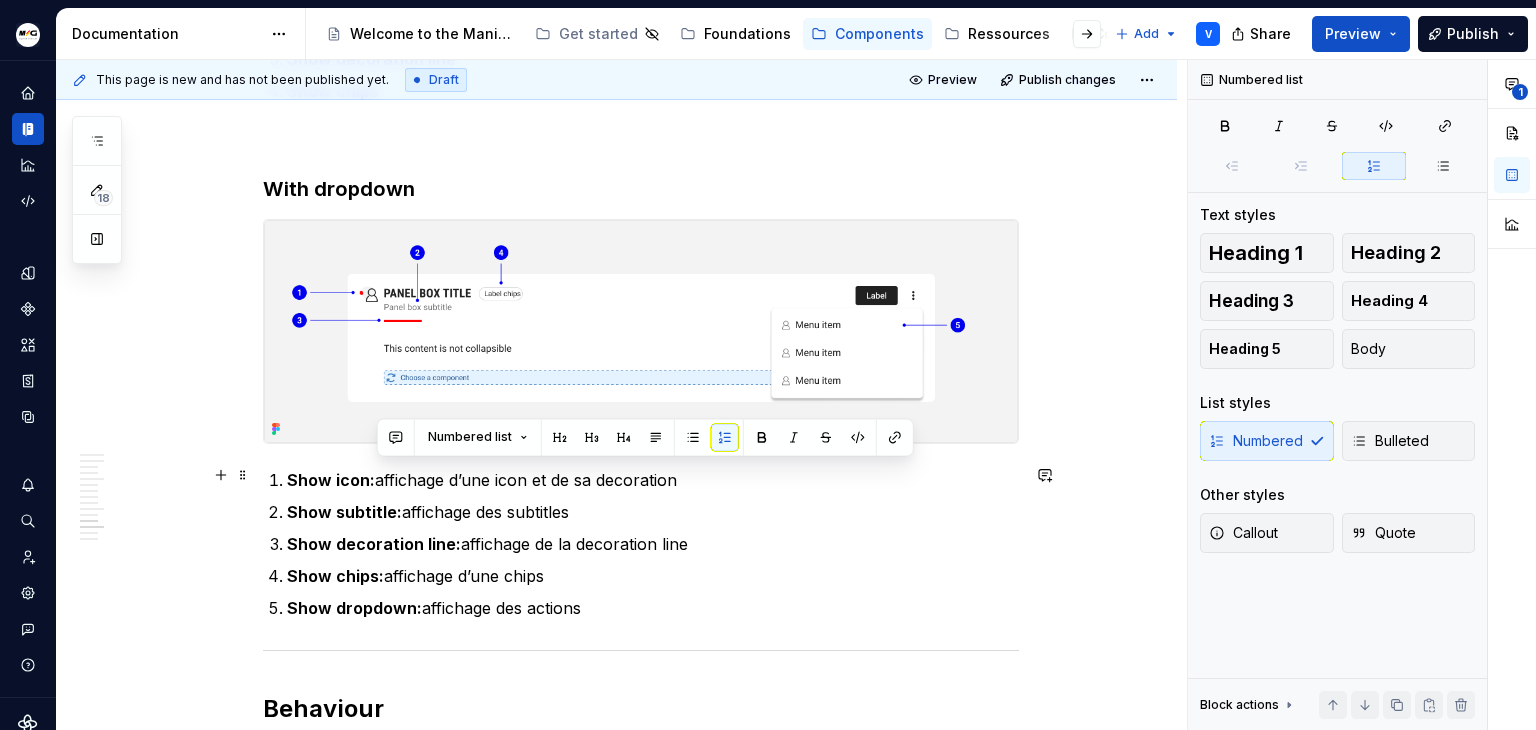 drag, startPoint x: 415, startPoint y: 475, endPoint x: 678, endPoint y: 471, distance: 263.03043 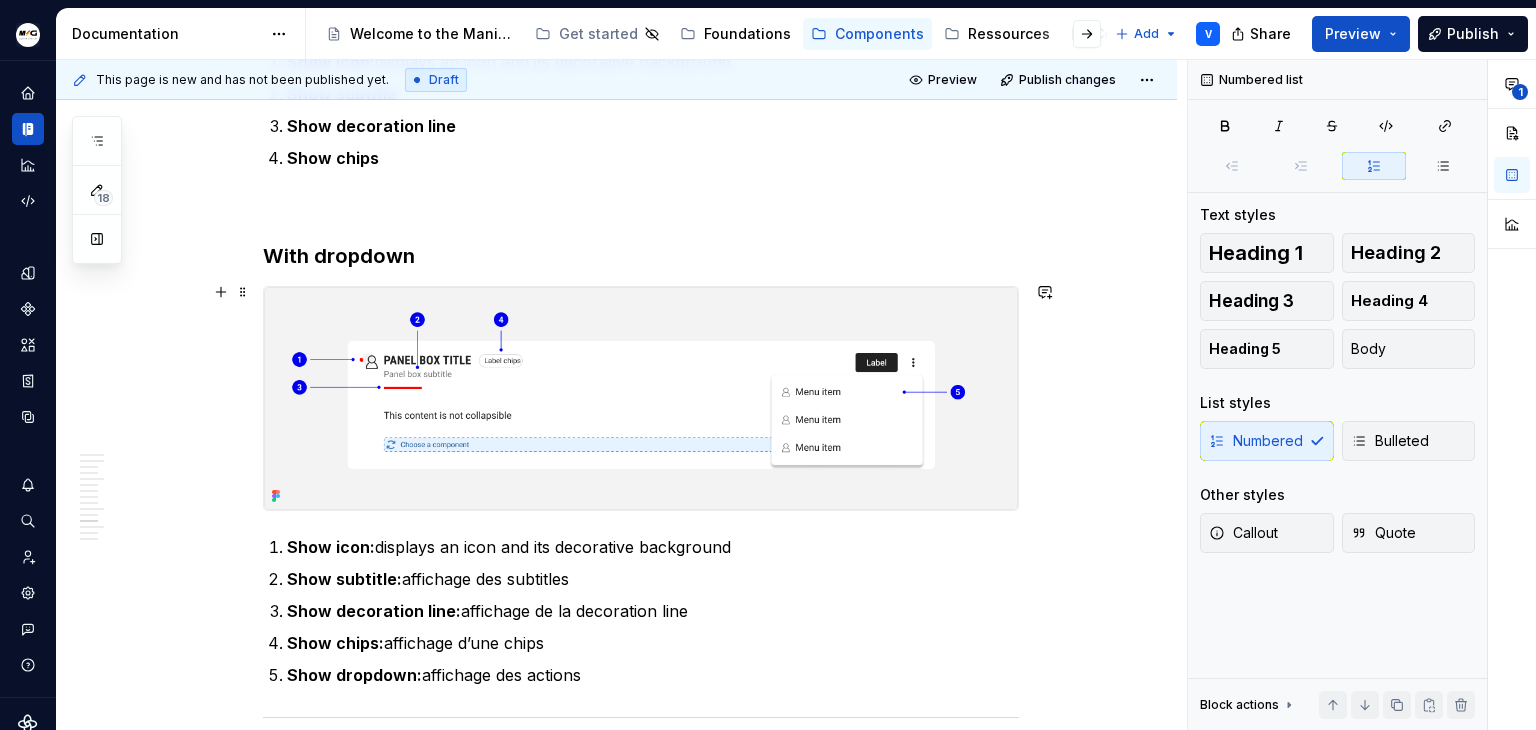 scroll, scrollTop: 3480, scrollLeft: 0, axis: vertical 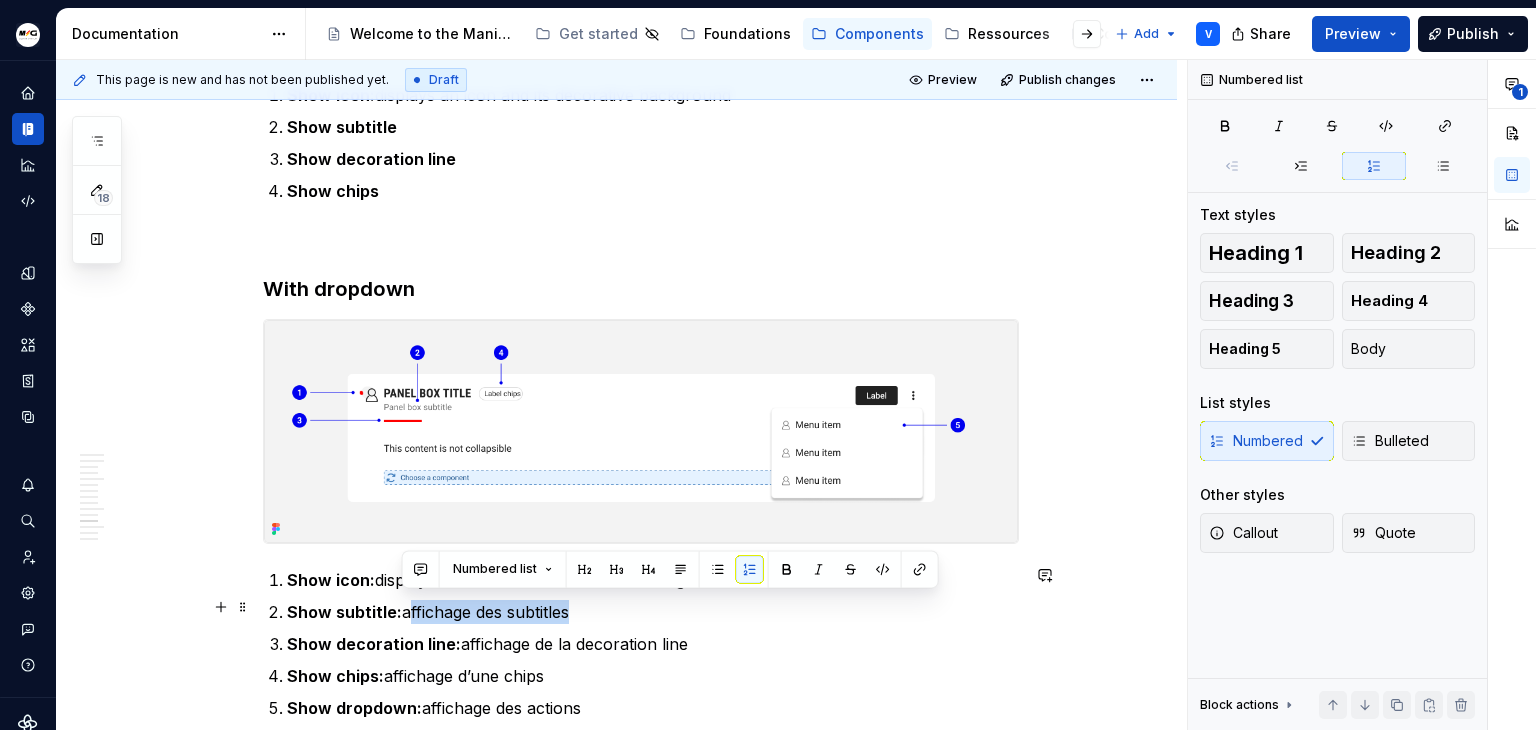 drag, startPoint x: 404, startPoint y: 604, endPoint x: 567, endPoint y: 605, distance: 163.00307 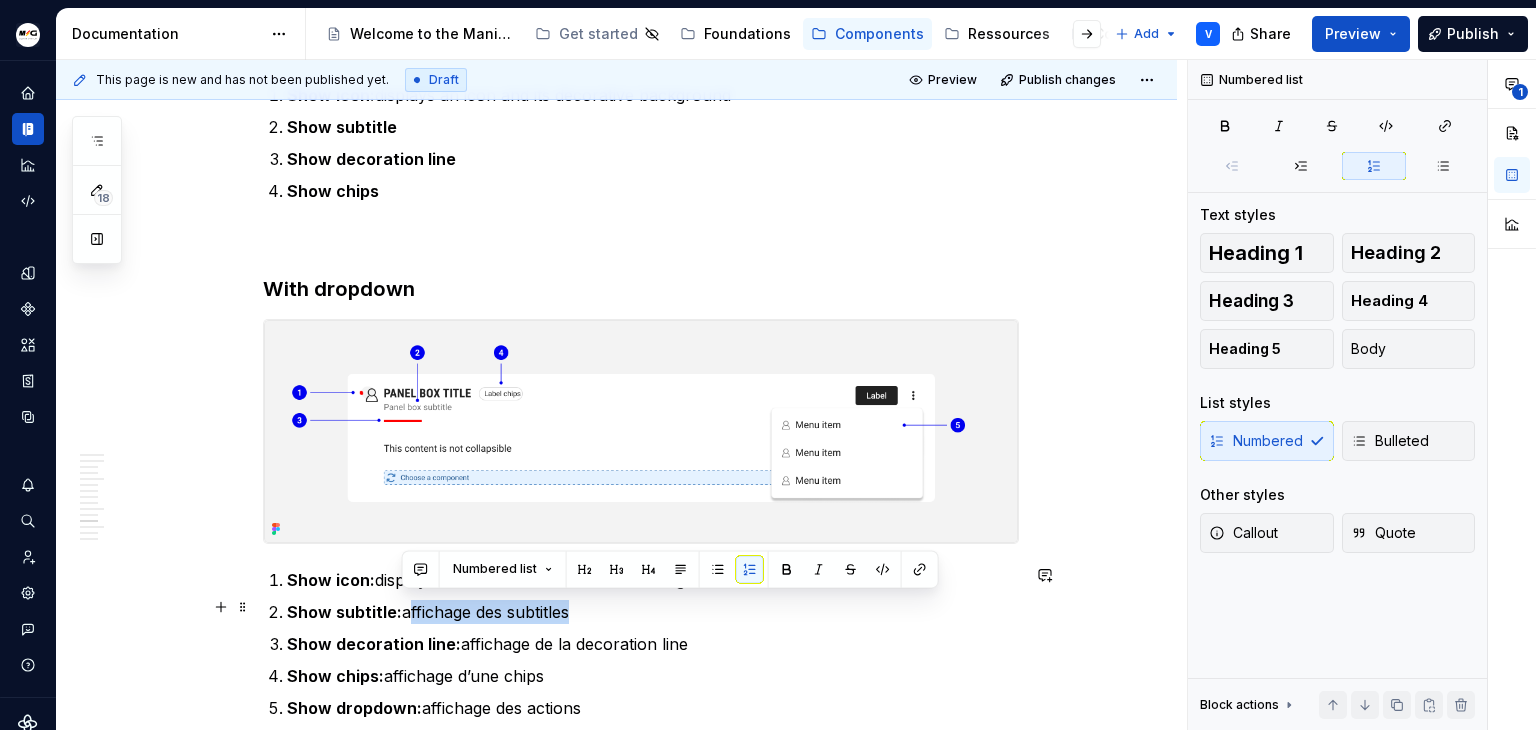 click on "Show subtitle:  affichage des subtitles" at bounding box center (653, 612) 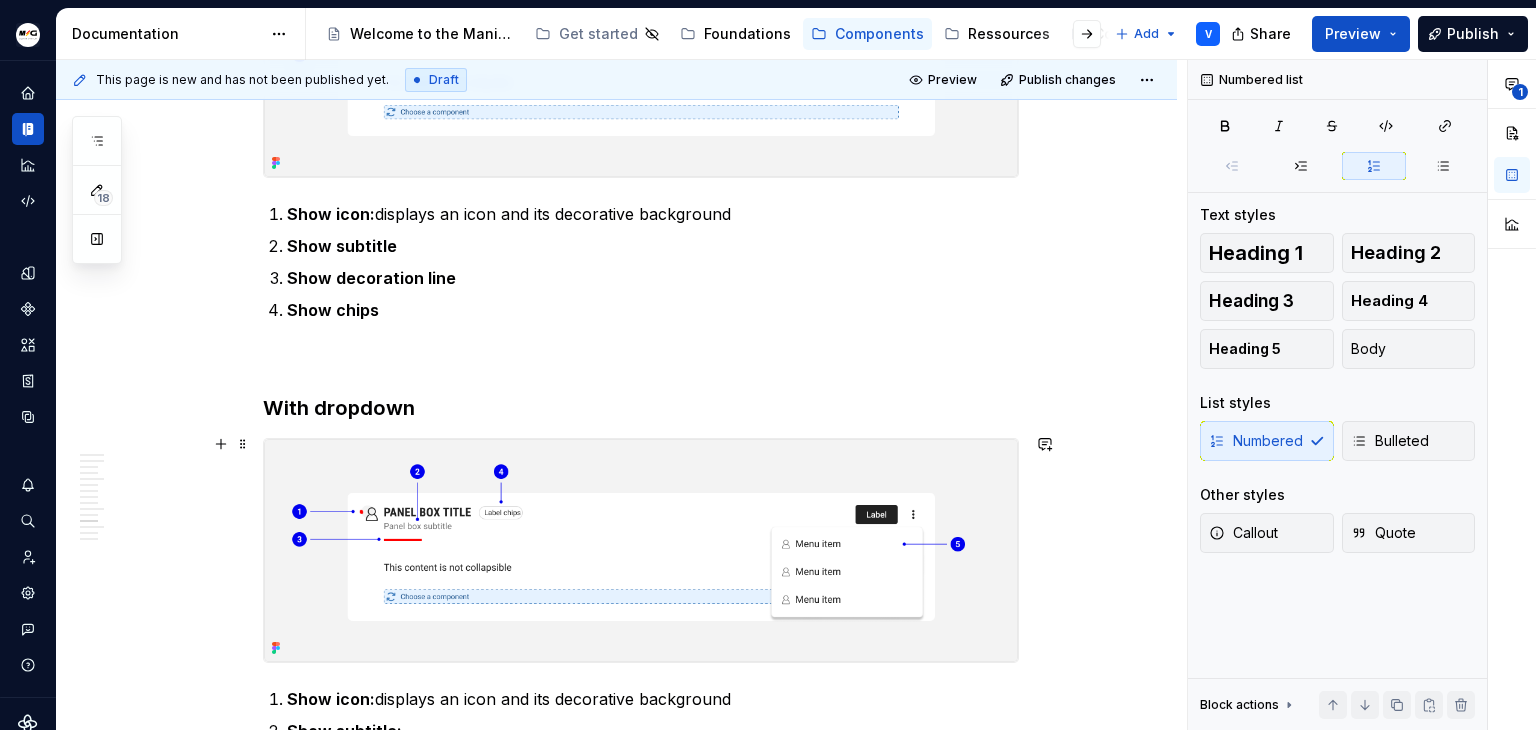 scroll, scrollTop: 3480, scrollLeft: 0, axis: vertical 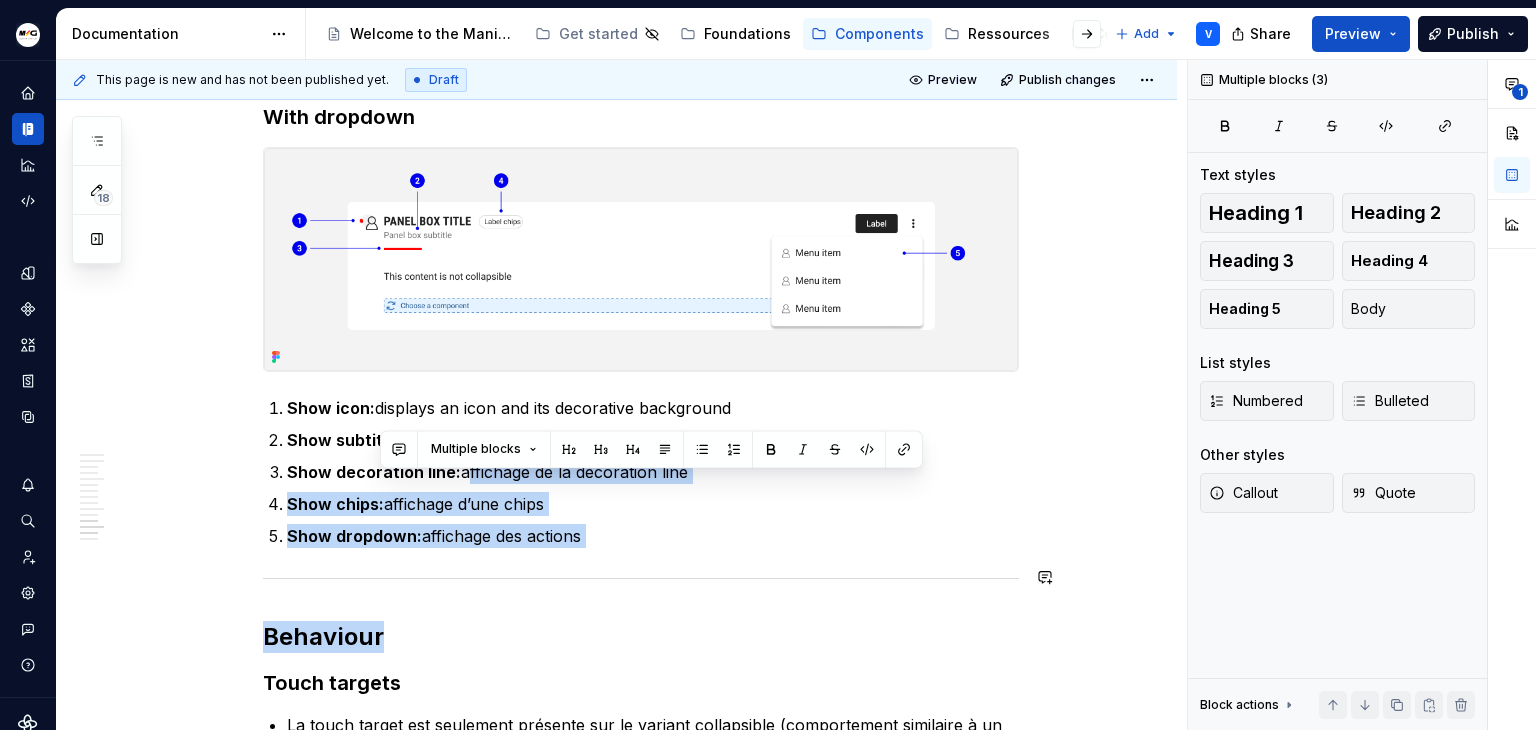drag, startPoint x: 461, startPoint y: 641, endPoint x: 648, endPoint y: 608, distance: 189.88943 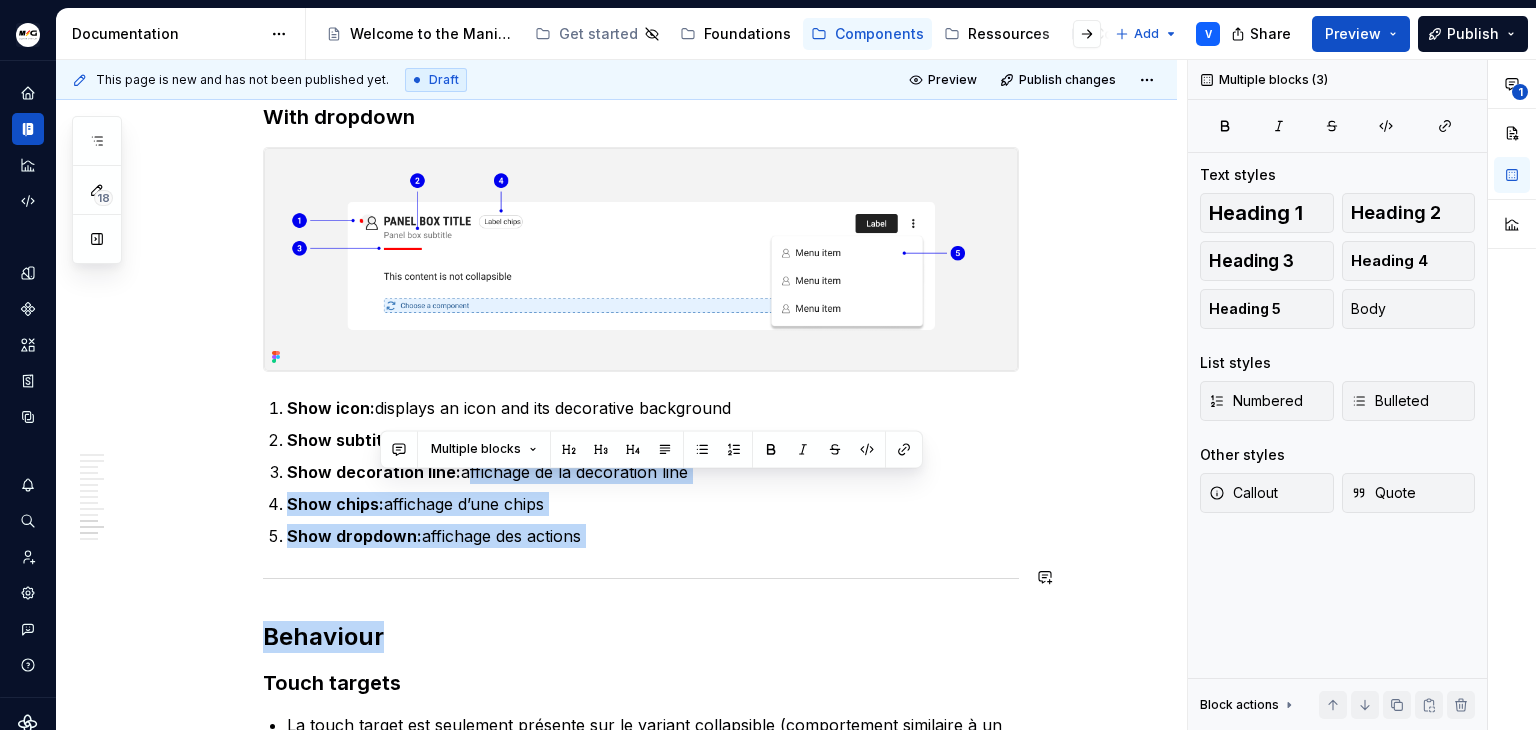 click on "Anatomy Heading  : top area containing the title, icon, decorative line, and action buttons Panel  : free content area that can contain any component (checkbox, table, text…) Title  : the title of the panel box Decoration line : a decorative bar adapted to the brand color Icon decorative : icon representing the content of the panel box, with a background adapted to the brand color Action zone : buttons allowing the user to perform actions related to the content Best practices When to use Cadrer un sujet spécifique:  “My informations”, “My fleet”, “Manage my services”, … Structurer visuellement : regroupe clairement un titre et son contenu explicatif ou fonctionnel Uniformiser l’apparence du contenu : représente des sections similaires dans une page Hiérarchiser une page : délimite des zones distinctes dans la page (header, panel box, footer) When to not use Contenu simple ou isolé  : text compréhensible sans encadrement (ex: titre principal de page, system banner) Variants  Default" at bounding box center (641, -957) 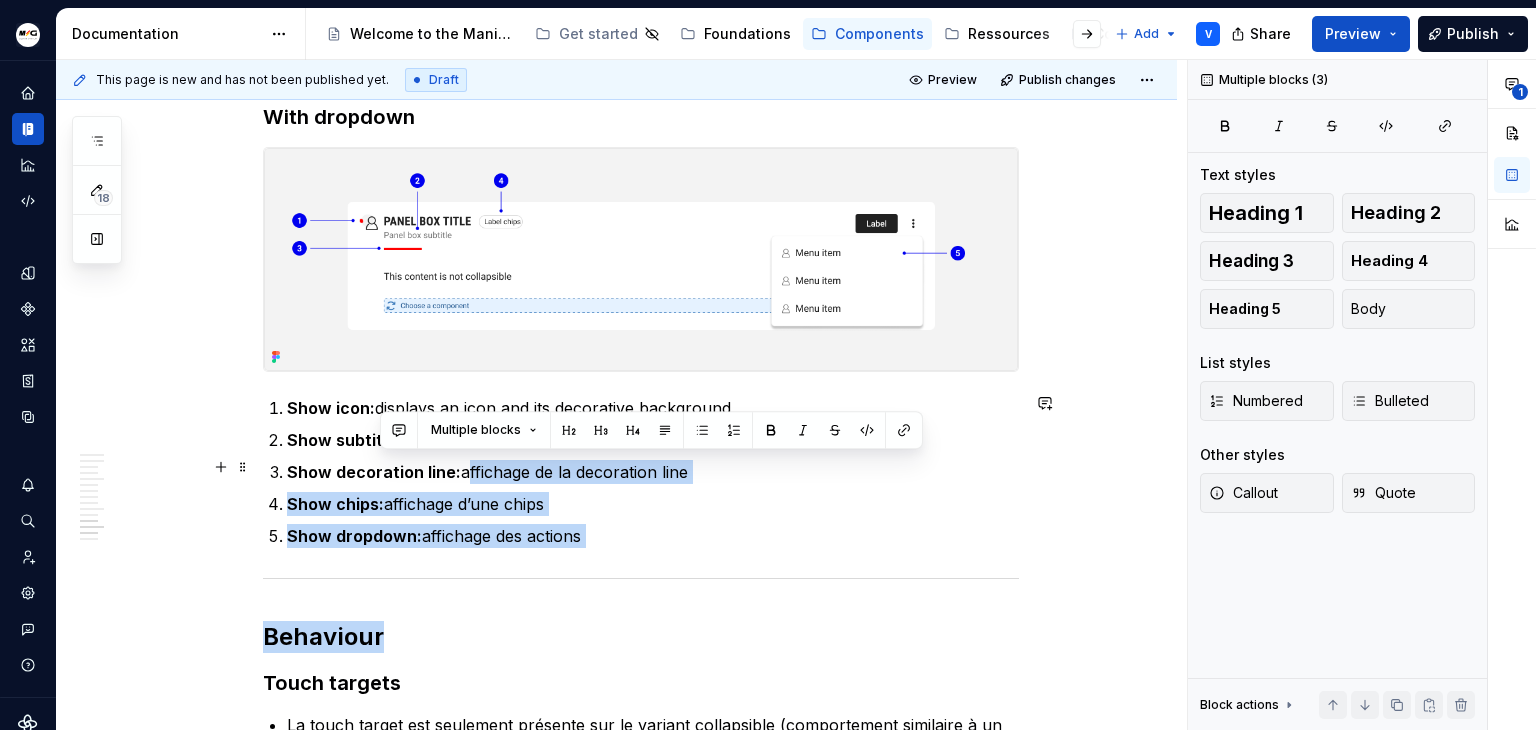 click on "Show decoration line:  affichage de la decoration line" at bounding box center (653, 472) 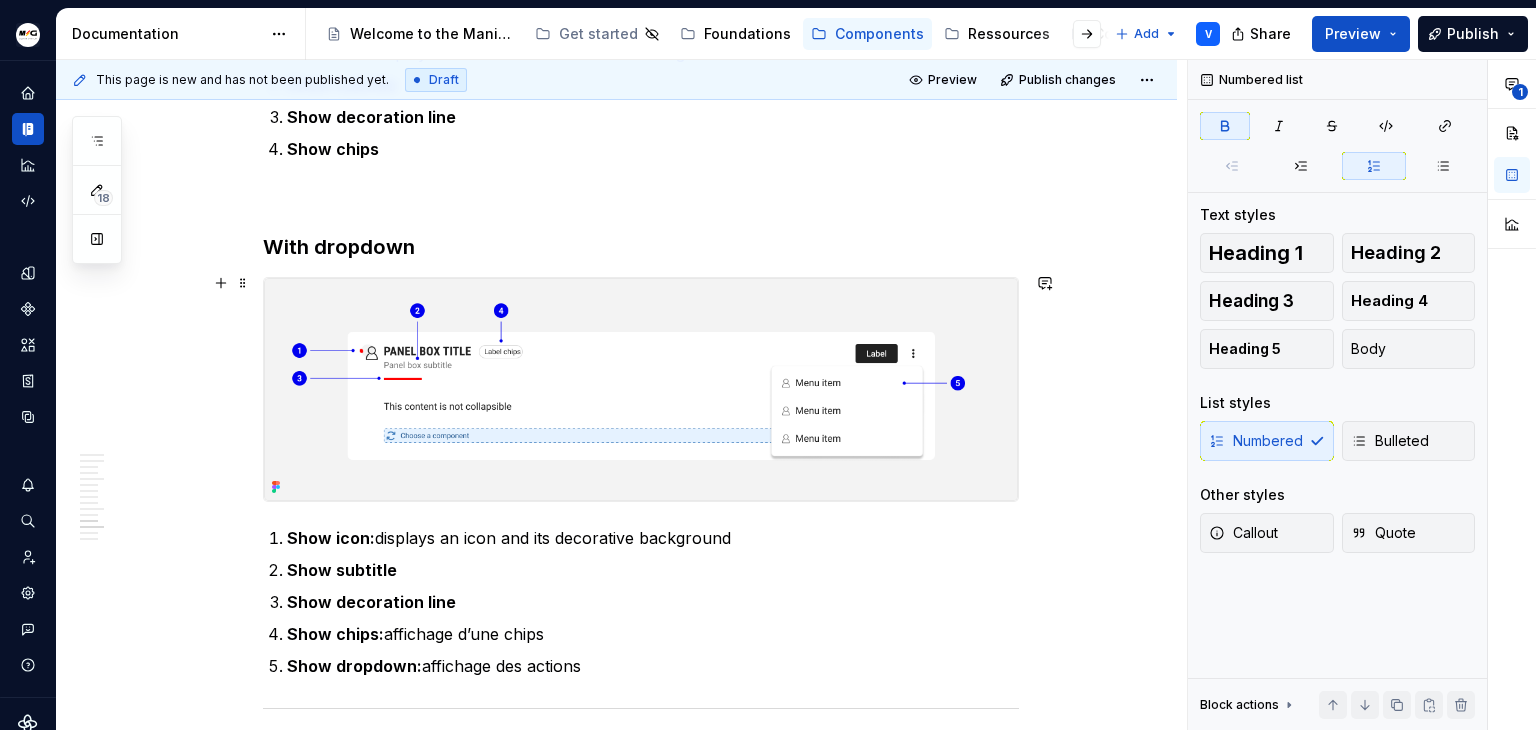 scroll, scrollTop: 3552, scrollLeft: 0, axis: vertical 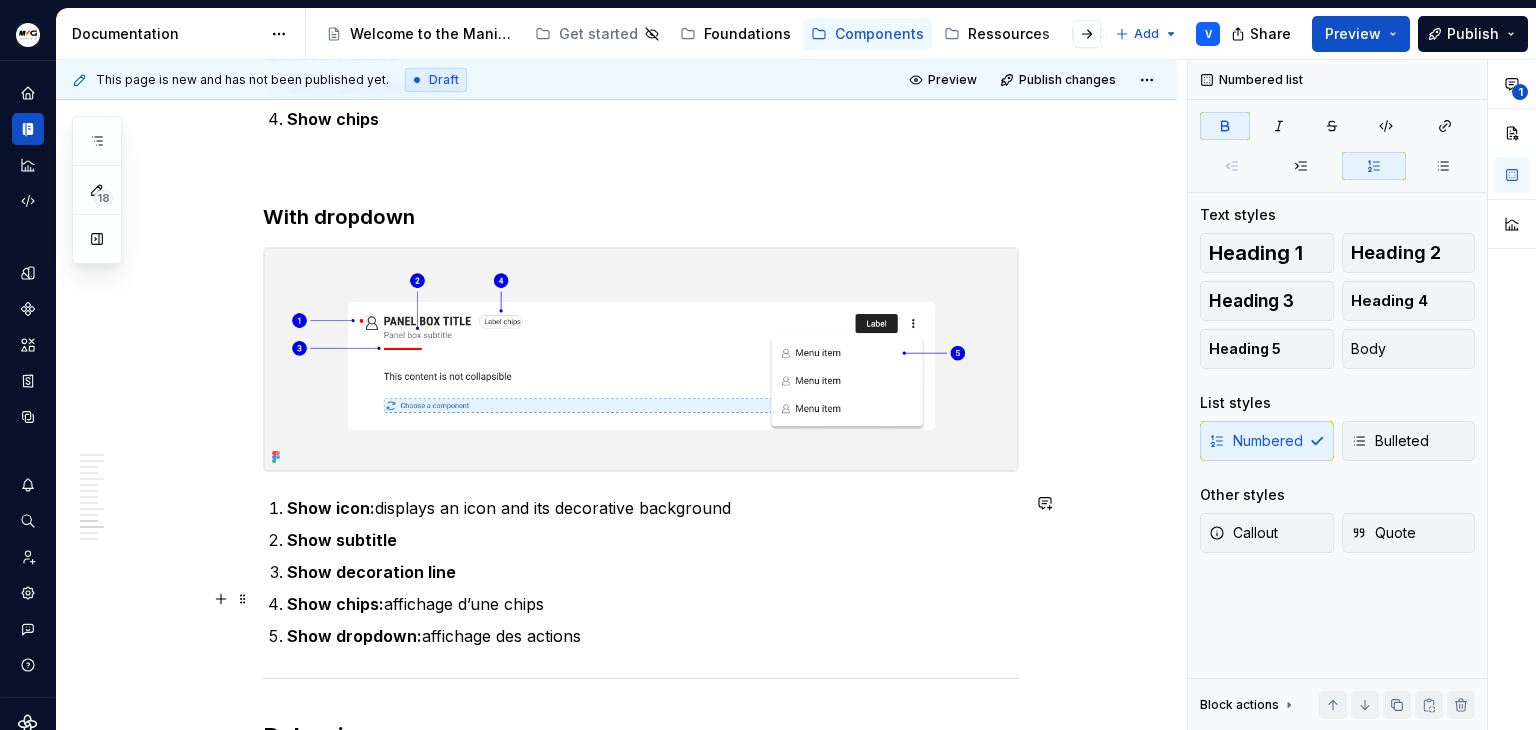 click on "Show chips:  affichage d’une chips" at bounding box center [653, 604] 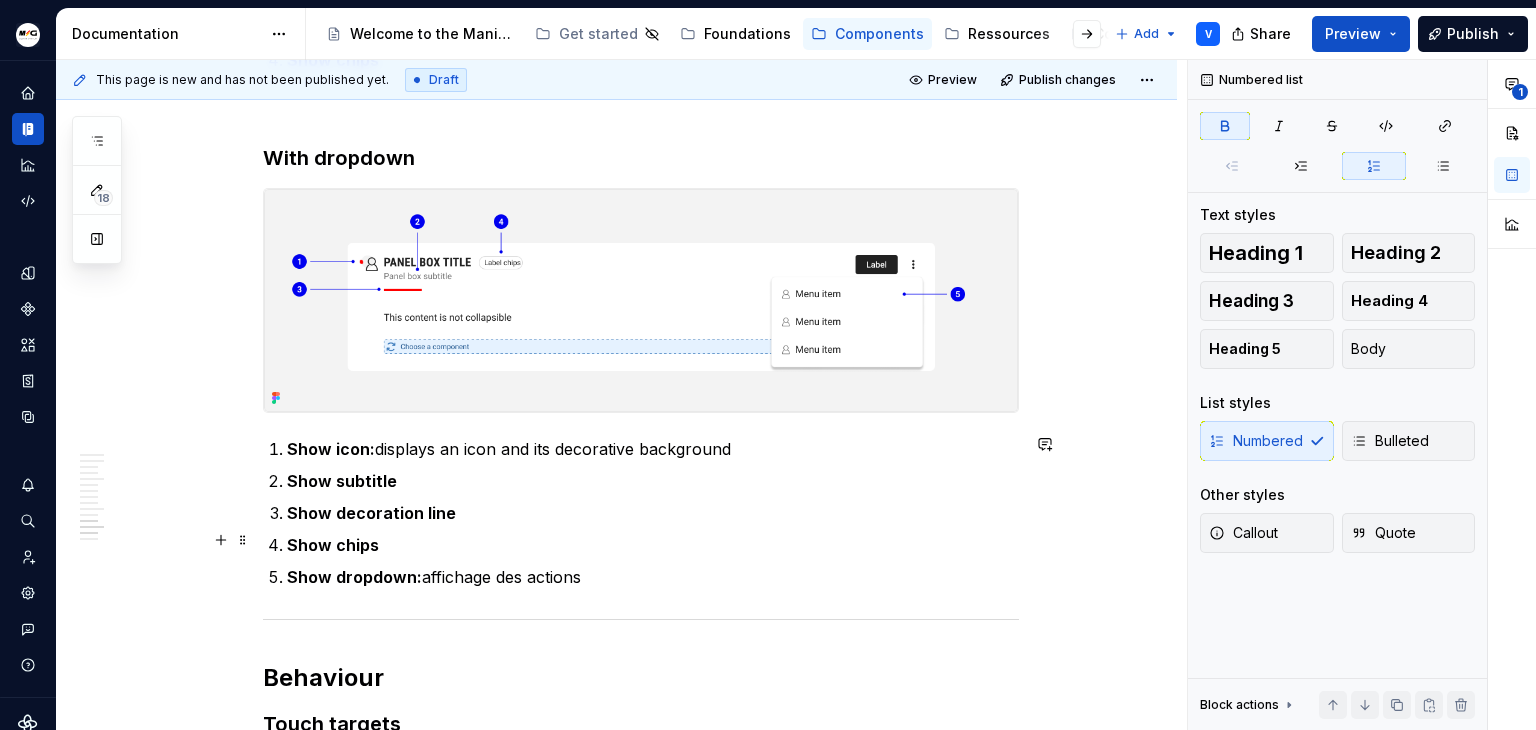 scroll, scrollTop: 3652, scrollLeft: 0, axis: vertical 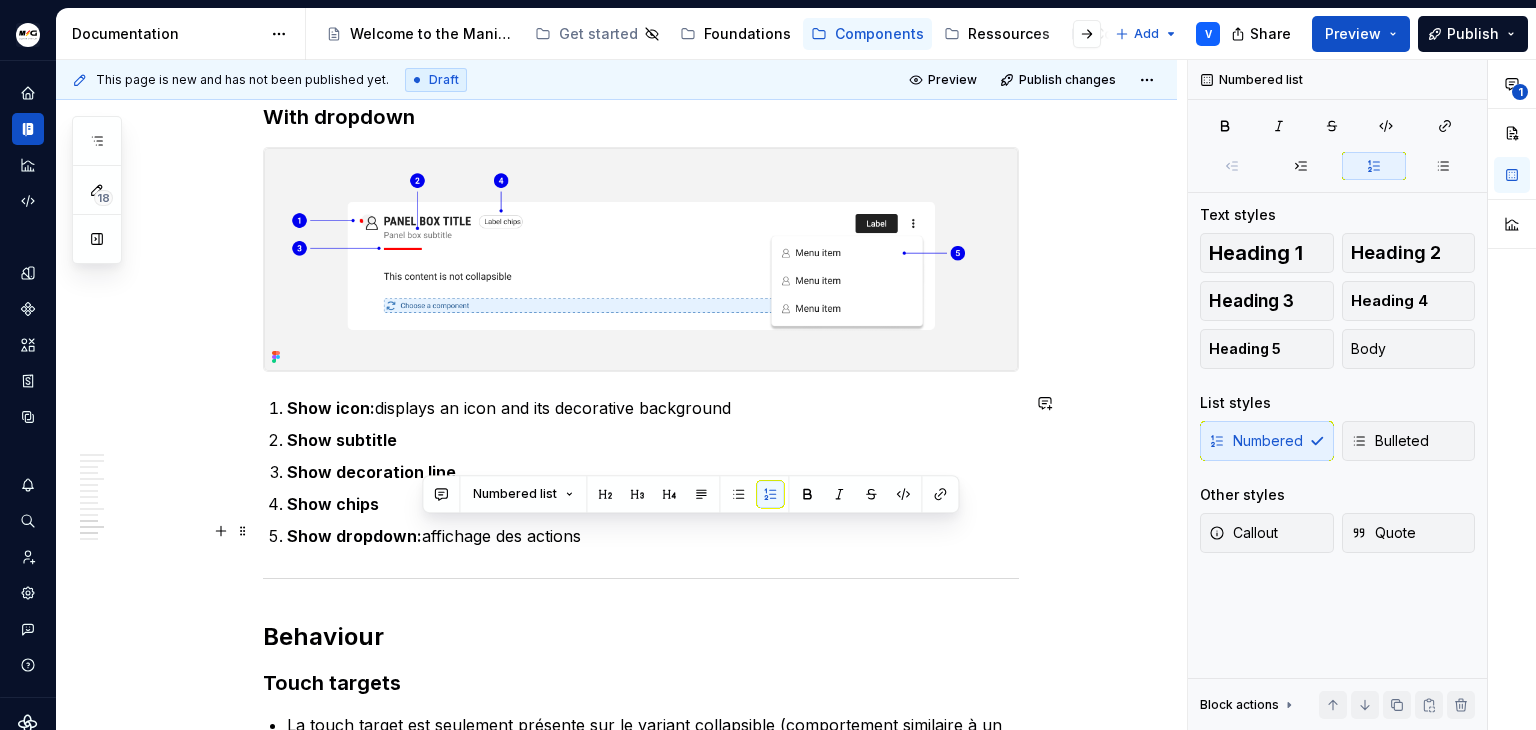 drag, startPoint x: 422, startPoint y: 527, endPoint x: 581, endPoint y: 529, distance: 159.01257 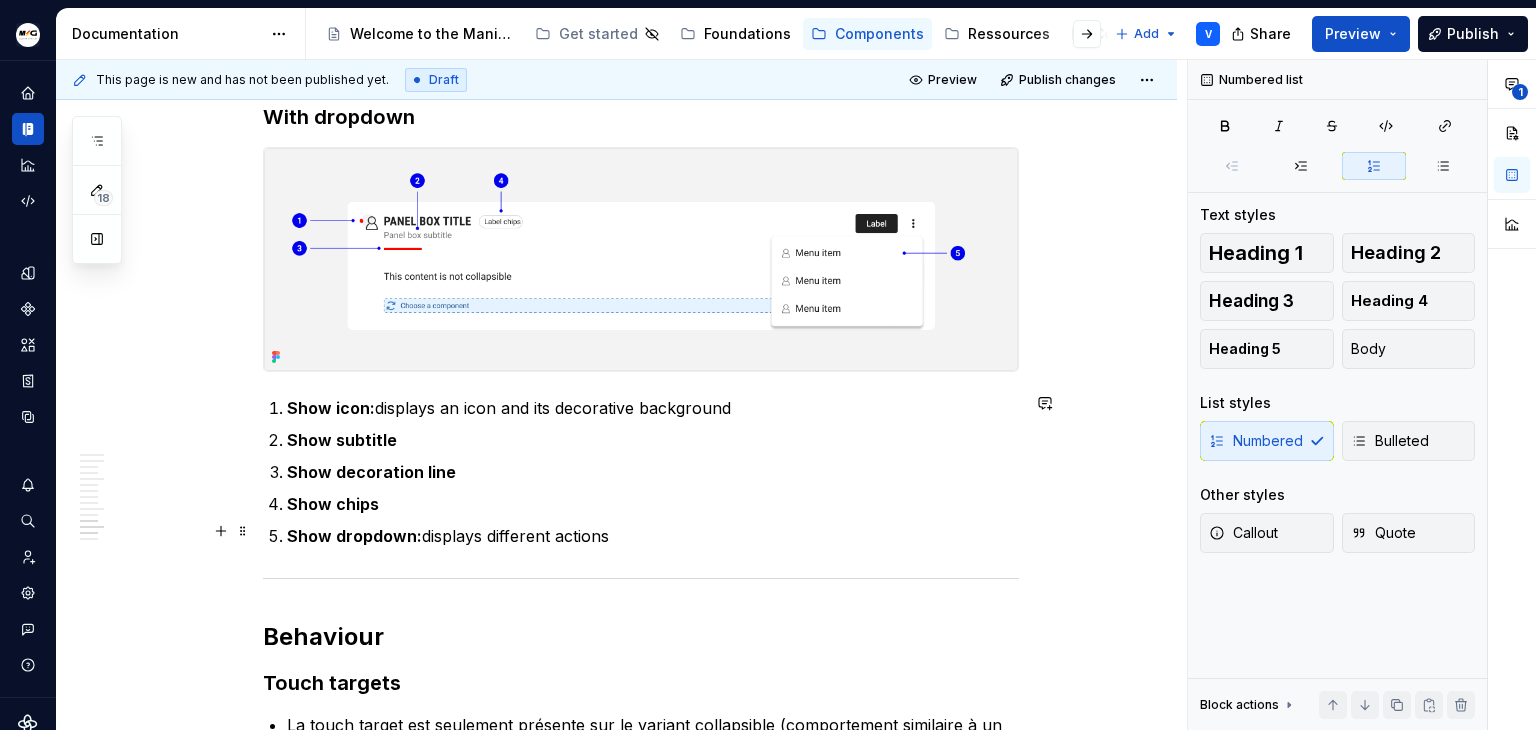 click on "Show dropdown:  displays different actions" at bounding box center [653, 536] 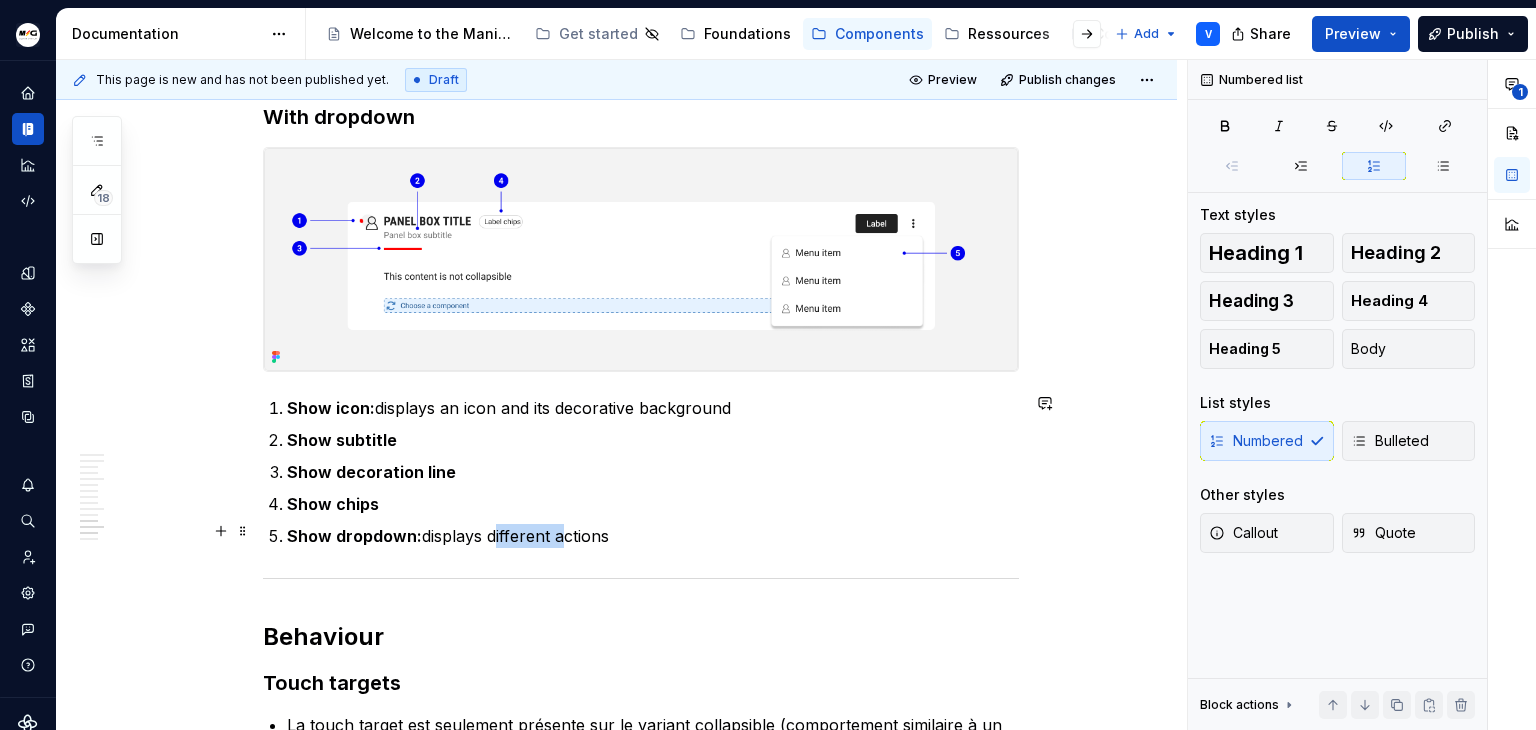 click on "Show dropdown:  displays different actions" at bounding box center (653, 536) 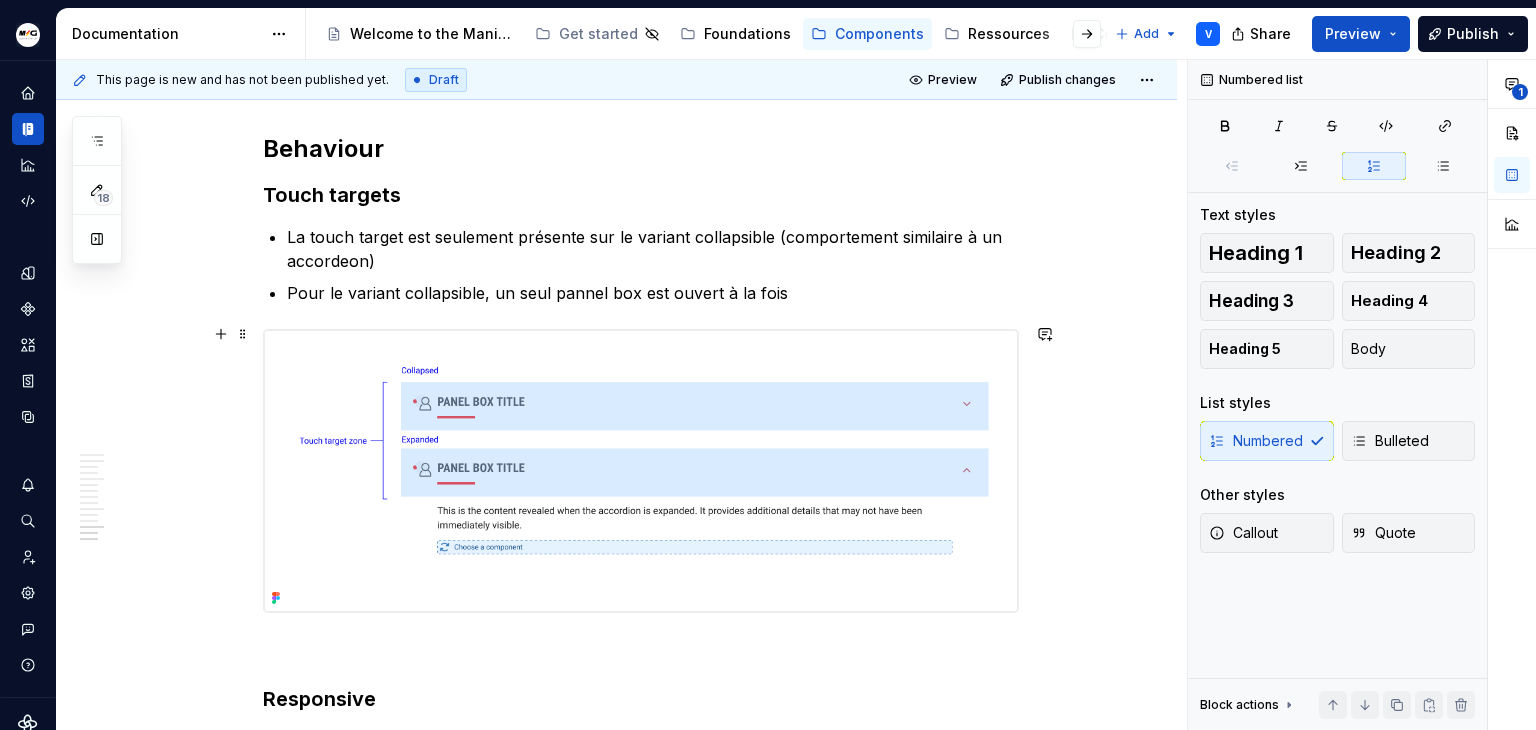 scroll, scrollTop: 4152, scrollLeft: 0, axis: vertical 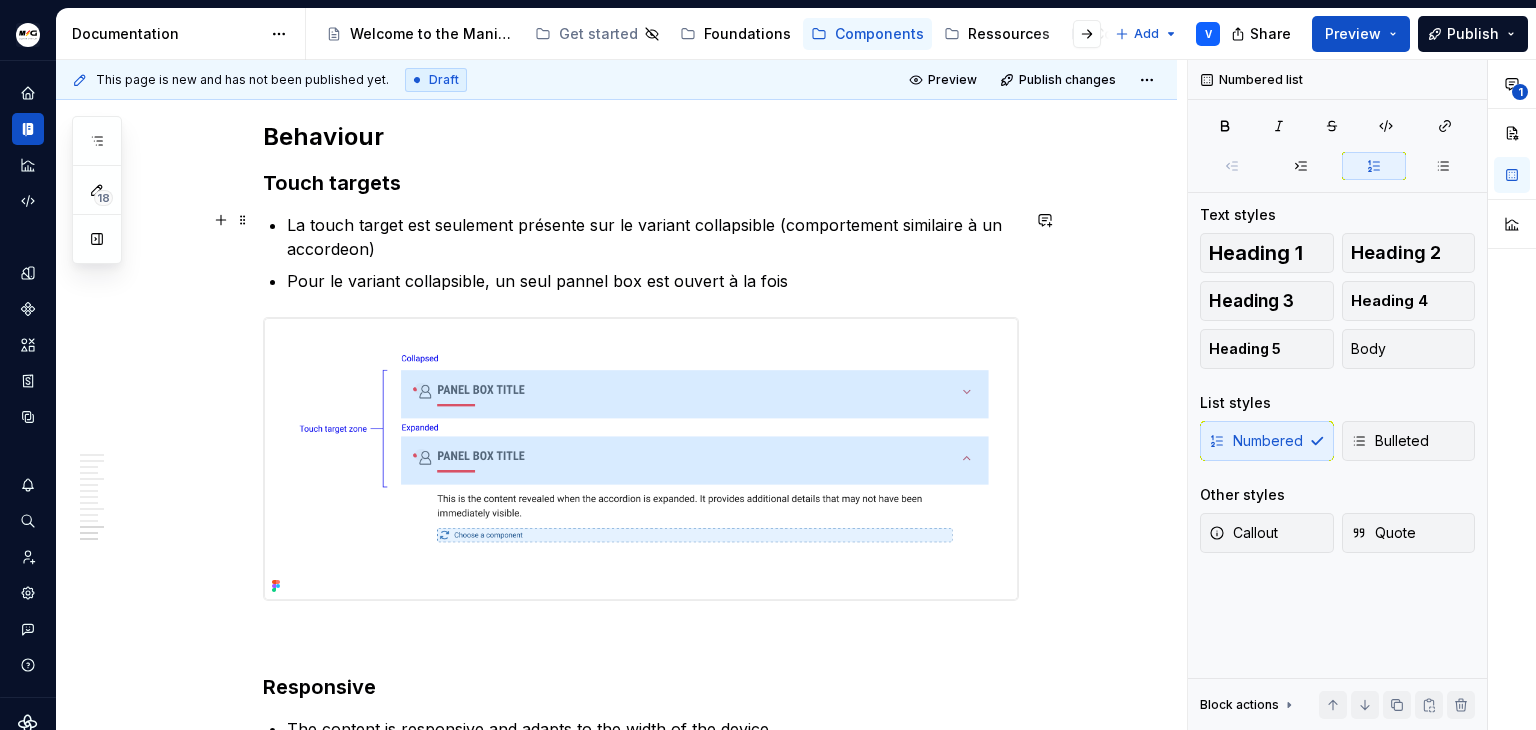 click on "La touch target est seulement présente sur le variant collapsible (comportement similaire à un accordeon)" at bounding box center [653, 237] 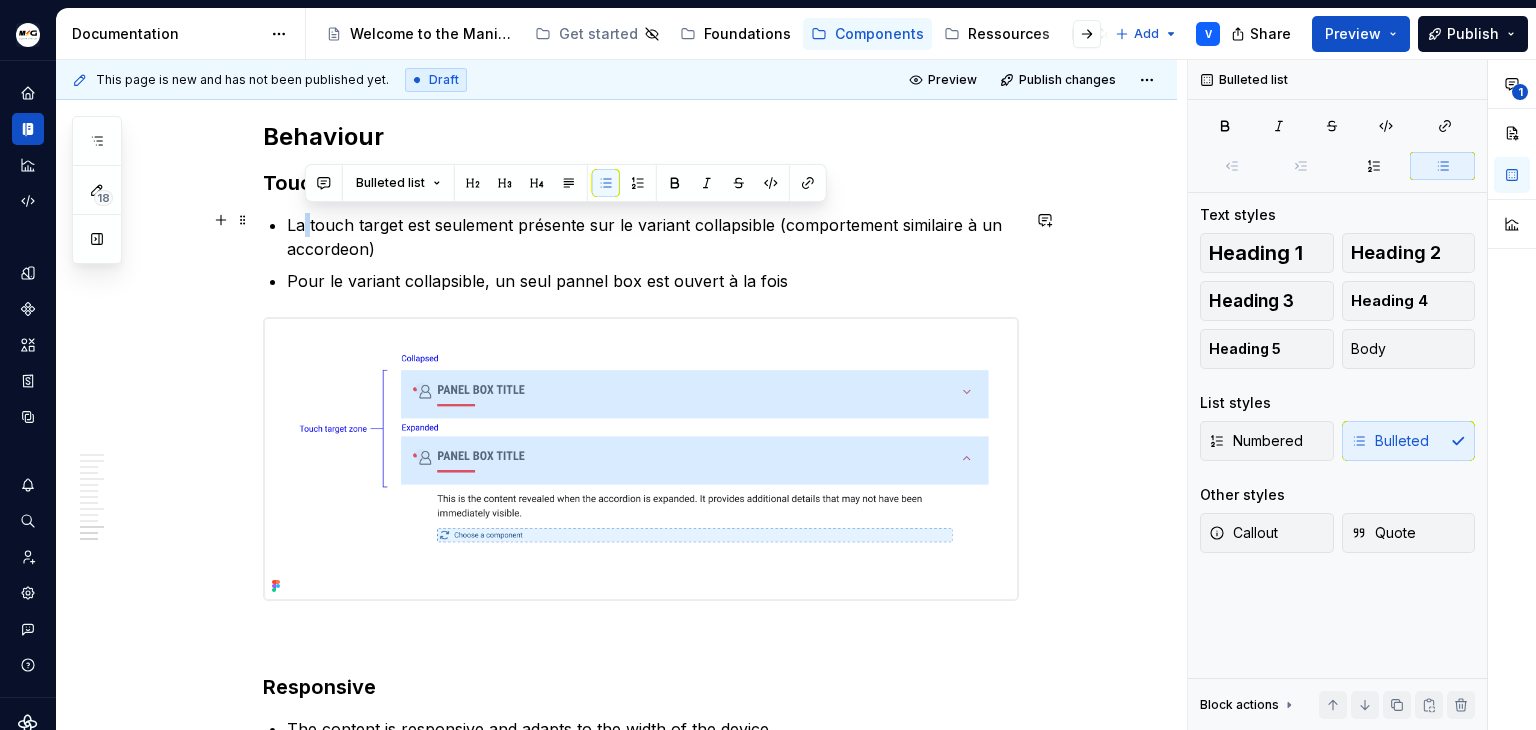 click on "La touch target est seulement présente sur le variant collapsible (comportement similaire à un accordeon)" at bounding box center [653, 237] 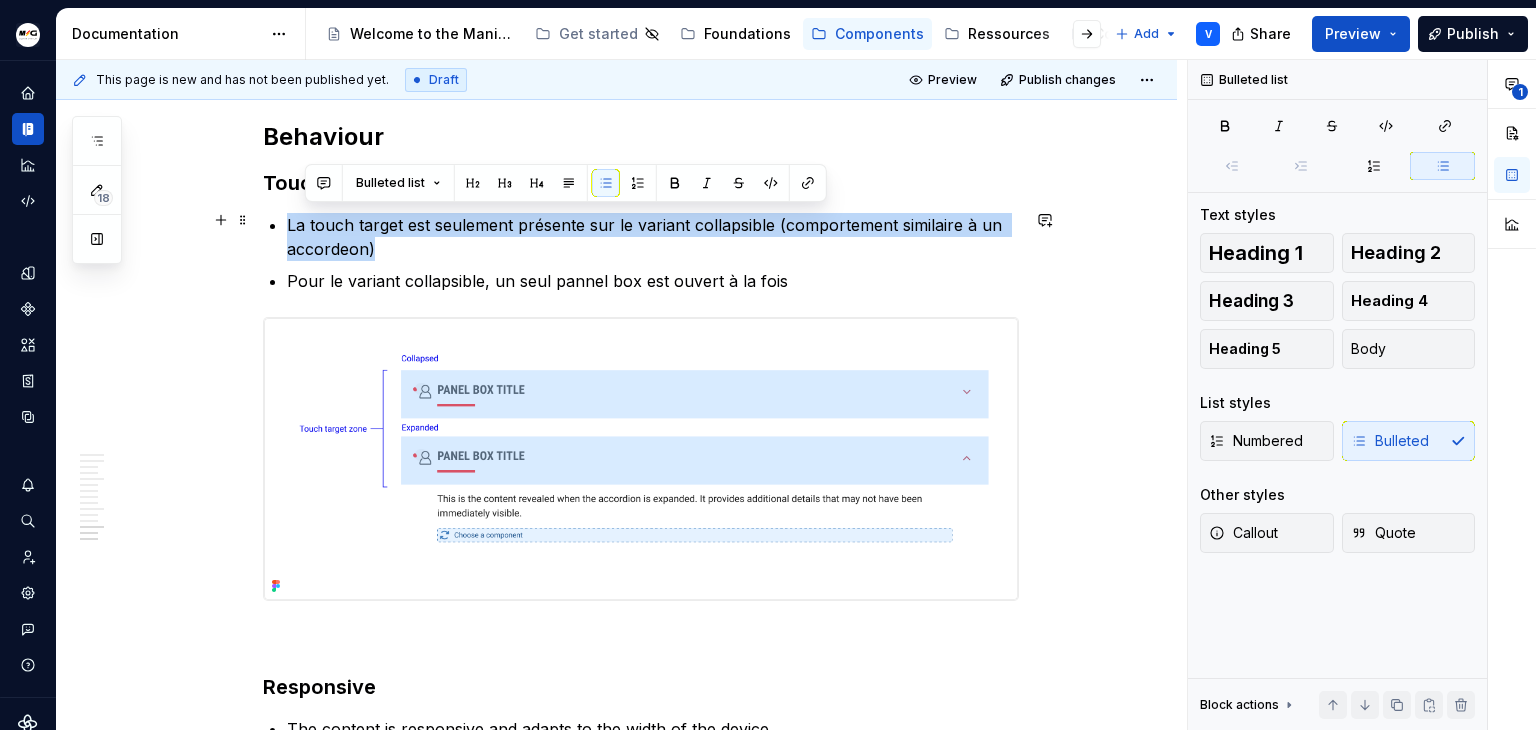 click on "La touch target est seulement présente sur le variant collapsible (comportement similaire à un accordeon)" at bounding box center (653, 237) 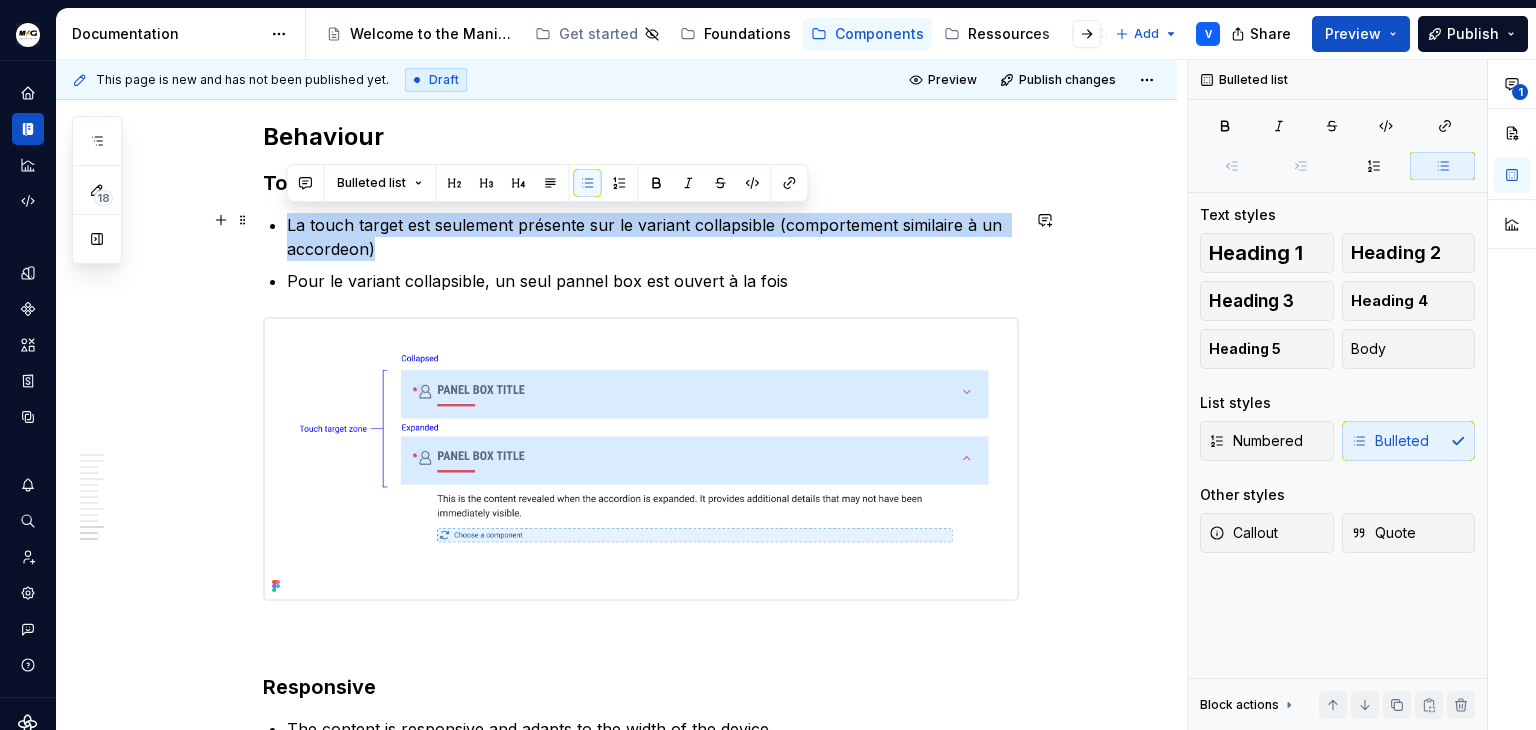 click on "La touch target est seulement présente sur le variant collapsible (comportement similaire à un accordeon)" at bounding box center (653, 237) 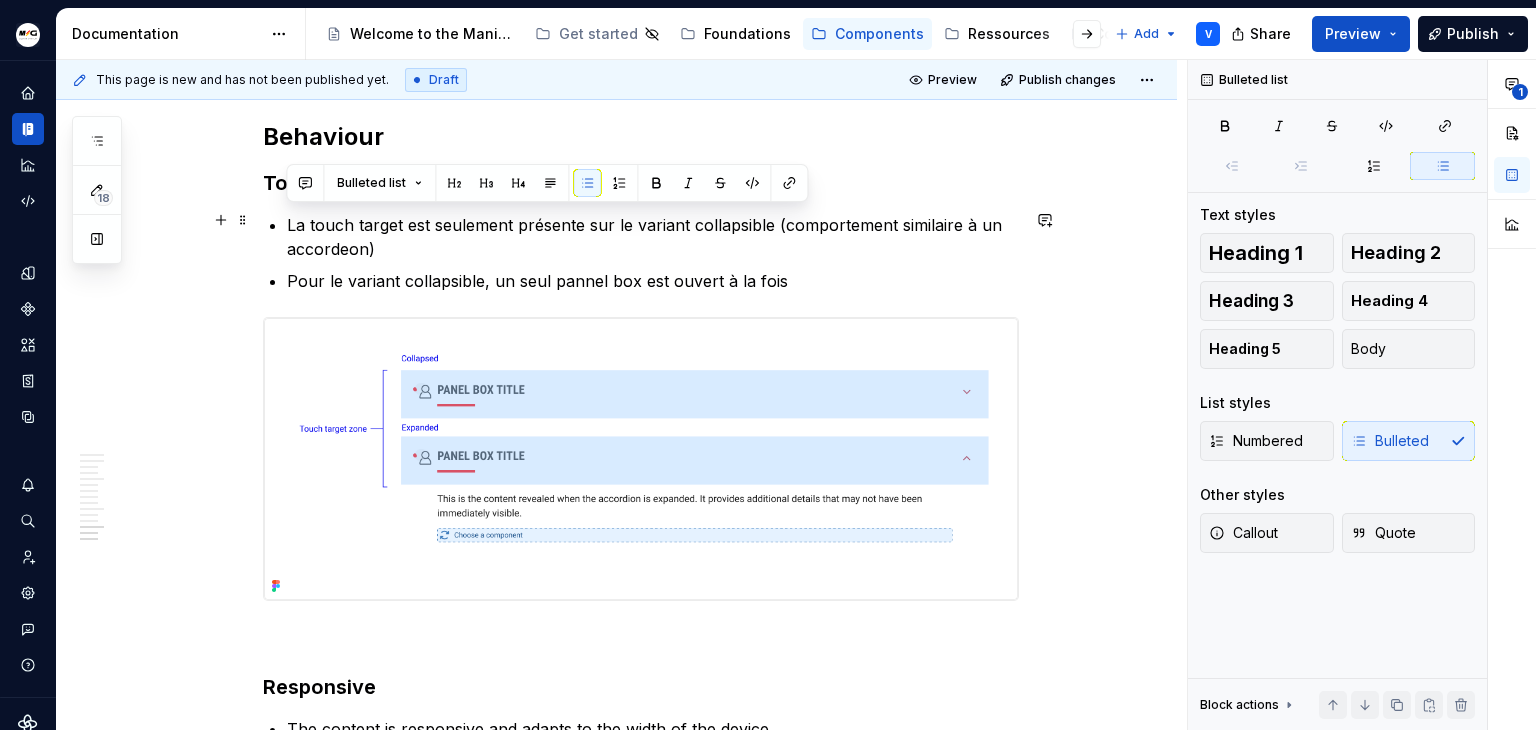 click on "La touch target est seulement présente sur le variant collapsible (comportement similaire à un accordeon)" at bounding box center [653, 237] 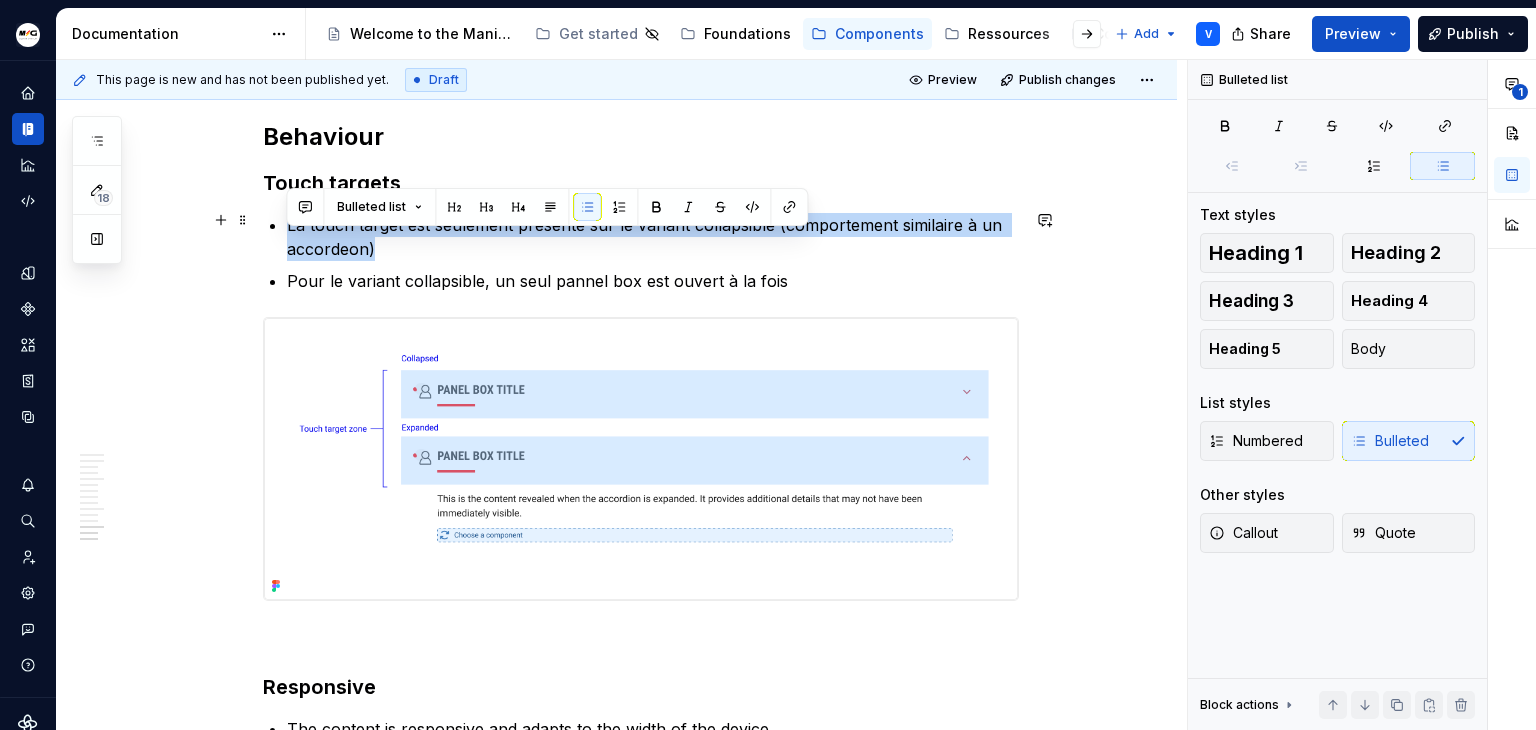 click on "La touch target est seulement présente sur le variant collapsible (comportement similaire à un accordeon)" at bounding box center [653, 237] 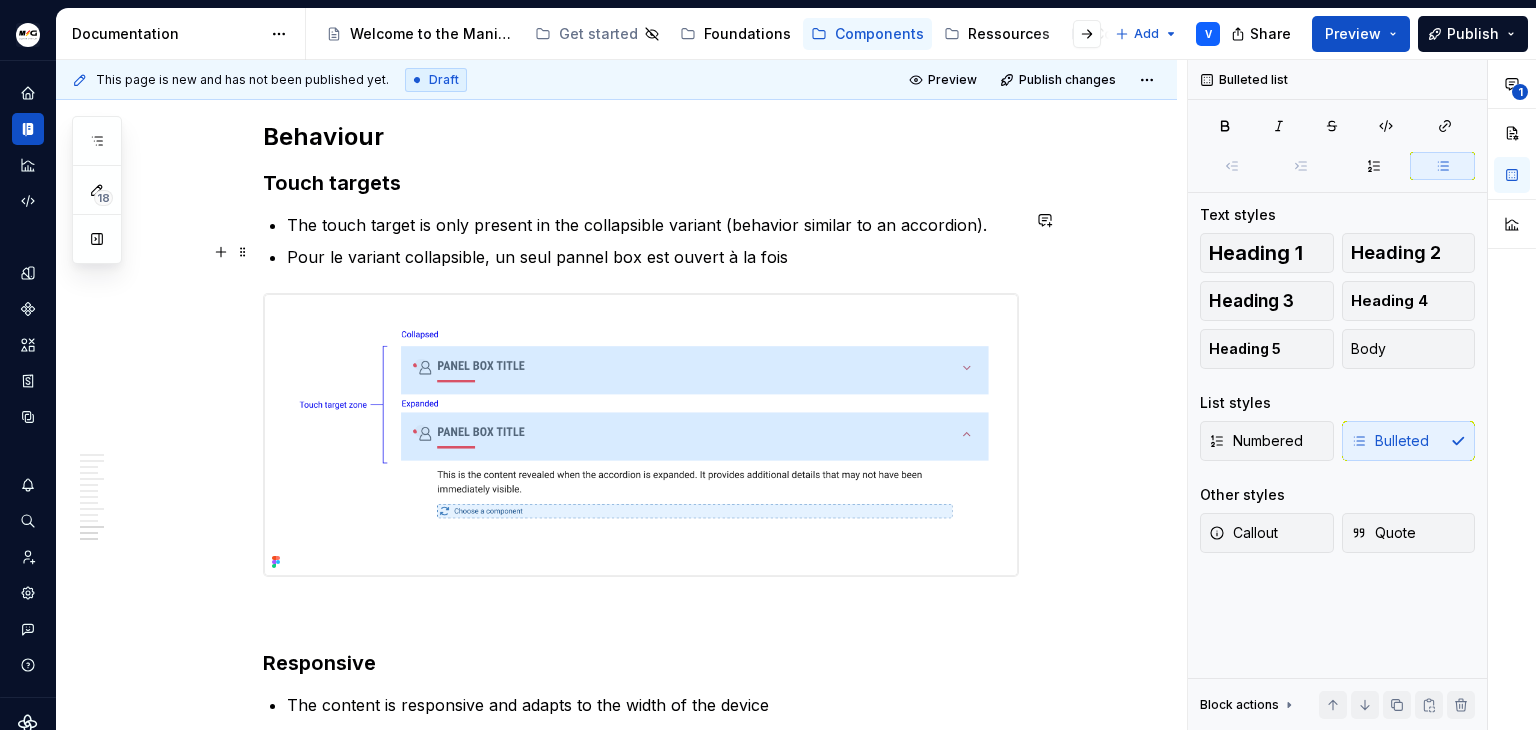click on "Pour le variant collapsible, un seul pannel box est ouvert à la fois" at bounding box center [653, 257] 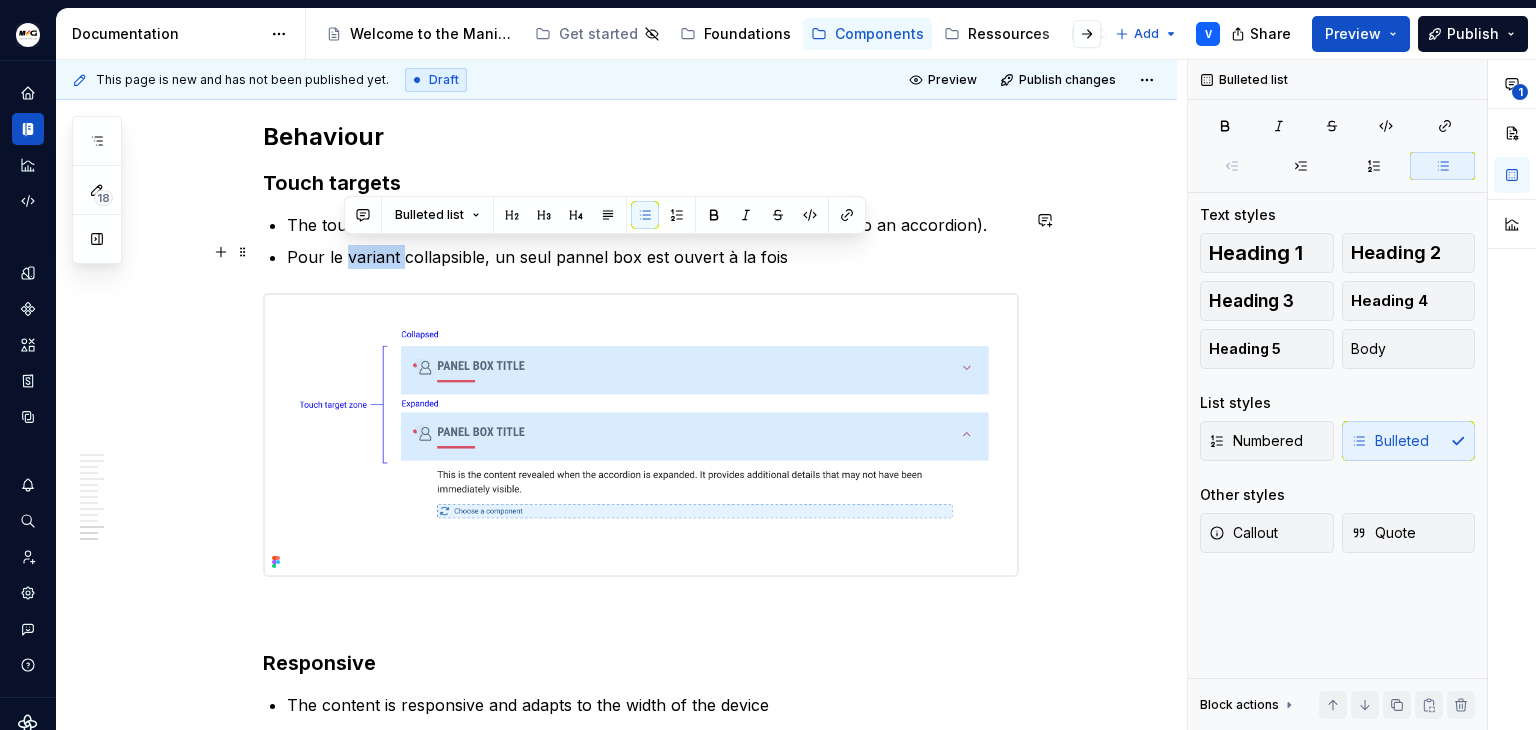 click on "Pour le variant collapsible, un seul pannel box est ouvert à la fois" at bounding box center (653, 257) 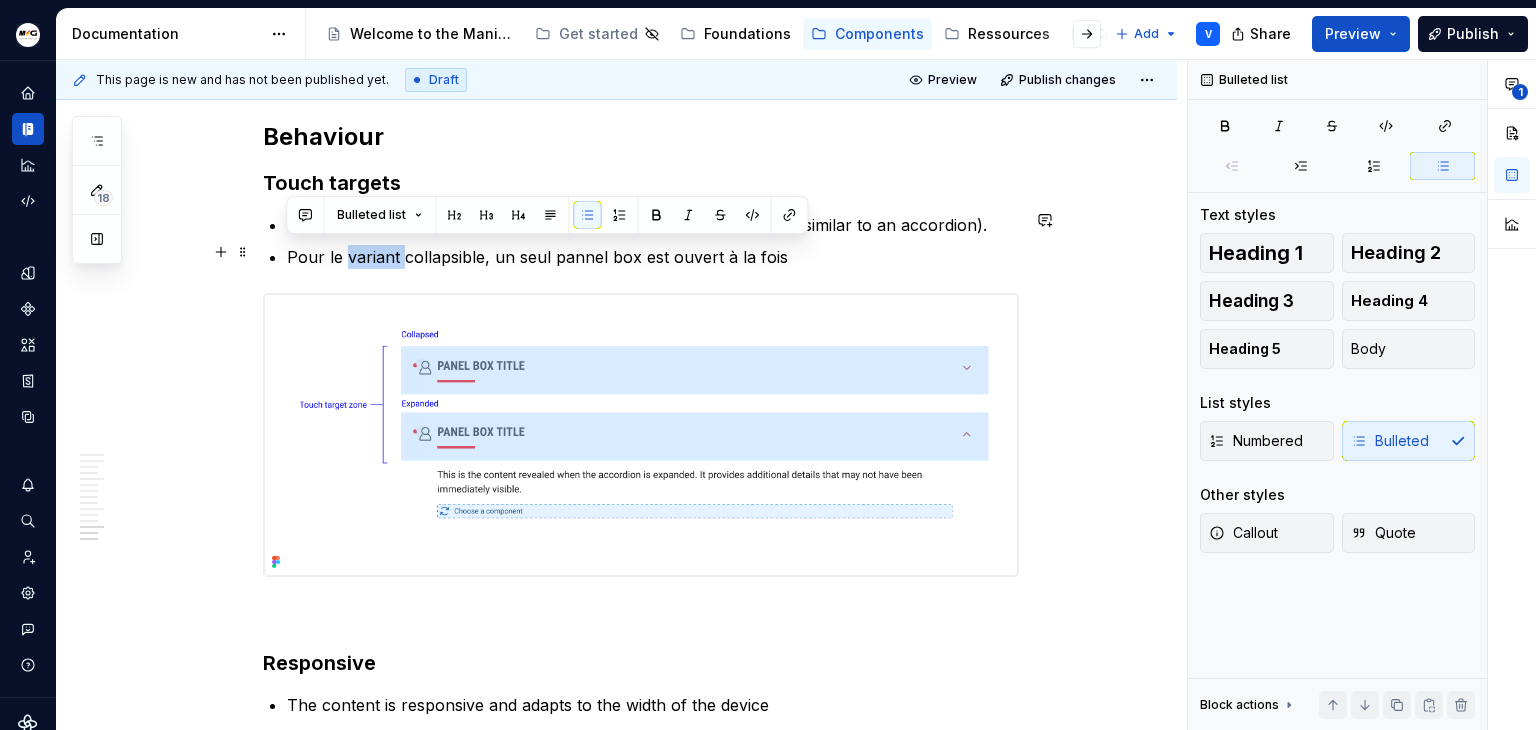 click on "Pour le variant collapsible, un seul pannel box est ouvert à la fois" at bounding box center (653, 257) 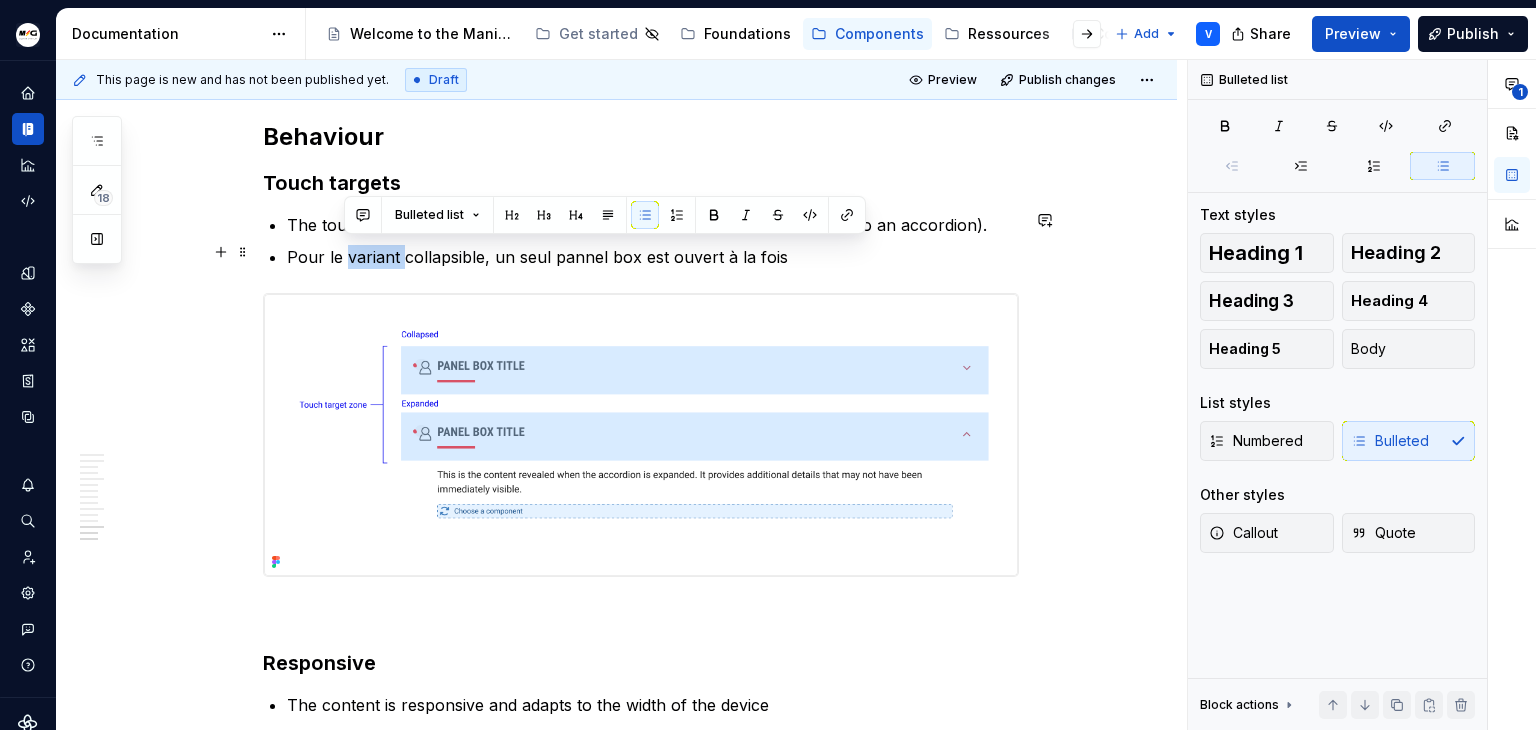 click on "Pour le variant collapsible, un seul pannel box est ouvert à la fois" at bounding box center (653, 257) 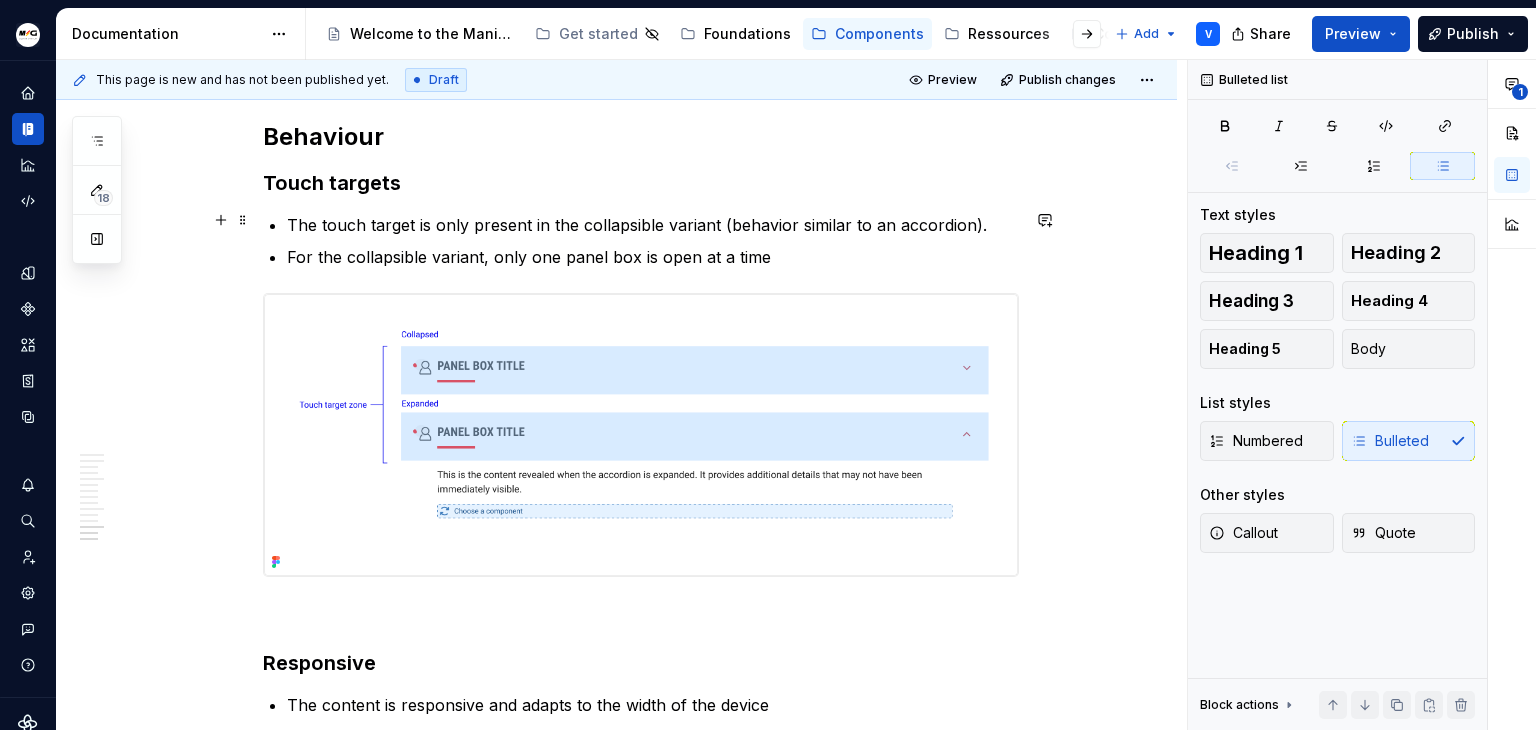 click on "Anatomy Heading  : top area containing the title, icon, decorative line, and action buttons Panel  : free content area that can contain any component (checkbox, table, text…) Title  : the title of the panel box Decoration line : a decorative bar adapted to the brand color Icon decorative : icon representing the content of the panel box, with a background adapted to the brand color Action zone : buttons allowing the user to perform actions related to the content Best practices When to use Cadrer un sujet spécifique:  “My informations”, “My fleet”, “Manage my services”, … Structurer visuellement : regroupe clairement un titre et son contenu explicatif ou fonctionnel Uniformiser l’apparence du contenu : représente des sections similaires dans une page Hiérarchiser une page : délimite des zones distinctes dans la page (header, panel box, footer) When to not use Contenu simple ou isolé  : text compréhensible sans encadrement (ex: titre principal de page, system banner) Variants  Default 1" at bounding box center (616, -1371) 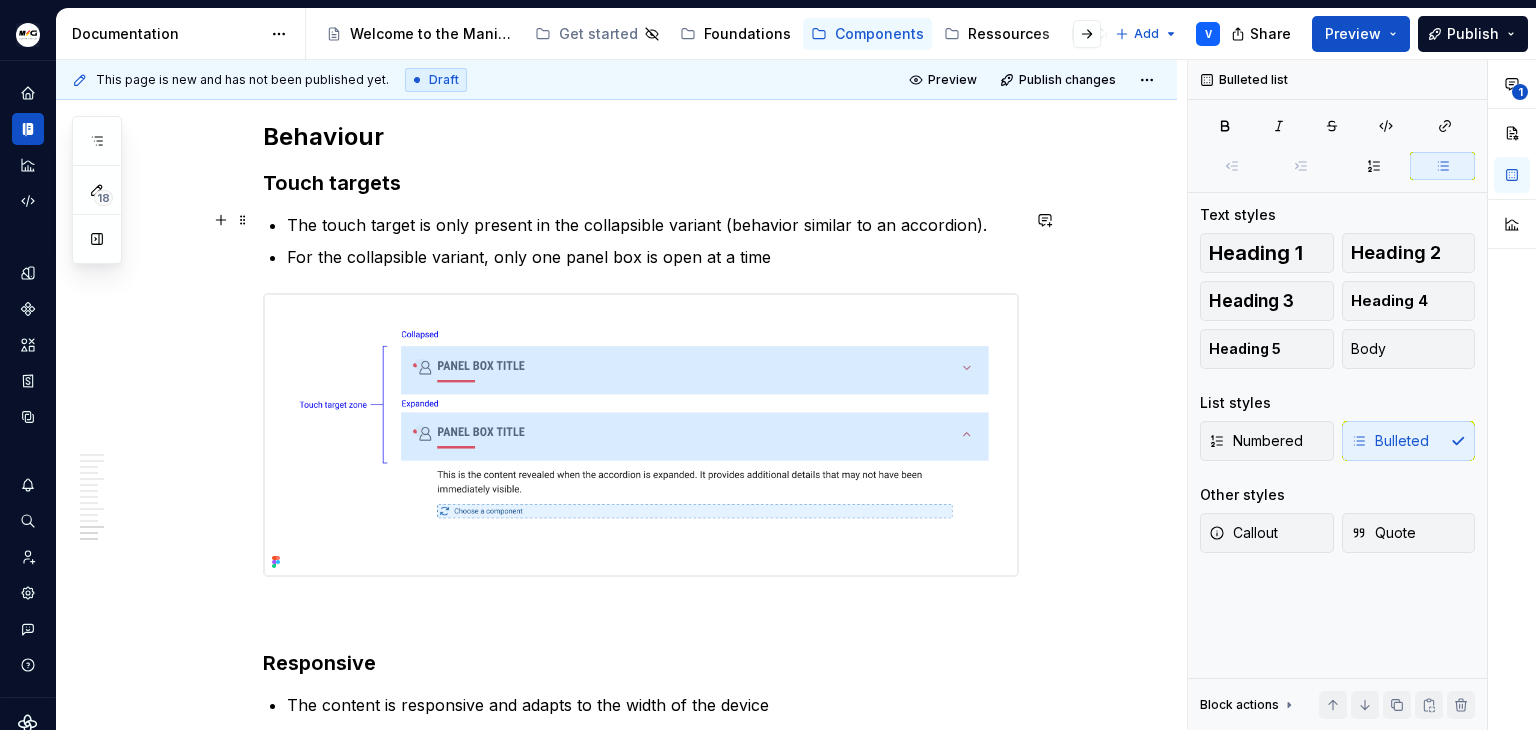 click on "The touch target is only present in the collapsible variant (behavior similar to an accordion)." at bounding box center (653, 225) 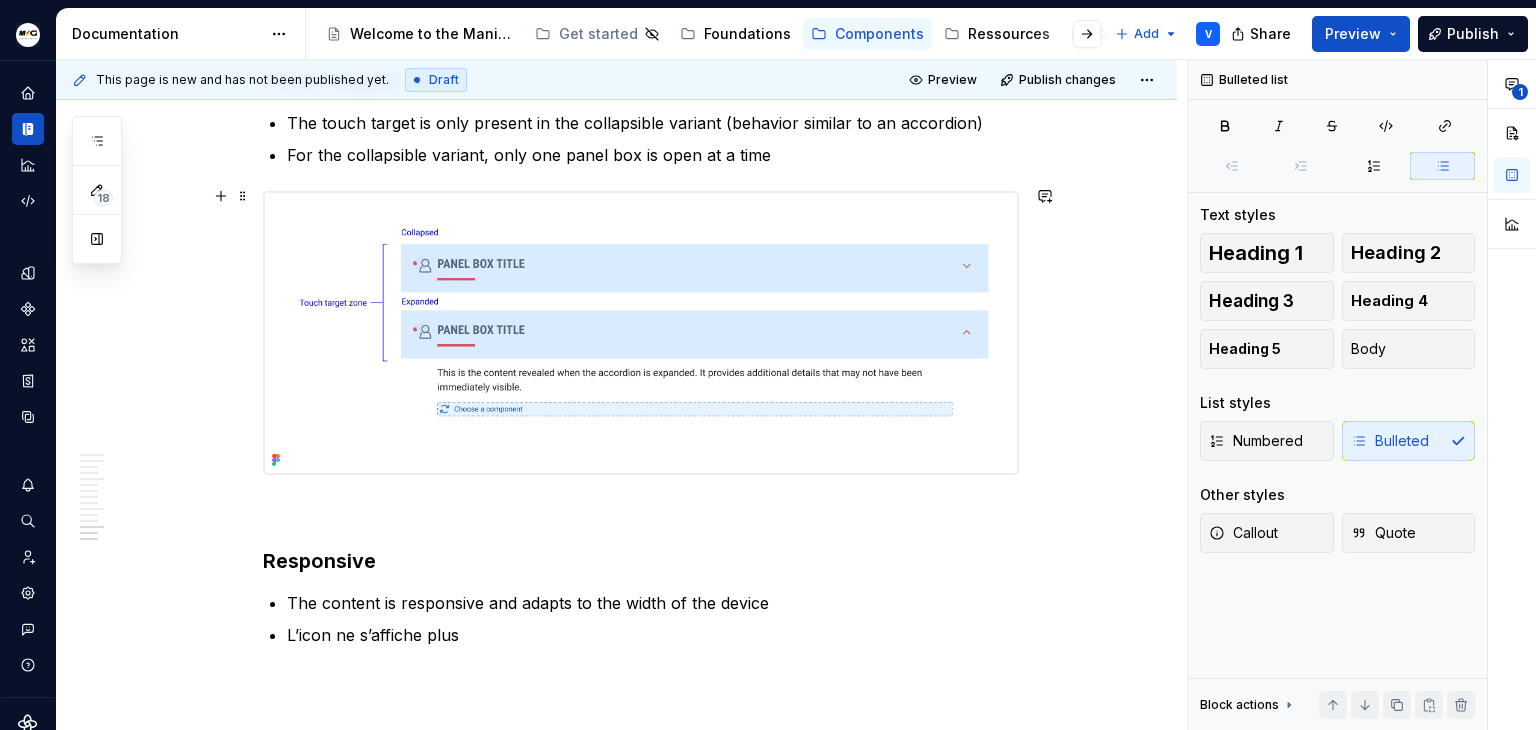scroll, scrollTop: 4352, scrollLeft: 0, axis: vertical 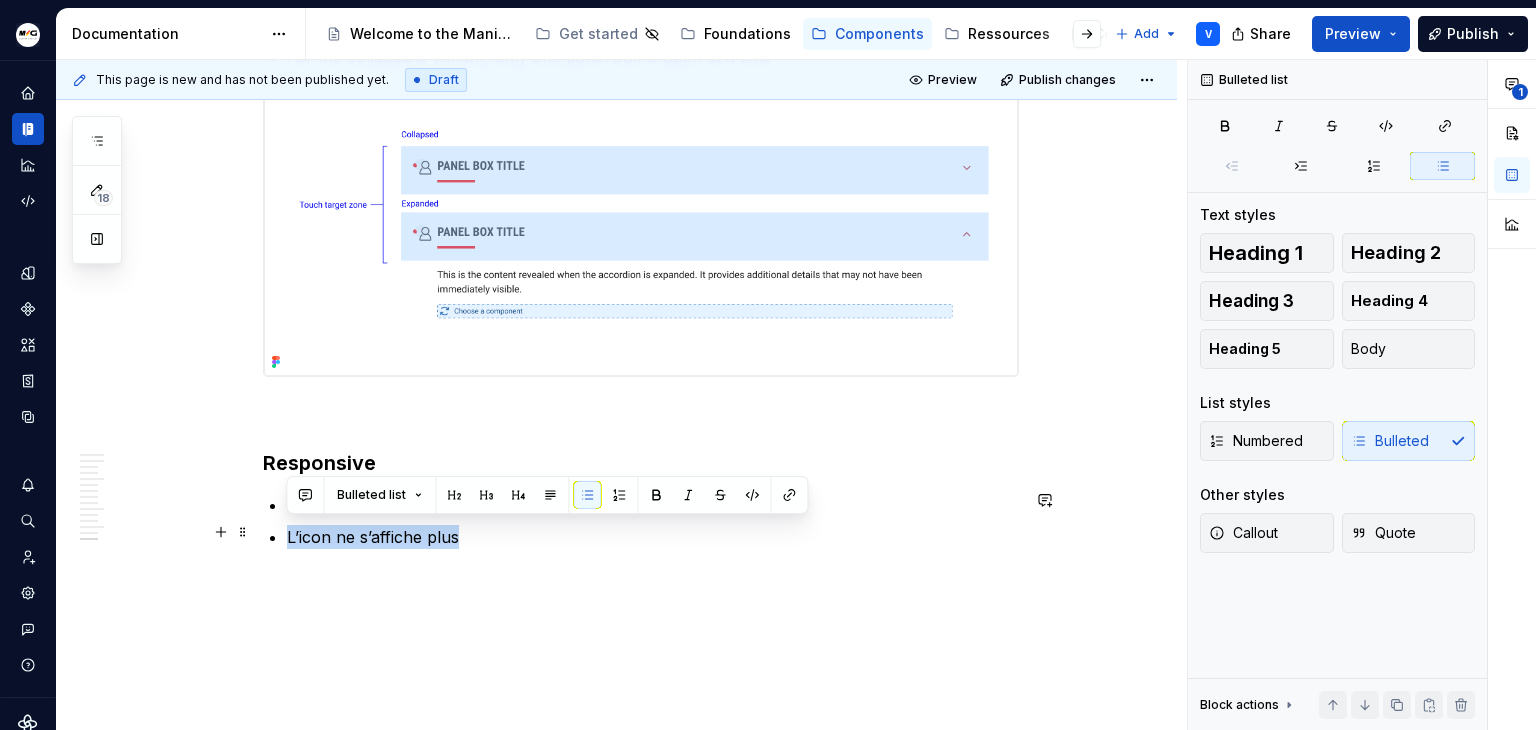 drag, startPoint x: 478, startPoint y: 530, endPoint x: 272, endPoint y: 529, distance: 206.00243 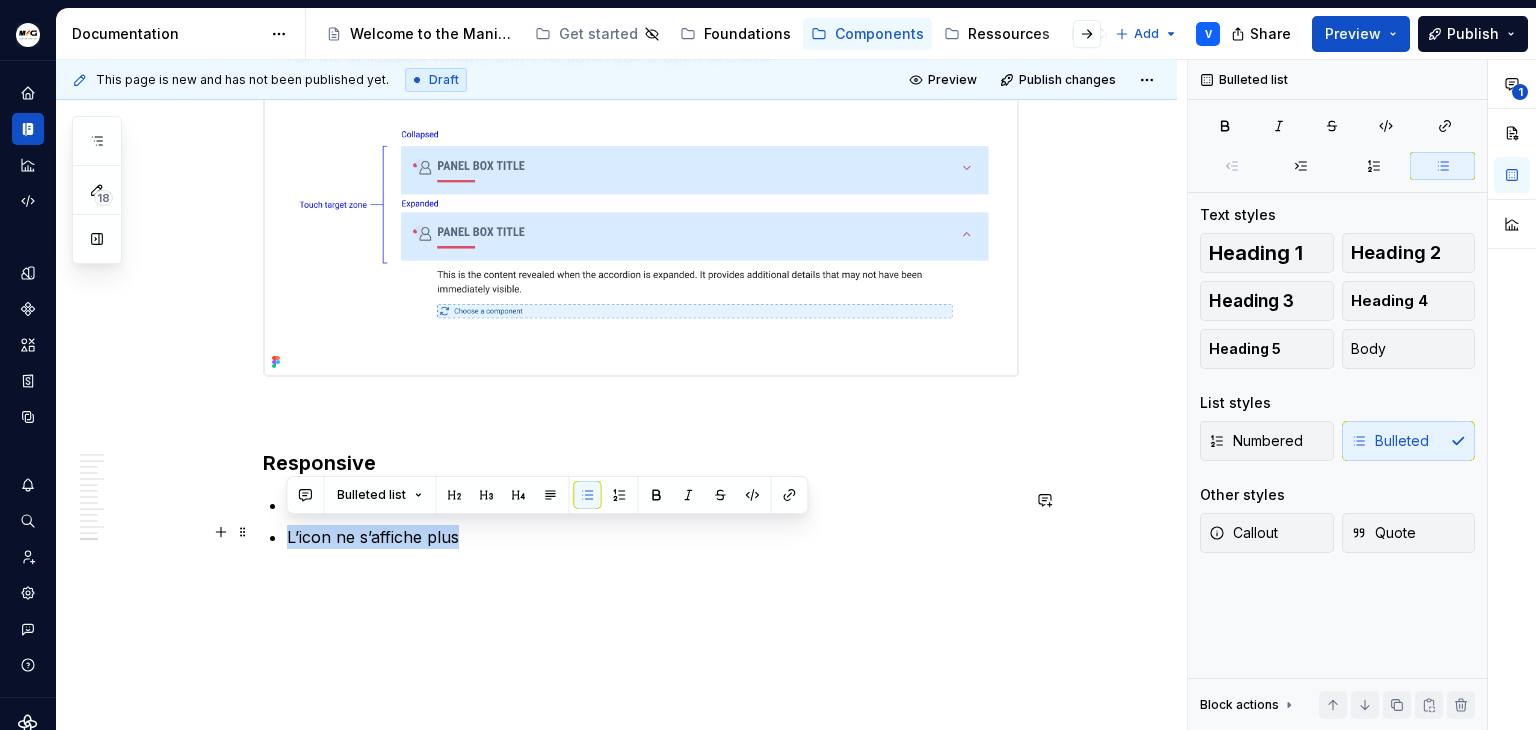 click on "L’icon ne s’affiche plus" at bounding box center [653, 537] 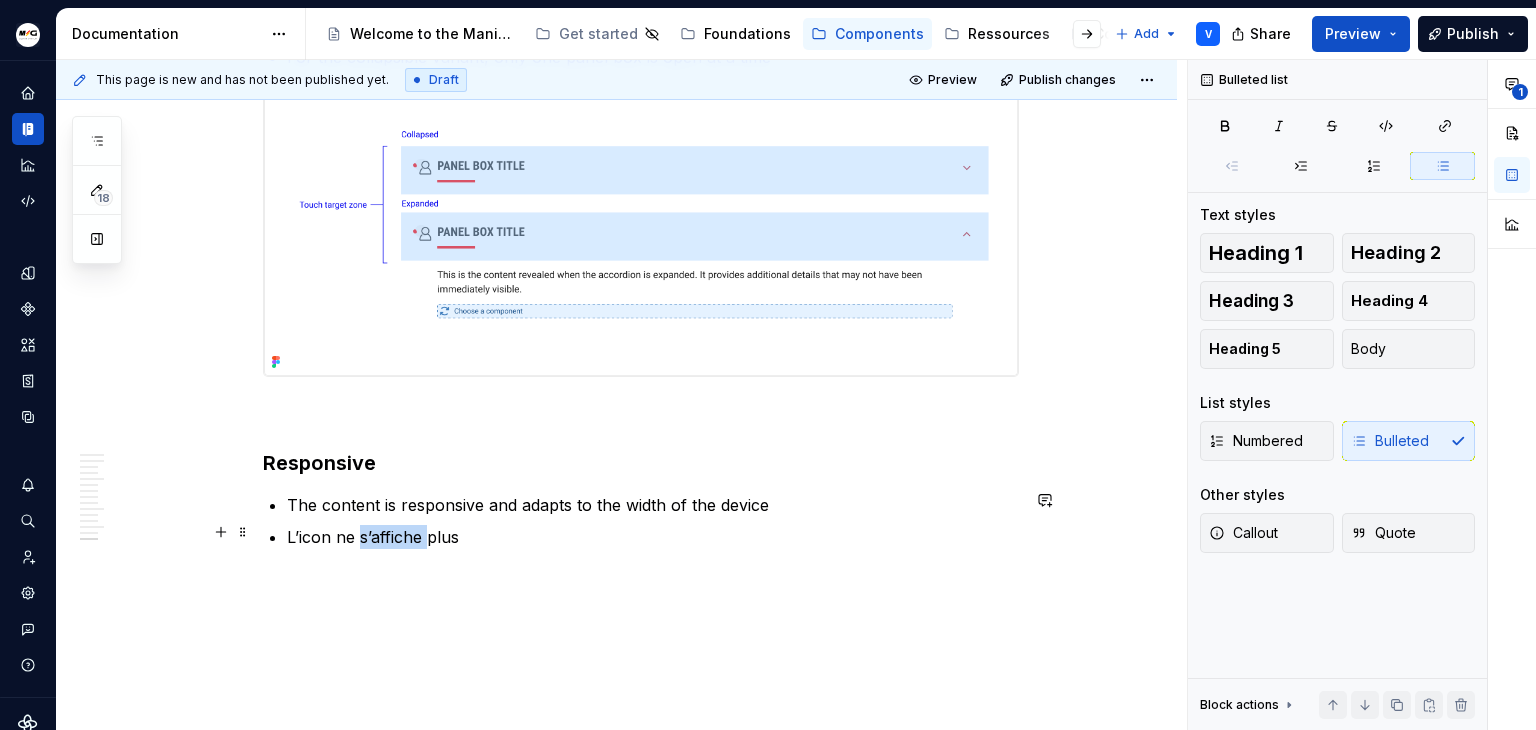 click on "L’icon ne s’affiche plus" at bounding box center (653, 537) 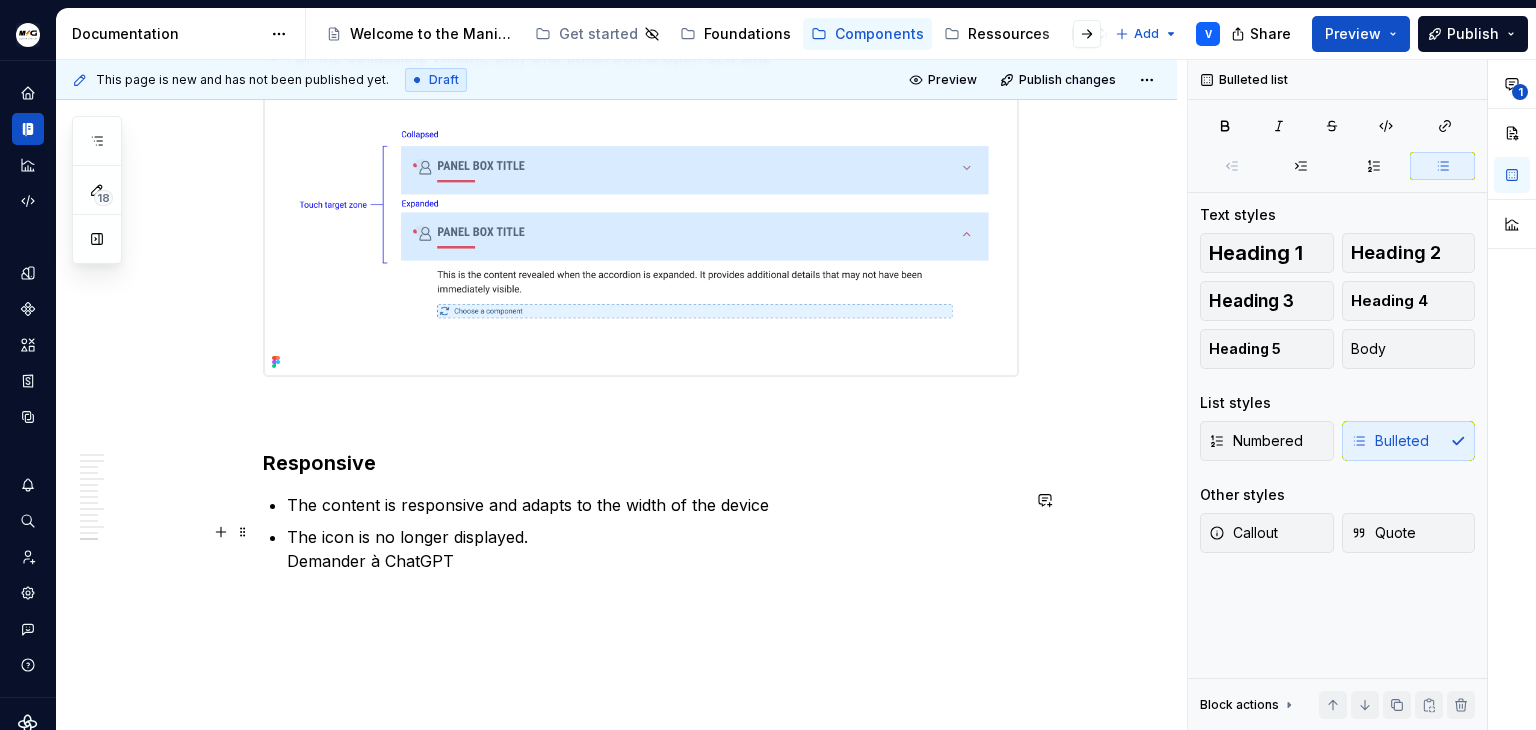click on "Anatomy Heading  : top area containing the title, icon, decorative line, and action buttons Panel  : free content area that can contain any component (checkbox, table, text…) Title  : the title of the panel box Decoration line : a decorative bar adapted to the brand color Icon decorative : icon representing the content of the panel box, with a background adapted to the brand color Action zone : buttons allowing the user to perform actions related to the content Best practices When to use Cadrer un sujet spécifique:  “My informations”, “My fleet”, “Manage my services”, … Structurer visuellement : regroupe clairement un titre et son contenu explicatif ou fonctionnel Uniformiser l’apparence du contenu : représente des sections similaires dans une page Hiérarchiser une page : délimite des zones distinctes dans la page (header, panel box, footer) When to not use Contenu simple ou isolé  : text compréhensible sans encadrement (ex: titre principal de page, system banner) Variants  Default" at bounding box center [641, -1657] 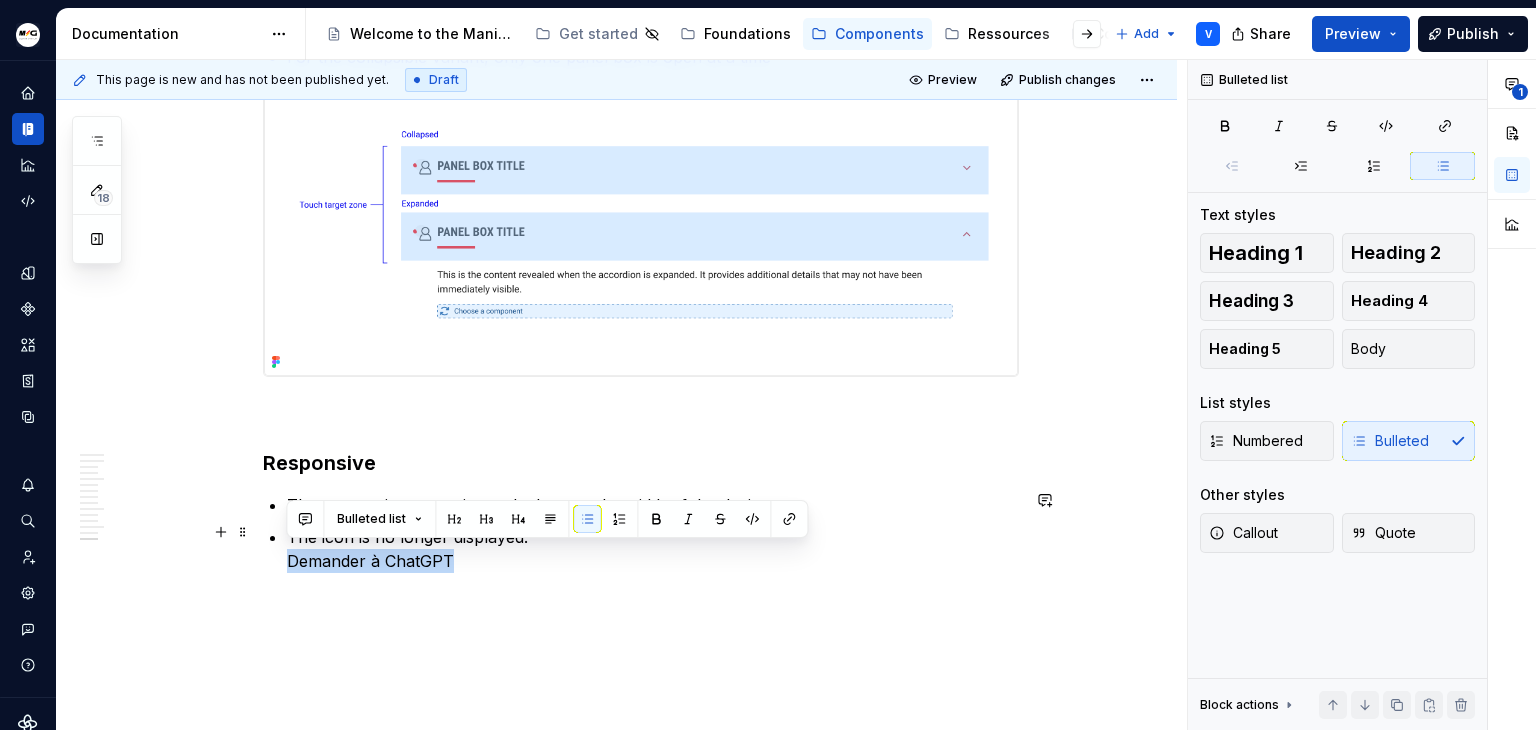 drag, startPoint x: 386, startPoint y: 548, endPoint x: 284, endPoint y: 552, distance: 102.0784 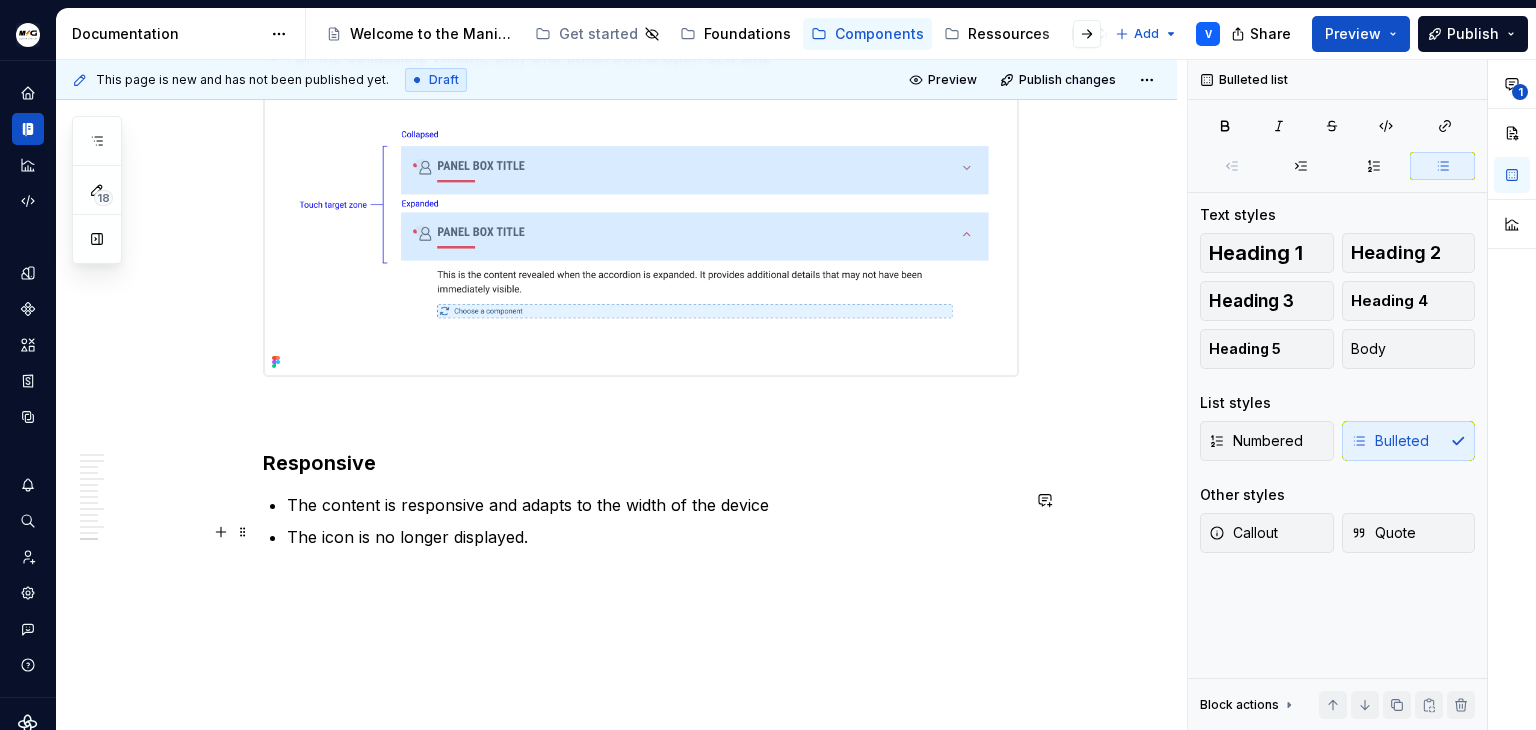 click on "The icon is no longer displayed." at bounding box center [653, 549] 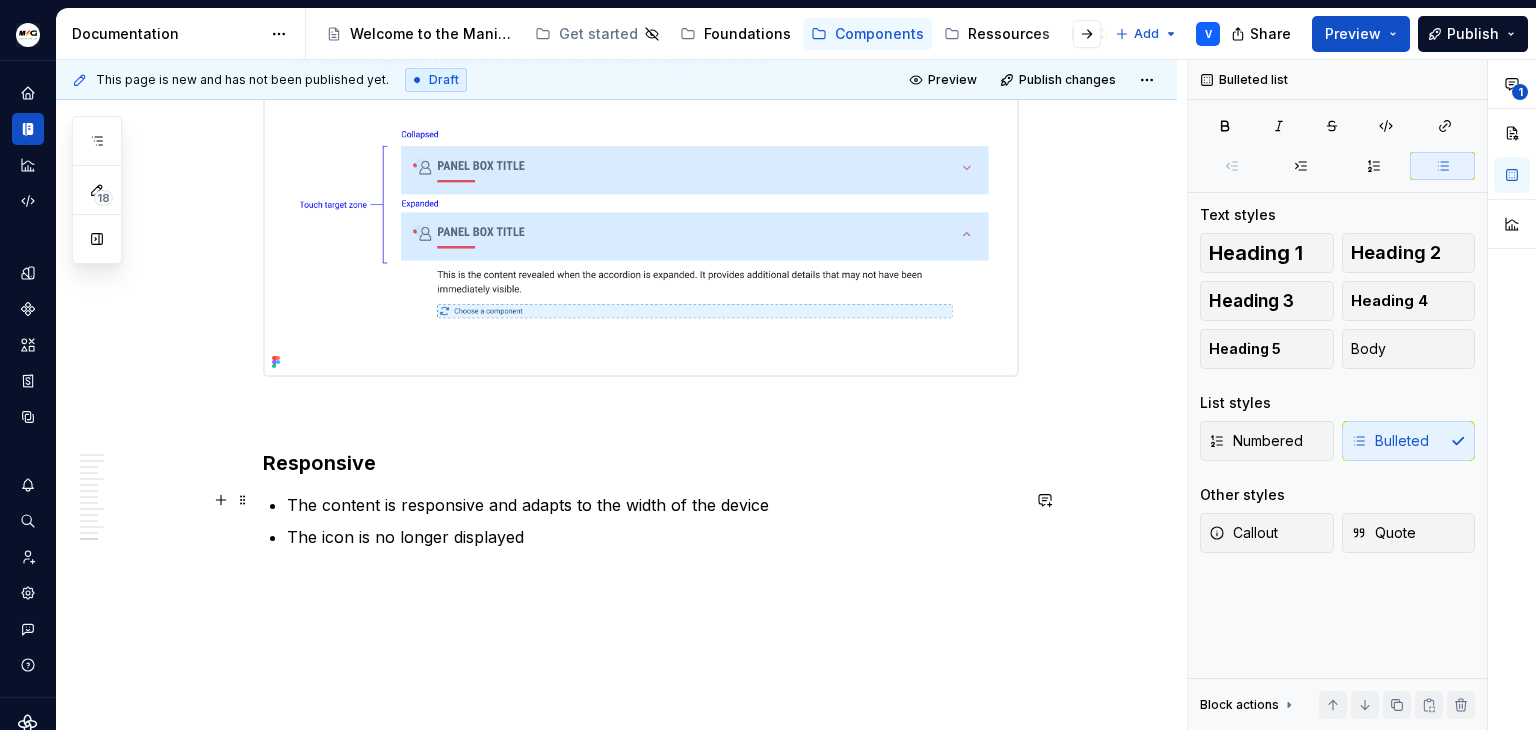 click on "The content is responsive and adapts to the width of the device" at bounding box center (653, 505) 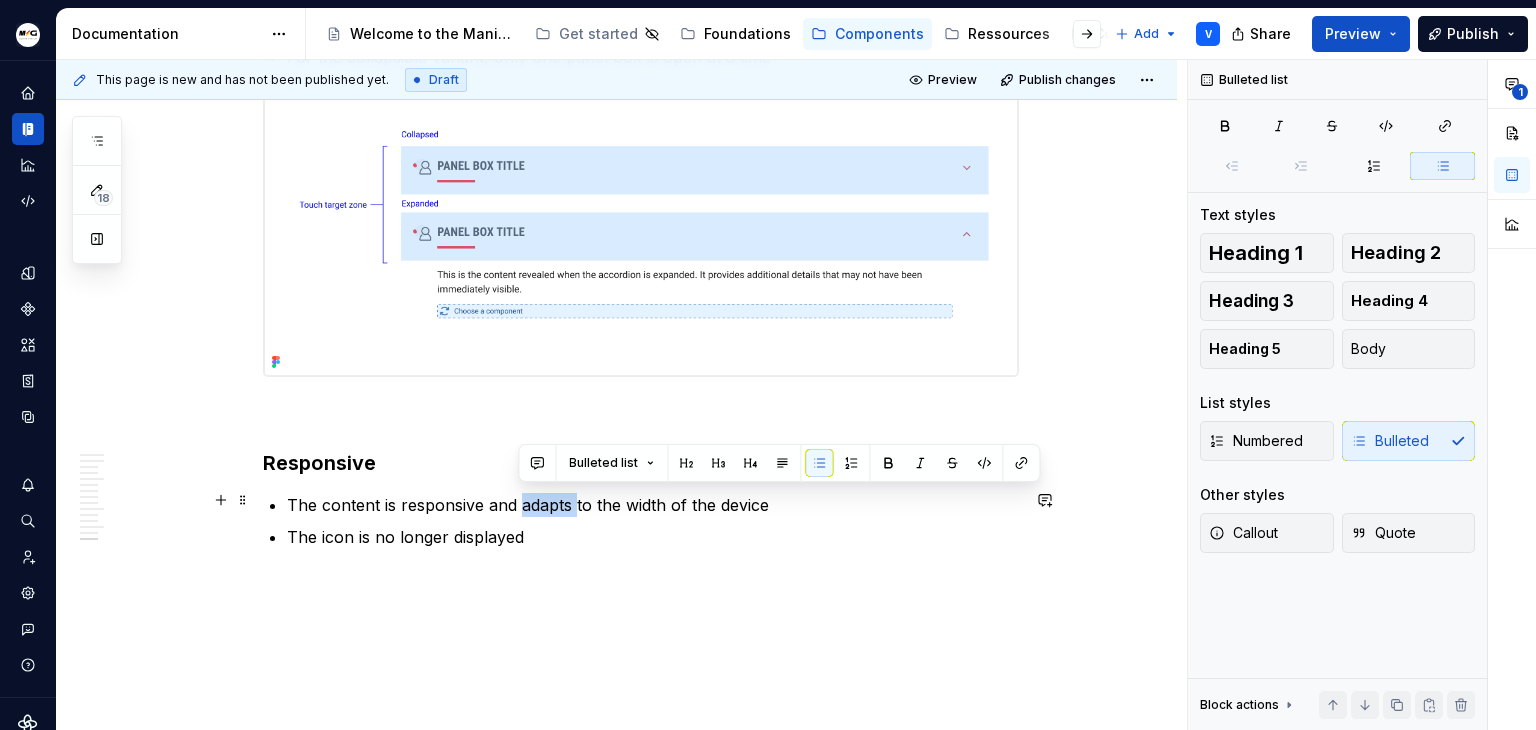 click on "The content is responsive and adapts to the width of the device" at bounding box center [653, 505] 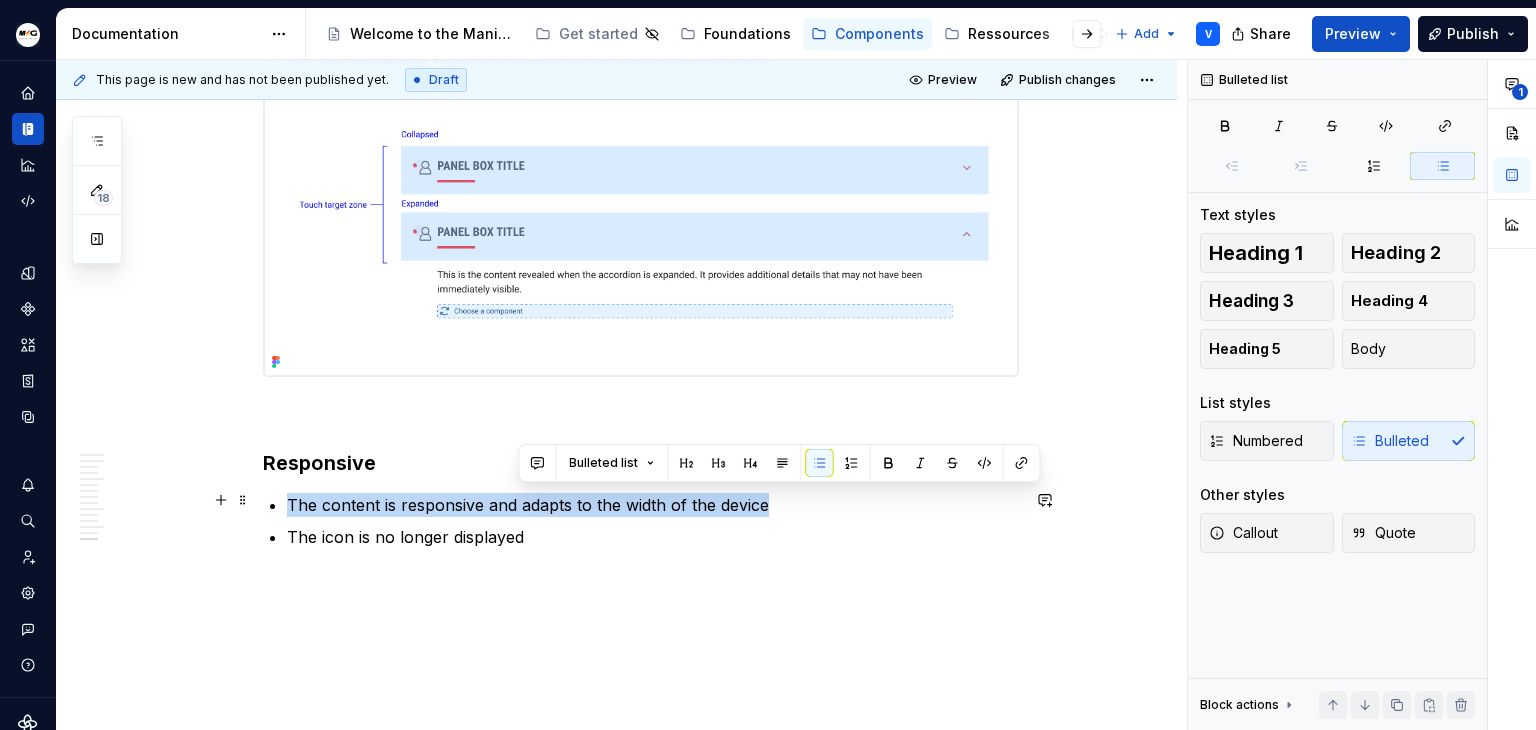 click on "The content is responsive and adapts to the width of the device" at bounding box center (653, 505) 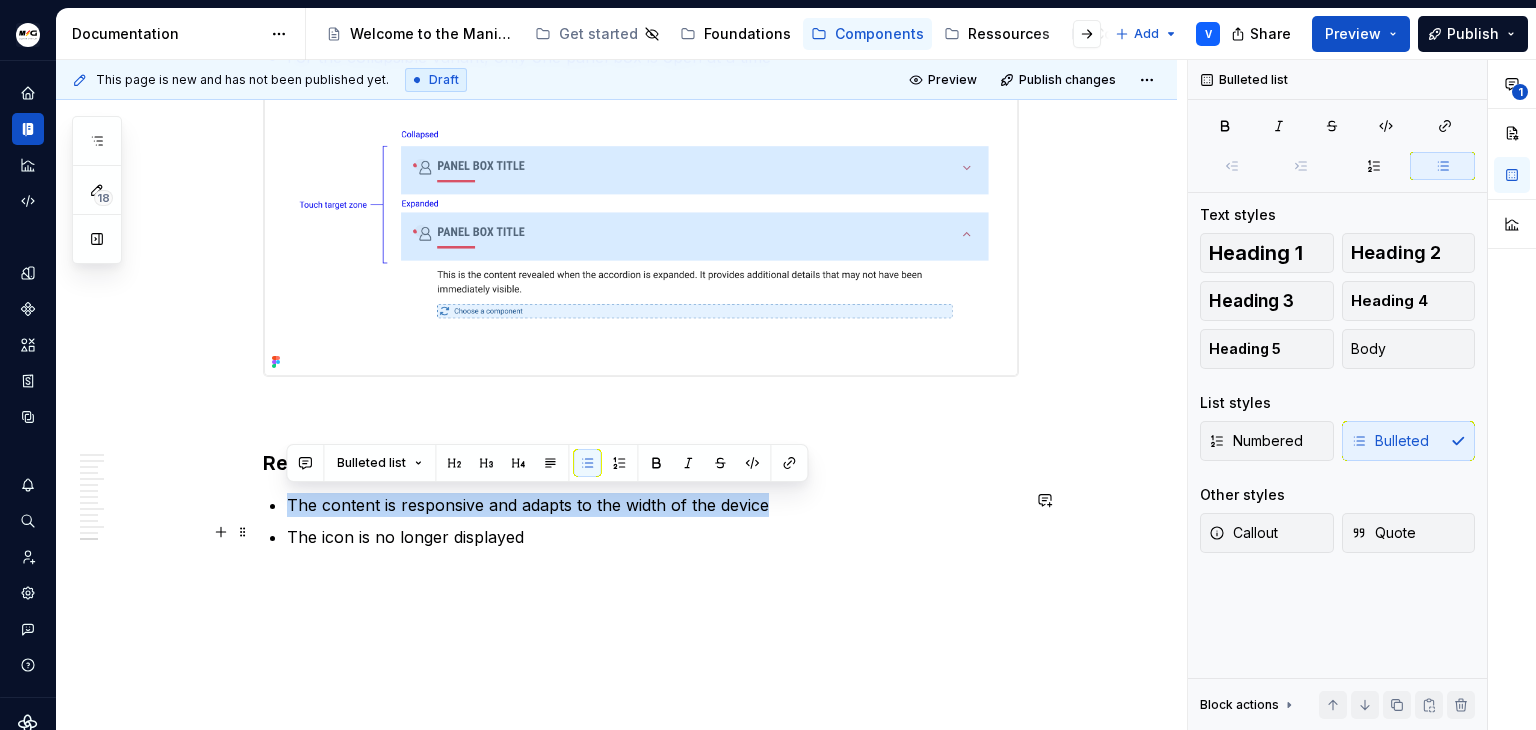 click on "The icon is no longer displayed" at bounding box center (653, 549) 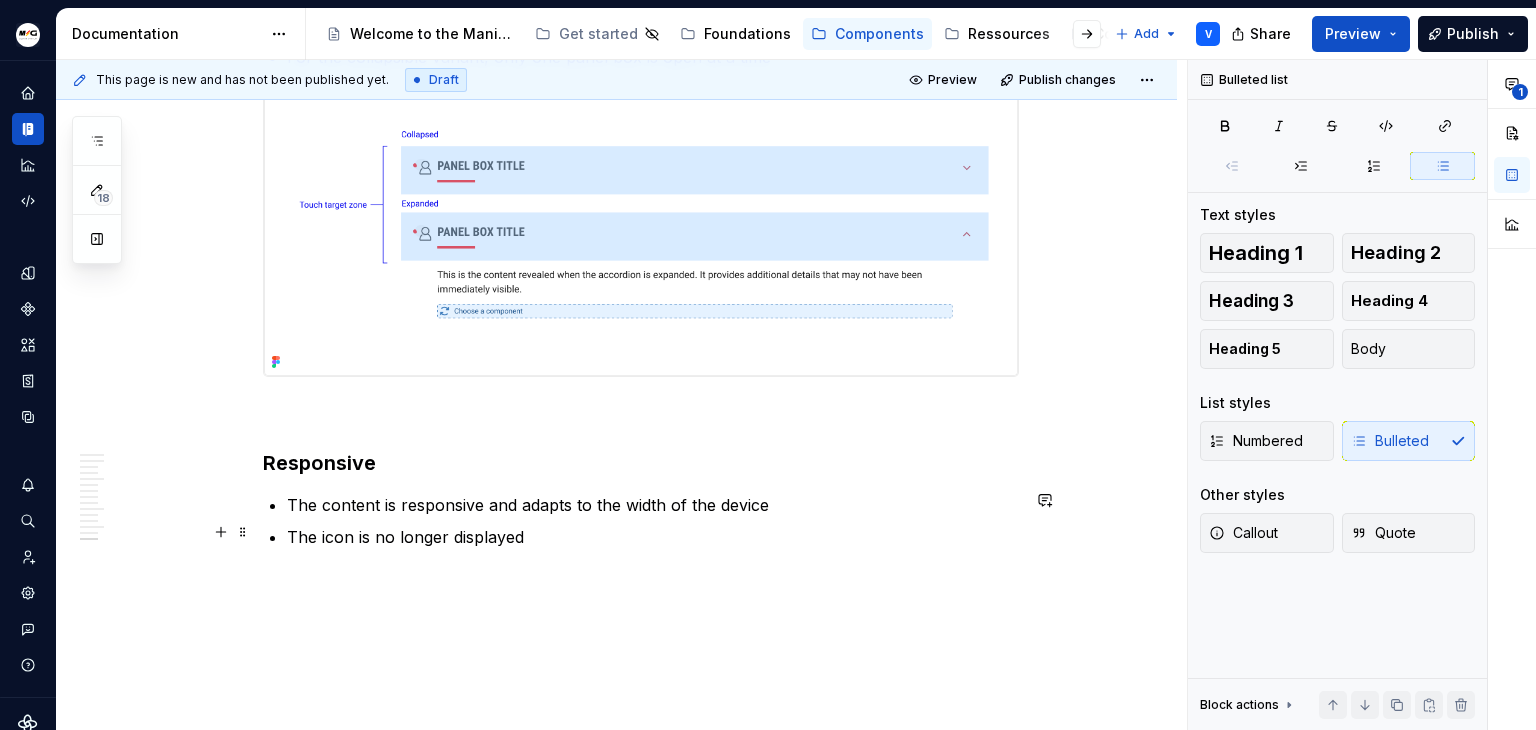 click on "The icon is no longer displayed" at bounding box center (653, 549) 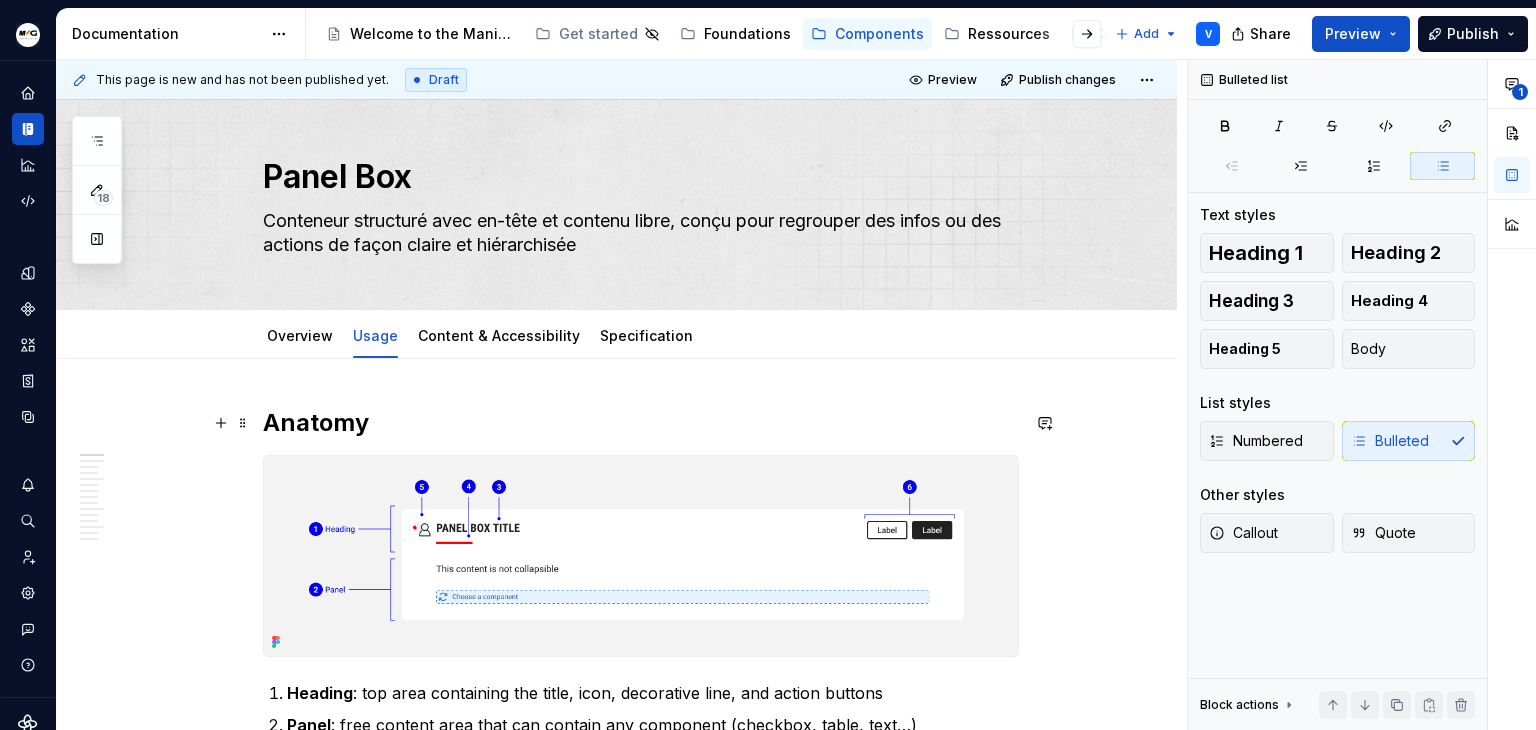 scroll, scrollTop: 0, scrollLeft: 0, axis: both 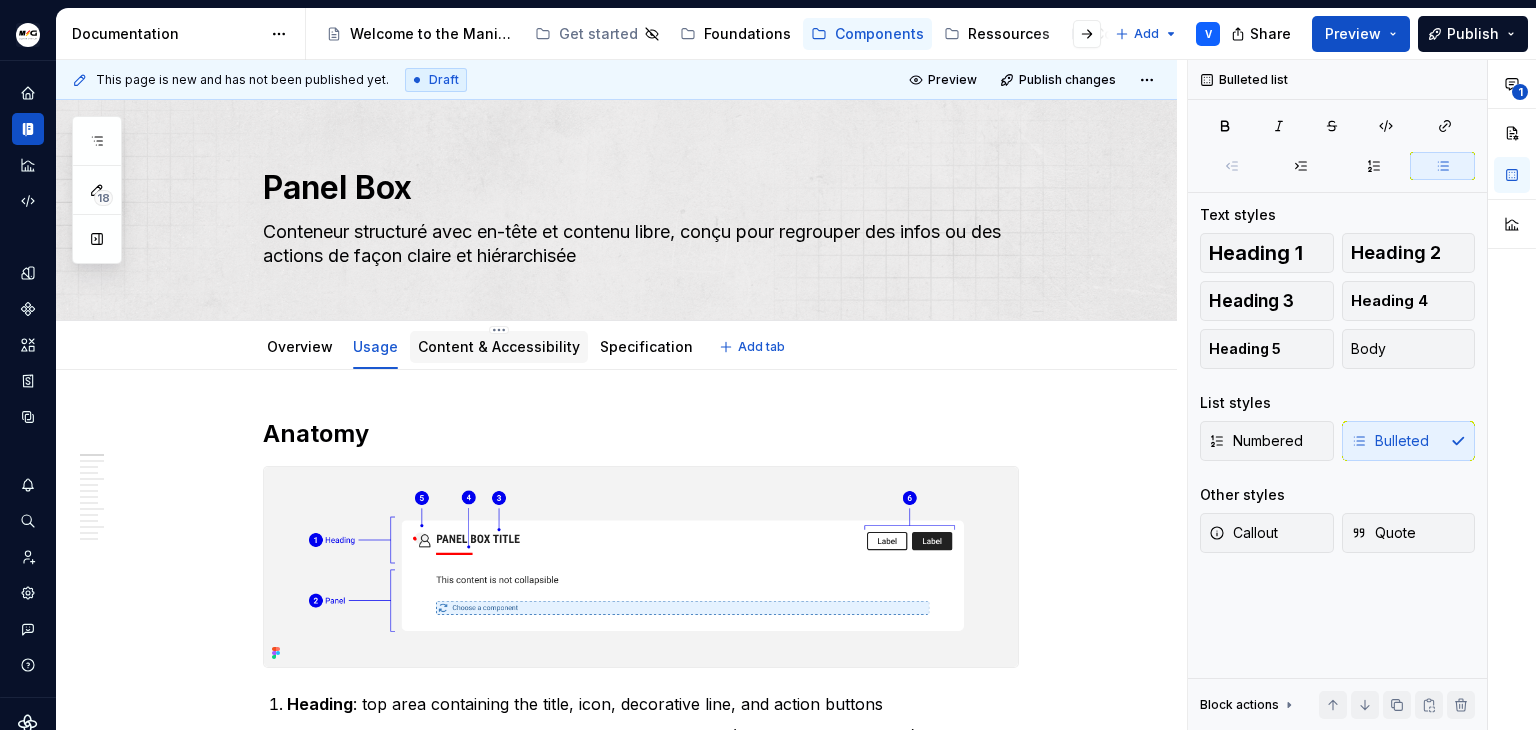click on "Content & Accessibility" at bounding box center (499, 347) 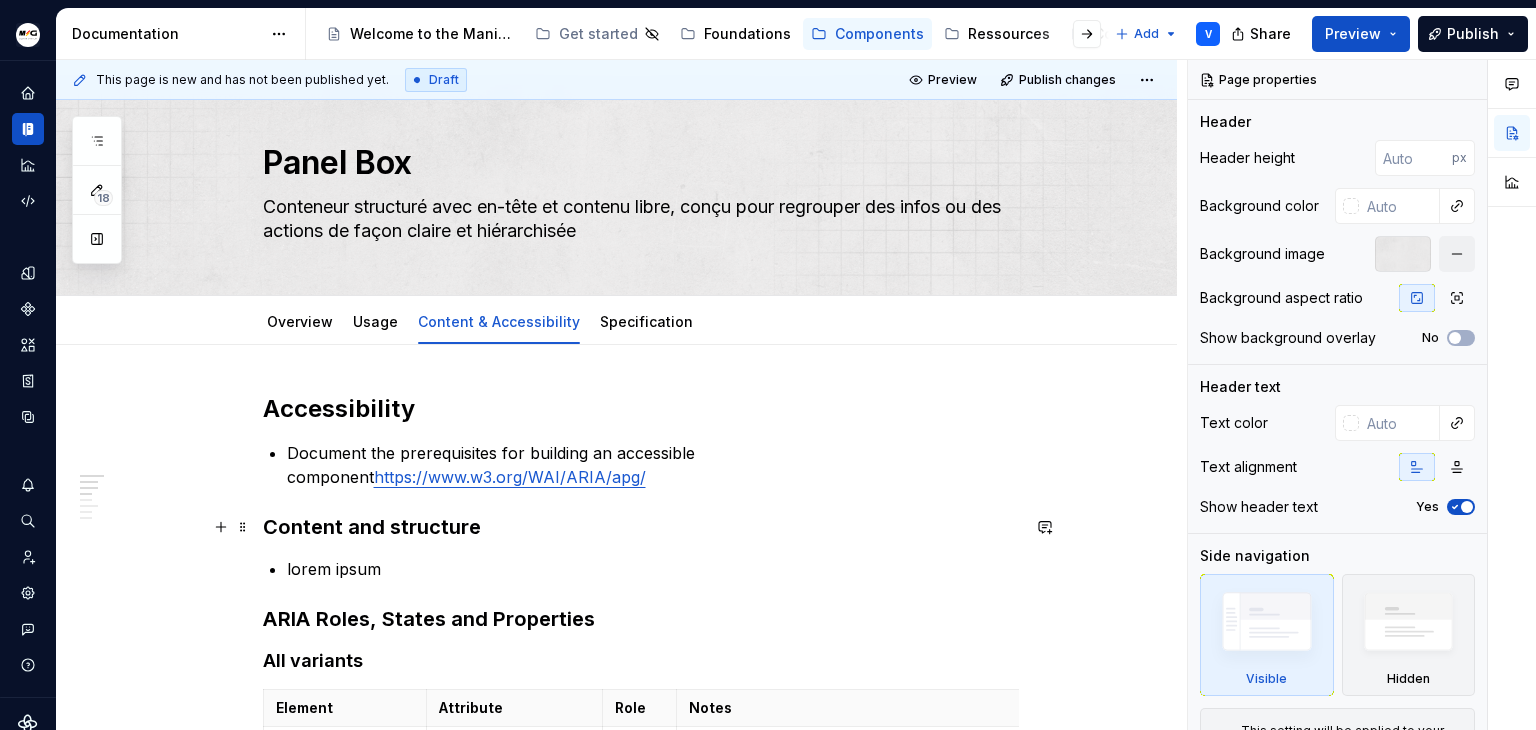 scroll, scrollTop: 0, scrollLeft: 0, axis: both 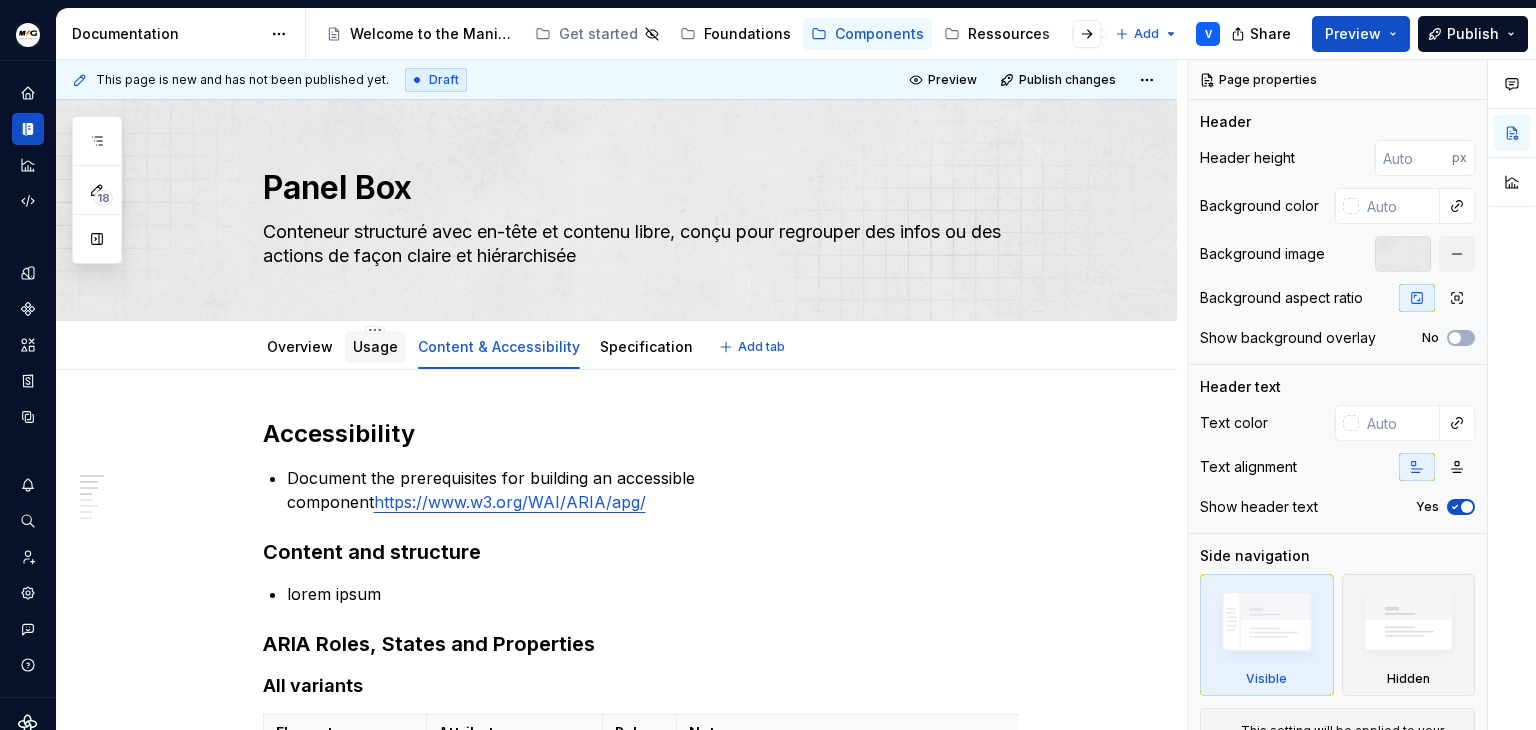 click on "Usage" at bounding box center [375, 346] 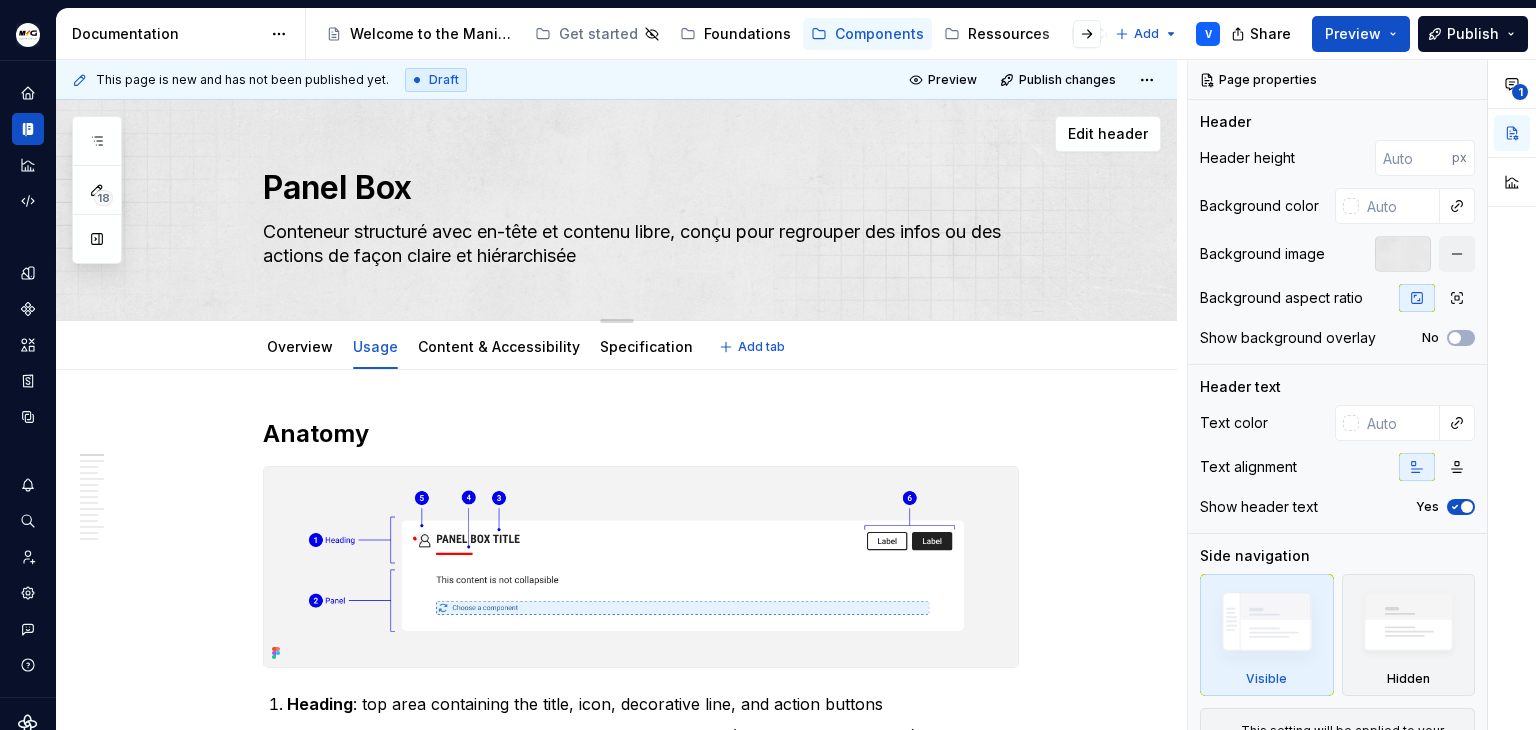 click on "Conteneur structuré avec en-tête et contenu libre, conçu pour regrouper des infos ou des actions de façon claire et hiérarchisée" at bounding box center [637, 244] 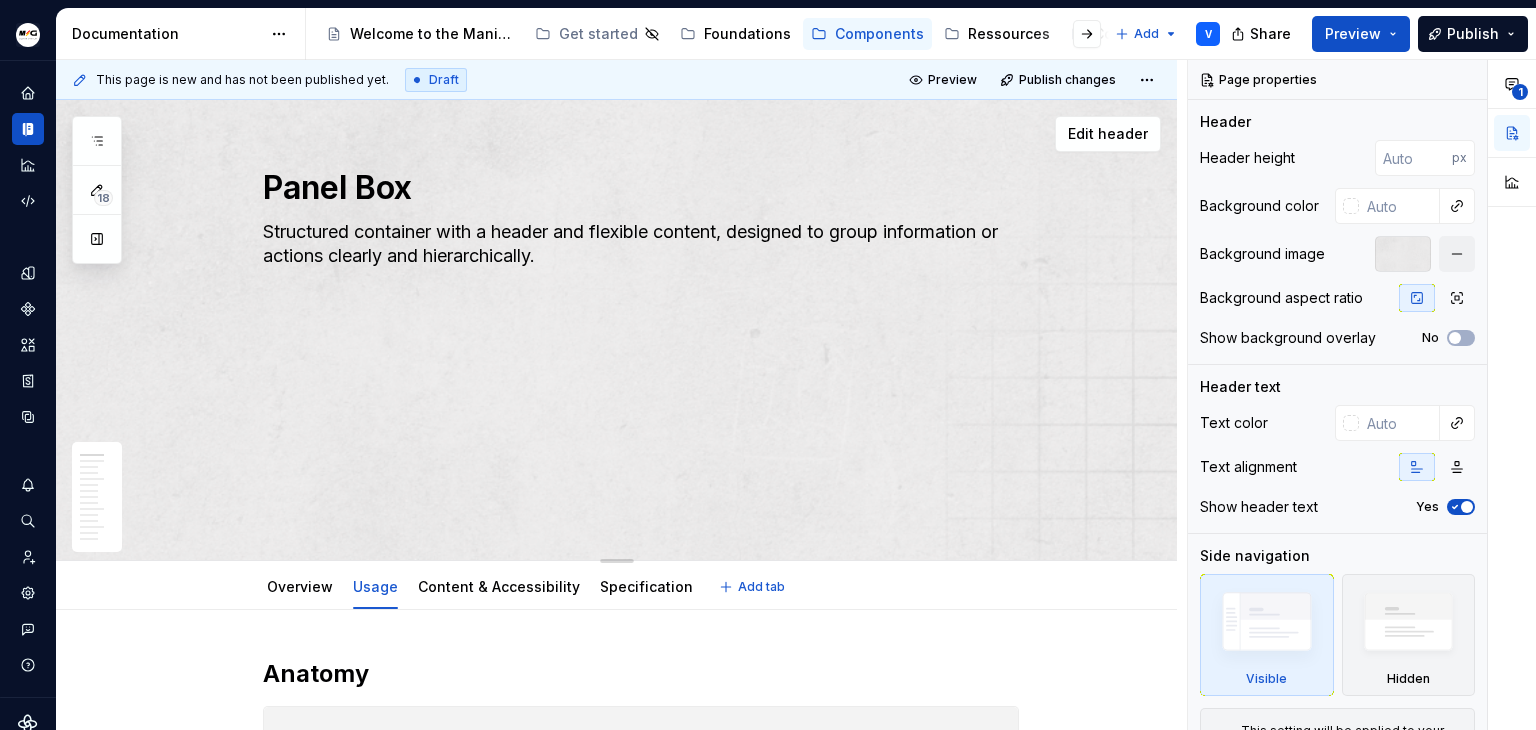 type on "*" 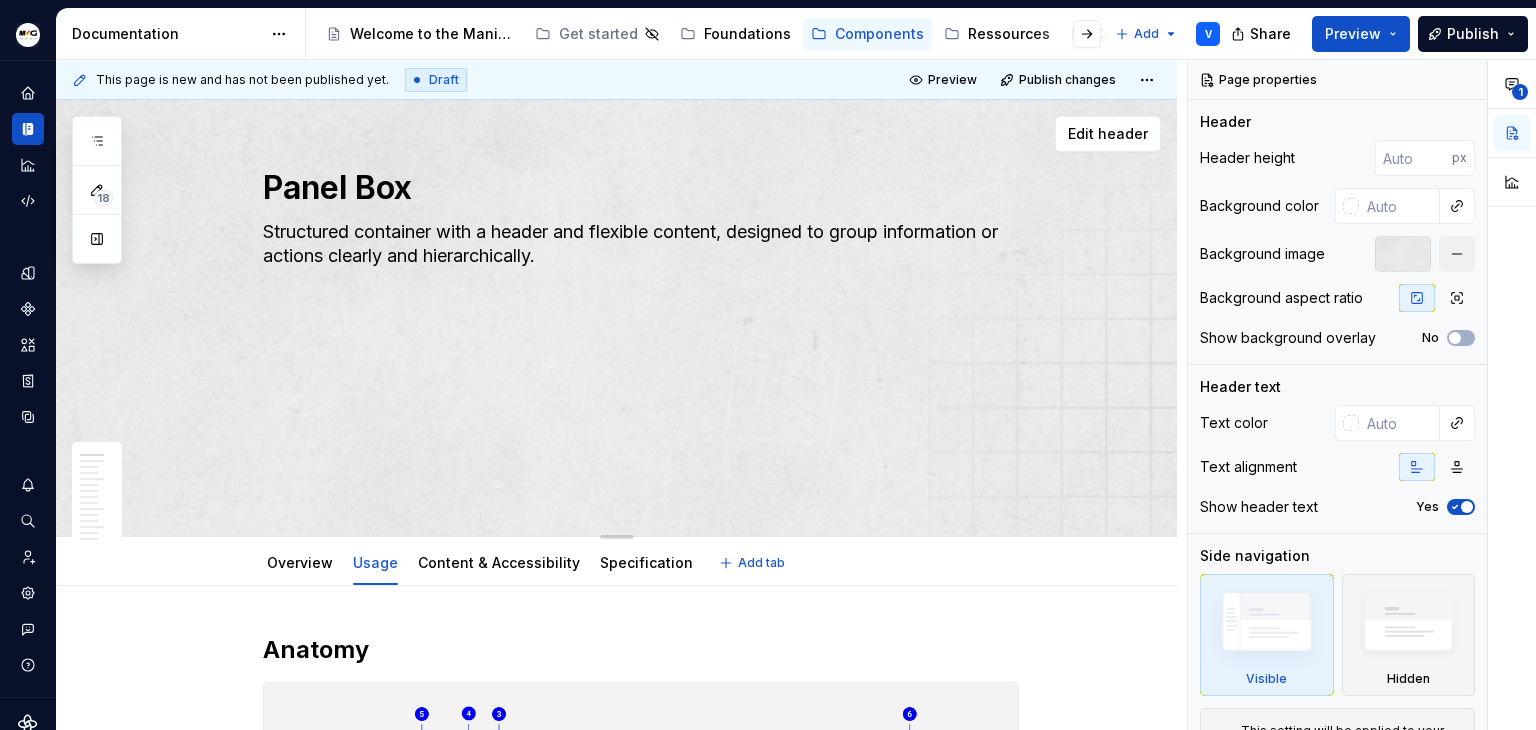 type on "*" 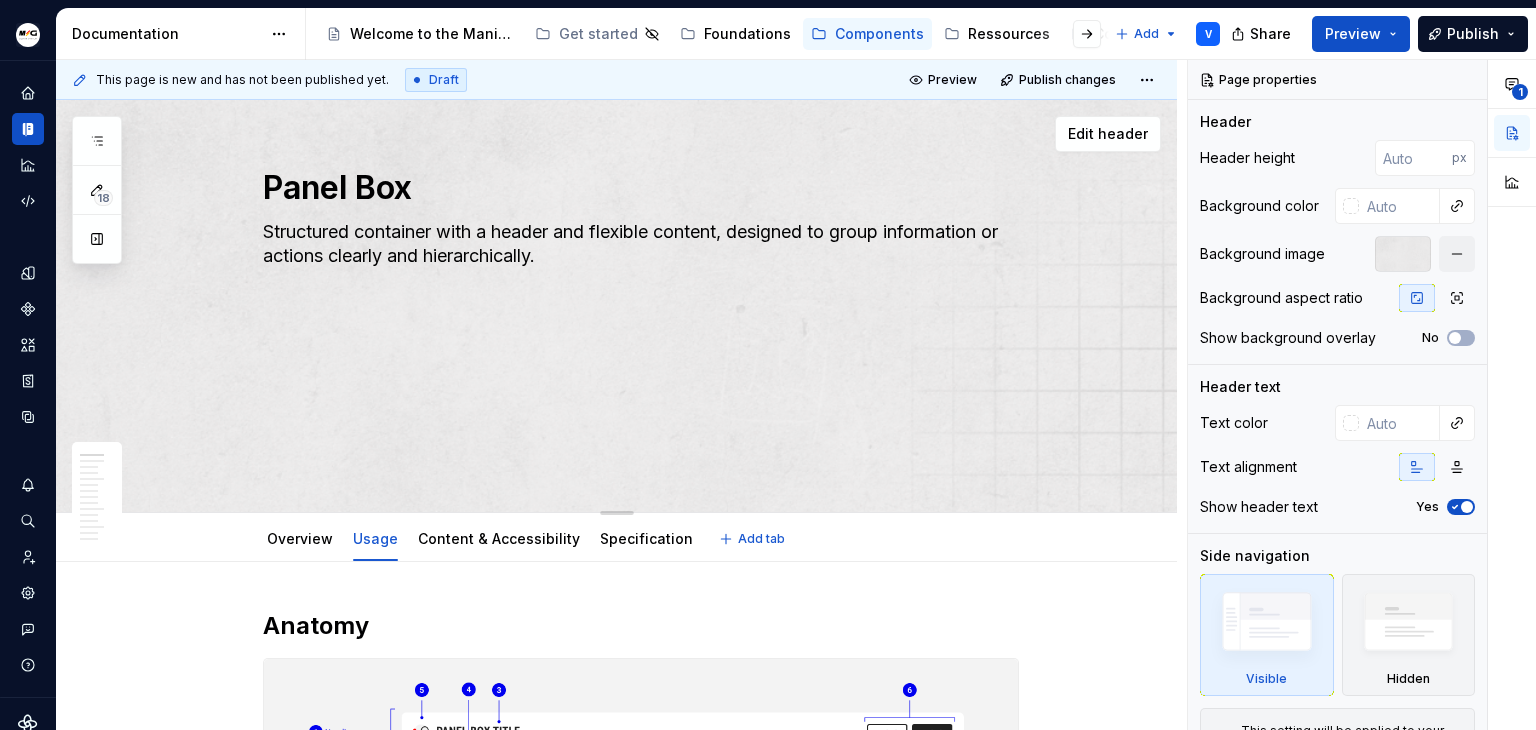 type on "*" 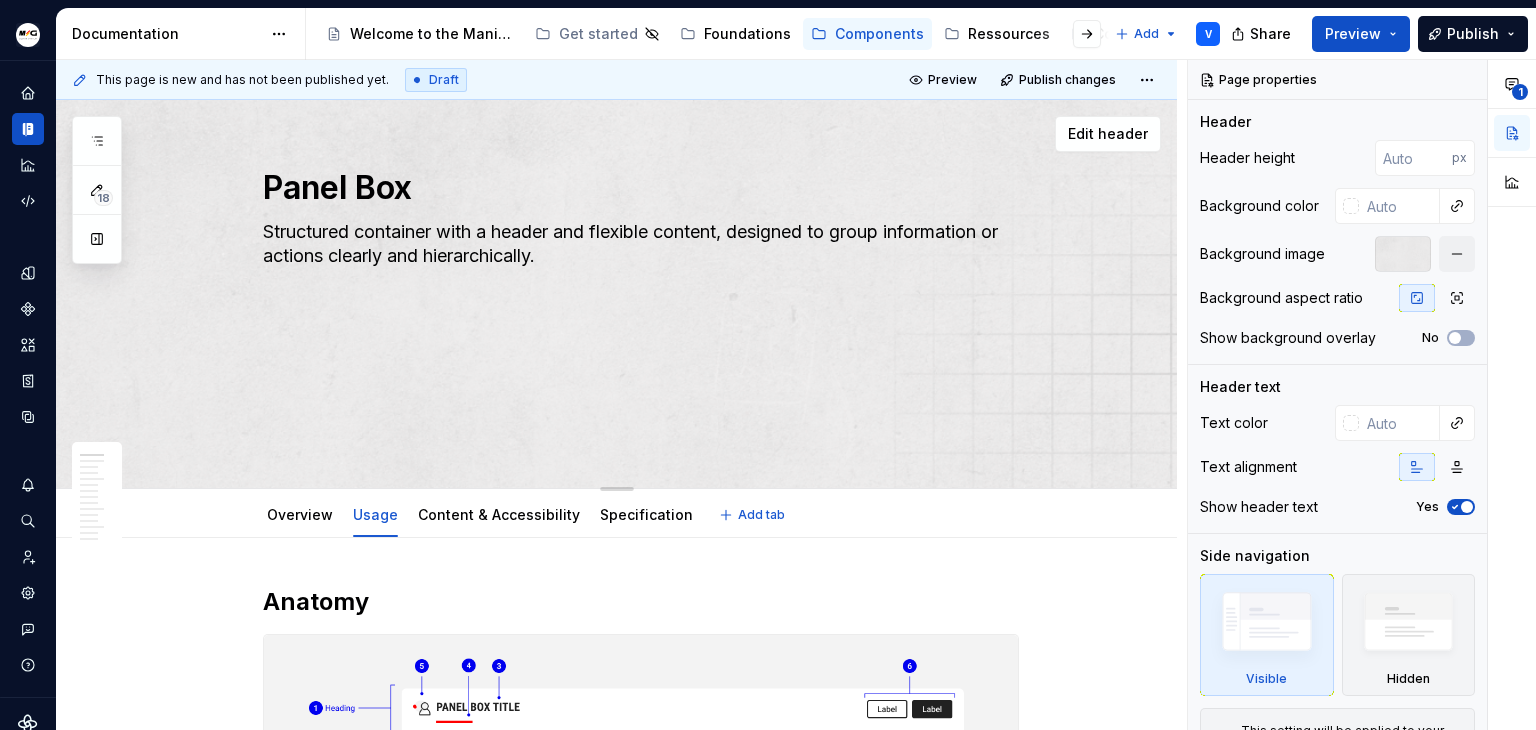 type on "*" 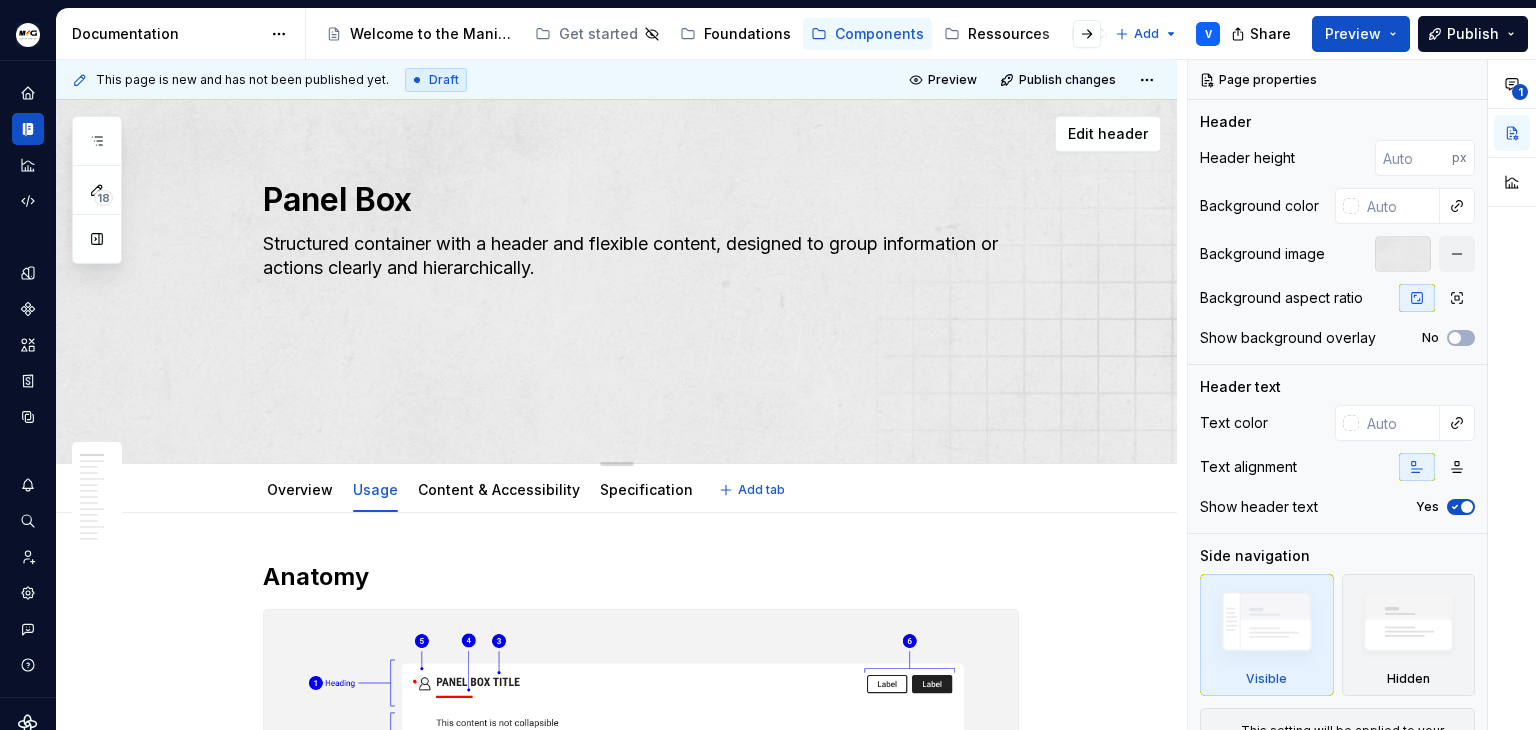 type on "*" 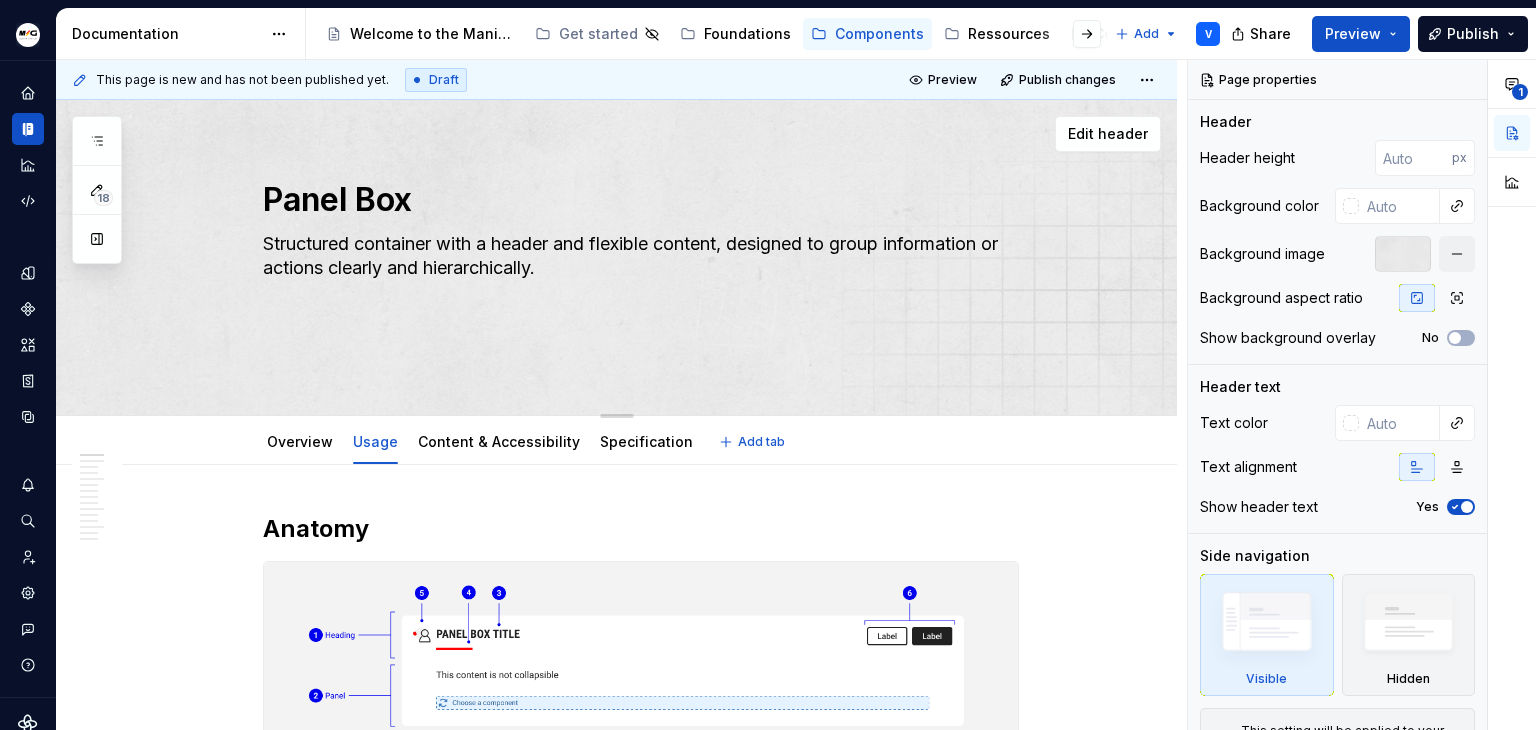 type on "*" 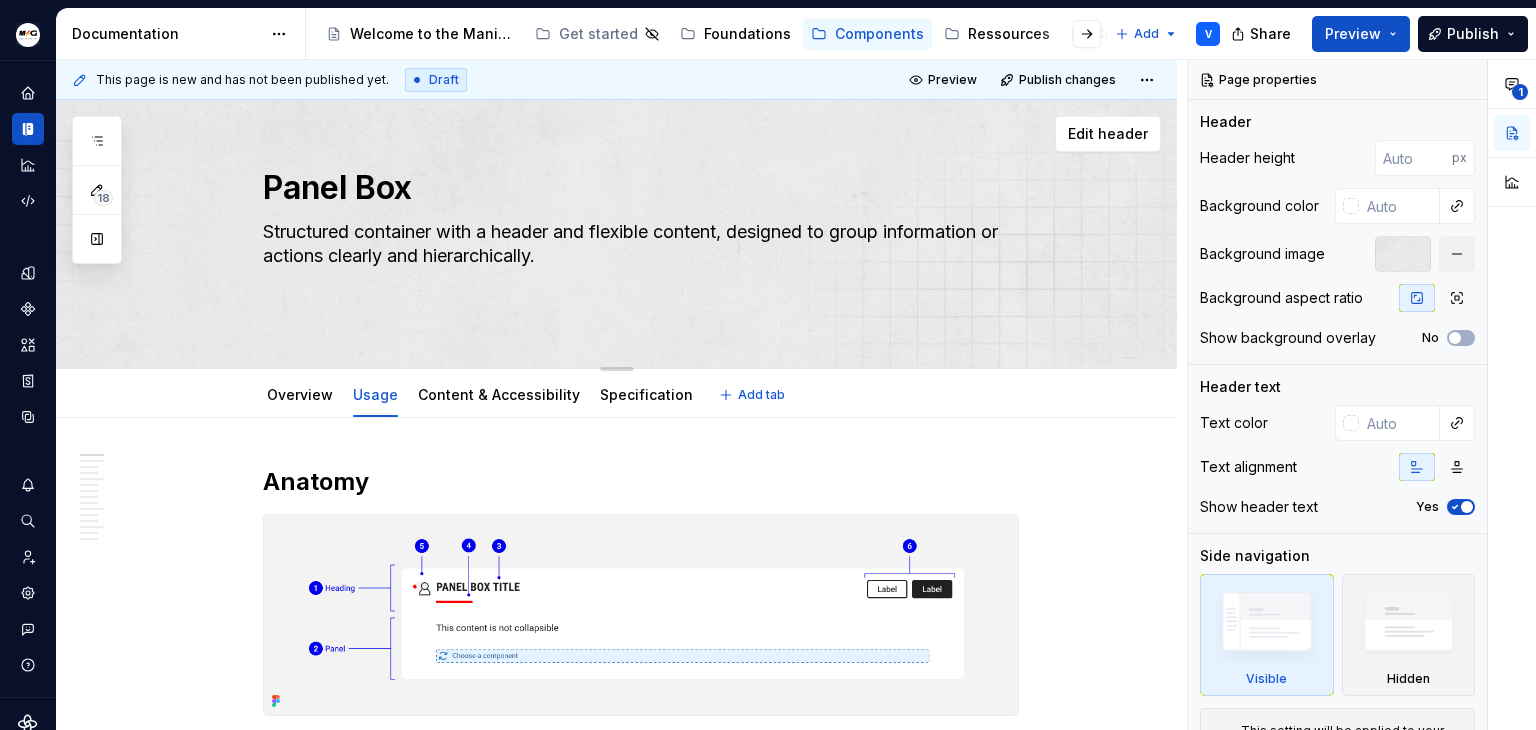 type on "*" 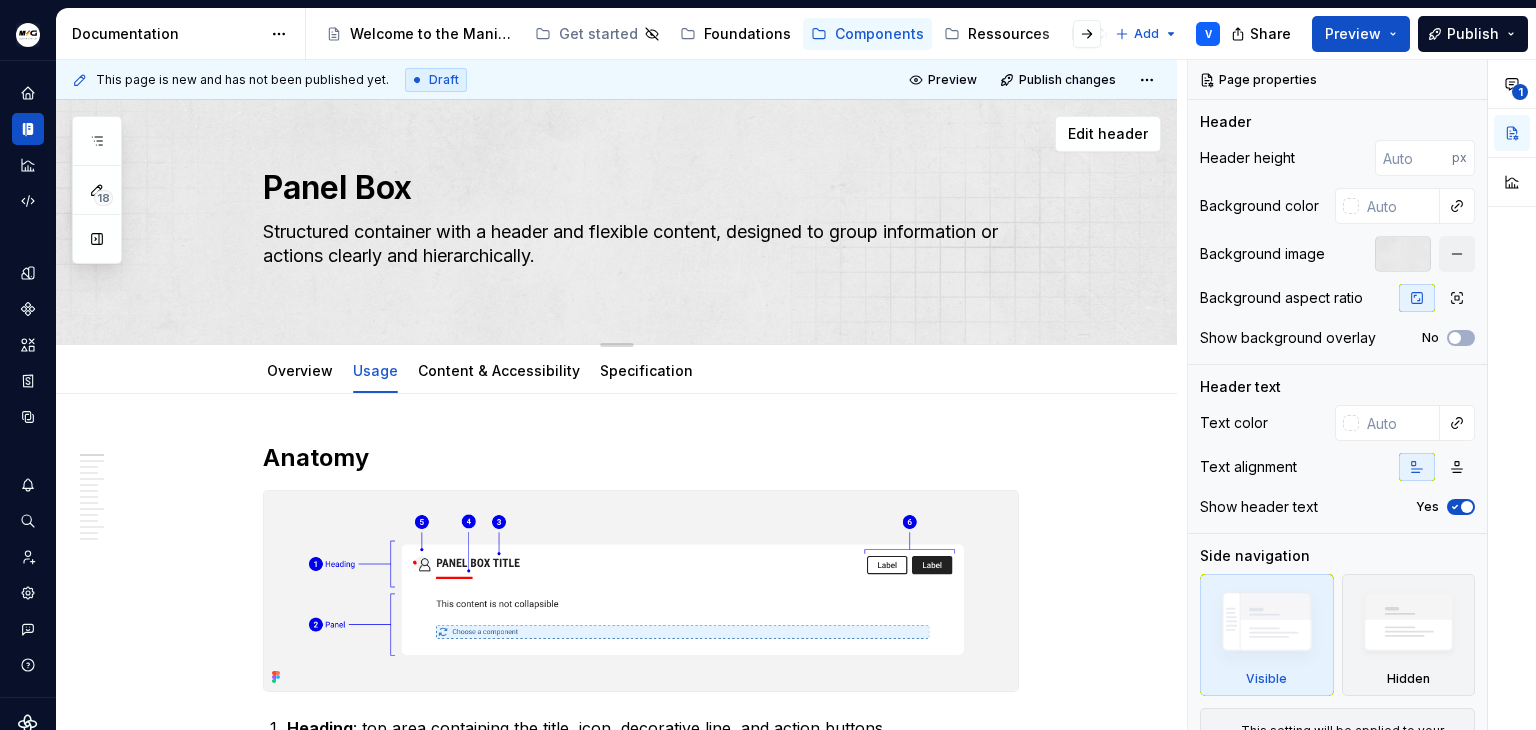 type on "*" 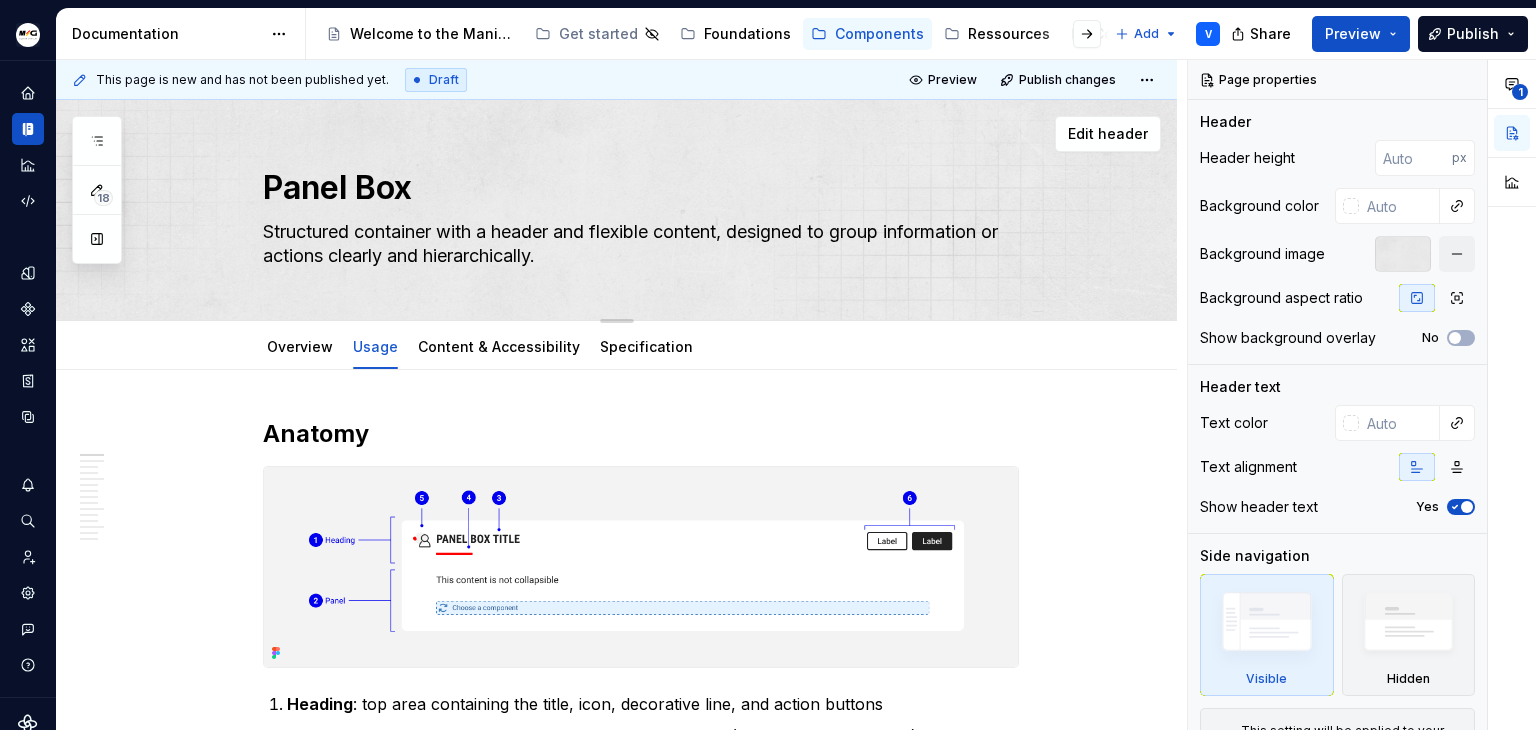 type on "*" 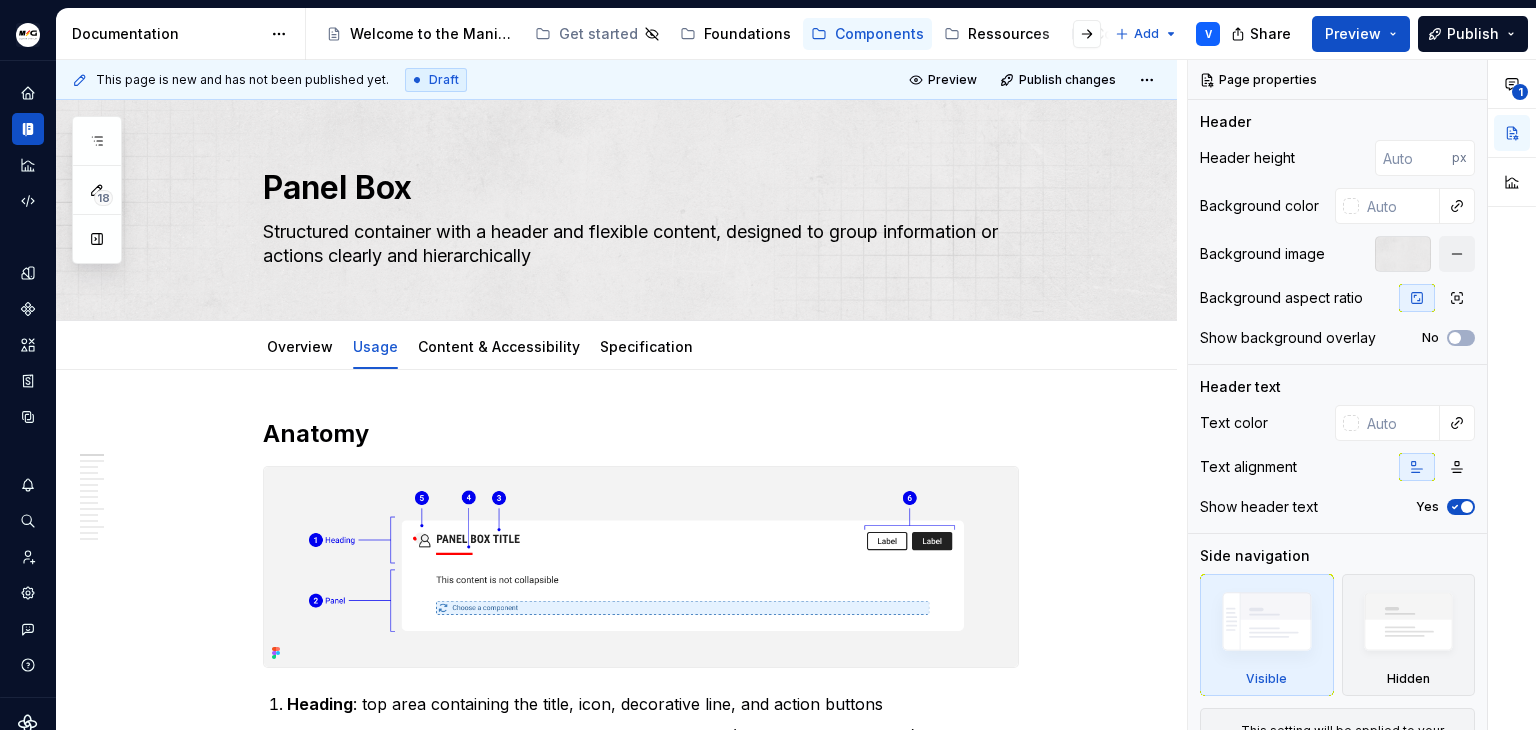 type on "*" 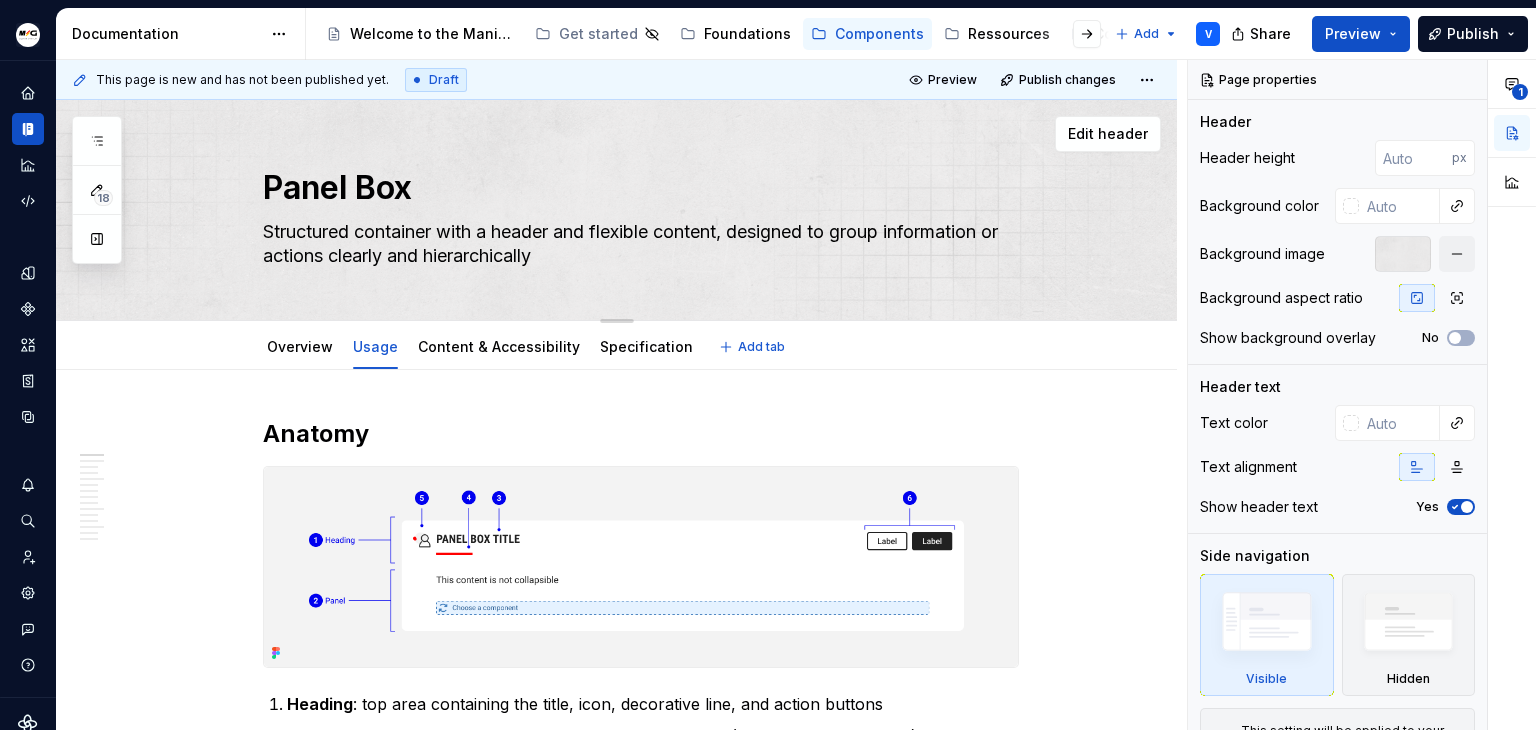 click on "Structured container with a header and flexible content, designed to group information or actions clearly and hierarchically" at bounding box center [637, 244] 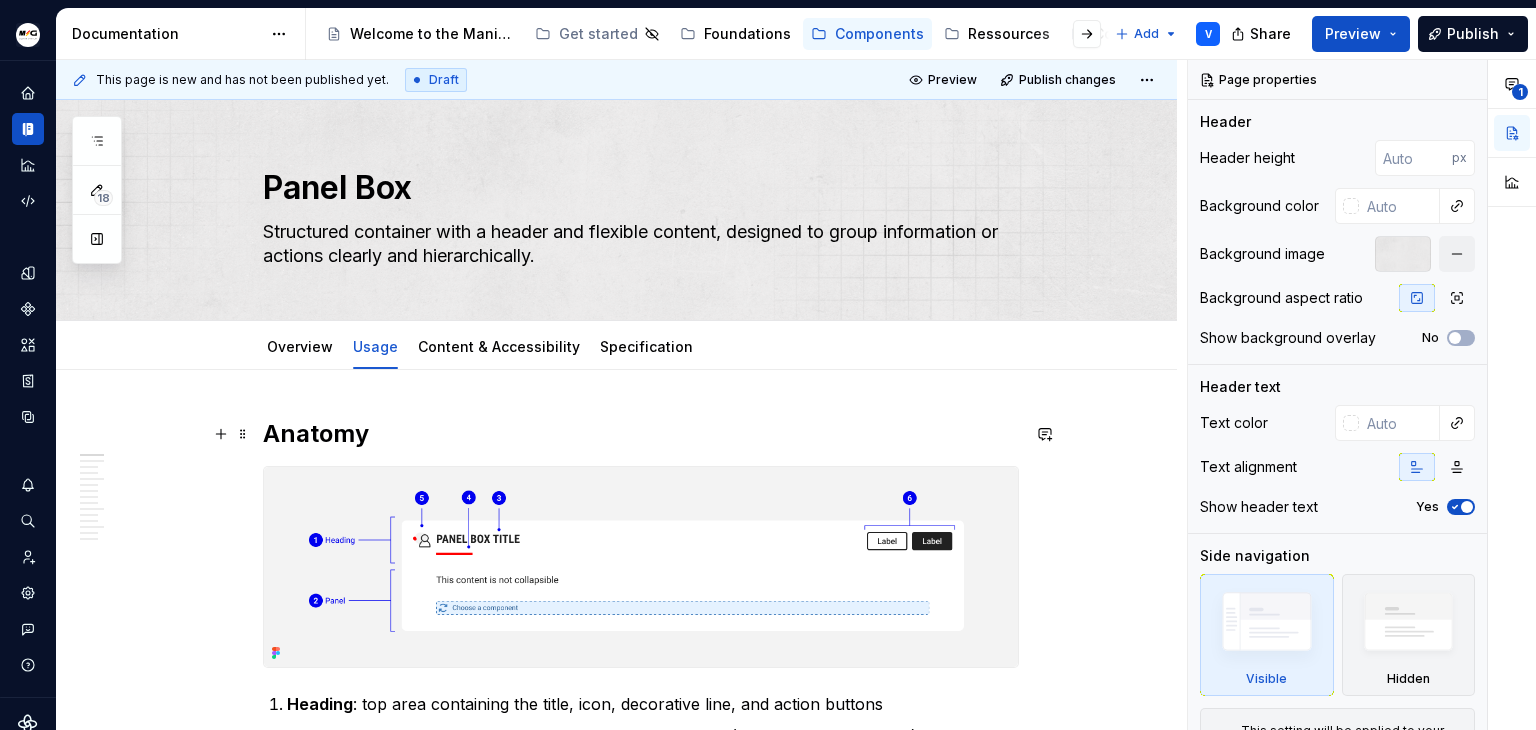 type on "*" 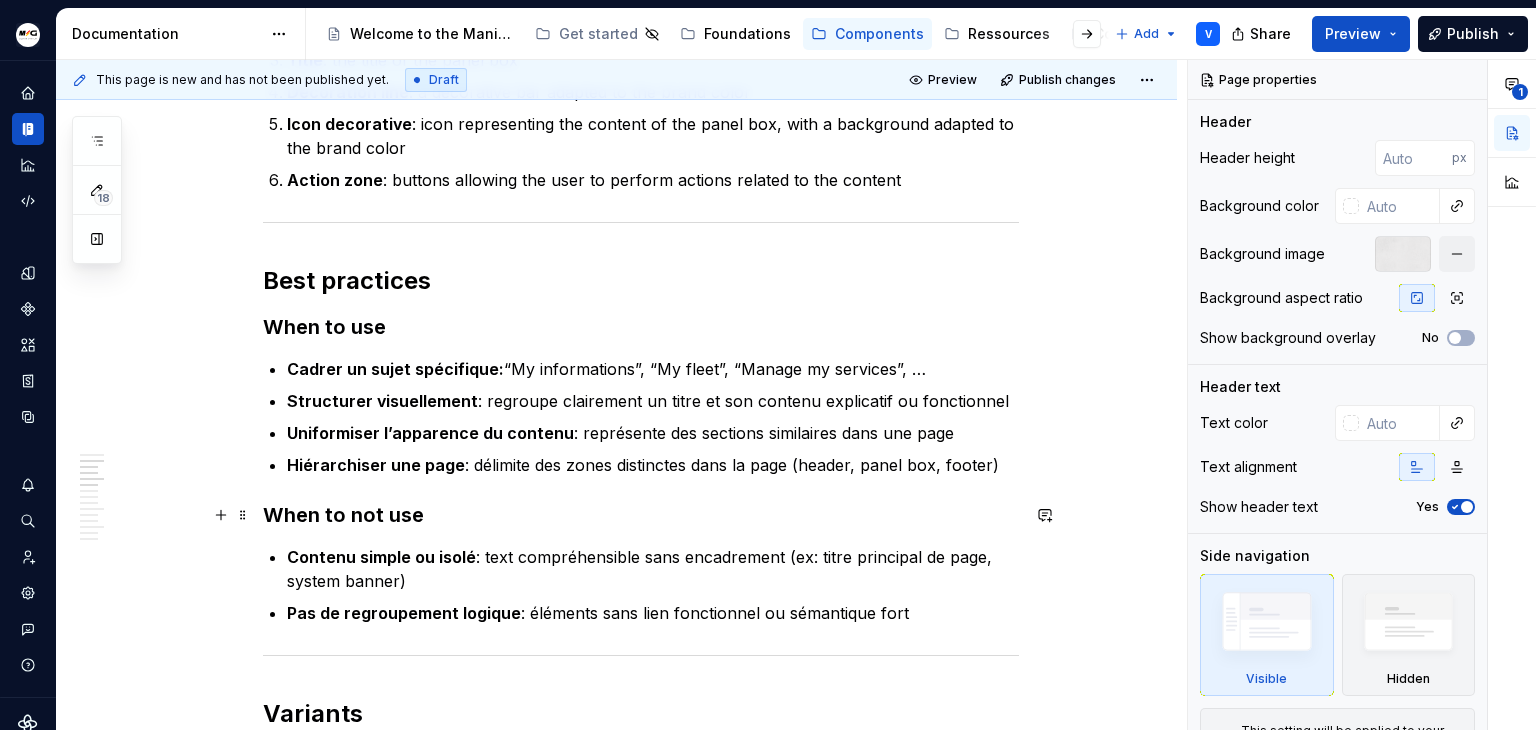 scroll, scrollTop: 700, scrollLeft: 0, axis: vertical 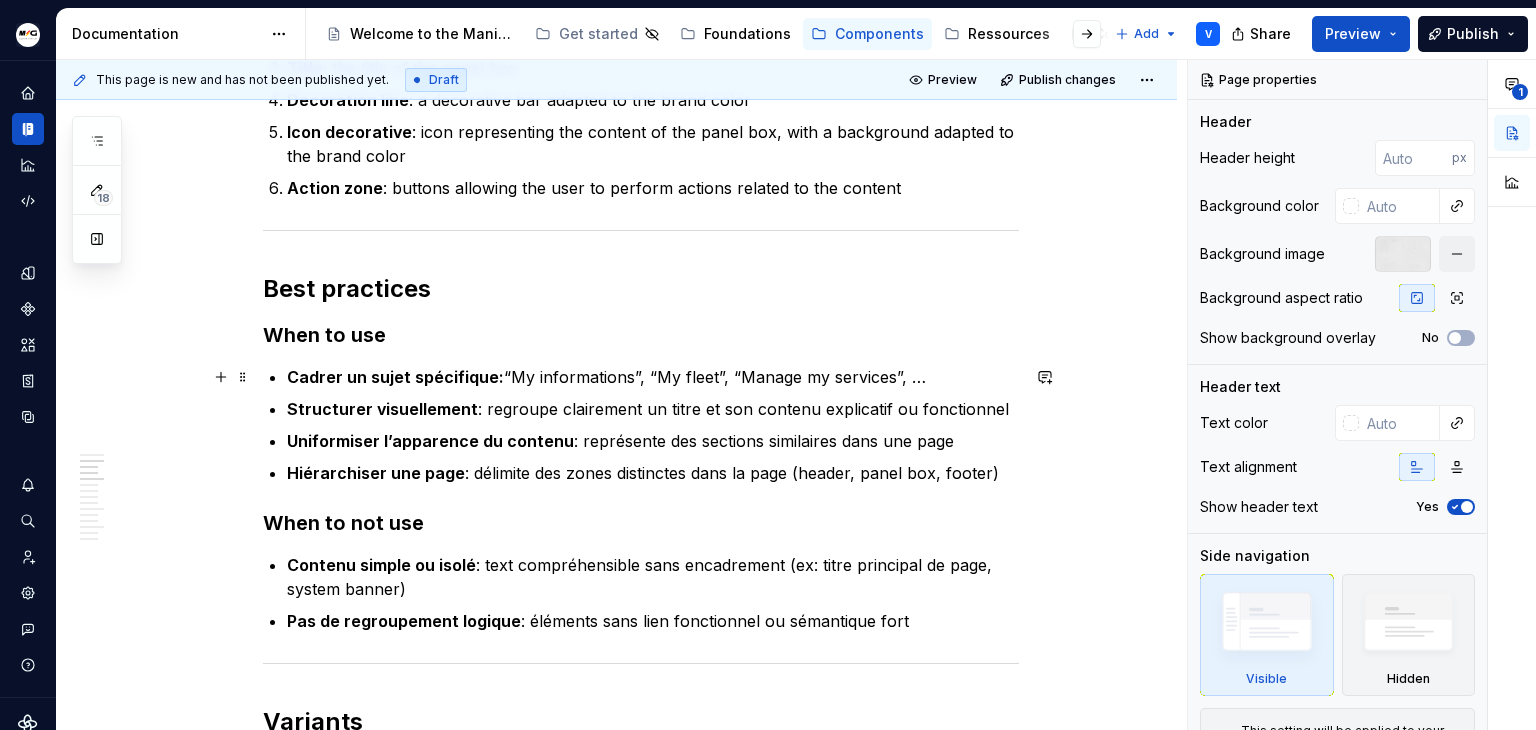 type on "Structured container with a header and flexible content, designed to group information or actions clearly and hierarchically." 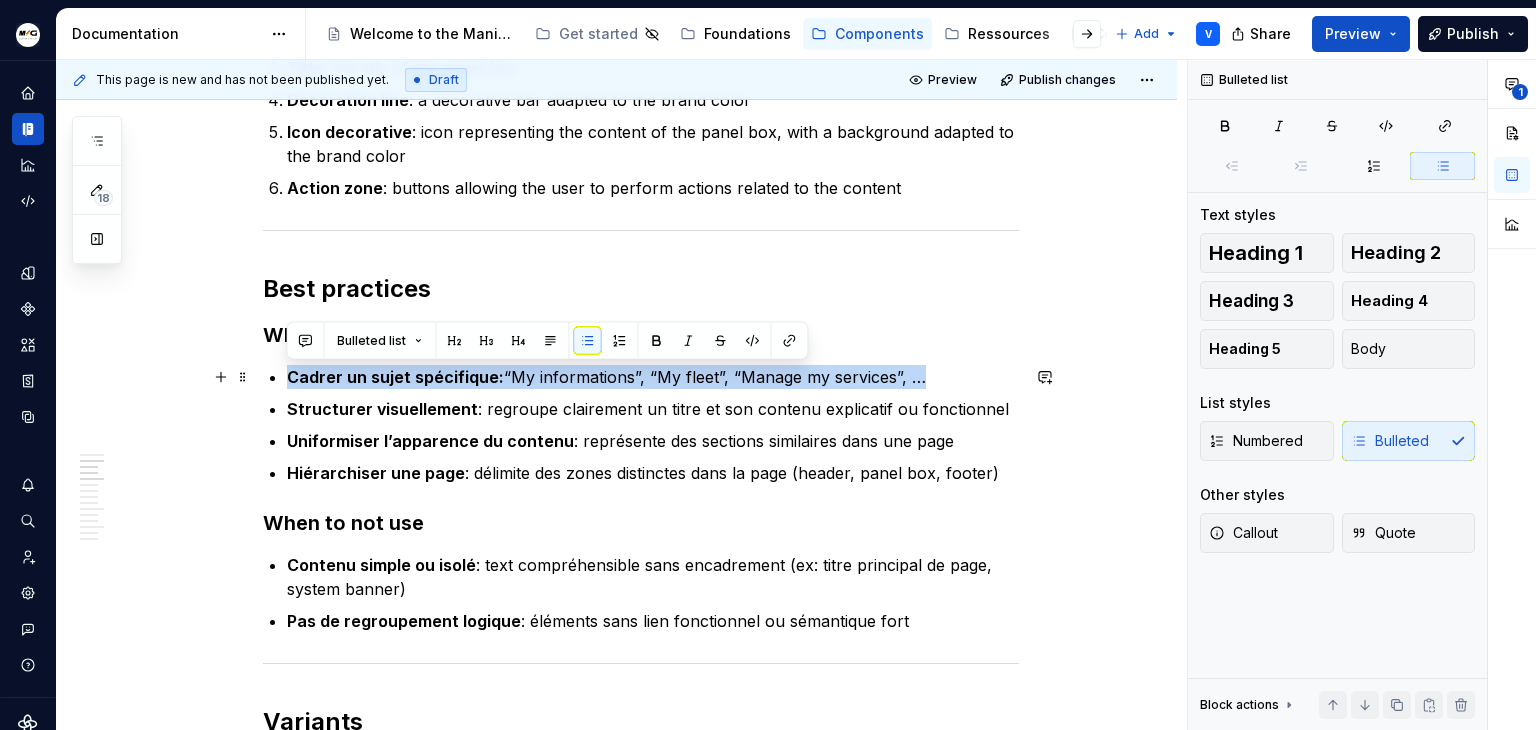drag, startPoint x: 289, startPoint y: 375, endPoint x: 945, endPoint y: 375, distance: 656 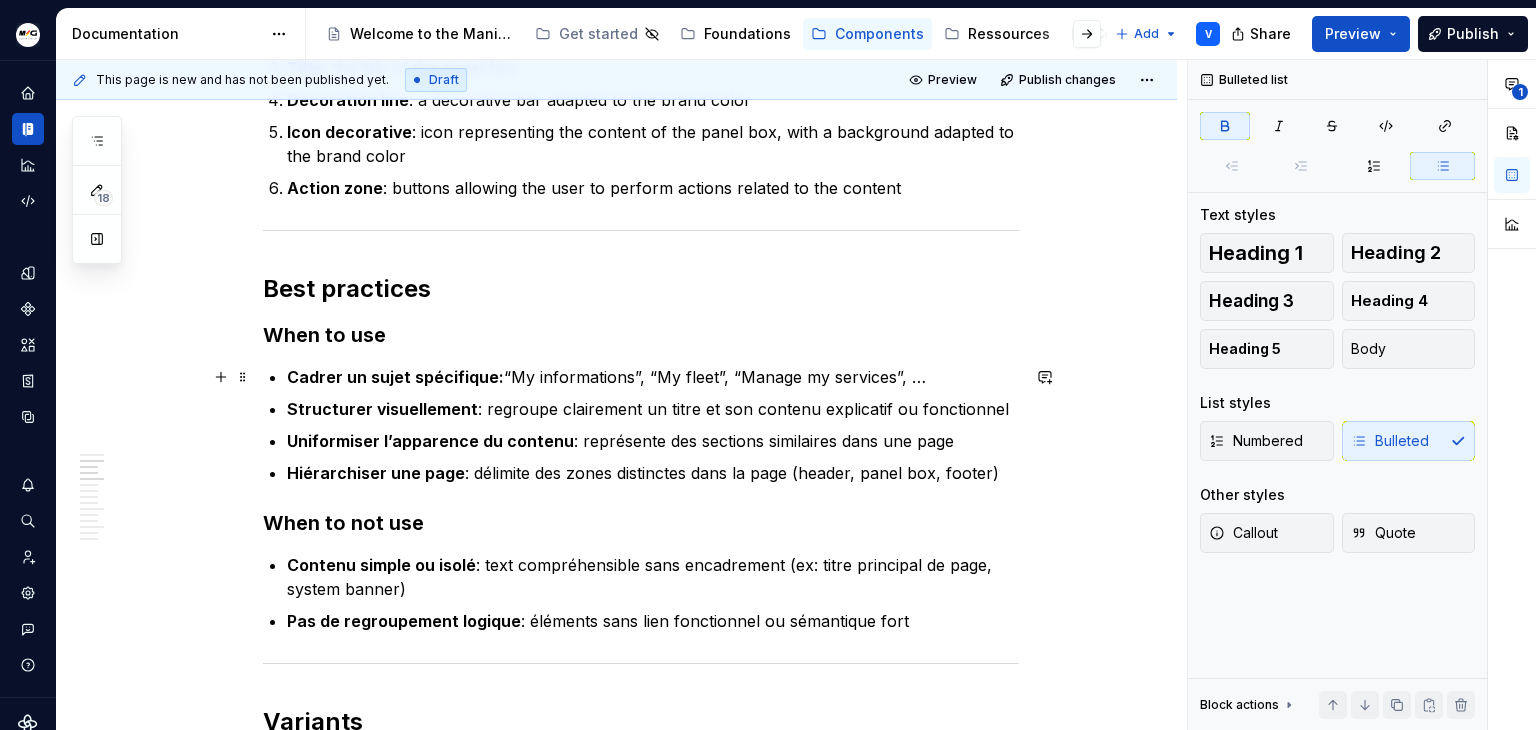 click on "Cadrer un sujet spécifique:  “My informations”, “My fleet”, “Manage my services”, …" at bounding box center (653, 377) 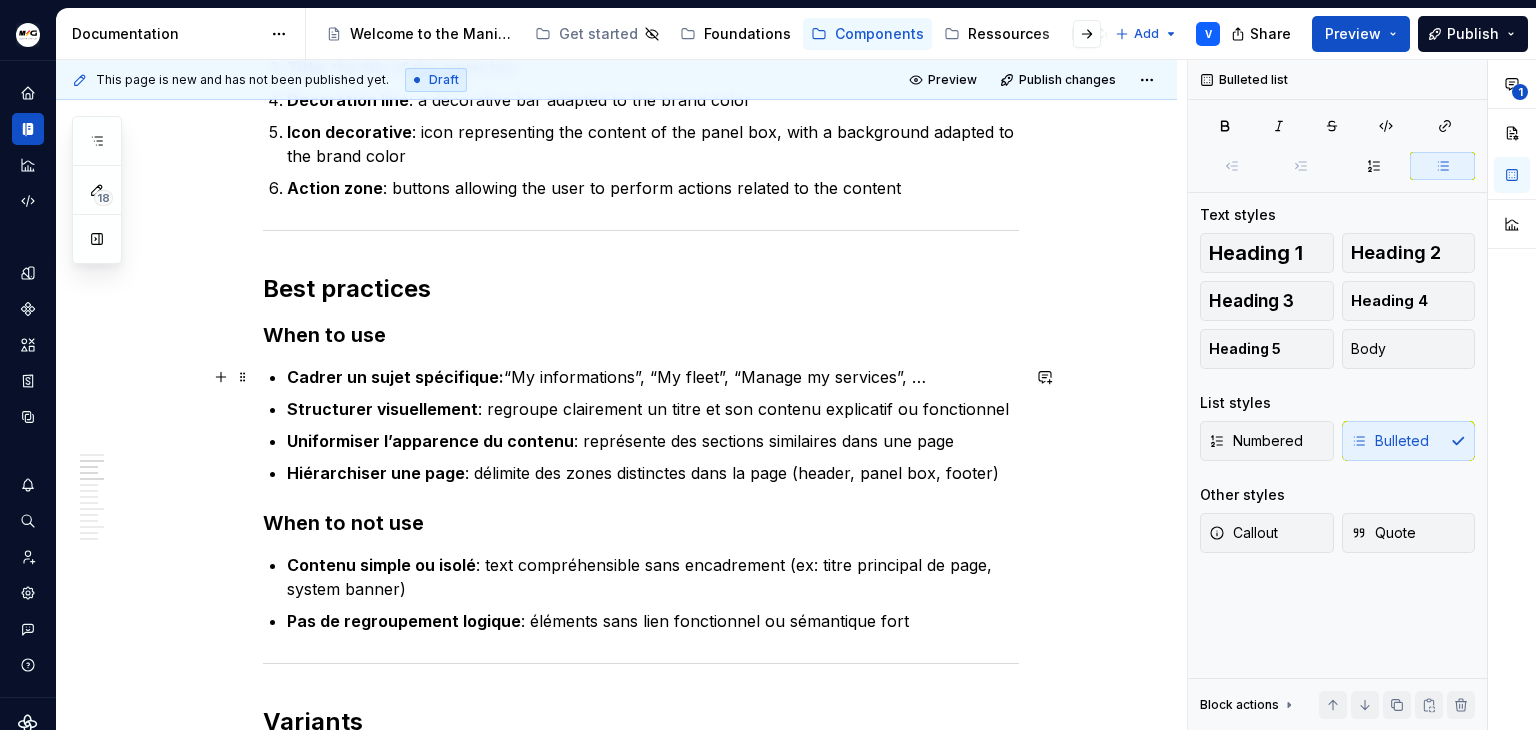 click on "Cadrer un sujet spécifique:  “My informations”, “My fleet”, “Manage my services”, …" at bounding box center [653, 377] 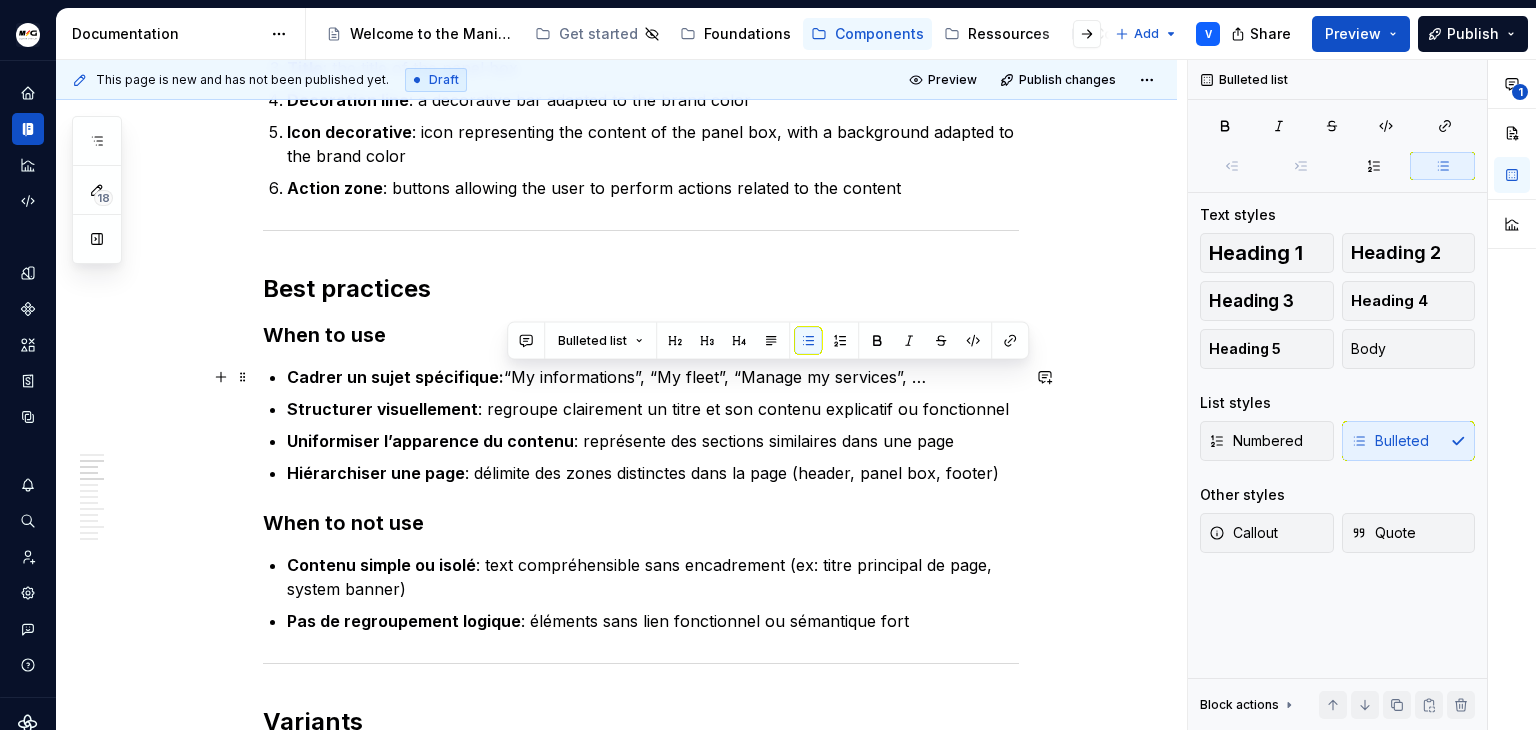 click on "Cadrer un sujet spécifique:" at bounding box center [395, 377] 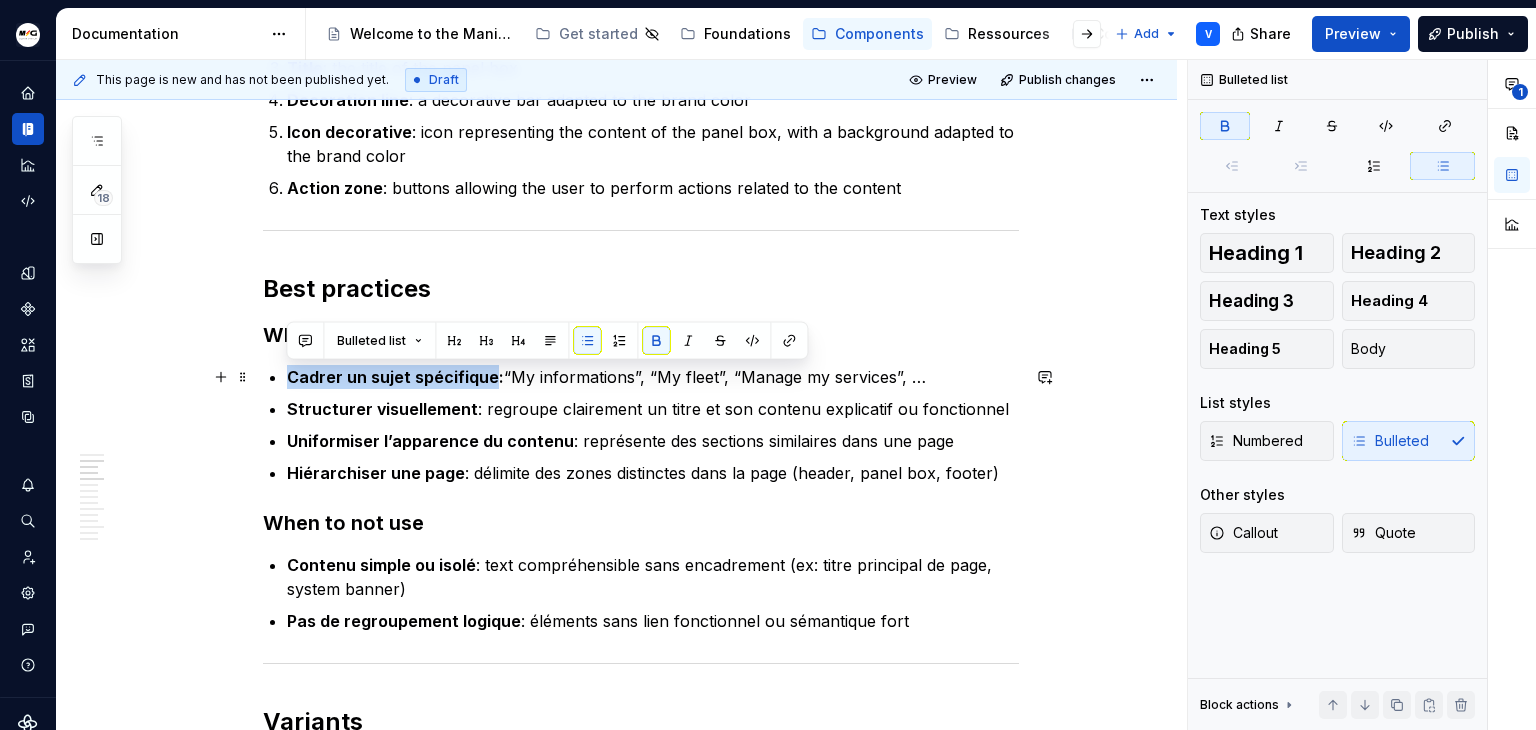 drag, startPoint x: 489, startPoint y: 377, endPoint x: 289, endPoint y: 380, distance: 200.02249 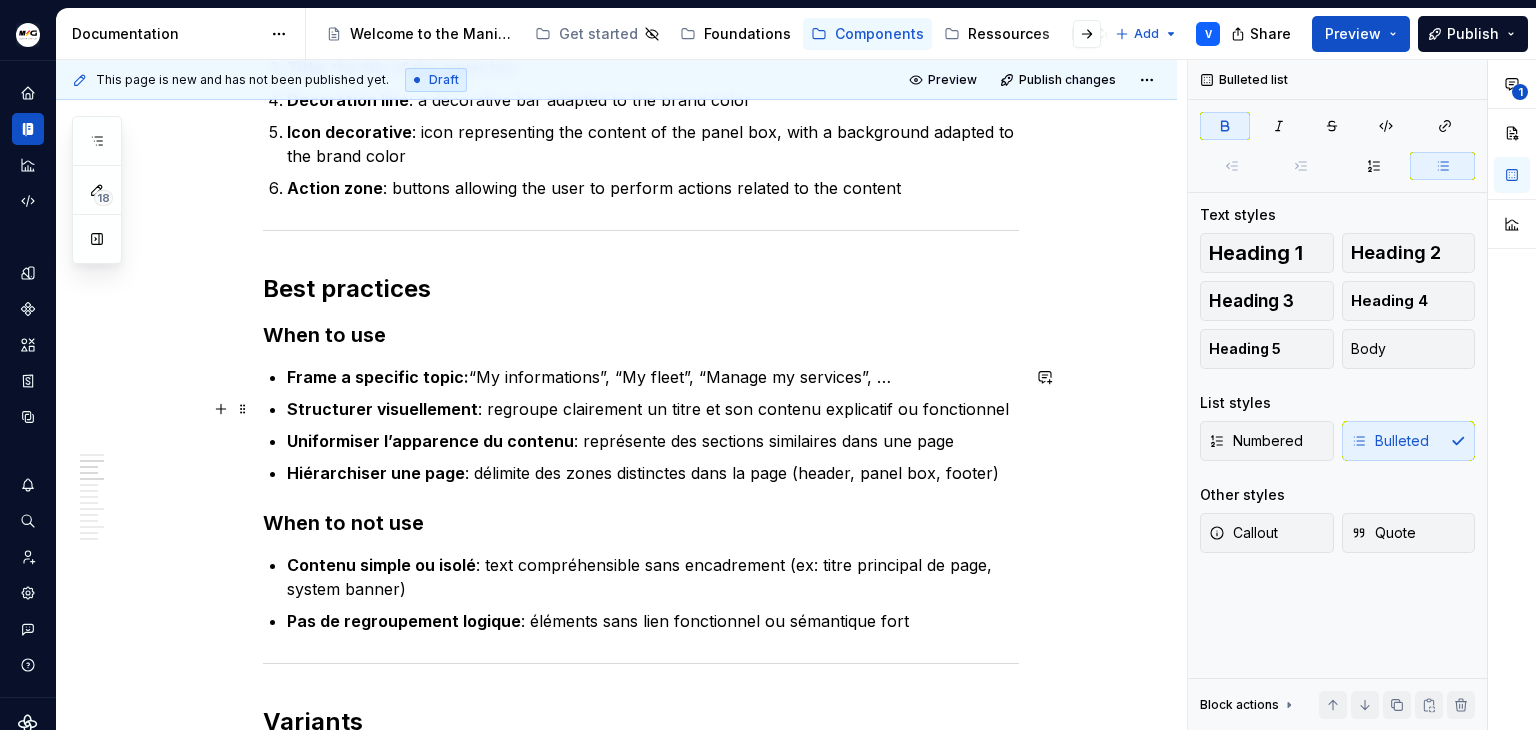 click on "Structurer visuellement" at bounding box center [382, 409] 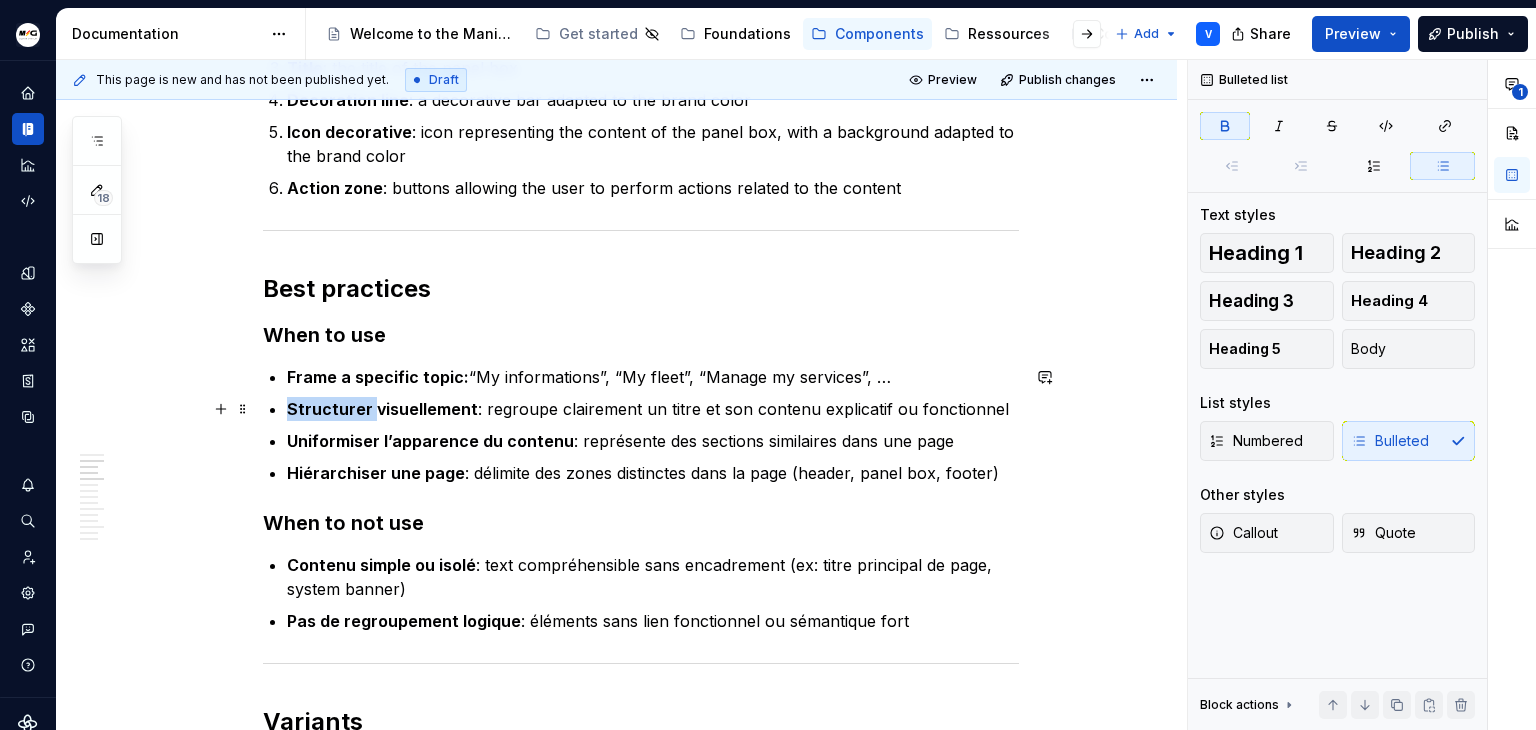 click on "Structurer visuellement" at bounding box center (382, 409) 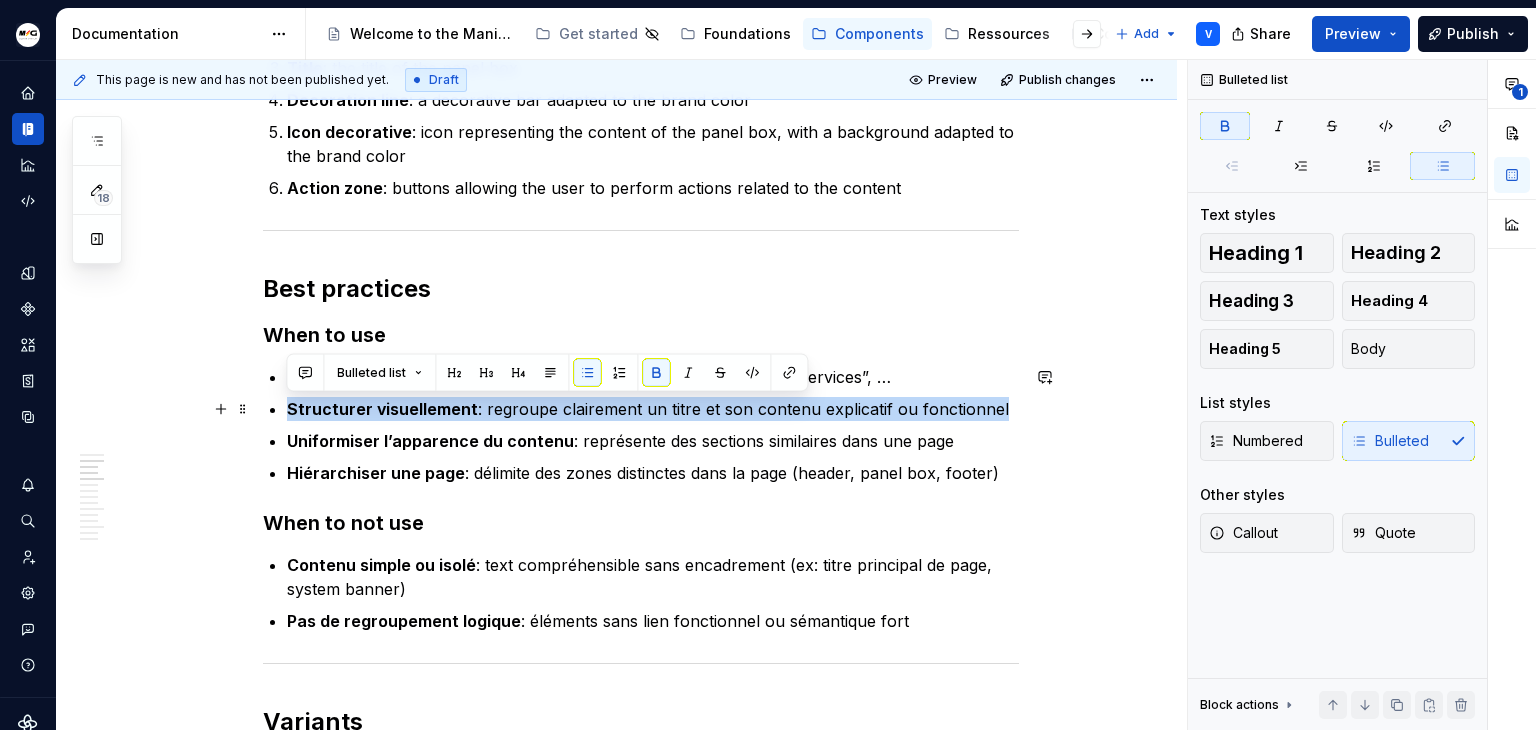 click on "Structurer visuellement" at bounding box center [382, 409] 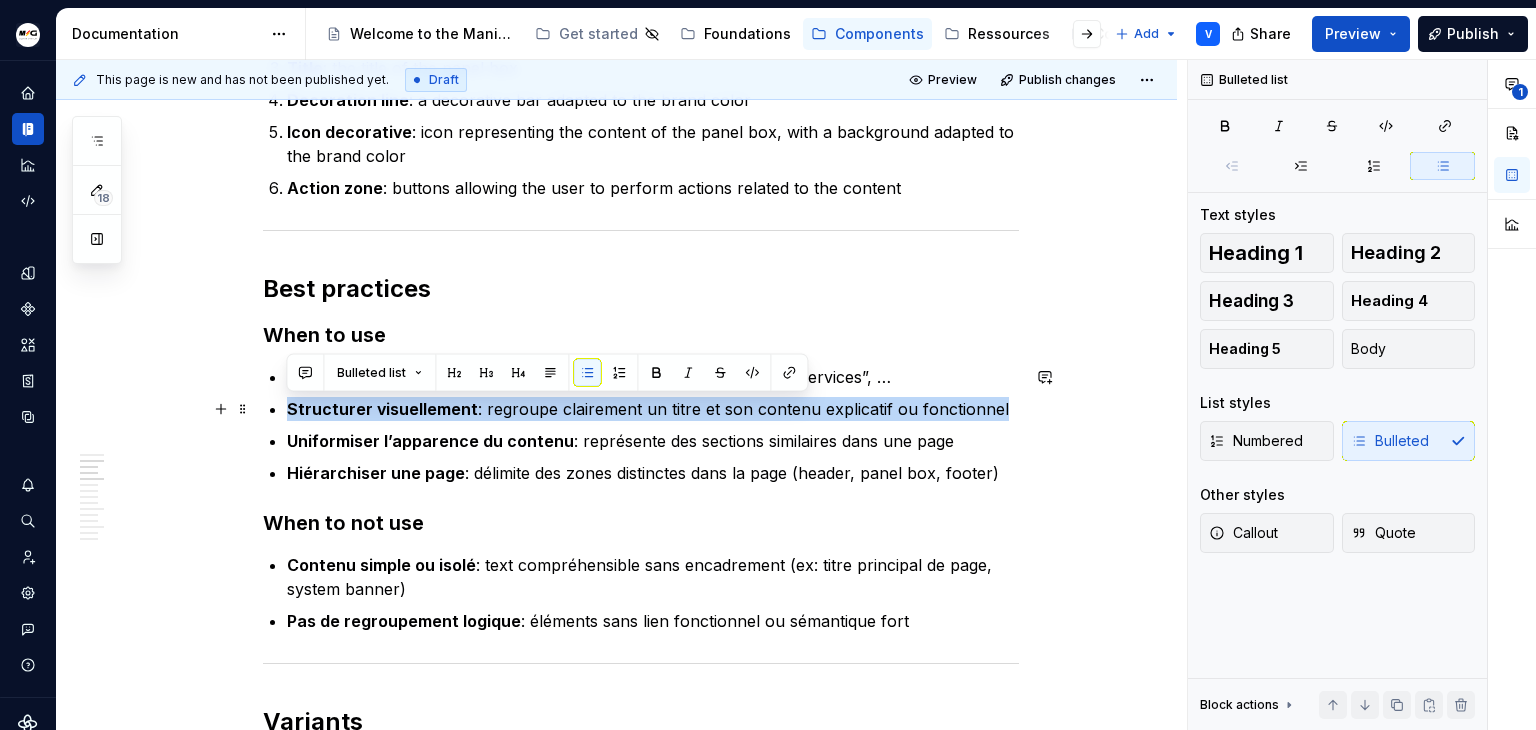 click on "Structurer visuellement" at bounding box center [382, 409] 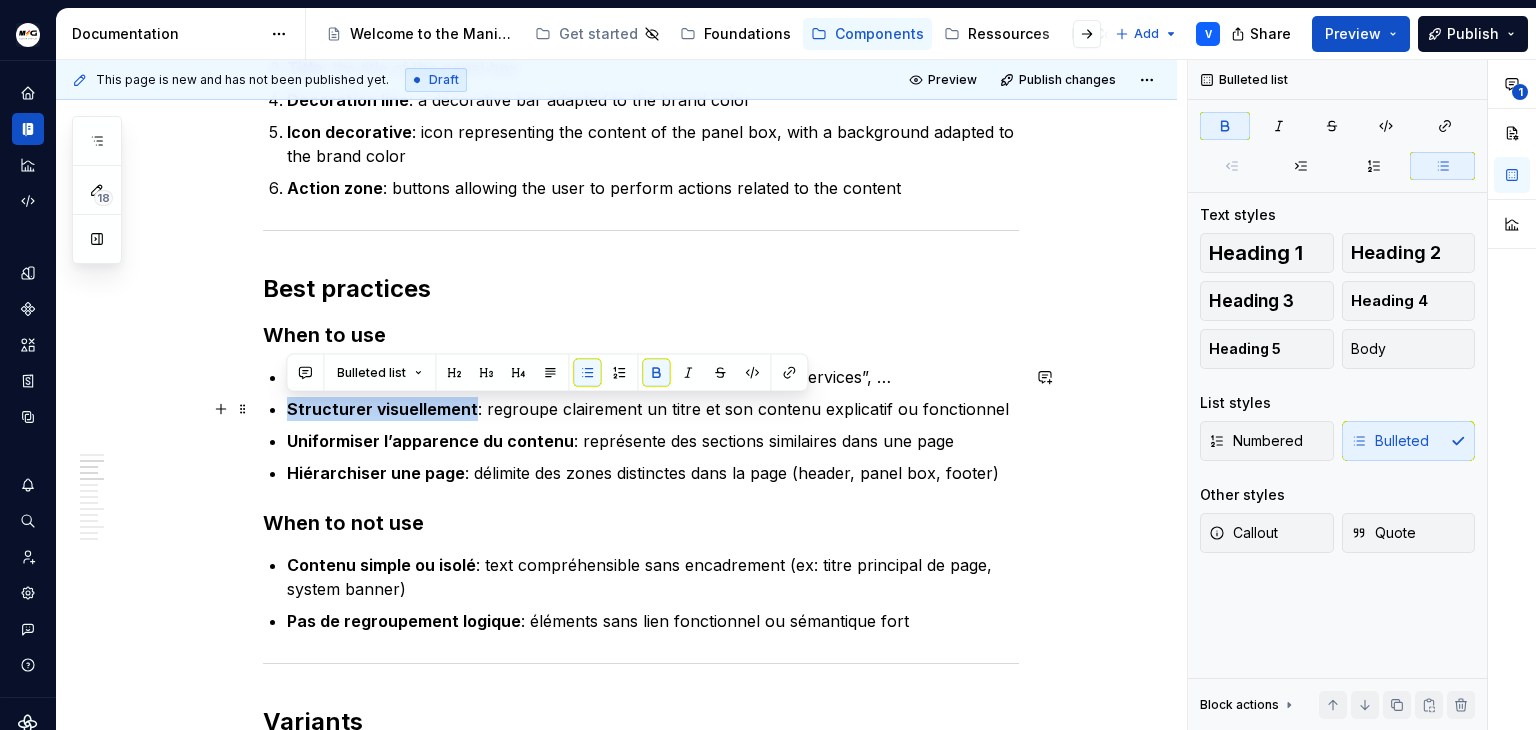 drag, startPoint x: 468, startPoint y: 408, endPoint x: 288, endPoint y: 407, distance: 180.00278 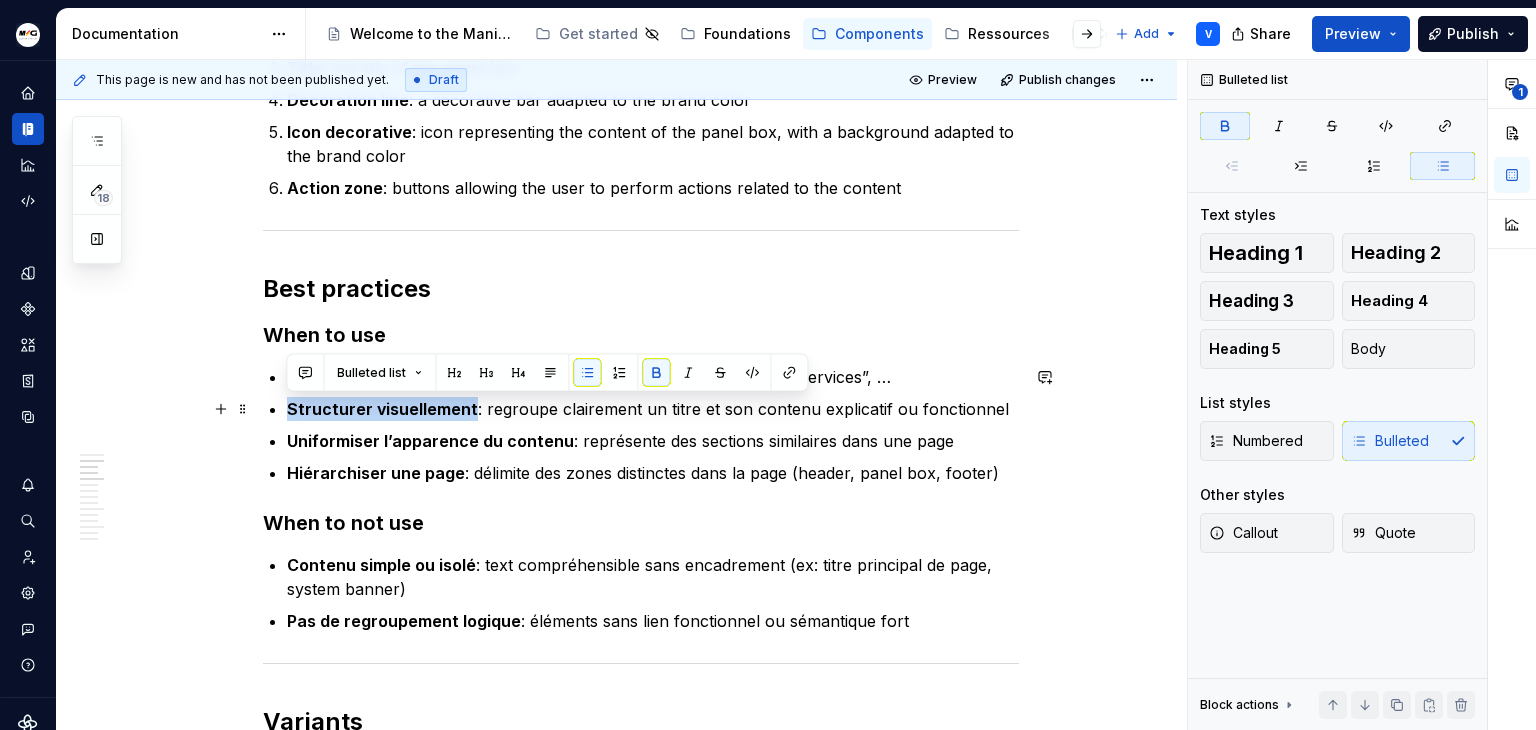click on "Structurer visuellement" at bounding box center (382, 409) 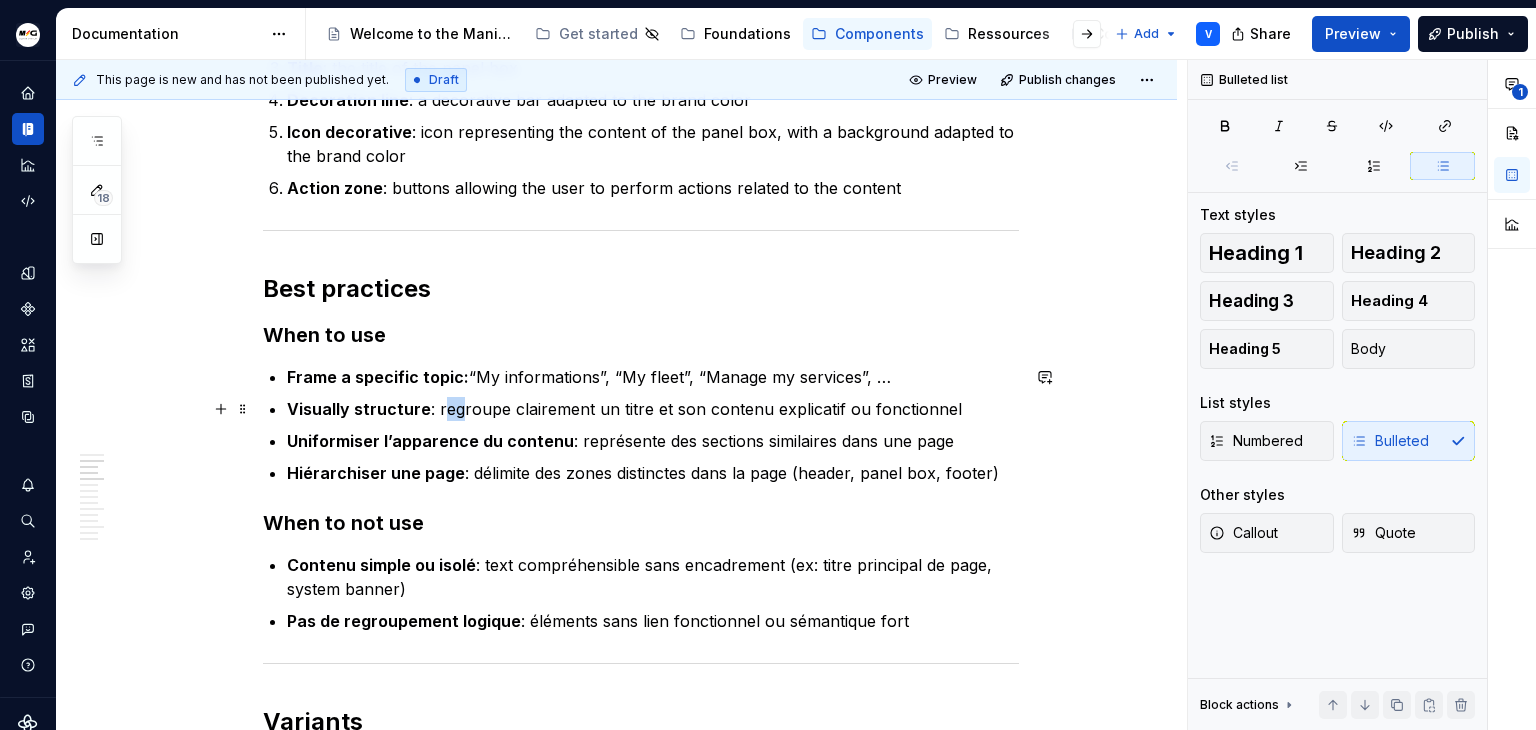 drag, startPoint x: 439, startPoint y: 409, endPoint x: 454, endPoint y: 408, distance: 15.033297 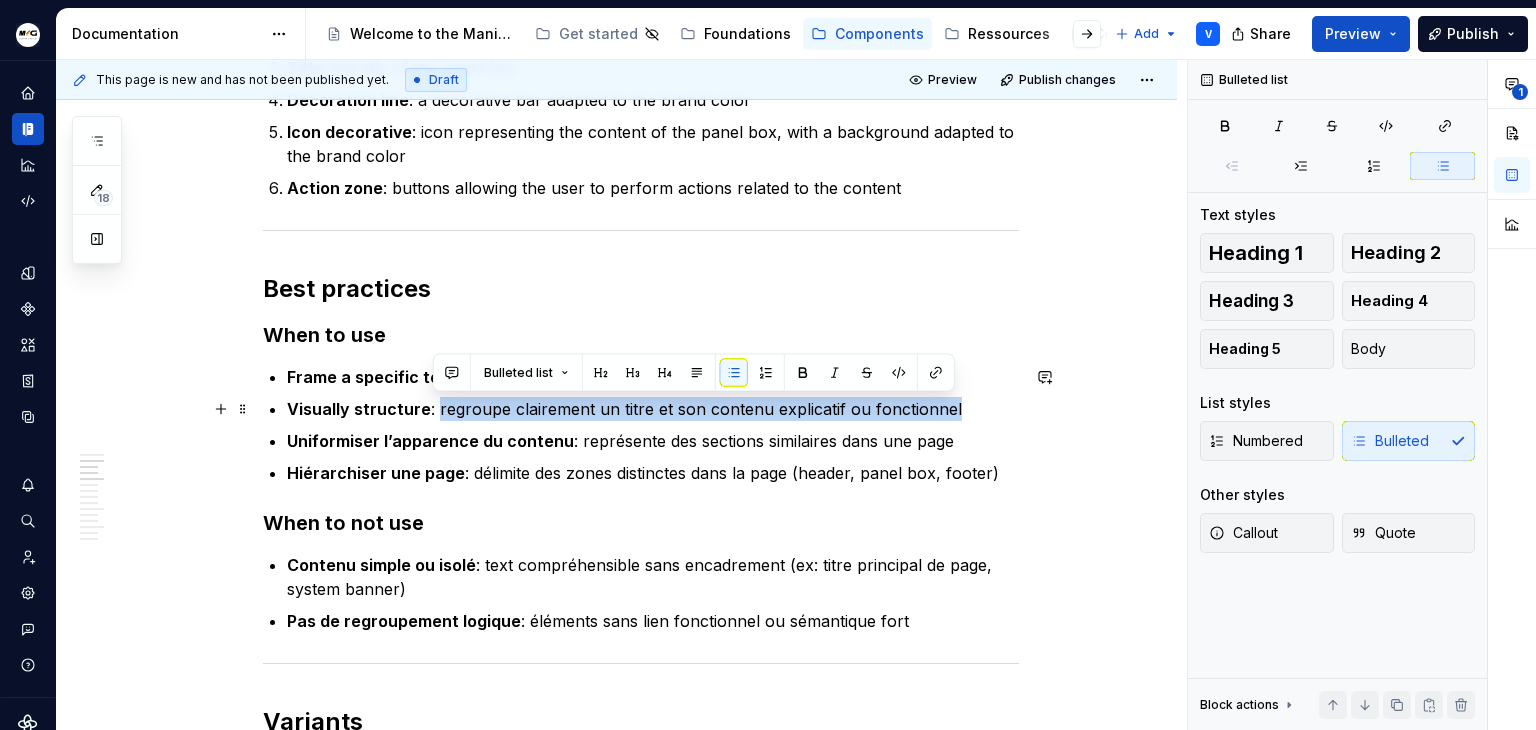 drag, startPoint x: 432, startPoint y: 409, endPoint x: 960, endPoint y: 398, distance: 528.11456 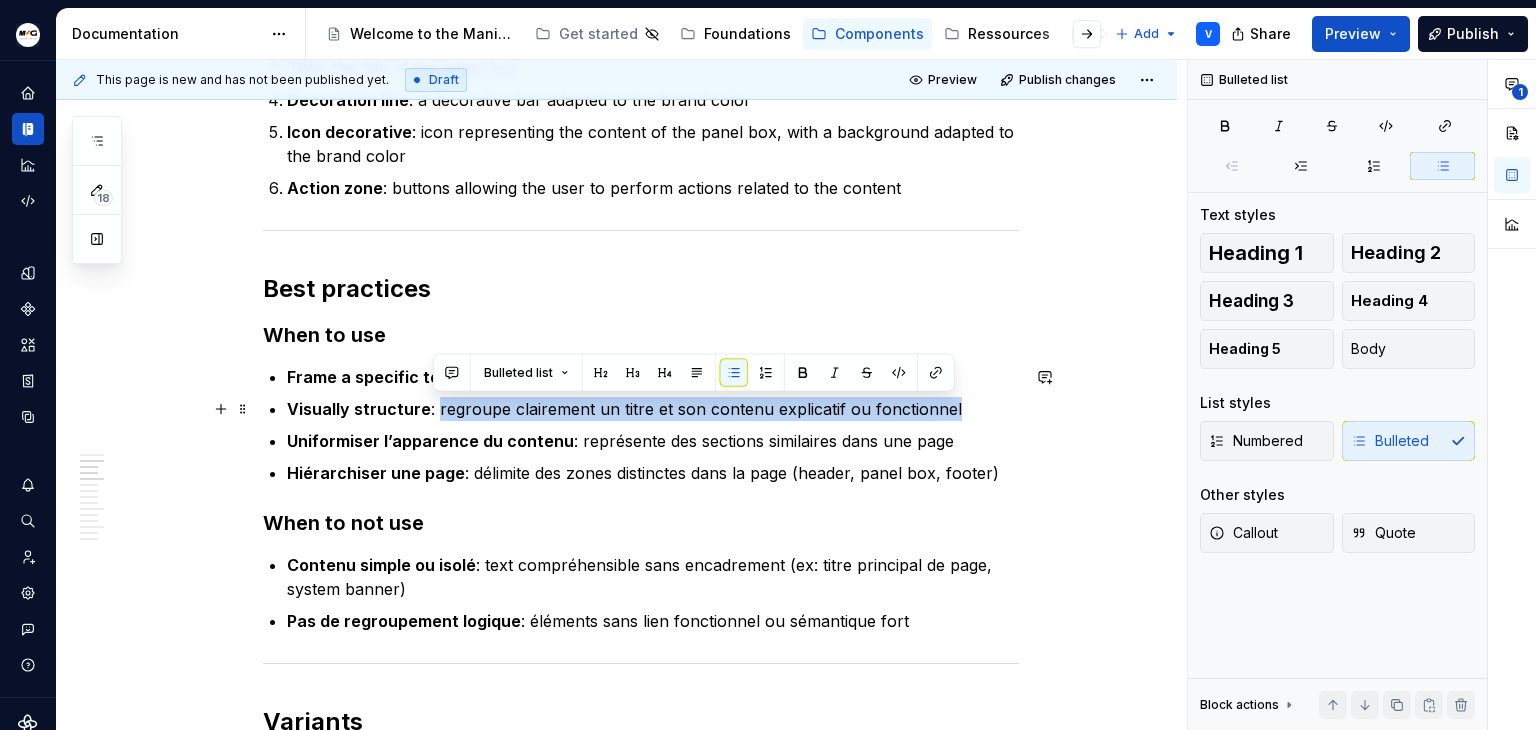 click on "Visually structure : regroupe clairement un titre et son contenu explicatif ou fonctionnel" at bounding box center (653, 409) 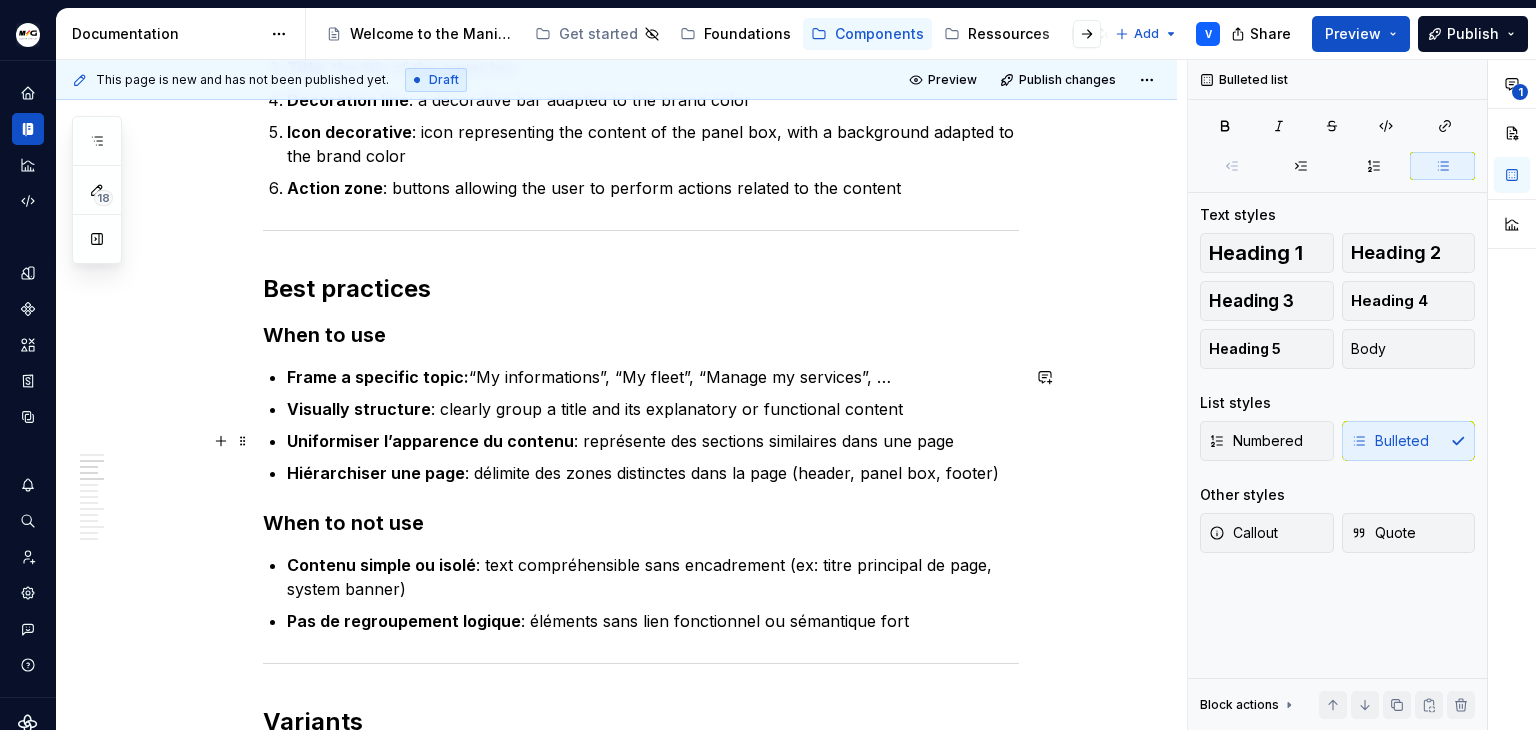 click on "Uniformiser l’apparence du contenu : représente des sections similaires dans une page" at bounding box center (653, 441) 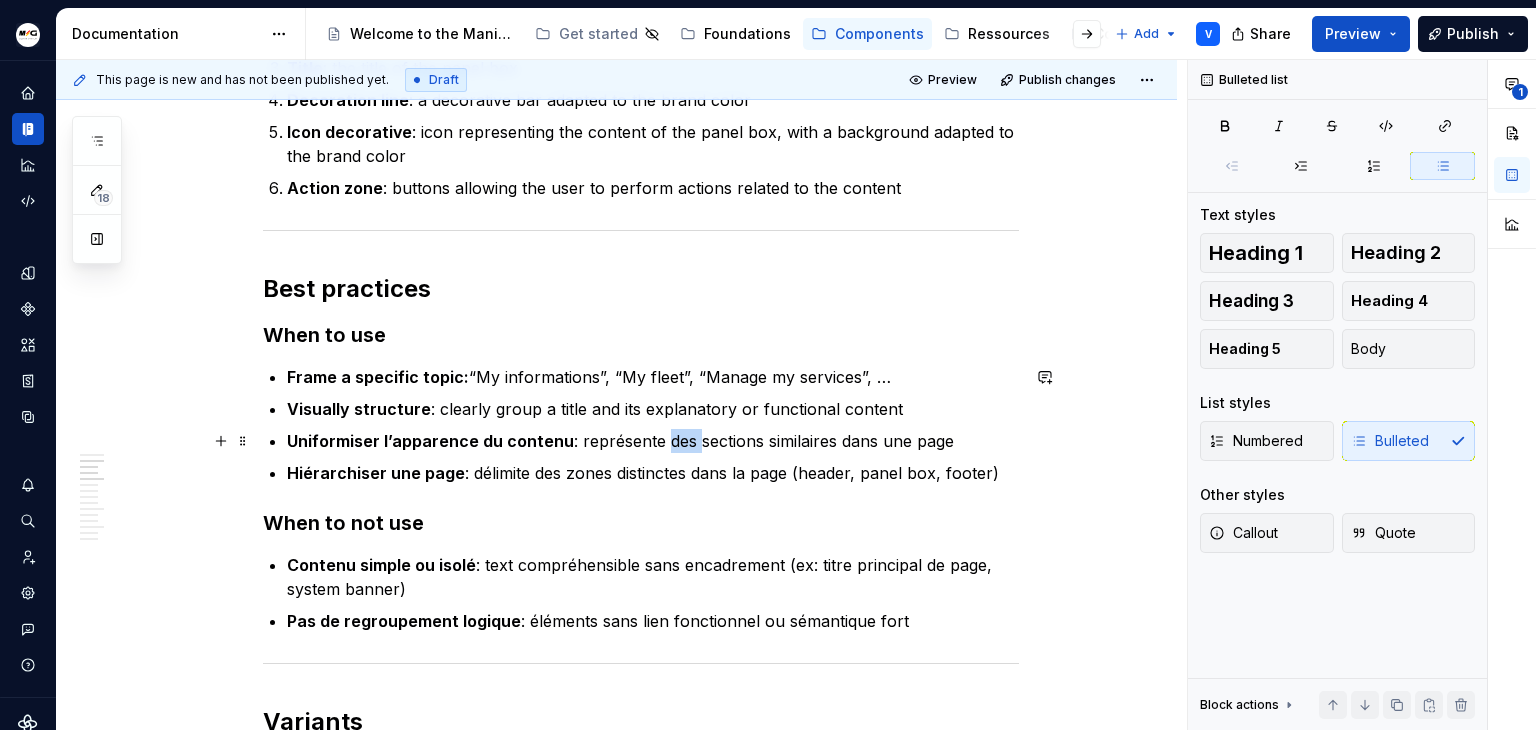 click on "Uniformiser l’apparence du contenu : représente des sections similaires dans une page" at bounding box center (653, 441) 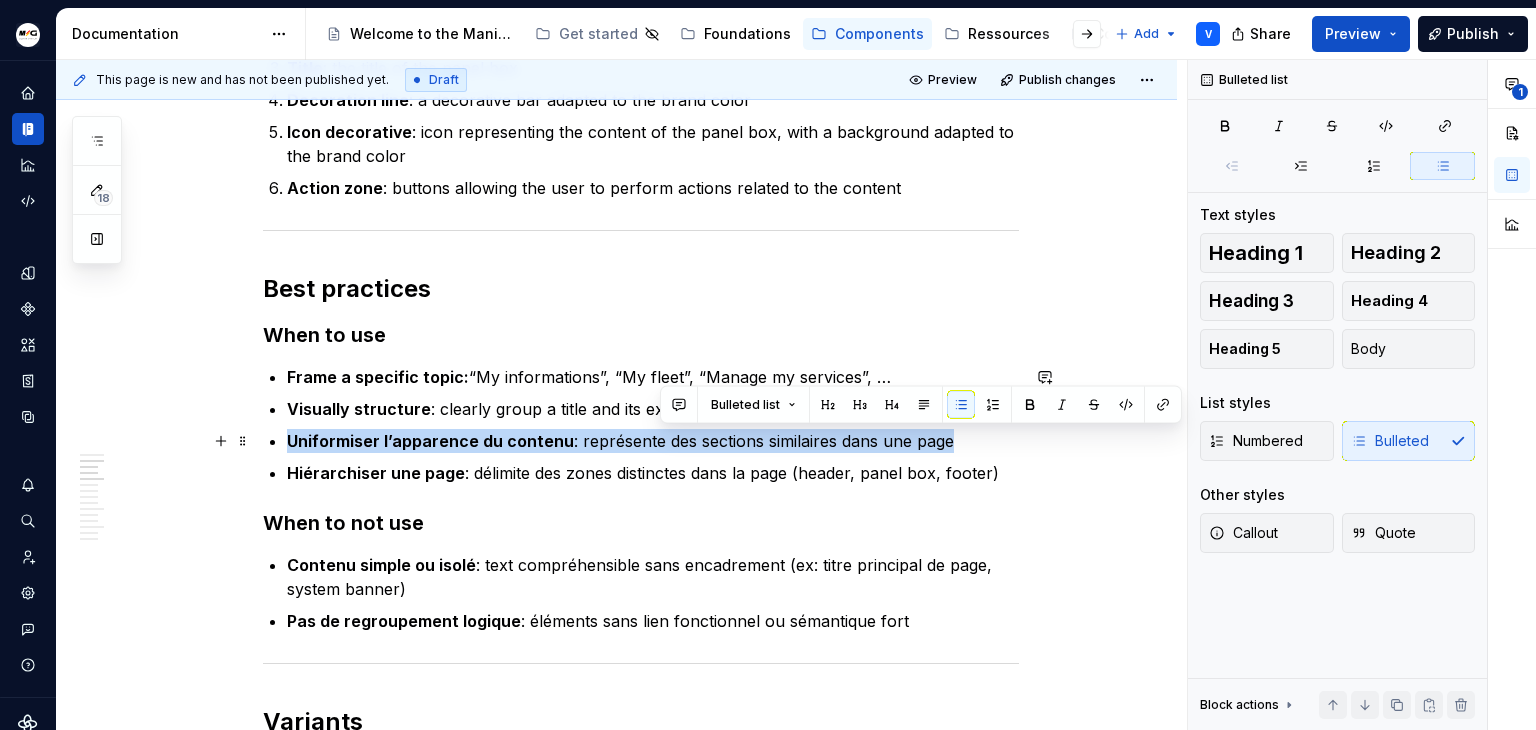 click on "Uniformiser l’apparence du contenu : représente des sections similaires dans une page" at bounding box center [653, 441] 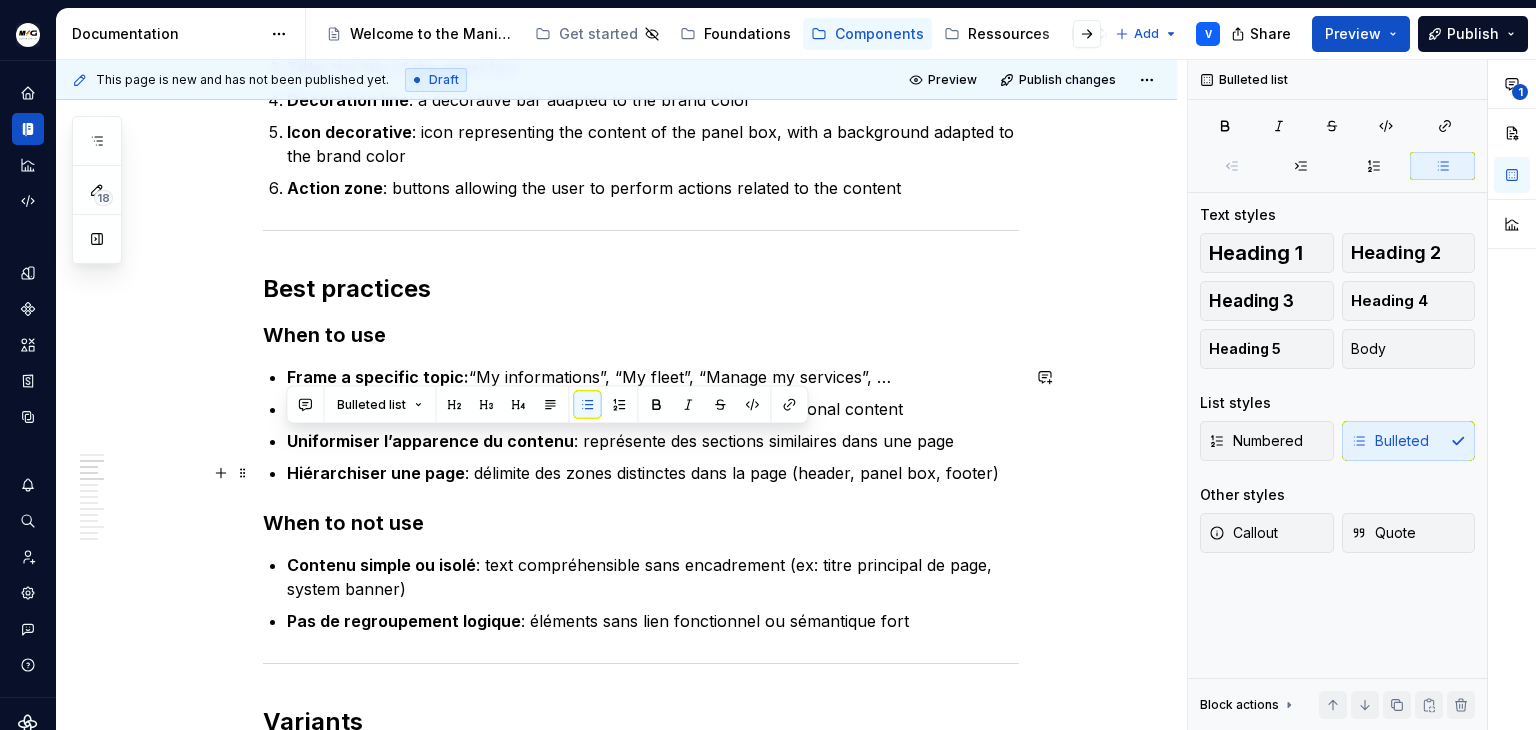click on "Frame a specific topic:  “My informations”, “My fleet”, “Manage my services”, … Visually structure : clearly group a title and its explanatory or functional content Uniformiser l’apparence du contenu : représente des sections similaires dans une page Hiérarchiser une page : délimite des zones distinctes dans la page (header, panel box, footer)" at bounding box center (653, 425) 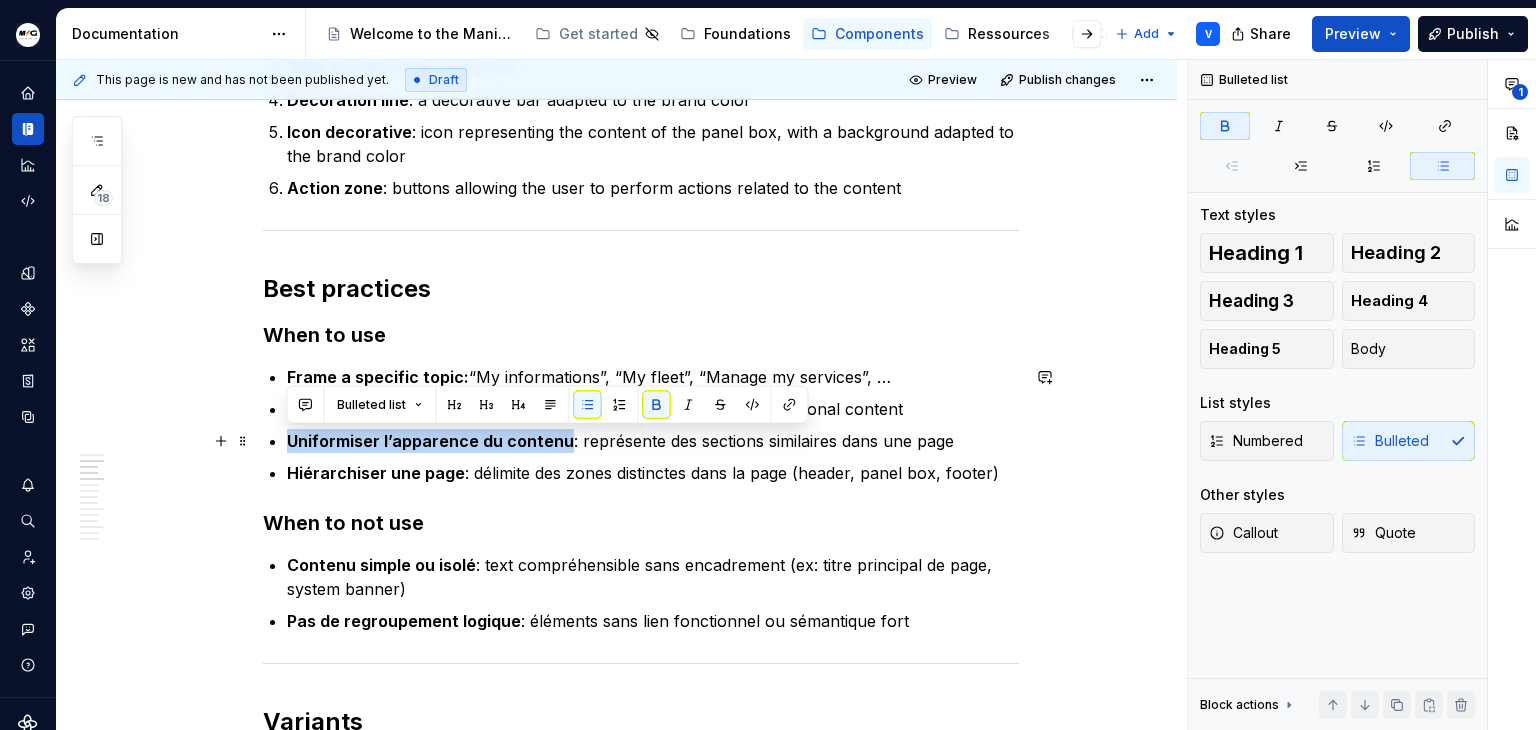 drag, startPoint x: 562, startPoint y: 441, endPoint x: 264, endPoint y: 445, distance: 298.02686 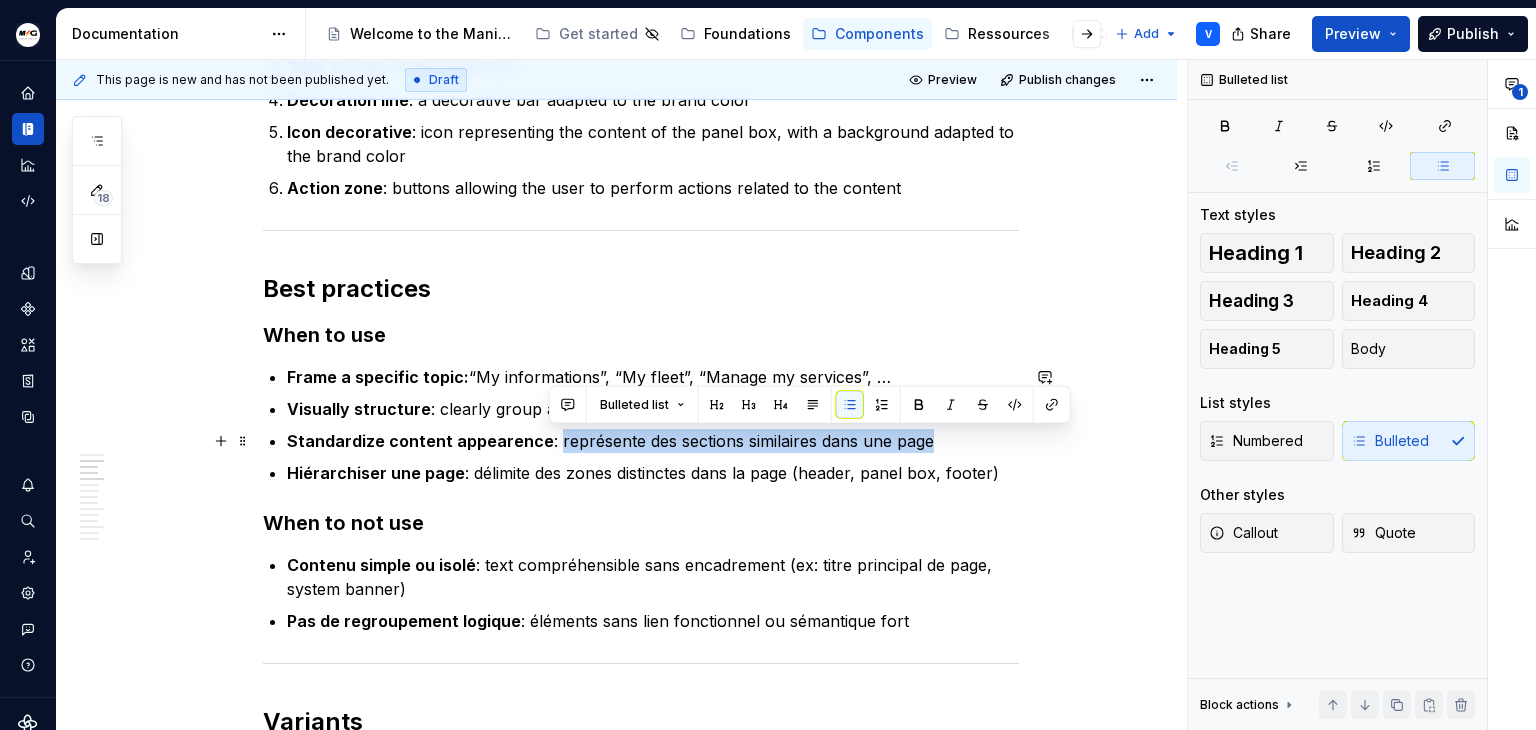 drag, startPoint x: 546, startPoint y: 439, endPoint x: 929, endPoint y: 436, distance: 383.01175 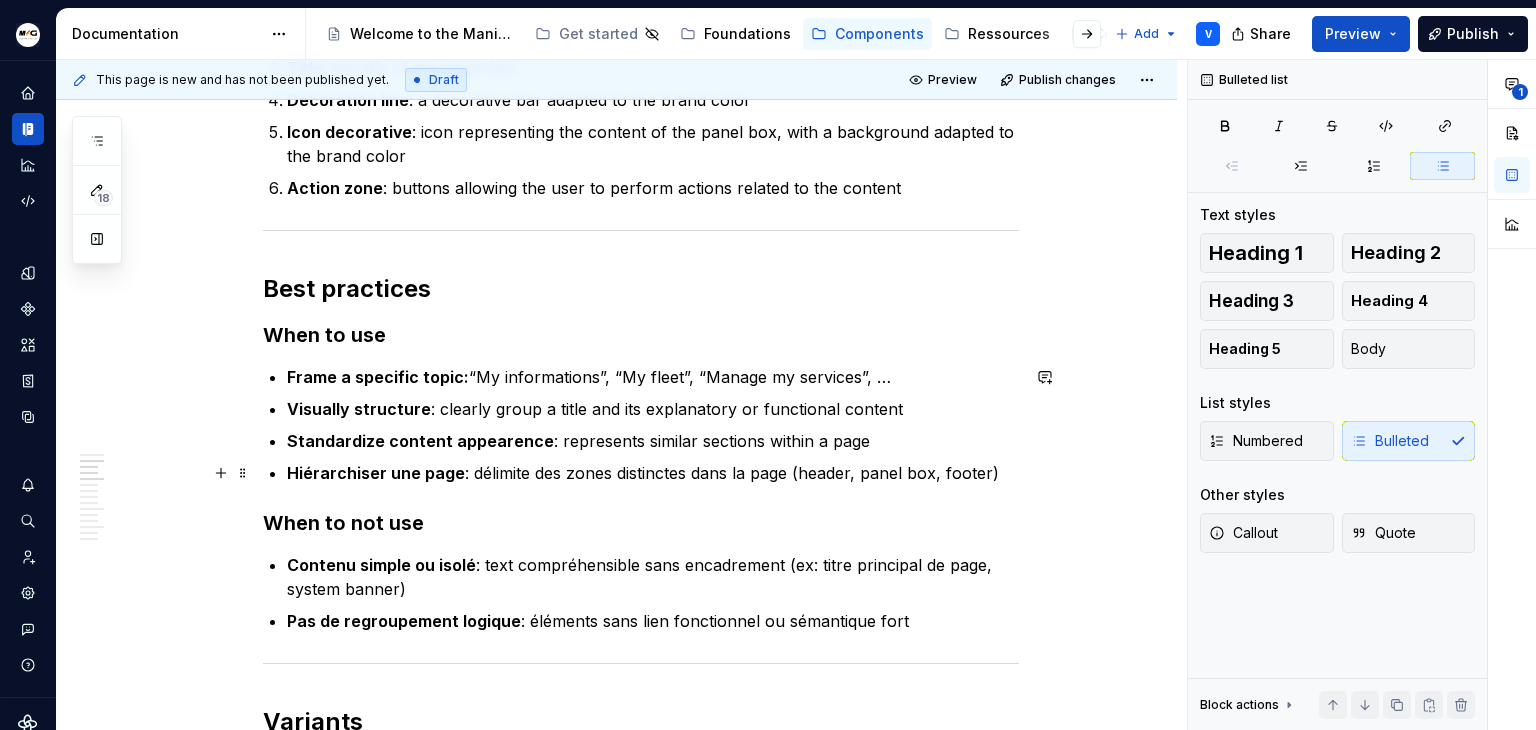 click on "Hiérarchiser une page : délimite des zones distinctes dans la page (header, panel box, footer)" at bounding box center (653, 473) 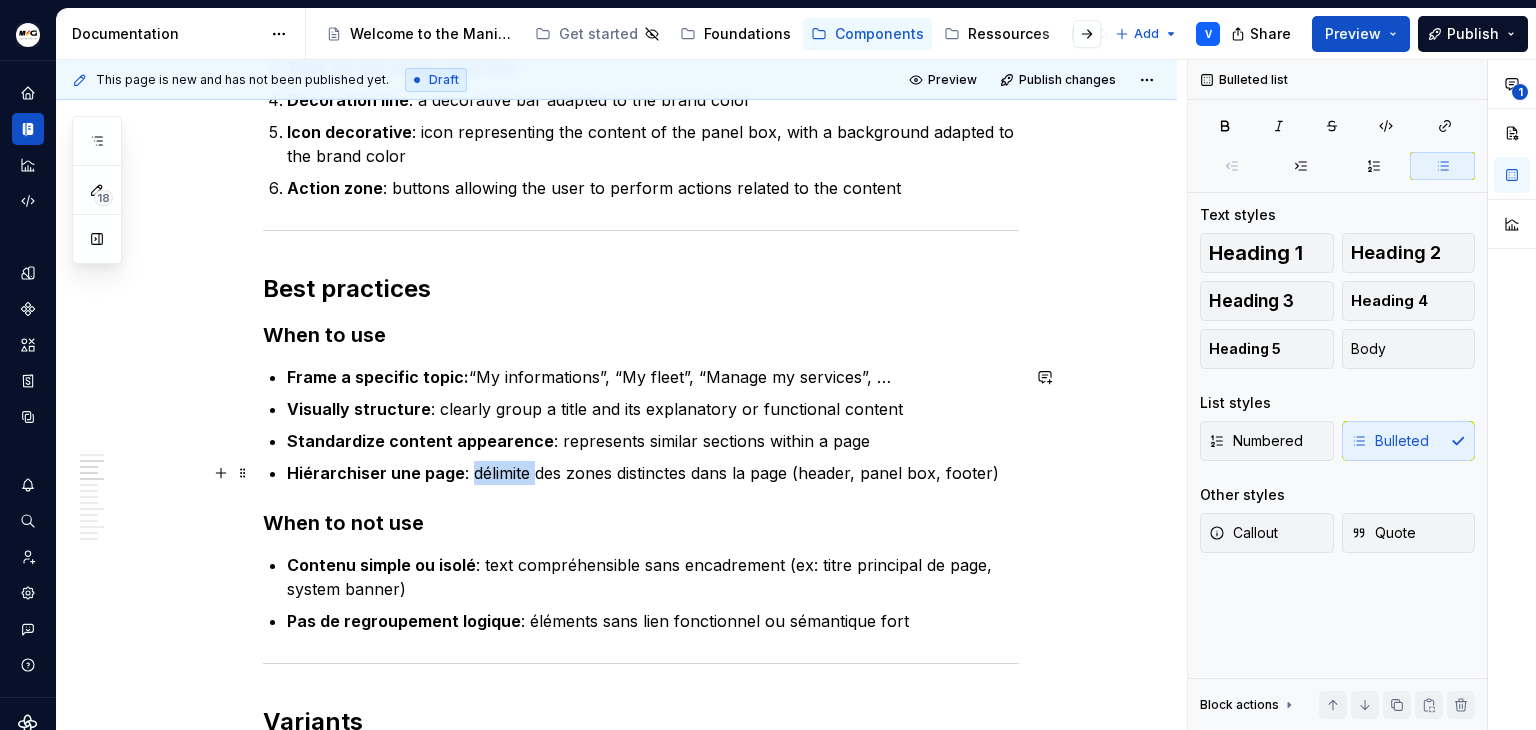 click on "Hiérarchiser une page : délimite des zones distinctes dans la page (header, panel box, footer)" at bounding box center [653, 473] 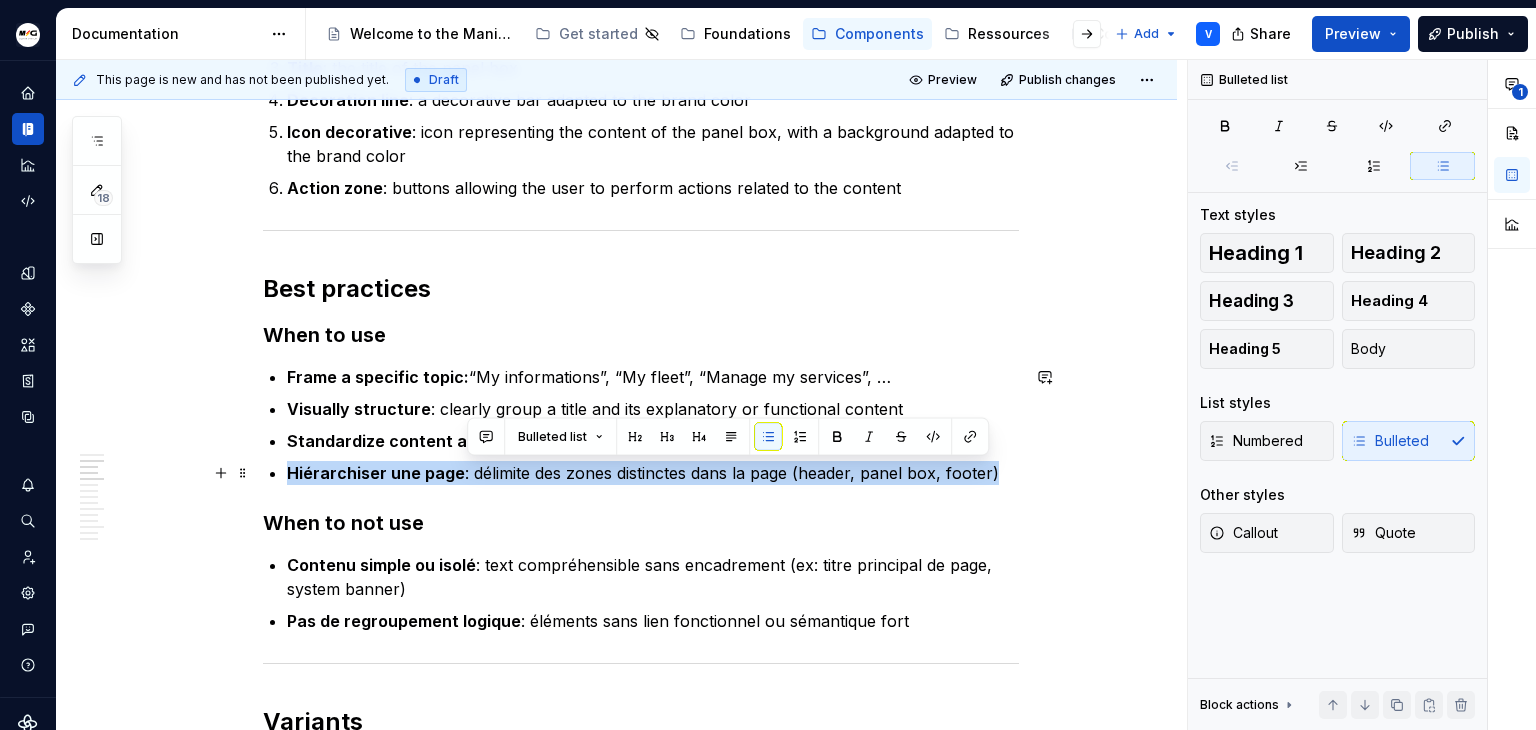 click on "Hiérarchiser une page : délimite des zones distinctes dans la page (header, panel box, footer)" at bounding box center [653, 473] 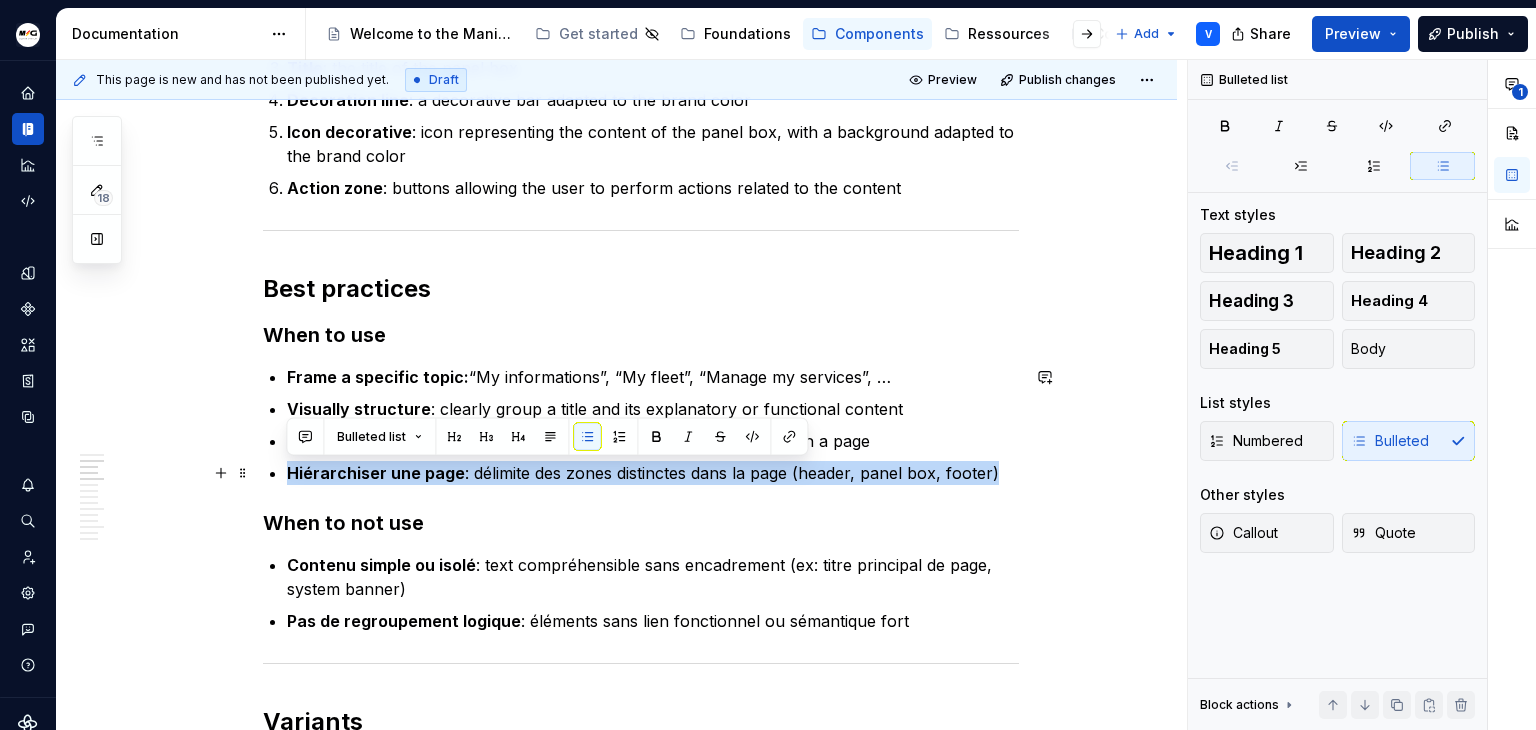click on "Hiérarchiser une page" at bounding box center (376, 473) 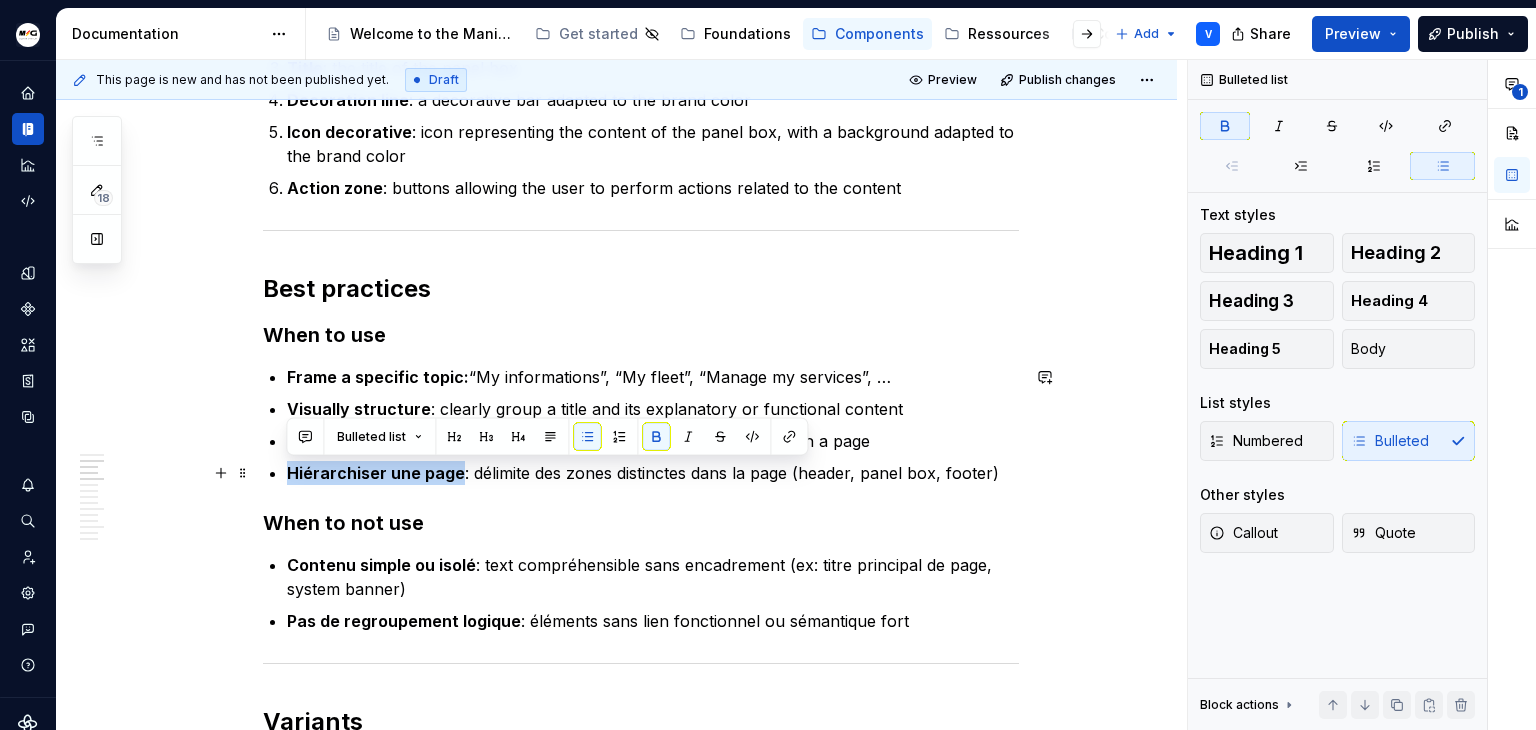 drag, startPoint x: 457, startPoint y: 475, endPoint x: 288, endPoint y: 488, distance: 169.49927 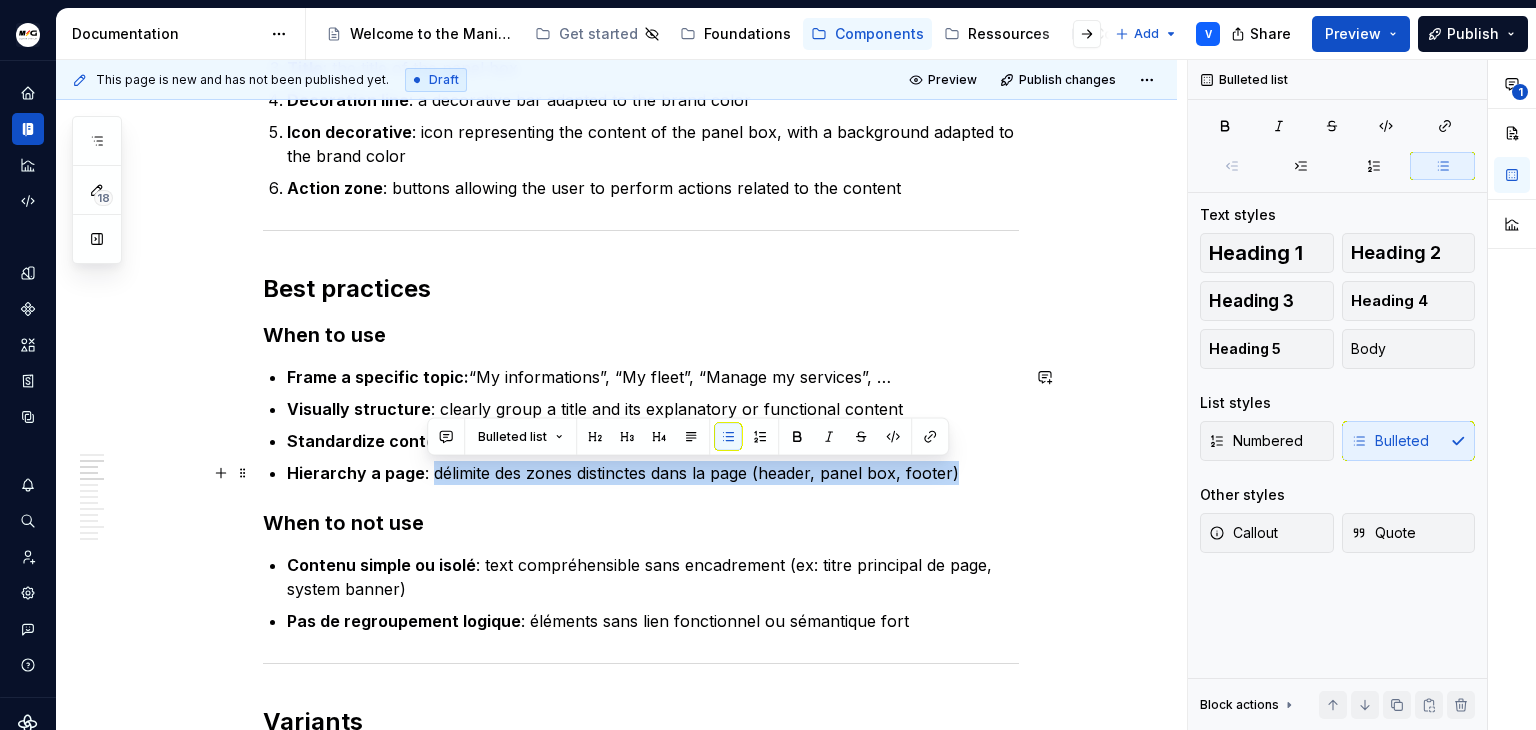 drag, startPoint x: 428, startPoint y: 473, endPoint x: 955, endPoint y: 469, distance: 527.0152 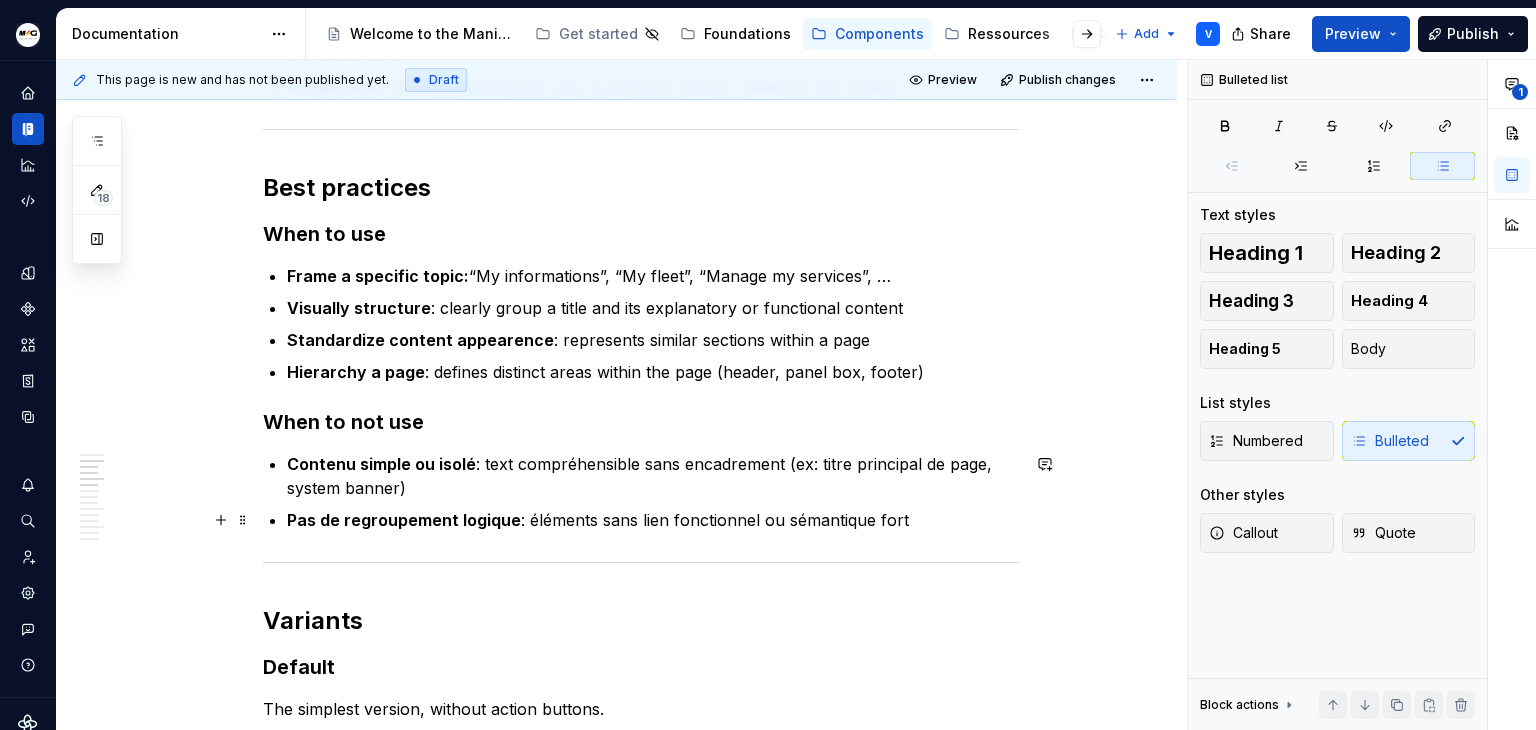 scroll, scrollTop: 900, scrollLeft: 0, axis: vertical 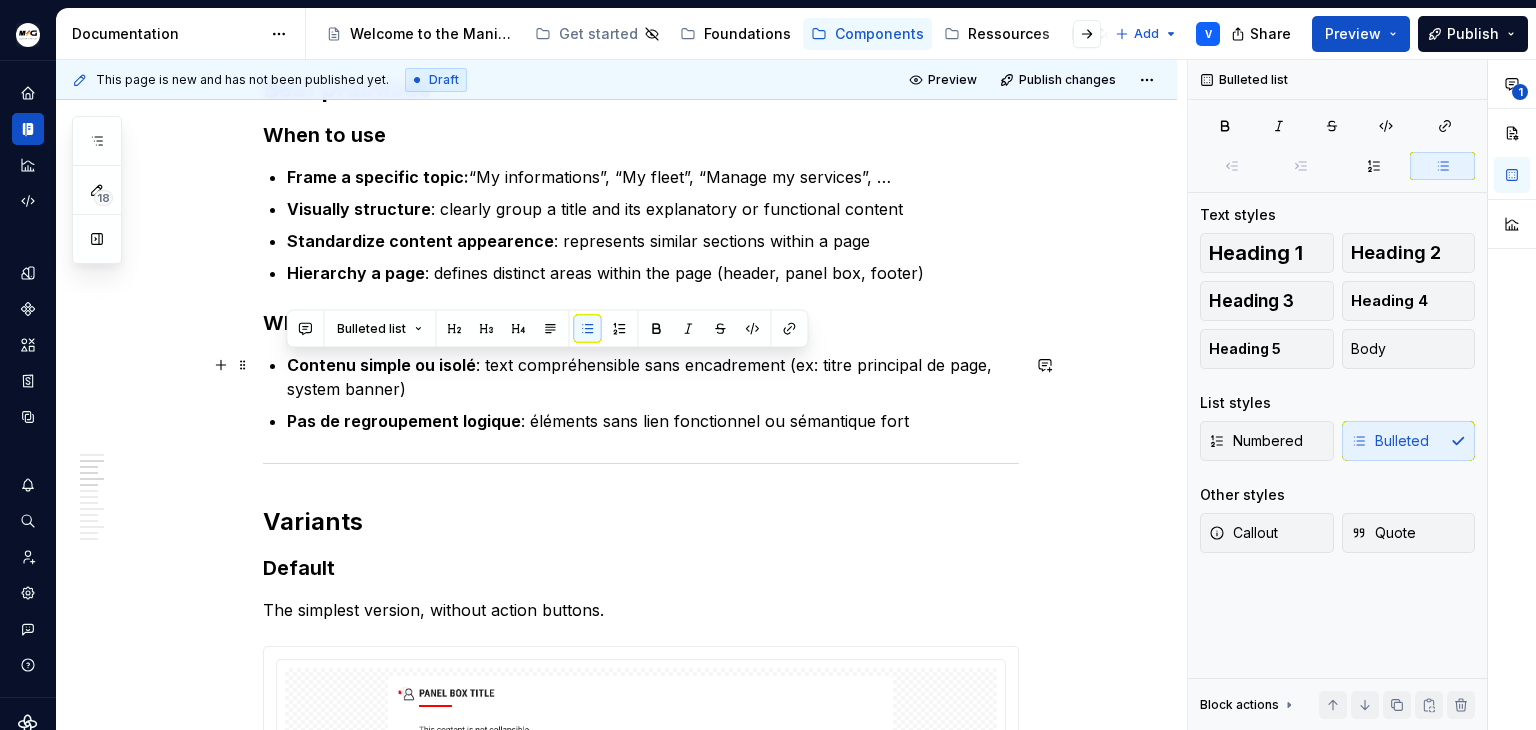 drag, startPoint x: 288, startPoint y: 358, endPoint x: 404, endPoint y: 385, distance: 119.1008 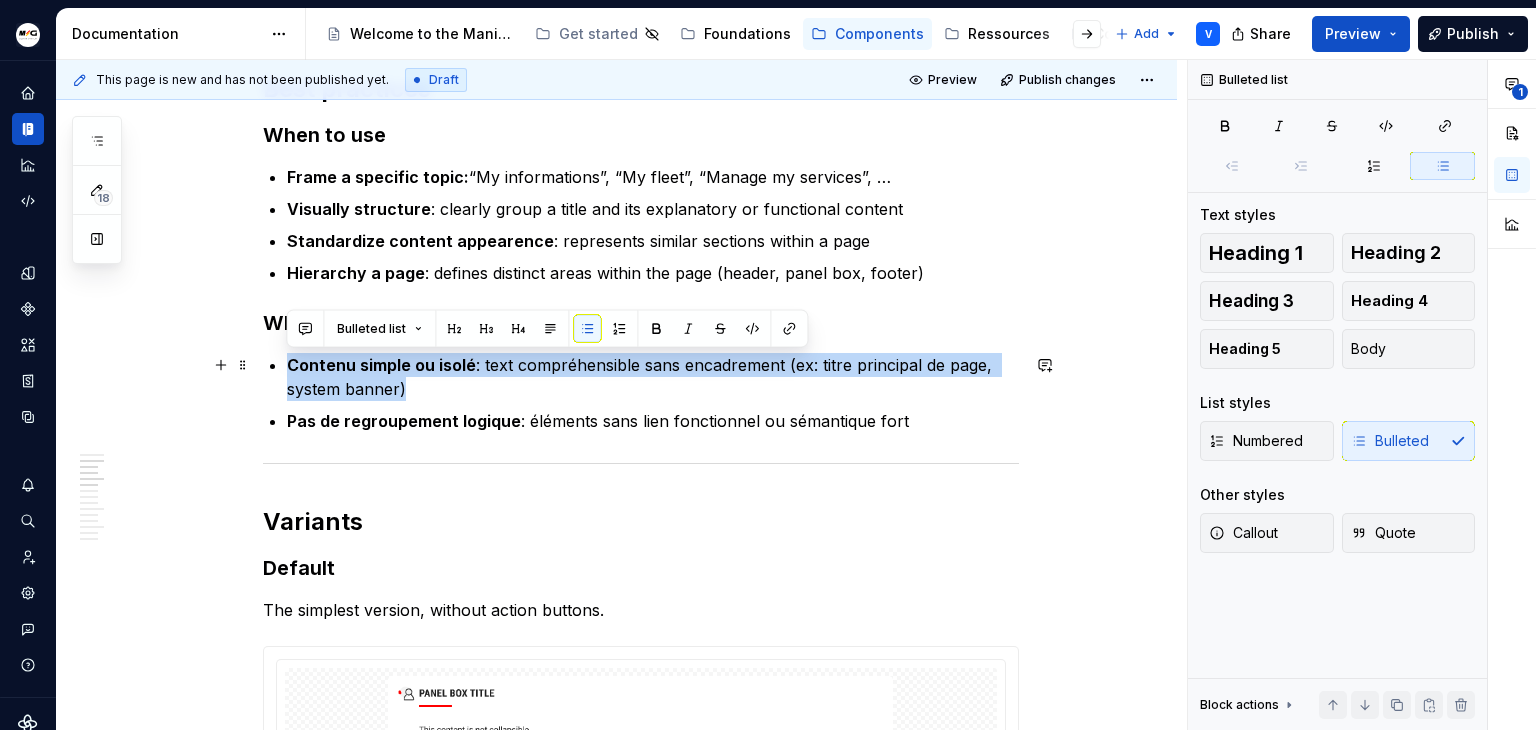 drag, startPoint x: 410, startPoint y: 389, endPoint x: 312, endPoint y: 360, distance: 102.20078 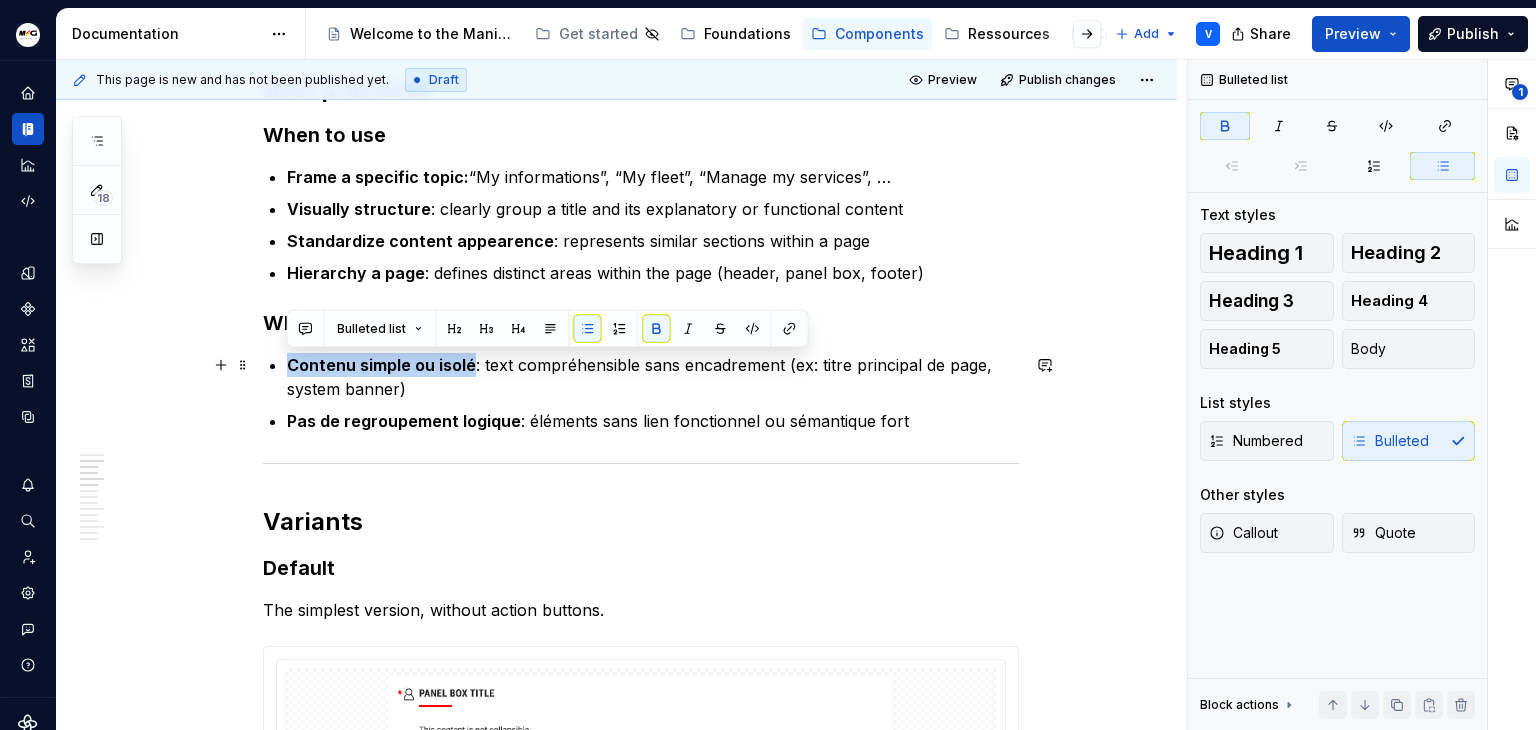drag, startPoint x: 468, startPoint y: 364, endPoint x: 289, endPoint y: 364, distance: 179 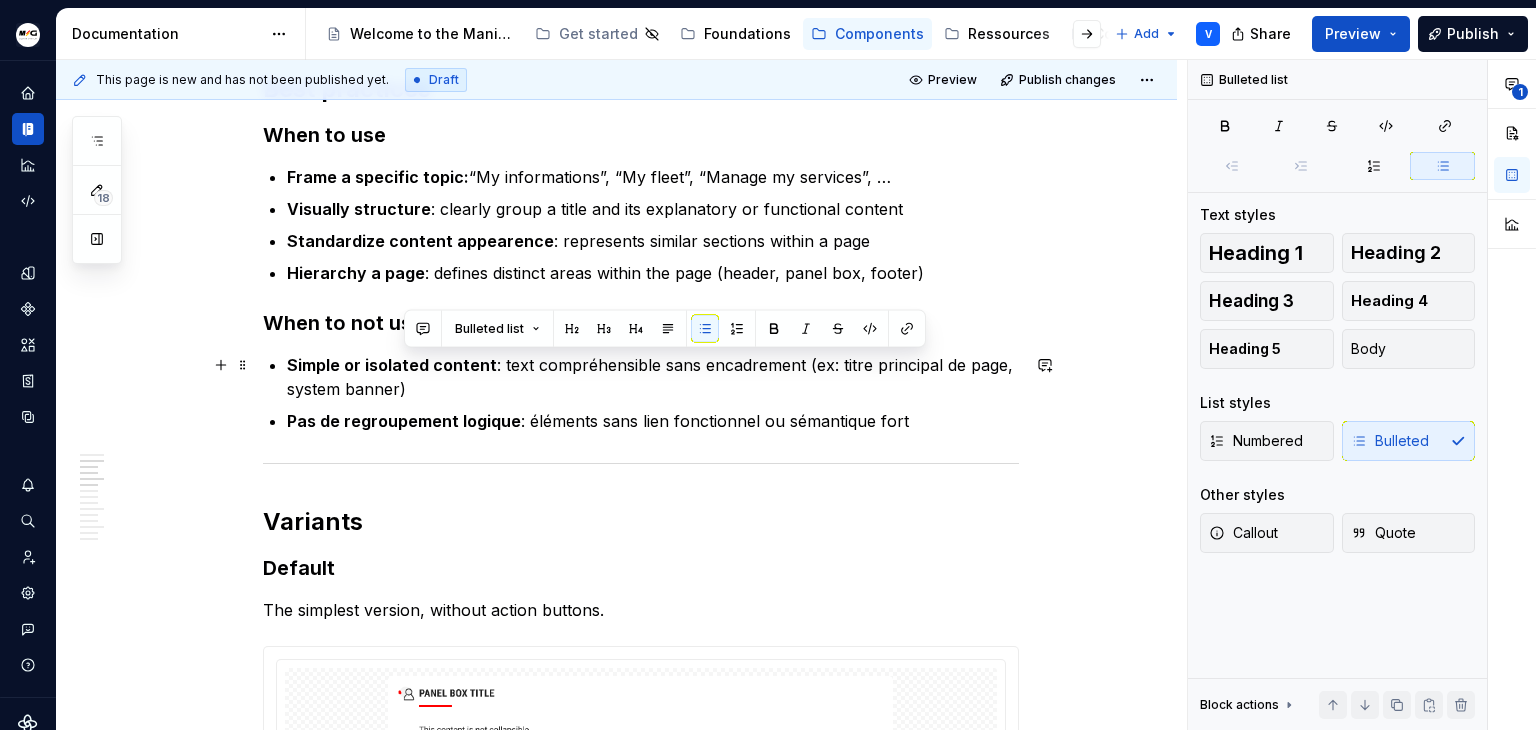 drag, startPoint x: 535, startPoint y: 365, endPoint x: 562, endPoint y: 377, distance: 29.546574 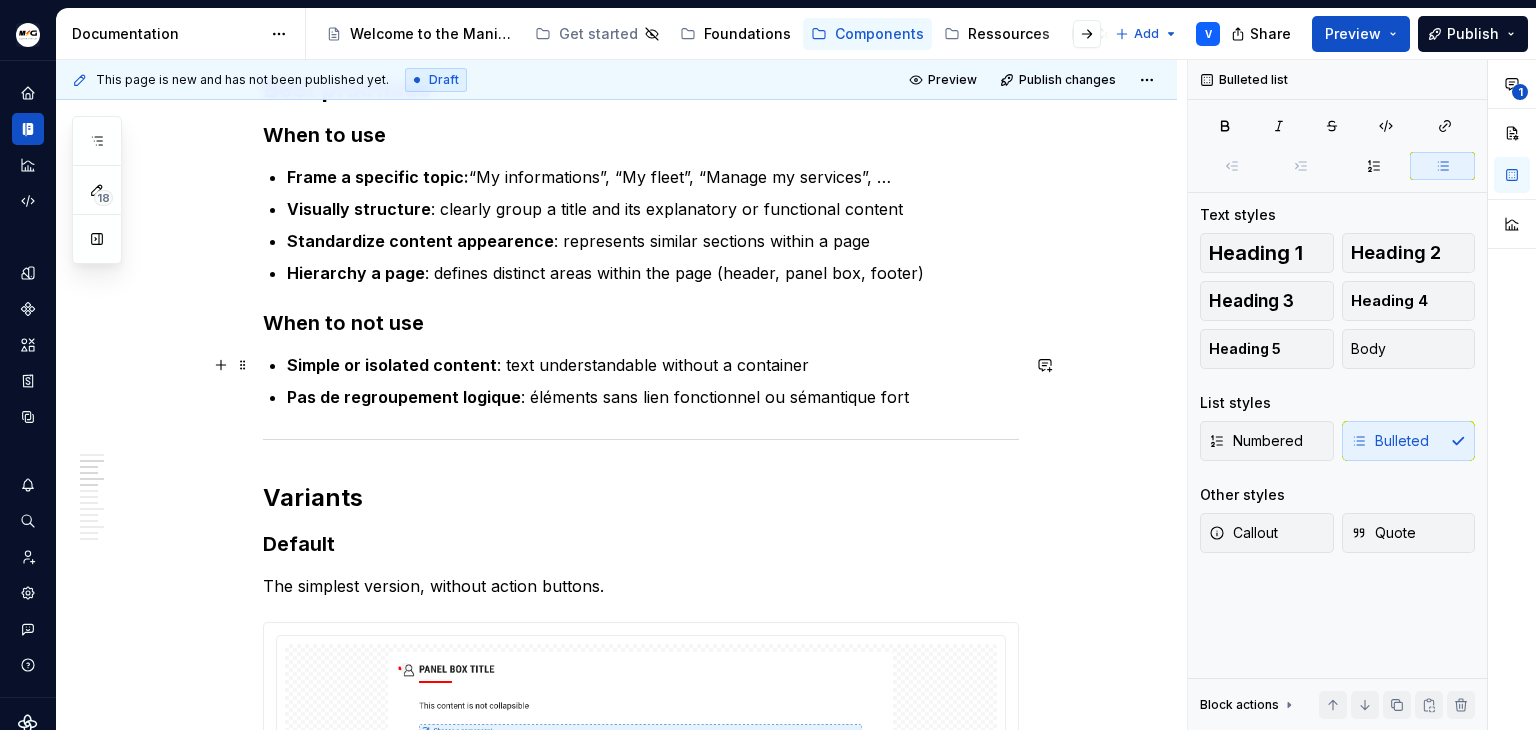 click on "Simple or isolated content  : text understandable without a container" at bounding box center (653, 365) 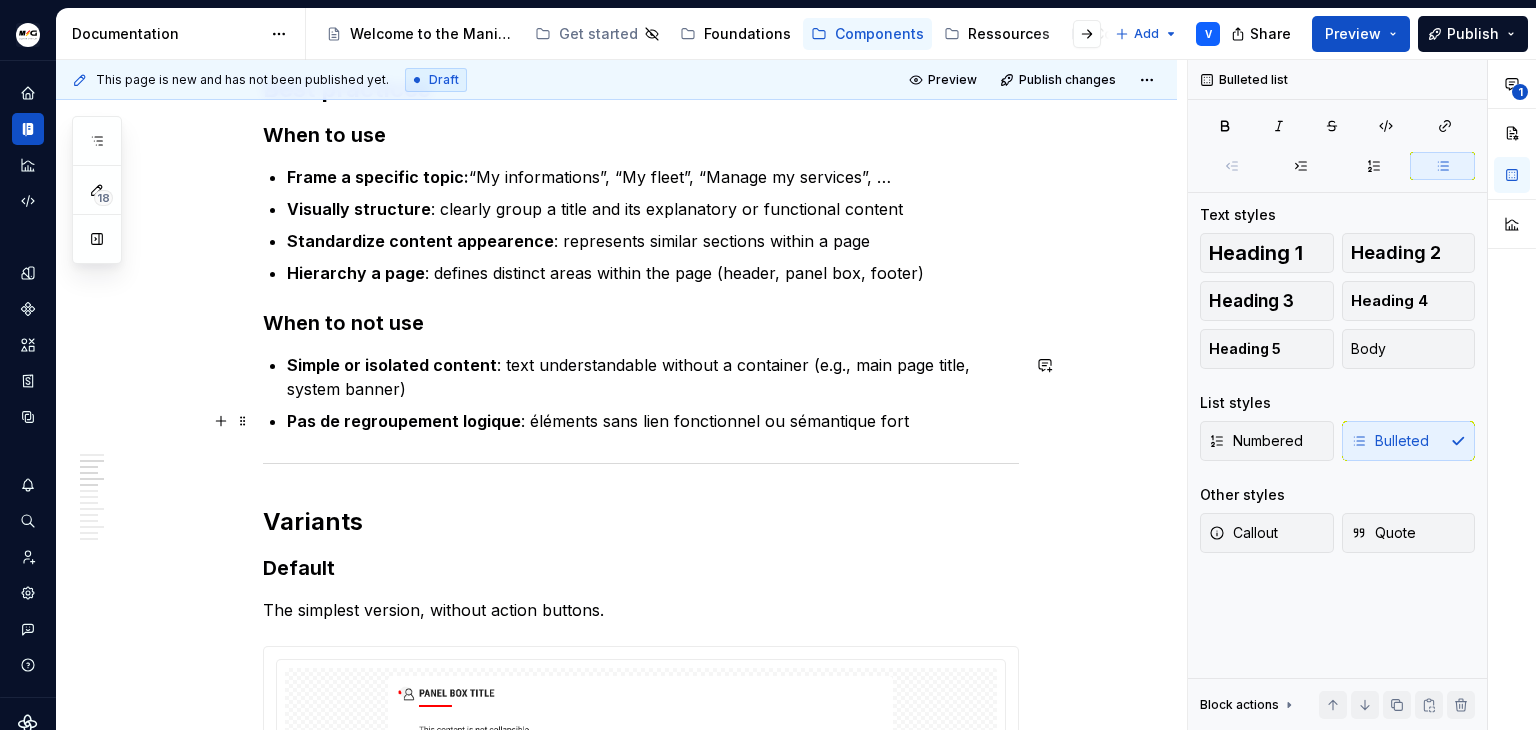 click on "Pas de regroupement logique  : éléments sans lien fonctionnel ou sémantique fort" at bounding box center (653, 421) 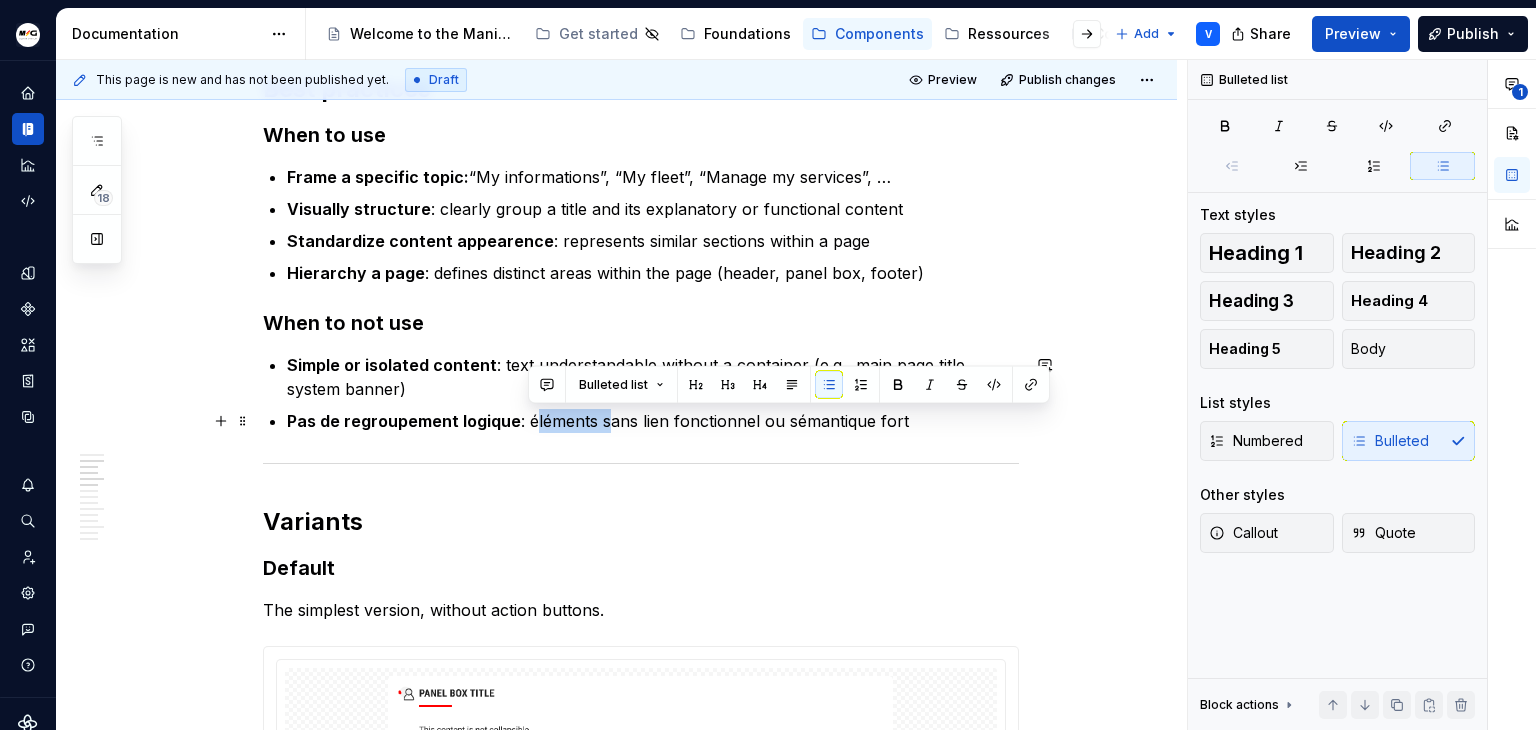 click on "Pas de regroupement logique  : éléments sans lien fonctionnel ou sémantique fort" at bounding box center [653, 421] 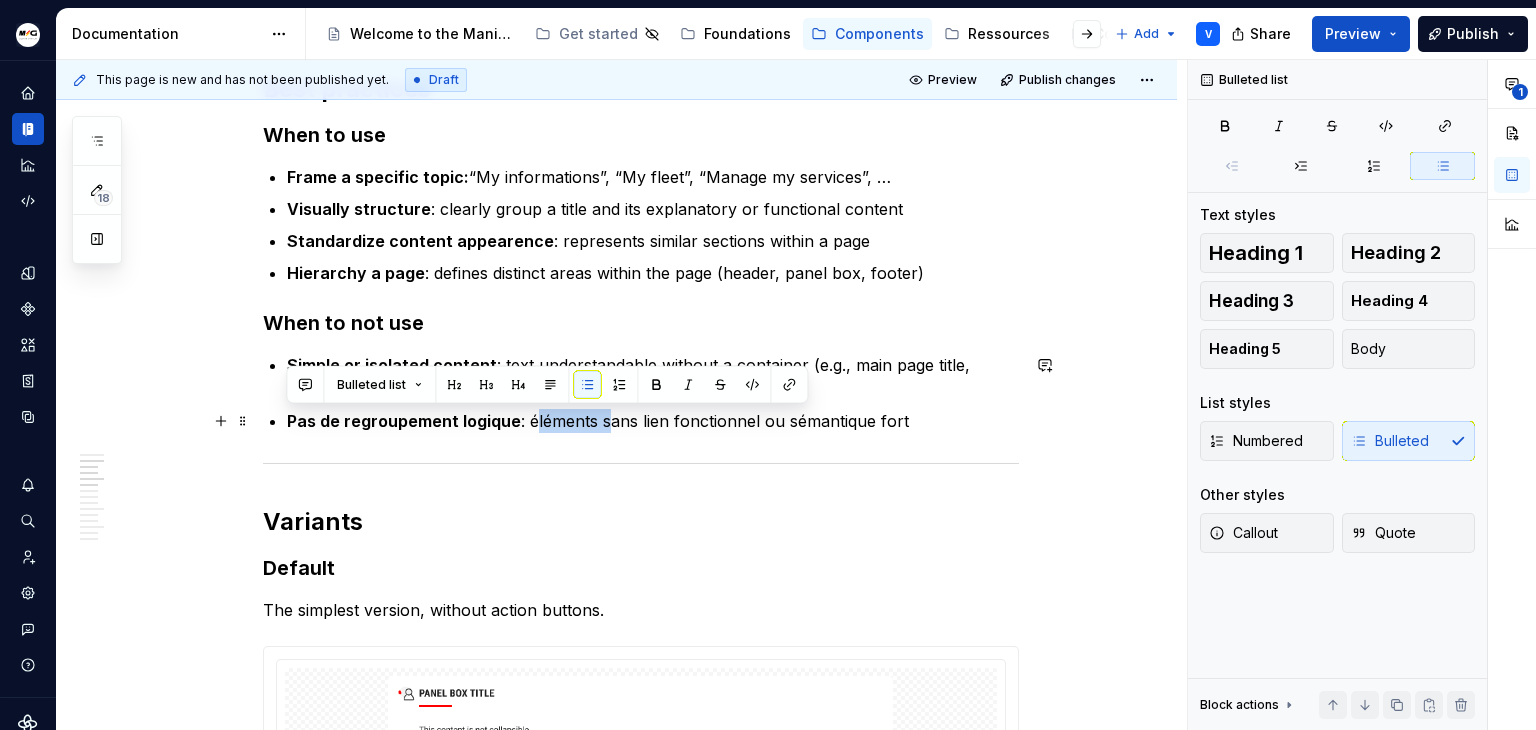 click on "Pas de regroupement logique" at bounding box center [404, 421] 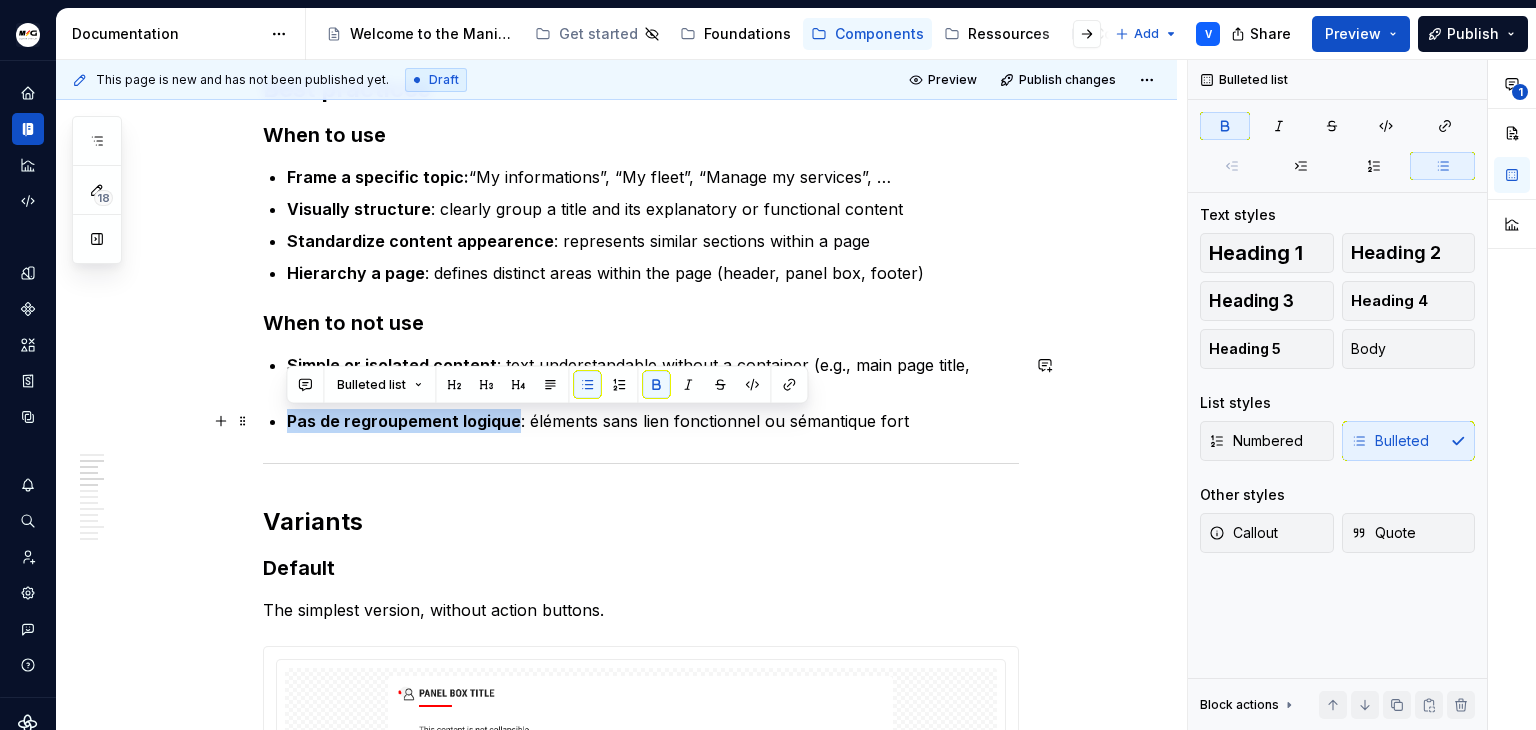 drag, startPoint x: 512, startPoint y: 421, endPoint x: 288, endPoint y: 425, distance: 224.0357 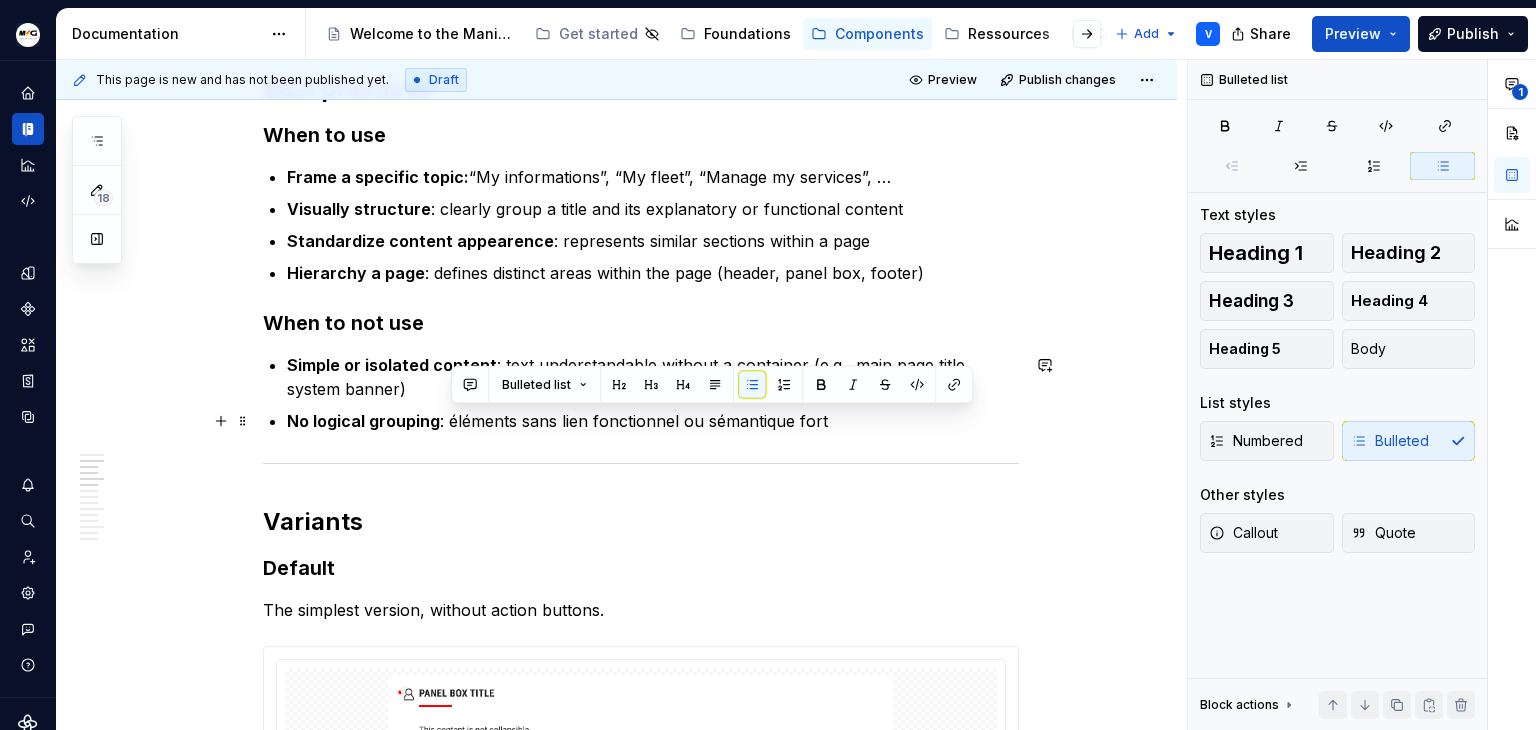 drag, startPoint x: 453, startPoint y: 421, endPoint x: 842, endPoint y: 412, distance: 389.1041 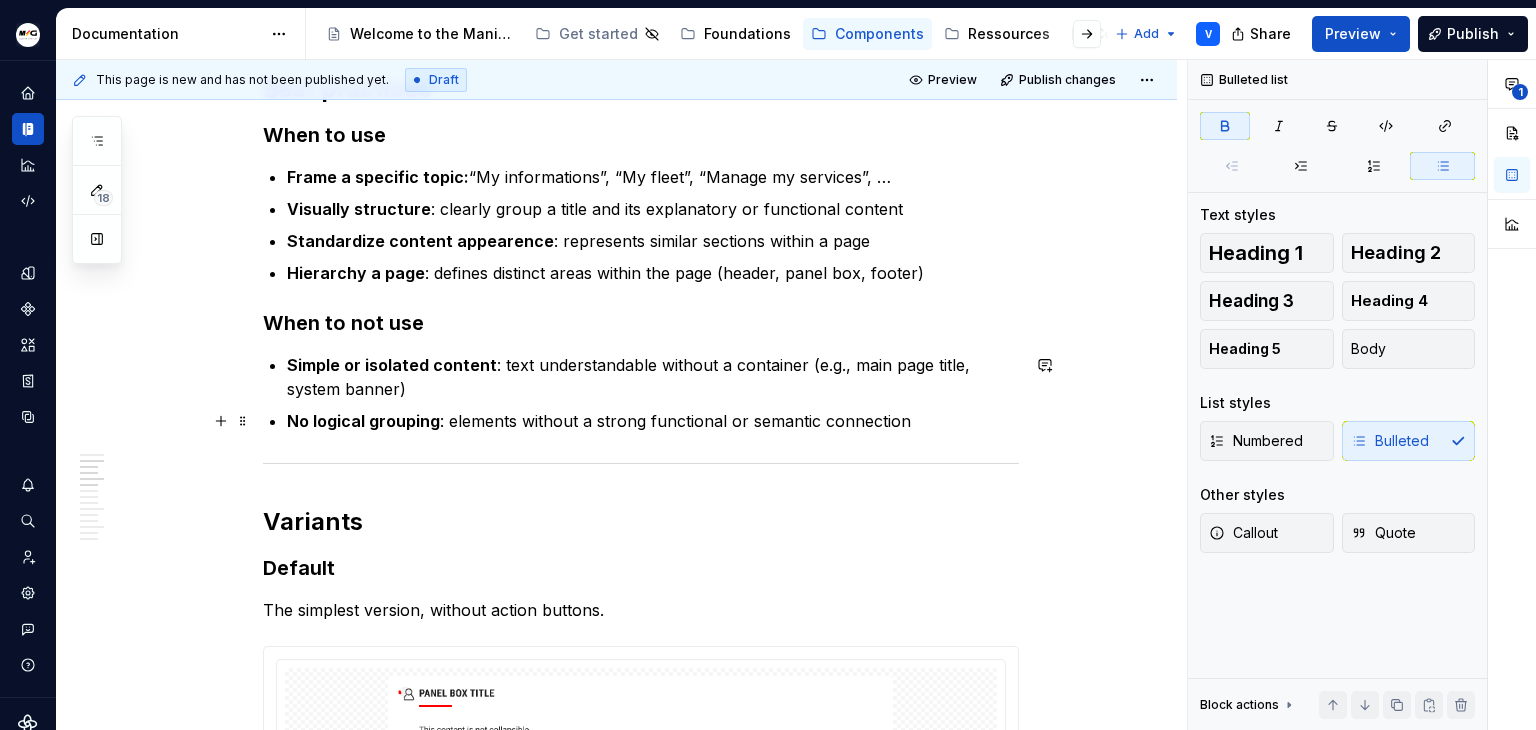 click on "Simple or isolated content  : text understandable without a container (e.g., main page title, system banner) No logical grouping  : elements without a strong functional or semantic connection" at bounding box center (653, 393) 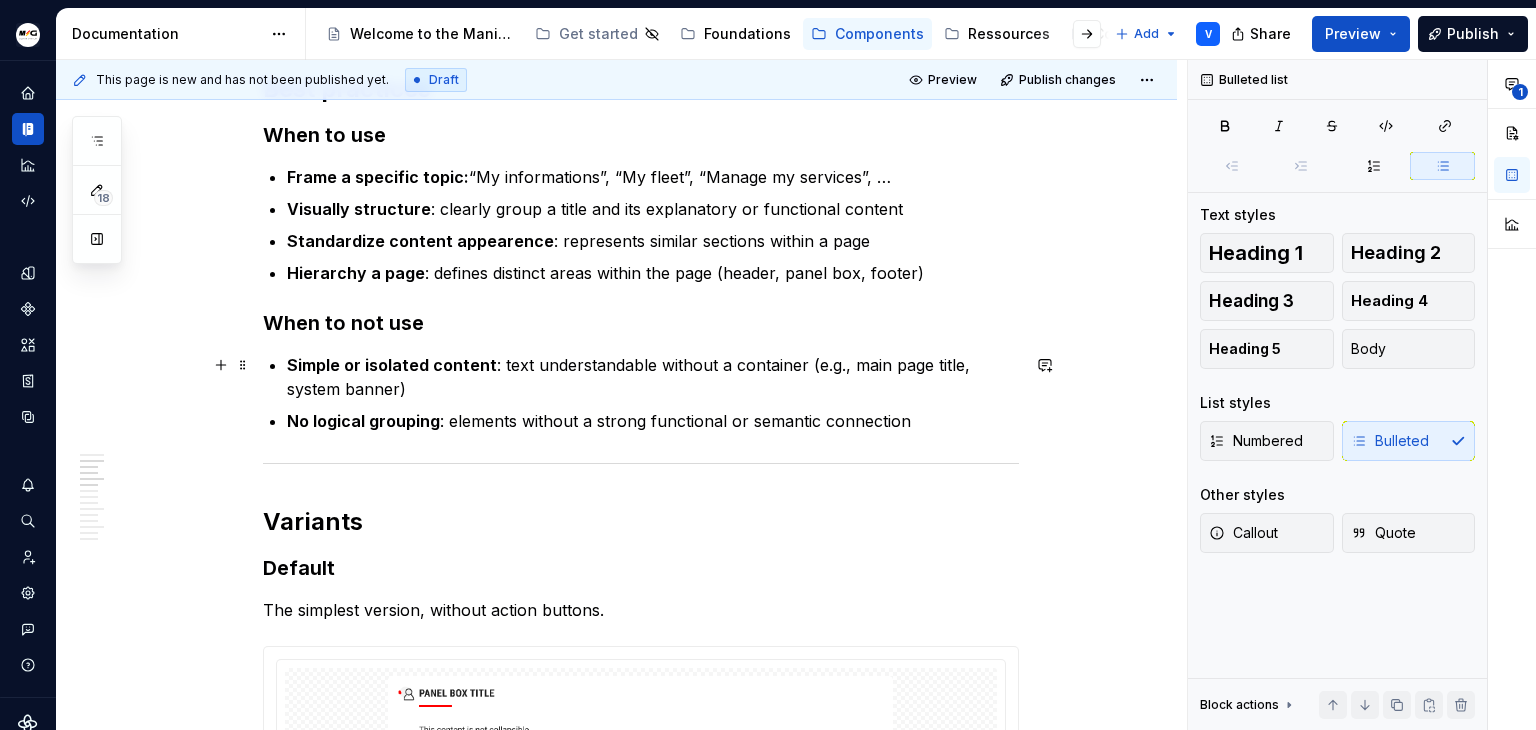 drag, startPoint x: 492, startPoint y: 368, endPoint x: 634, endPoint y: 374, distance: 142.12671 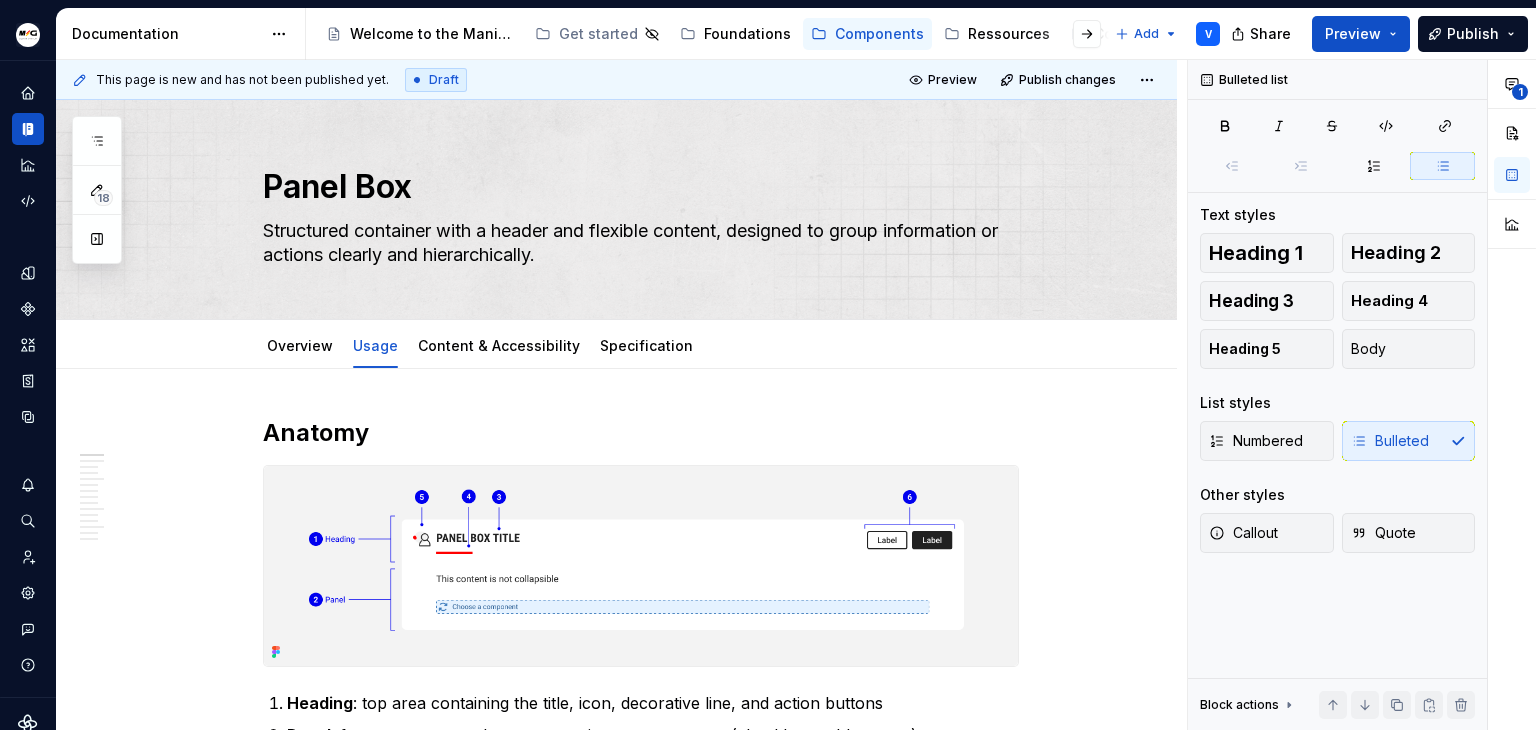 scroll, scrollTop: 0, scrollLeft: 0, axis: both 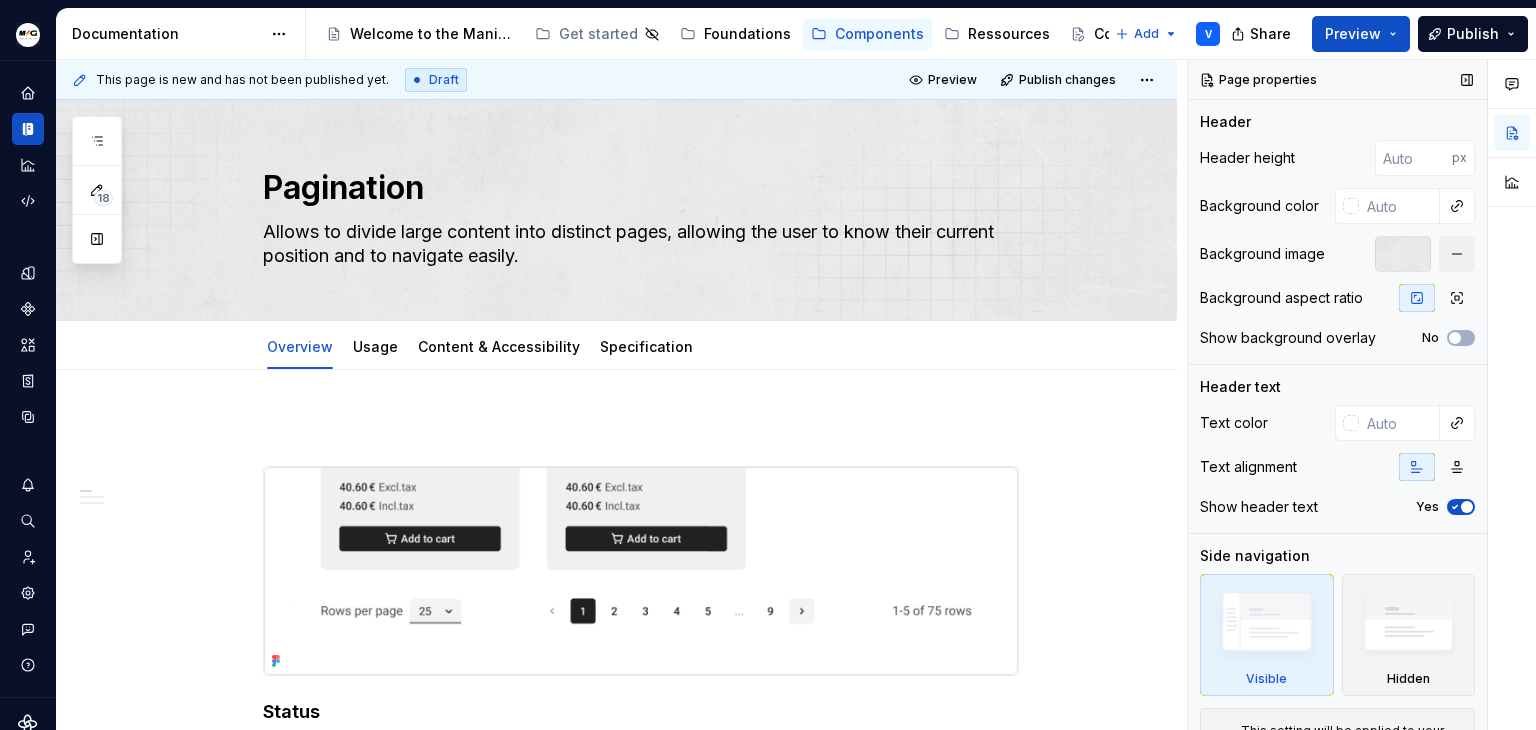 type on "*" 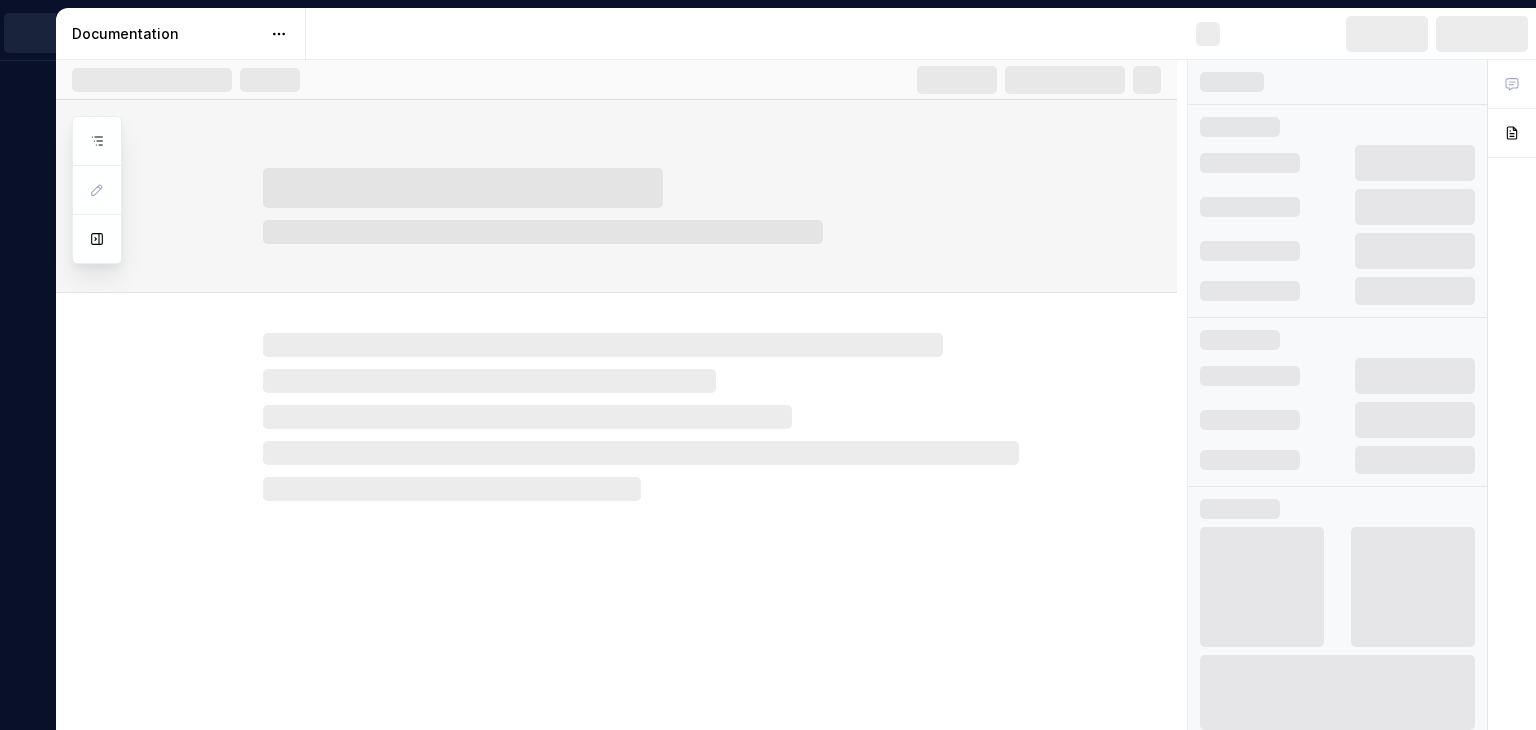 scroll, scrollTop: 0, scrollLeft: 0, axis: both 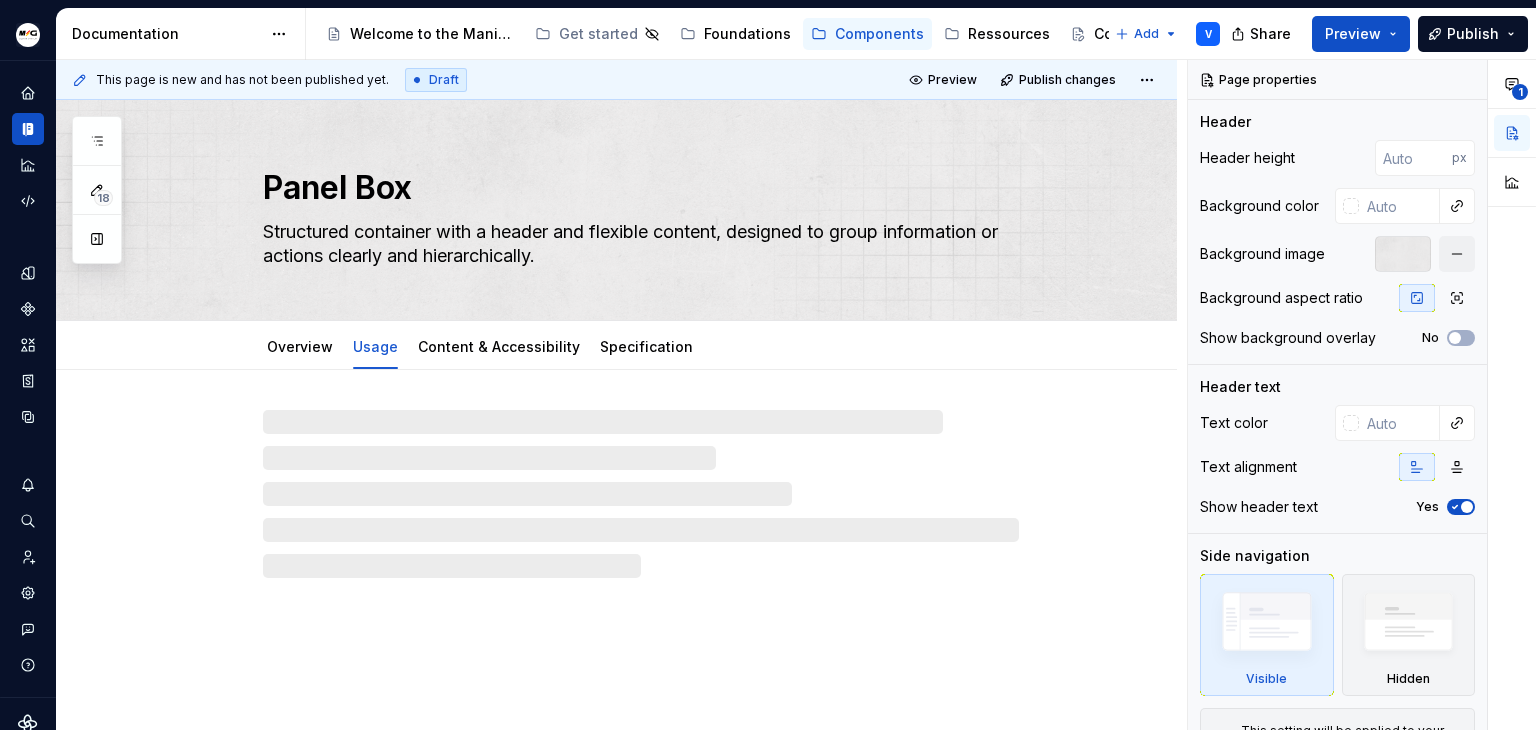 type on "*" 